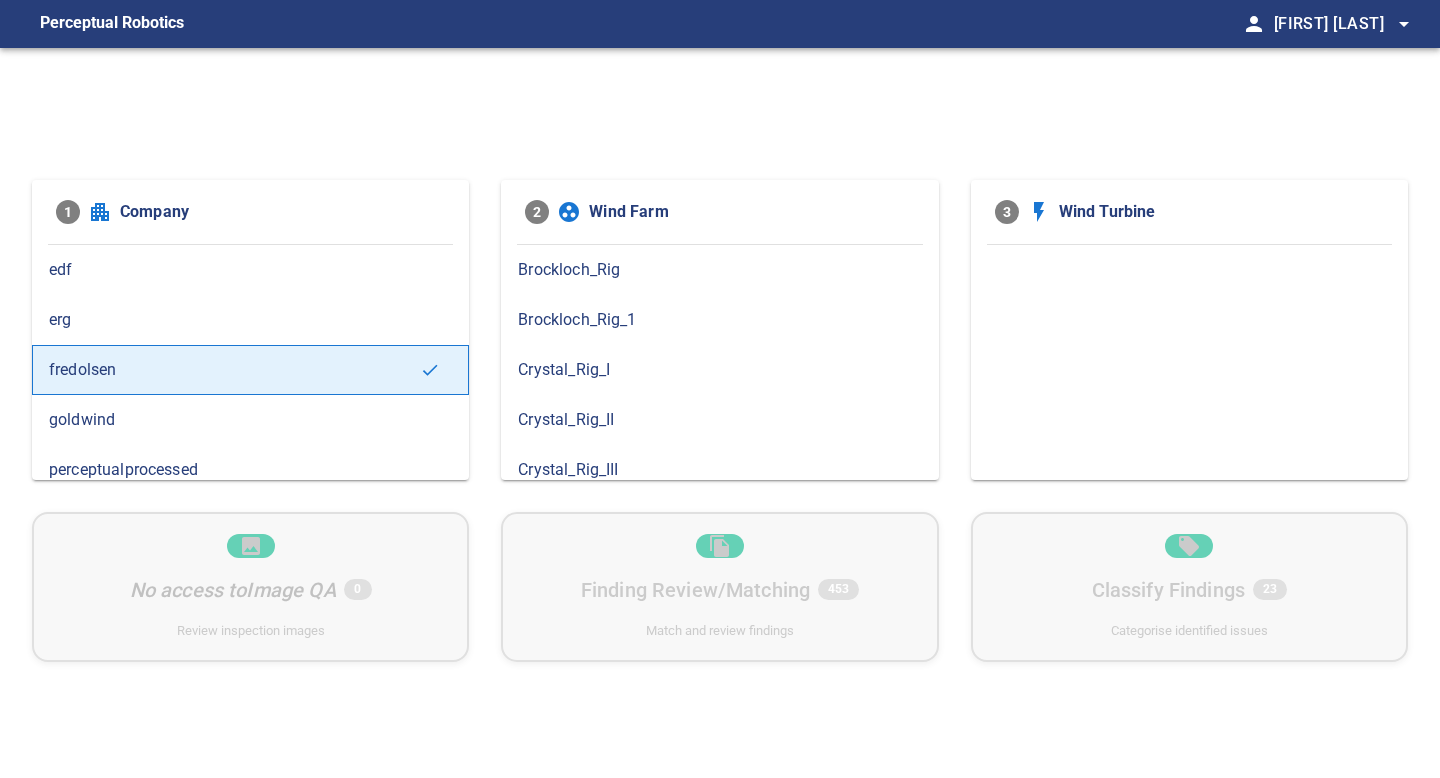 scroll, scrollTop: 0, scrollLeft: 0, axis: both 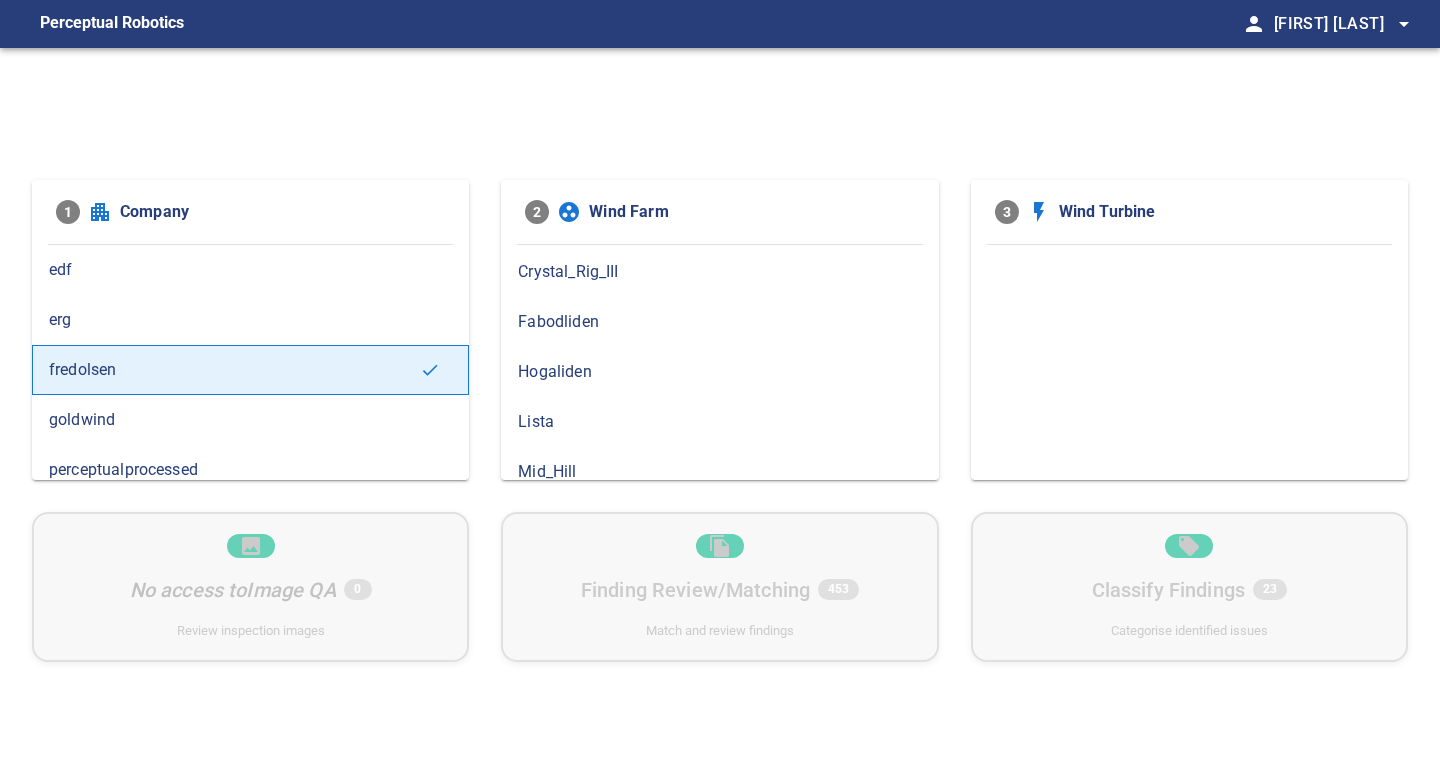 click on "Fabodliden" at bounding box center (719, 322) 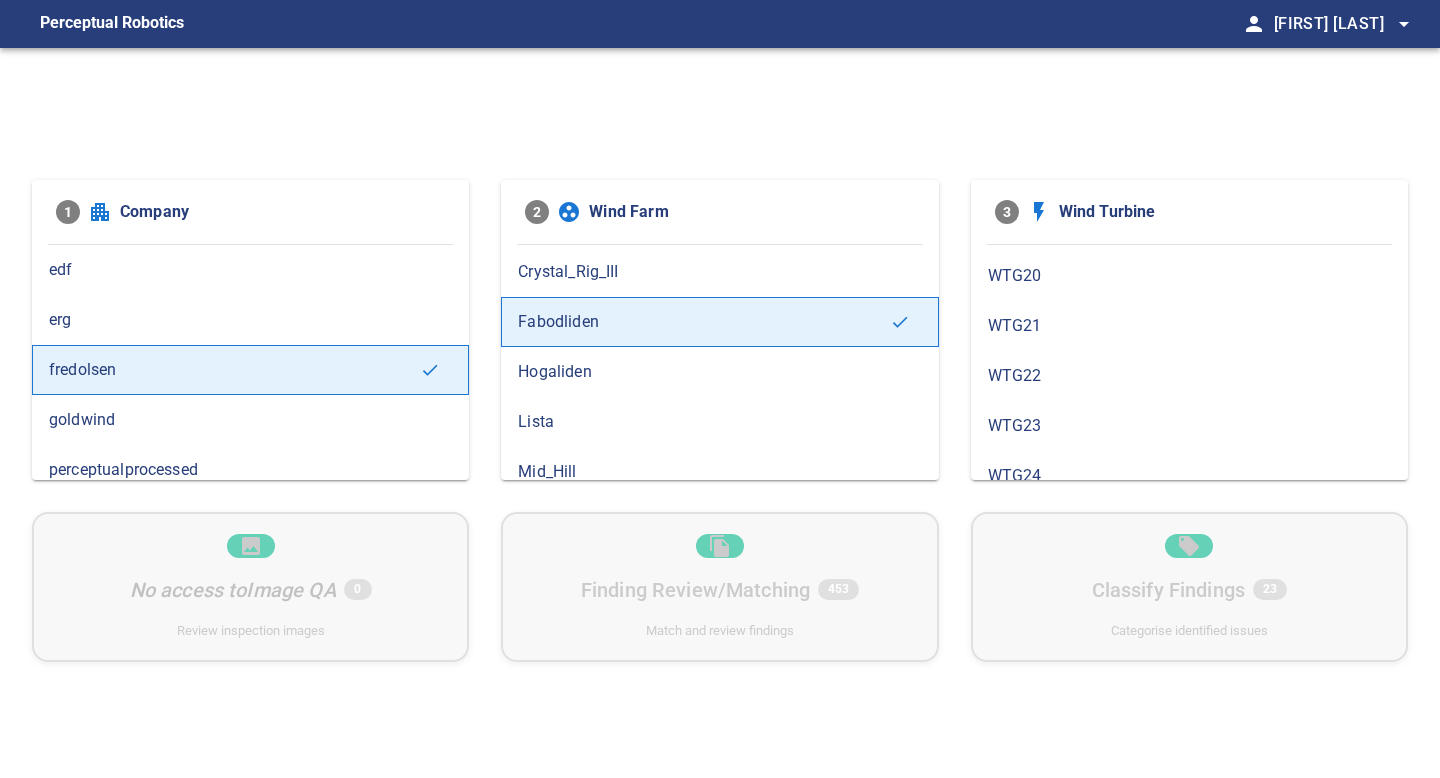 scroll, scrollTop: 831, scrollLeft: 0, axis: vertical 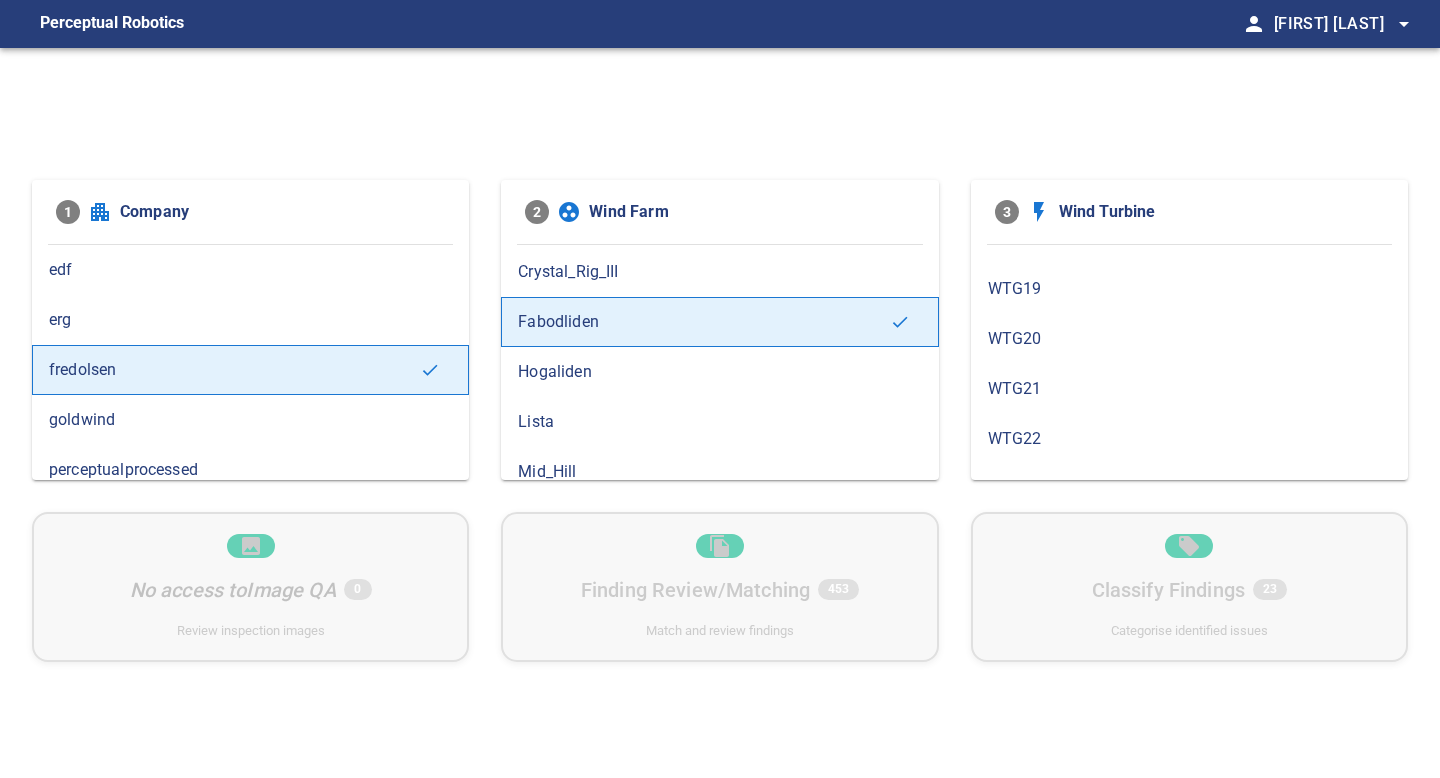 click on "WTG19" at bounding box center [1189, 289] 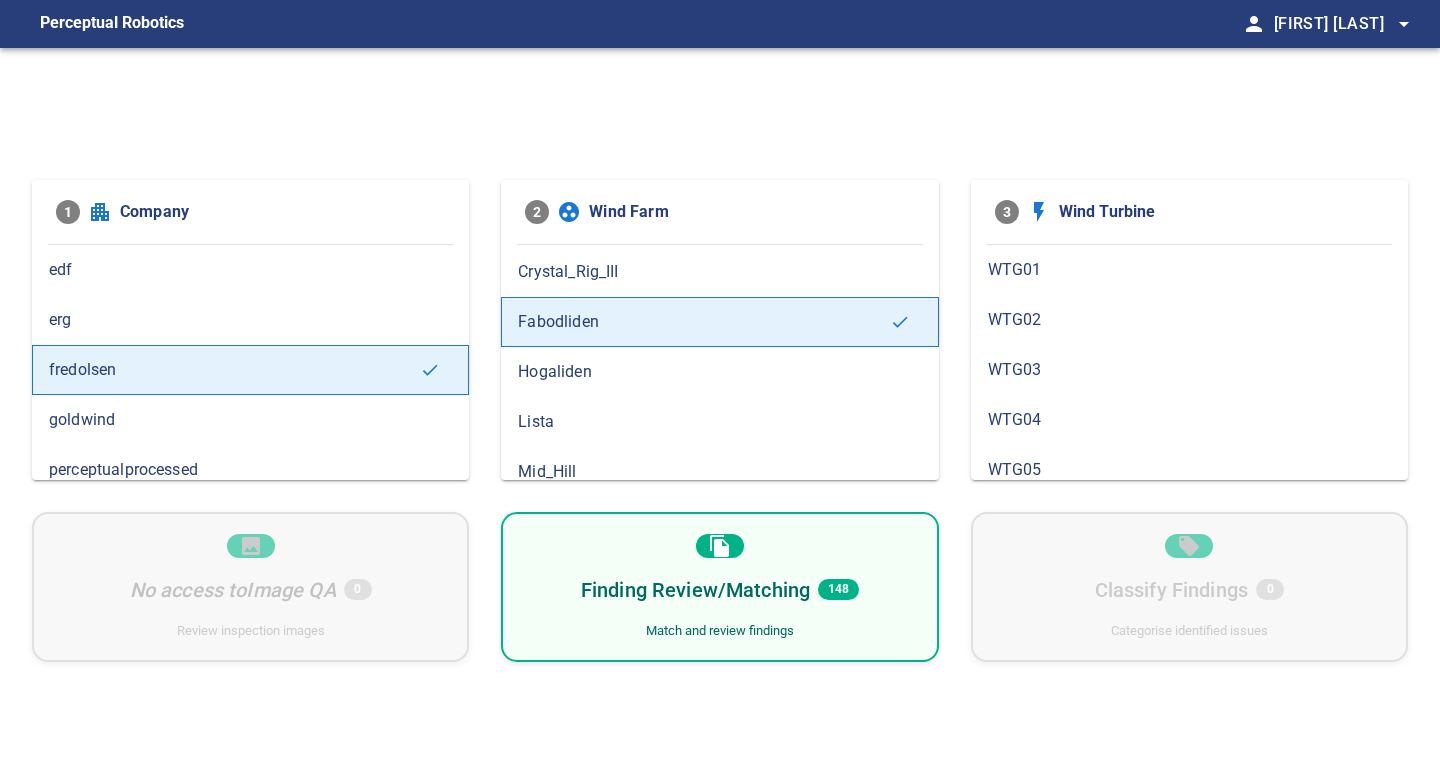 click on "Finding Review/Matching 148 Match and review findings" at bounding box center (719, 587) 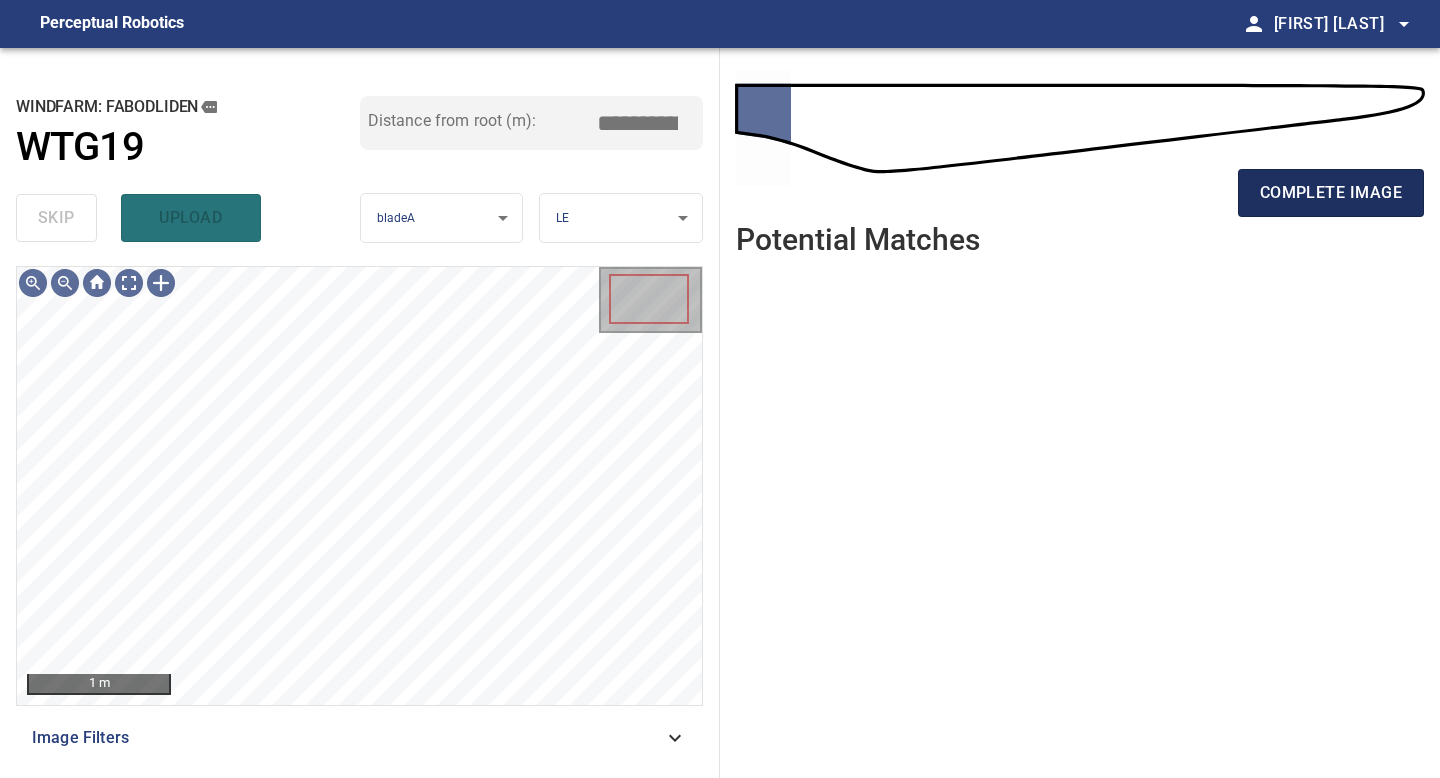 click on "complete image" at bounding box center [1331, 193] 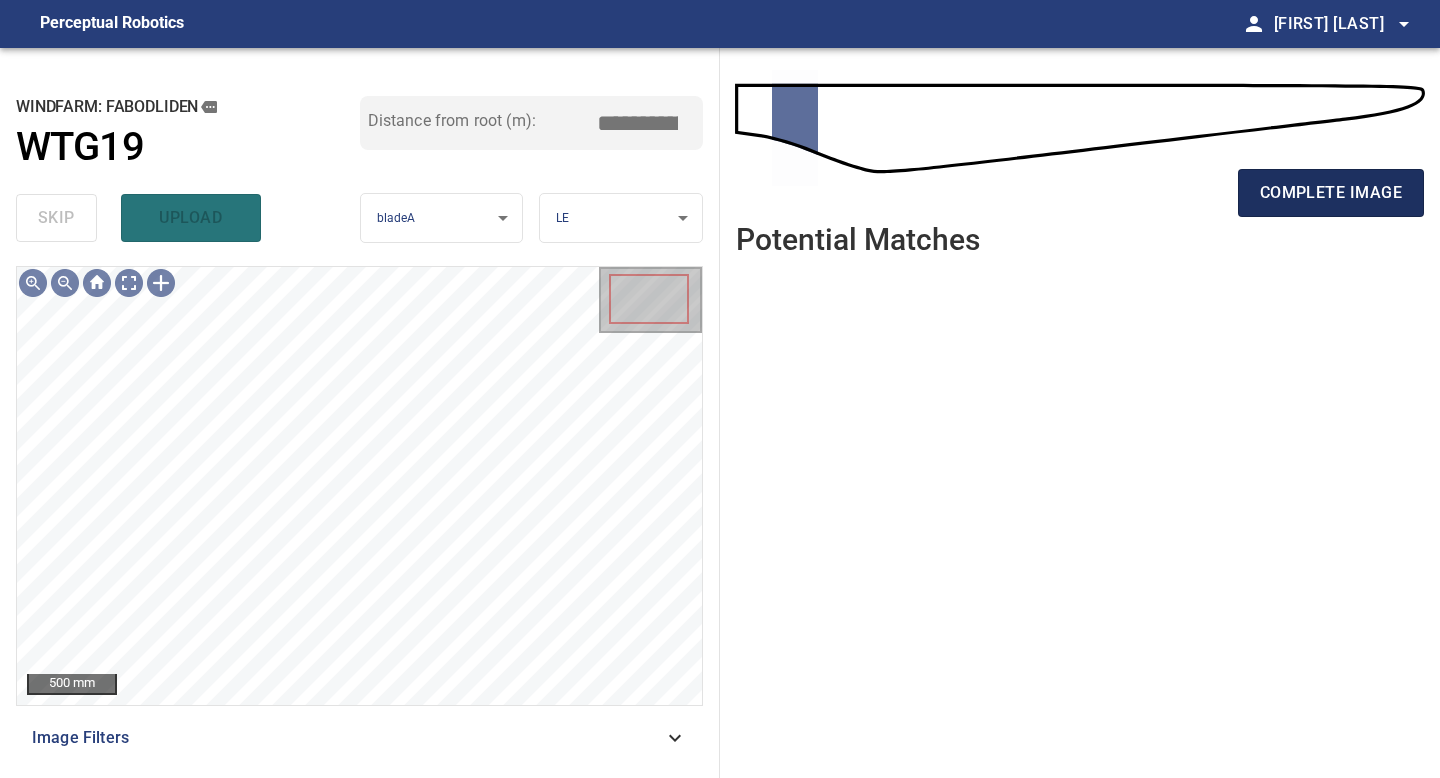 click on "complete image" at bounding box center [1331, 193] 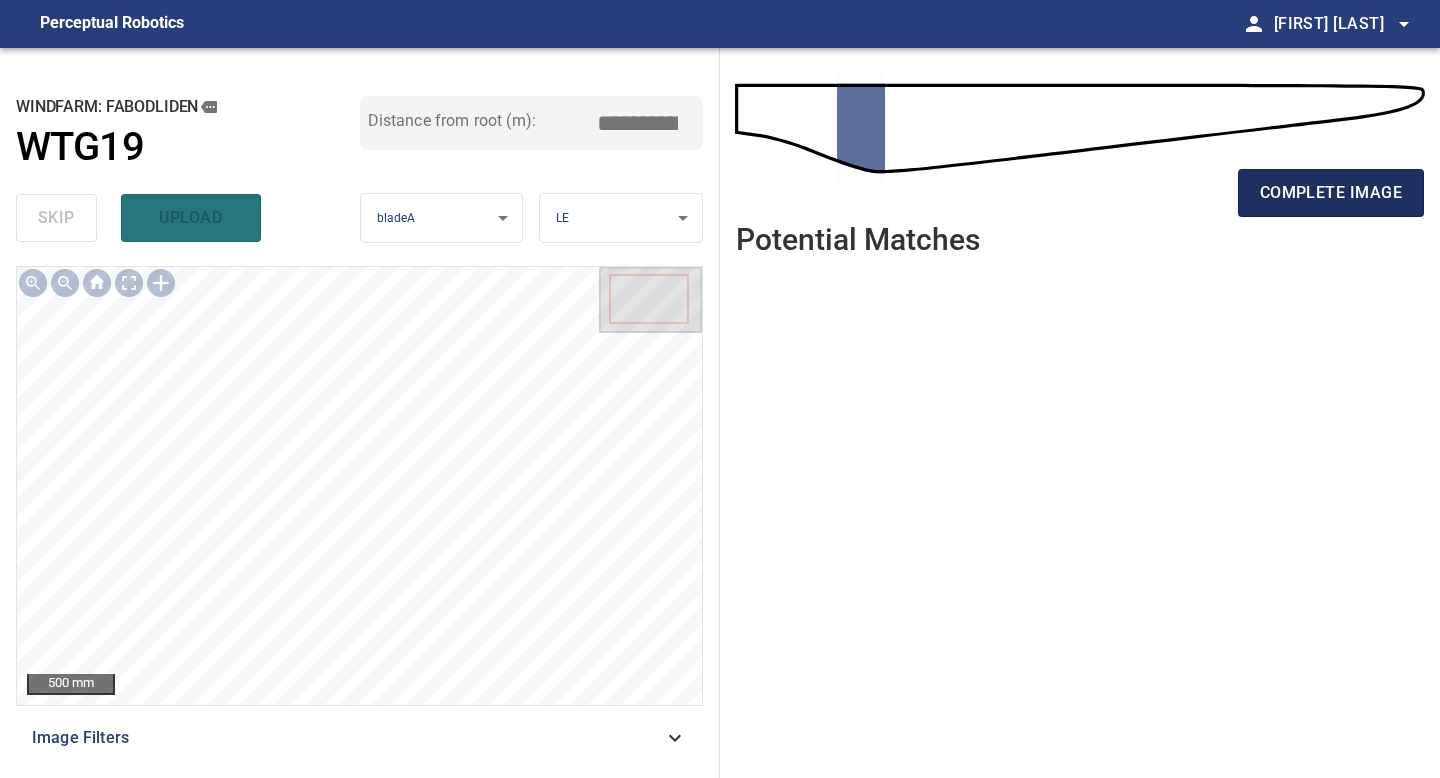 click on "complete image" at bounding box center (1331, 193) 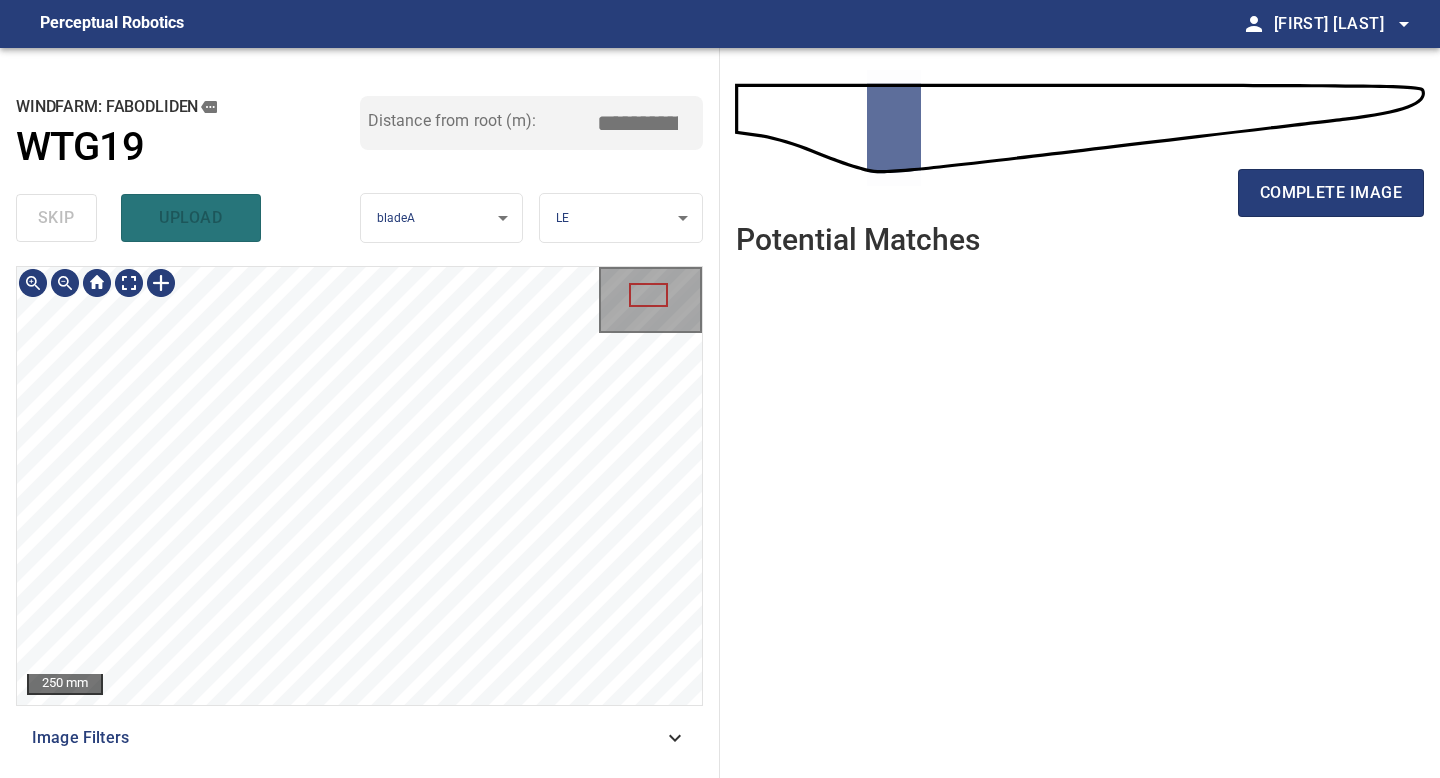 click on "**********" at bounding box center [360, 413] 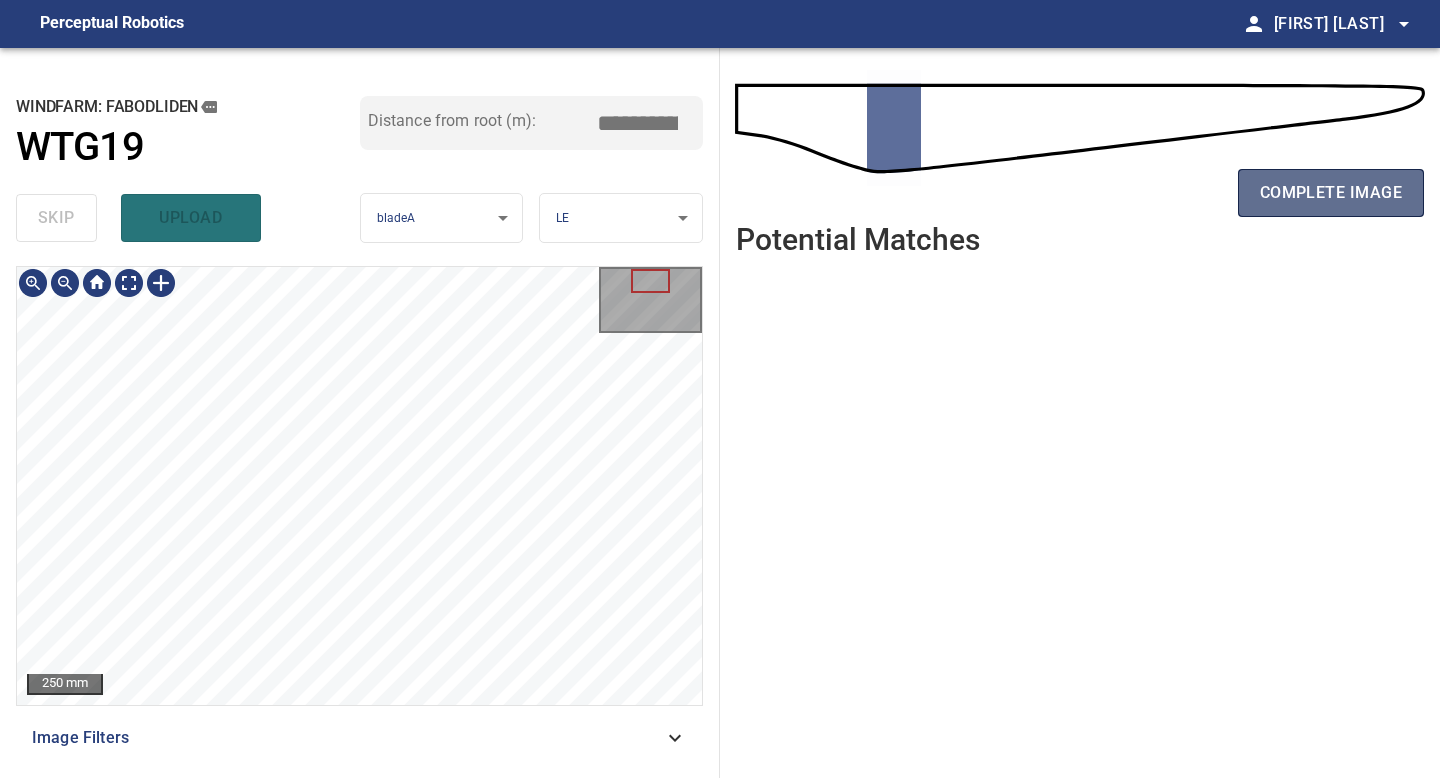 click on "complete image" at bounding box center [1331, 193] 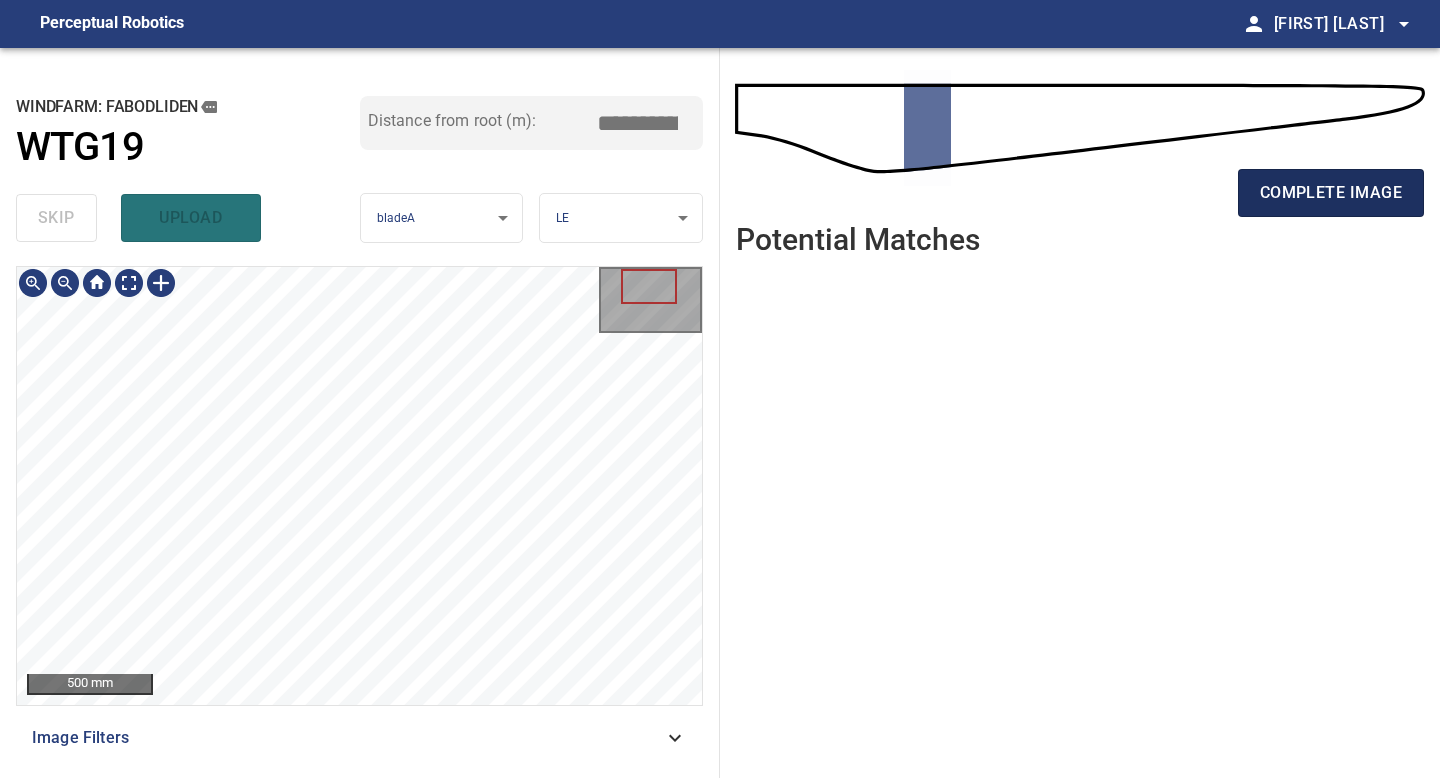 click on "complete image" at bounding box center (1331, 193) 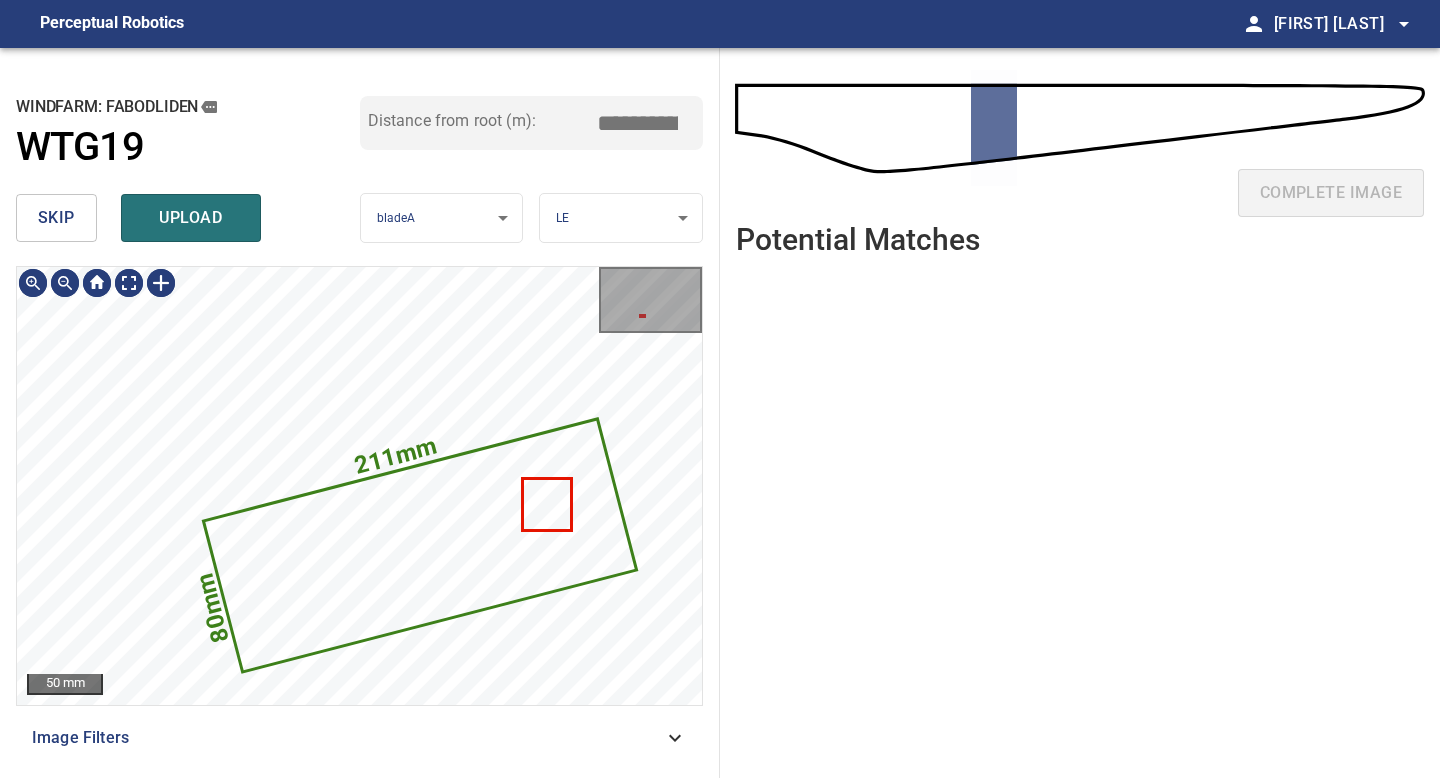 click on "skip" at bounding box center [56, 218] 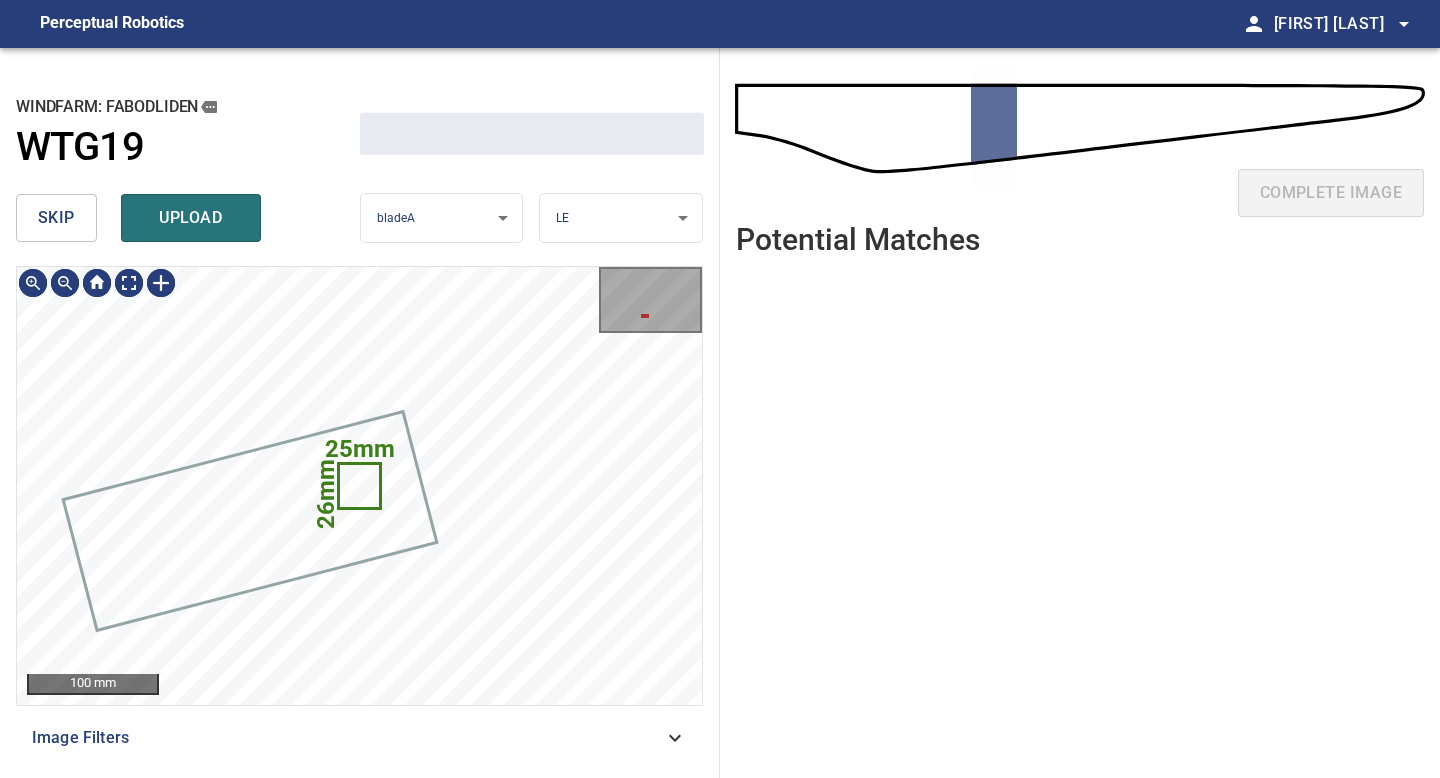 click on "skip" at bounding box center (56, 218) 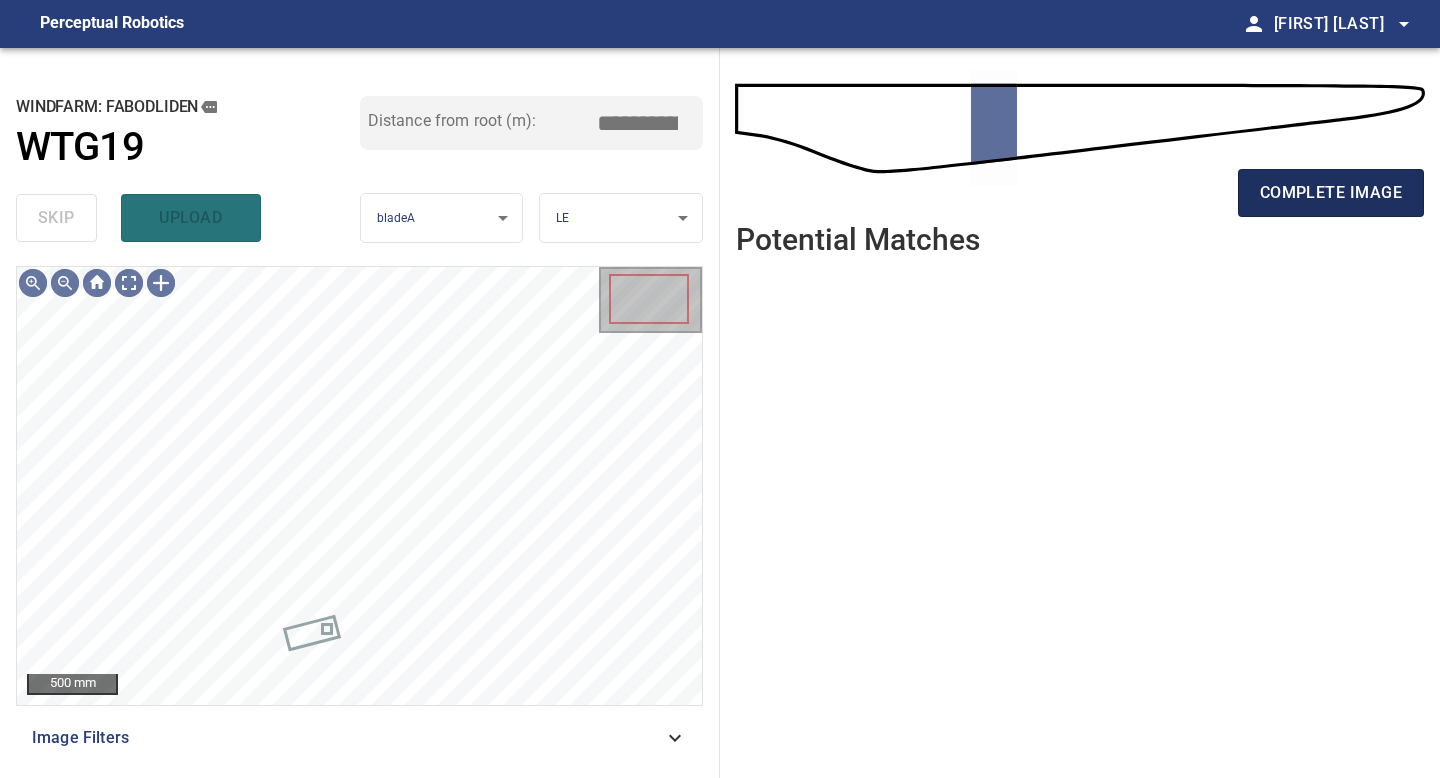 click on "complete image" at bounding box center (1331, 193) 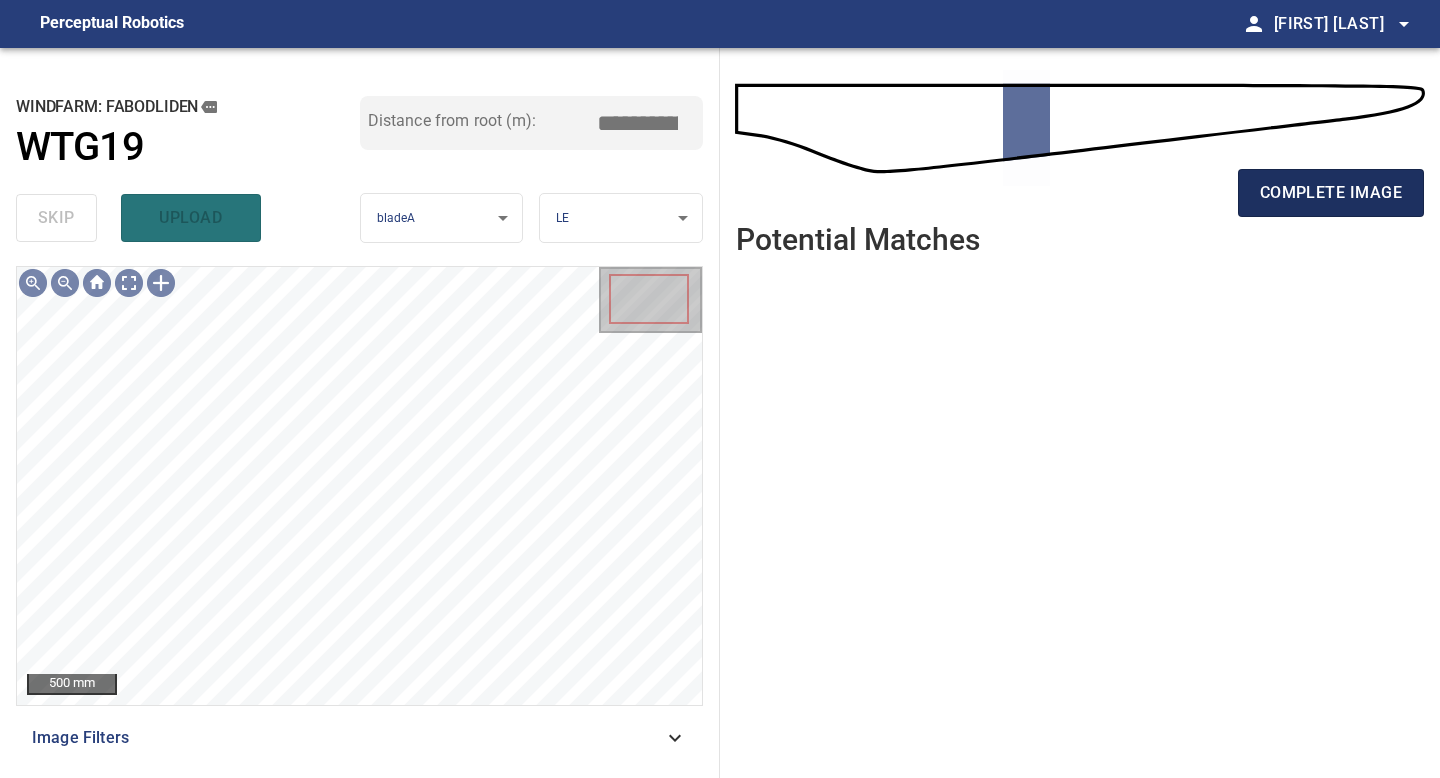 click on "complete image" at bounding box center (1331, 193) 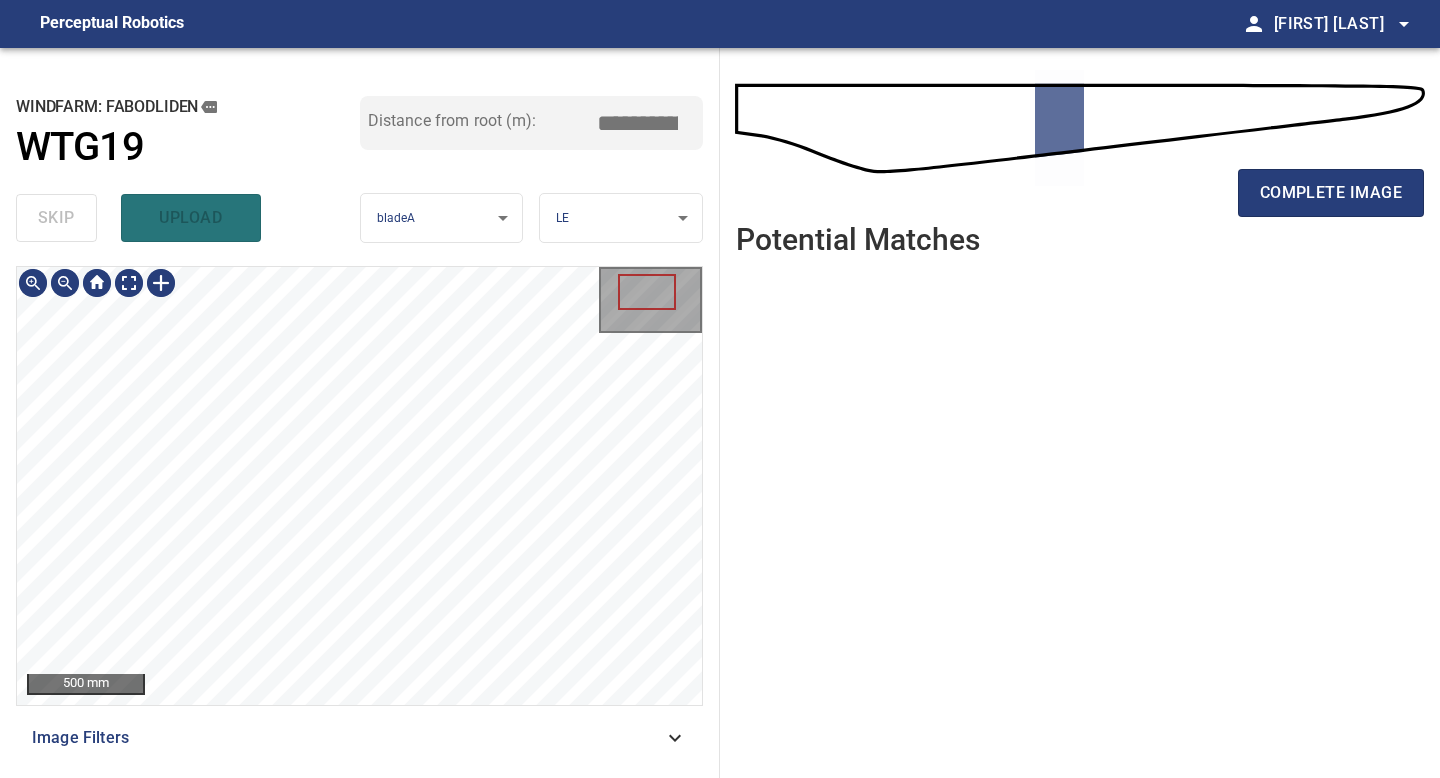 click on "500 mm Image Filters" at bounding box center (359, 514) 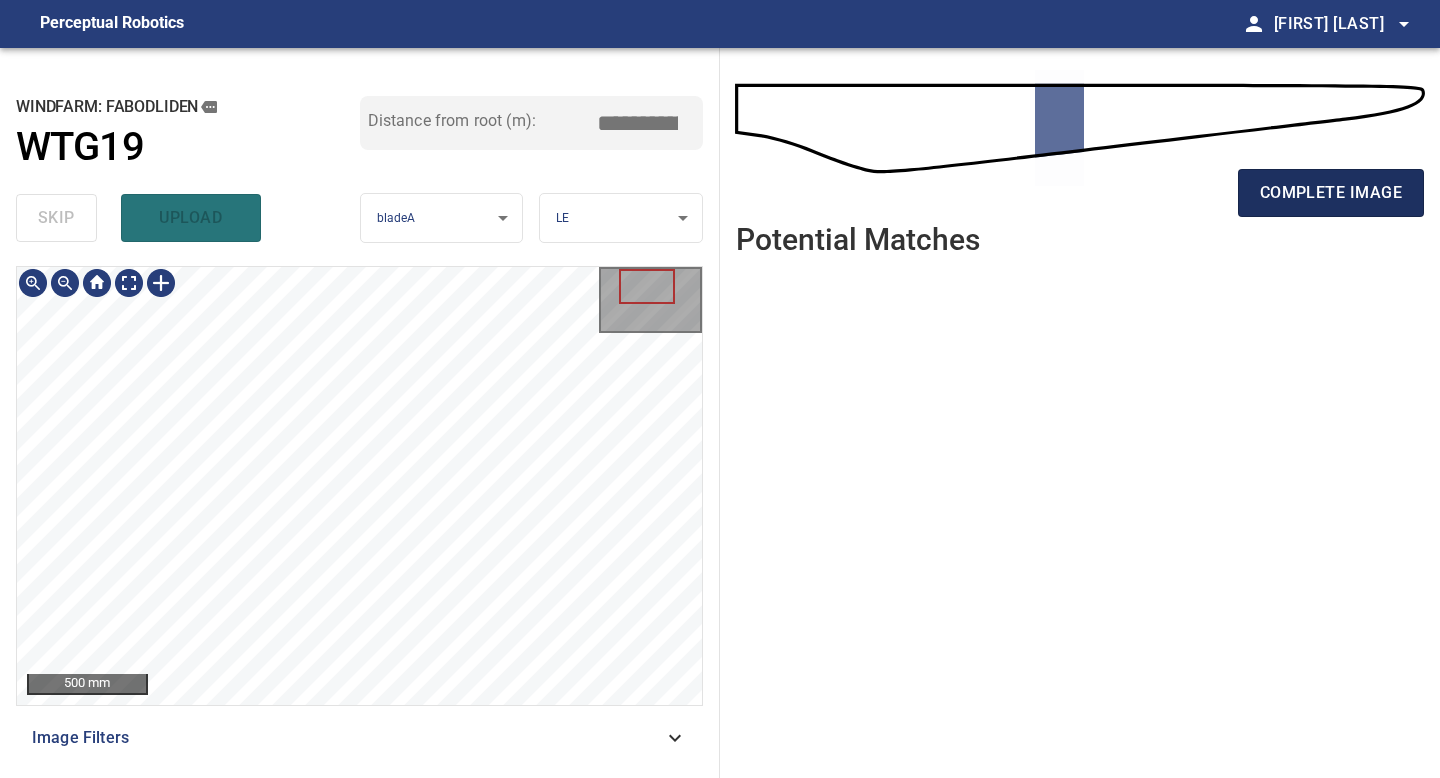 click on "complete image" at bounding box center [1331, 193] 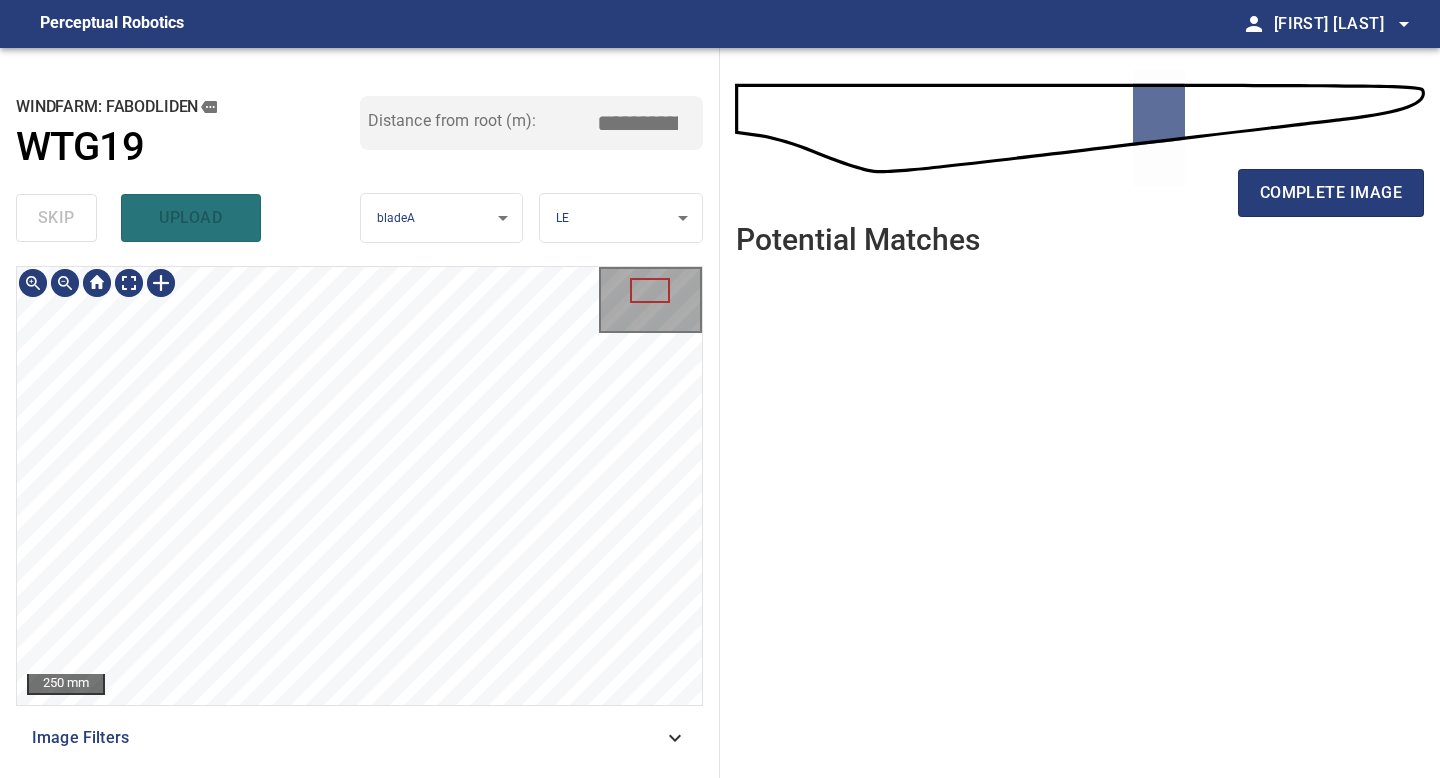 click on "250 mm Image Filters" at bounding box center (359, 514) 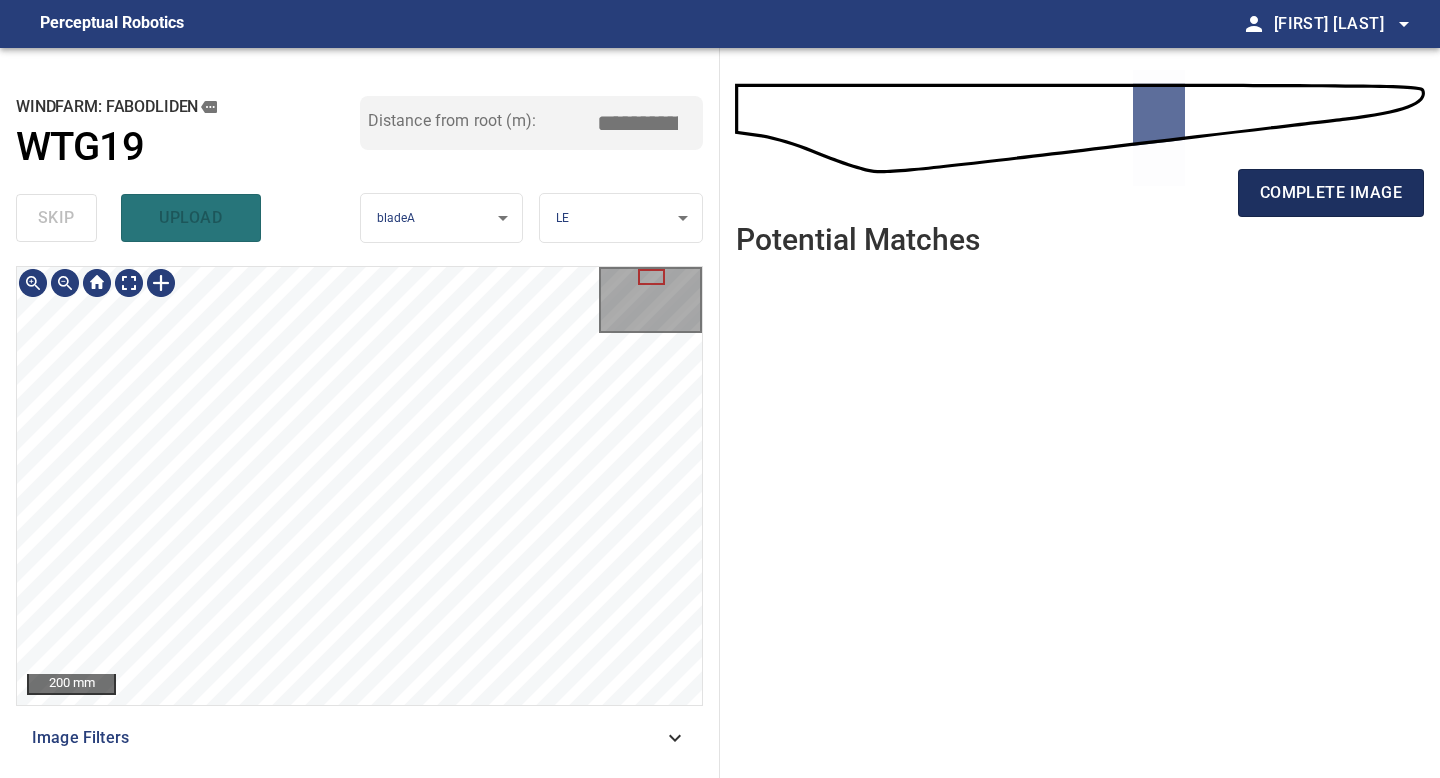 click on "complete image" at bounding box center (1331, 193) 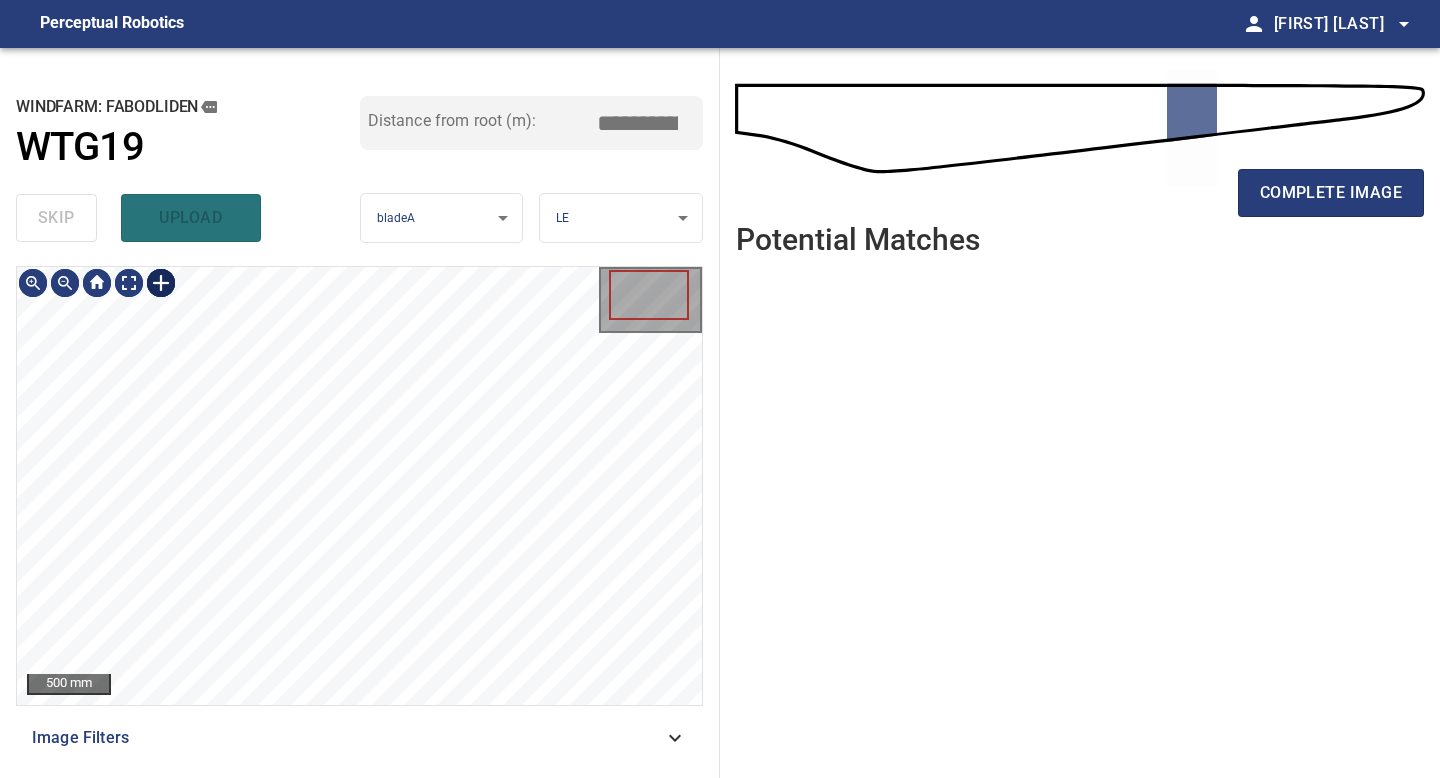 click at bounding box center [161, 283] 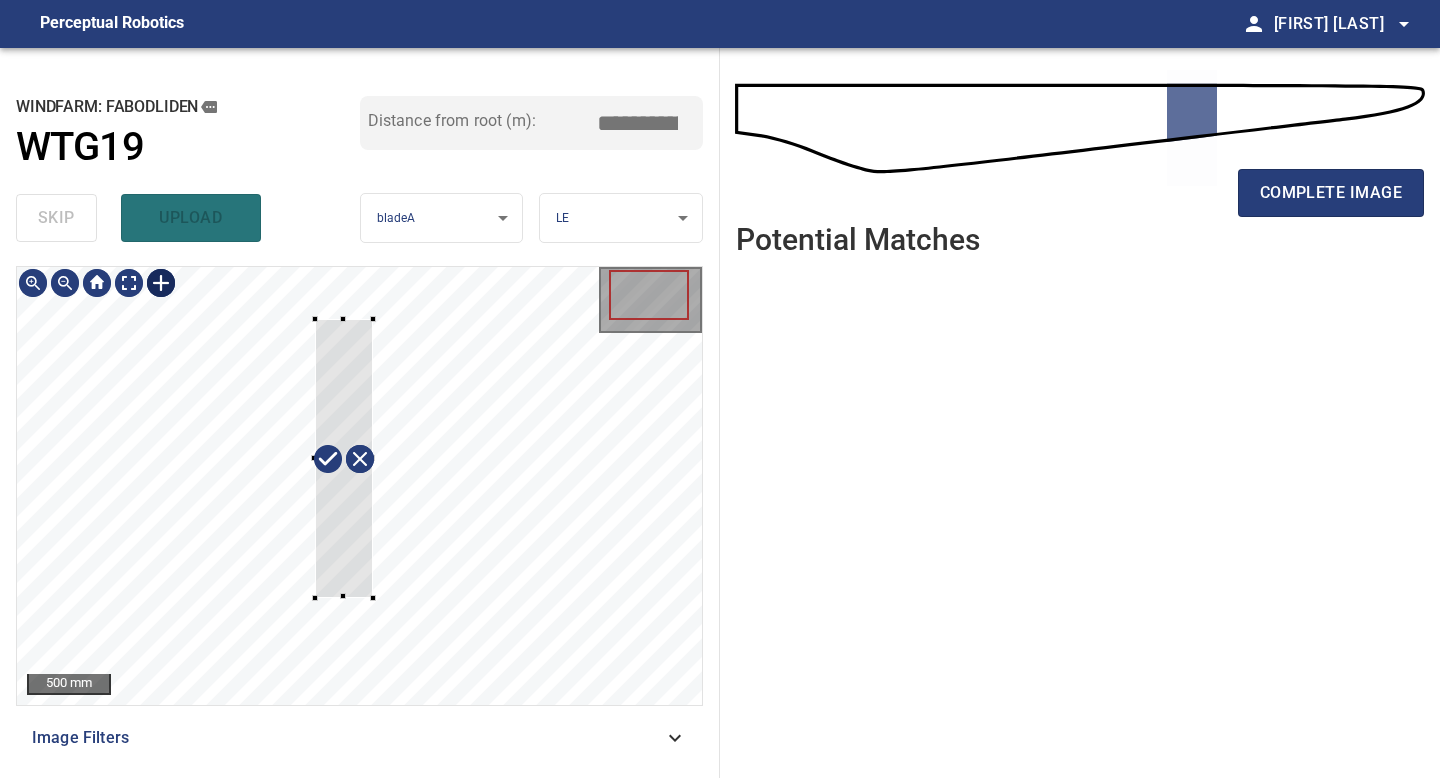 click at bounding box center [359, 486] 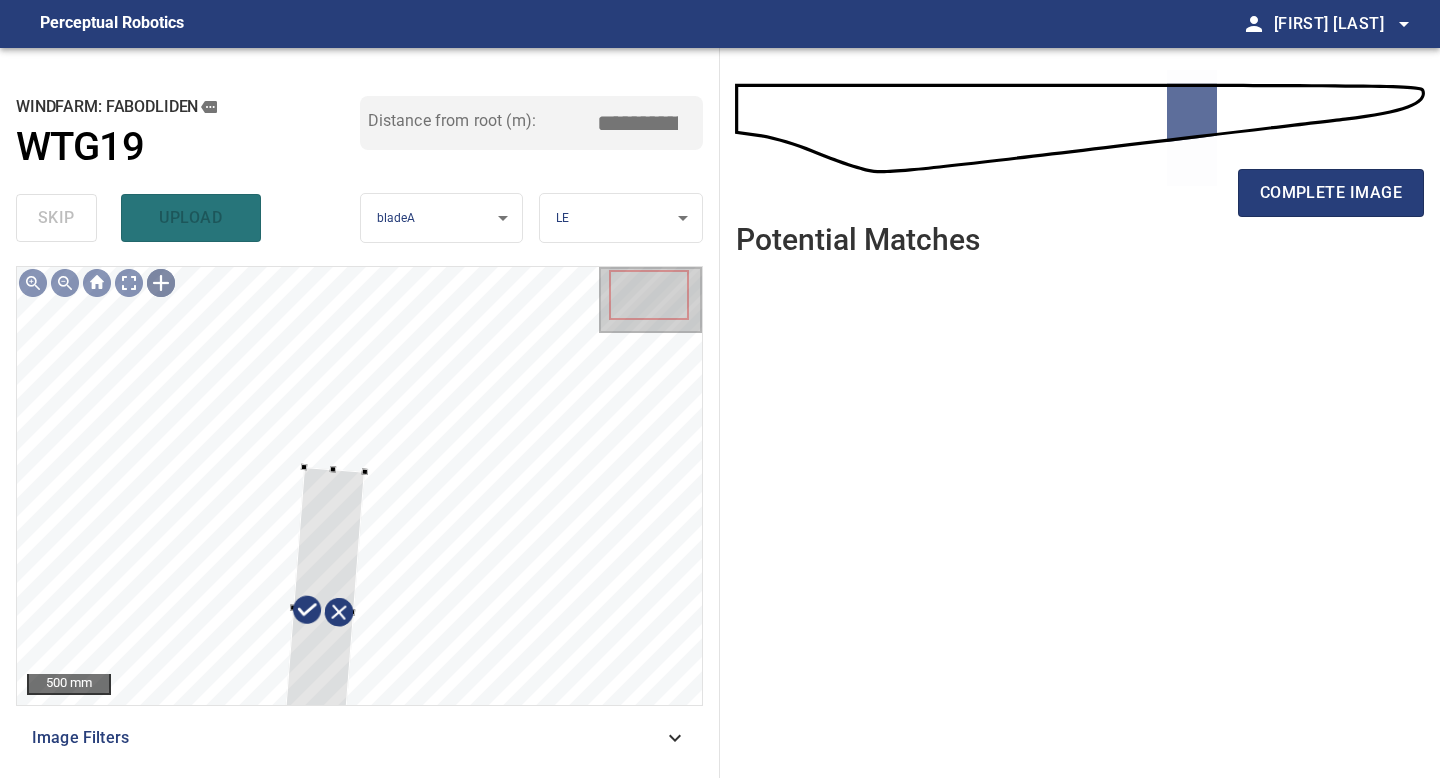 click on "500 mm Image Filters" at bounding box center (359, 514) 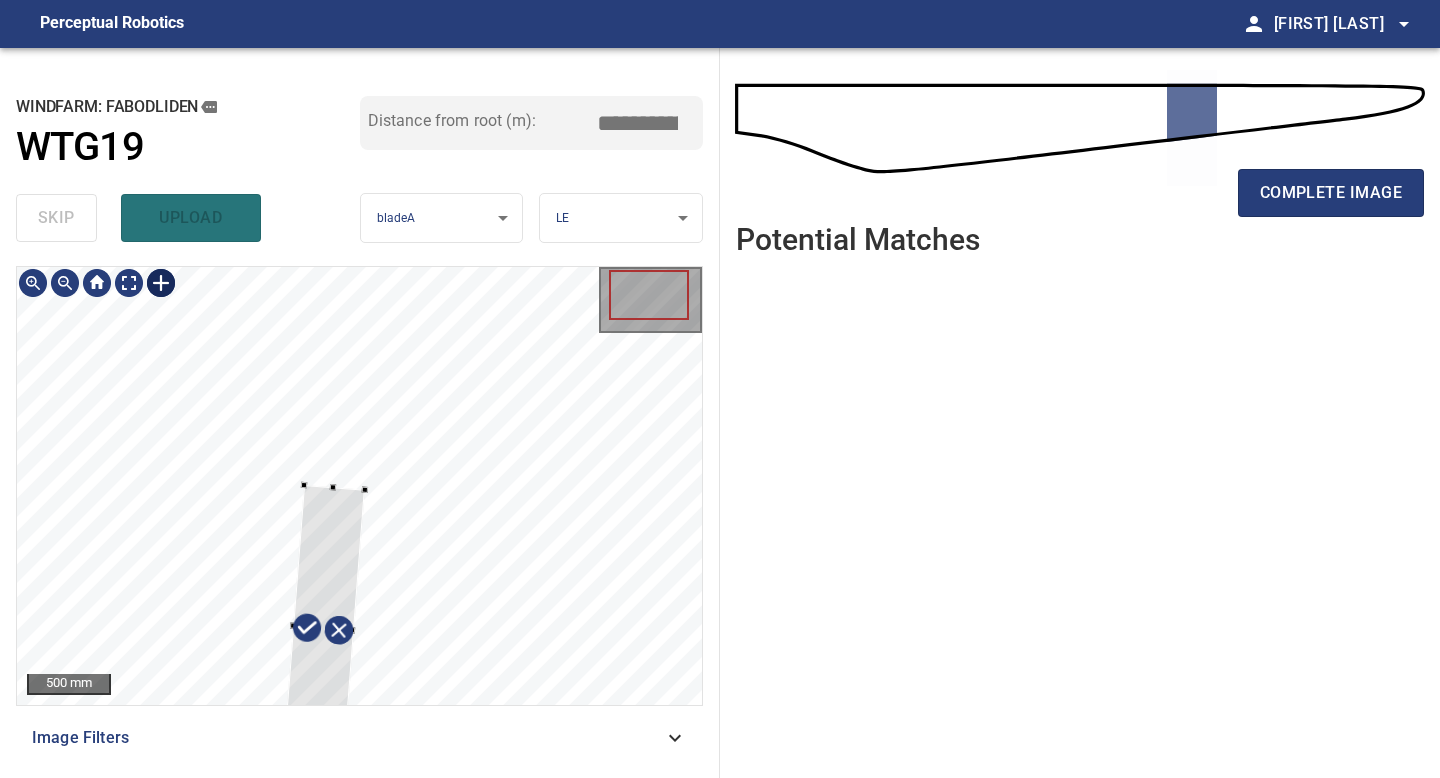click at bounding box center (323, 629) 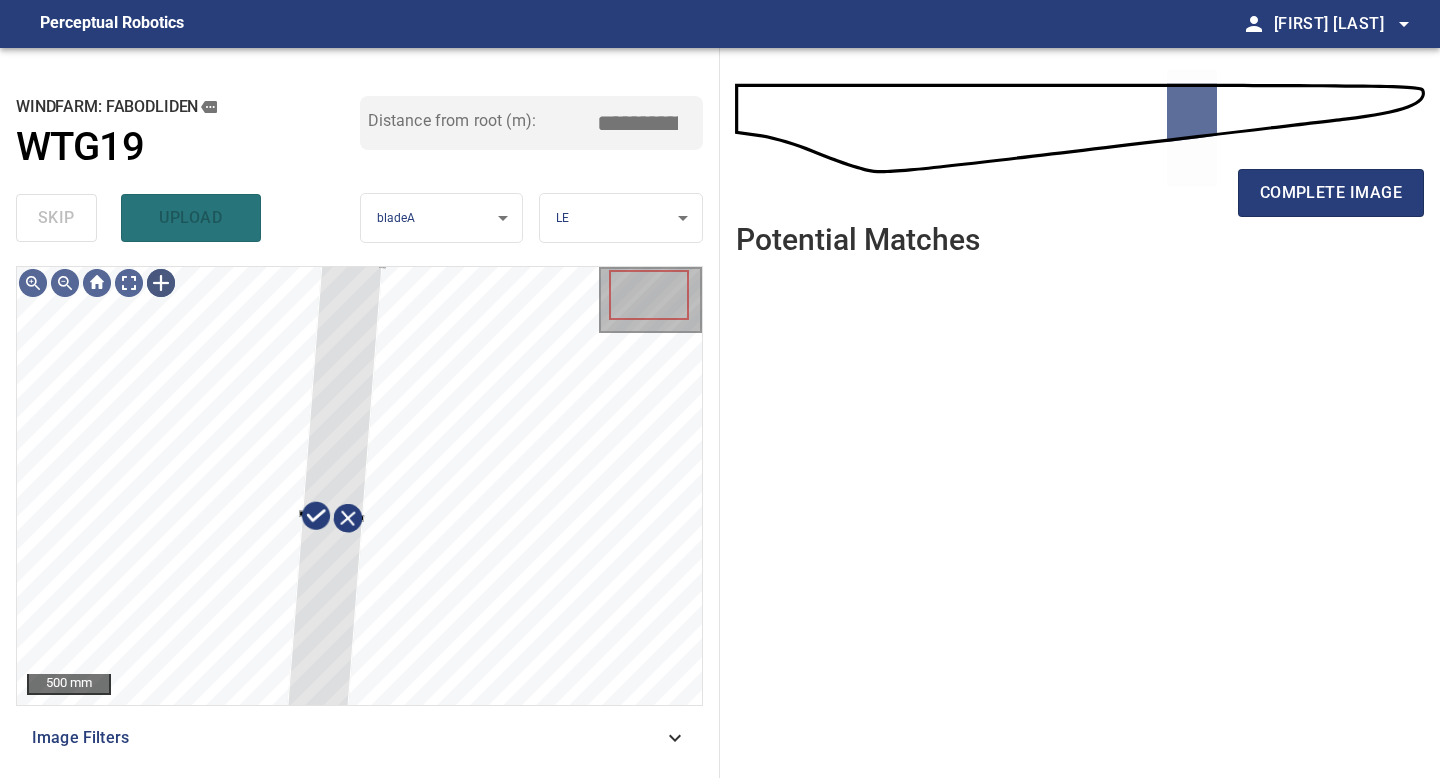 click on "**********" at bounding box center (360, 413) 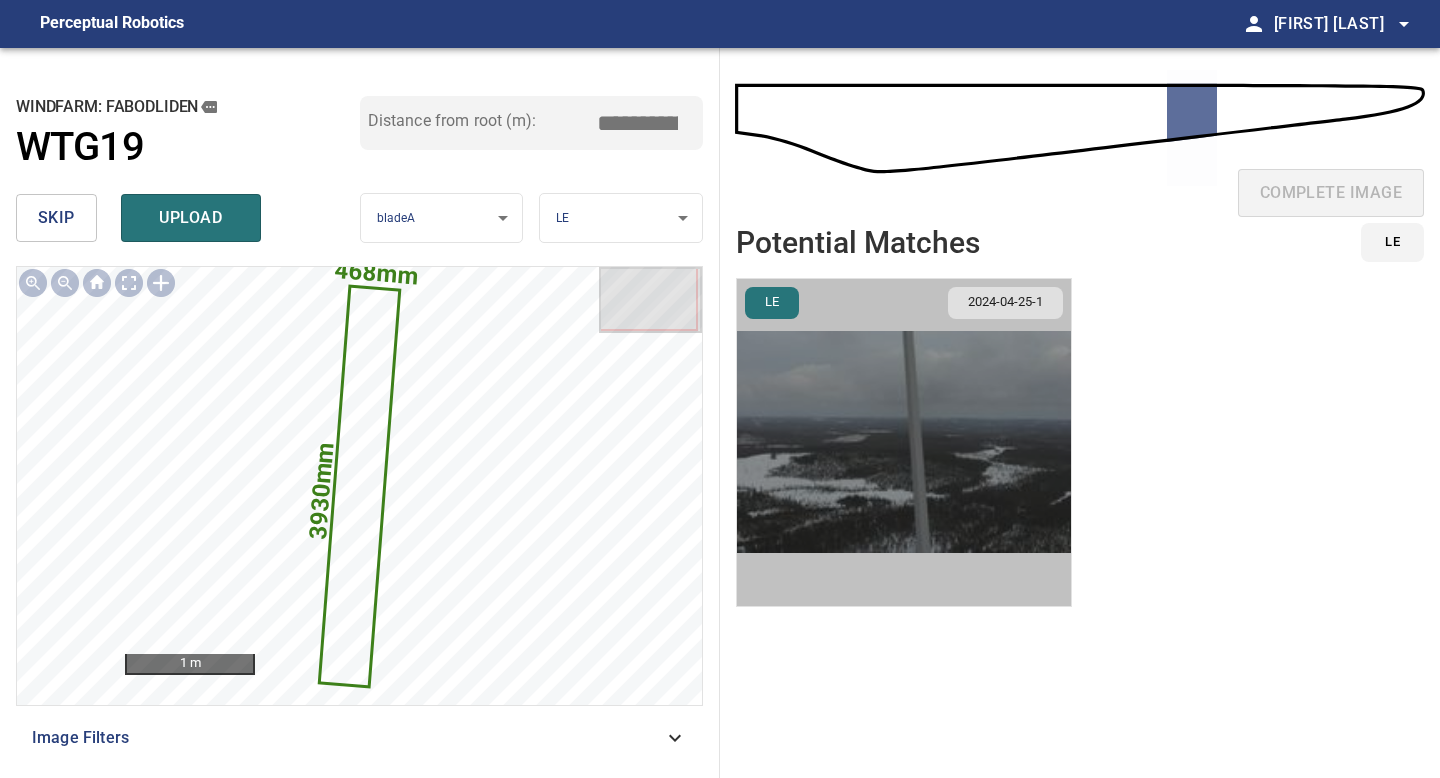 click at bounding box center [904, 442] 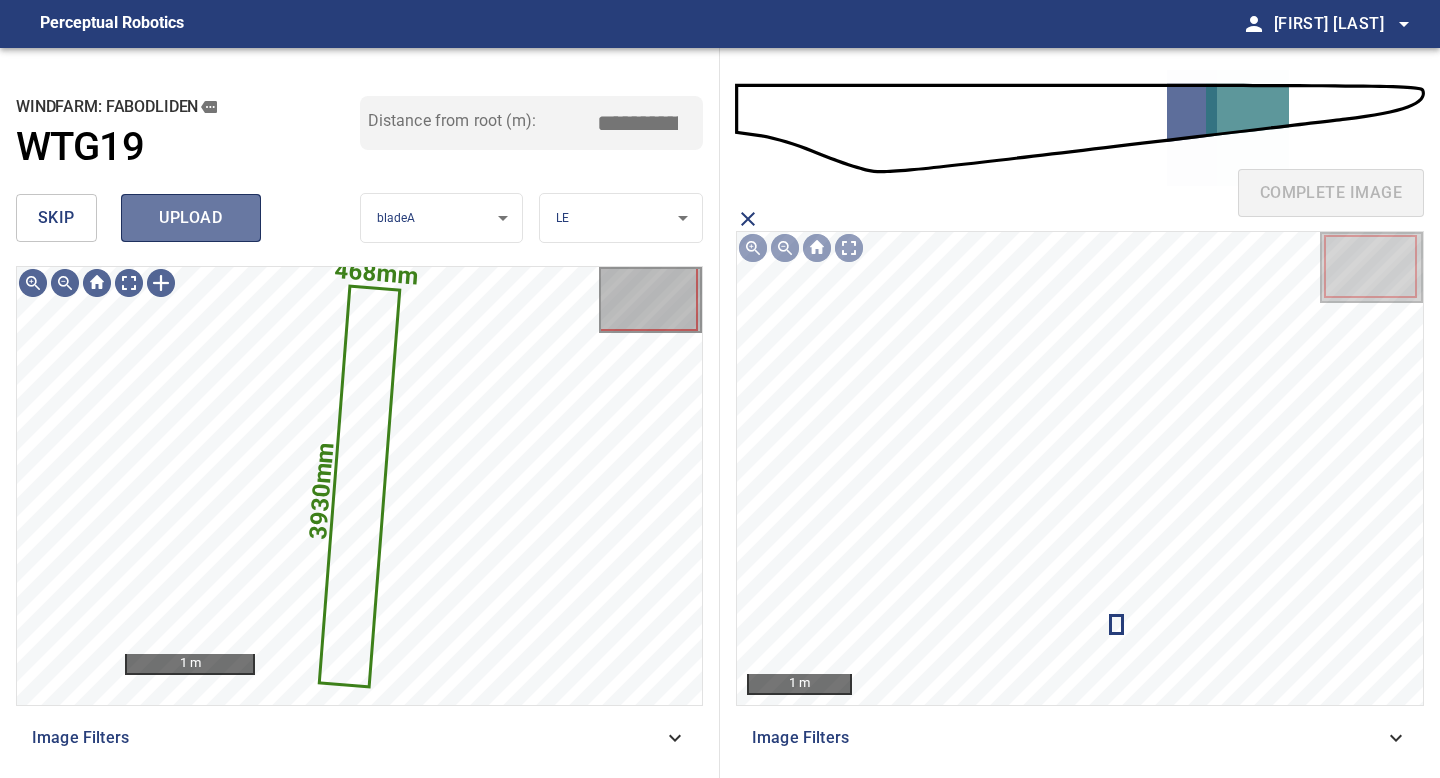 click on "upload" at bounding box center (191, 218) 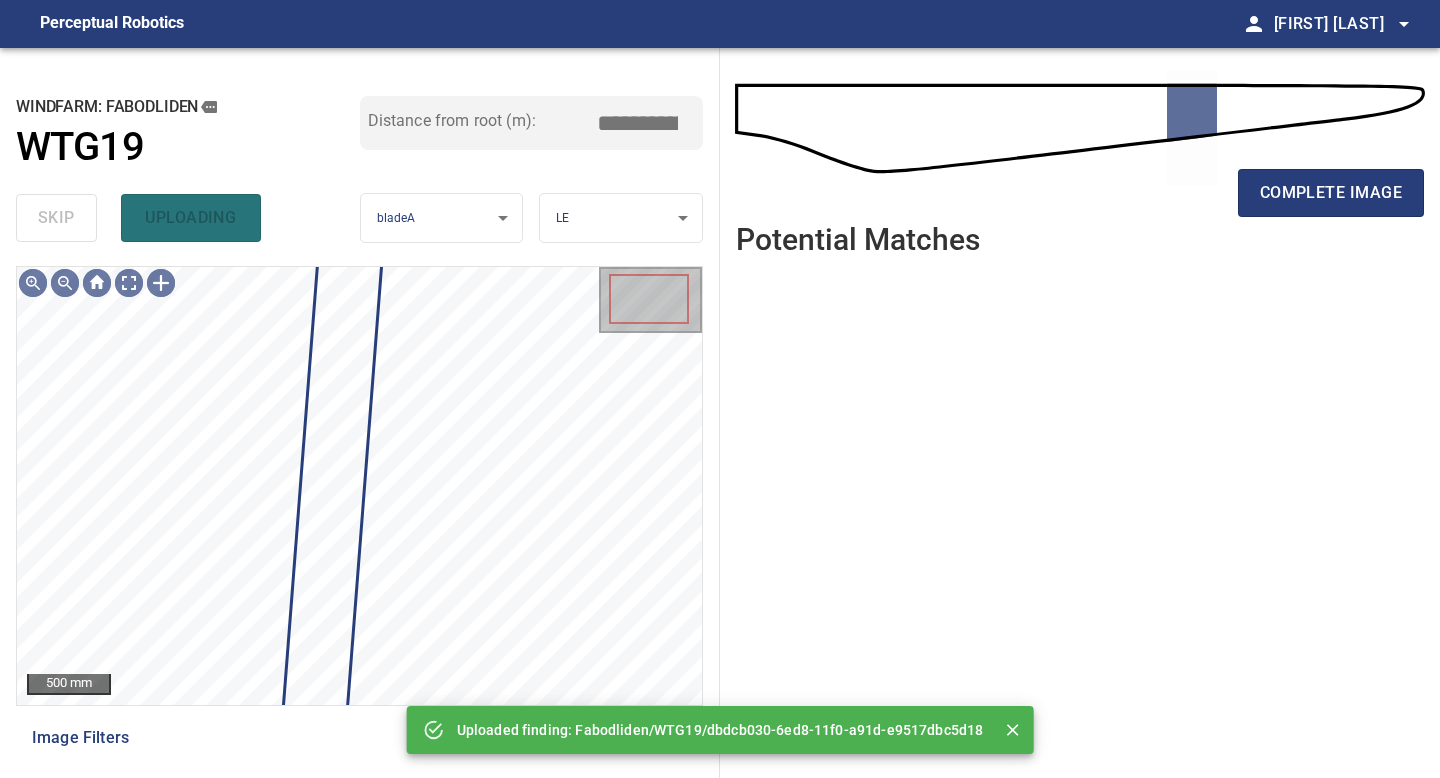 click on "complete image" at bounding box center [1080, 201] 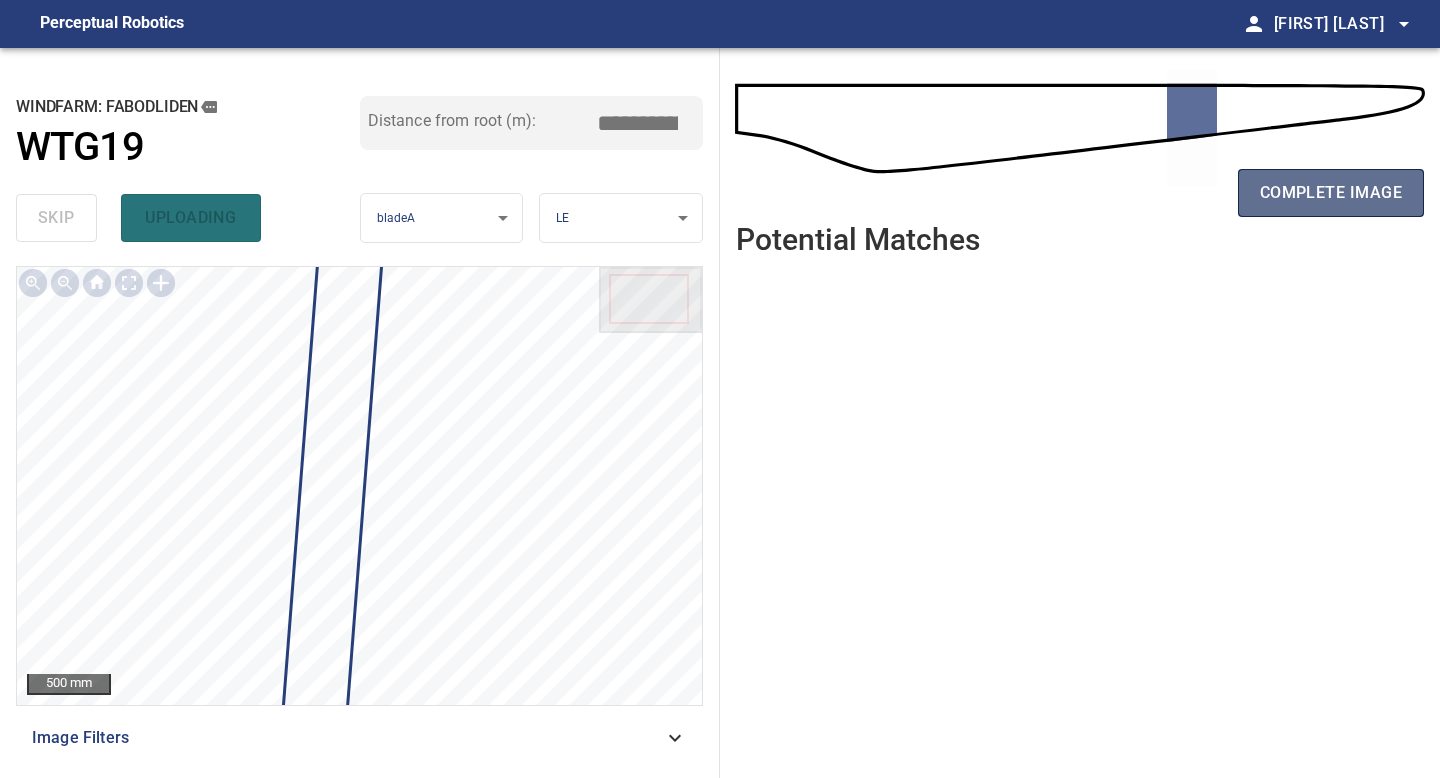 click on "complete image" at bounding box center [1331, 193] 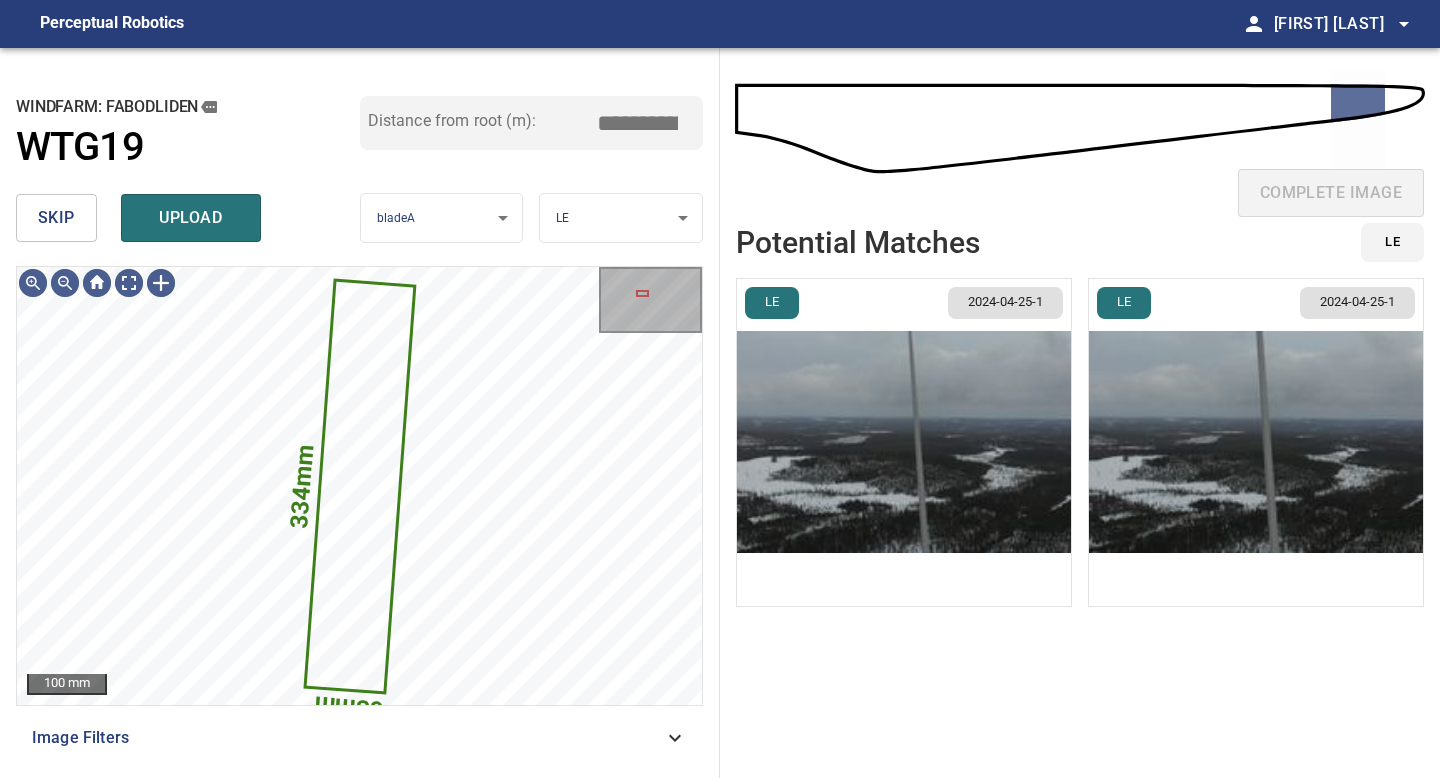 click at bounding box center (904, 442) 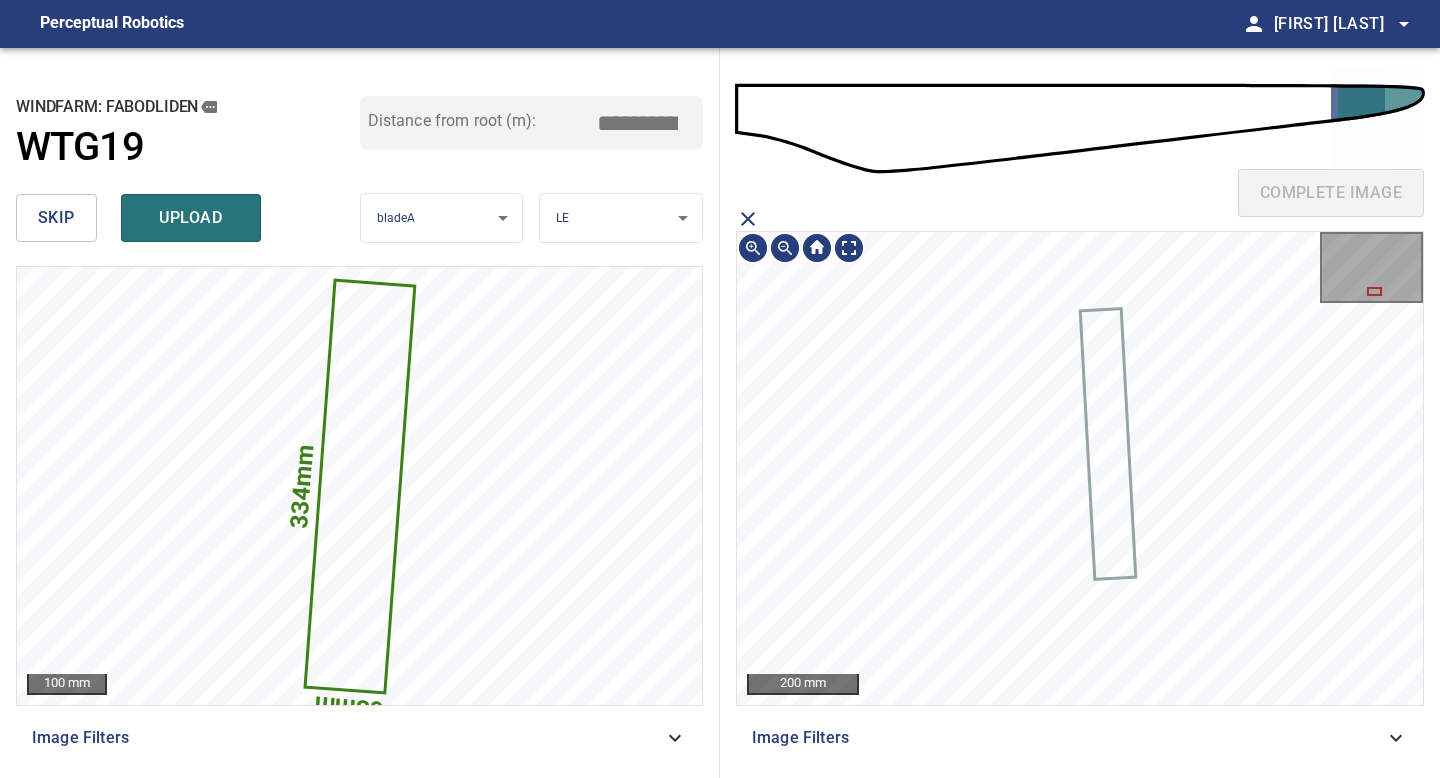 click 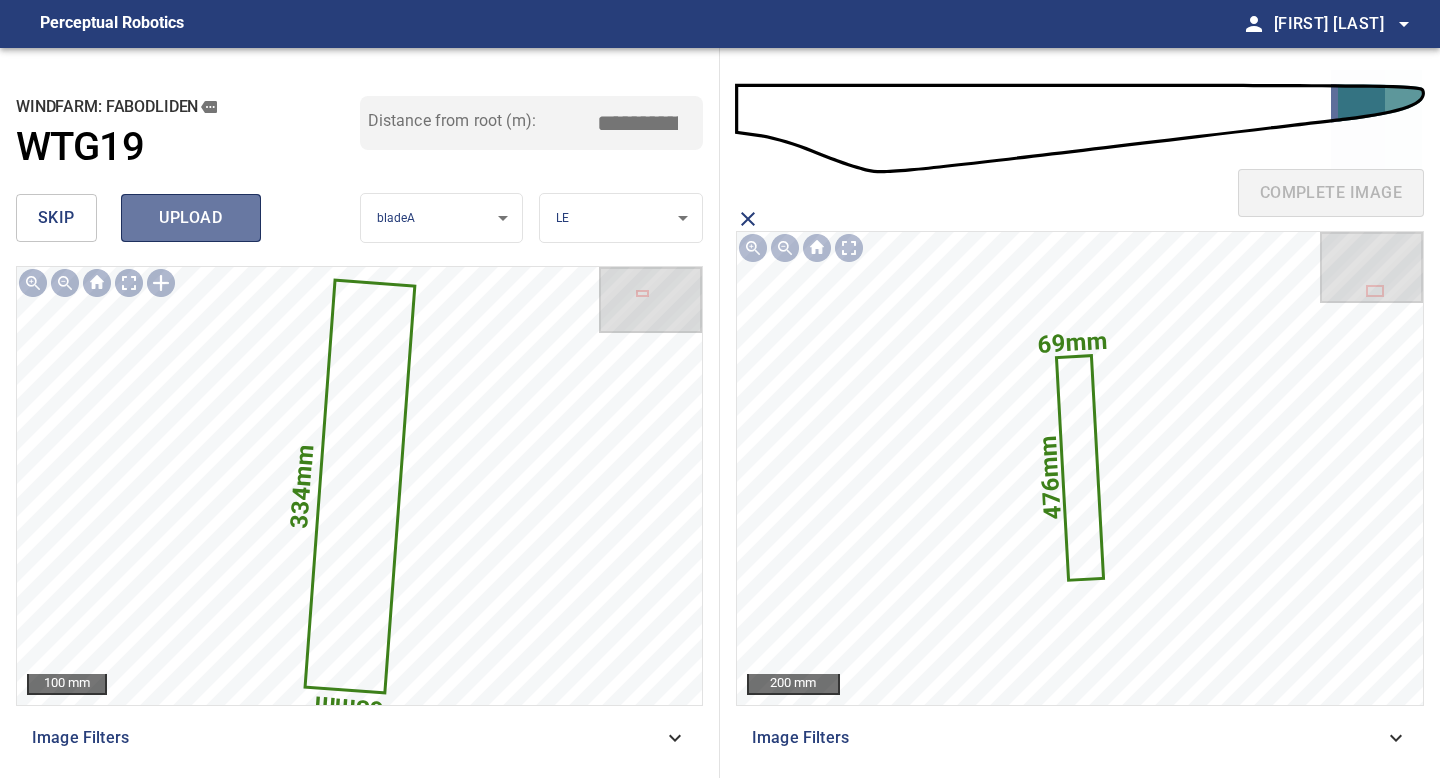 click on "upload" at bounding box center [191, 218] 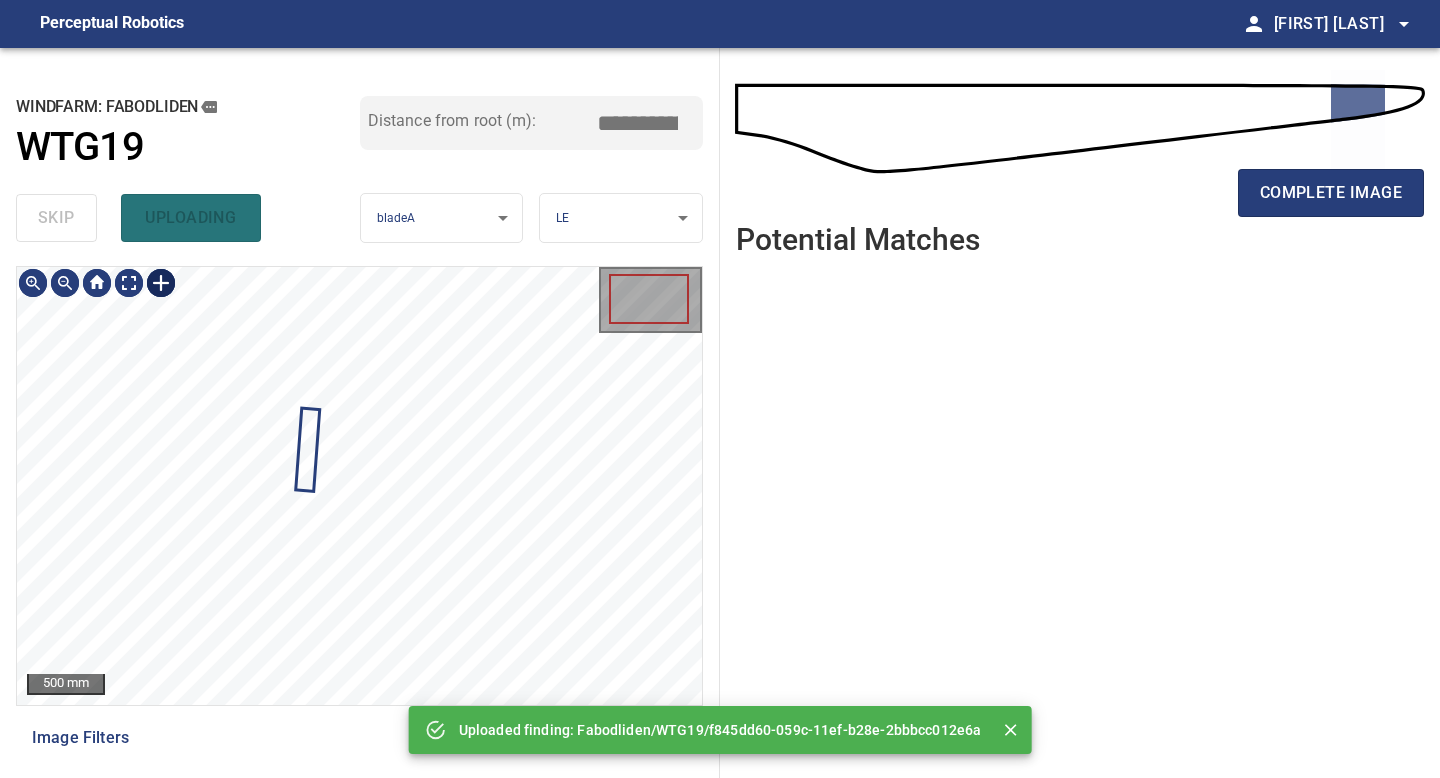 click at bounding box center (161, 283) 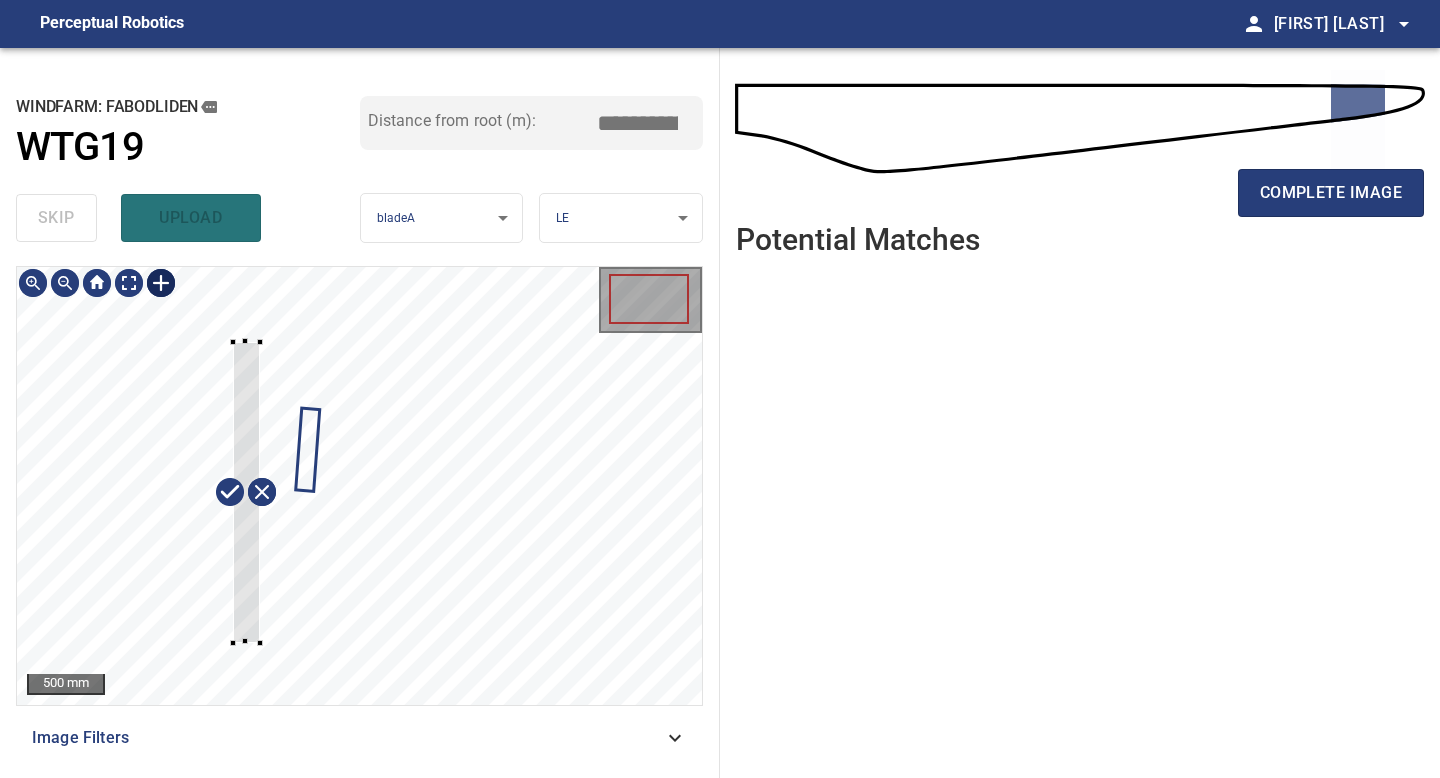 click at bounding box center [359, 486] 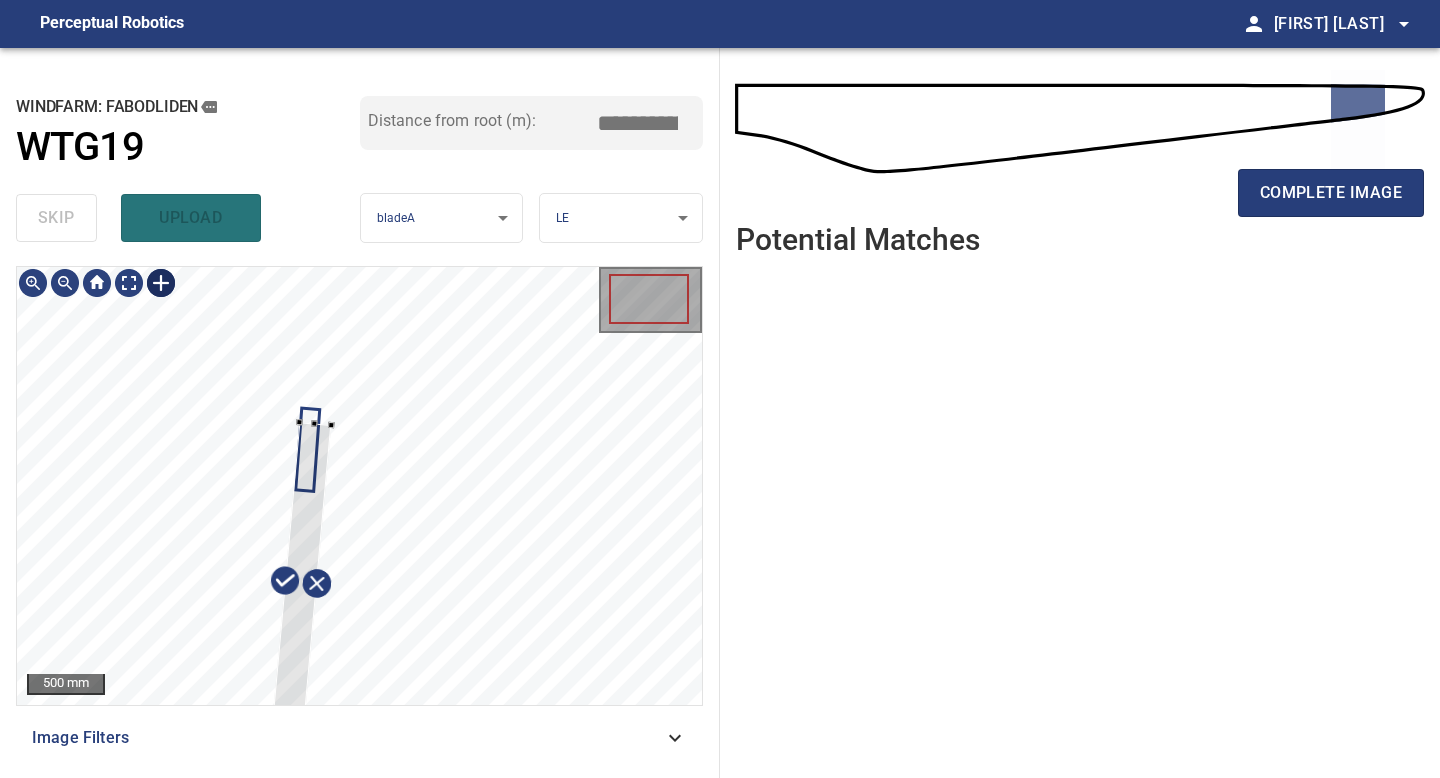 click on "500 mm Image Filters" at bounding box center [359, 514] 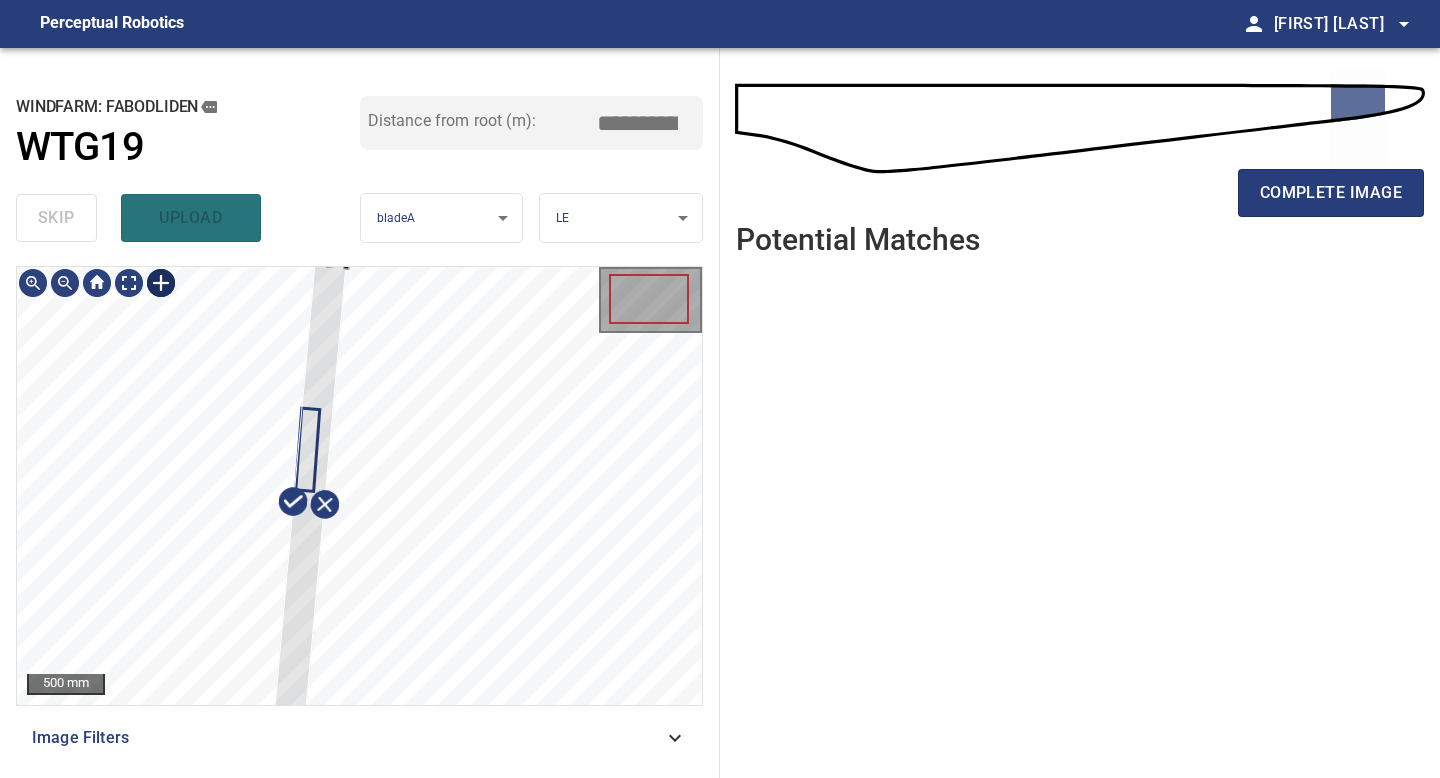 click on "**********" at bounding box center (360, 413) 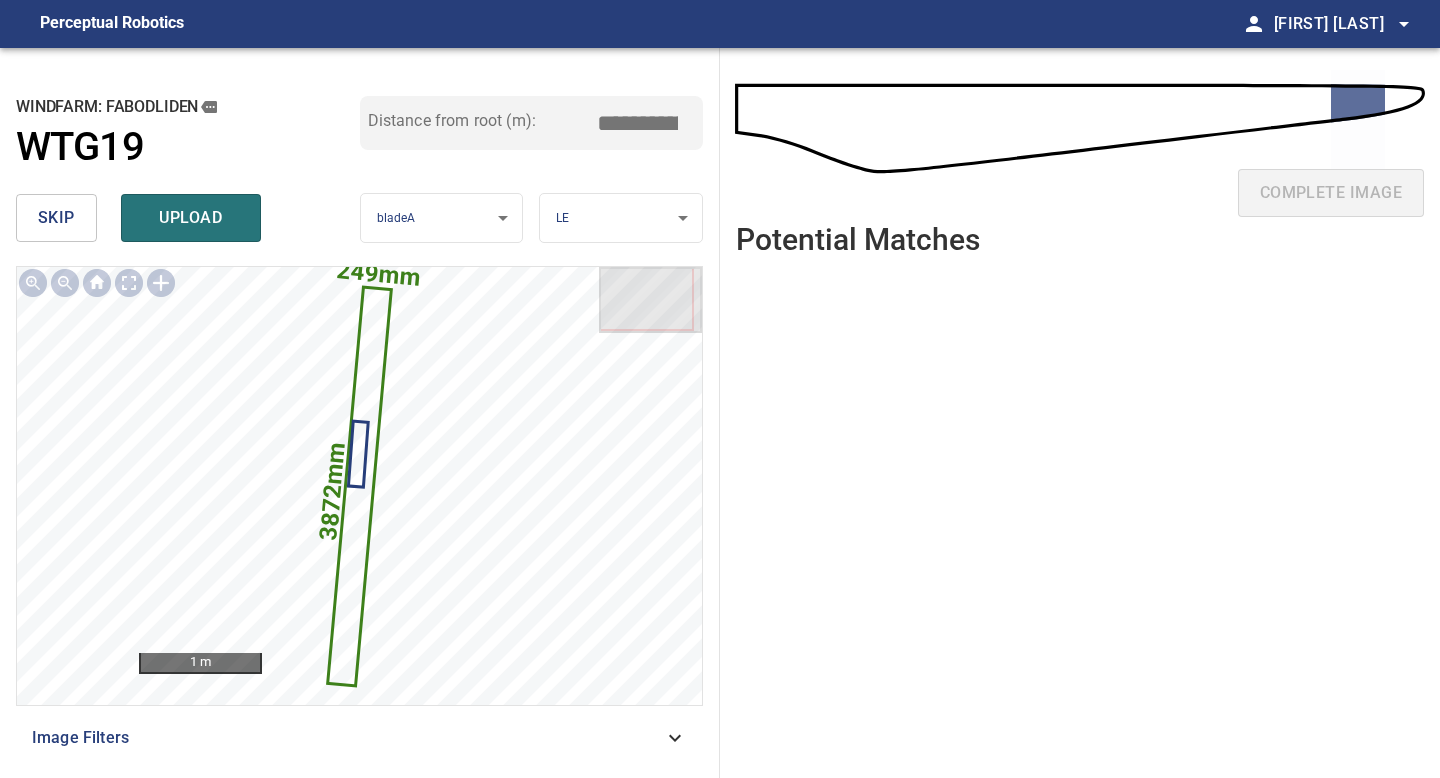 drag, startPoint x: 644, startPoint y: 120, endPoint x: 517, endPoint y: 120, distance: 127 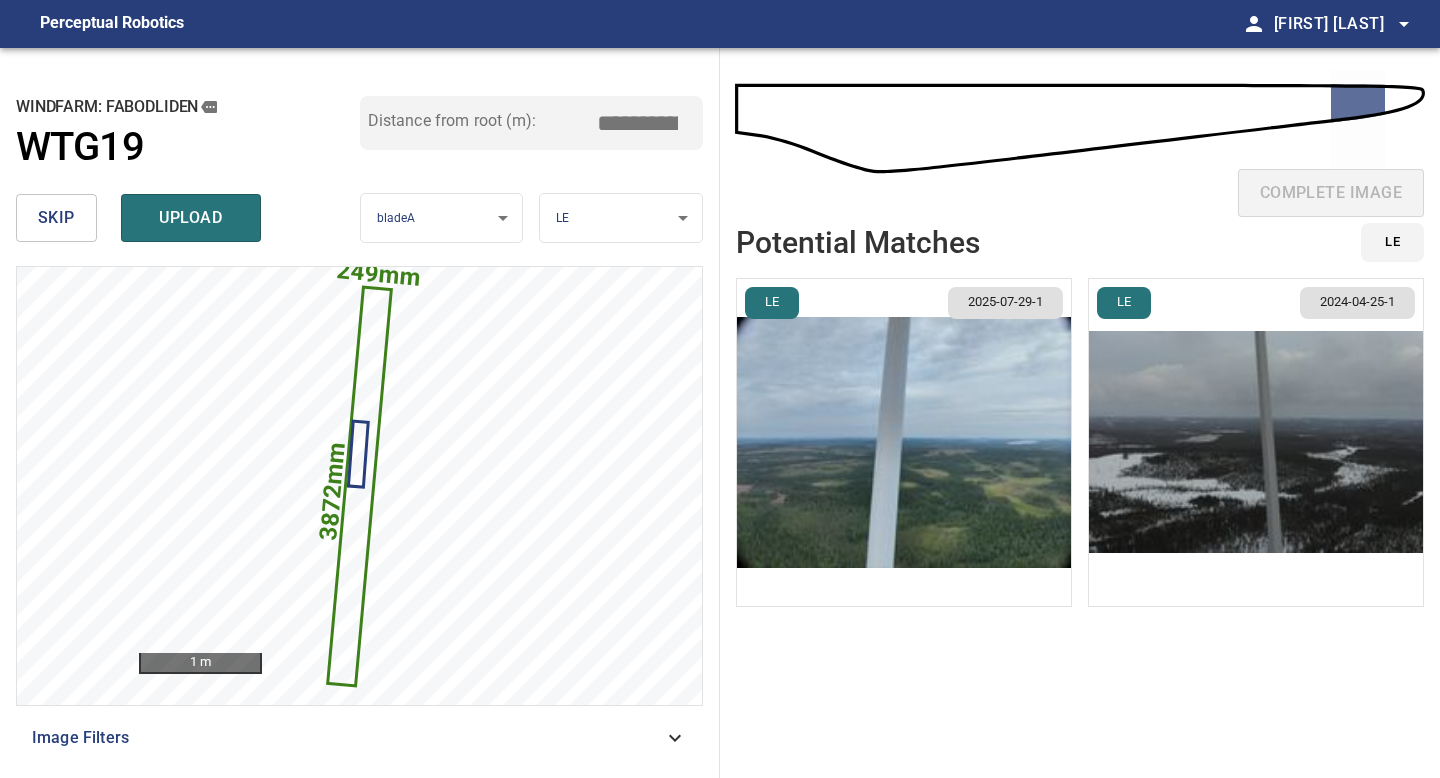 type on "*****" 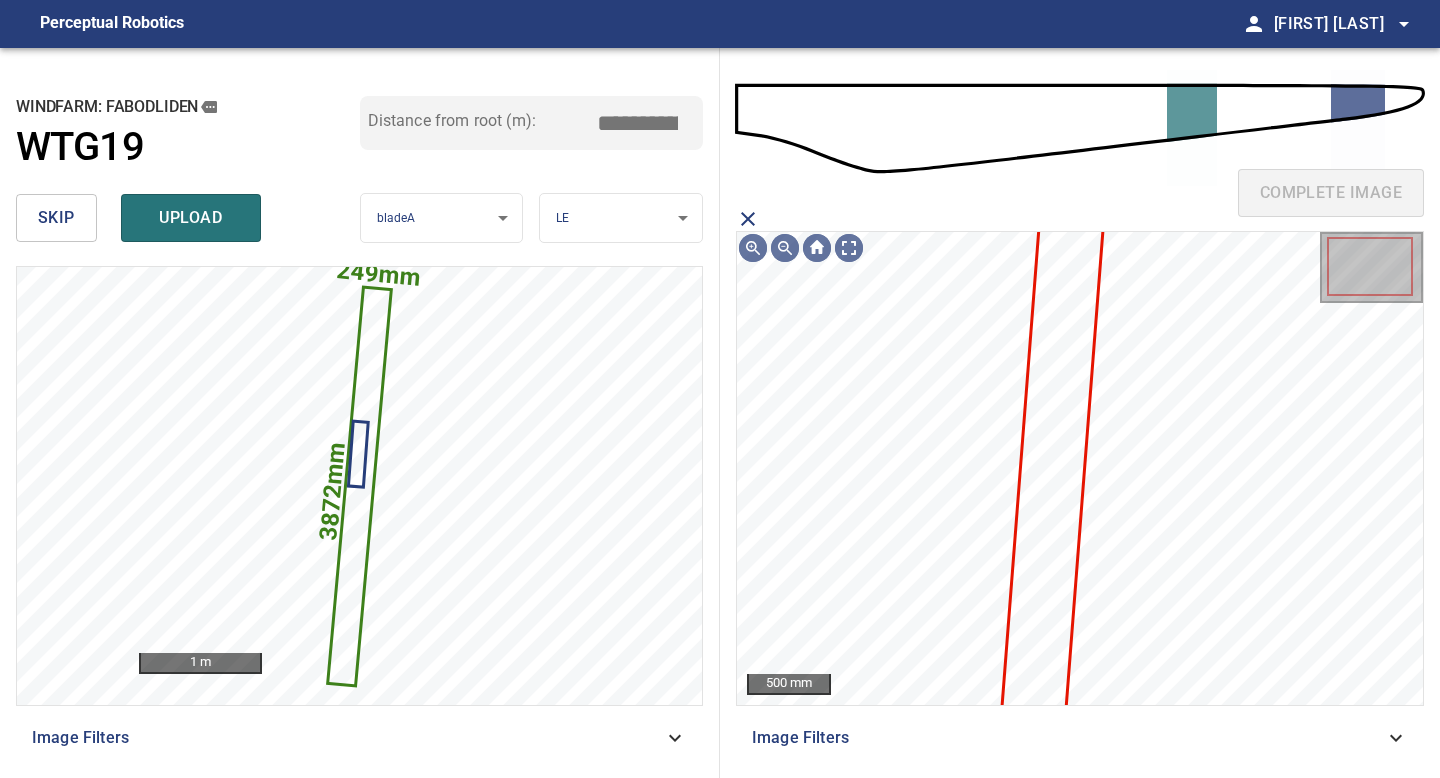 click 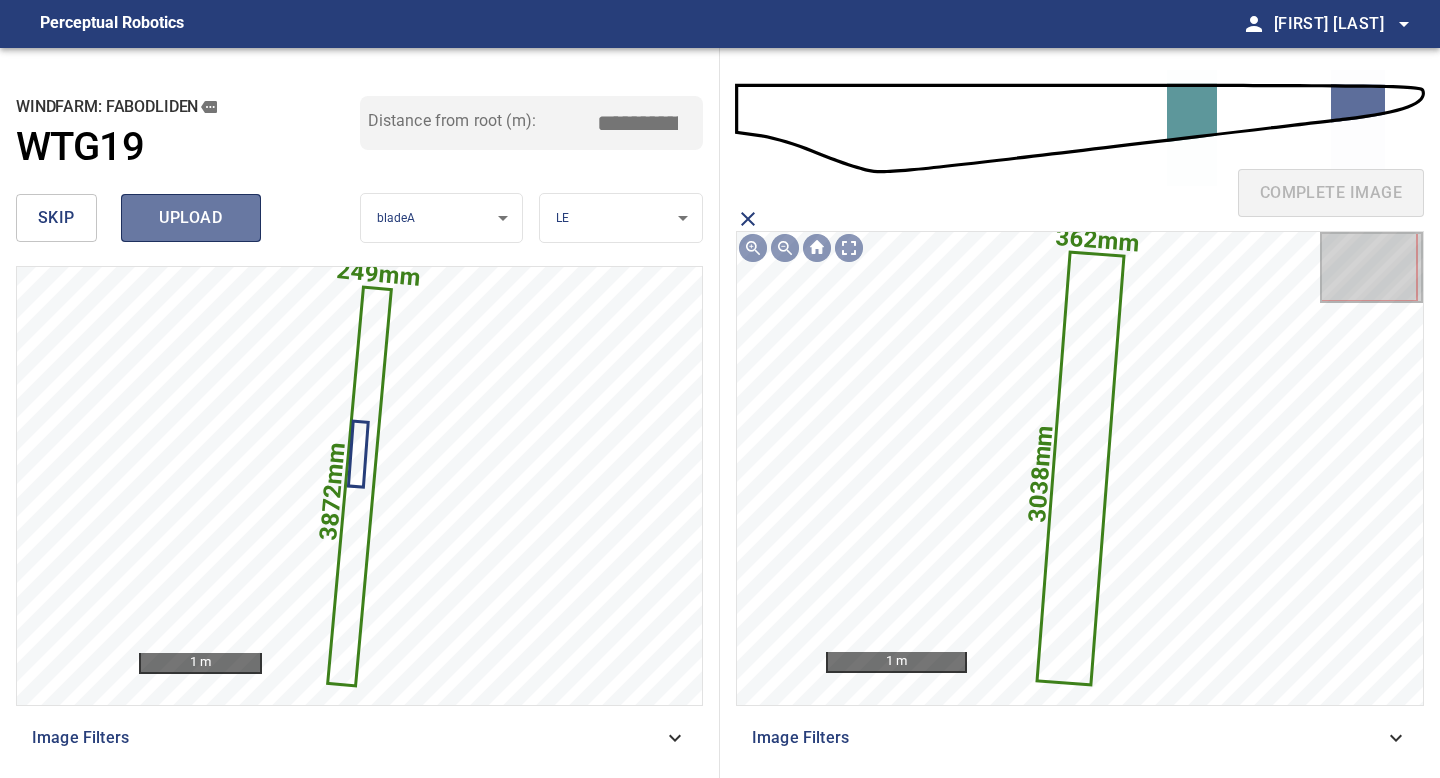 click on "upload" at bounding box center (191, 218) 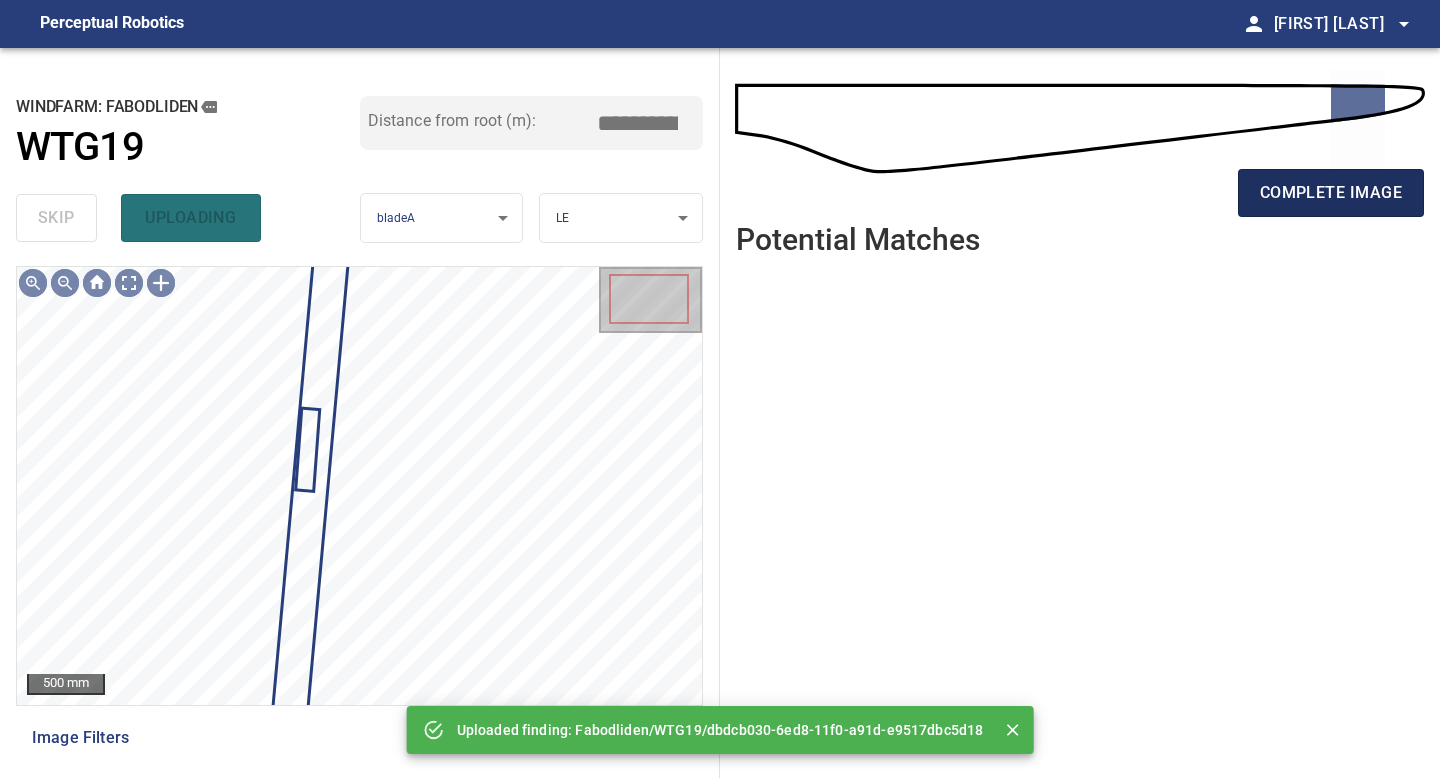 click on "complete image" at bounding box center (1331, 193) 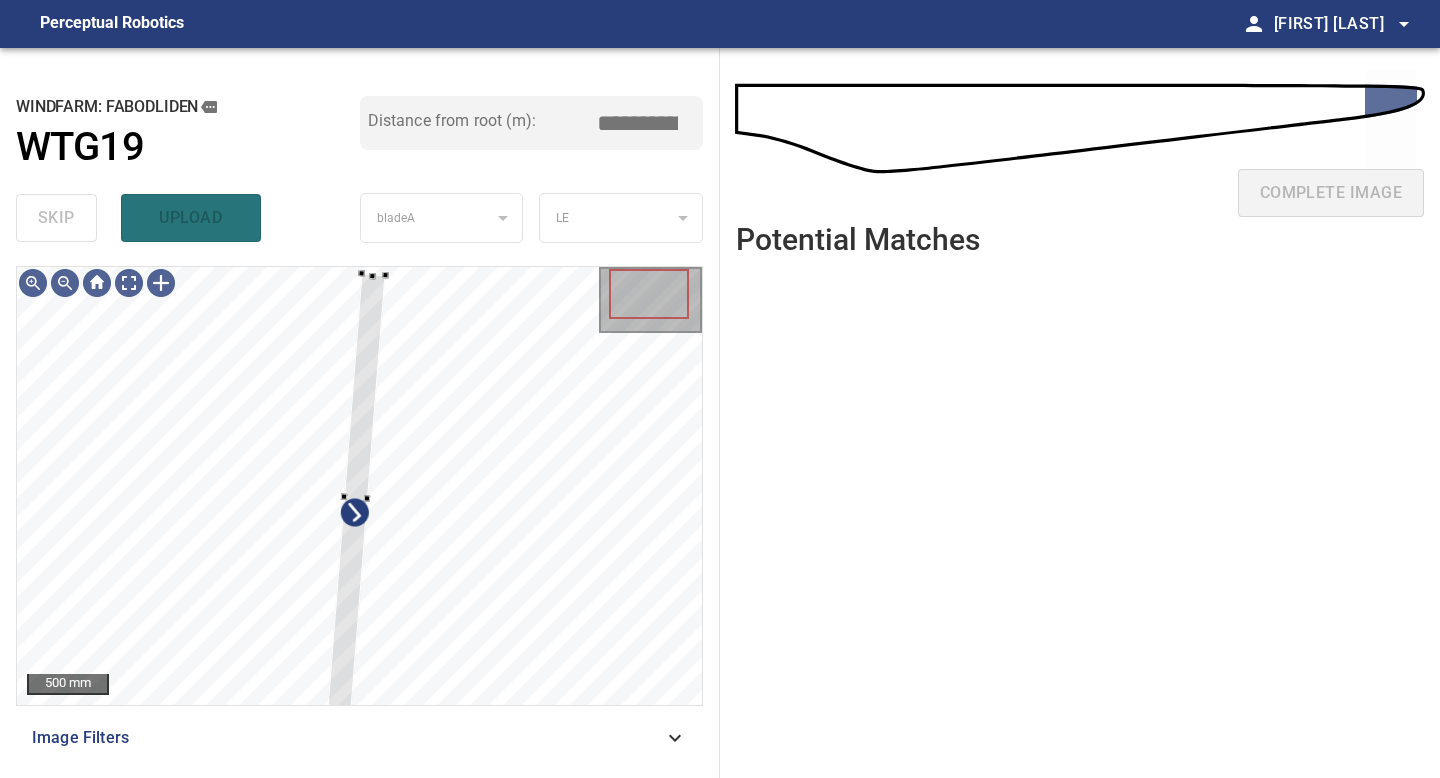 click on "500 mm Image Filters" at bounding box center (359, 514) 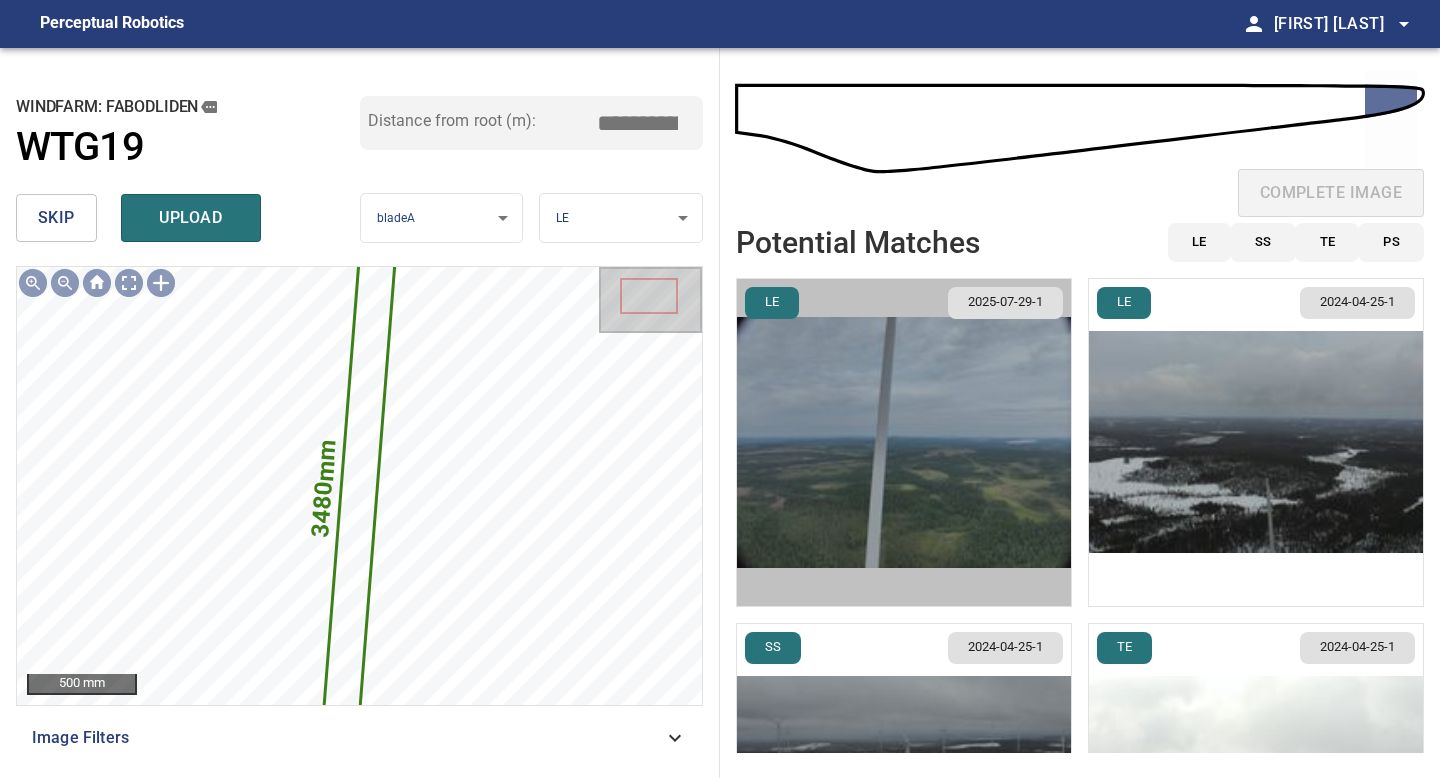 click at bounding box center [904, 442] 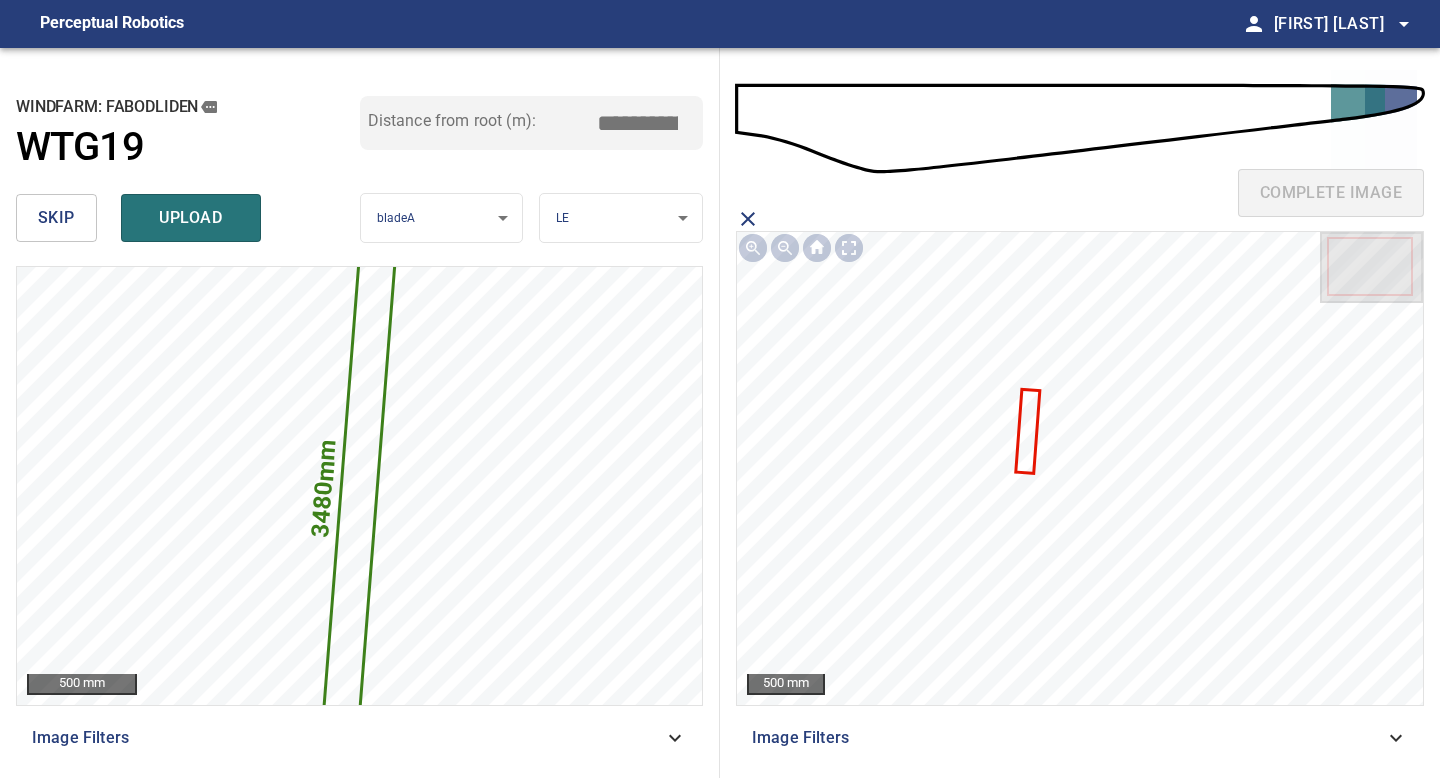 drag, startPoint x: 646, startPoint y: 122, endPoint x: 526, endPoint y: 124, distance: 120.01666 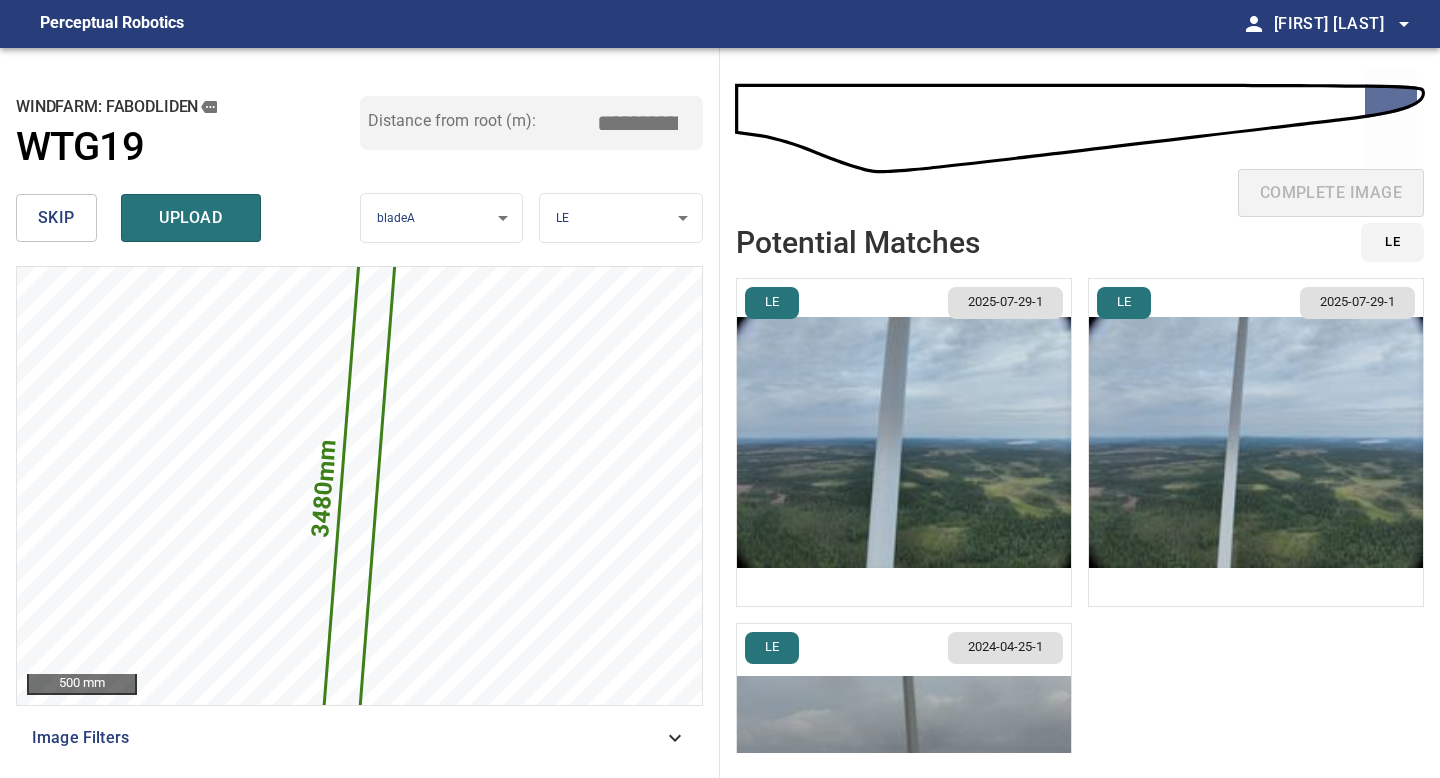 type on "*****" 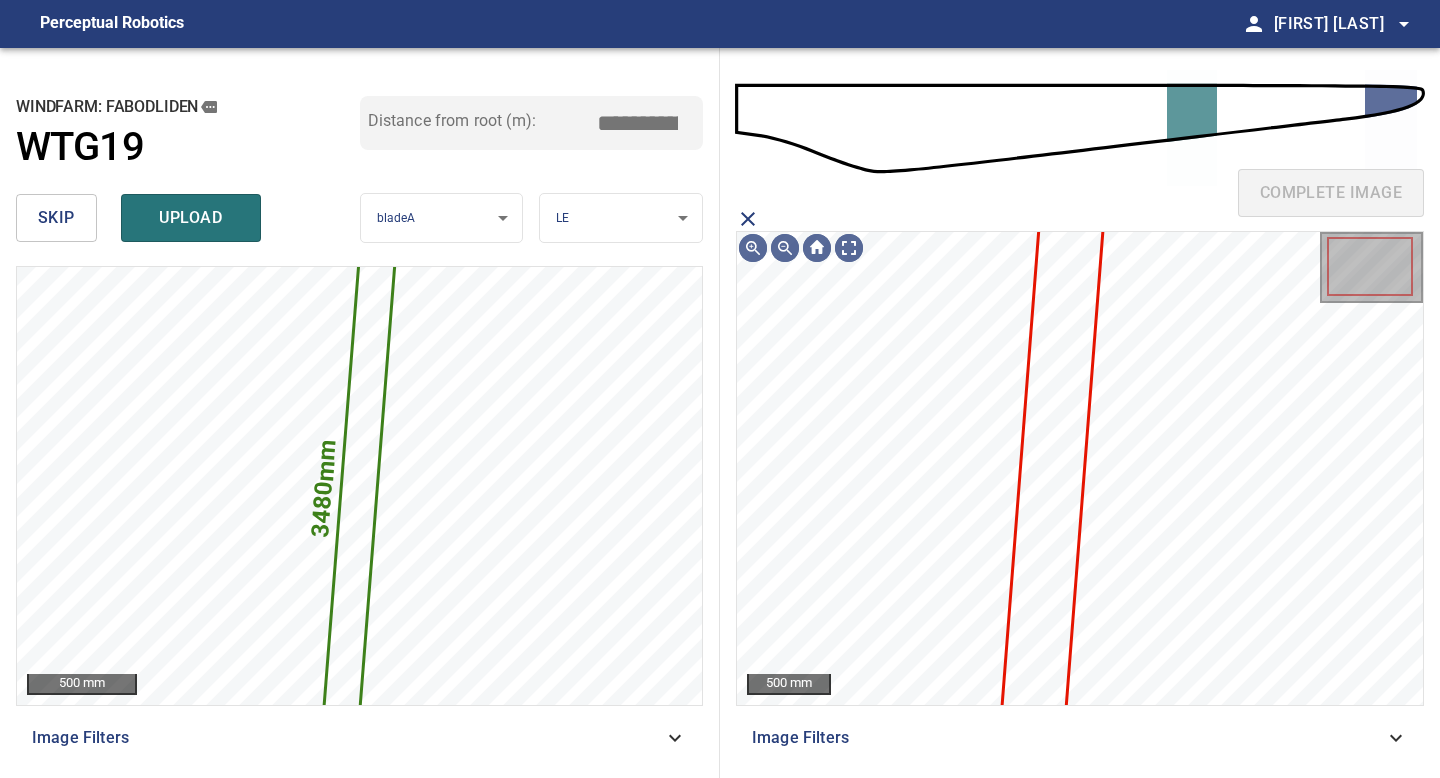 click 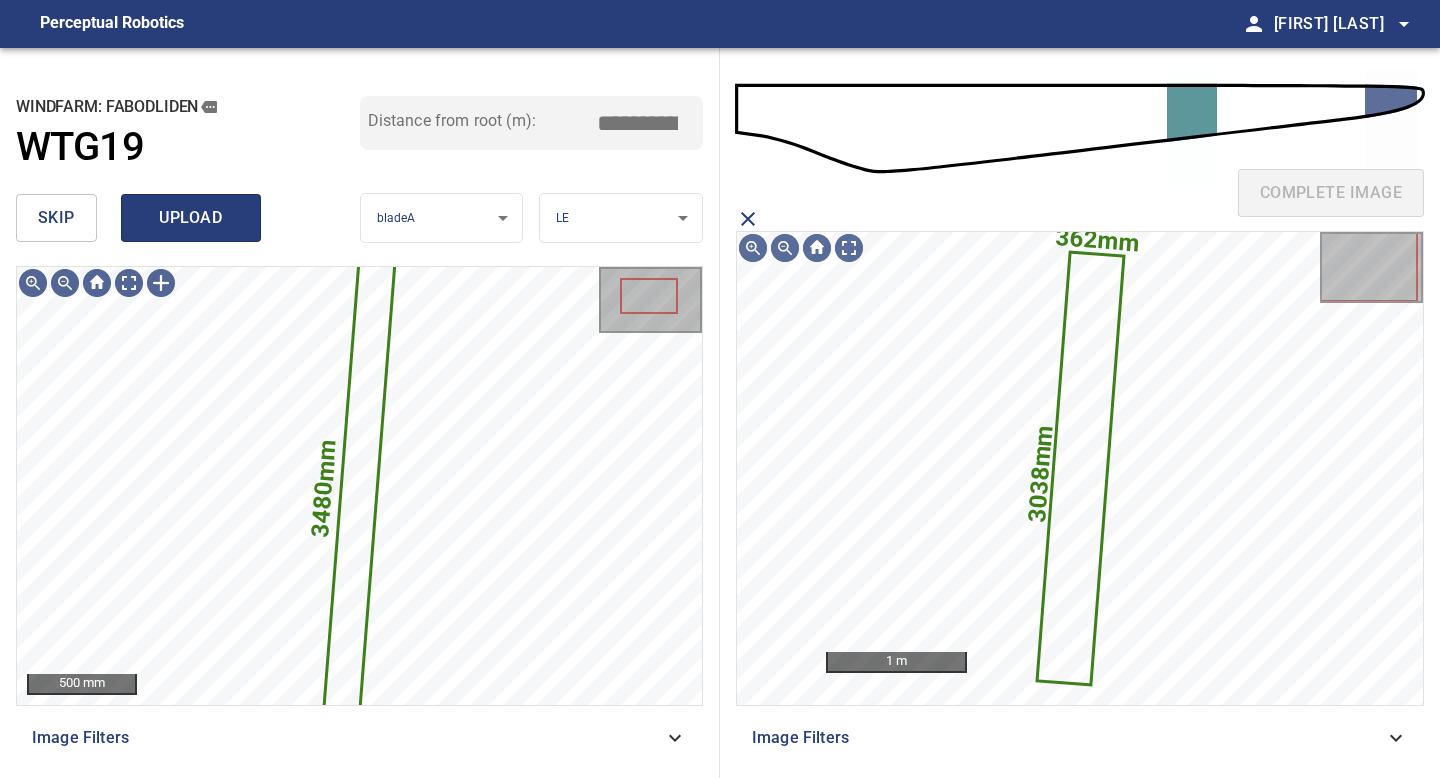 click on "upload" at bounding box center [191, 218] 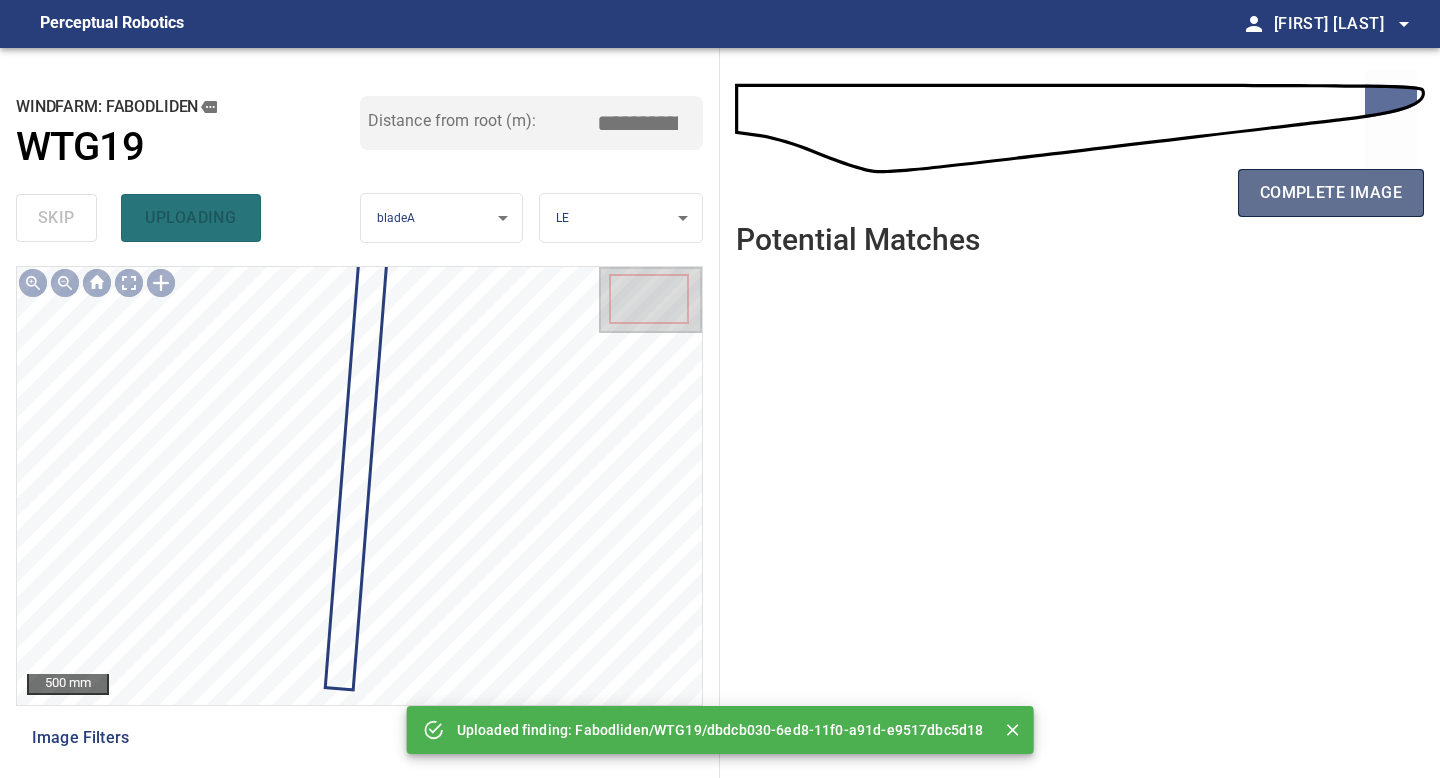 click on "complete image" at bounding box center (1331, 193) 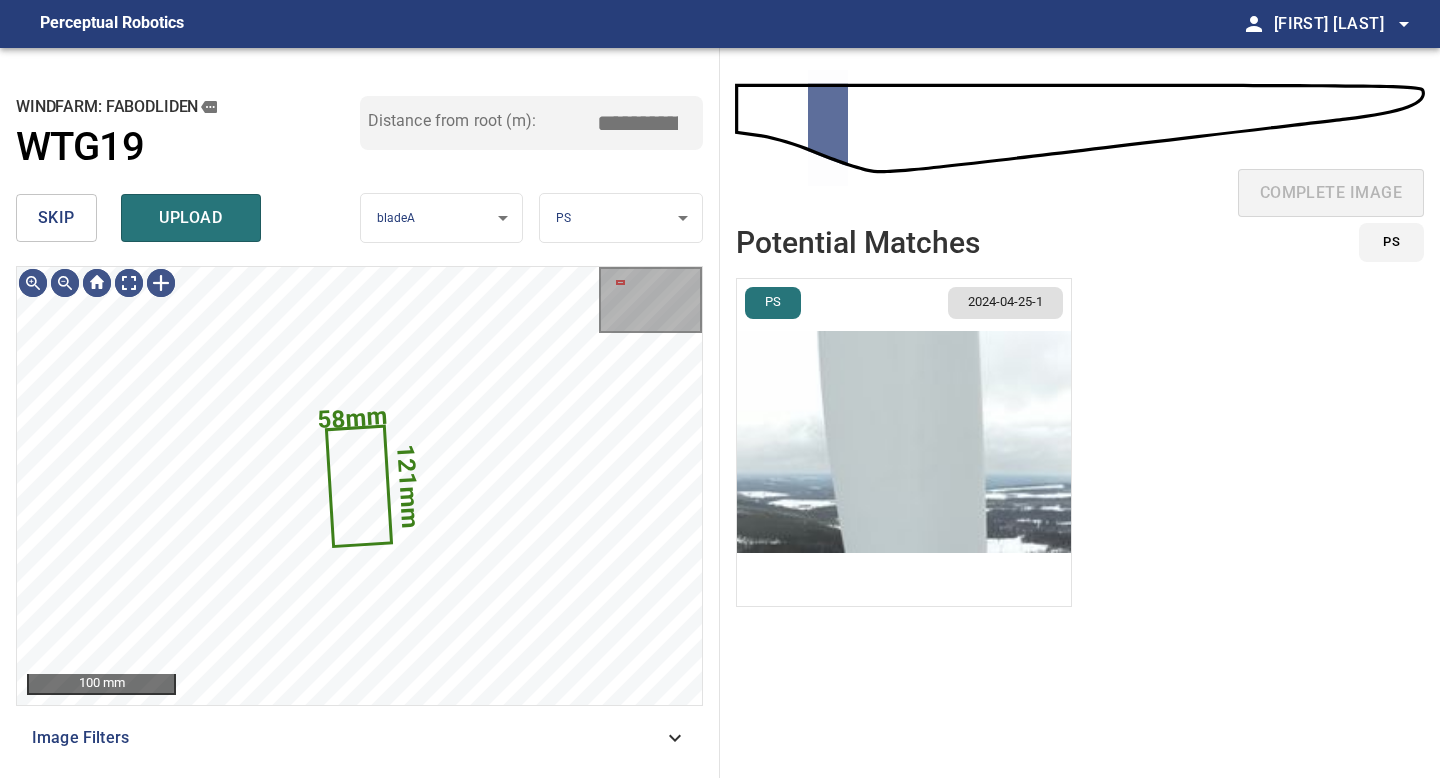 click on "skip" at bounding box center (56, 218) 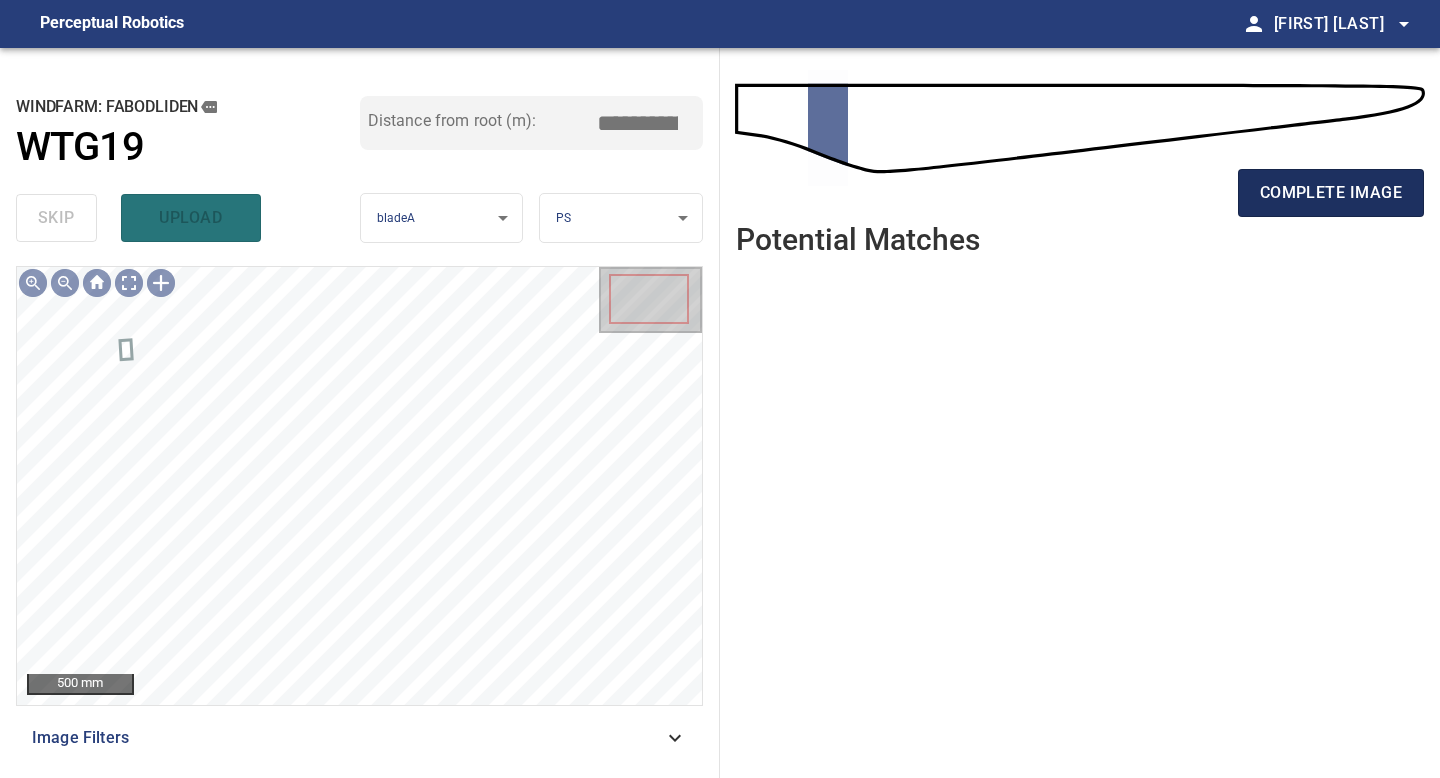 click on "complete image" at bounding box center (1331, 193) 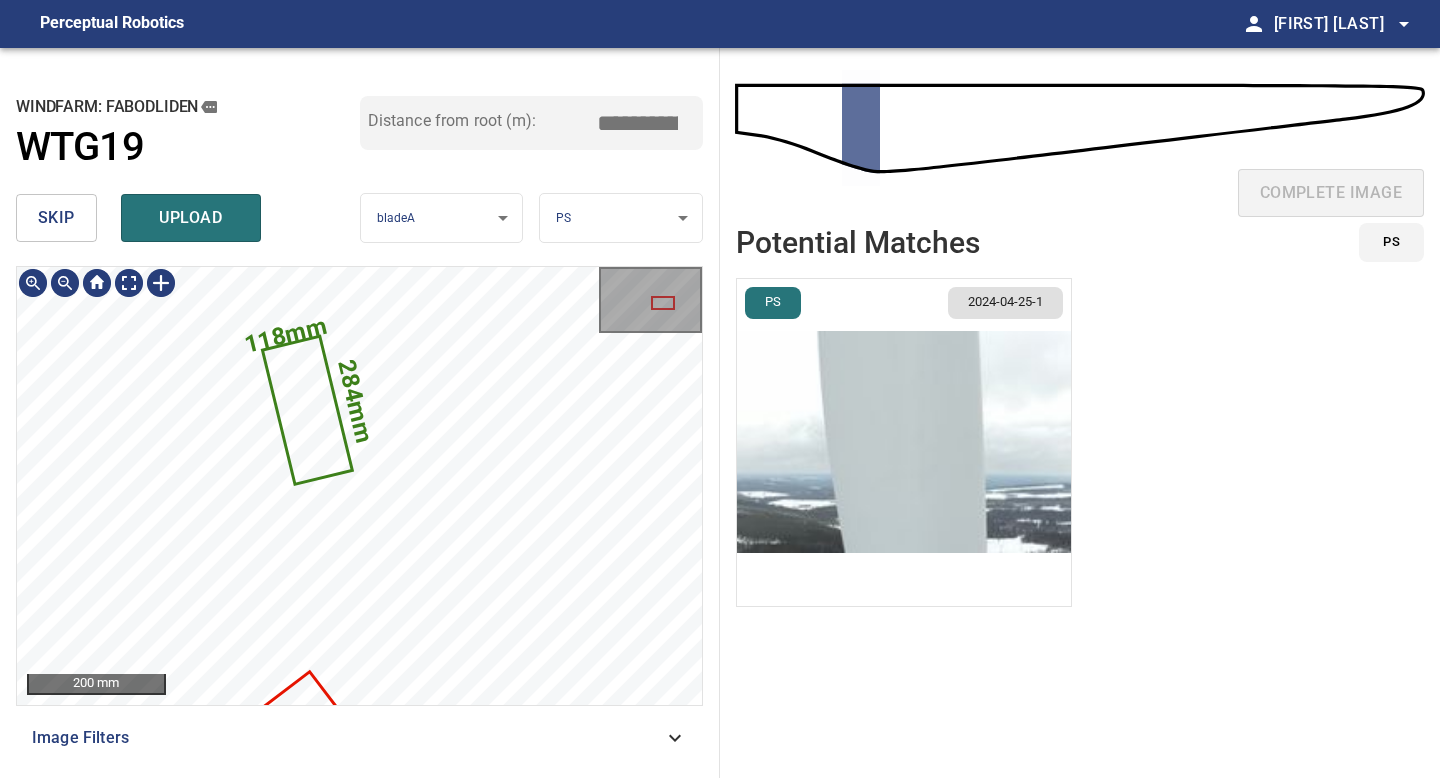 click on "**********" at bounding box center [360, 413] 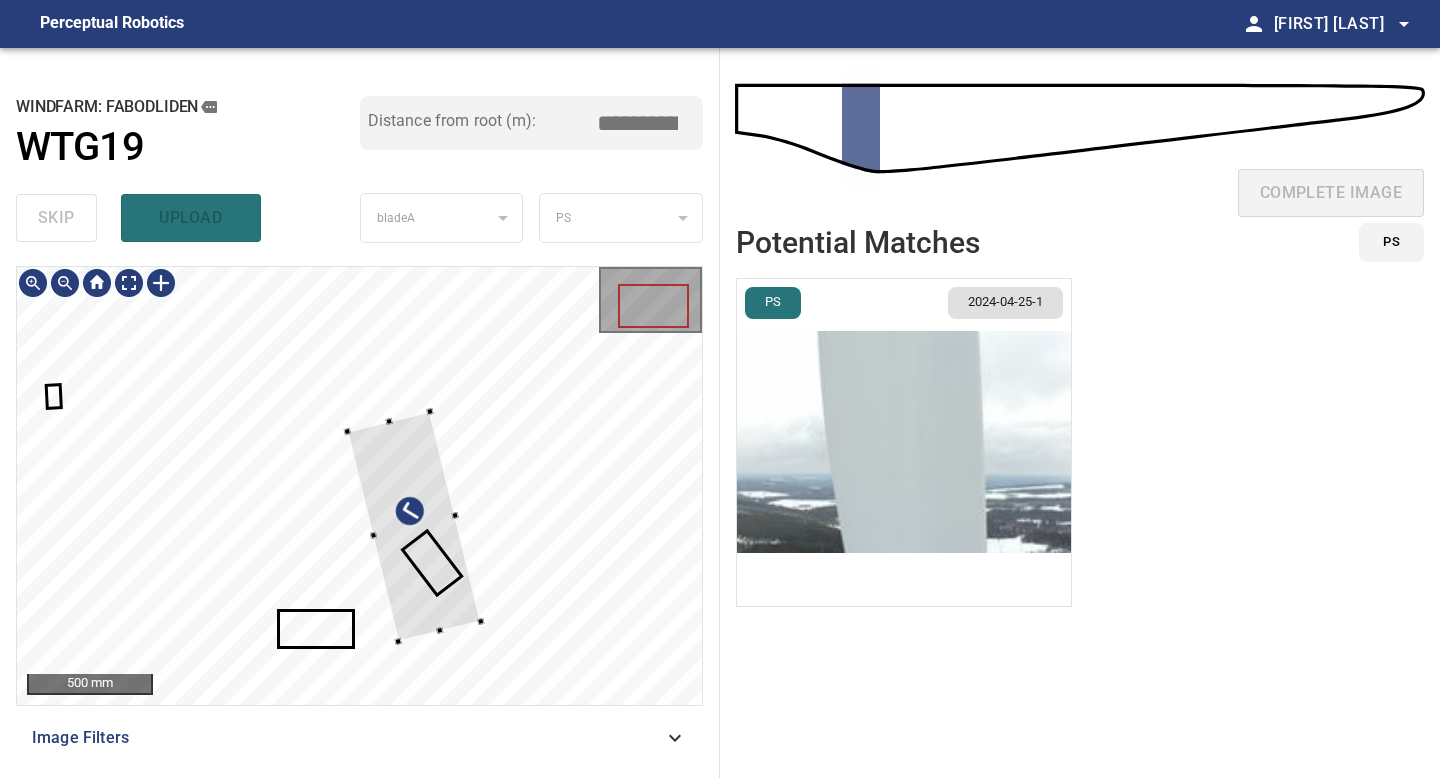 click at bounding box center (359, 486) 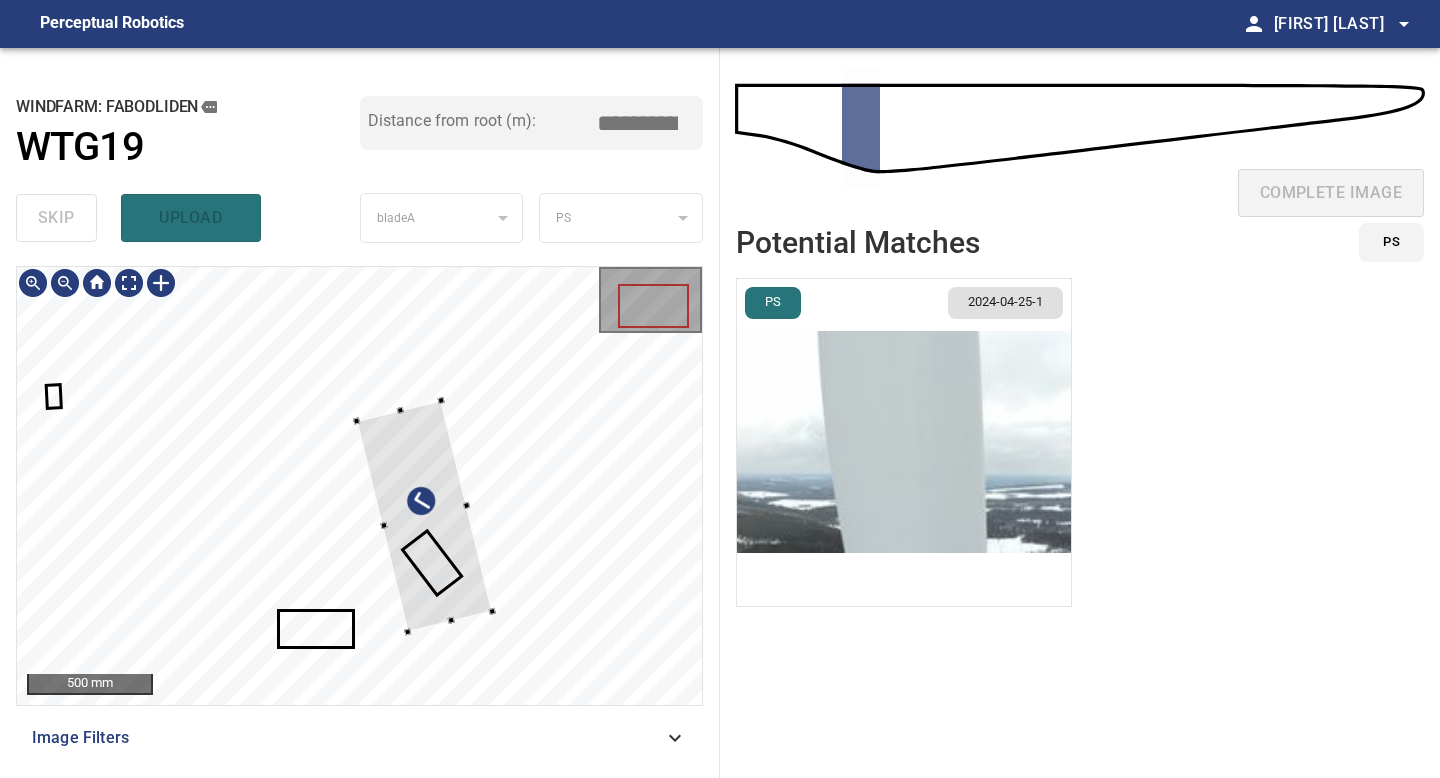 click at bounding box center (424, 517) 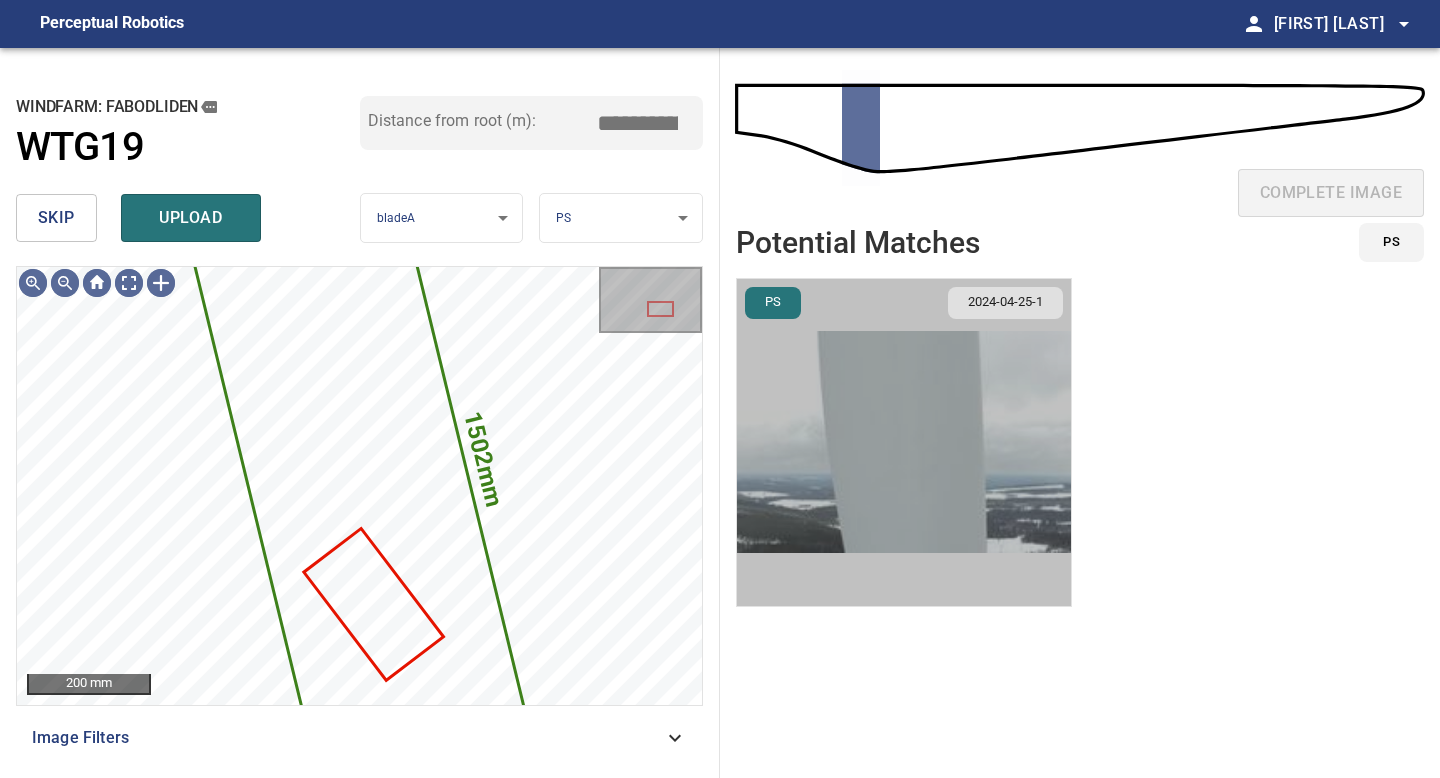 click at bounding box center [904, 442] 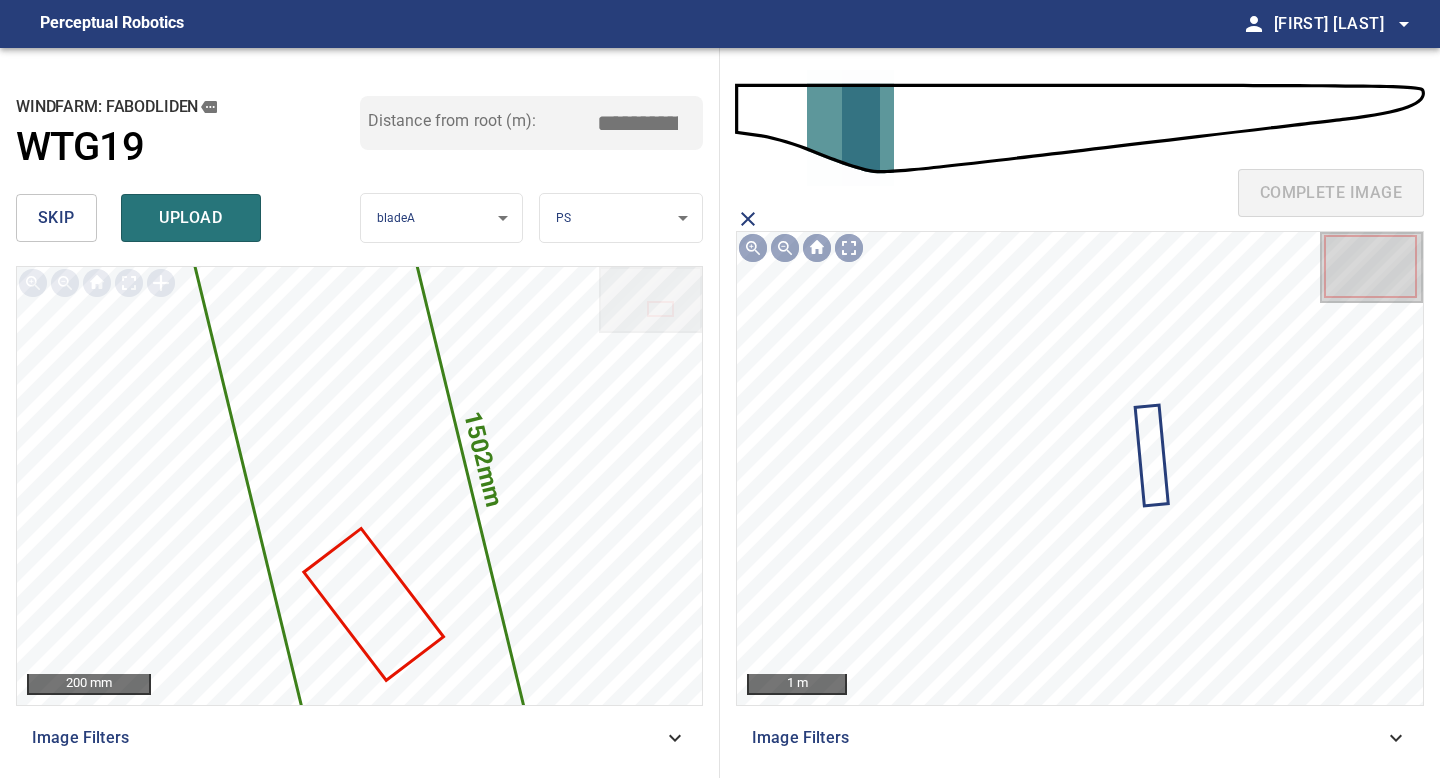click 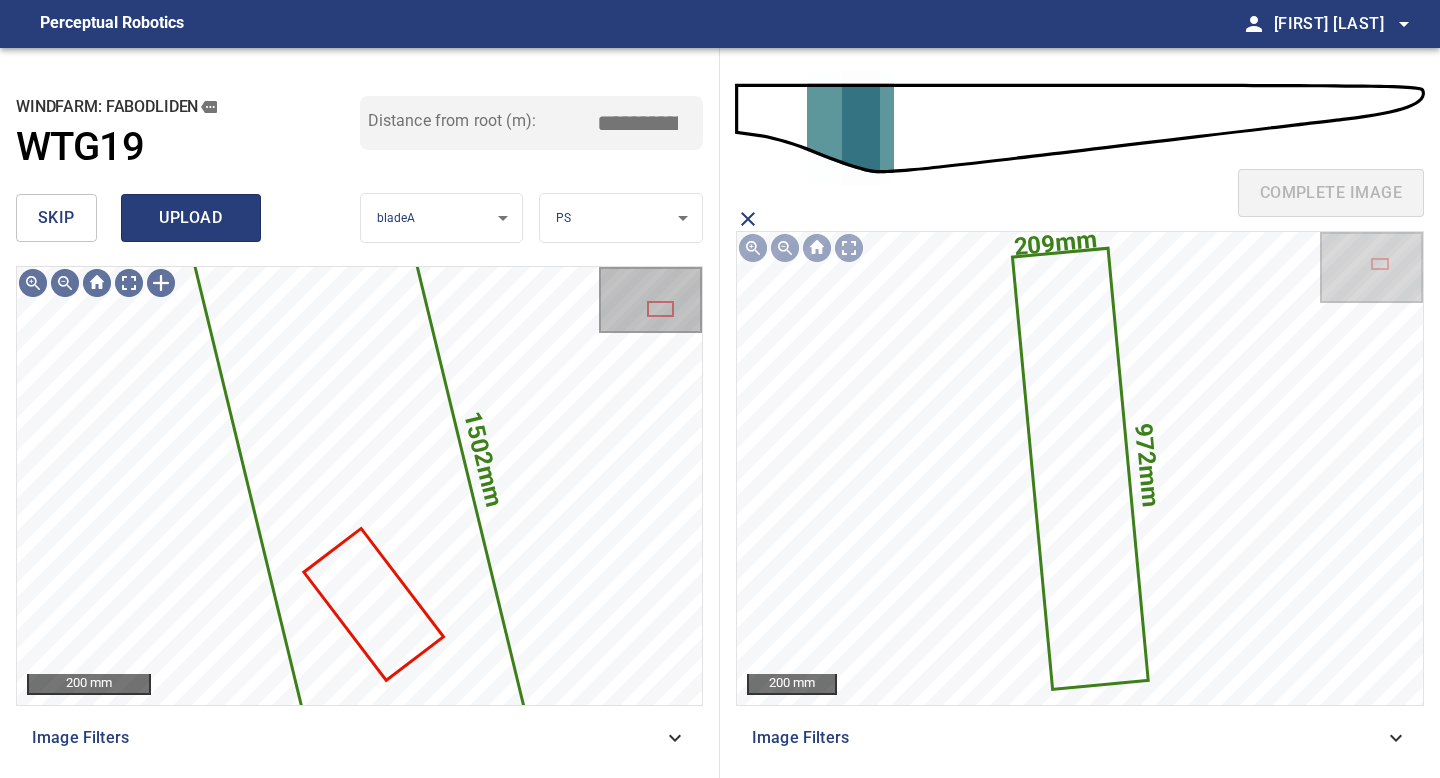 click on "upload" at bounding box center (191, 218) 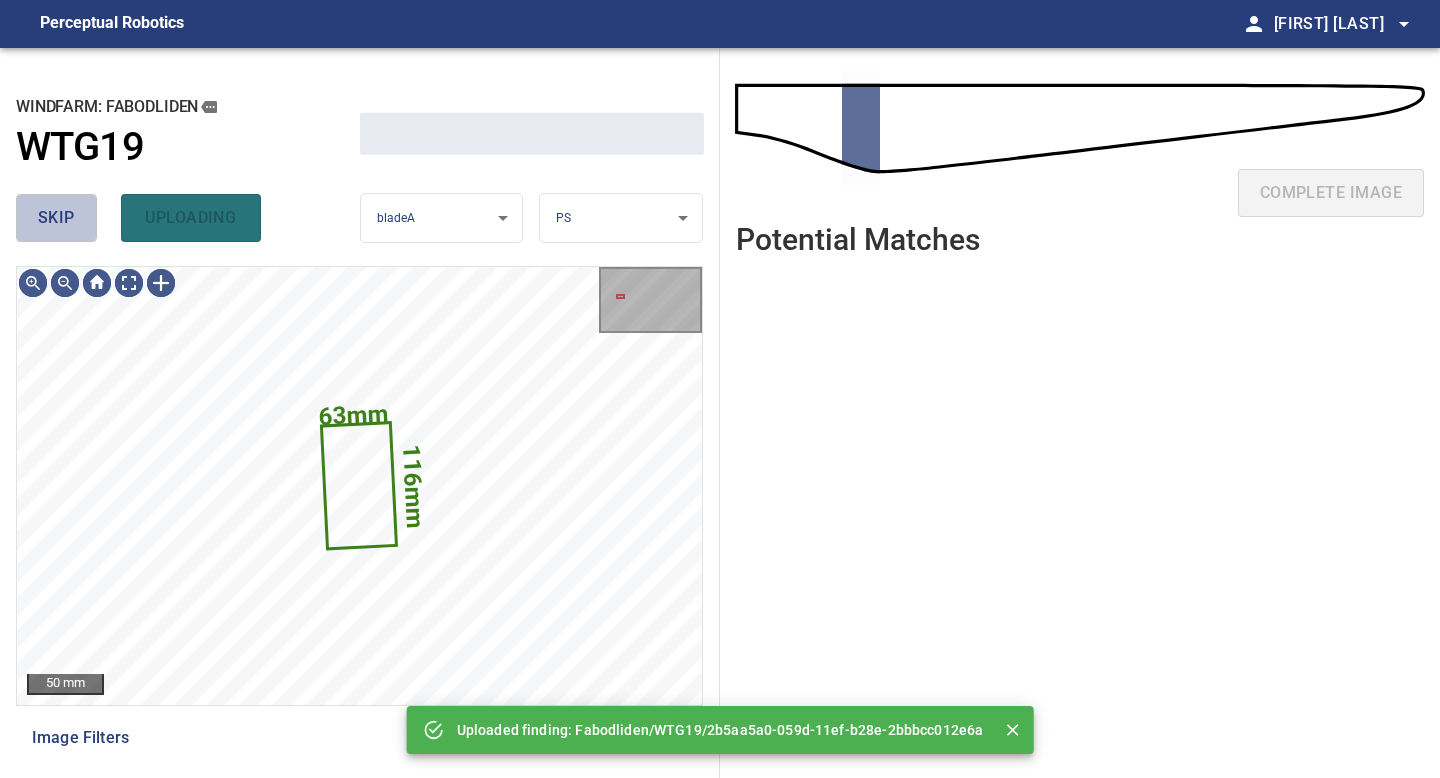 click on "skip" at bounding box center [56, 218] 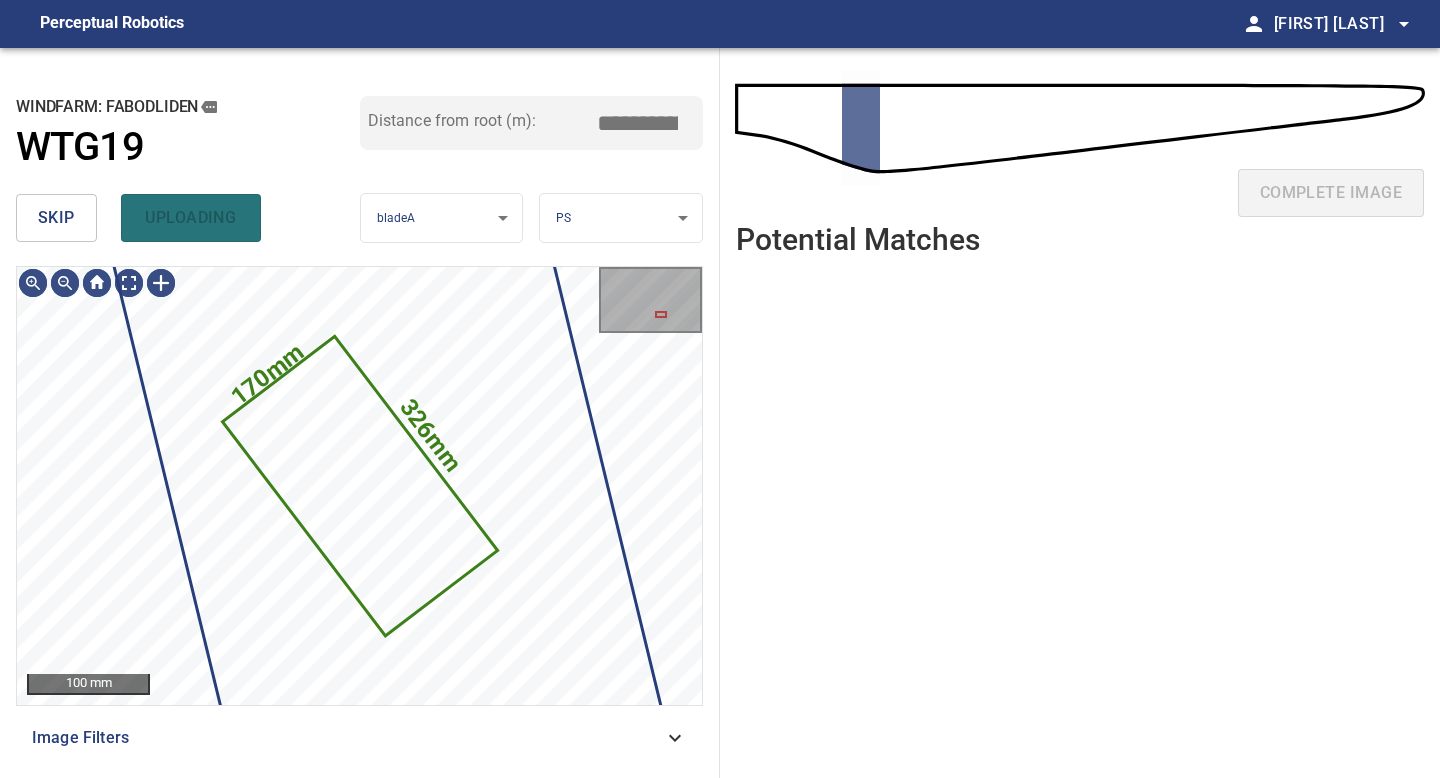 type on "****" 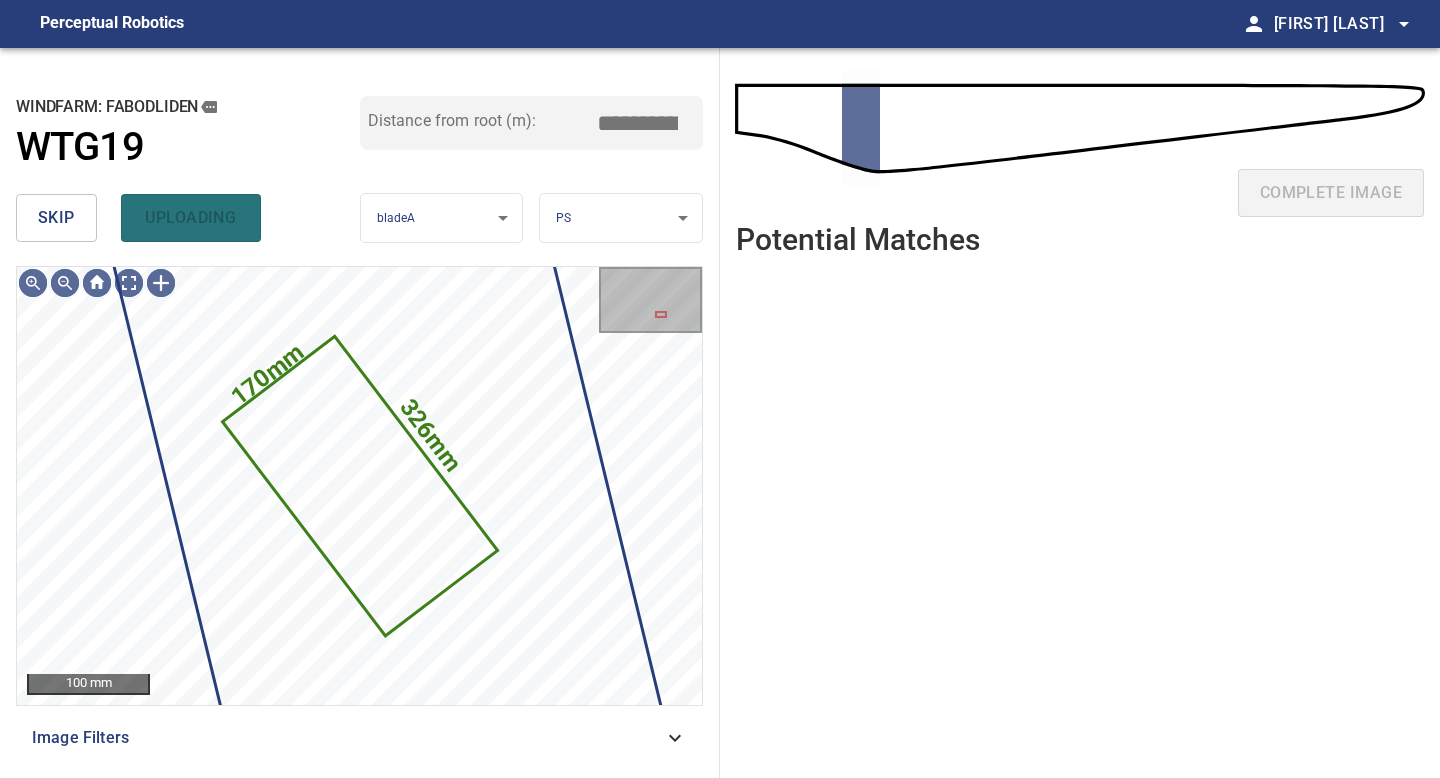 click on "skip" at bounding box center [56, 218] 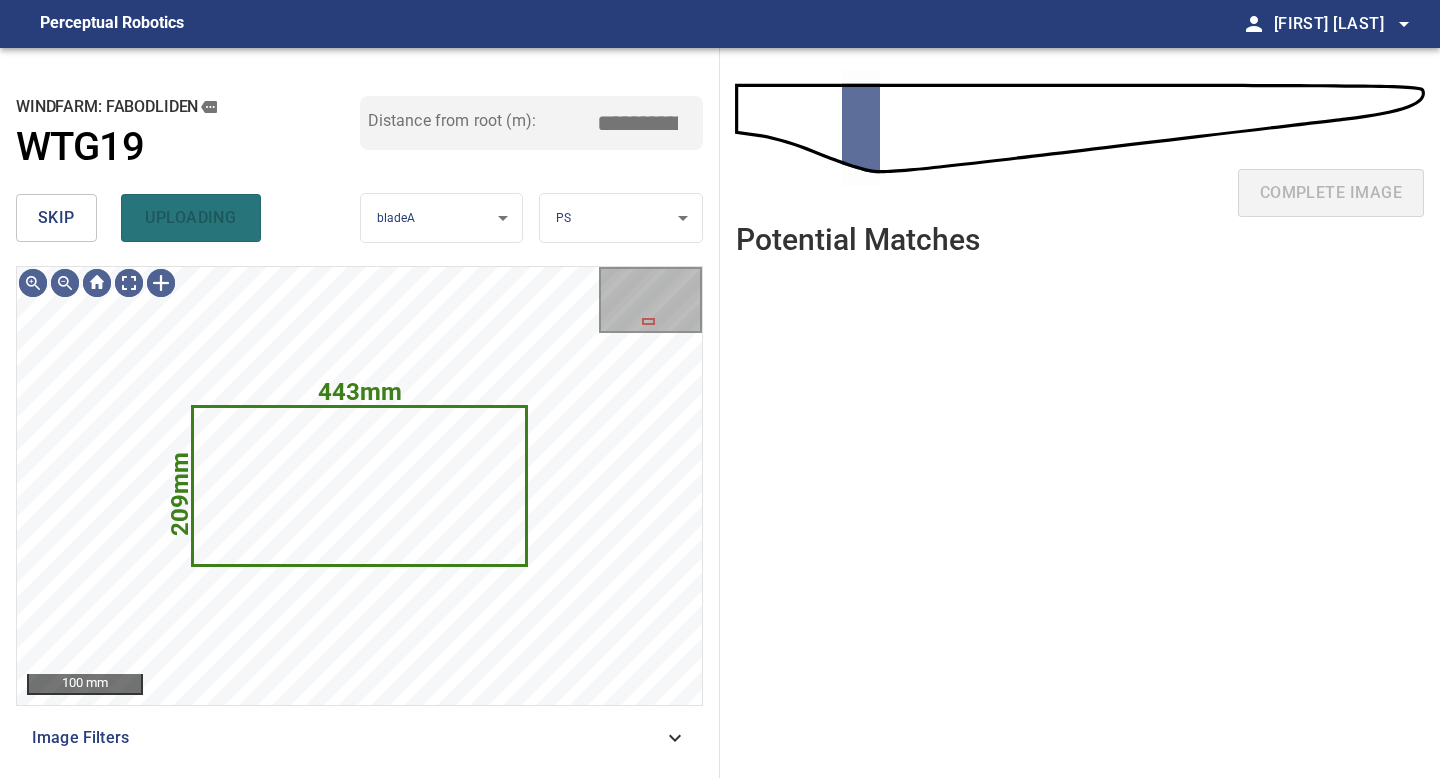 click on "skip" at bounding box center [56, 218] 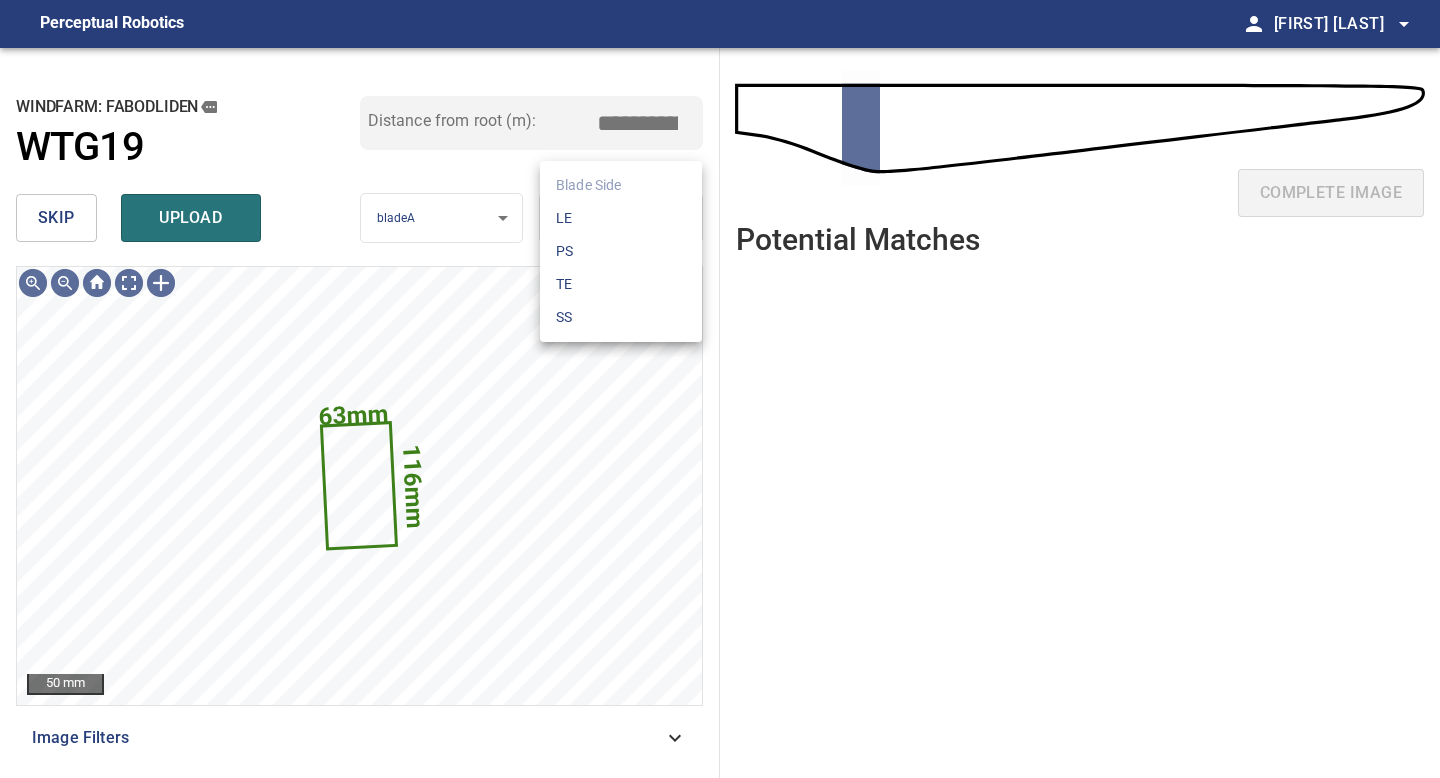 click on "**********" at bounding box center [720, 389] 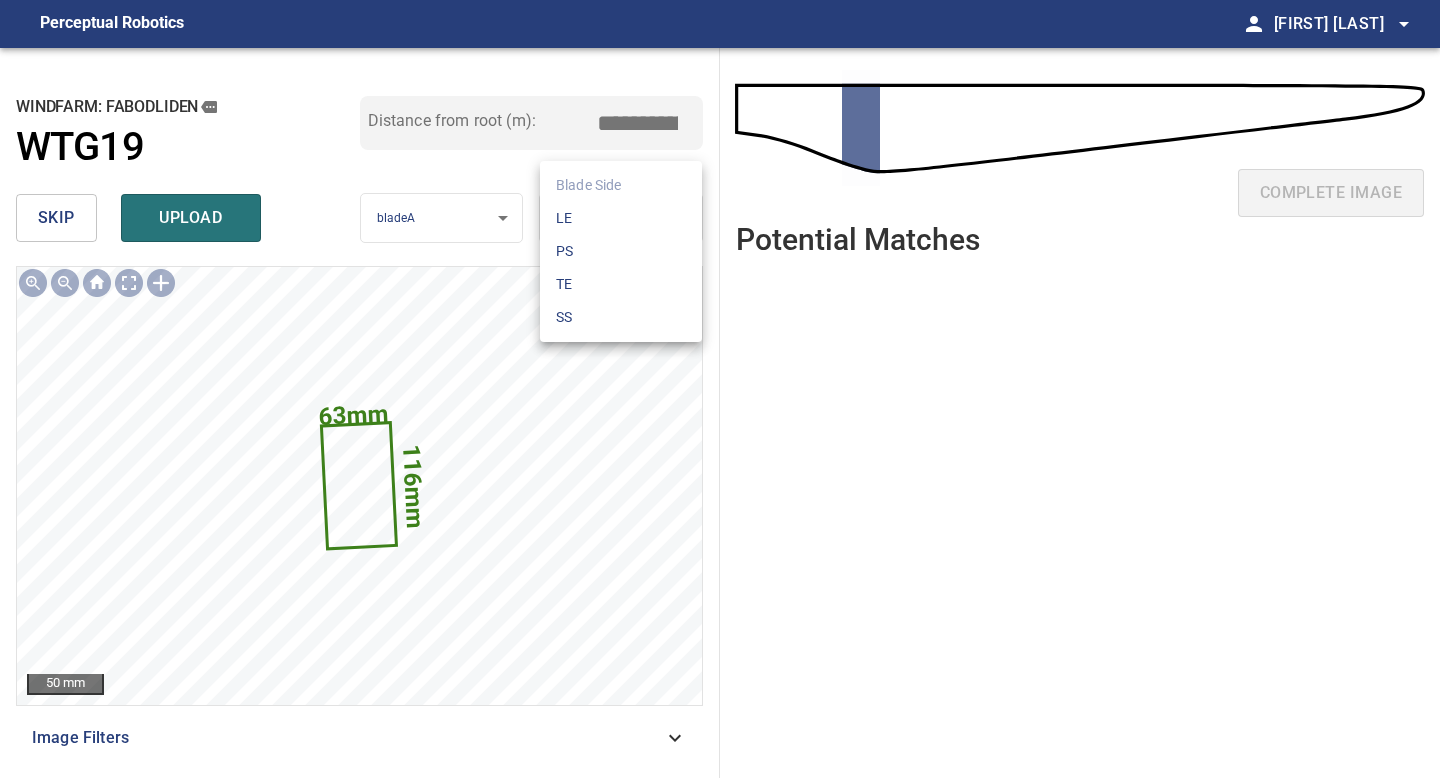 click on "TE" at bounding box center [621, 284] 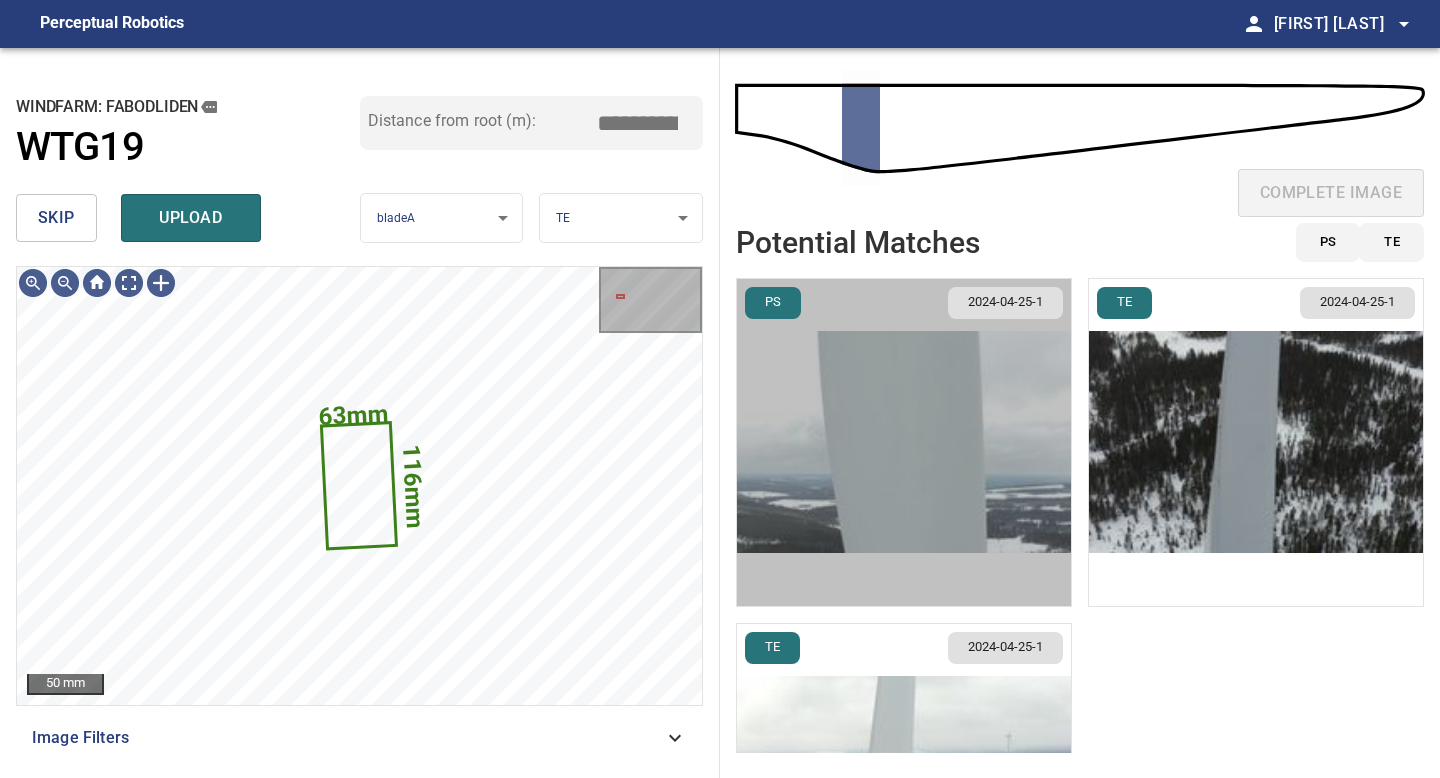 click at bounding box center (904, 442) 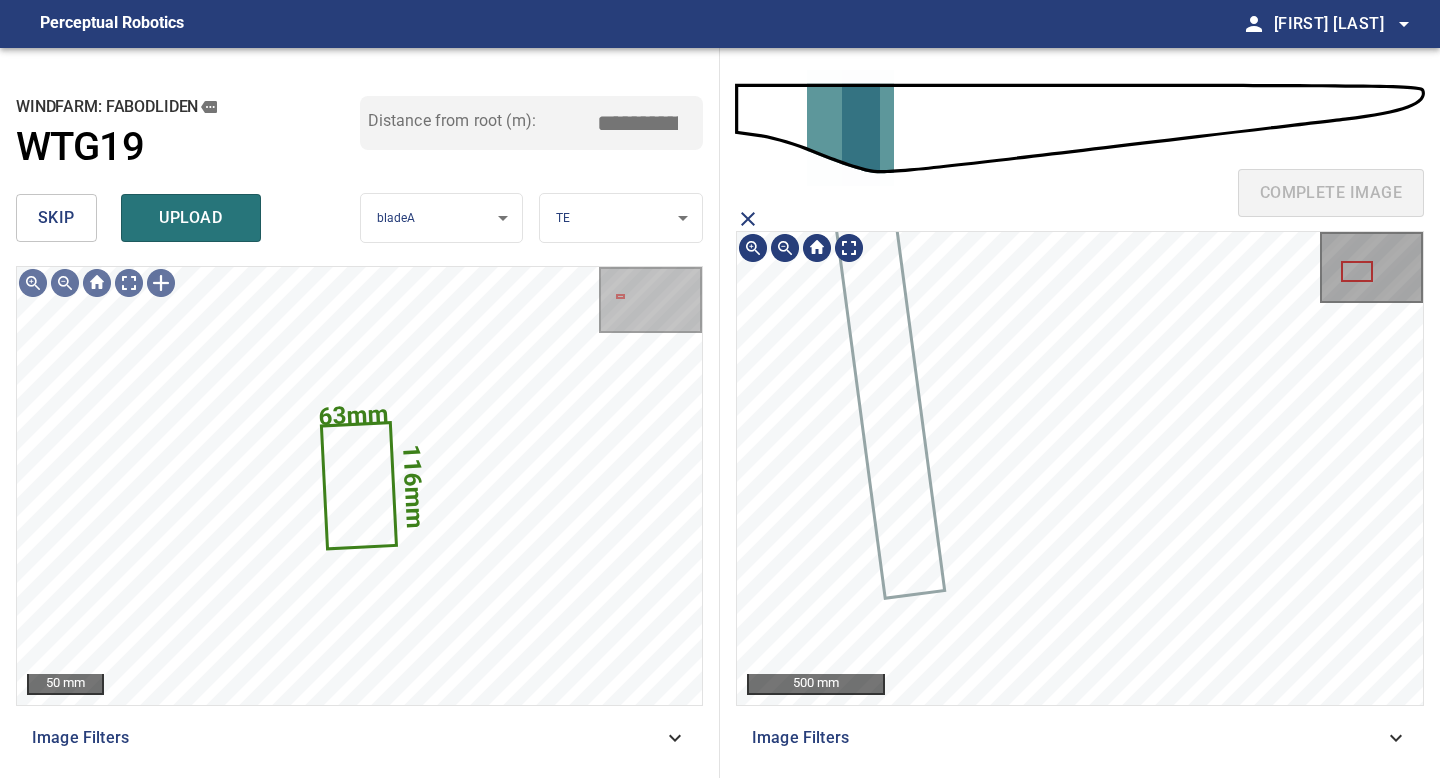 click on "skip" at bounding box center [56, 218] 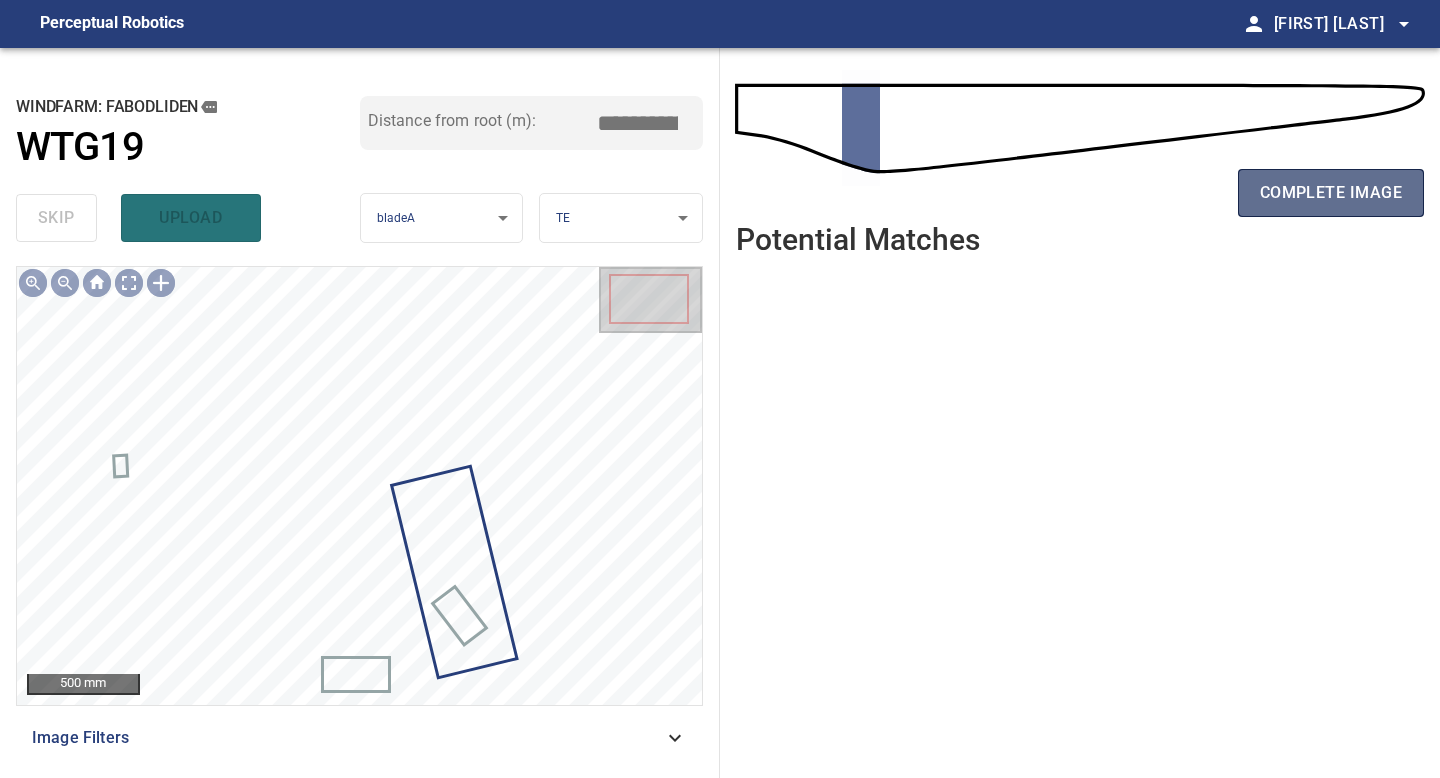 click on "complete image" at bounding box center [1331, 193] 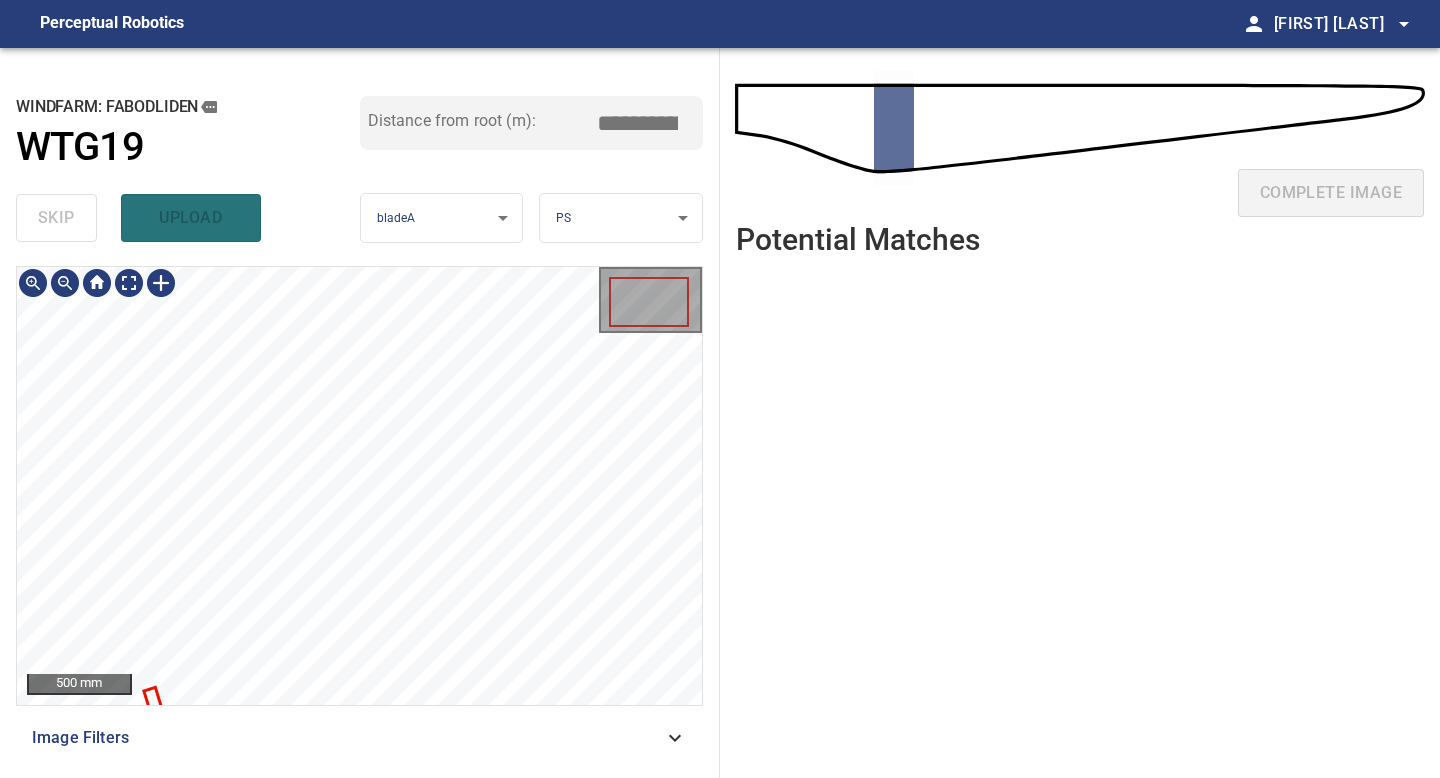 click on "**********" at bounding box center [360, 413] 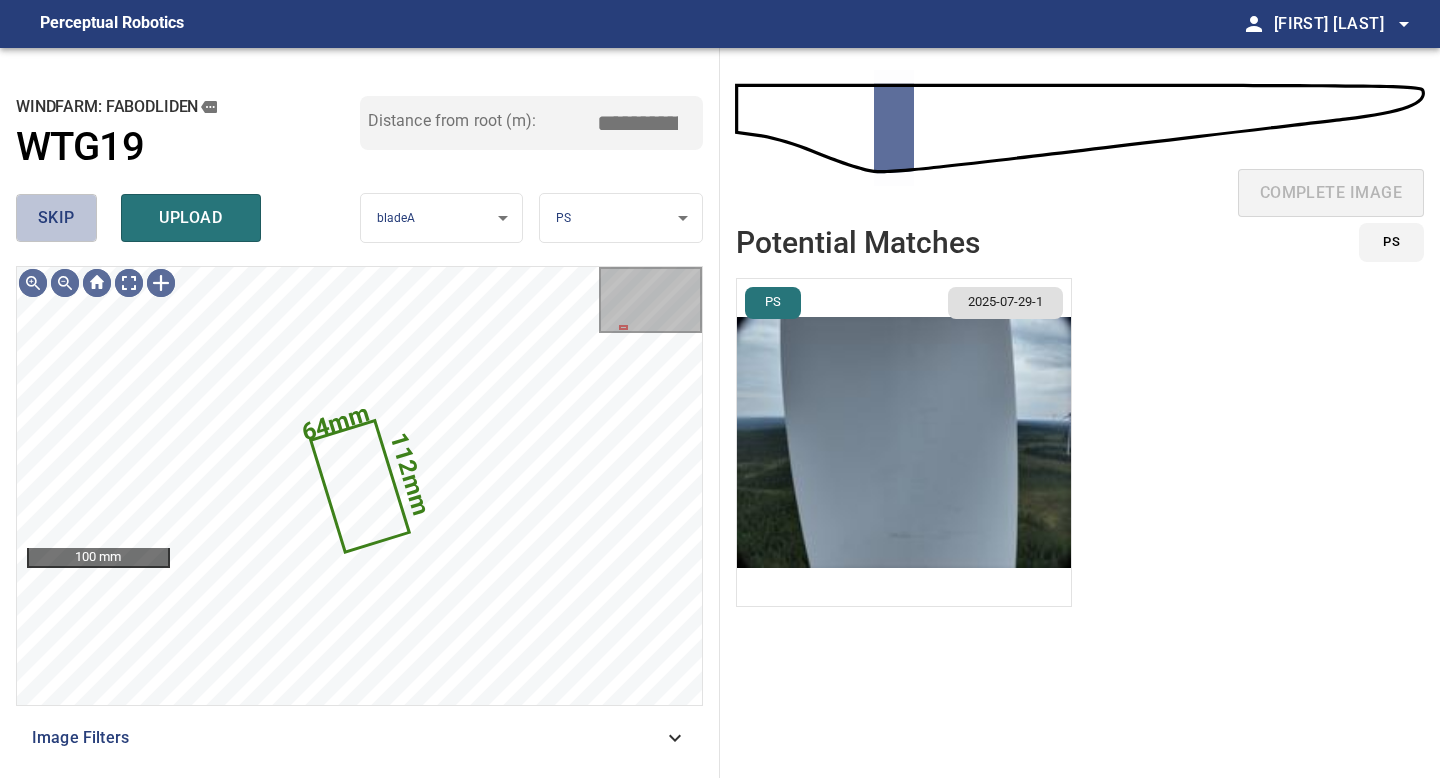 click on "skip" at bounding box center (56, 218) 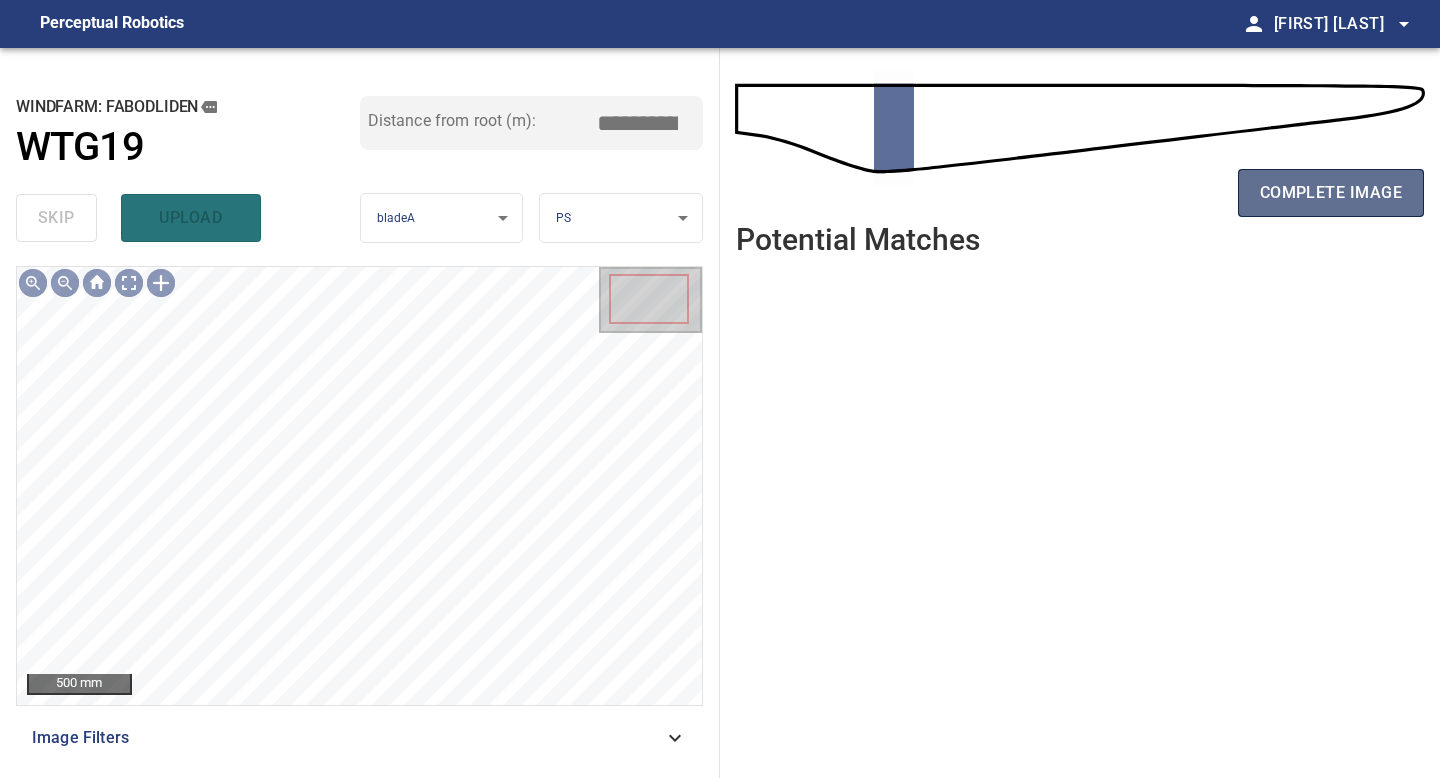 click on "complete image" at bounding box center (1331, 193) 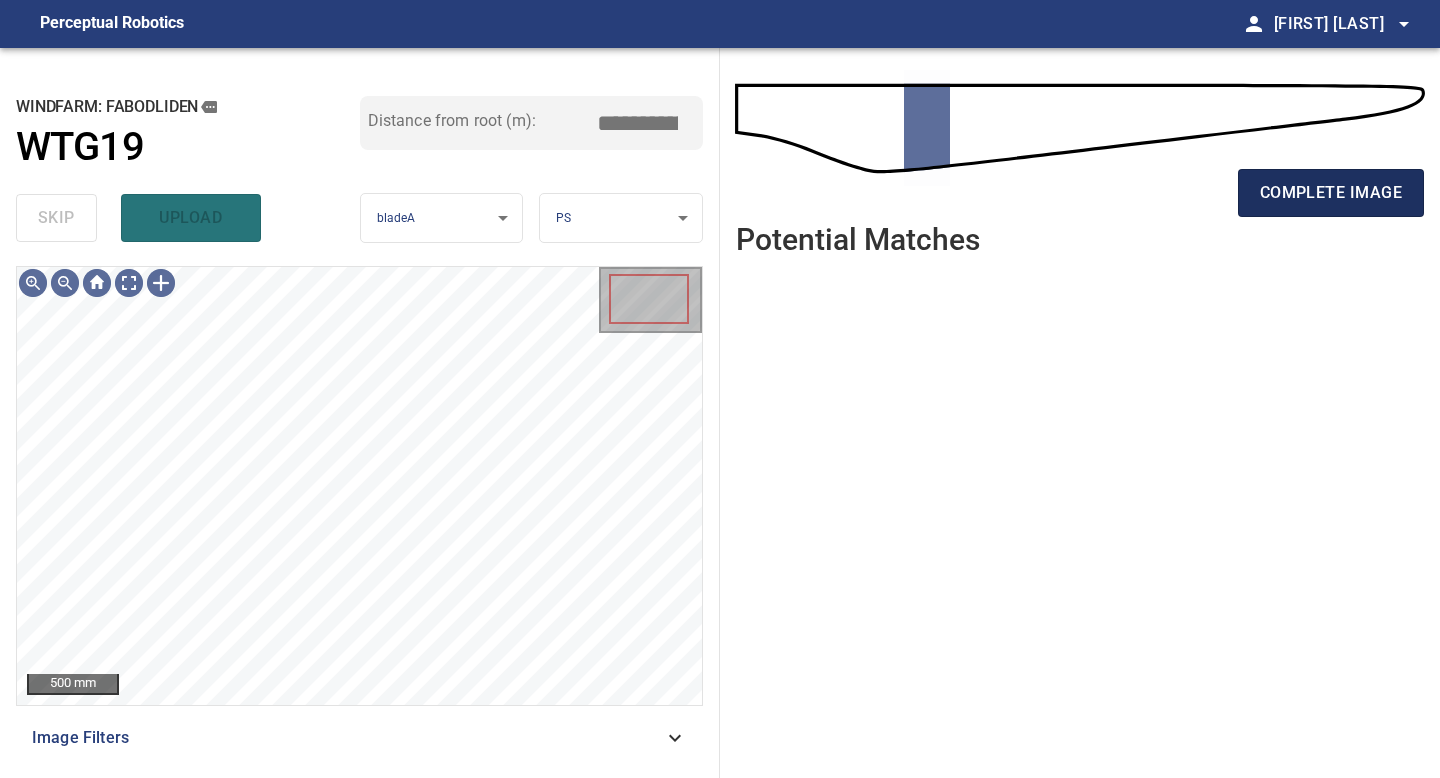 click on "complete image" at bounding box center [1331, 193] 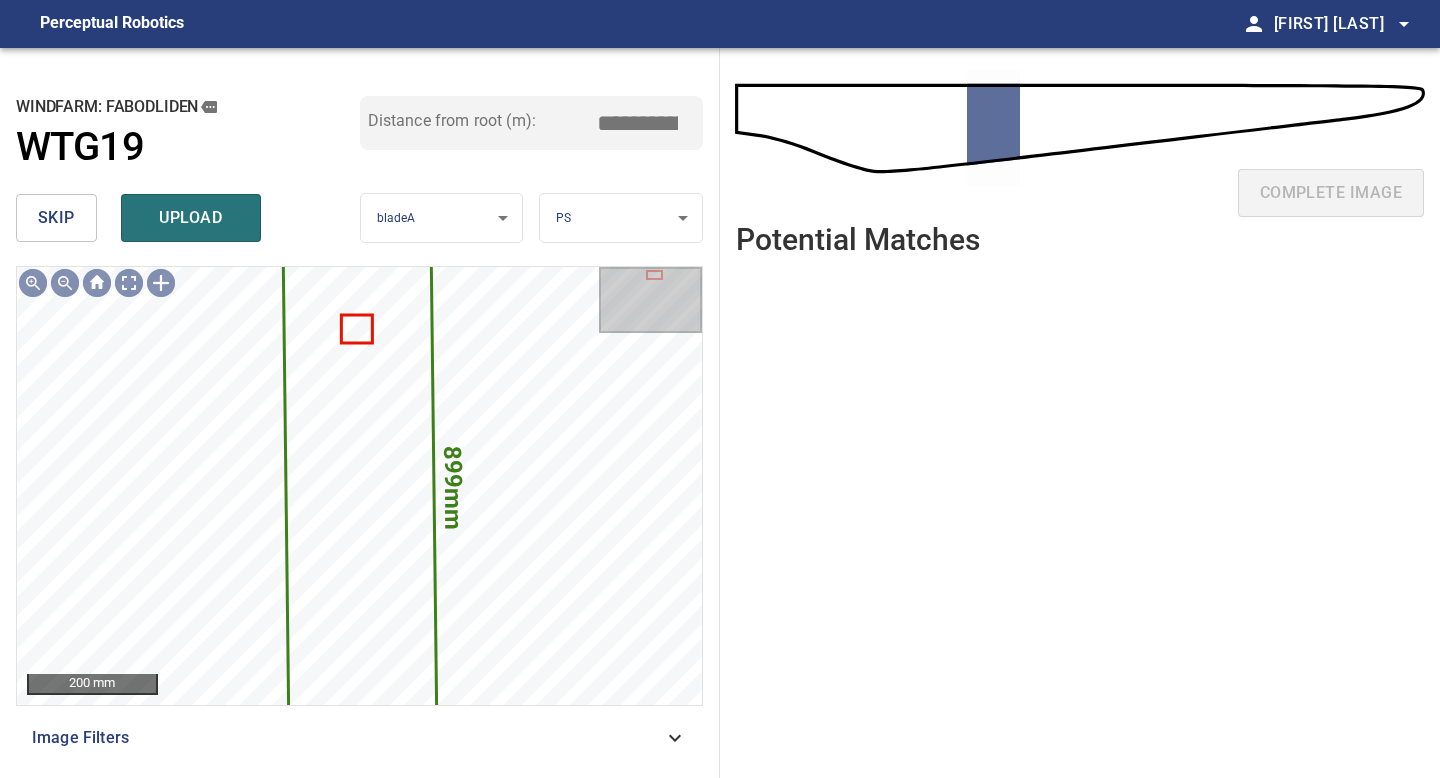 click on "skip" at bounding box center (56, 218) 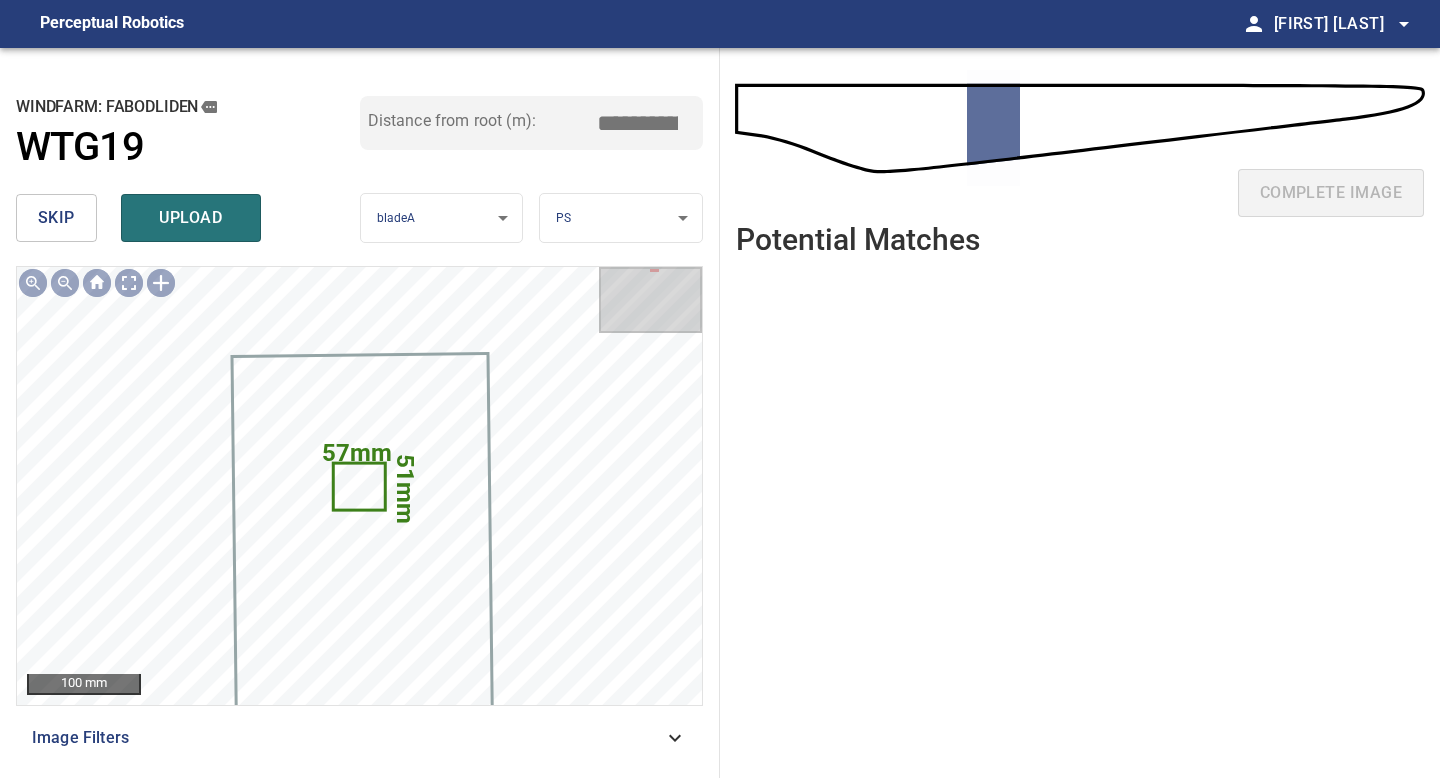 click on "skip" at bounding box center (56, 218) 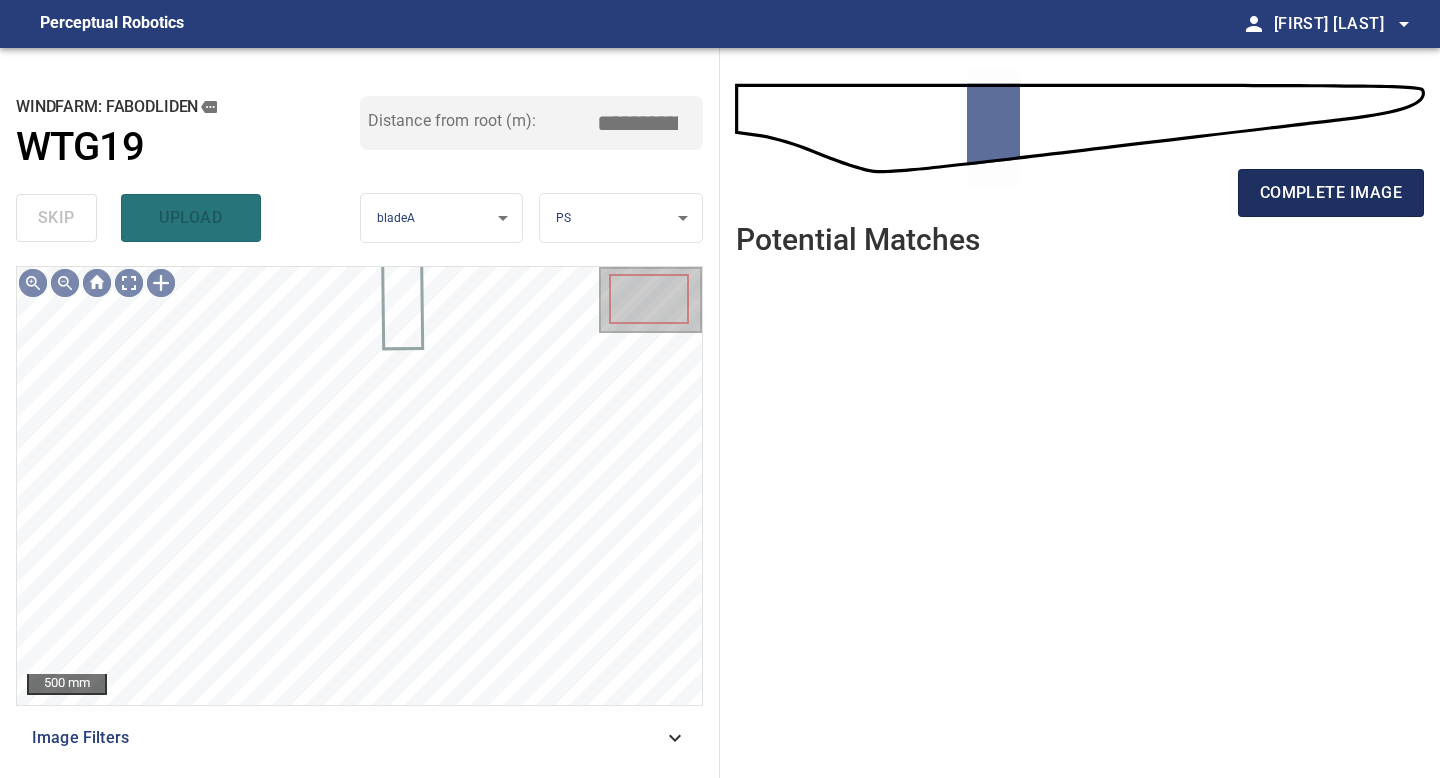 click on "complete image" at bounding box center [1331, 193] 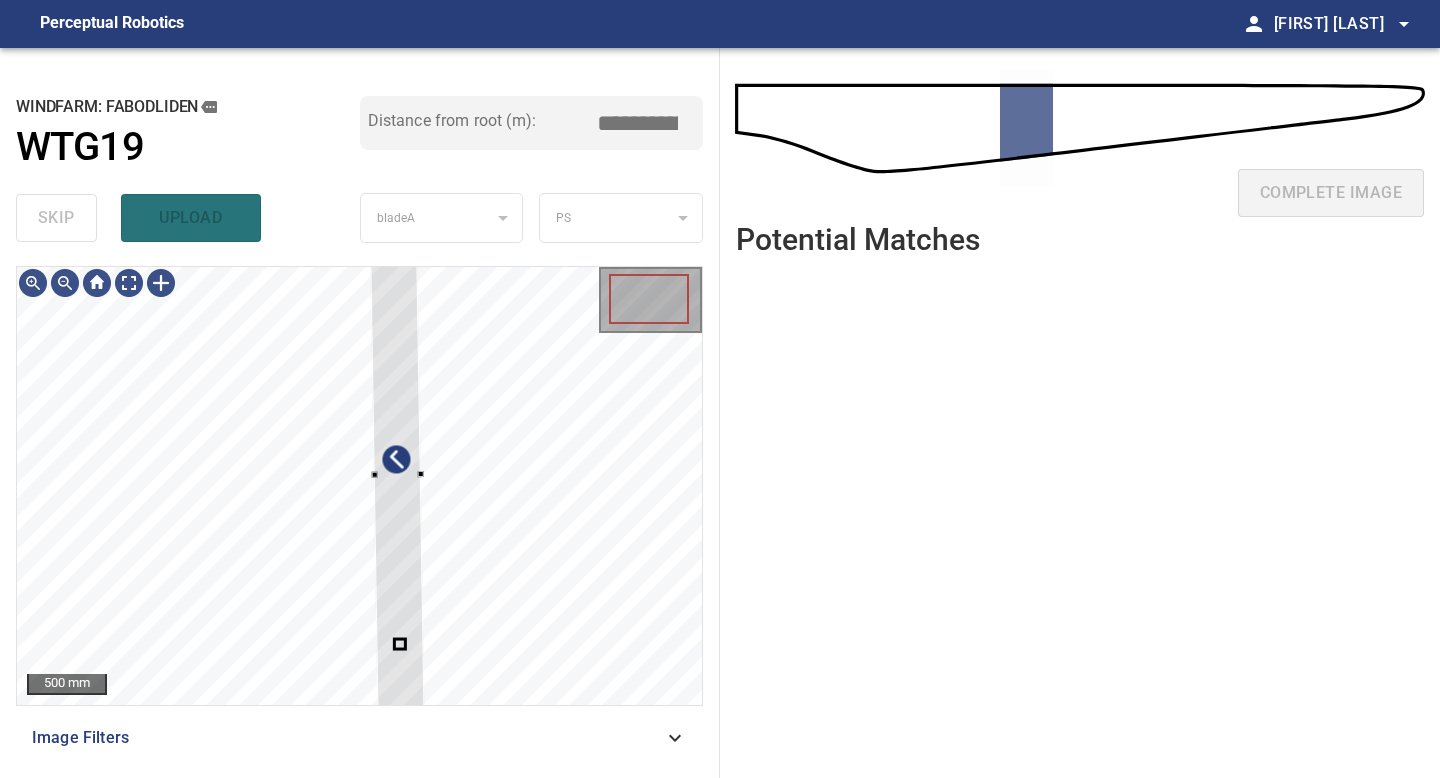 click on "500 mm Image Filters" at bounding box center [359, 514] 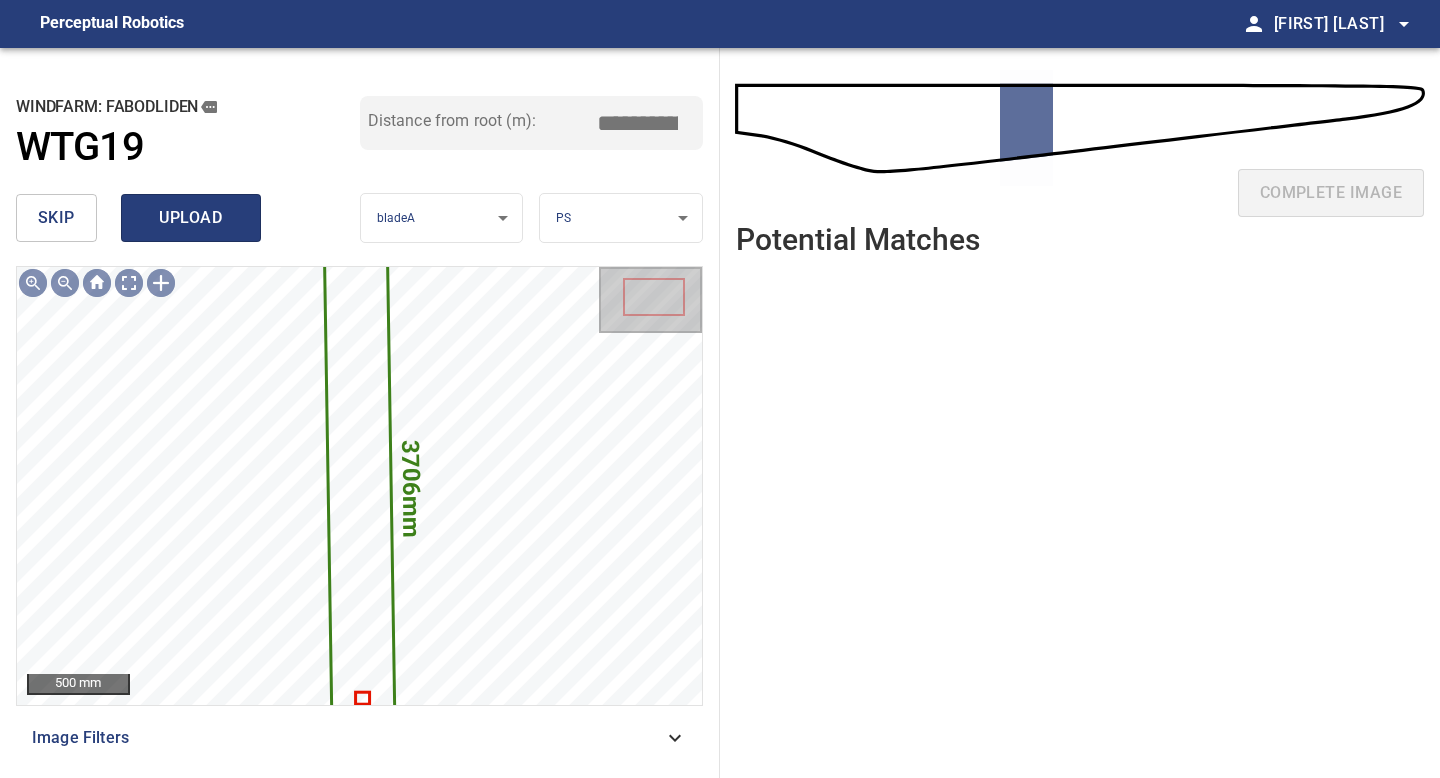 click on "upload" at bounding box center (191, 218) 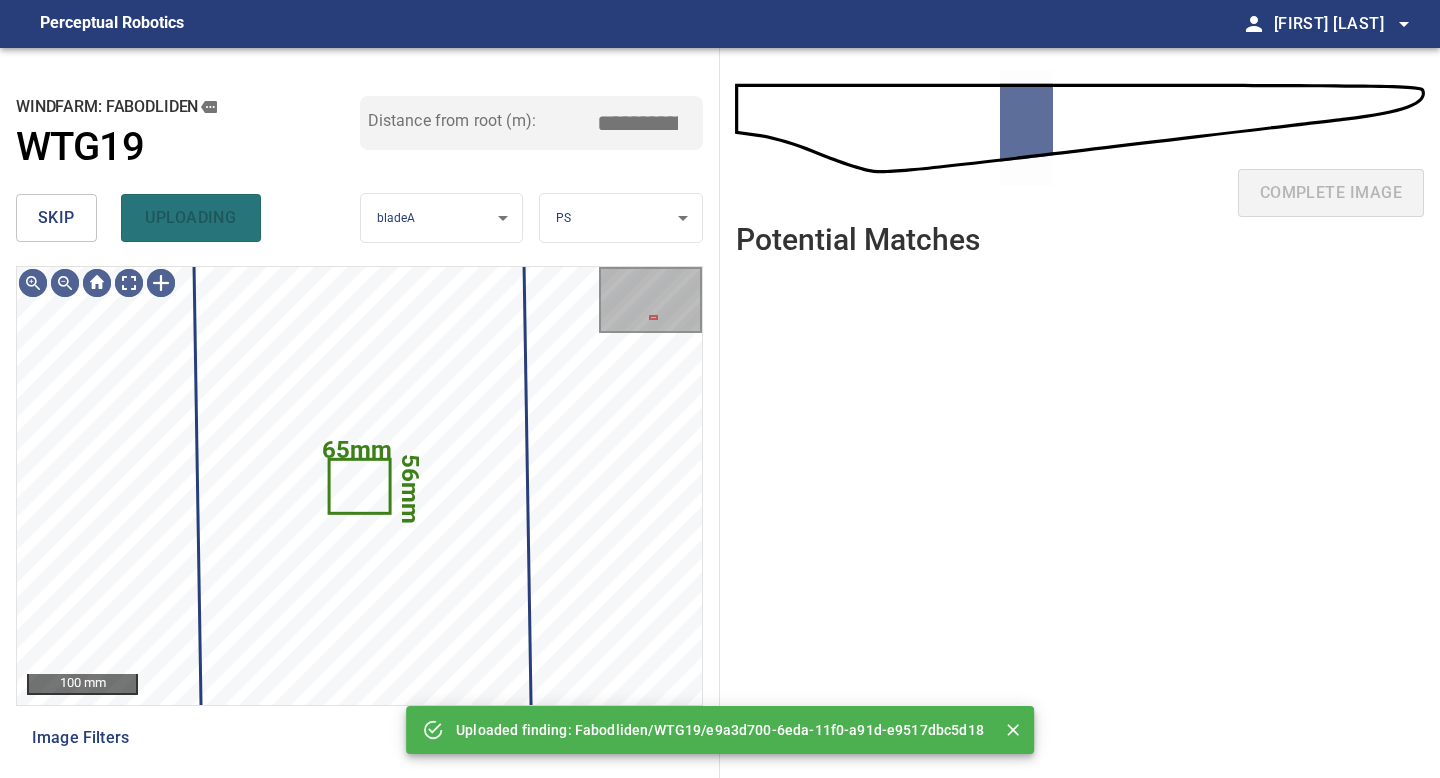 click on "skip" at bounding box center (56, 218) 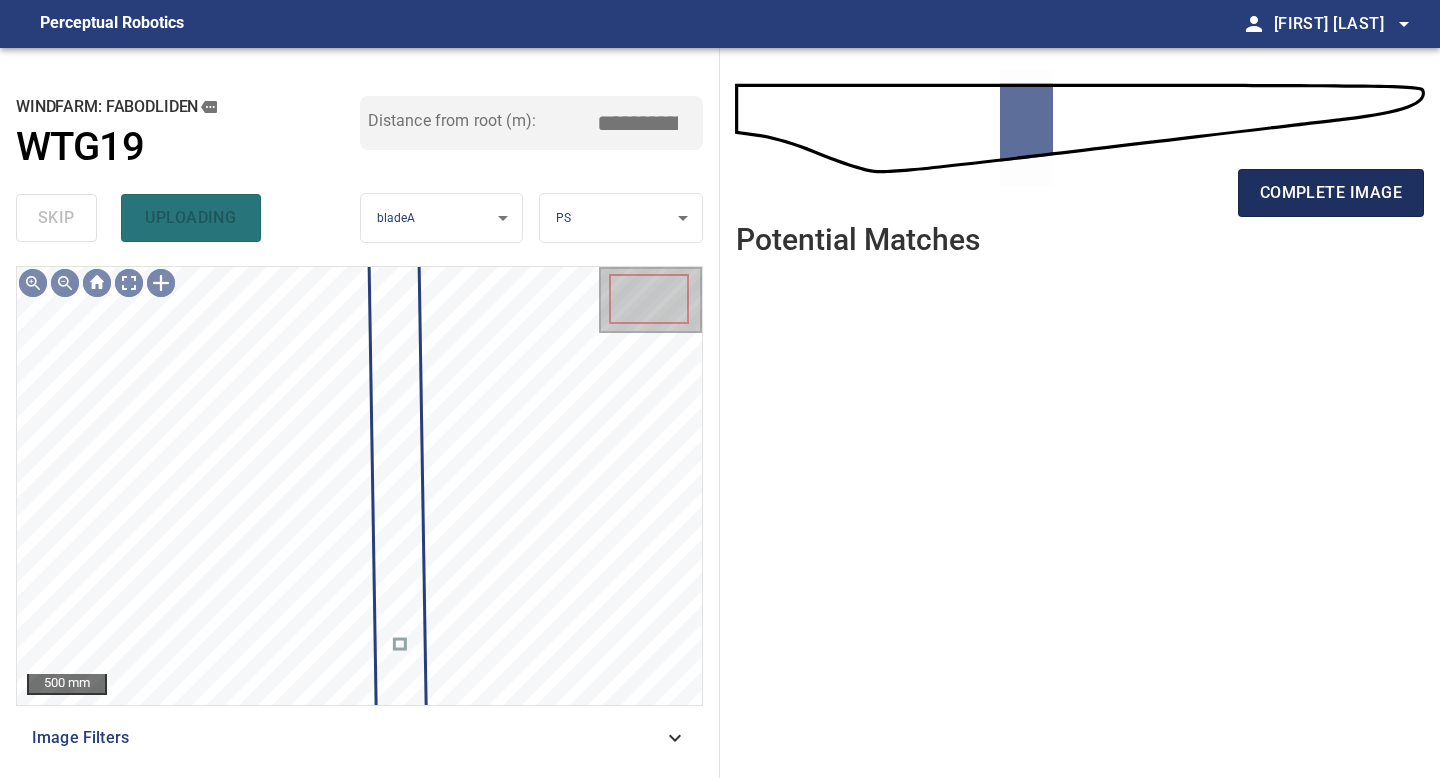 click on "complete image" at bounding box center (1331, 193) 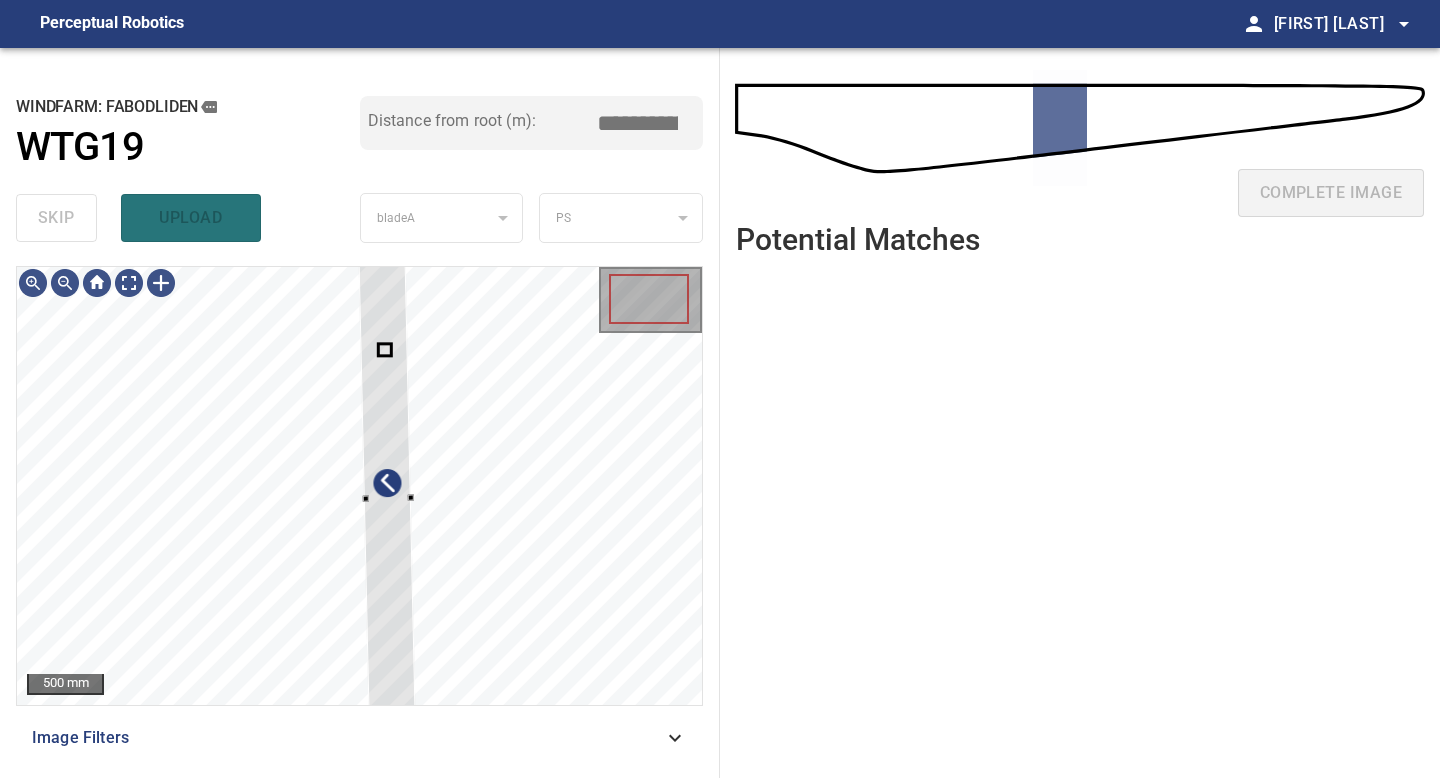 click on "**********" at bounding box center (360, 413) 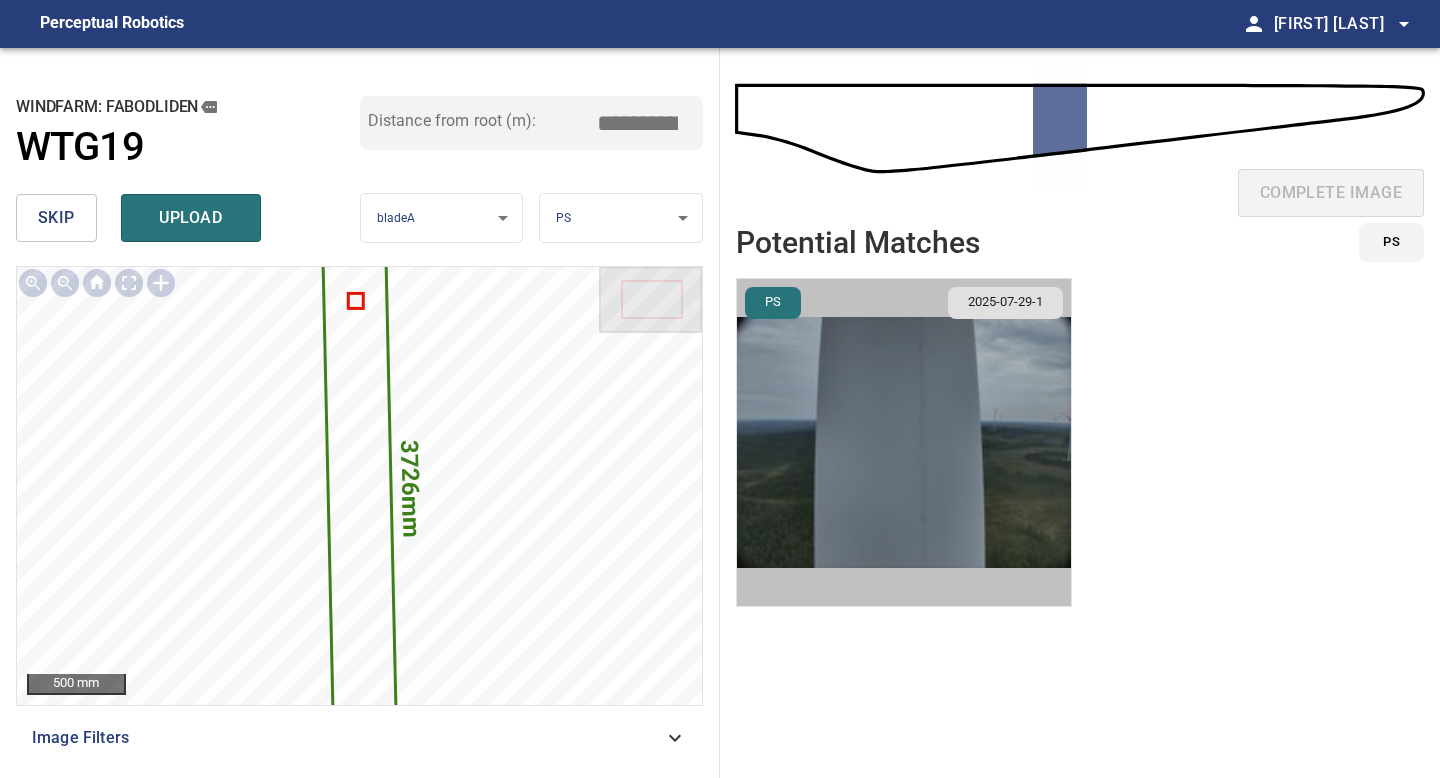 click at bounding box center (904, 442) 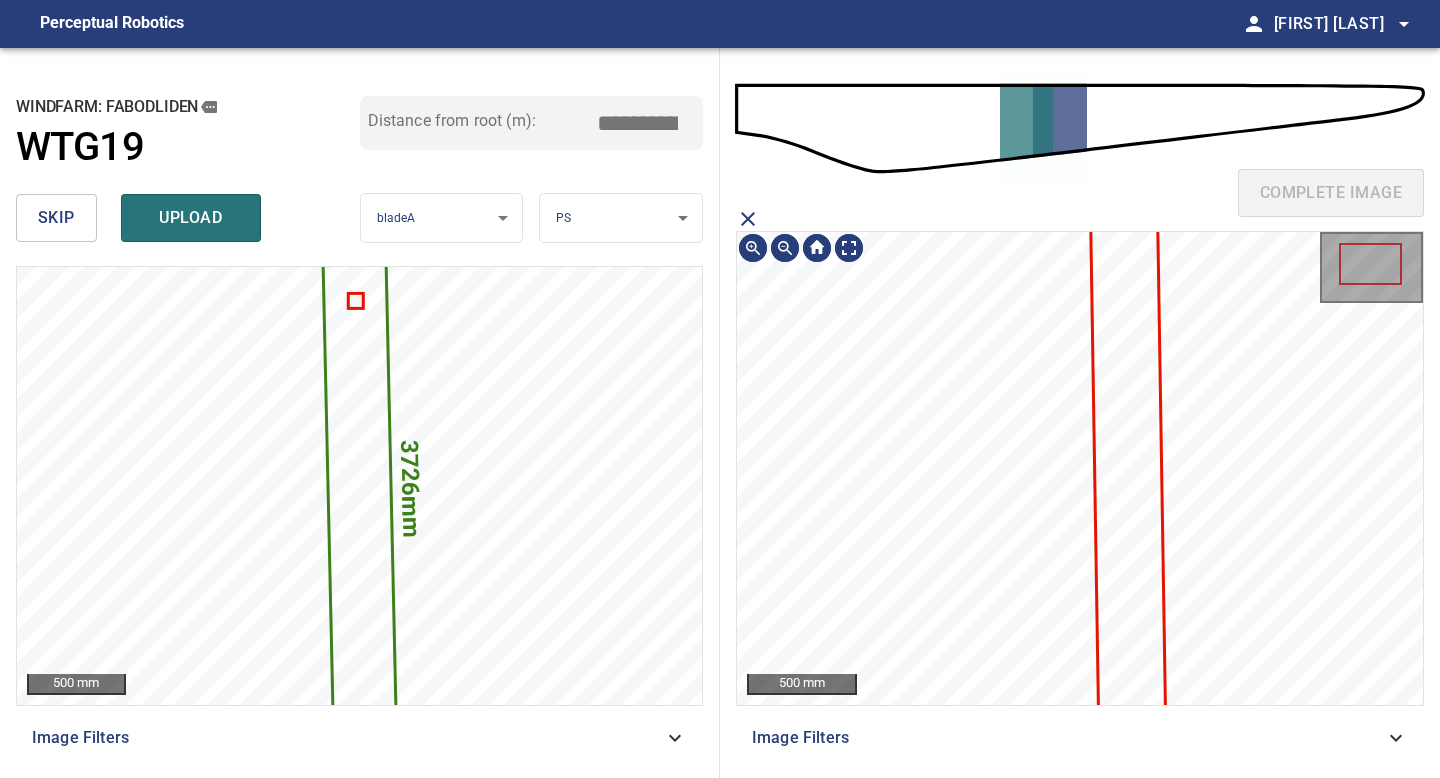 click 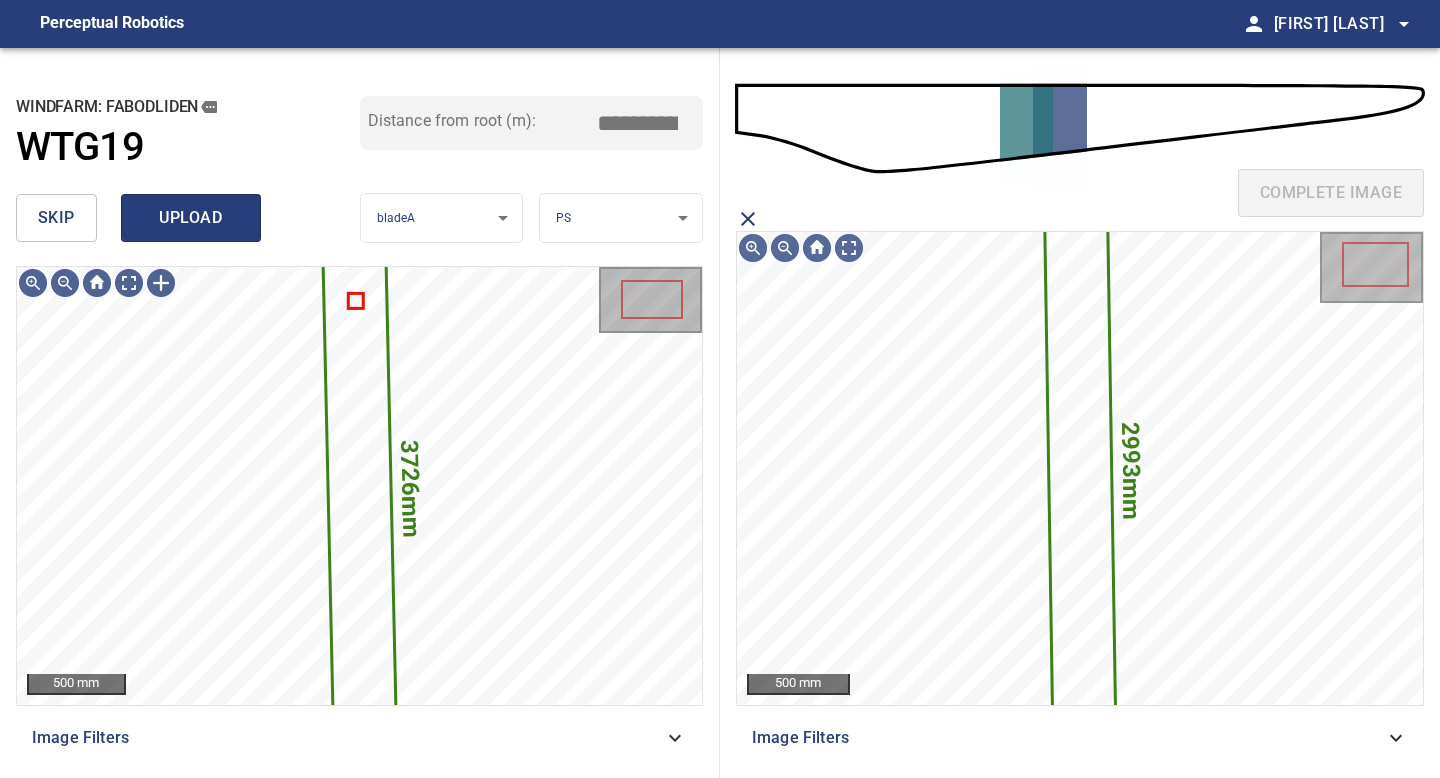 click on "upload" at bounding box center (191, 218) 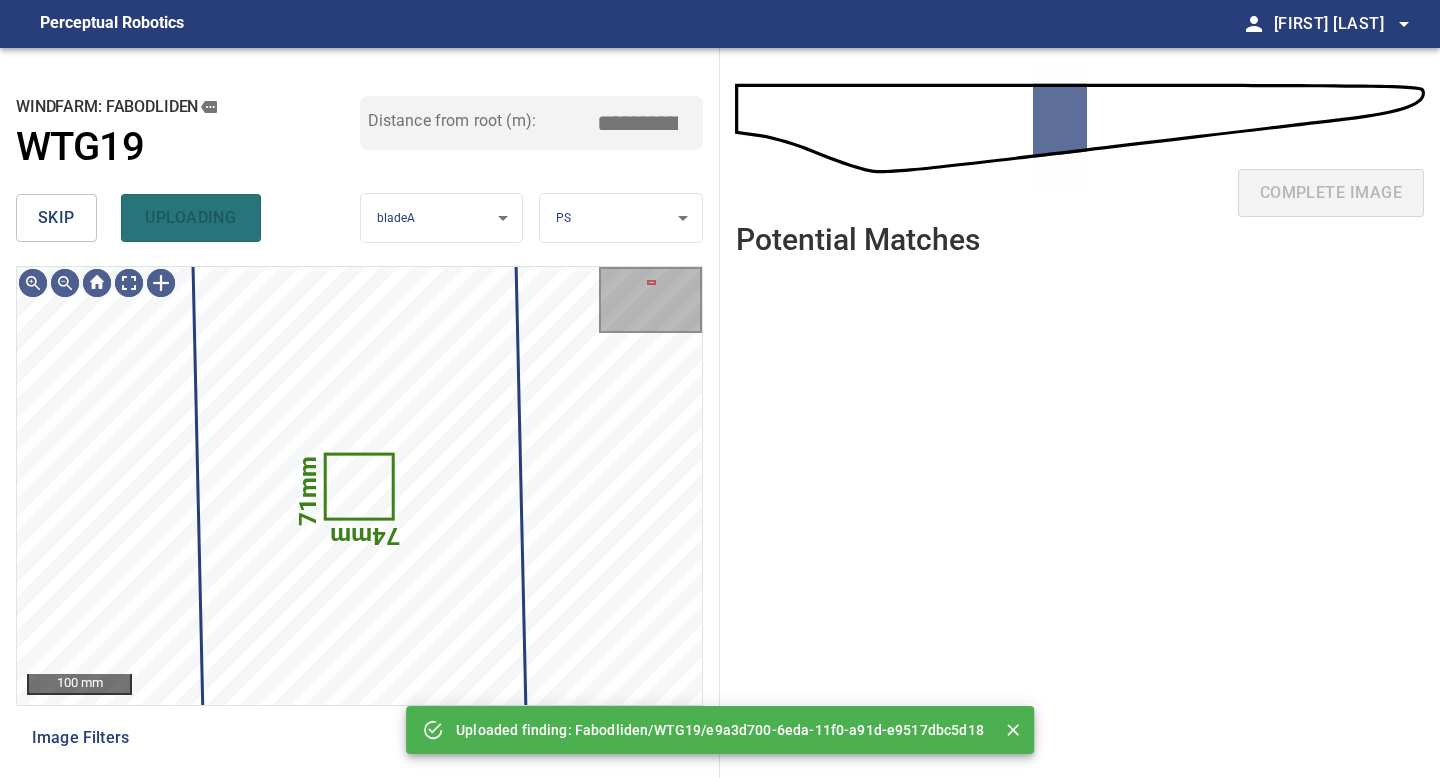 click on "skip" at bounding box center (56, 218) 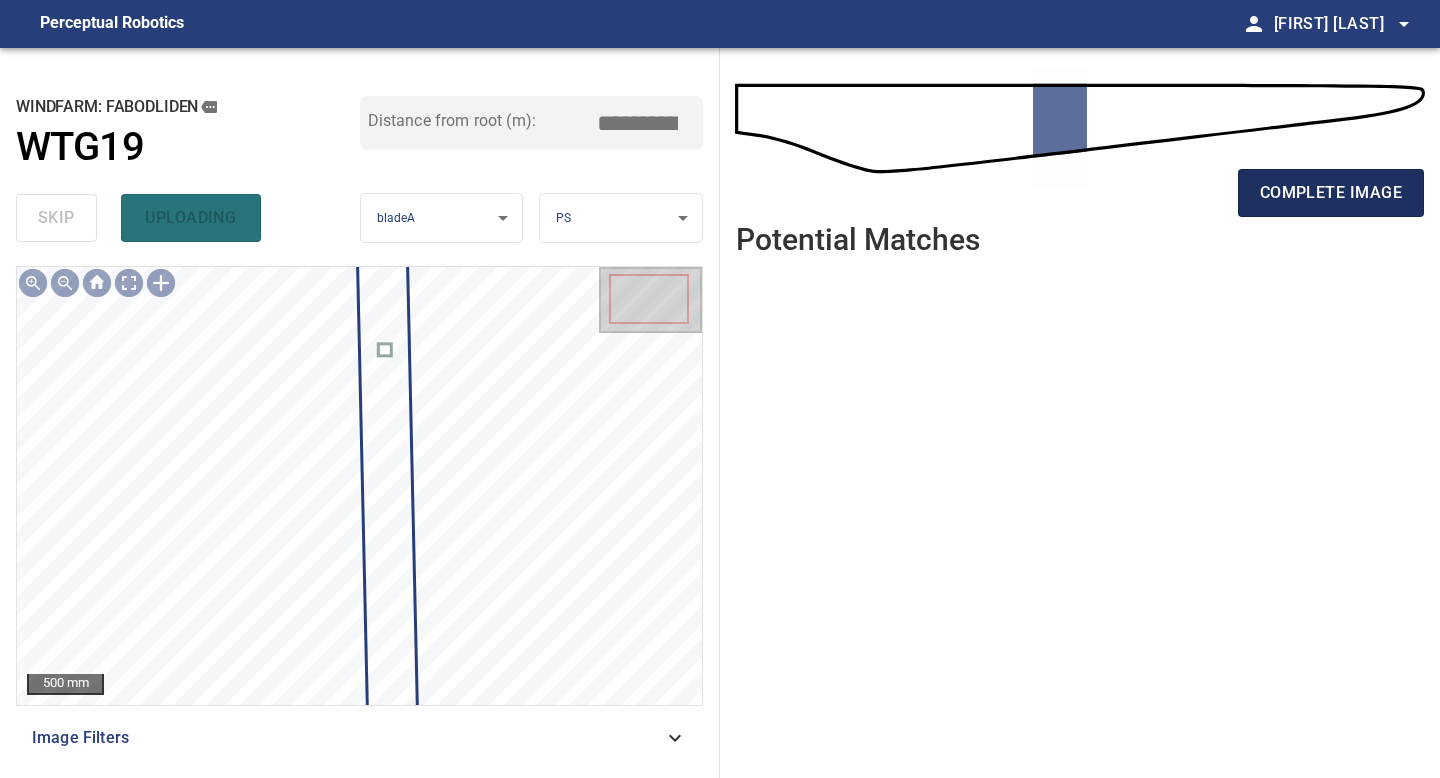 click on "complete image" at bounding box center [1331, 193] 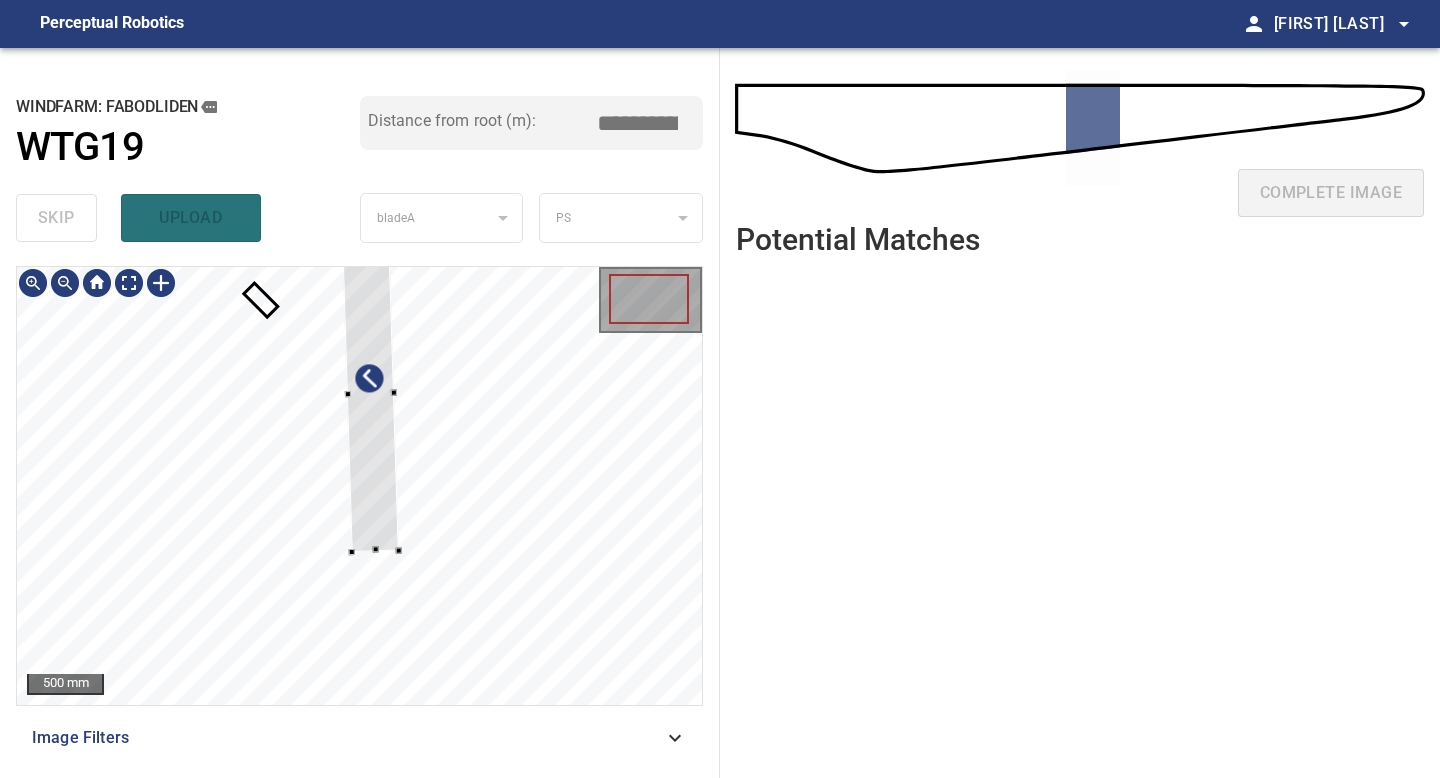 click at bounding box center (370, 395) 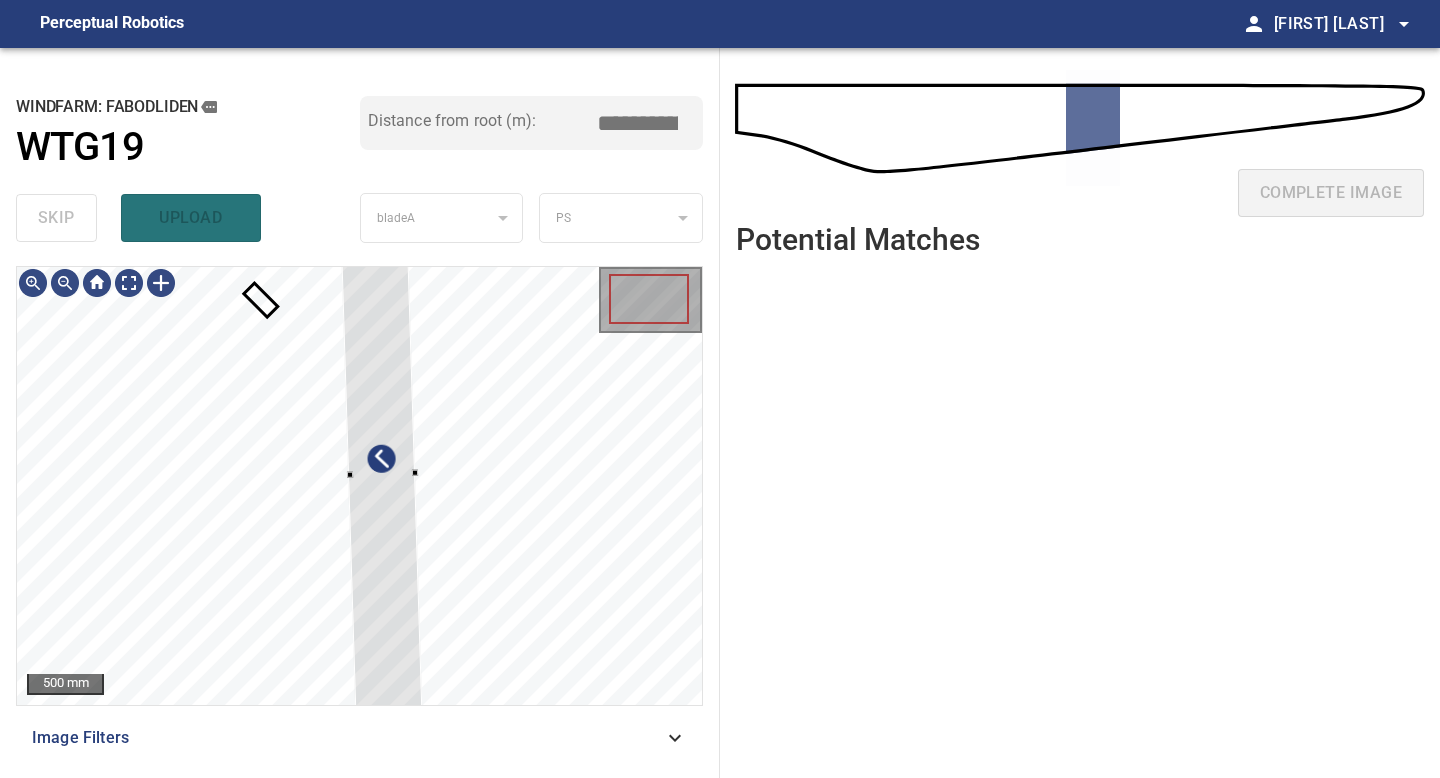 click on "500 mm Image Filters" at bounding box center (359, 514) 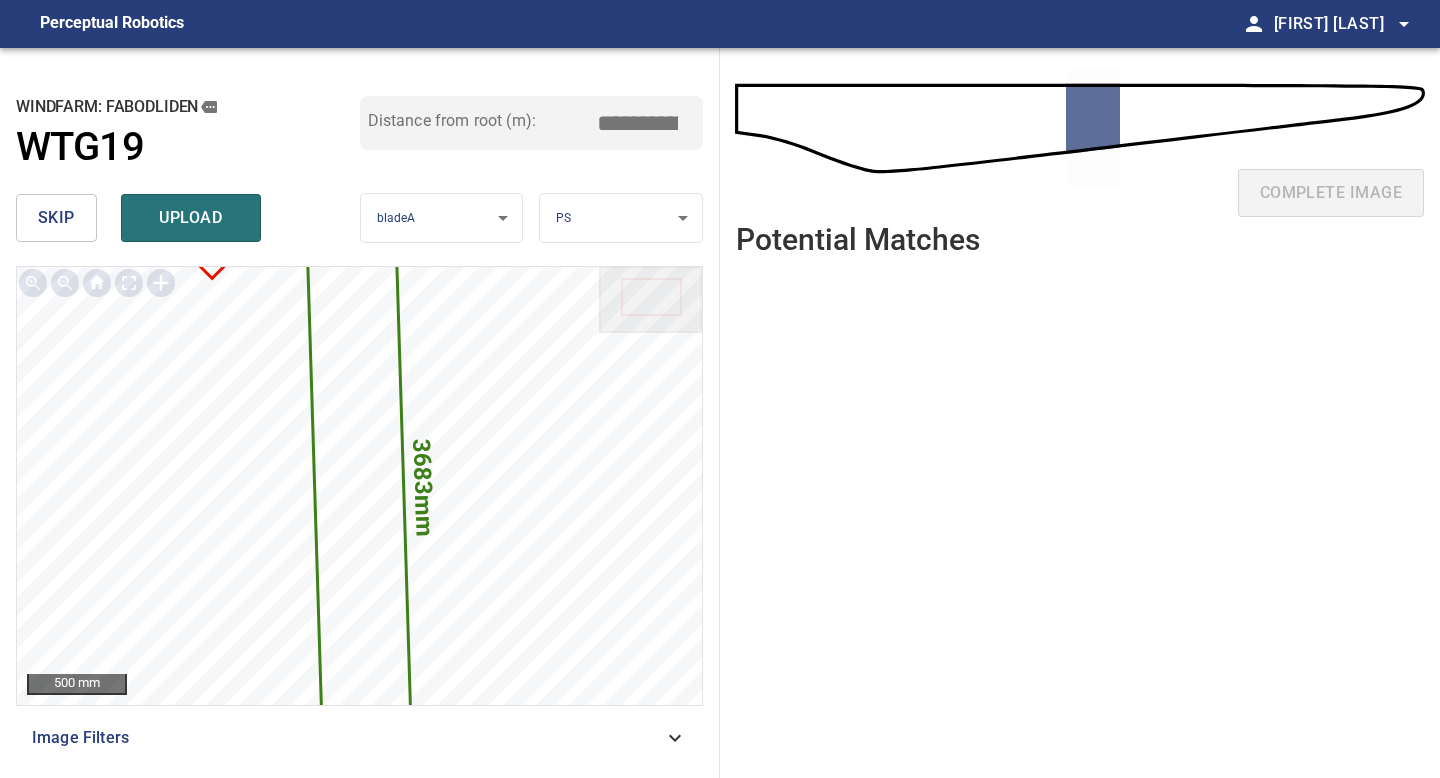 drag, startPoint x: 647, startPoint y: 118, endPoint x: 632, endPoint y: 118, distance: 15 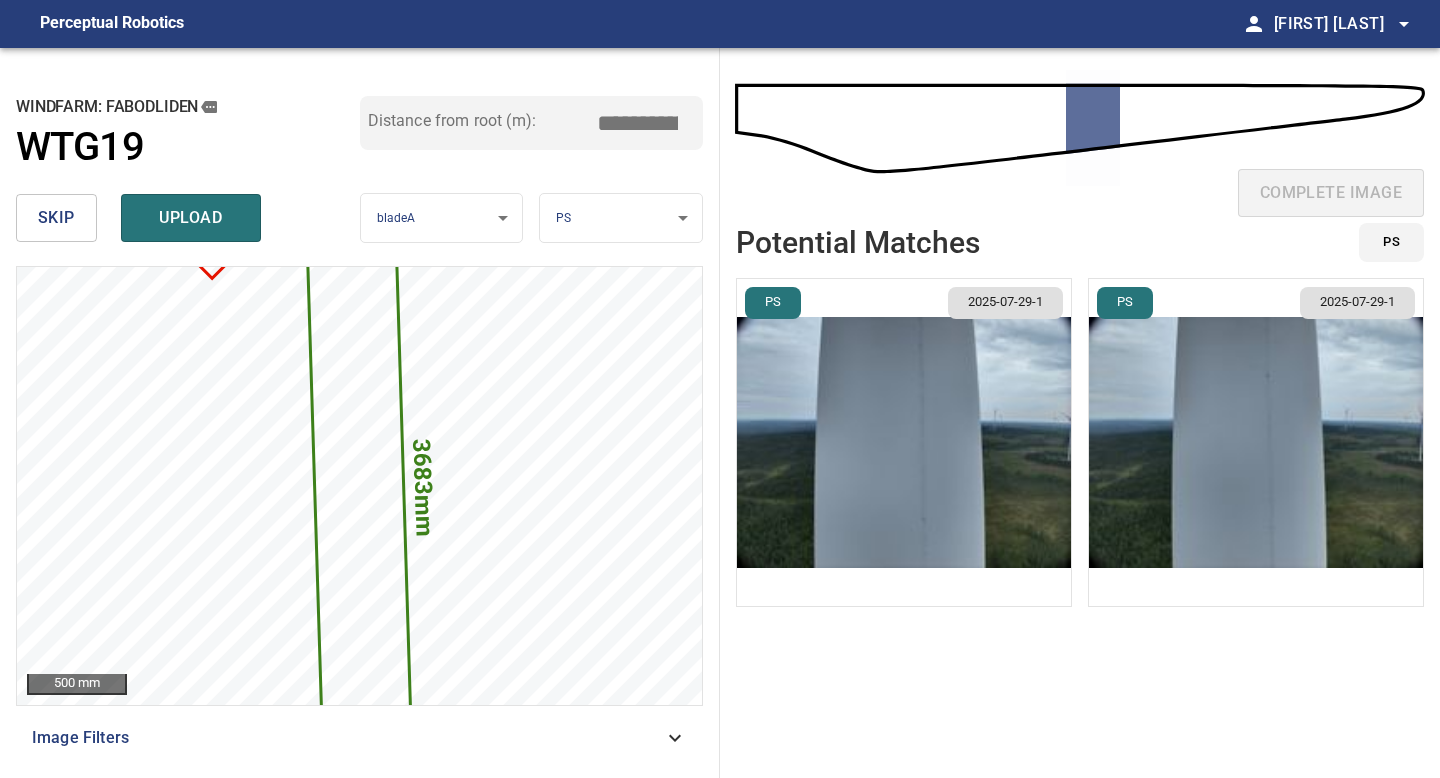 type on "*****" 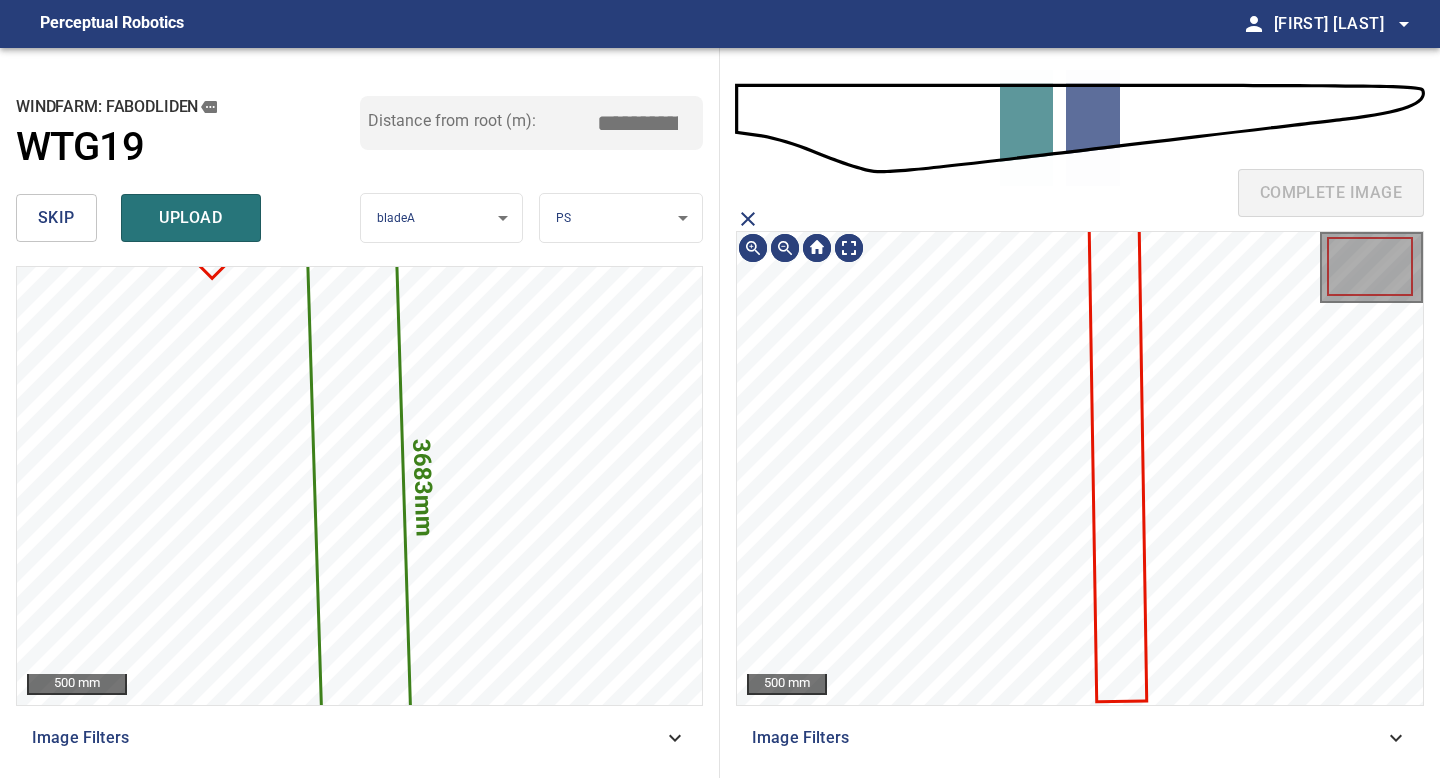 click 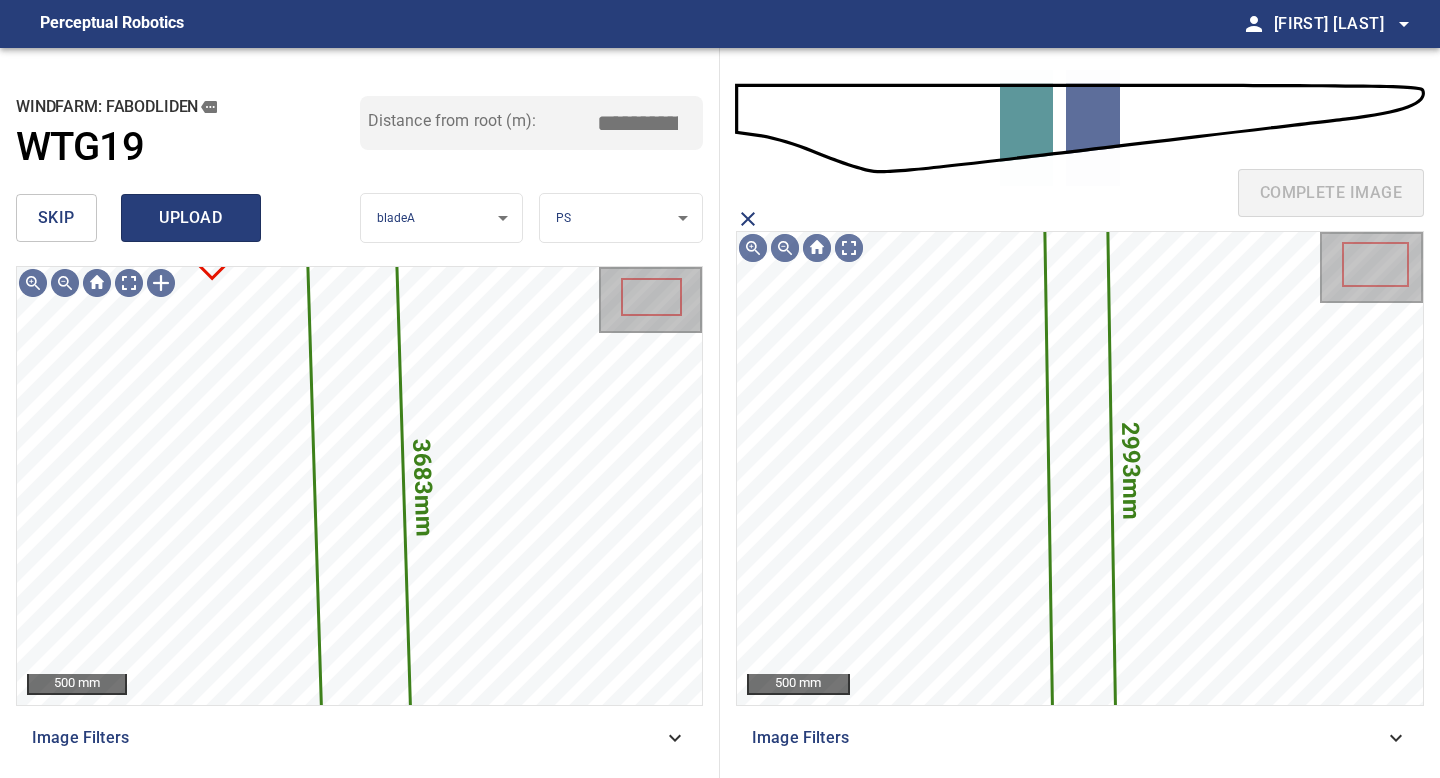 click on "upload" at bounding box center [191, 218] 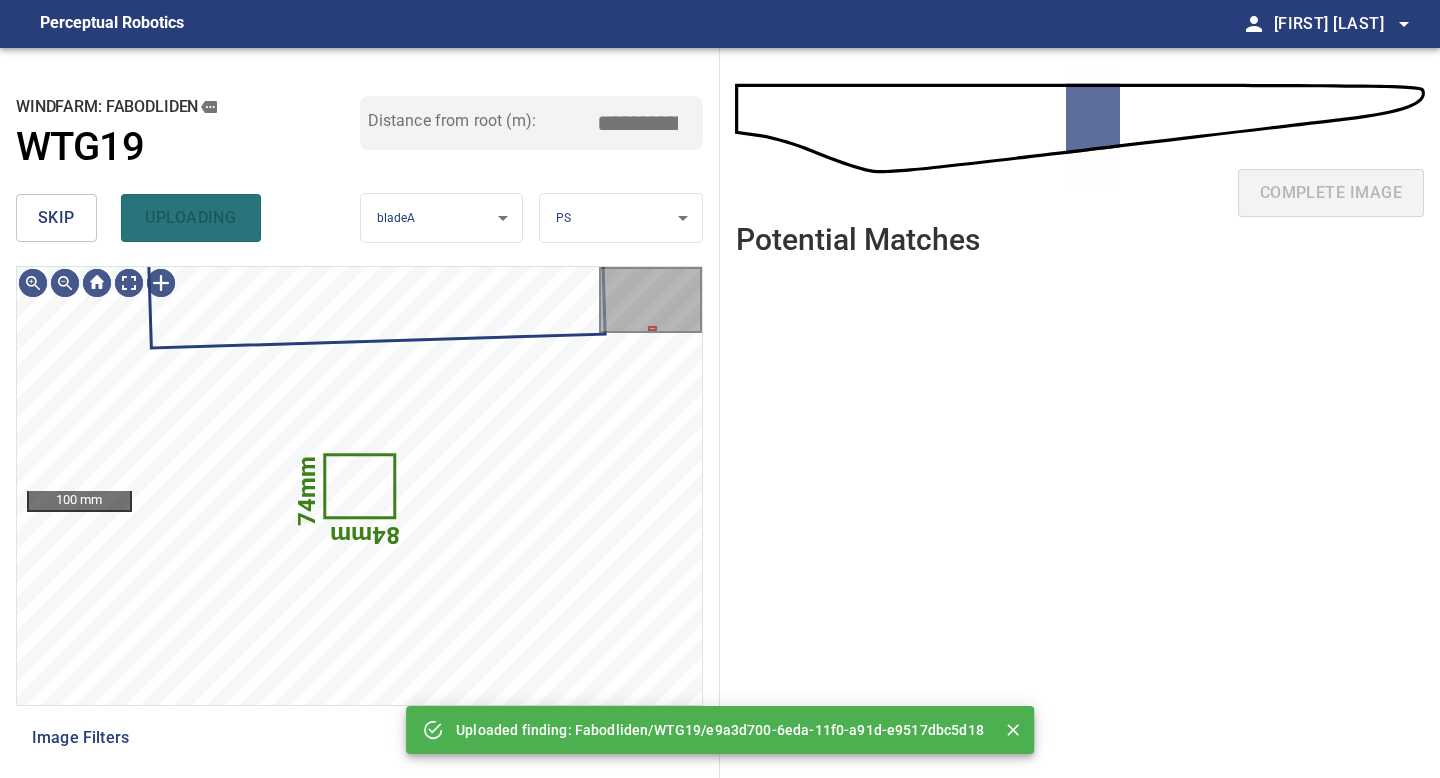 click on "skip" at bounding box center (56, 218) 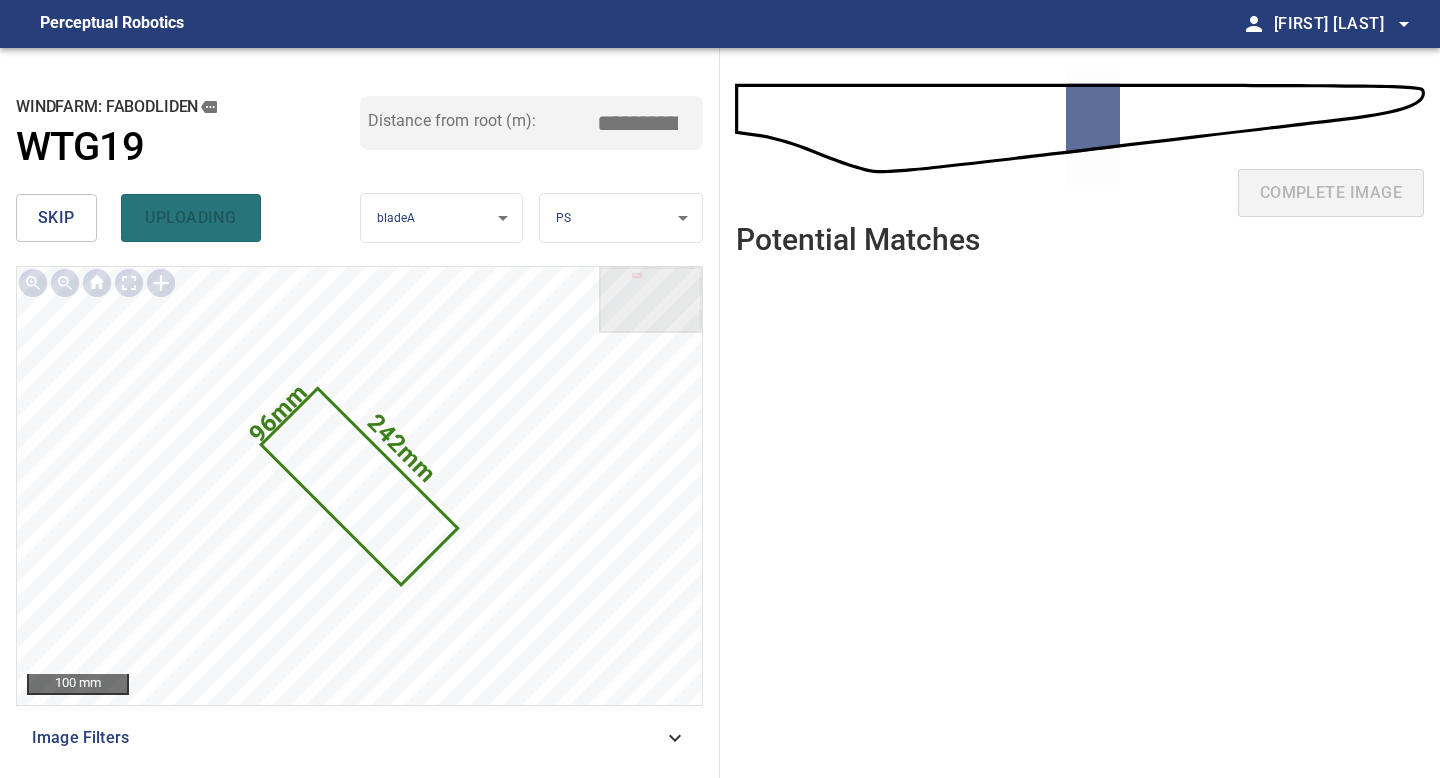 click on "skip" at bounding box center (56, 218) 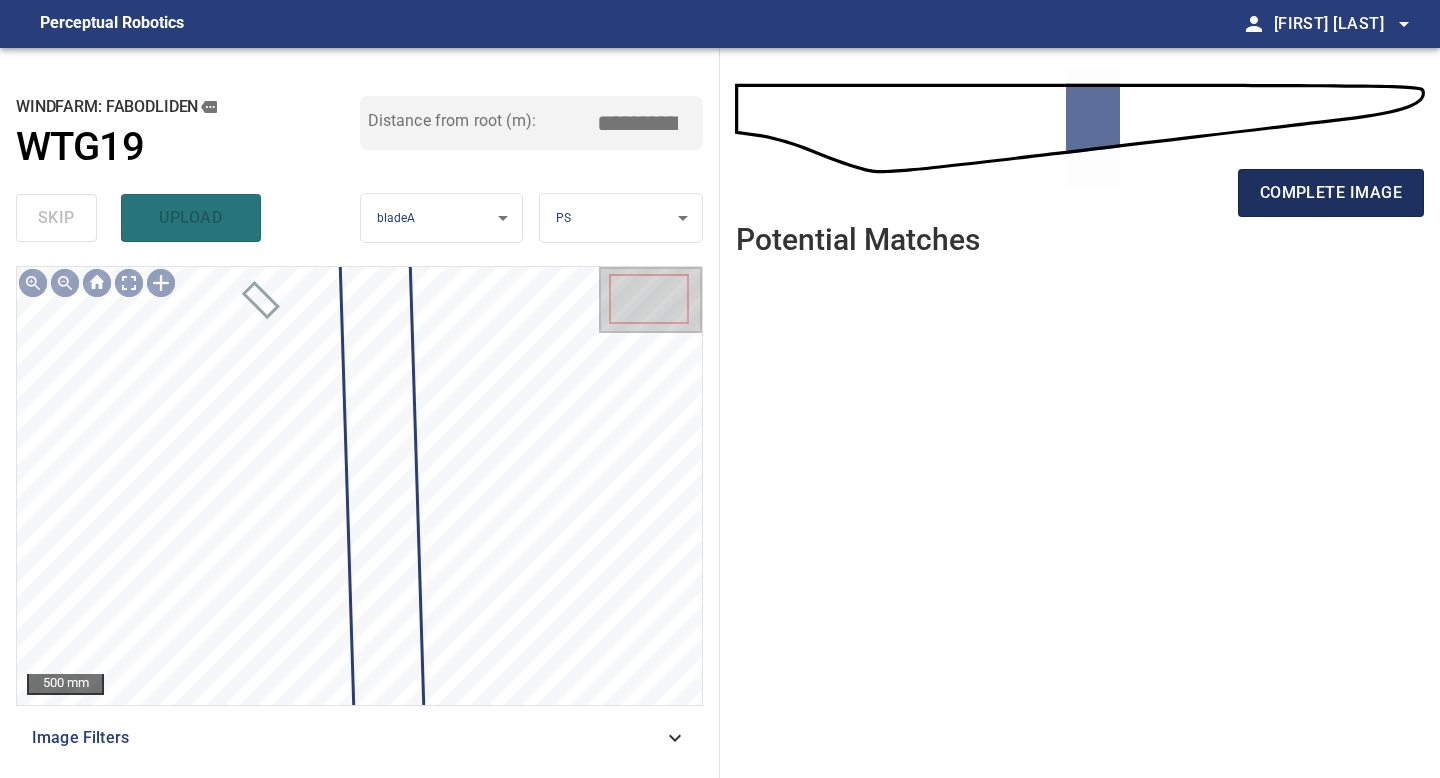click on "complete image" at bounding box center [1331, 193] 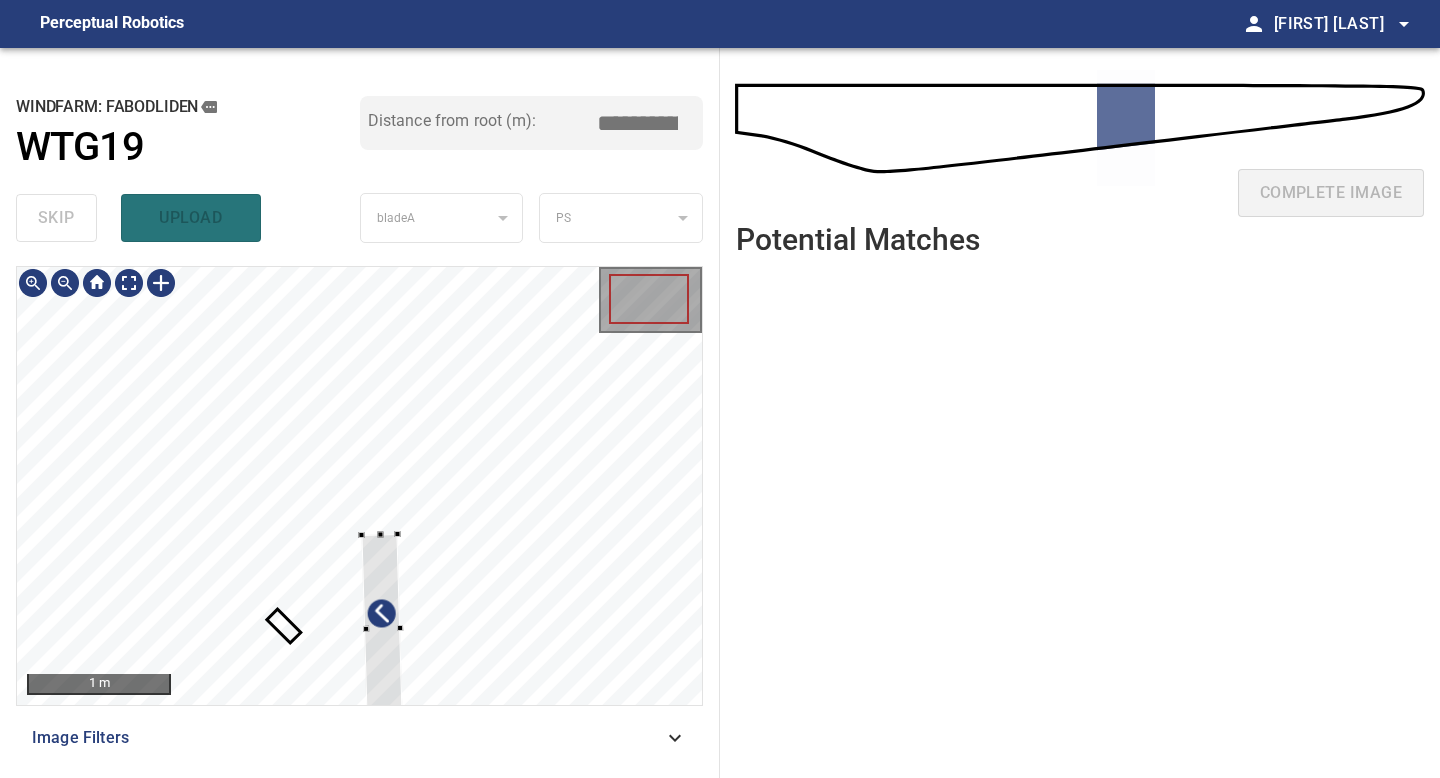 click at bounding box center [382, 630] 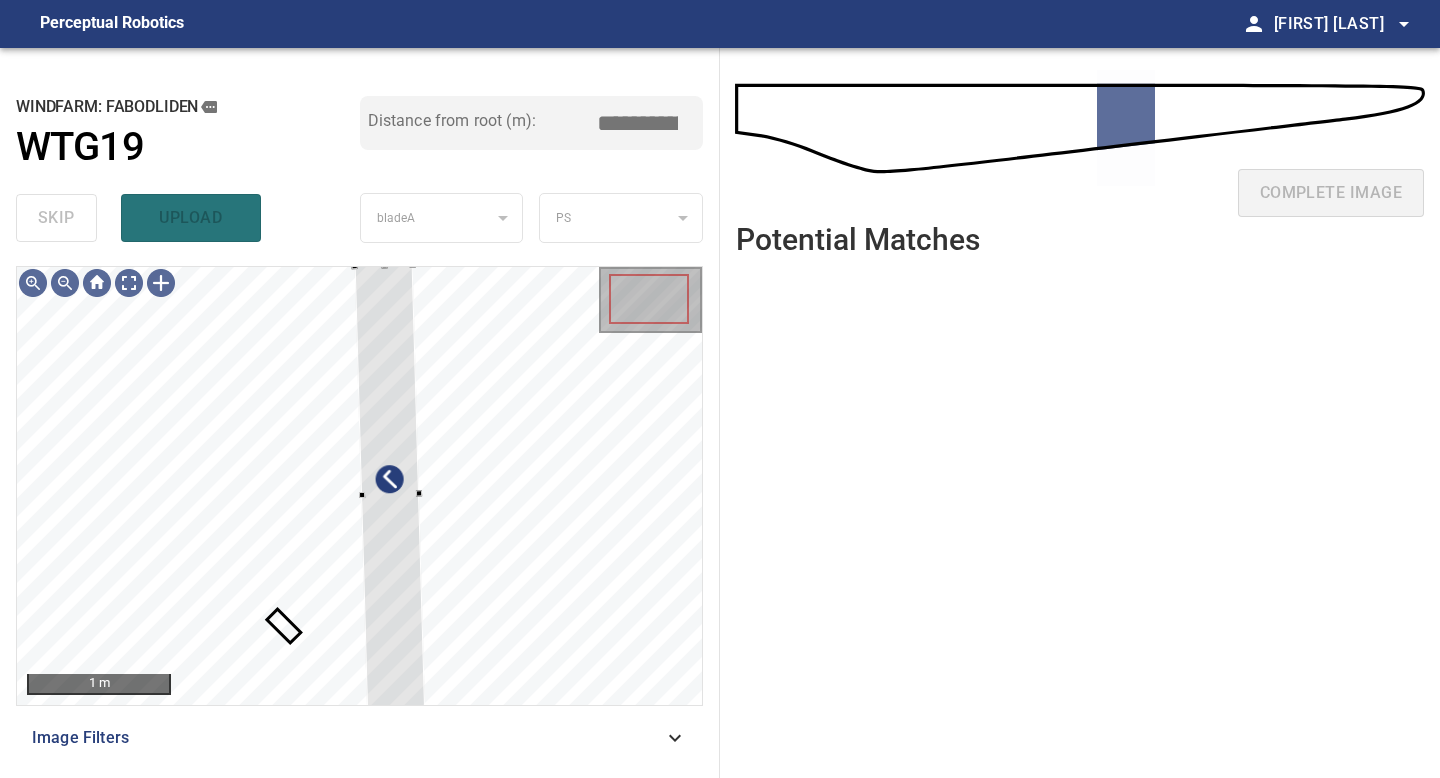 click on "**********" at bounding box center (360, 413) 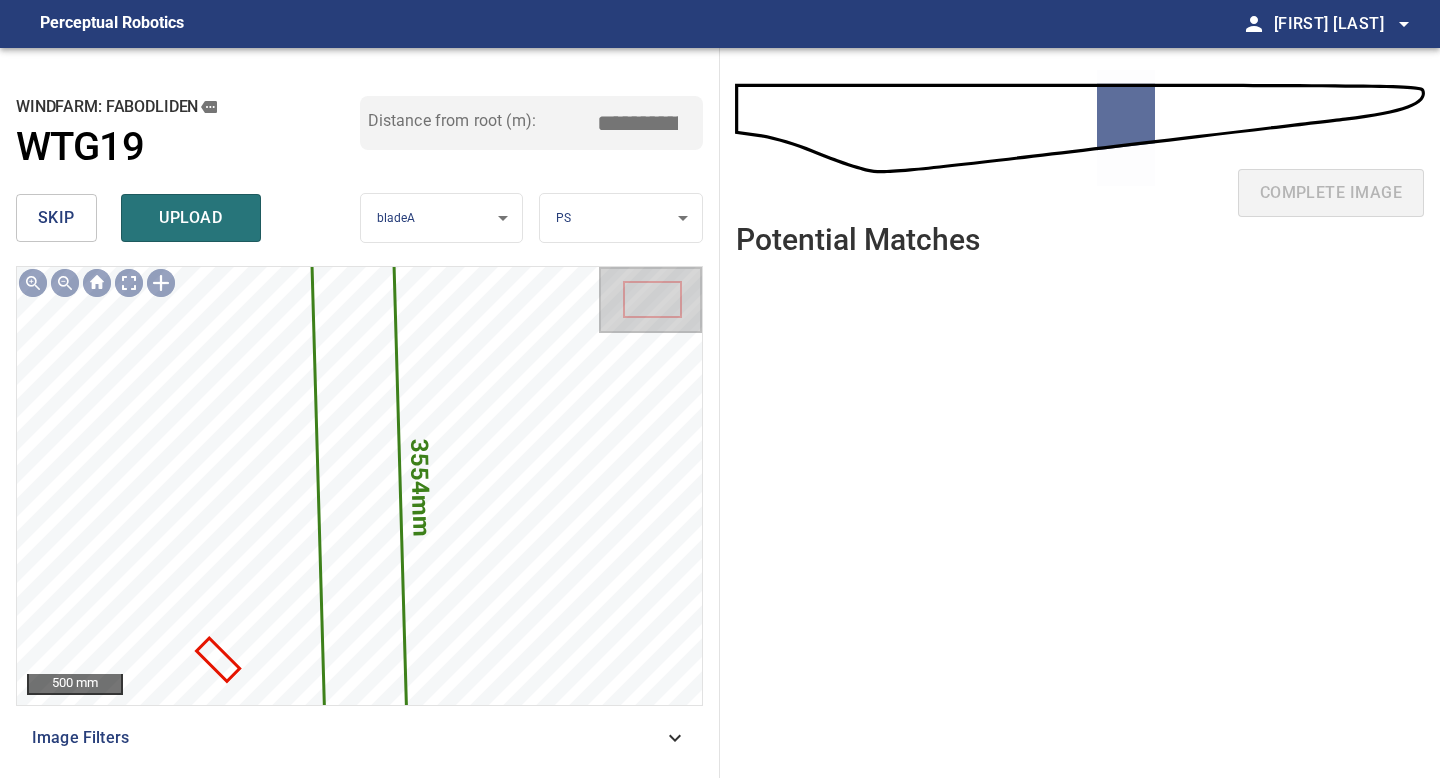 drag, startPoint x: 645, startPoint y: 121, endPoint x: 498, endPoint y: 121, distance: 147 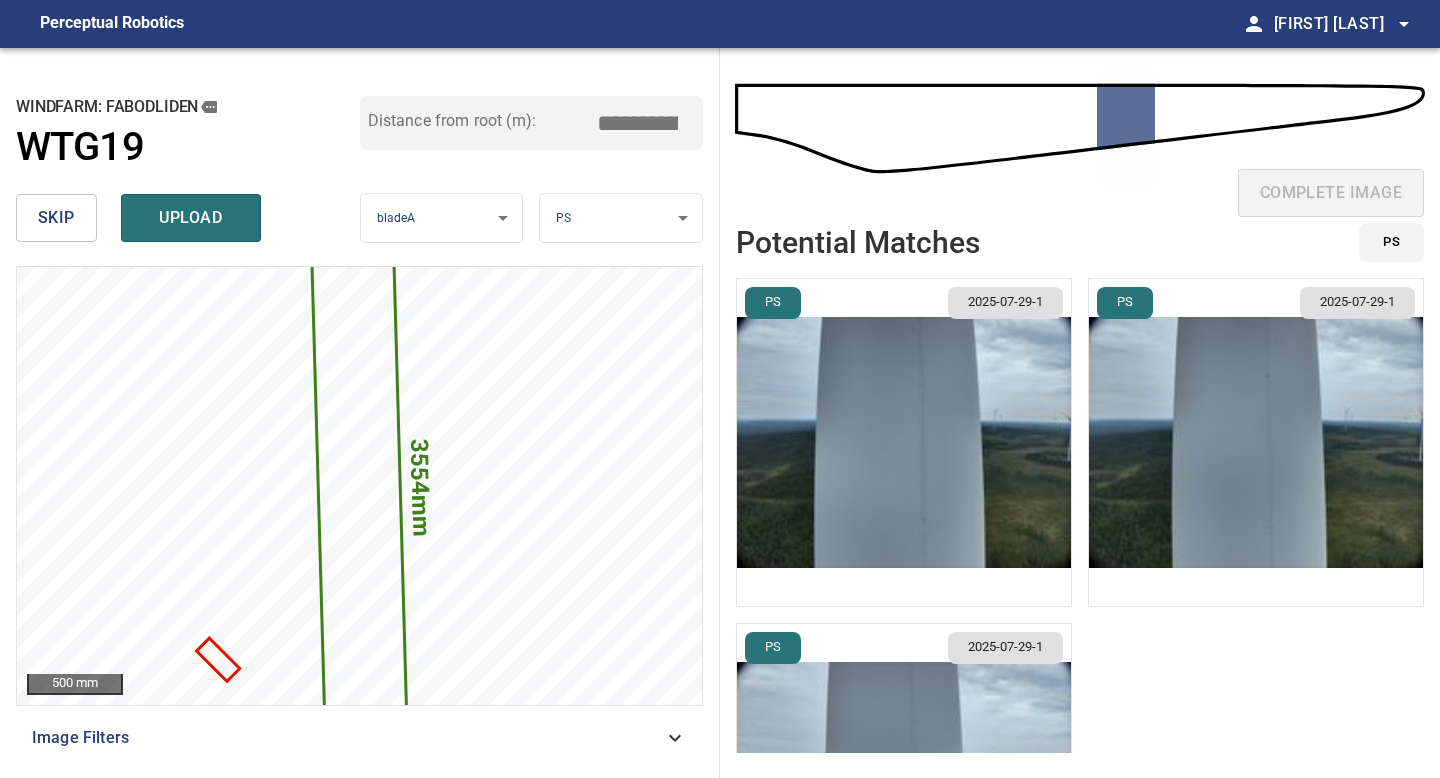 type on "*****" 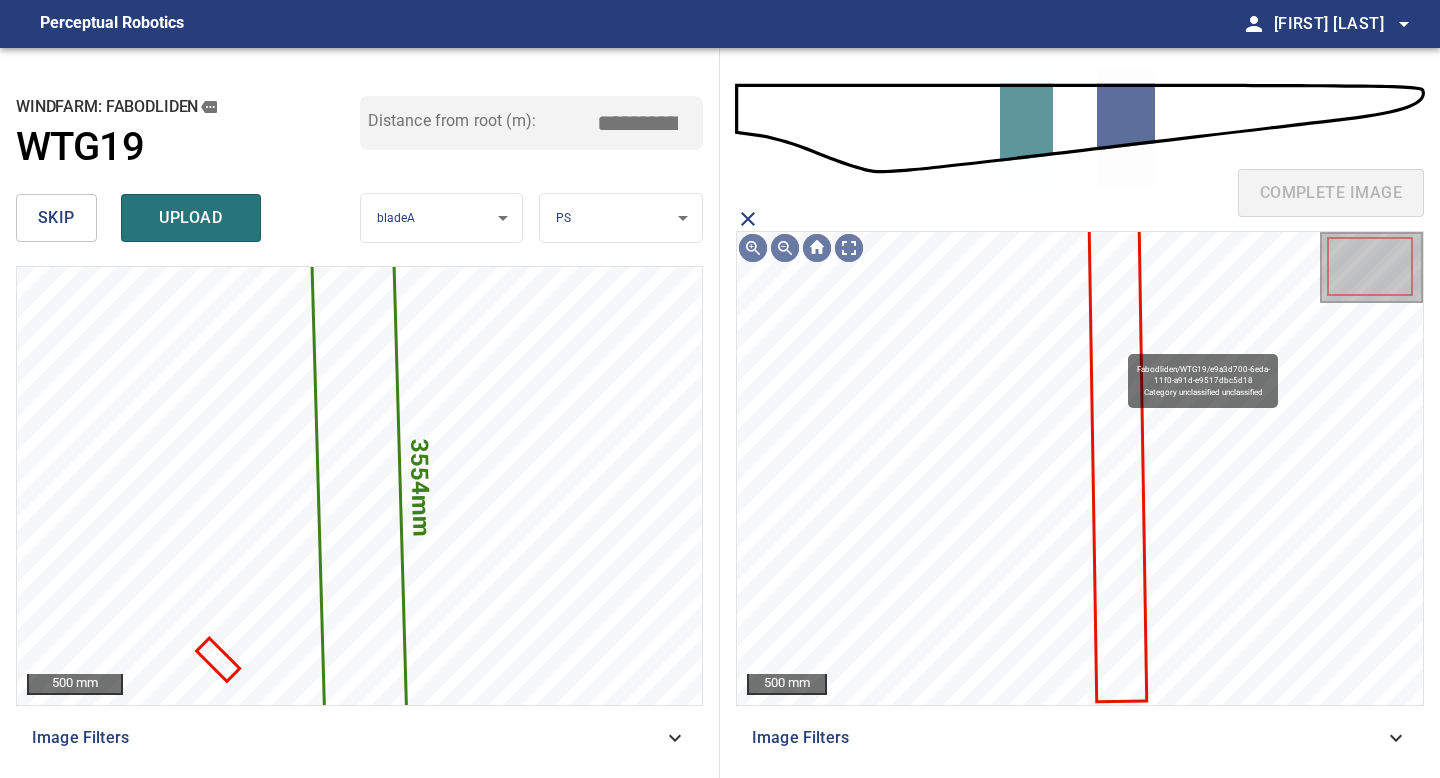 click 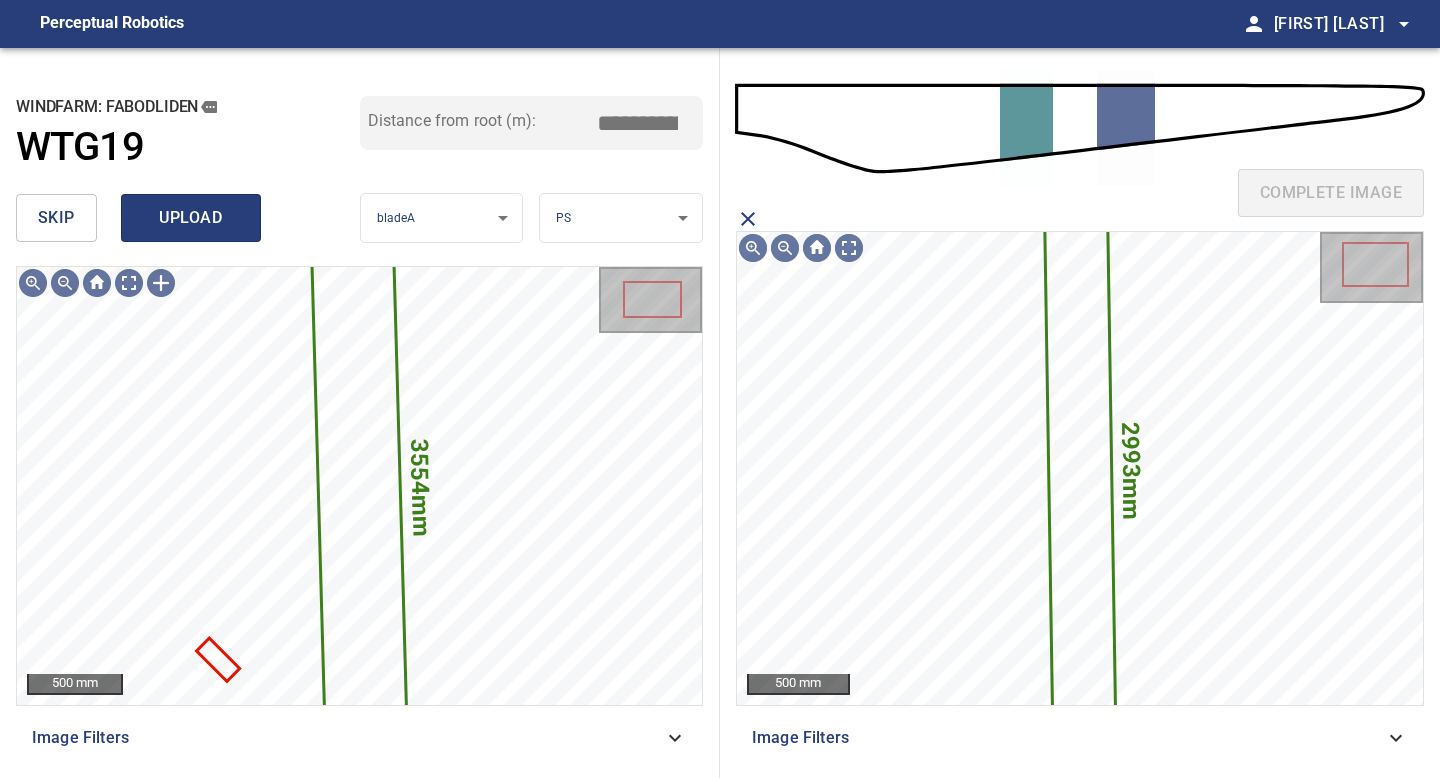 click on "upload" at bounding box center (191, 218) 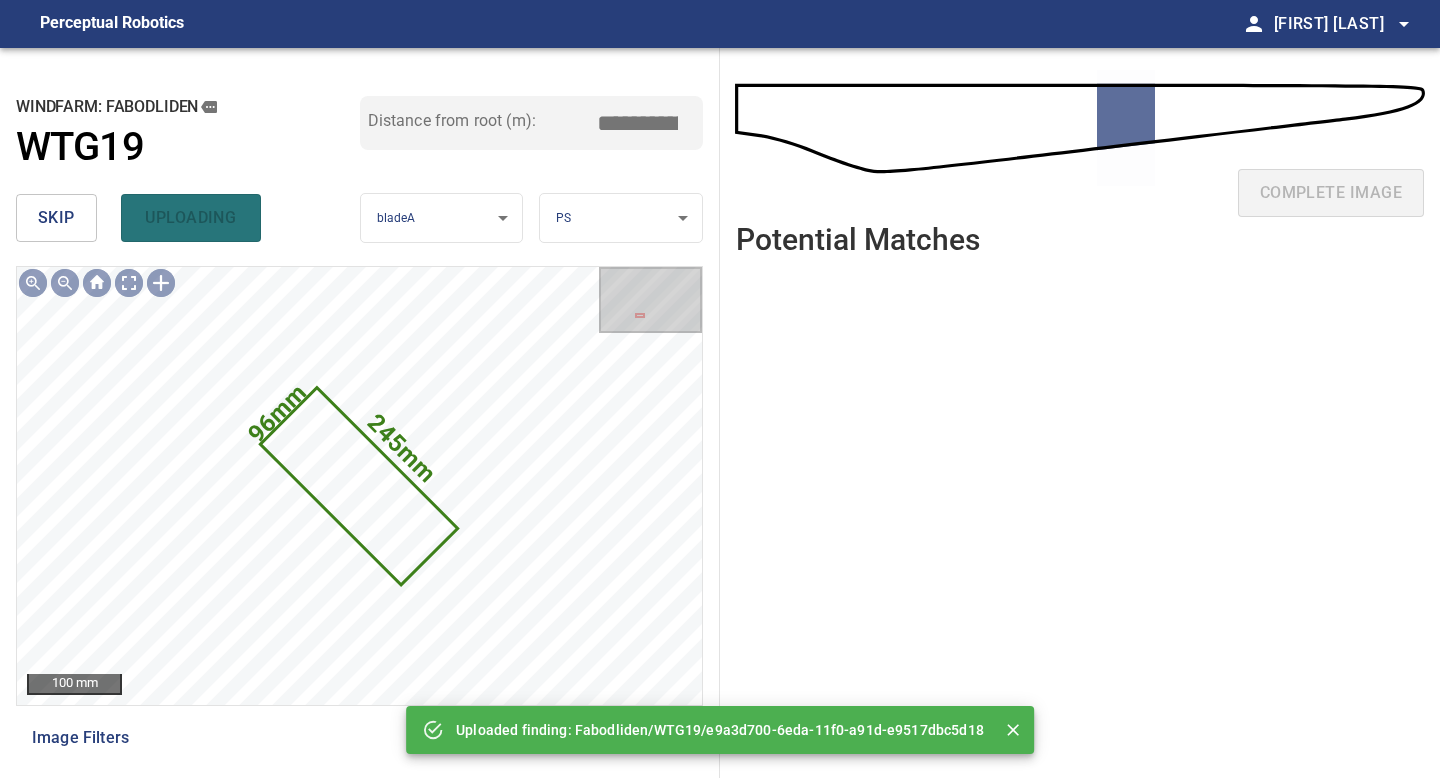 click on "skip" at bounding box center (56, 218) 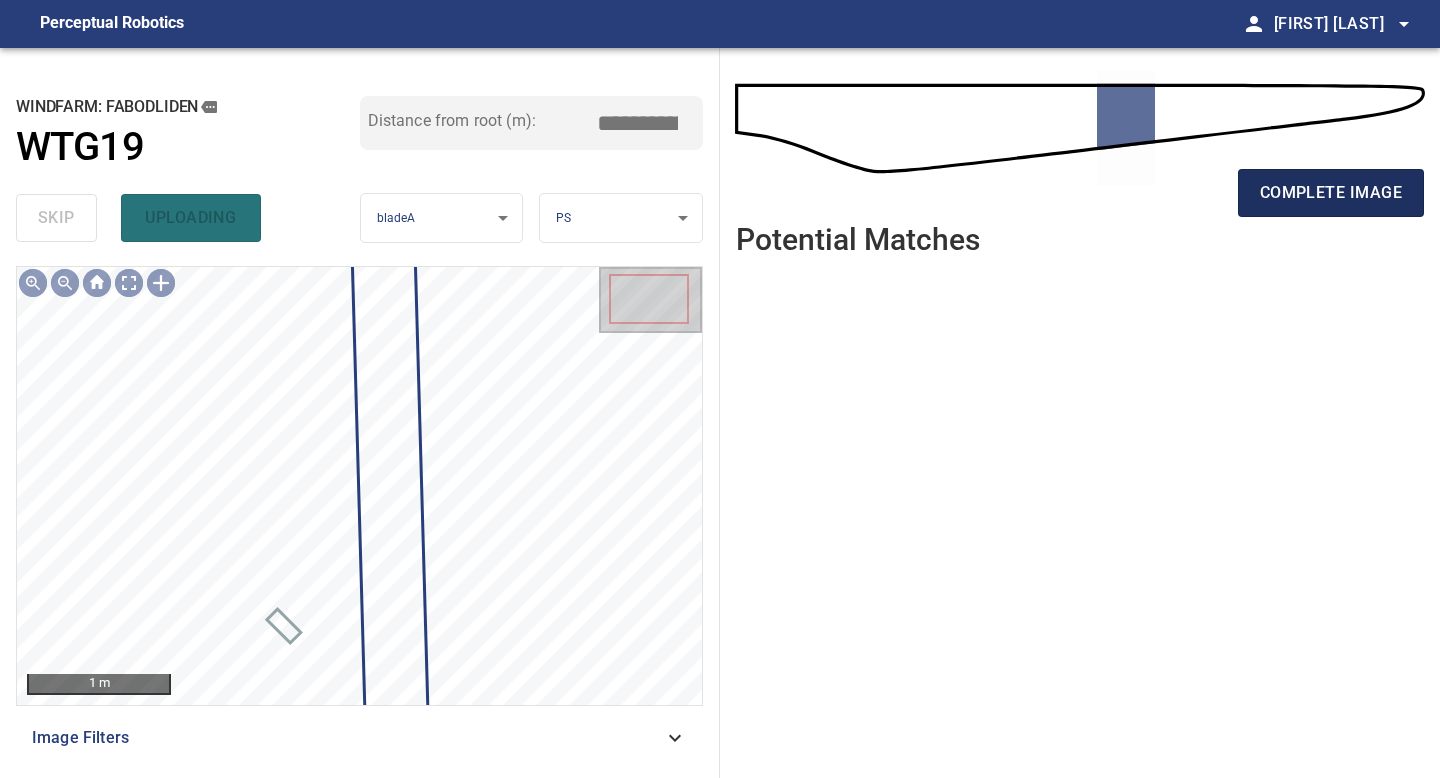 click on "complete image" at bounding box center (1331, 193) 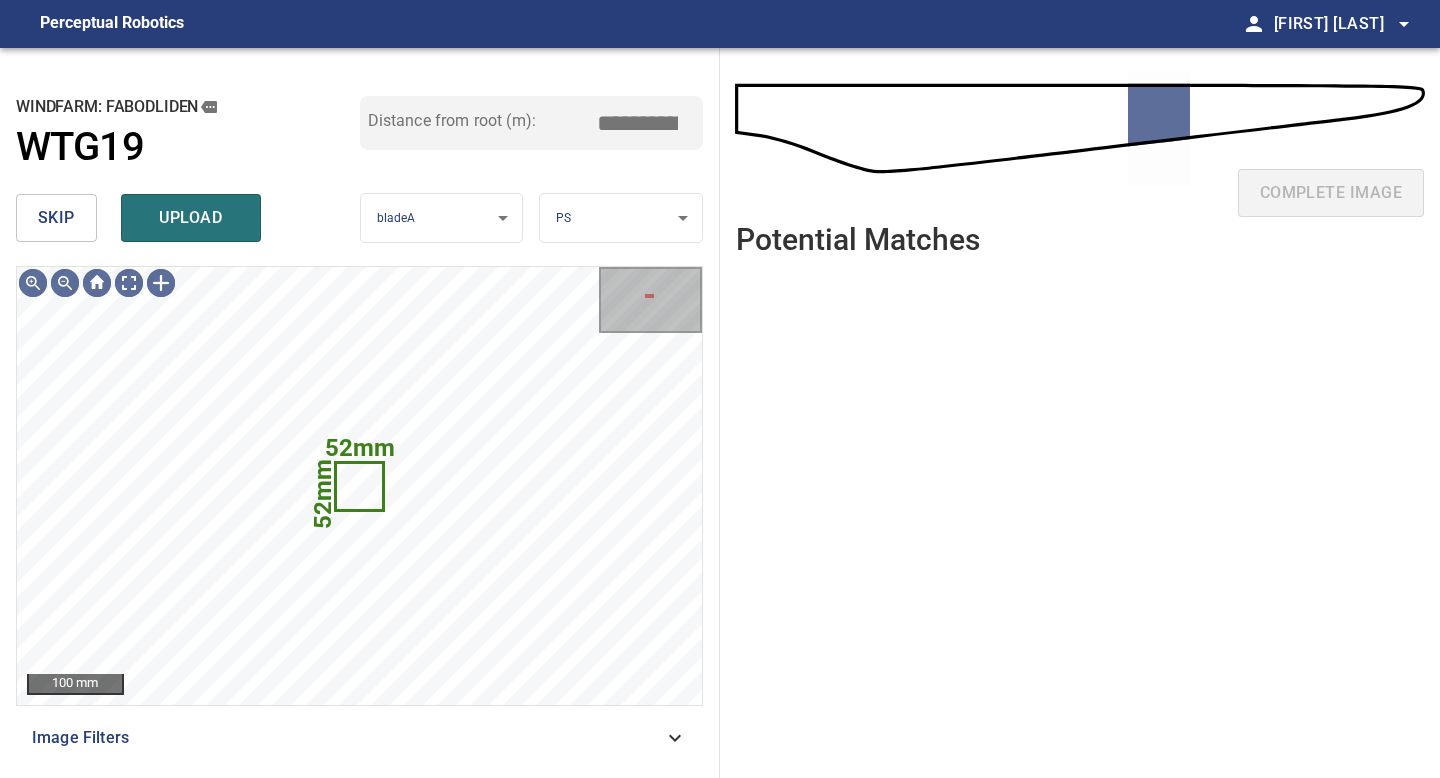click on "skip" at bounding box center [56, 218] 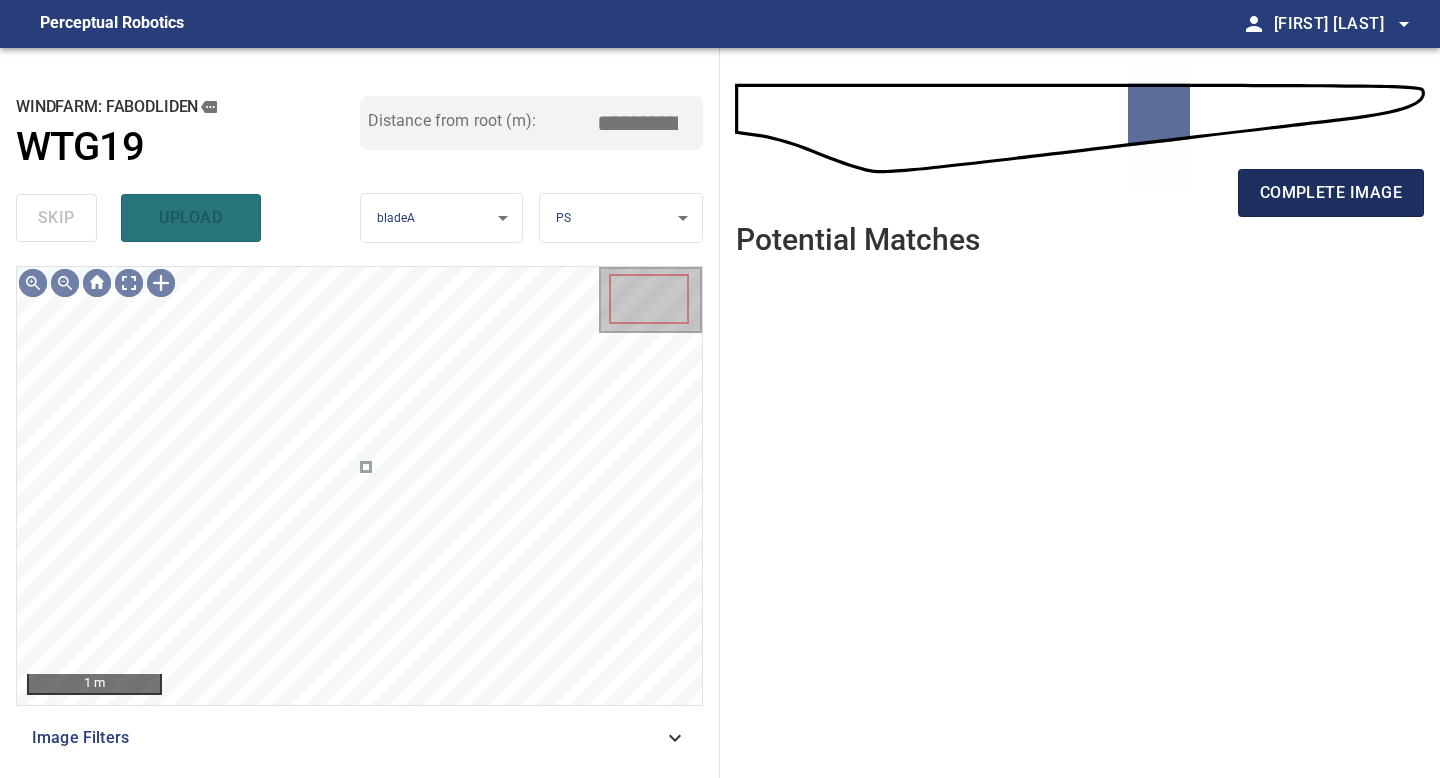 click on "complete image" at bounding box center (1331, 193) 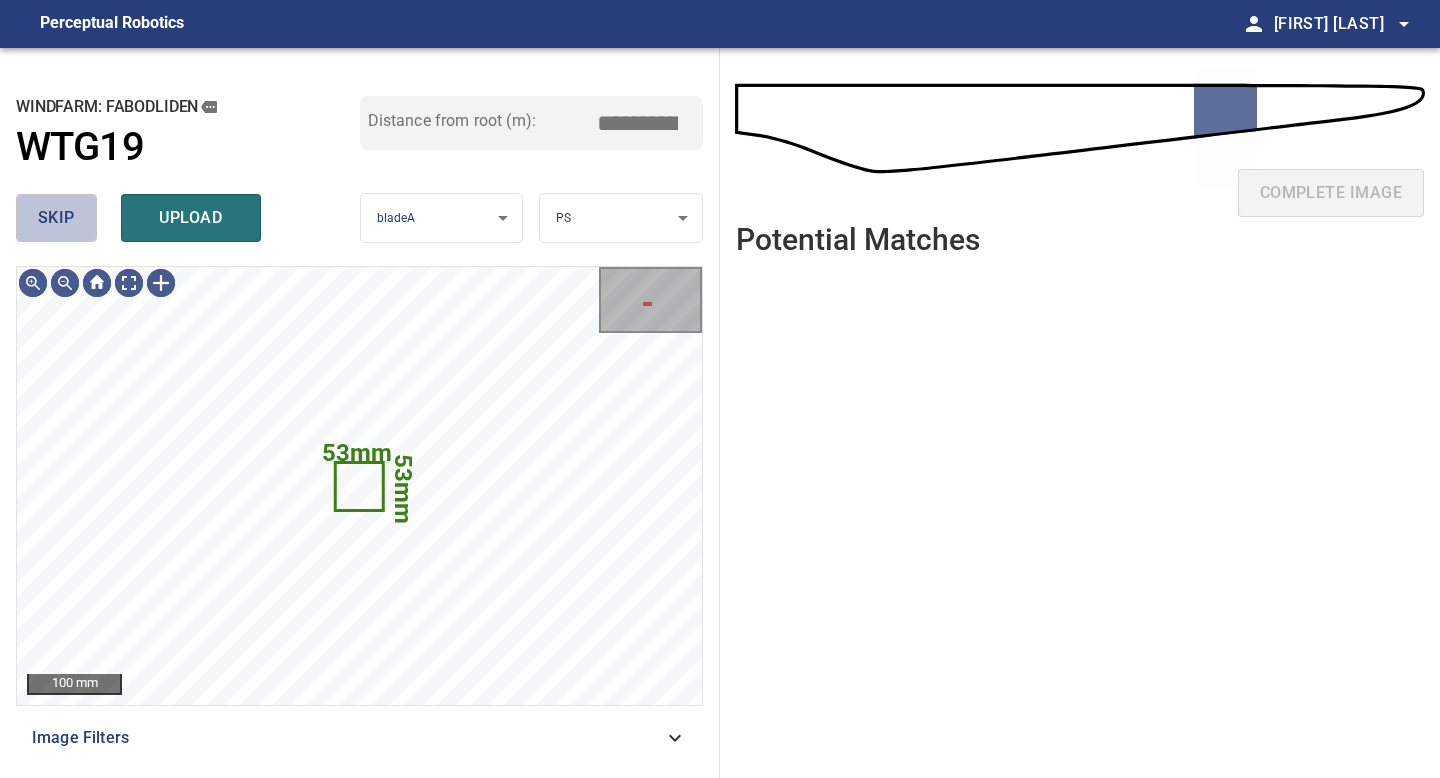 click on "skip" at bounding box center [56, 218] 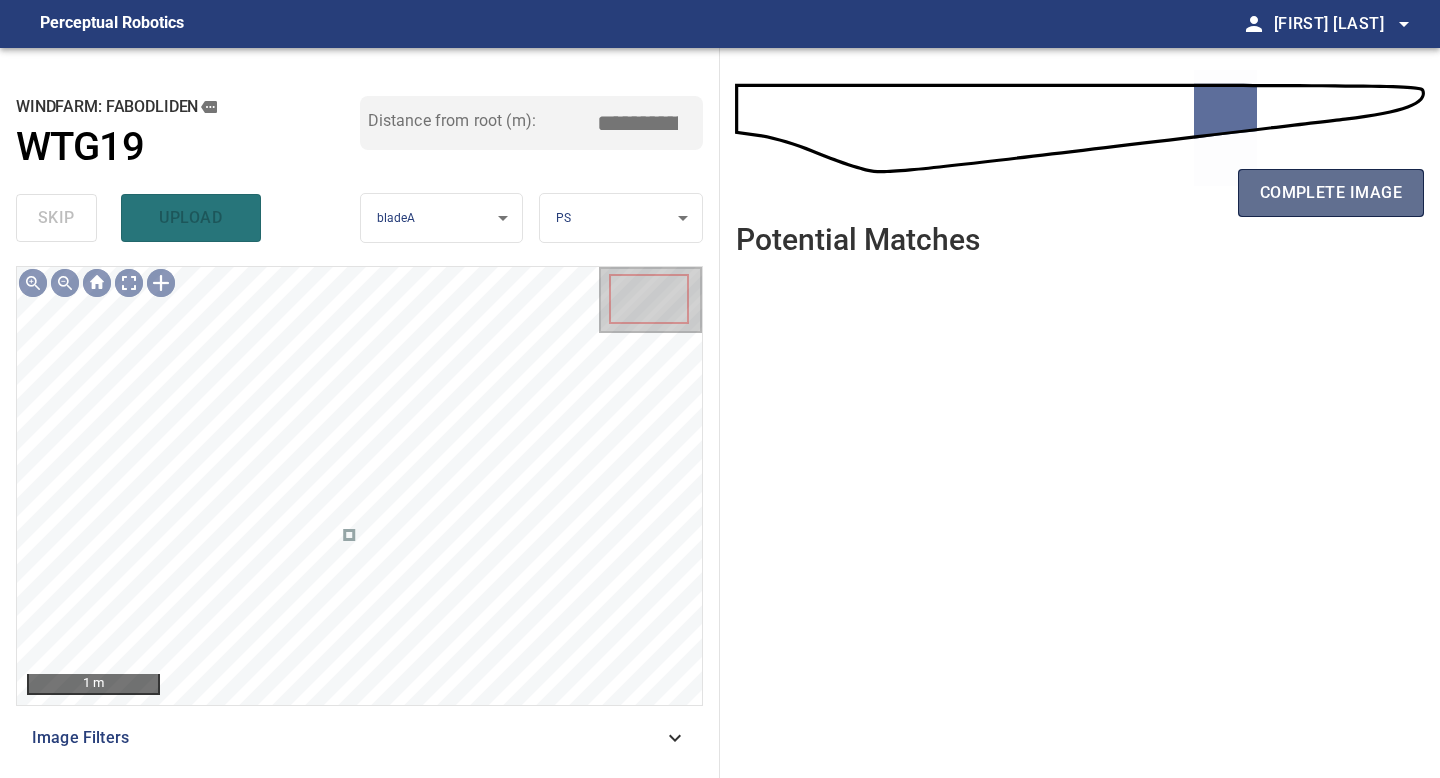 click on "complete image" at bounding box center (1331, 193) 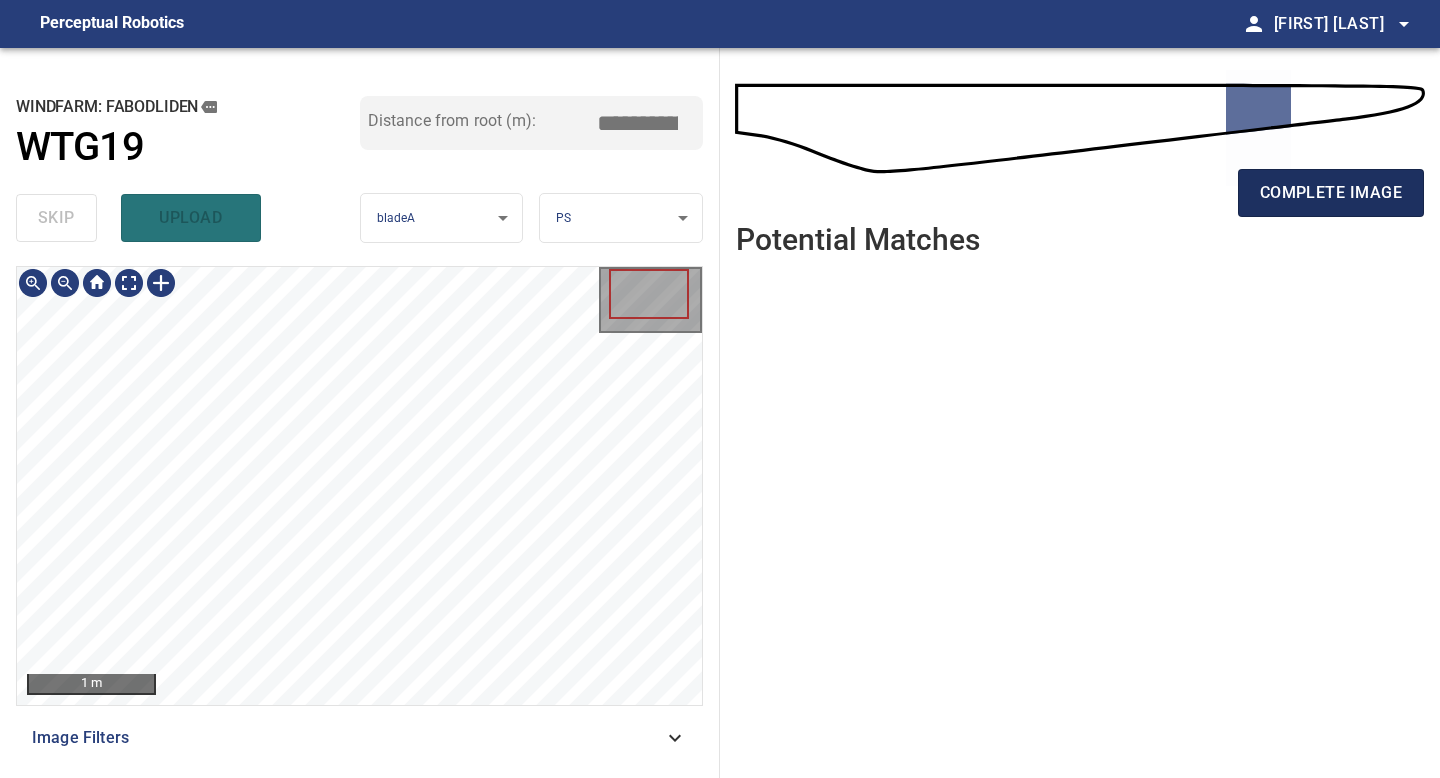 click on "complete image" at bounding box center (1331, 193) 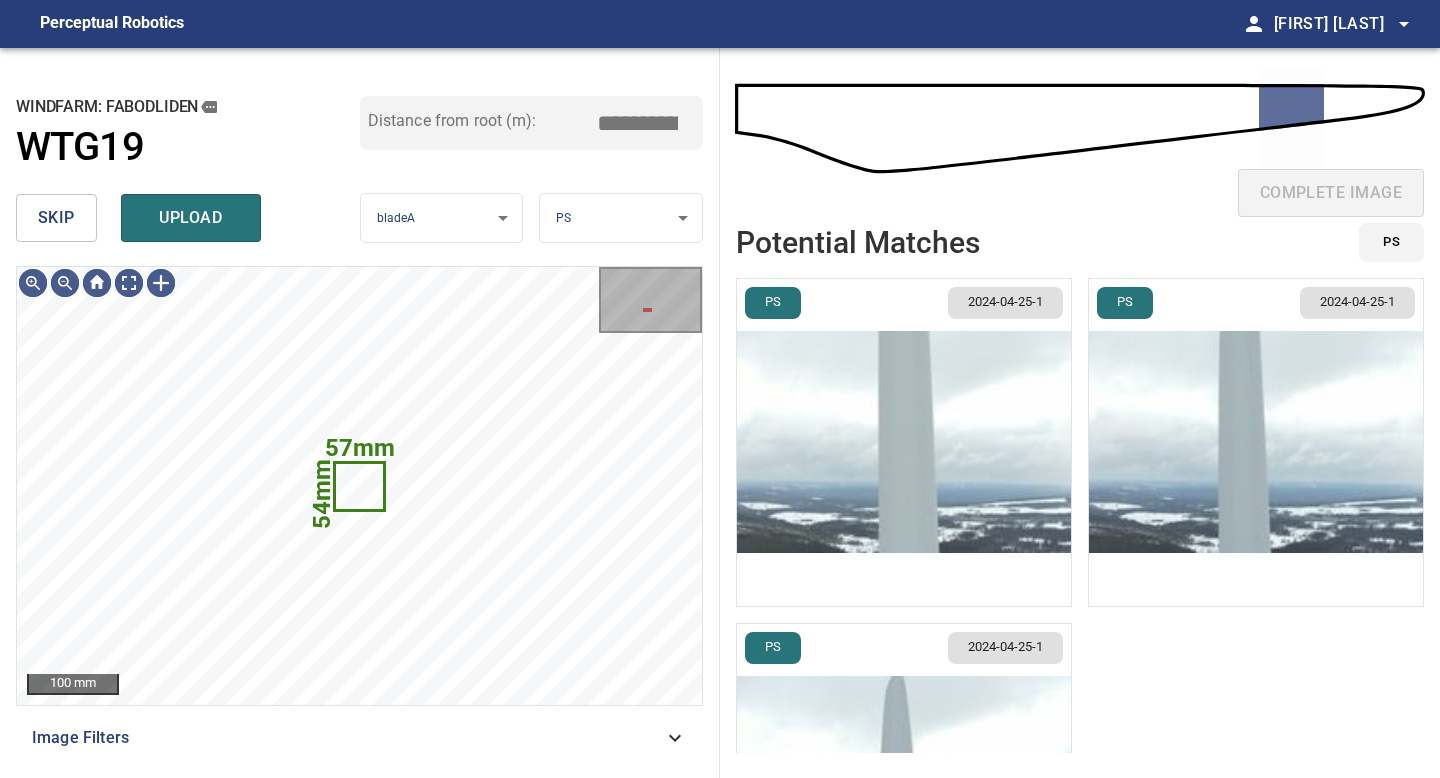 click on "skip" at bounding box center [56, 218] 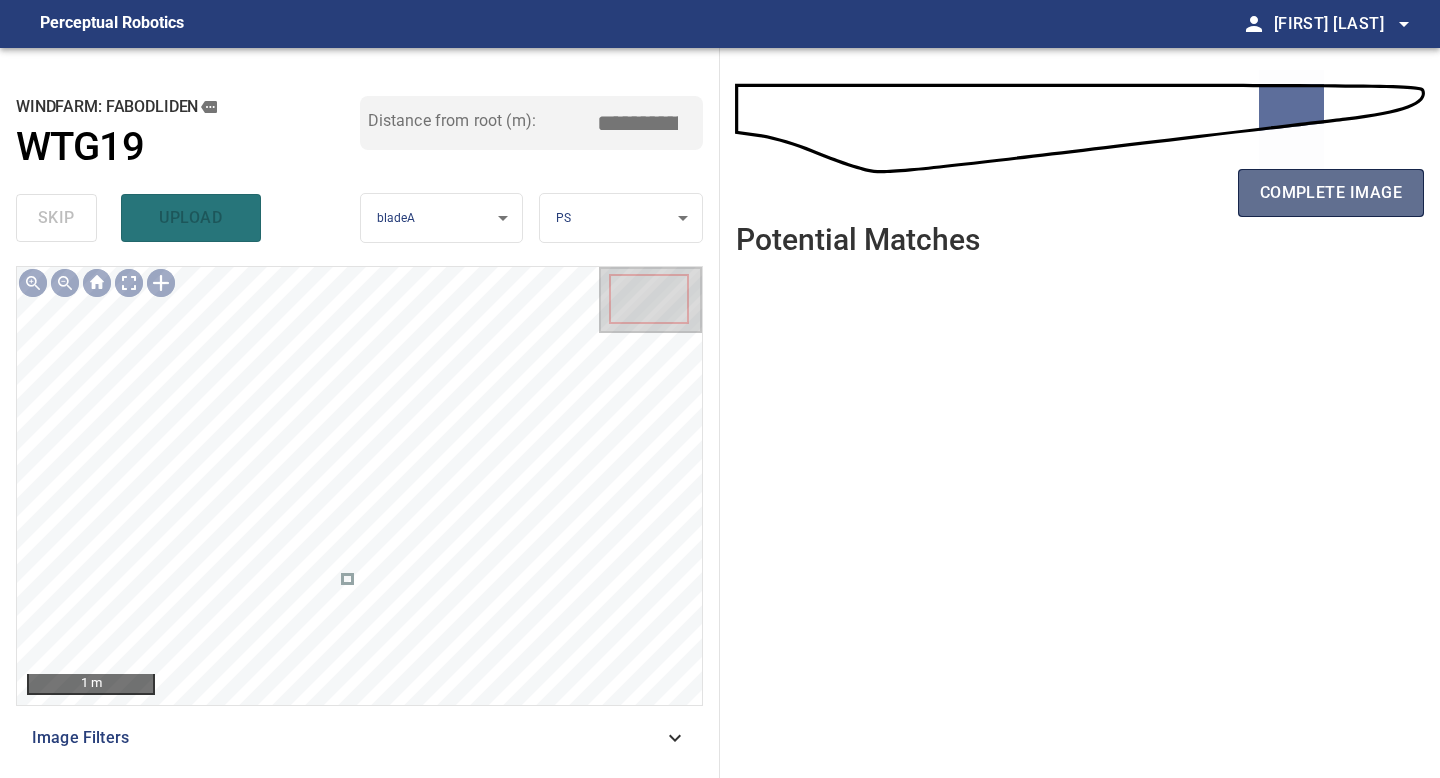 click on "complete image" at bounding box center [1331, 193] 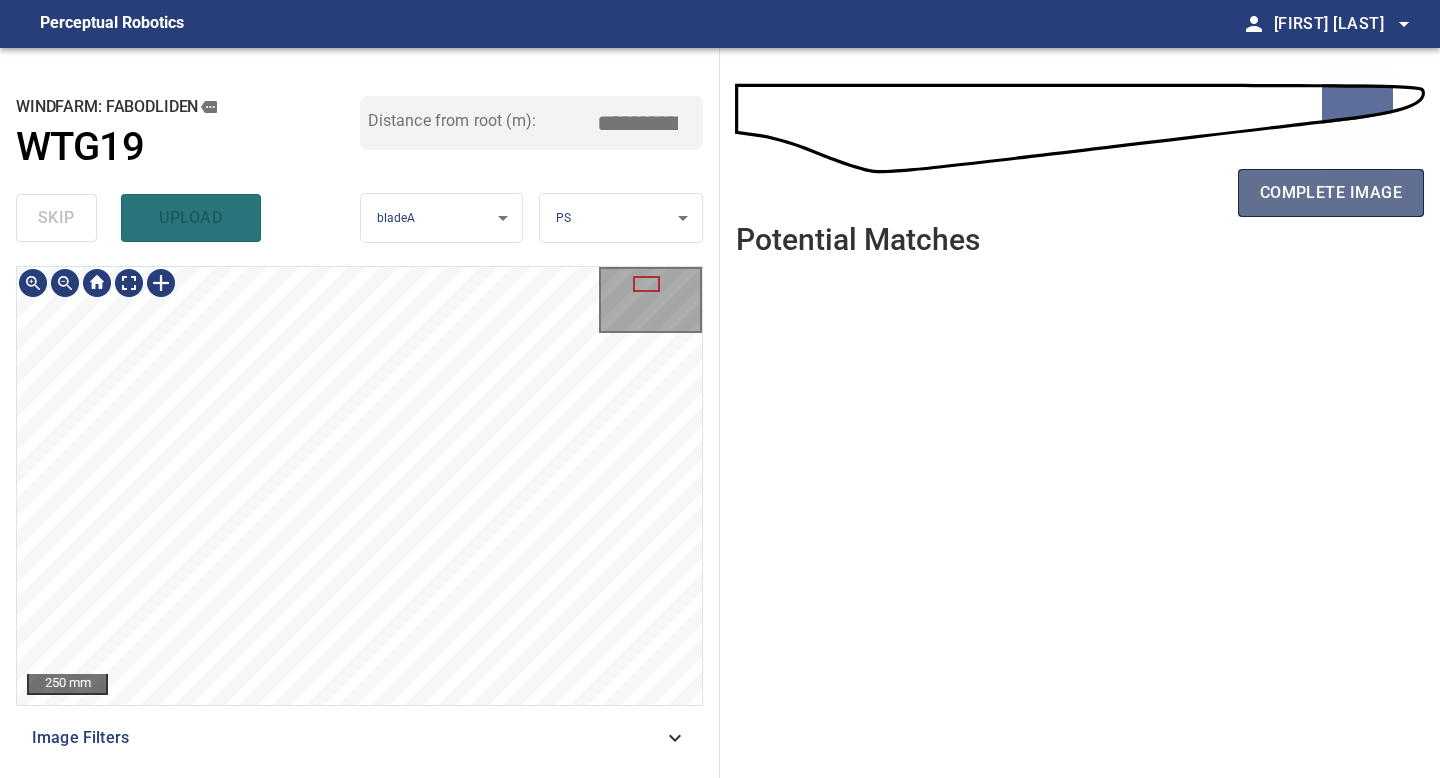 click on "complete image" at bounding box center (1331, 193) 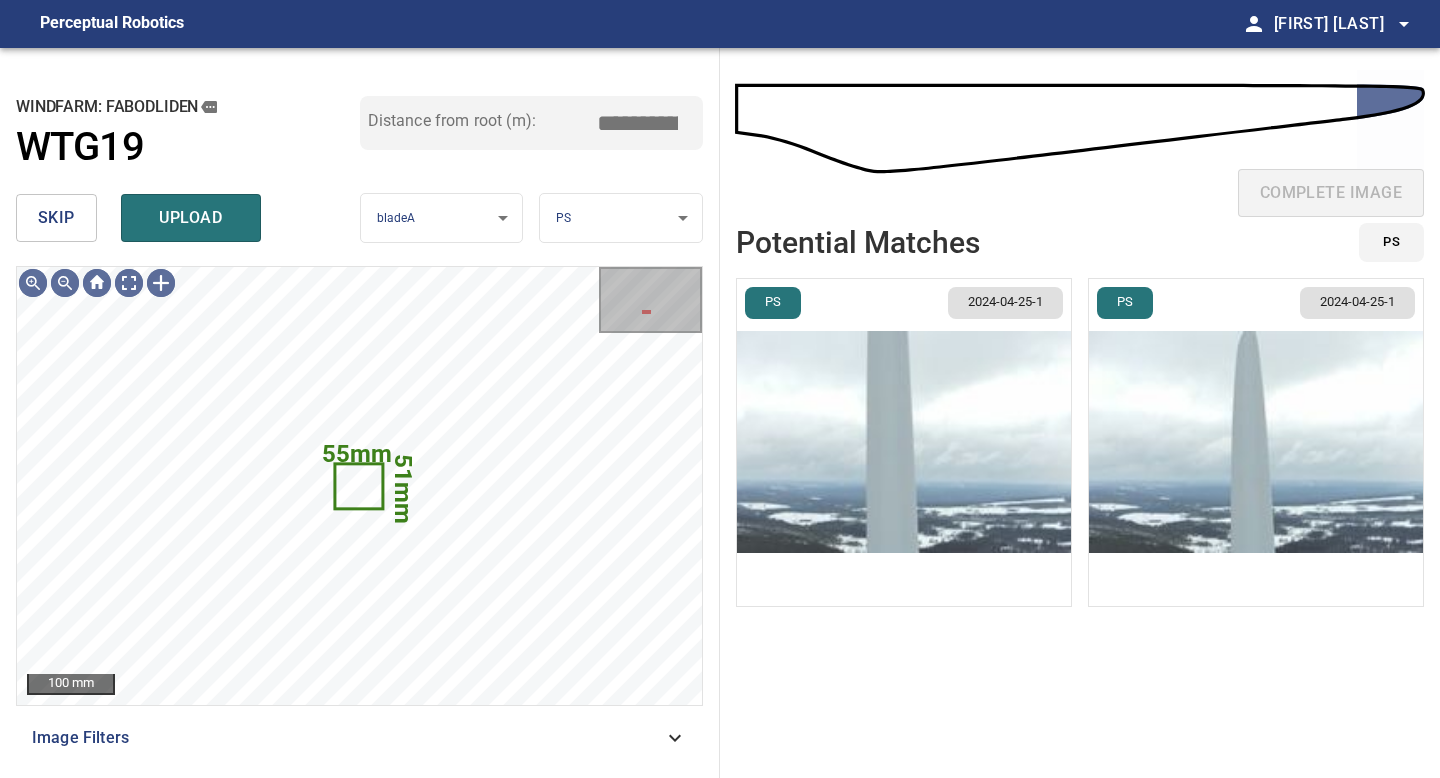 click on "skip" at bounding box center (56, 218) 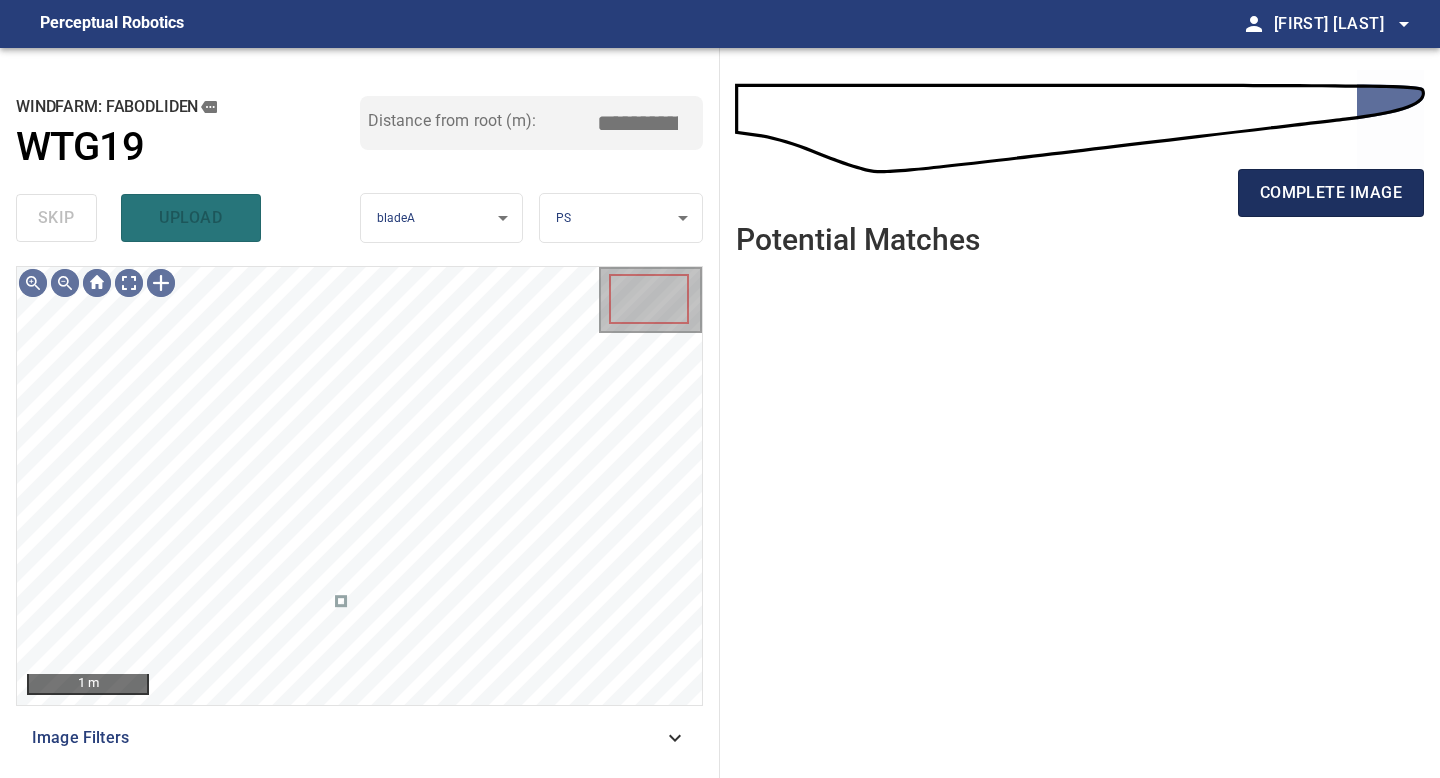 click on "complete image" at bounding box center [1331, 193] 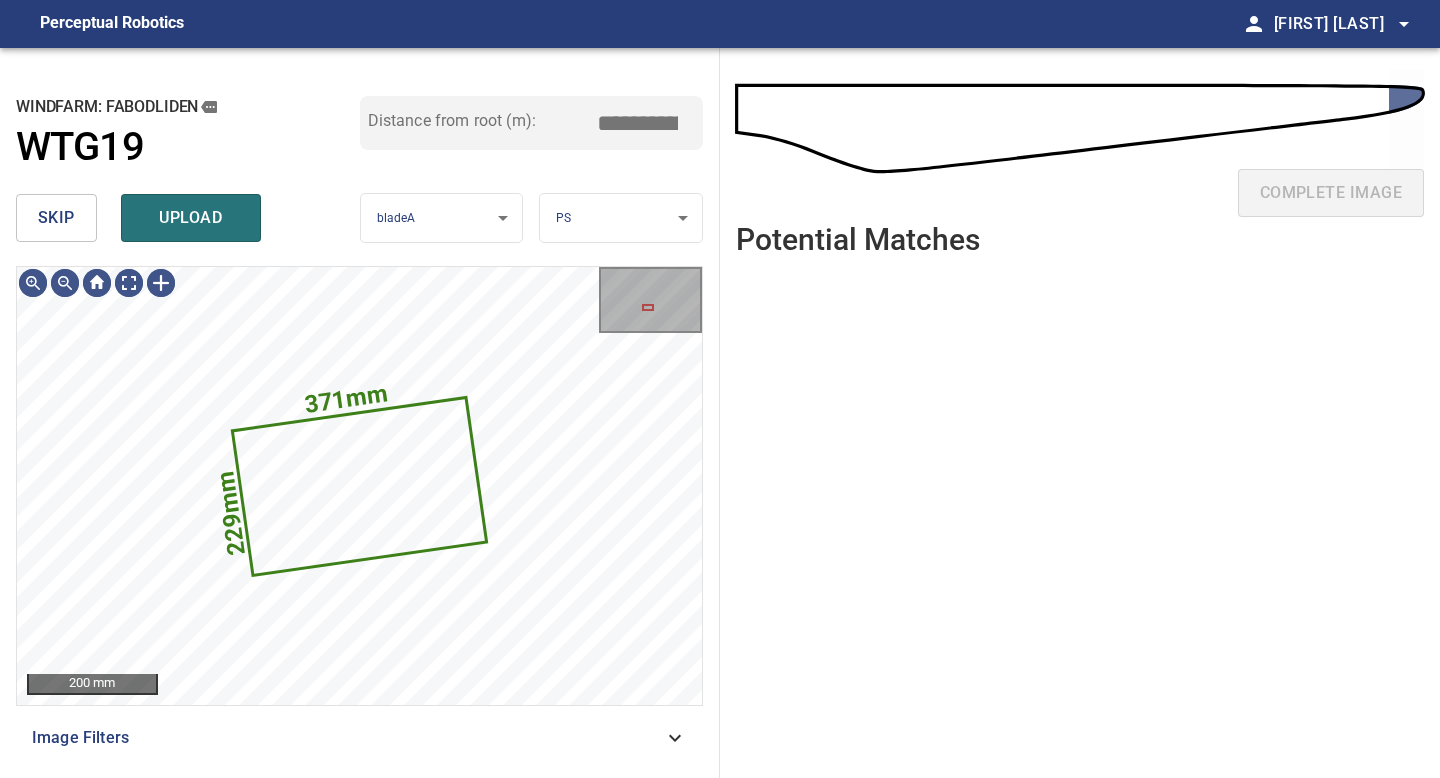 click on "**********" at bounding box center (720, 389) 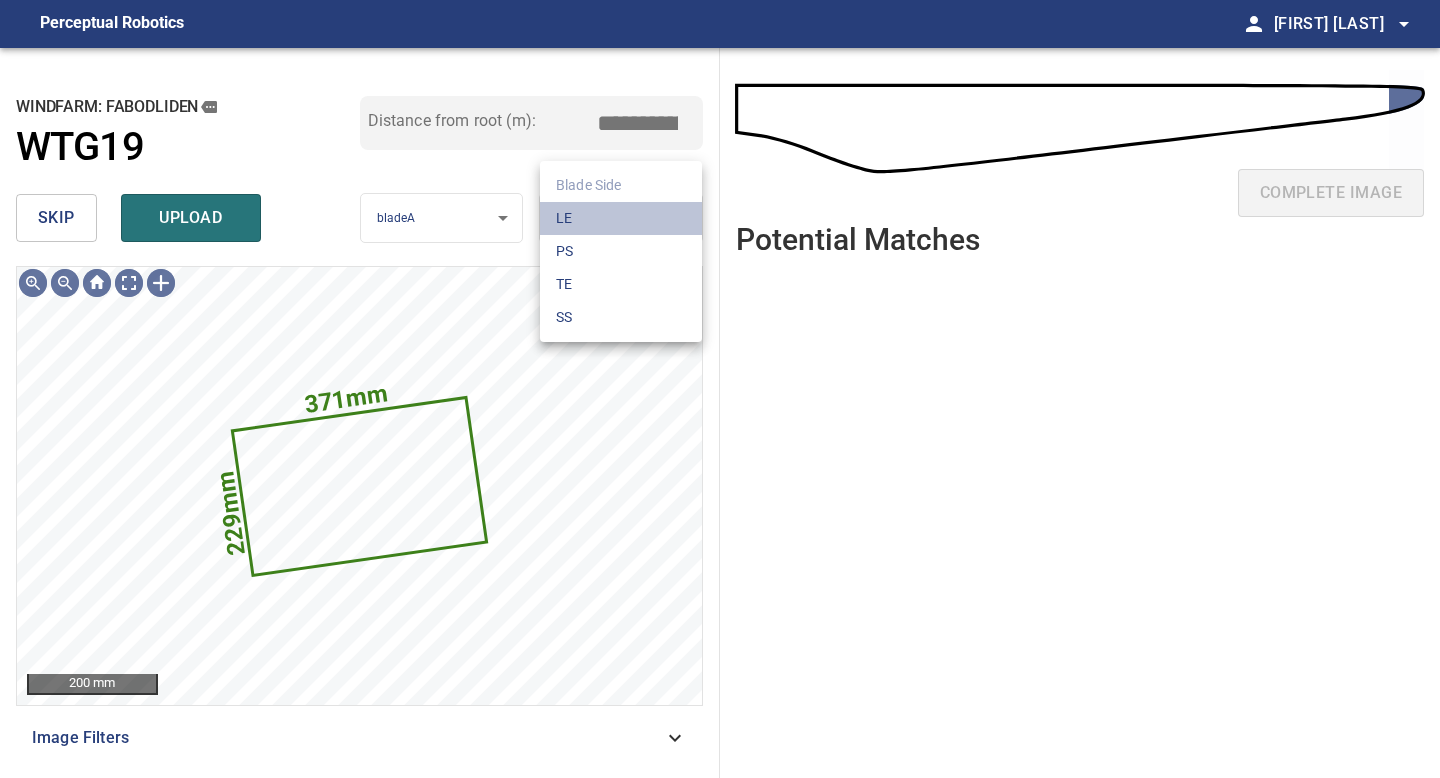 click on "LE" at bounding box center (621, 218) 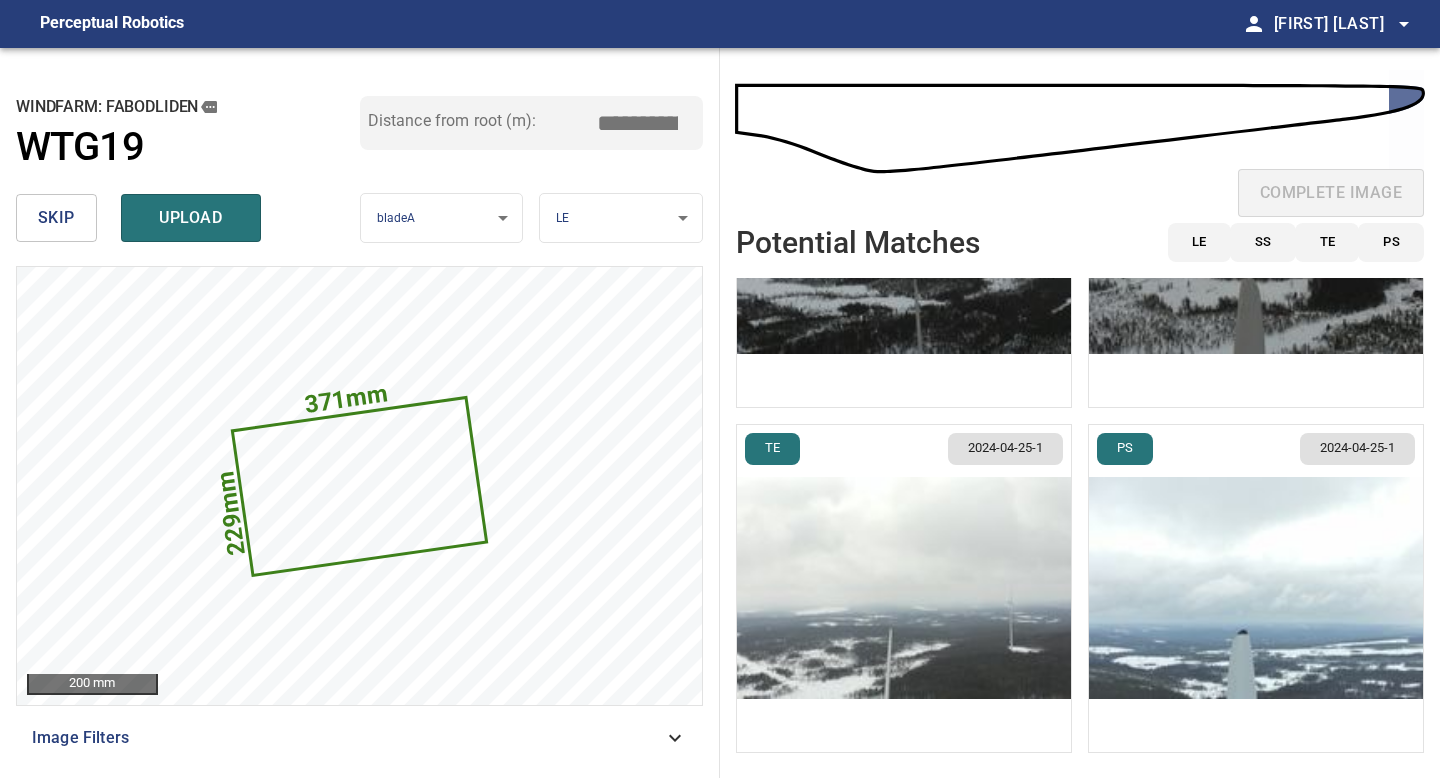 scroll, scrollTop: 0, scrollLeft: 0, axis: both 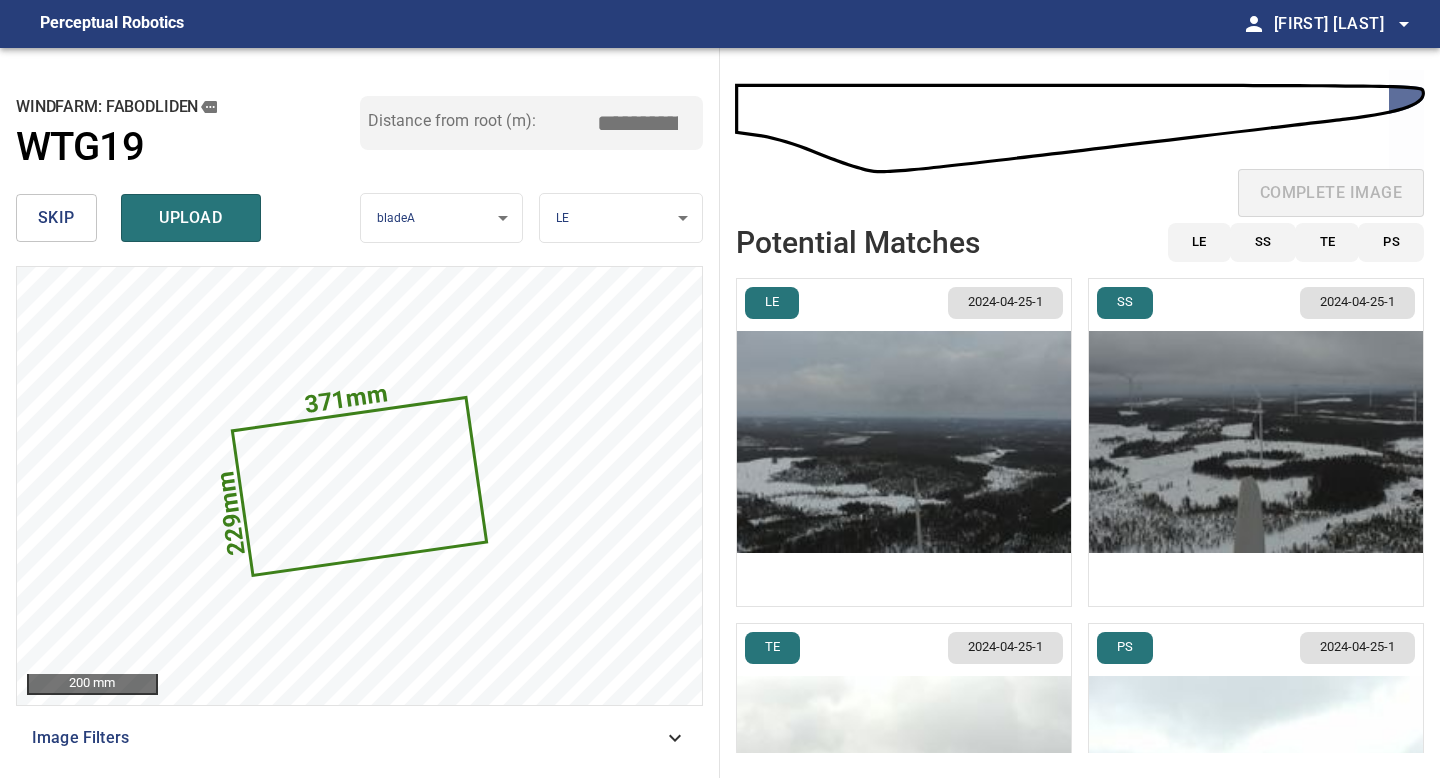 click at bounding box center [904, 442] 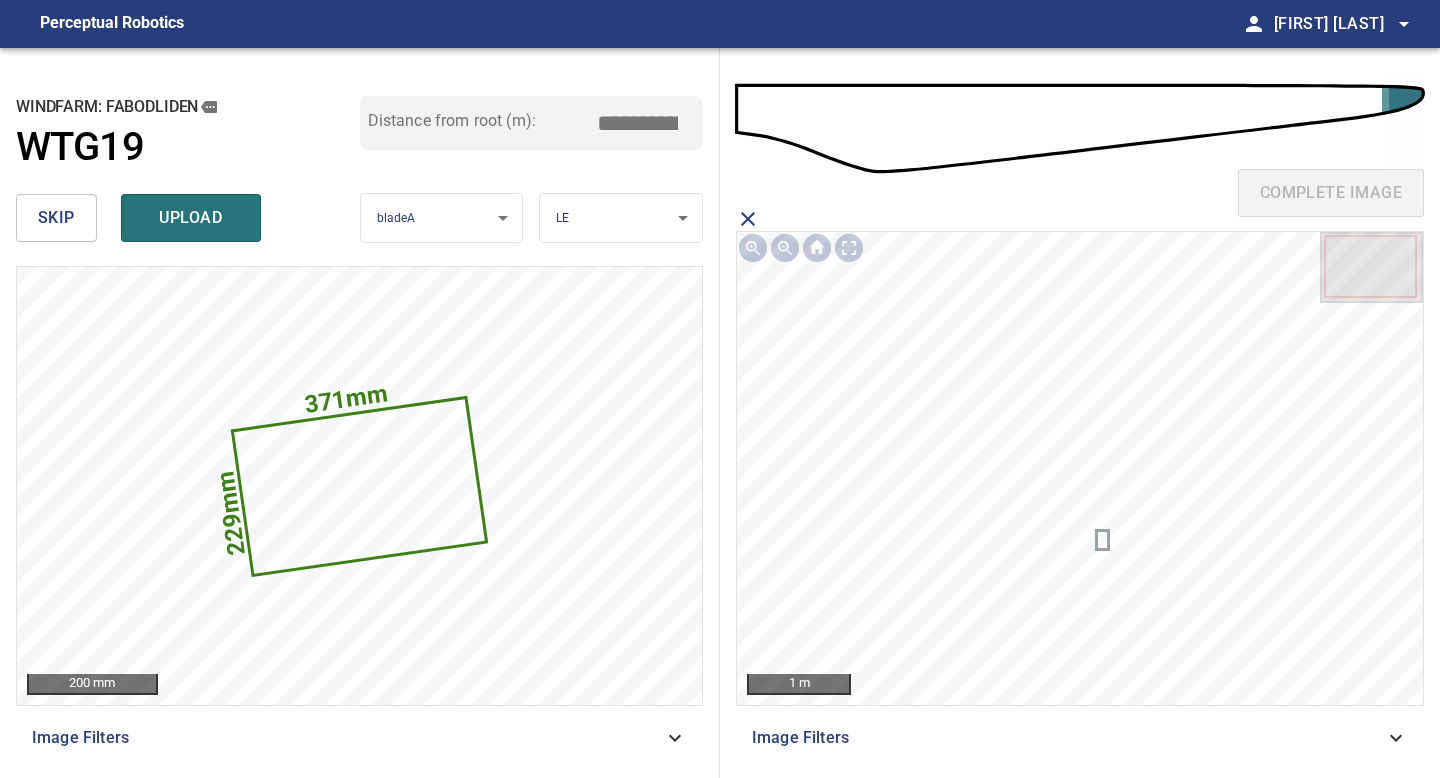 click 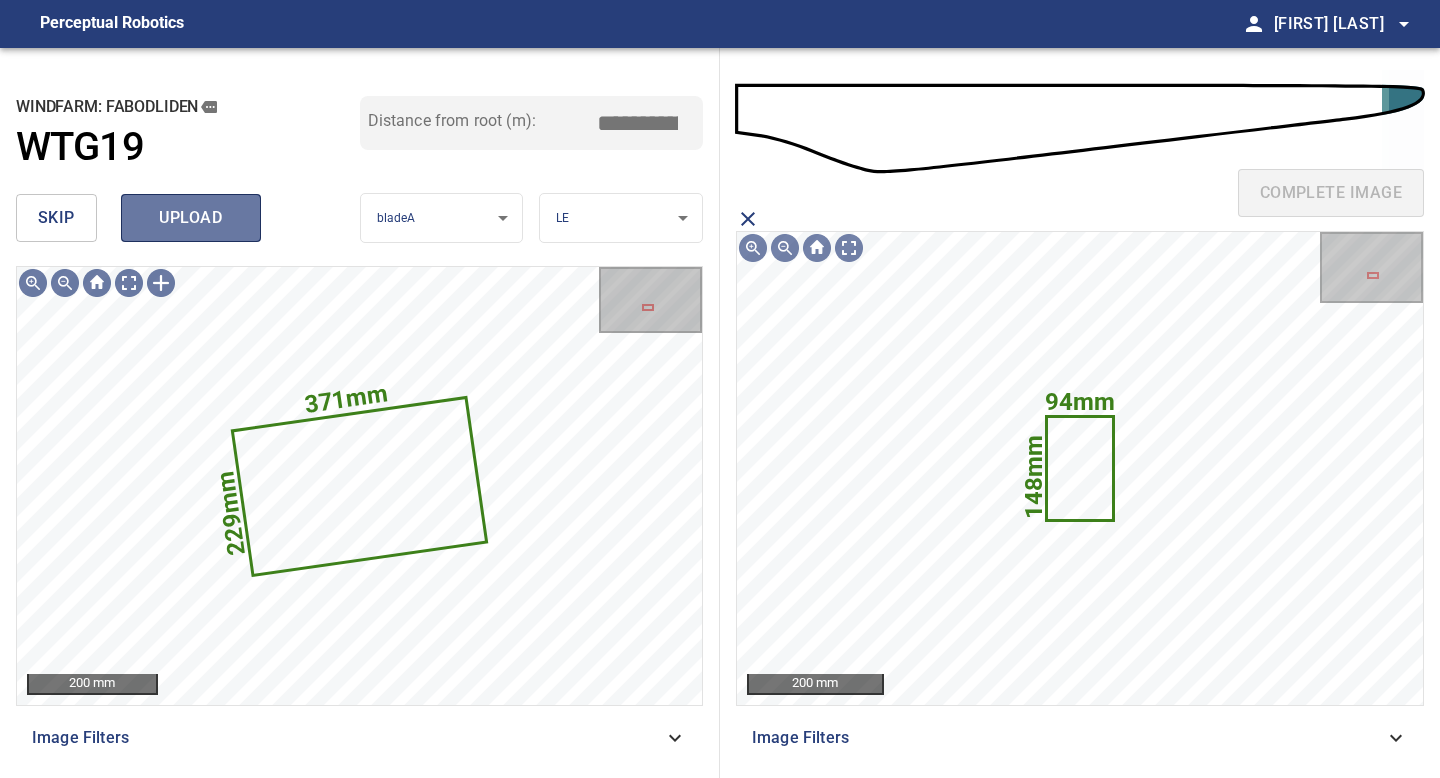 click on "upload" at bounding box center [191, 218] 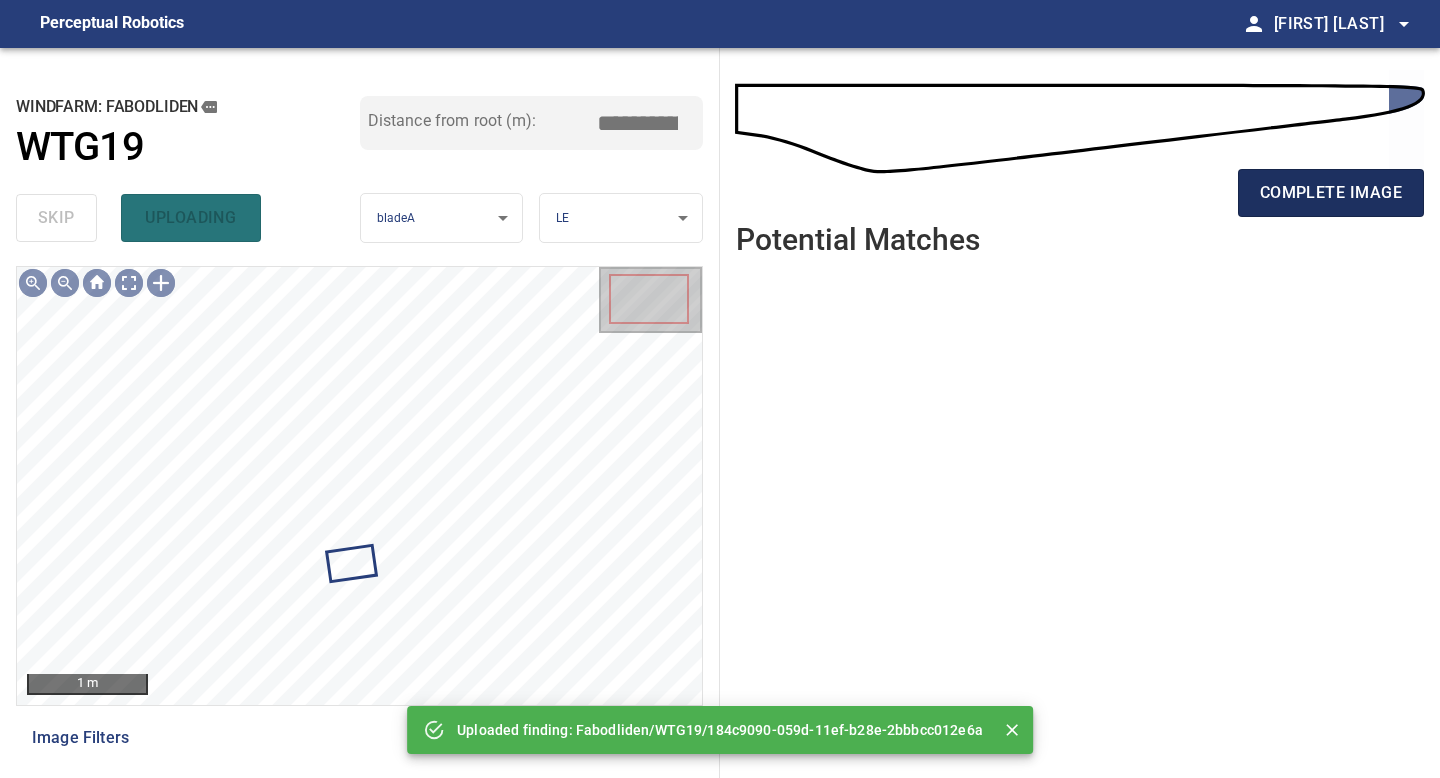 click on "complete image" at bounding box center [1331, 193] 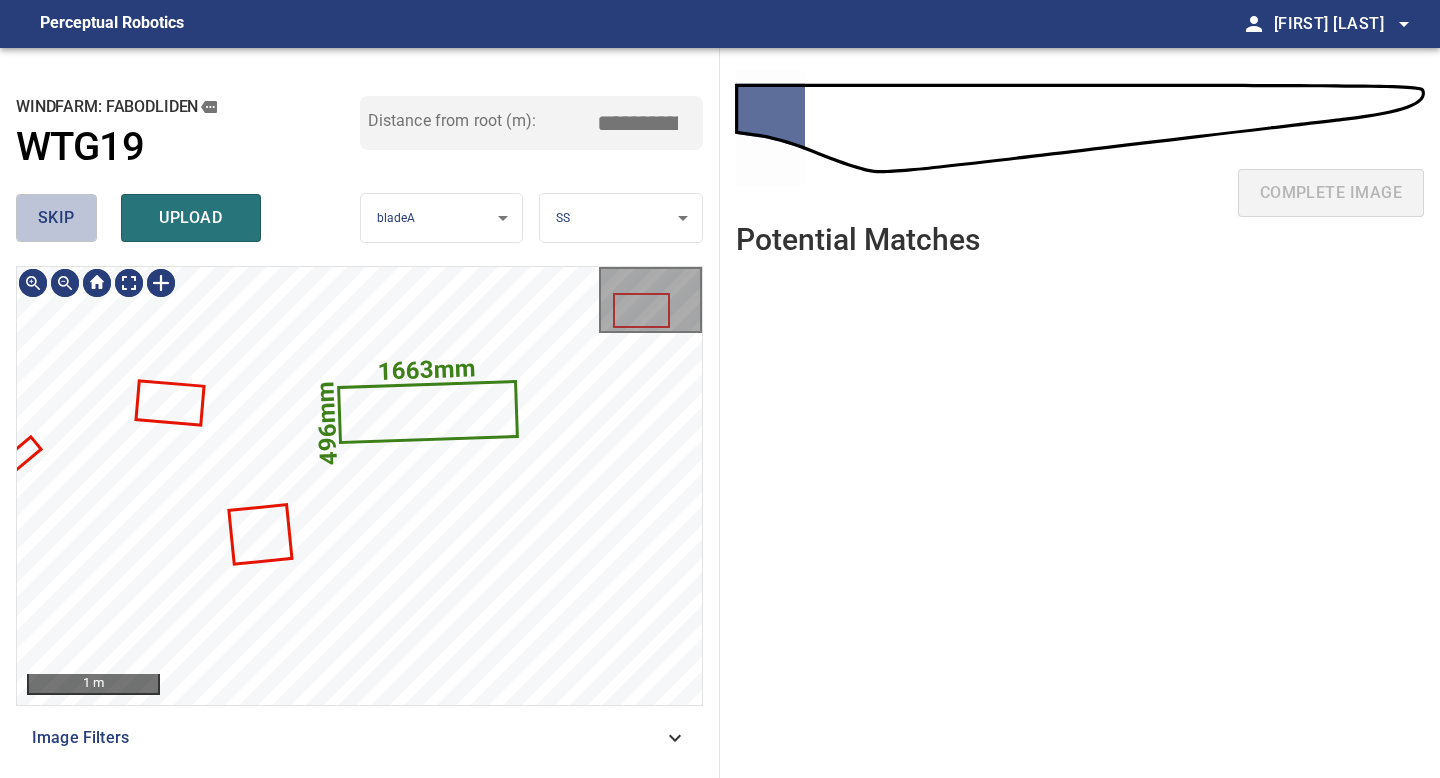 click on "skip" at bounding box center [56, 218] 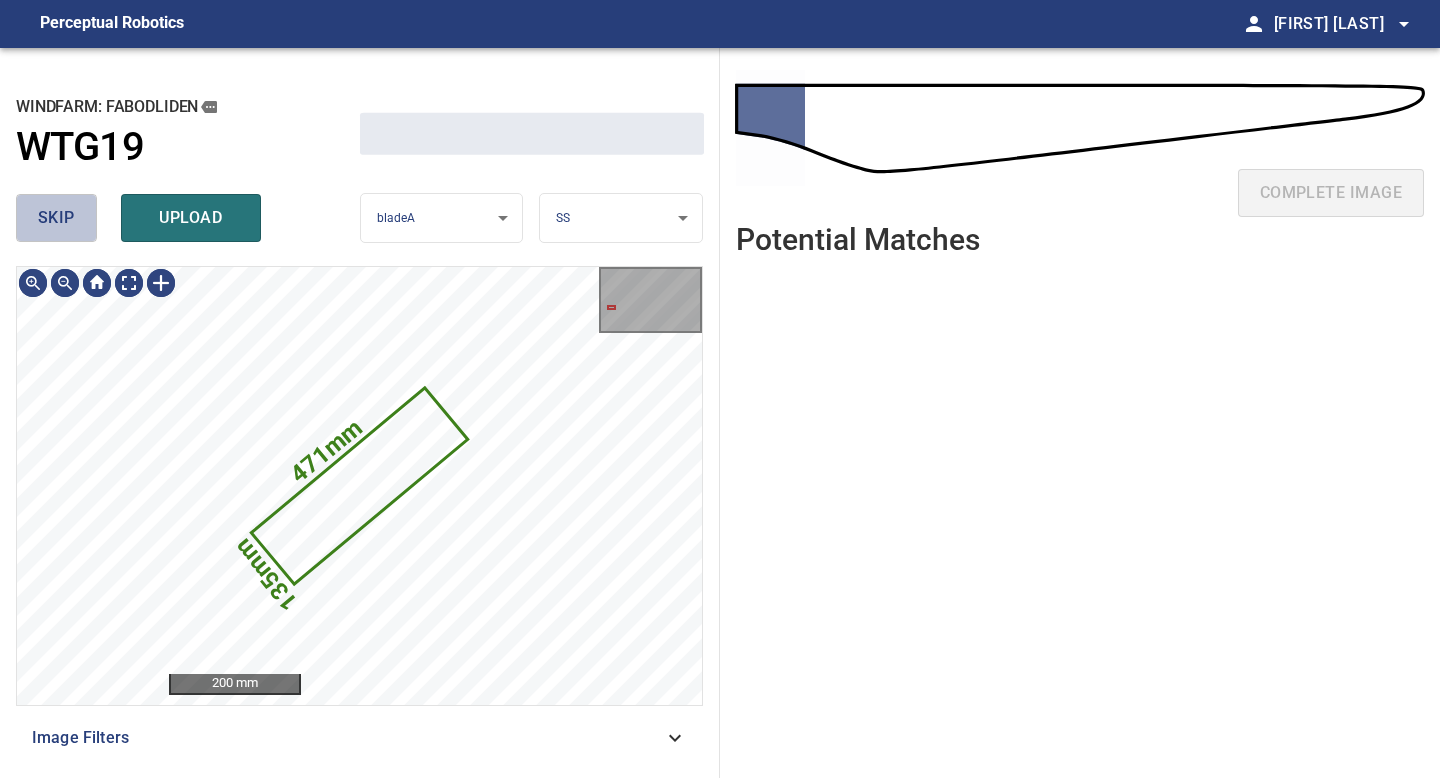 click on "skip" at bounding box center [56, 218] 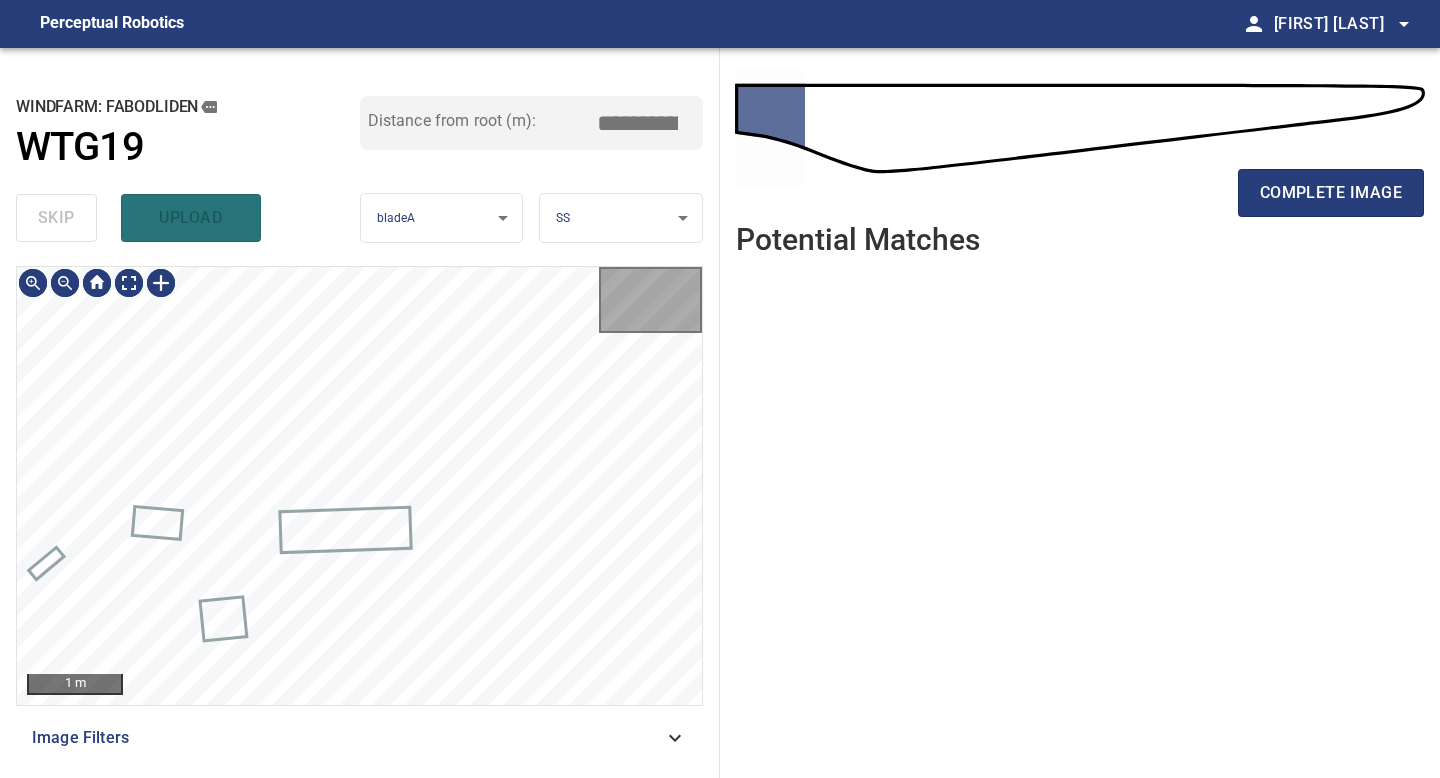 type on "****" 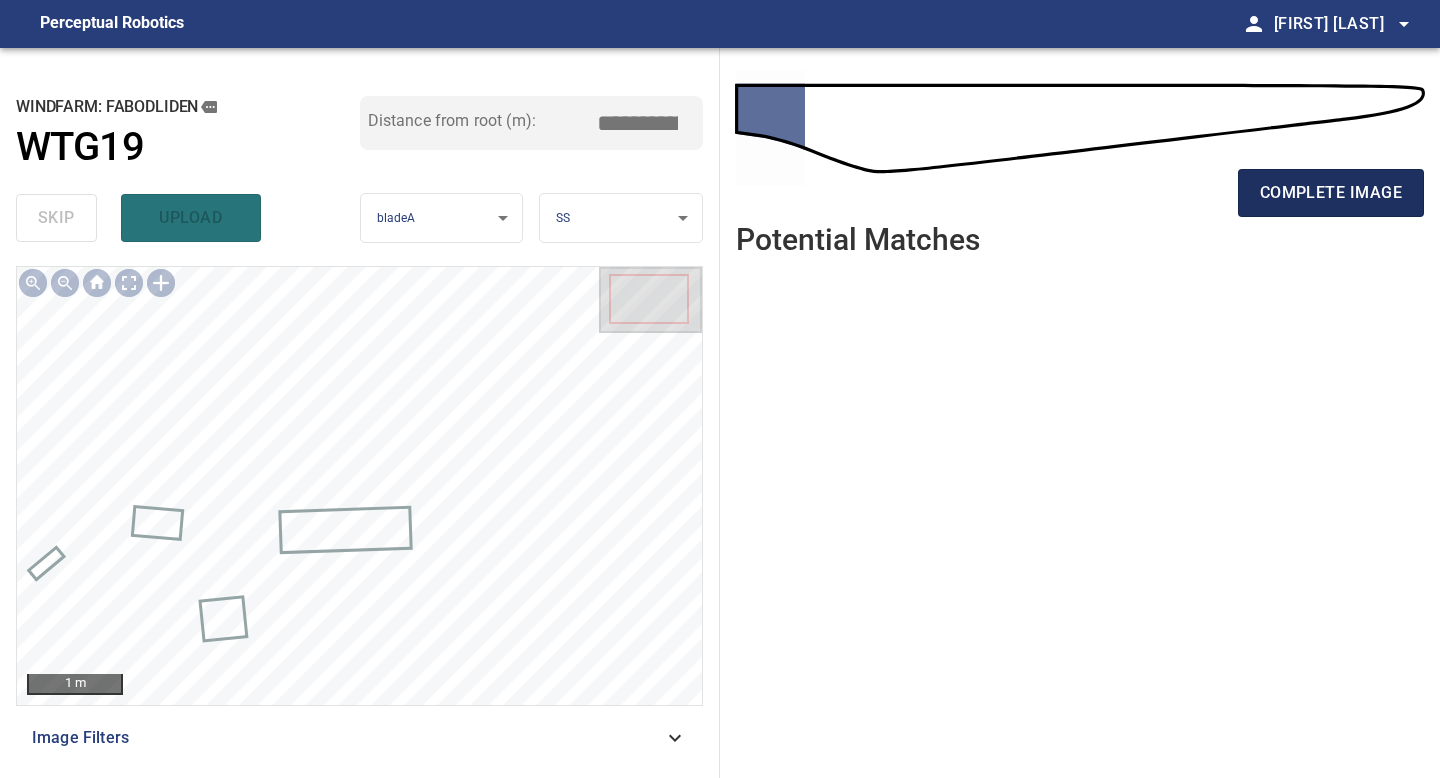 click on "complete image" at bounding box center [1331, 193] 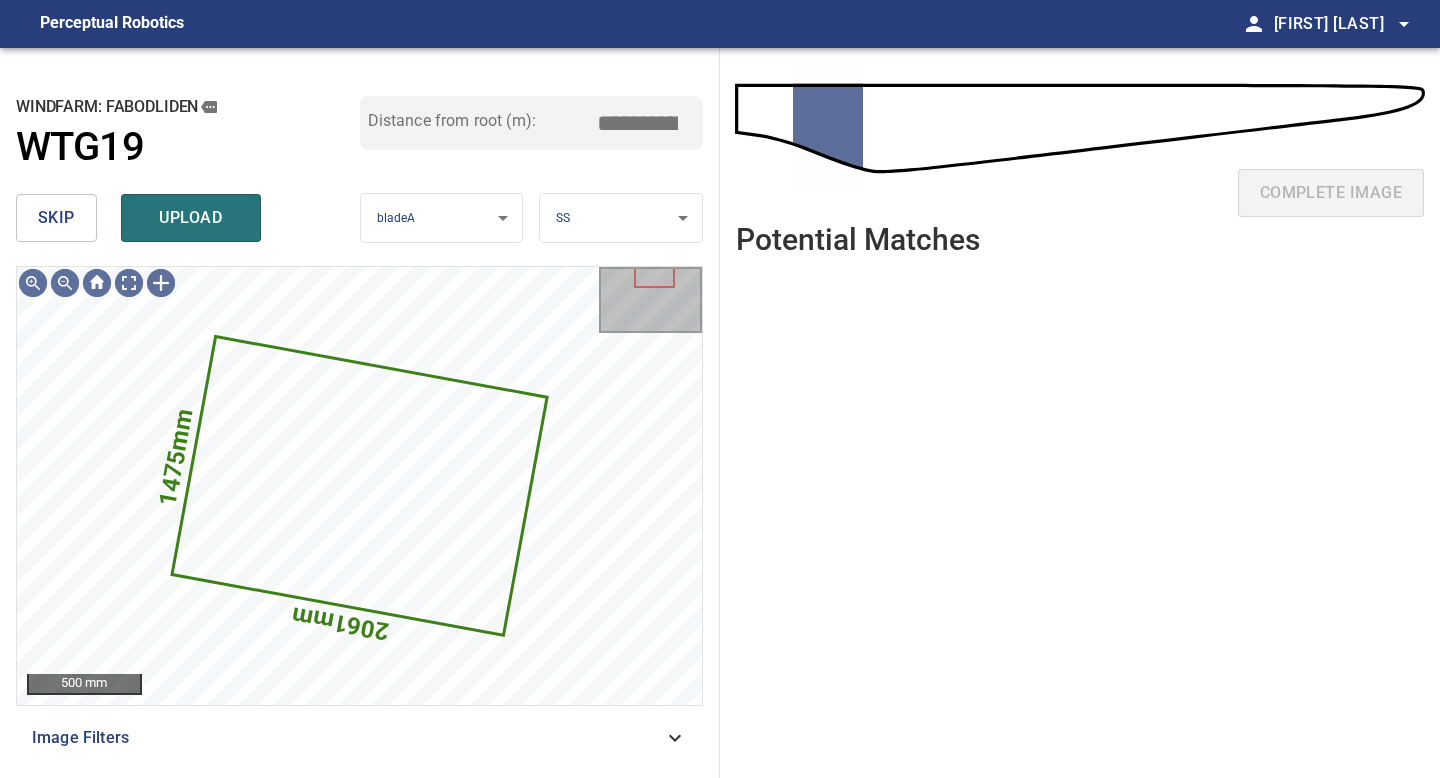 click on "skip" at bounding box center [56, 218] 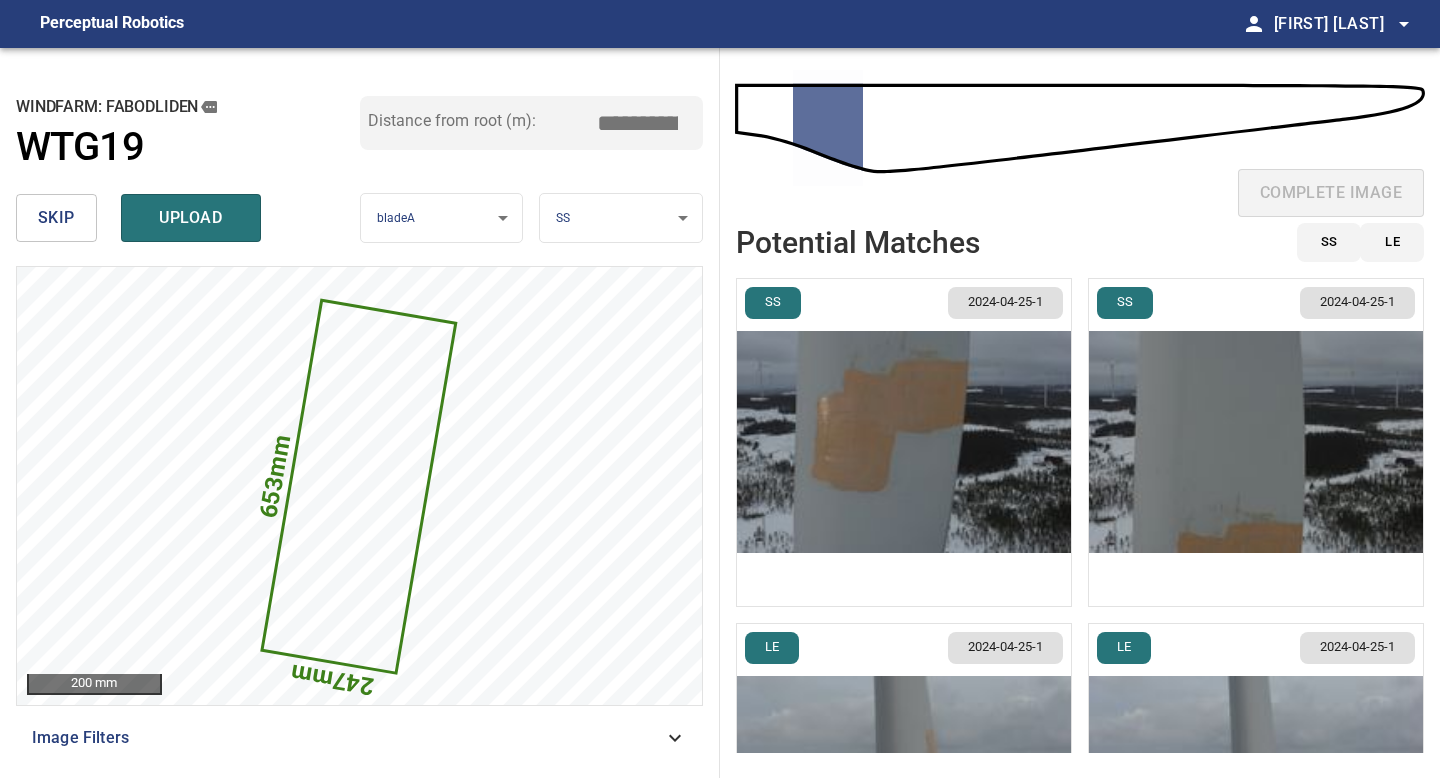 click on "skip" at bounding box center [56, 218] 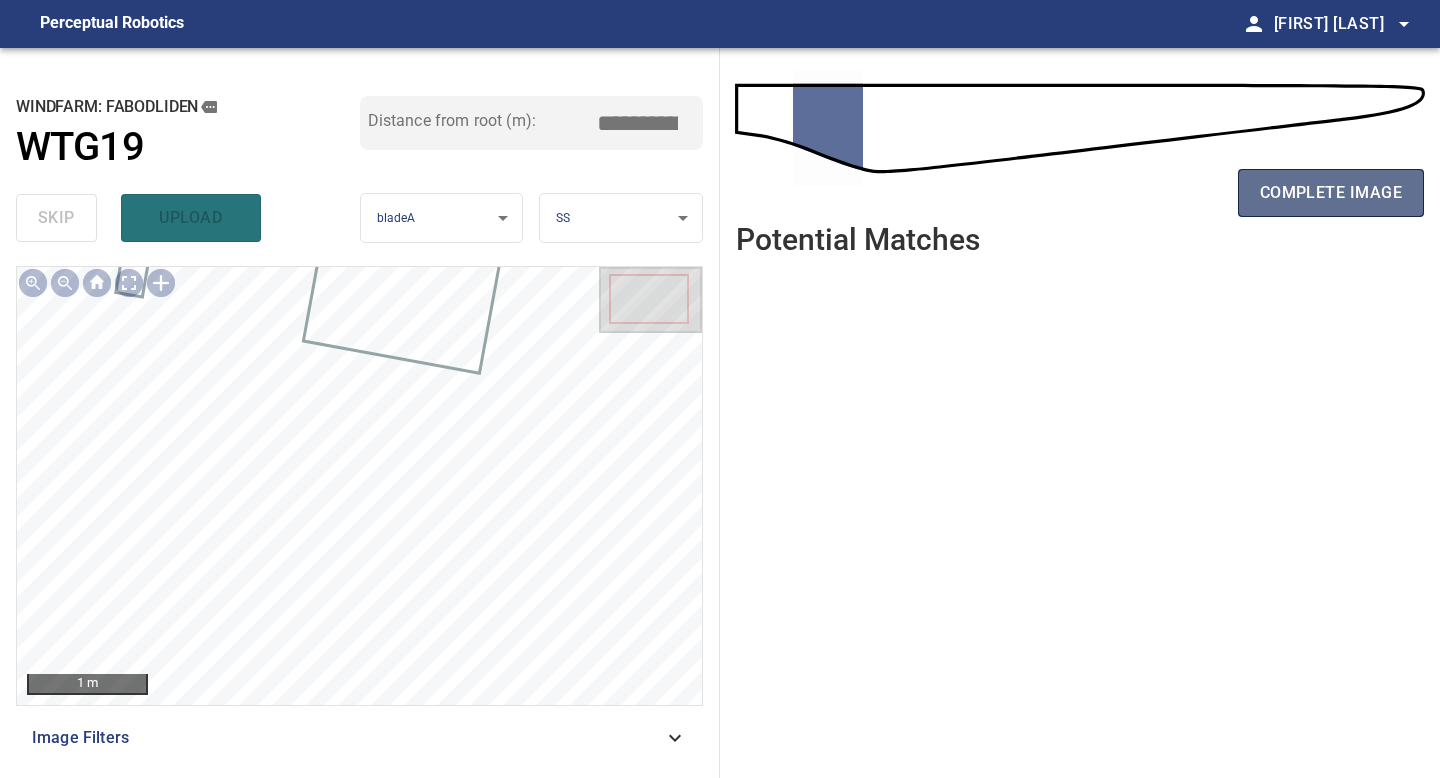 click on "complete image" at bounding box center (1331, 193) 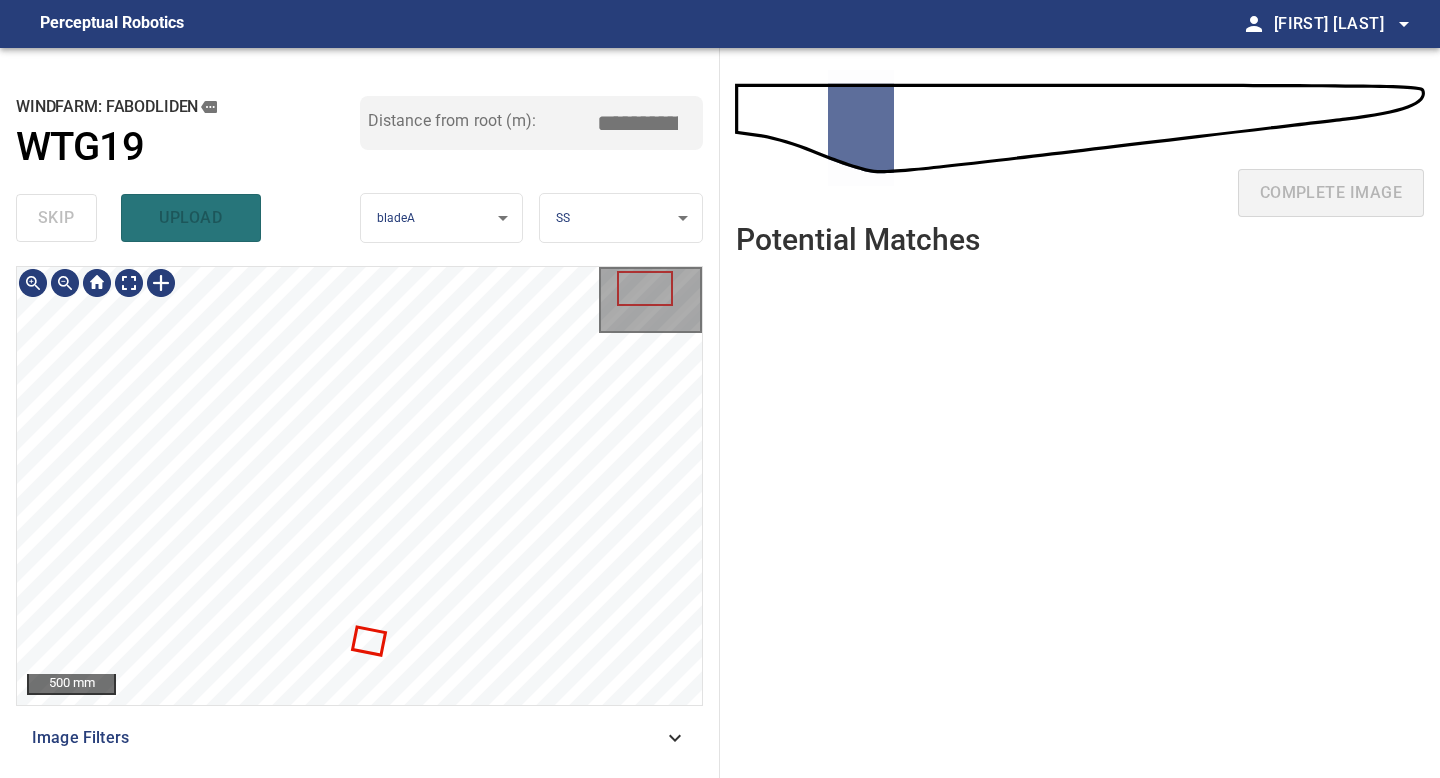 click at bounding box center (359, 486) 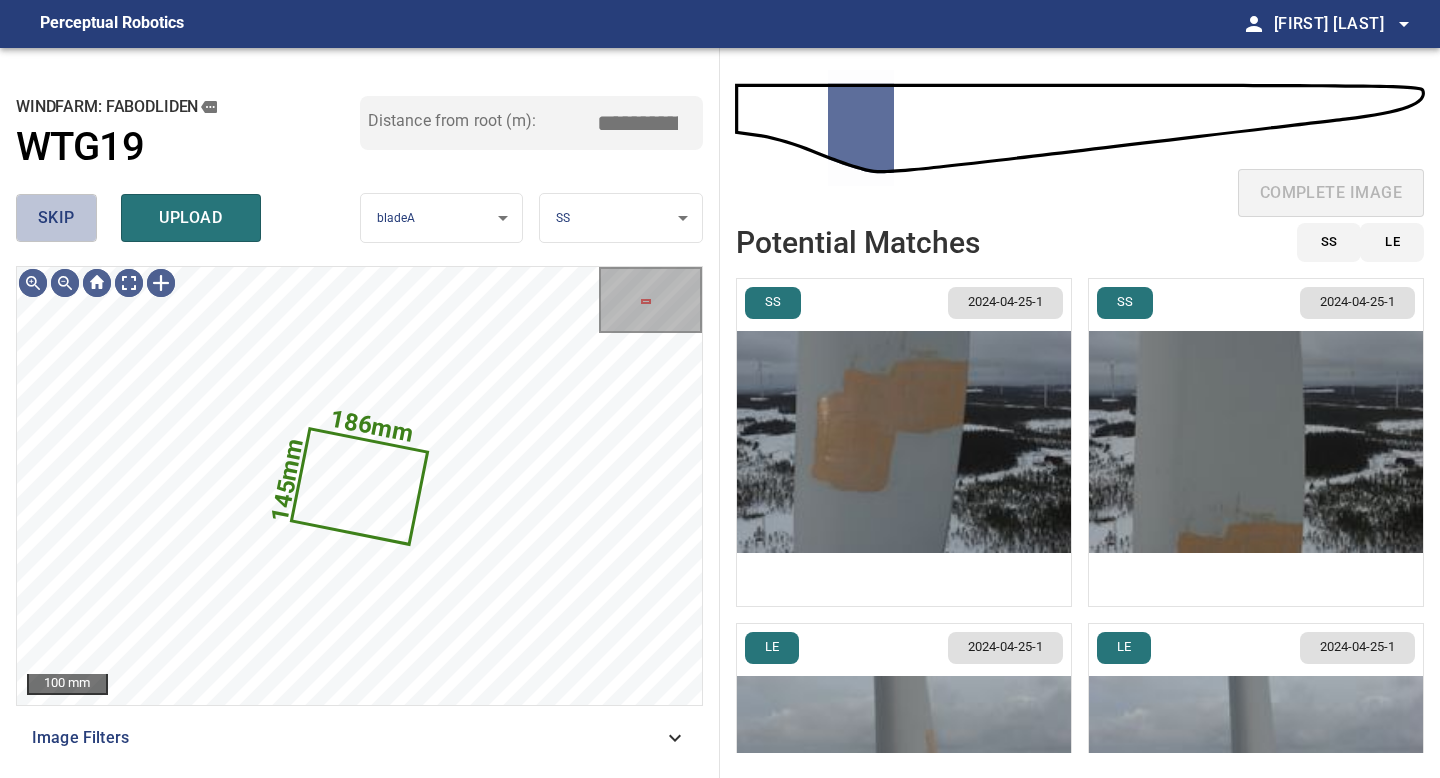 click on "skip" at bounding box center (56, 218) 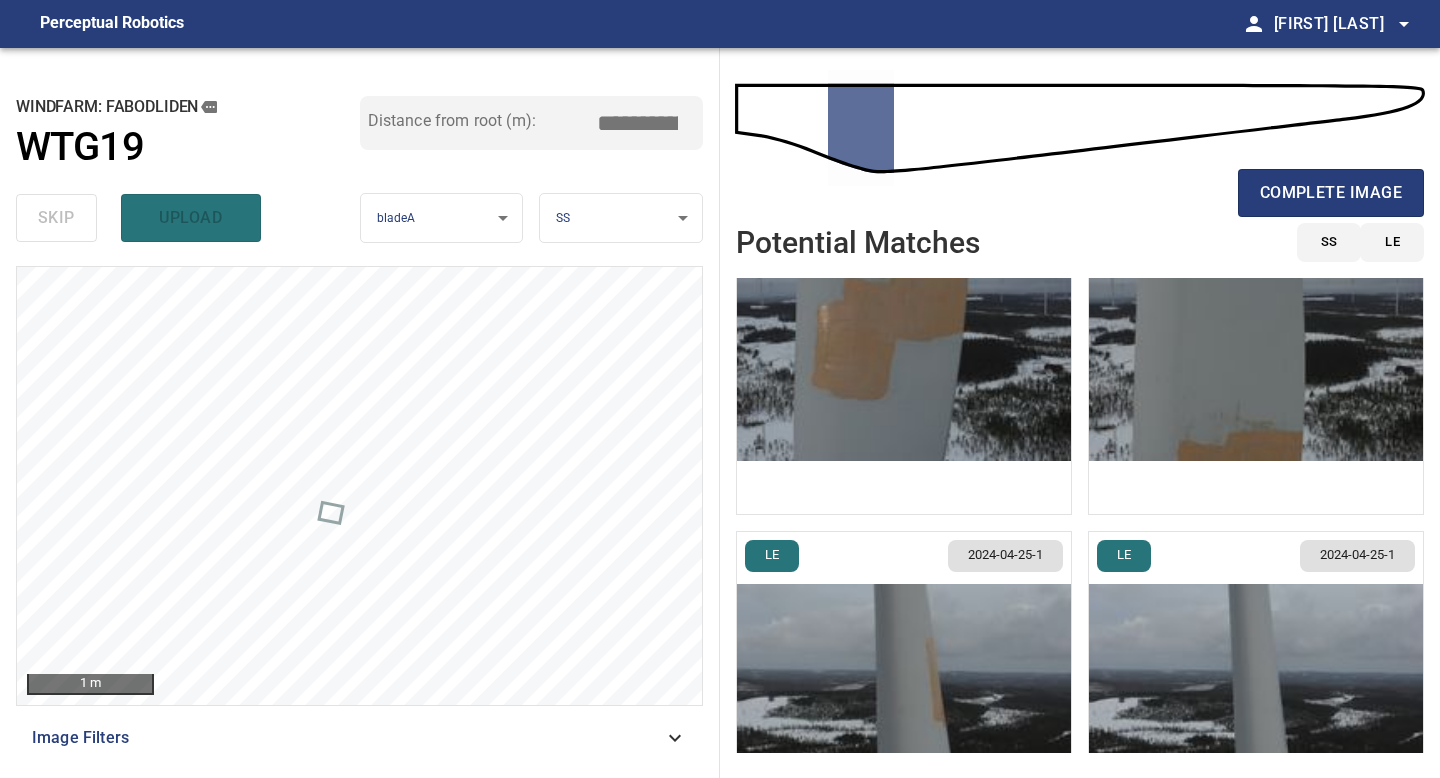 scroll, scrollTop: 0, scrollLeft: 0, axis: both 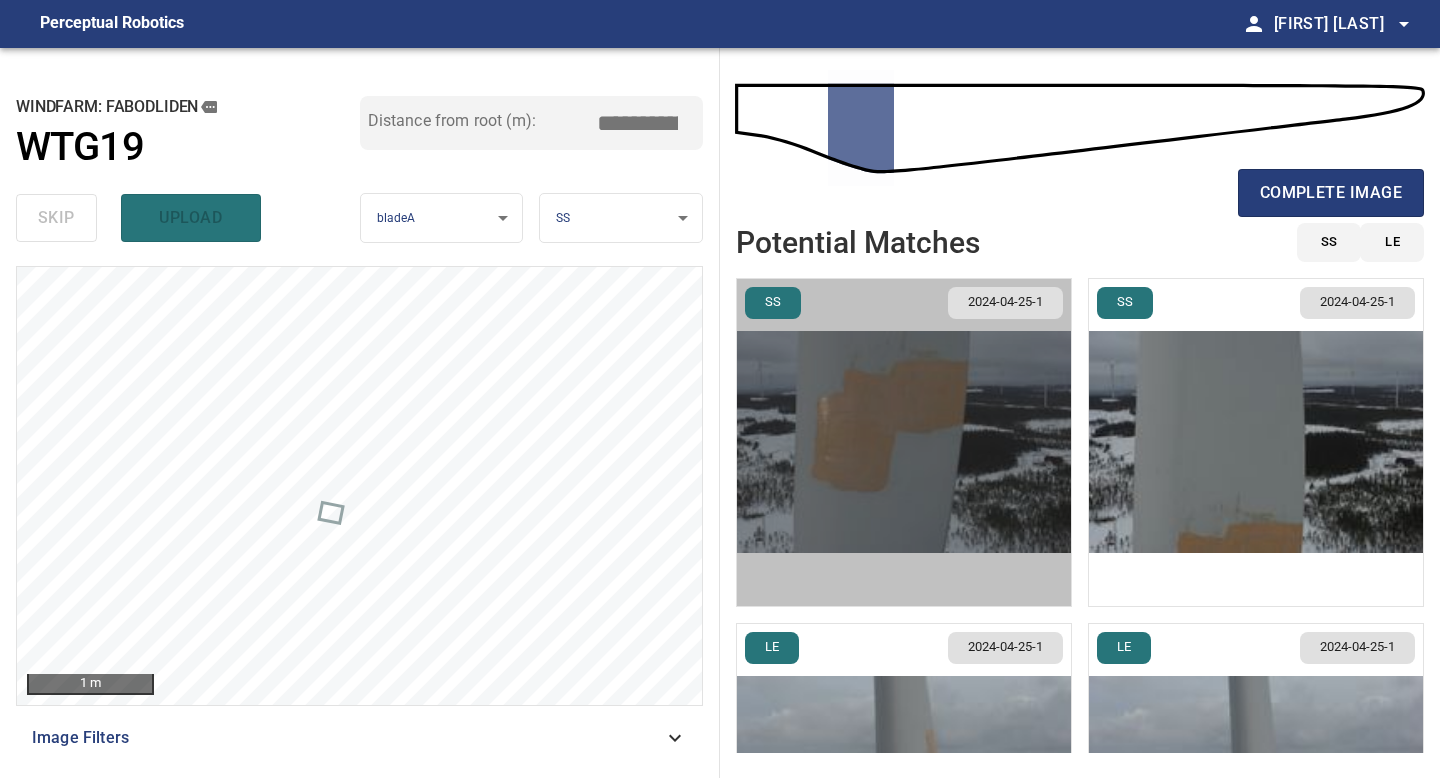 click at bounding box center (904, 442) 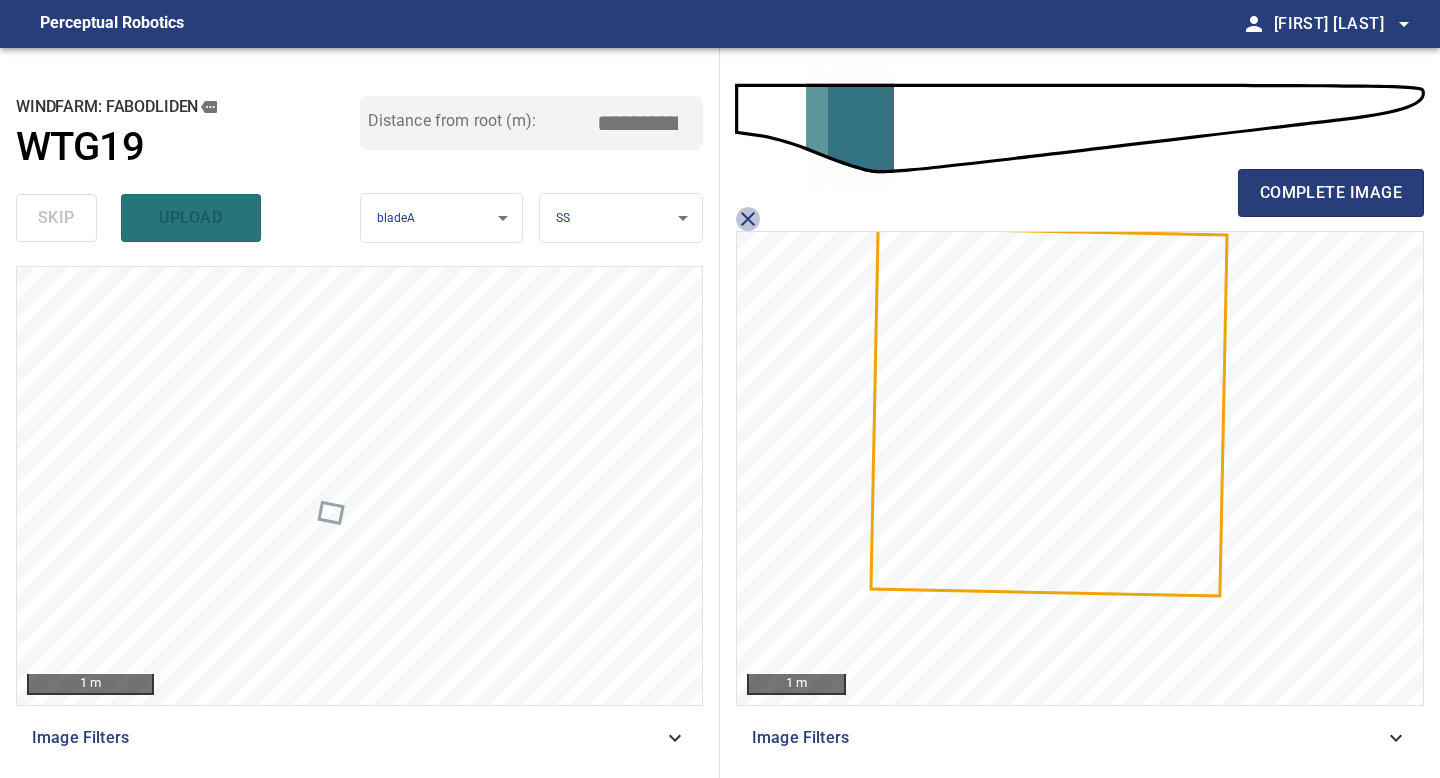 click 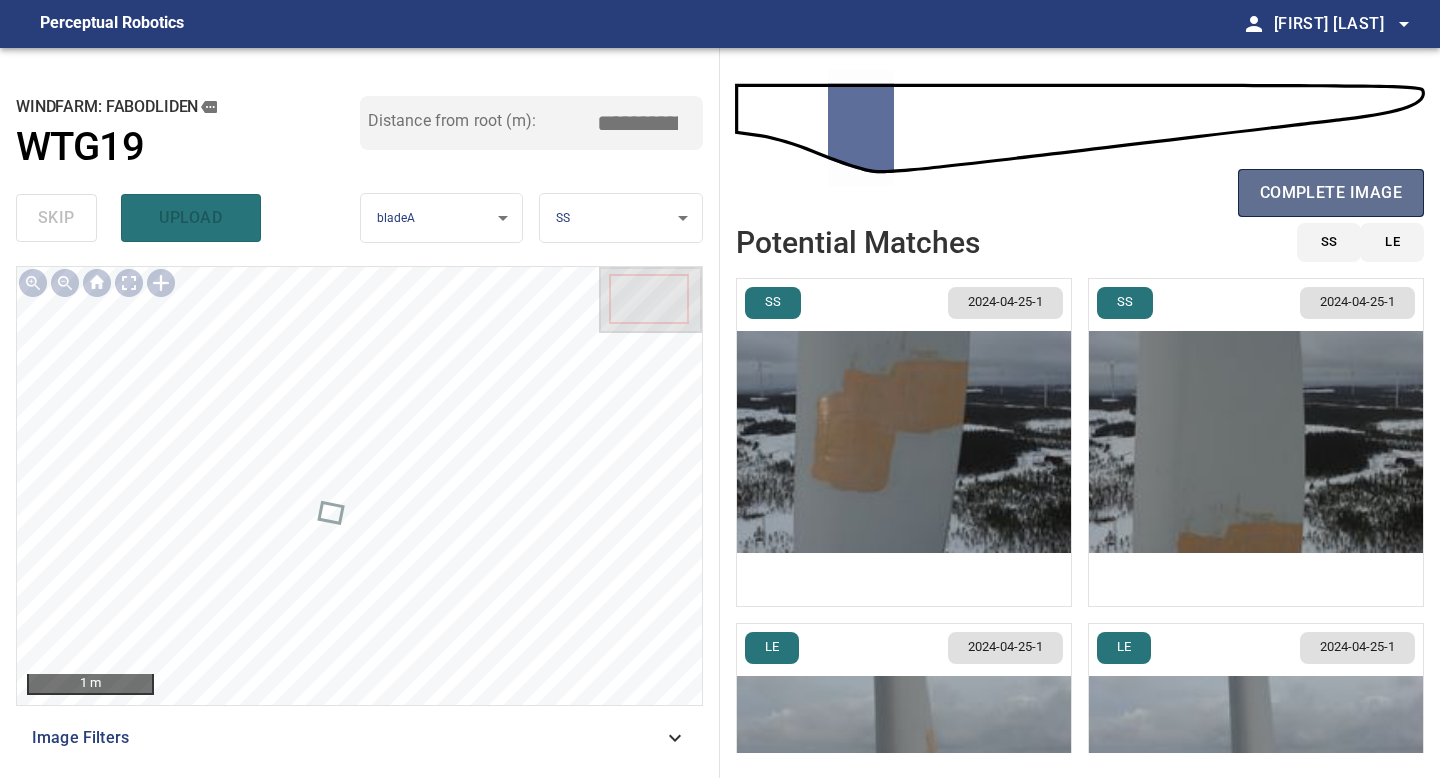 click on "complete image" at bounding box center (1331, 193) 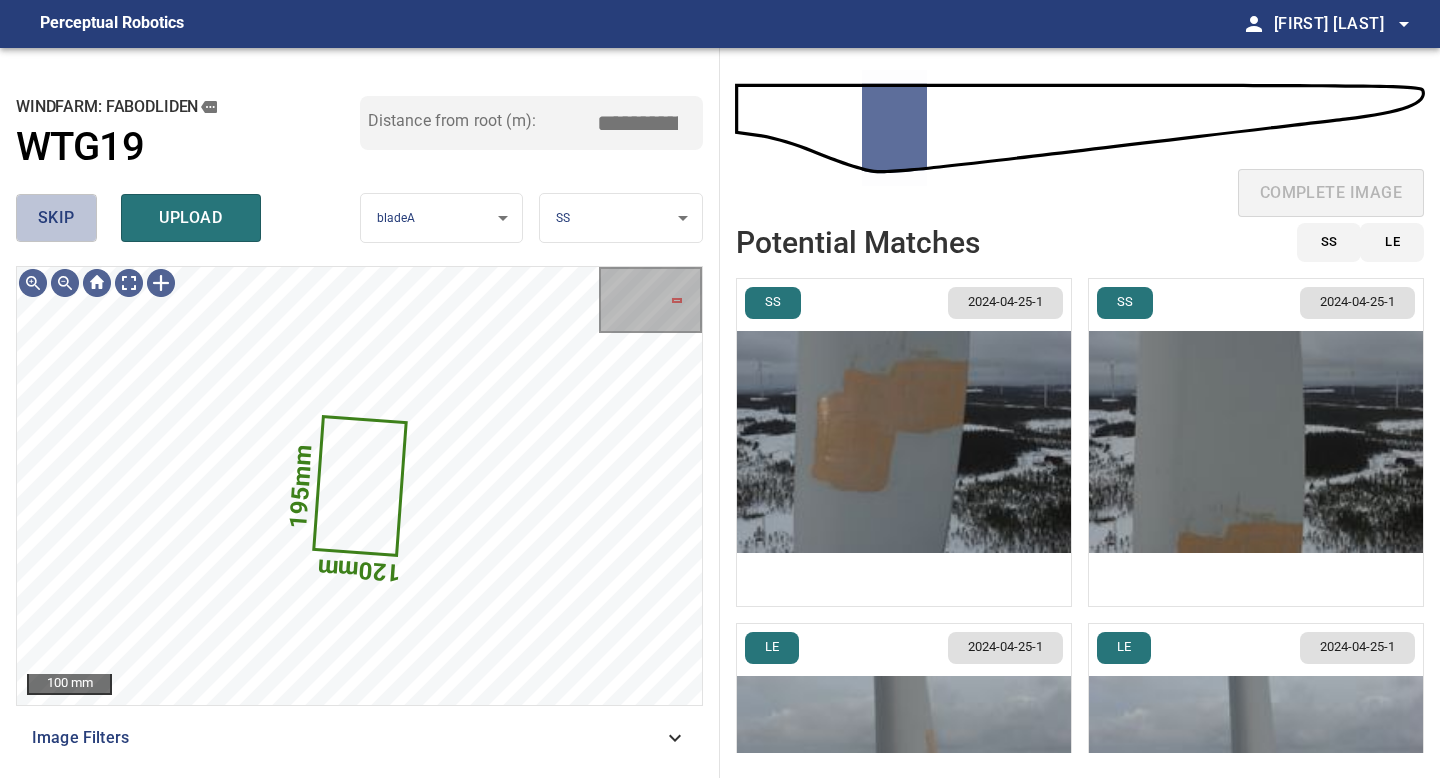 click on "skip" at bounding box center (56, 218) 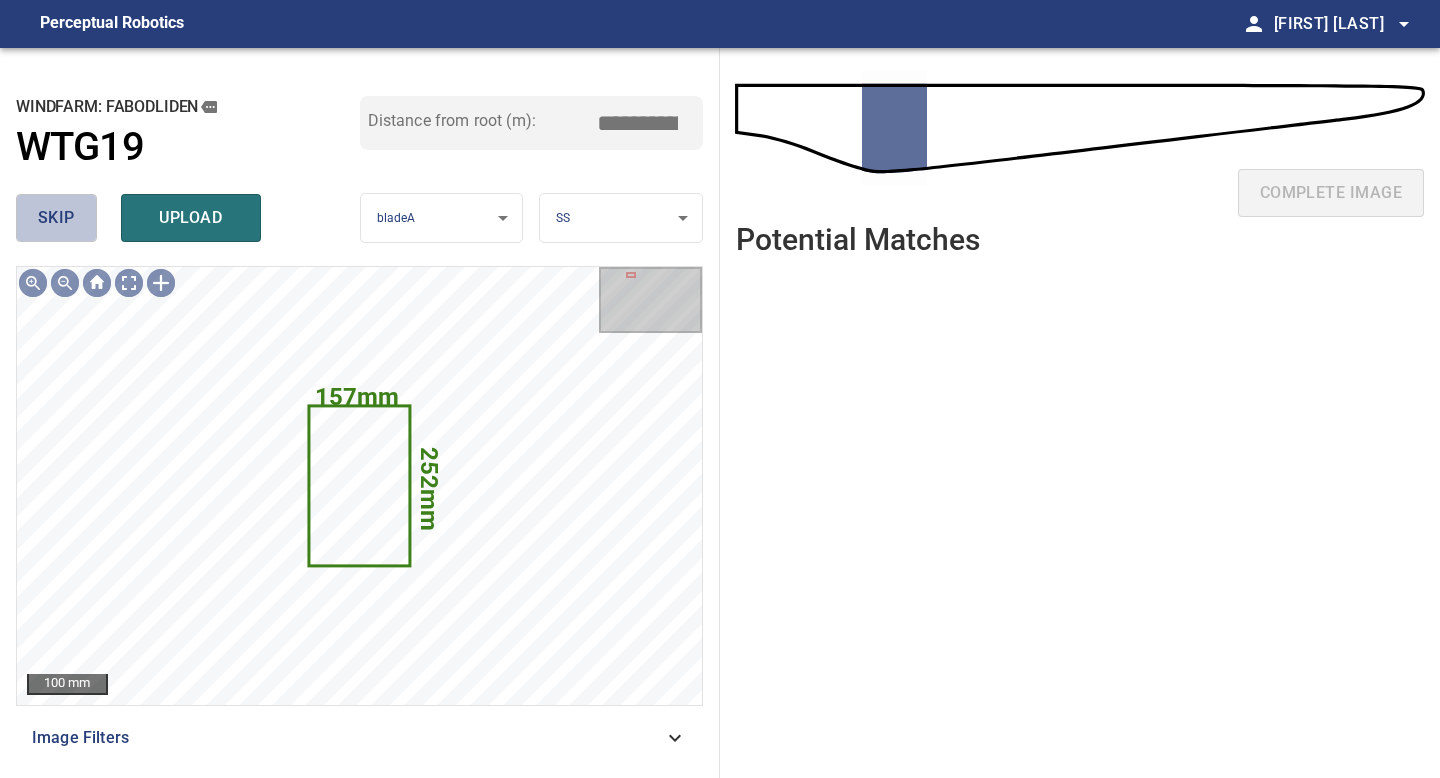 click on "skip" at bounding box center [56, 218] 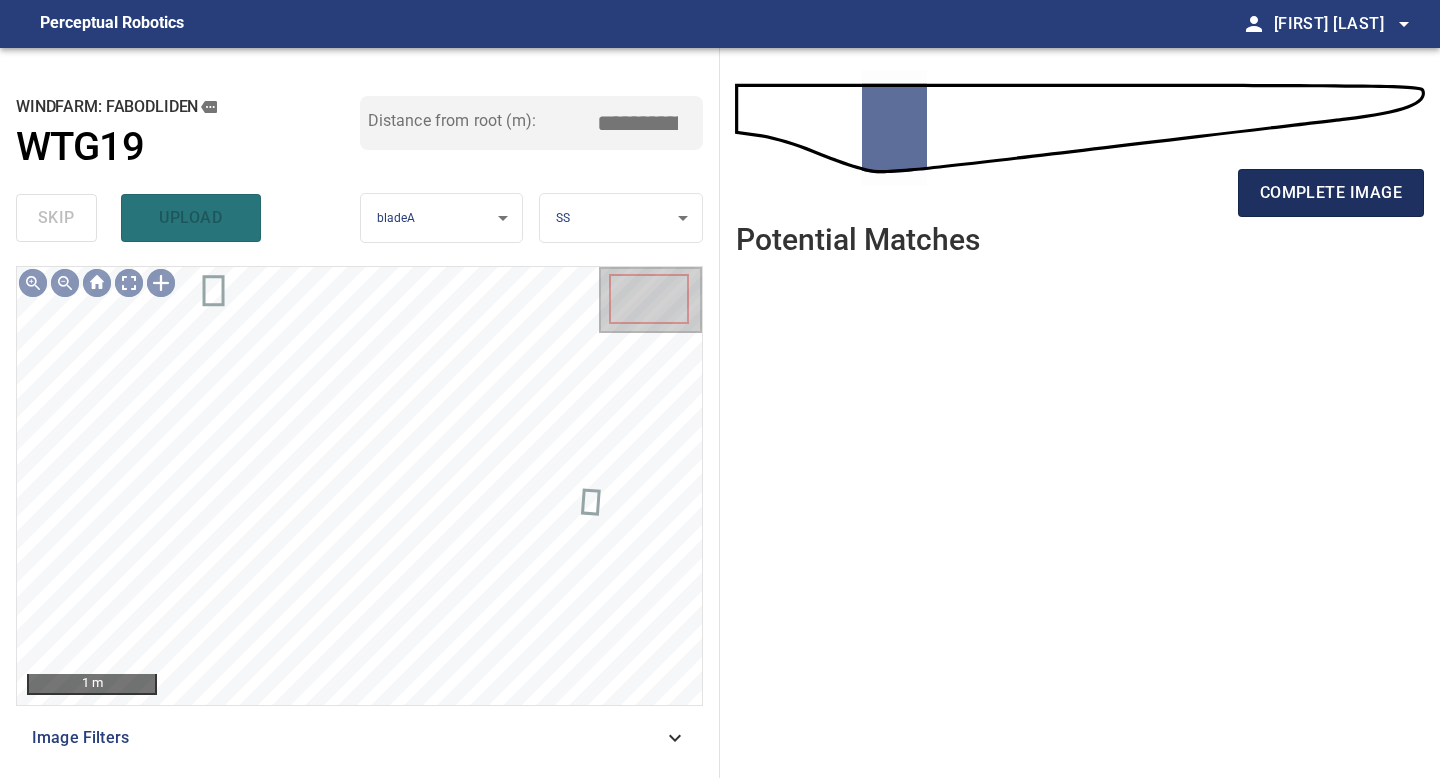 click on "complete image" at bounding box center [1331, 193] 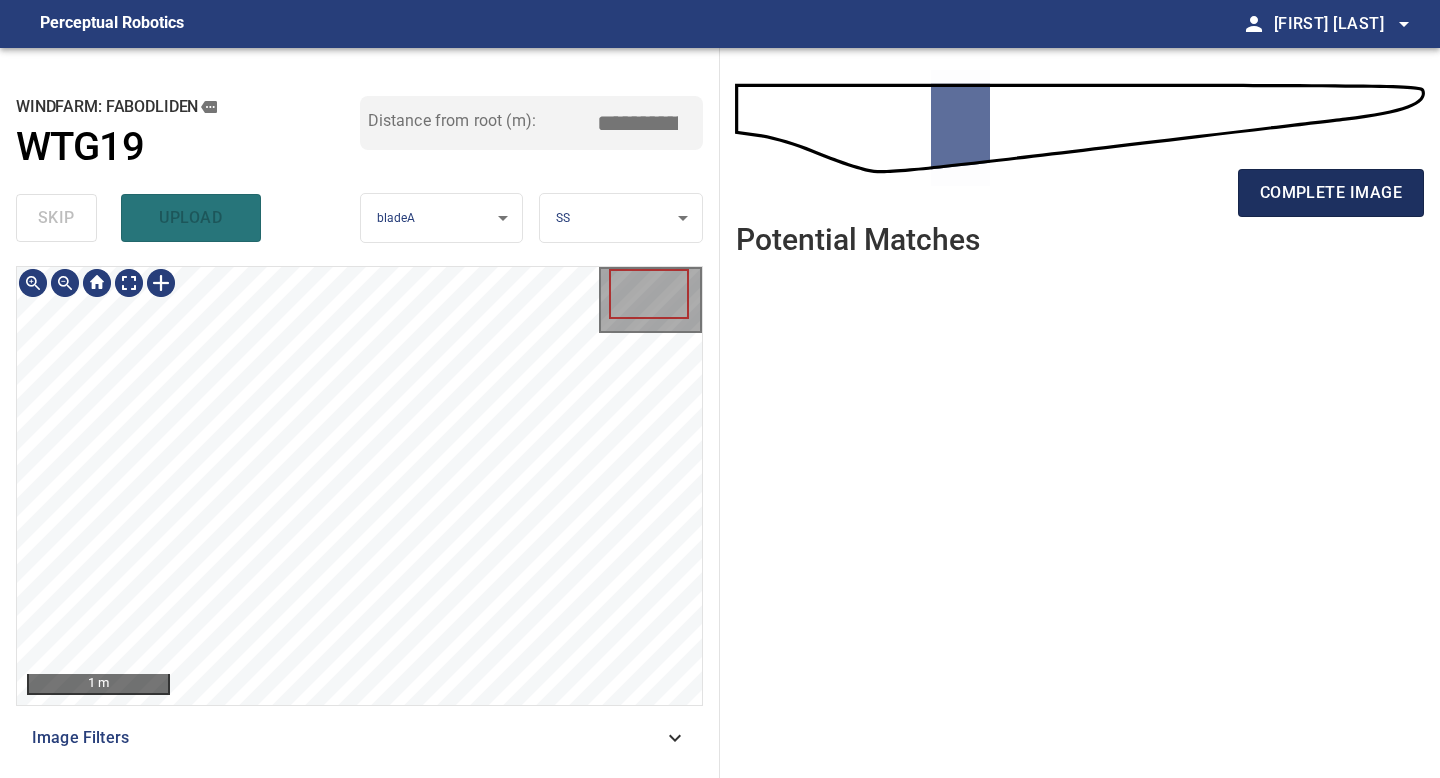 click on "complete image" at bounding box center [1331, 193] 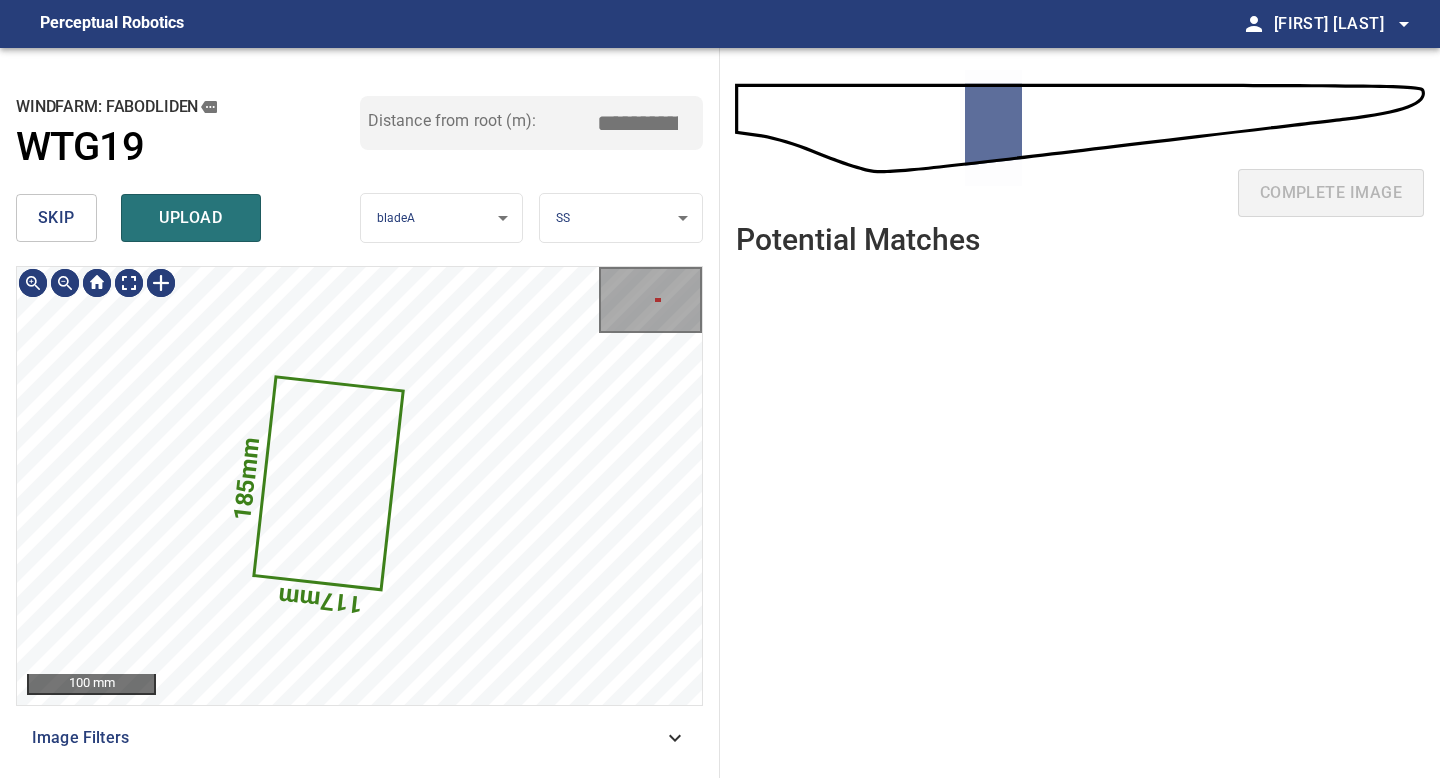 click on "skip" at bounding box center [56, 218] 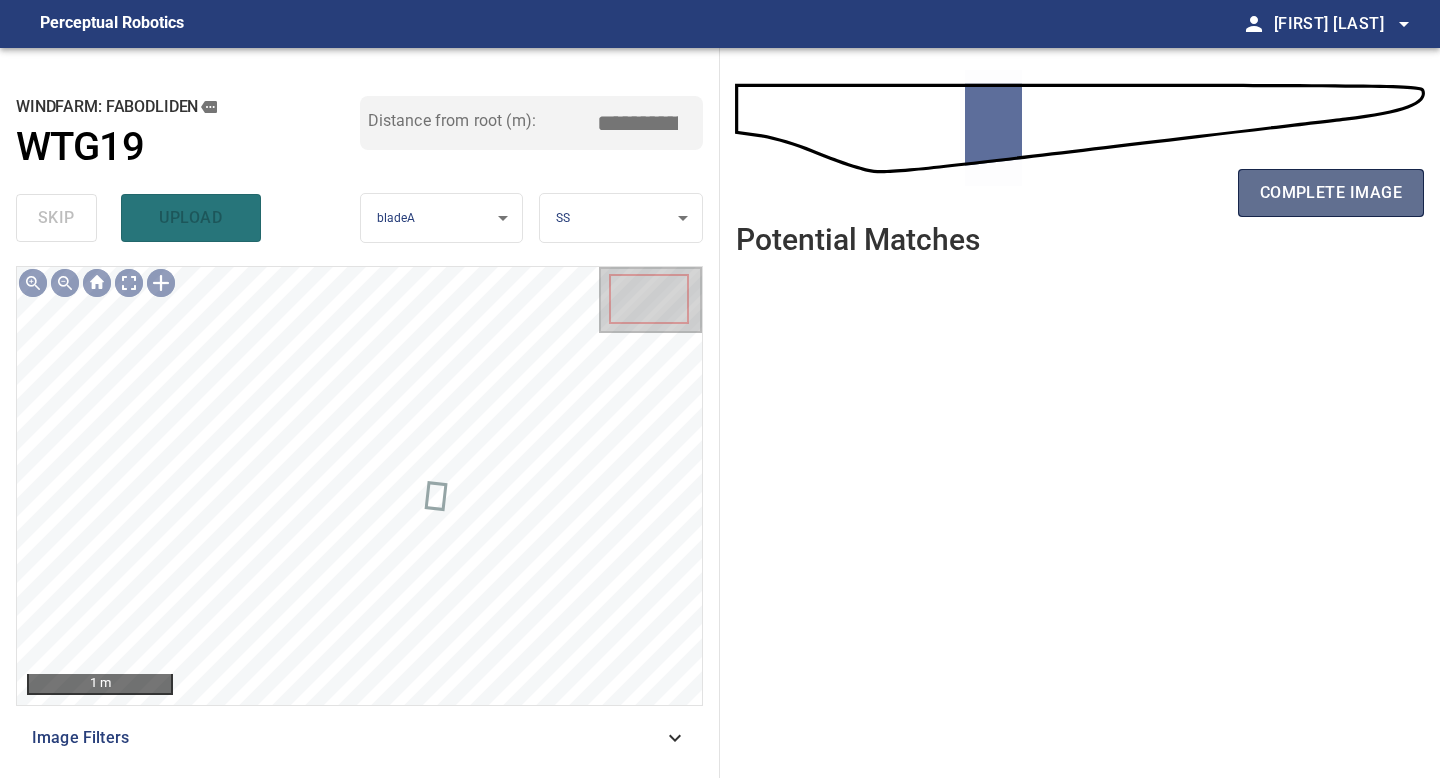 click on "complete image" at bounding box center [1331, 193] 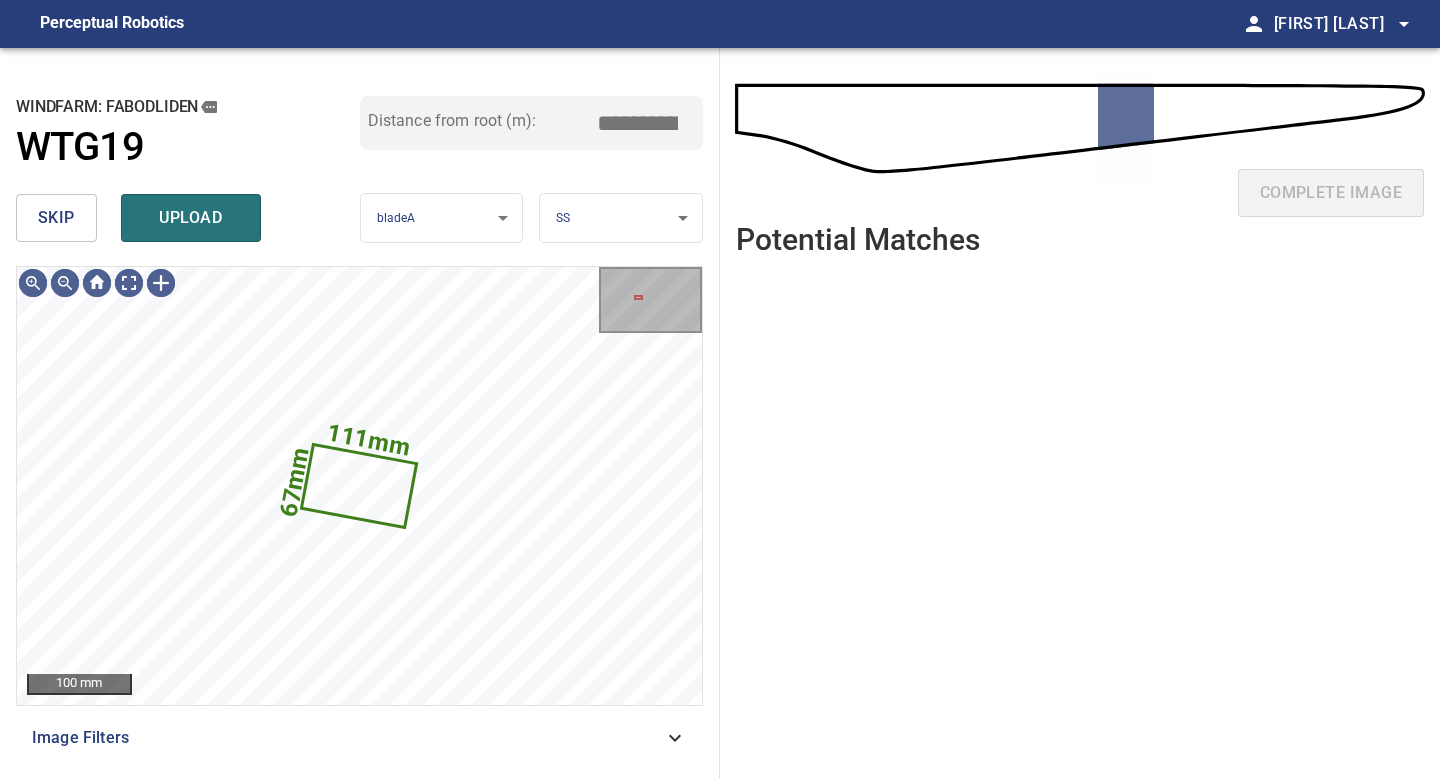 click on "skip" at bounding box center (56, 218) 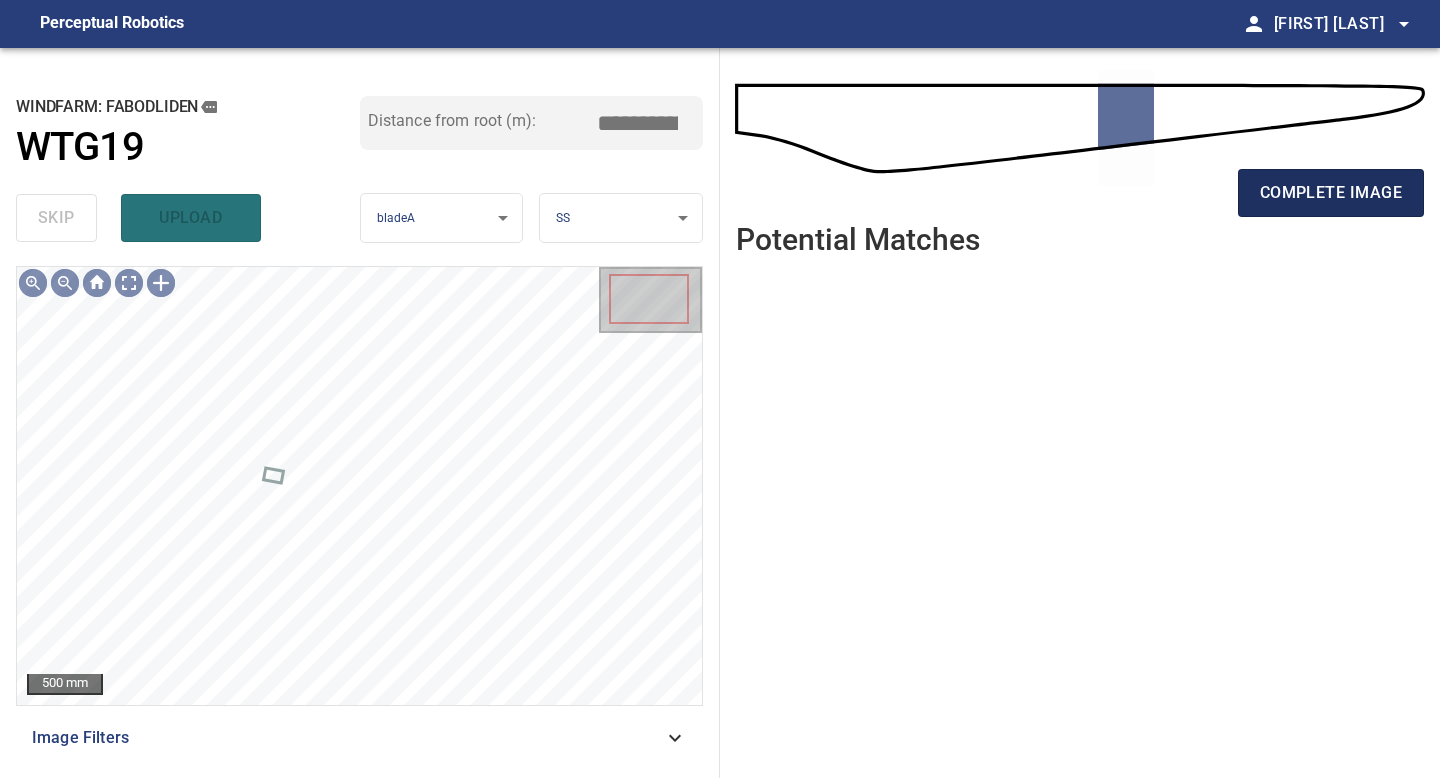 click on "complete image" at bounding box center (1331, 193) 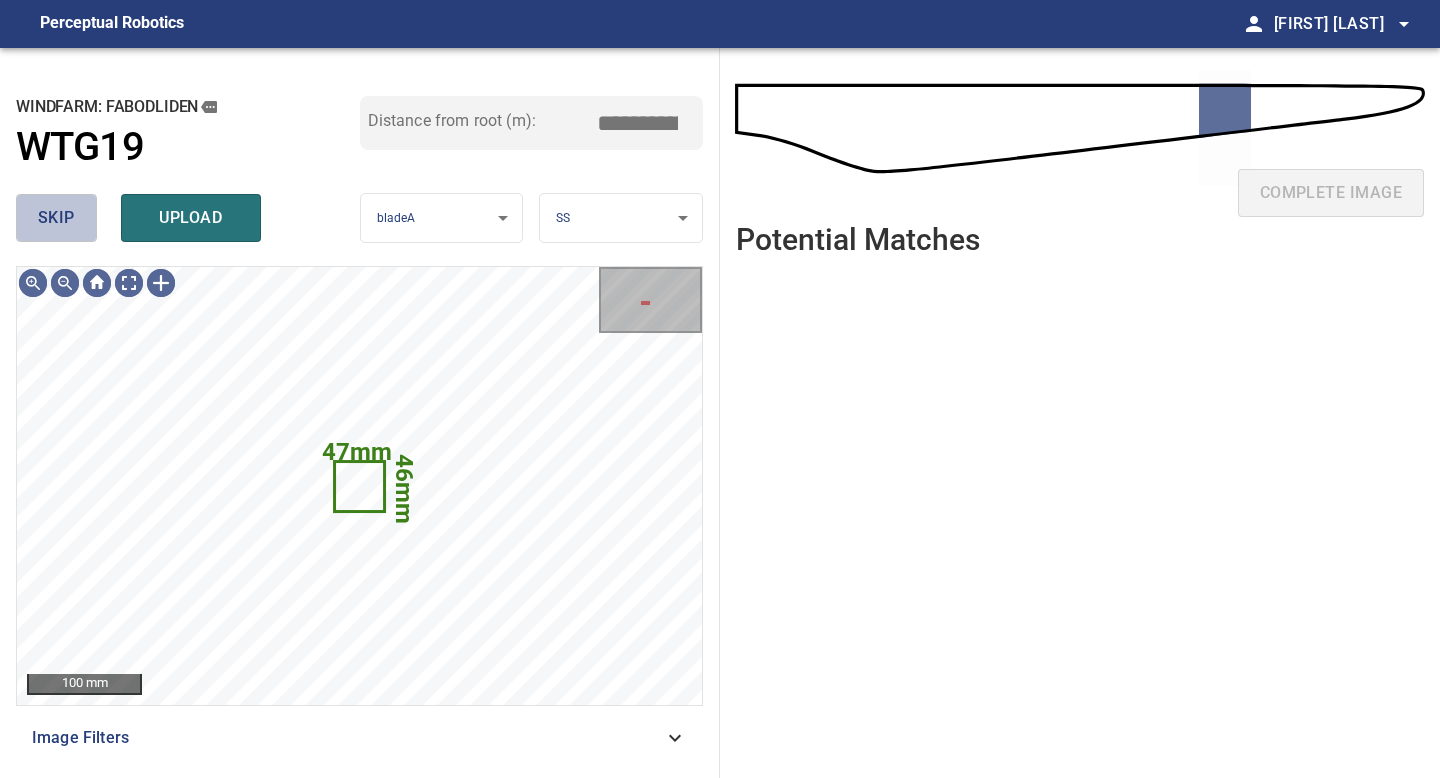 click on "skip" at bounding box center (56, 218) 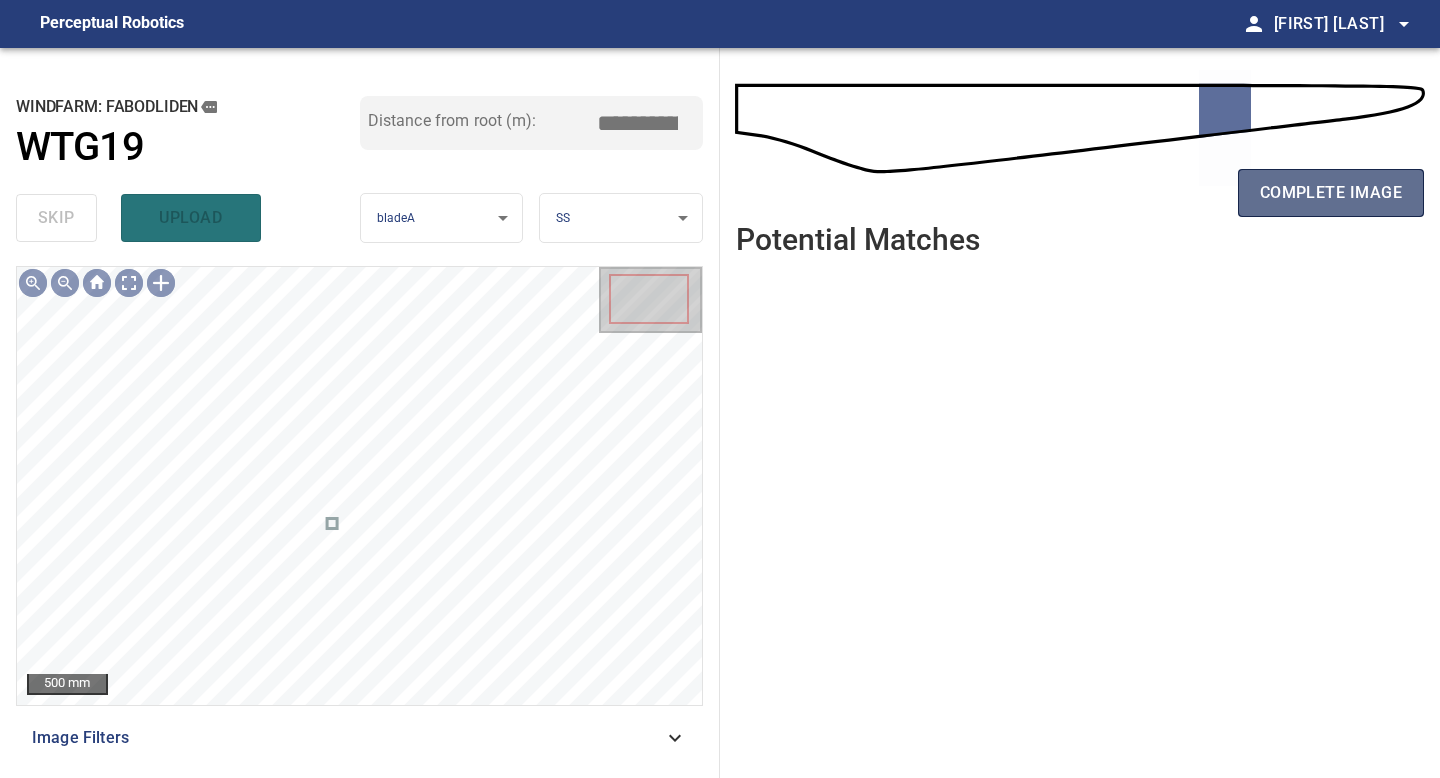 click on "complete image" at bounding box center (1331, 193) 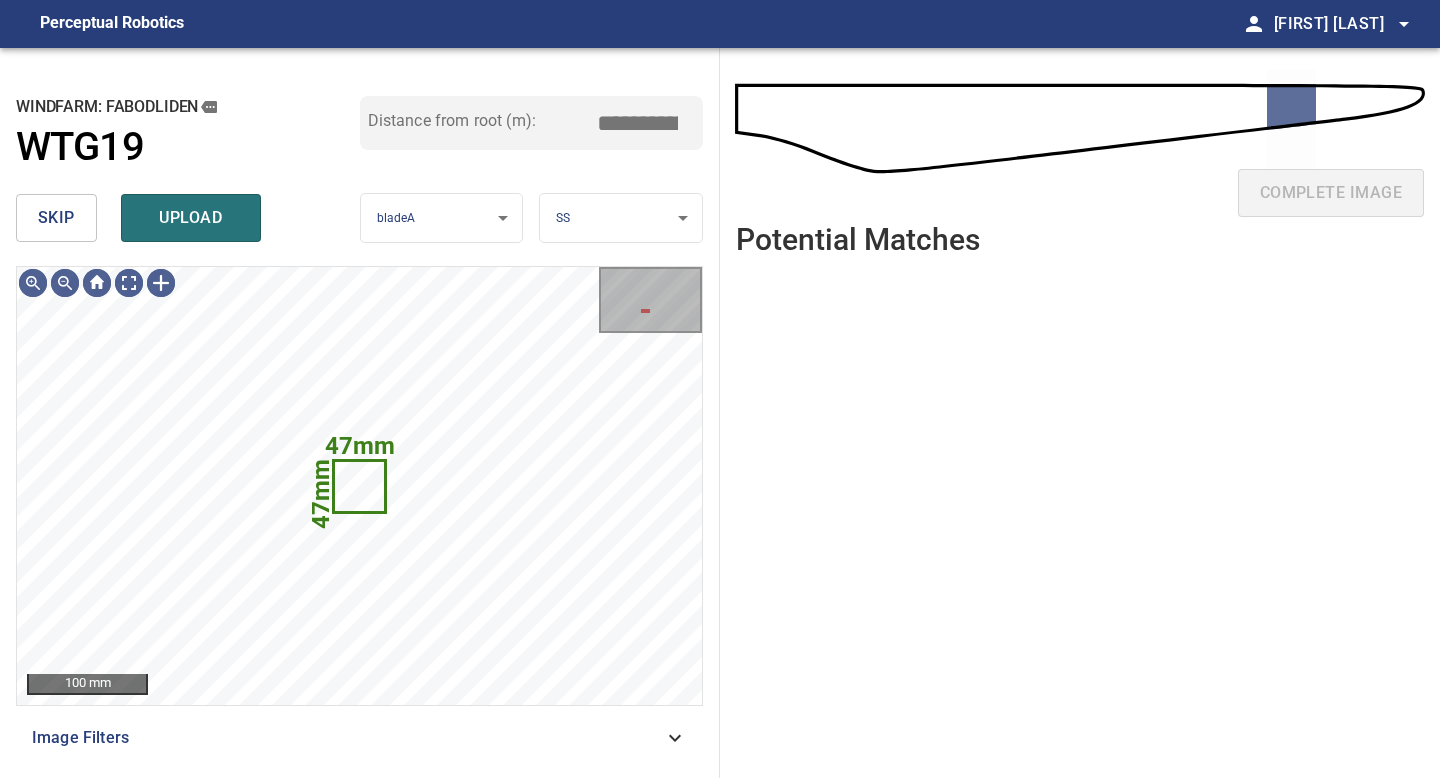 click on "skip upload" at bounding box center (188, 218) 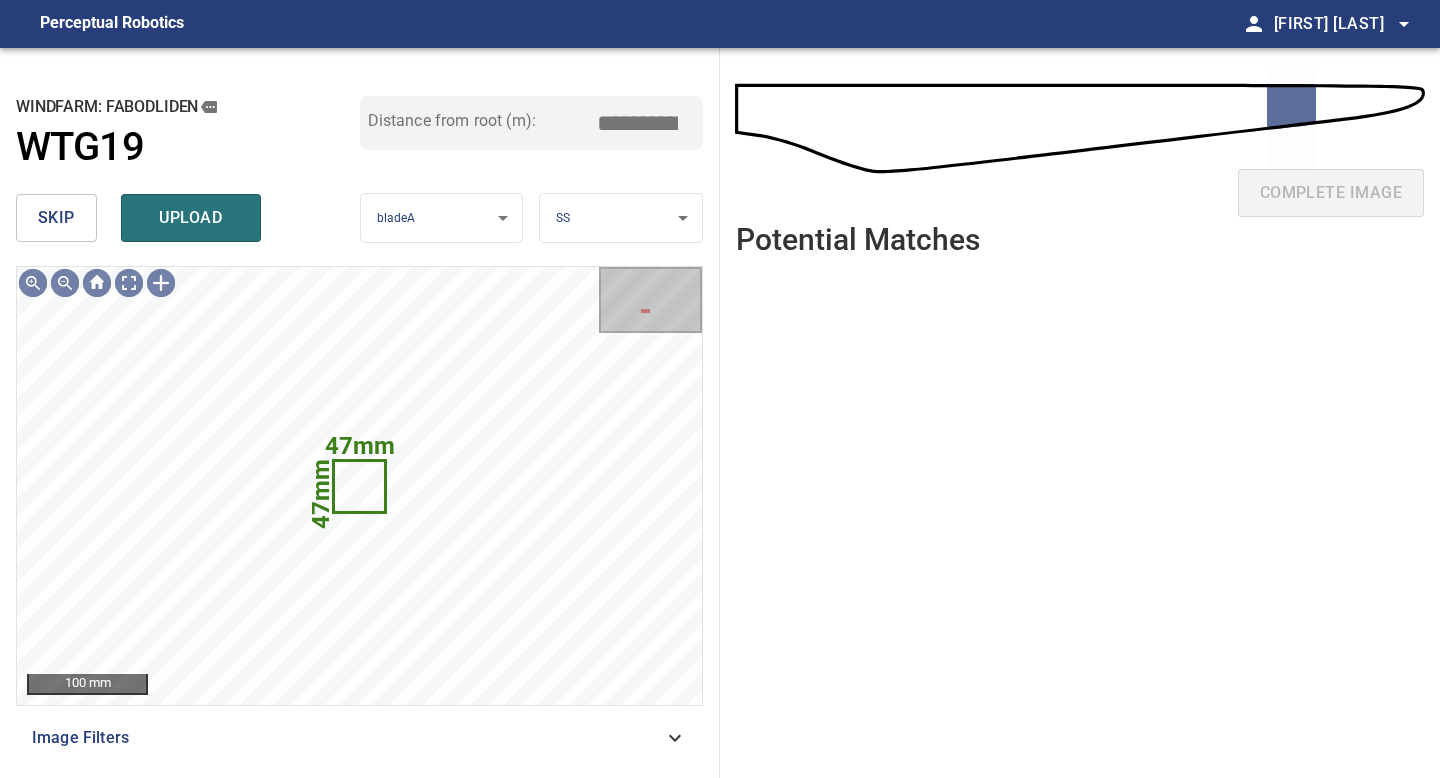 click on "skip" at bounding box center (56, 218) 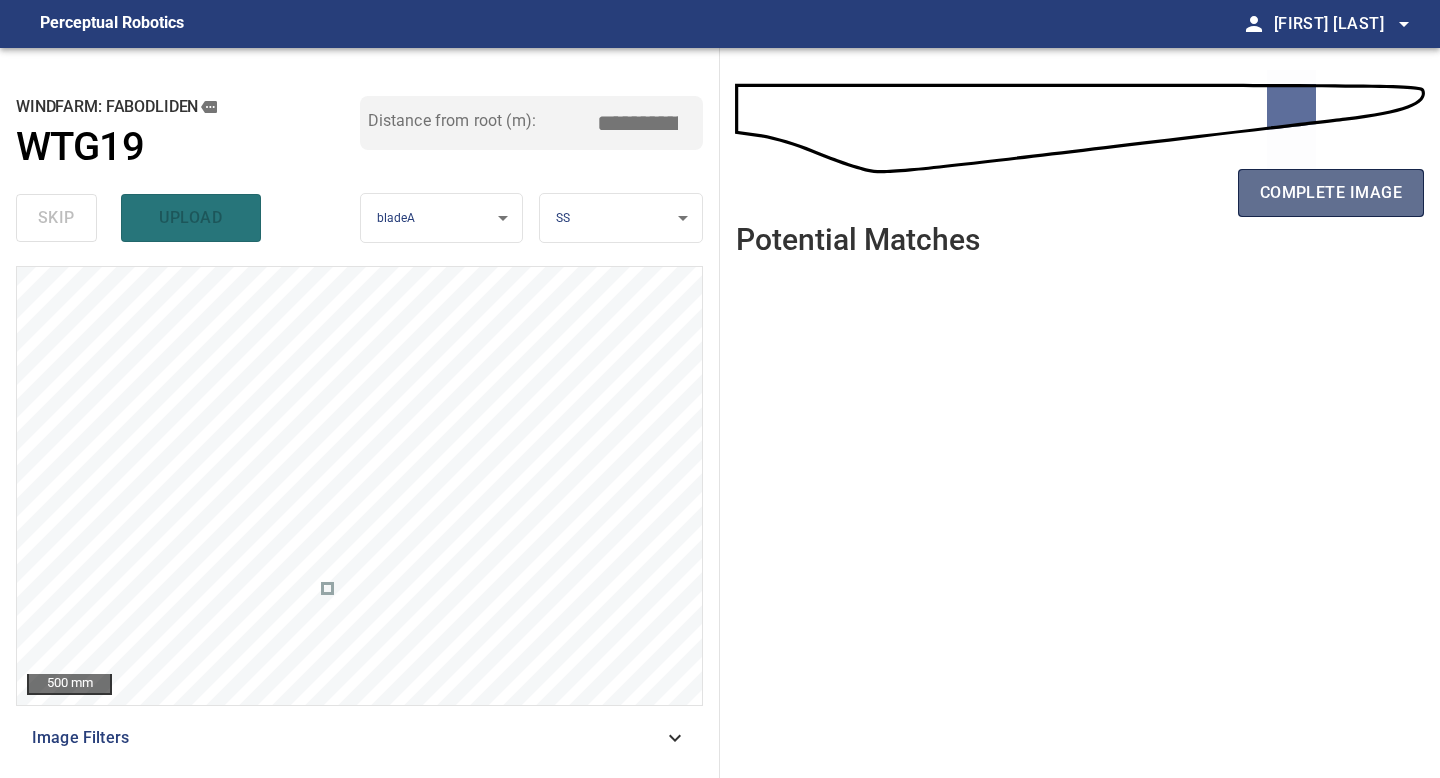 click on "complete image" at bounding box center [1331, 193] 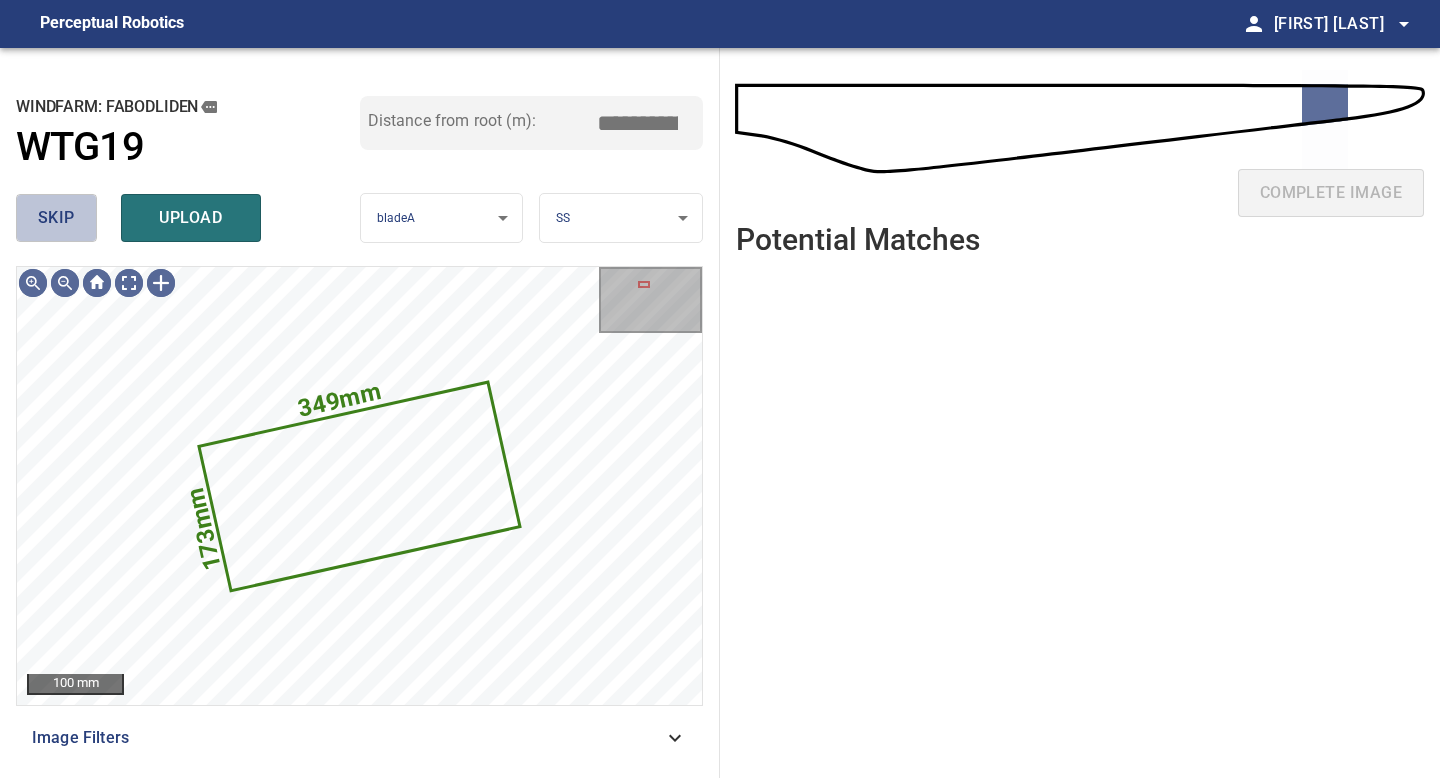 click on "skip" at bounding box center (56, 218) 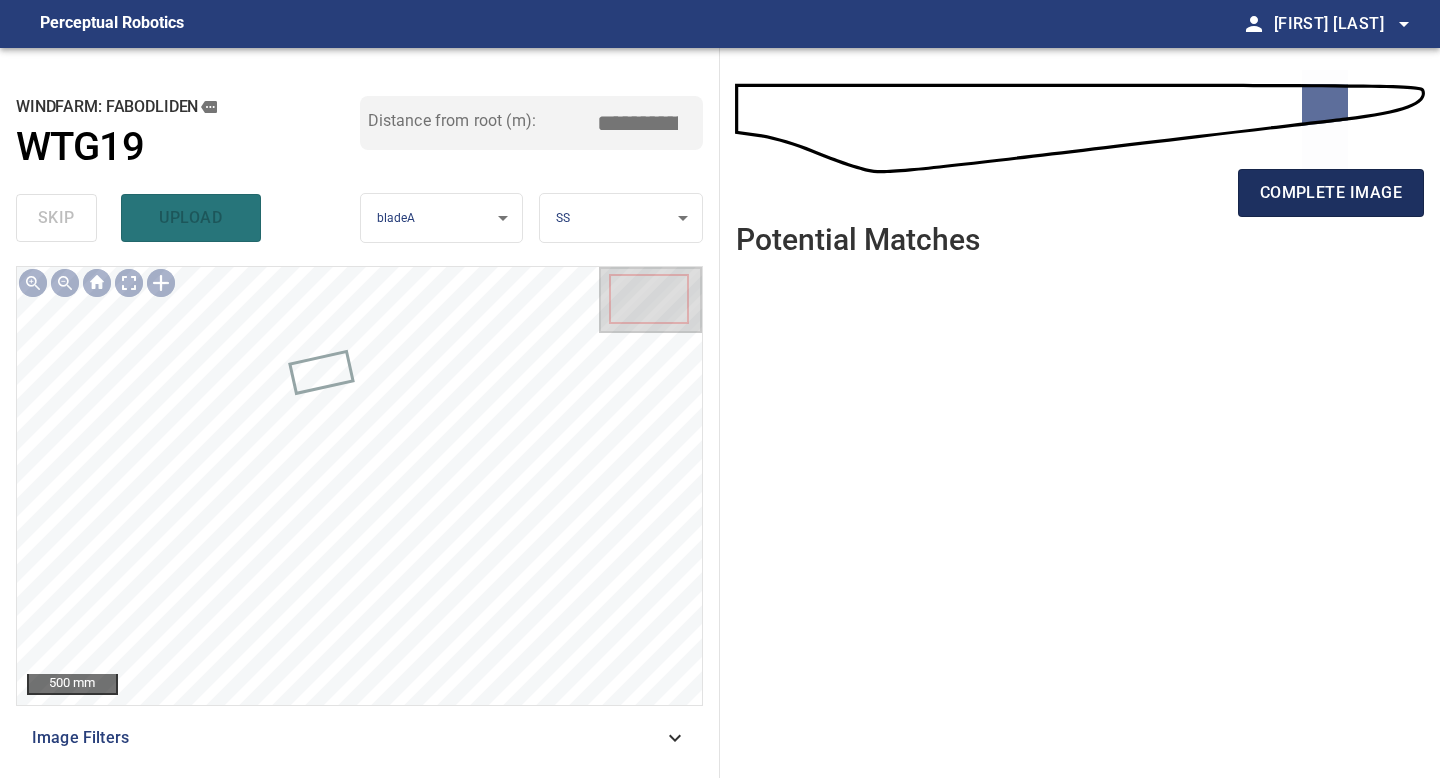 click on "complete image" at bounding box center (1331, 193) 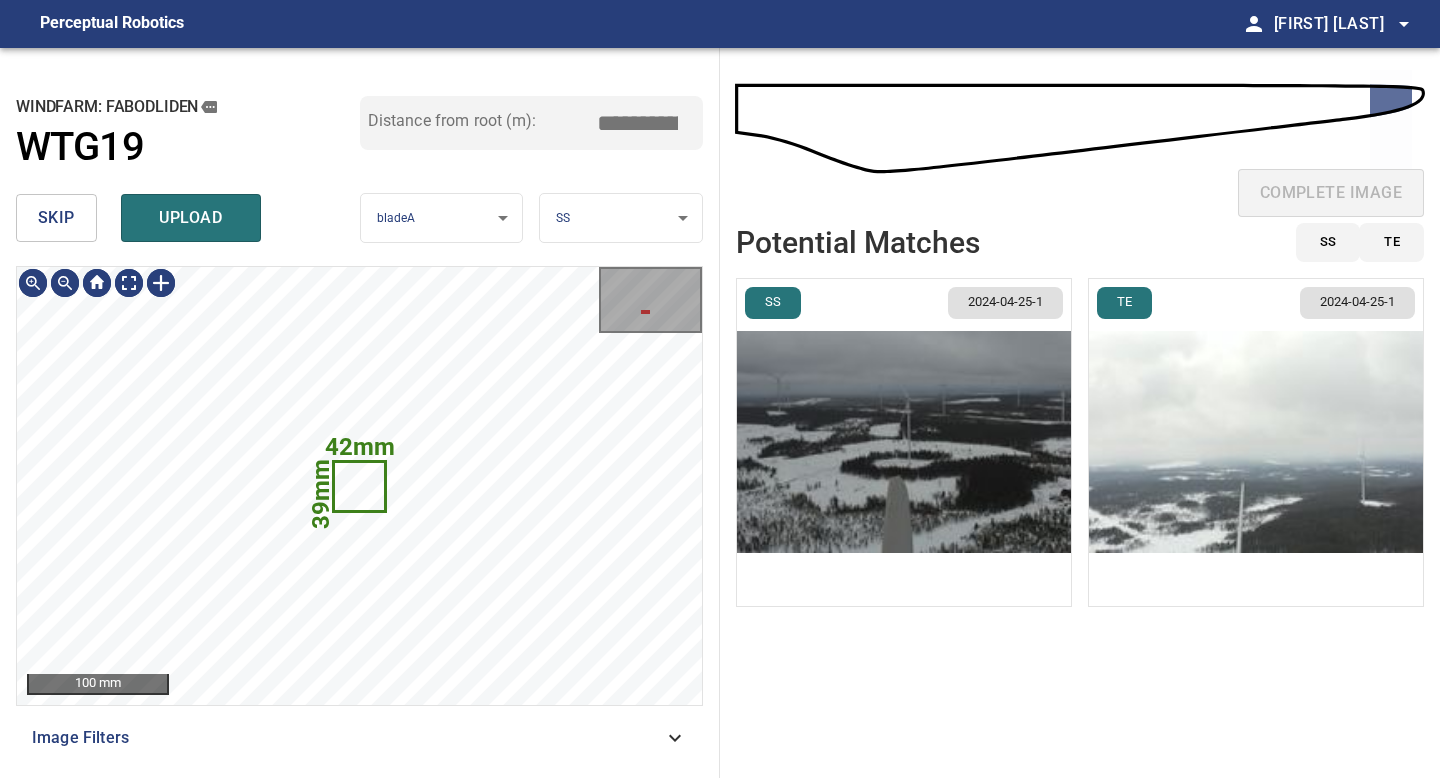 click on "skip" at bounding box center [56, 218] 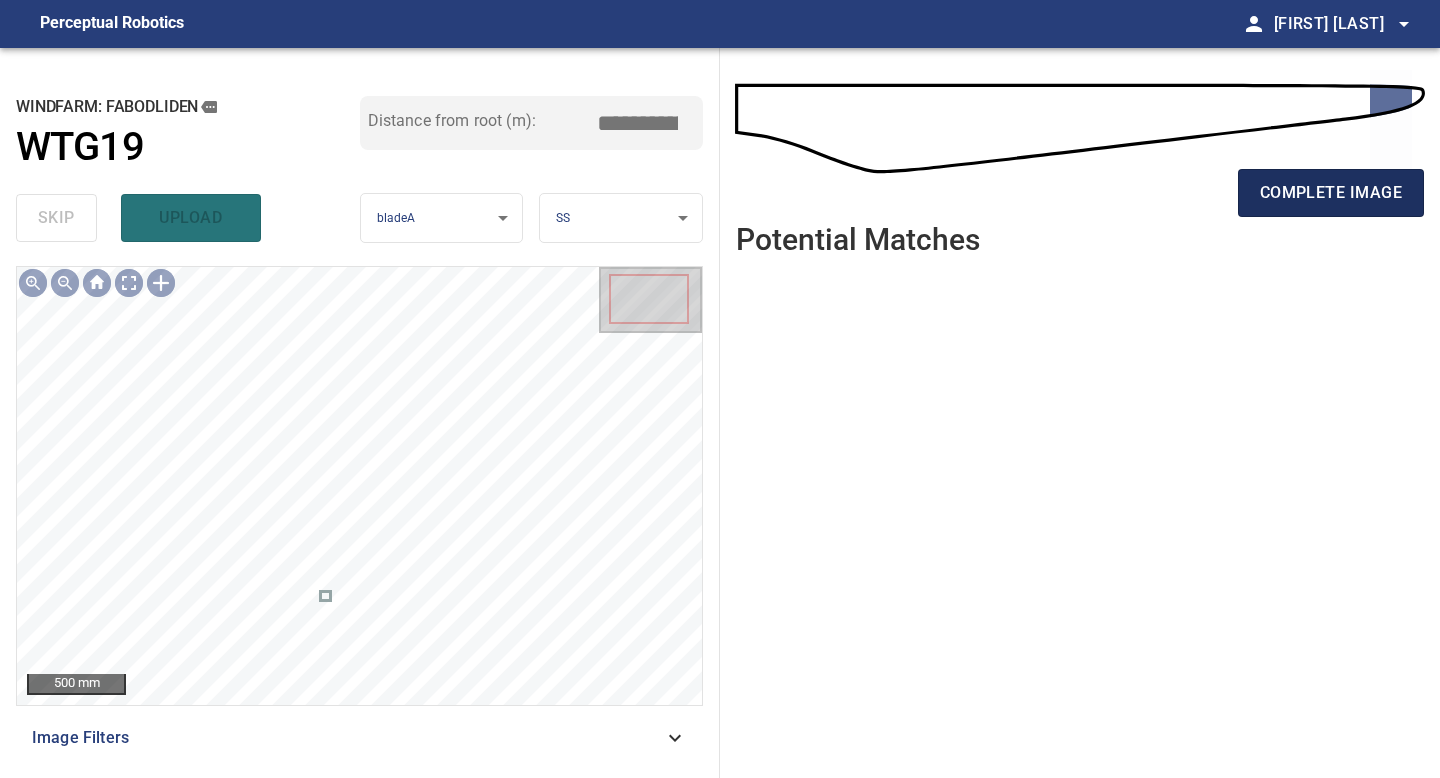 click on "complete image" at bounding box center [1331, 193] 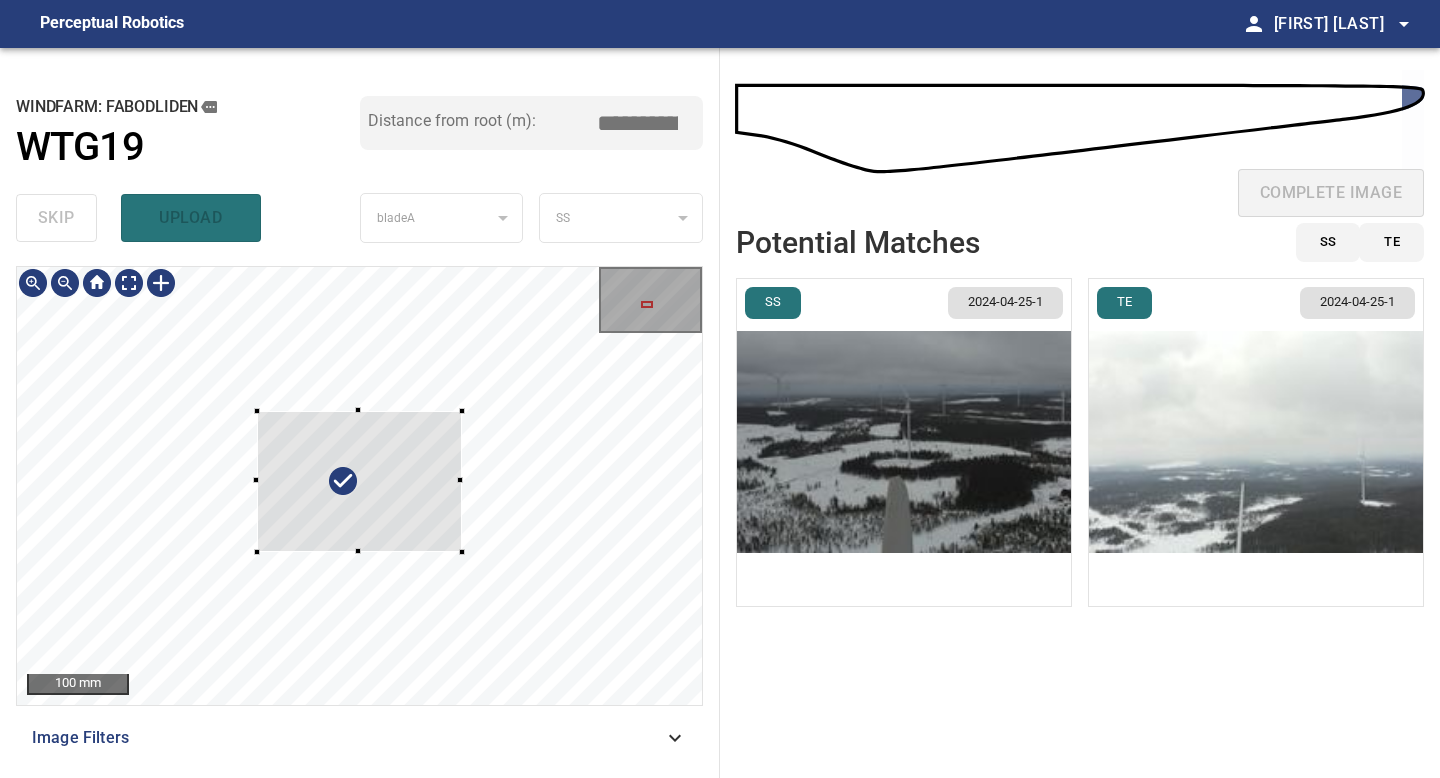 click at bounding box center (359, 481) 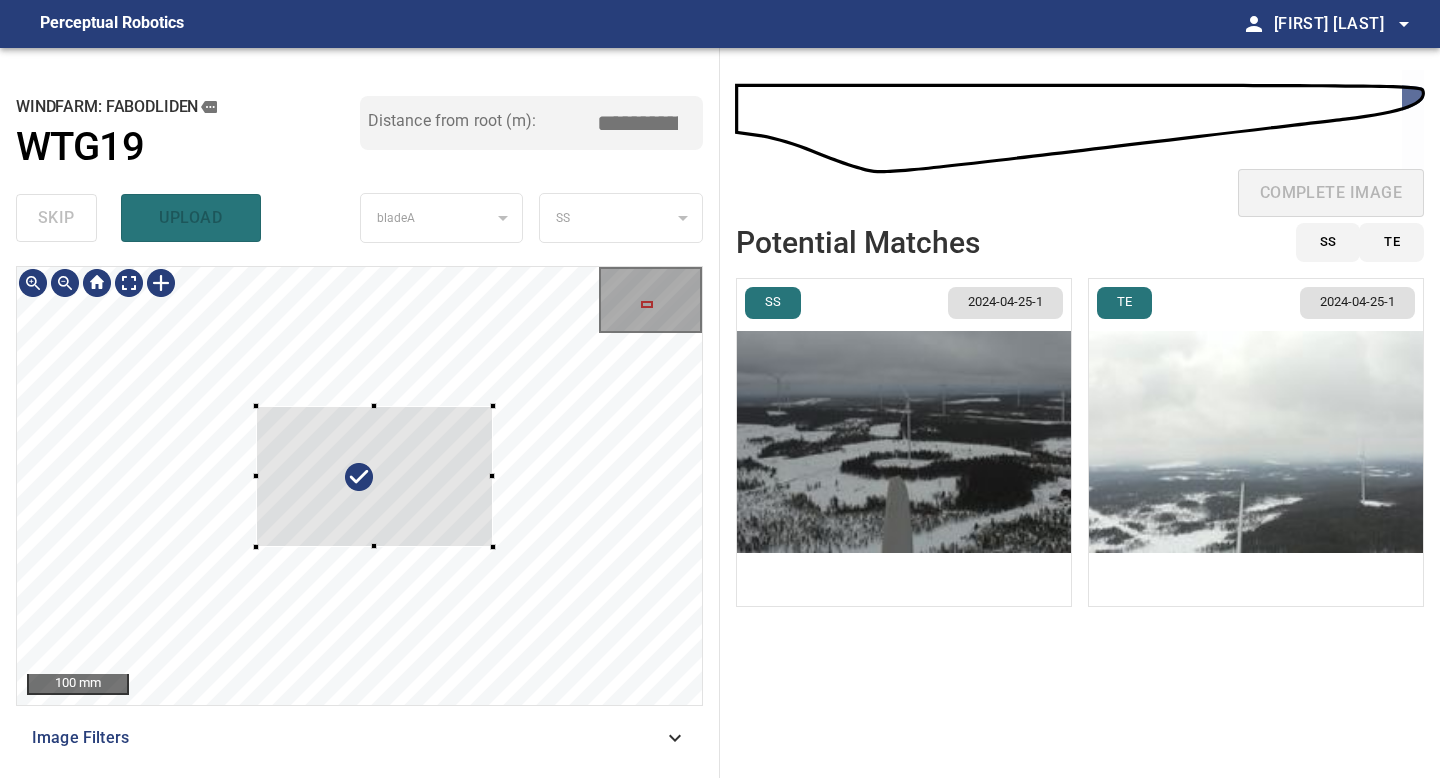 click at bounding box center [492, 476] 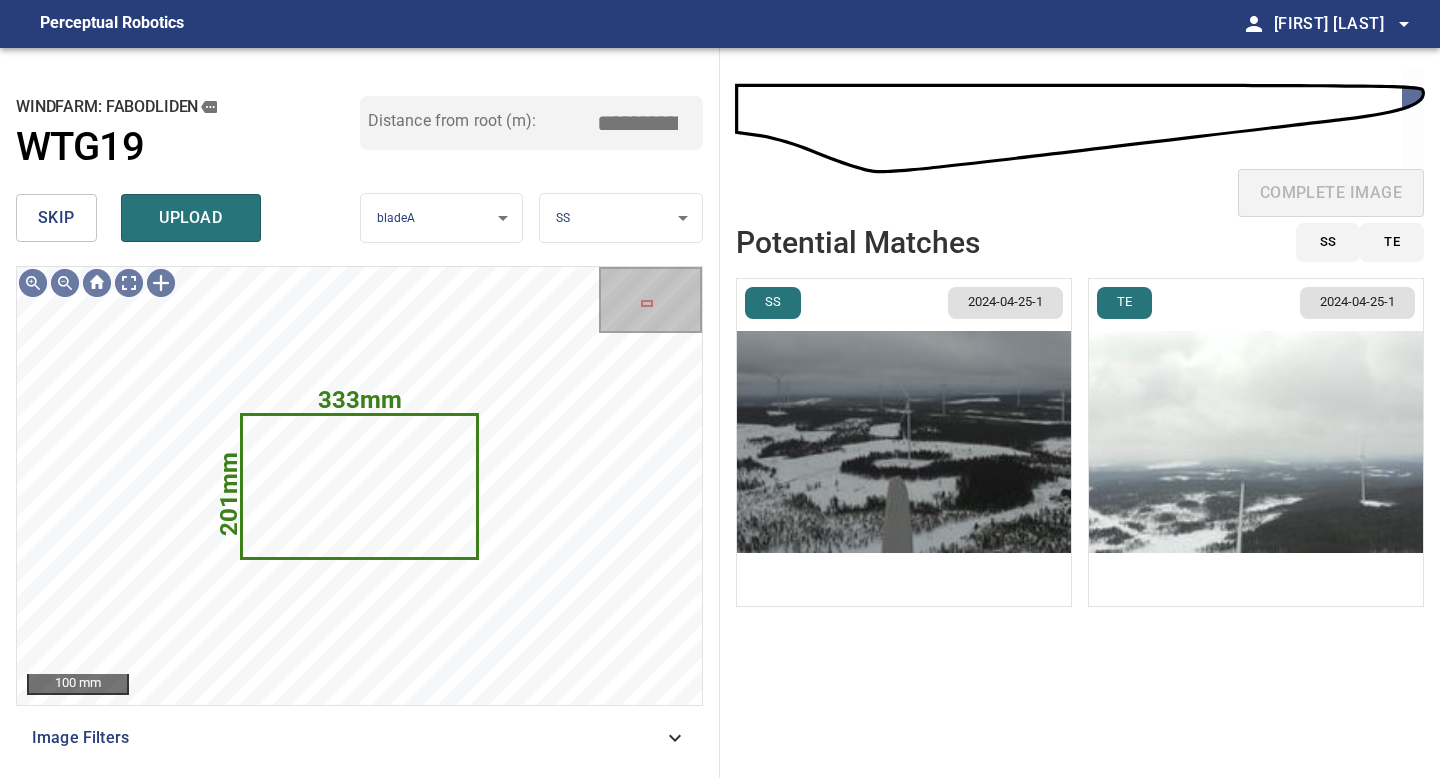 click on "**********" at bounding box center [720, 389] 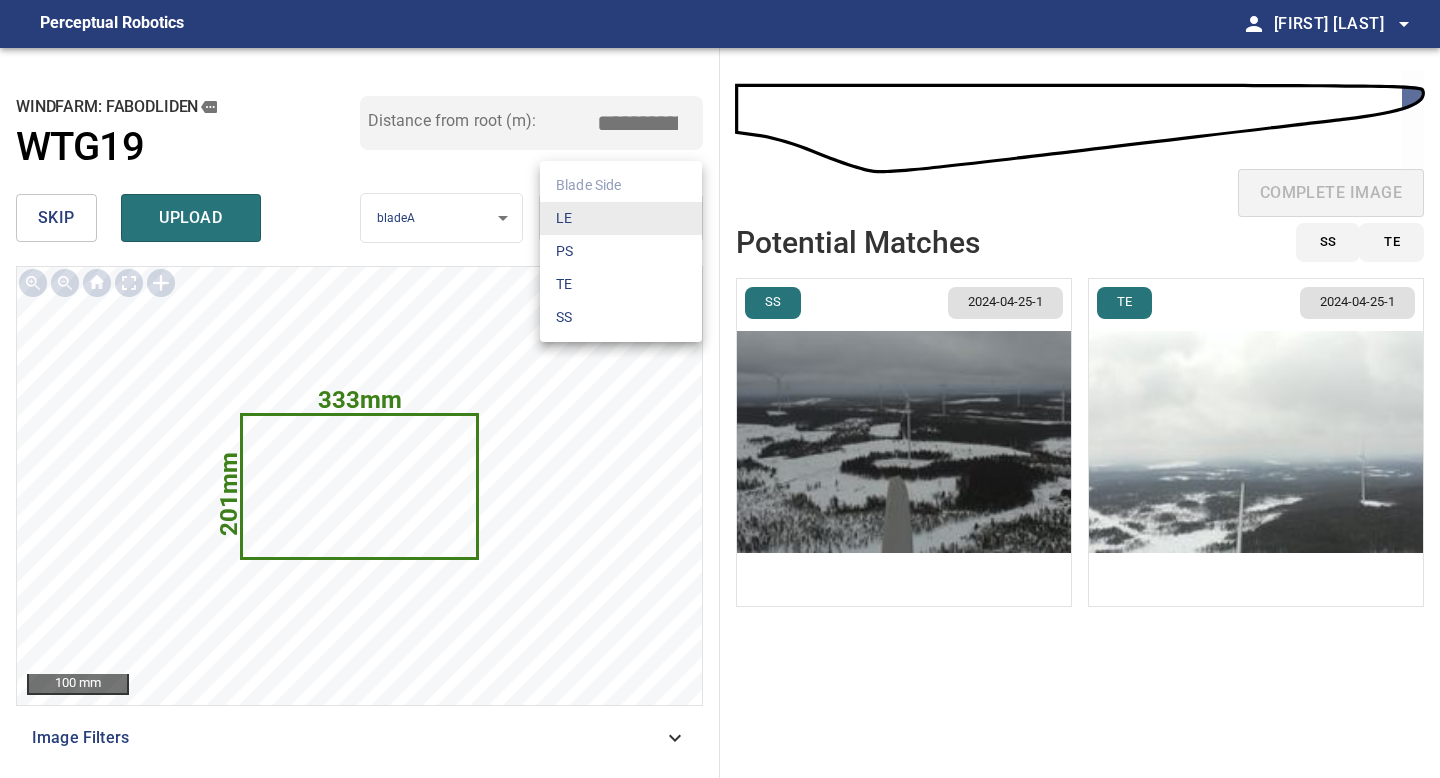click on "PS" at bounding box center [621, 251] 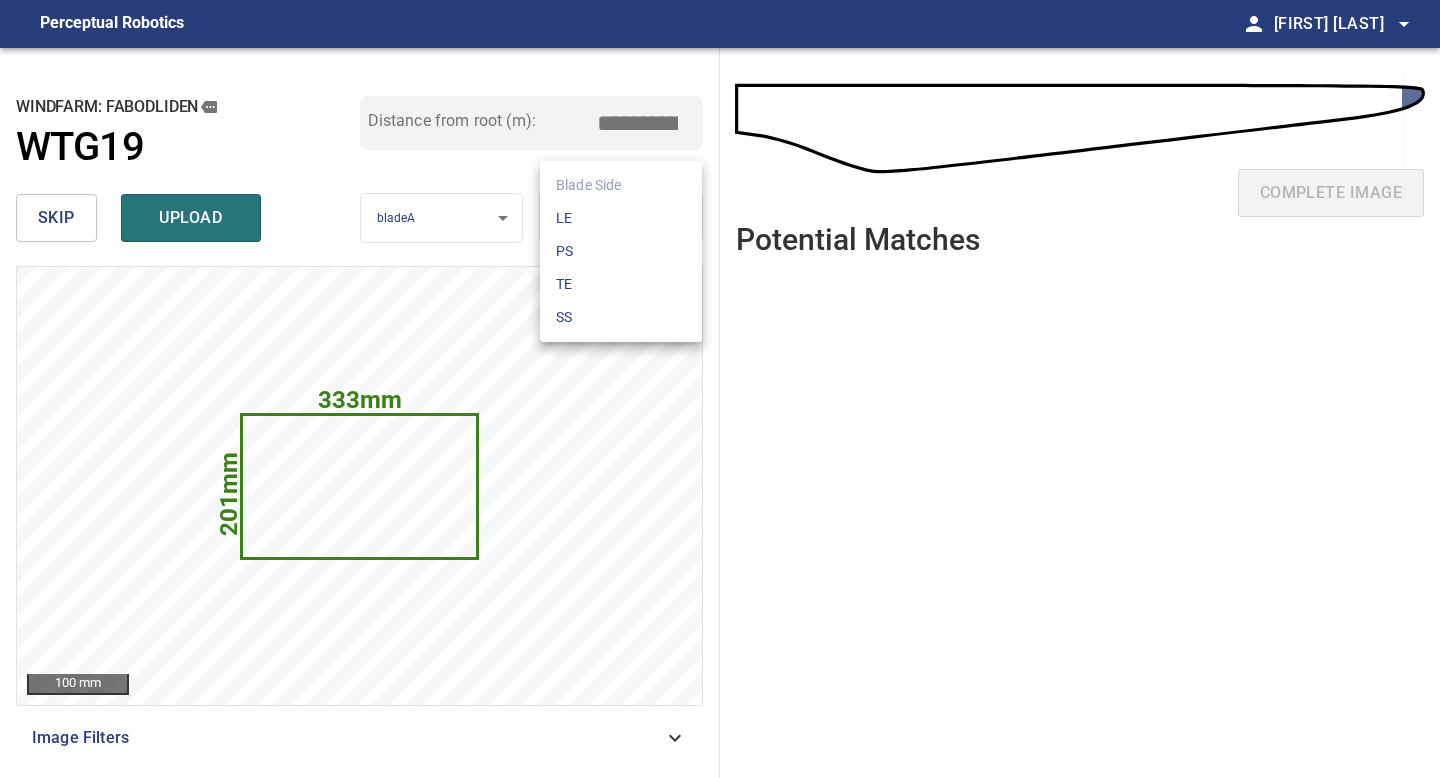 click on "**********" at bounding box center [720, 389] 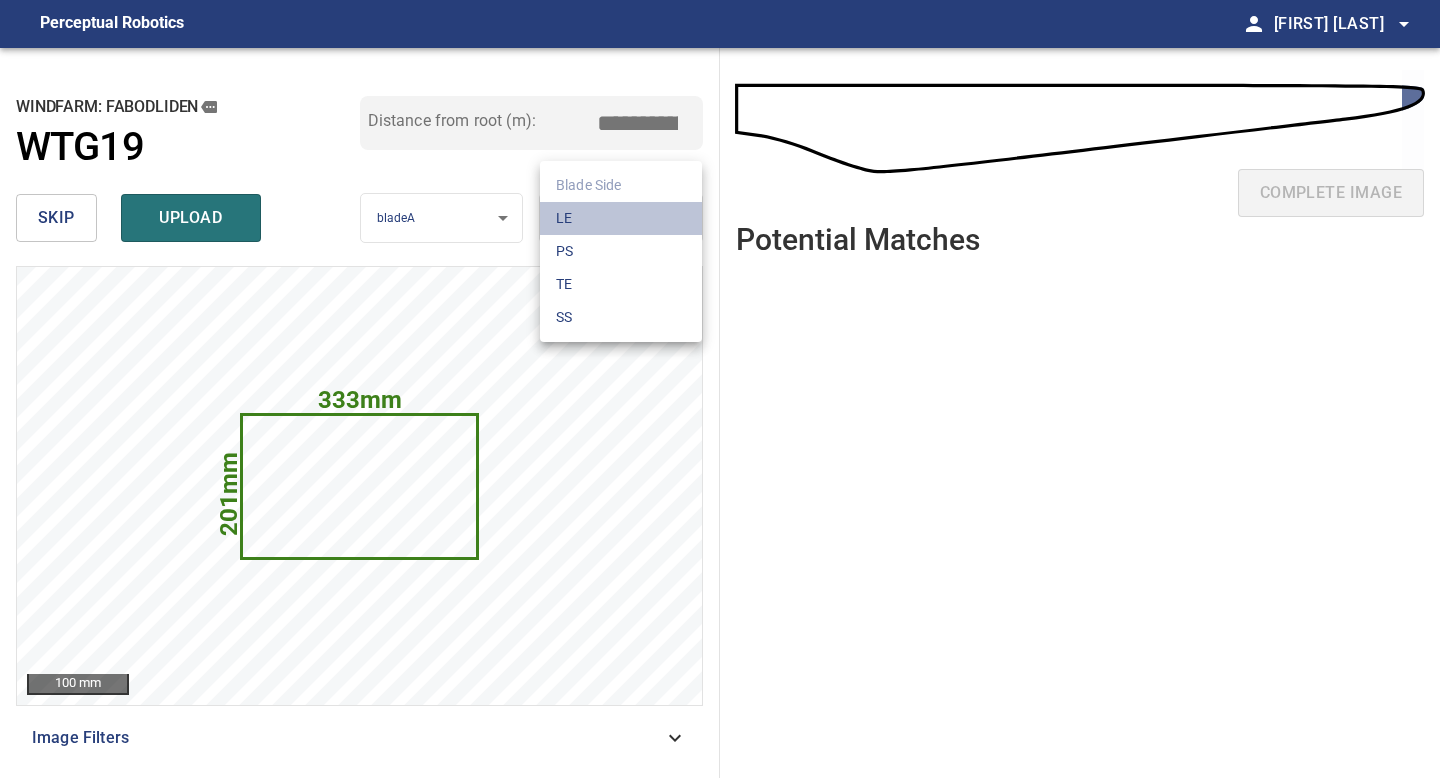 click on "LE" at bounding box center [621, 218] 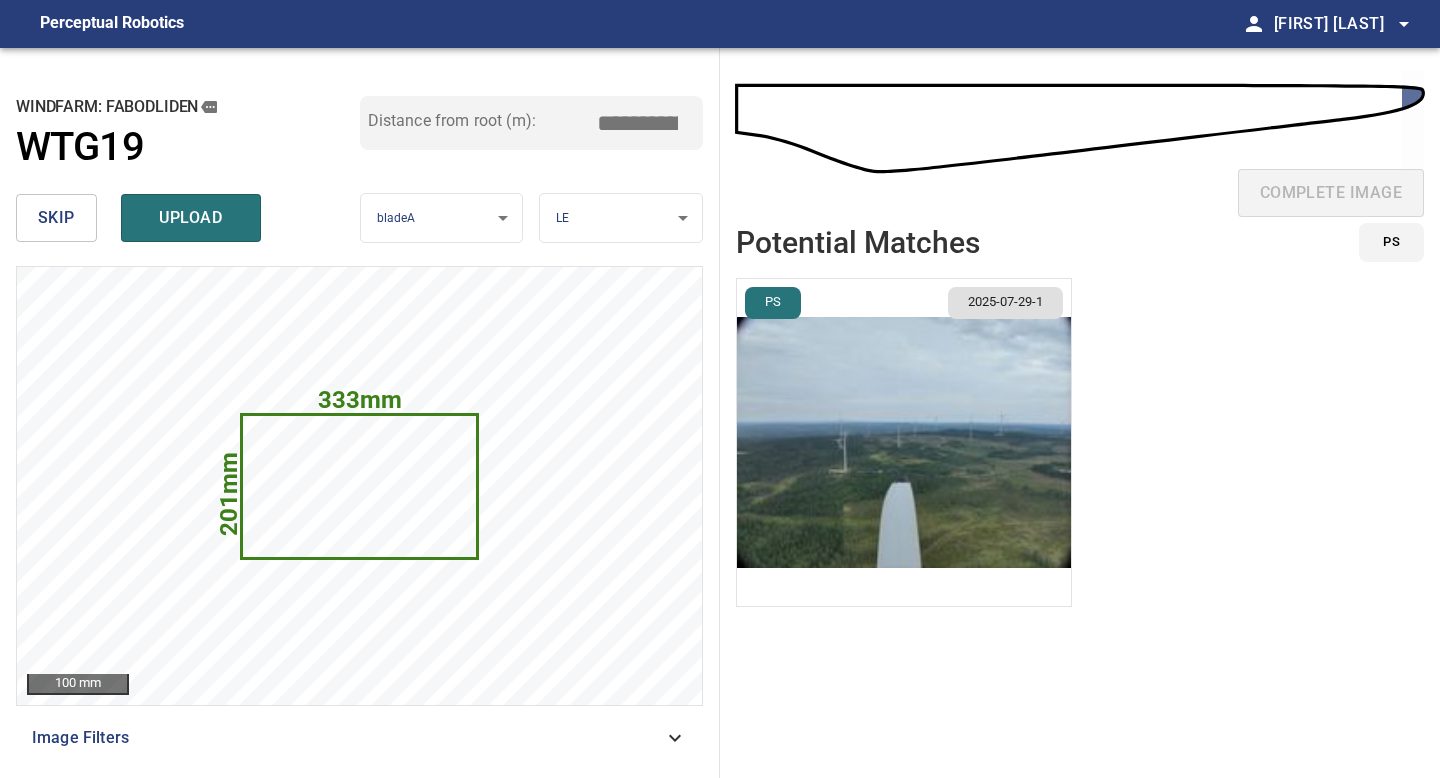 click at bounding box center (904, 442) 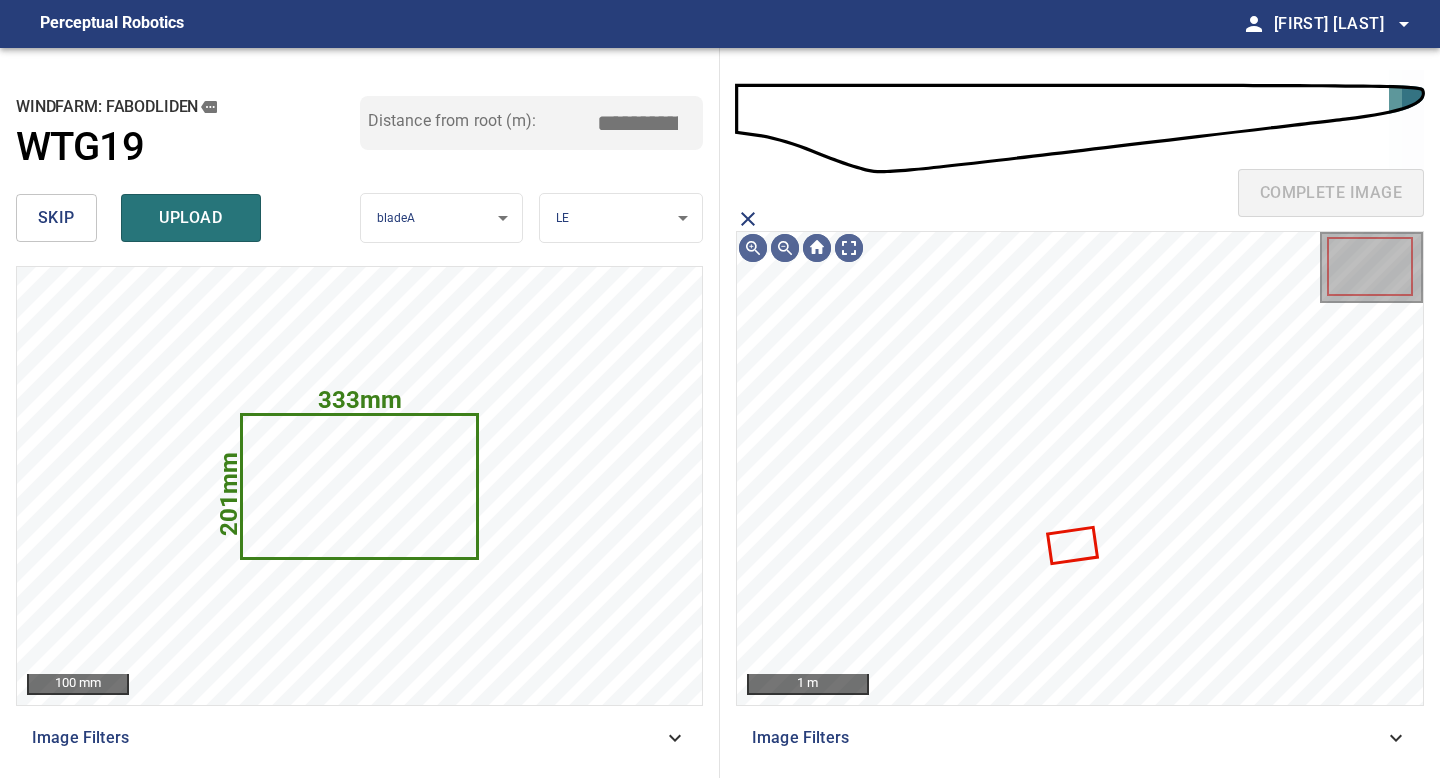 click 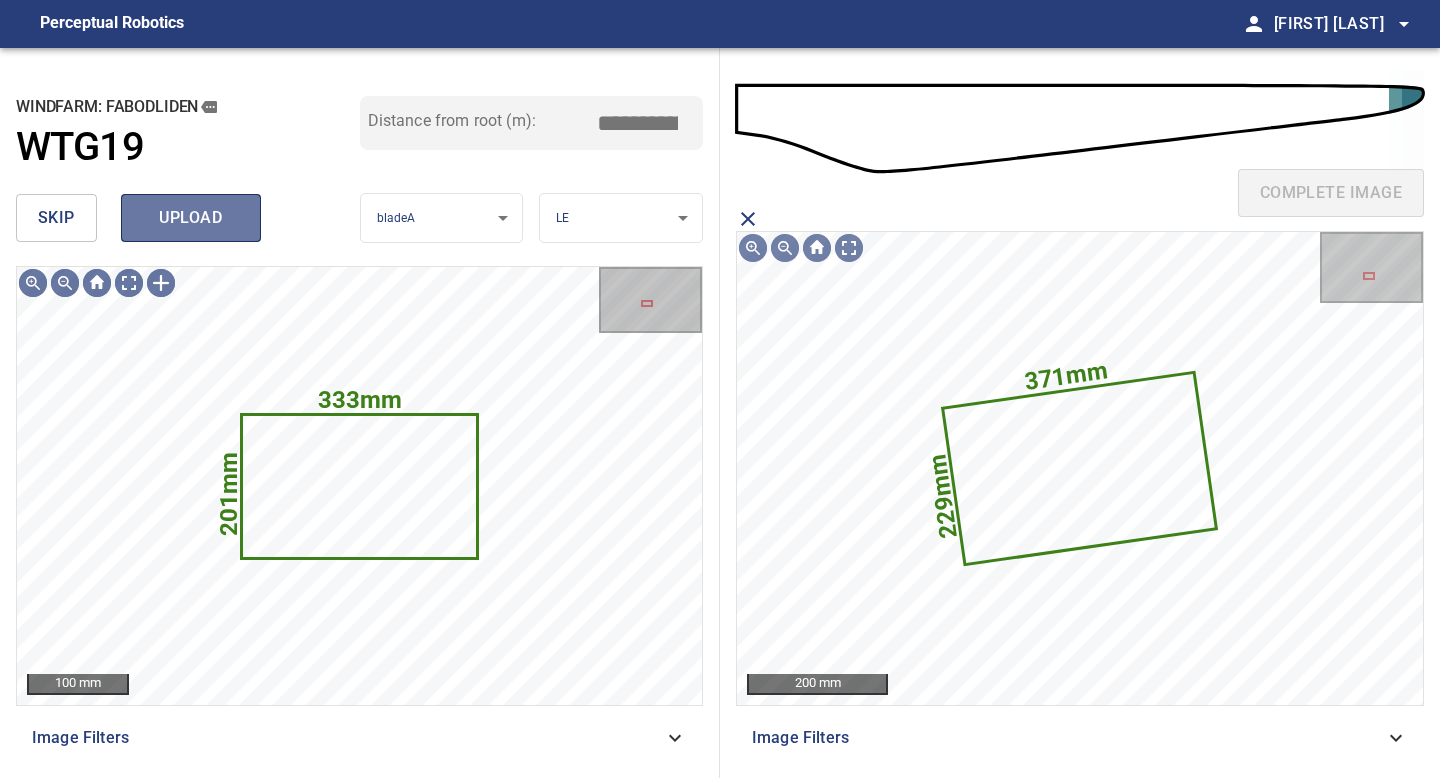 click on "upload" at bounding box center [191, 218] 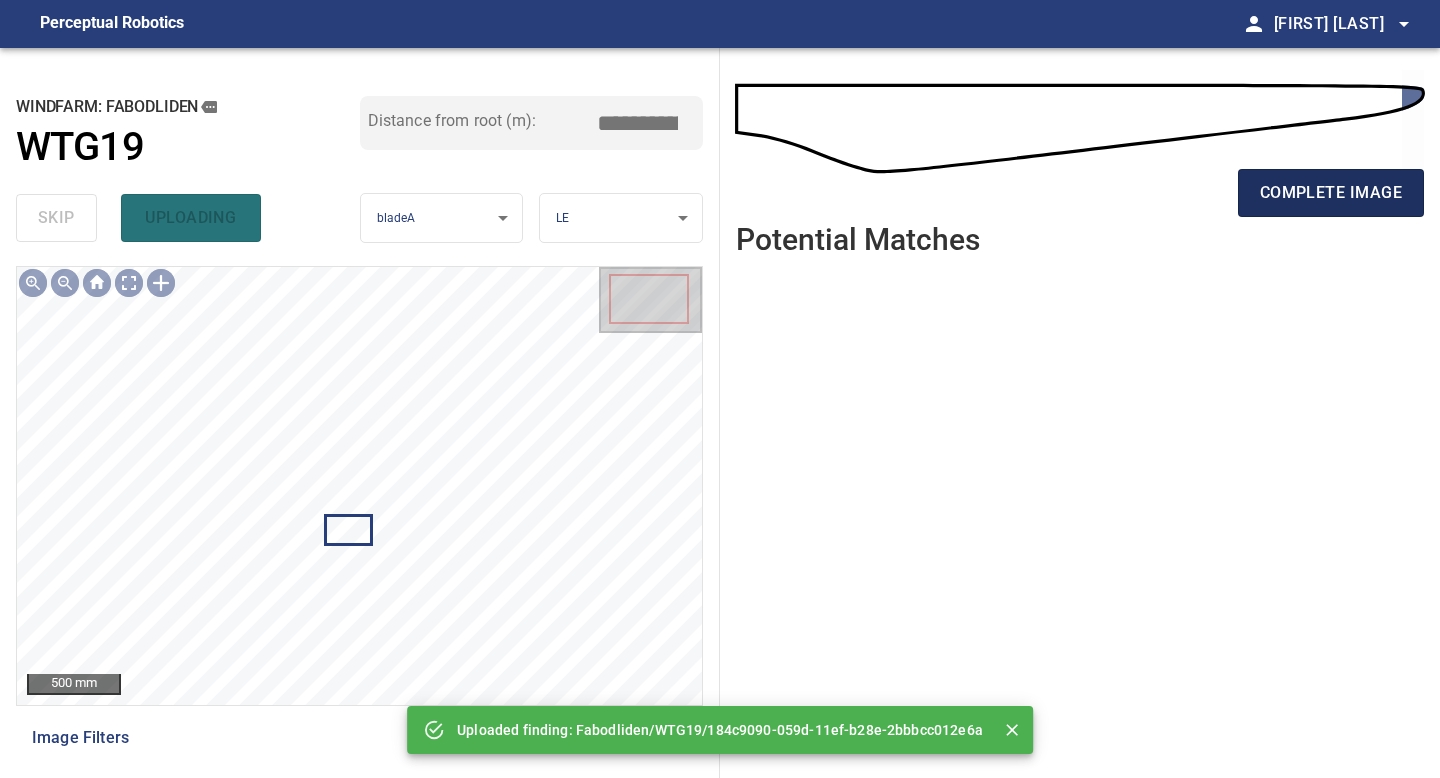 click on "complete image" at bounding box center [1331, 193] 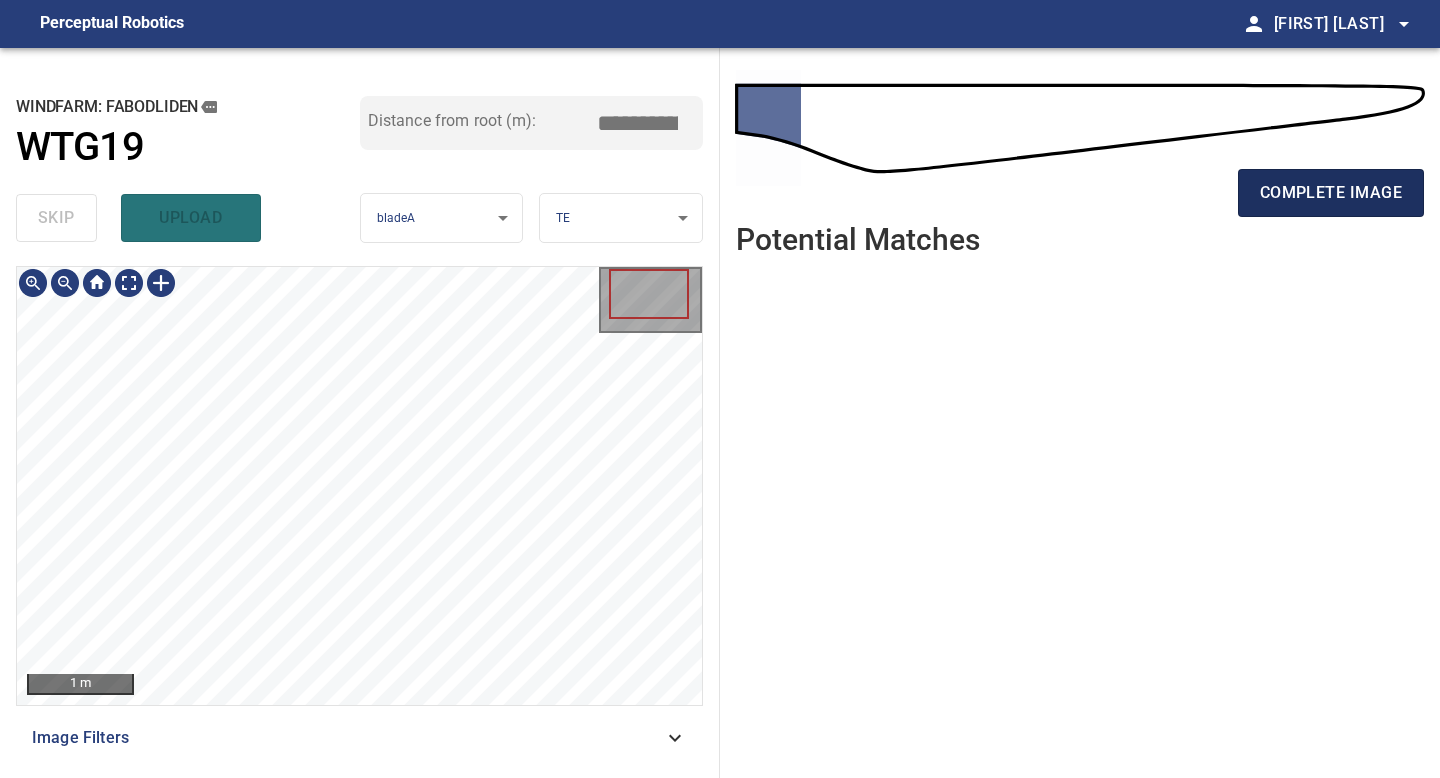 click on "complete image" at bounding box center [1331, 193] 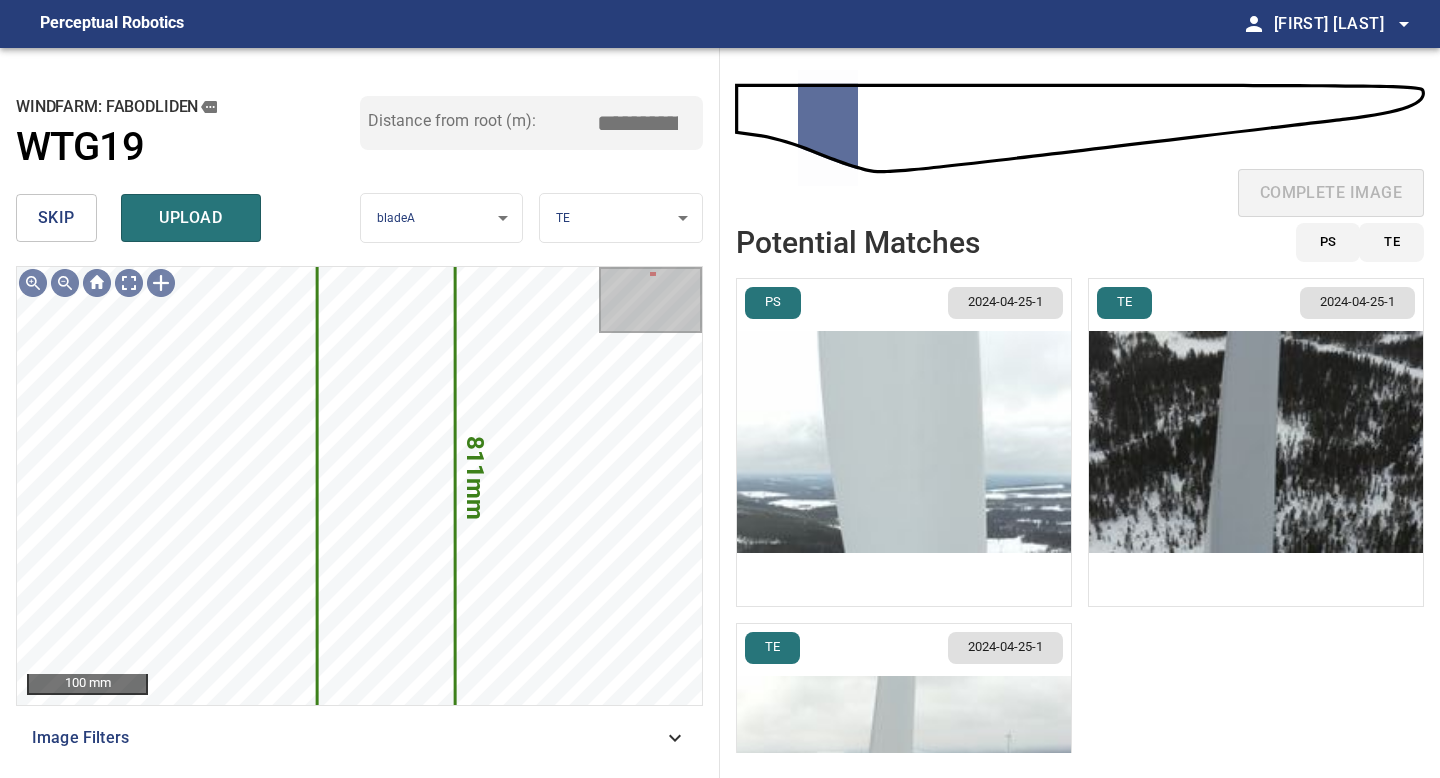 click at bounding box center (1256, 442) 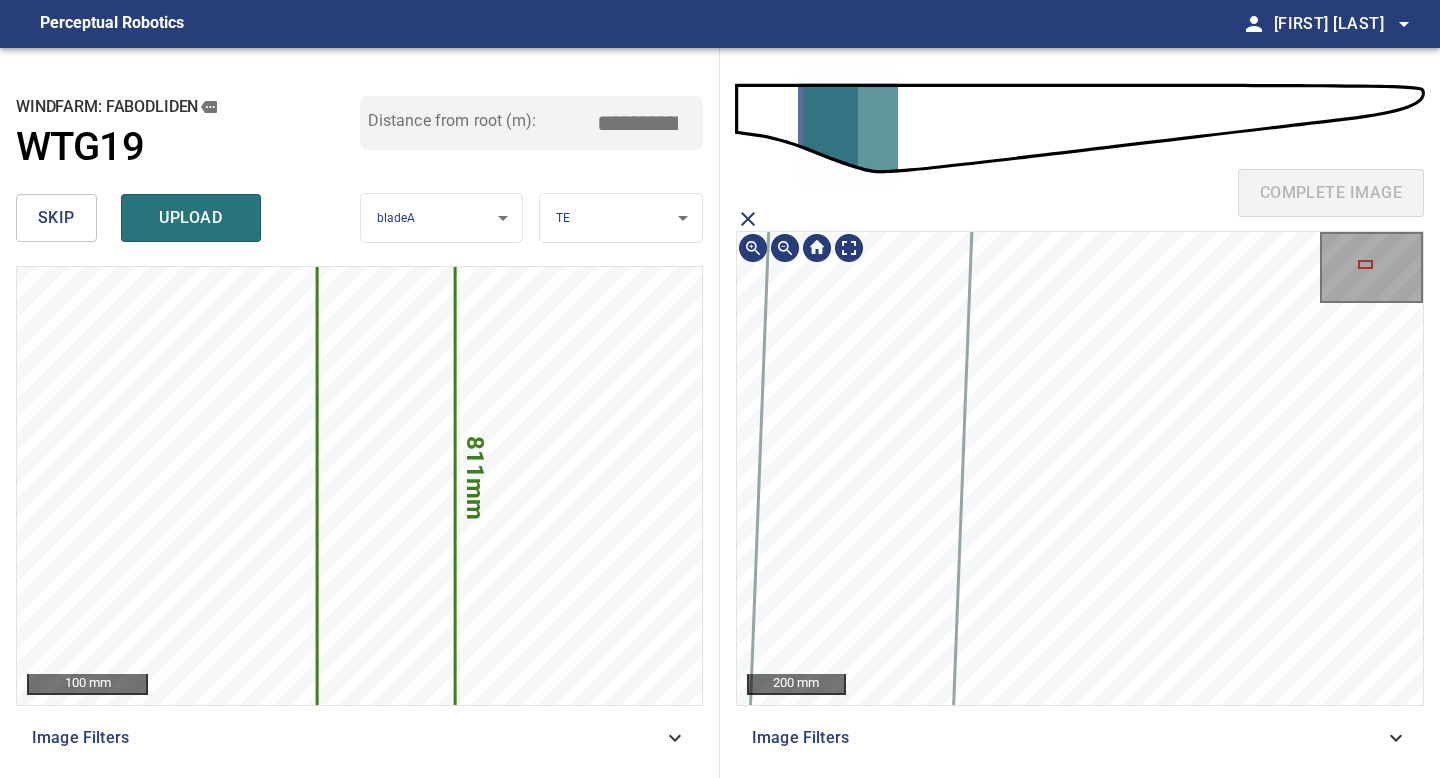 click 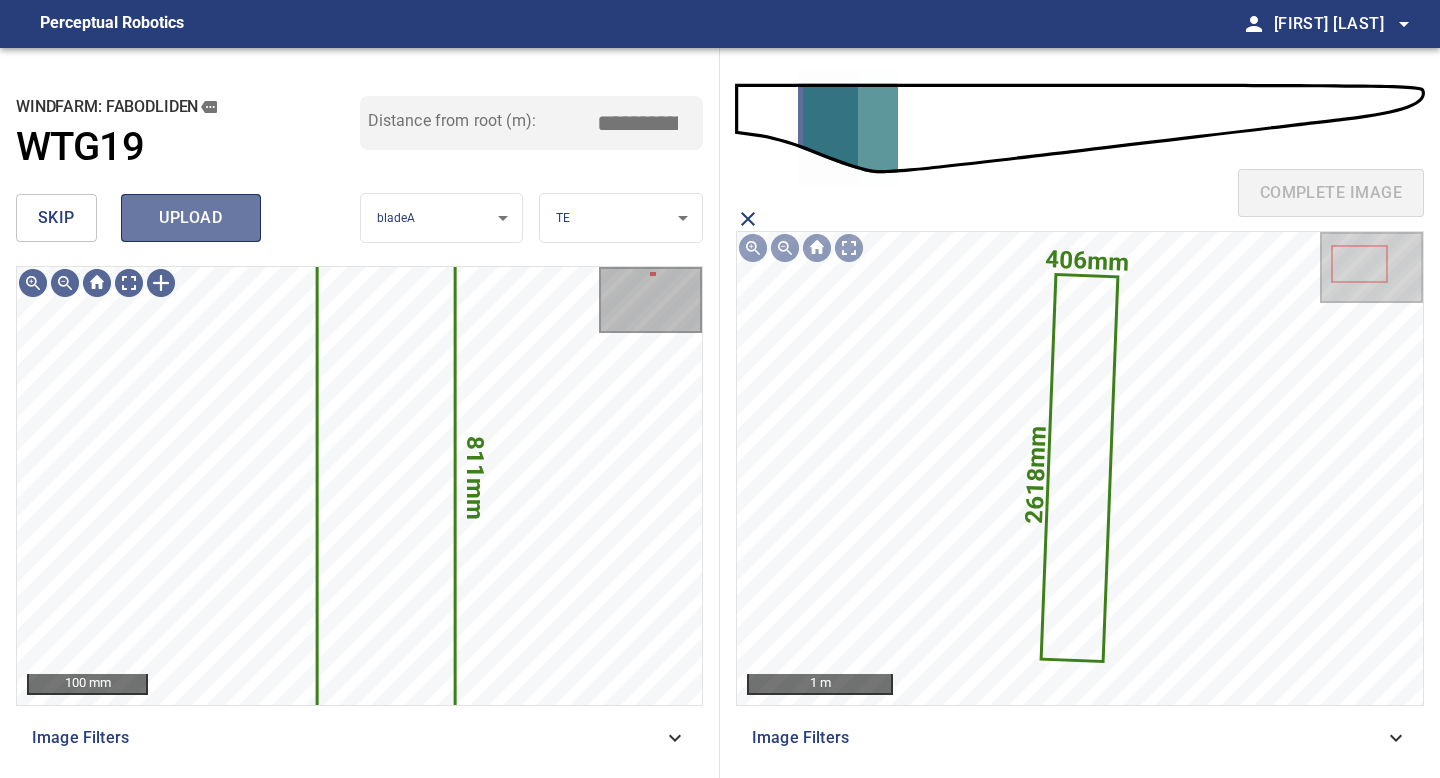 click on "upload" at bounding box center (191, 218) 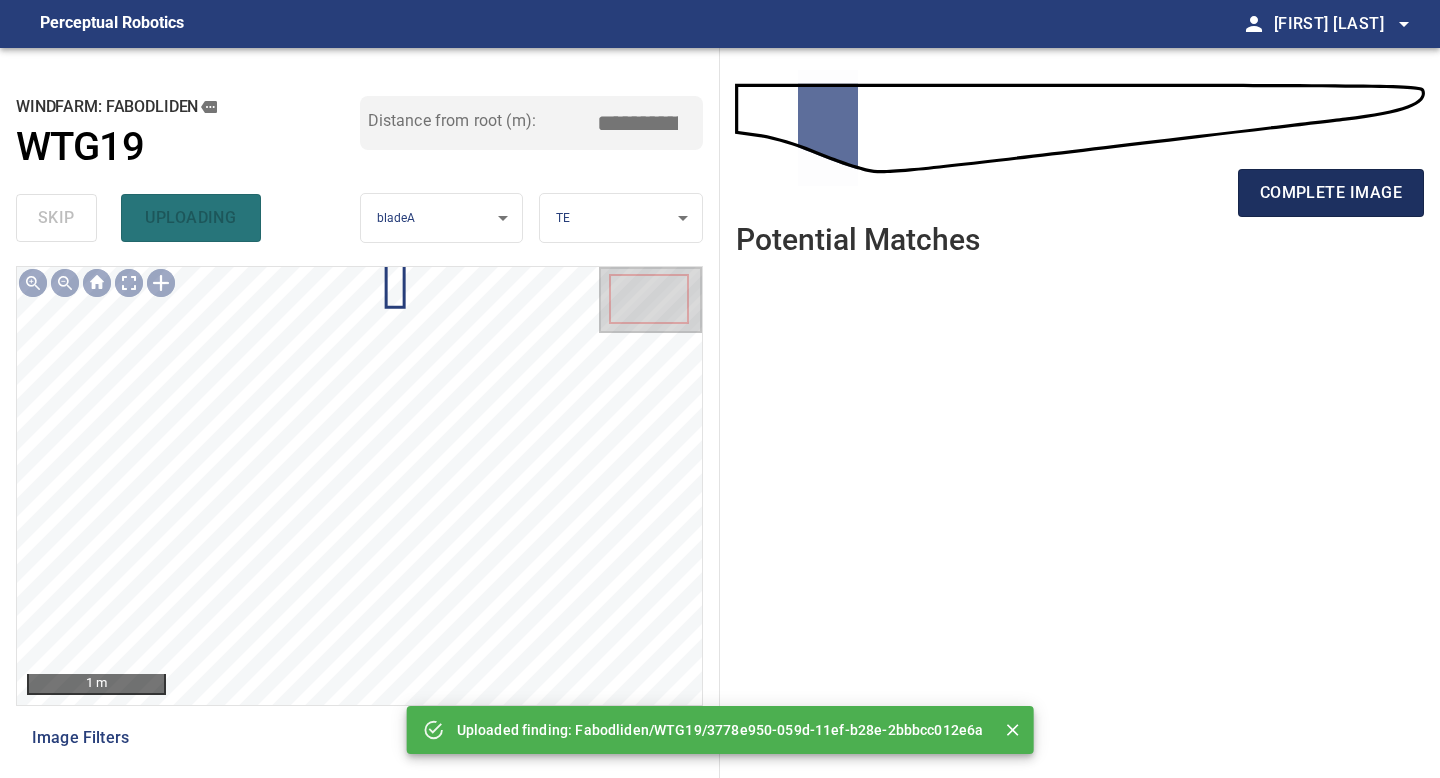 click on "complete image" at bounding box center (1331, 193) 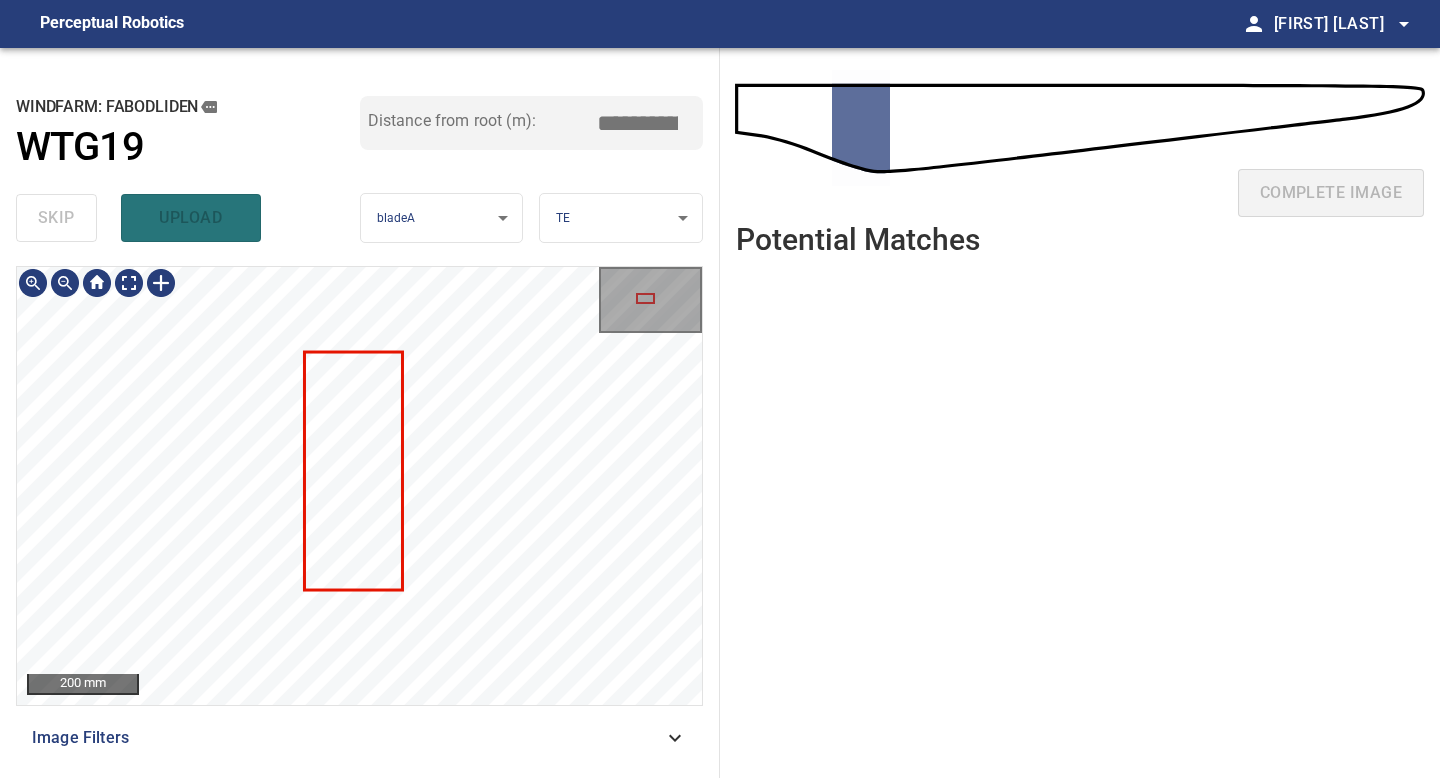 click on "**********" at bounding box center [360, 413] 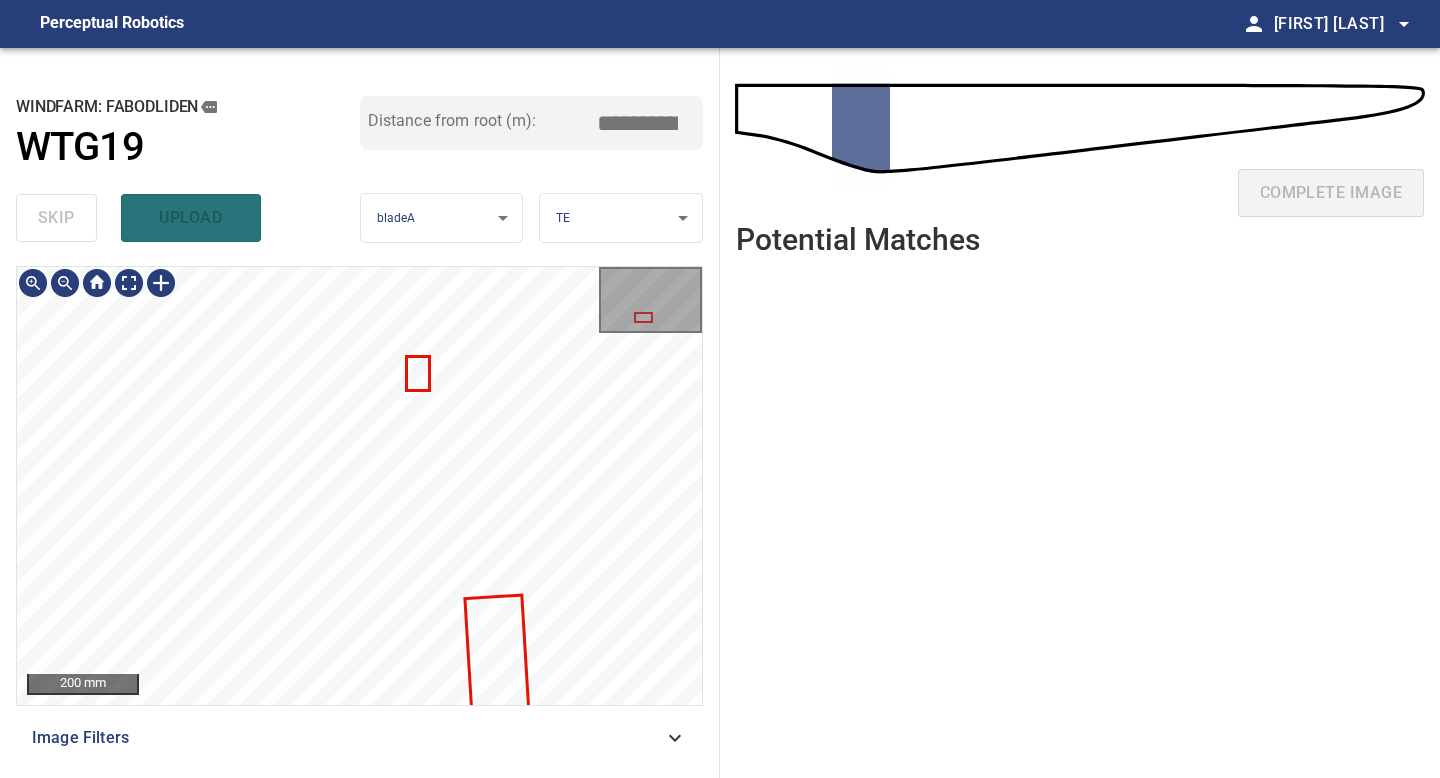 click on "**********" at bounding box center (360, 413) 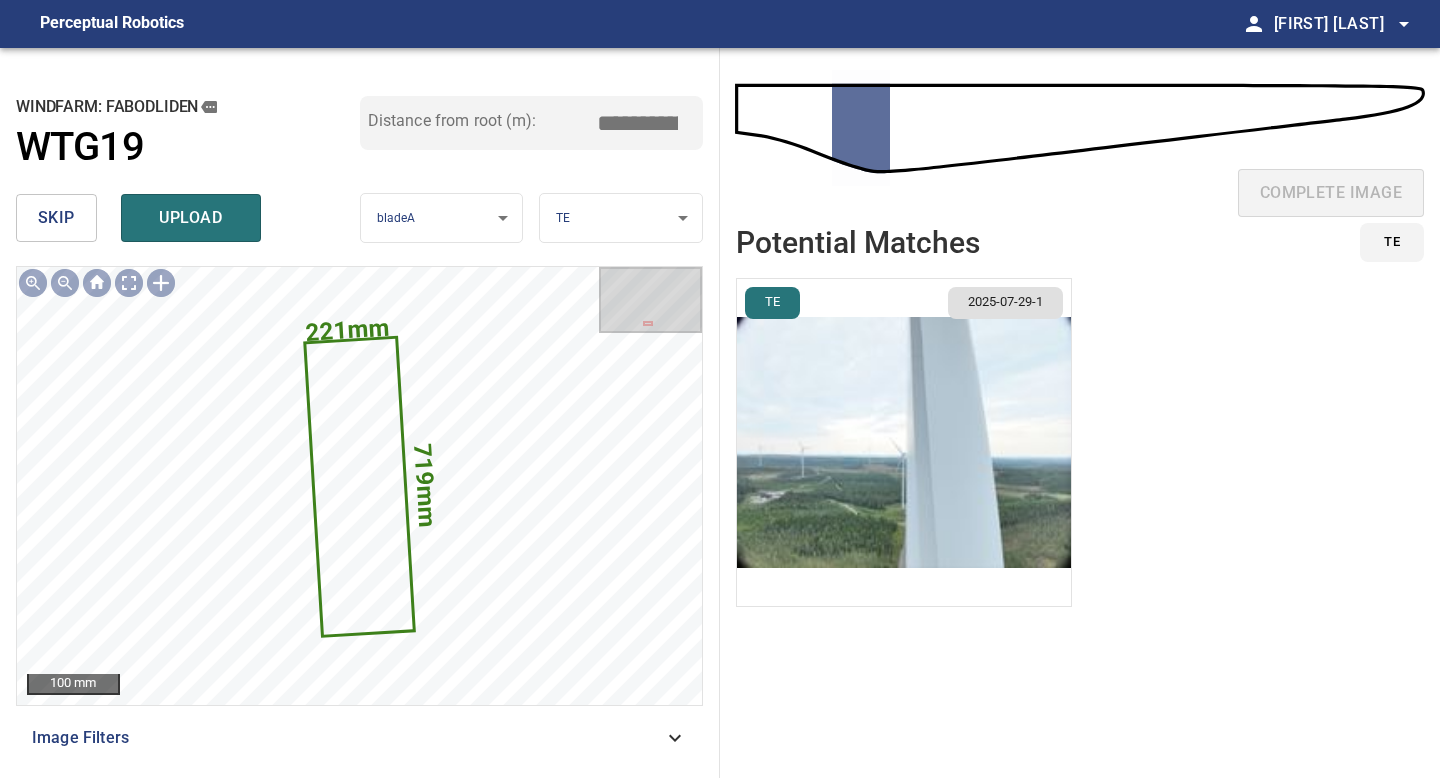 click at bounding box center (904, 442) 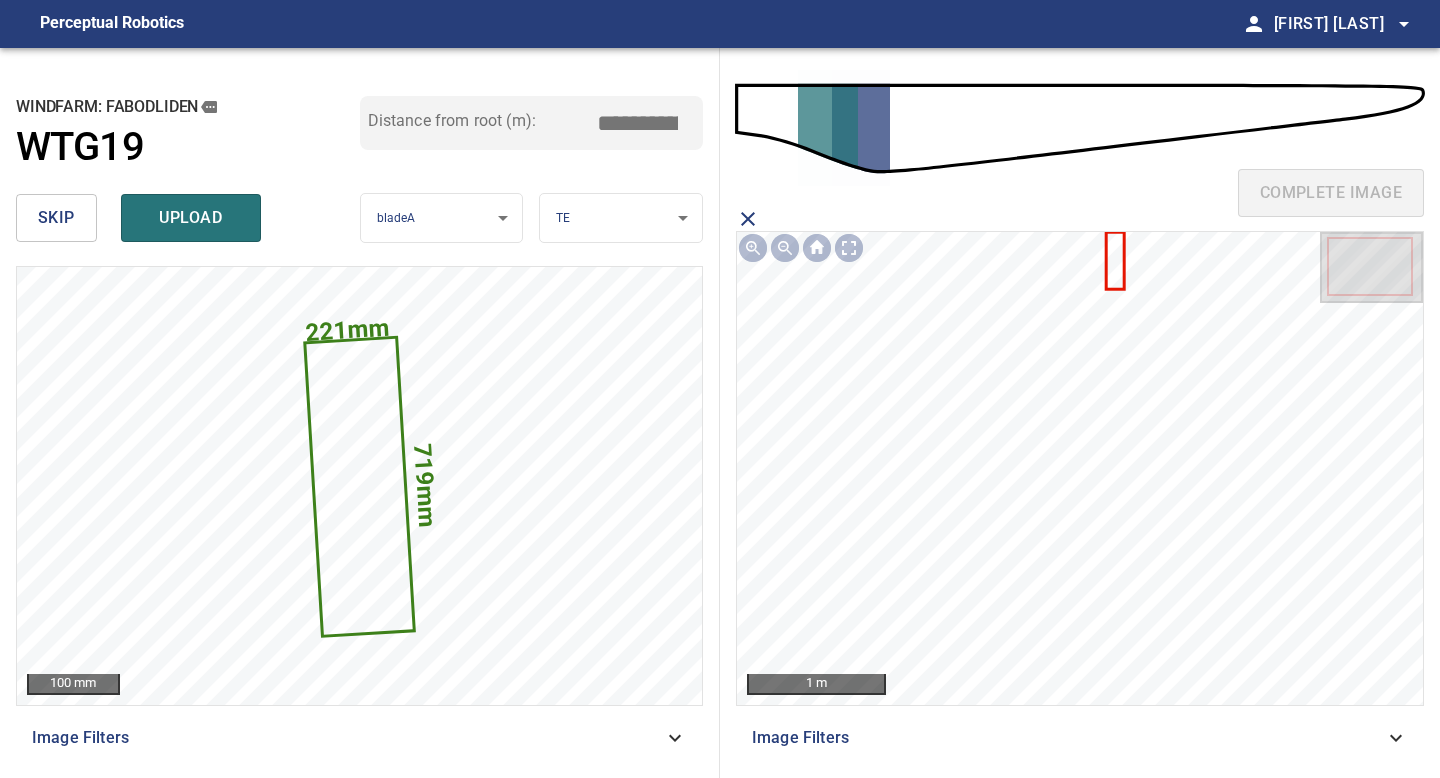 click 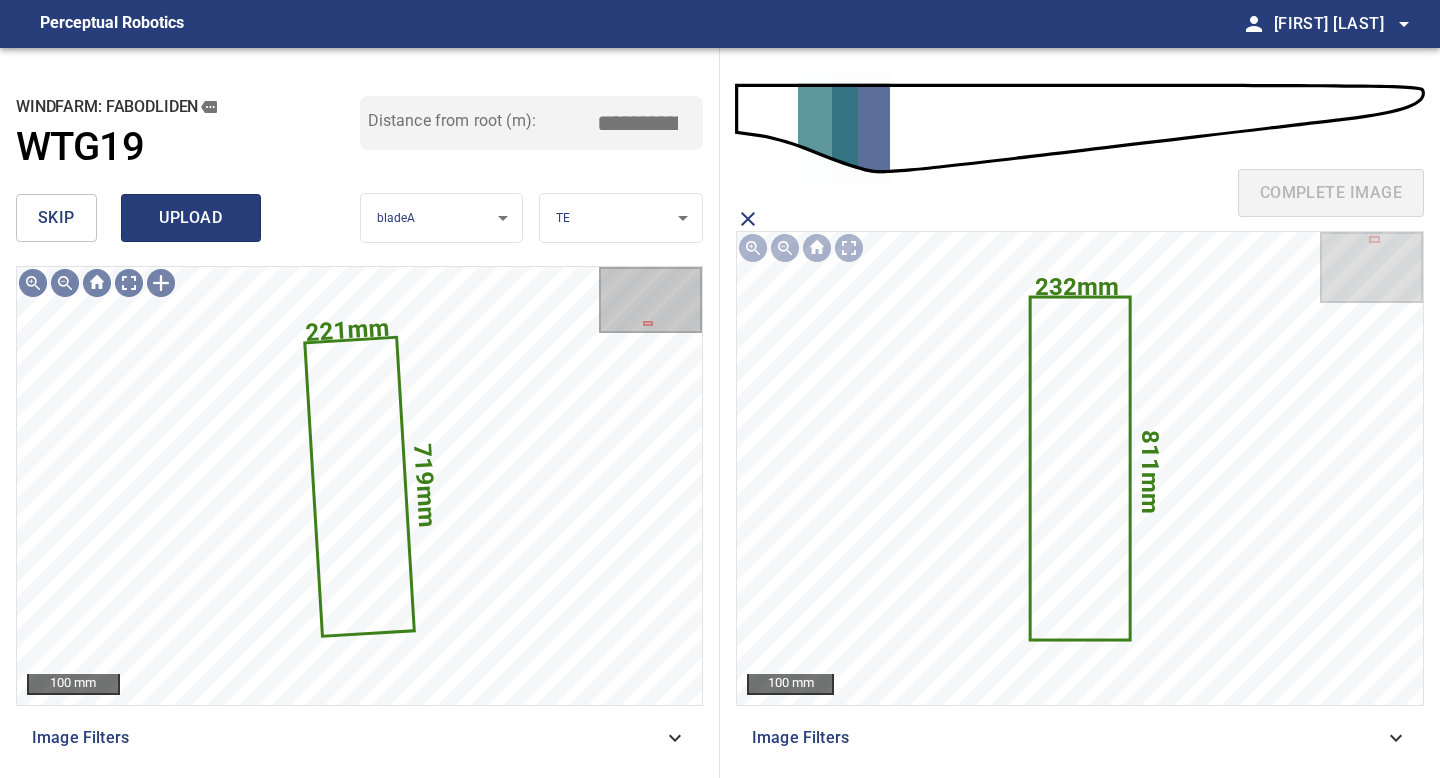 click on "upload" at bounding box center [191, 218] 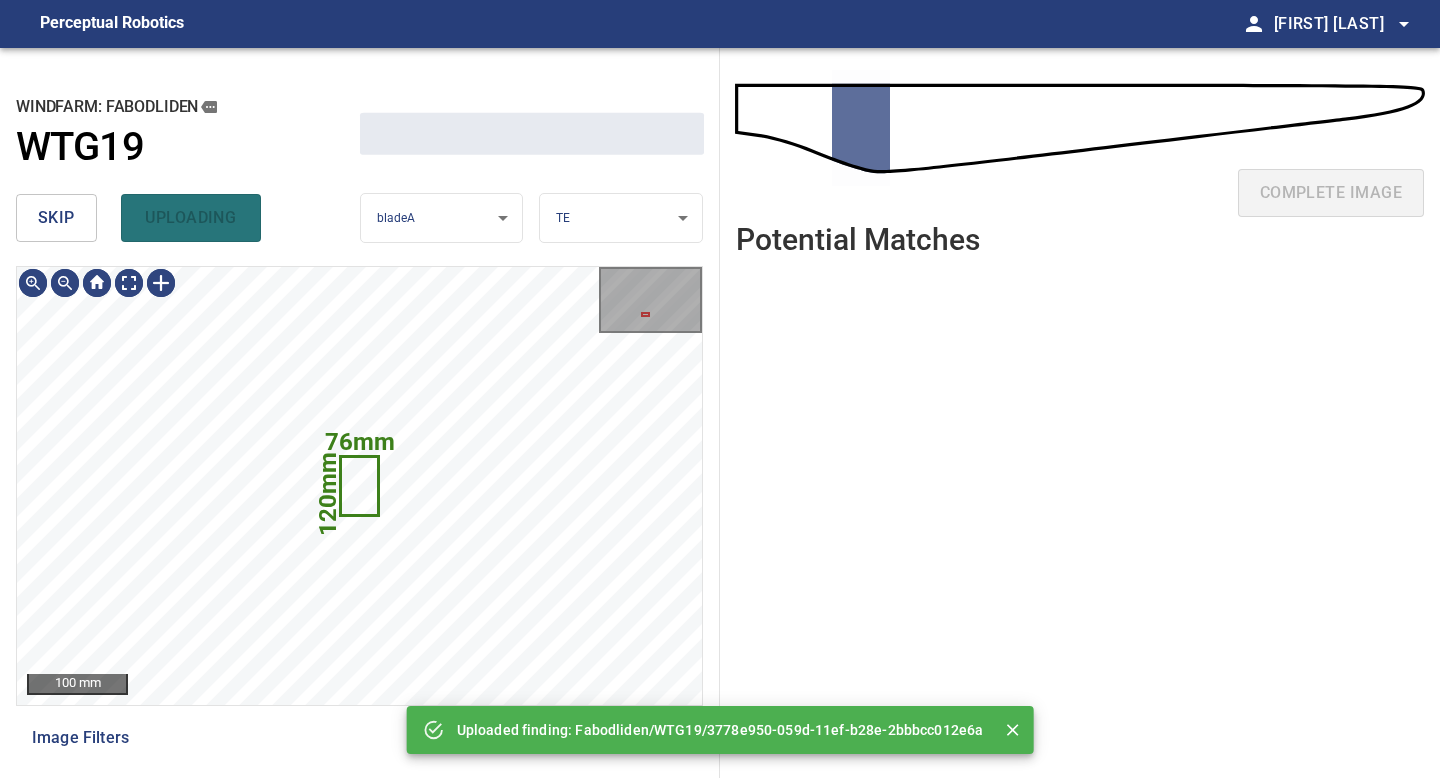 click on "skip" at bounding box center (56, 218) 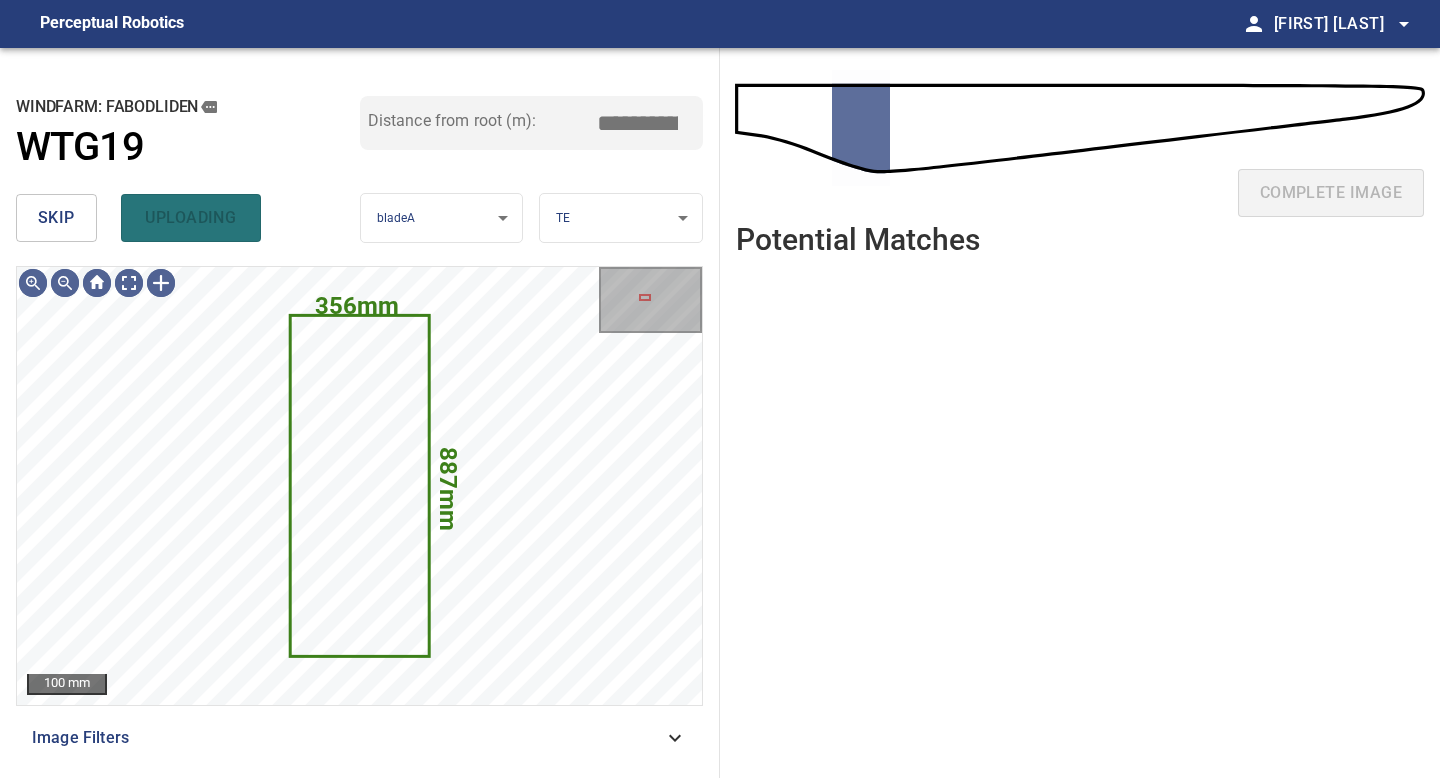 type on "*****" 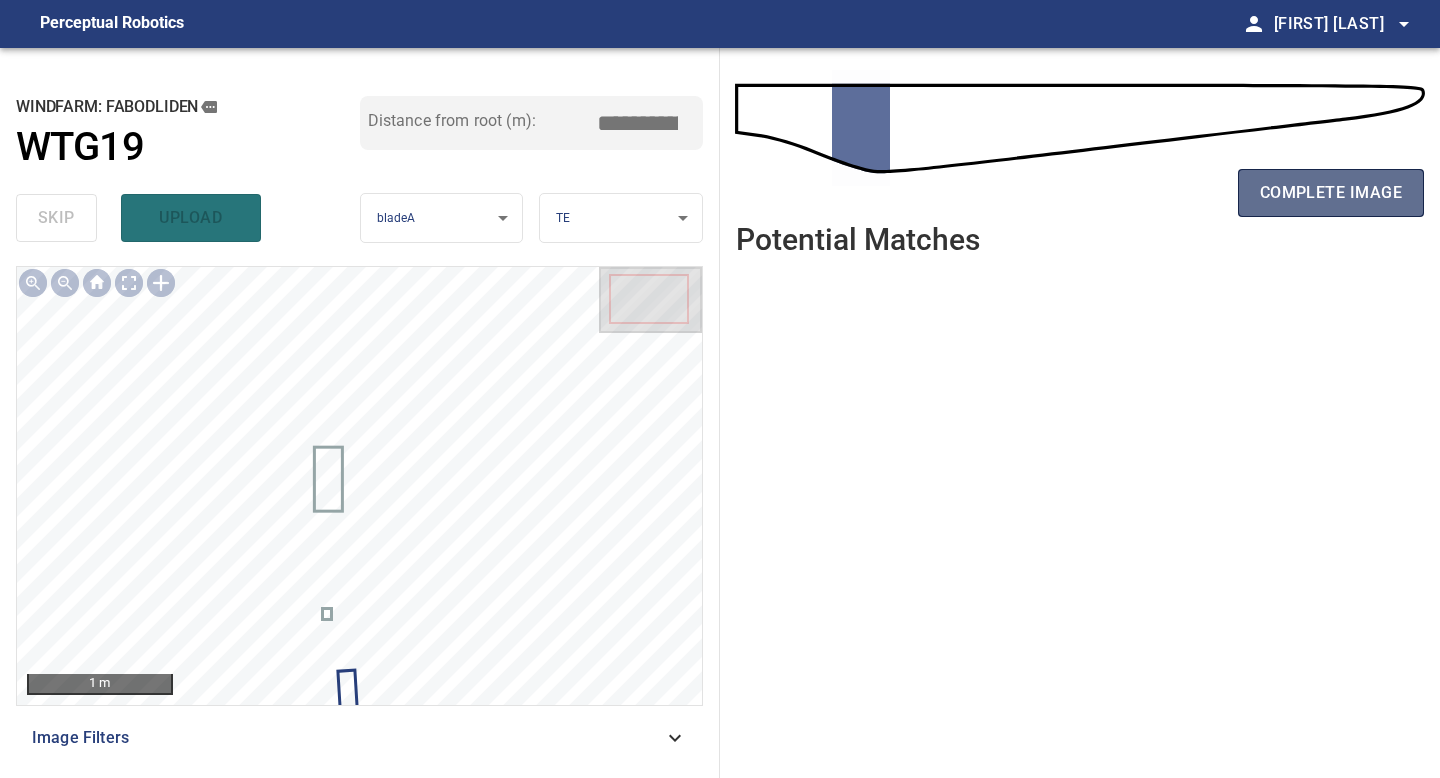 click on "complete image" at bounding box center [1331, 193] 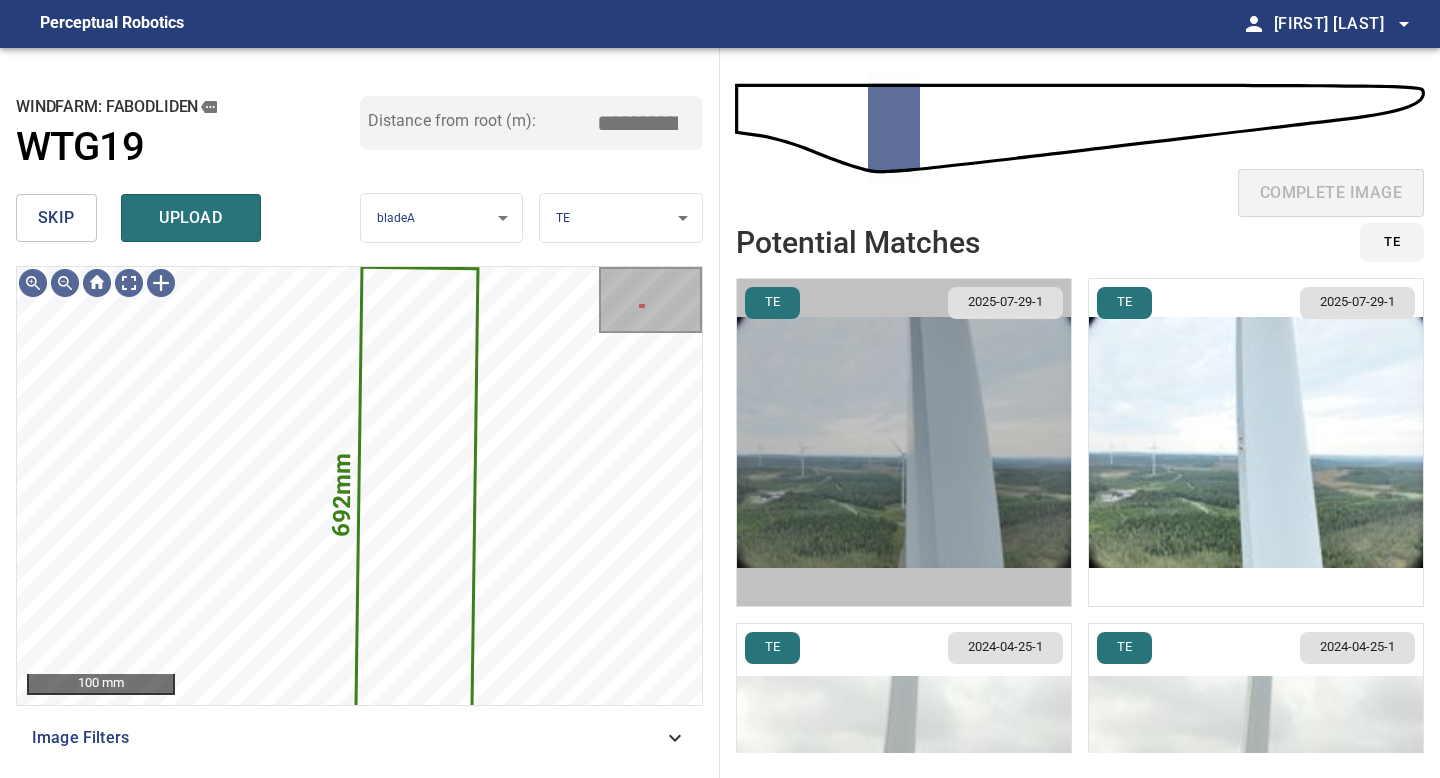 click at bounding box center [904, 442] 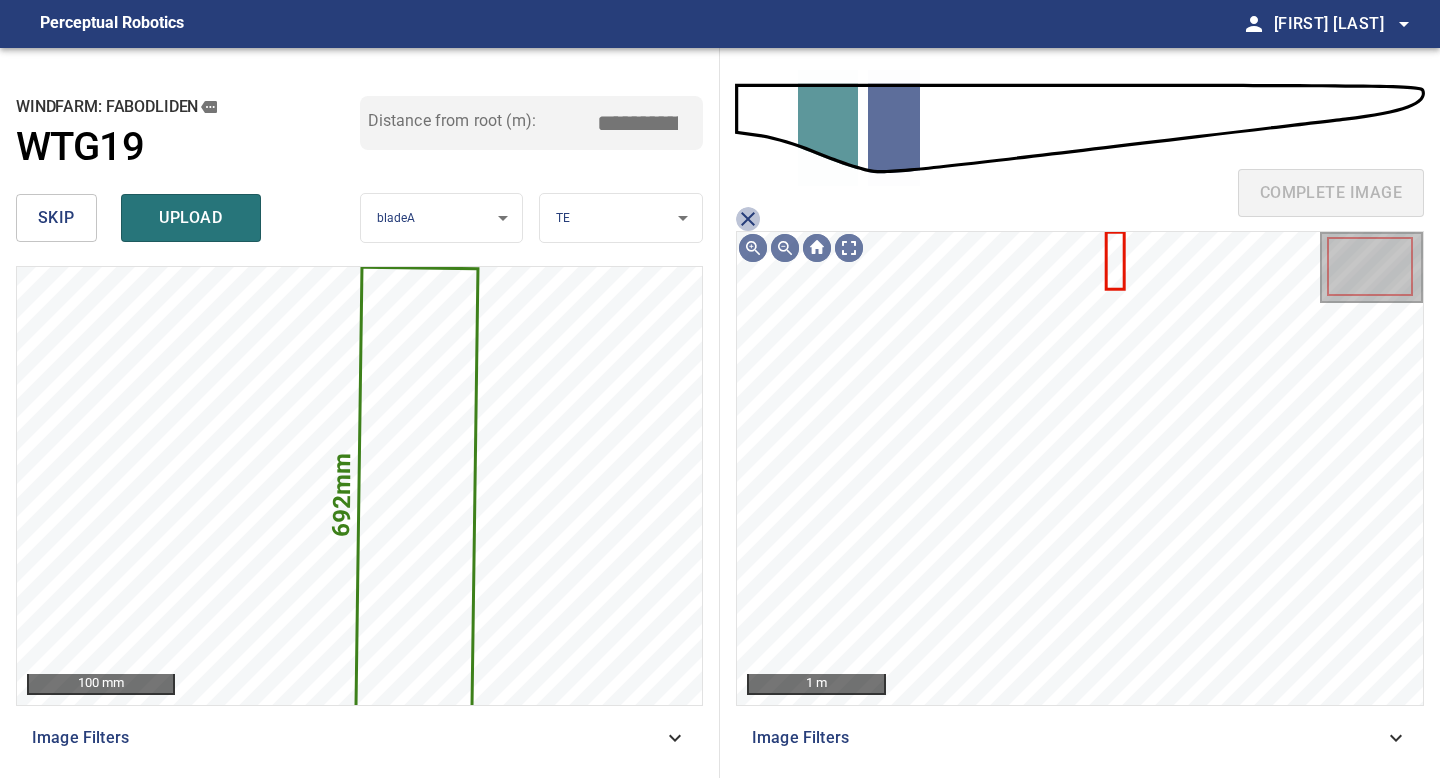 click 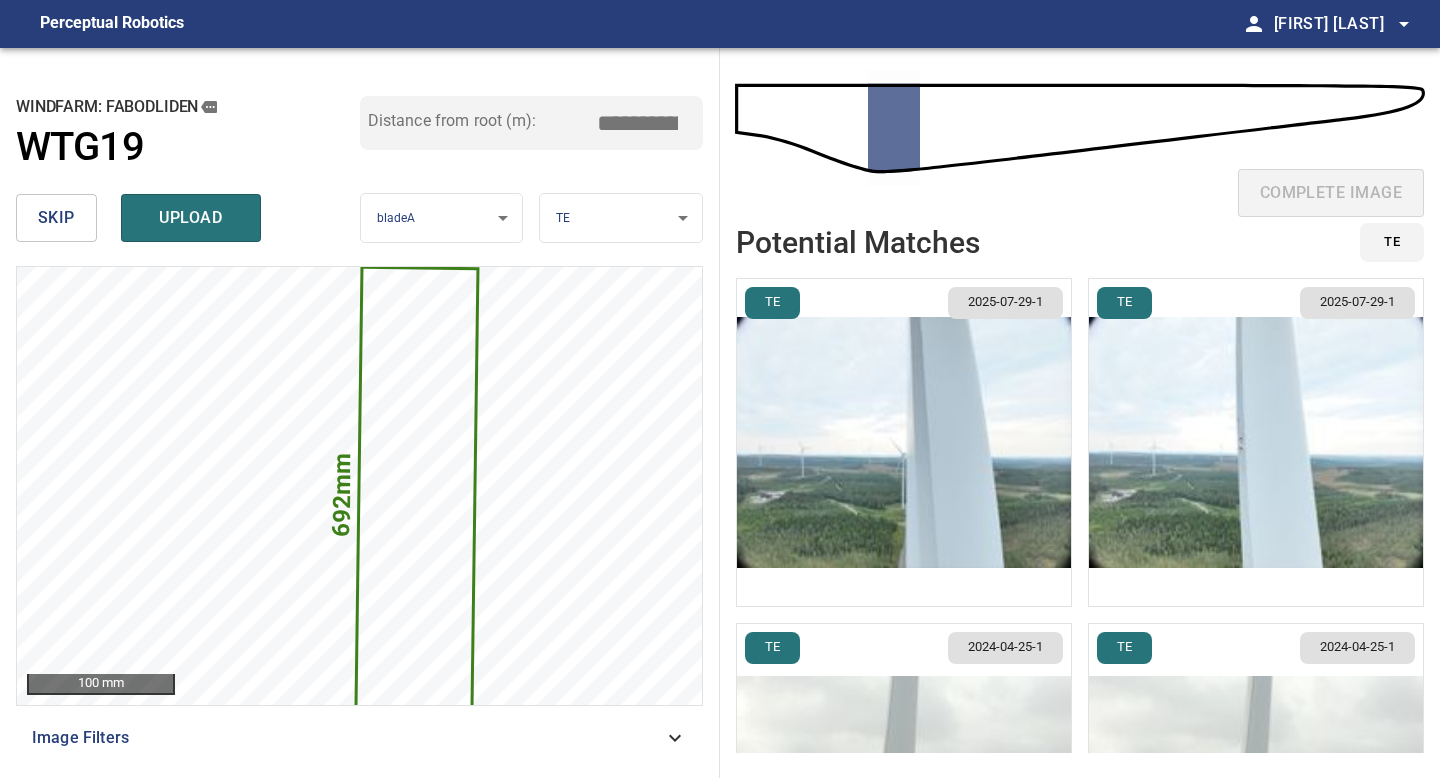 scroll, scrollTop: 199, scrollLeft: 0, axis: vertical 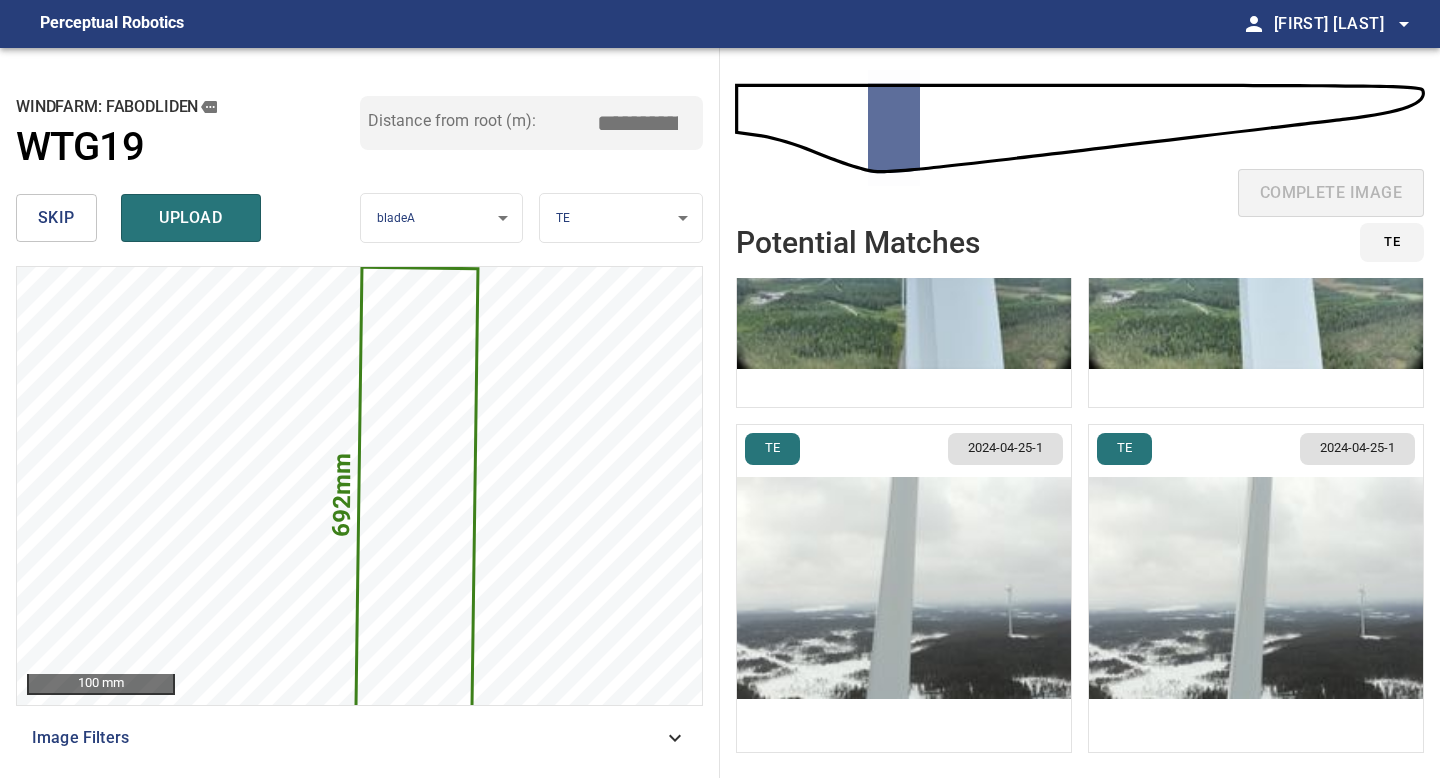 click at bounding box center [1256, 588] 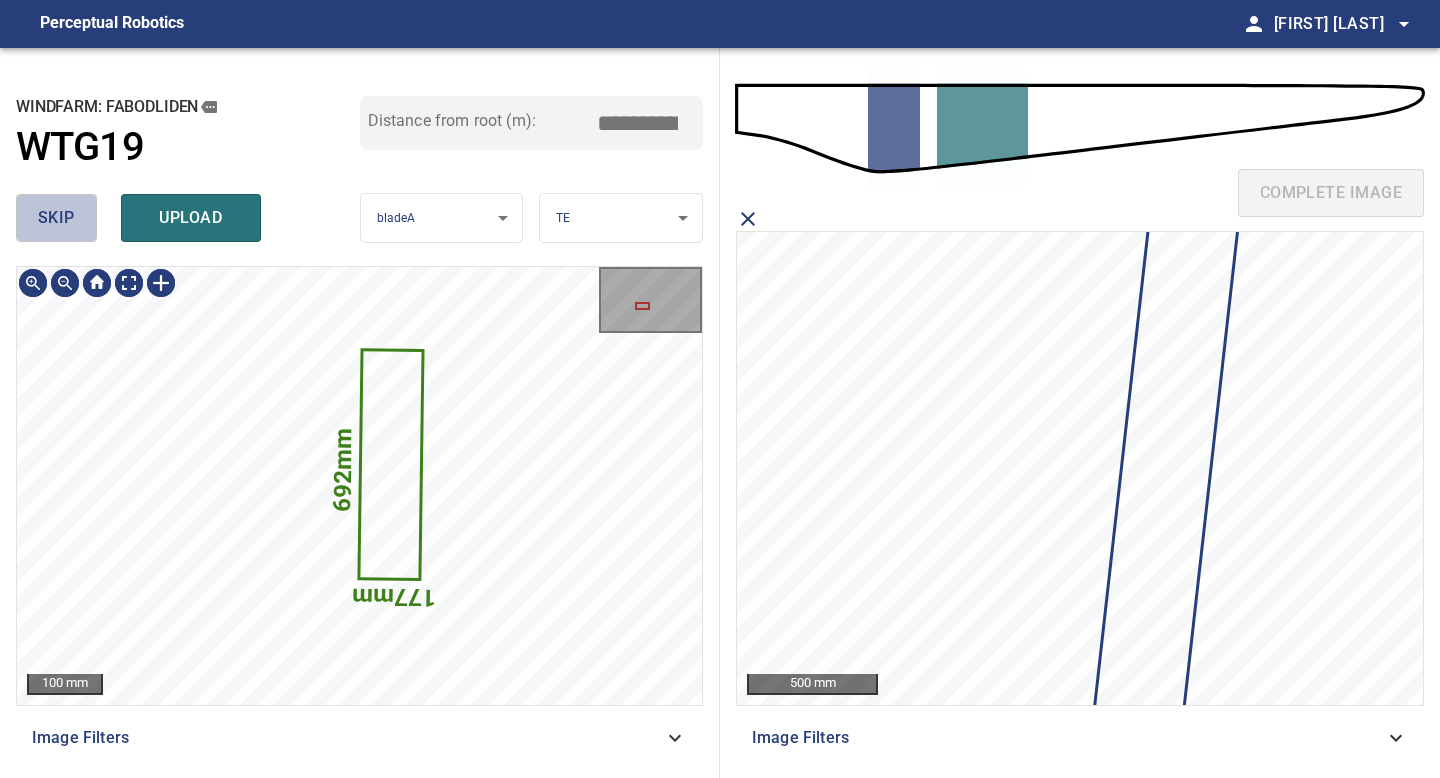 click on "skip" at bounding box center (56, 218) 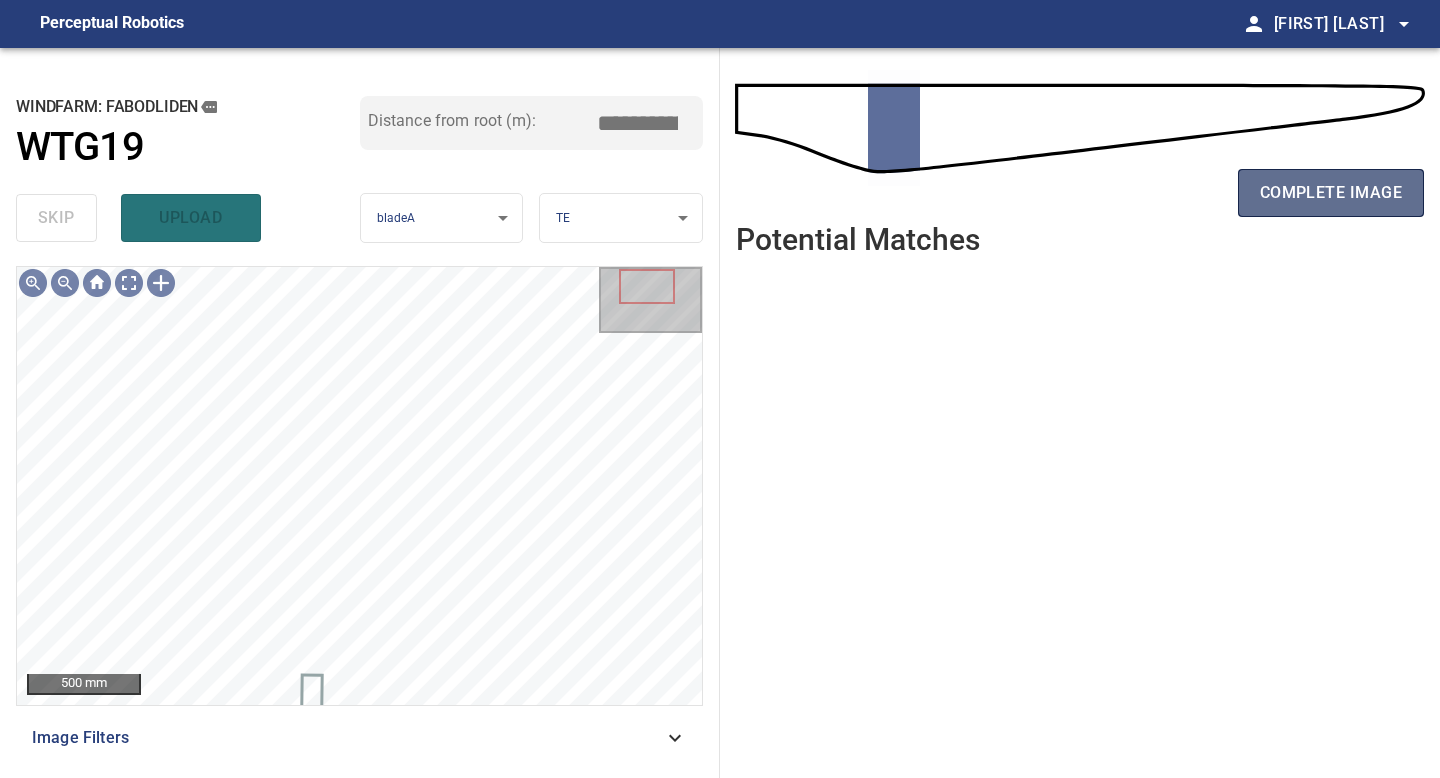 click on "complete image" at bounding box center [1331, 193] 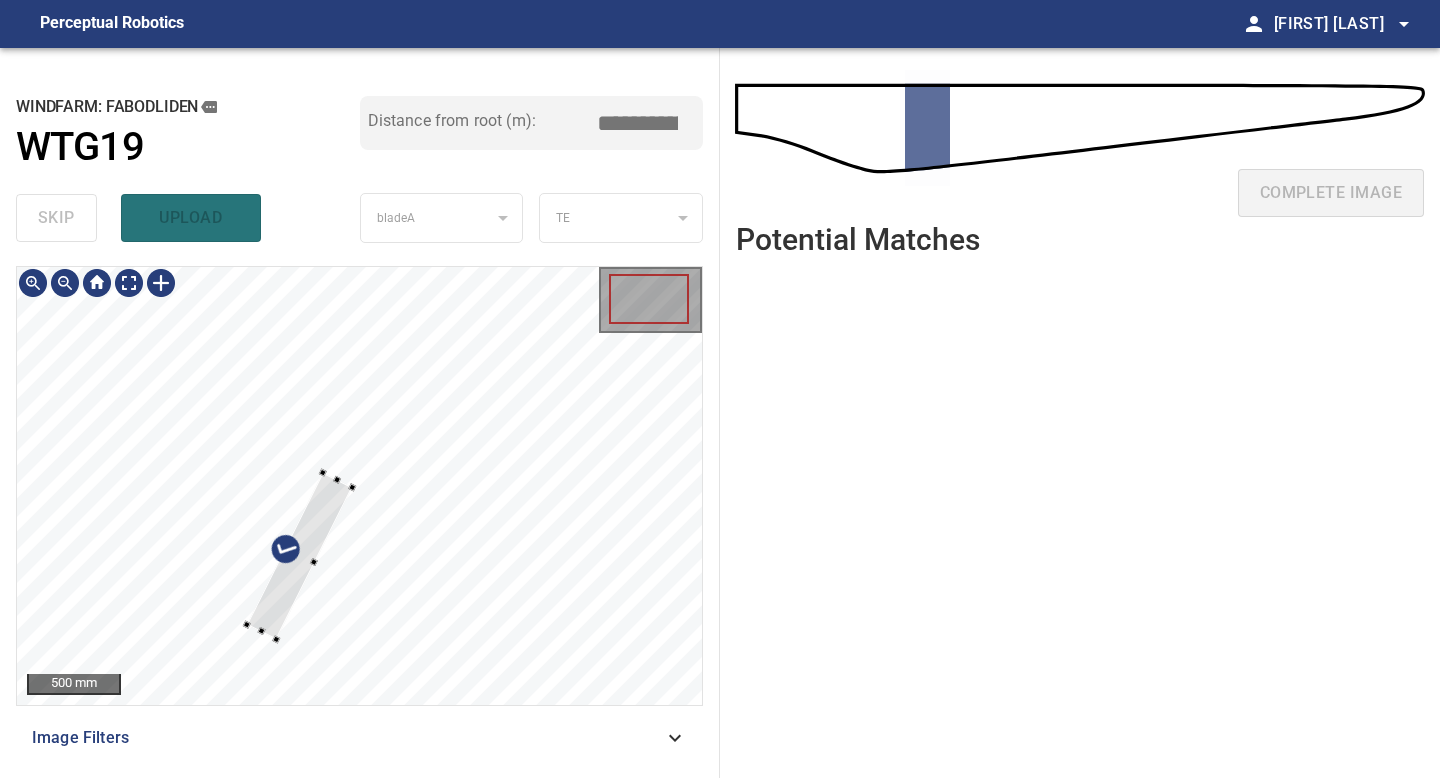click at bounding box center (359, 486) 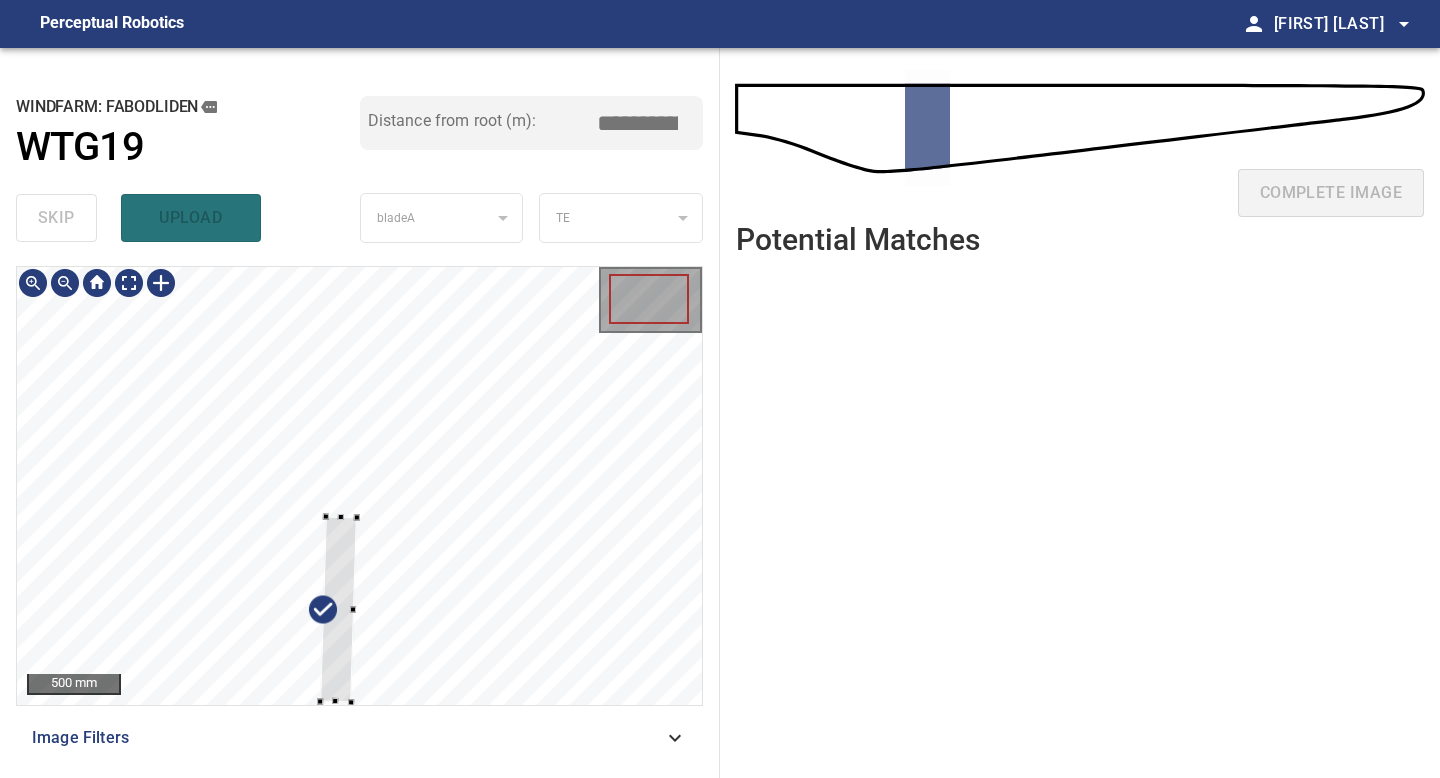 click at bounding box center [338, 610] 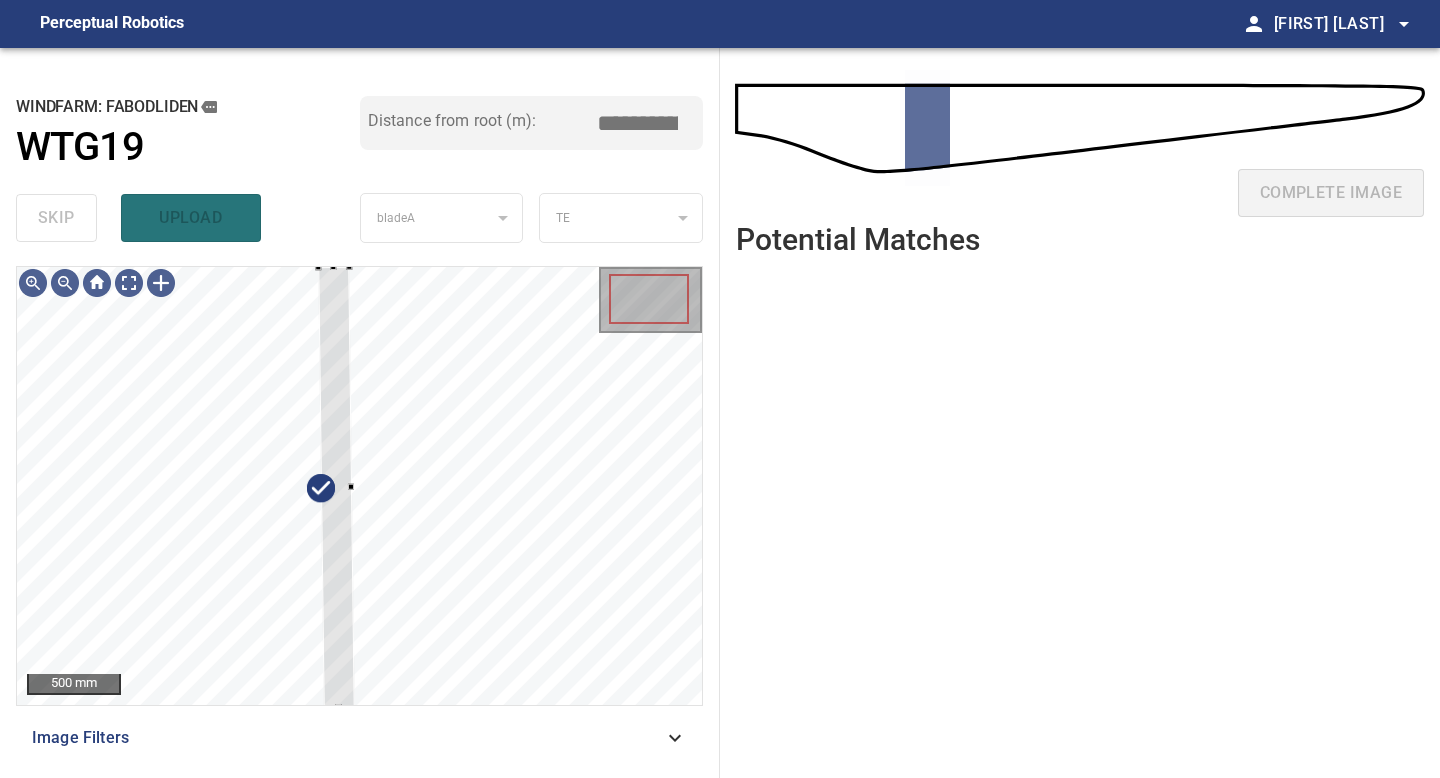 click on "**********" at bounding box center (360, 413) 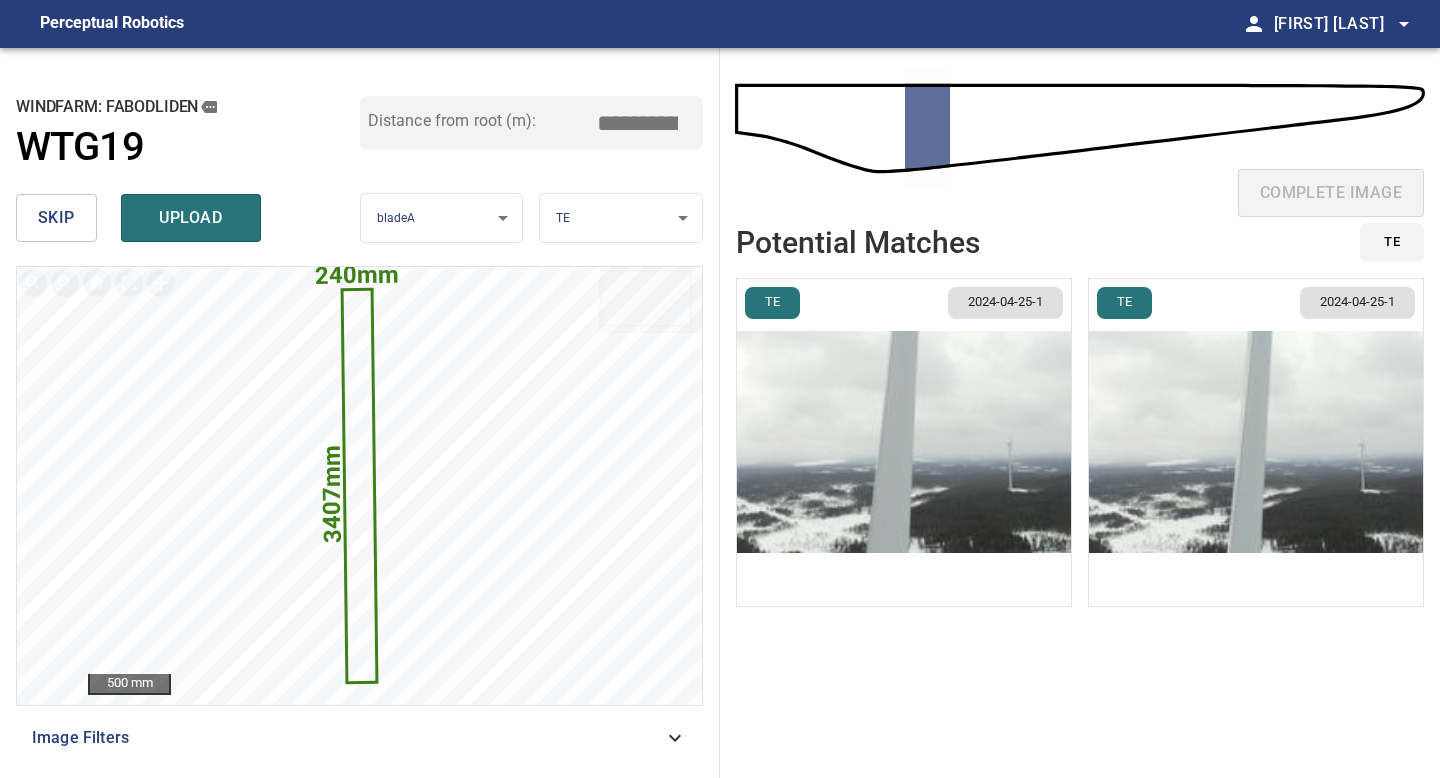 click on "*****" at bounding box center (645, 123) 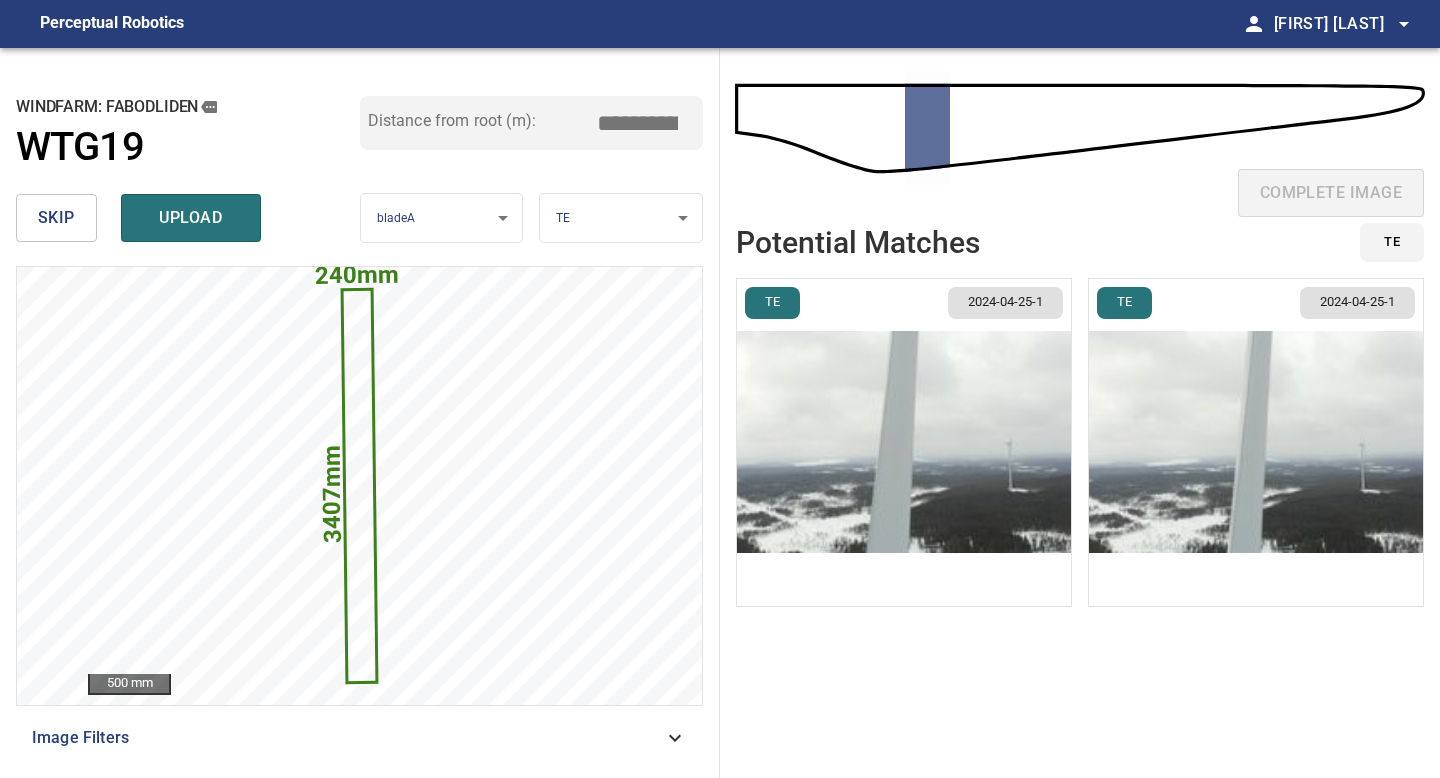 click at bounding box center (904, 442) 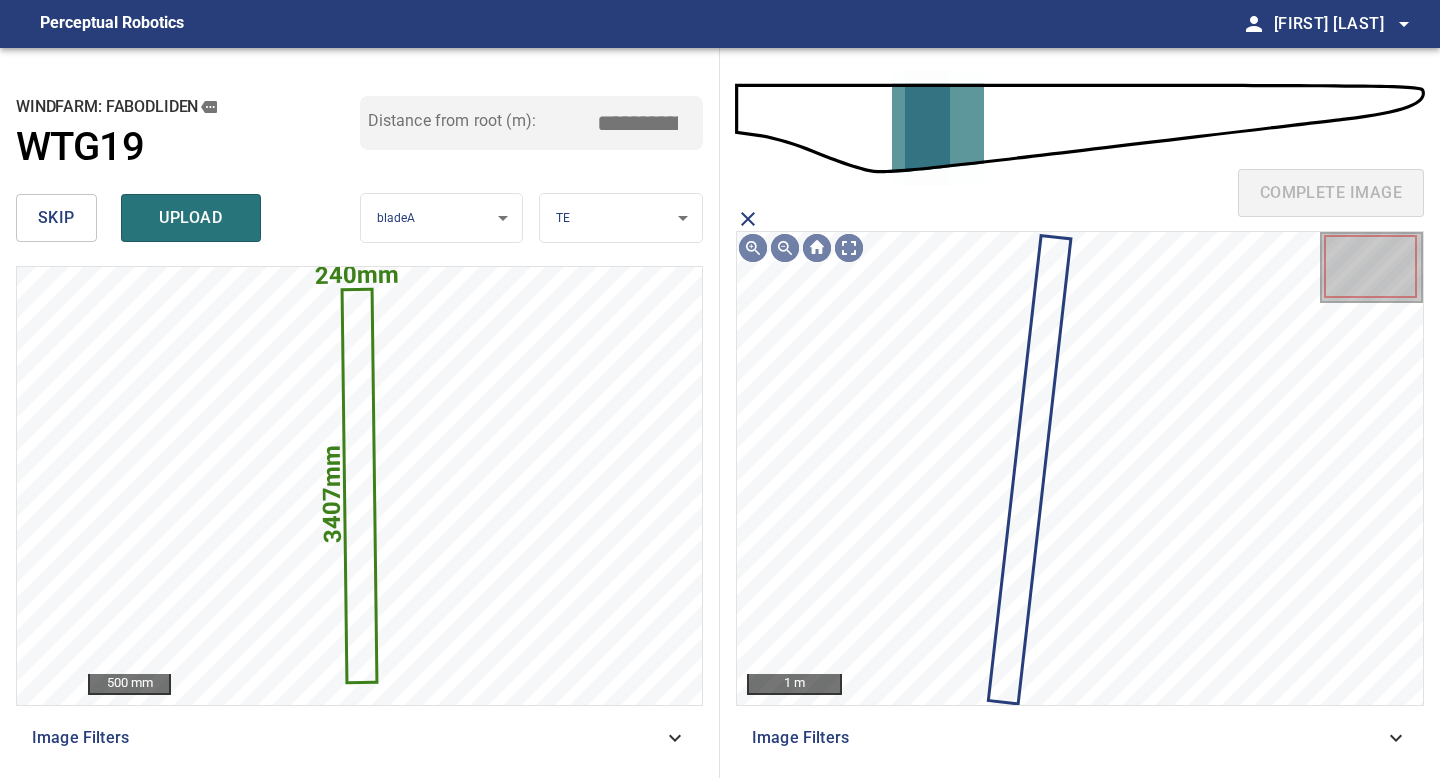 click 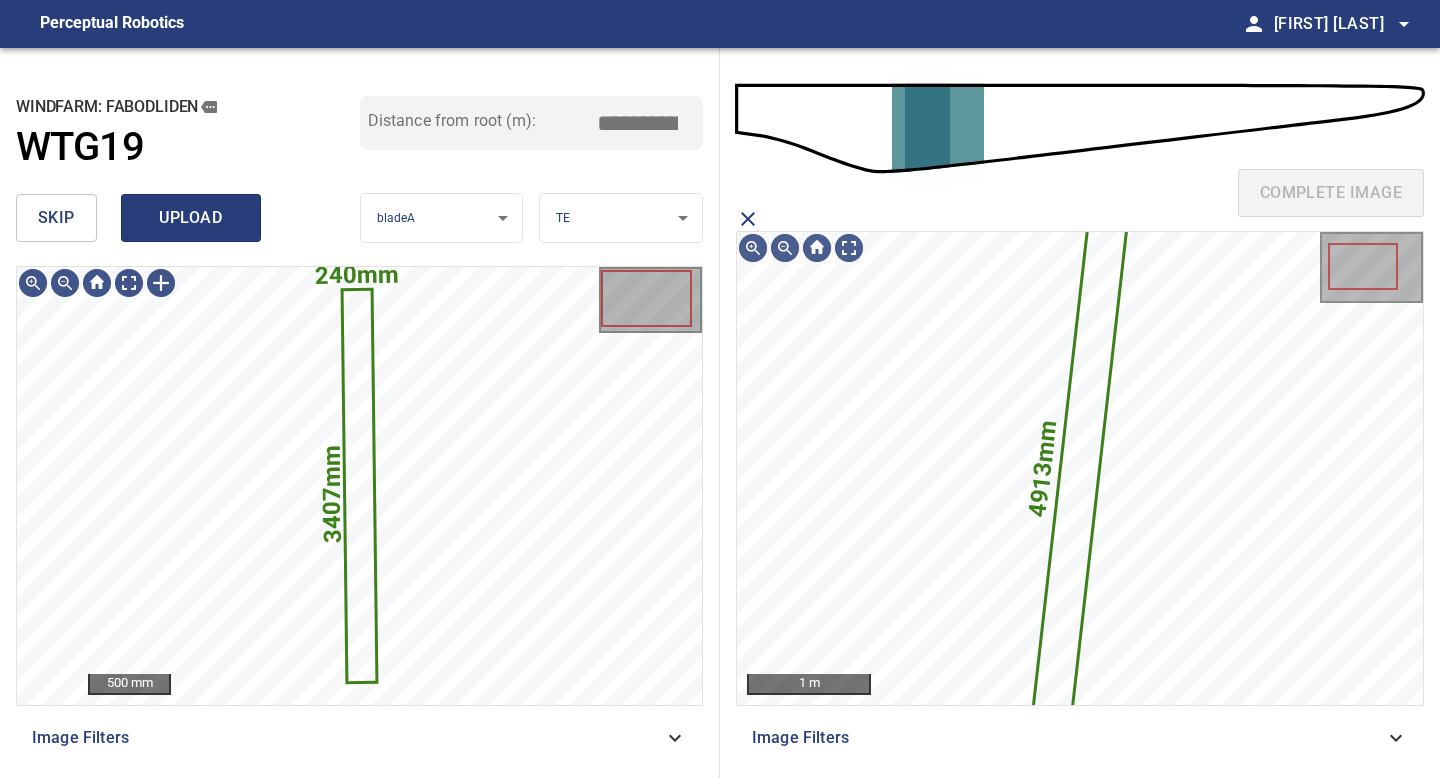 click on "upload" at bounding box center (191, 218) 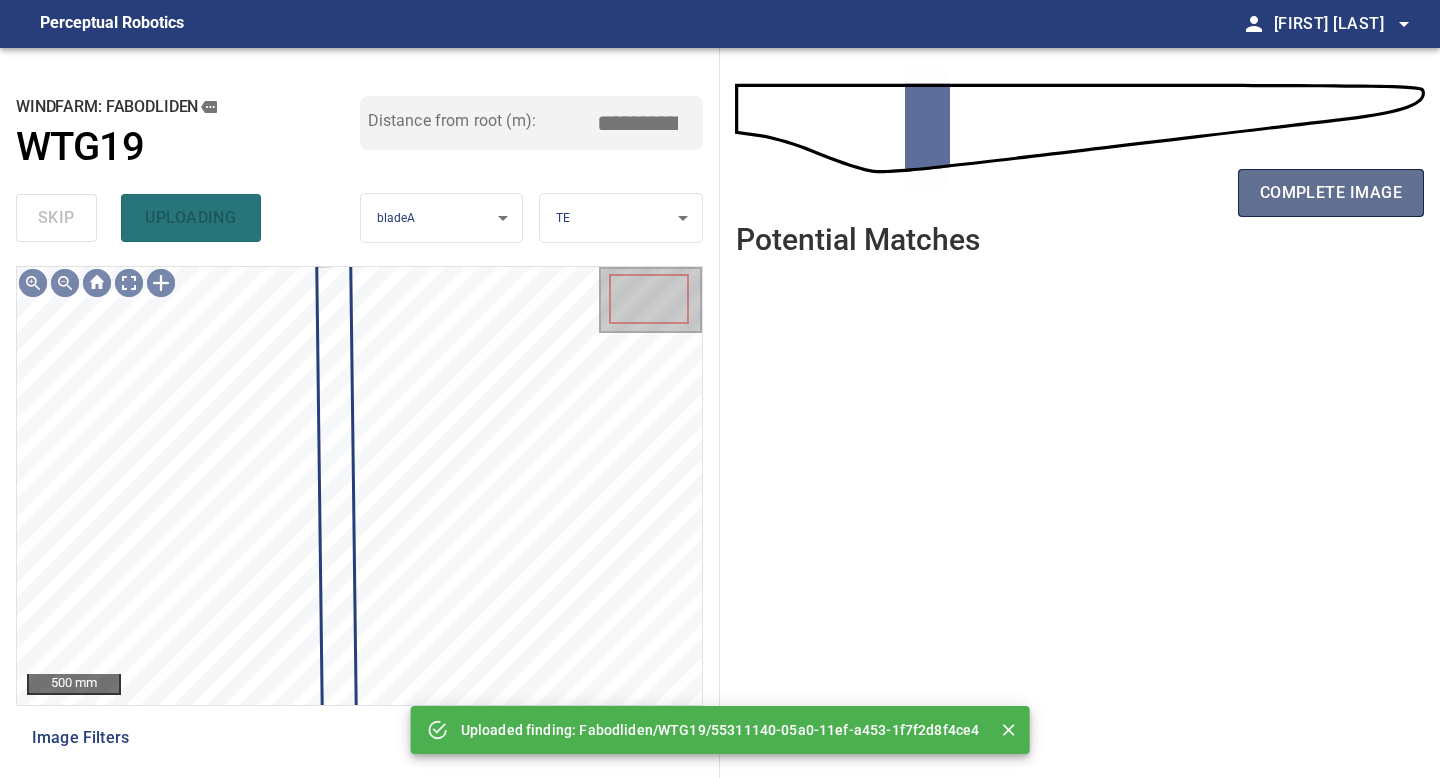click on "complete image" at bounding box center [1331, 193] 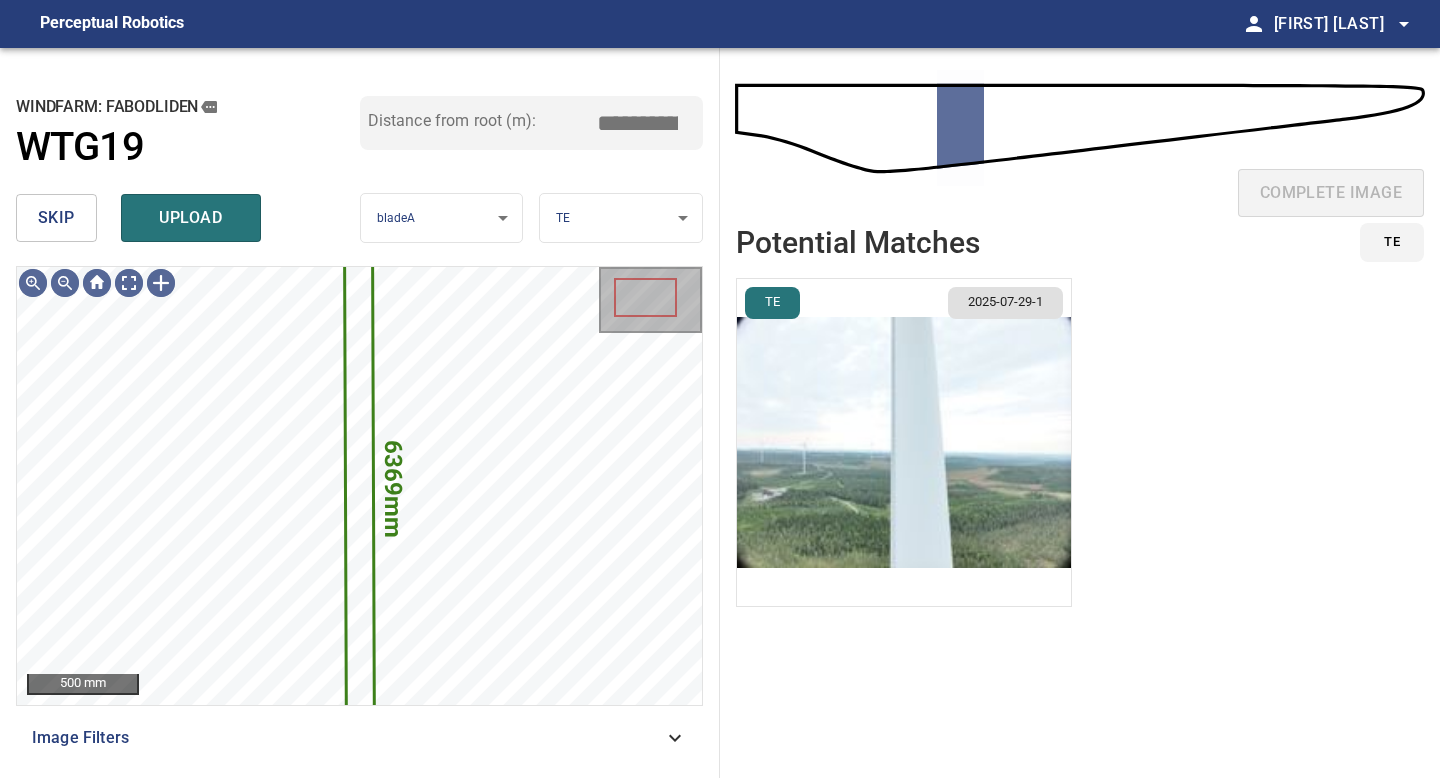 click at bounding box center (904, 442) 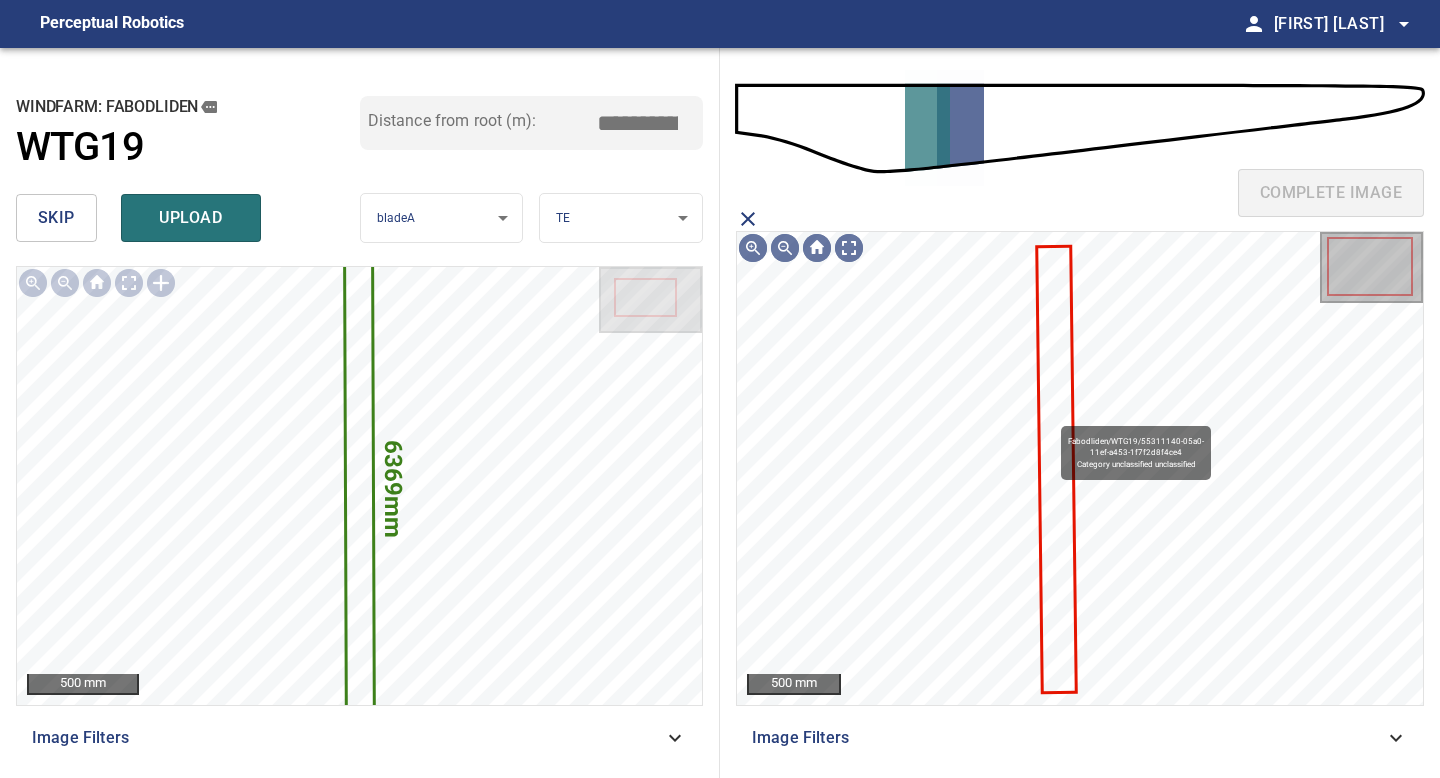 click 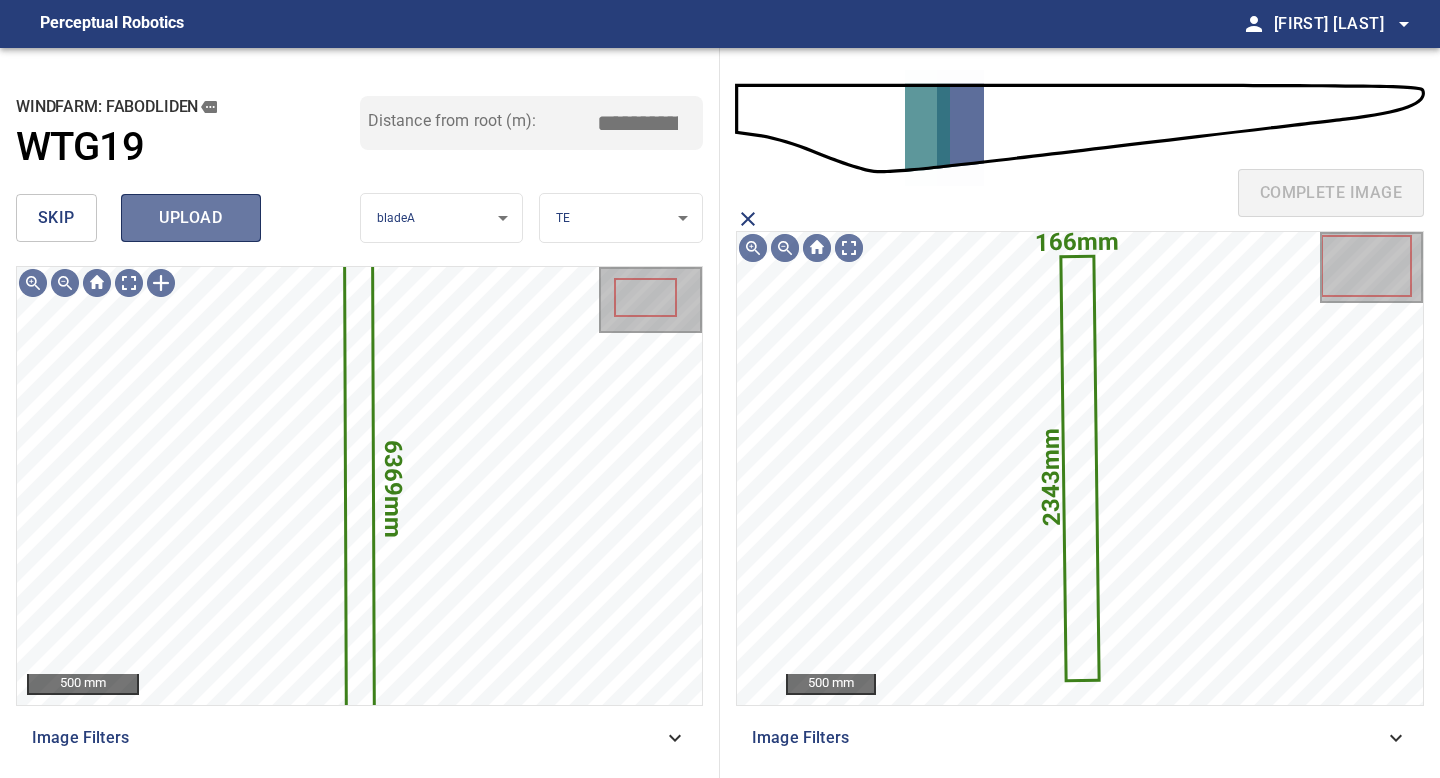 click on "upload" at bounding box center (191, 218) 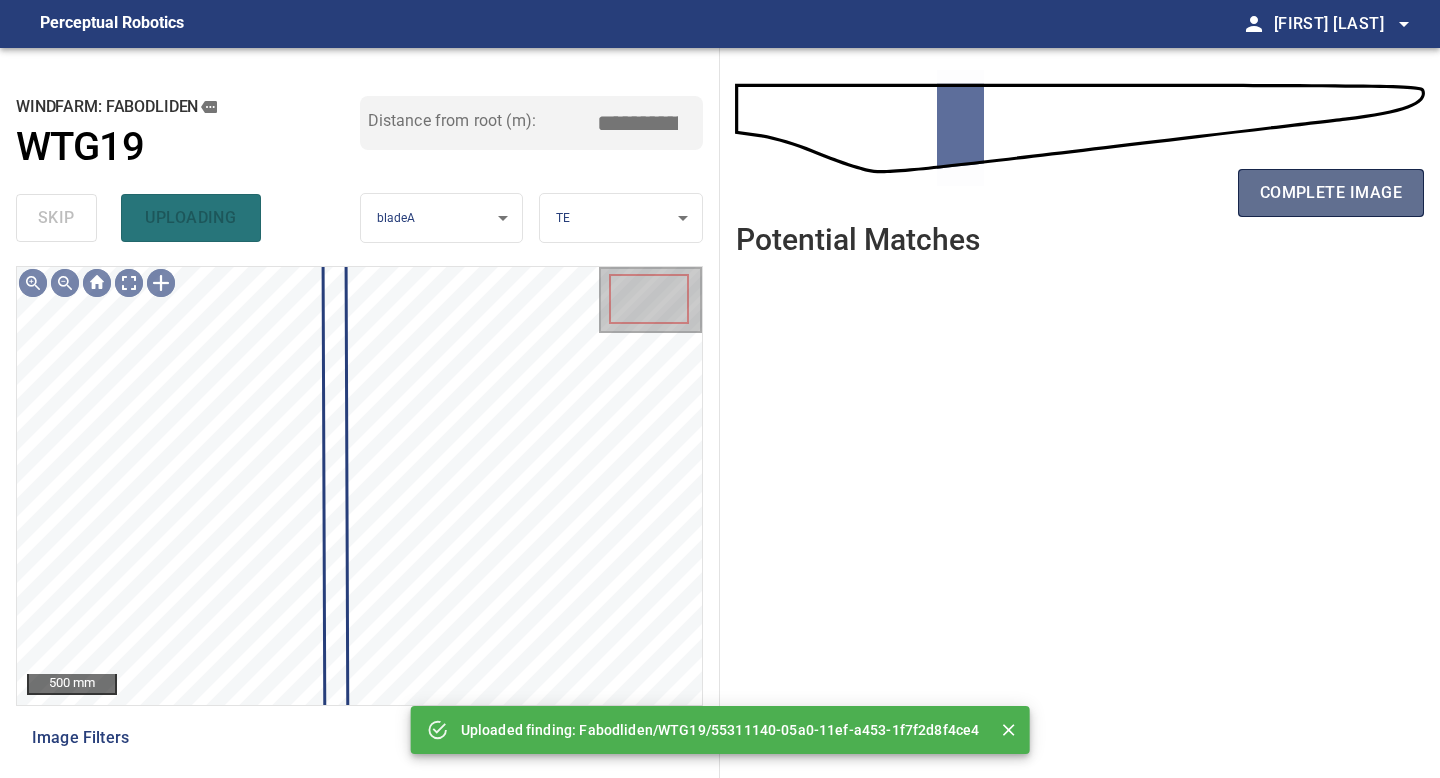 click on "complete image" at bounding box center (1331, 193) 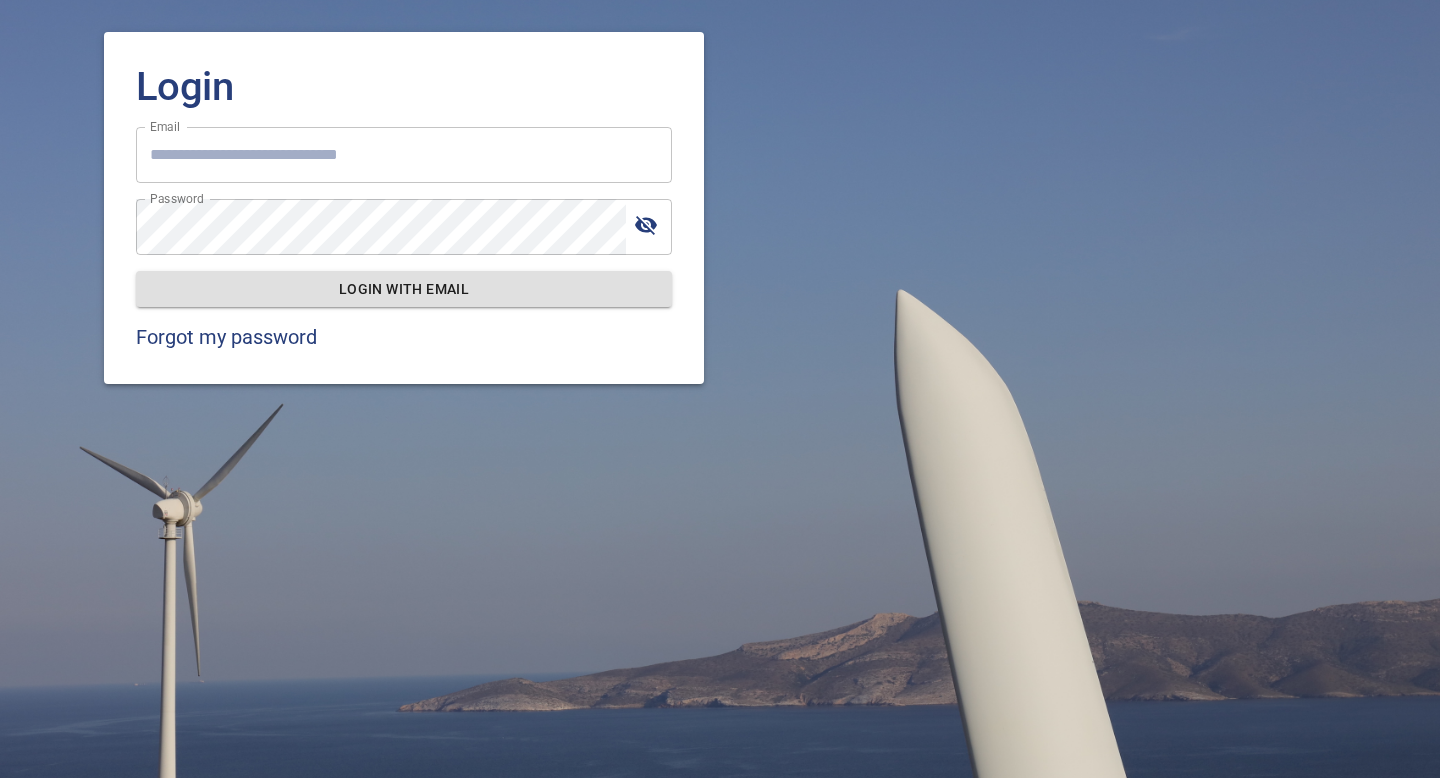 scroll, scrollTop: 0, scrollLeft: 0, axis: both 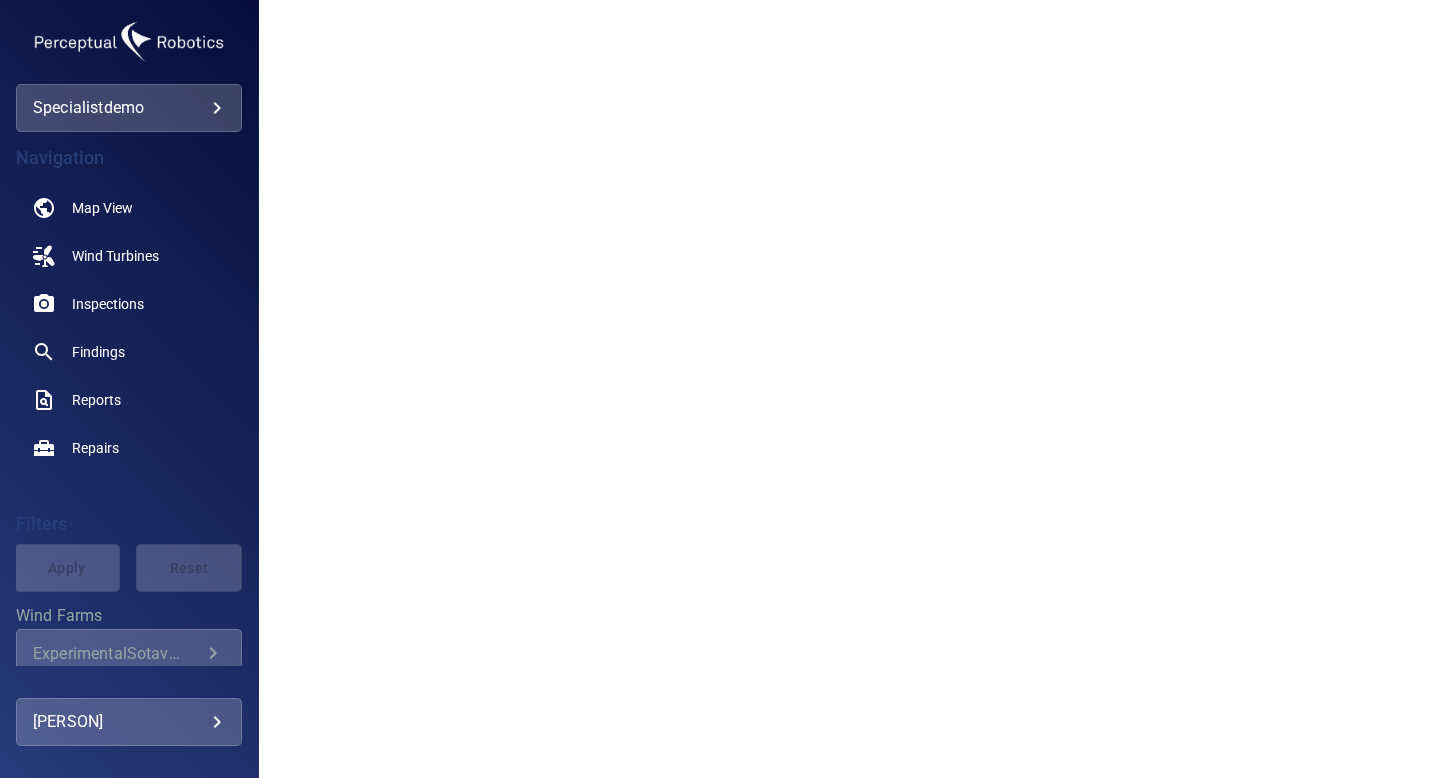 click on "**********" at bounding box center [720, 389] 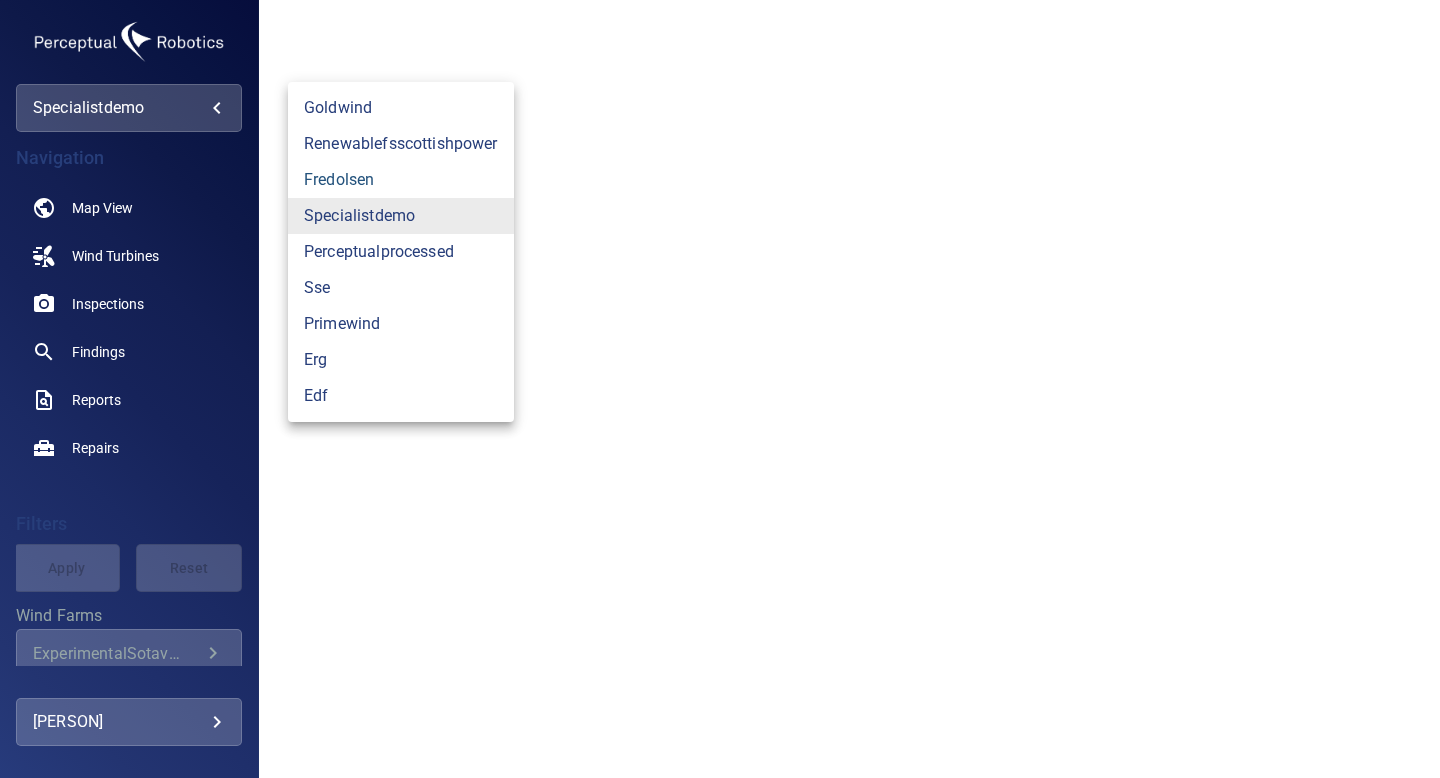 click on "fredolsen" at bounding box center (401, 180) 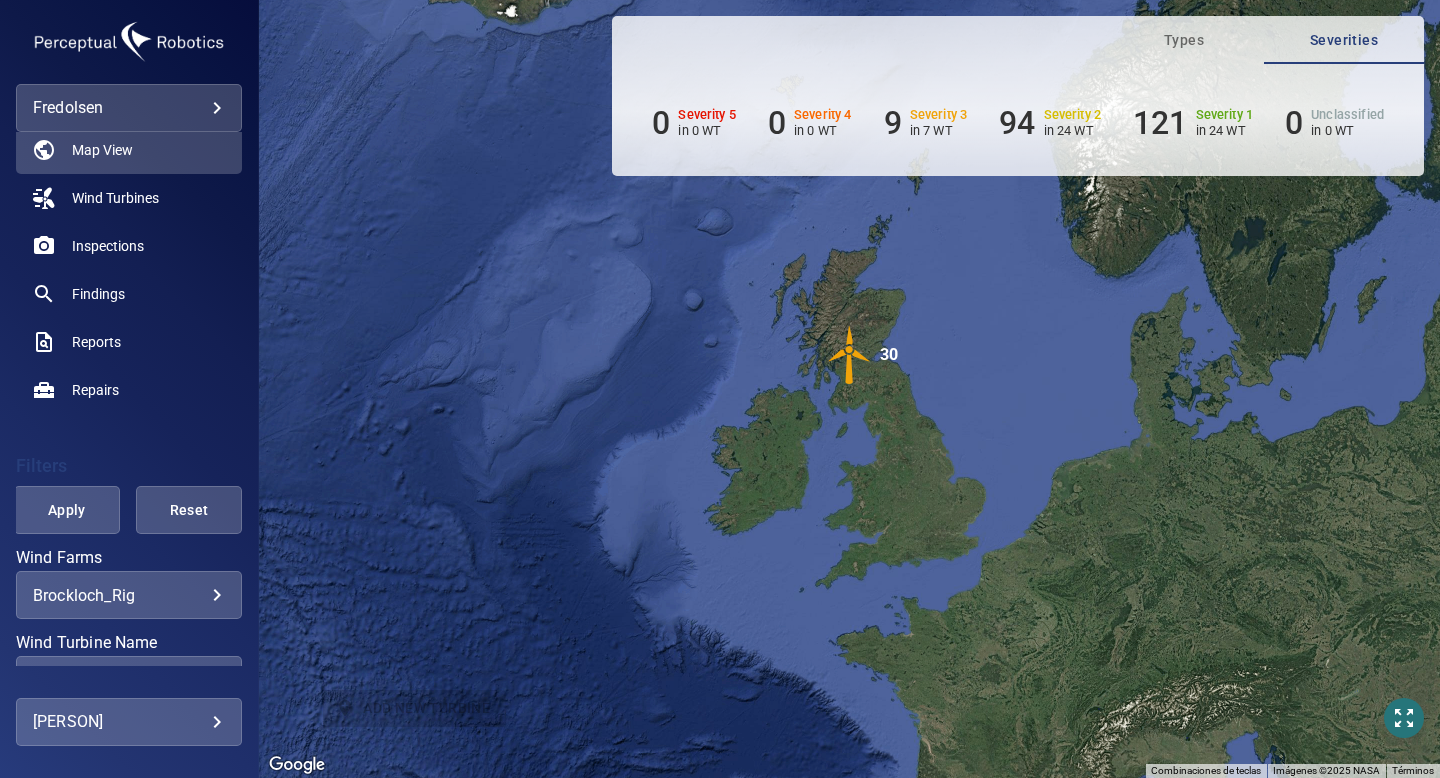 scroll, scrollTop: 69, scrollLeft: 0, axis: vertical 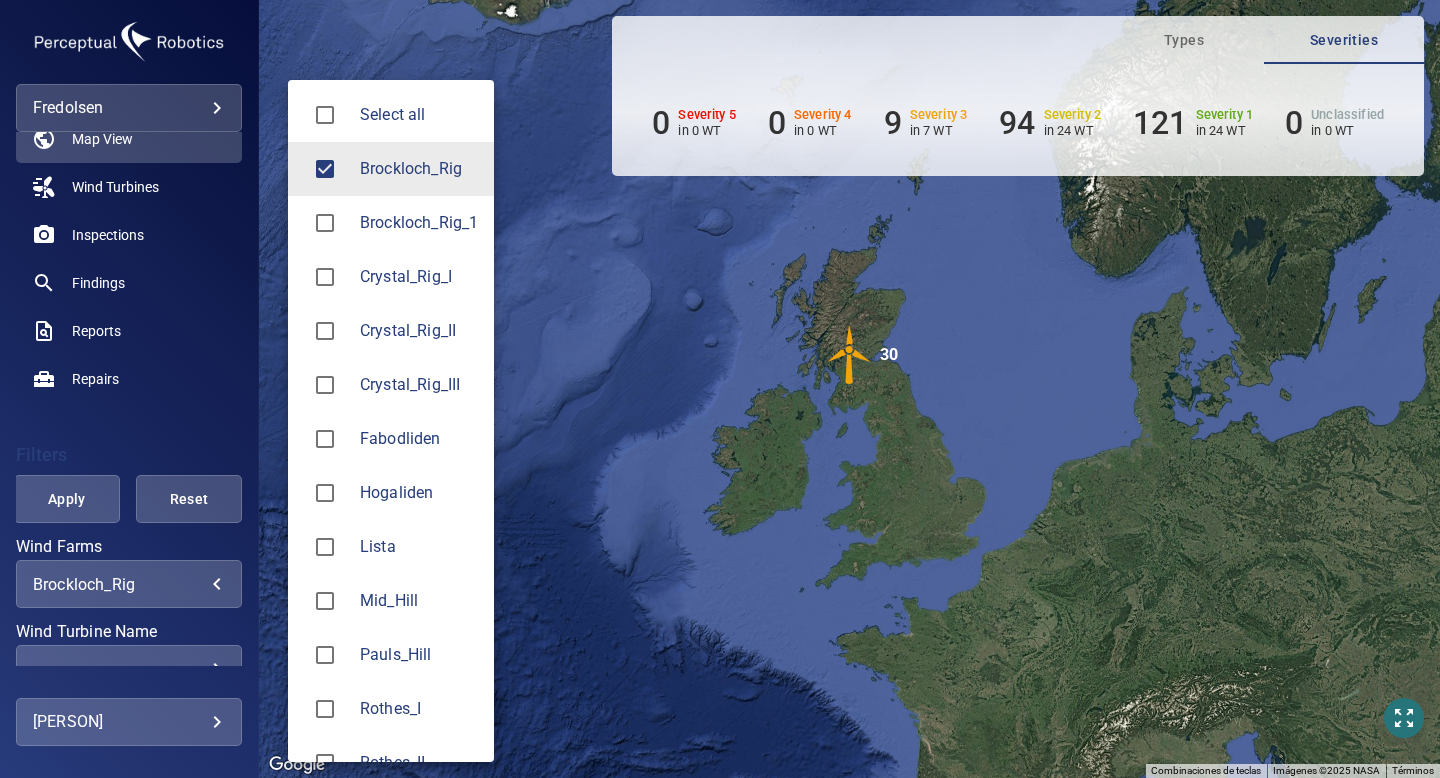 click on "**********" at bounding box center [720, 389] 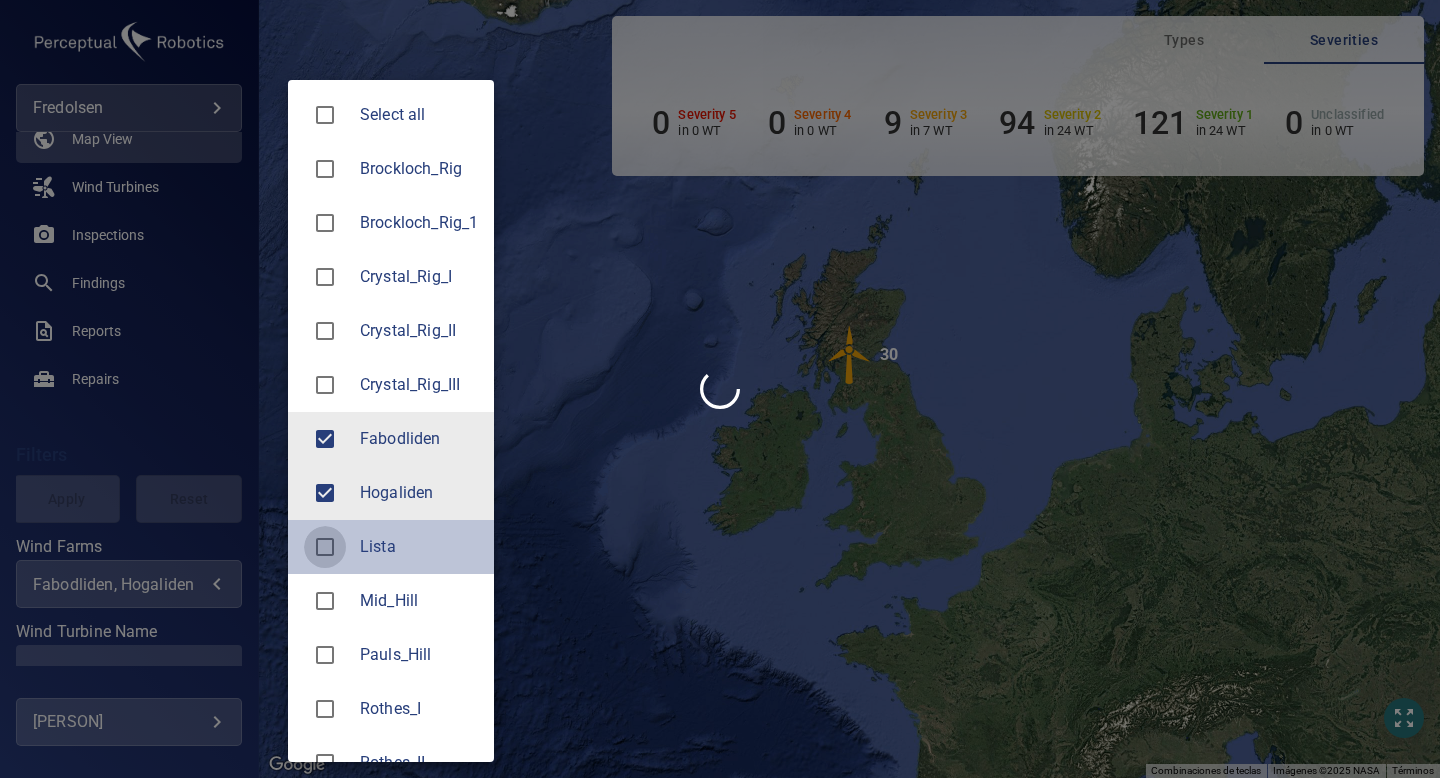 type on "**********" 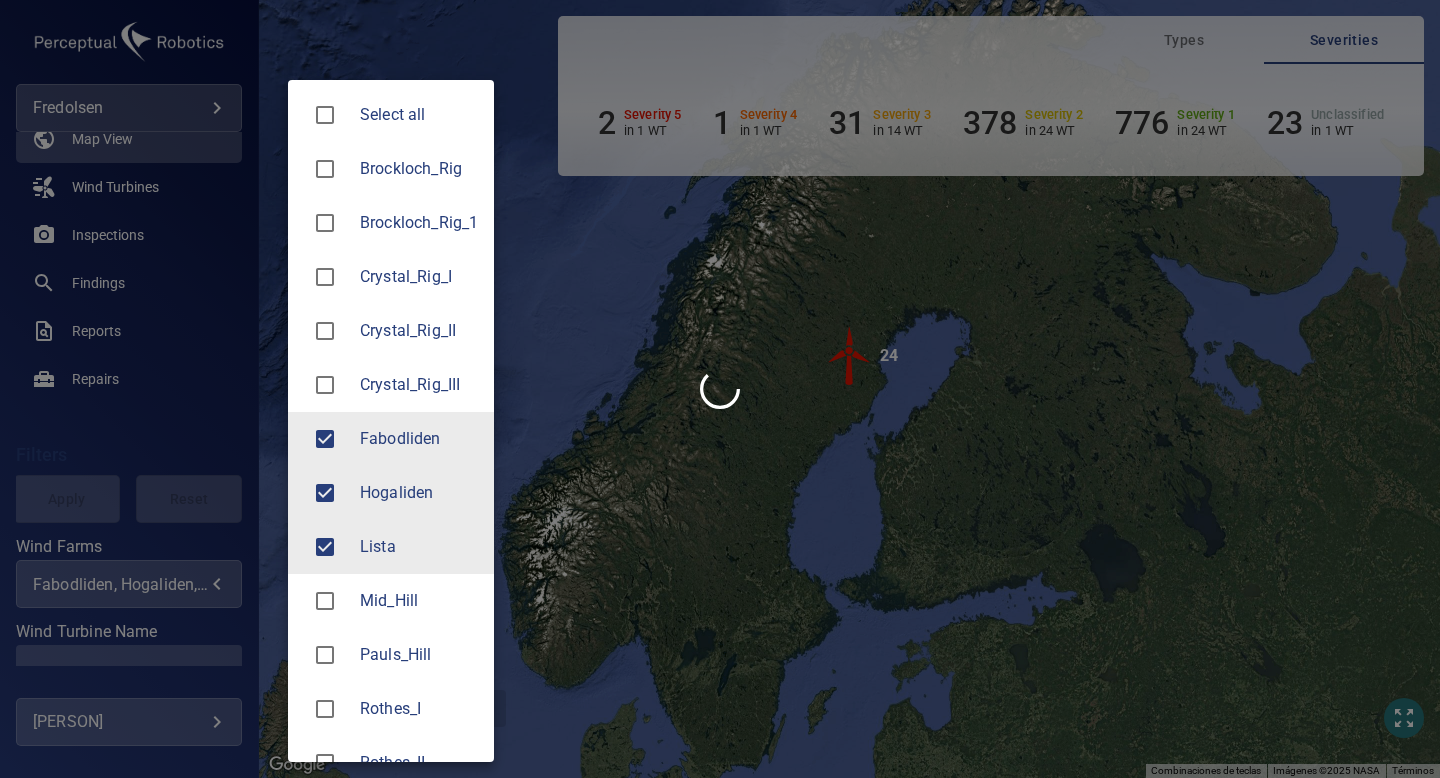 click at bounding box center [720, 389] 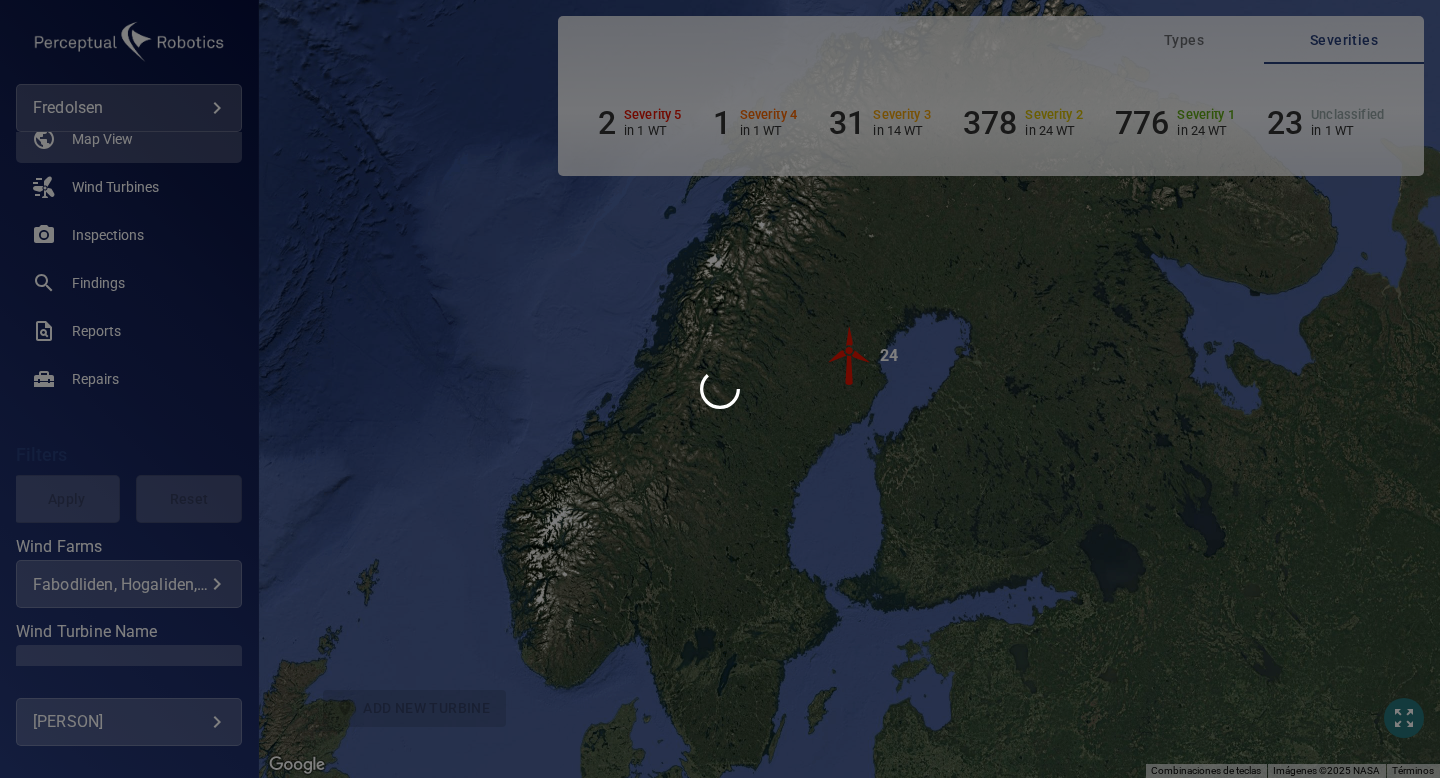 click at bounding box center [720, 389] 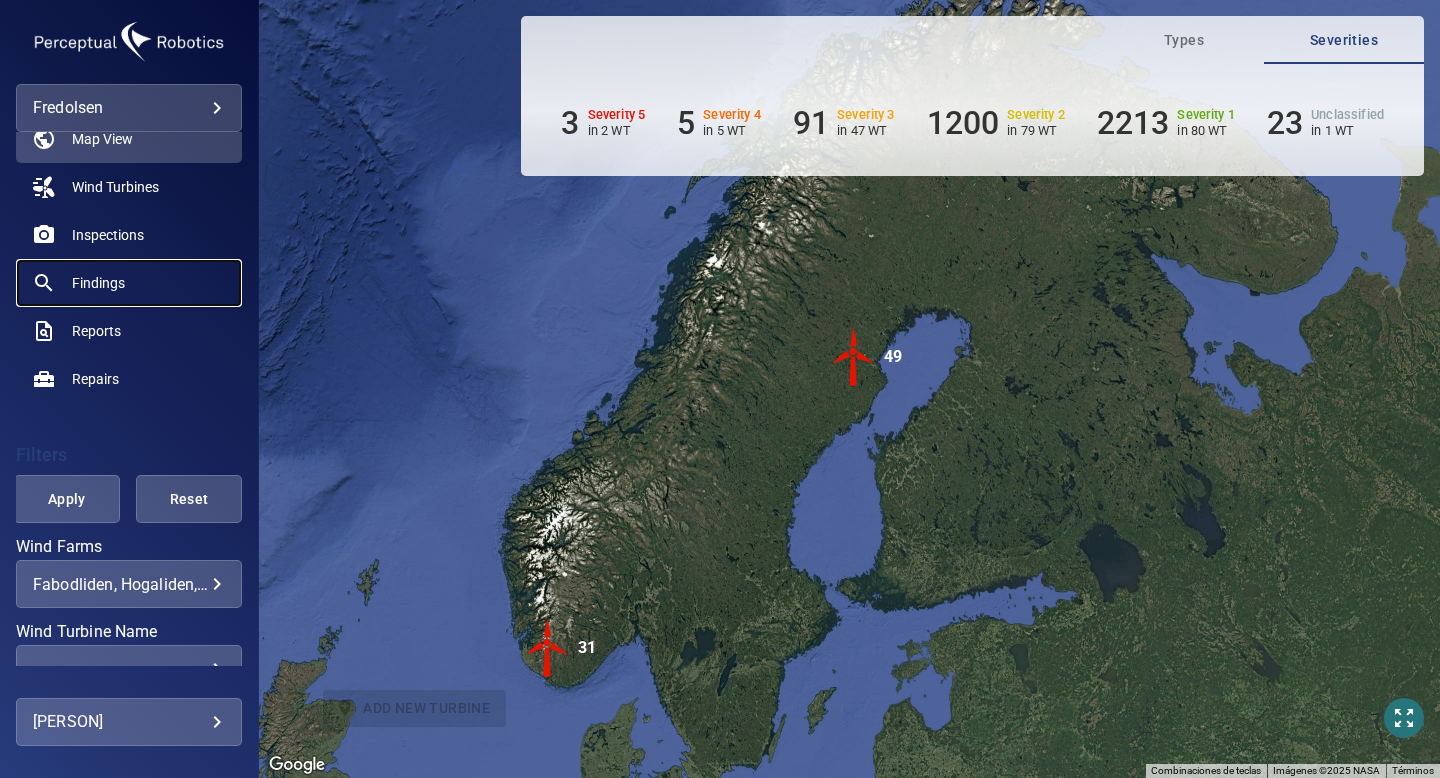 click on "Findings" at bounding box center (98, 283) 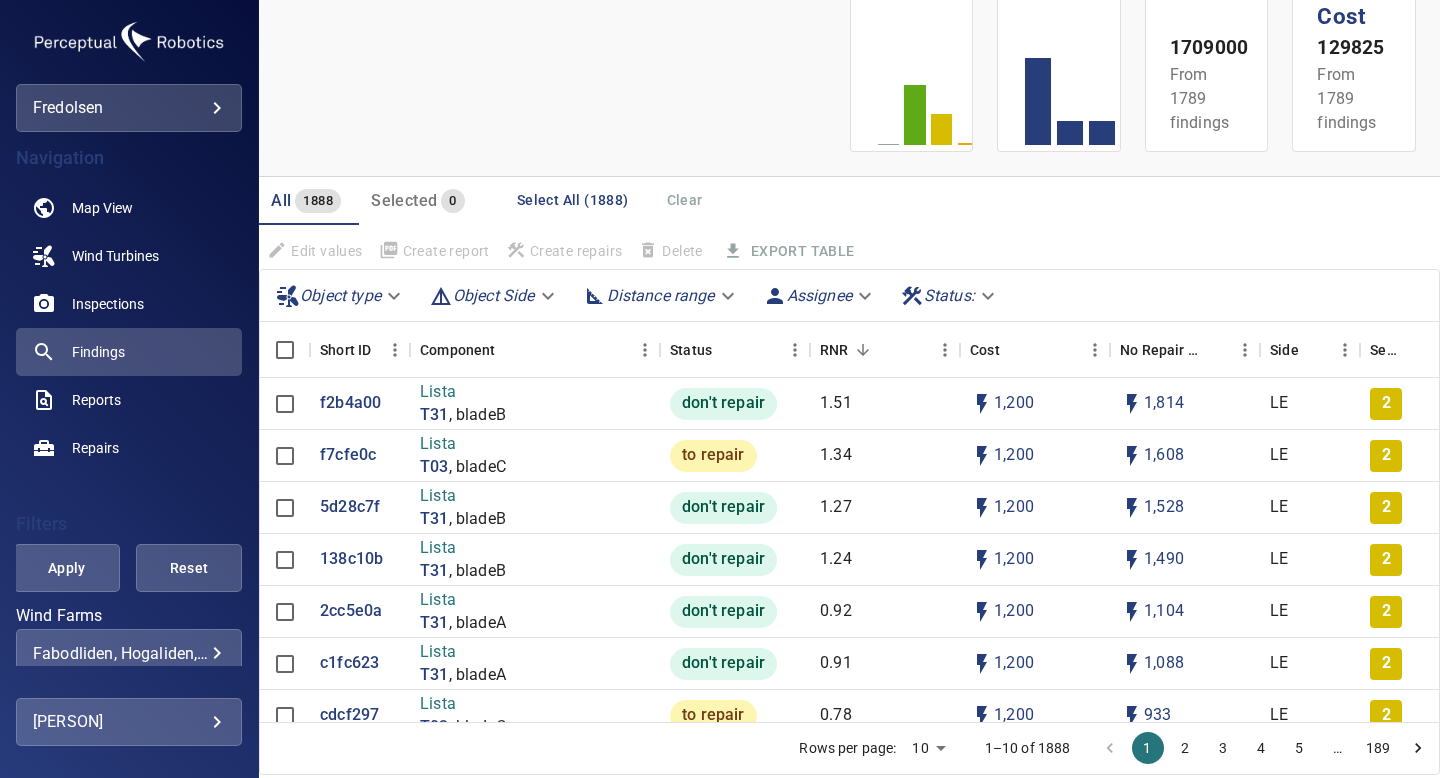 scroll, scrollTop: 110, scrollLeft: 0, axis: vertical 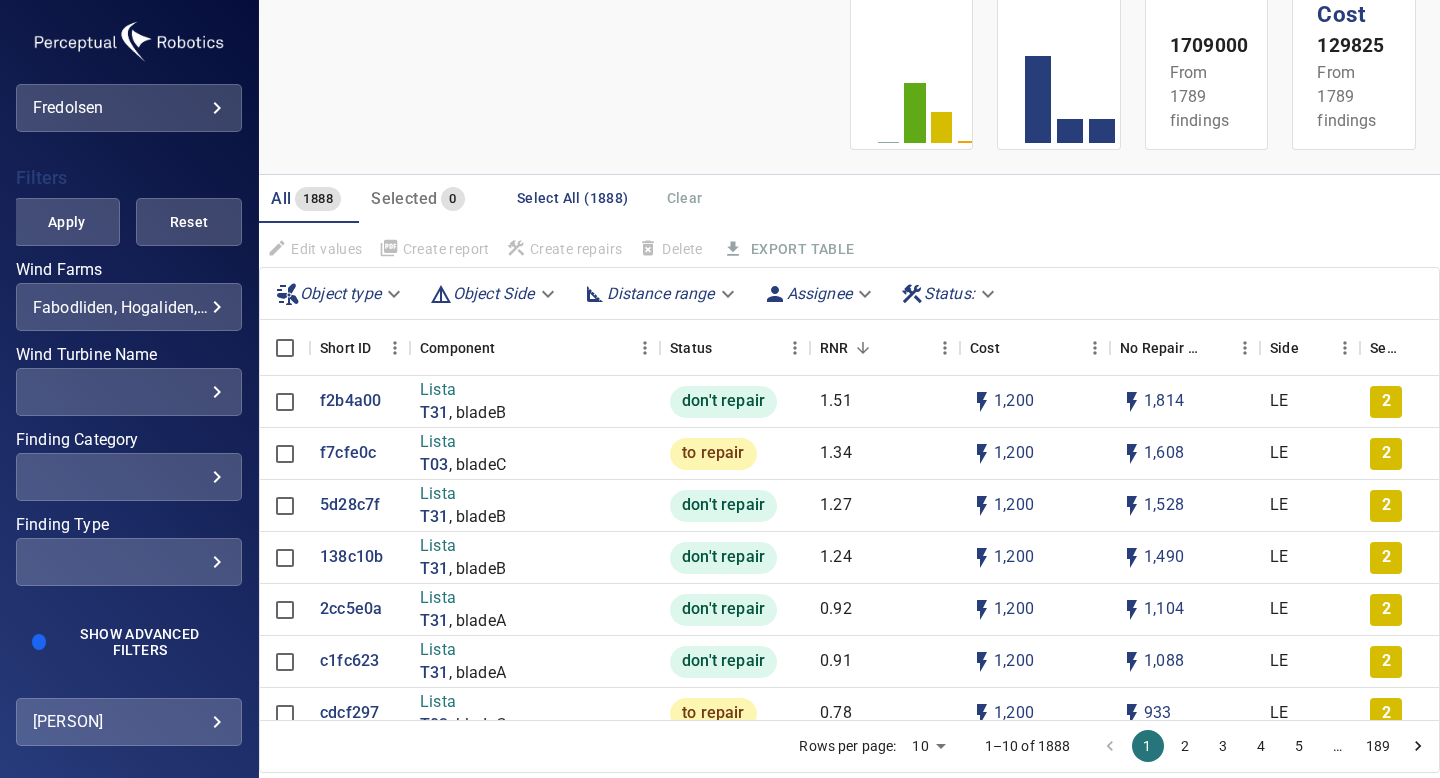 click on "​ ​" at bounding box center [129, 562] 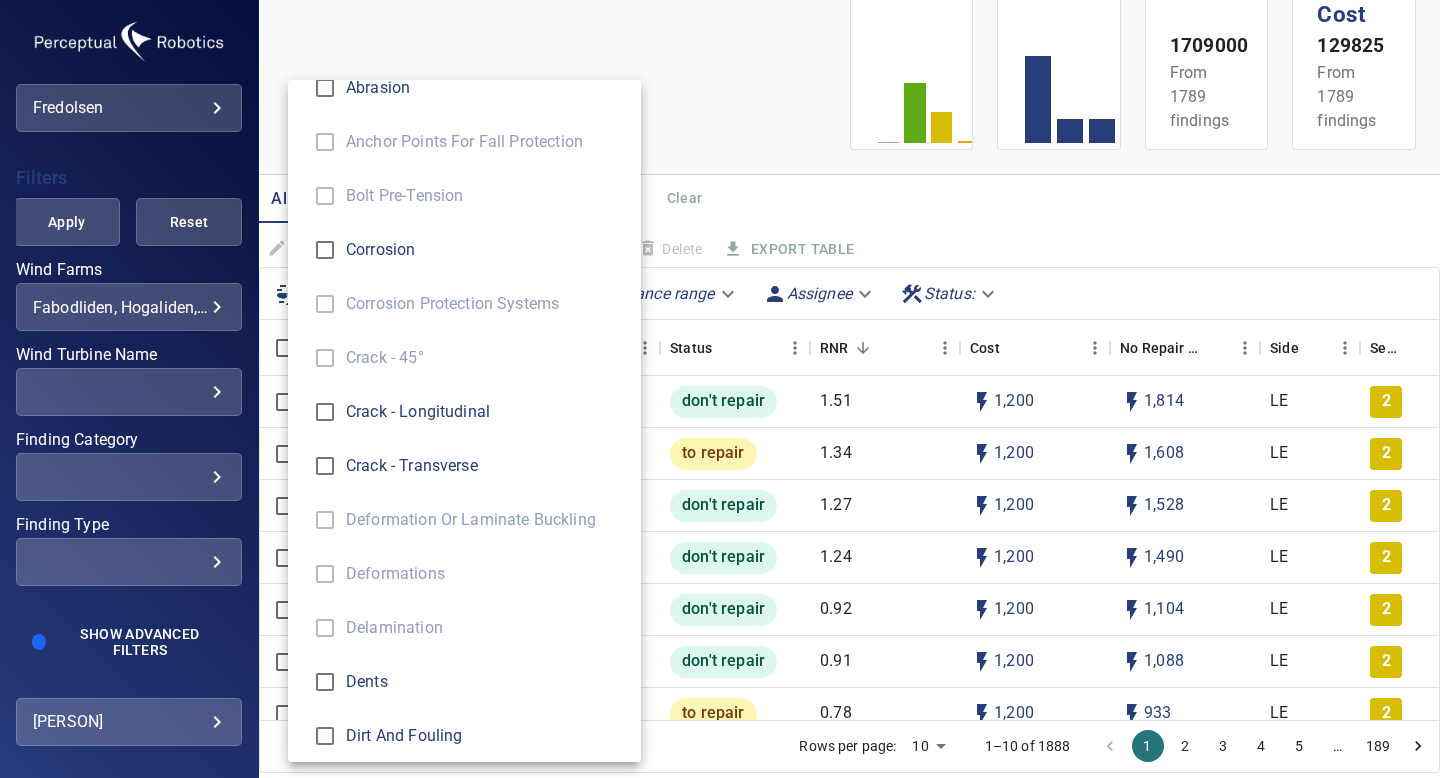 scroll, scrollTop: 82, scrollLeft: 0, axis: vertical 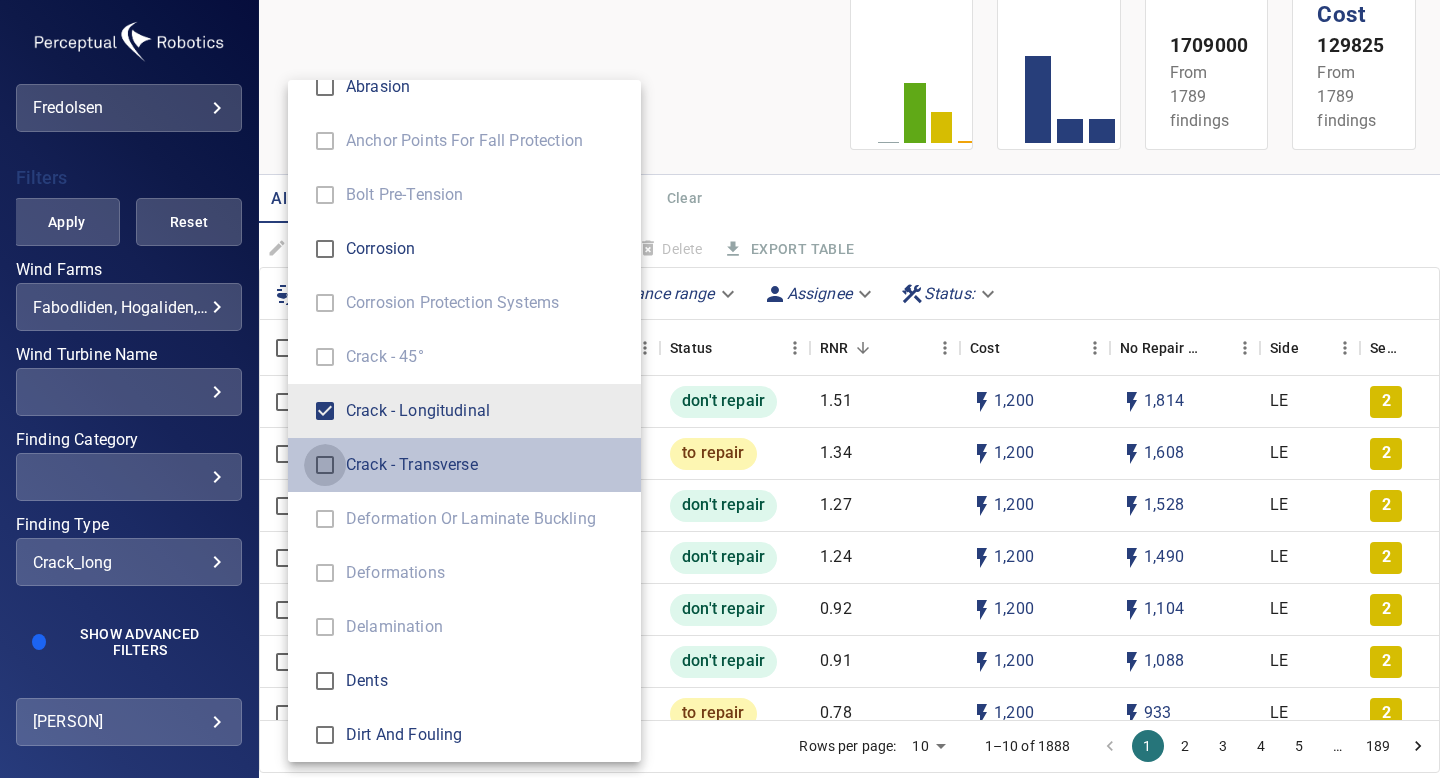 type on "**********" 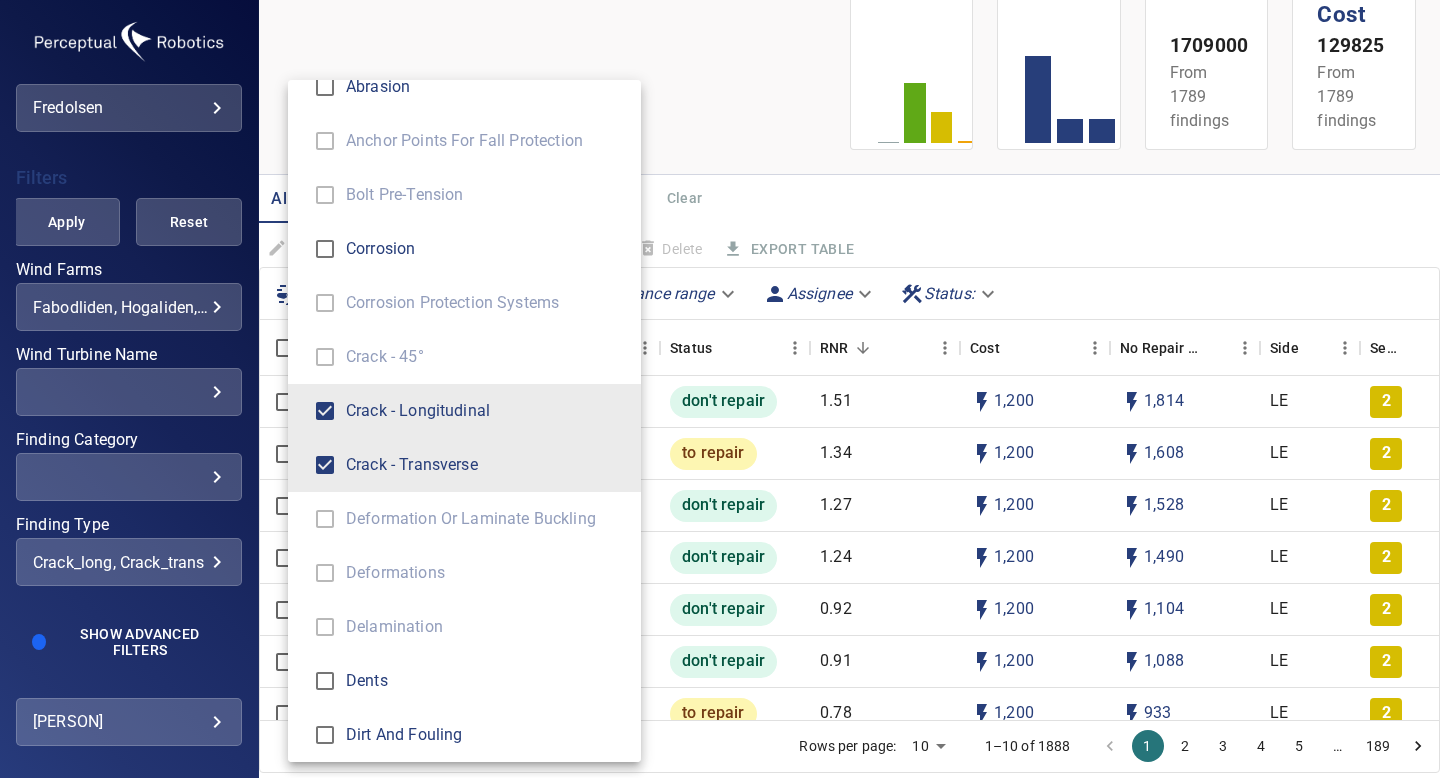 click at bounding box center [720, 389] 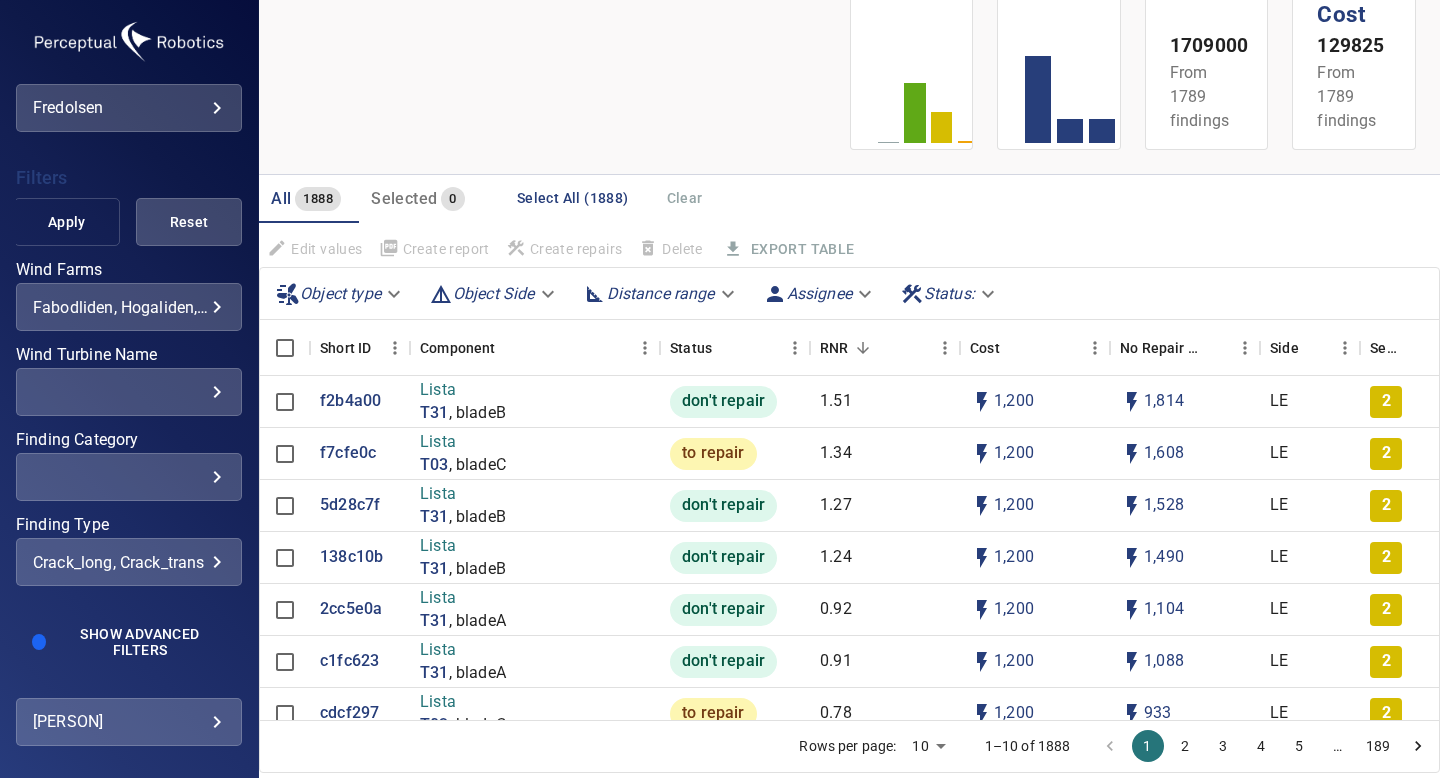 click on "Apply" at bounding box center [67, 222] 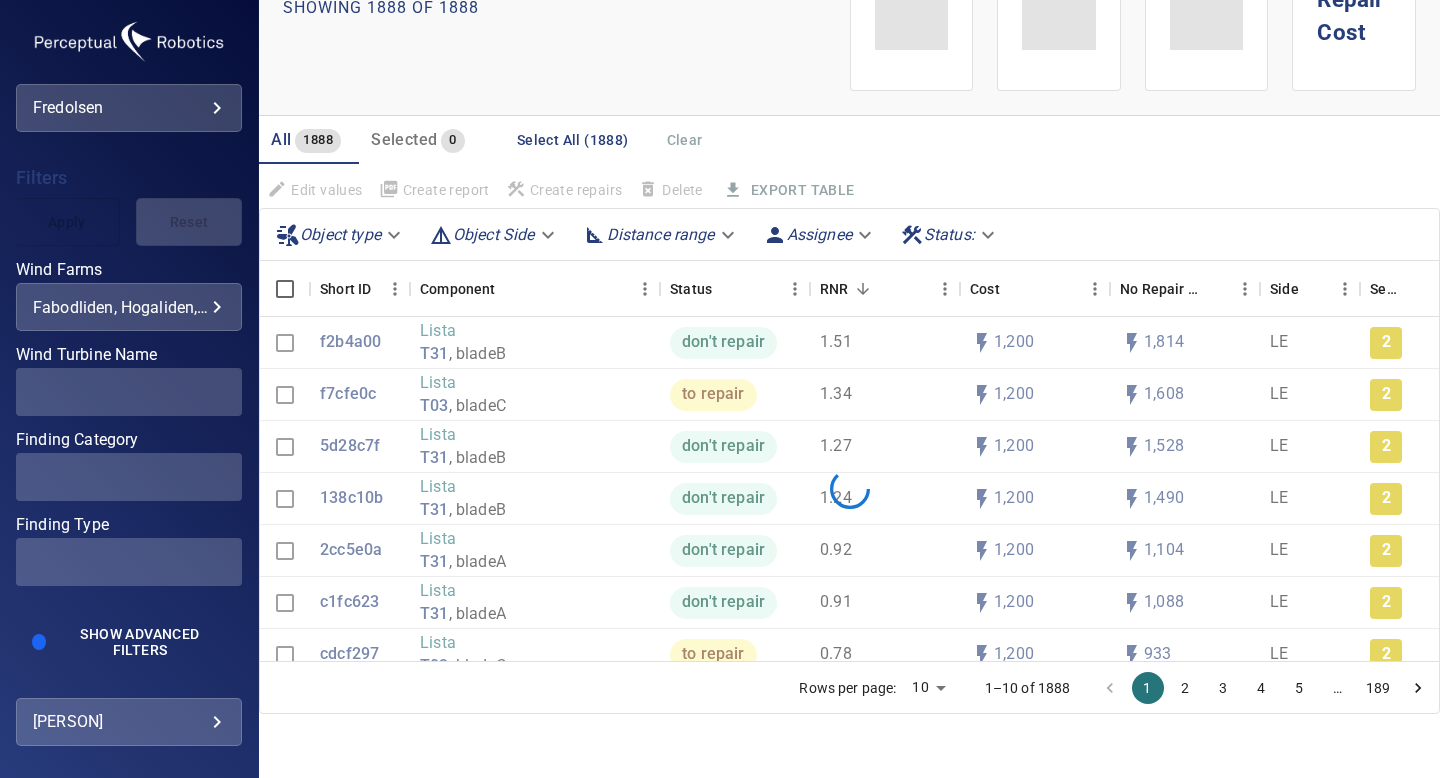 scroll, scrollTop: 92, scrollLeft: 0, axis: vertical 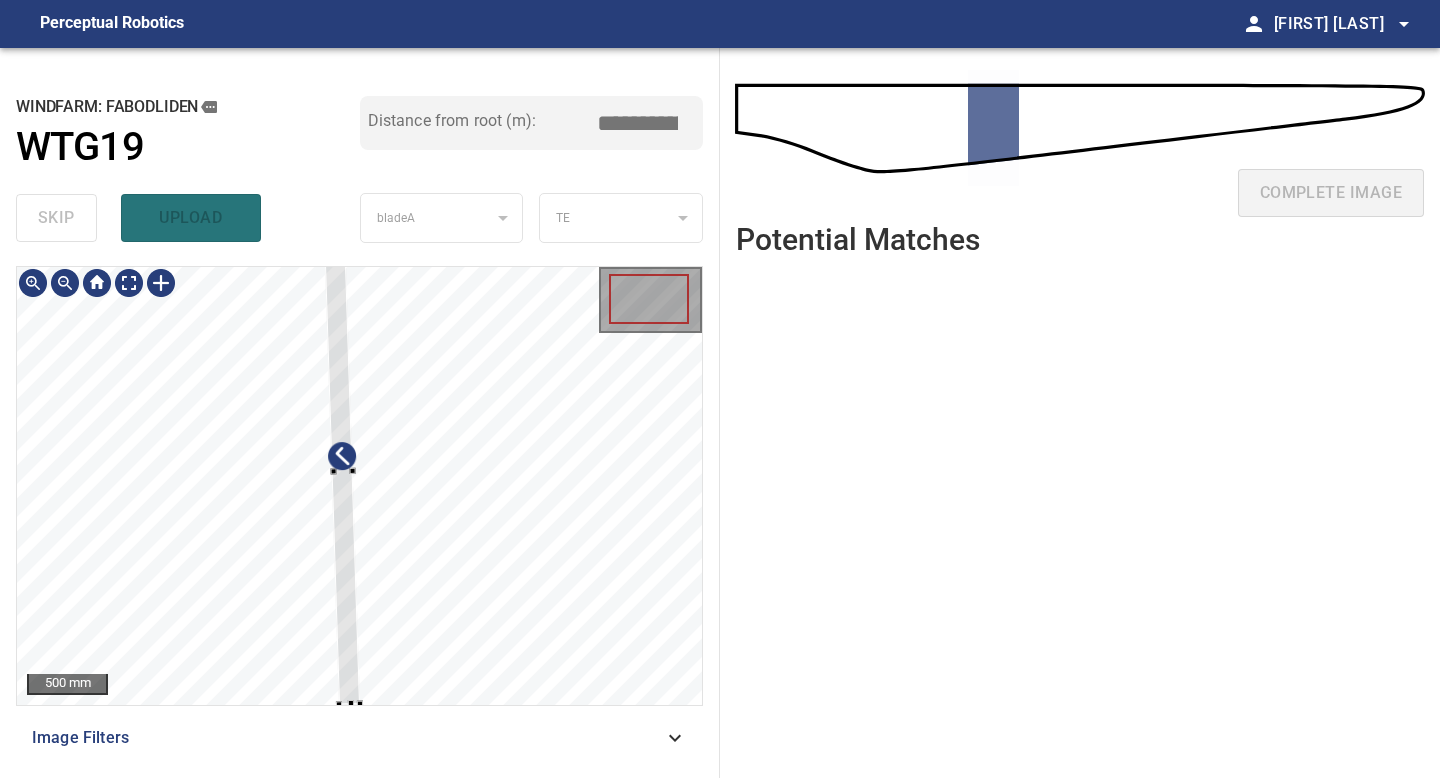 click on "500 mm Image Filters" at bounding box center (359, 514) 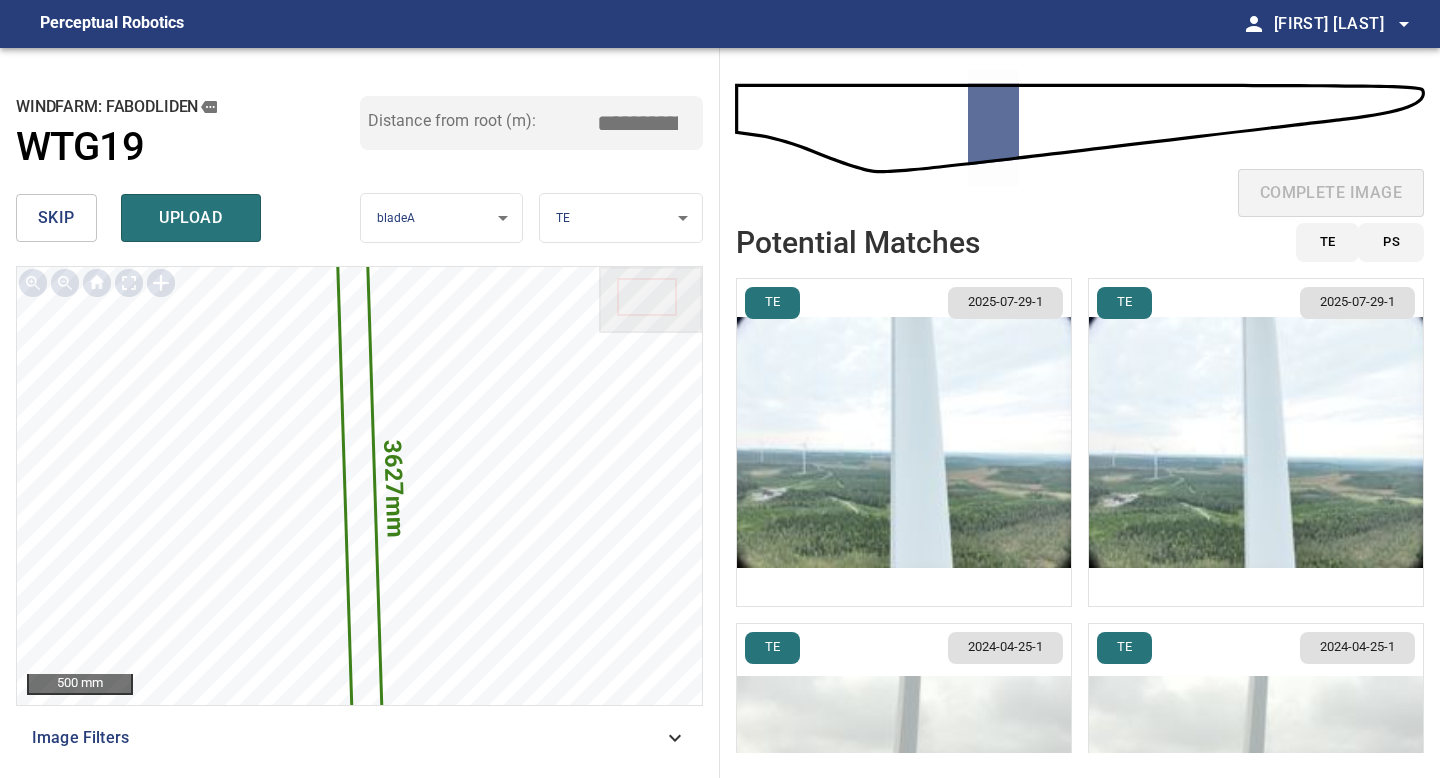 click at bounding box center [904, 442] 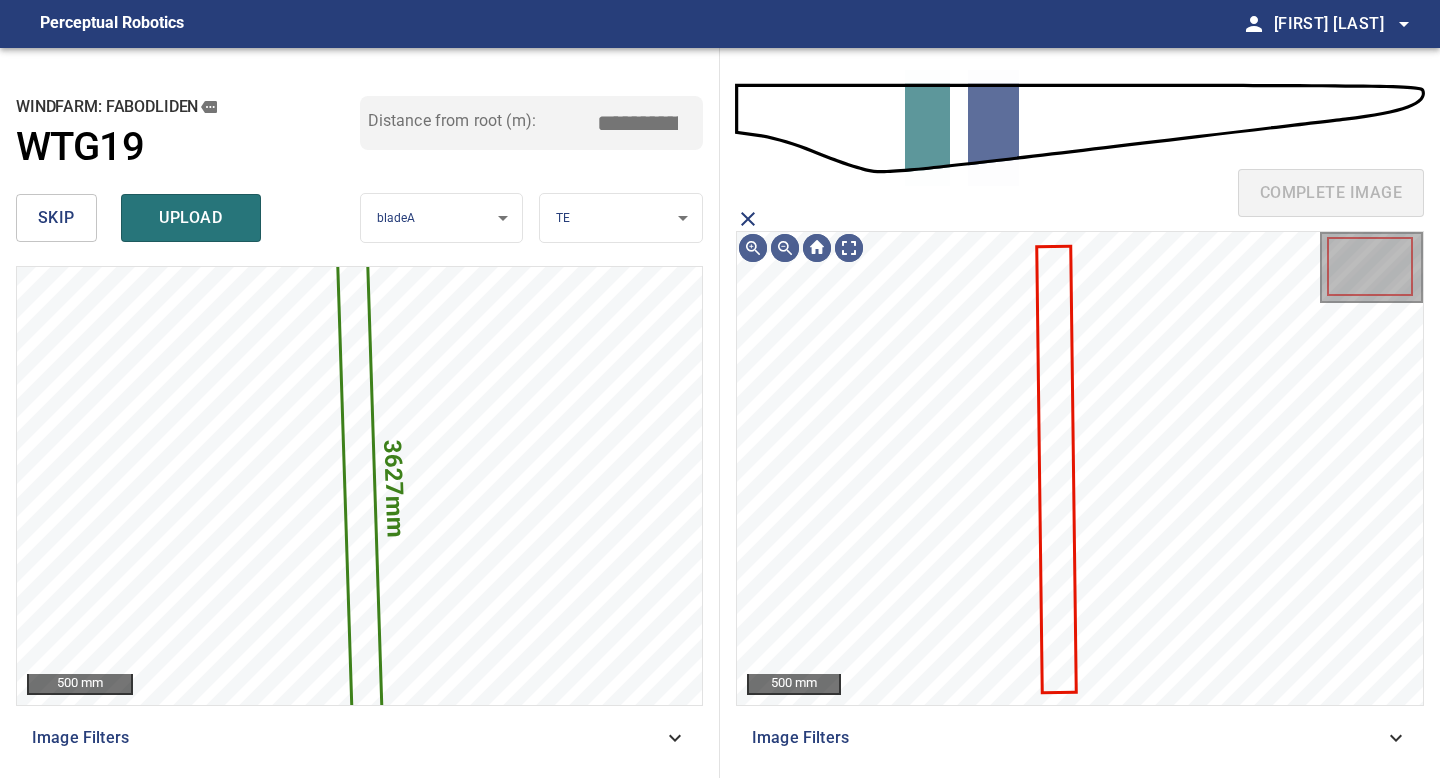 click 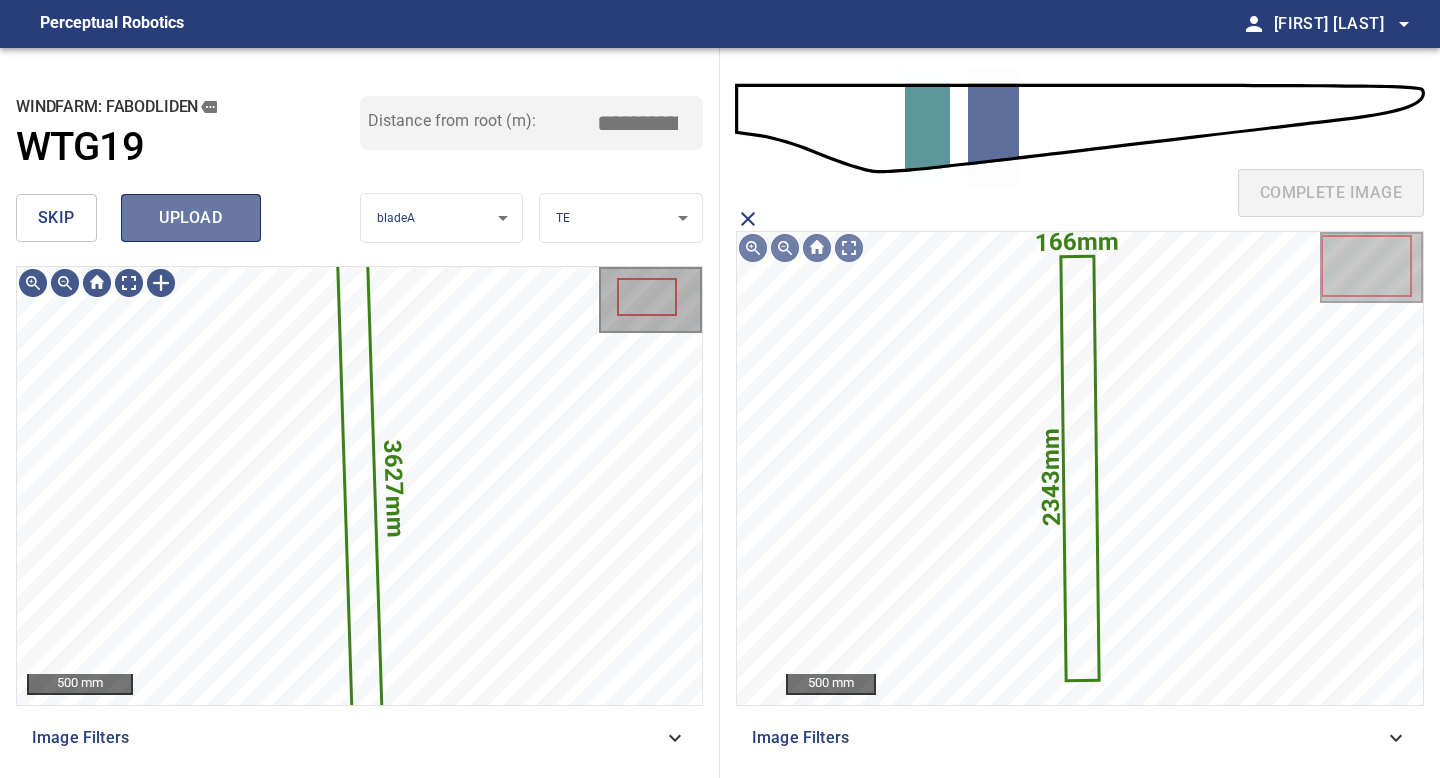 click on "upload" at bounding box center [191, 218] 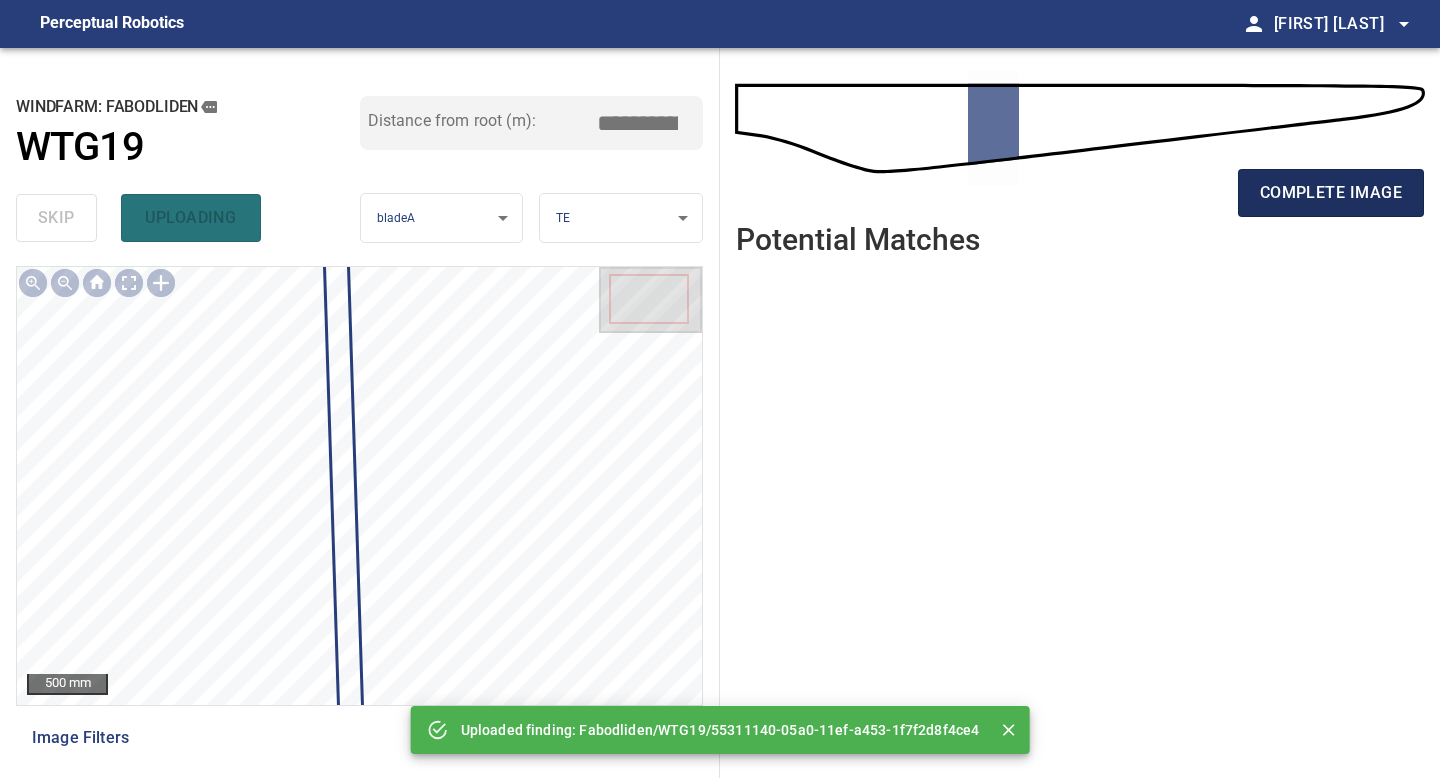 click on "complete image" at bounding box center (1331, 193) 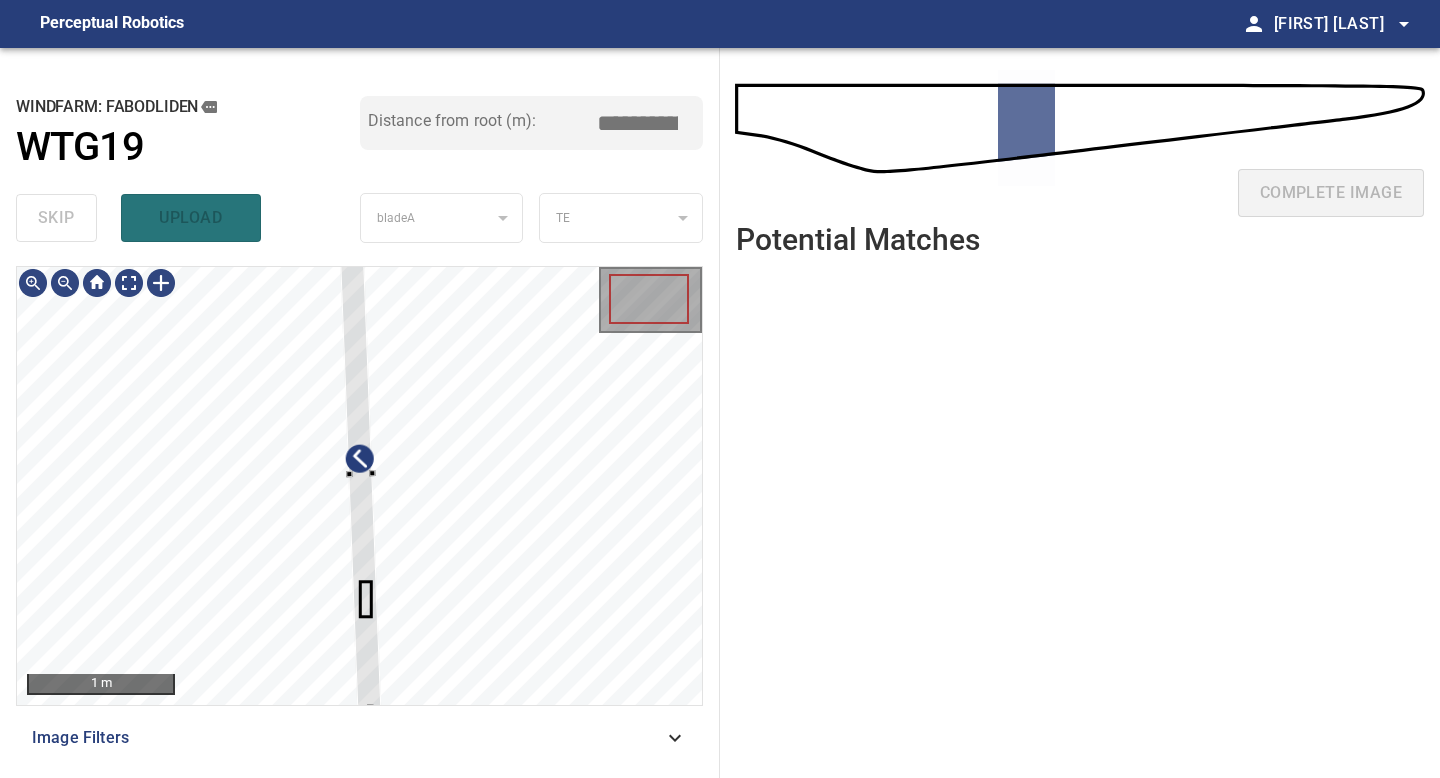 click on "1 m Image Filters" at bounding box center (359, 514) 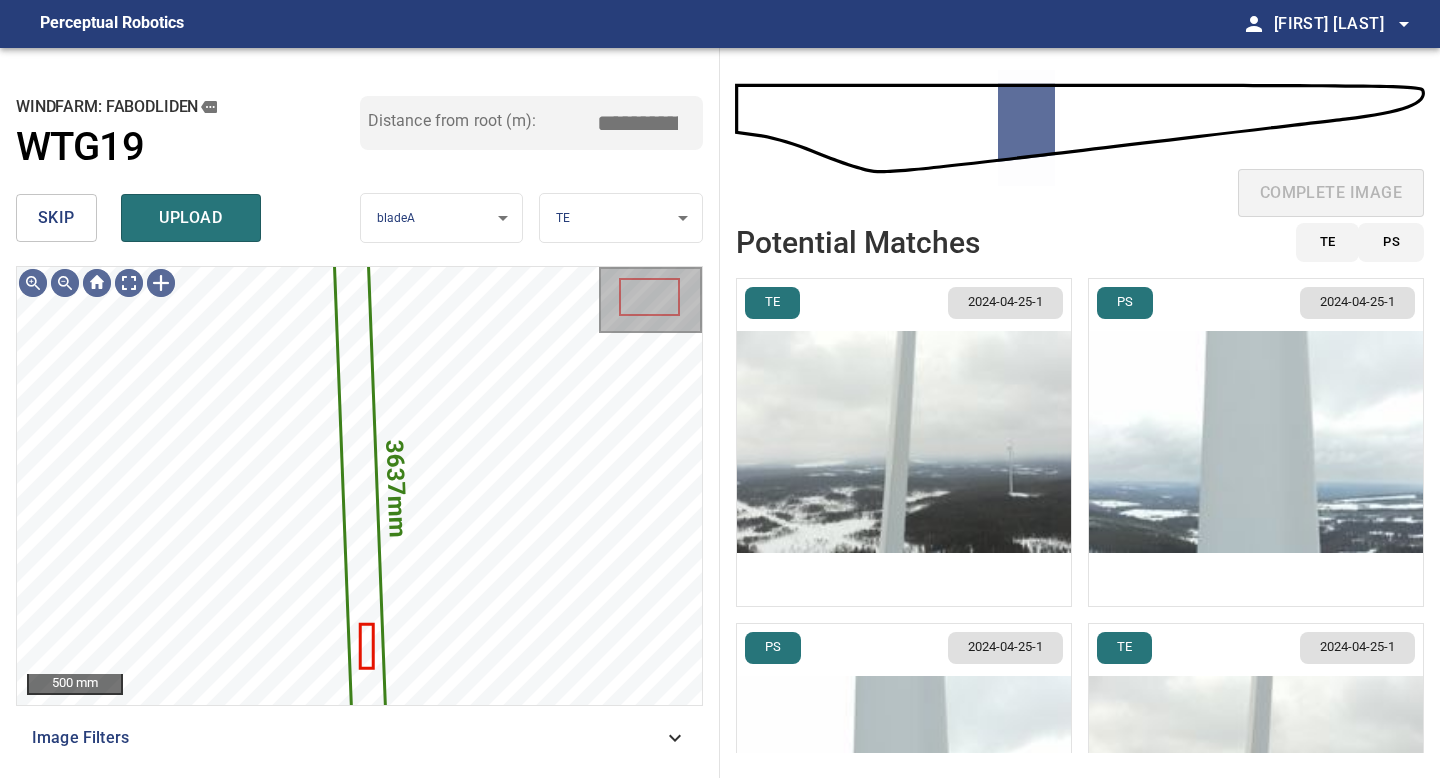 click at bounding box center [904, 442] 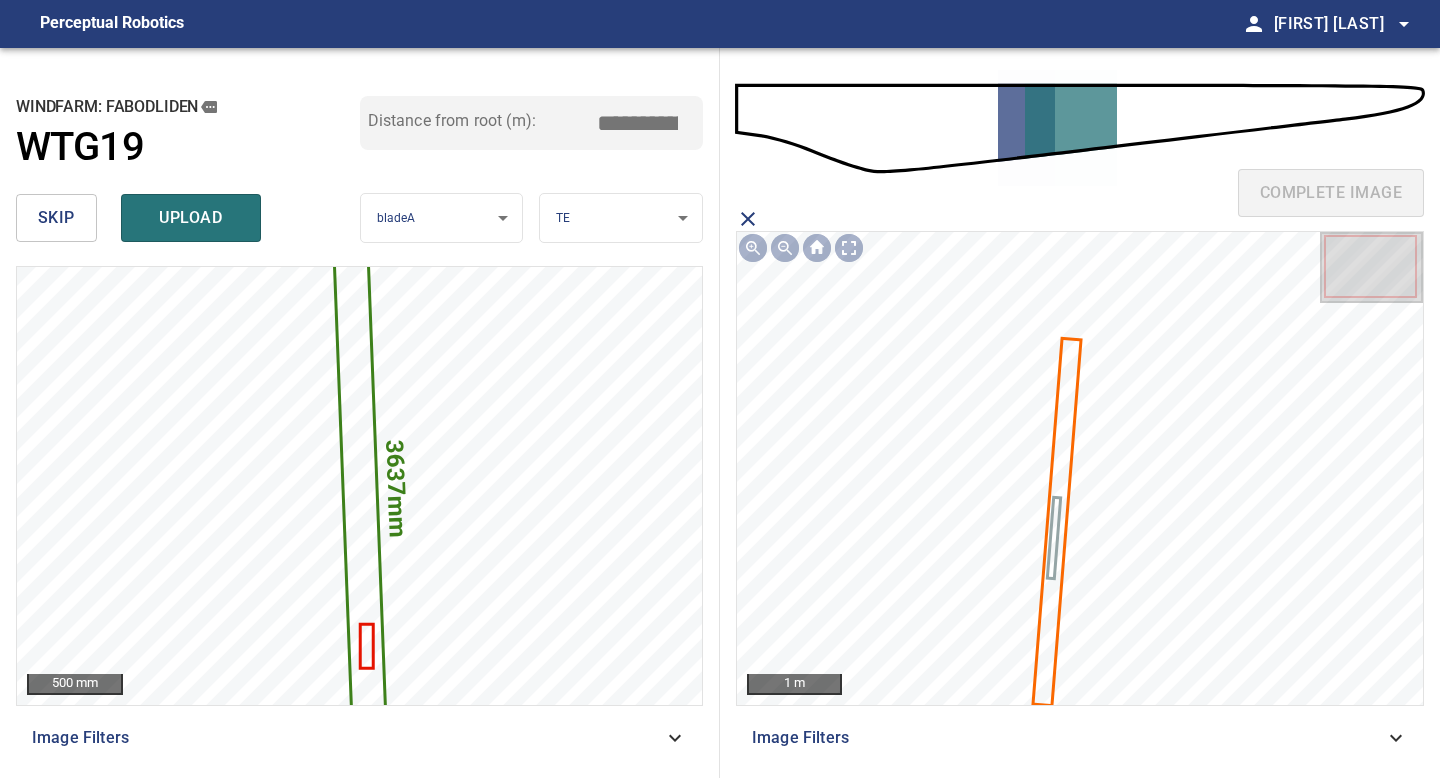 click 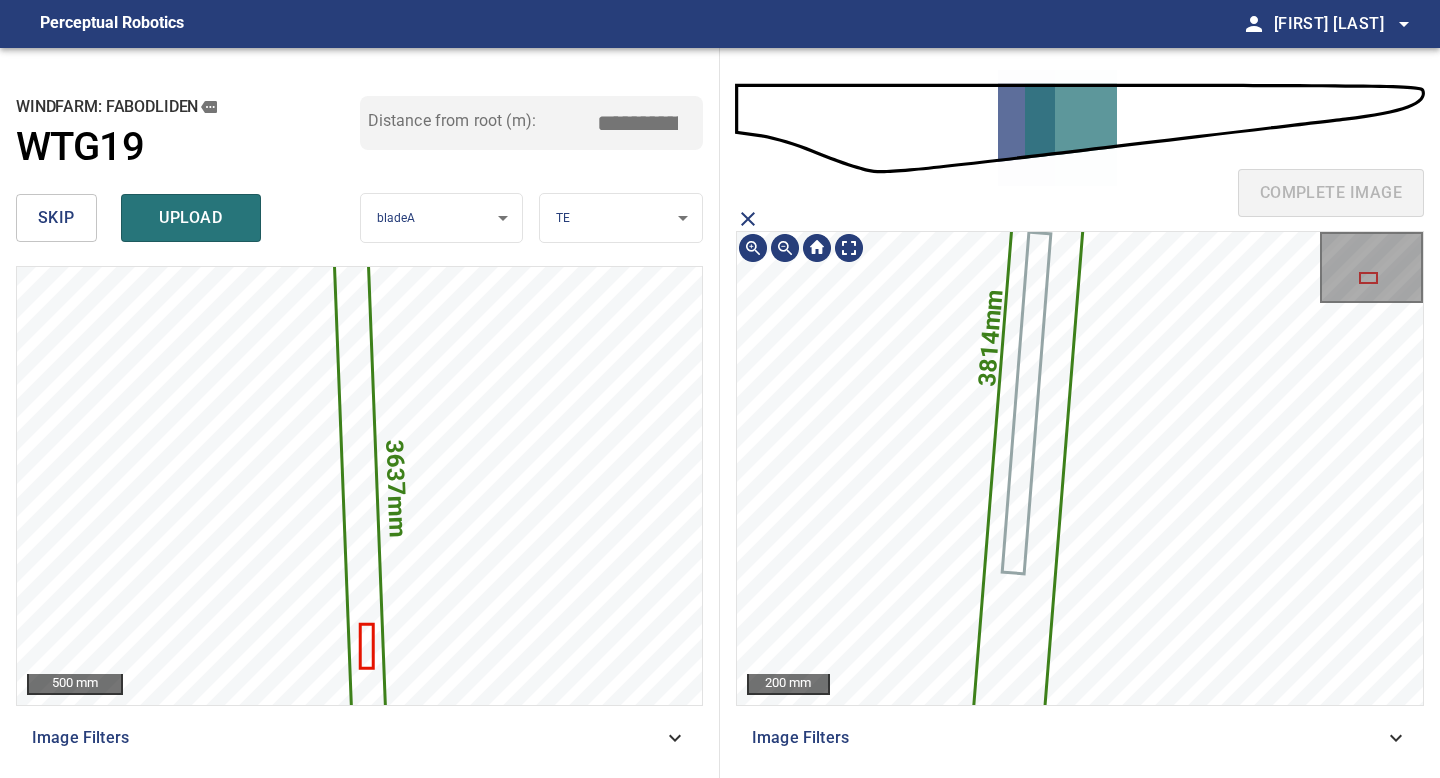 click on "complete image 166mm 3814mm 200 mm Image Filters" at bounding box center [1080, 413] 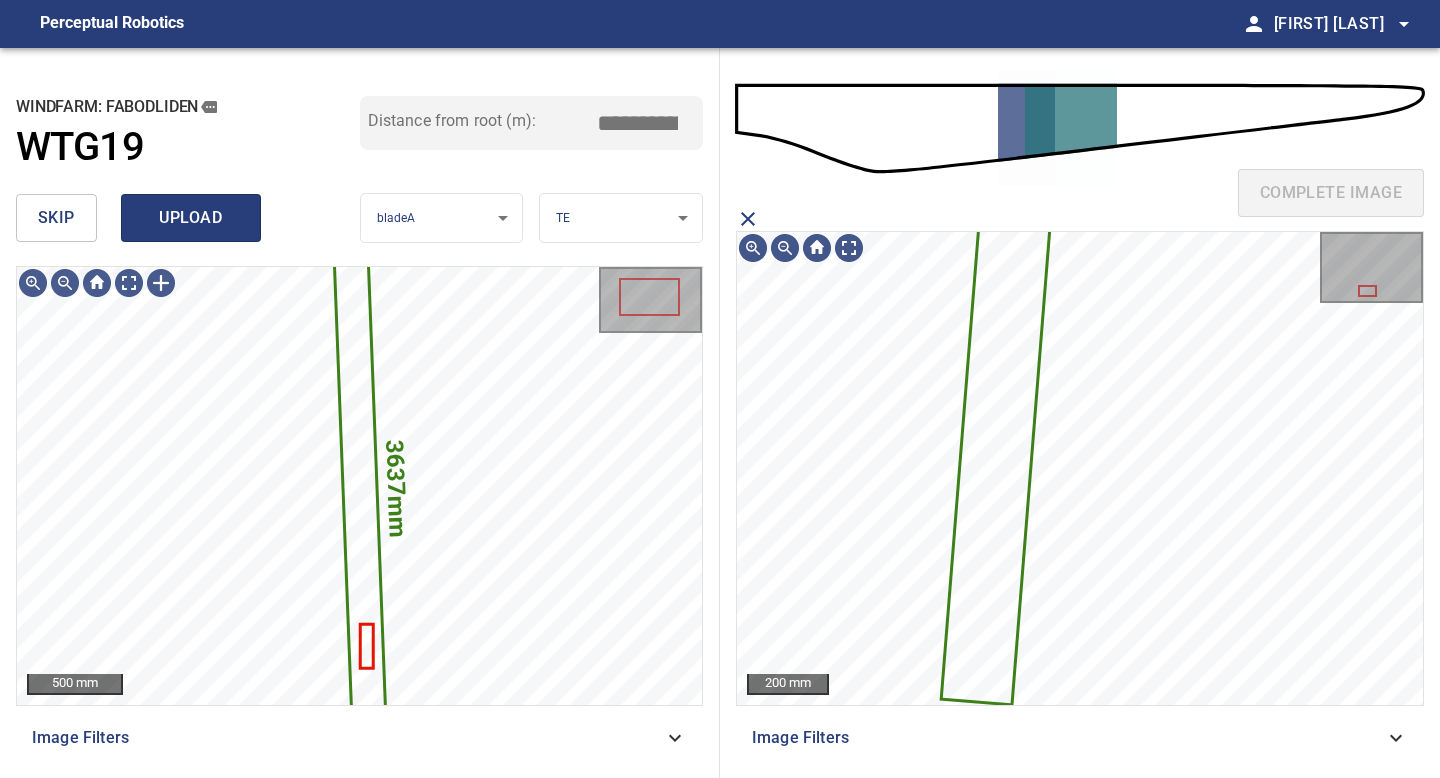 click on "upload" at bounding box center [191, 218] 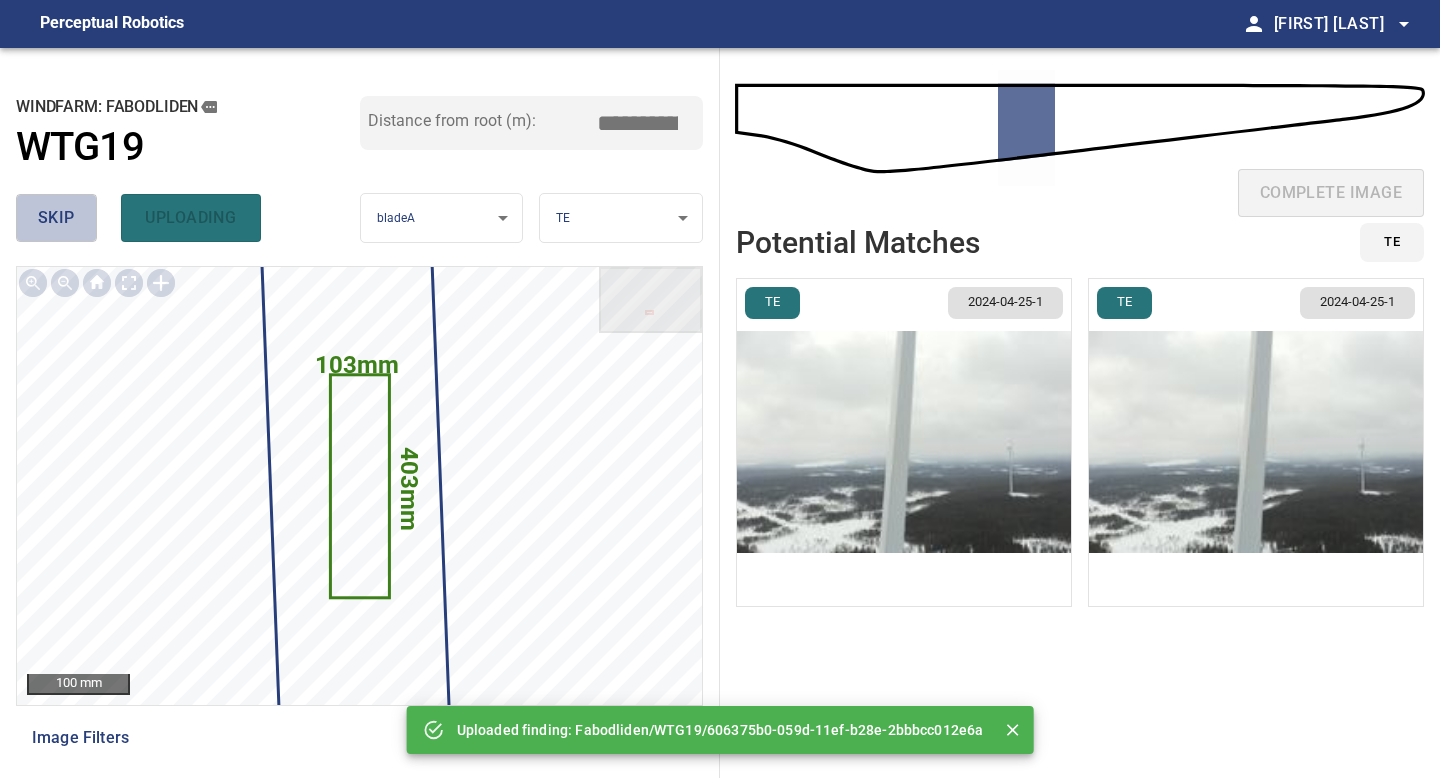 click on "skip" at bounding box center [56, 218] 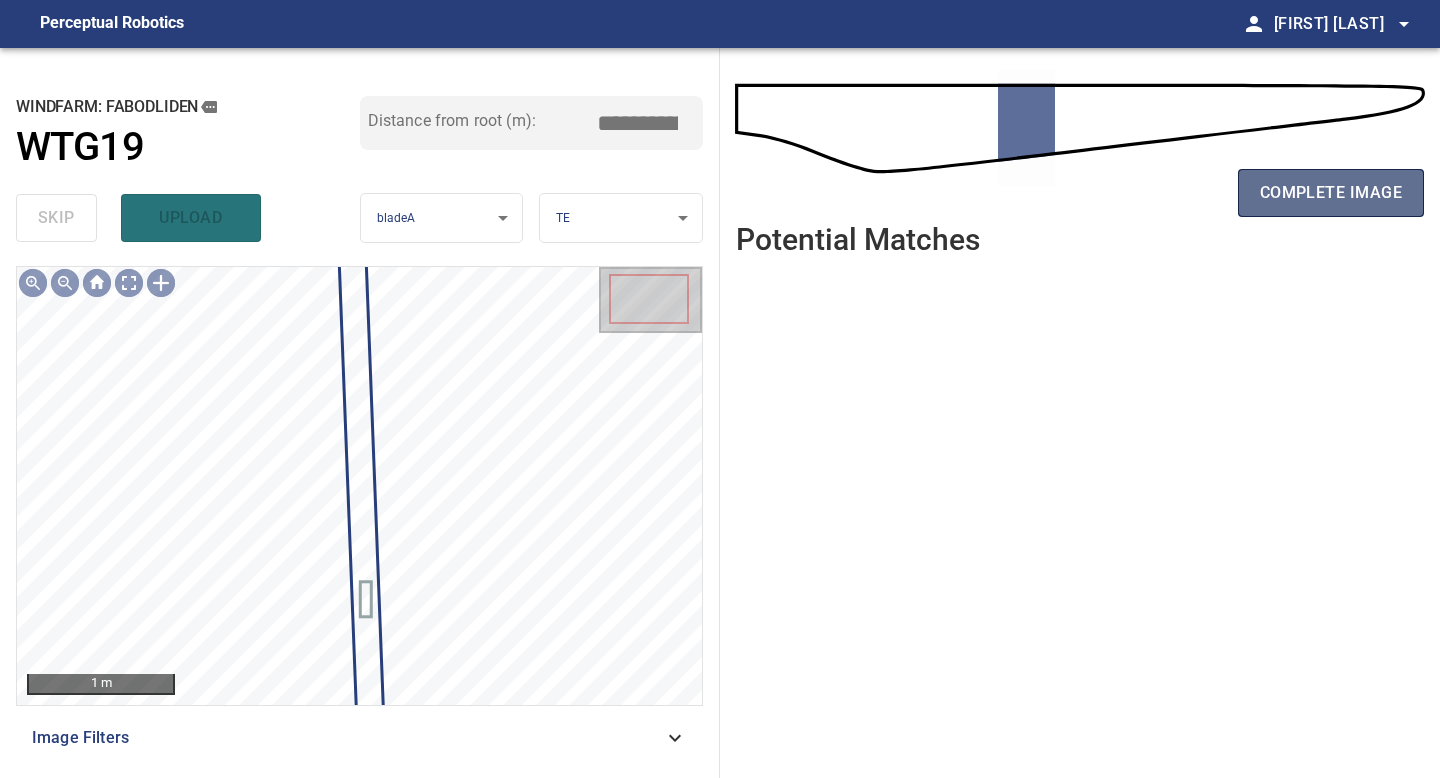click on "complete image" at bounding box center [1331, 193] 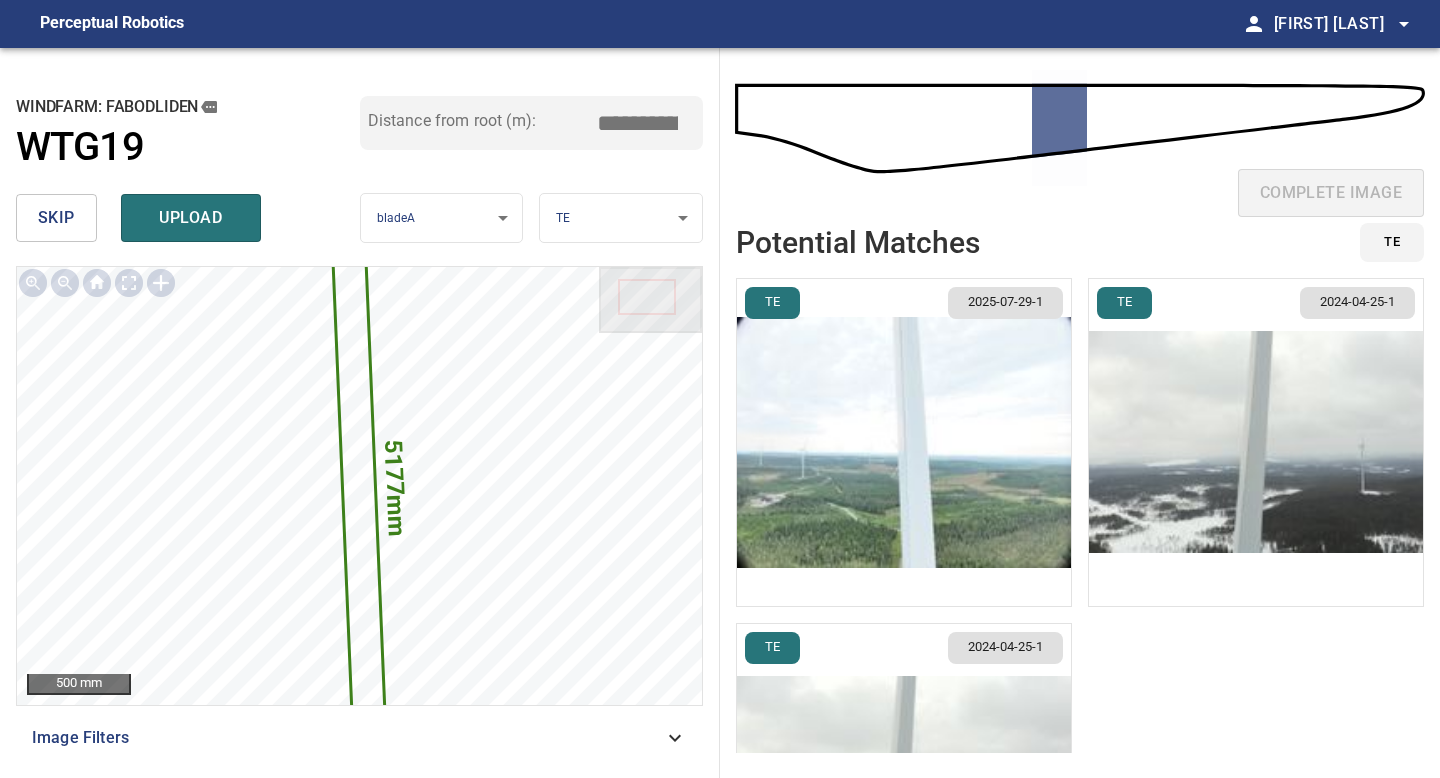 click at bounding box center [904, 442] 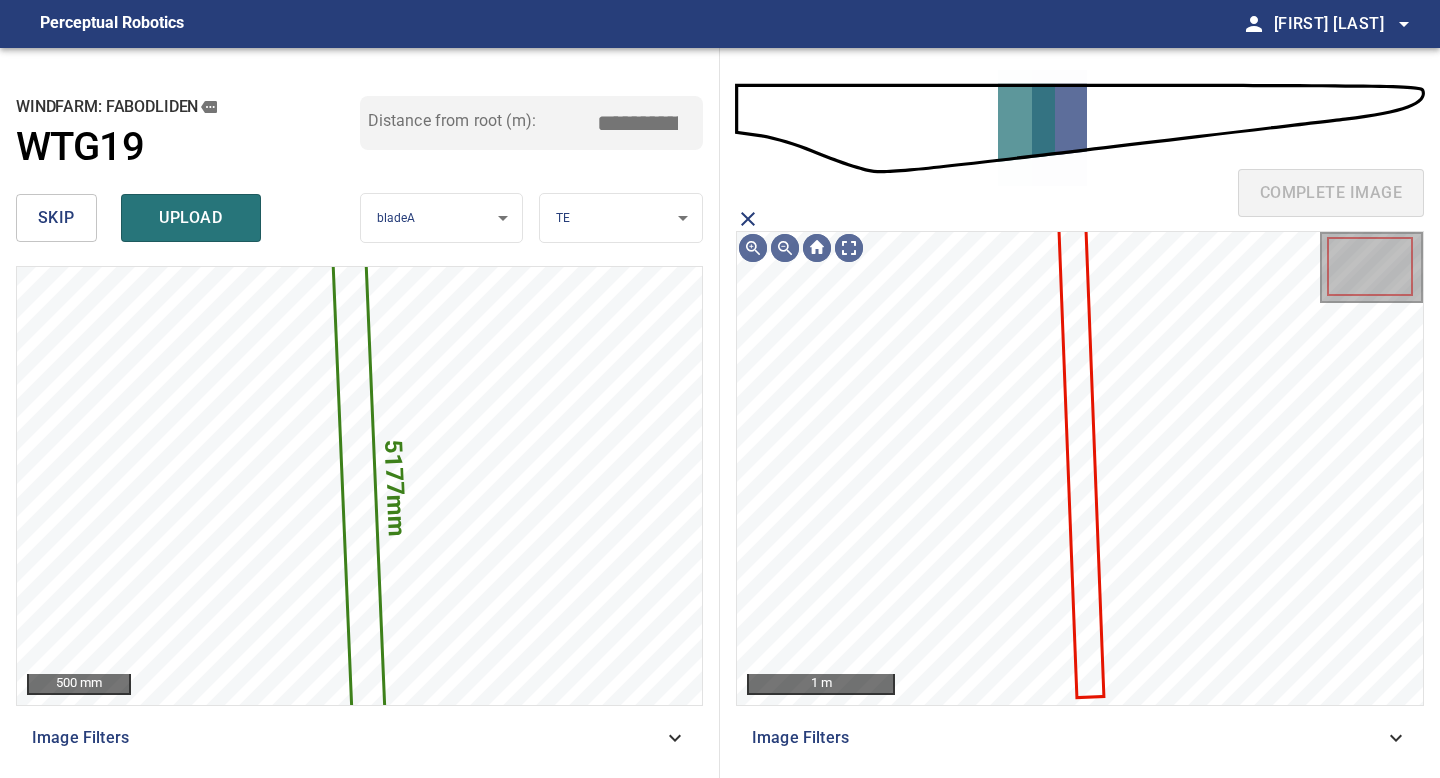 click 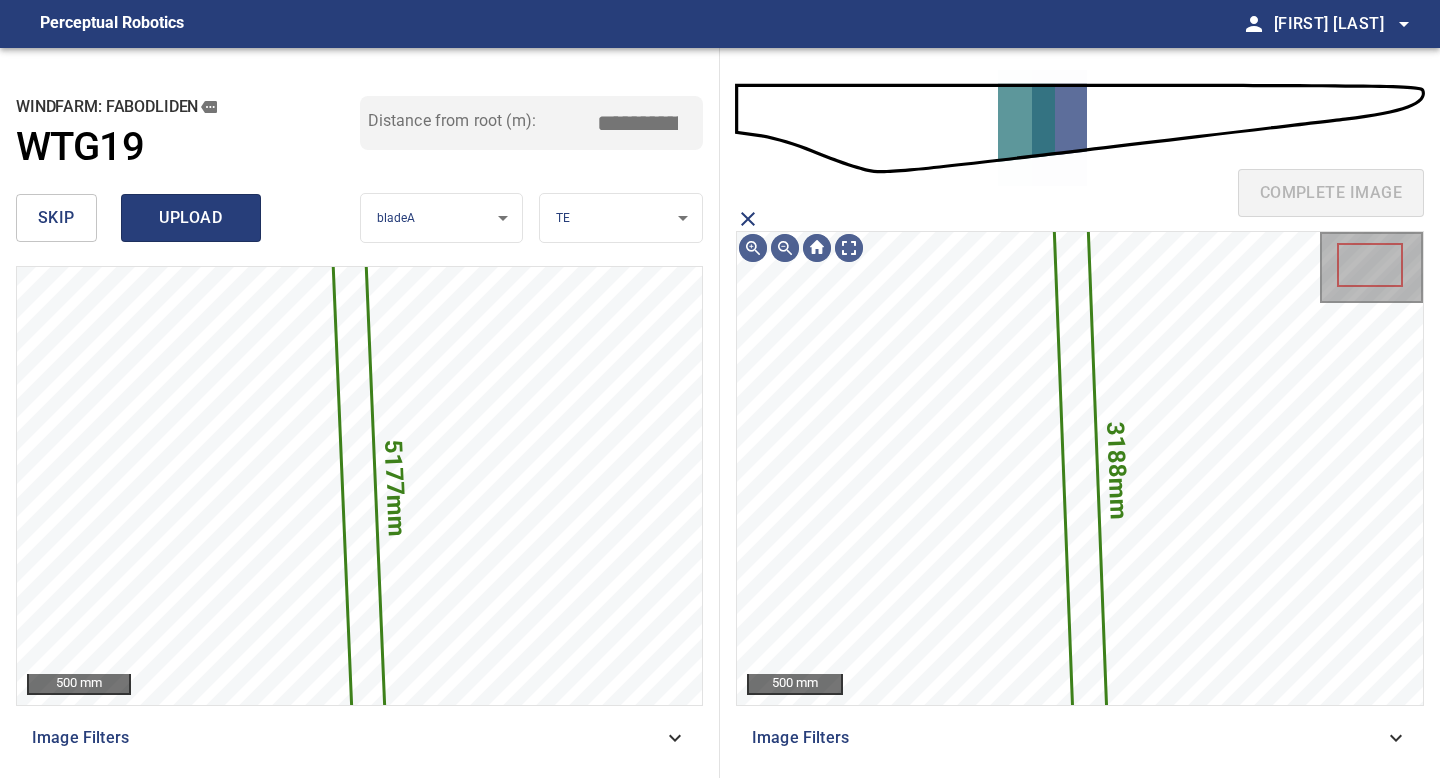 click on "upload" at bounding box center (191, 218) 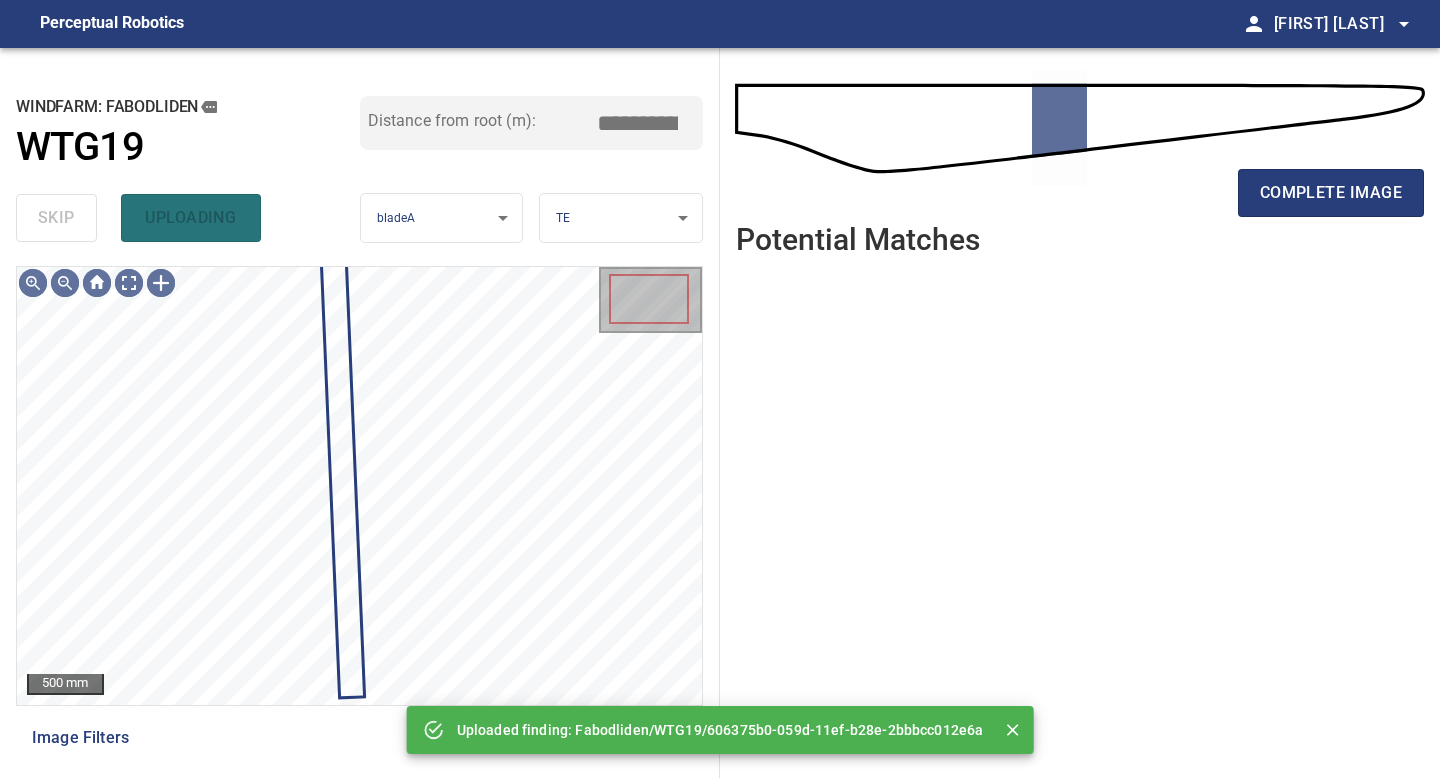click on "skip uploading" at bounding box center (188, 218) 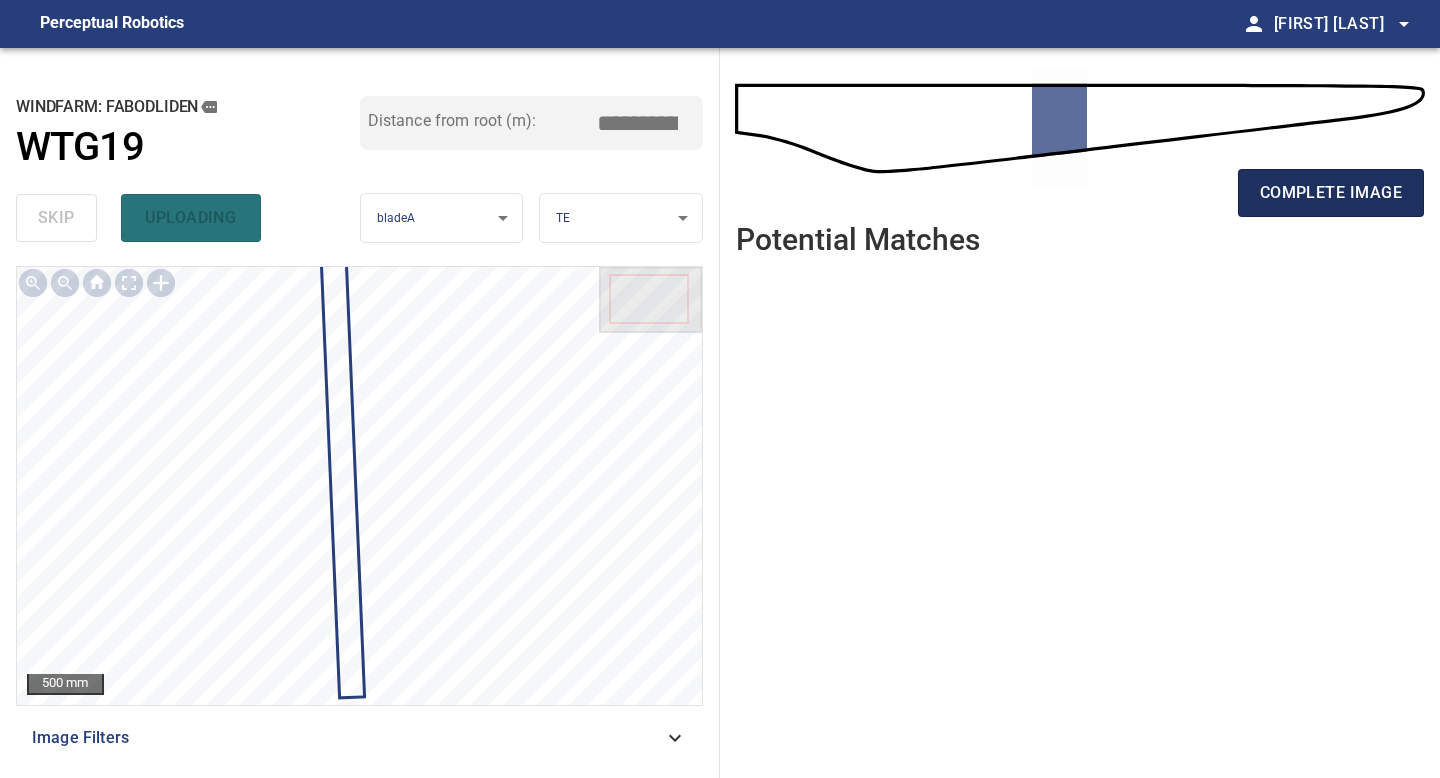 click on "complete image" at bounding box center (1331, 193) 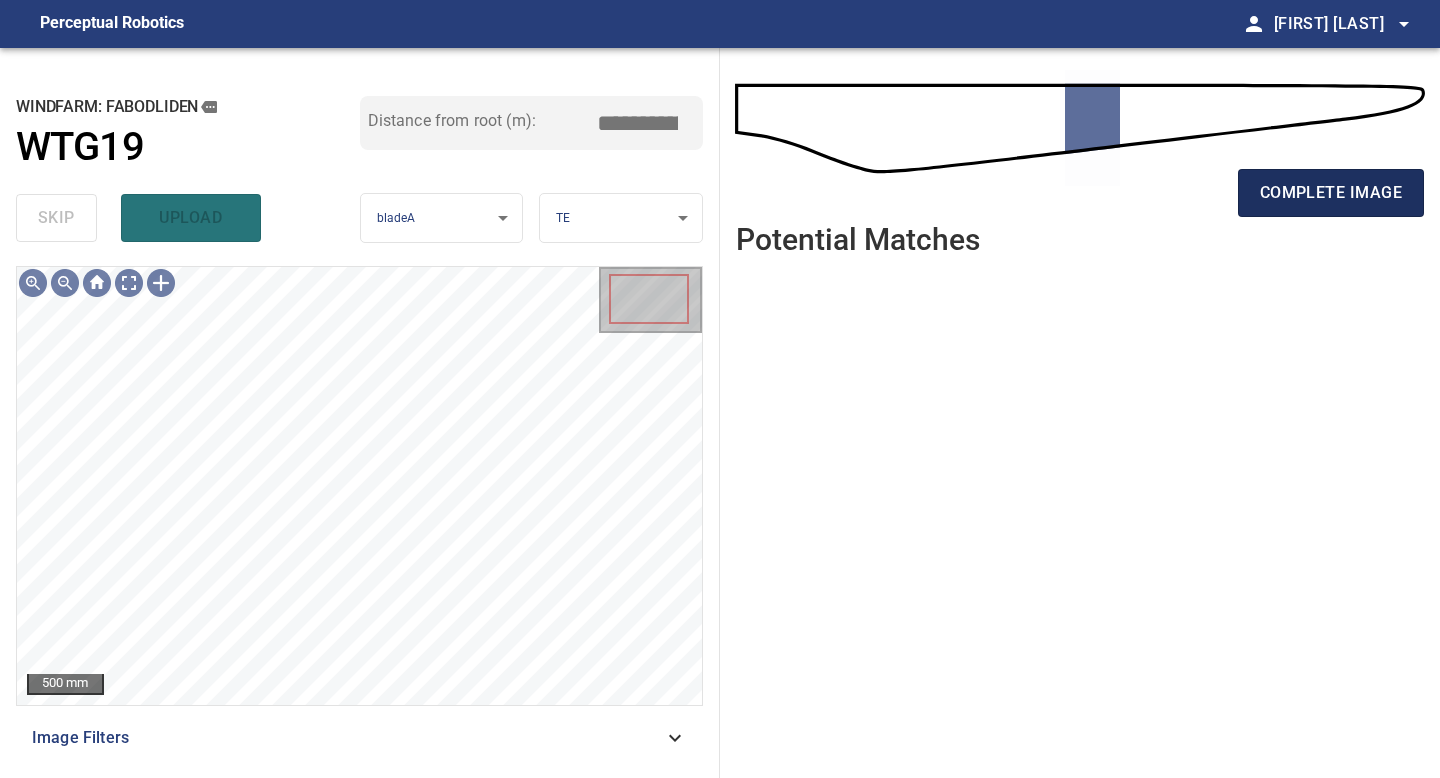 click on "complete image" at bounding box center [1331, 193] 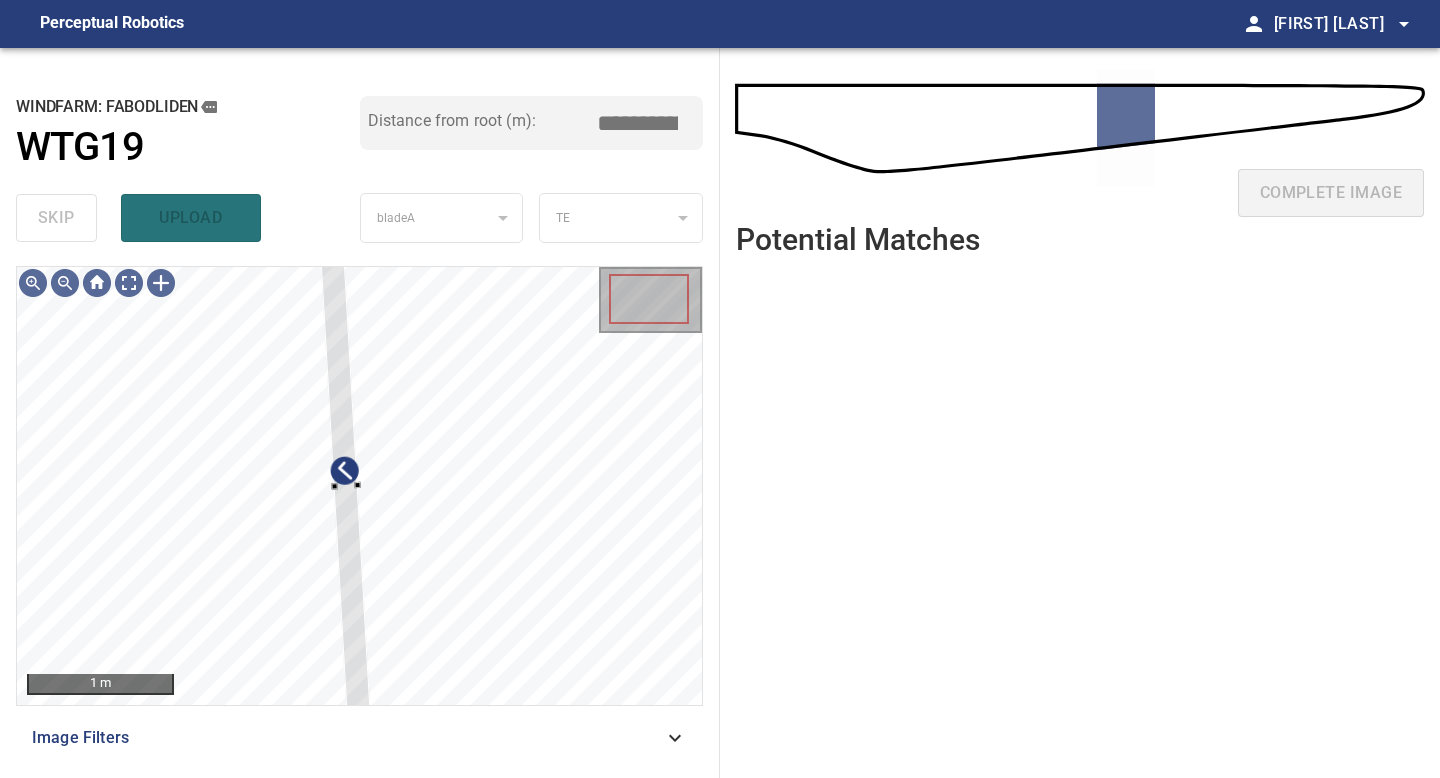 click on "1 m Image Filters" at bounding box center [359, 514] 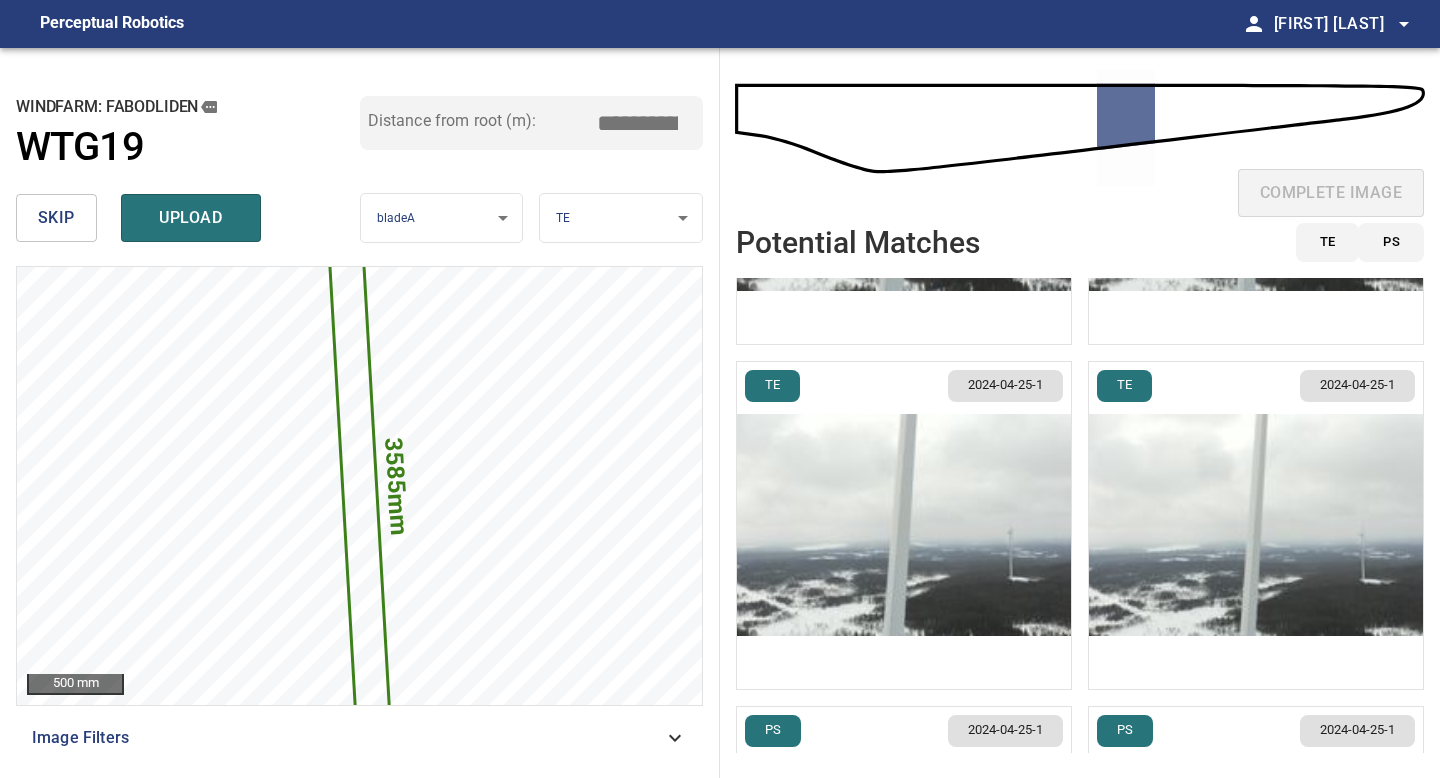 scroll, scrollTop: 0, scrollLeft: 0, axis: both 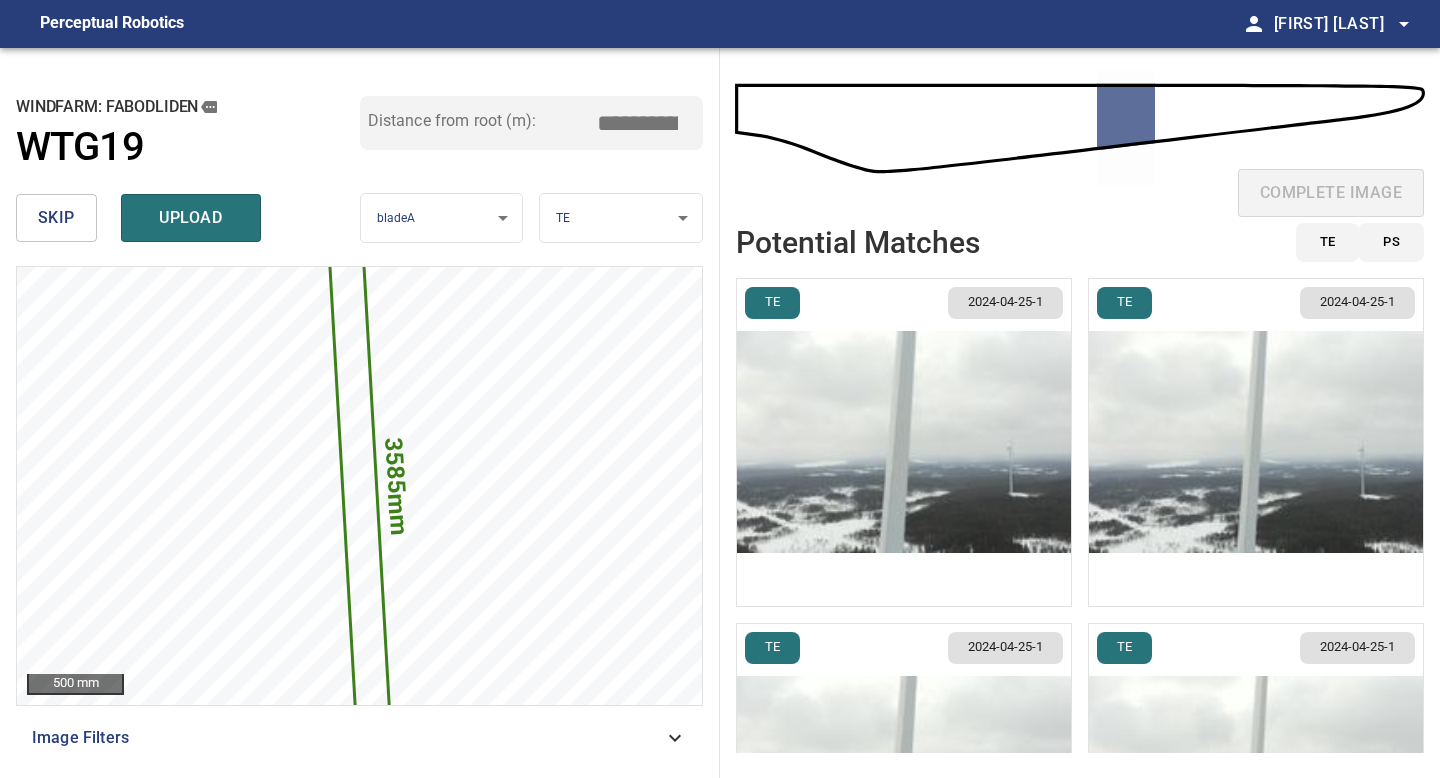 click at bounding box center (904, 442) 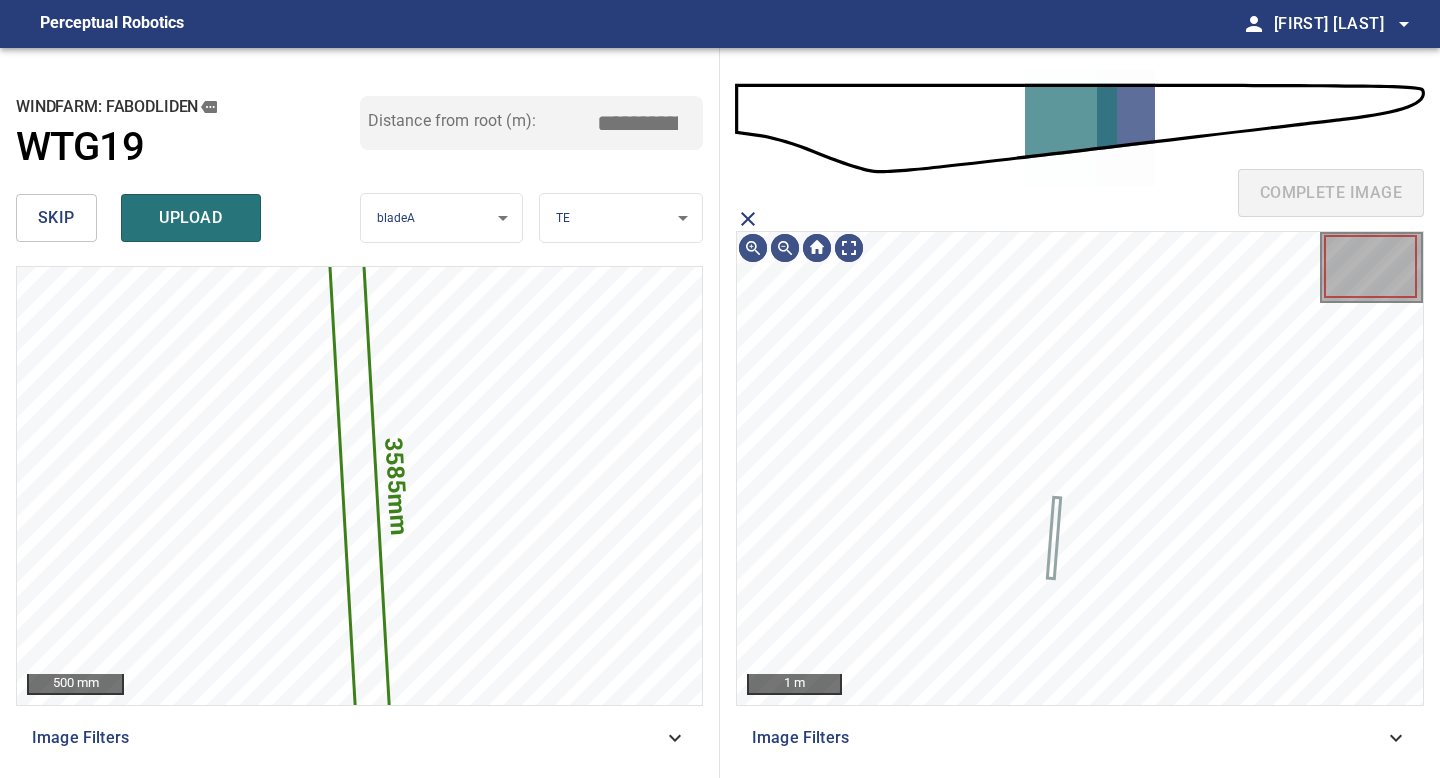 click 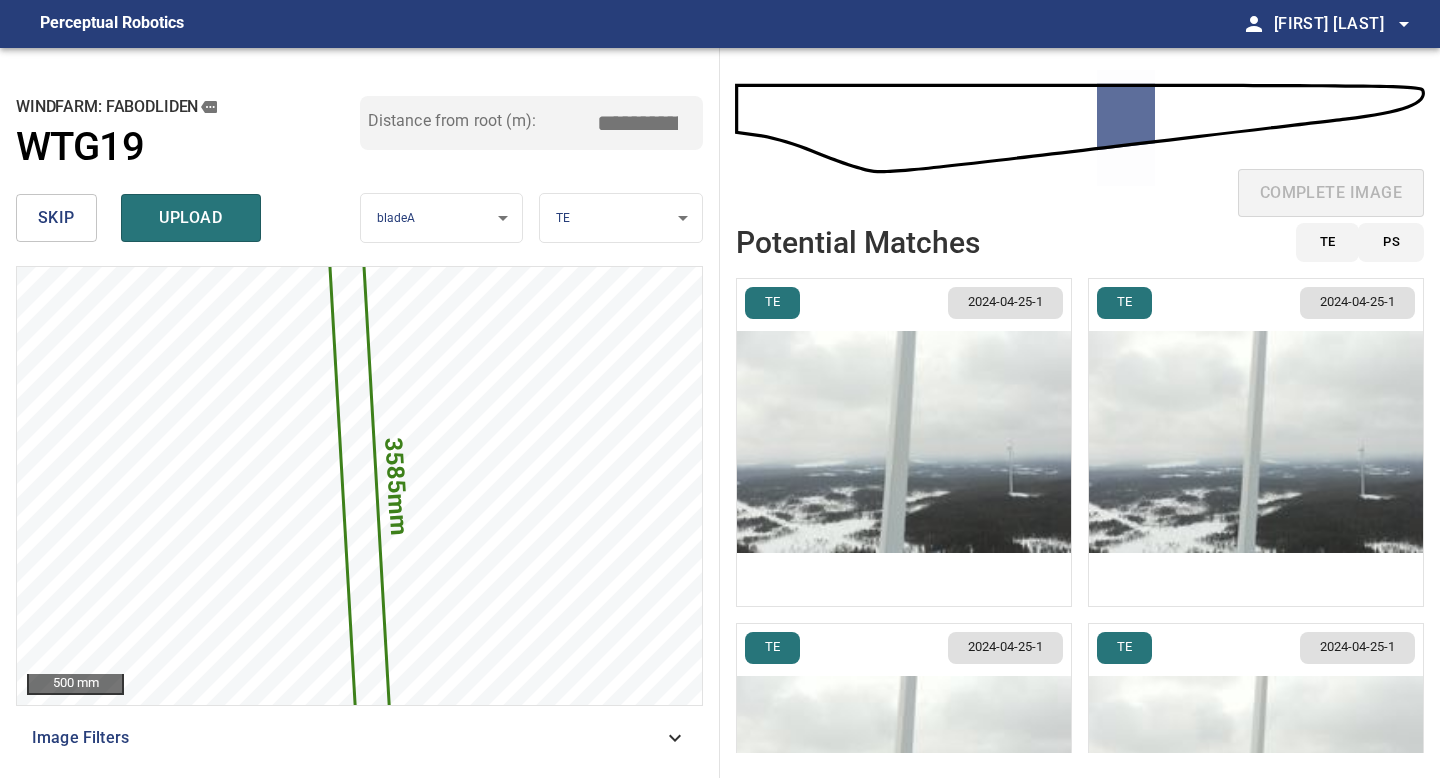 drag, startPoint x: 642, startPoint y: 117, endPoint x: 523, endPoint y: 121, distance: 119.06721 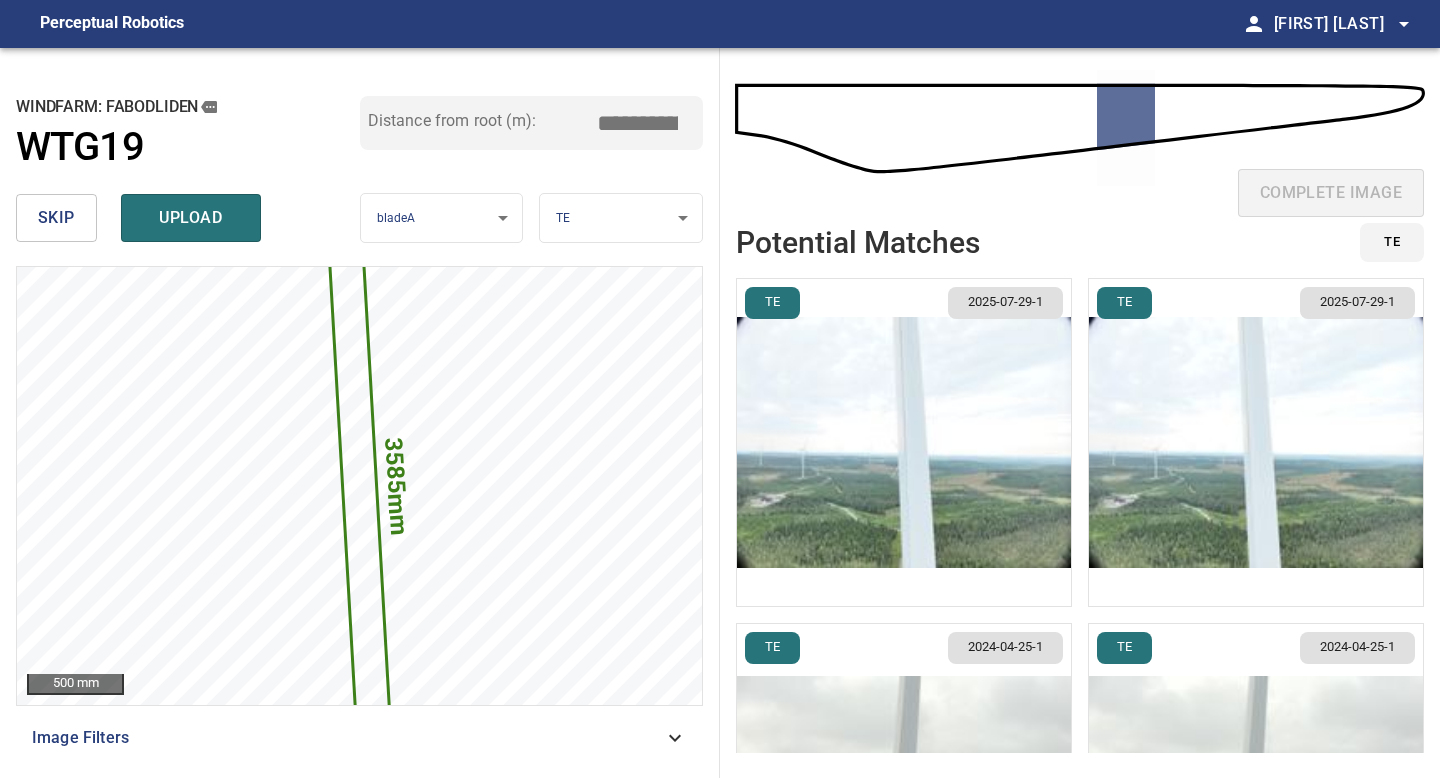 type on "*****" 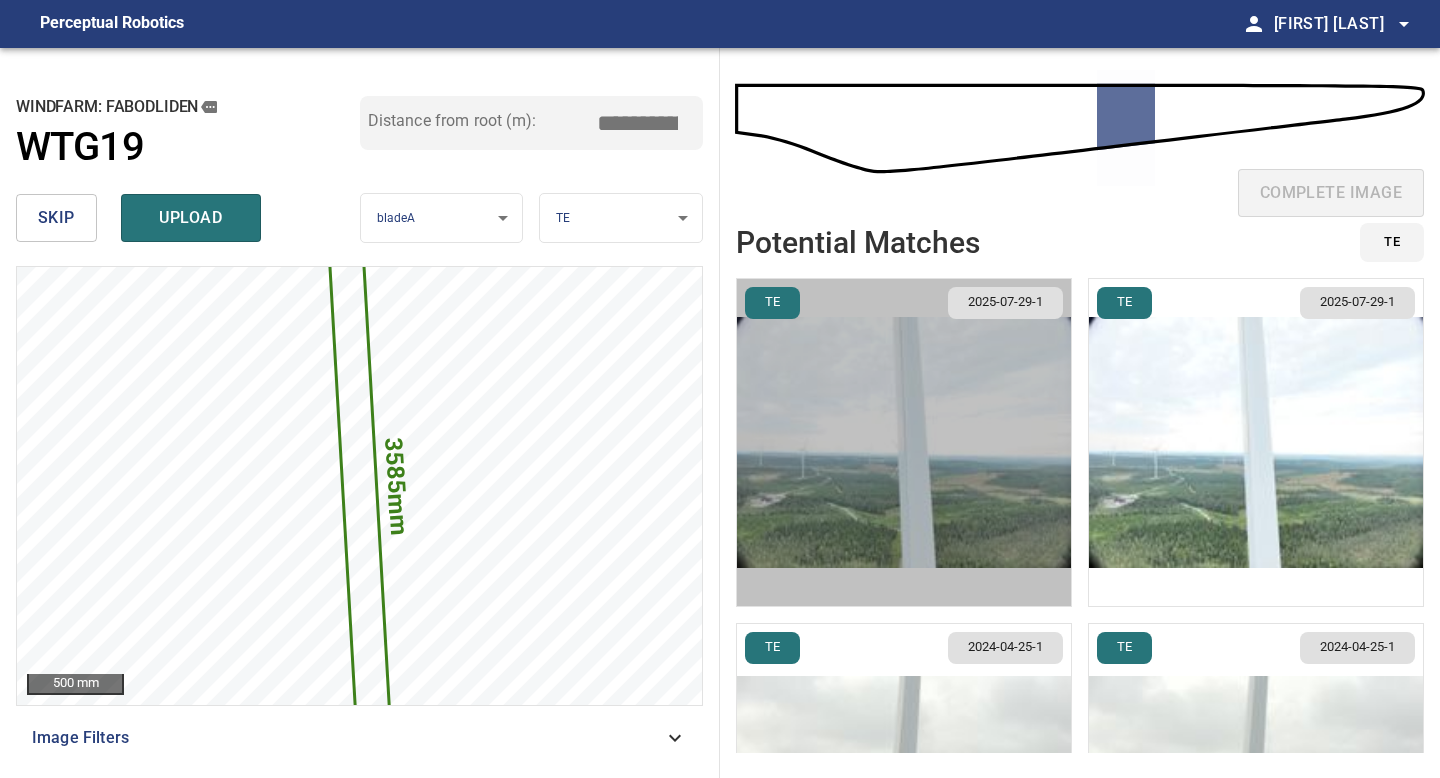 click at bounding box center (904, 442) 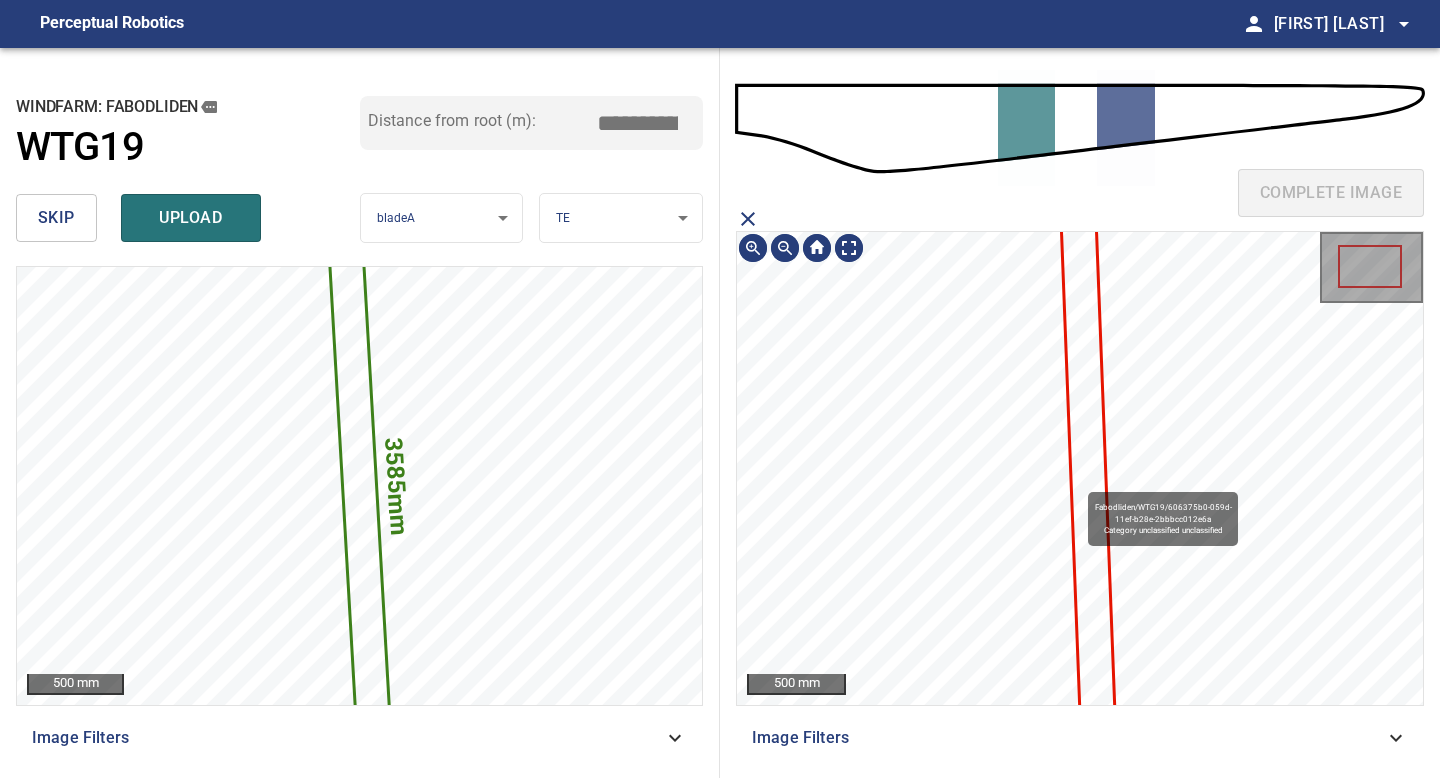 click 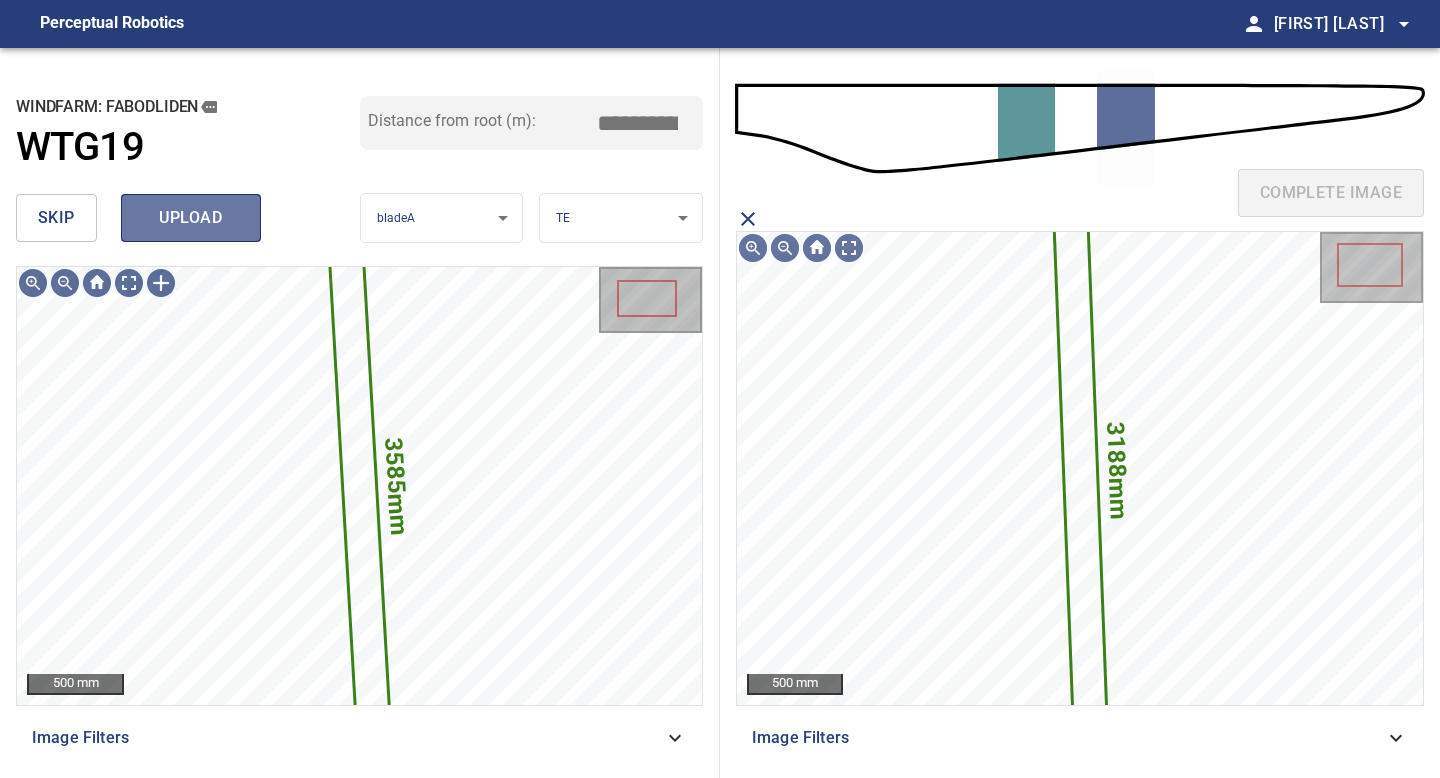 click on "upload" at bounding box center [191, 218] 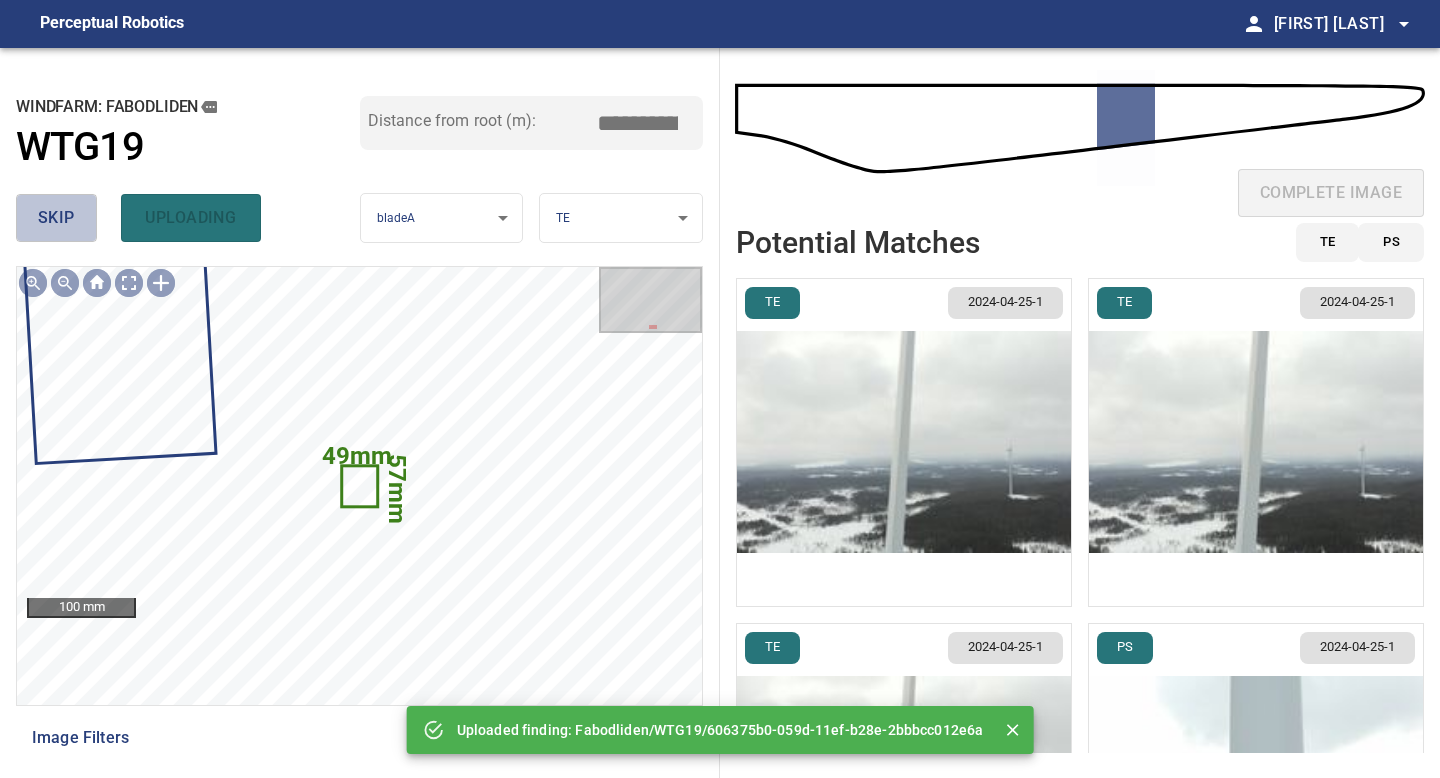 click on "skip" at bounding box center [56, 218] 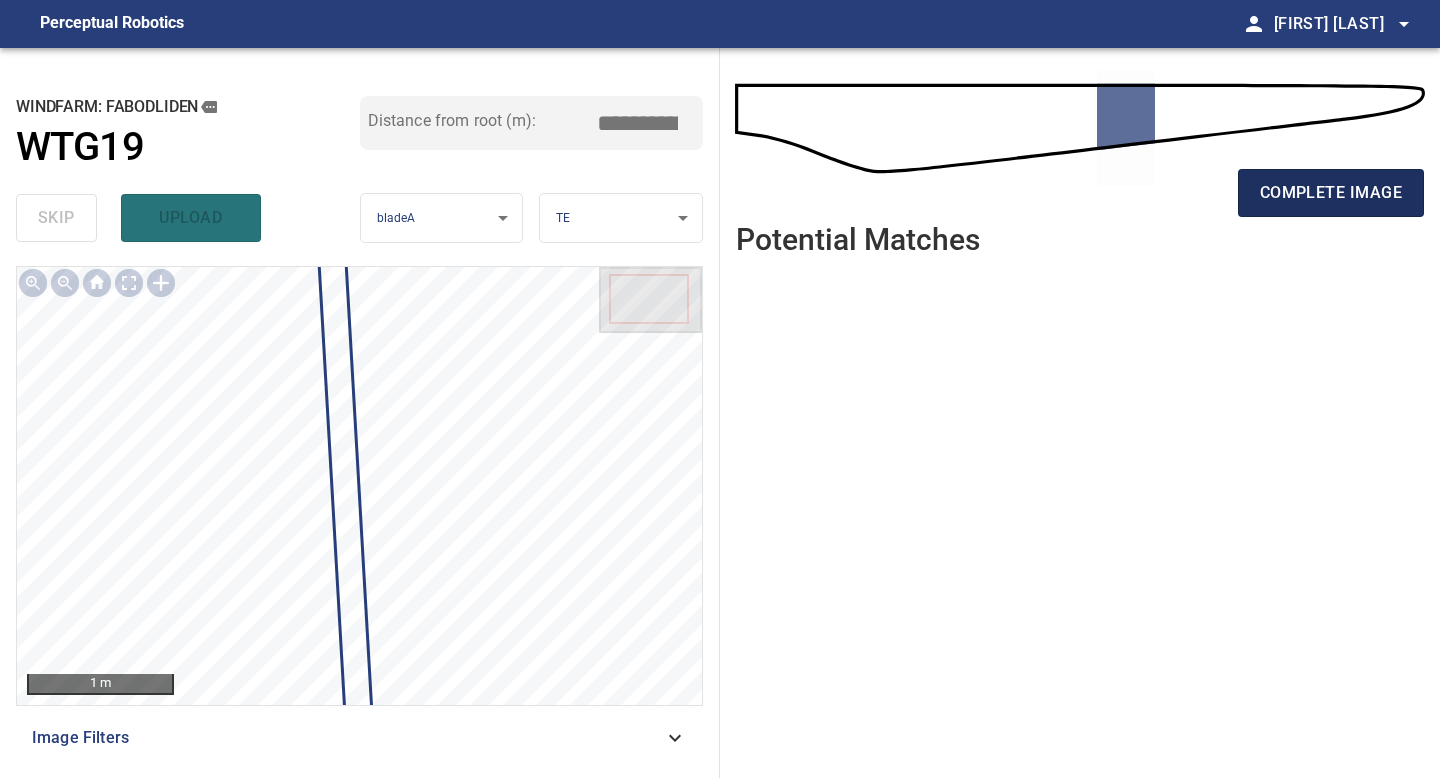 click on "complete image" at bounding box center (1331, 193) 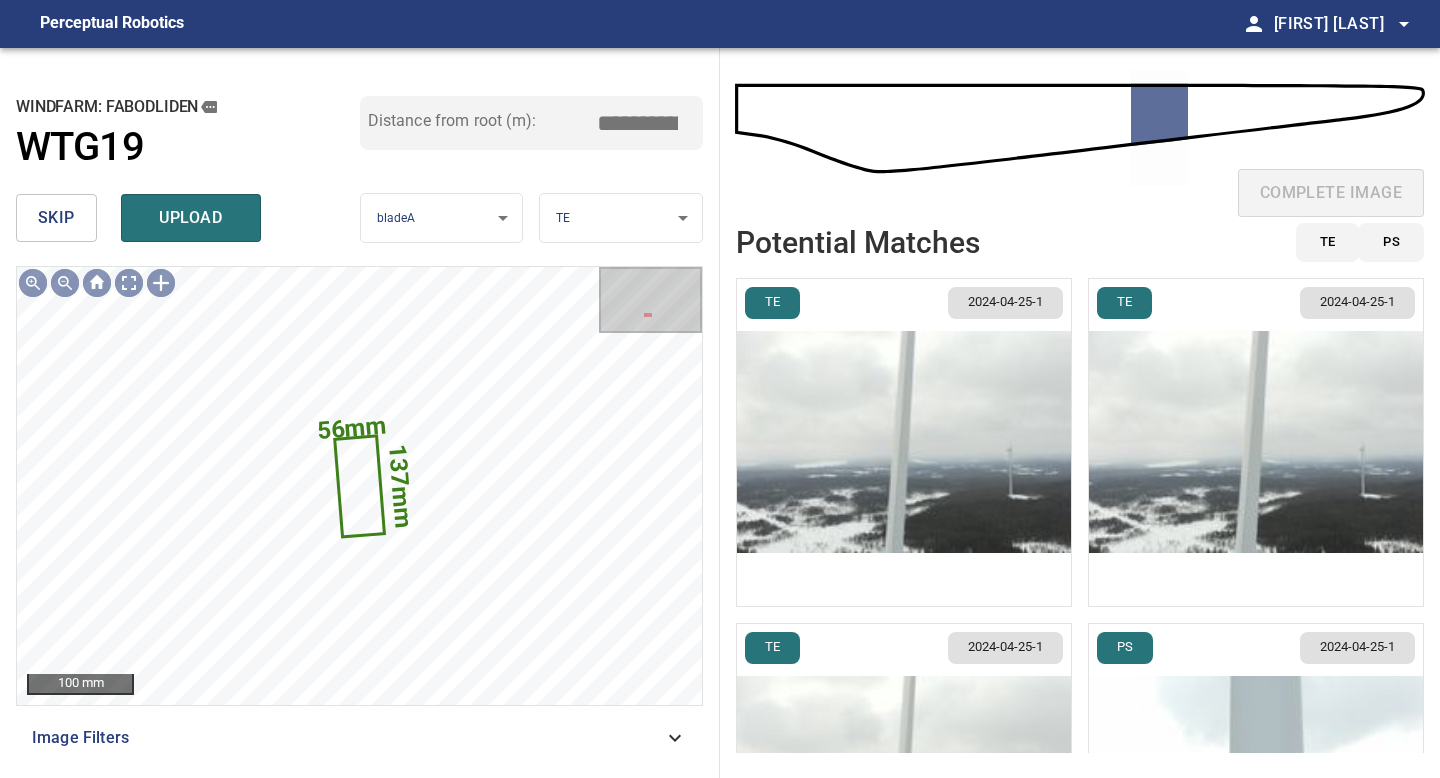 click on "skip" at bounding box center (56, 218) 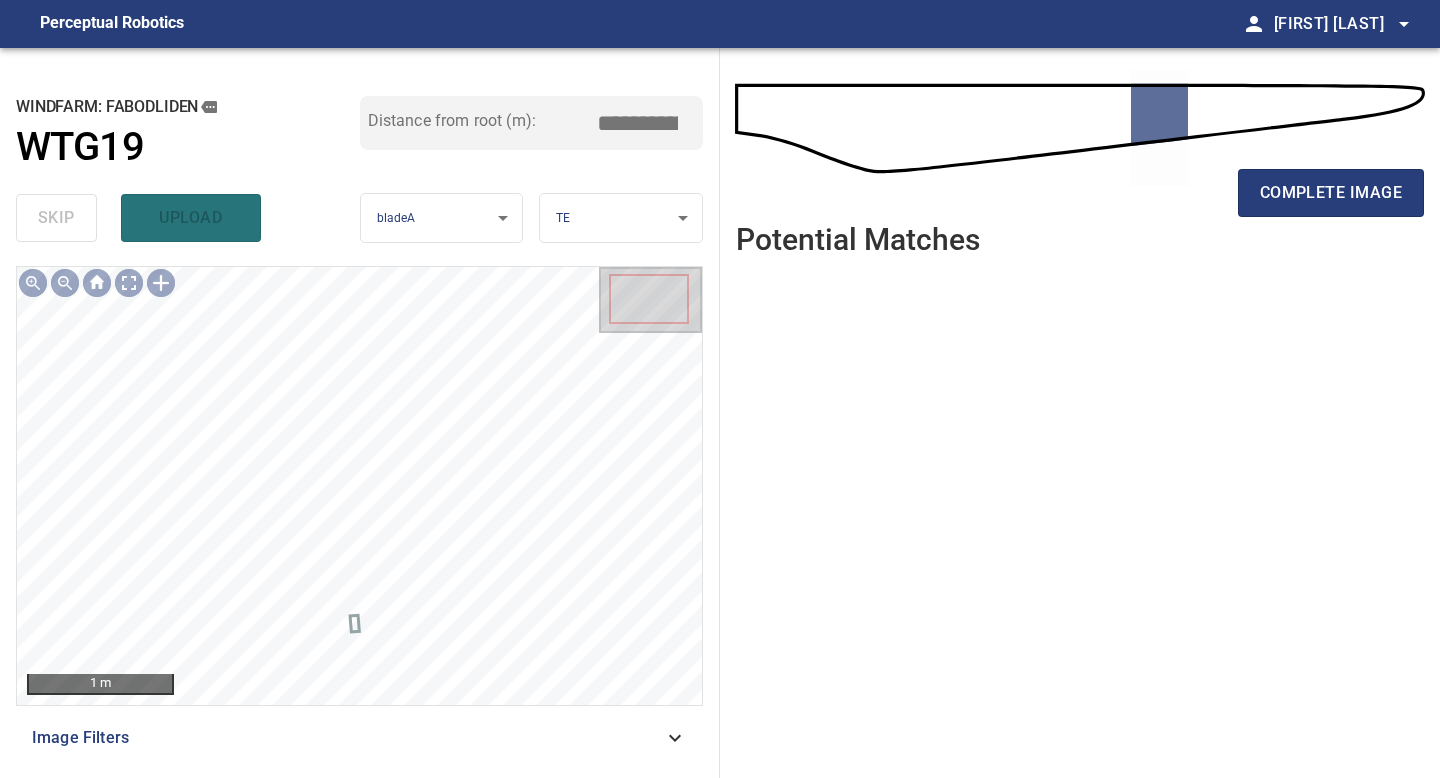 click on "complete image" at bounding box center (1080, 201) 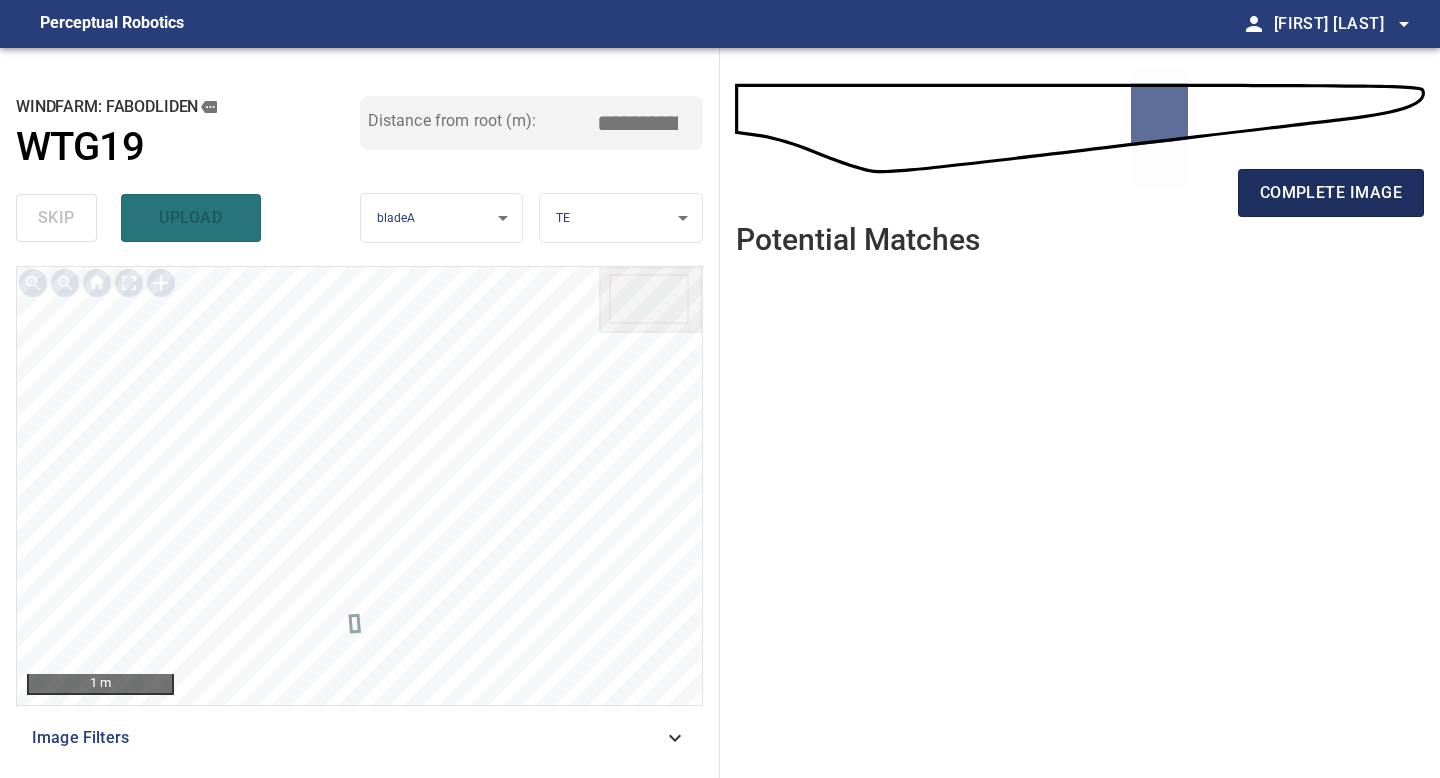 click on "complete image" at bounding box center [1331, 193] 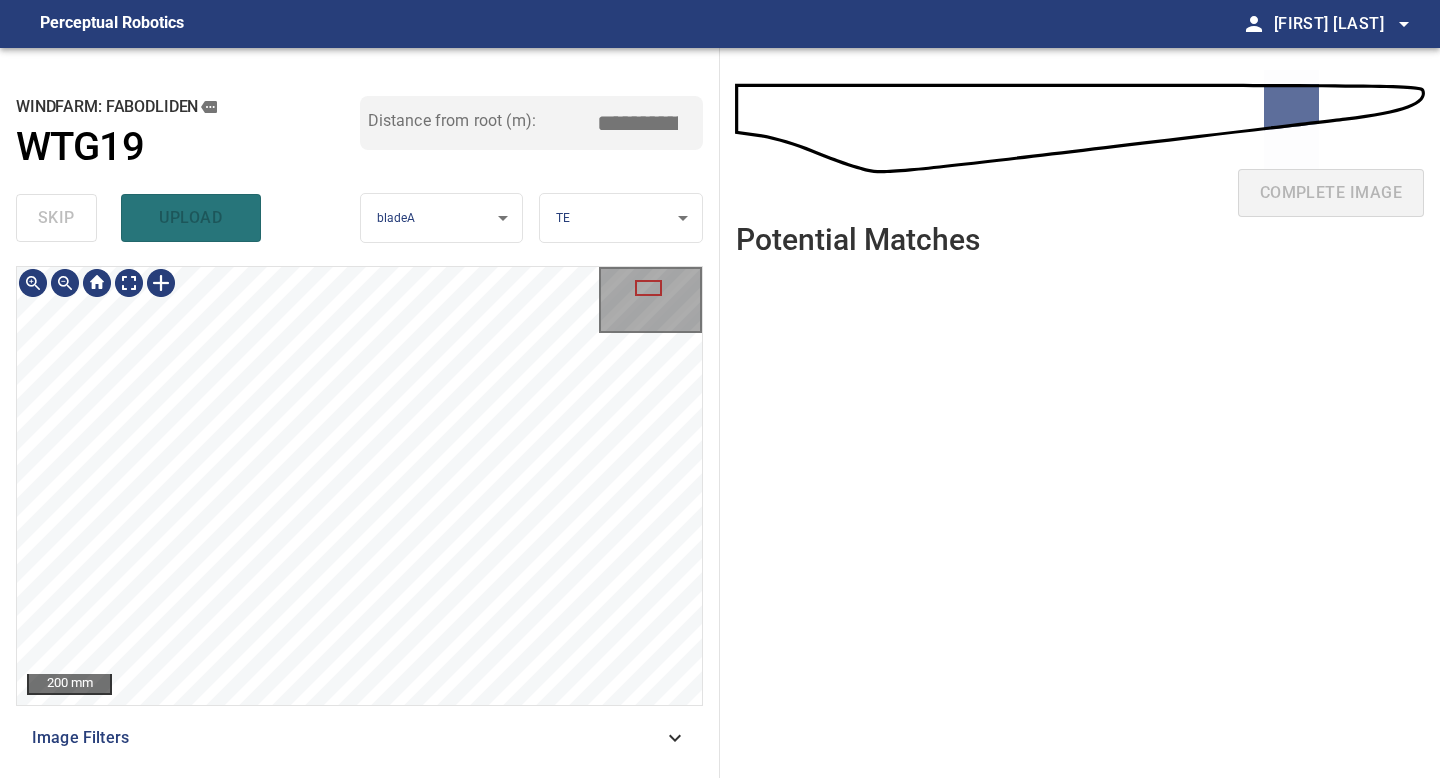click on "200 mm Image Filters" at bounding box center (359, 514) 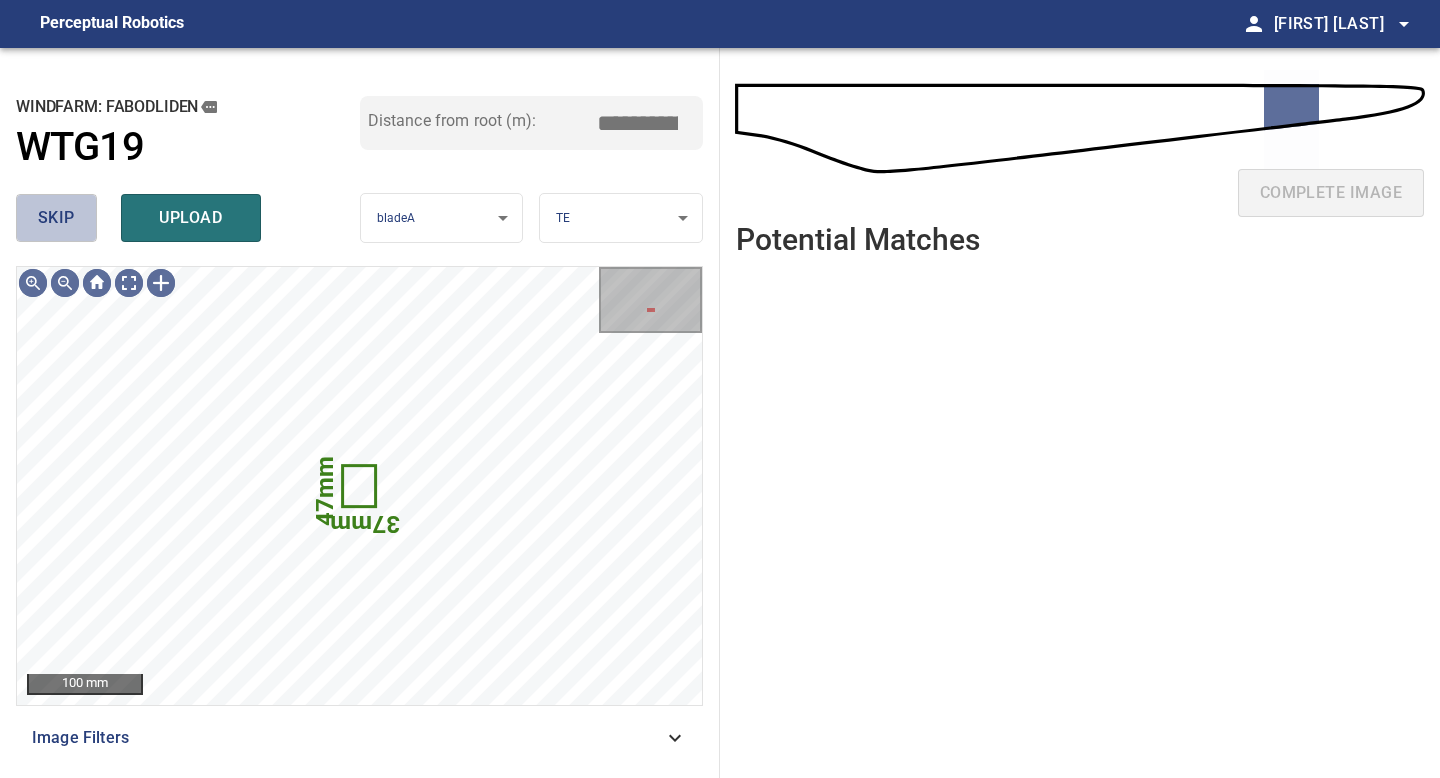 click on "skip" at bounding box center [56, 218] 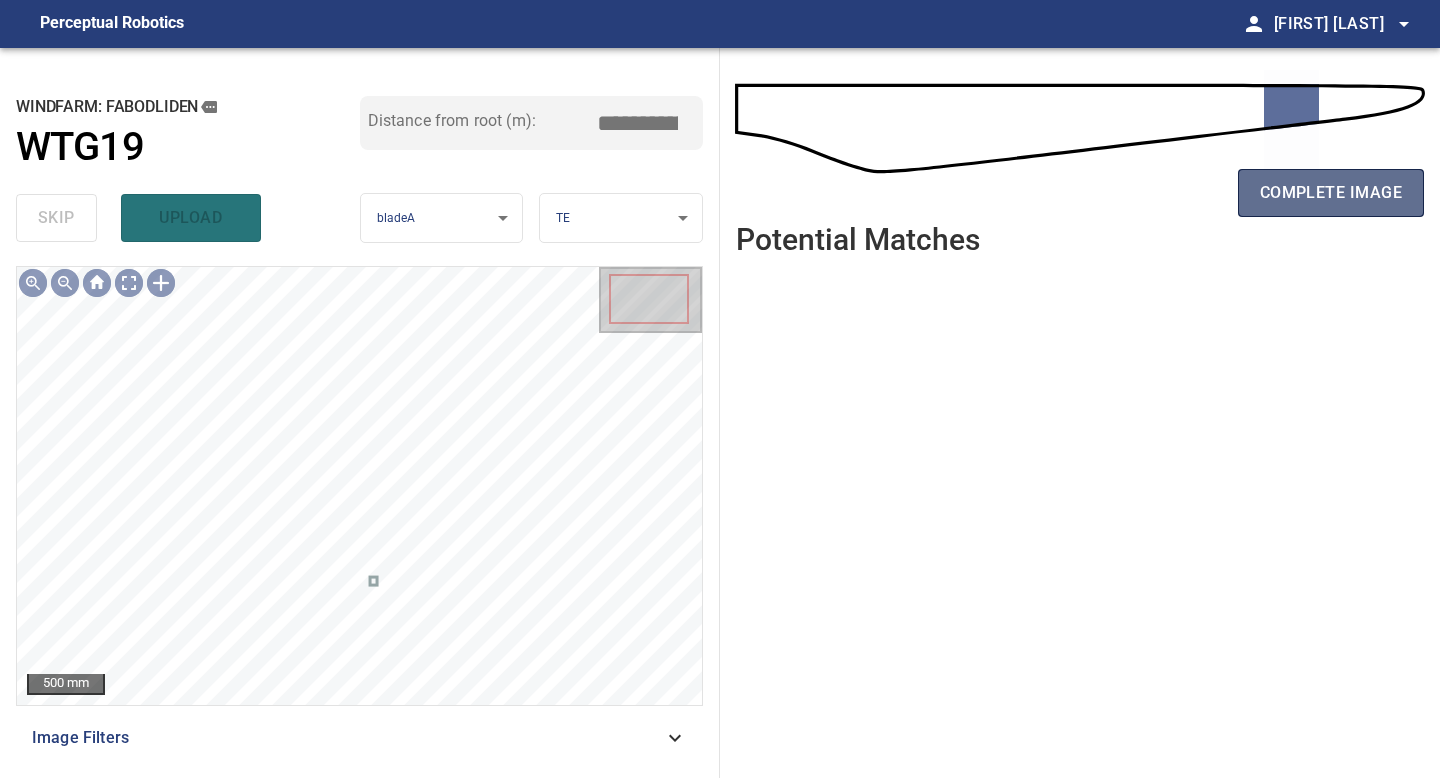 click on "complete image" at bounding box center [1331, 193] 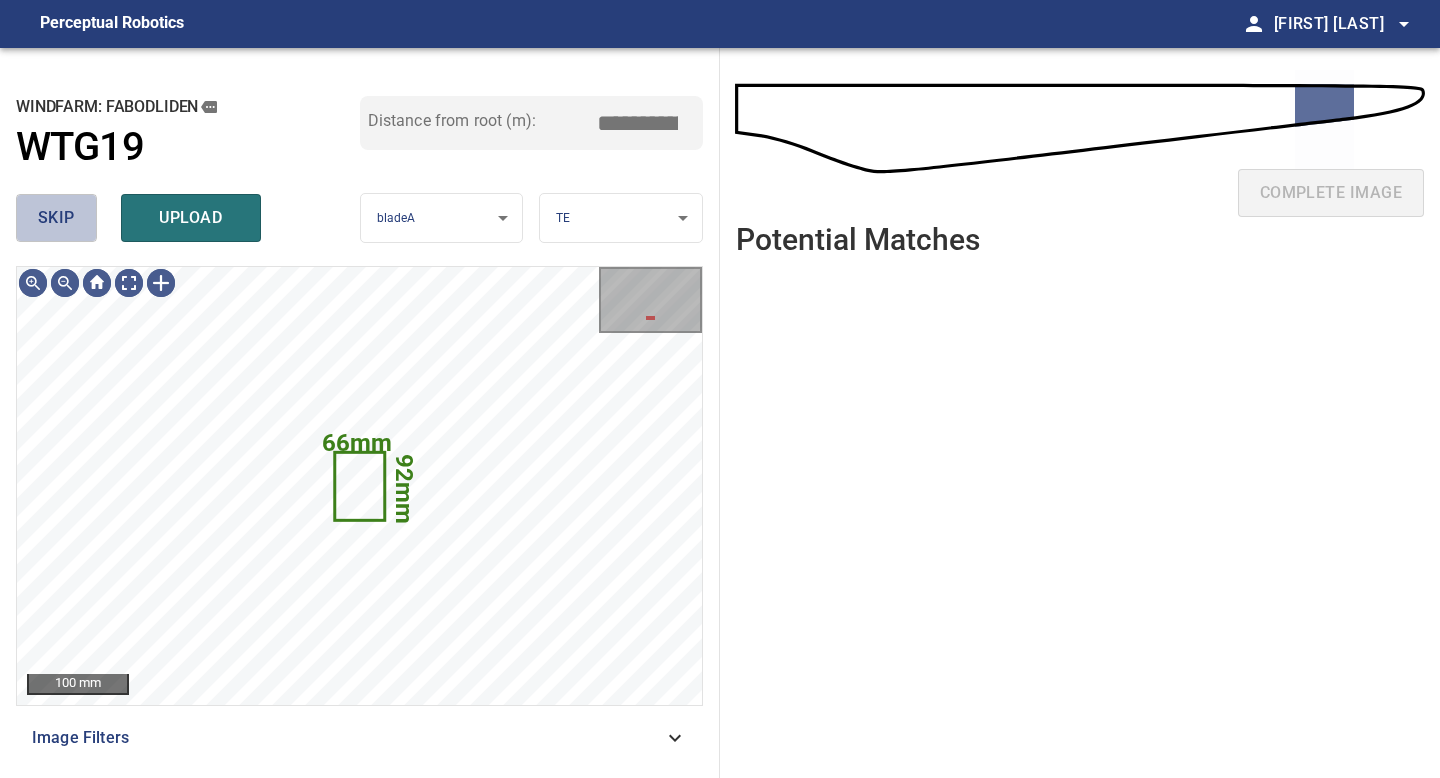 click on "skip" at bounding box center (56, 218) 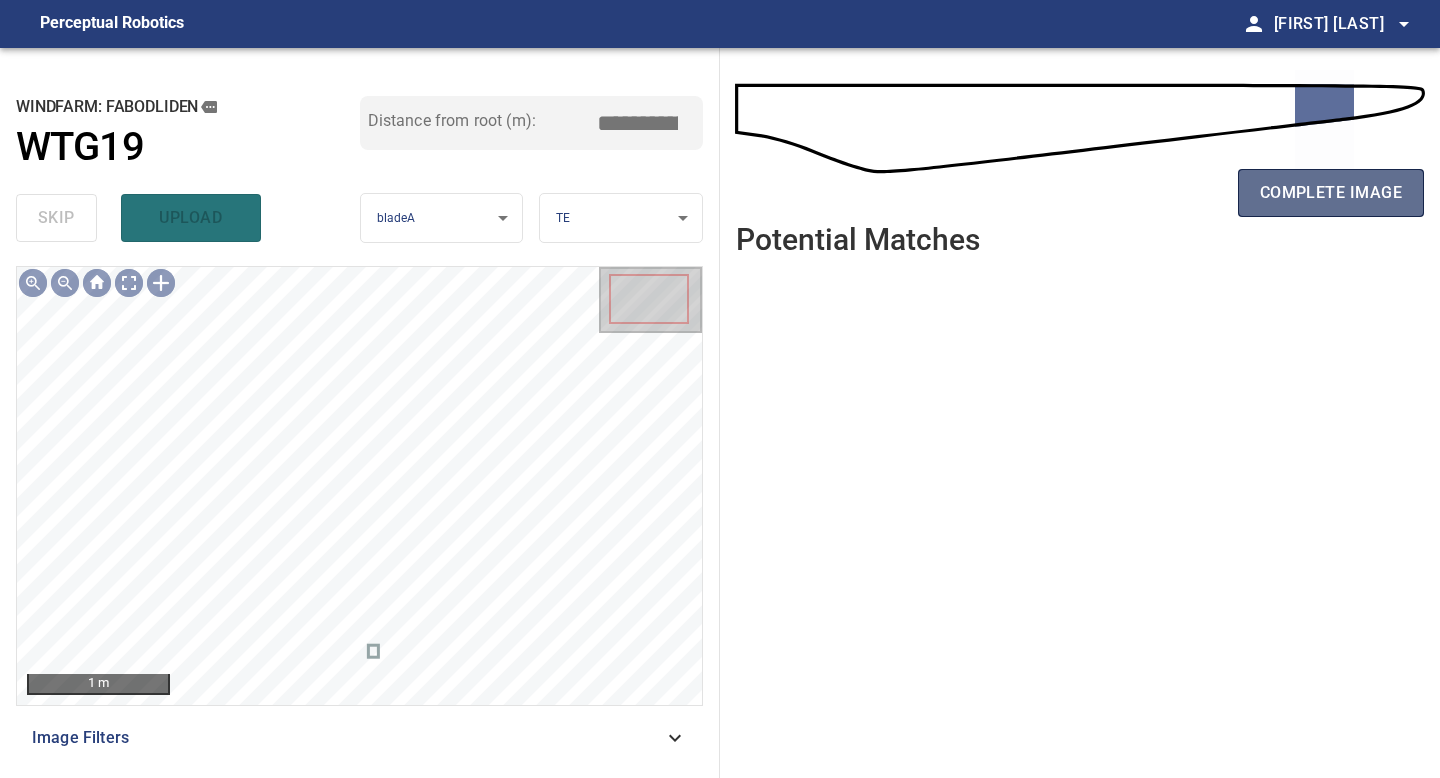 click on "complete image" at bounding box center (1331, 193) 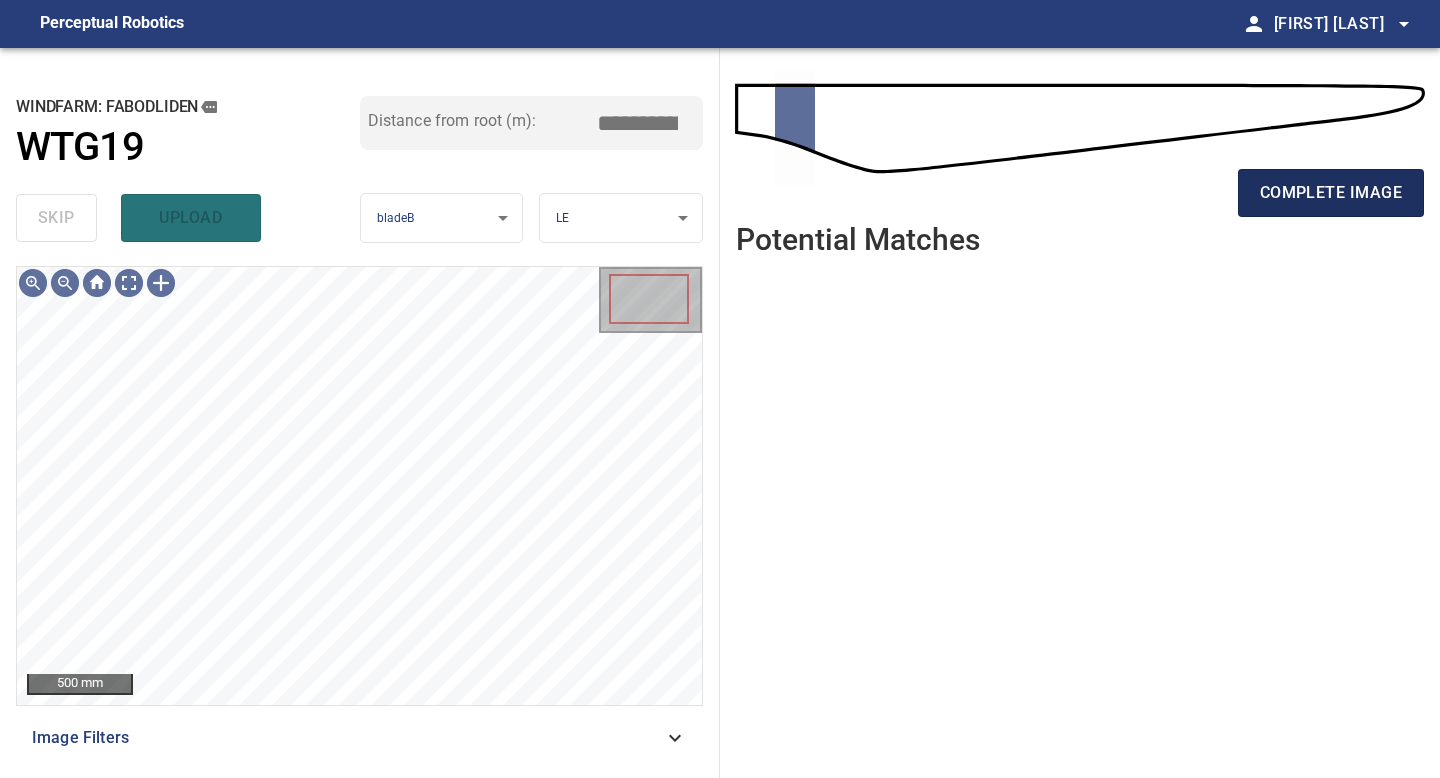 click on "complete image" at bounding box center [1331, 193] 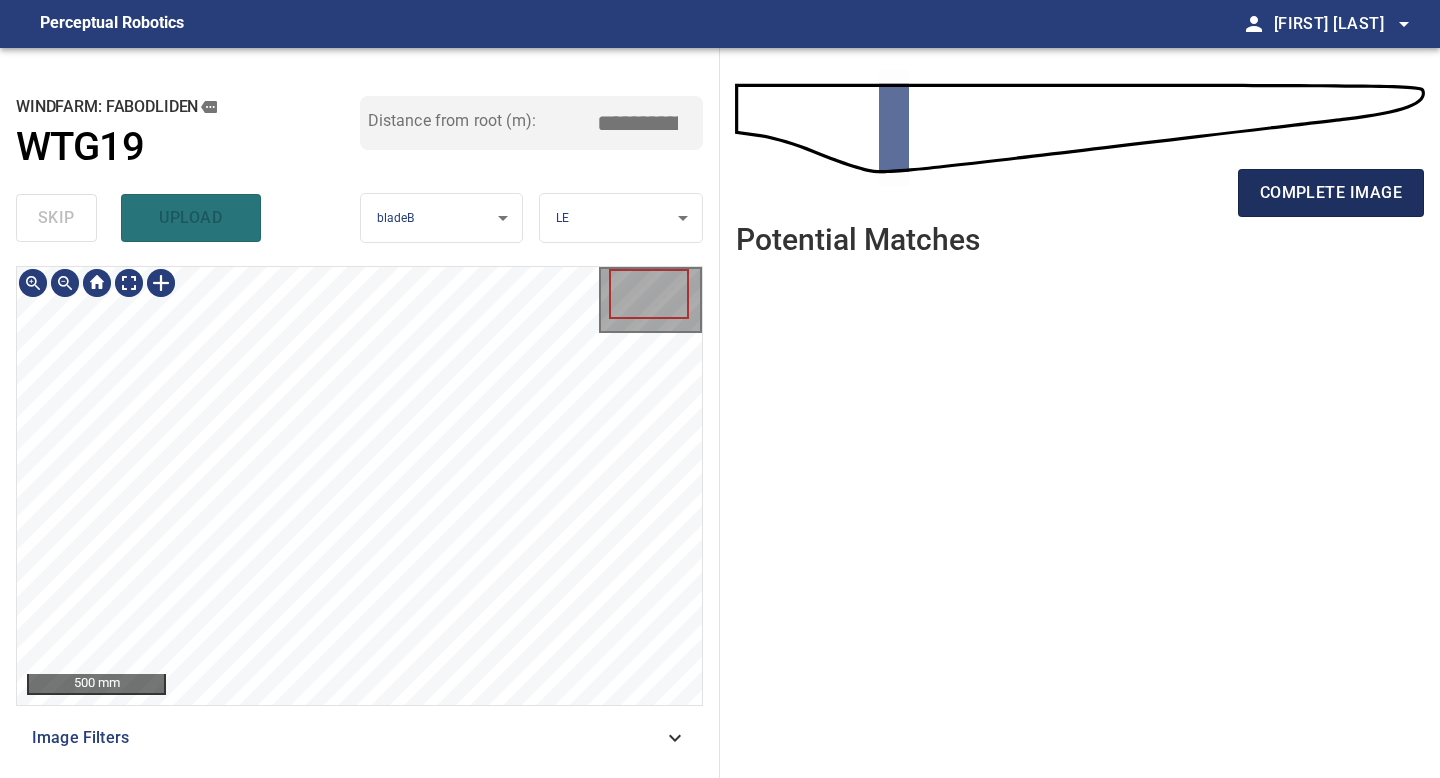 click on "complete image" at bounding box center [1331, 193] 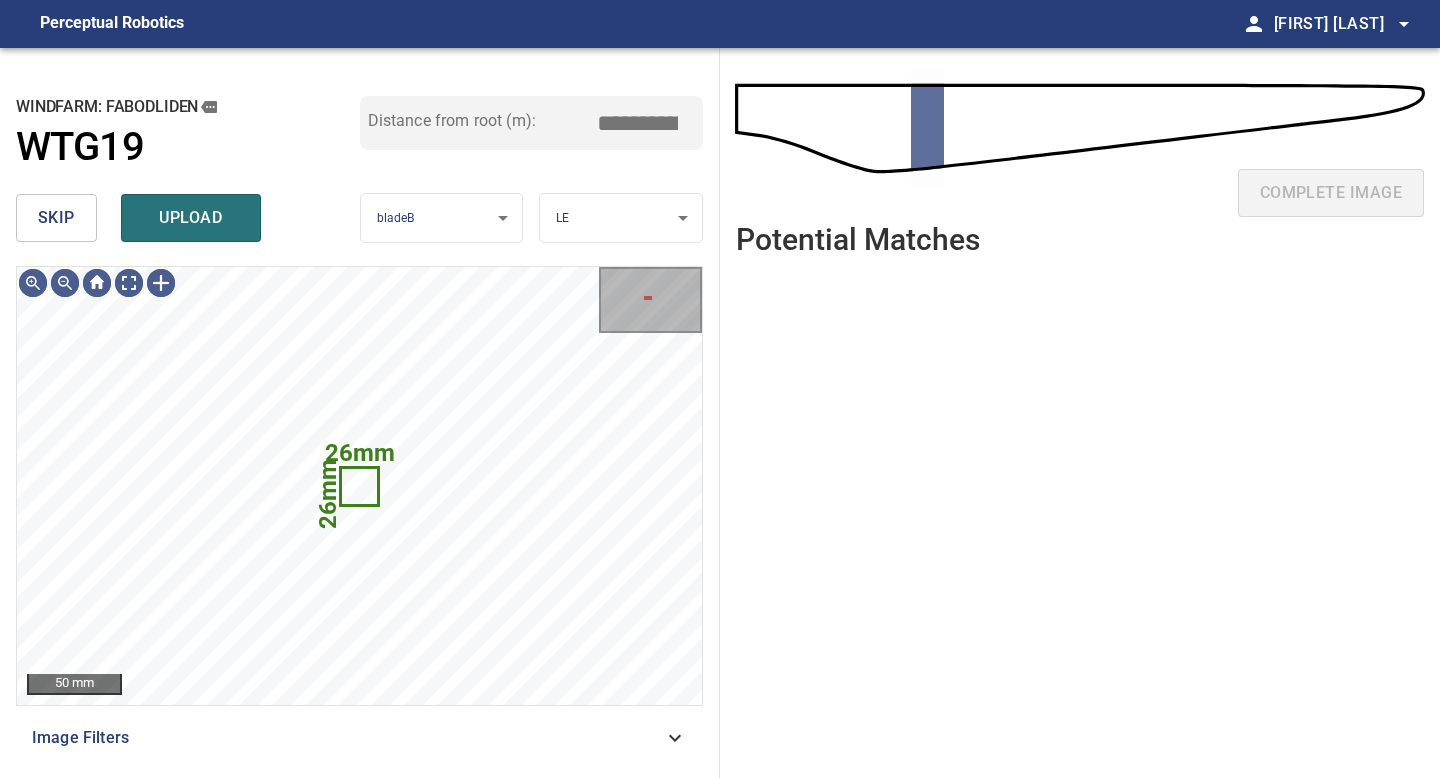 click on "skip" at bounding box center (56, 218) 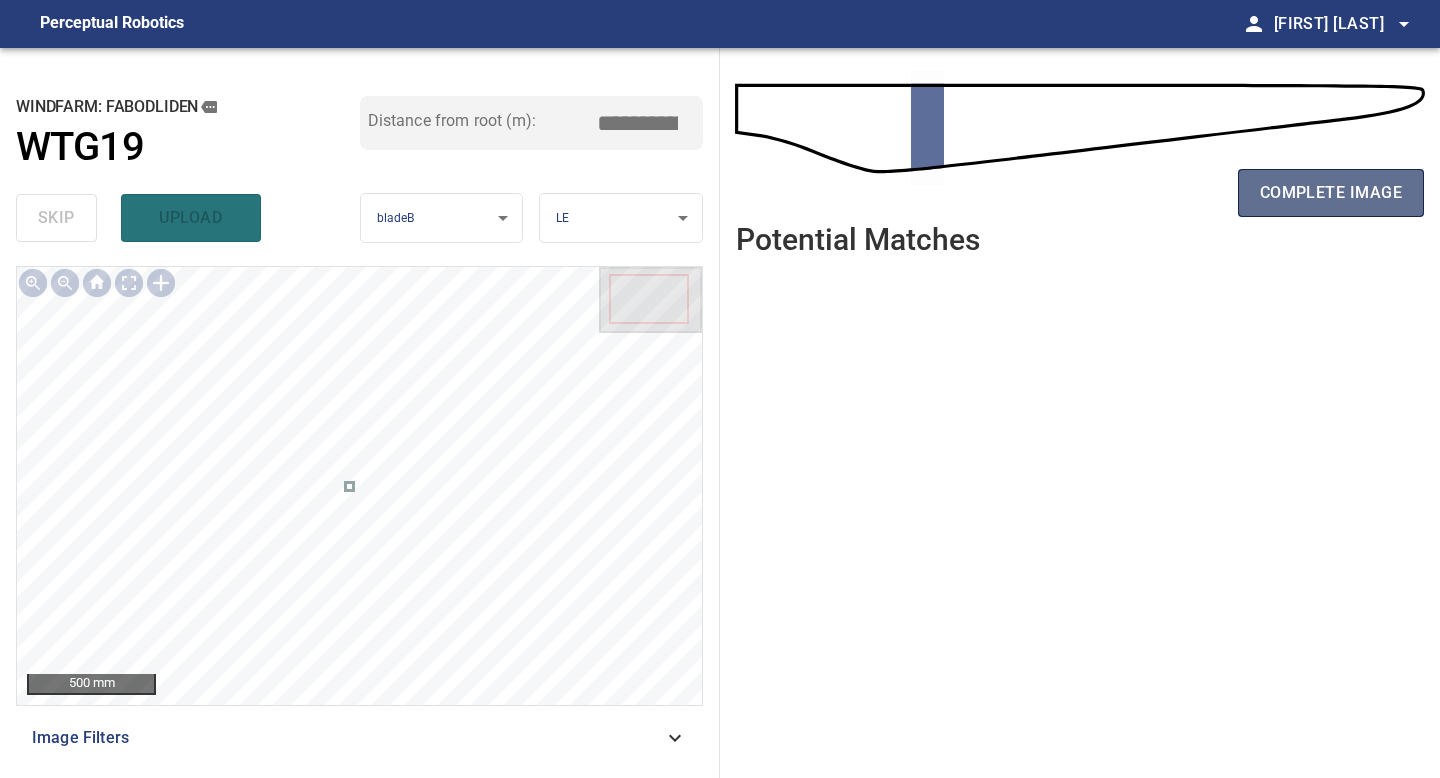 click on "complete image" at bounding box center [1331, 193] 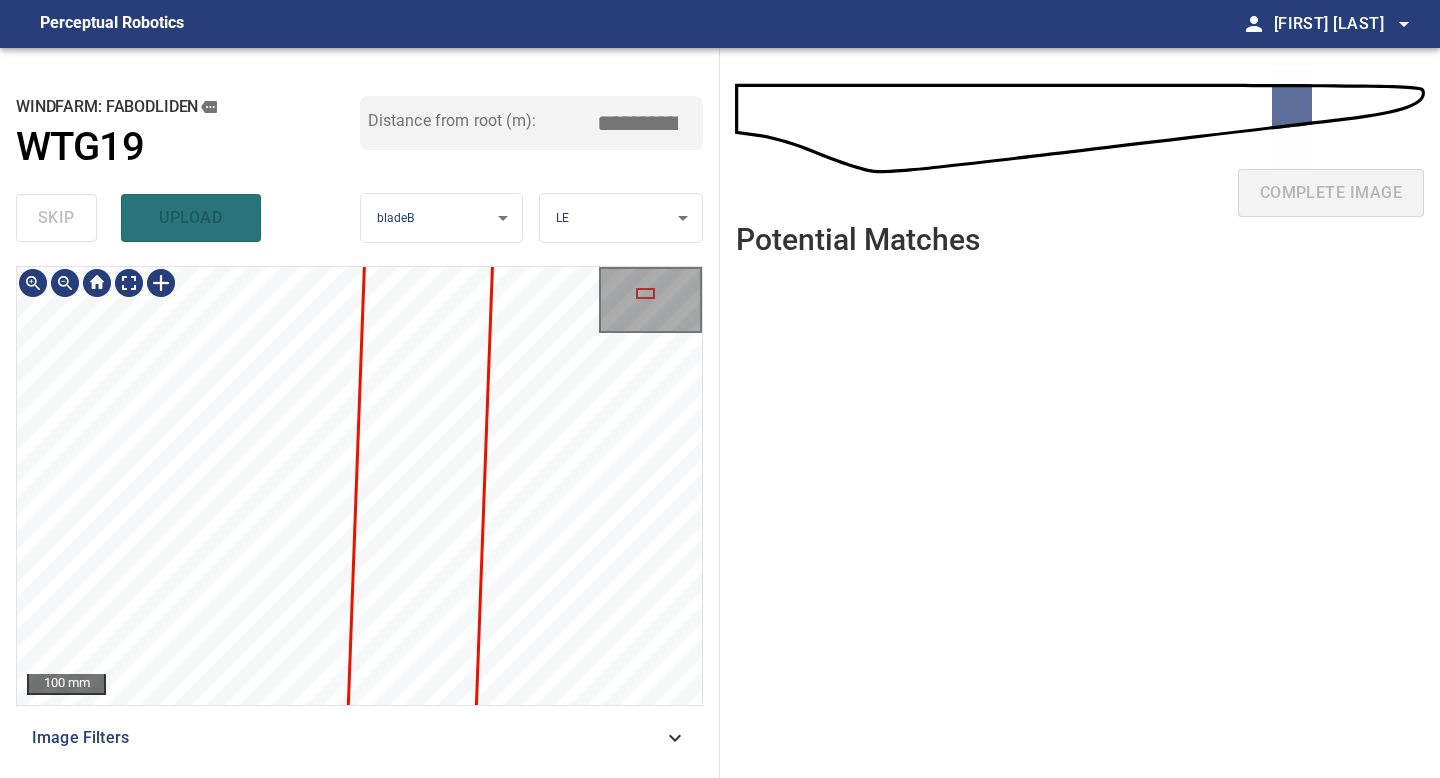 click on "**********" at bounding box center (360, 413) 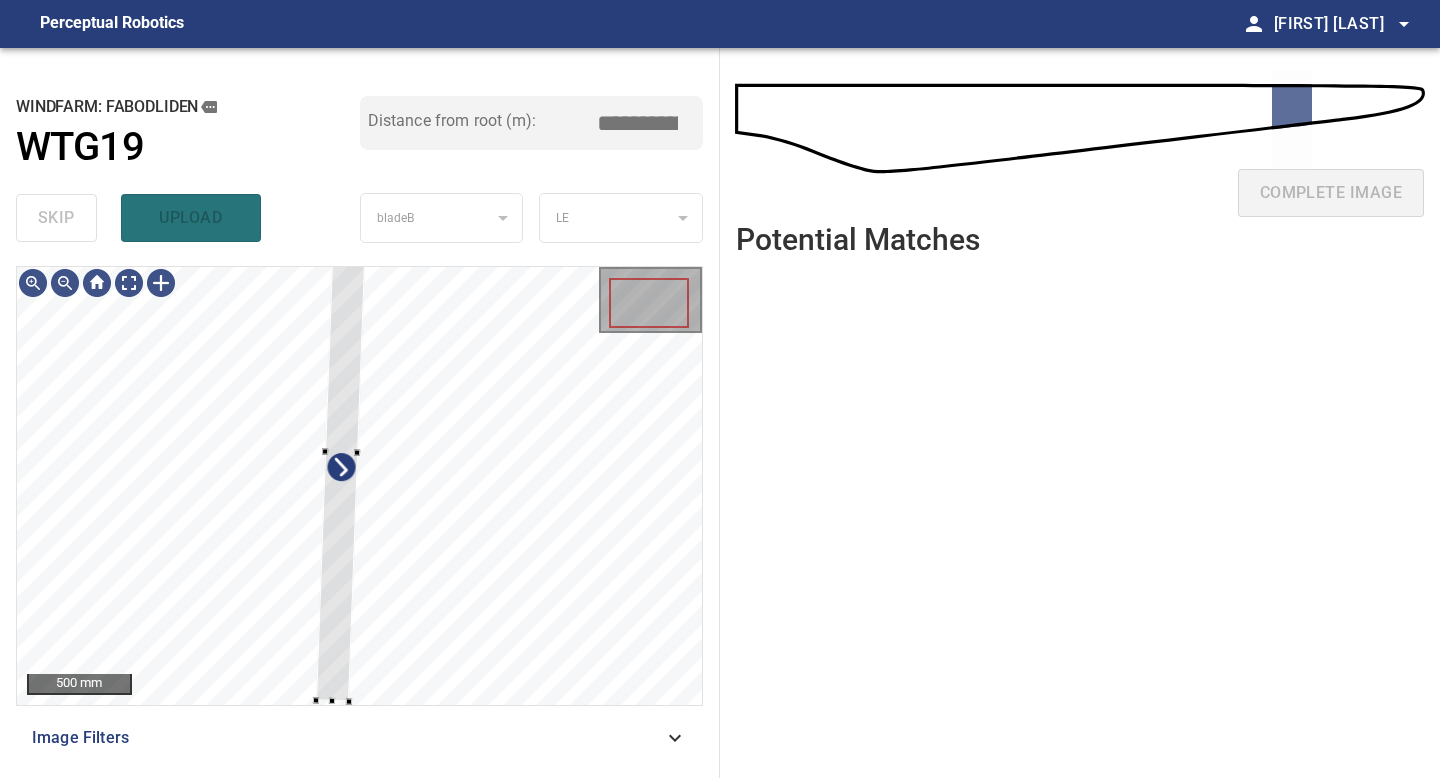 click on "500 mm Image Filters" at bounding box center [359, 514] 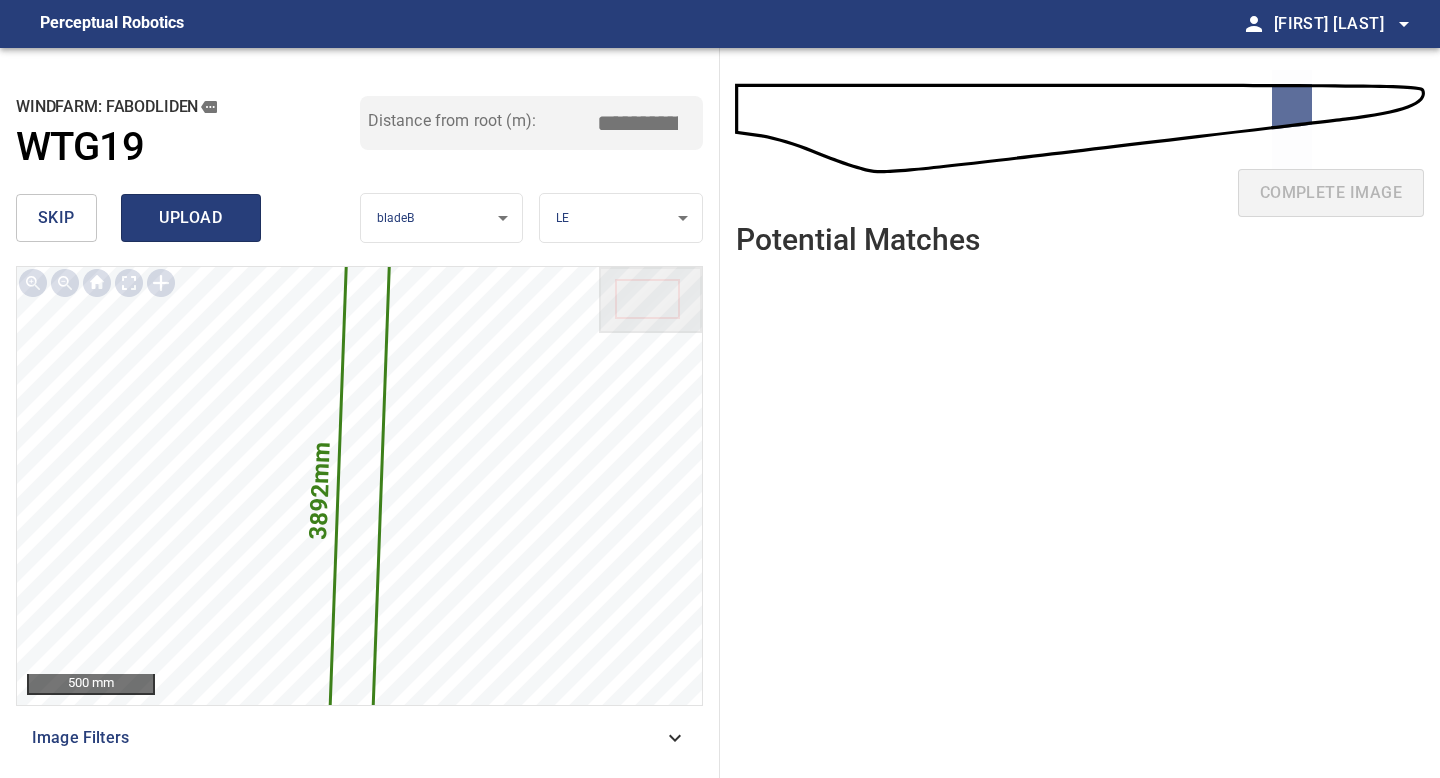click on "upload" at bounding box center (191, 218) 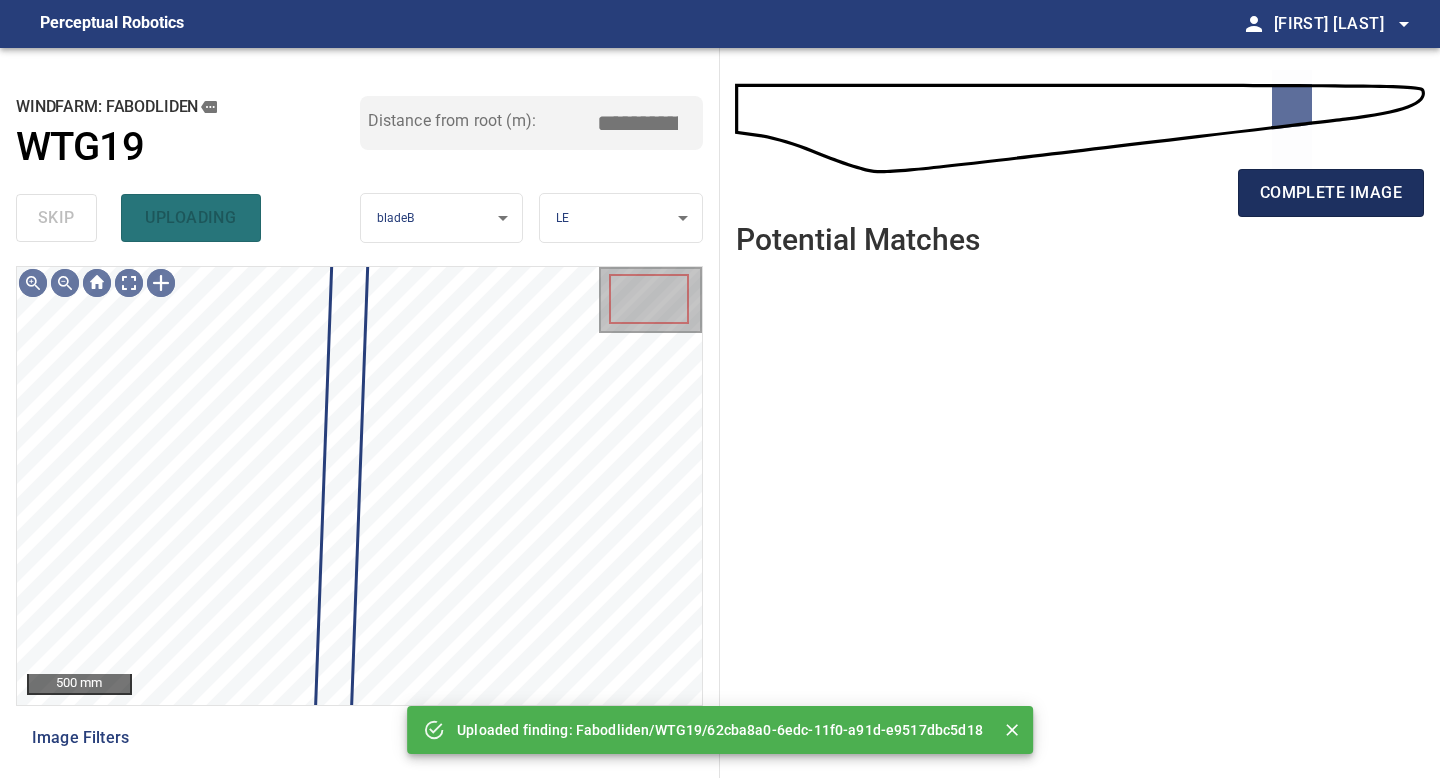 click on "complete image" at bounding box center [1331, 193] 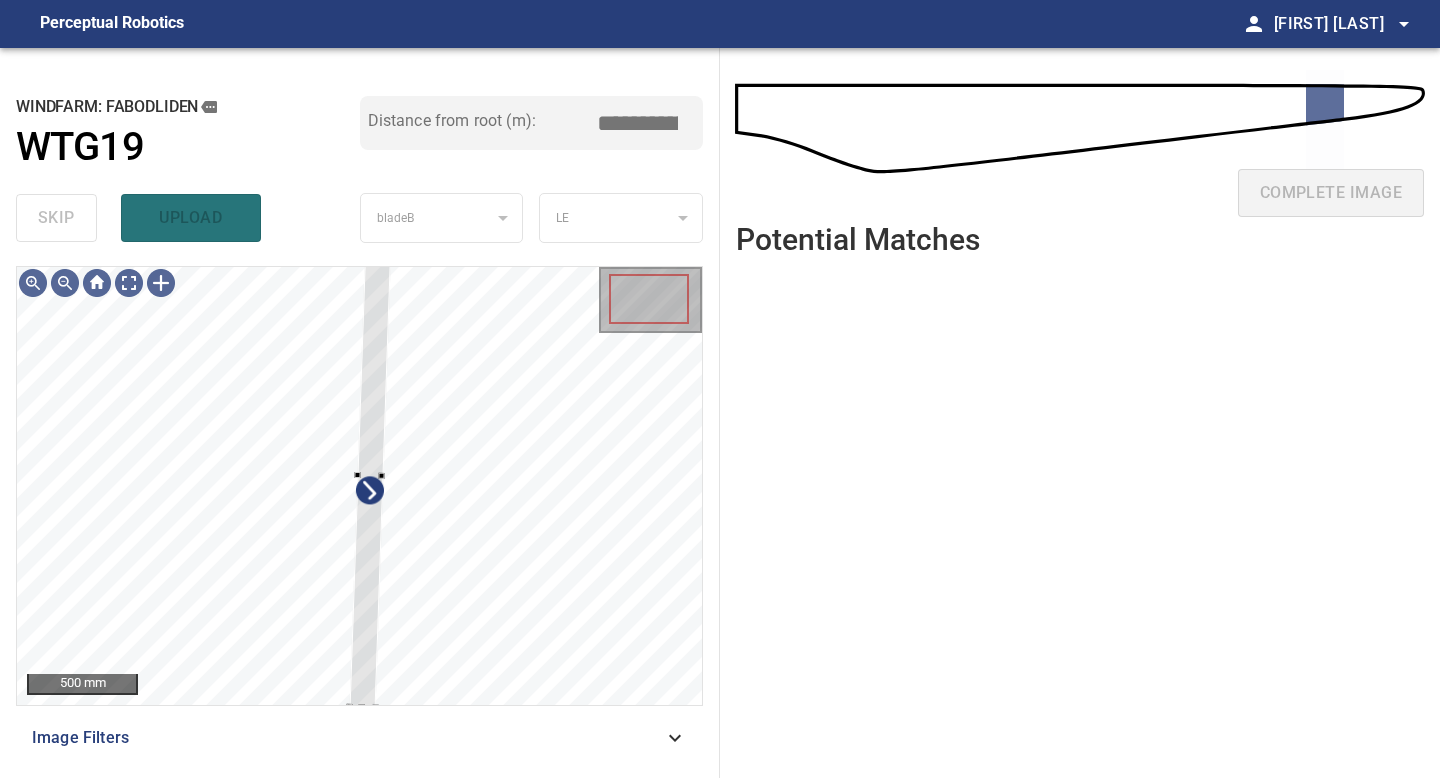 click on "500 mm Image Filters" at bounding box center (359, 514) 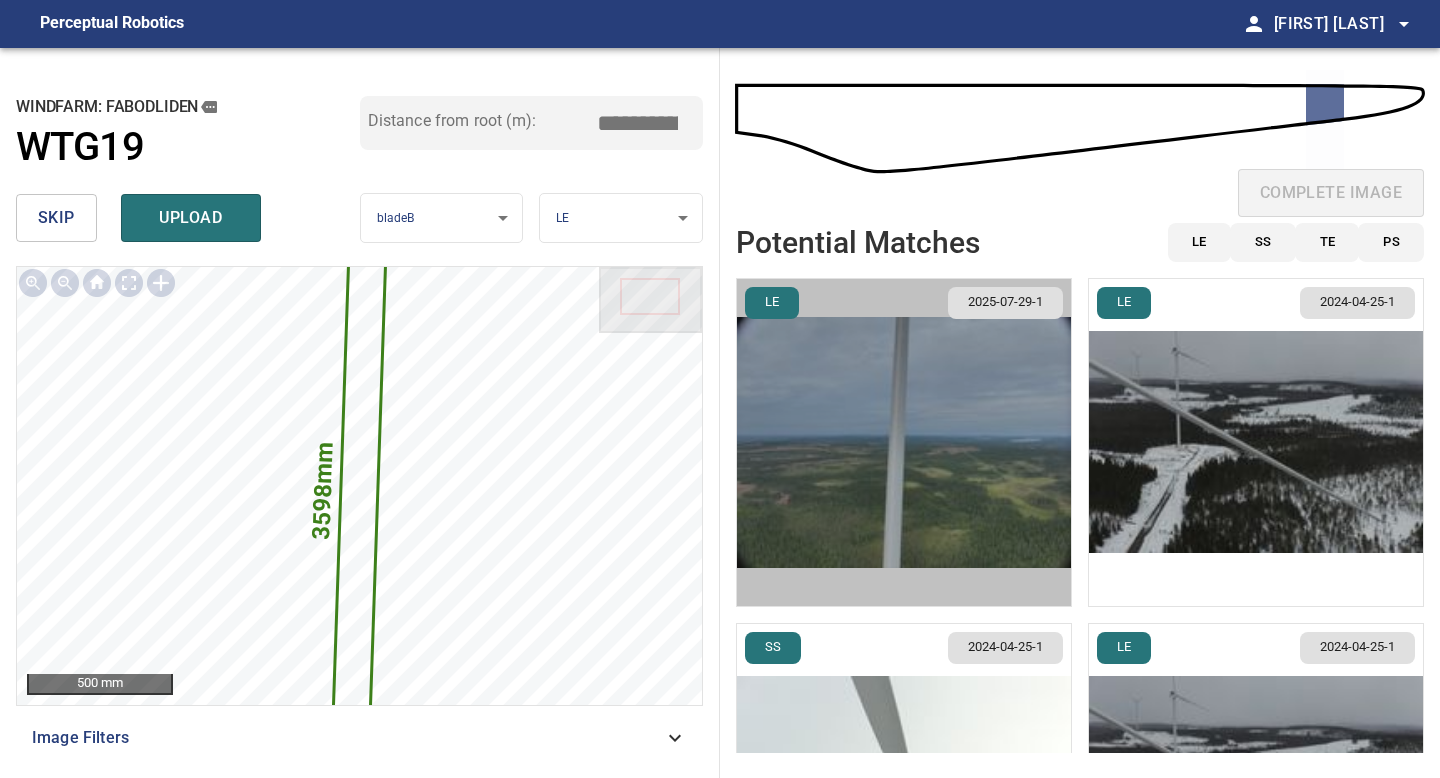 click at bounding box center (904, 442) 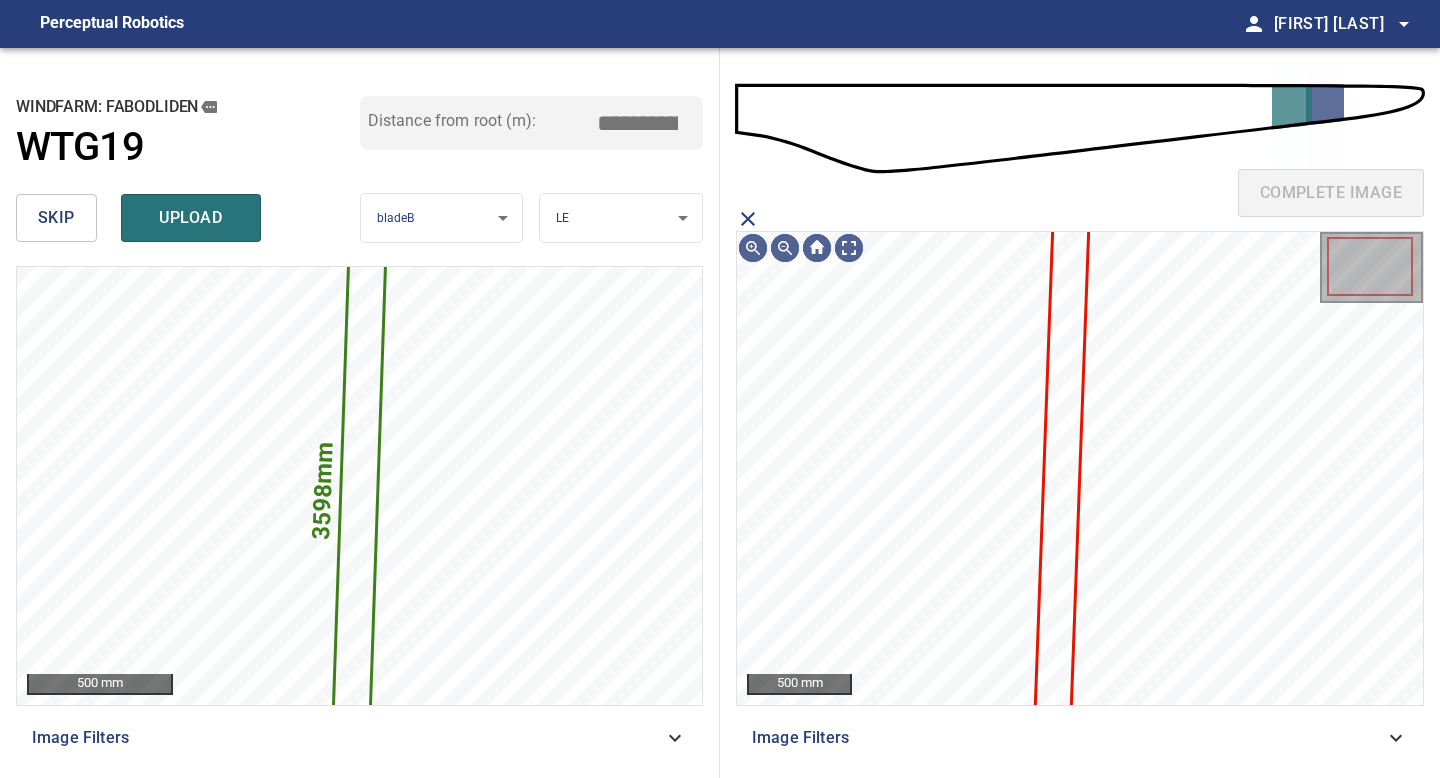 click 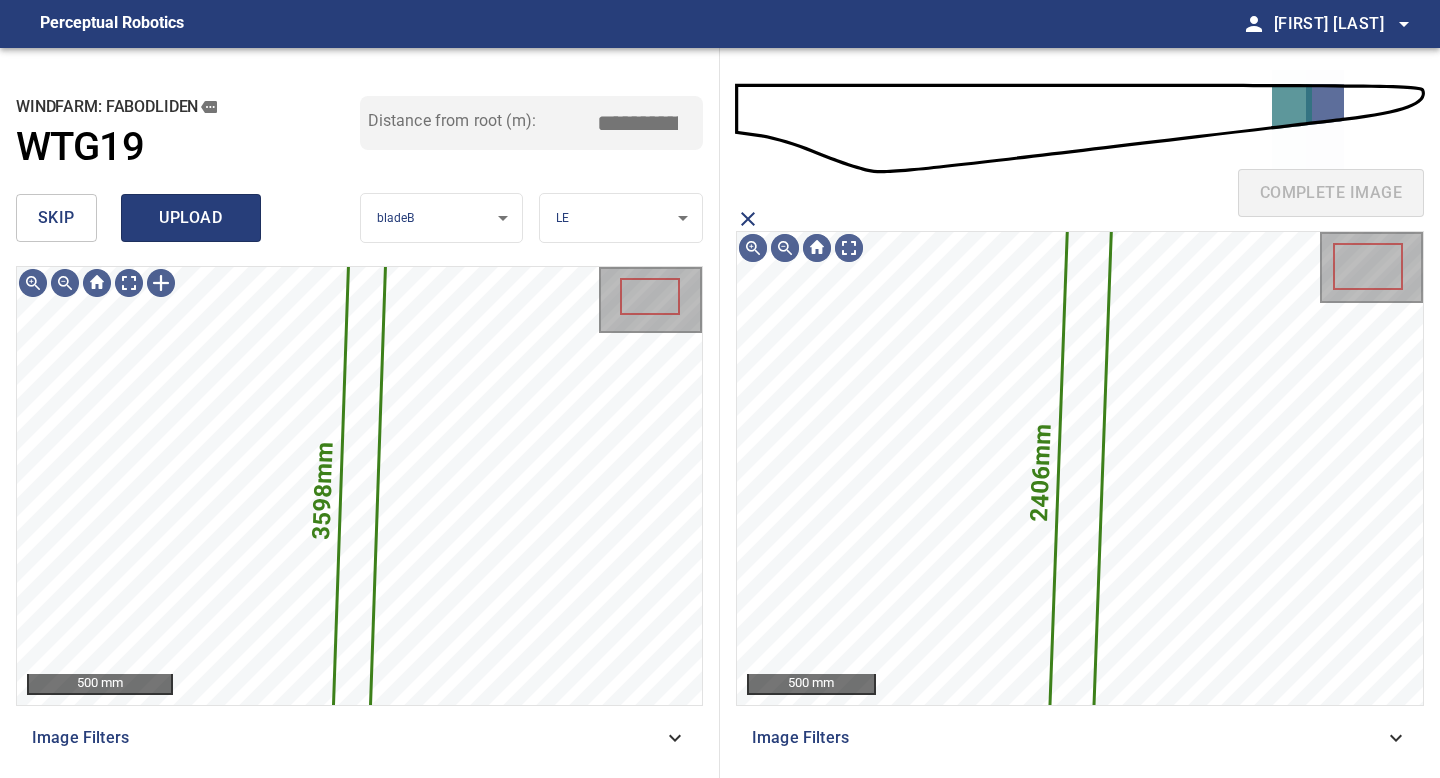 click on "upload" at bounding box center [191, 218] 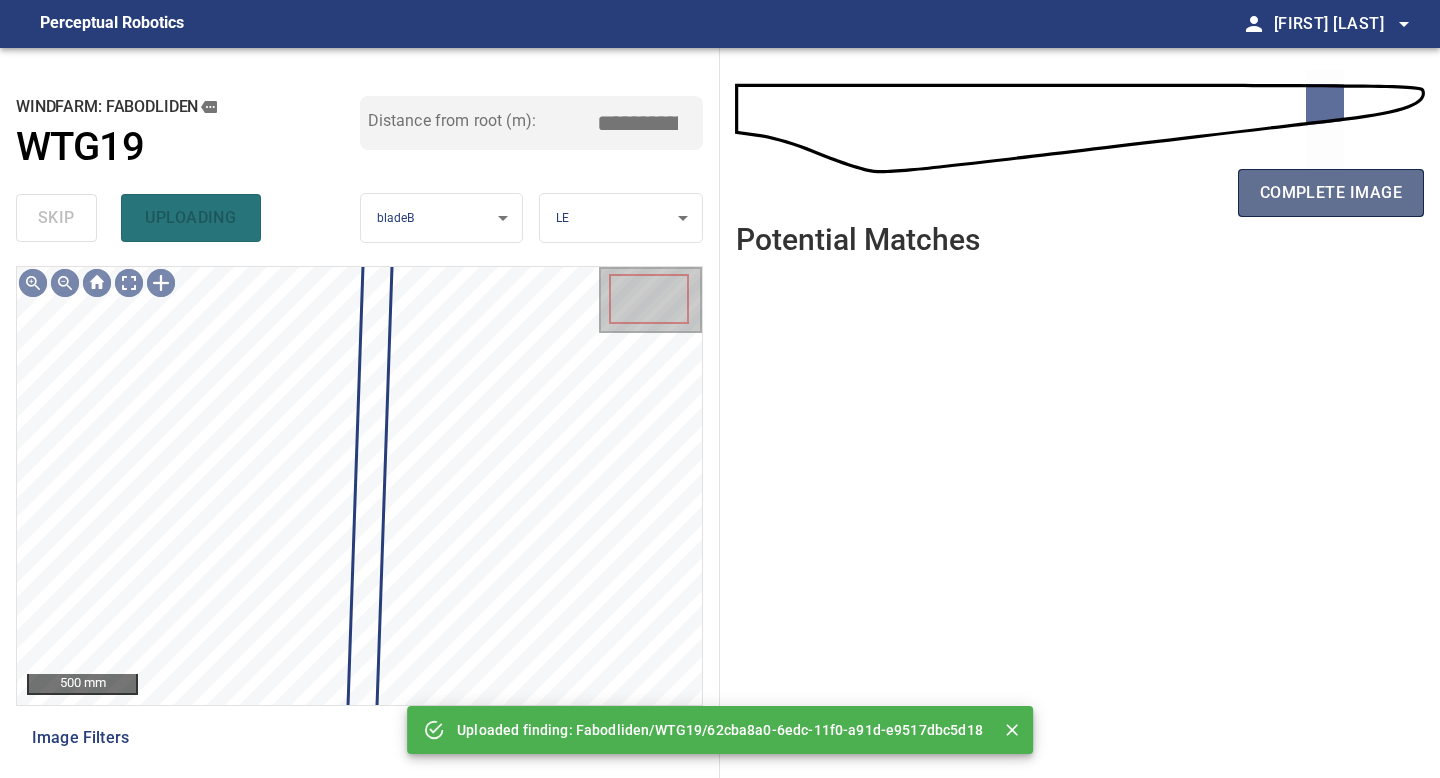 click on "complete image" at bounding box center [1331, 193] 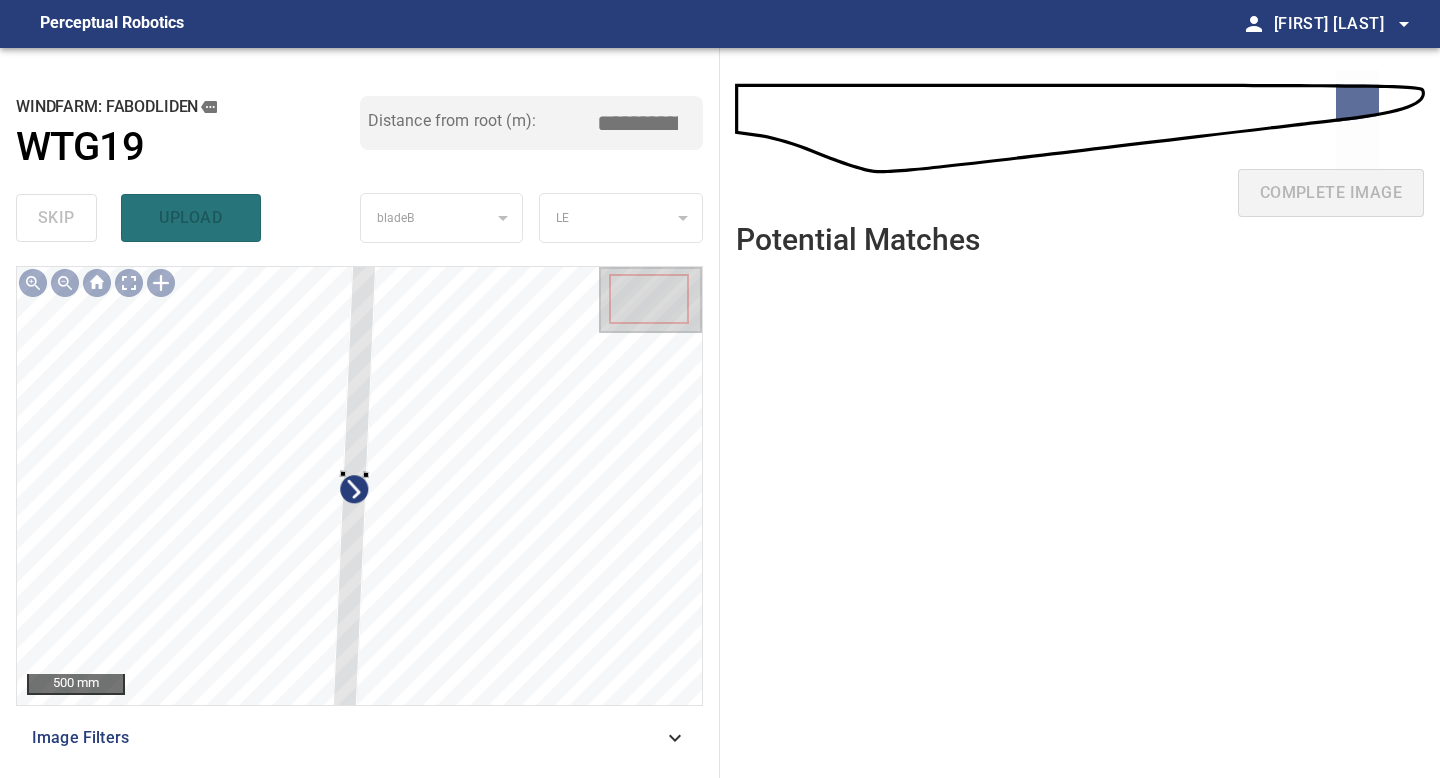 click on "500 mm Image Filters" at bounding box center [359, 514] 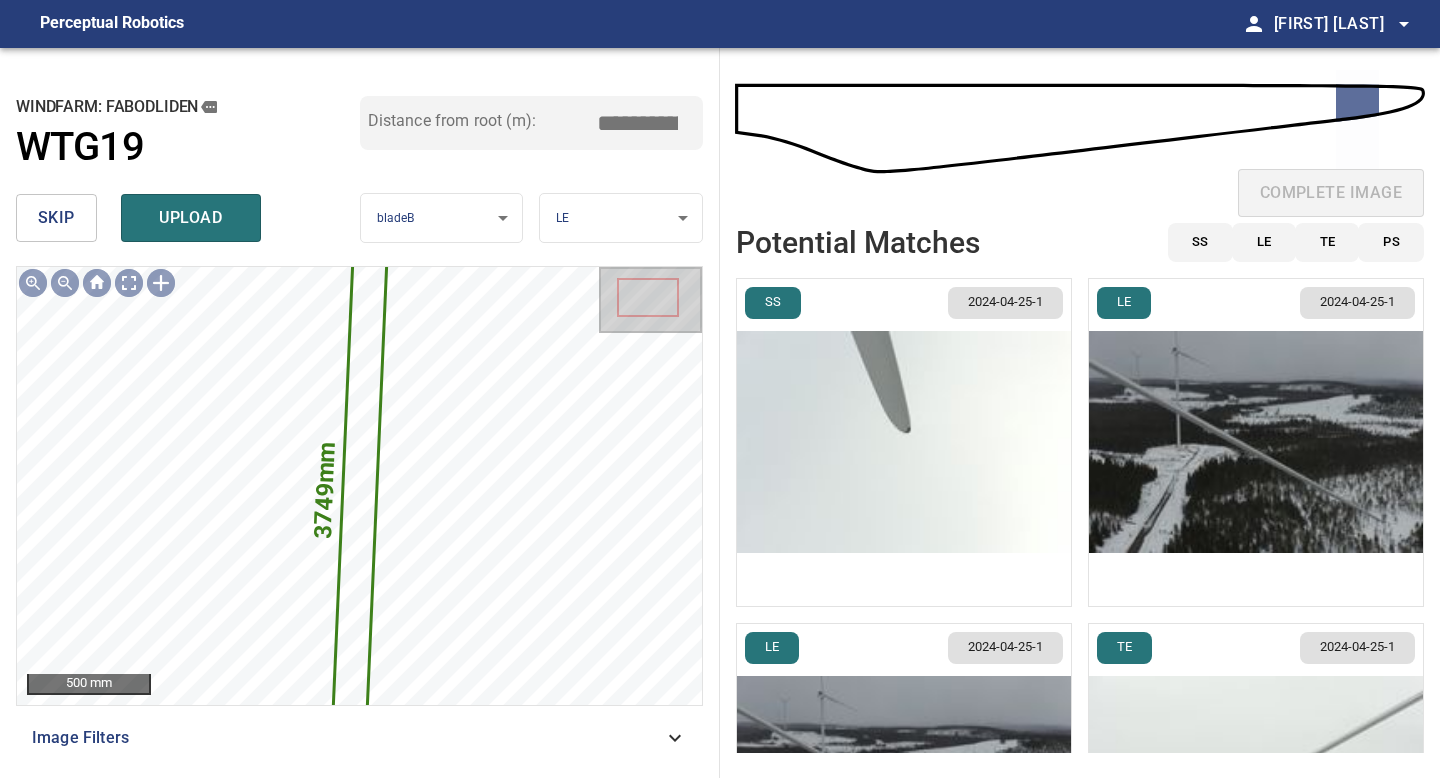 drag, startPoint x: 647, startPoint y: 118, endPoint x: 572, endPoint y: 103, distance: 76.48529 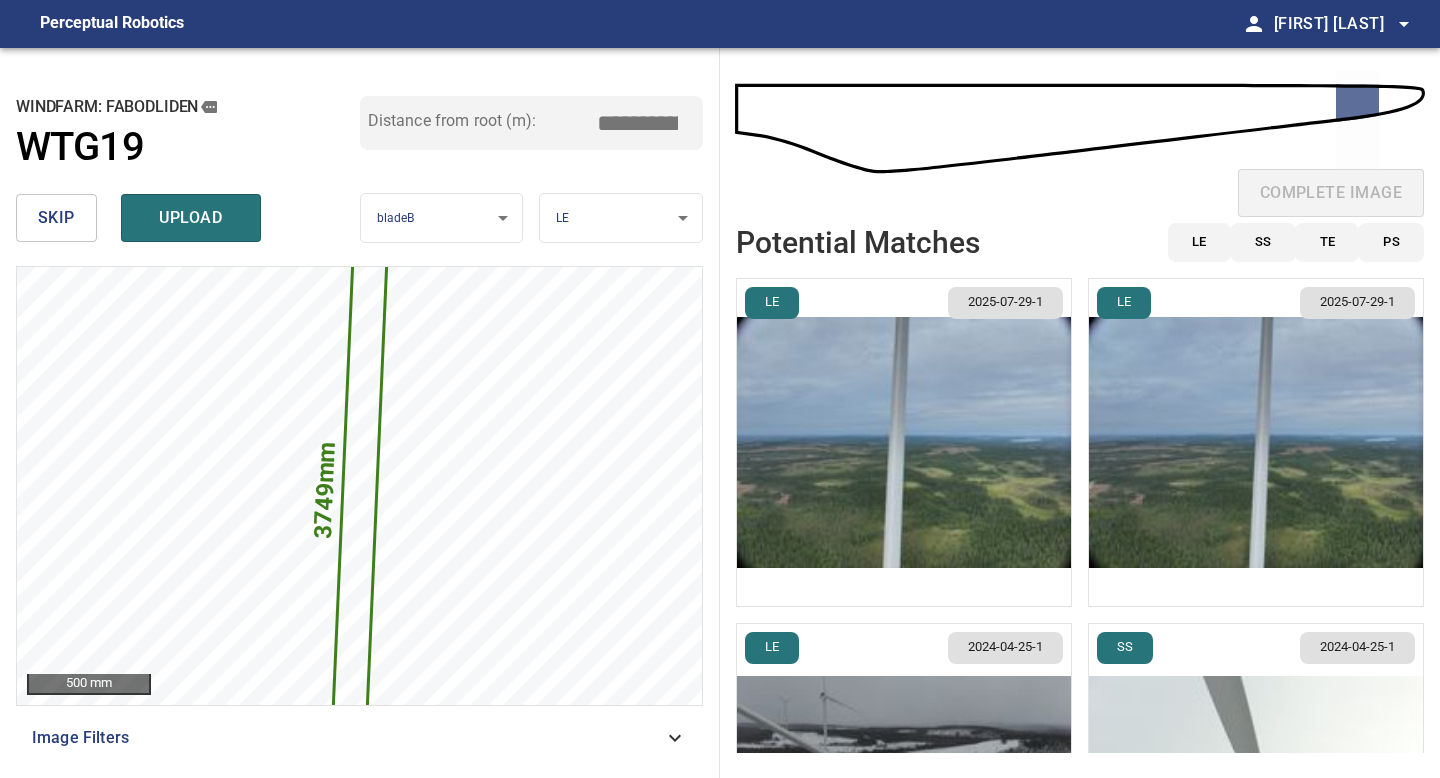 type on "*****" 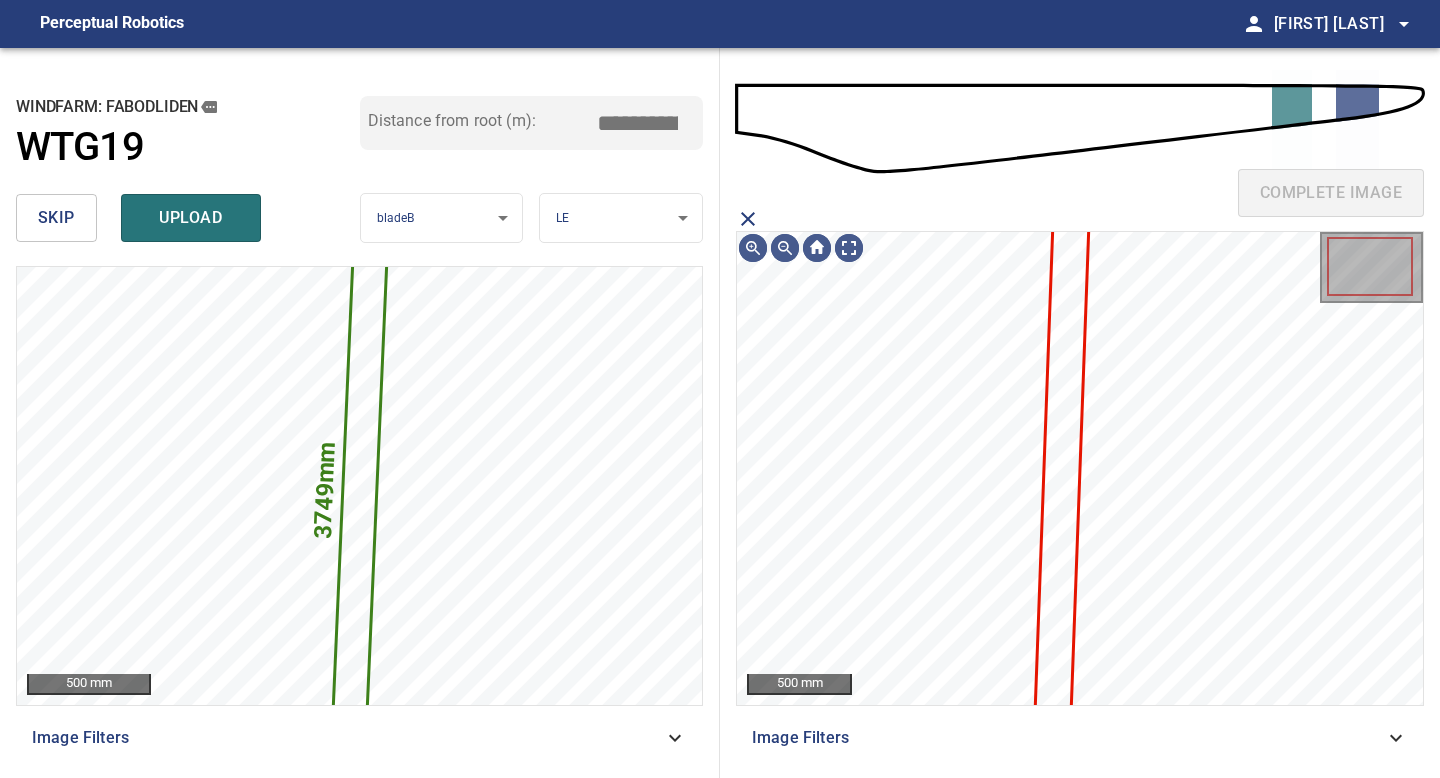 click 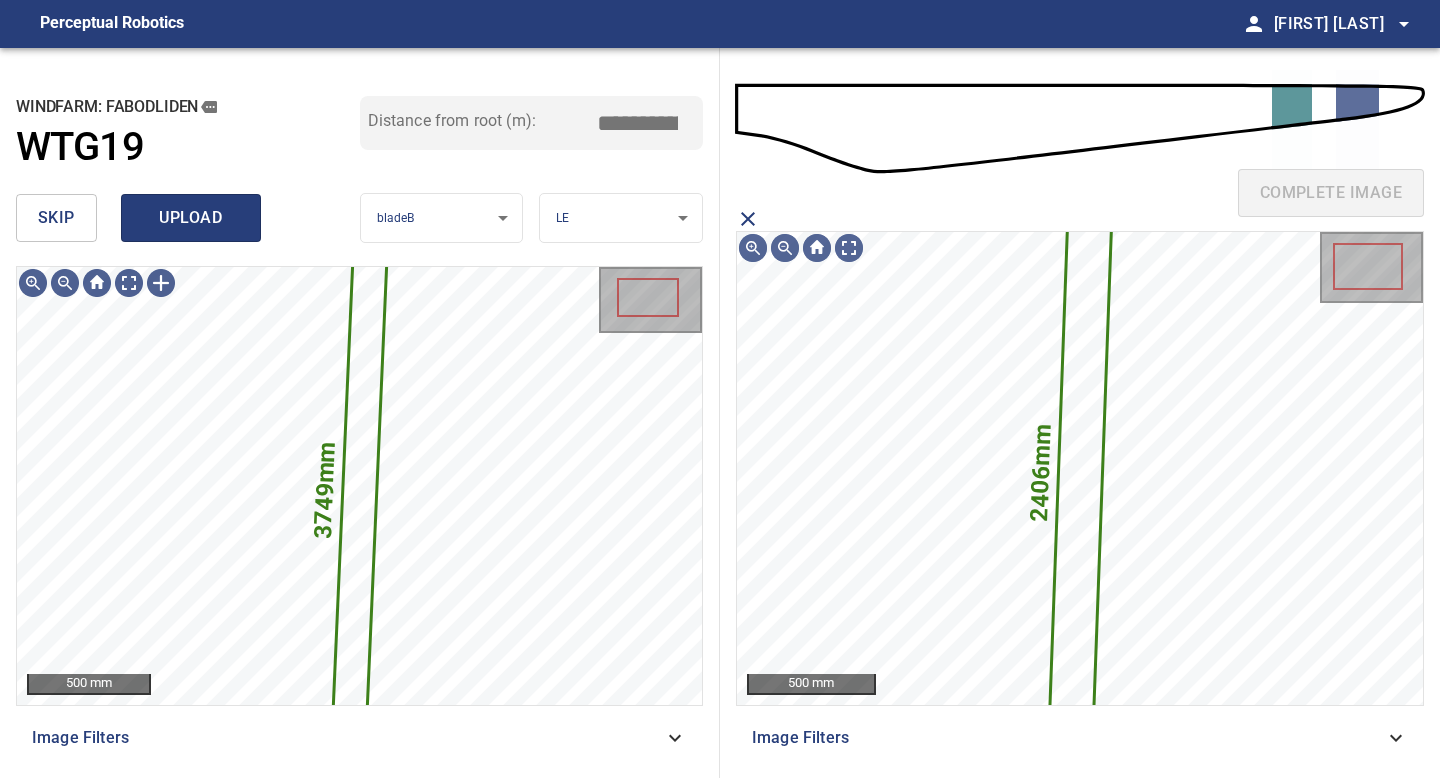 click on "upload" at bounding box center (191, 218) 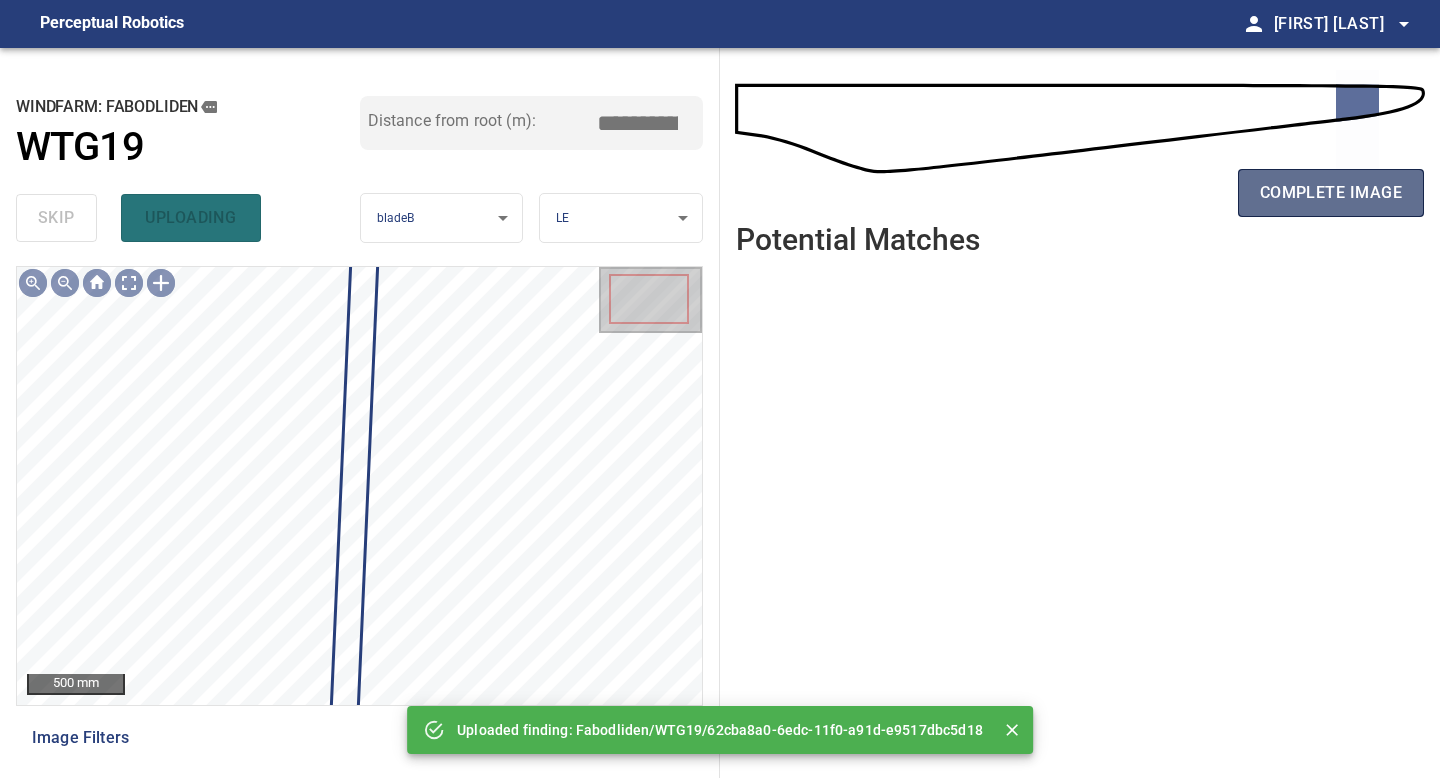 click on "complete image" at bounding box center (1331, 193) 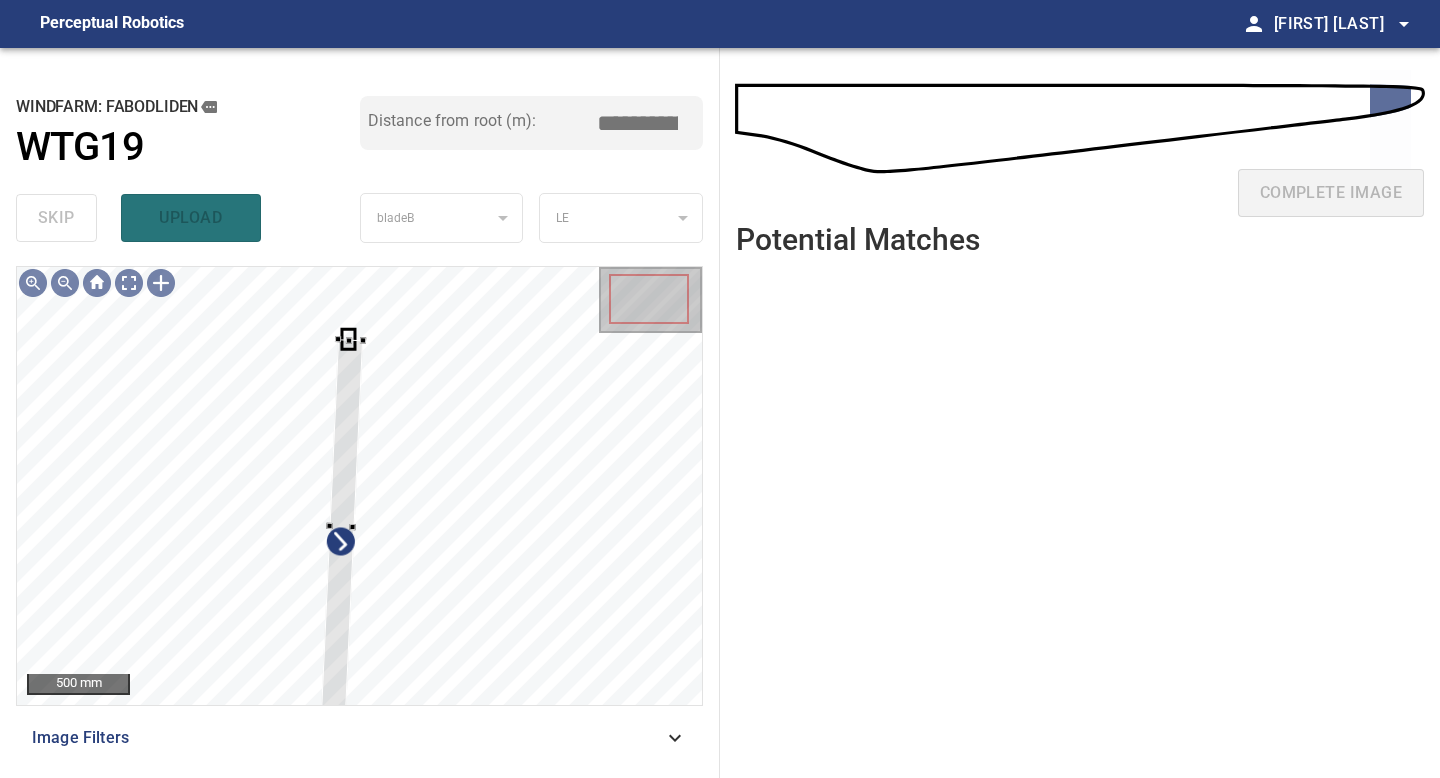 click on "500 mm Image Filters" at bounding box center (359, 514) 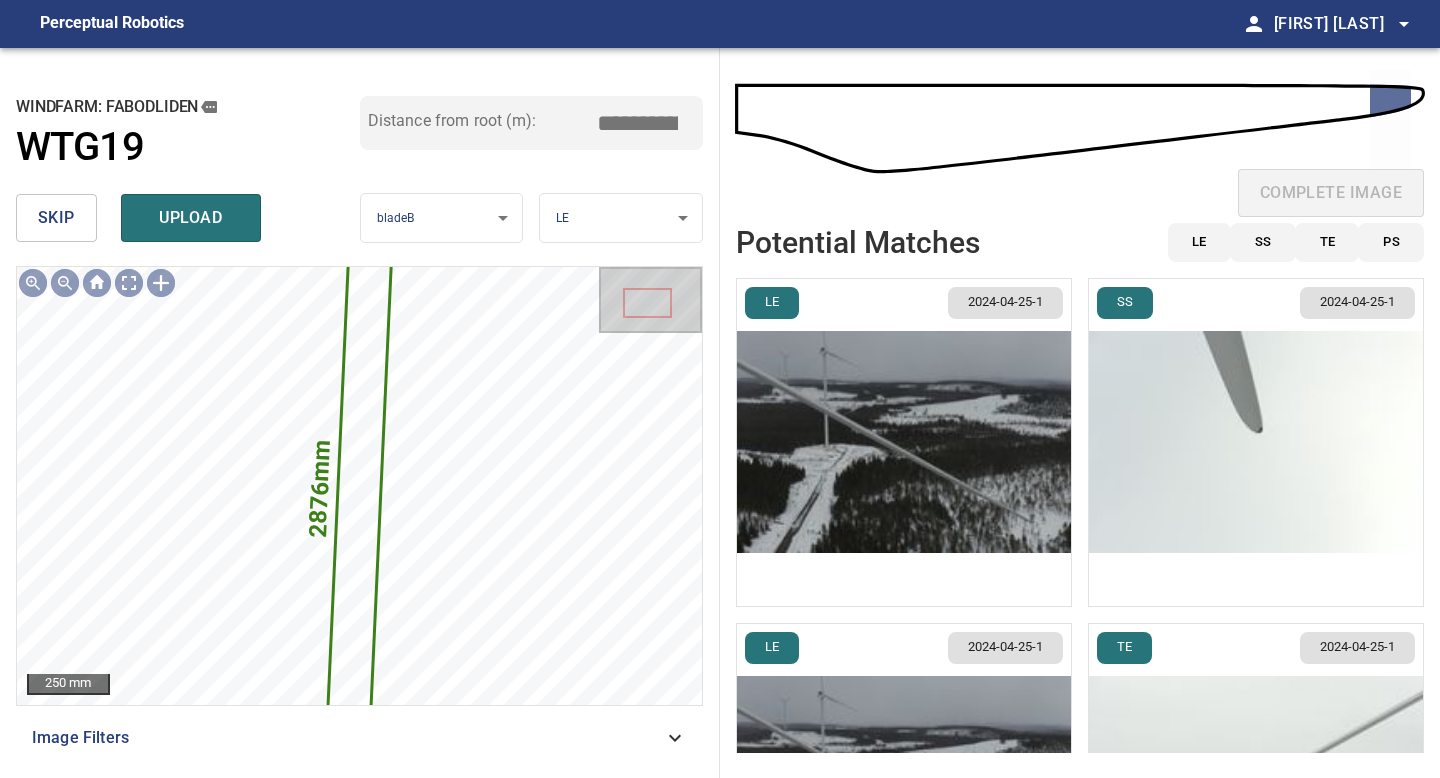 drag, startPoint x: 643, startPoint y: 121, endPoint x: 500, endPoint y: 121, distance: 143 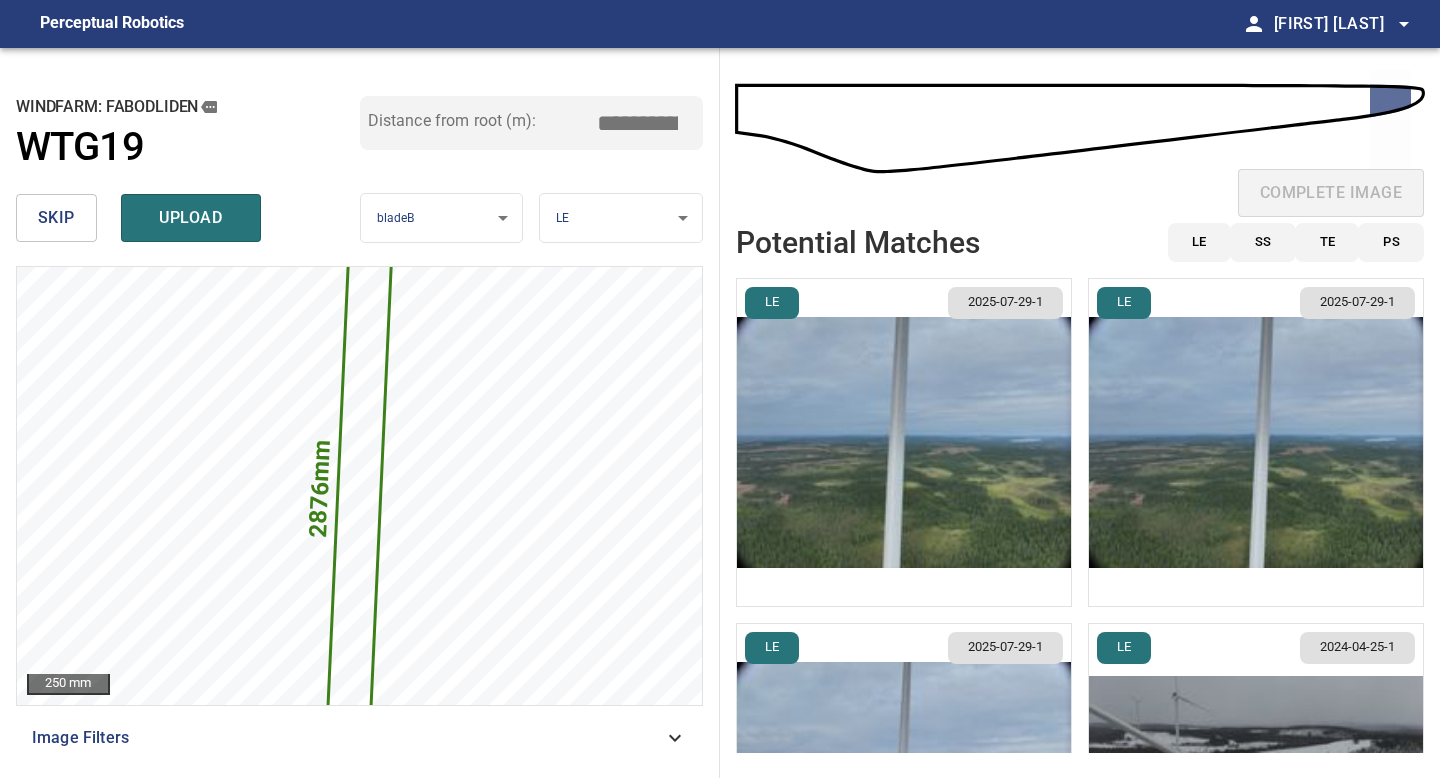 type on "*****" 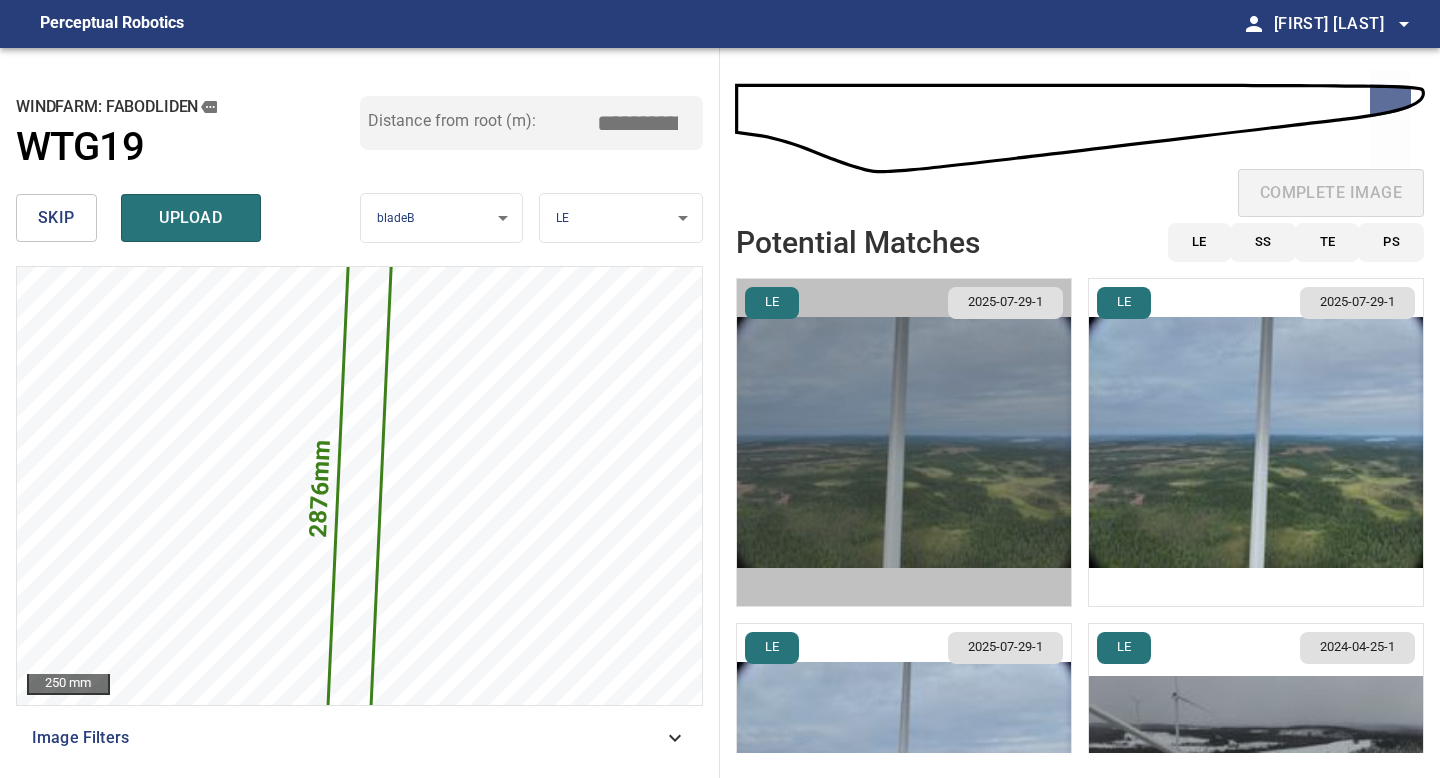 click at bounding box center (904, 442) 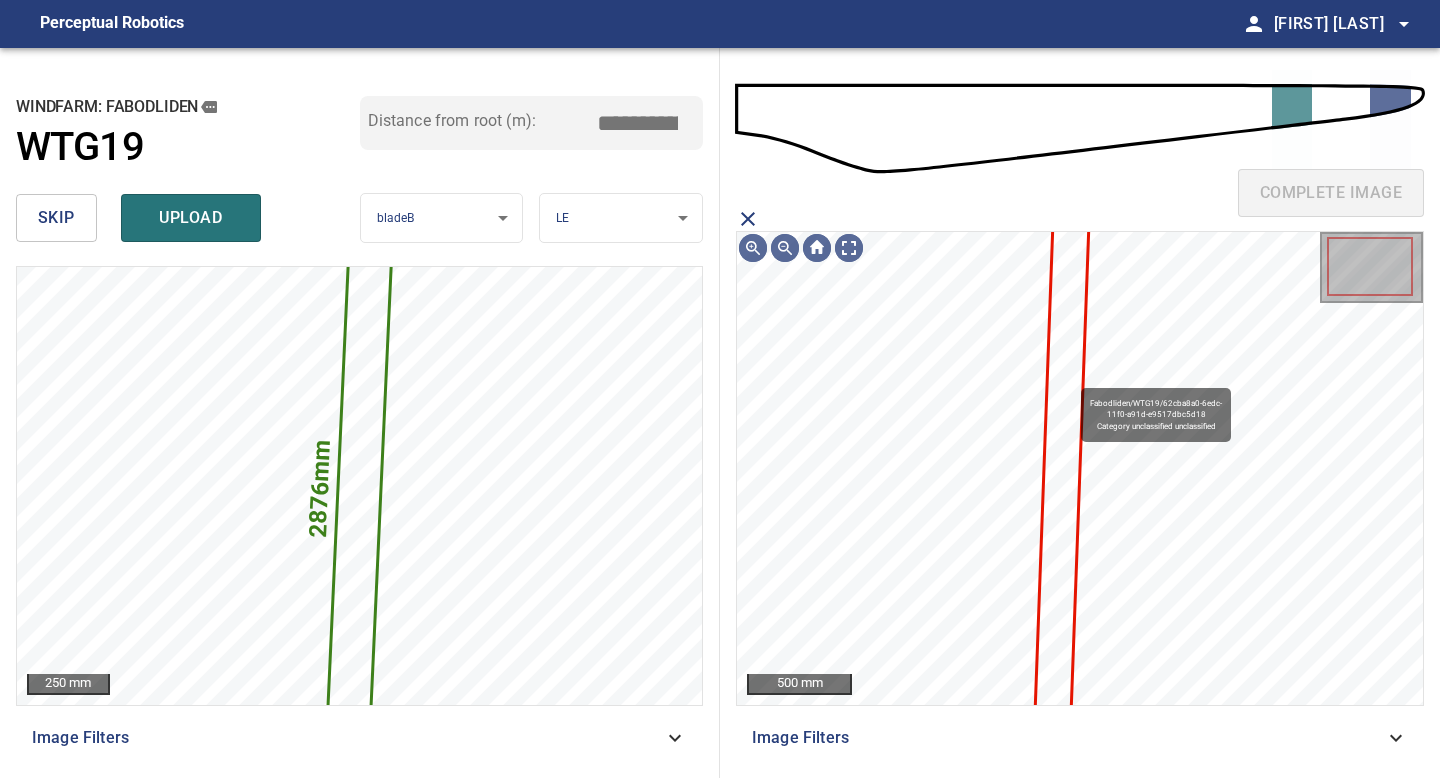 click 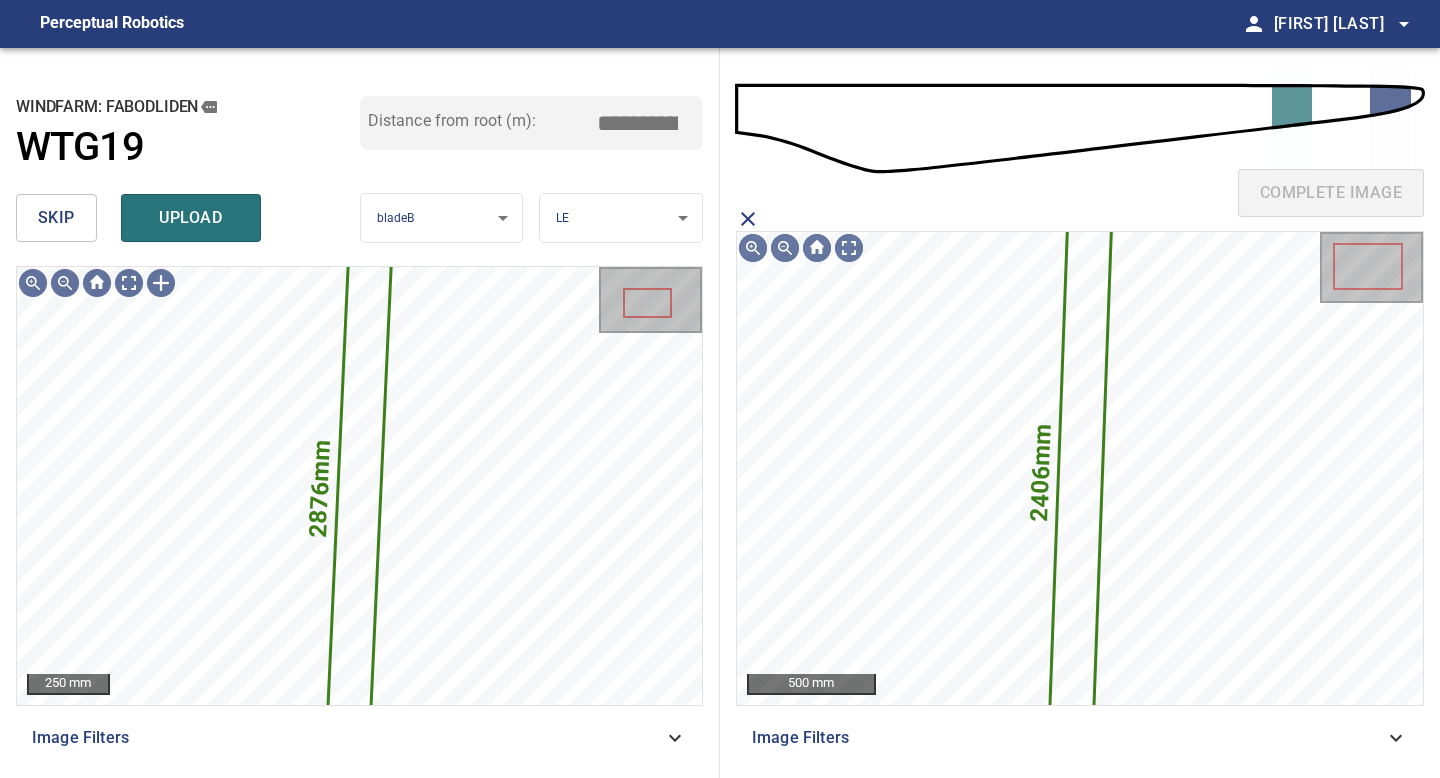 click on "skip upload" at bounding box center [188, 218] 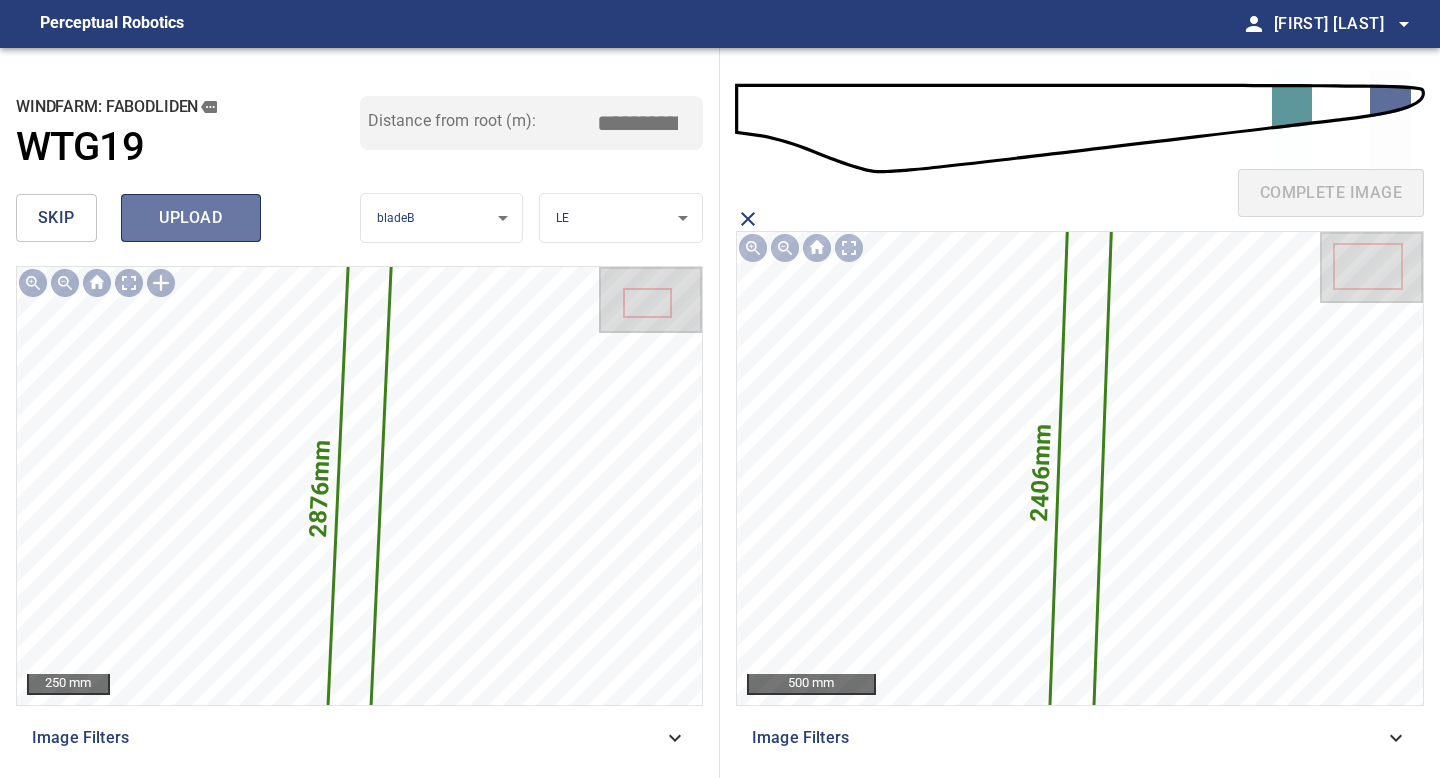 click on "upload" at bounding box center (191, 218) 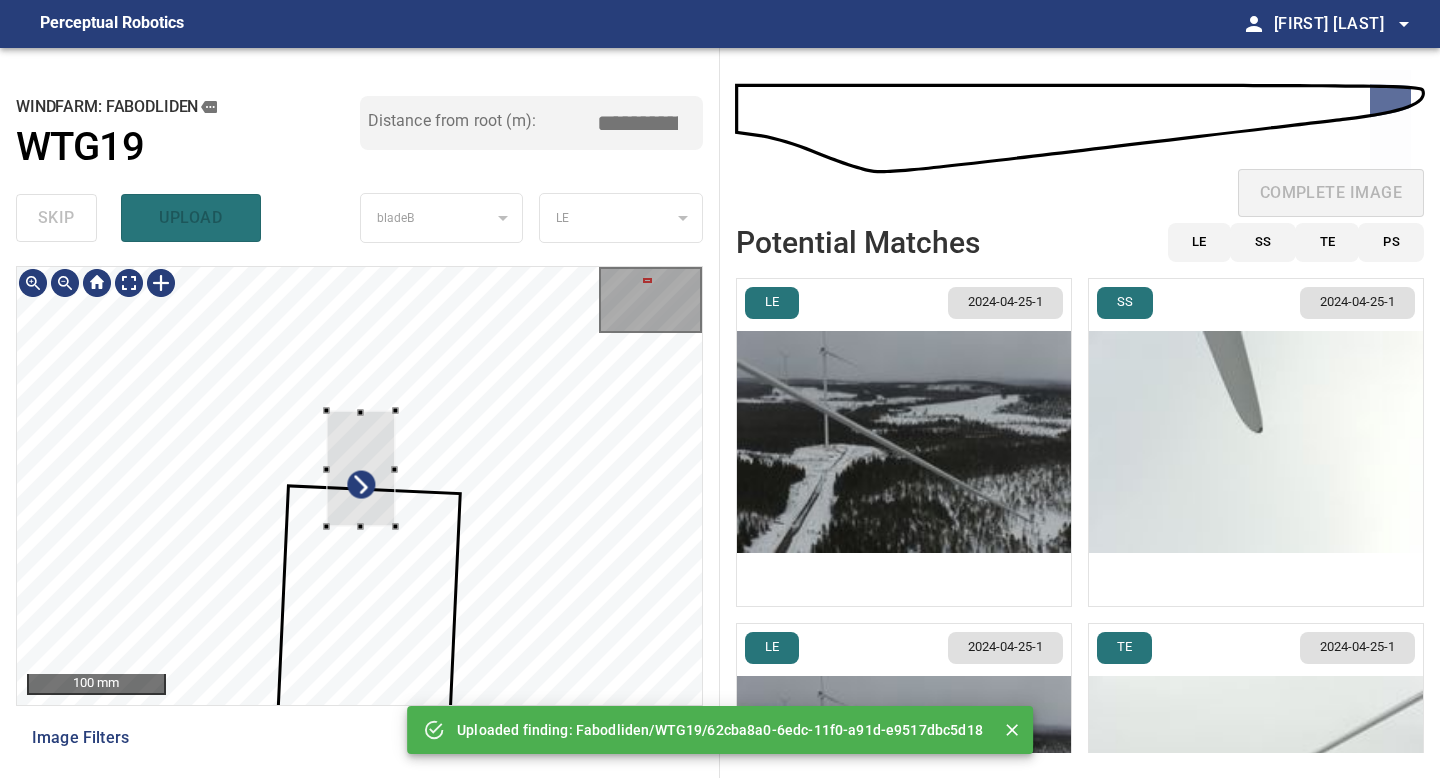 click at bounding box center (360, 468) 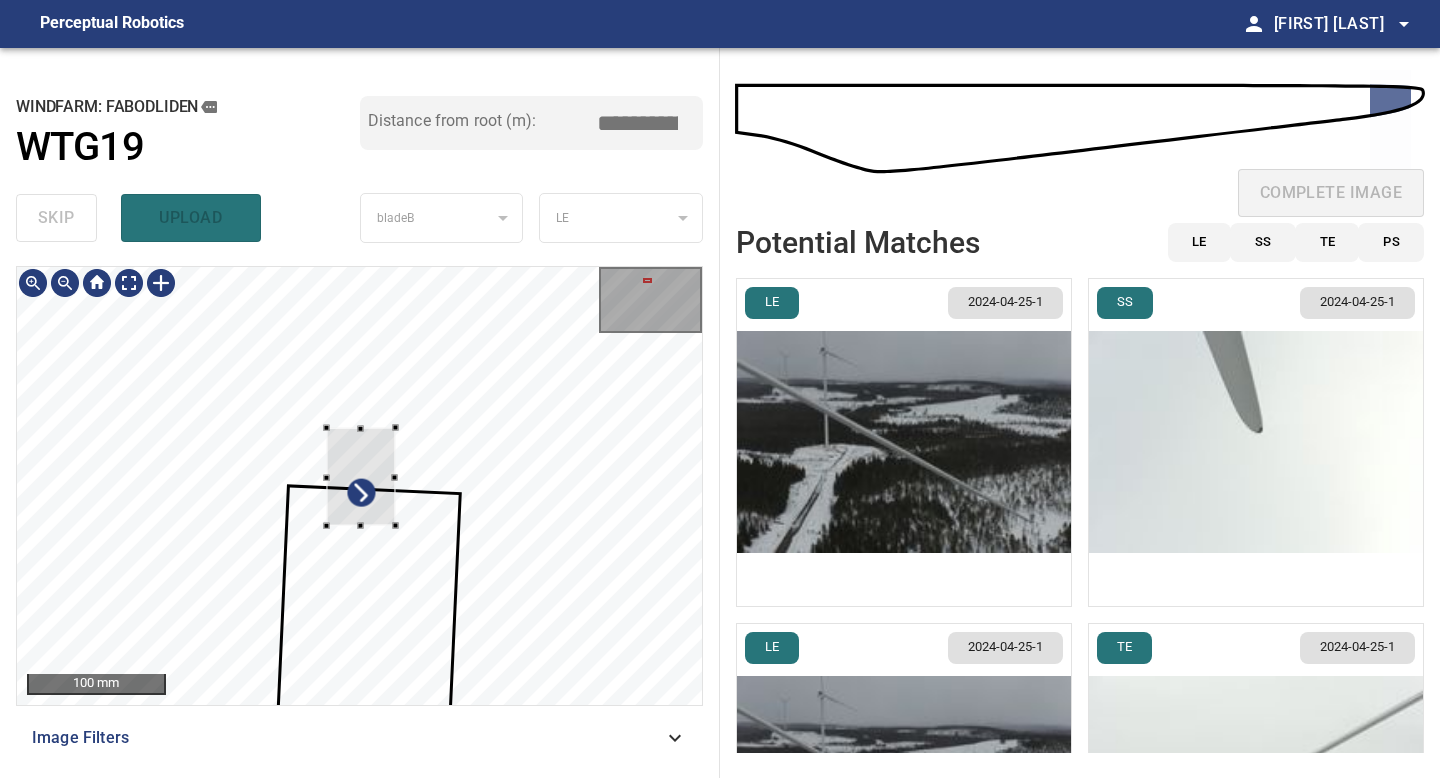 click at bounding box center [360, 476] 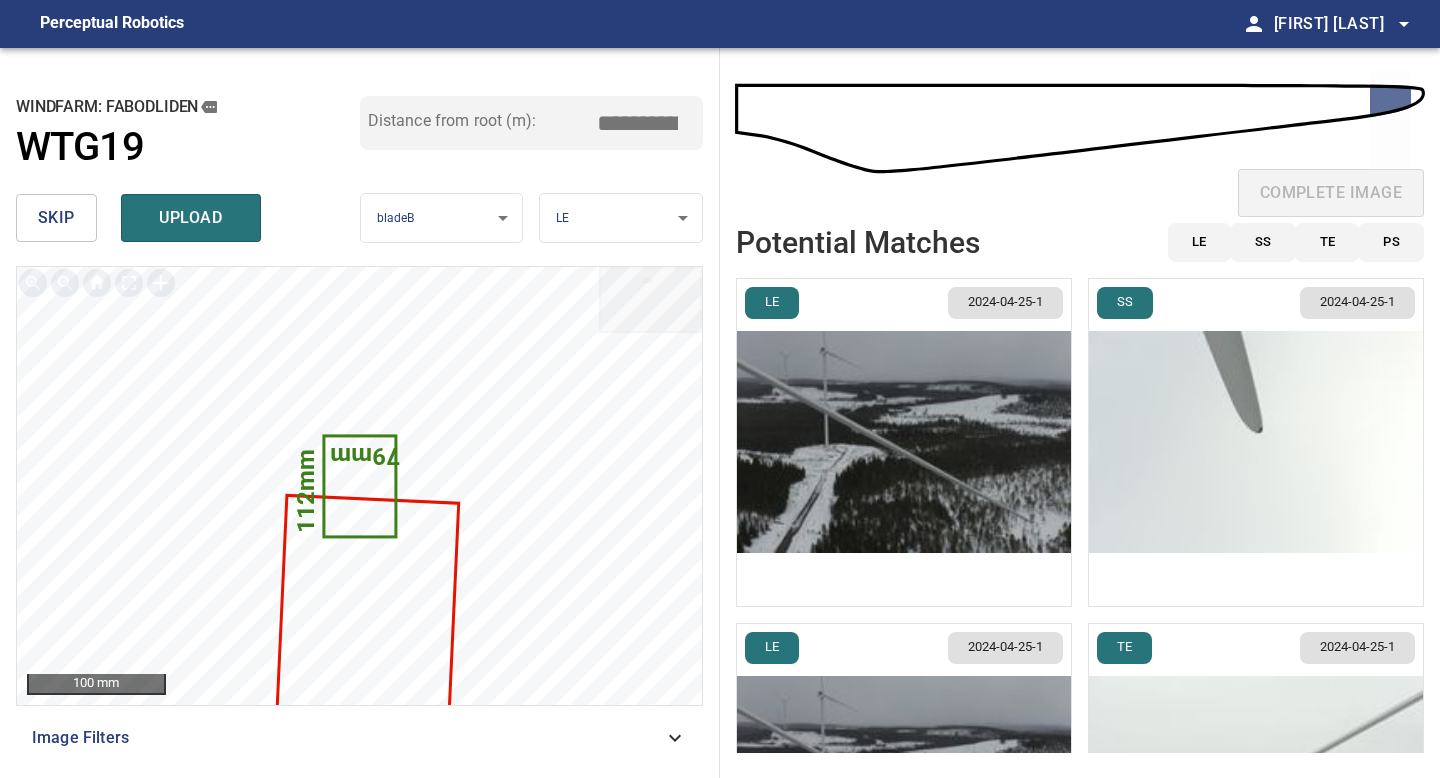 click at bounding box center (904, 442) 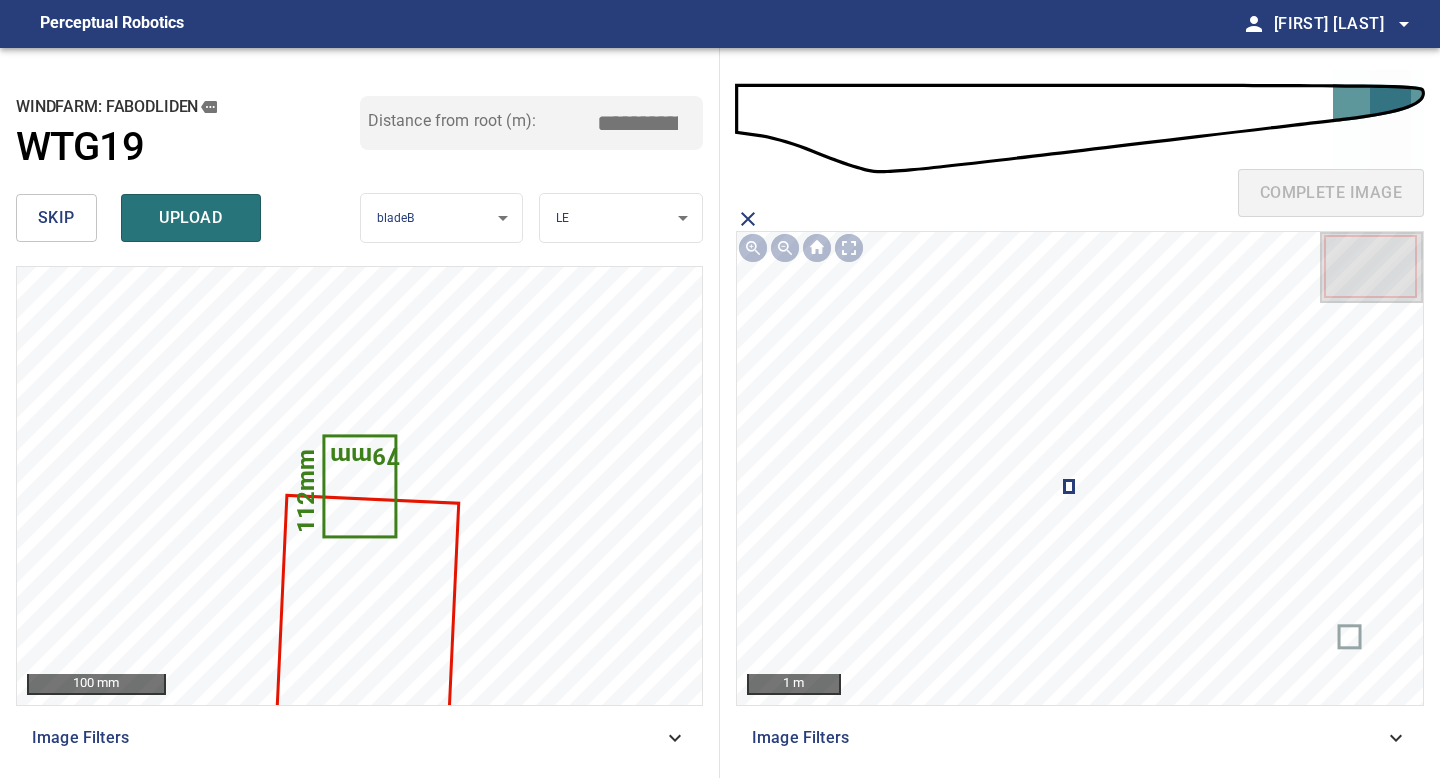 click 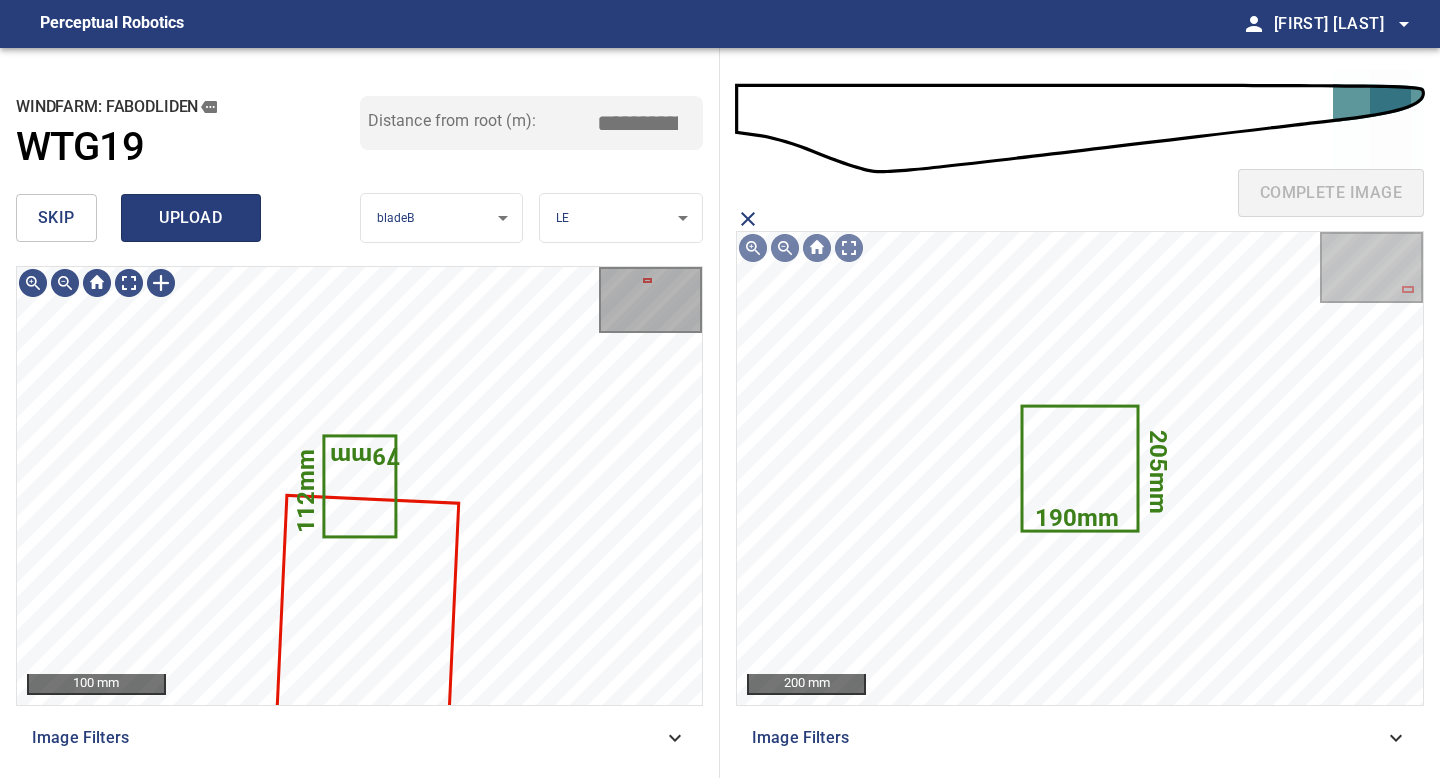 click on "upload" at bounding box center [191, 218] 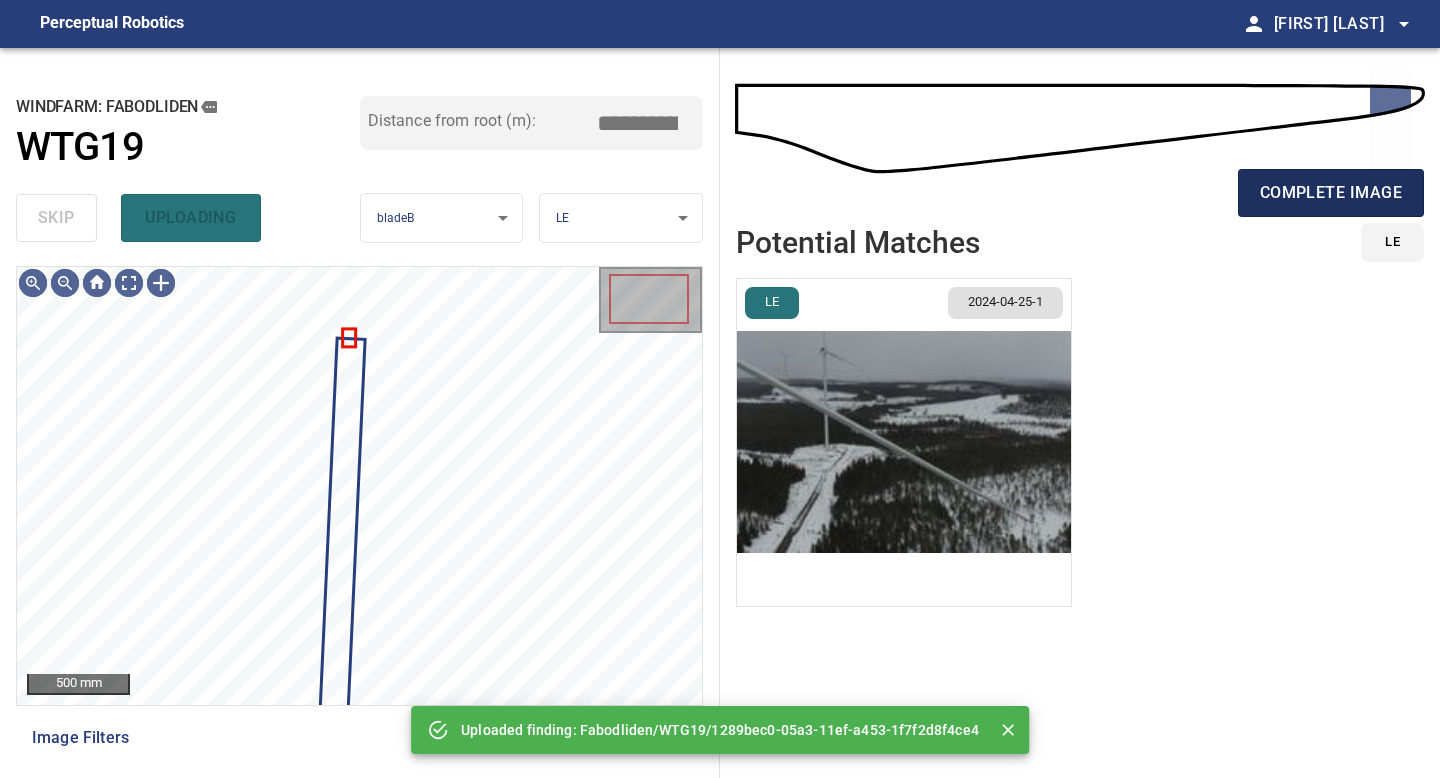 click on "complete image" at bounding box center [1331, 193] 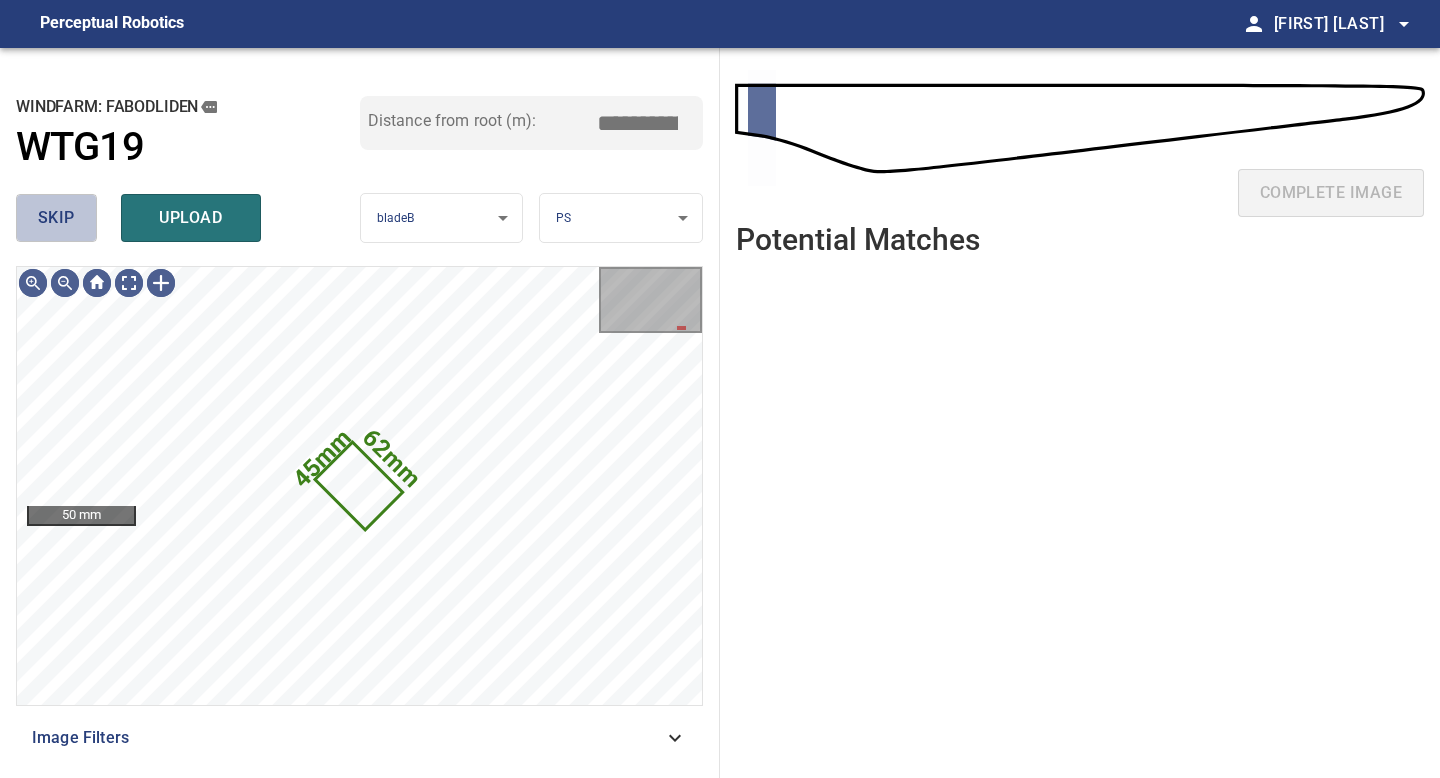 click on "skip" at bounding box center [56, 218] 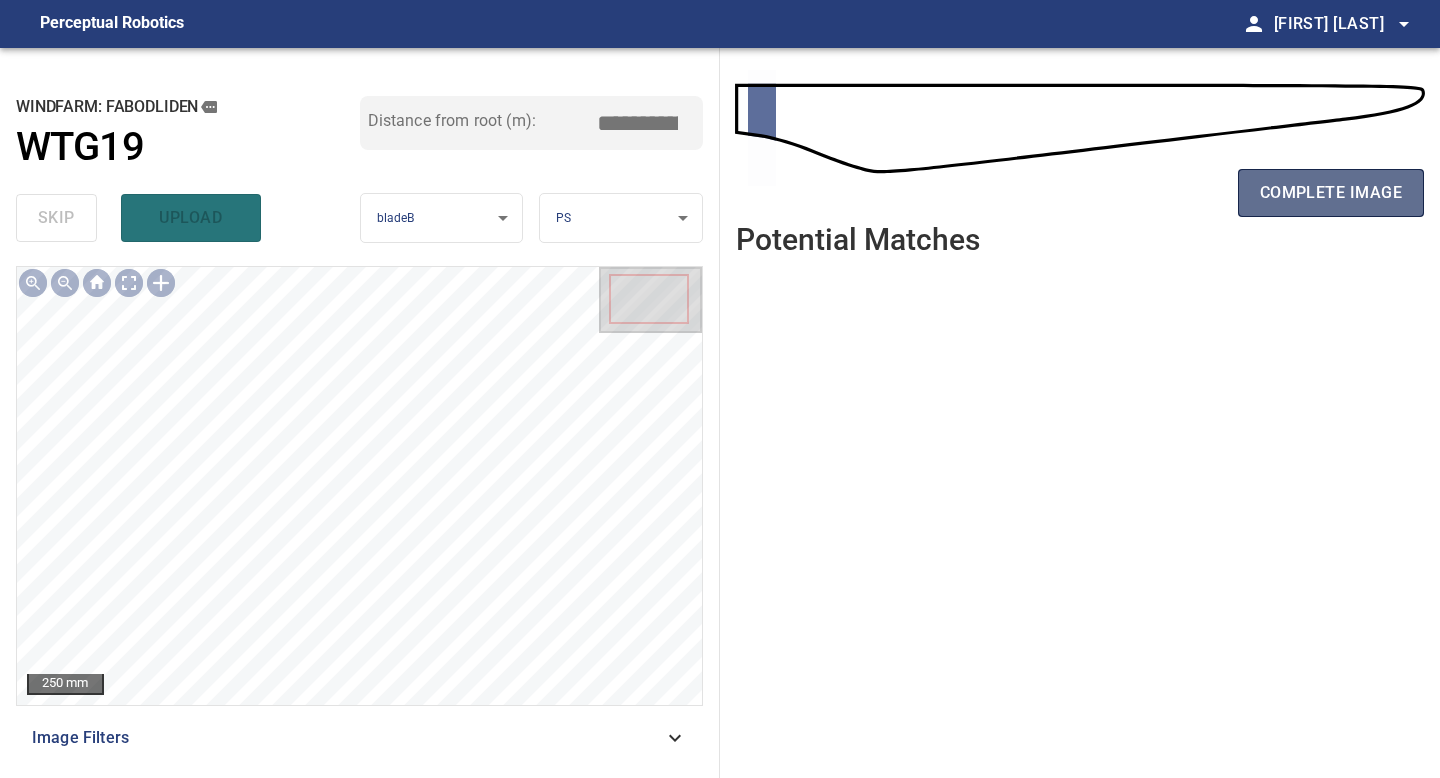 click on "complete image" at bounding box center [1331, 193] 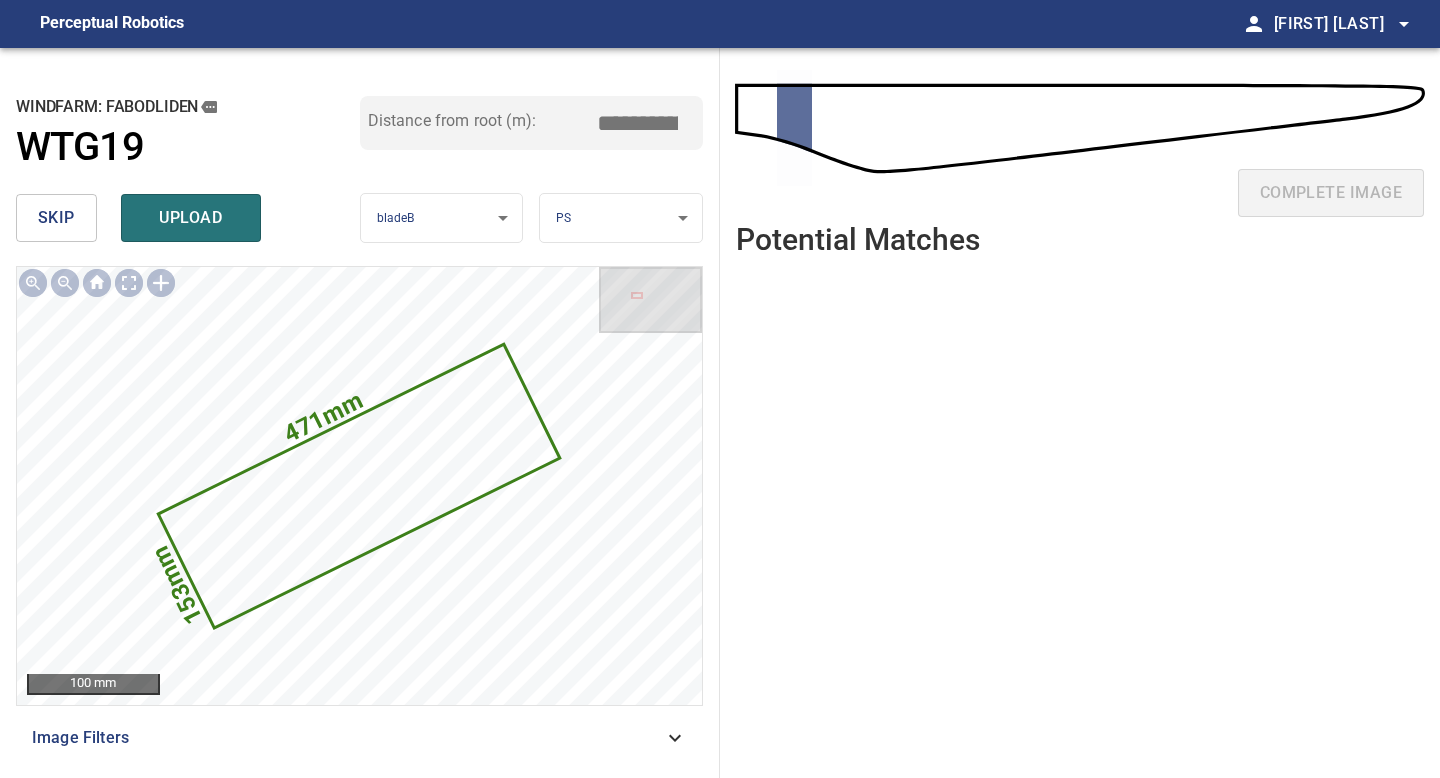click on "skip" at bounding box center [56, 218] 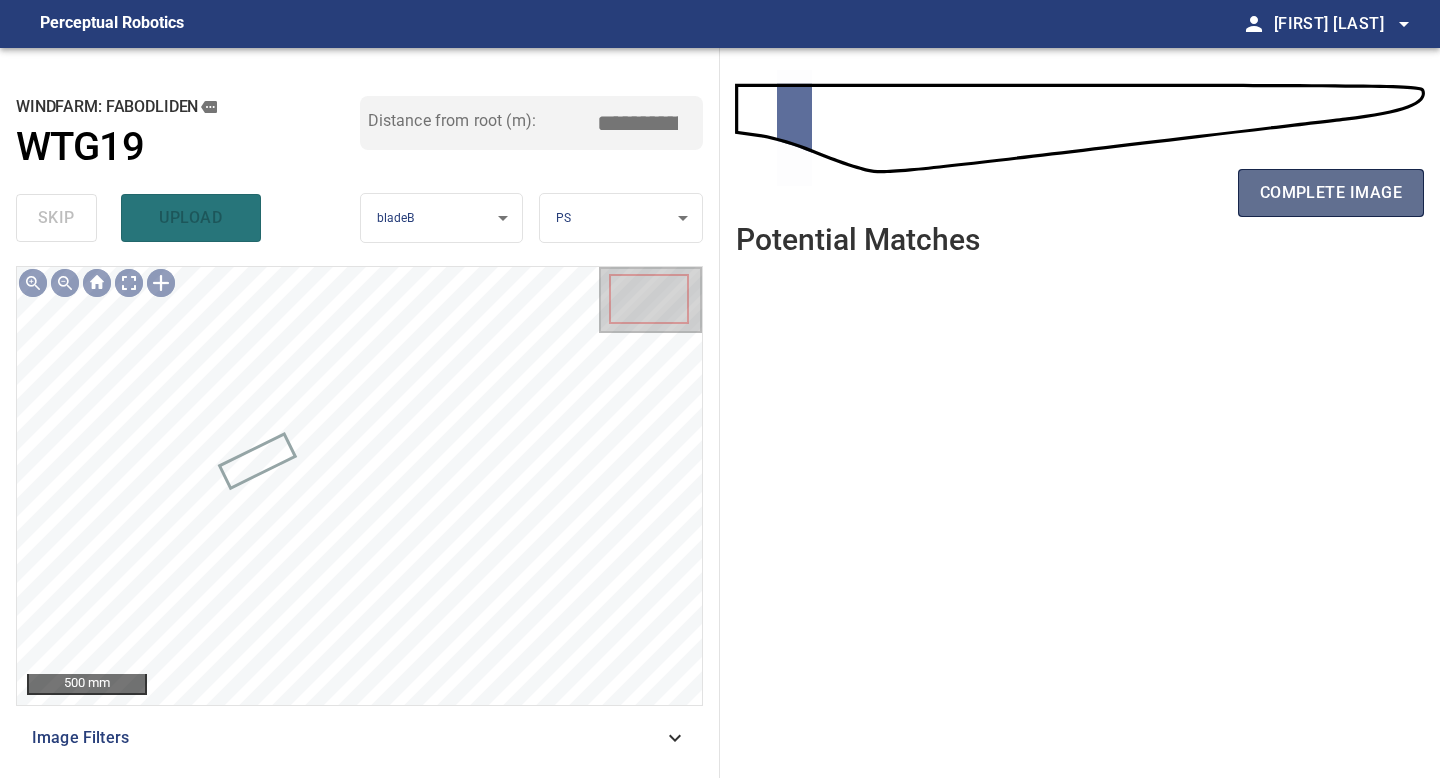 click on "complete image" at bounding box center [1331, 193] 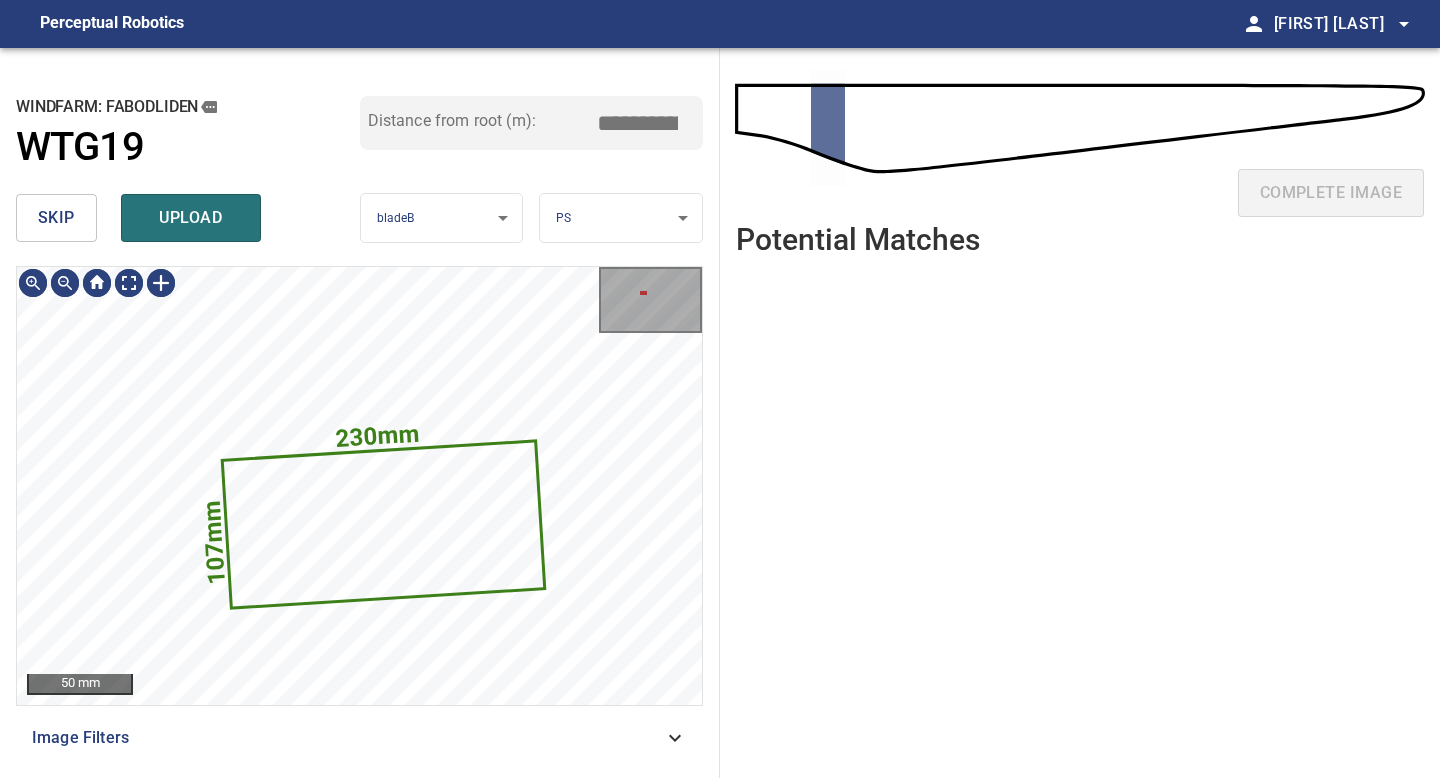 click on "skip" at bounding box center (56, 218) 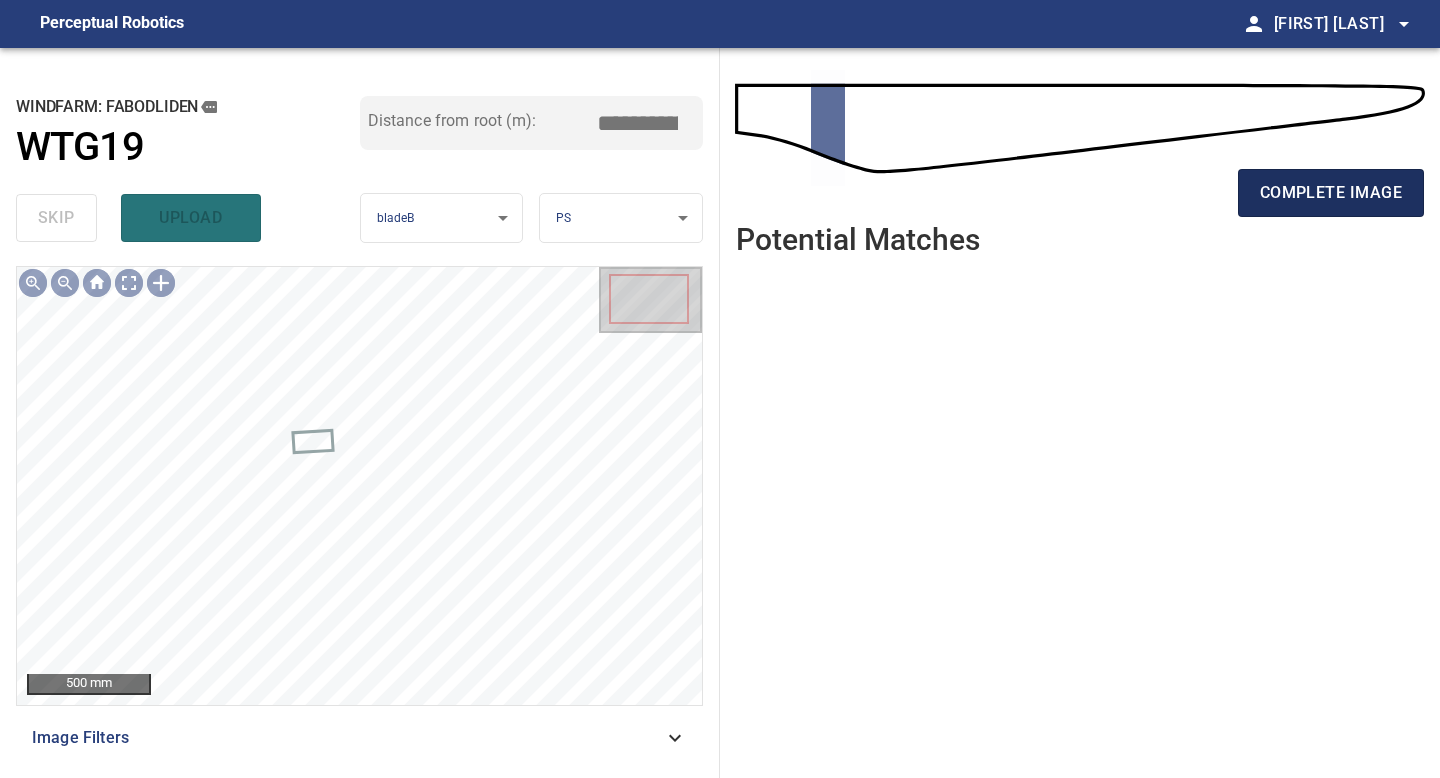 click on "complete image" at bounding box center (1331, 193) 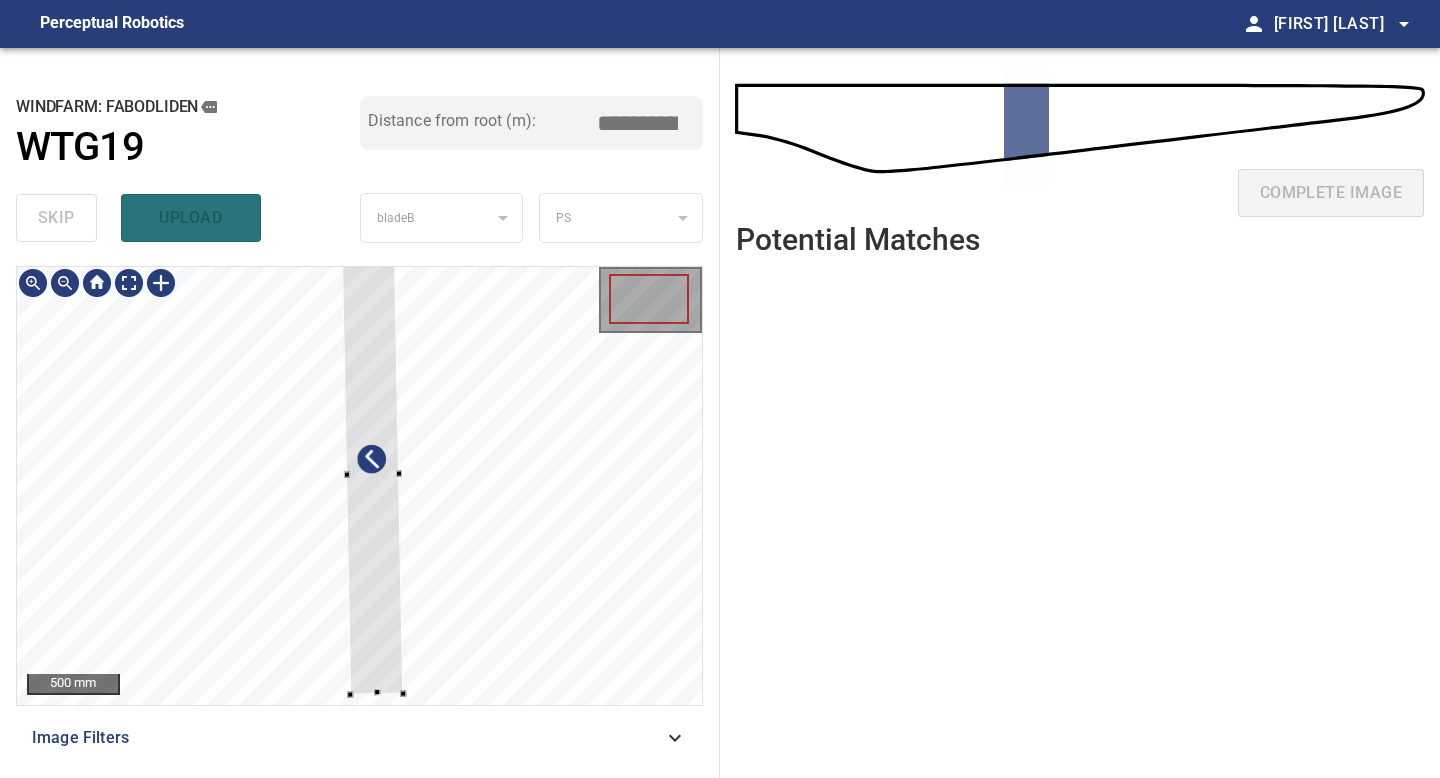click at bounding box center [359, 486] 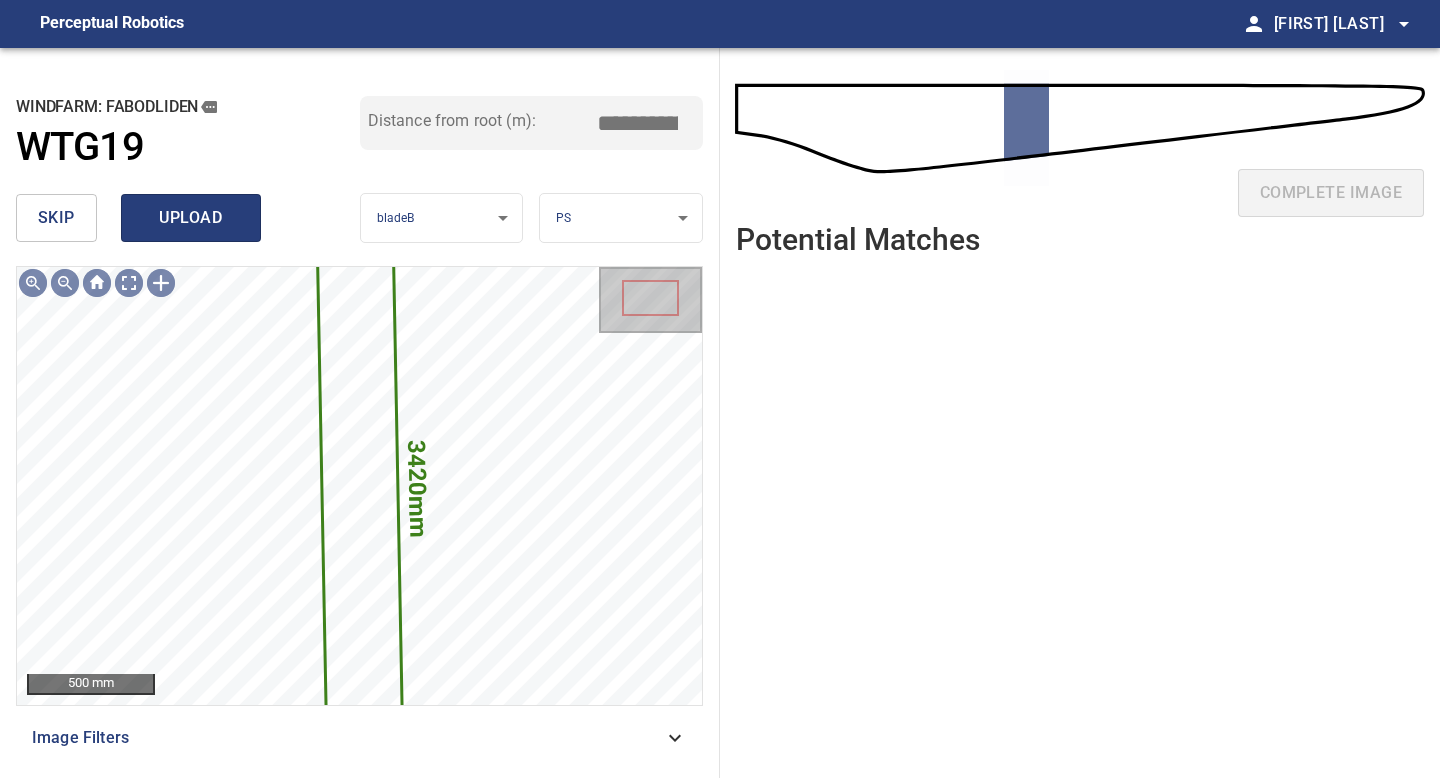 click on "upload" at bounding box center [191, 218] 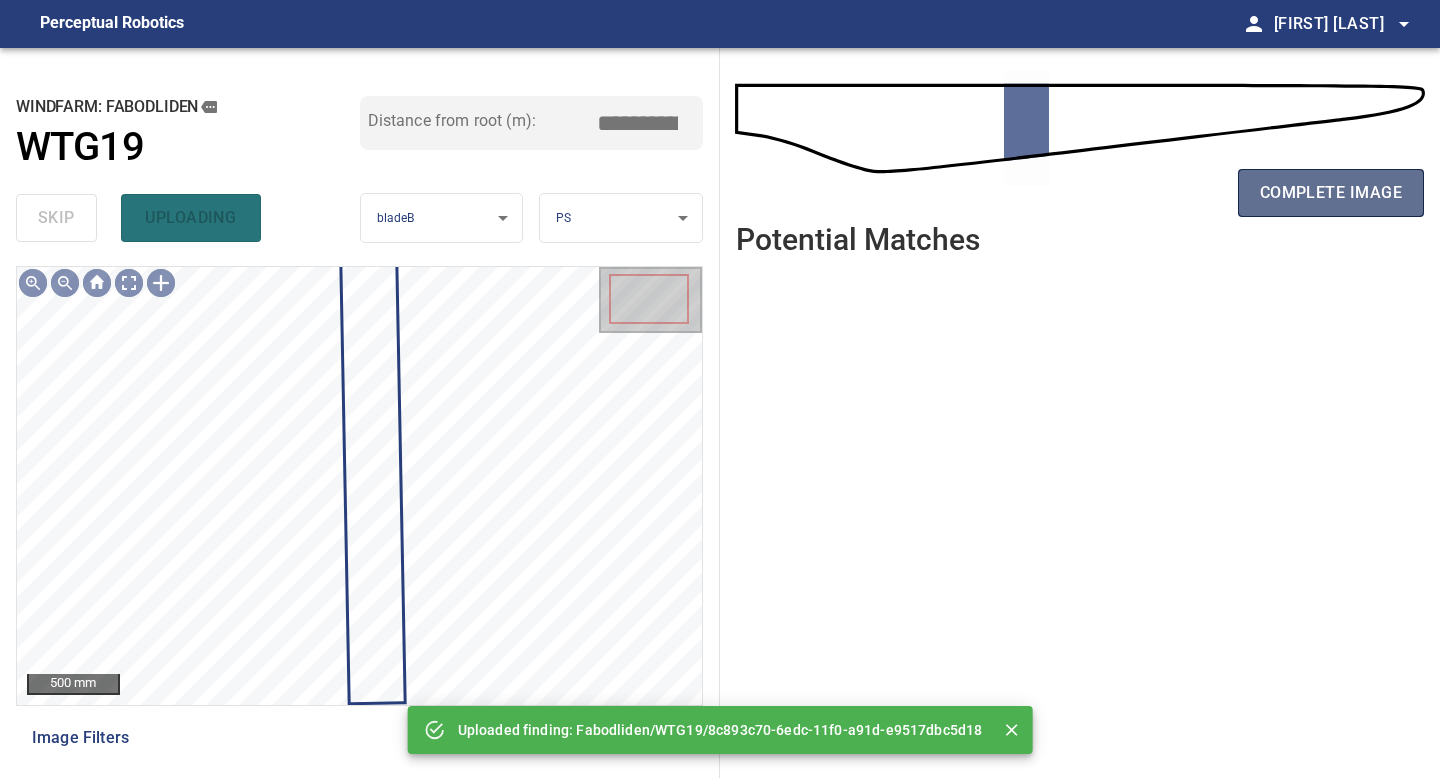 click on "complete image" at bounding box center [1331, 193] 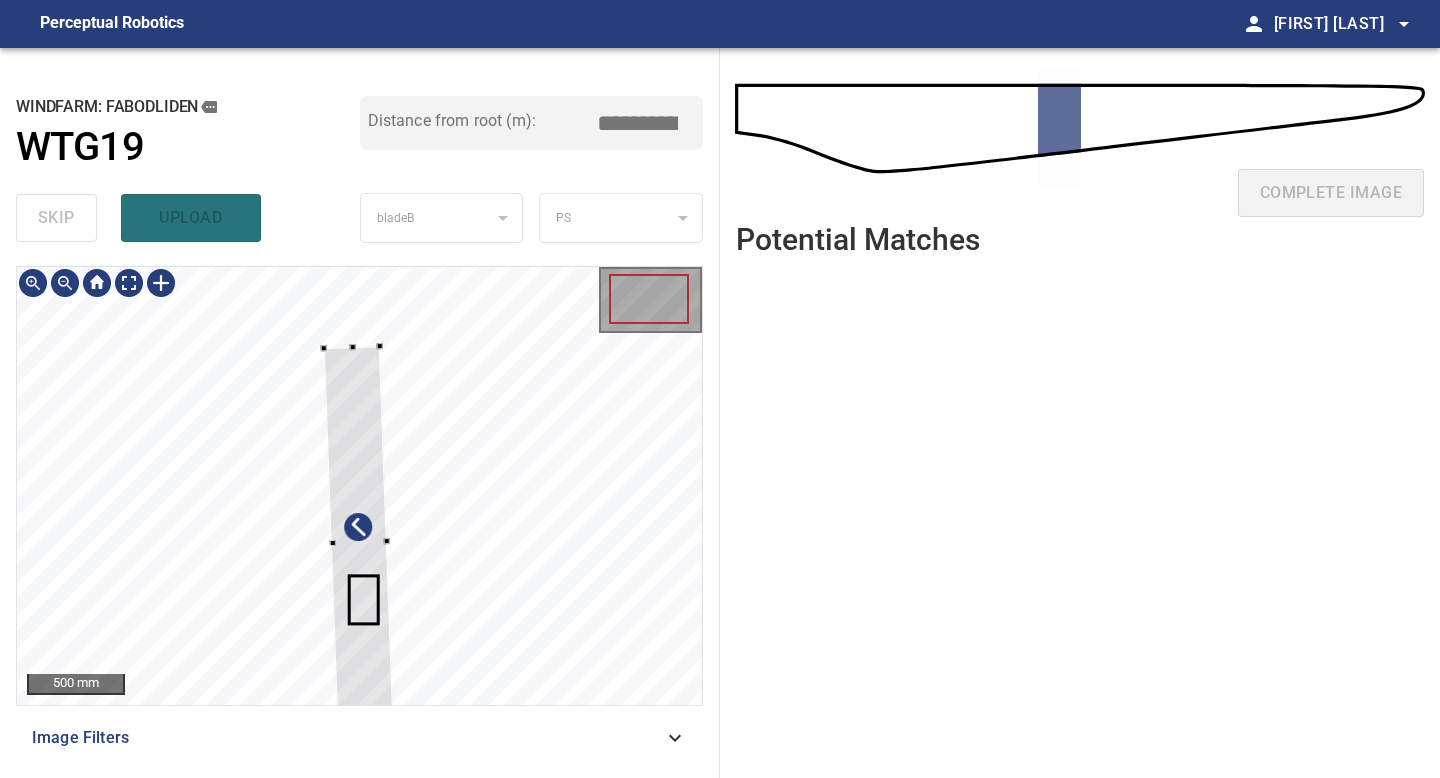 click at bounding box center (359, 486) 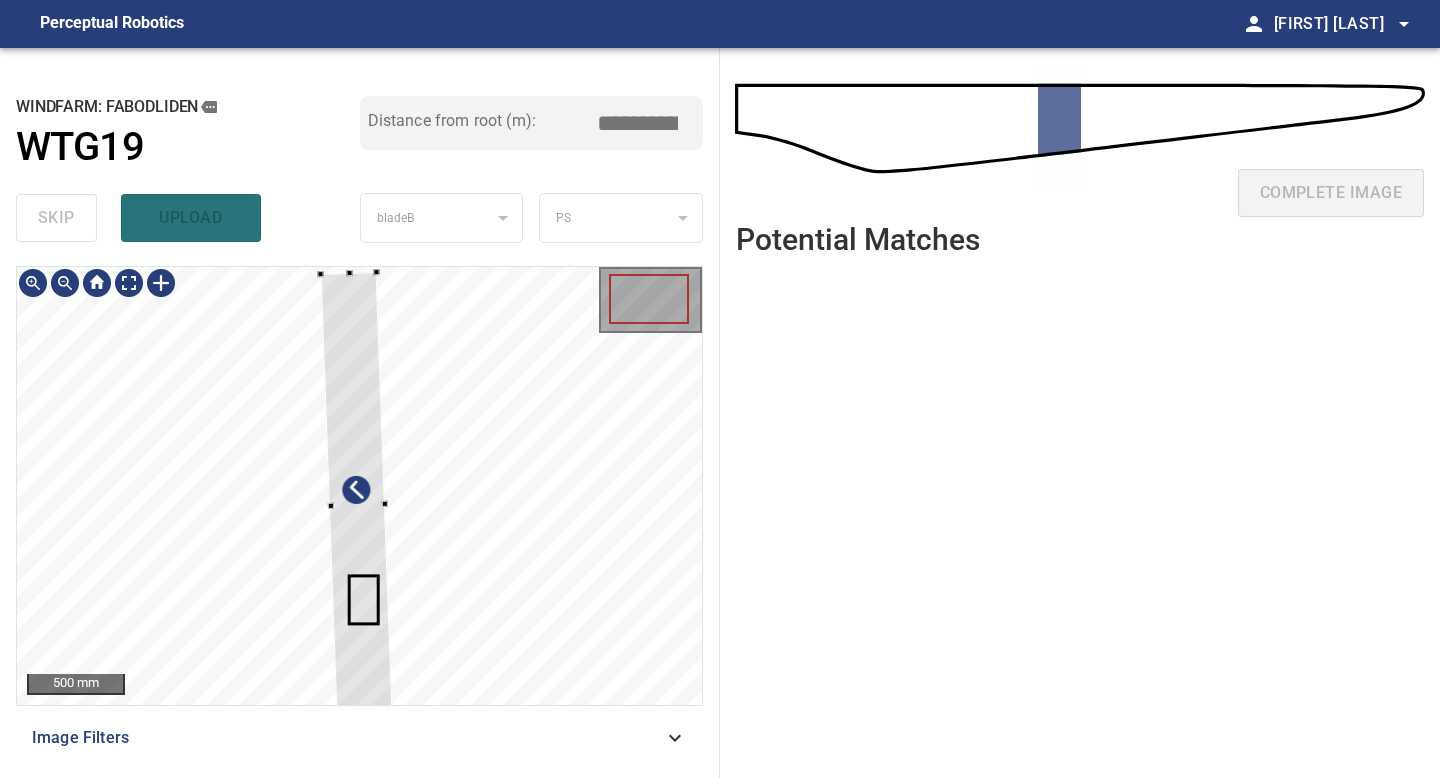 click at bounding box center [359, 486] 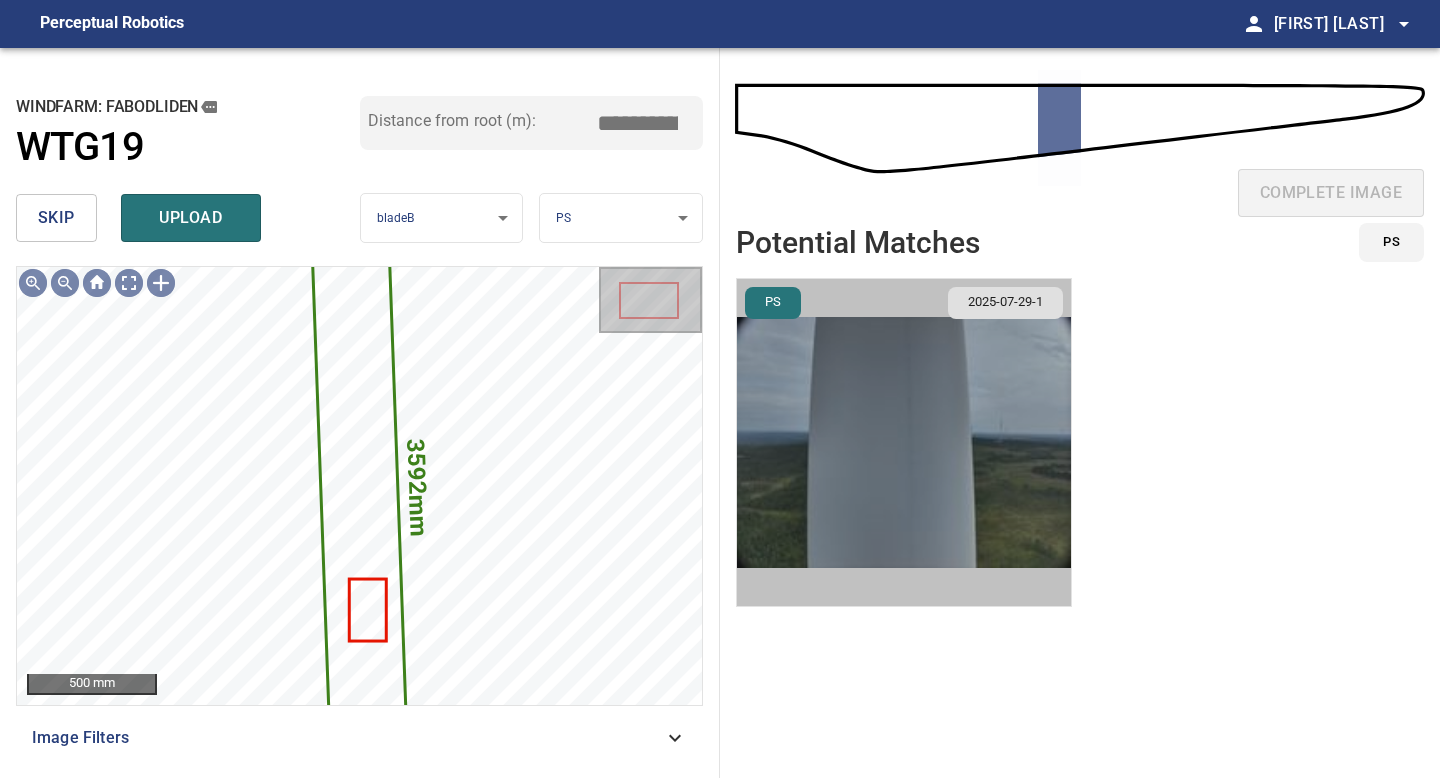 click at bounding box center [904, 442] 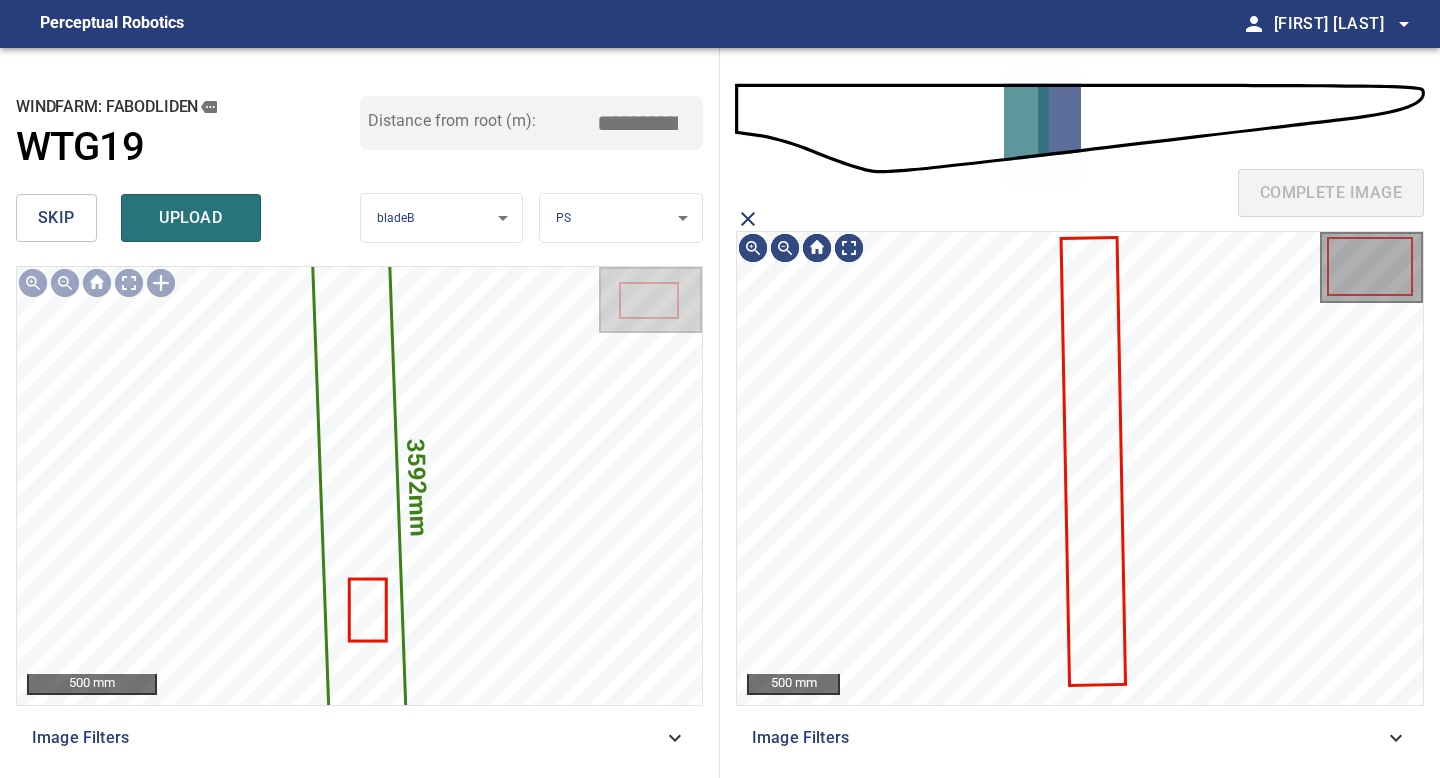click 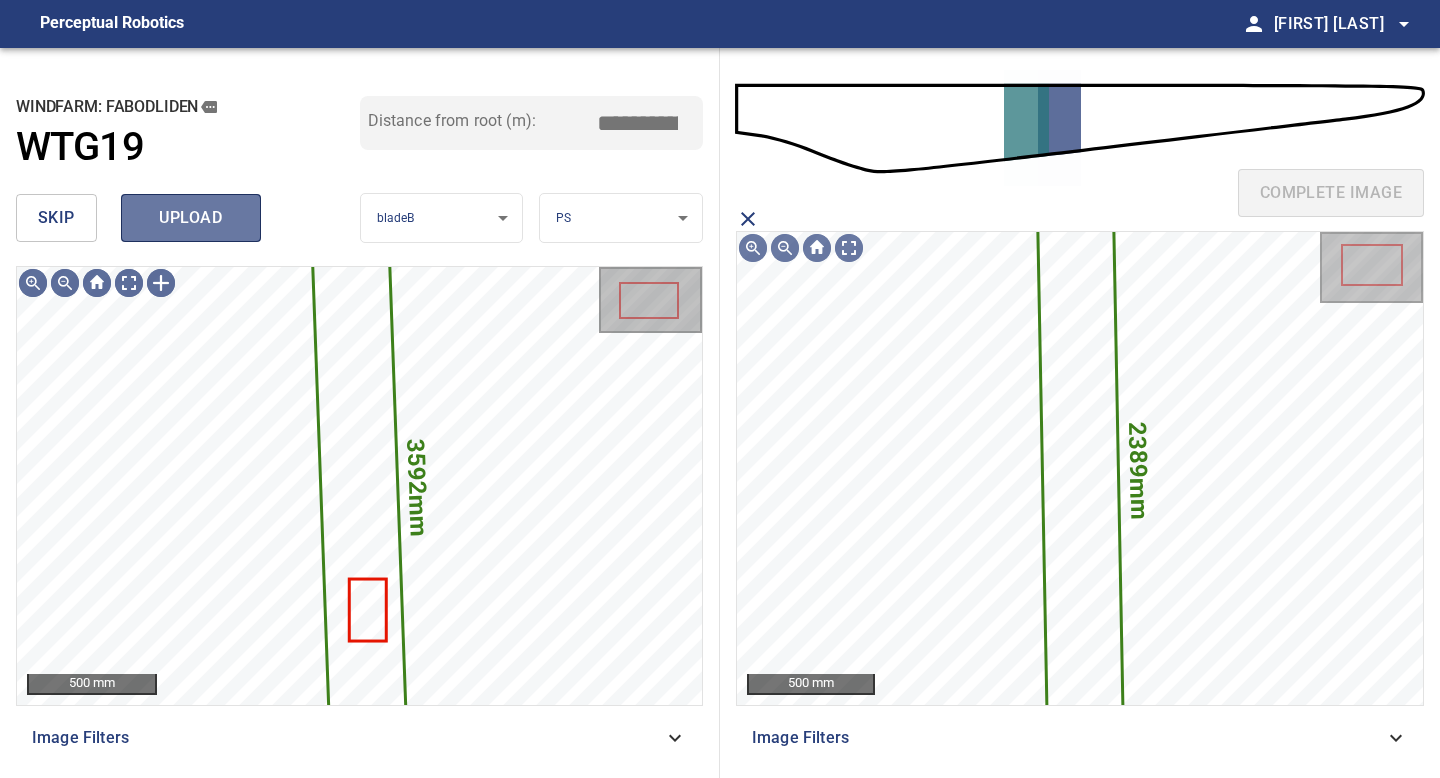 click on "upload" at bounding box center [191, 218] 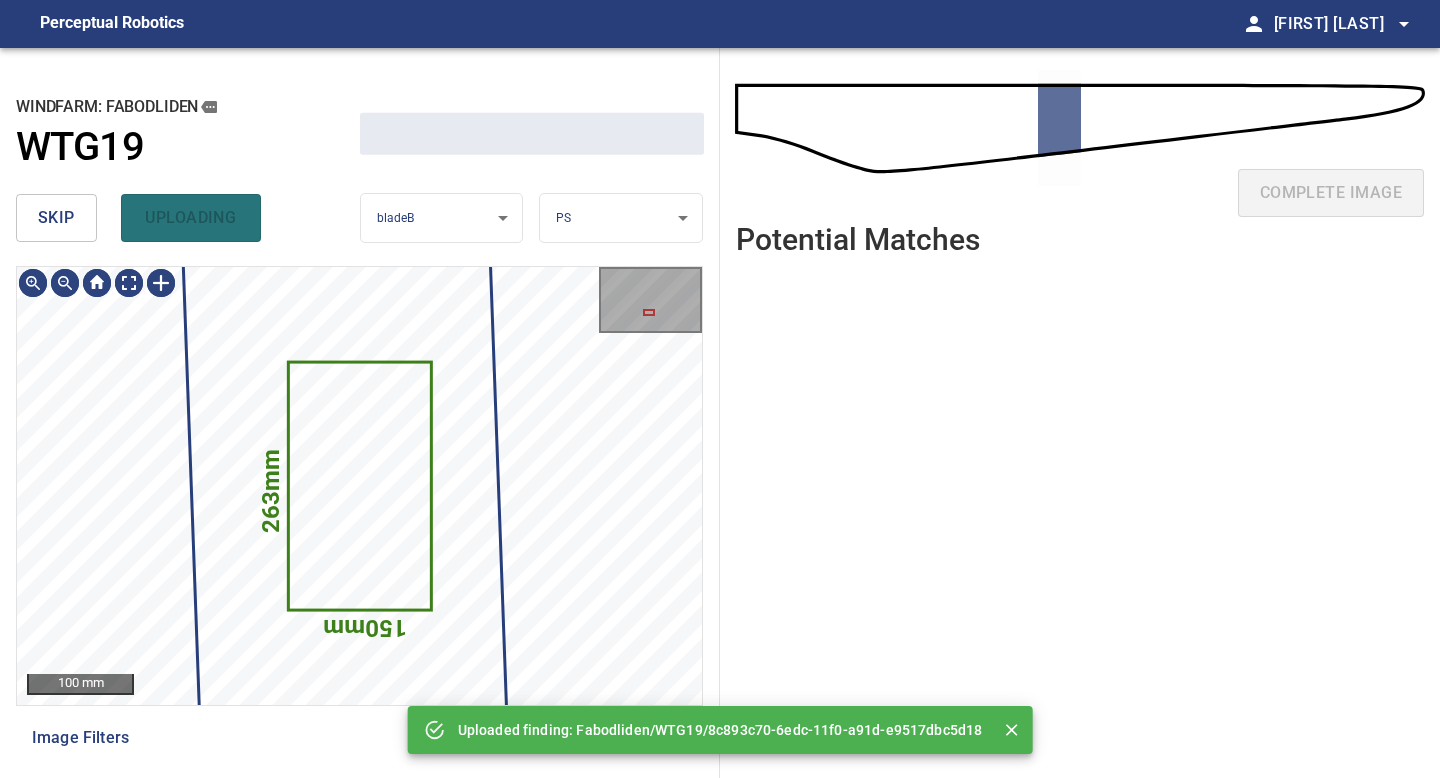 click on "skip" at bounding box center [56, 218] 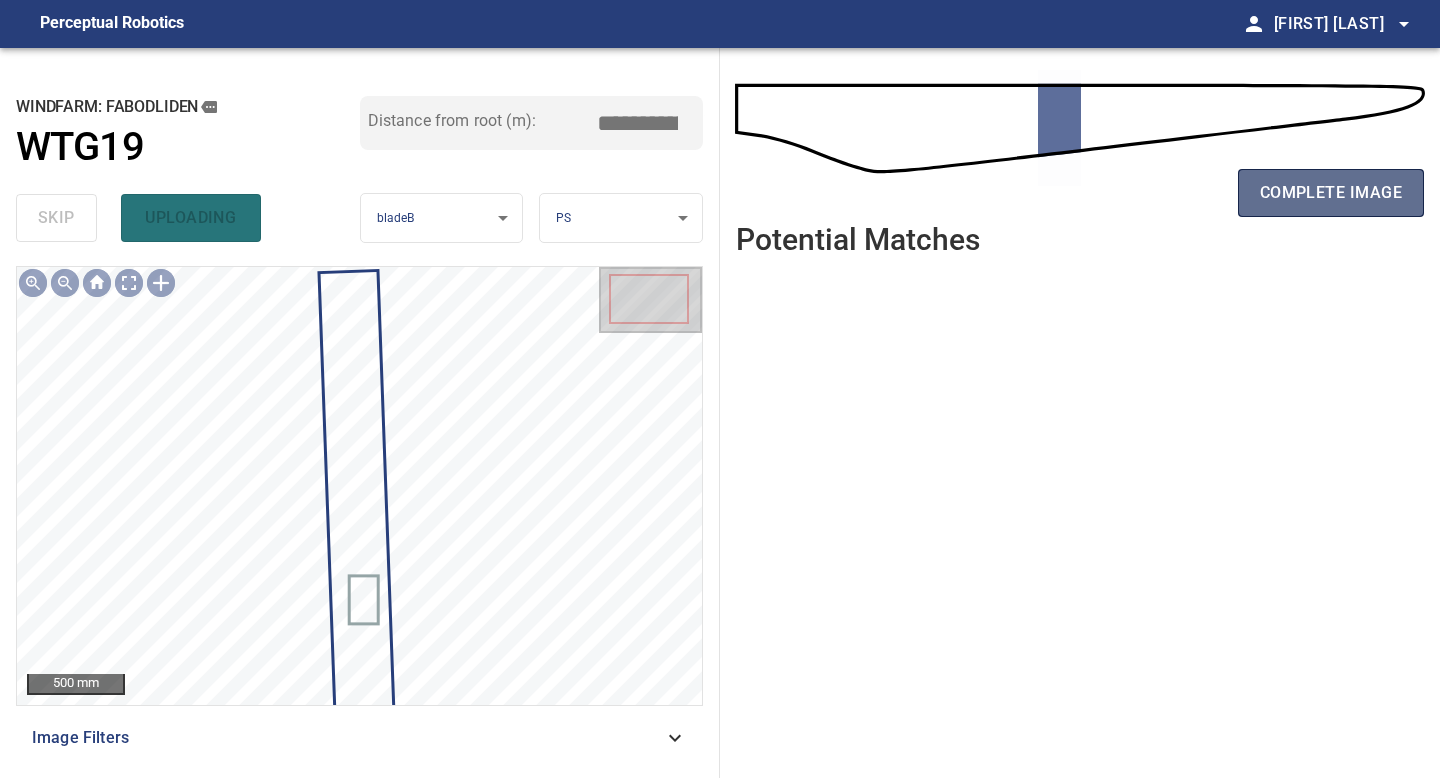 click on "complete image" at bounding box center [1331, 193] 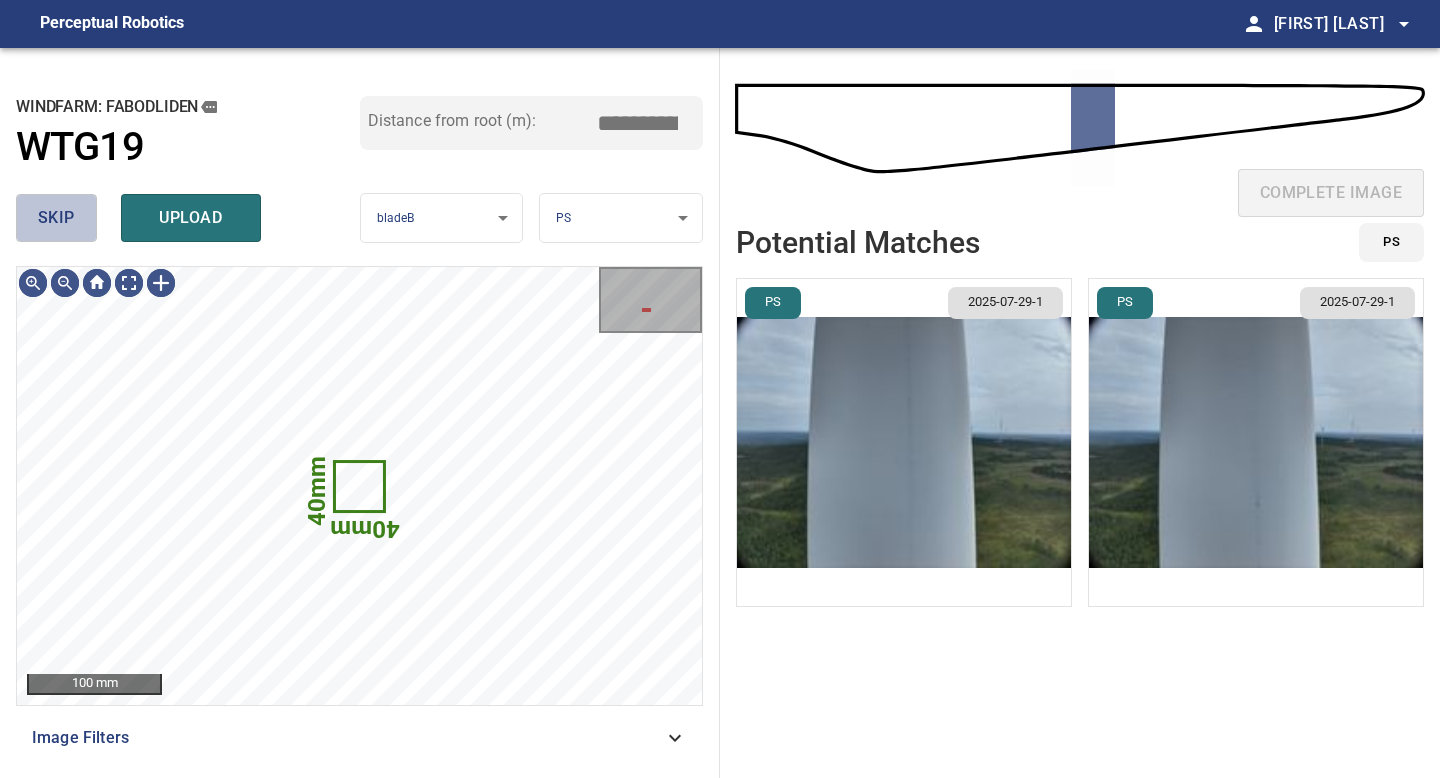 click on "skip" at bounding box center [56, 218] 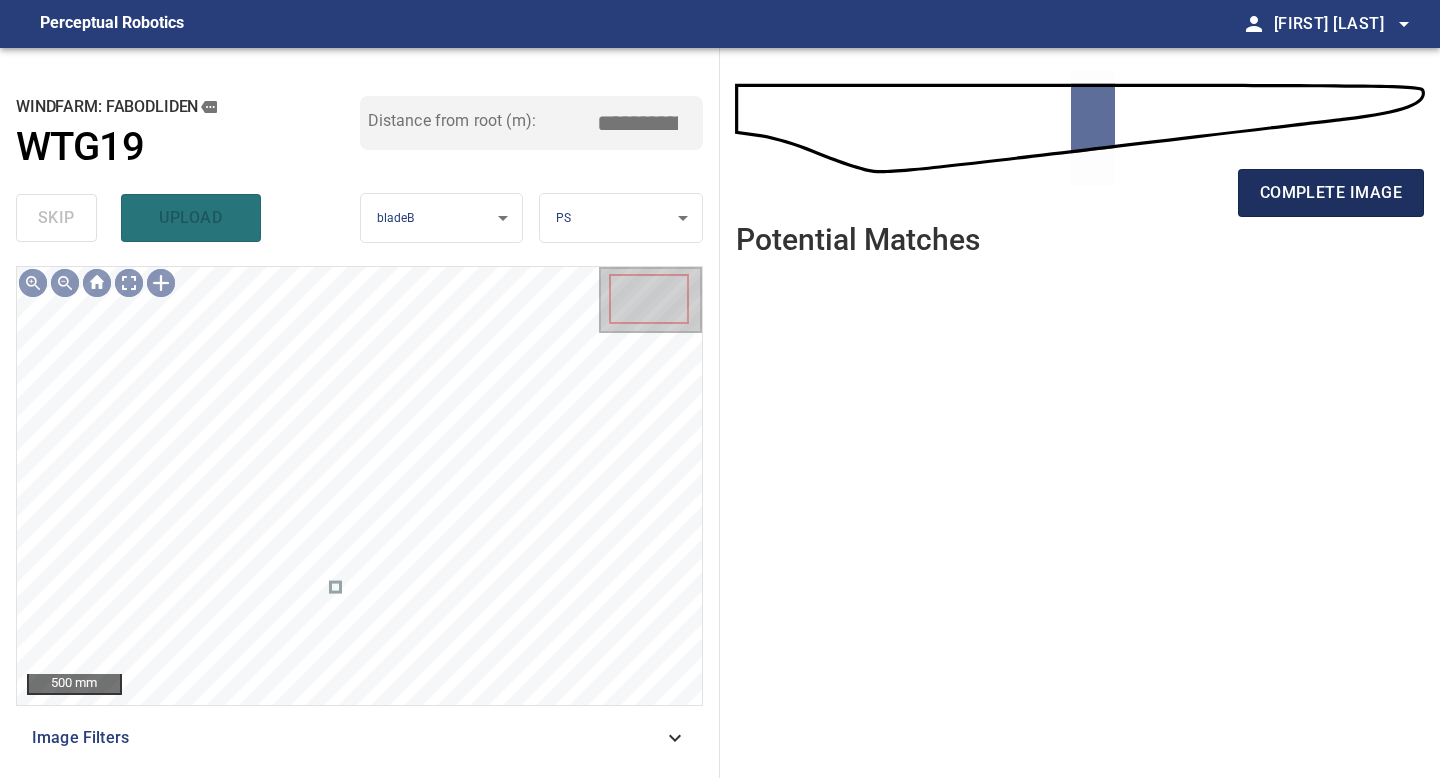 click on "complete image" at bounding box center (1331, 193) 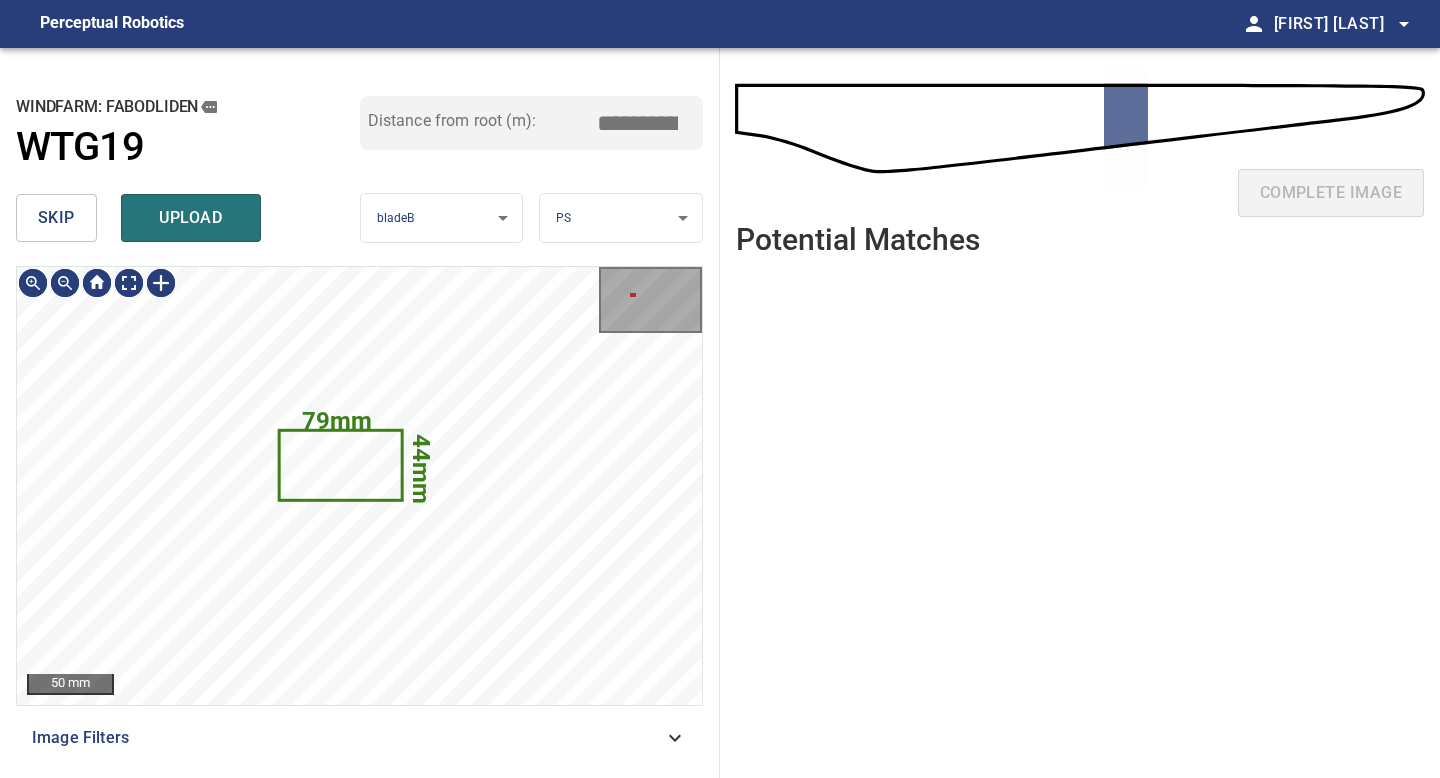click on "skip" at bounding box center (56, 218) 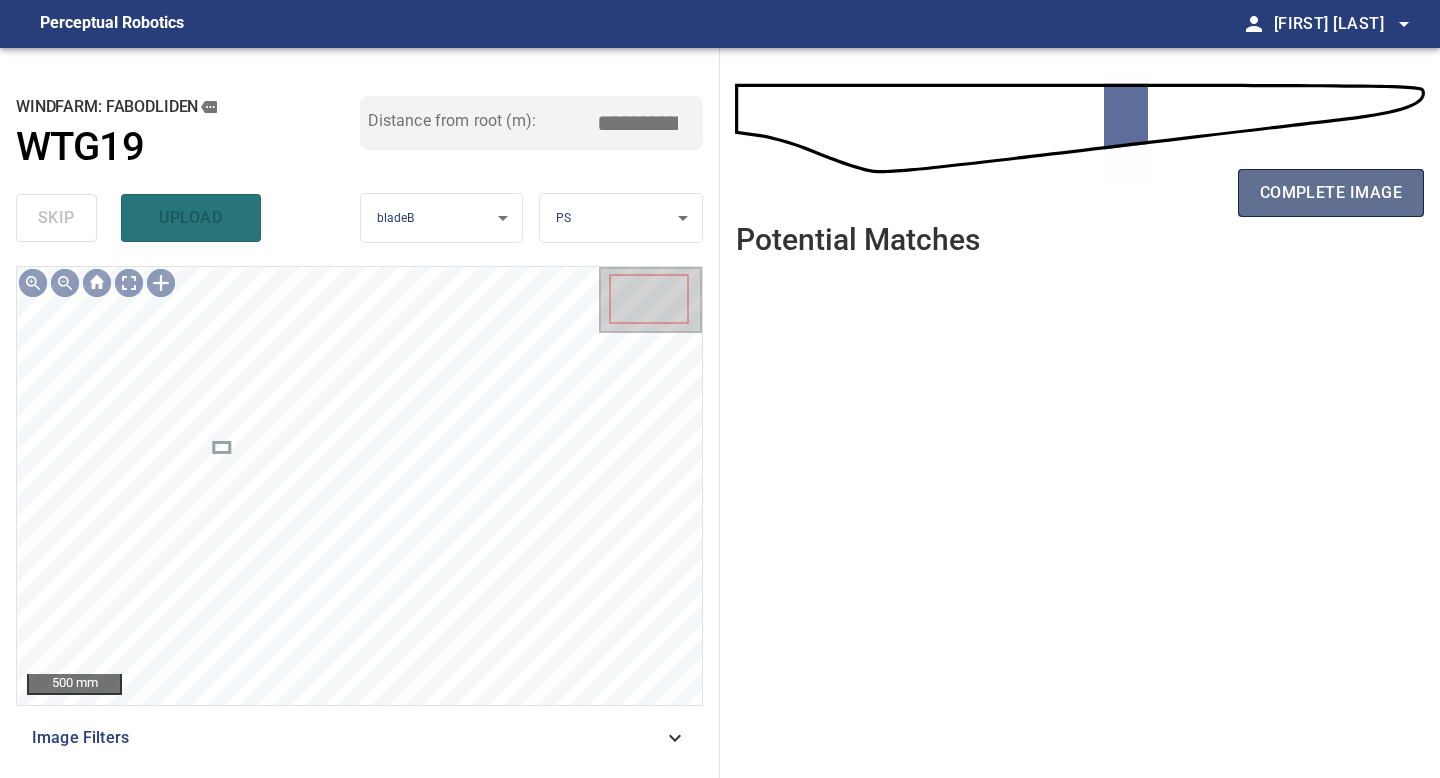 click on "complete image" at bounding box center [1331, 193] 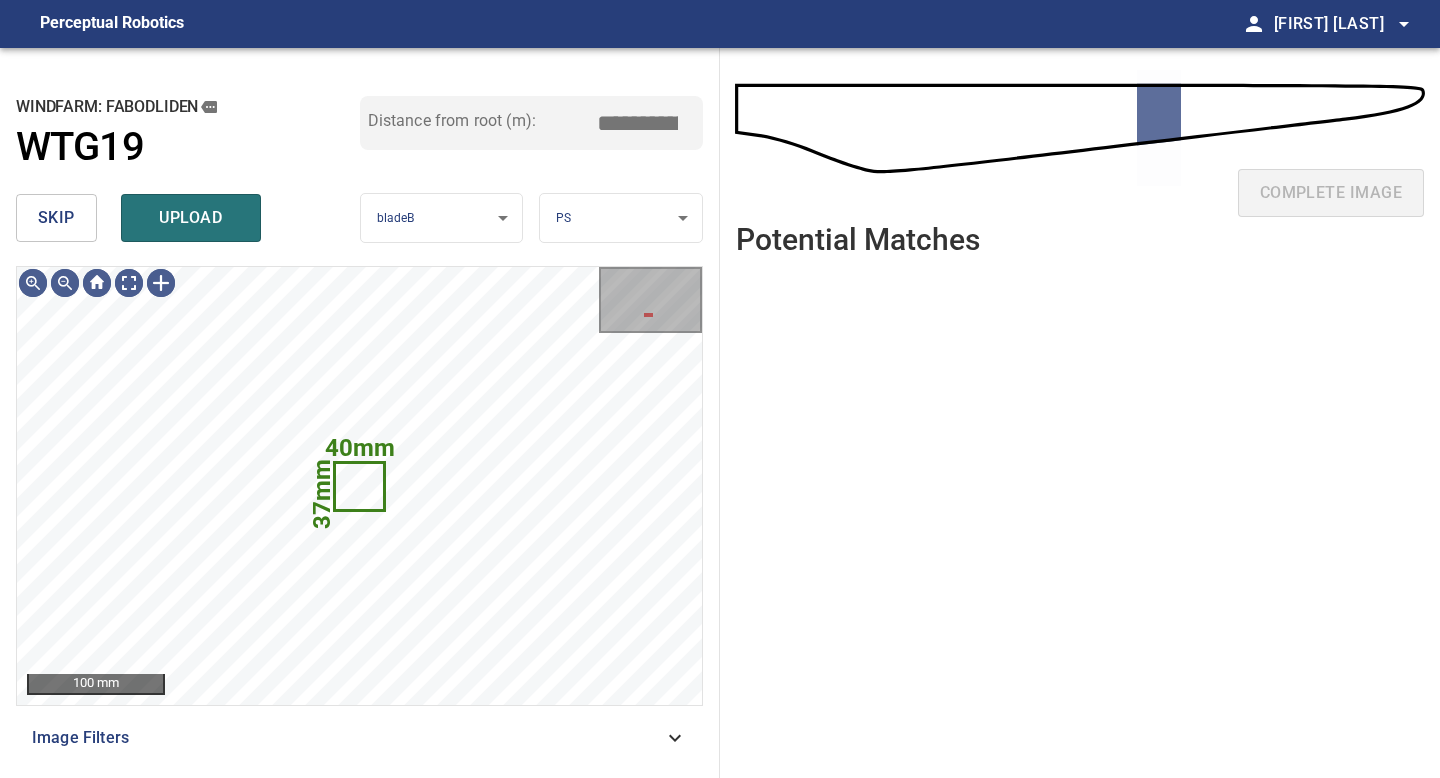 click on "skip" at bounding box center [56, 218] 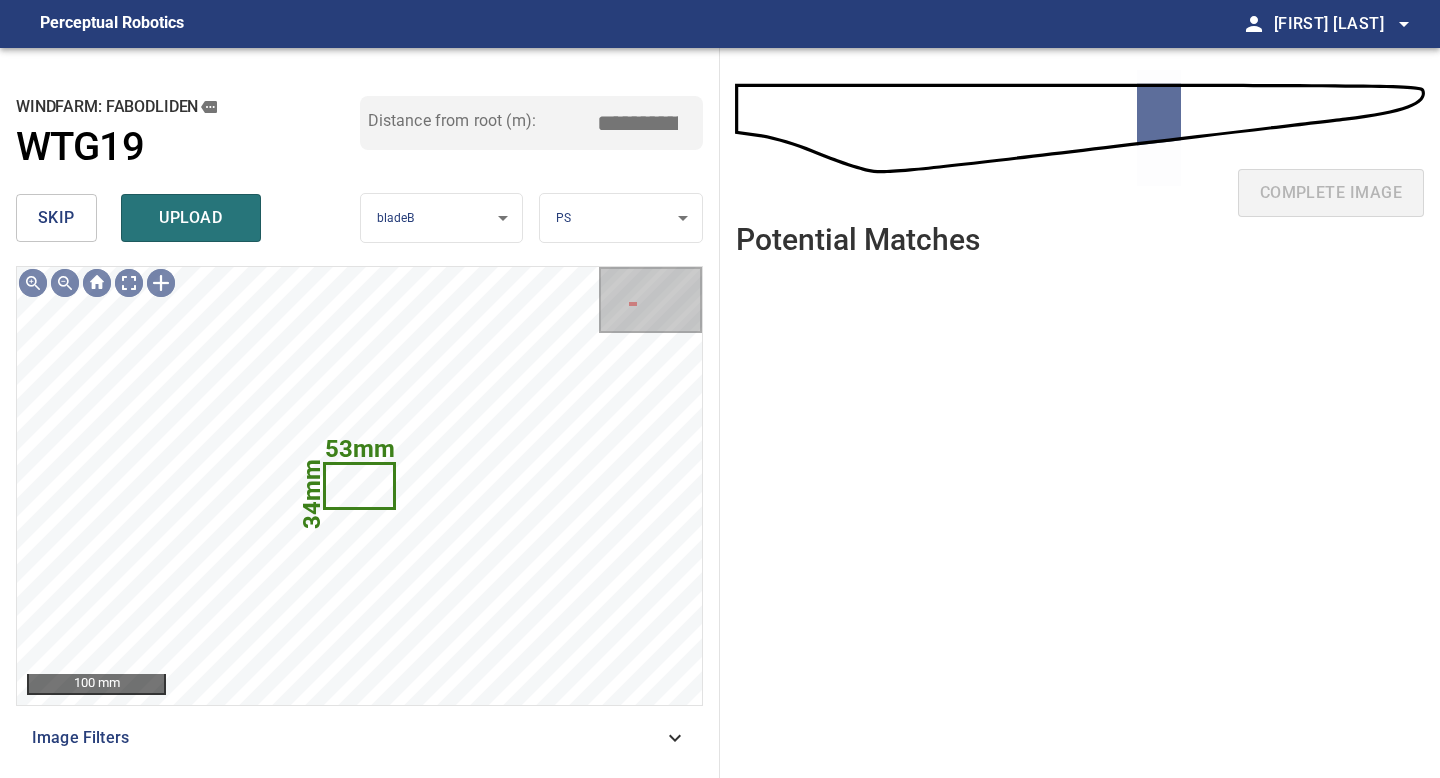 click on "skip" at bounding box center [56, 218] 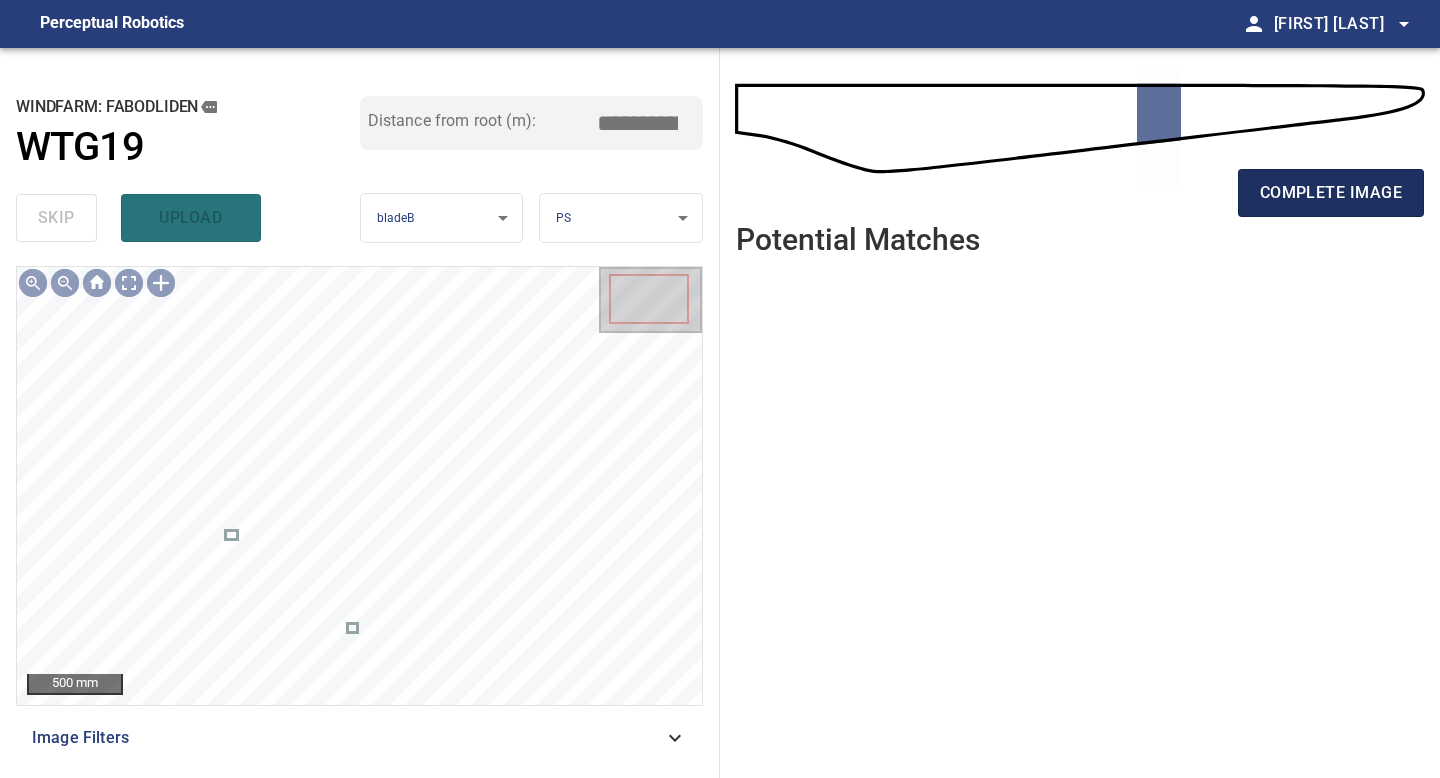 click on "complete image" at bounding box center [1331, 193] 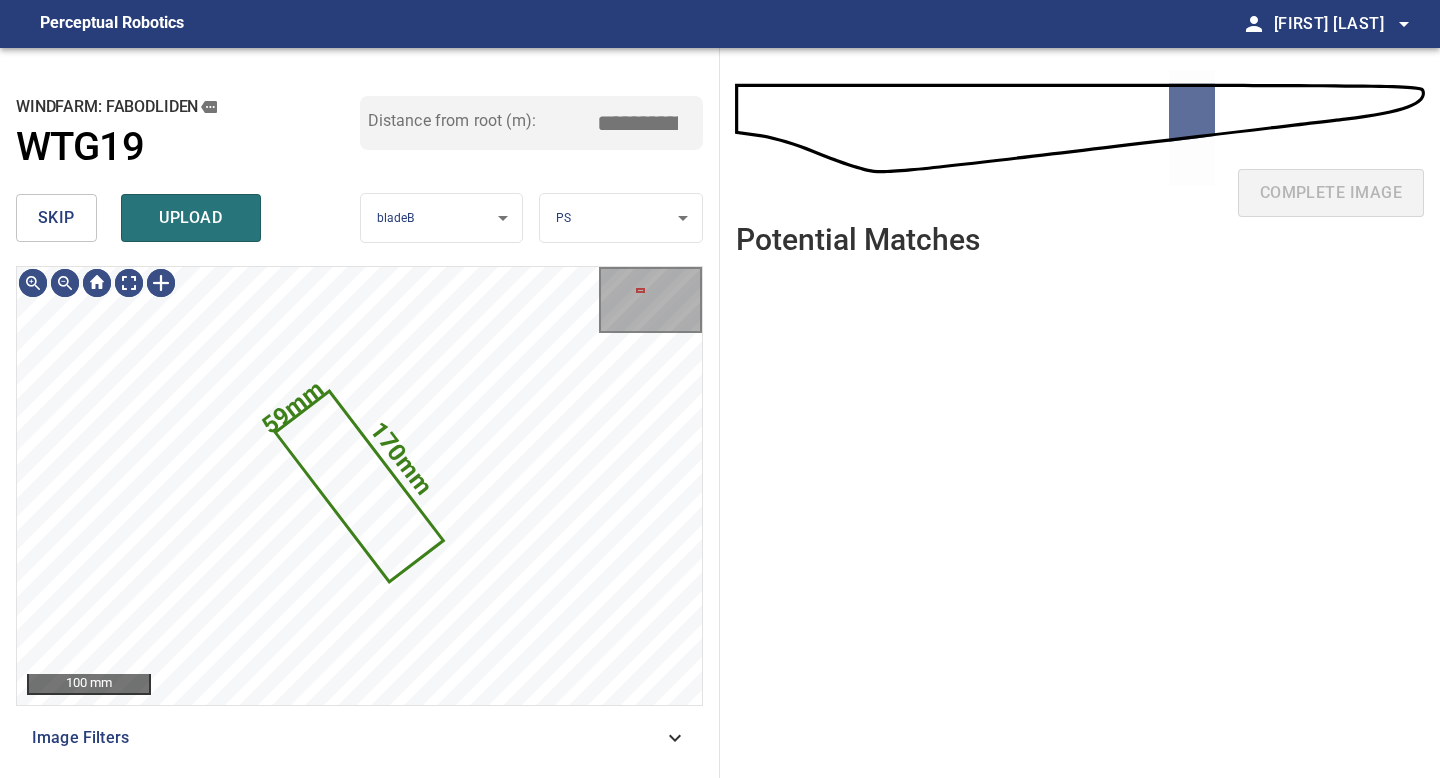 click on "skip" at bounding box center [56, 218] 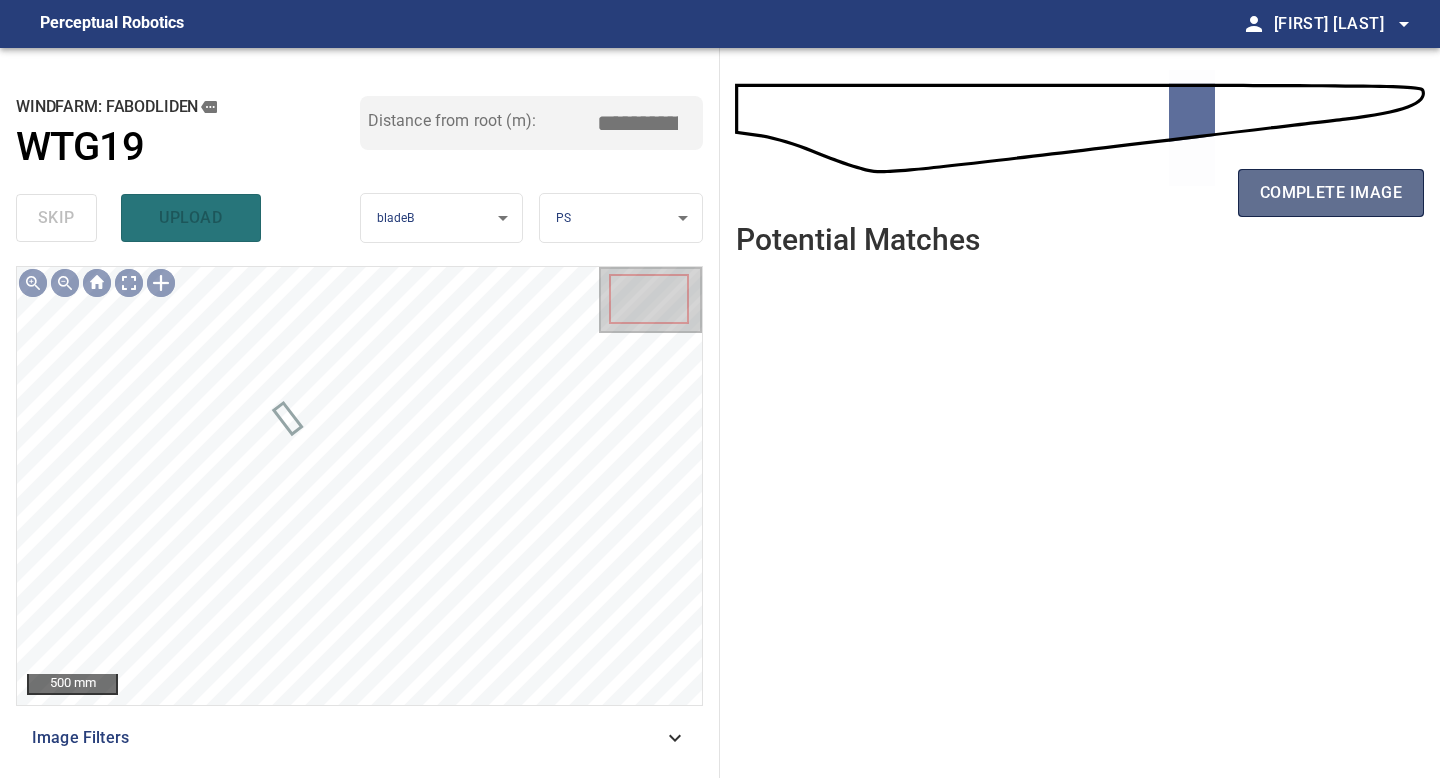 click on "complete image" at bounding box center (1331, 193) 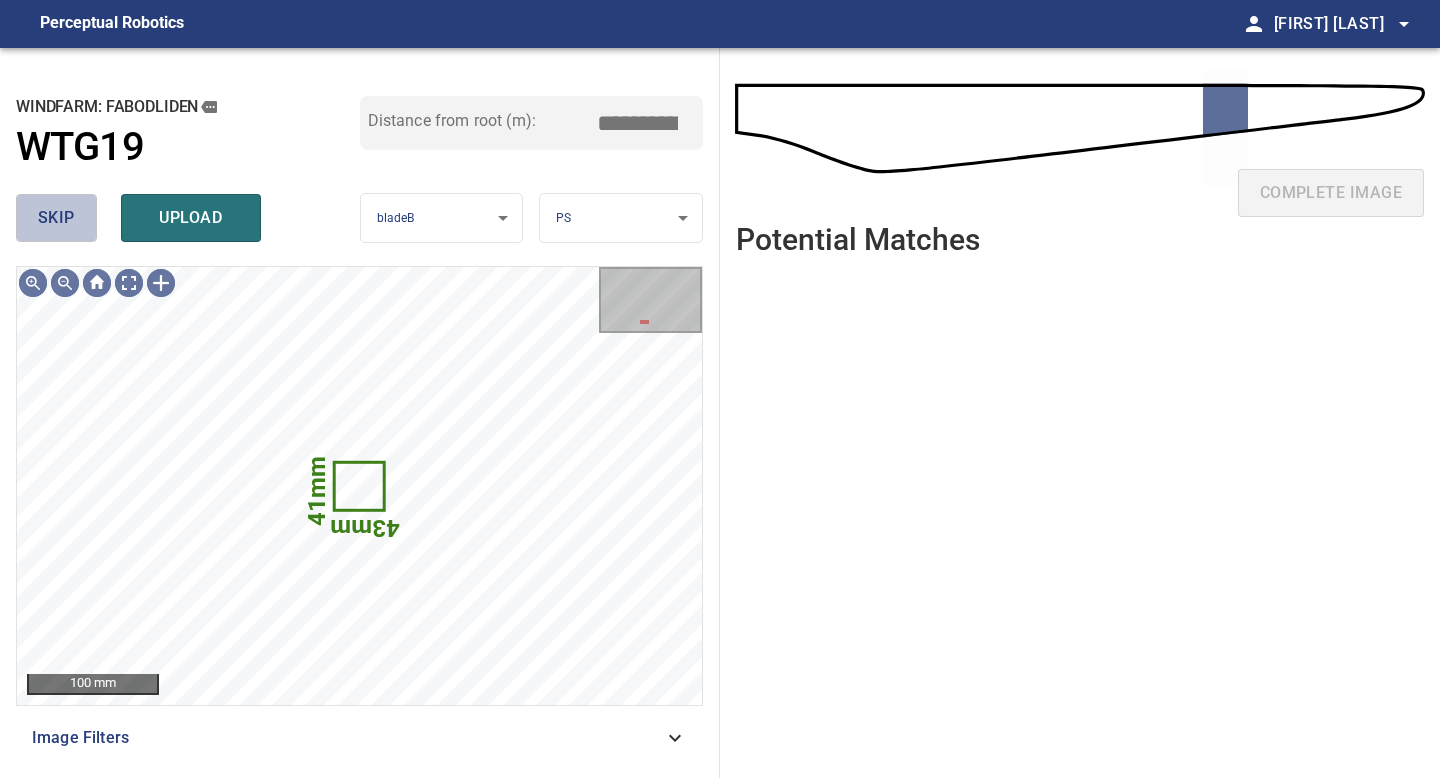 click on "skip" at bounding box center (56, 218) 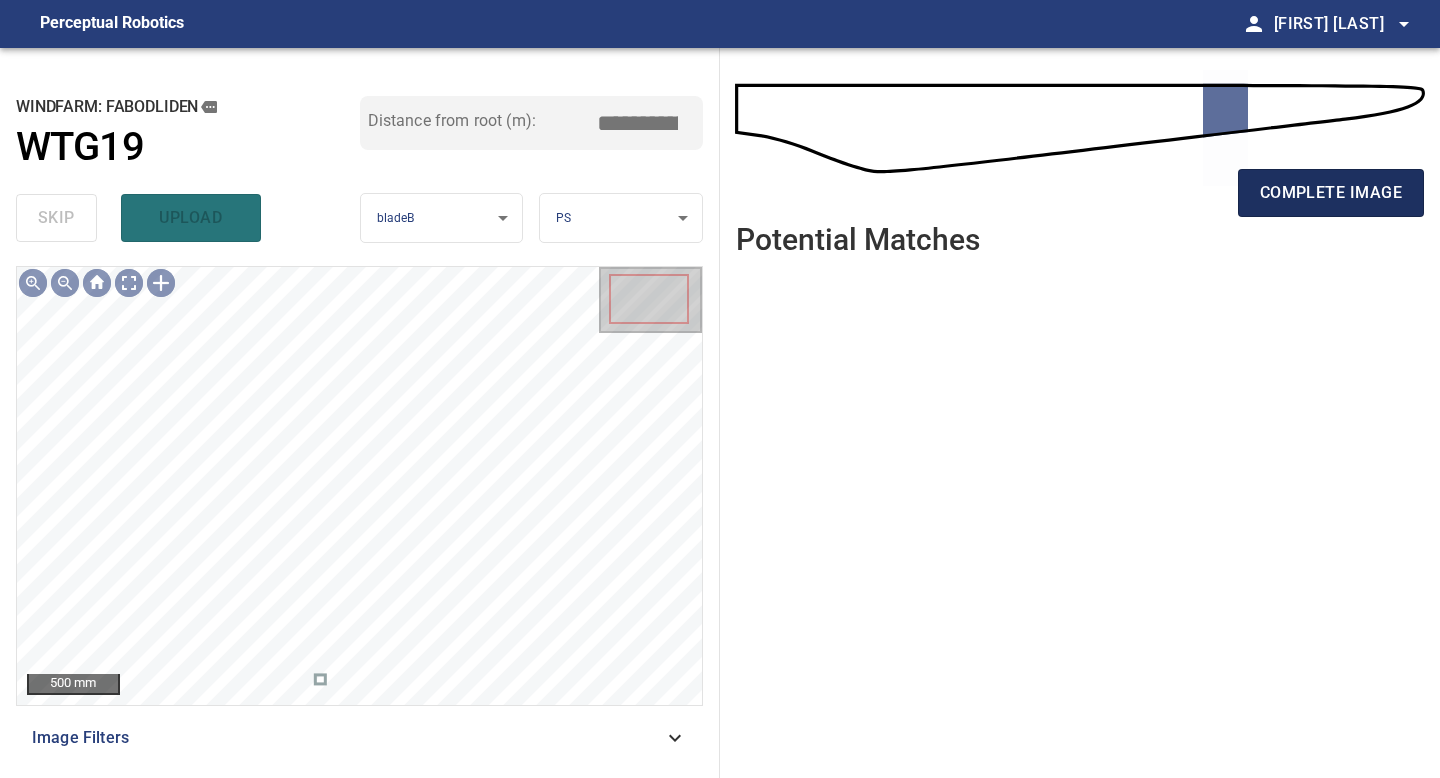 click on "complete image" at bounding box center (1331, 193) 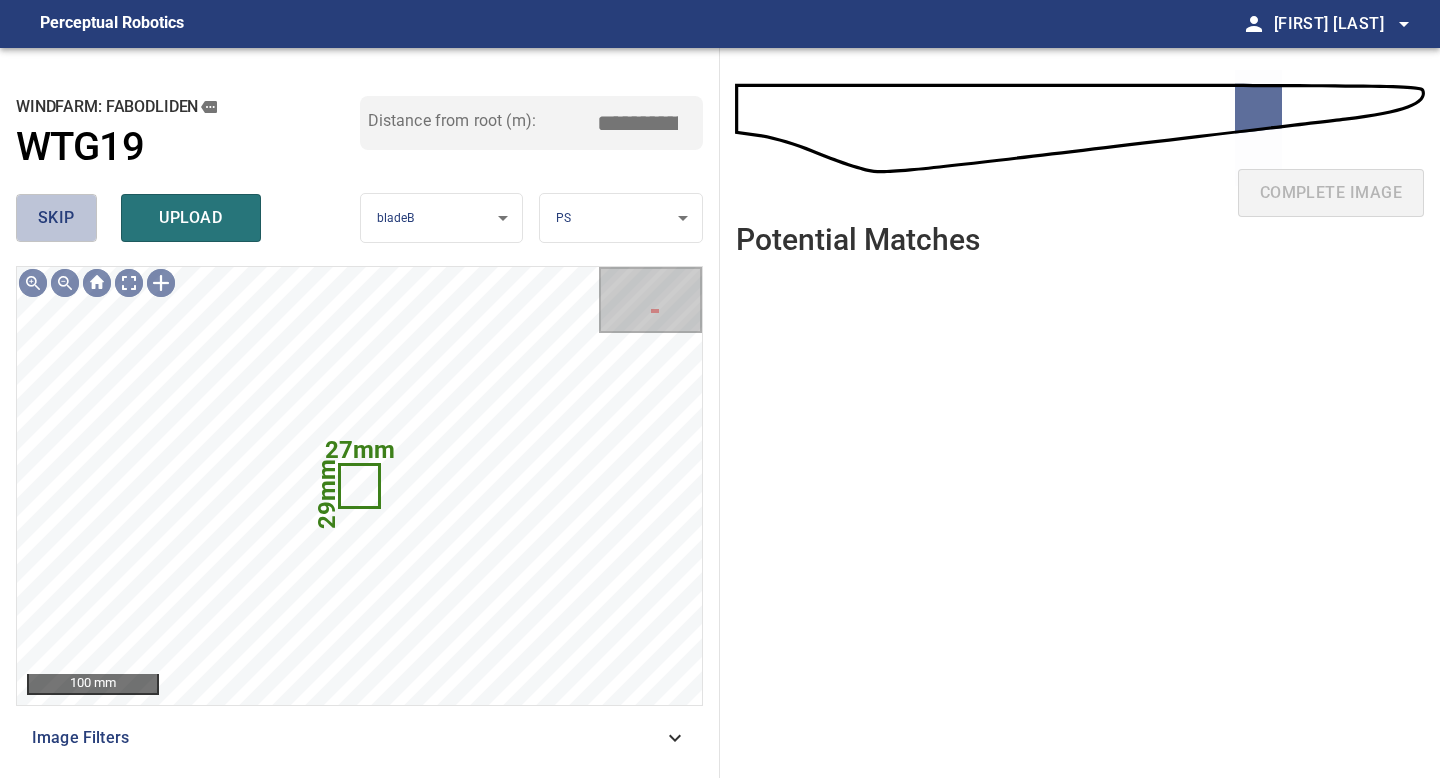 click on "skip" at bounding box center [56, 218] 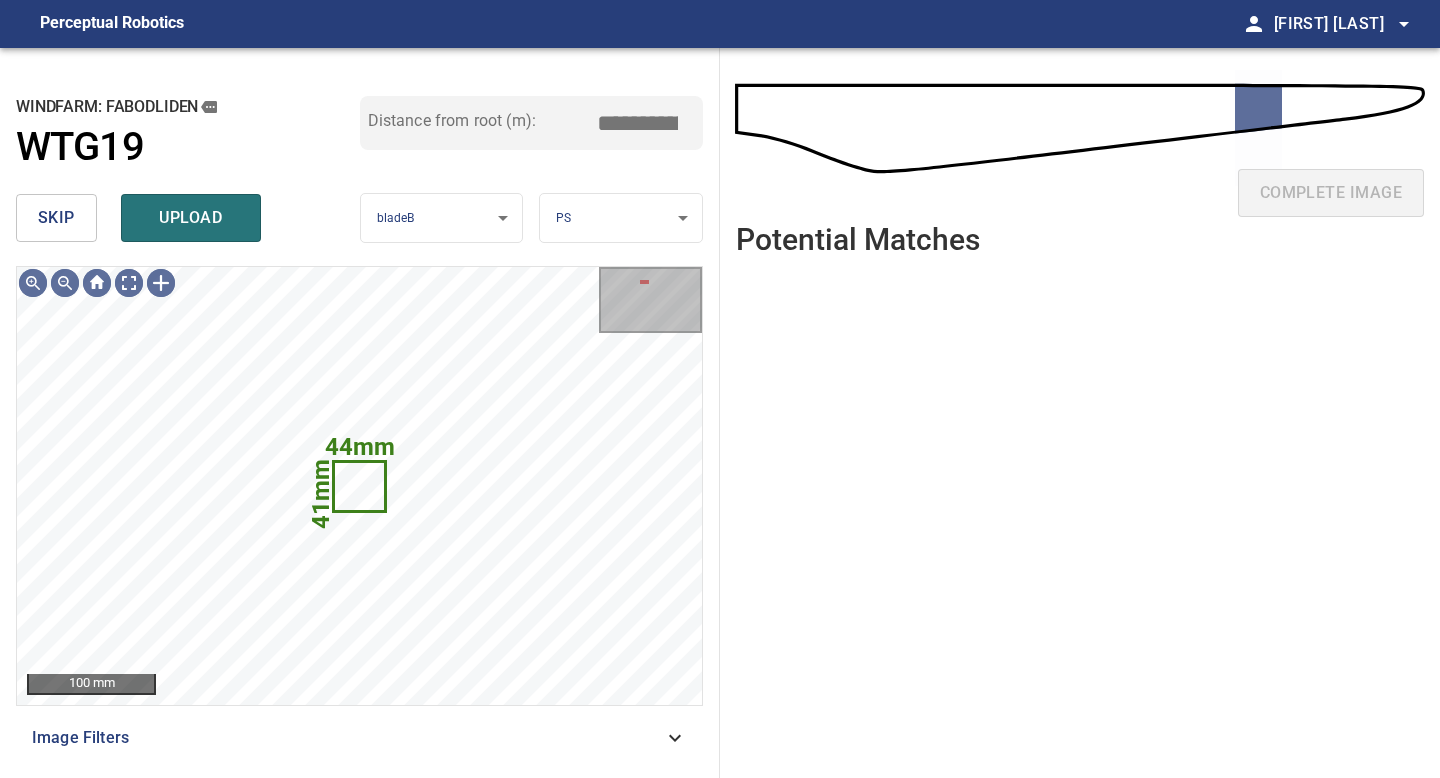 click on "skip" at bounding box center (56, 218) 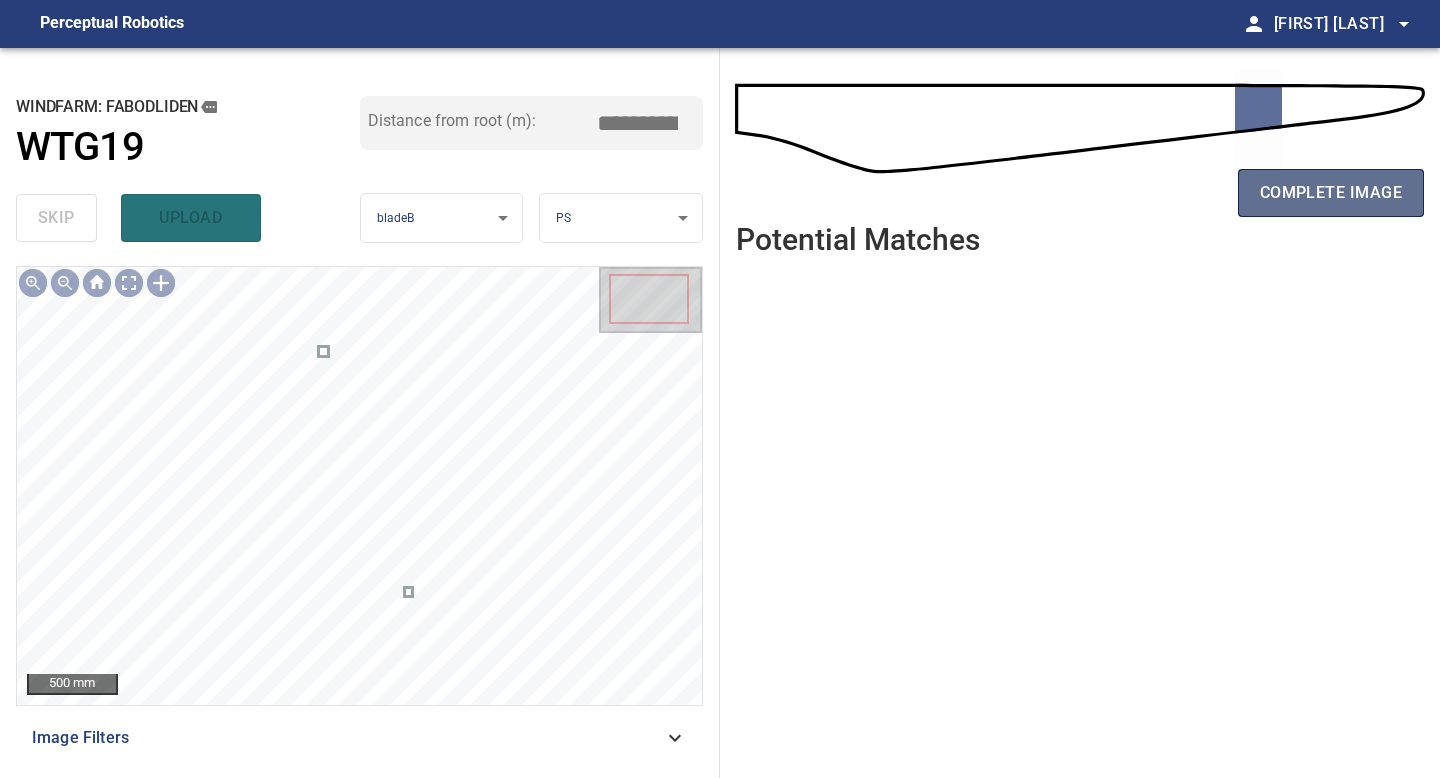 click on "complete image" at bounding box center (1331, 193) 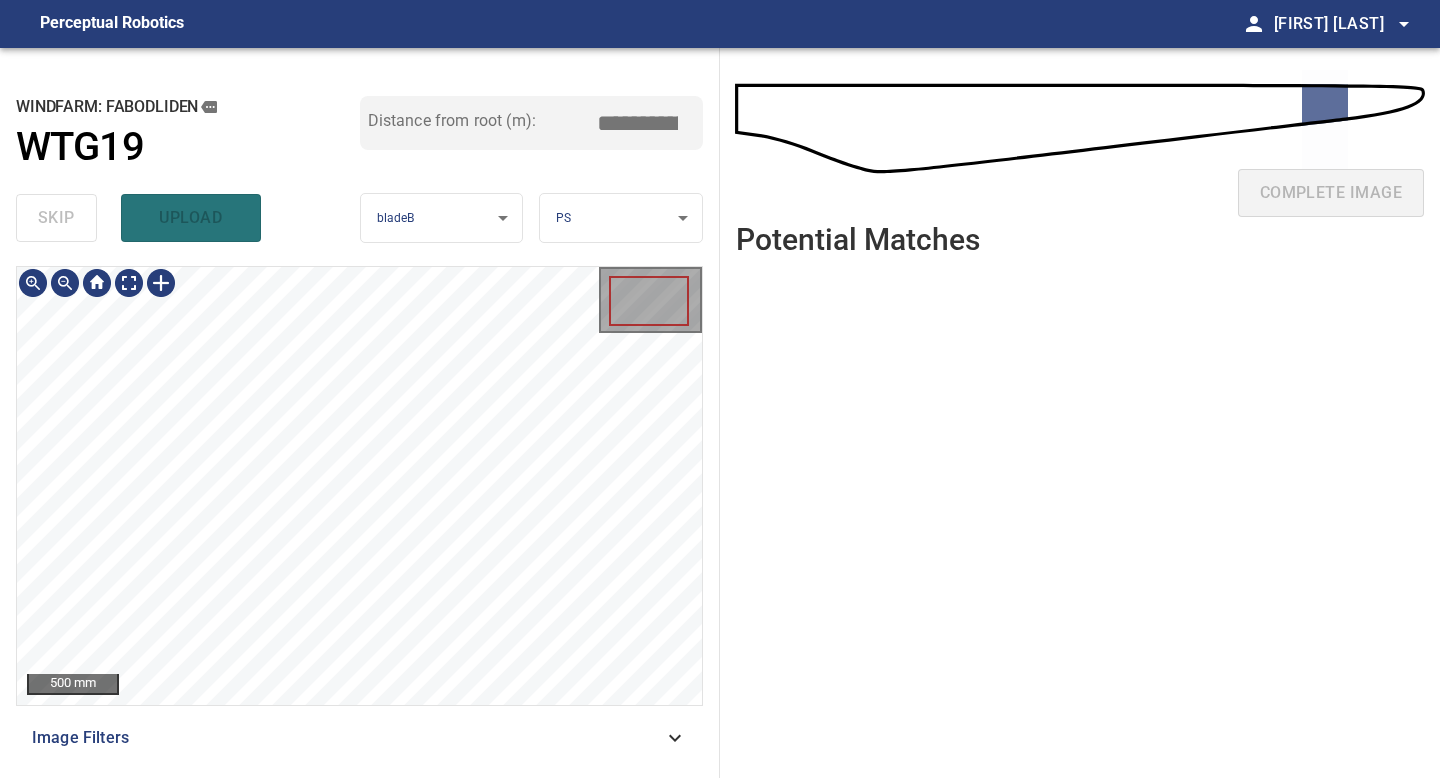 click on "**********" at bounding box center [360, 413] 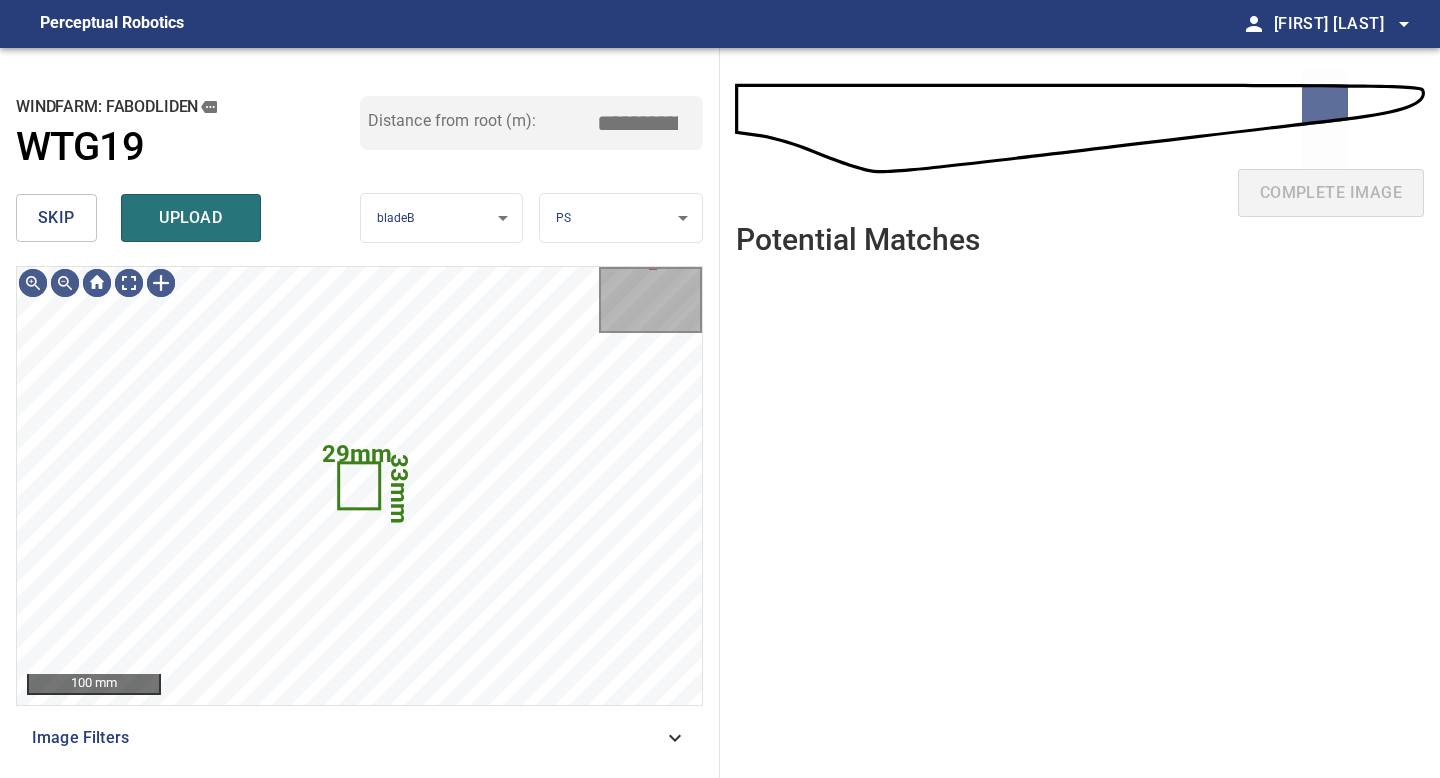 click on "skip" at bounding box center (56, 218) 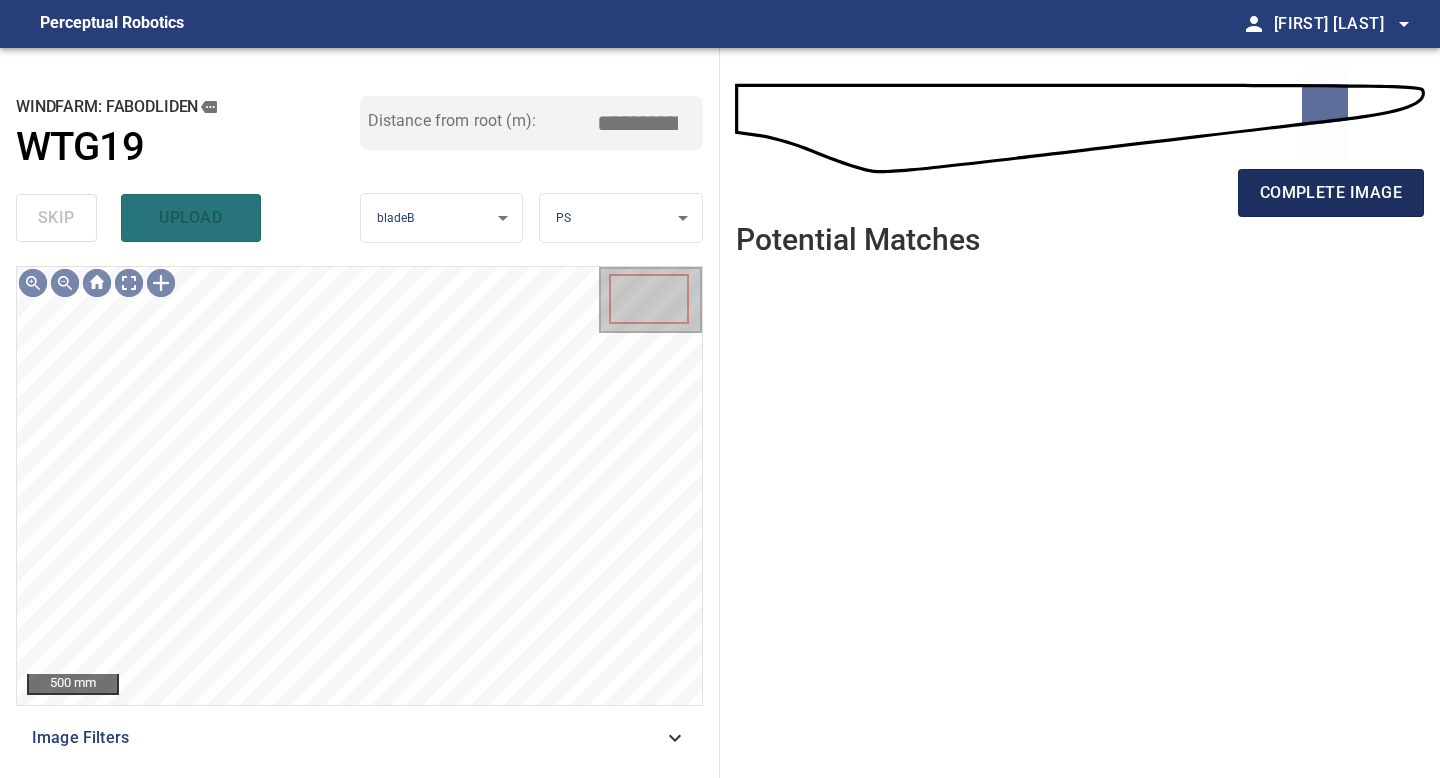 click on "complete image" at bounding box center (1331, 193) 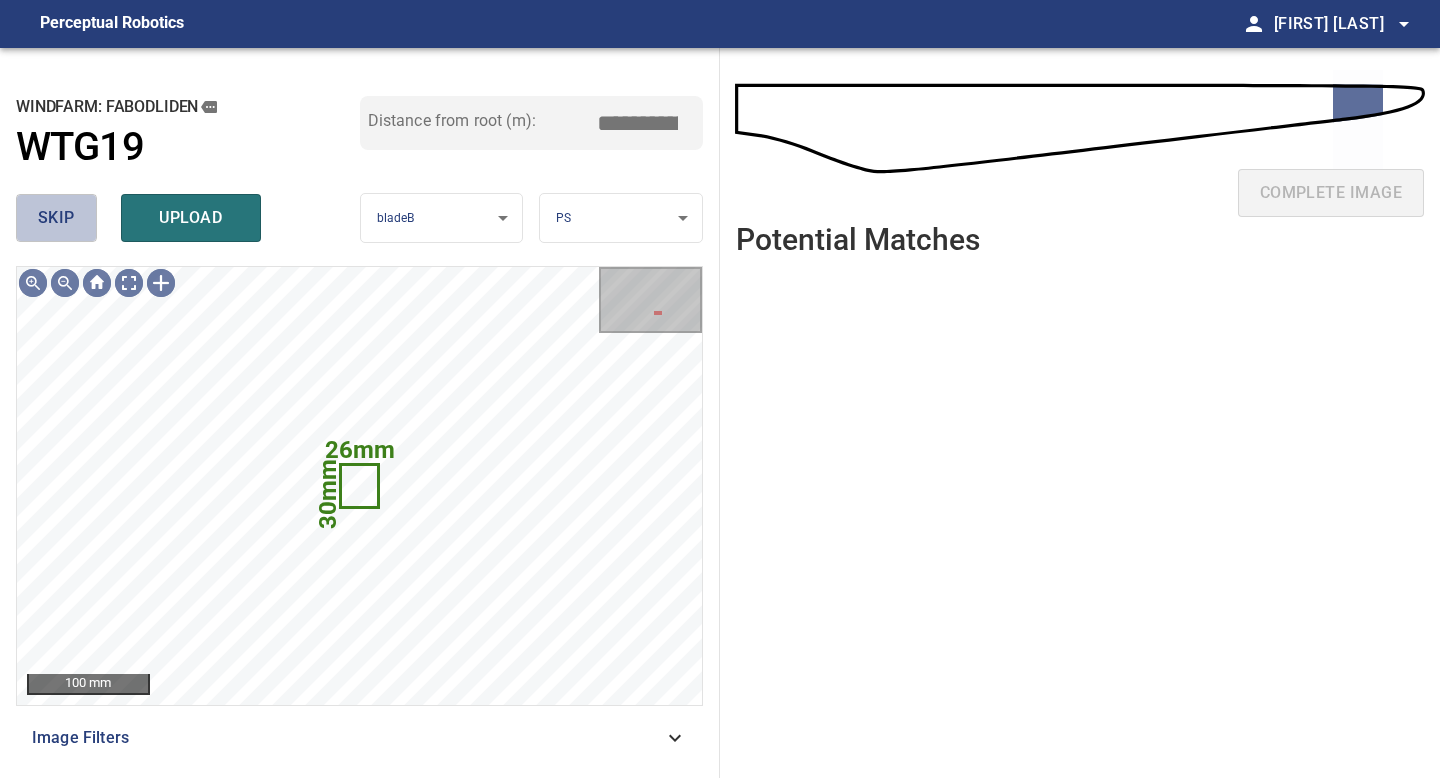 click on "skip" at bounding box center [56, 218] 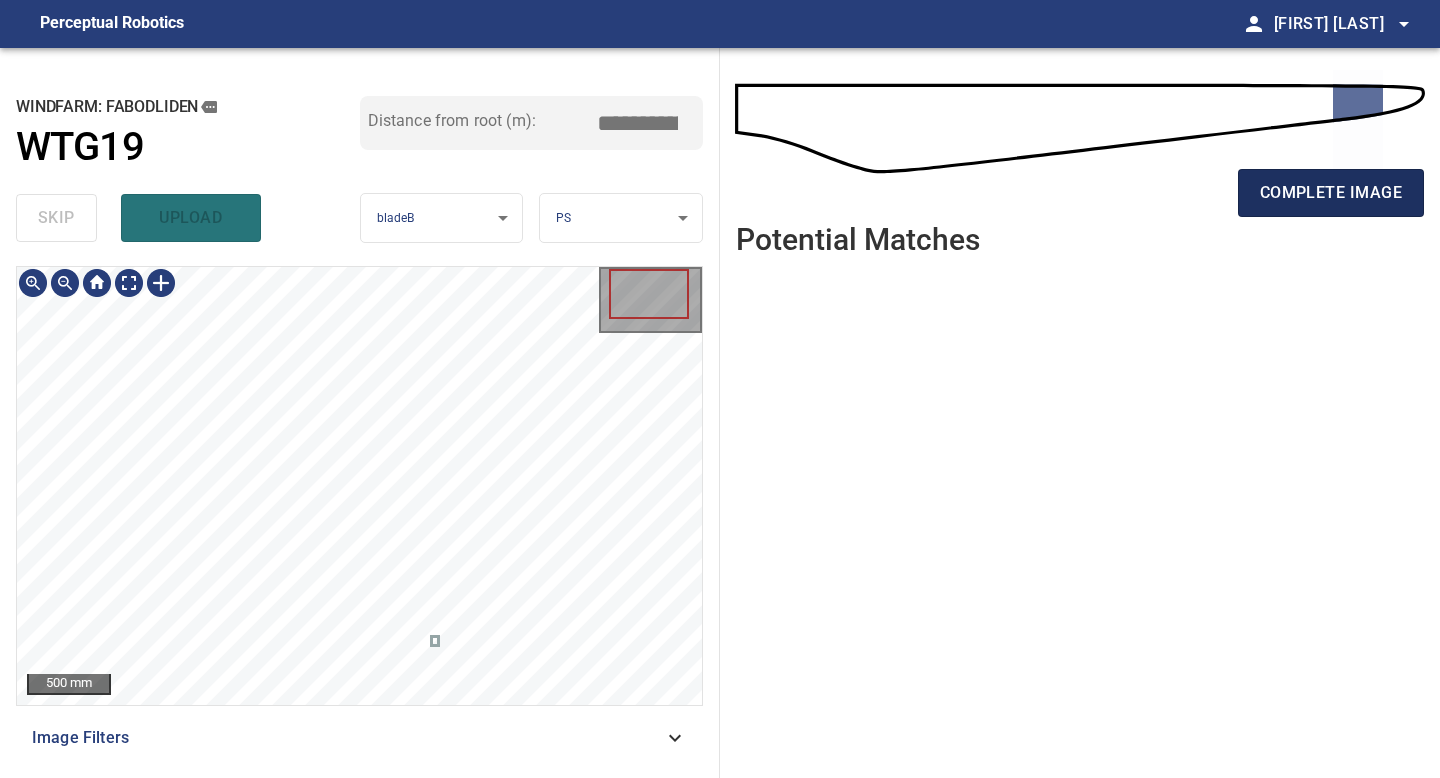 click on "complete image" at bounding box center (1331, 193) 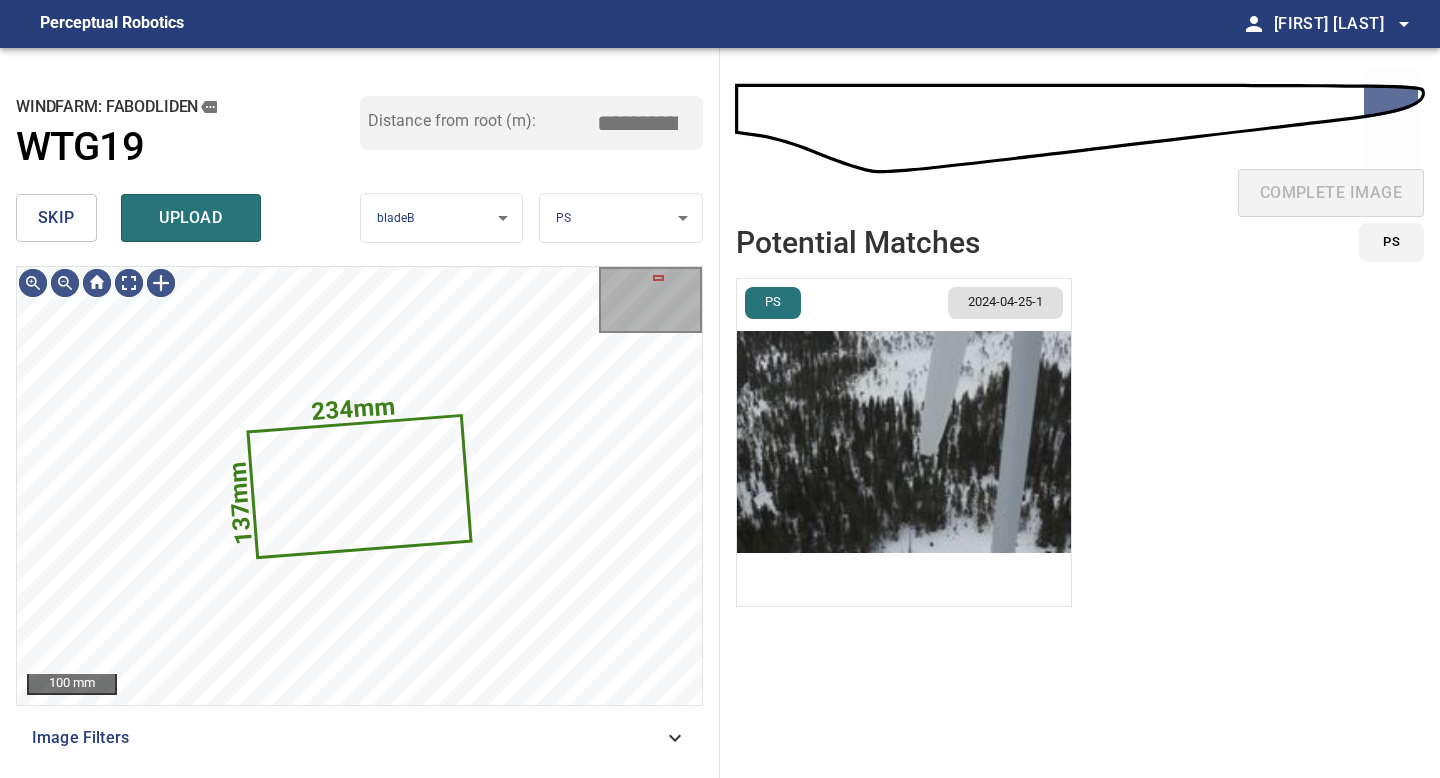 click on "**********" at bounding box center (720, 389) 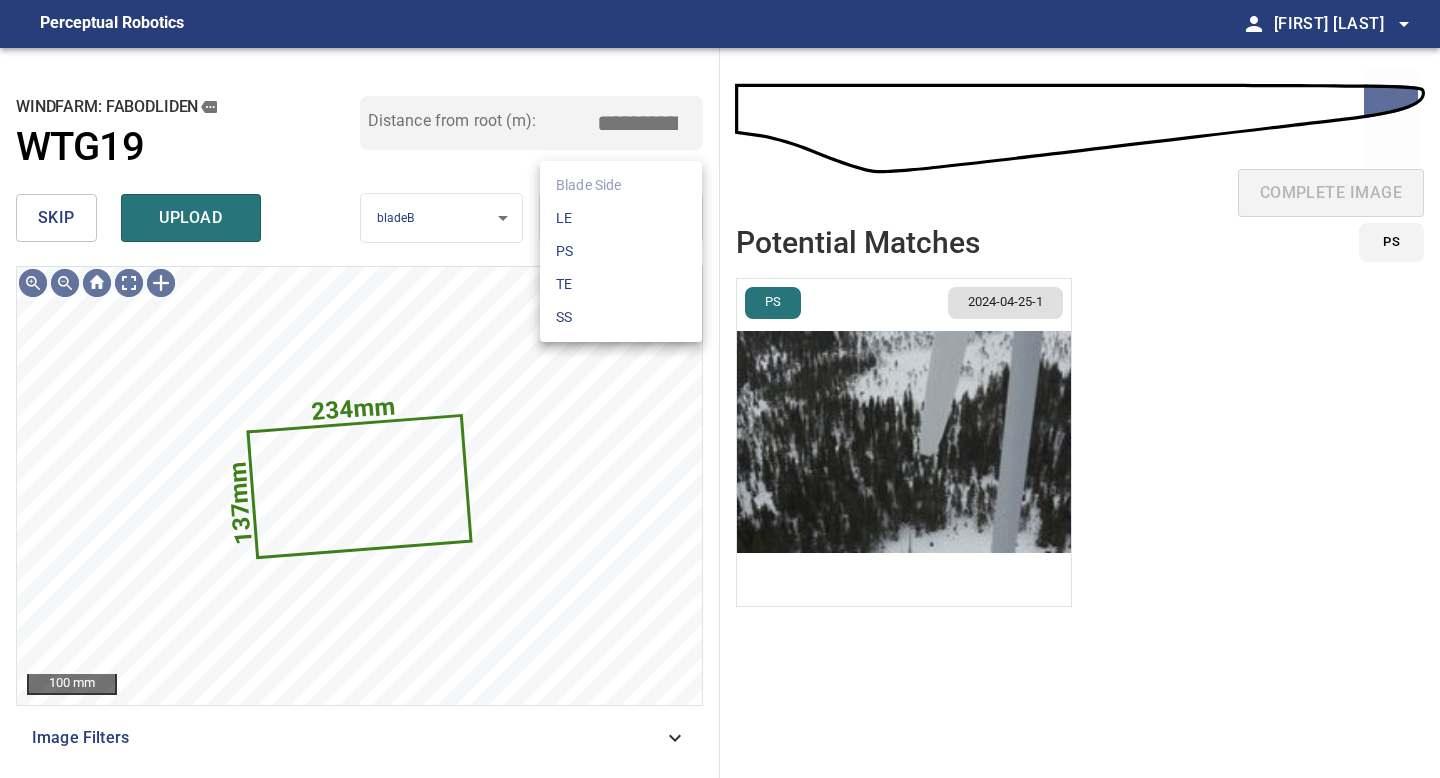 click on "LE" at bounding box center (621, 218) 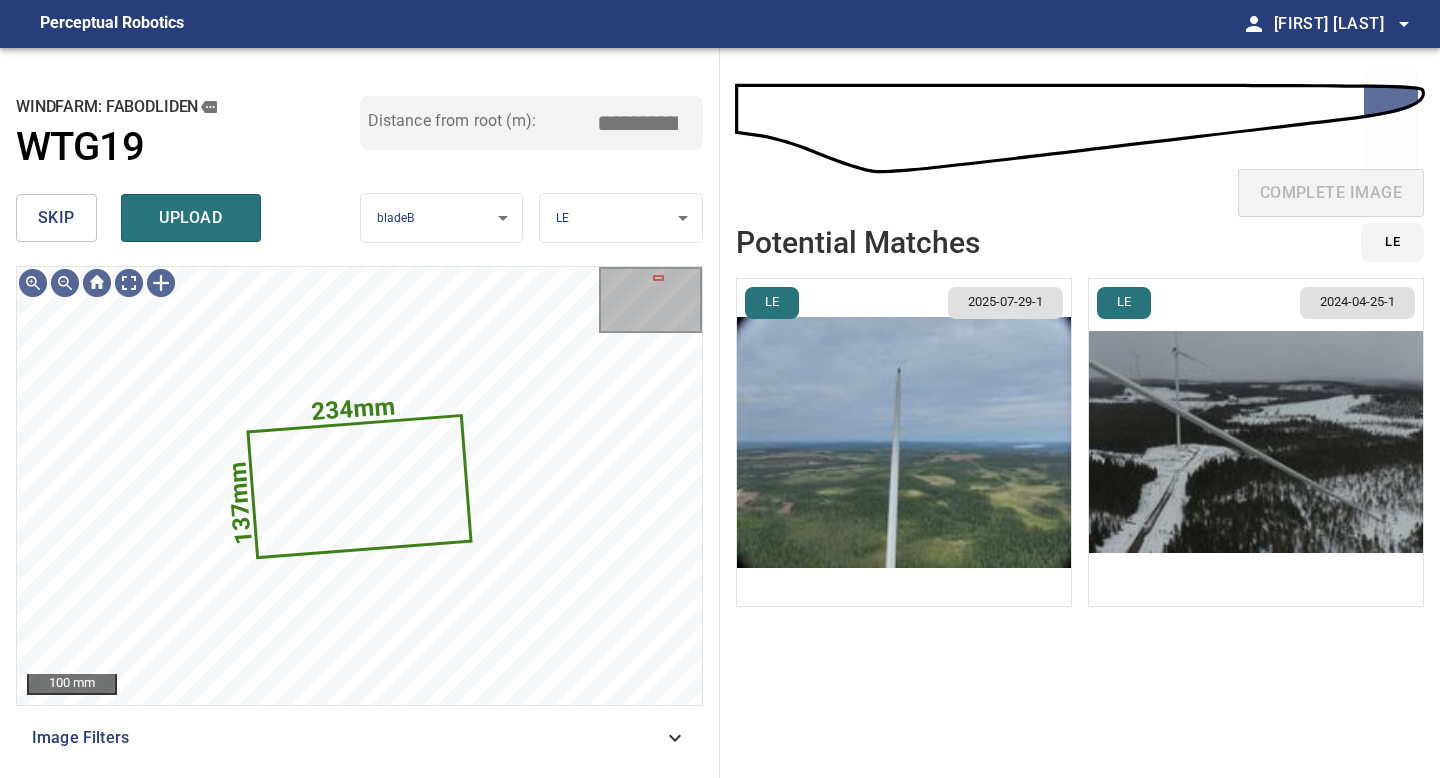 click at bounding box center (904, 442) 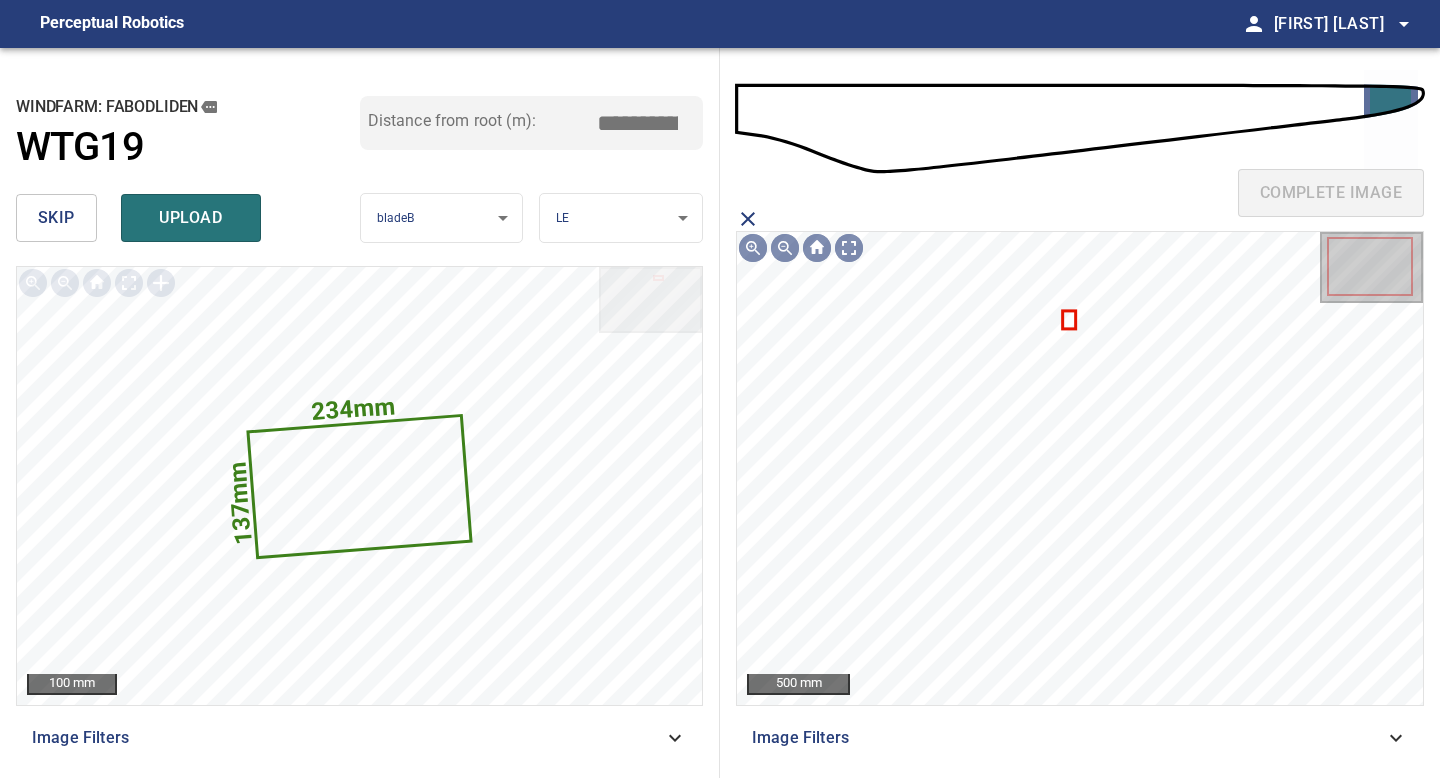 click 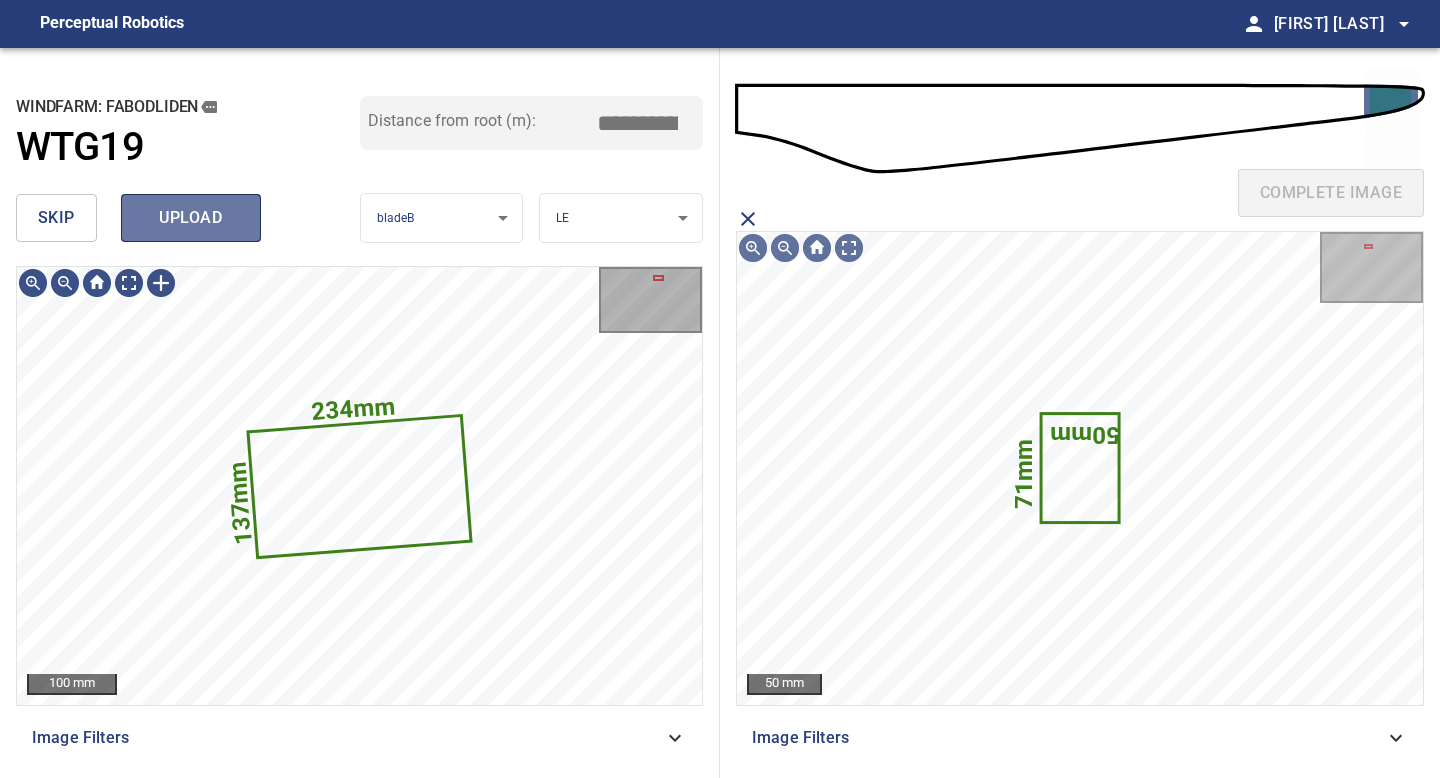 click on "upload" at bounding box center [191, 218] 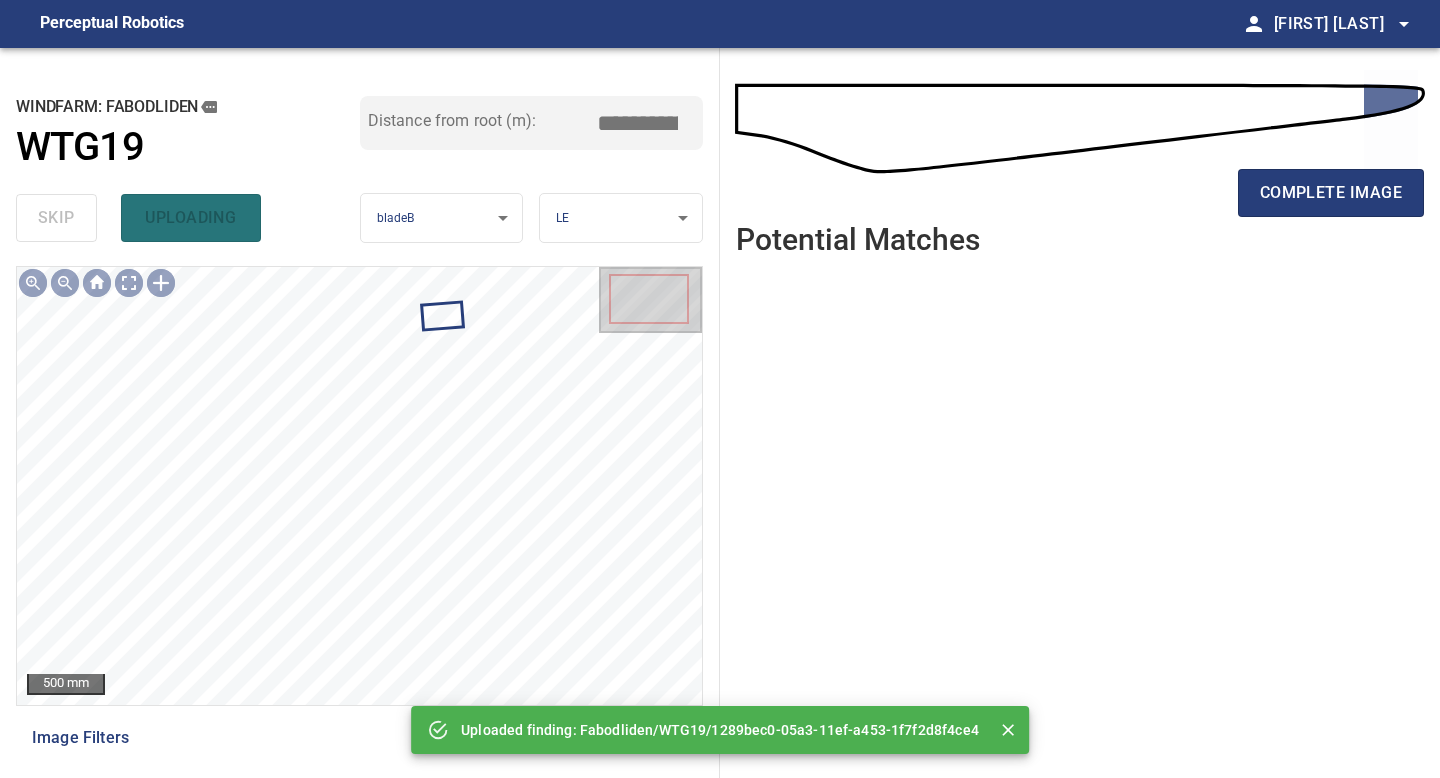click on "complete image" at bounding box center [1080, 201] 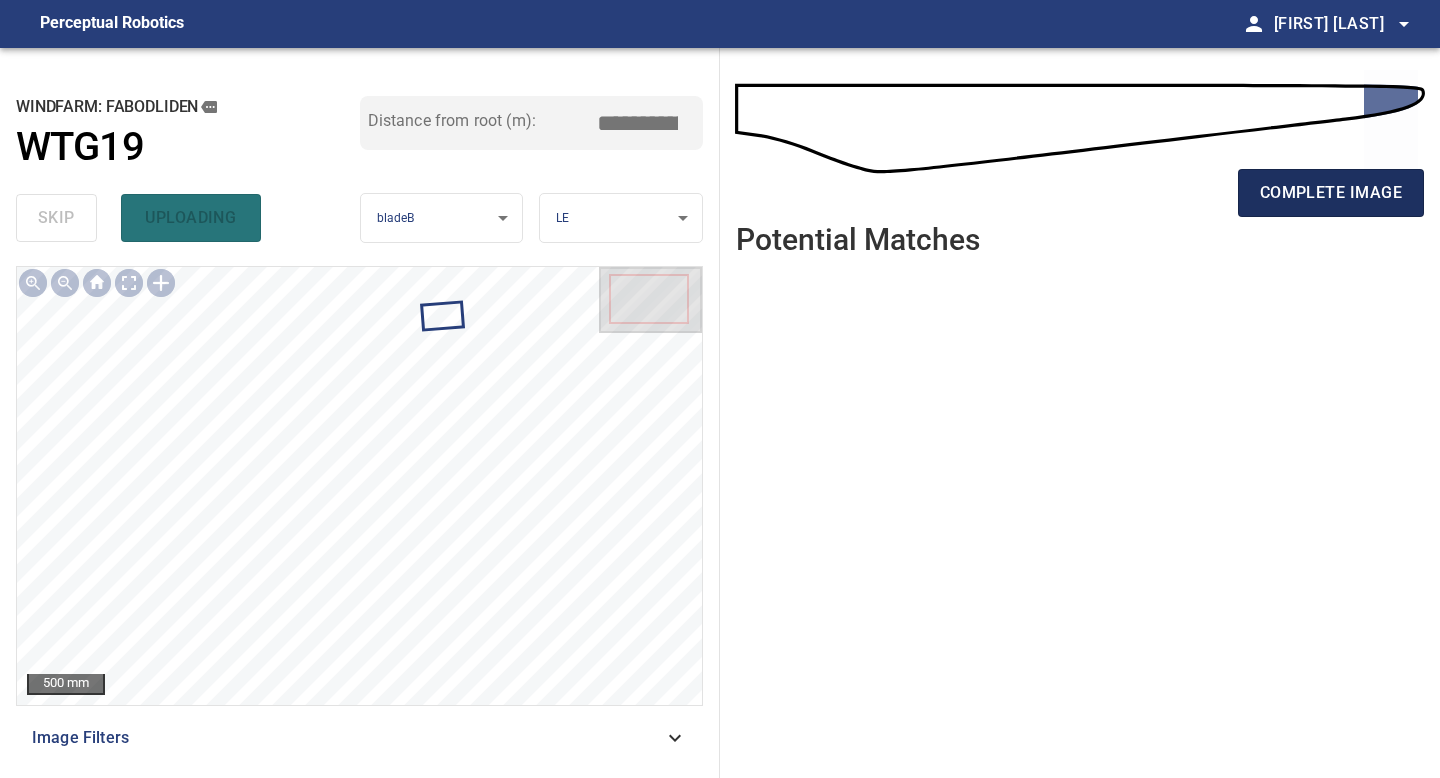 click on "complete image" at bounding box center [1331, 193] 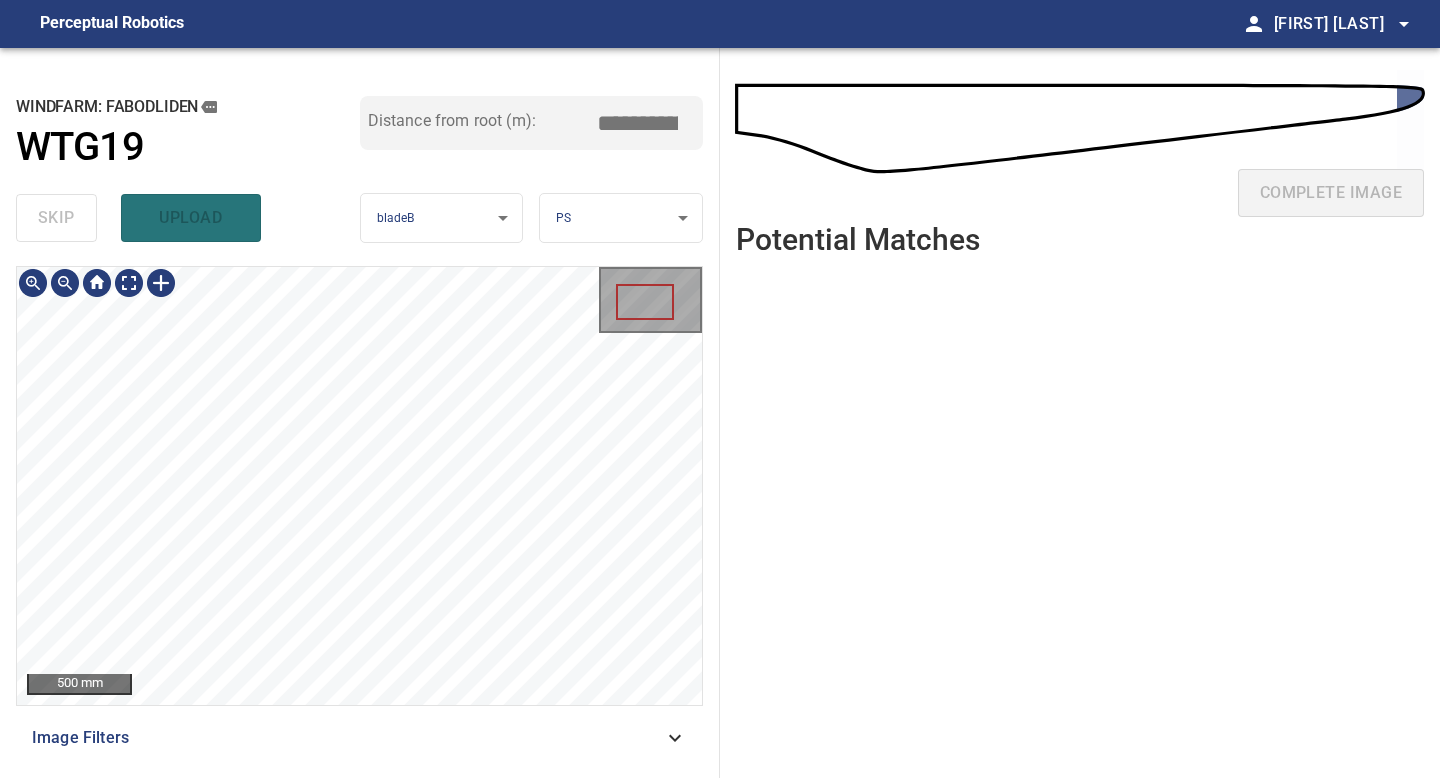 click on "**********" at bounding box center [360, 413] 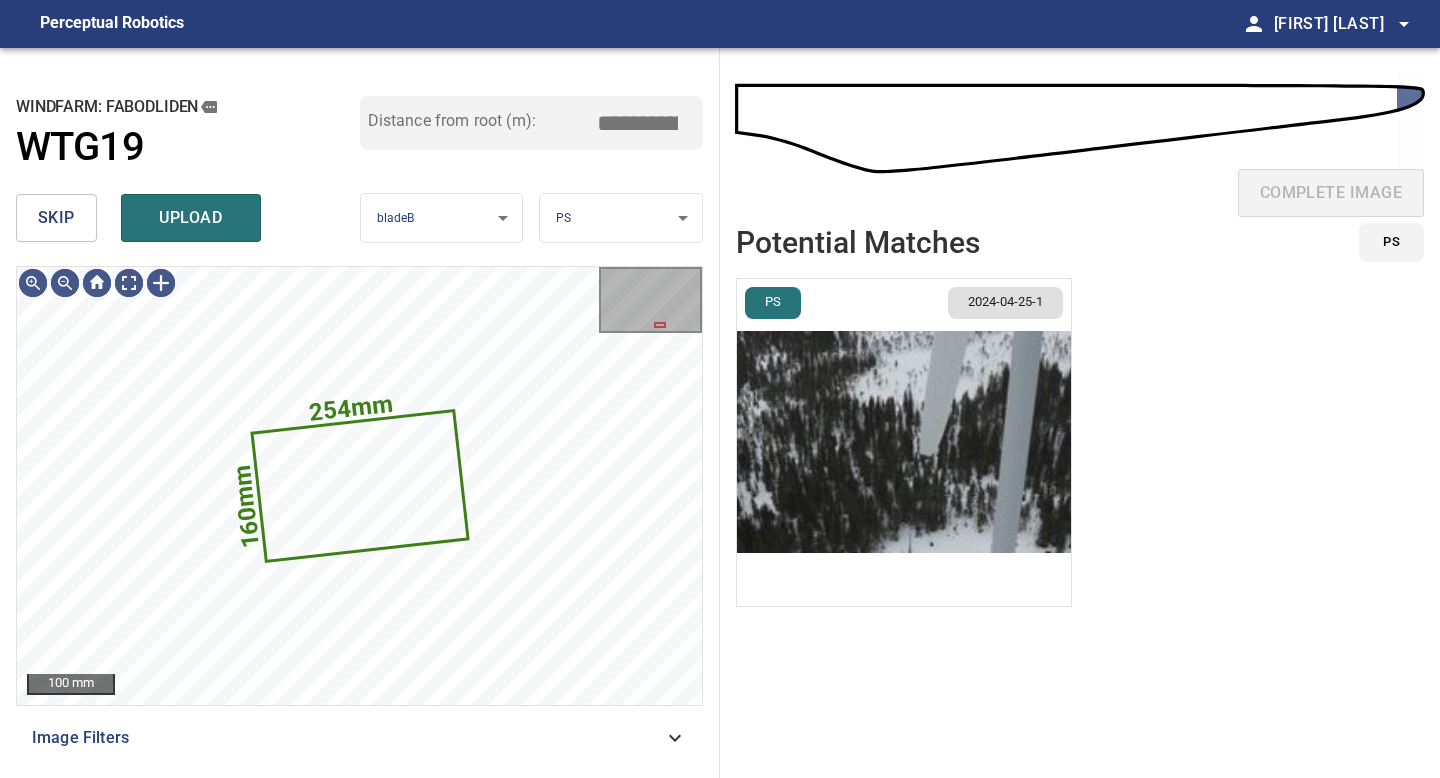 click on "skip" at bounding box center [56, 218] 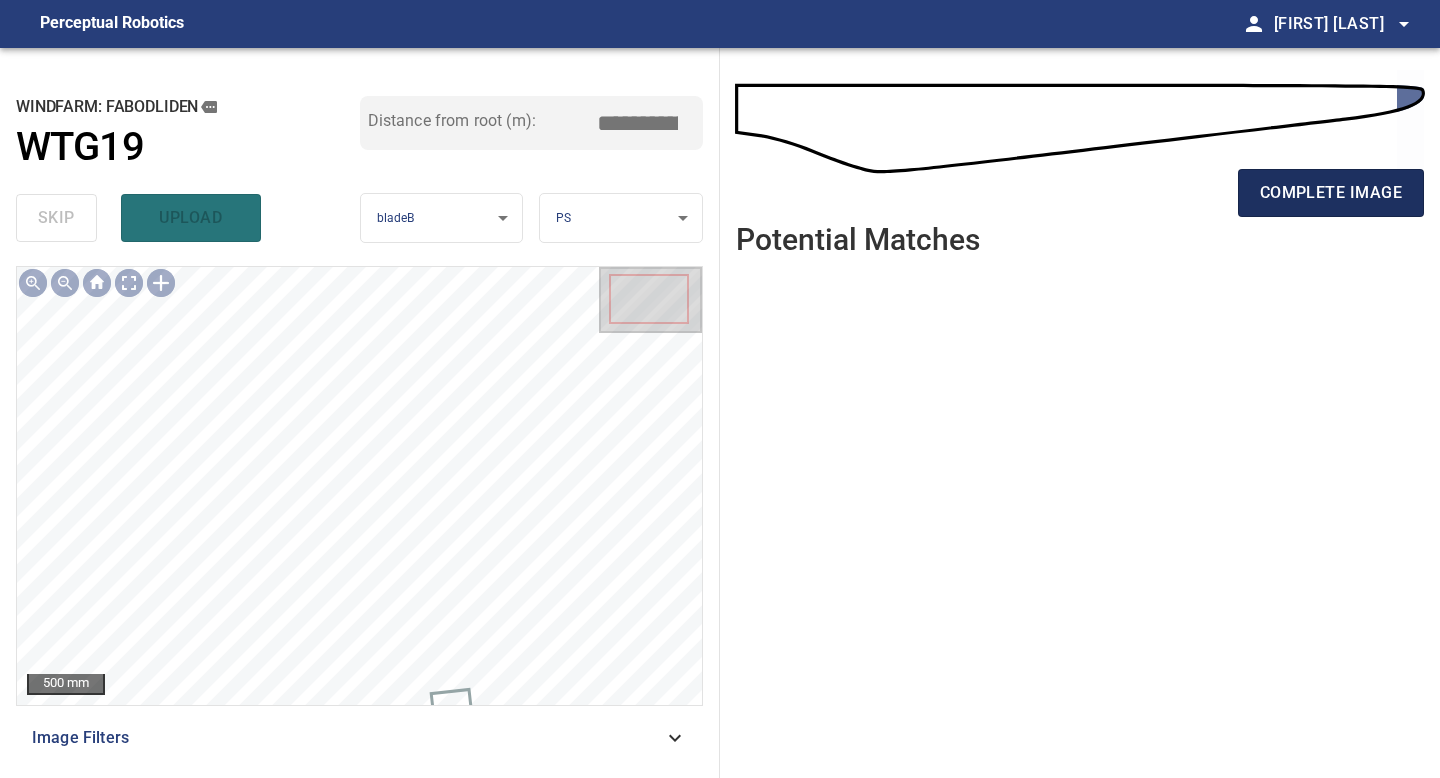 click on "complete image" at bounding box center (1331, 193) 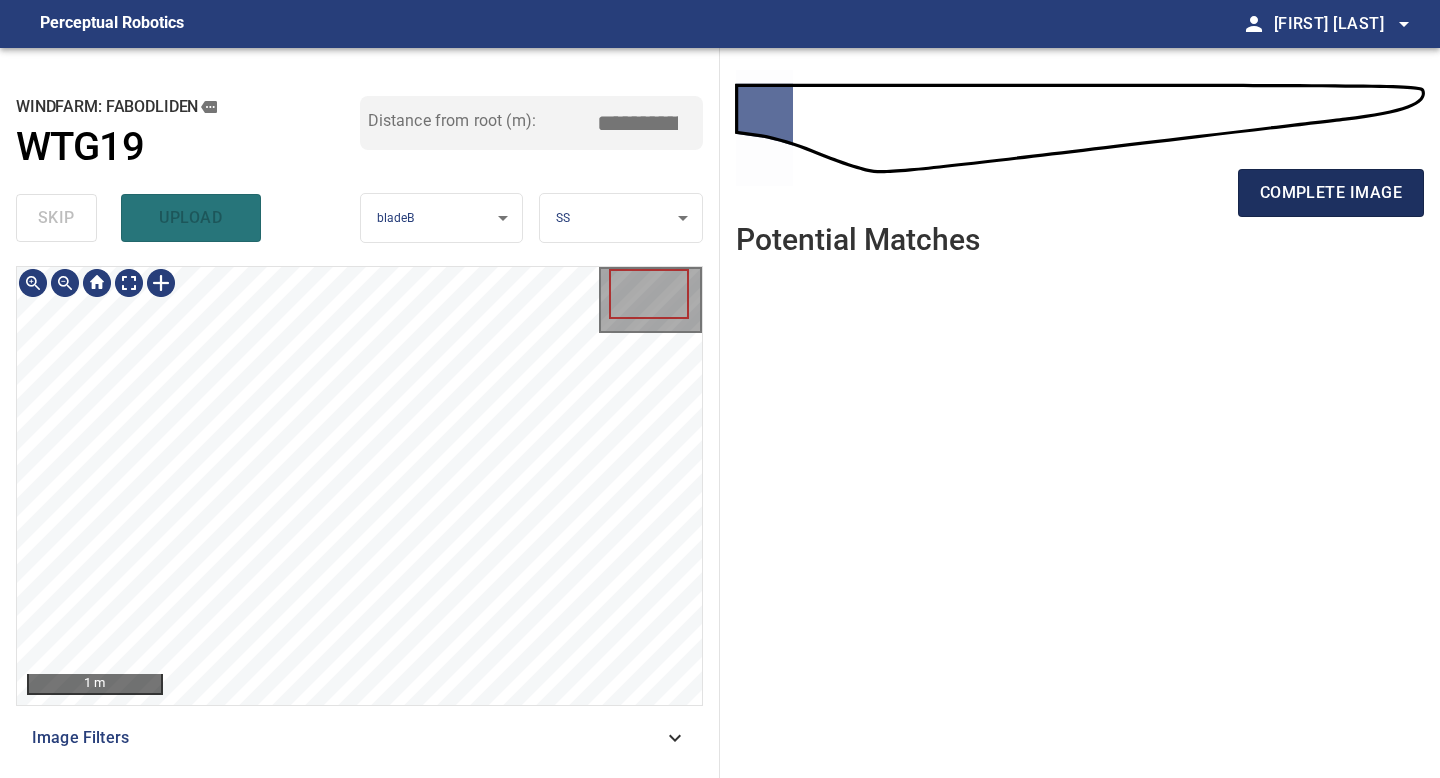 click on "complete image" at bounding box center [1331, 193] 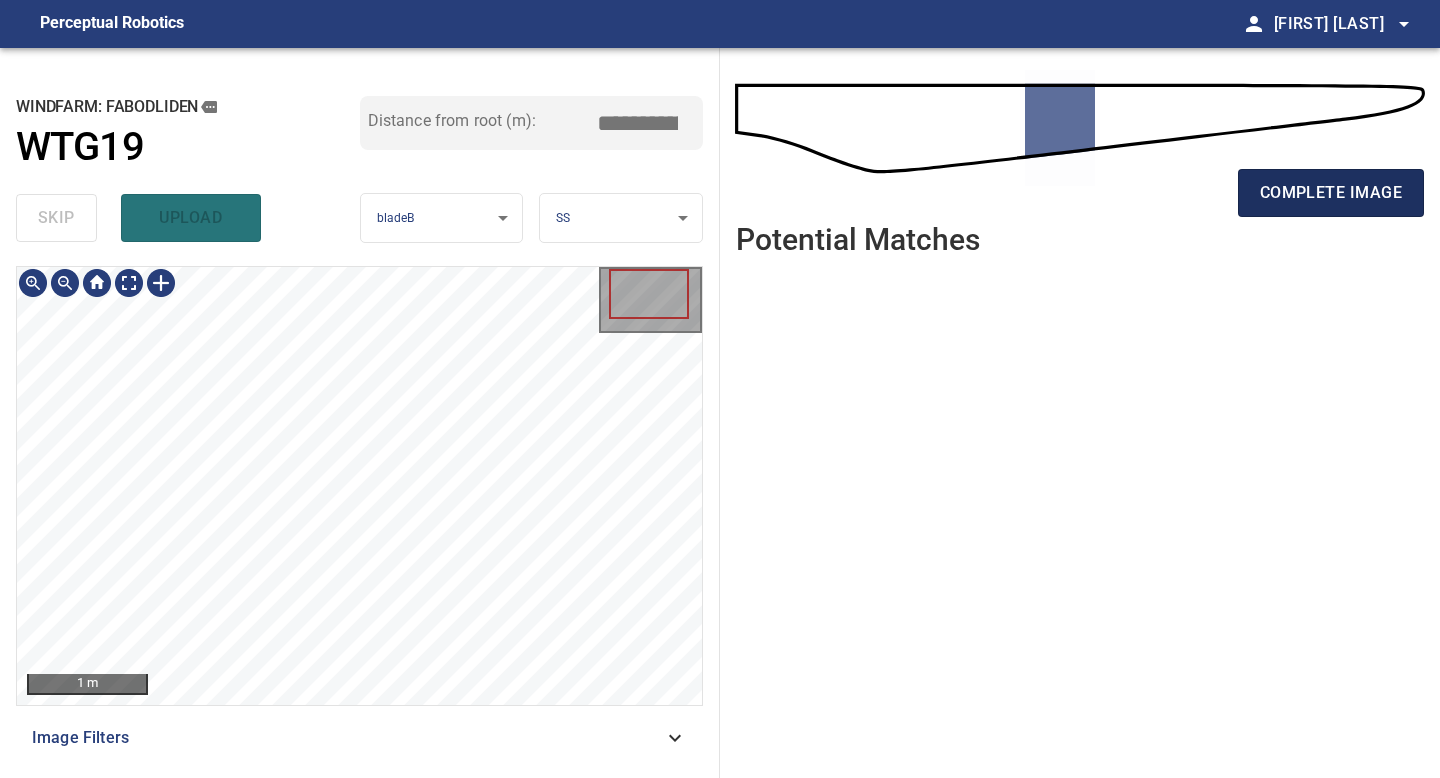 click on "complete image" at bounding box center (1331, 193) 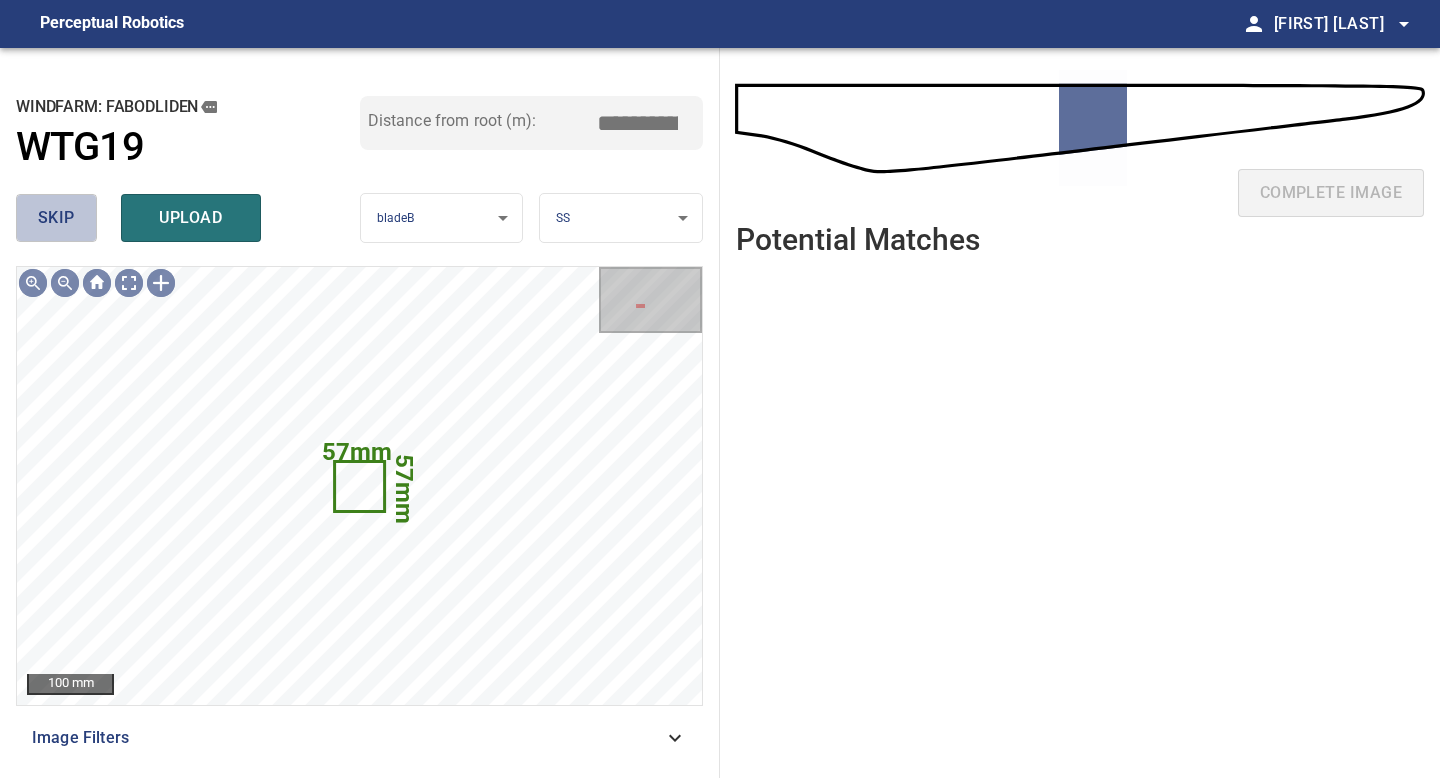 click on "skip" at bounding box center (56, 218) 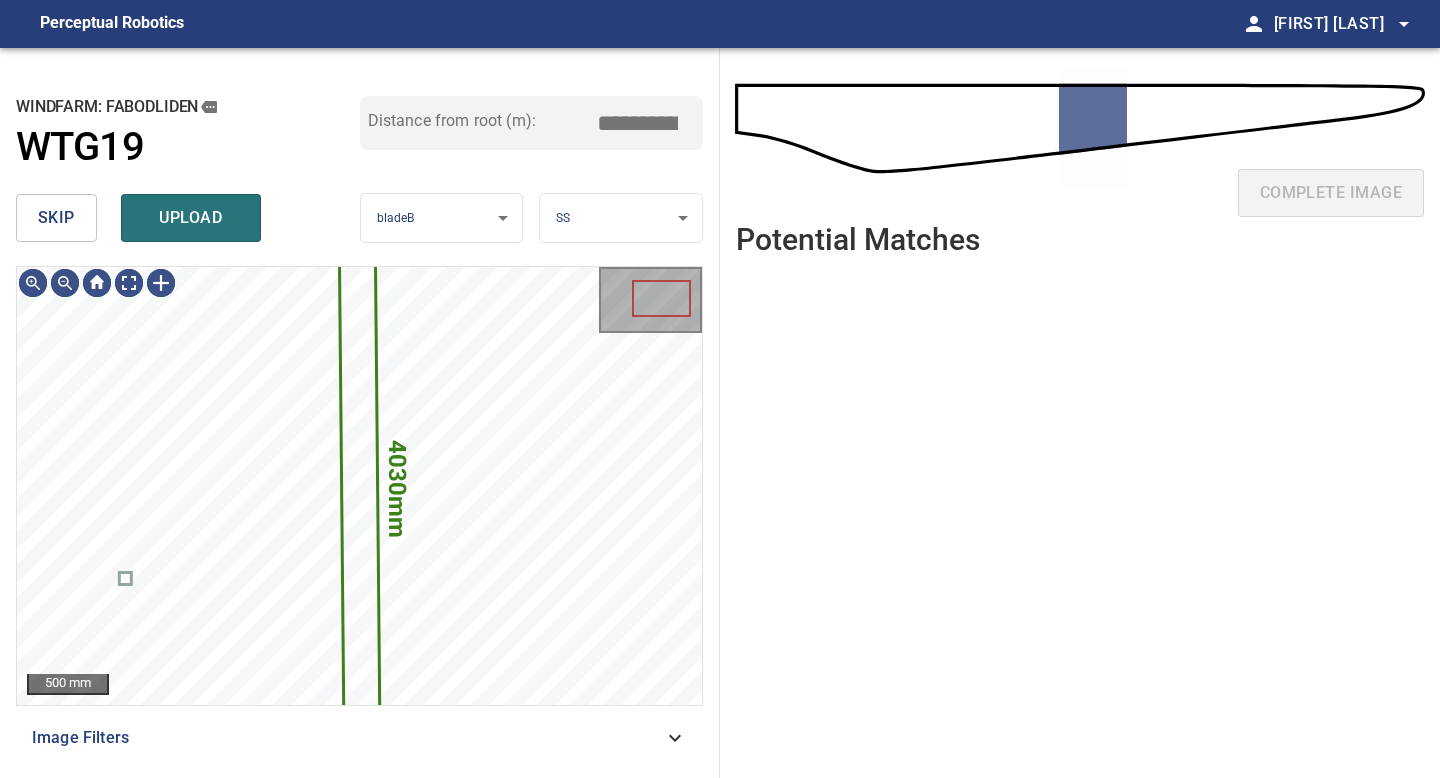 click on "skip" at bounding box center (56, 218) 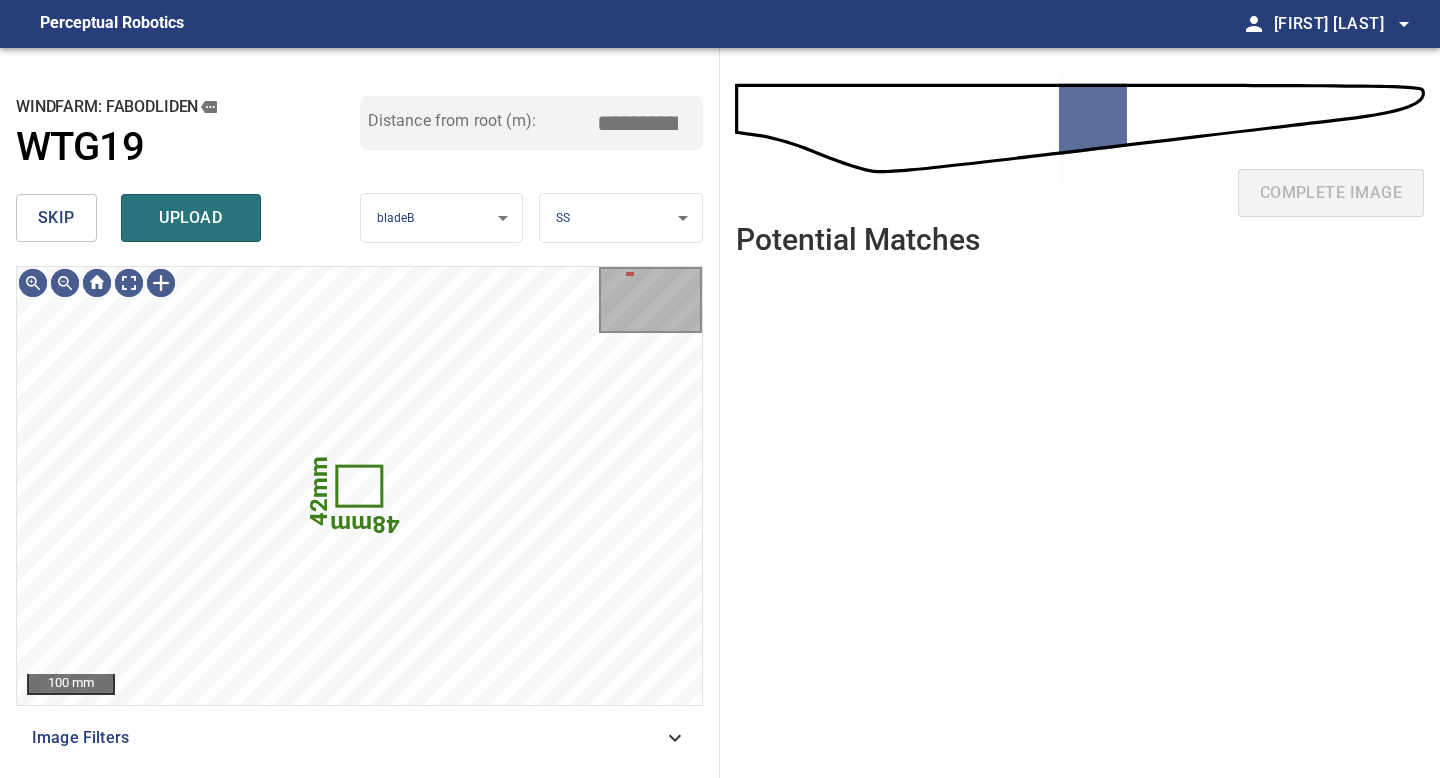 click on "skip" at bounding box center (56, 218) 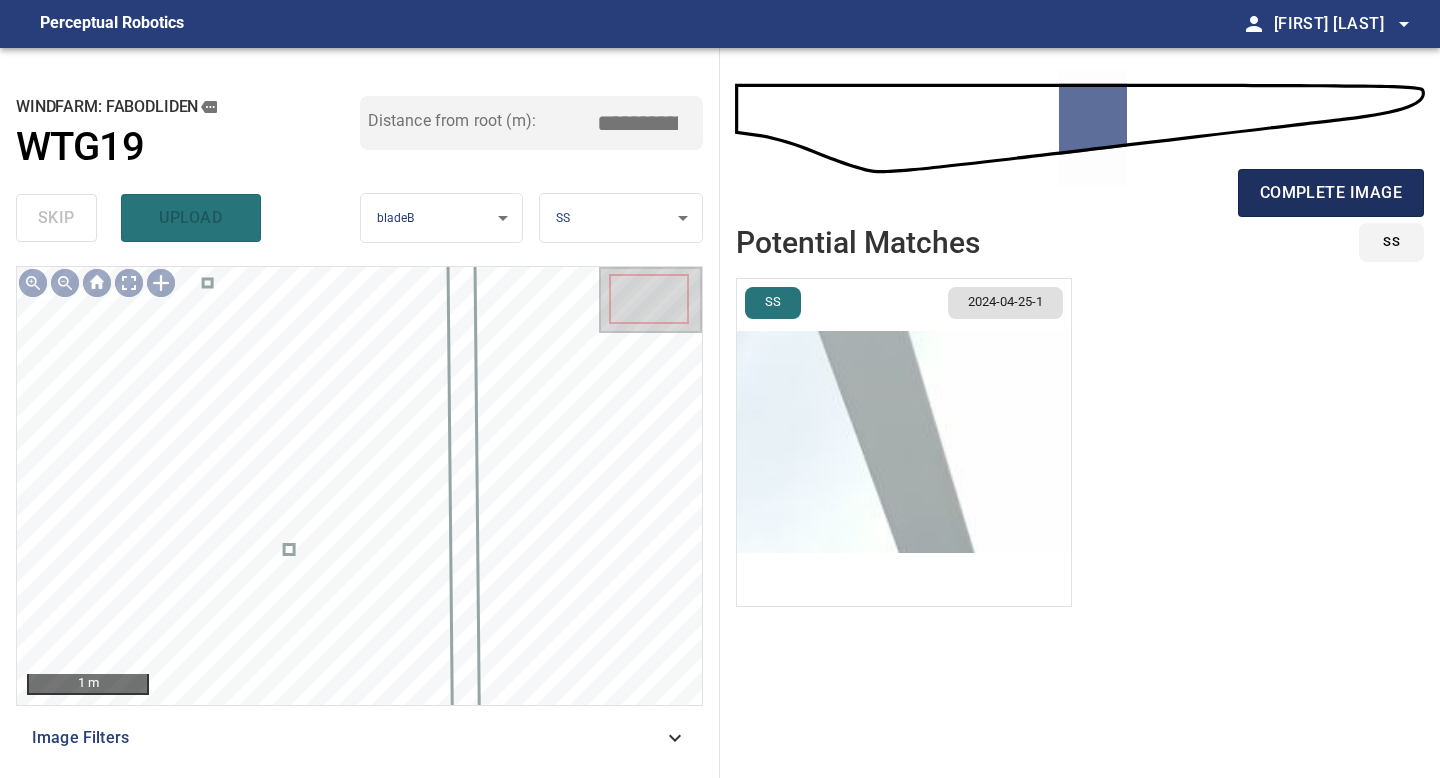 click on "complete image" at bounding box center [1331, 193] 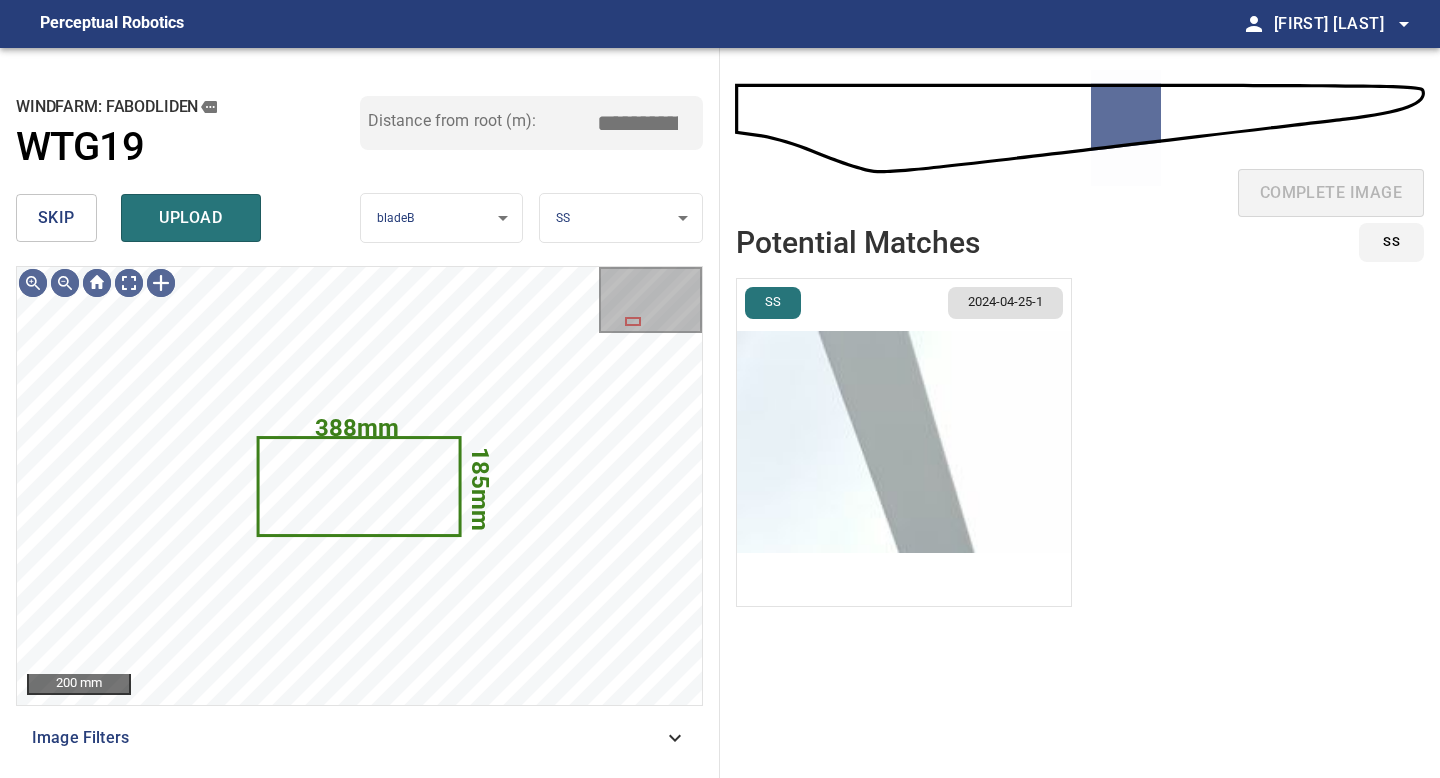 click on "skip" at bounding box center [56, 218] 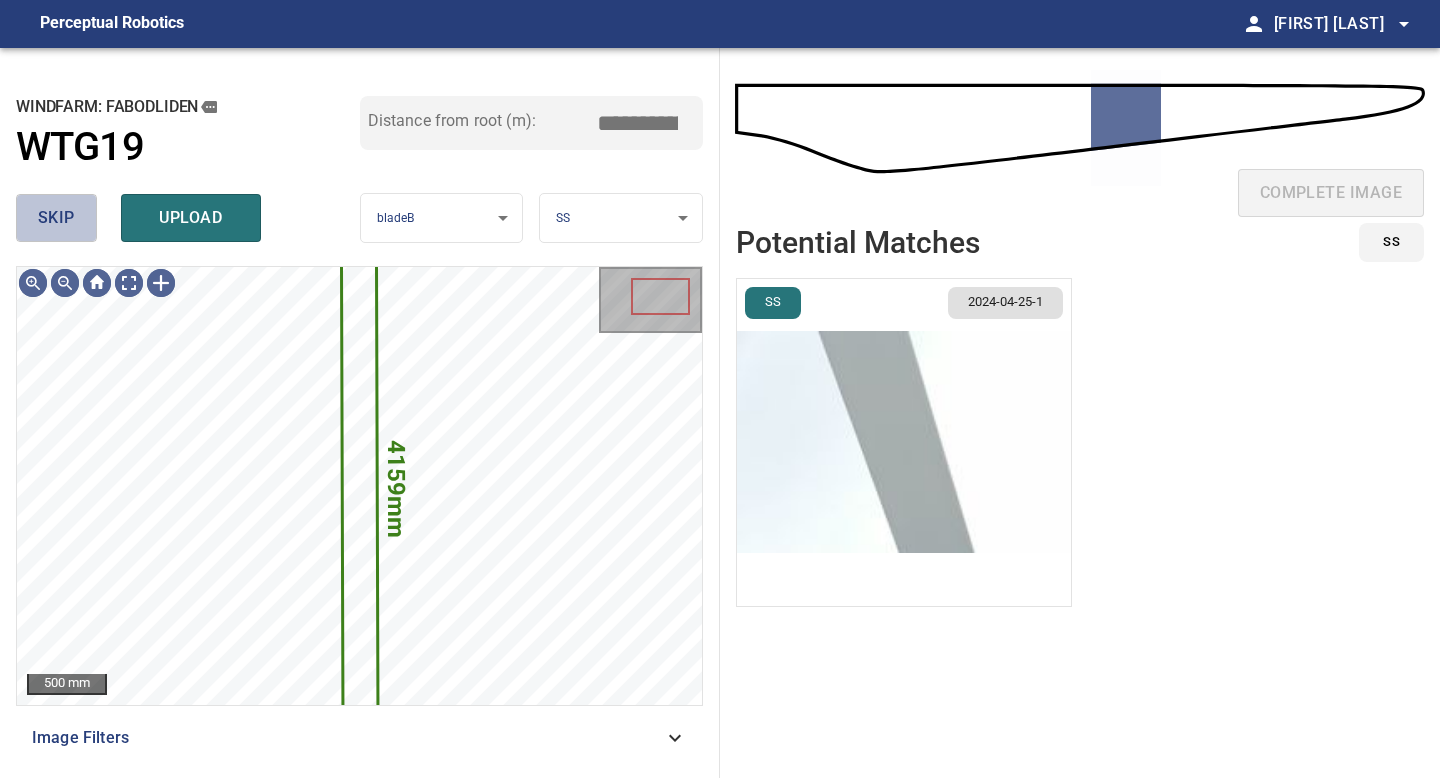 click on "skip" at bounding box center (56, 218) 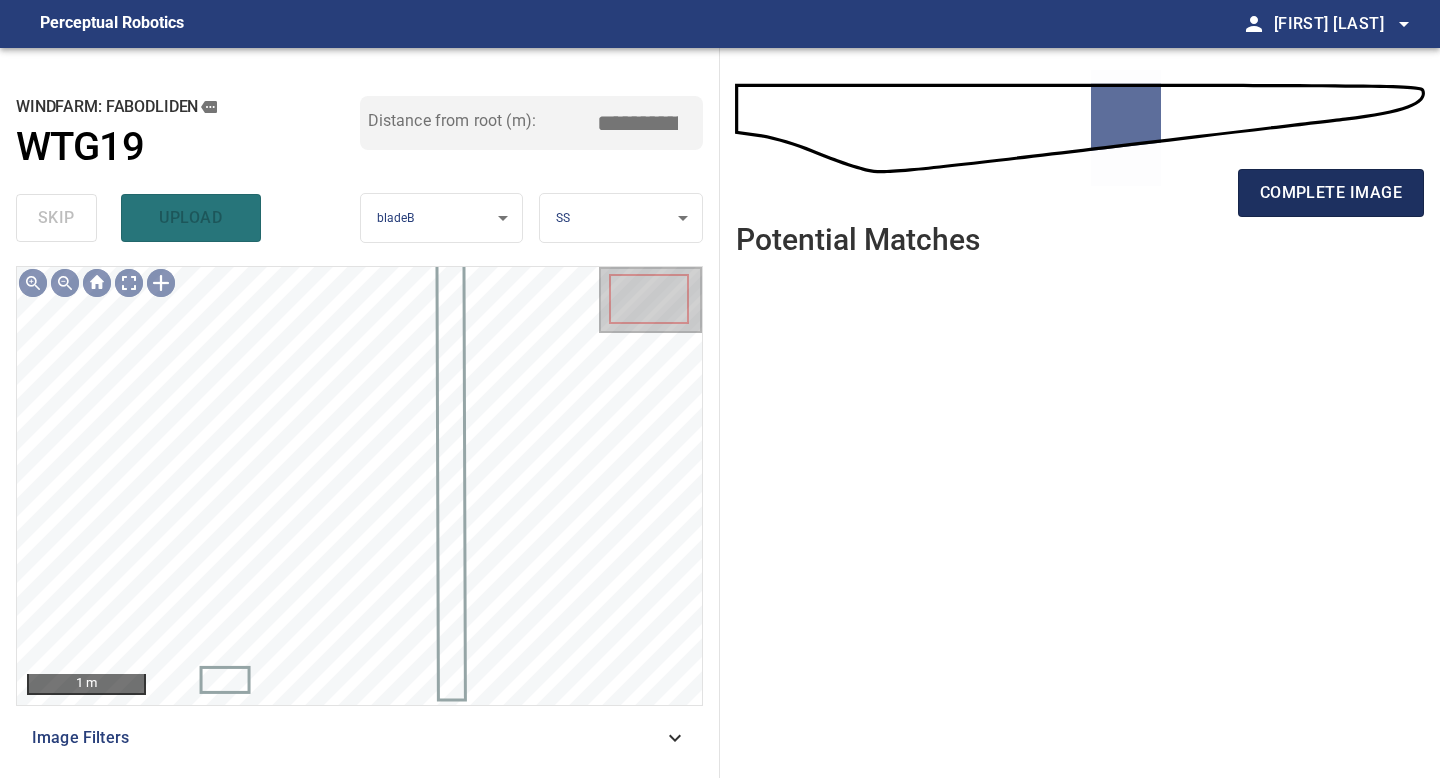 click on "complete image" at bounding box center [1331, 193] 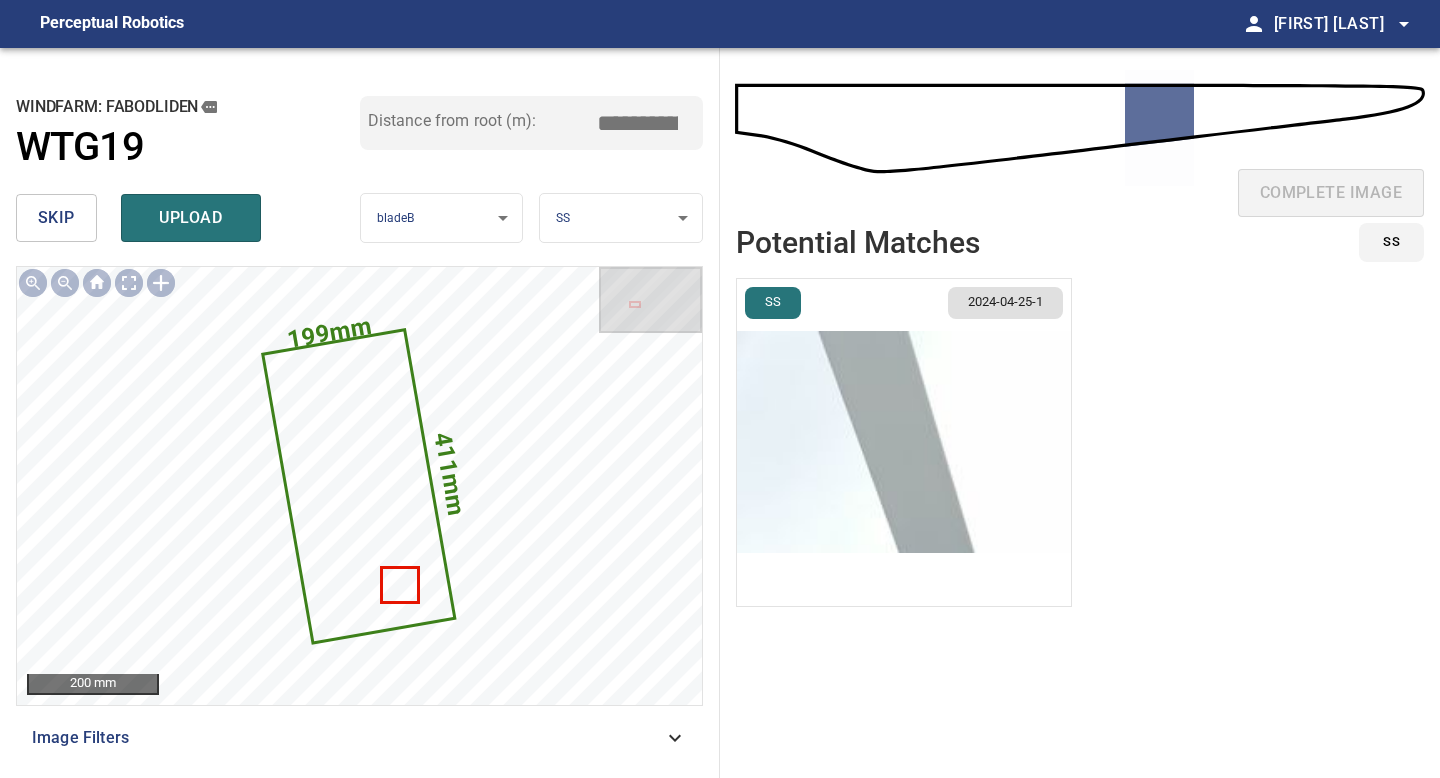 click on "skip" at bounding box center [56, 218] 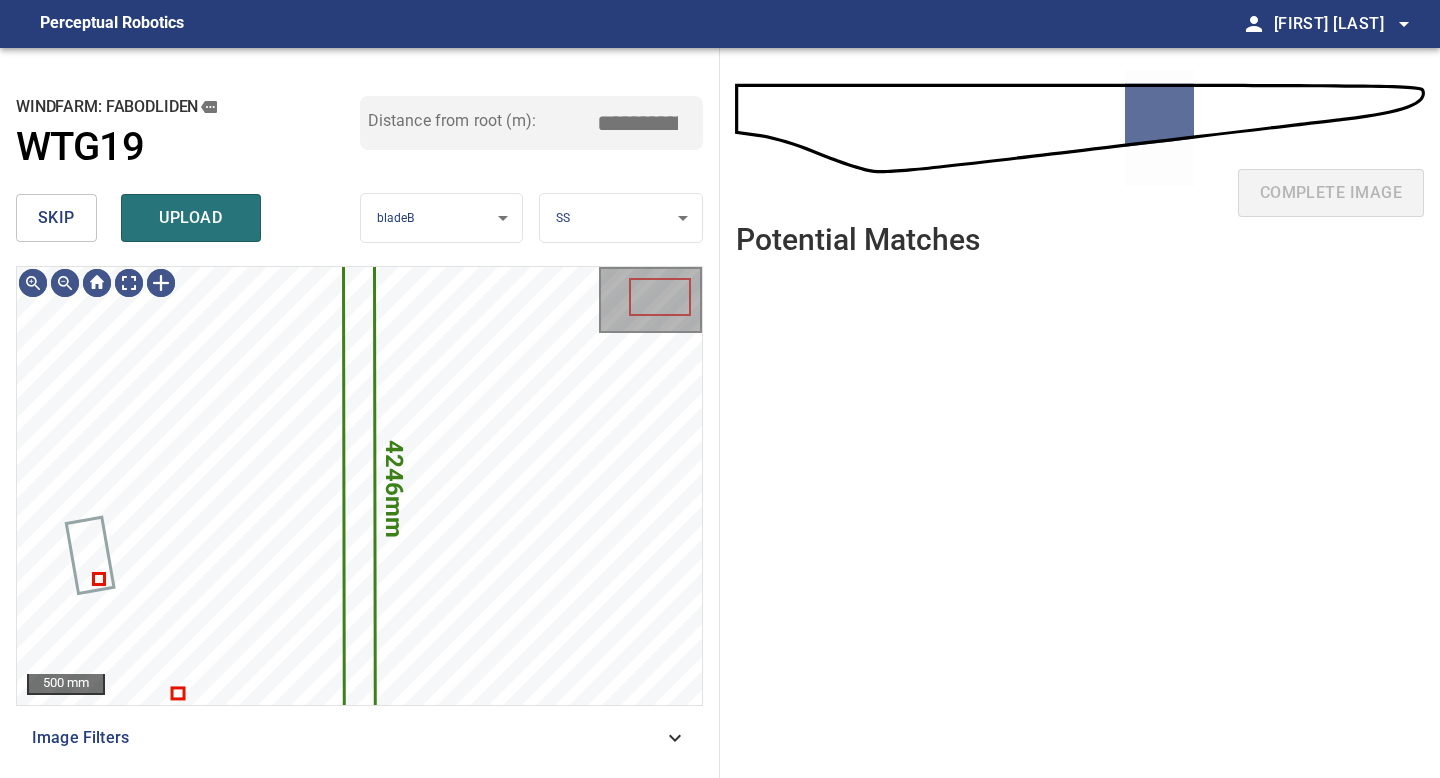 click on "skip" at bounding box center [56, 218] 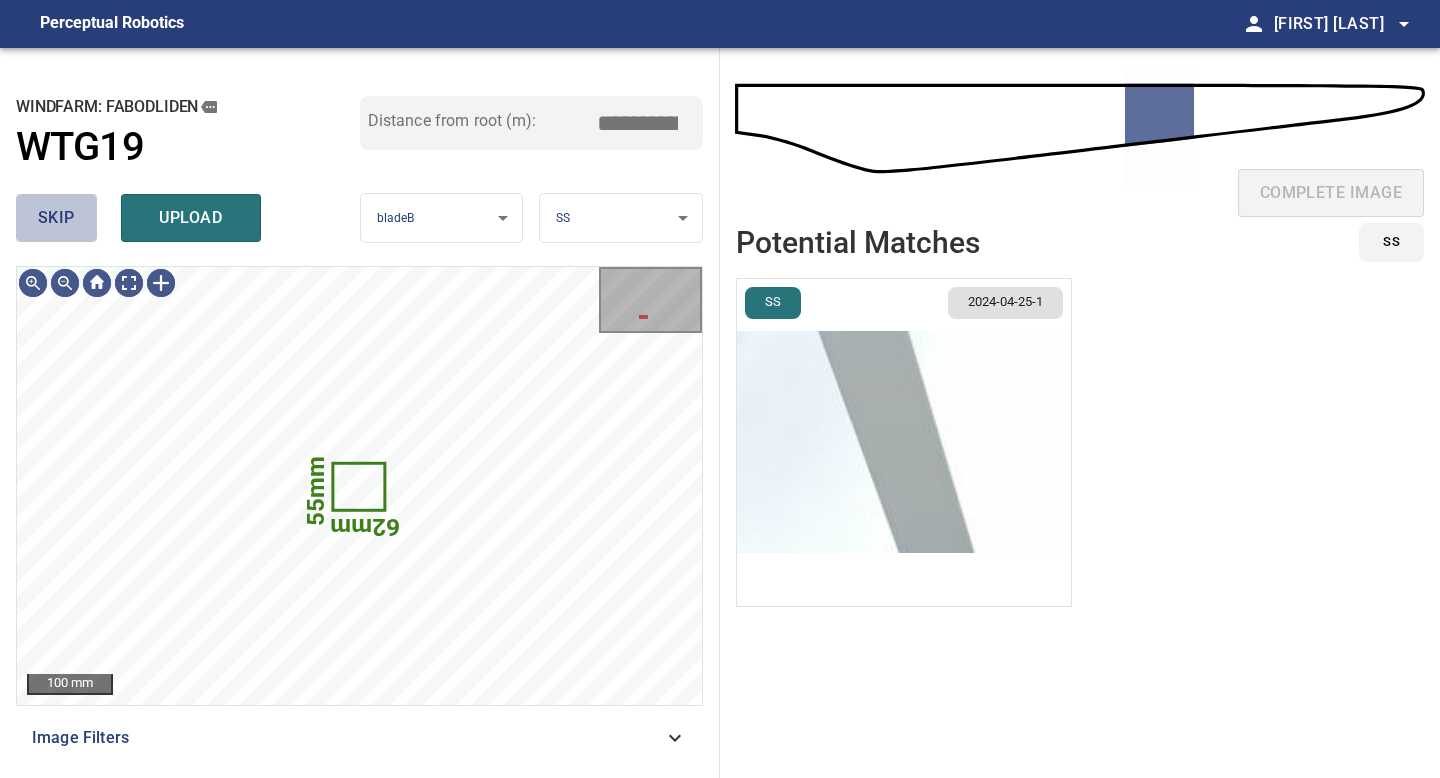 click on "skip" at bounding box center (56, 218) 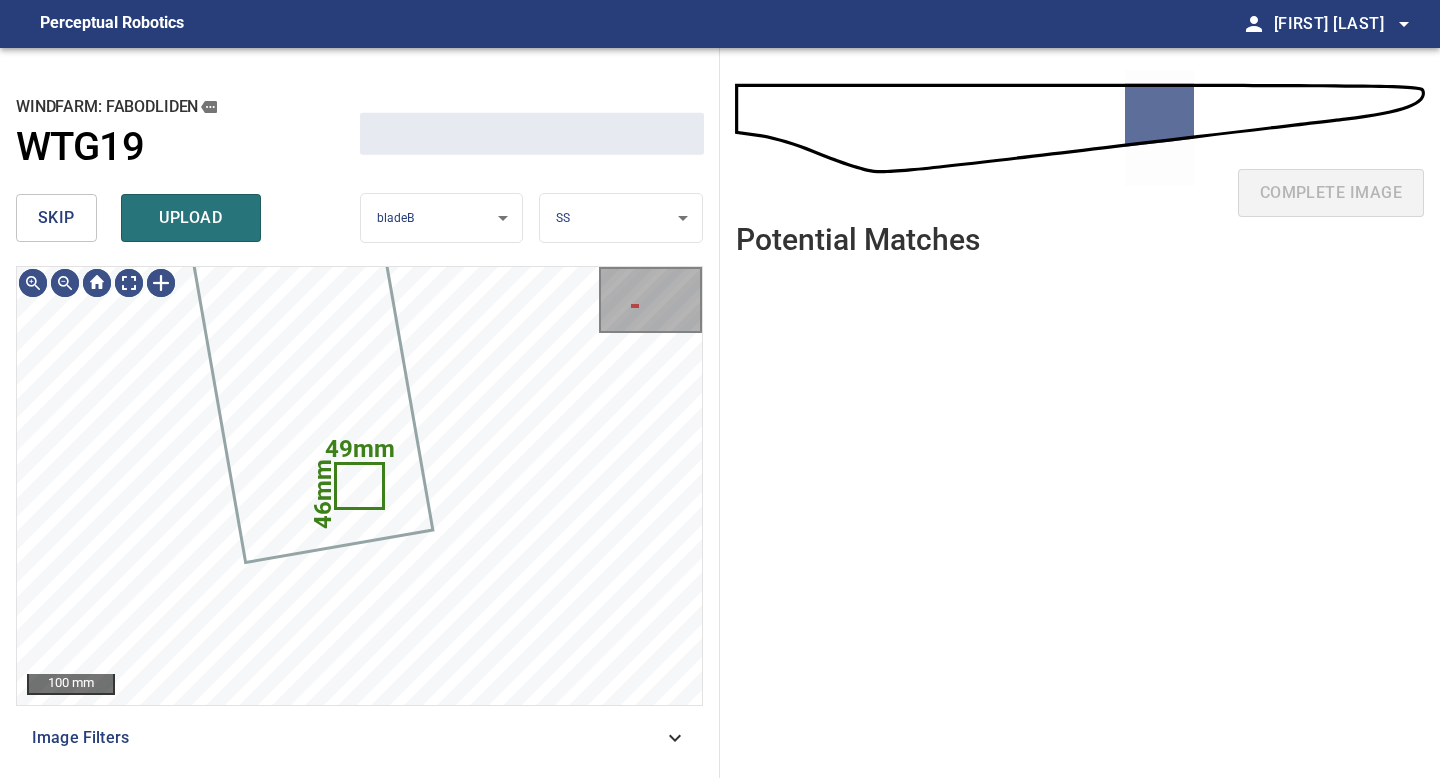 click on "skip" at bounding box center [56, 218] 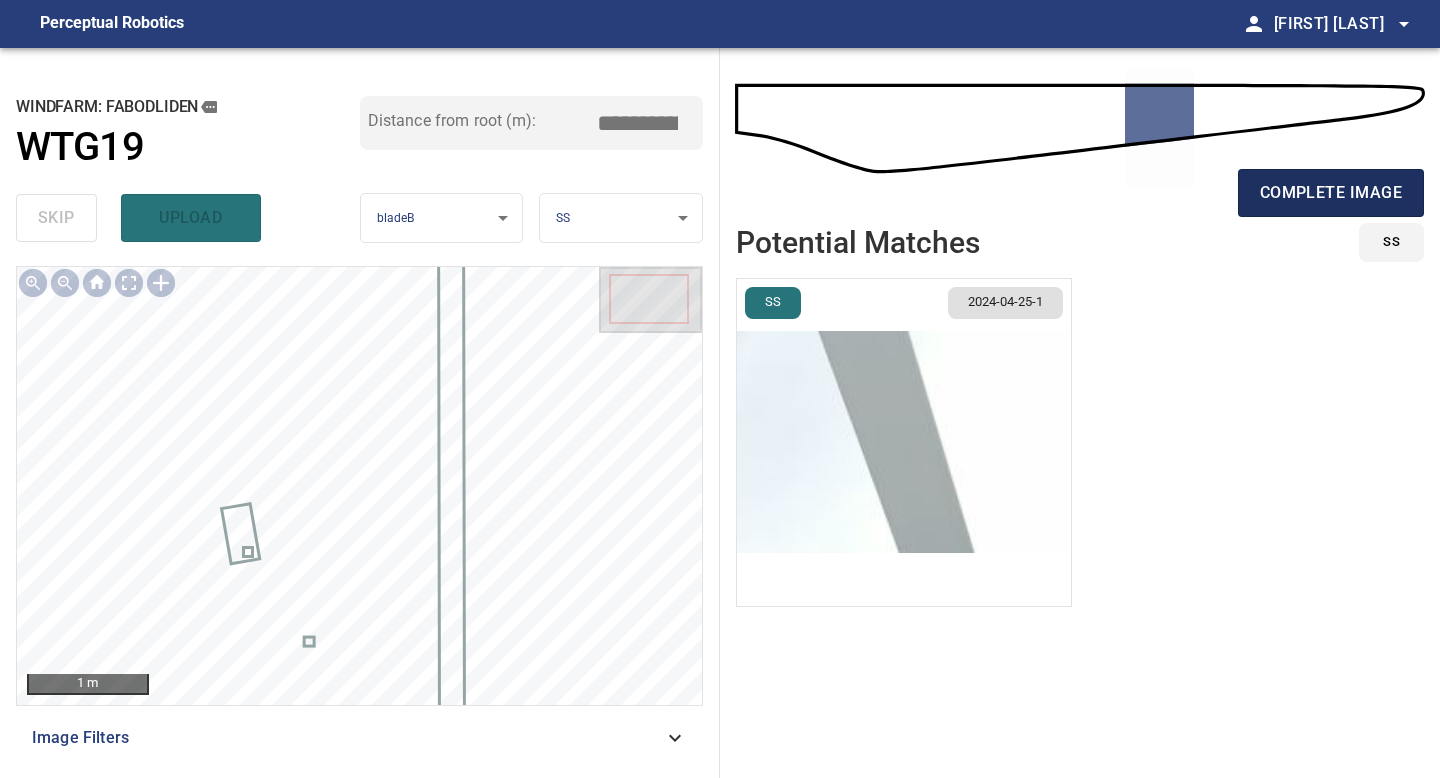 click on "complete image" at bounding box center [1331, 193] 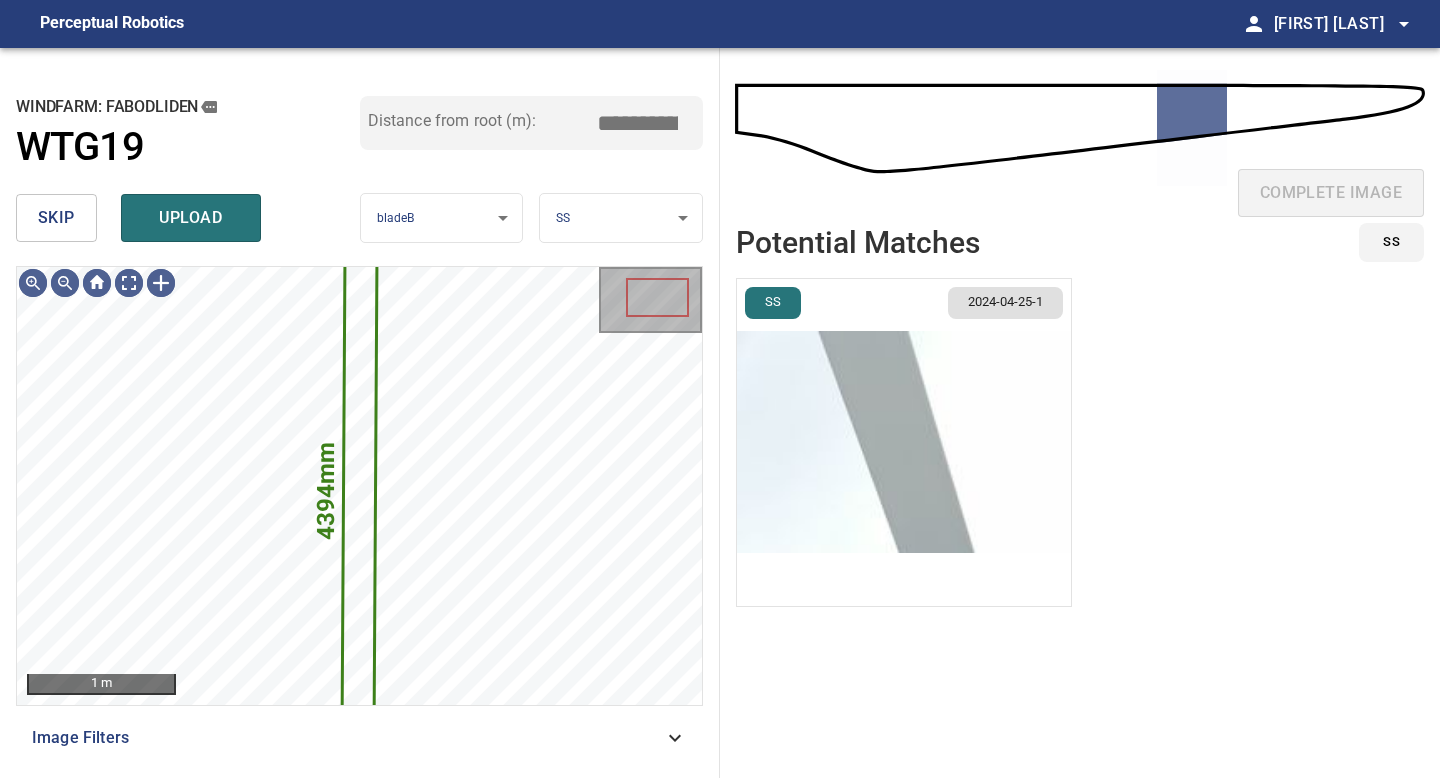 click on "skip" at bounding box center (56, 218) 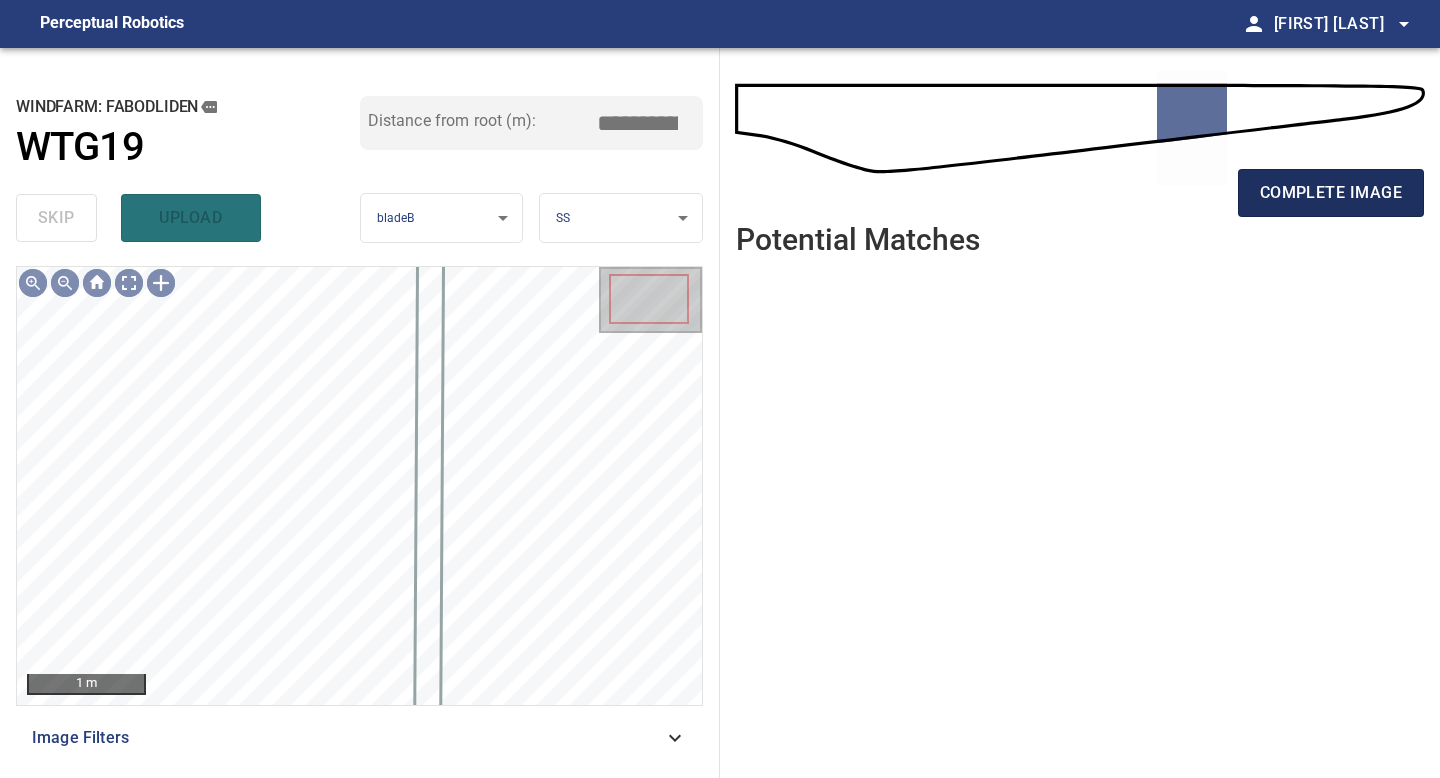 click on "complete image" at bounding box center [1331, 193] 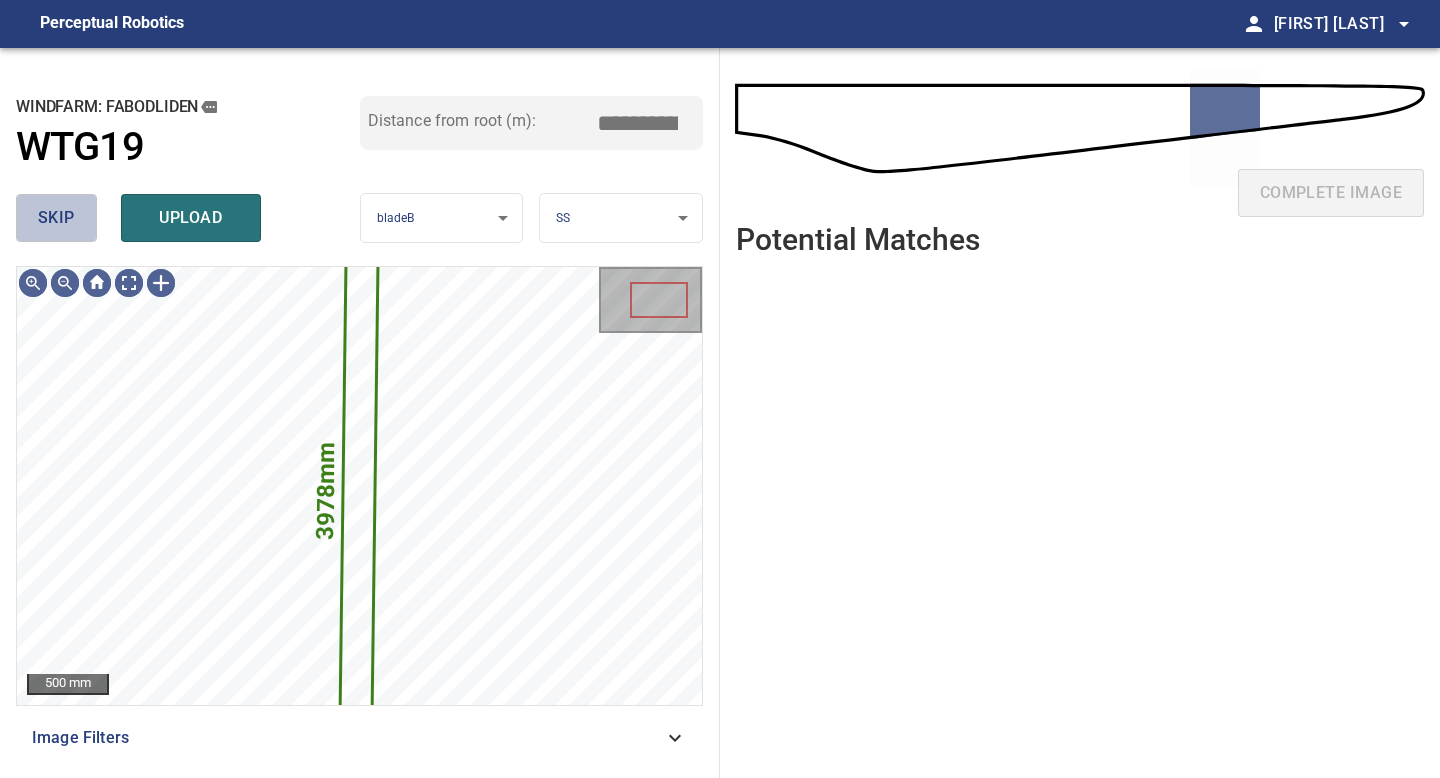 click on "skip" at bounding box center [56, 218] 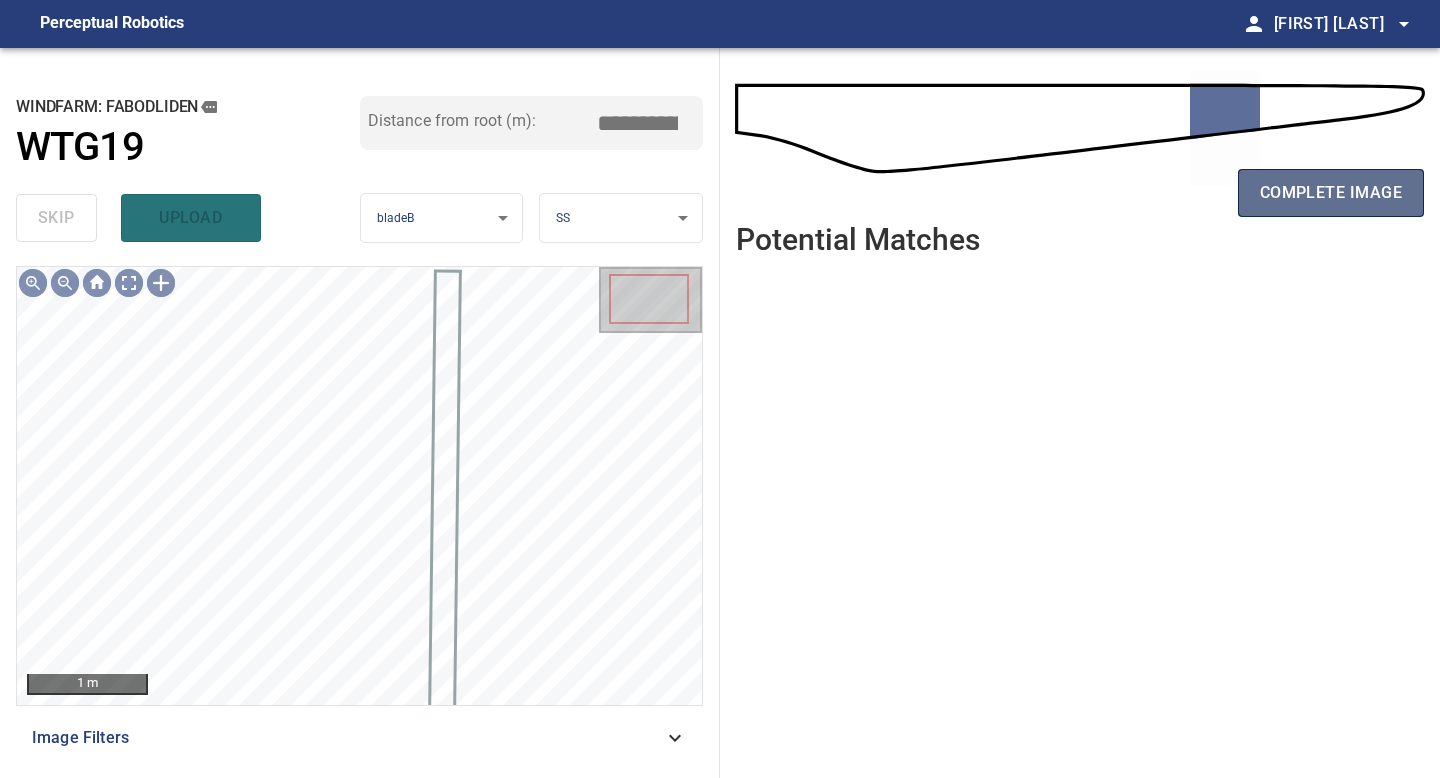click on "complete image" at bounding box center (1331, 193) 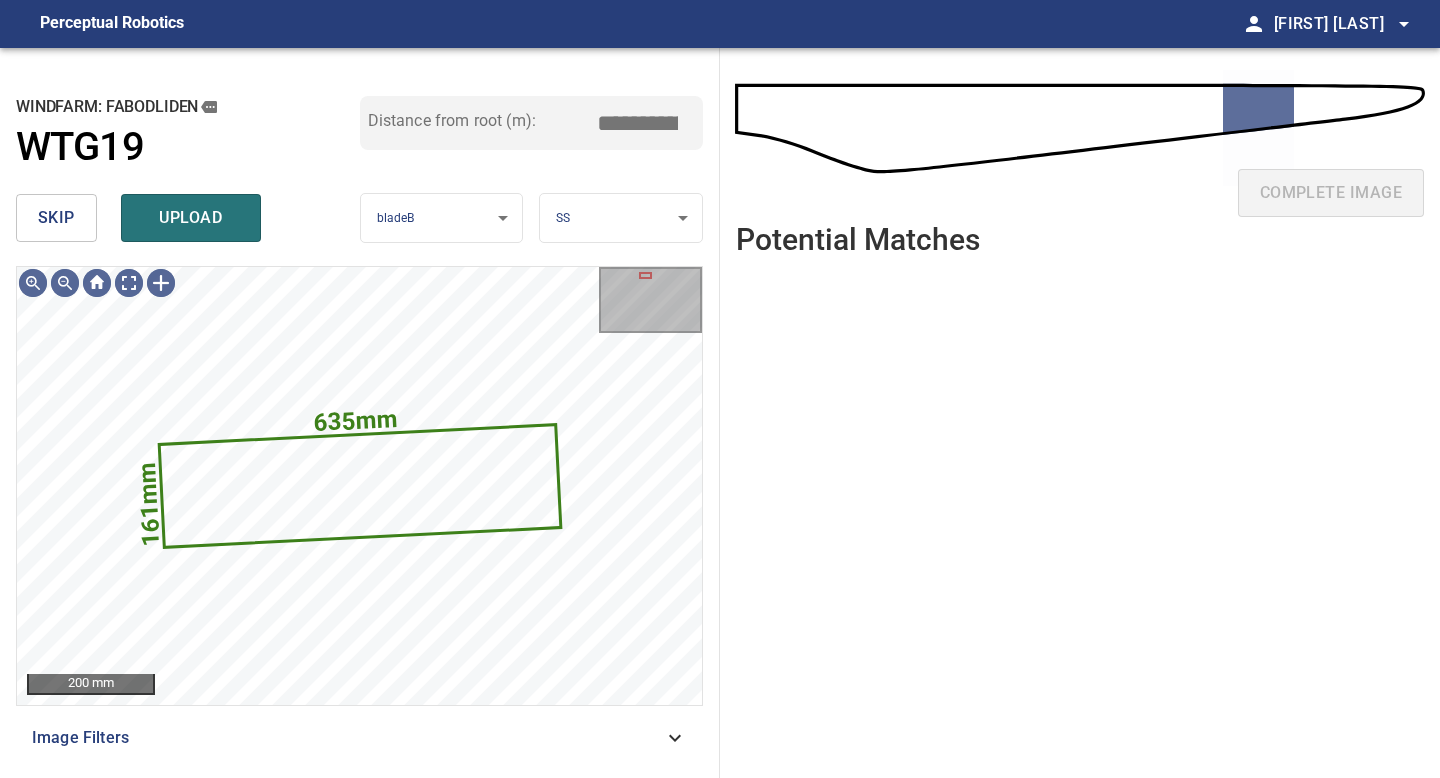 click on "skip" at bounding box center (56, 218) 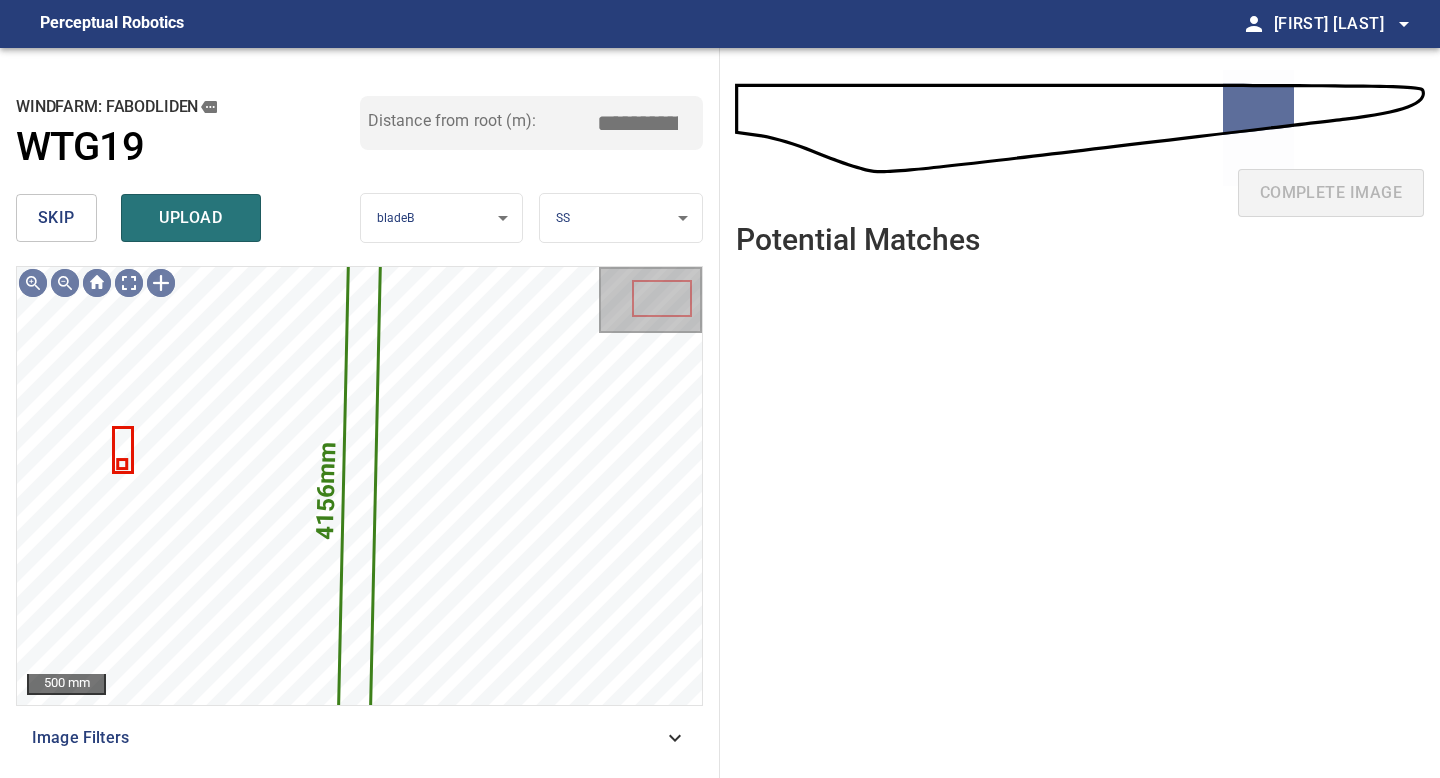 click on "skip" at bounding box center [56, 218] 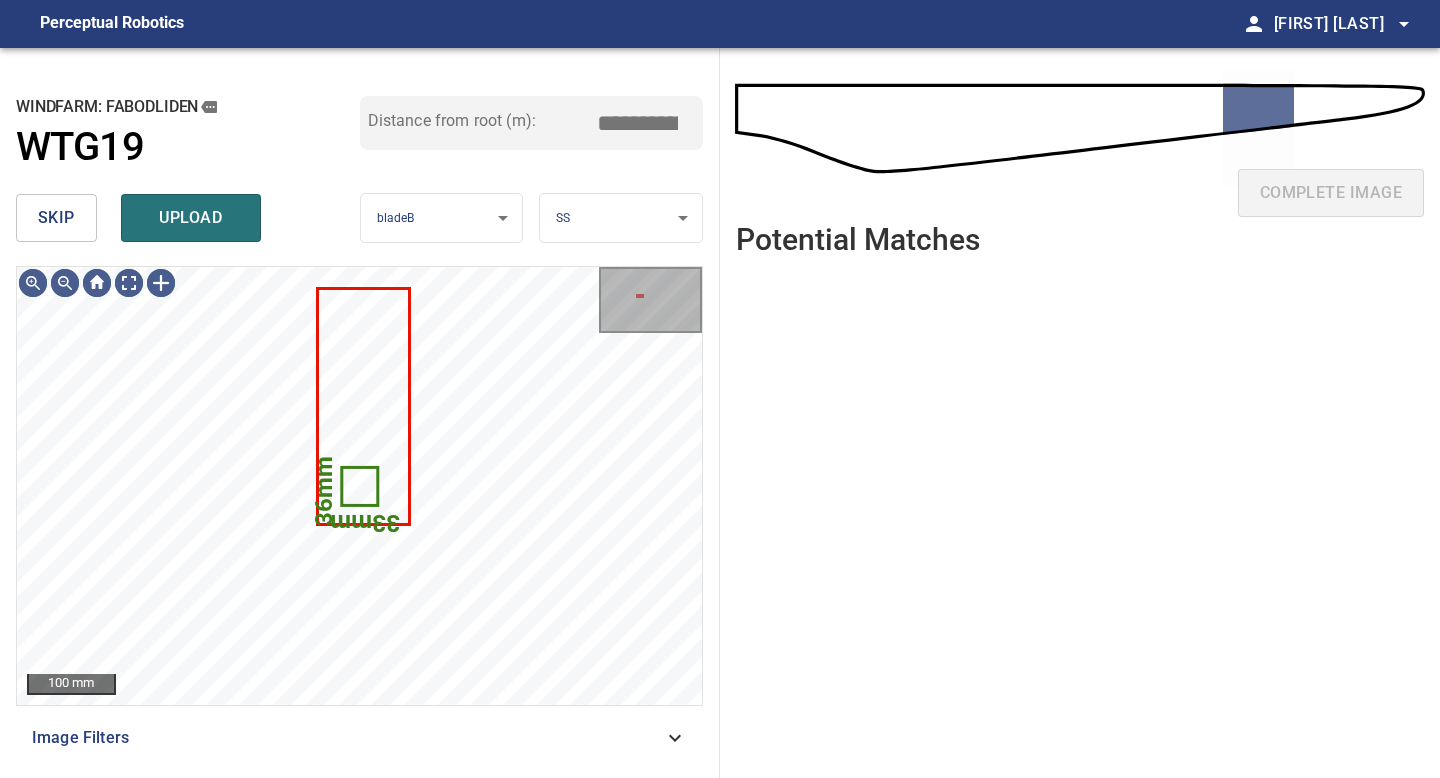 click on "skip" at bounding box center [56, 218] 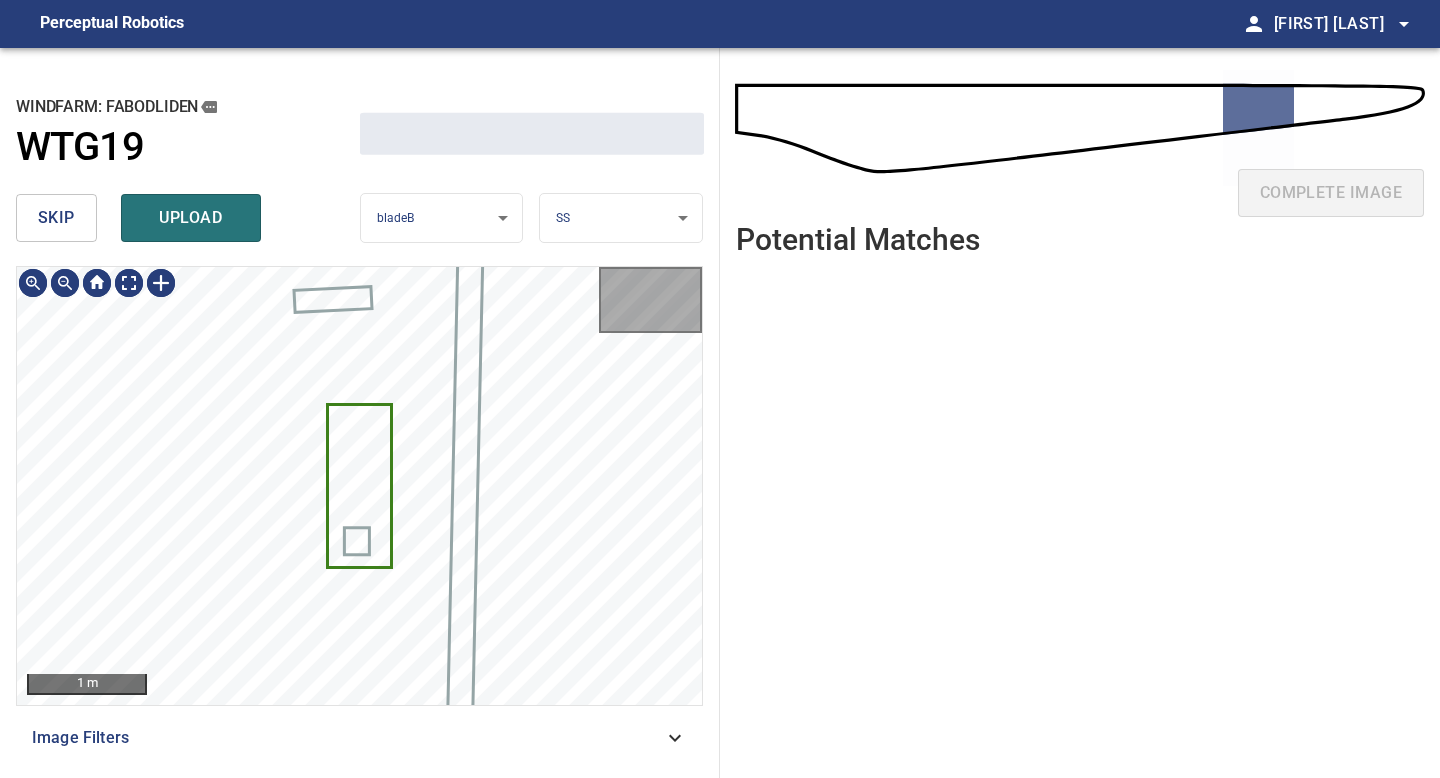click on "skip" at bounding box center (56, 218) 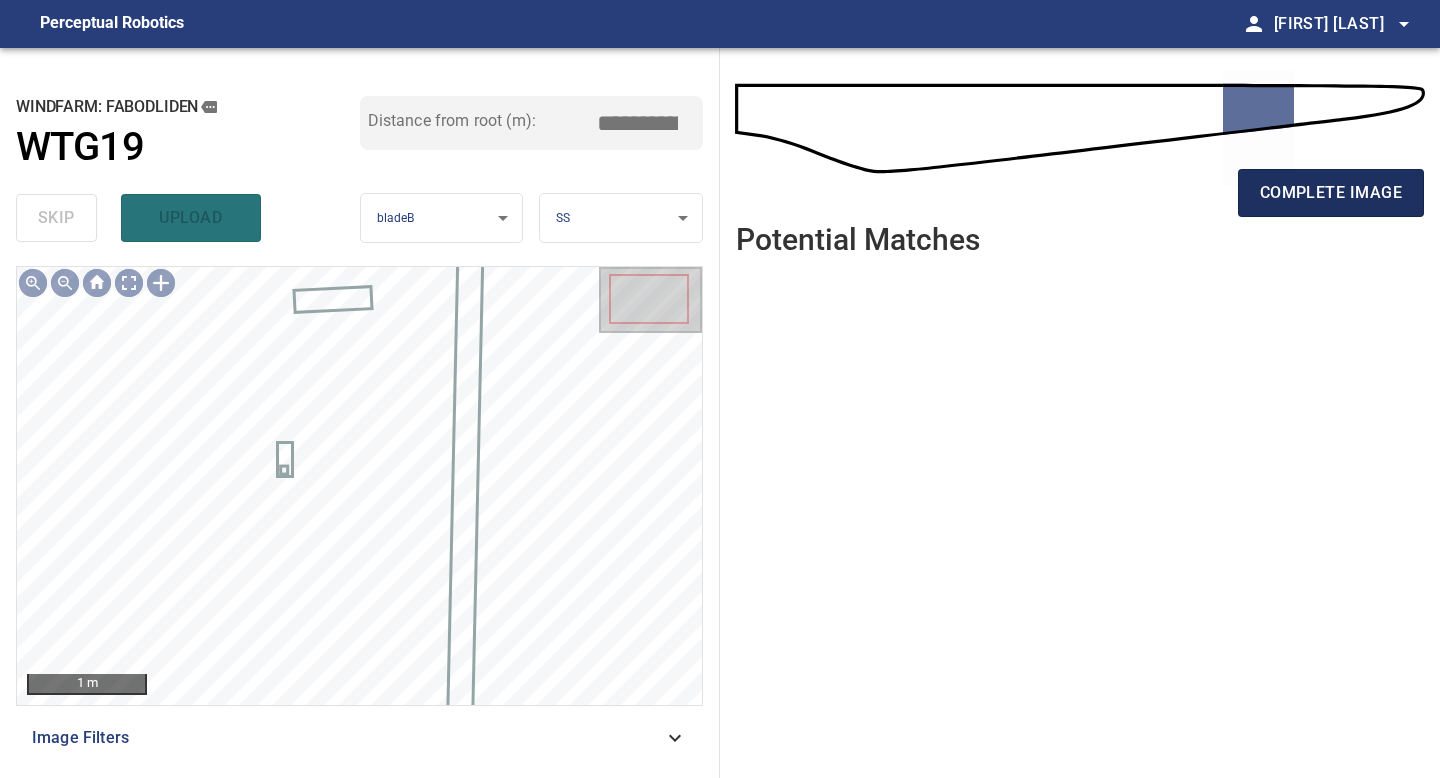 click on "complete image" at bounding box center (1331, 193) 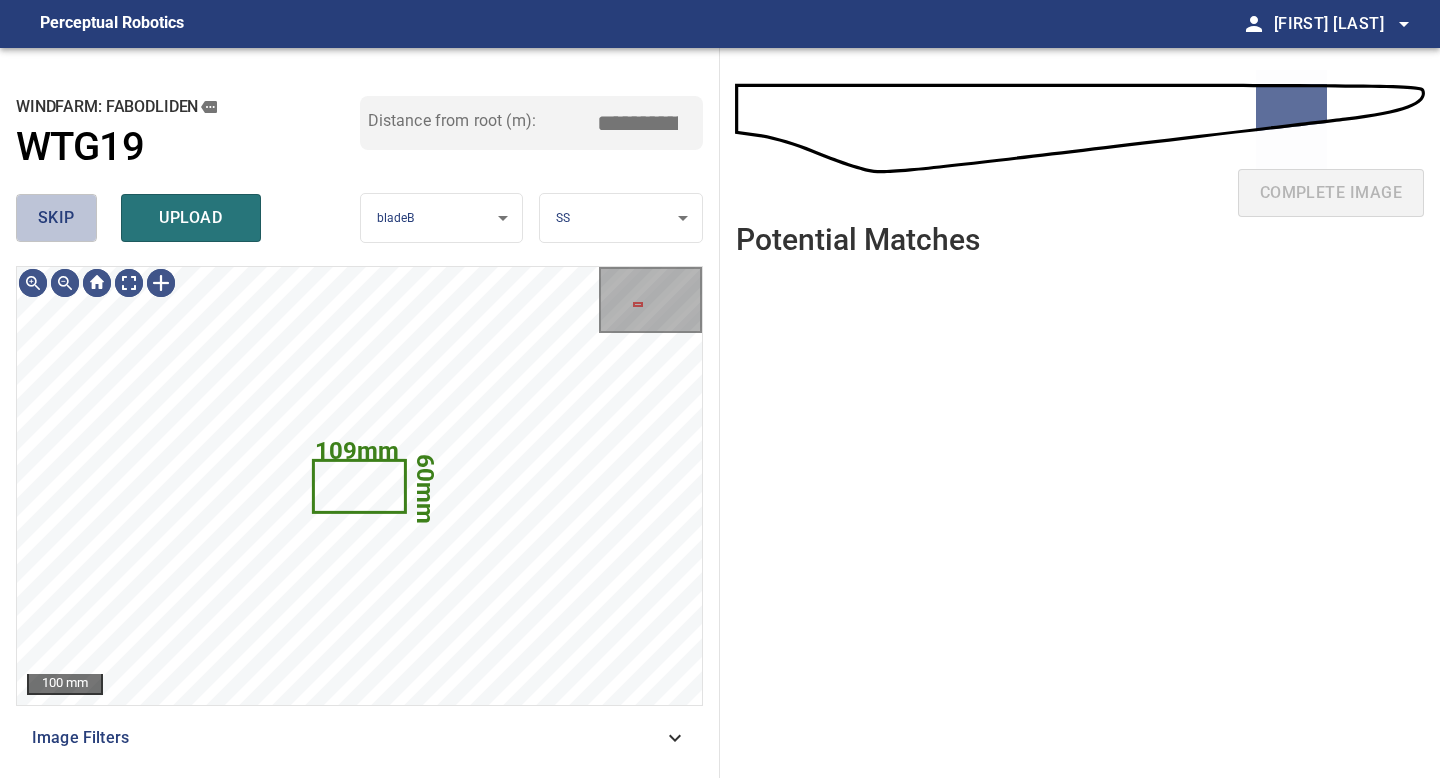 click on "skip" at bounding box center [56, 218] 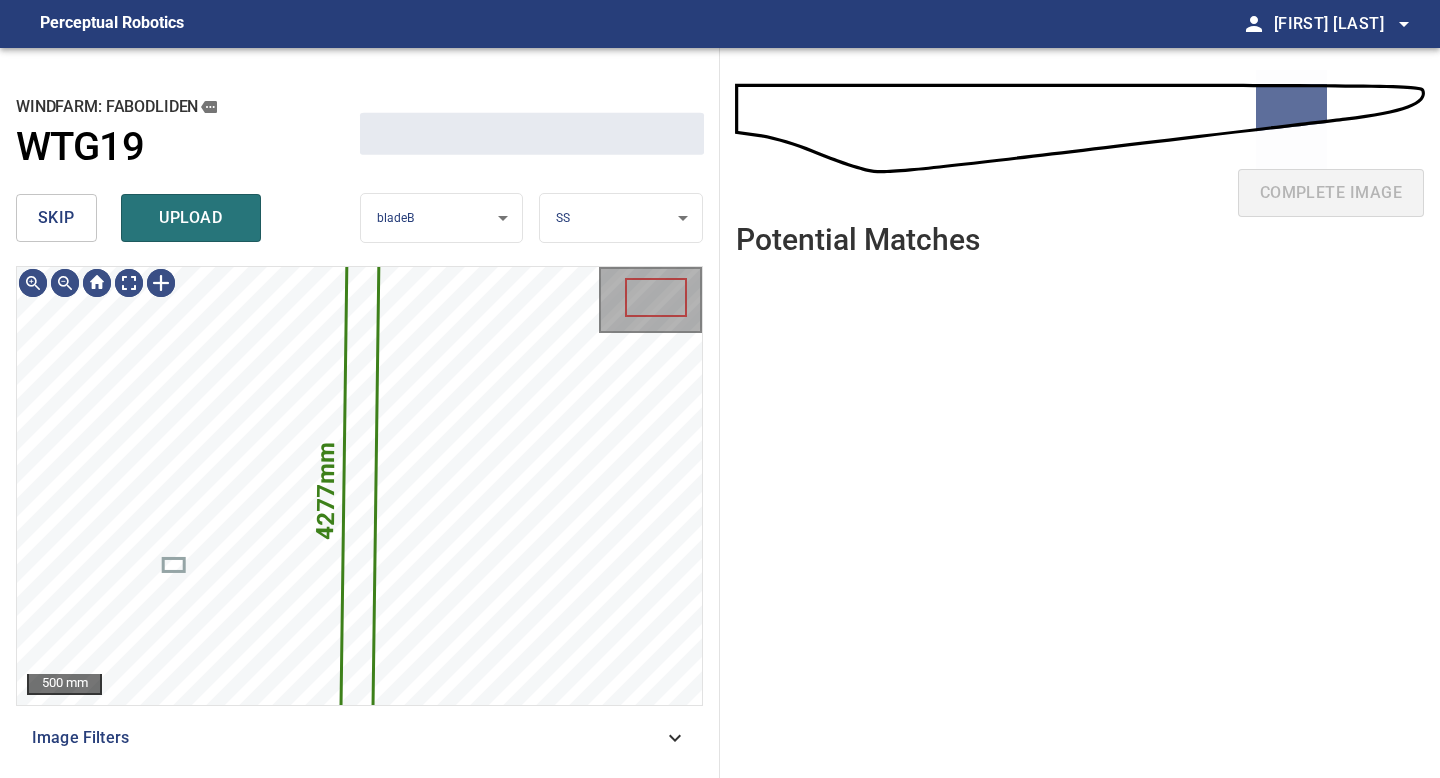 click on "skip" at bounding box center [56, 218] 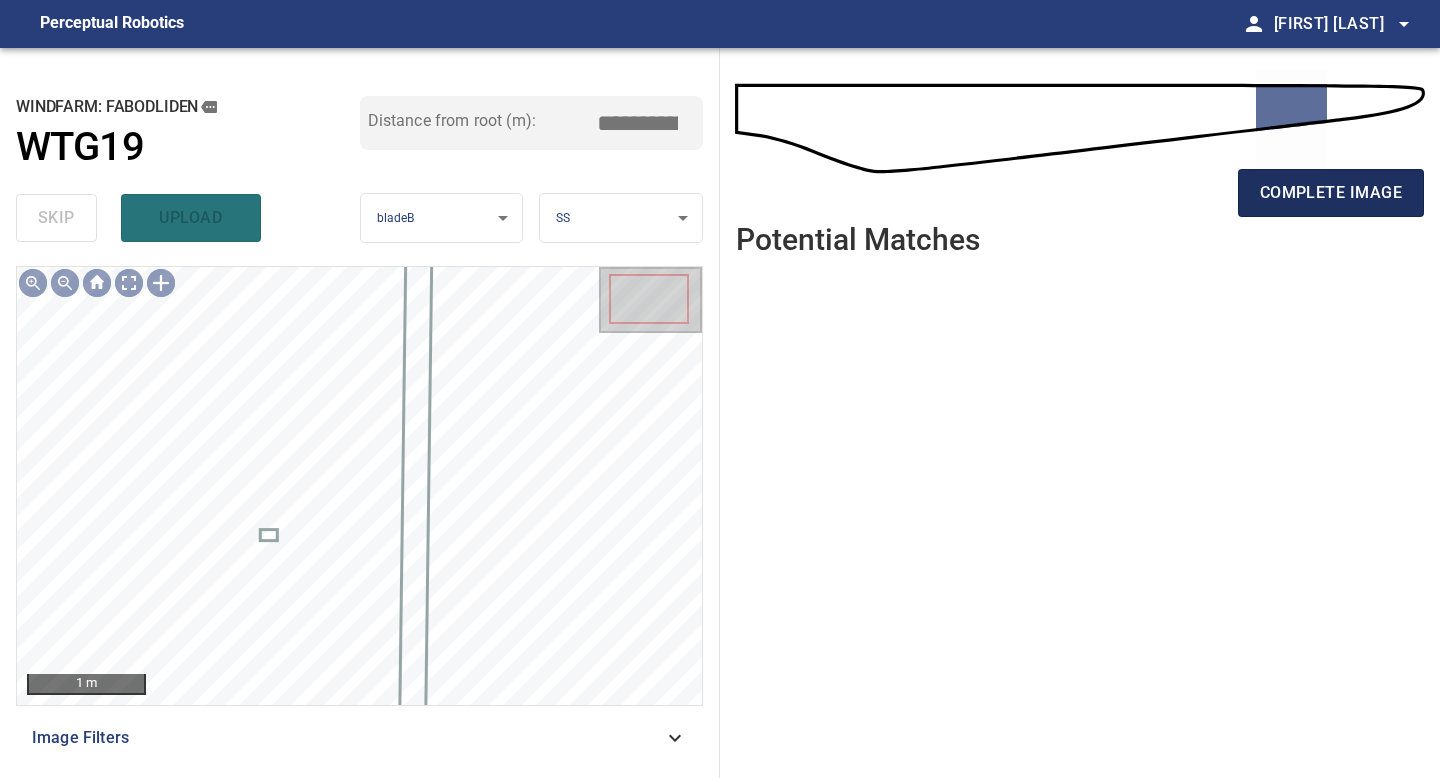 click on "complete image" at bounding box center (1331, 193) 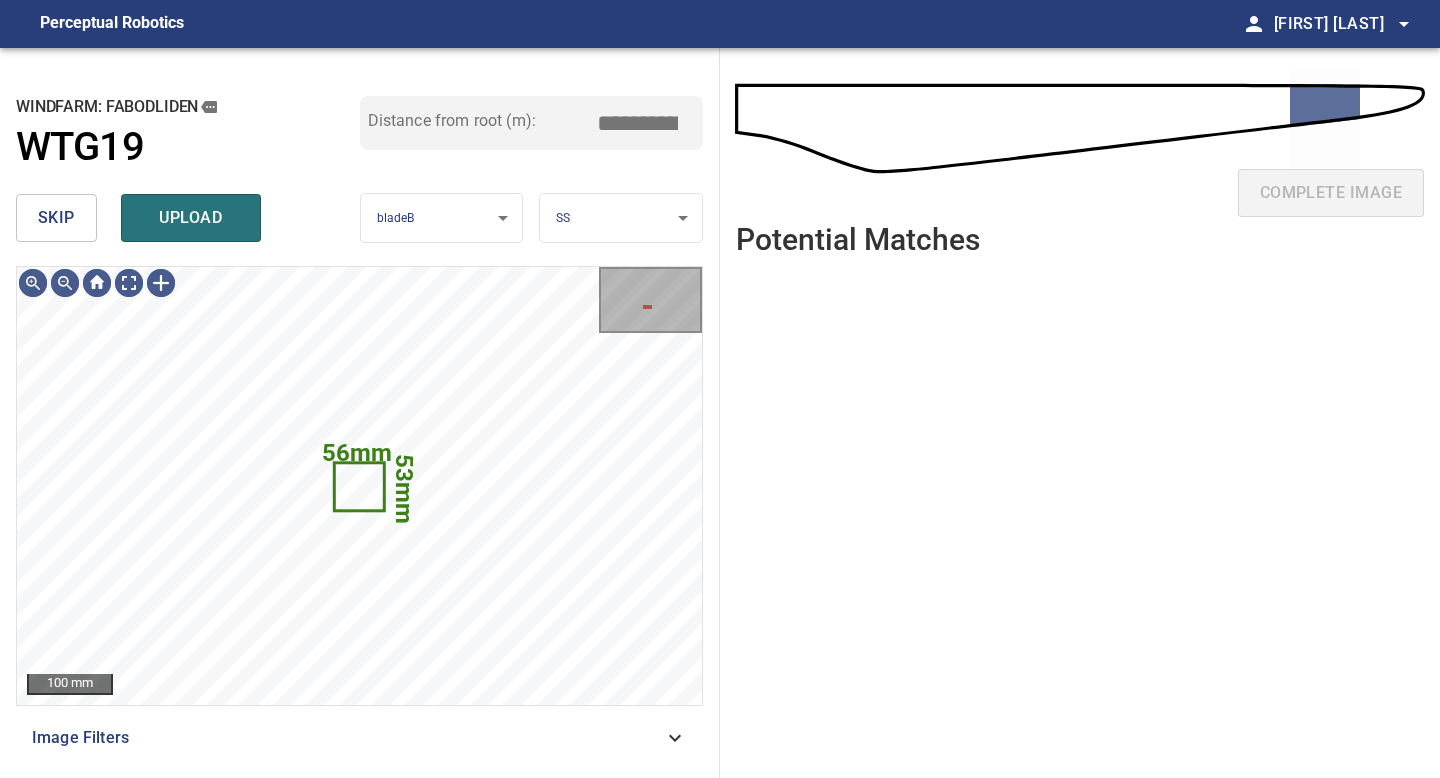 click on "skip" at bounding box center (56, 218) 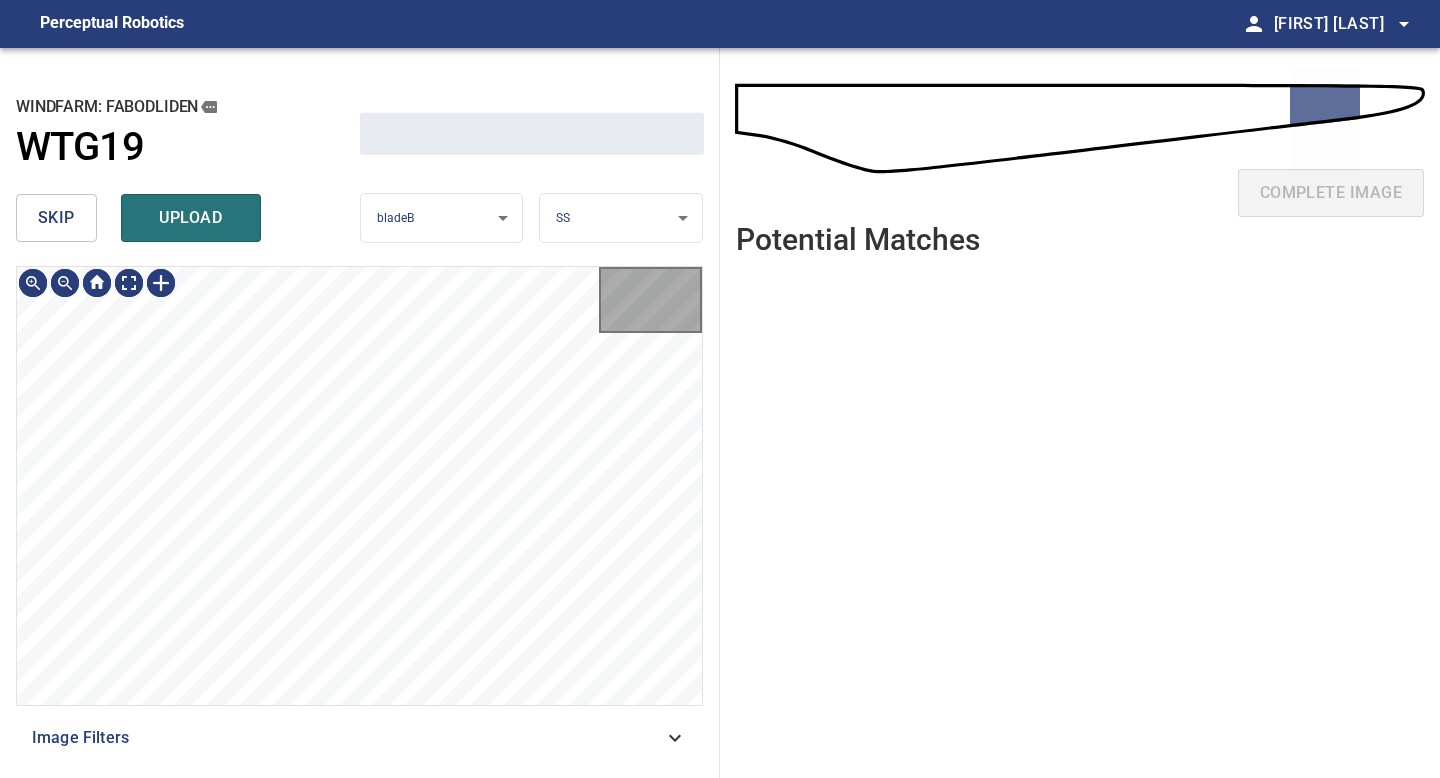 click on "skip" at bounding box center (56, 218) 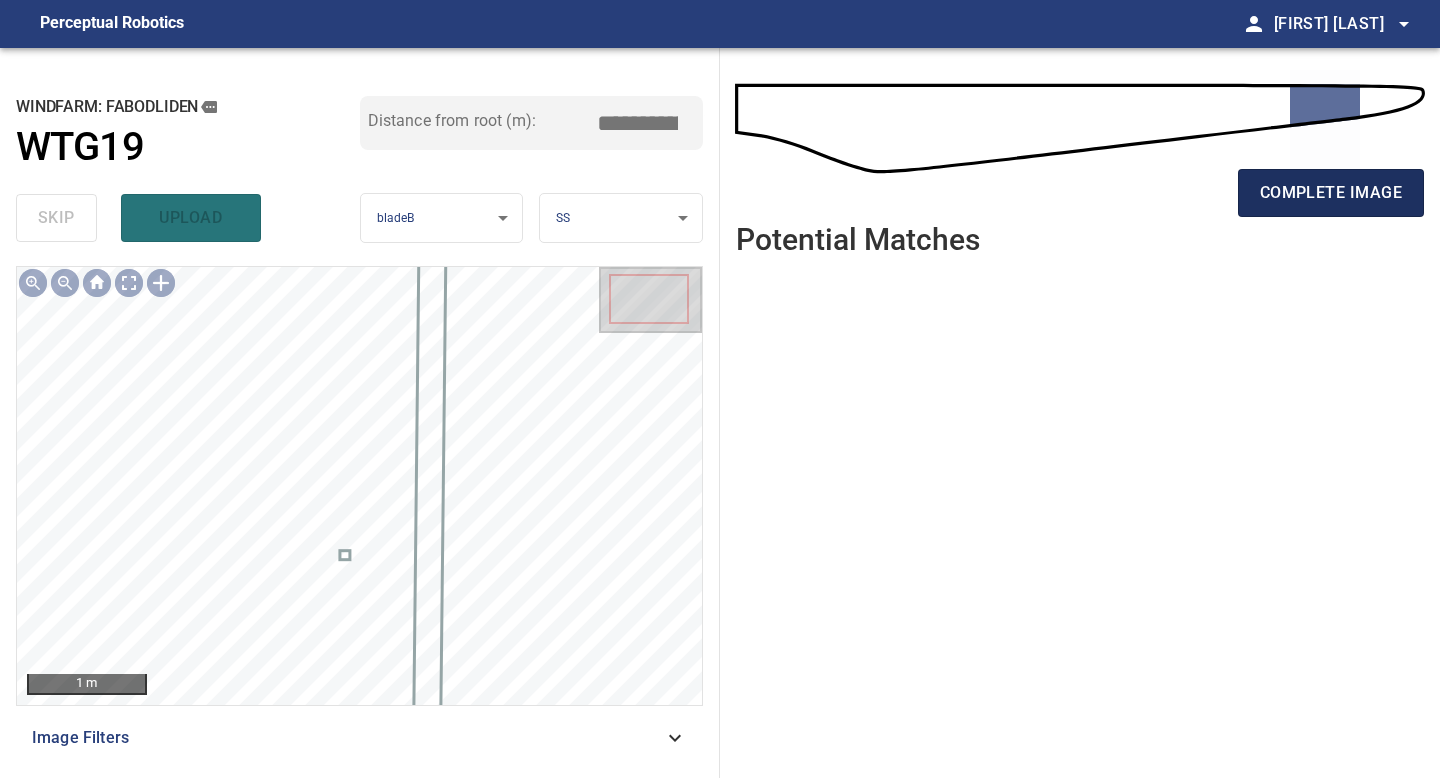 click on "complete image" at bounding box center [1331, 193] 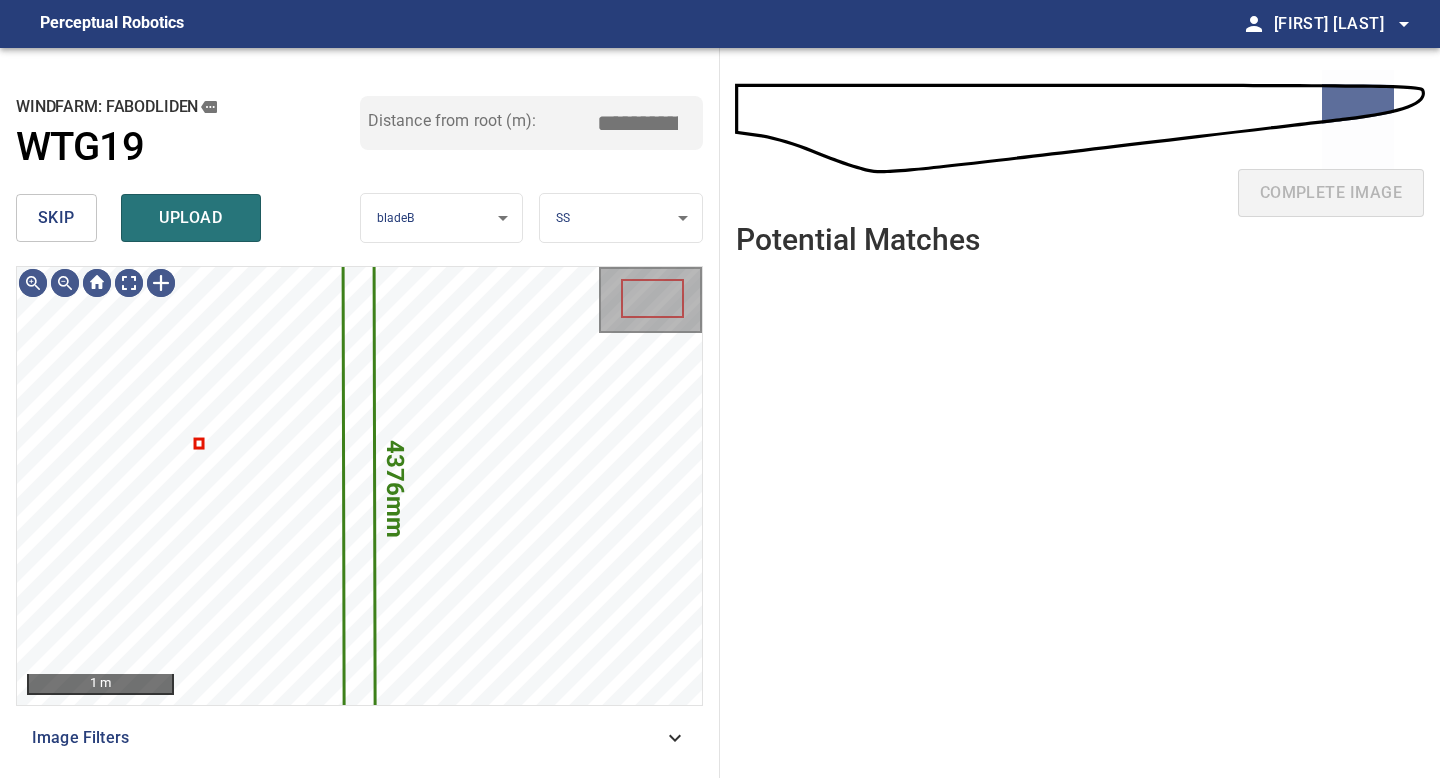 click on "skip" at bounding box center [56, 218] 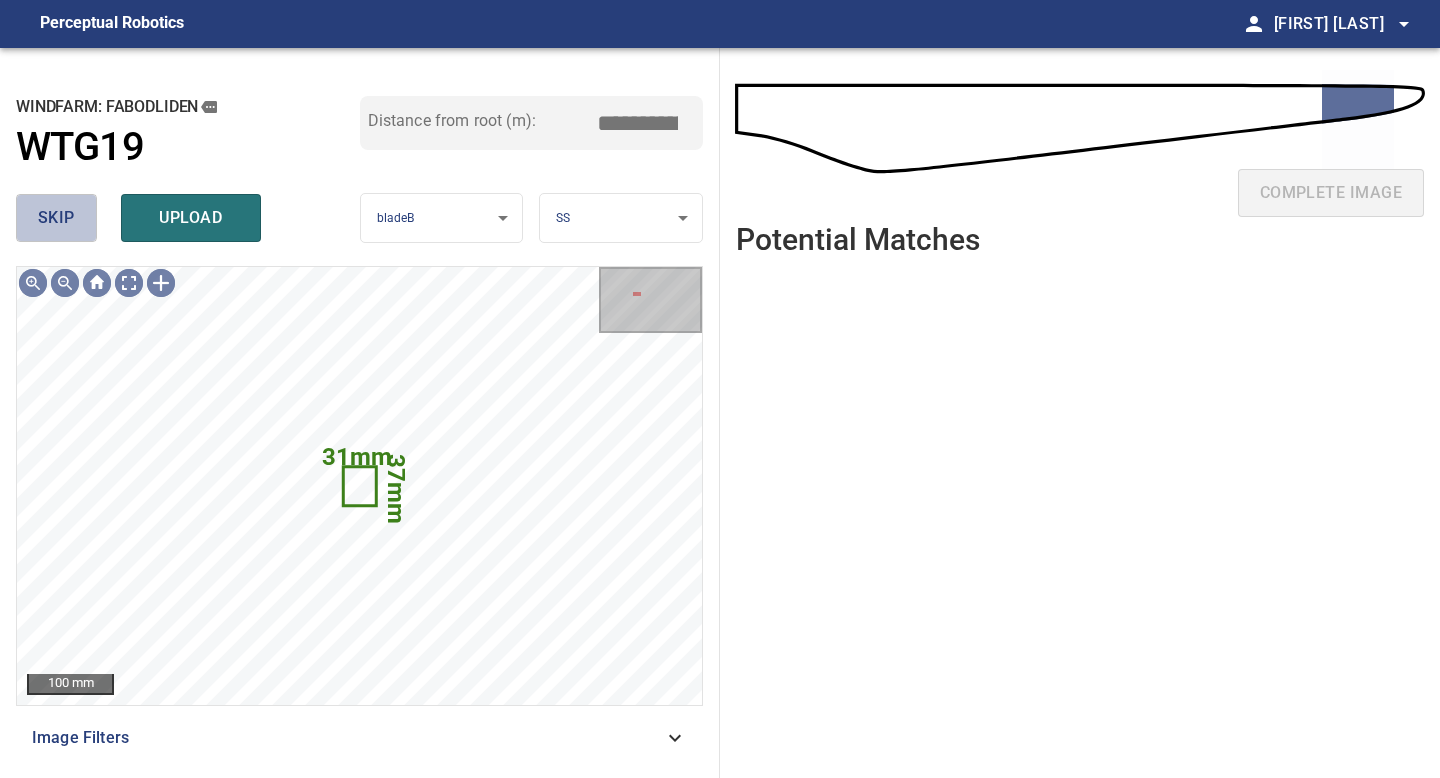 click on "skip" at bounding box center [56, 218] 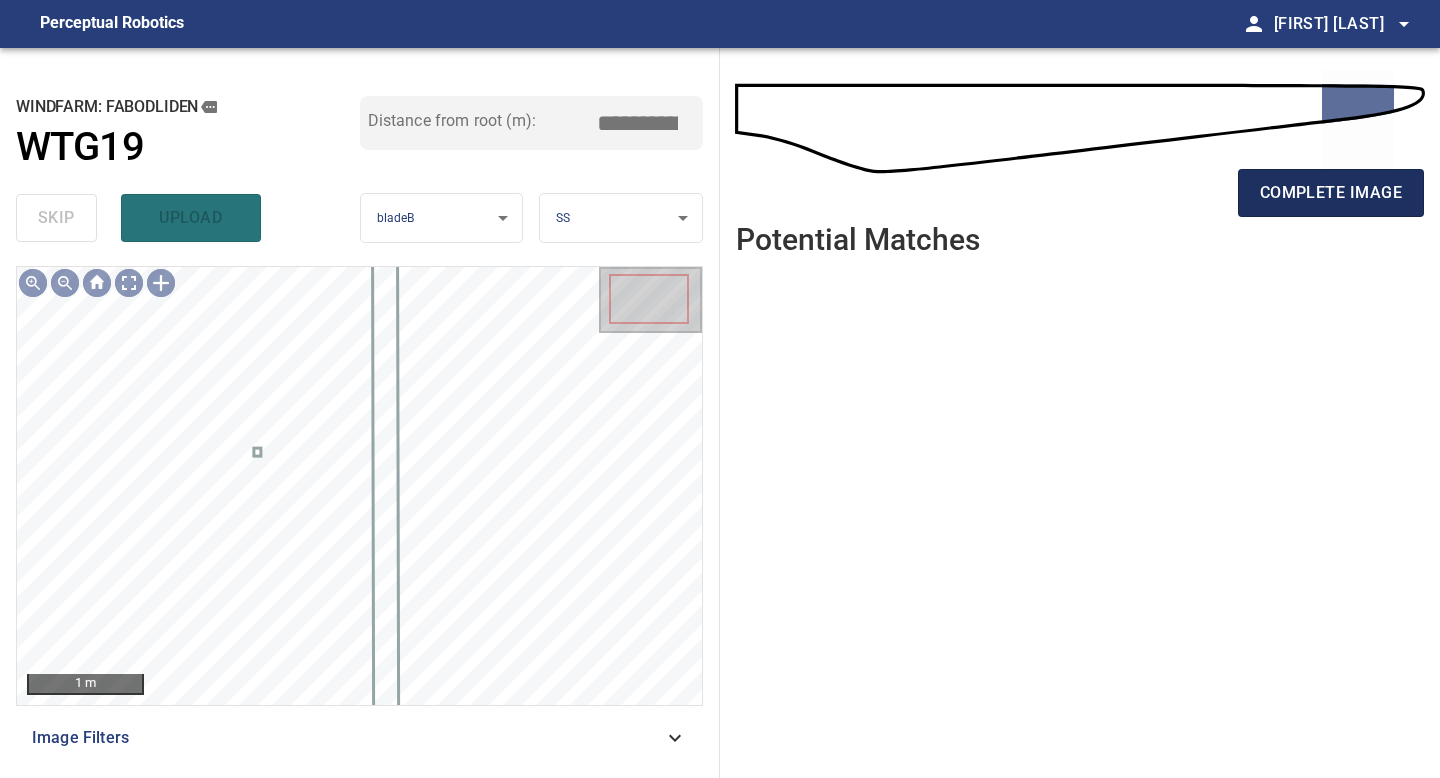 click on "complete image" at bounding box center (1331, 193) 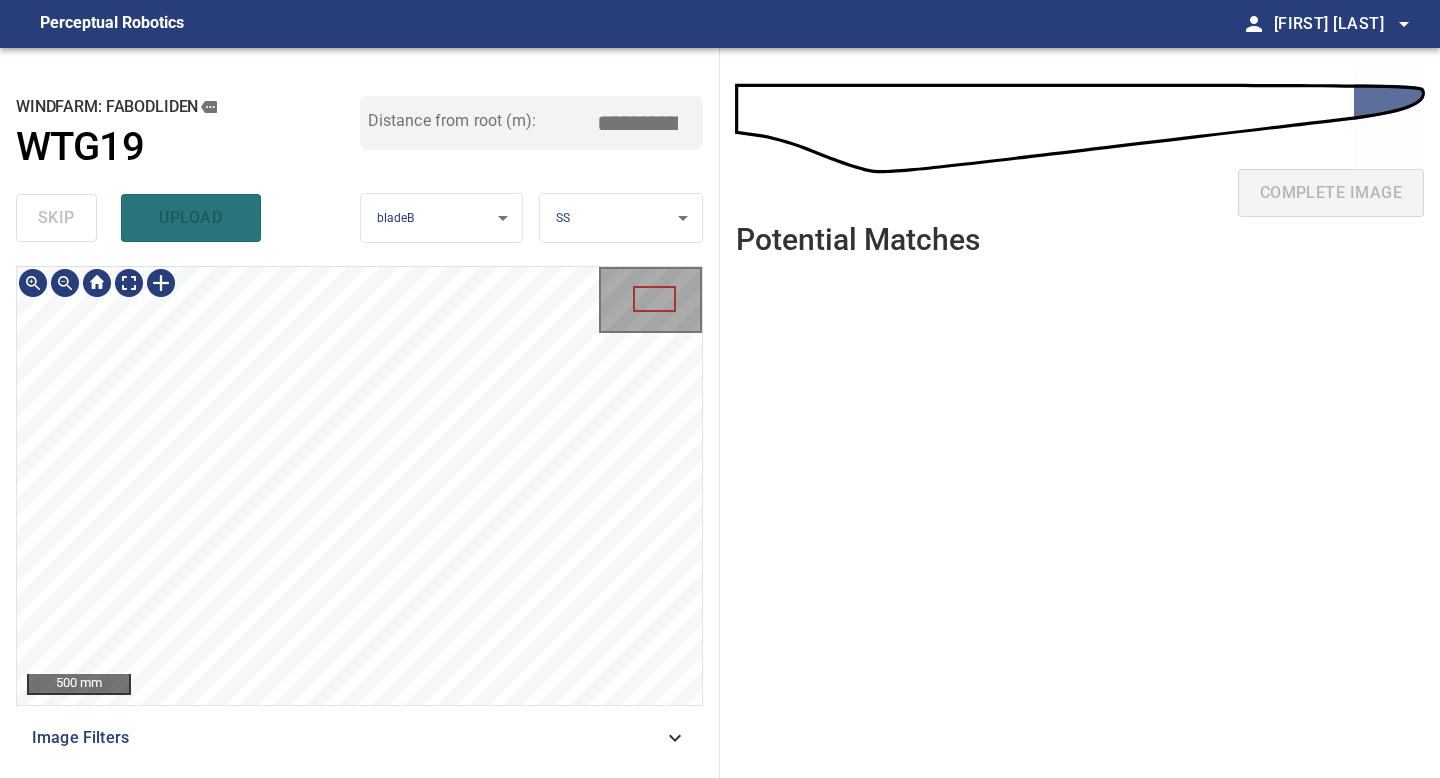 click on "**********" at bounding box center [360, 413] 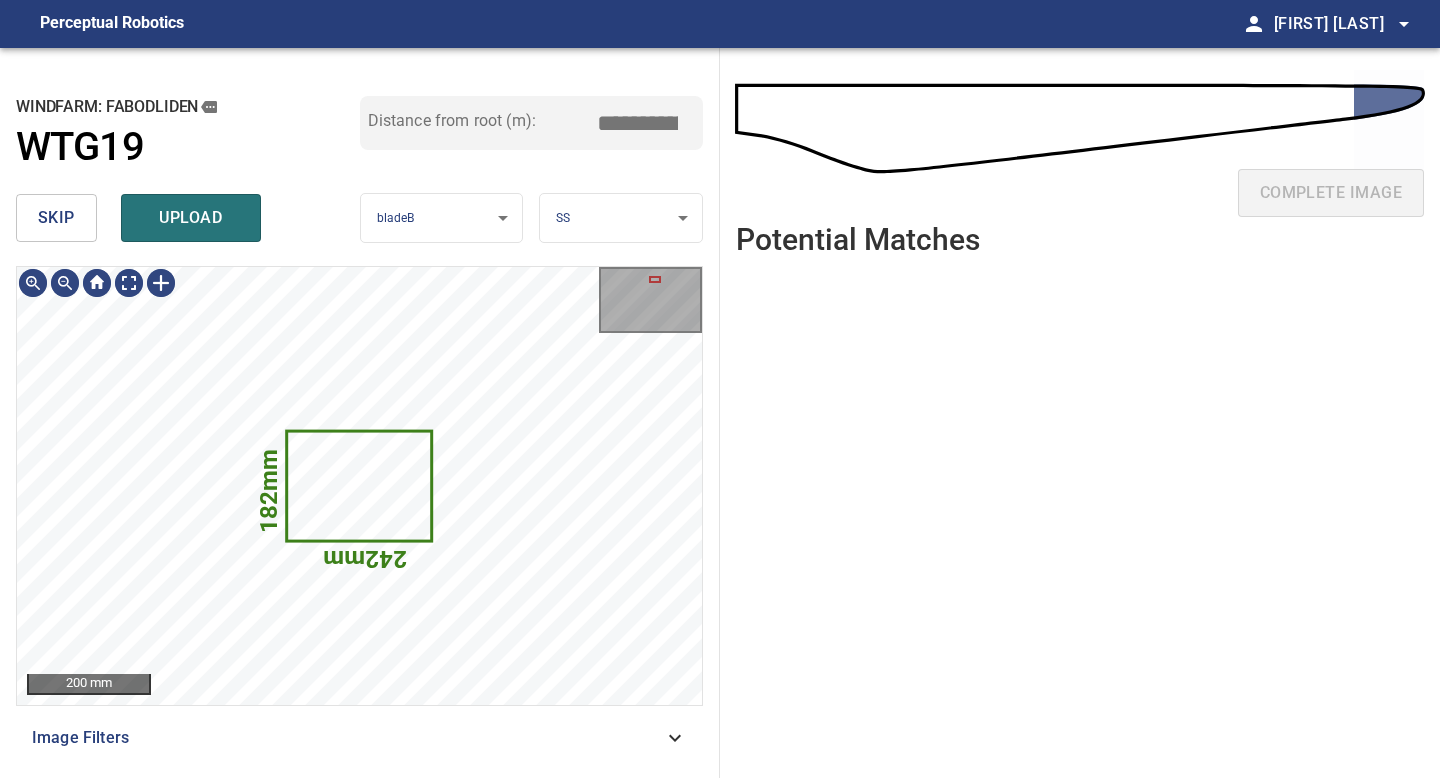 click on "**********" at bounding box center [720, 389] 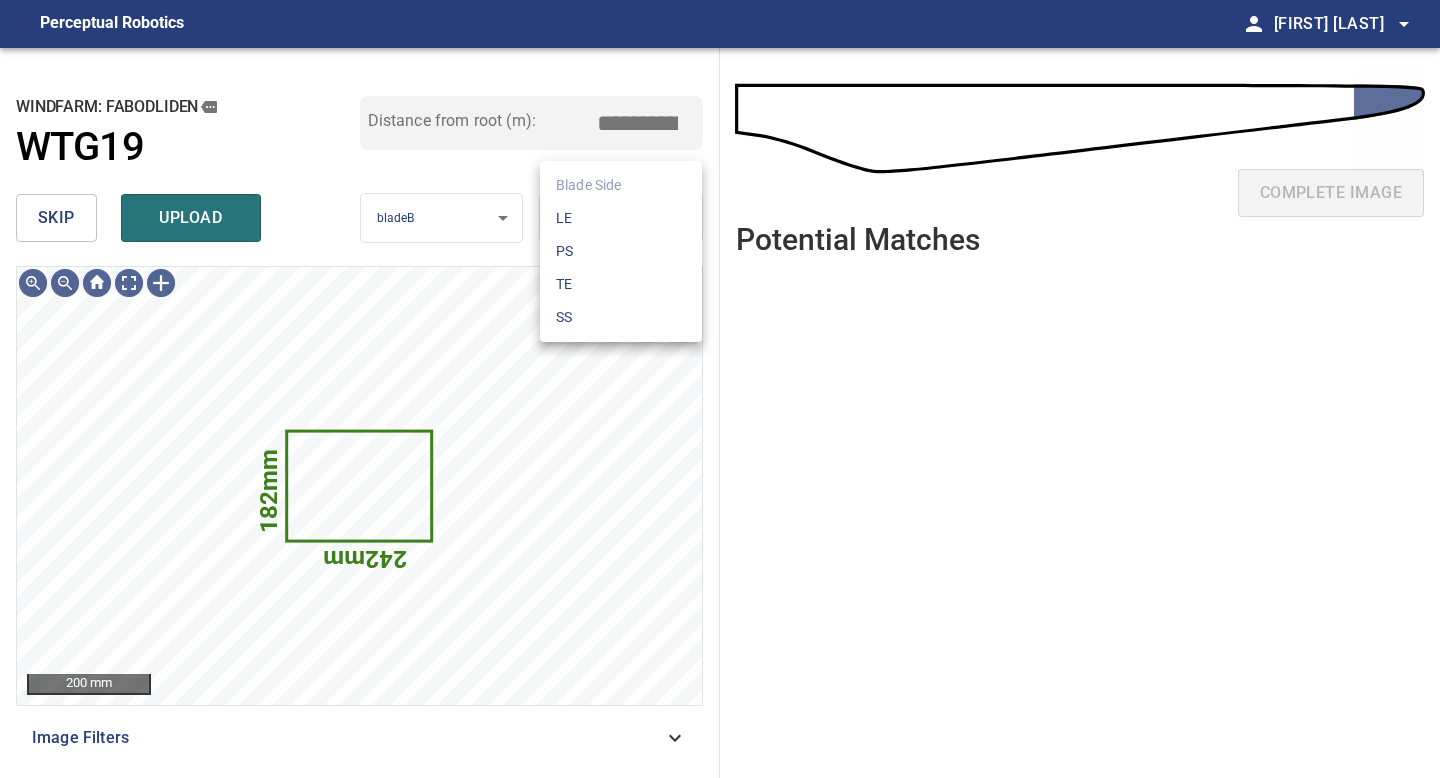 click on "LE" at bounding box center [621, 218] 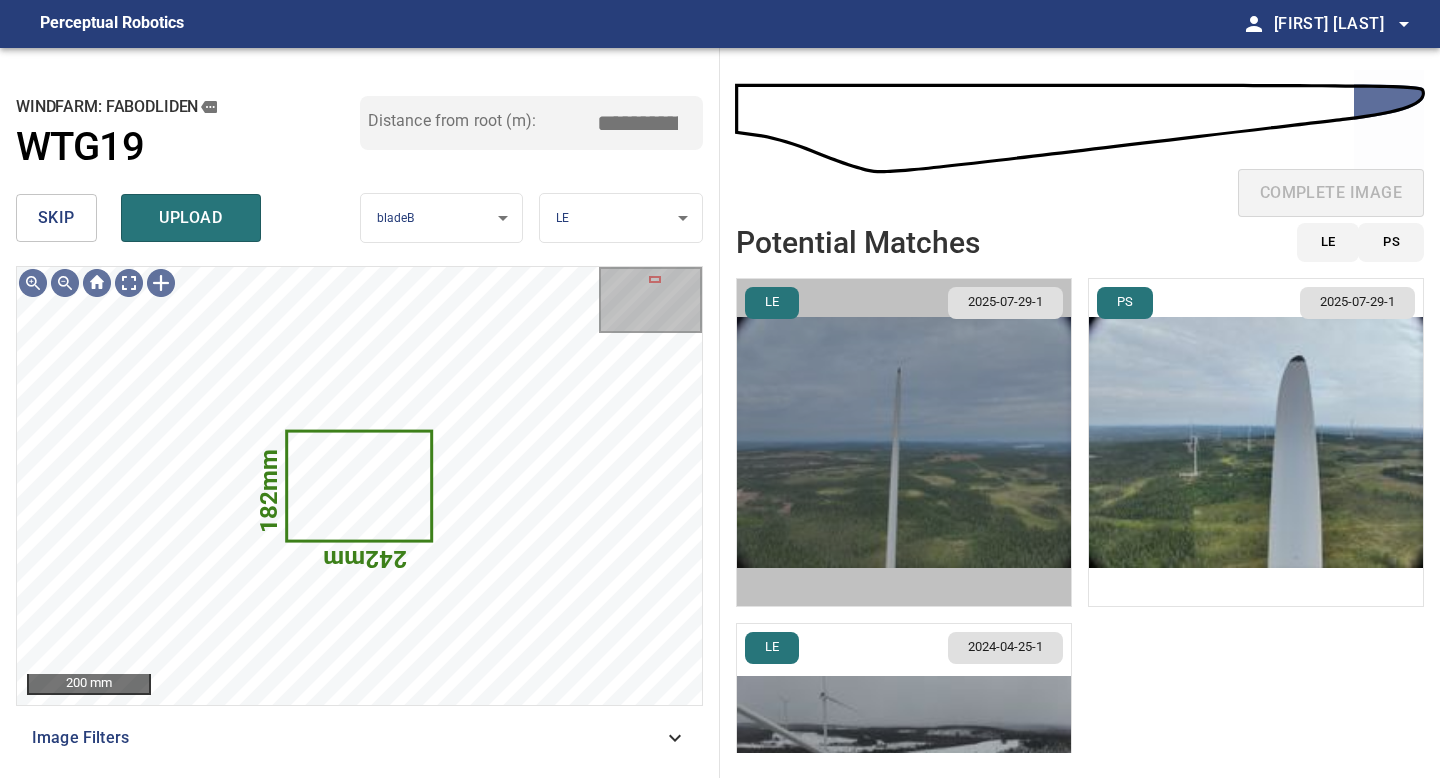 click at bounding box center [904, 442] 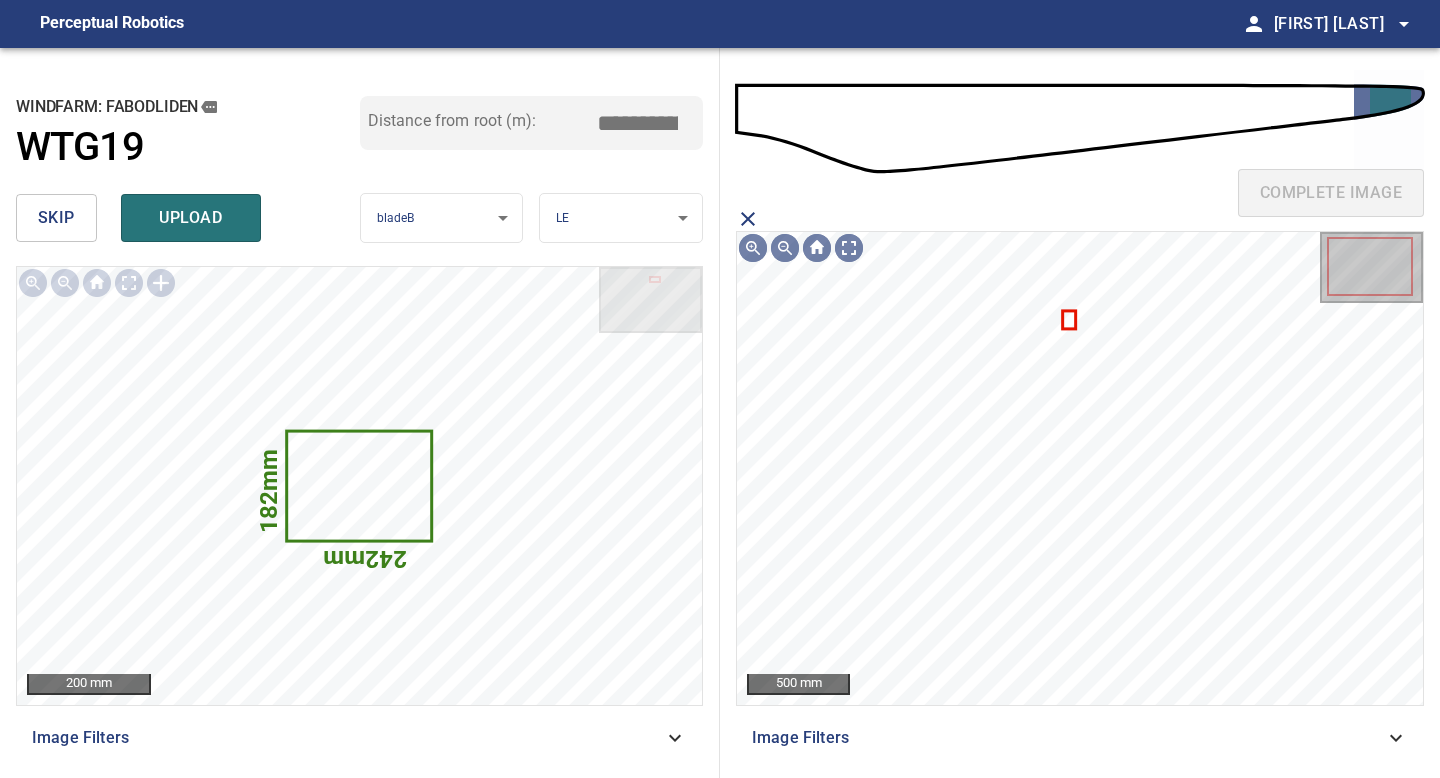 click 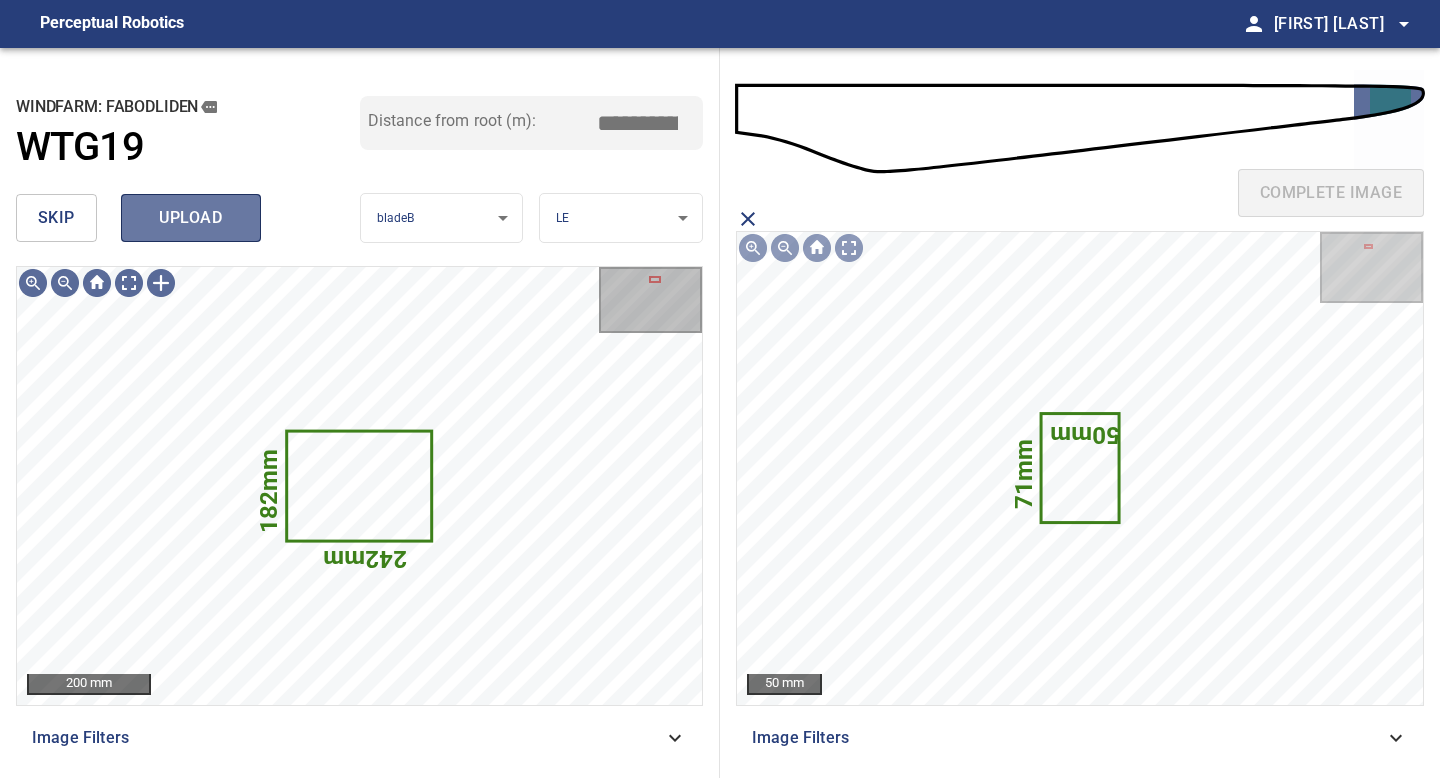 click on "upload" at bounding box center (191, 218) 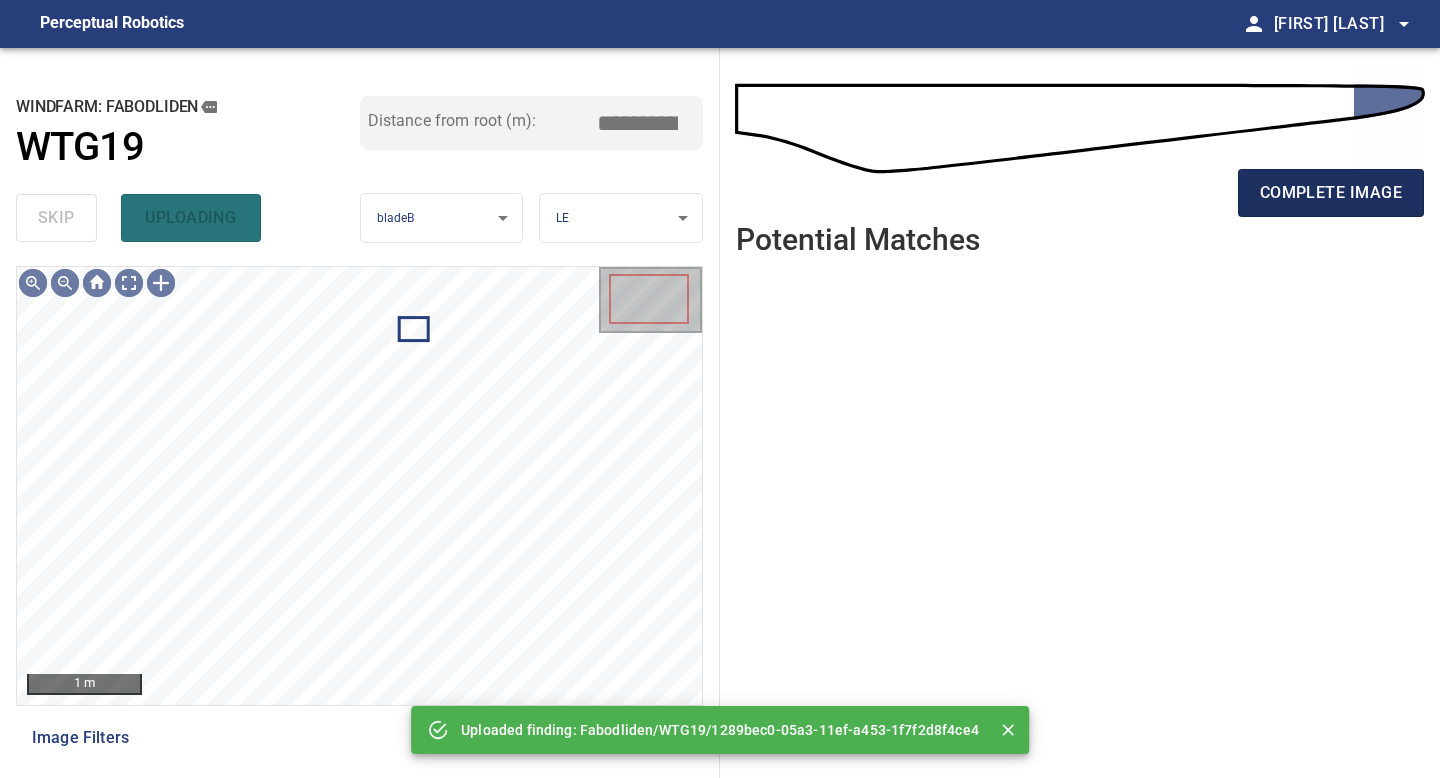 click on "complete image" at bounding box center [1331, 193] 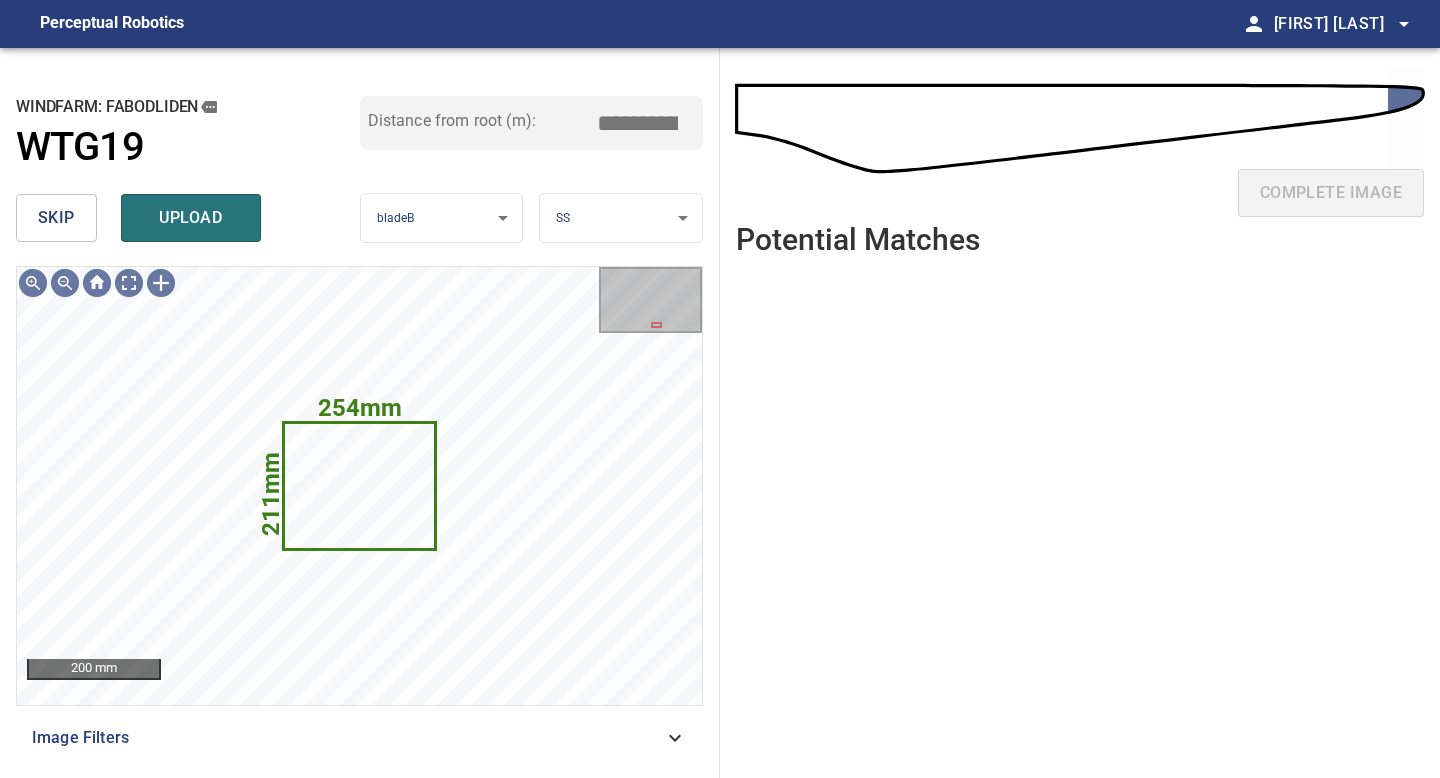 click on "skip" at bounding box center (56, 218) 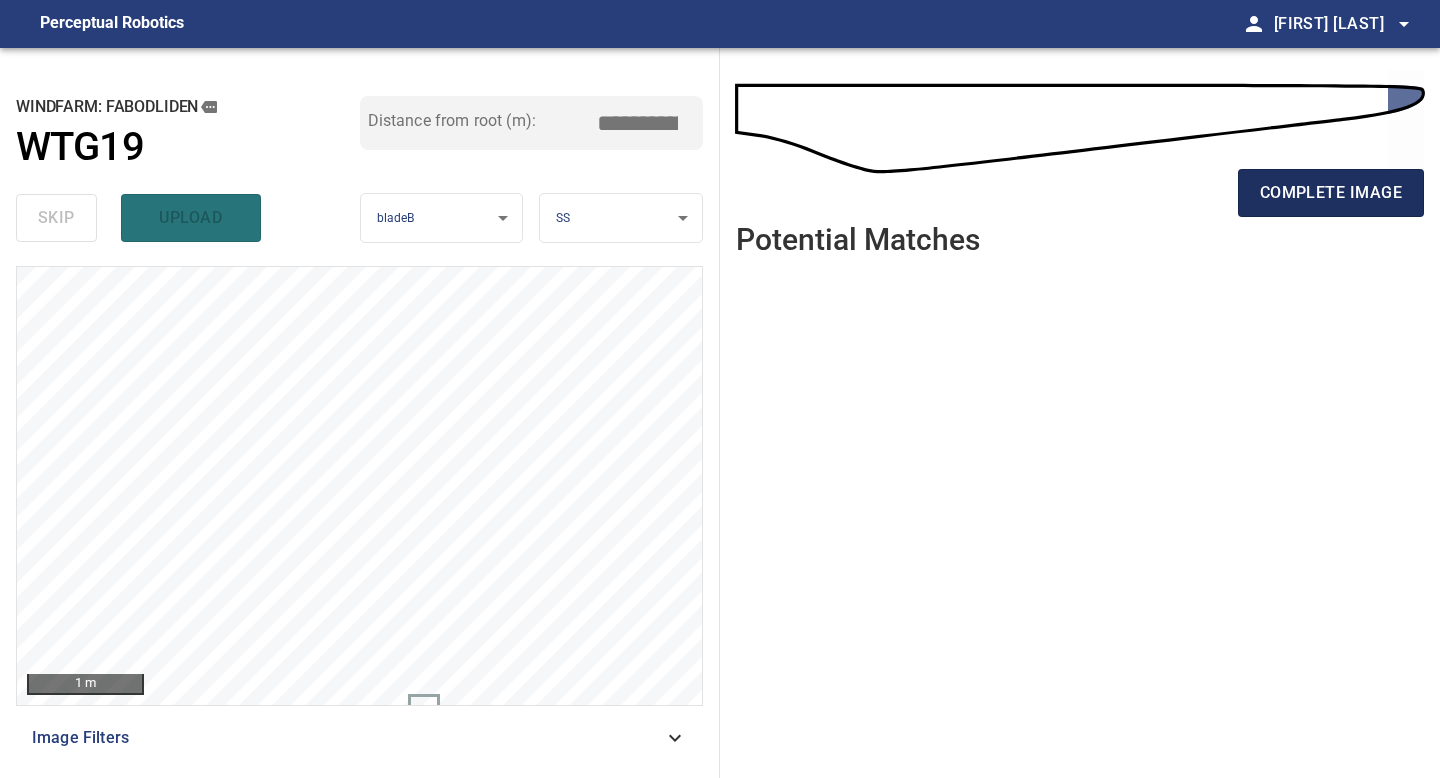 click on "complete image" at bounding box center (1331, 193) 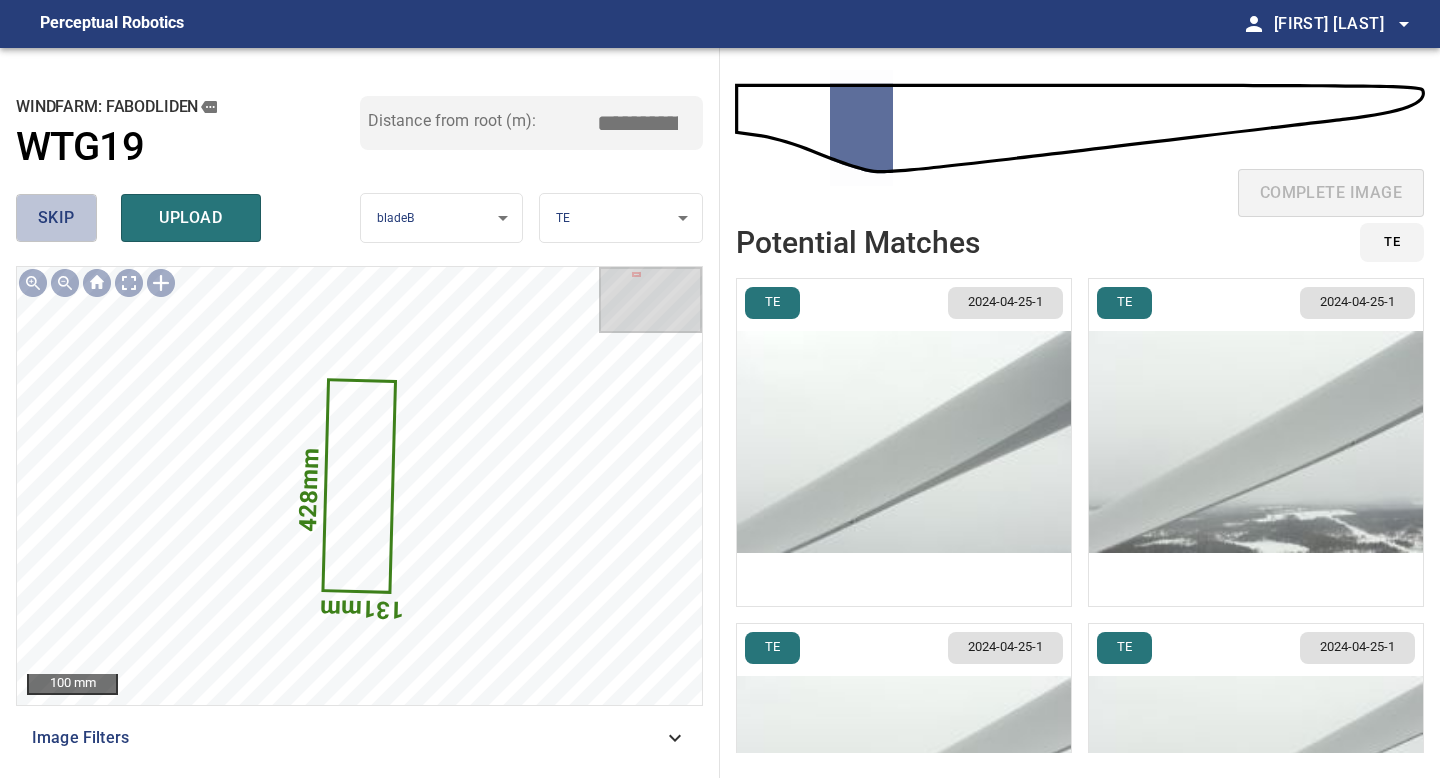 click on "skip" at bounding box center (56, 218) 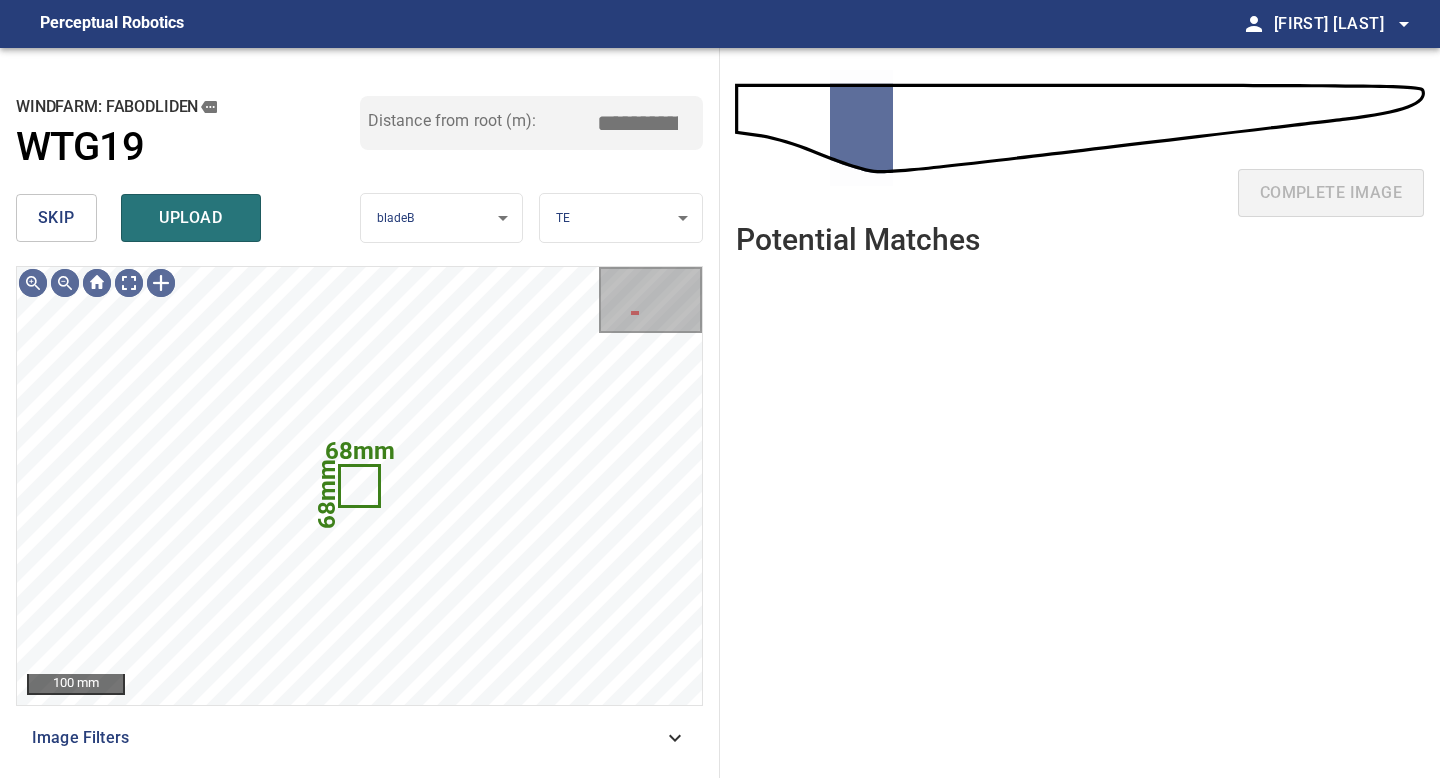 click on "skip" at bounding box center [56, 218] 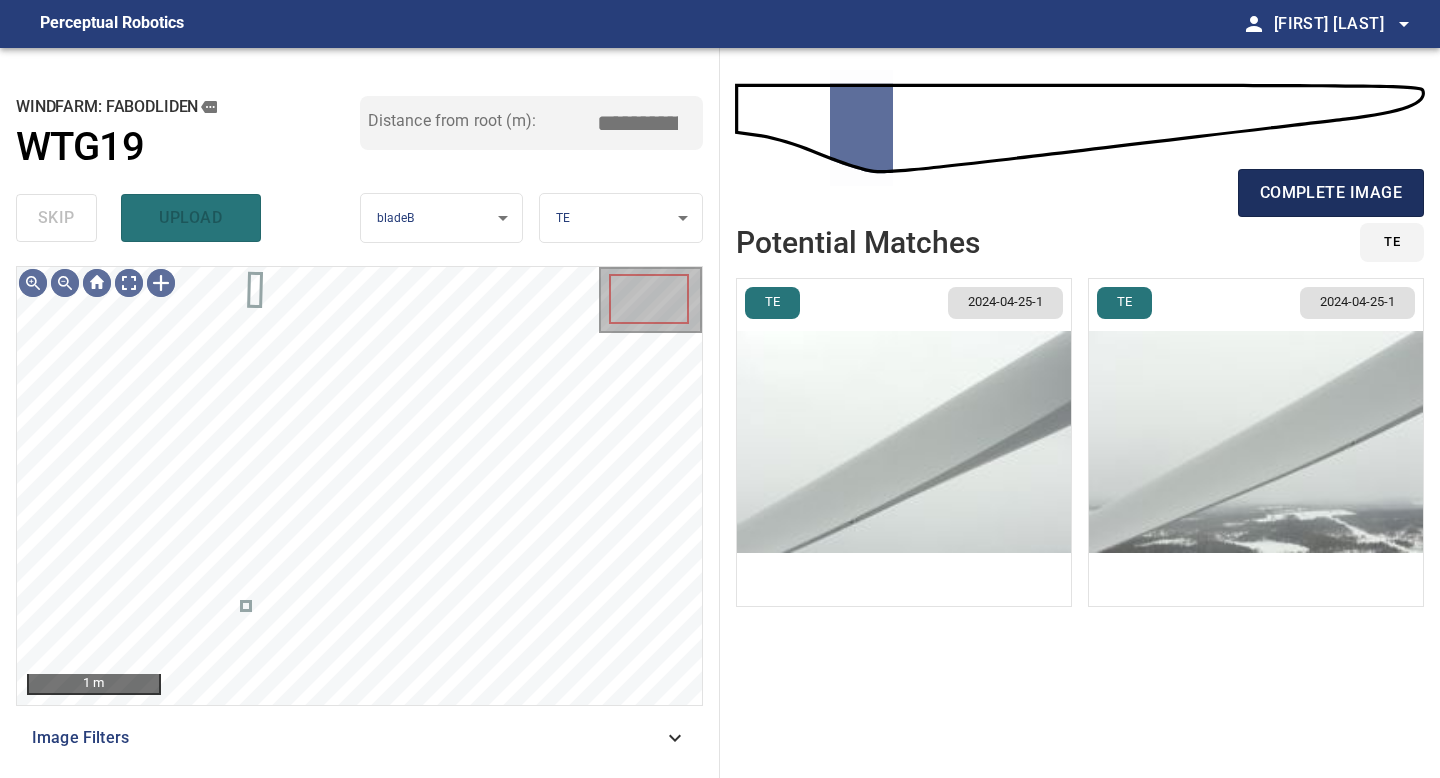 click on "complete image" at bounding box center [1331, 193] 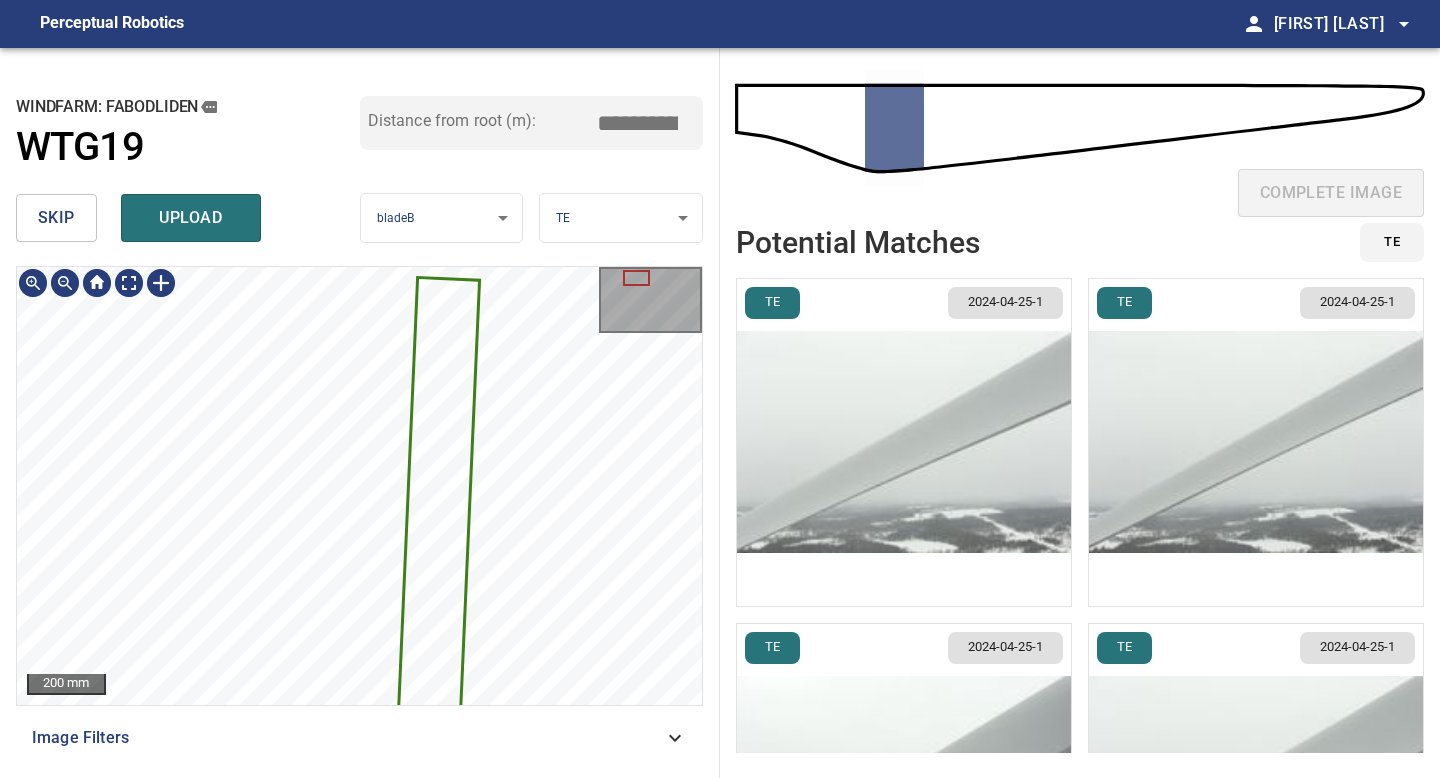 click on "5361mm 265mm 200 mm Image Filters" at bounding box center (359, 514) 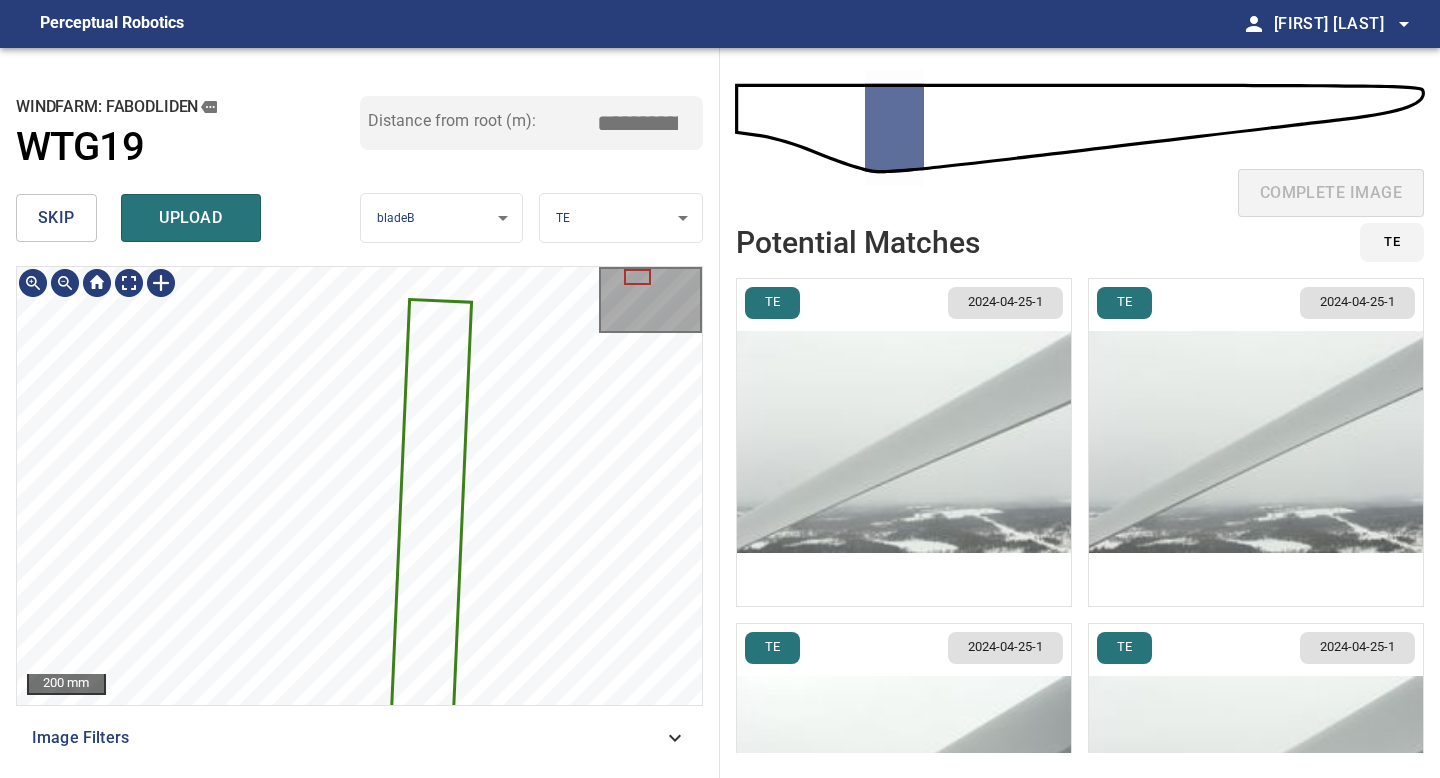 click at bounding box center (904, 442) 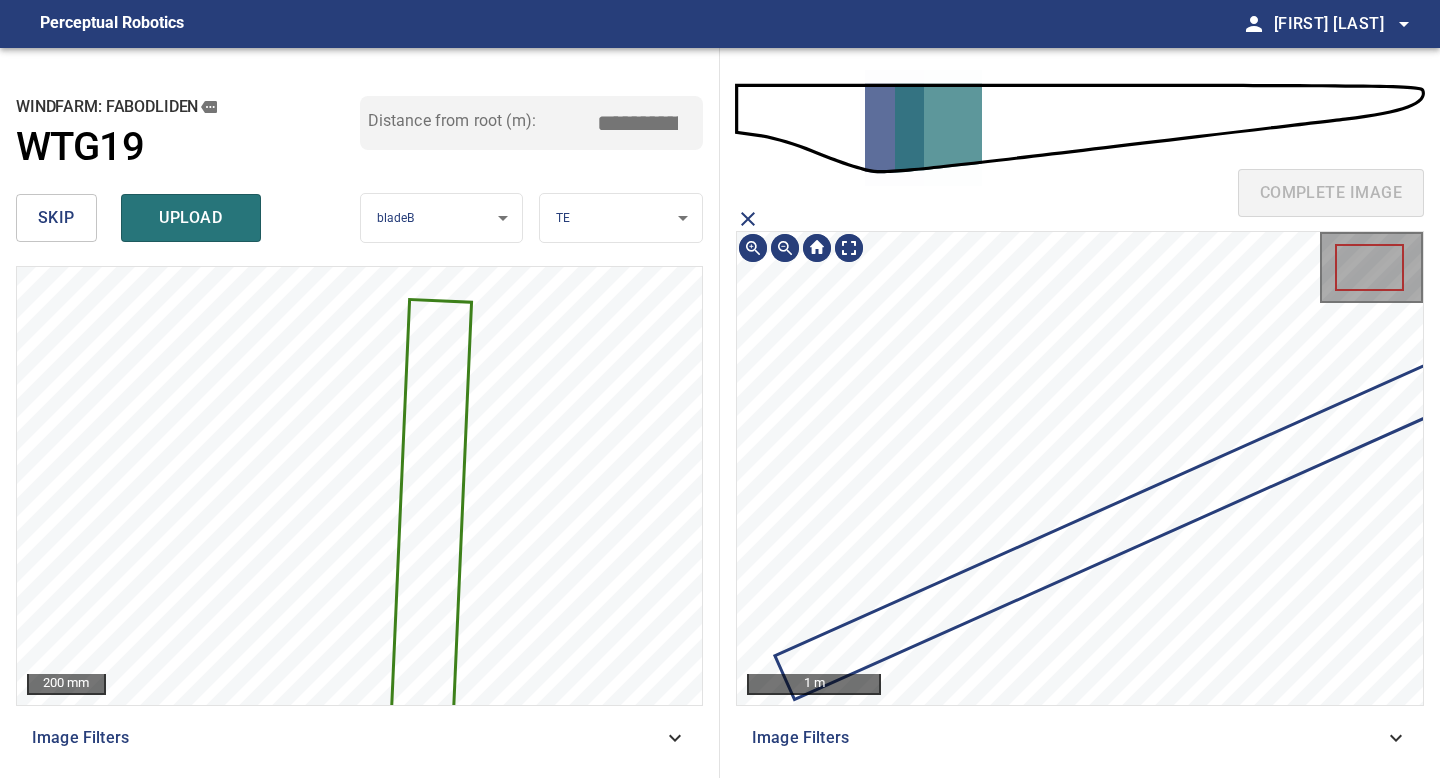 click 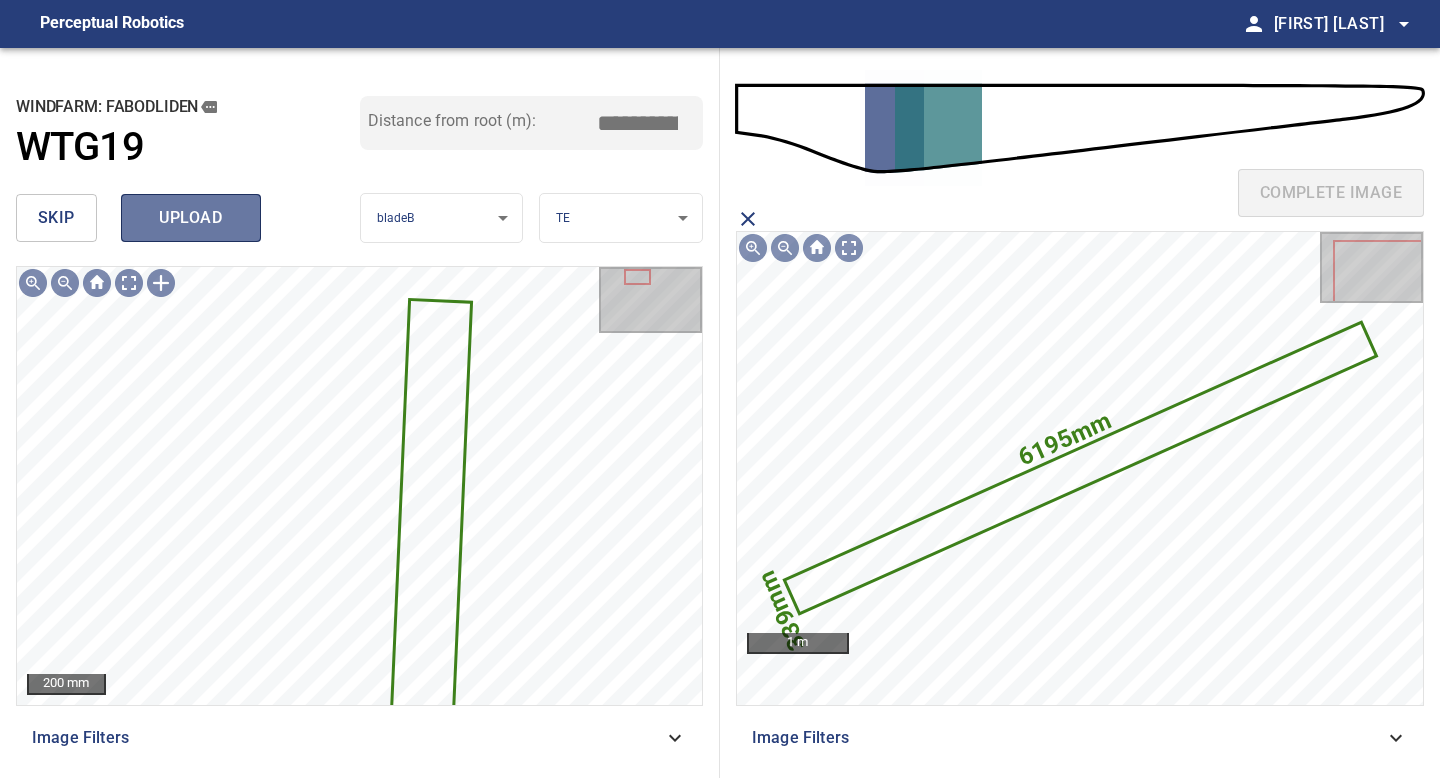click on "upload" at bounding box center (191, 218) 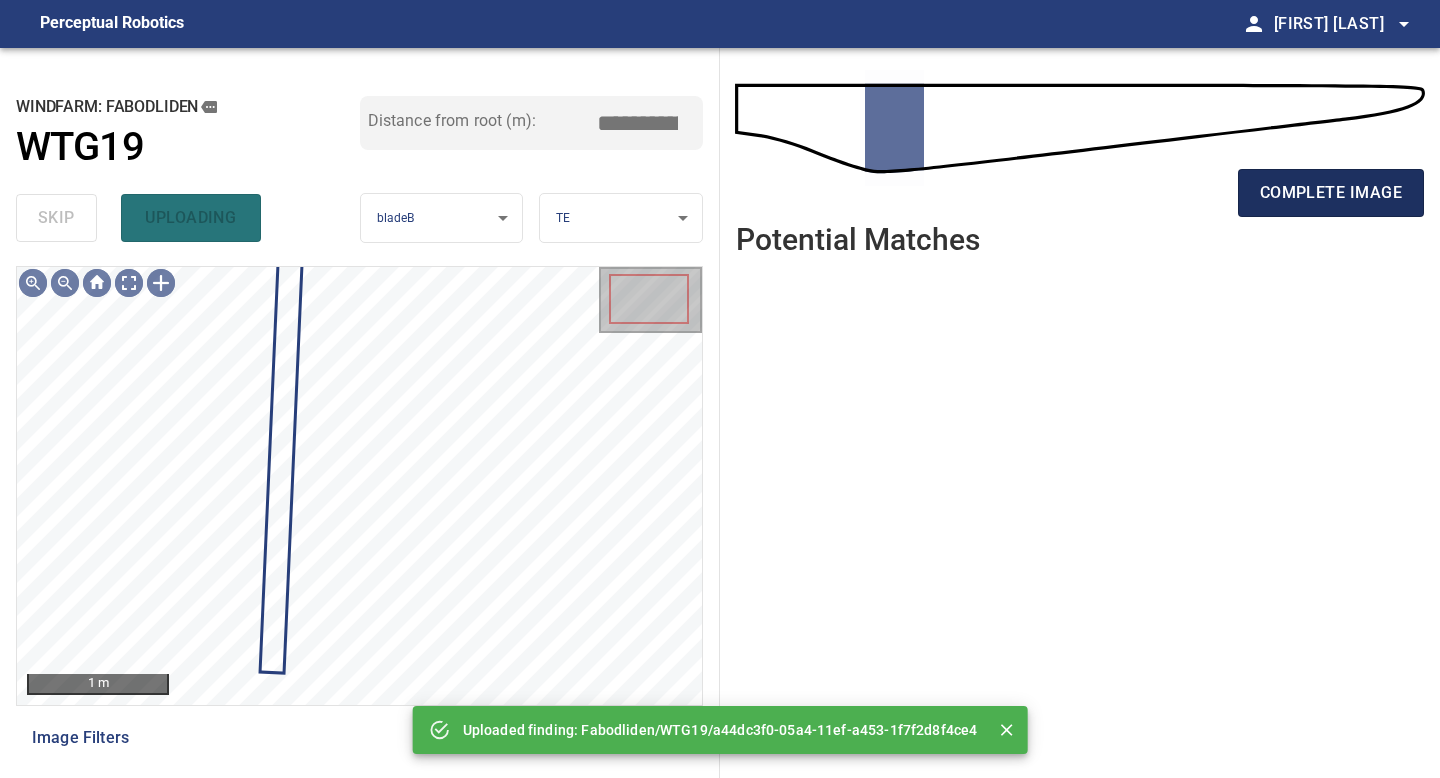click on "complete image" at bounding box center (1331, 193) 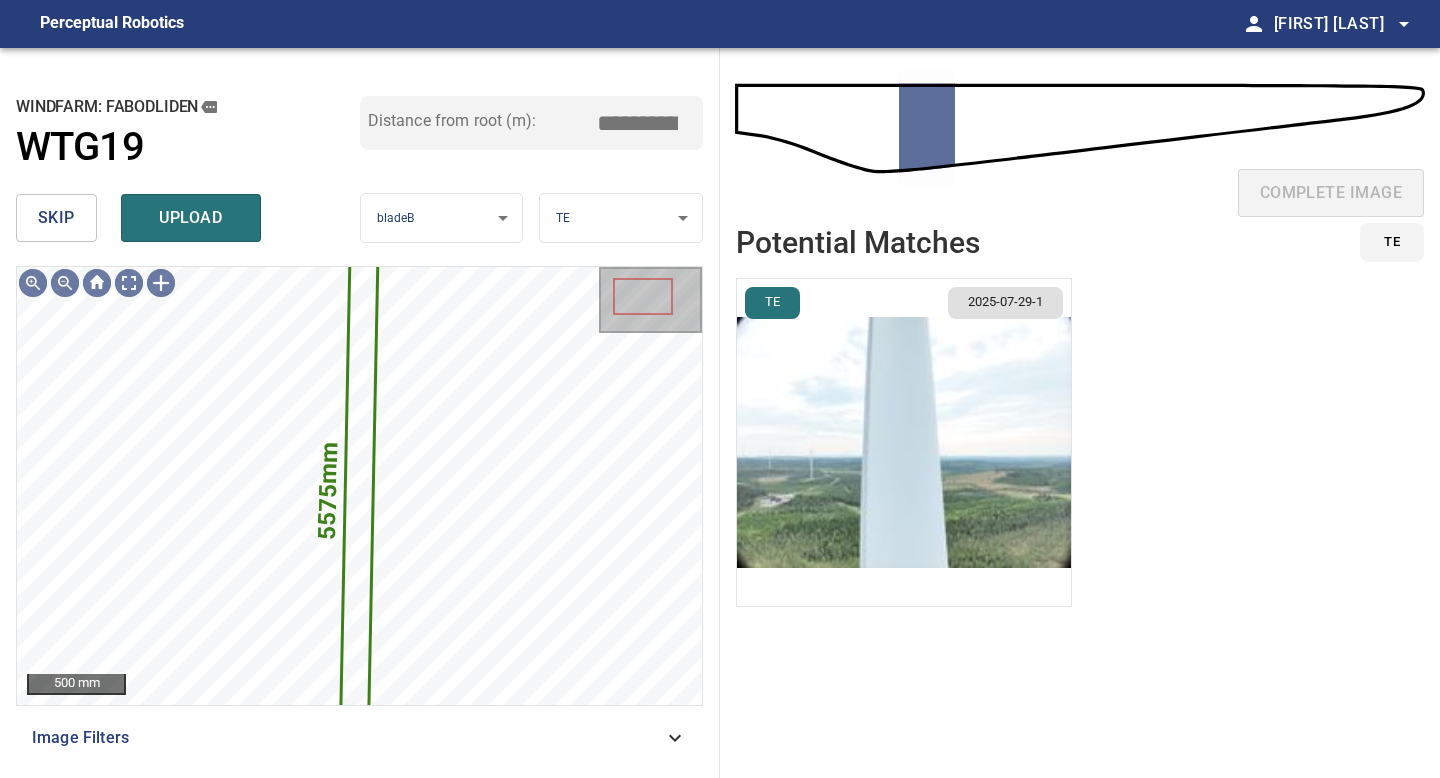 click at bounding box center [904, 442] 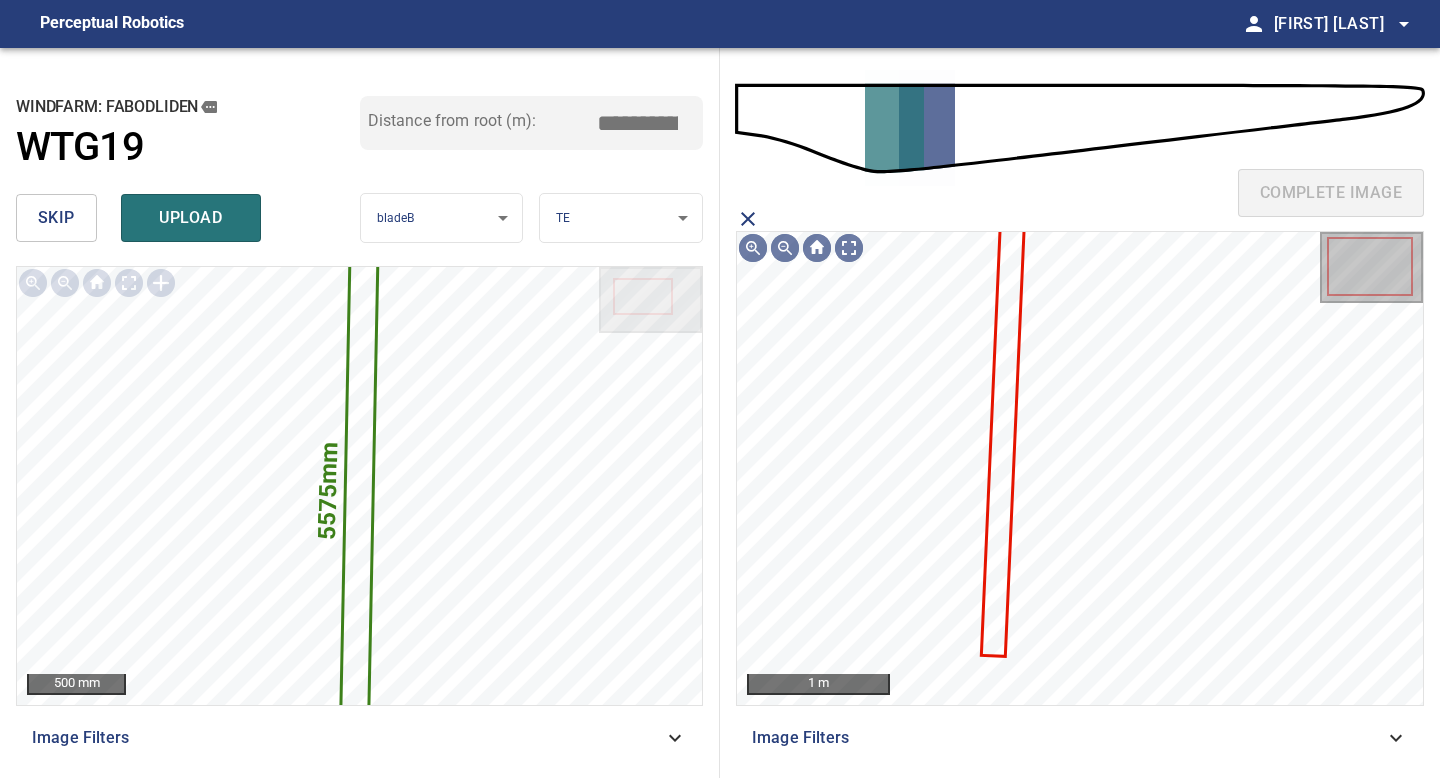 click 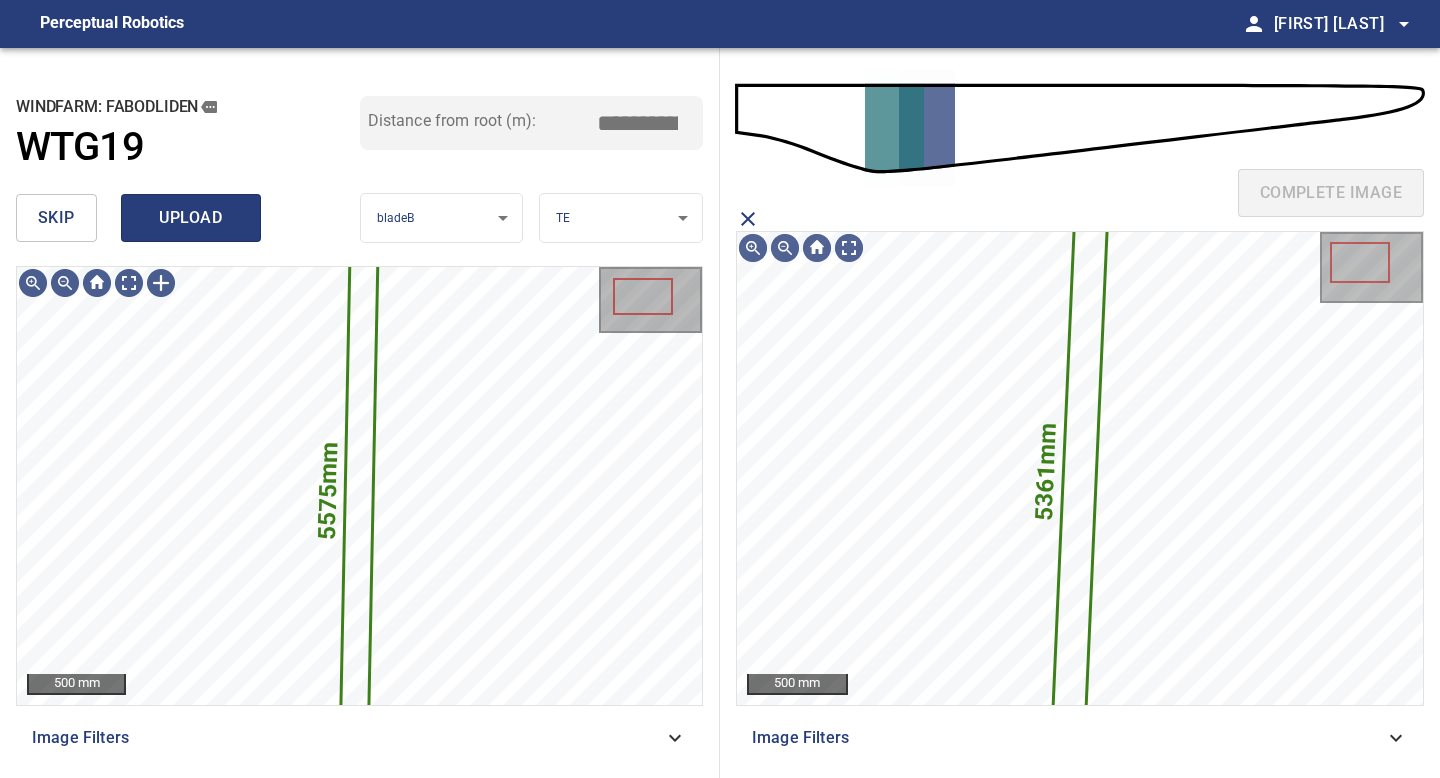 click on "upload" at bounding box center (191, 218) 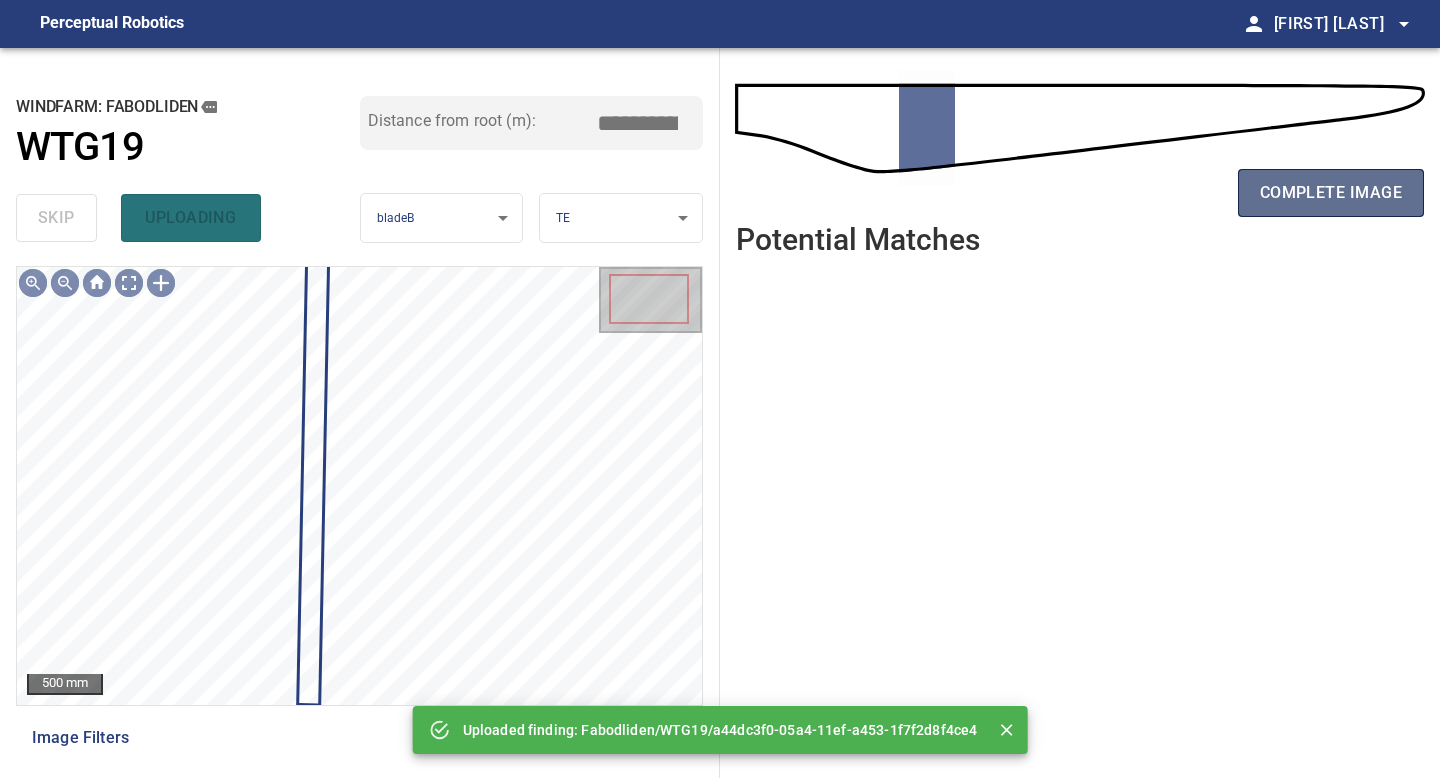 click on "complete image" at bounding box center [1331, 193] 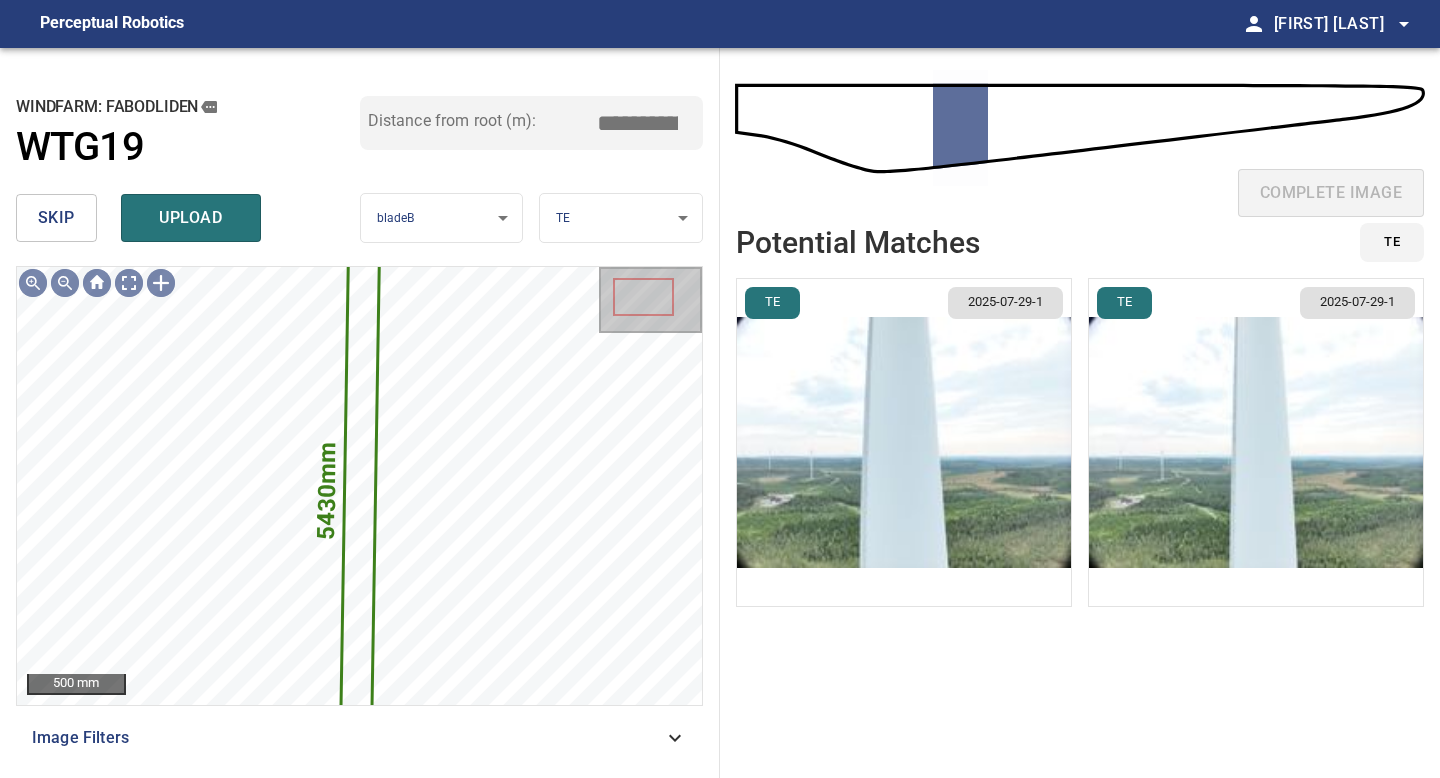 click at bounding box center (904, 442) 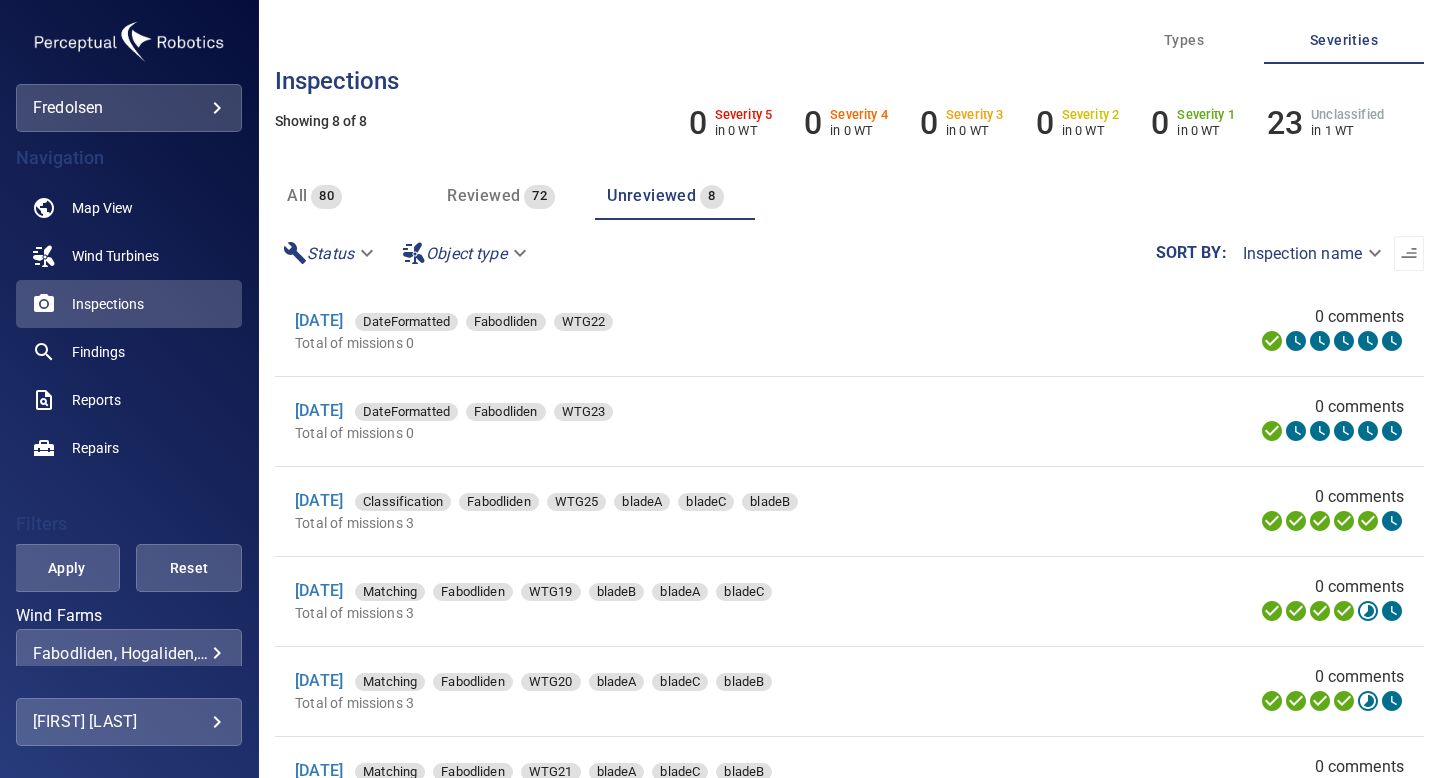 scroll, scrollTop: 0, scrollLeft: 0, axis: both 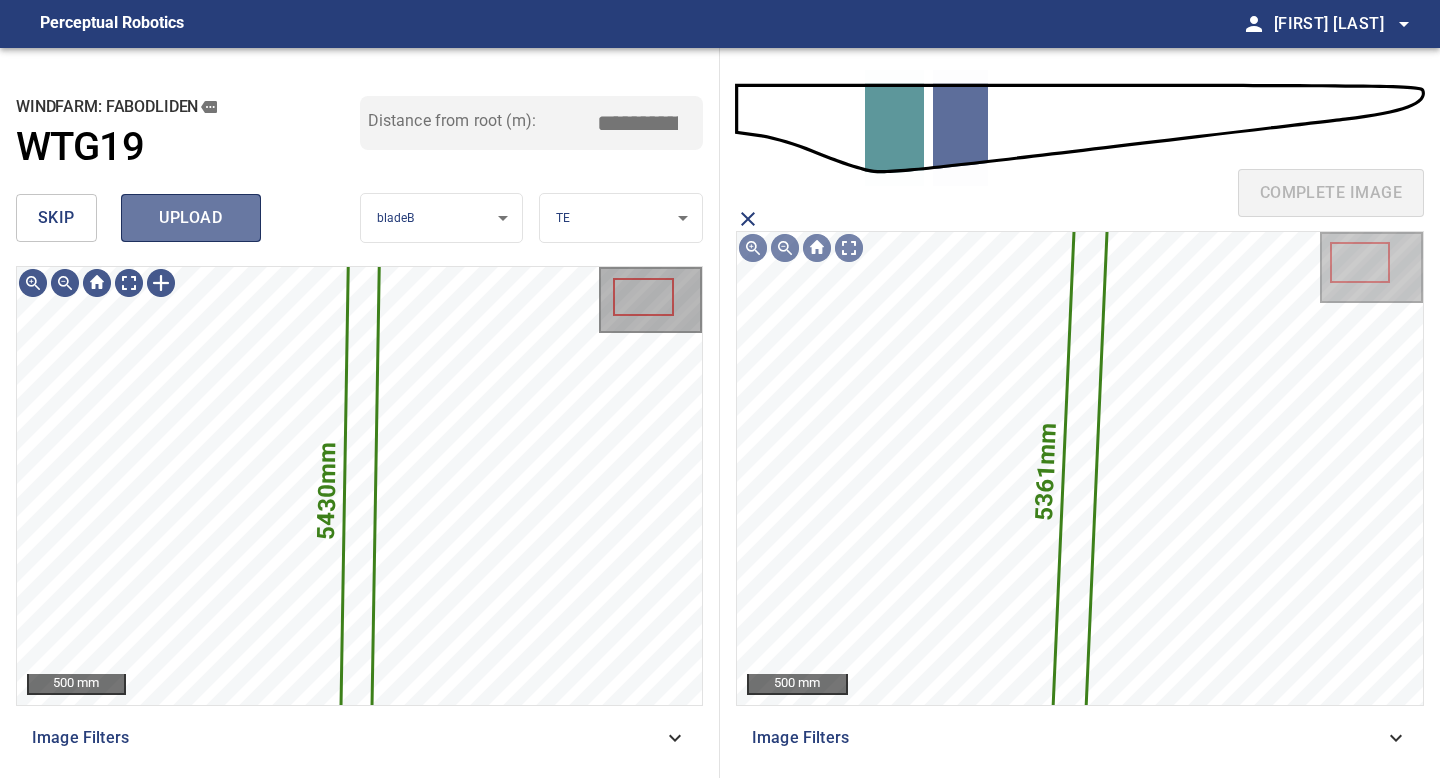 click on "upload" at bounding box center [191, 218] 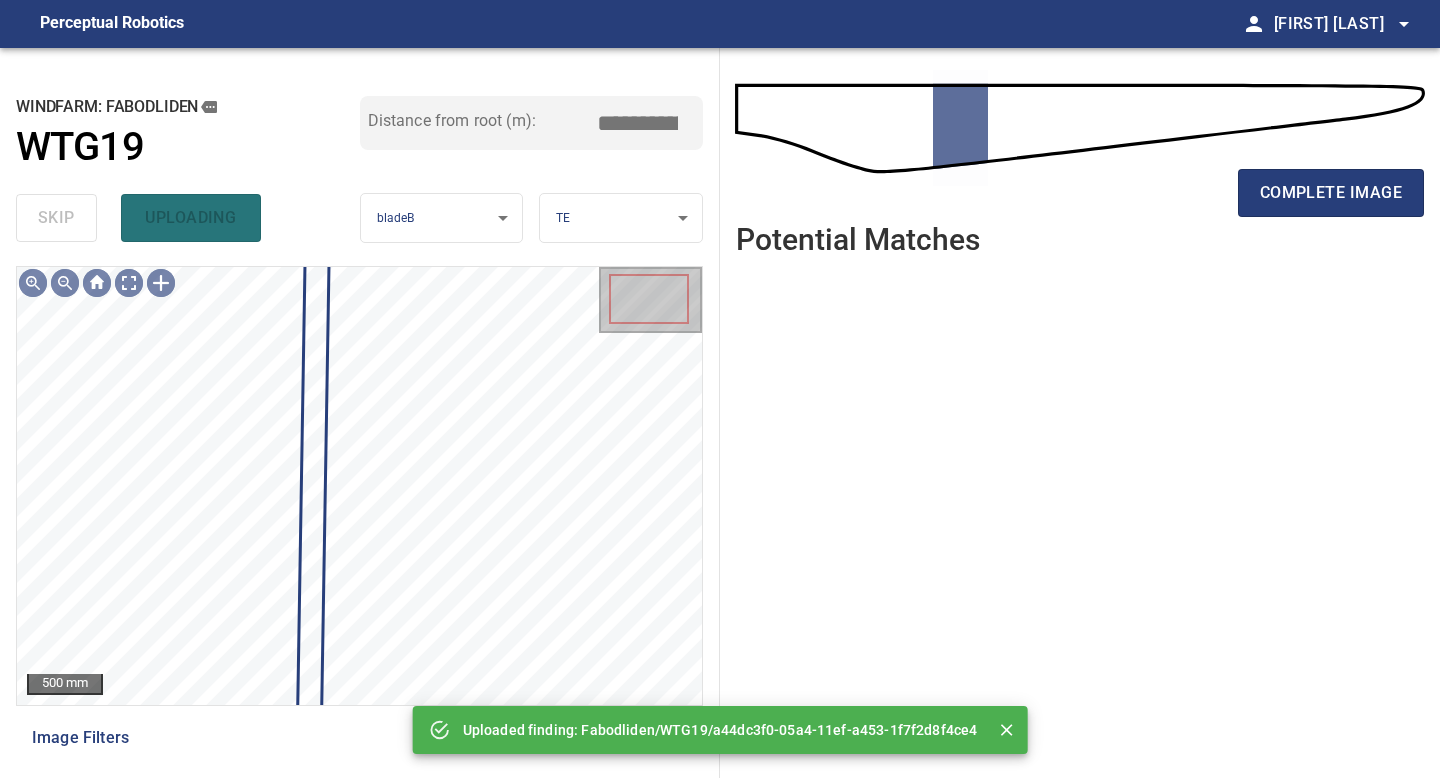 click on "complete image" at bounding box center [1080, 135] 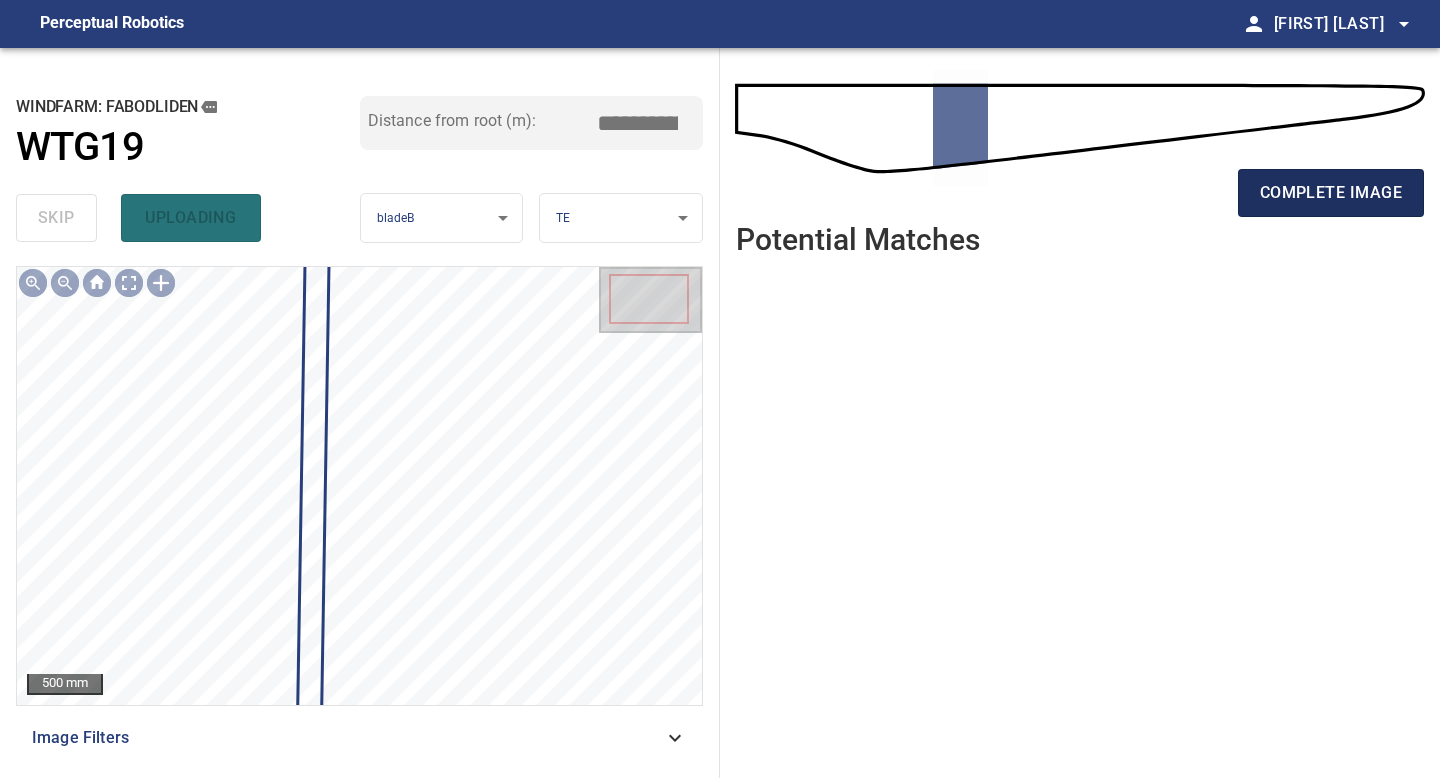 click on "complete image" at bounding box center (1331, 193) 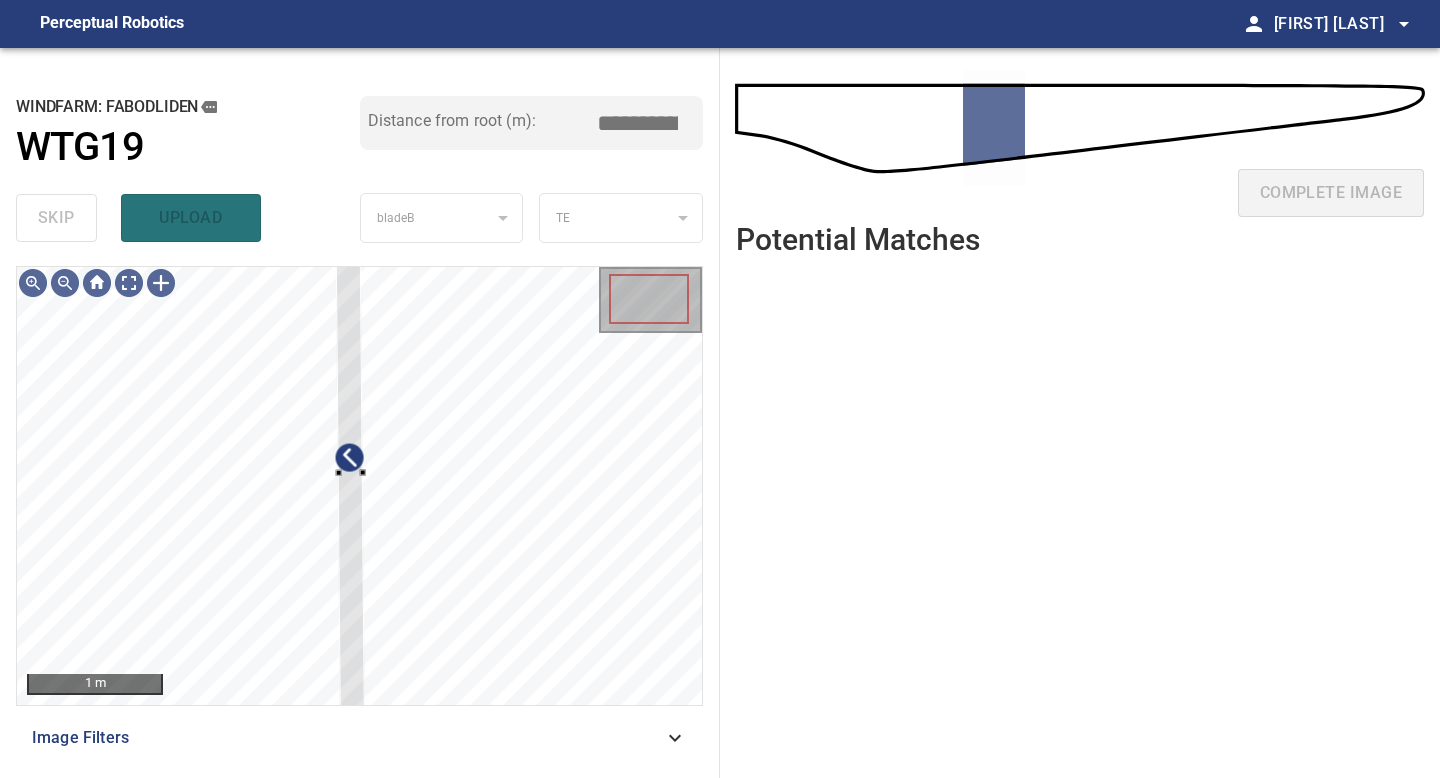 click on "1 m Image Filters" at bounding box center [359, 514] 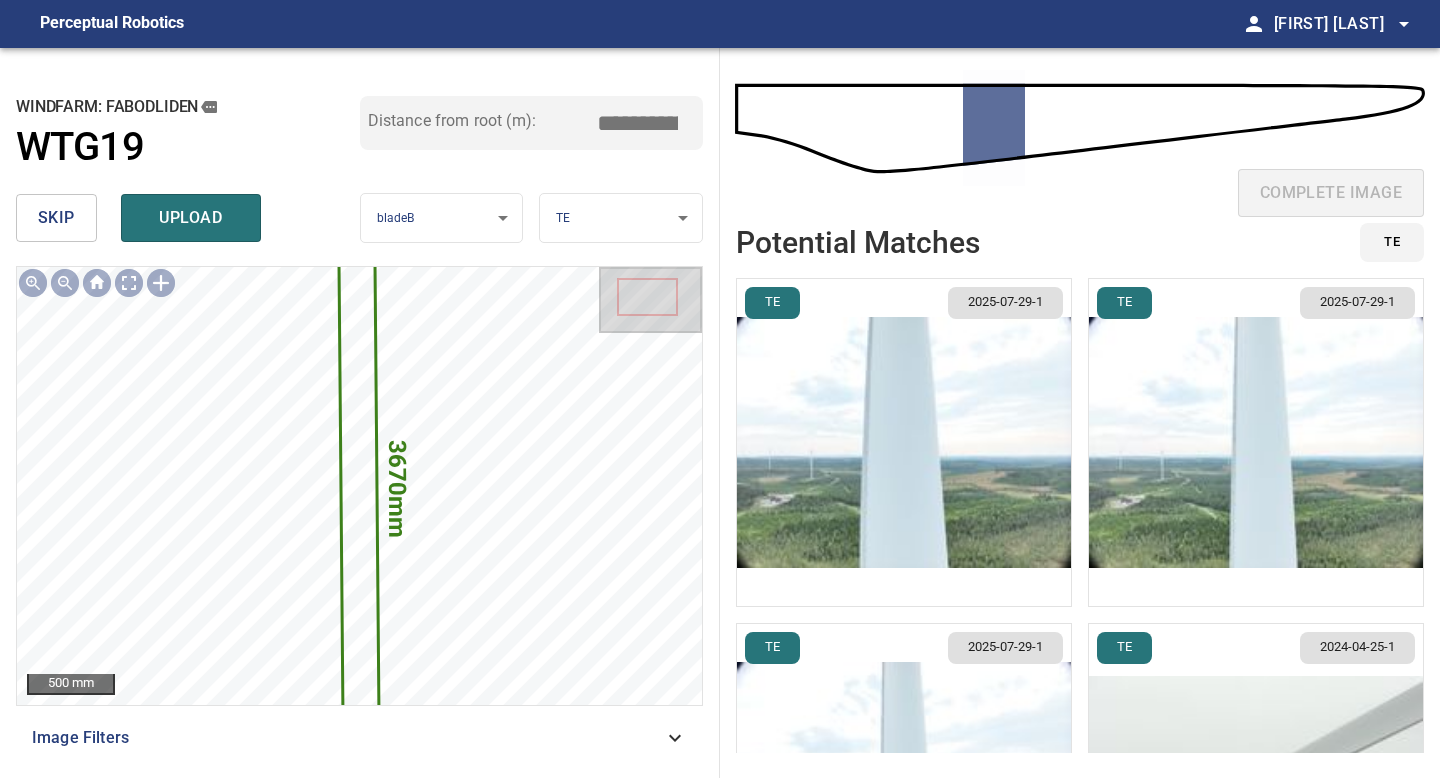 click on "*****" at bounding box center [645, 123] 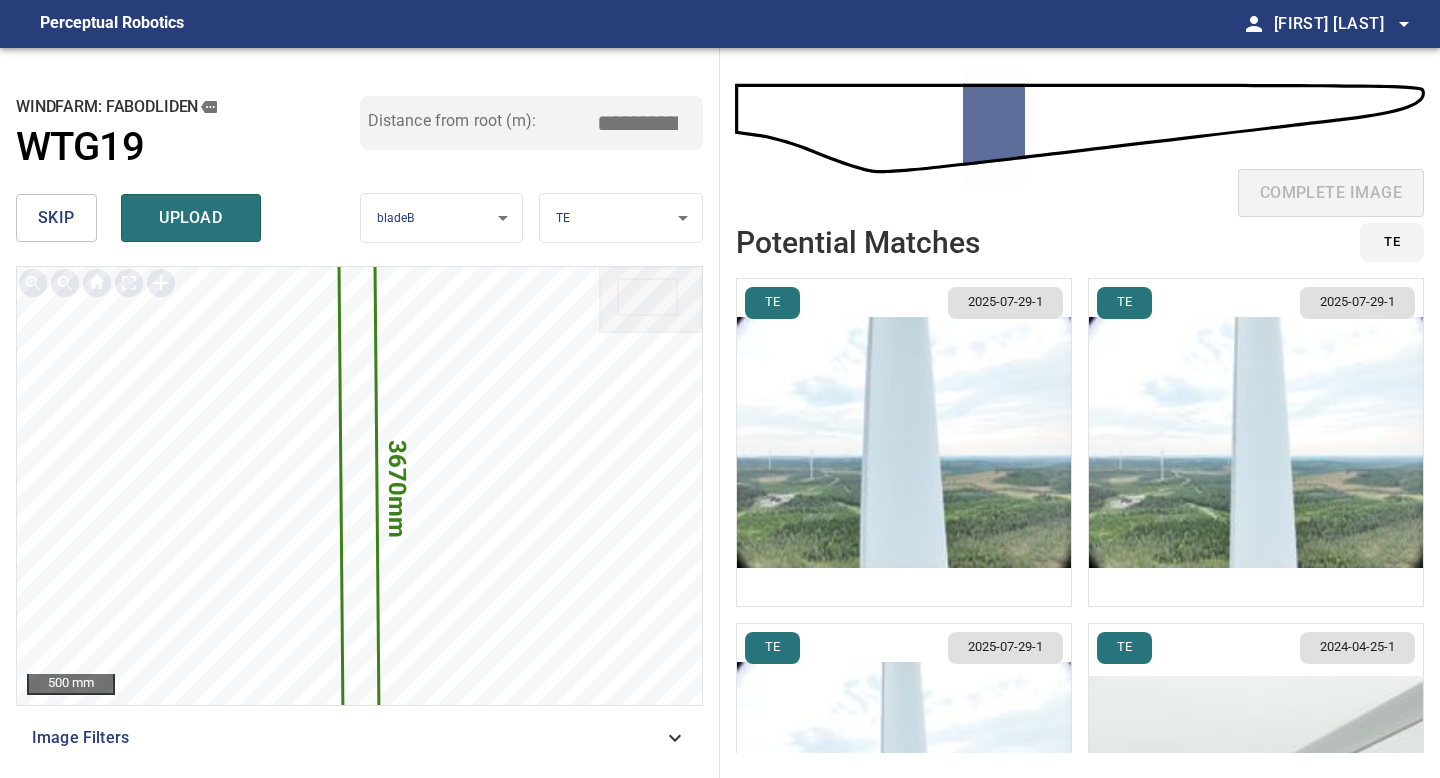 click at bounding box center (904, 442) 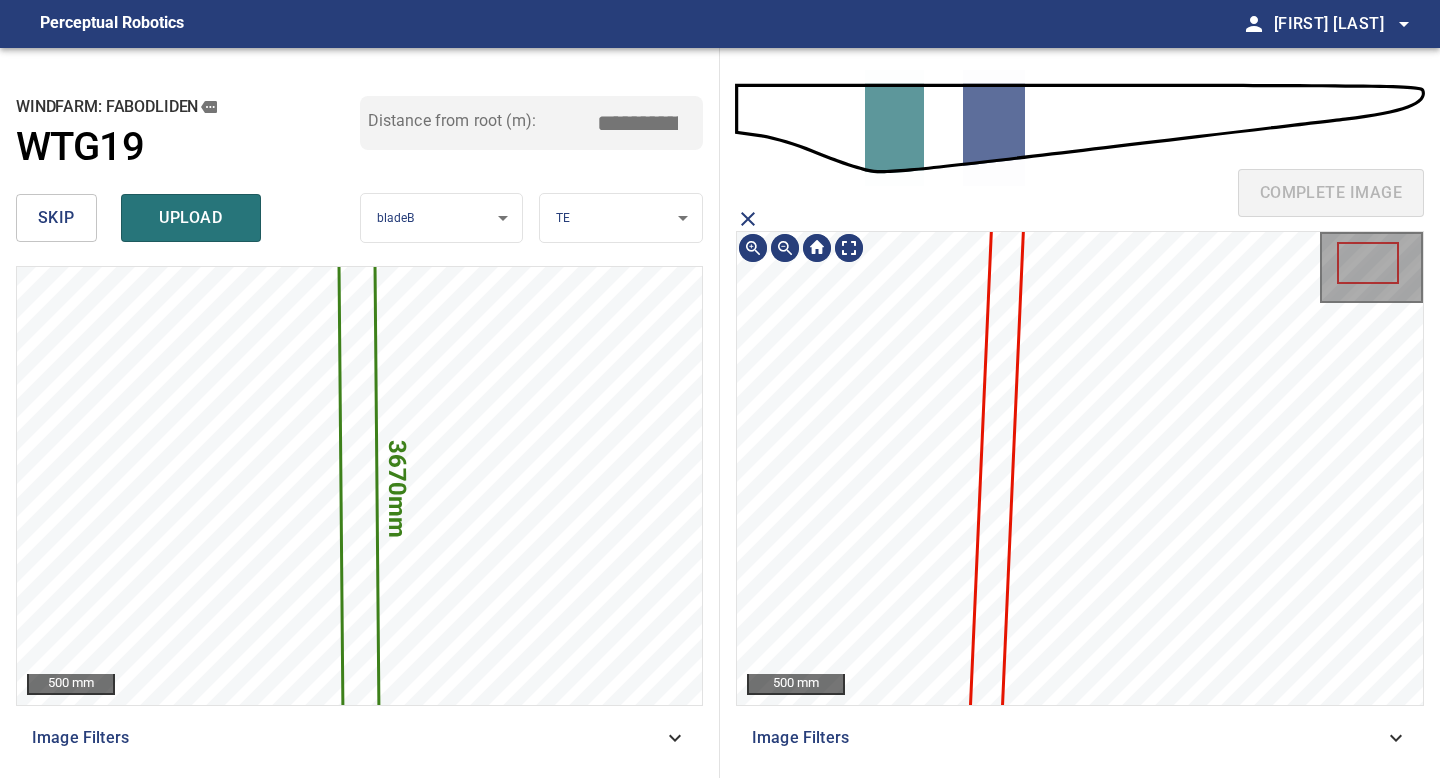 click 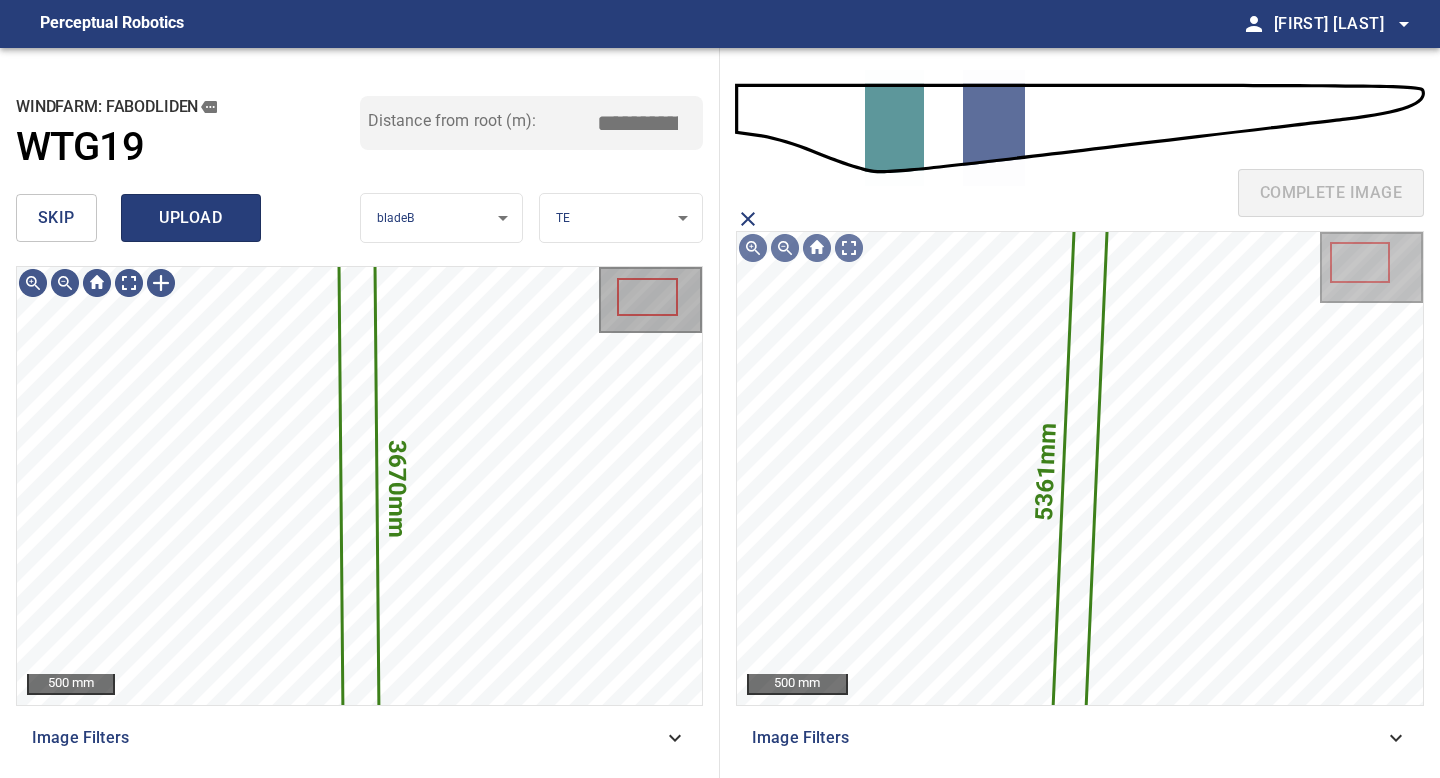 click on "upload" at bounding box center (191, 218) 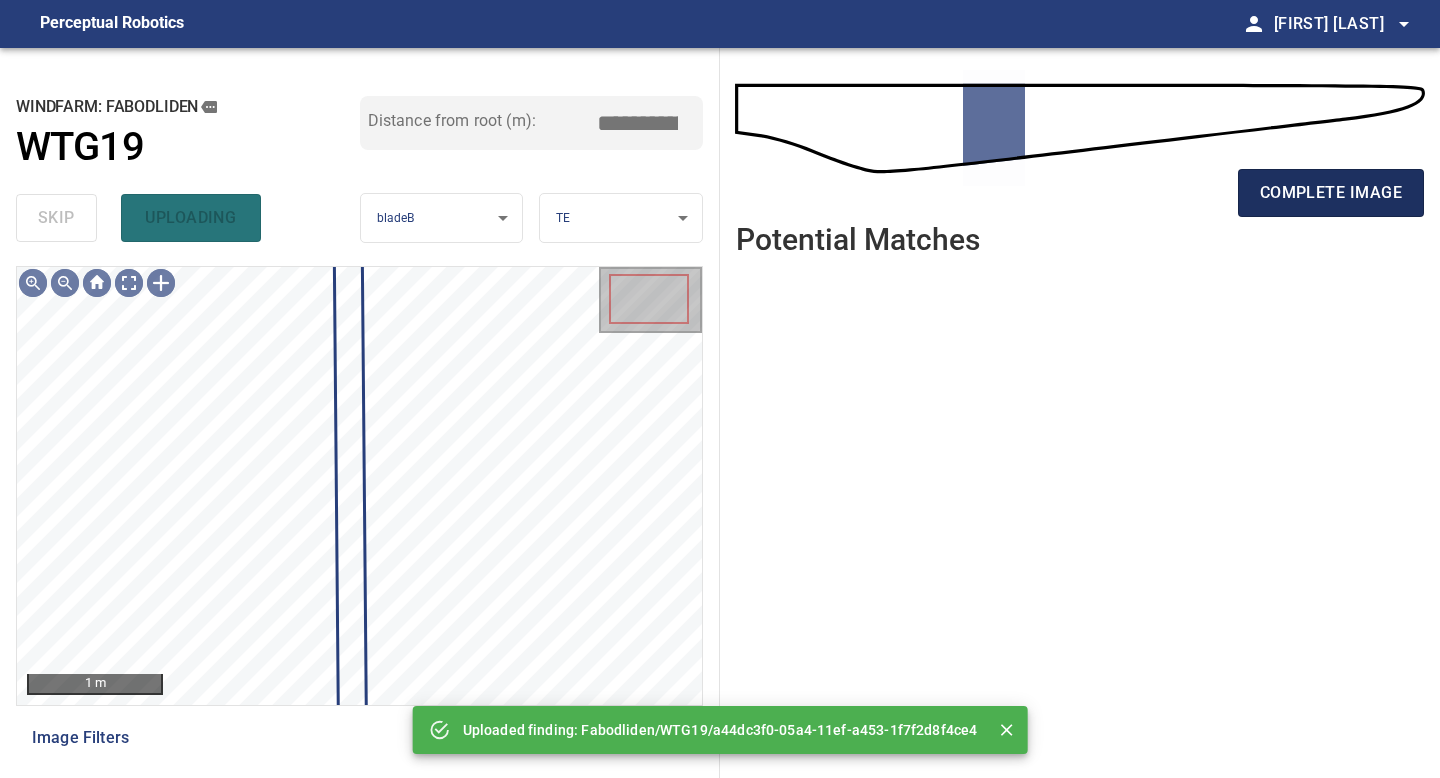 click on "complete image" at bounding box center [1331, 193] 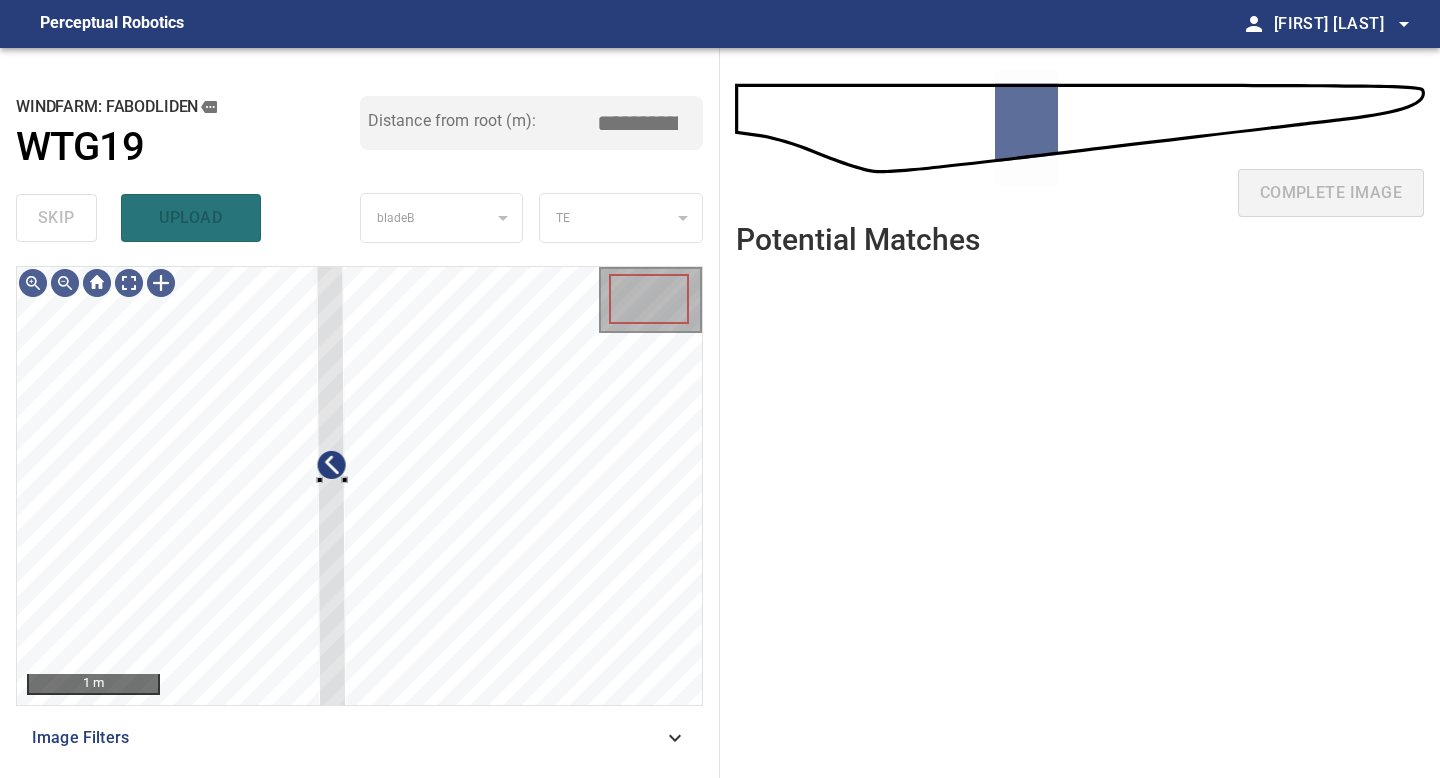 click on "1 m Image Filters" at bounding box center (359, 514) 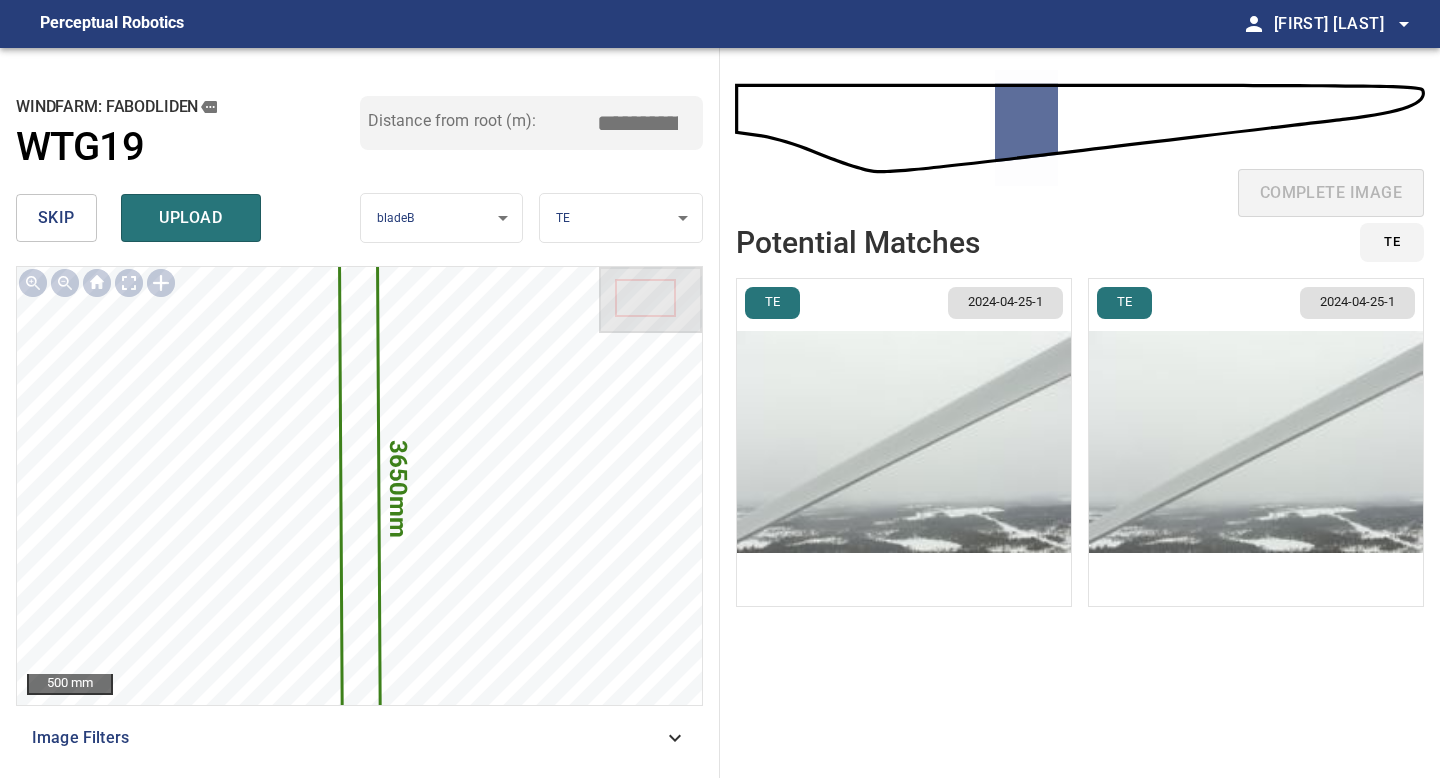 drag, startPoint x: 646, startPoint y: 121, endPoint x: 444, endPoint y: 143, distance: 203.19449 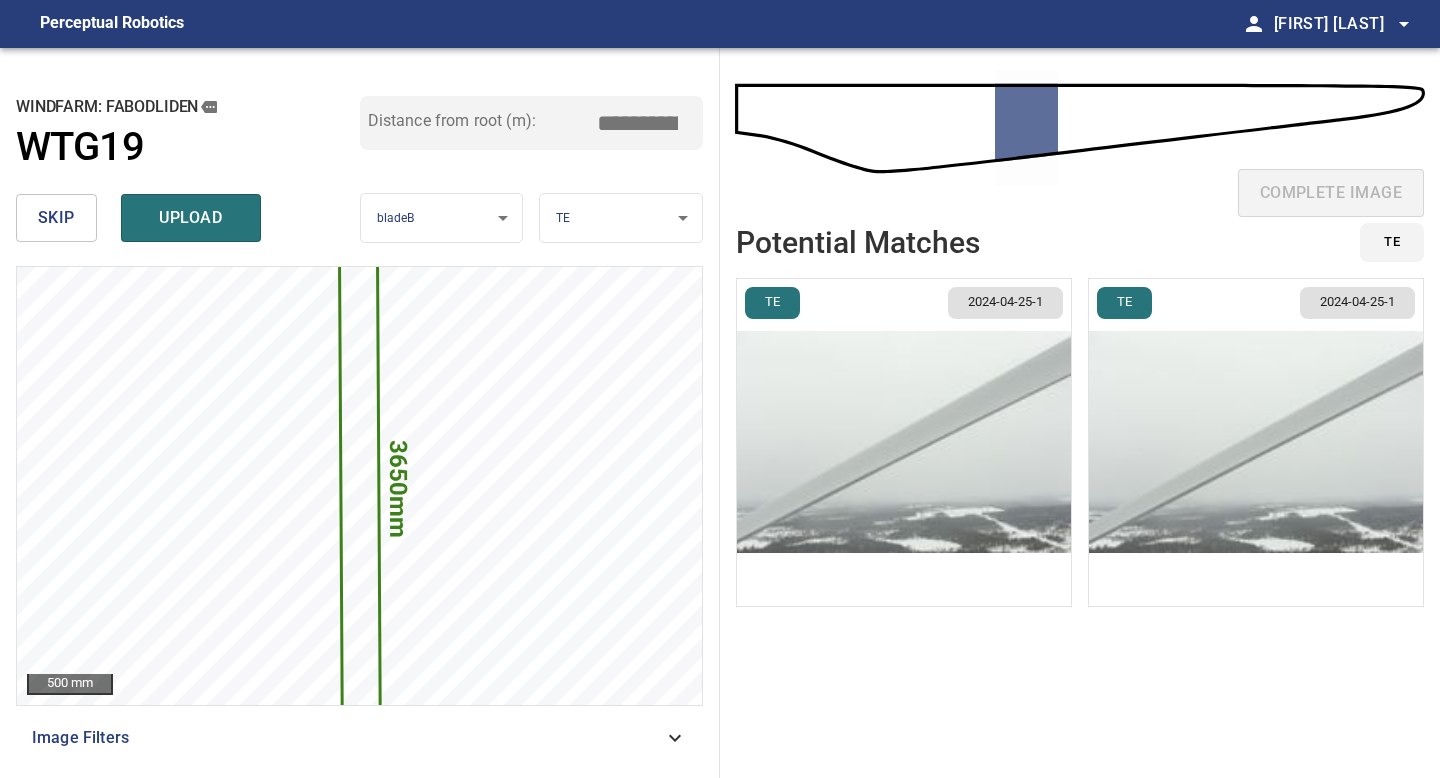 click at bounding box center (904, 442) 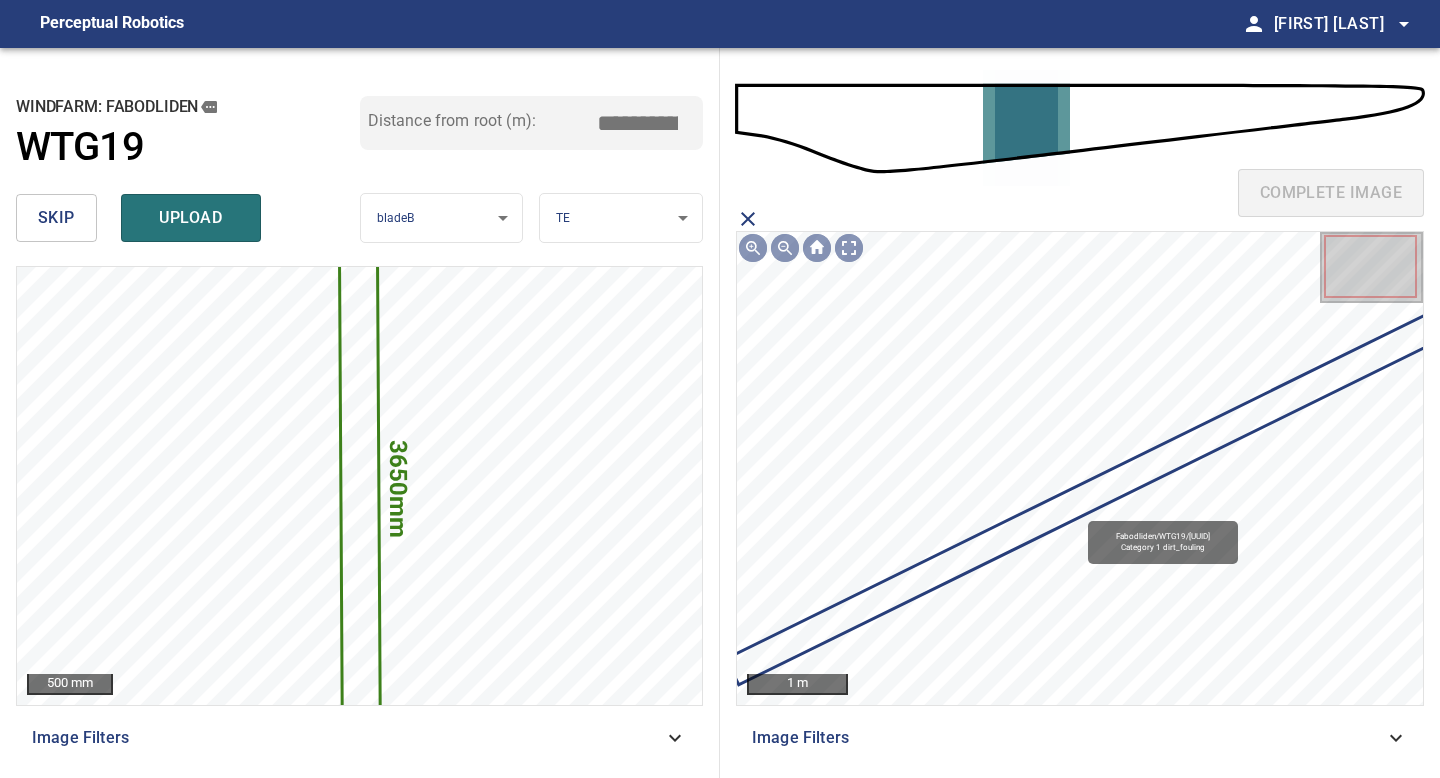 click 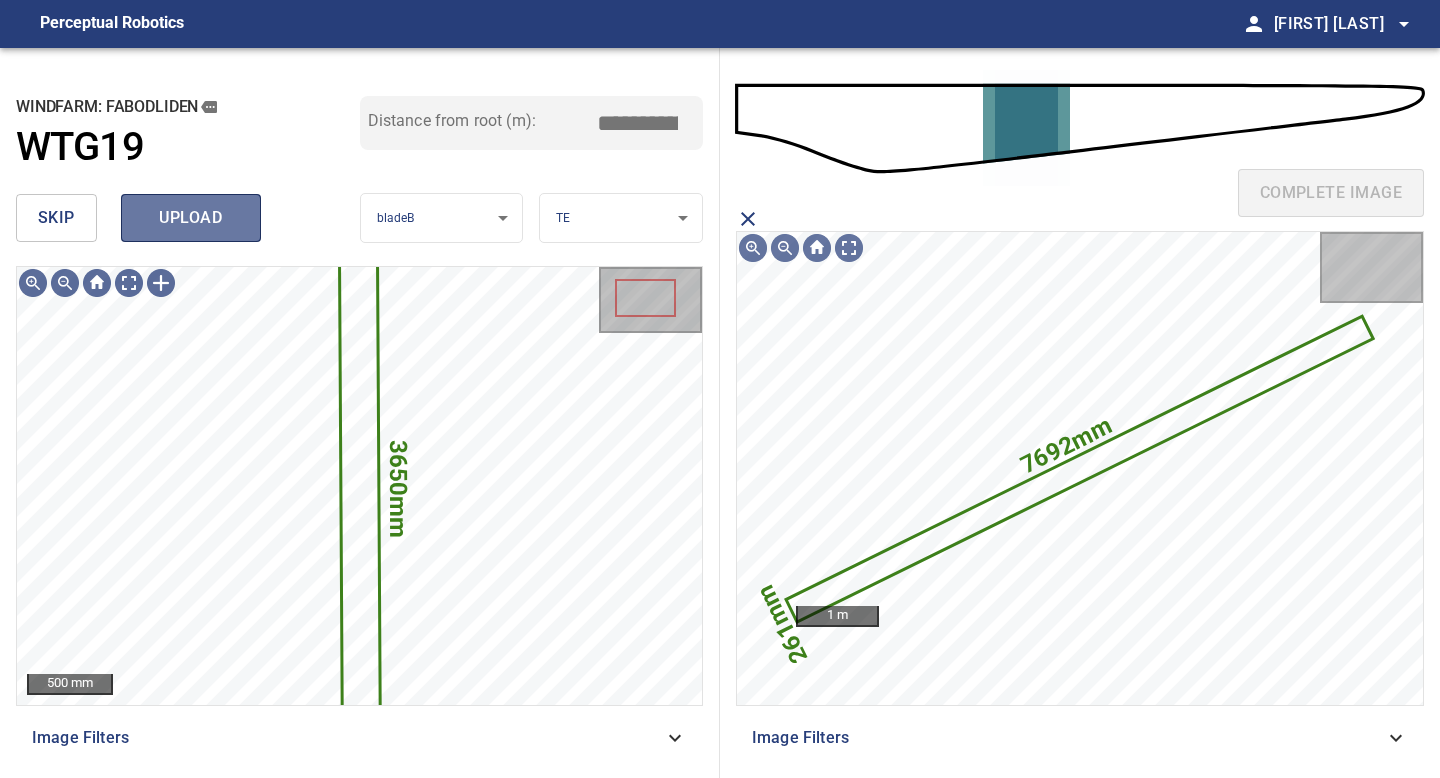 click on "upload" at bounding box center (191, 218) 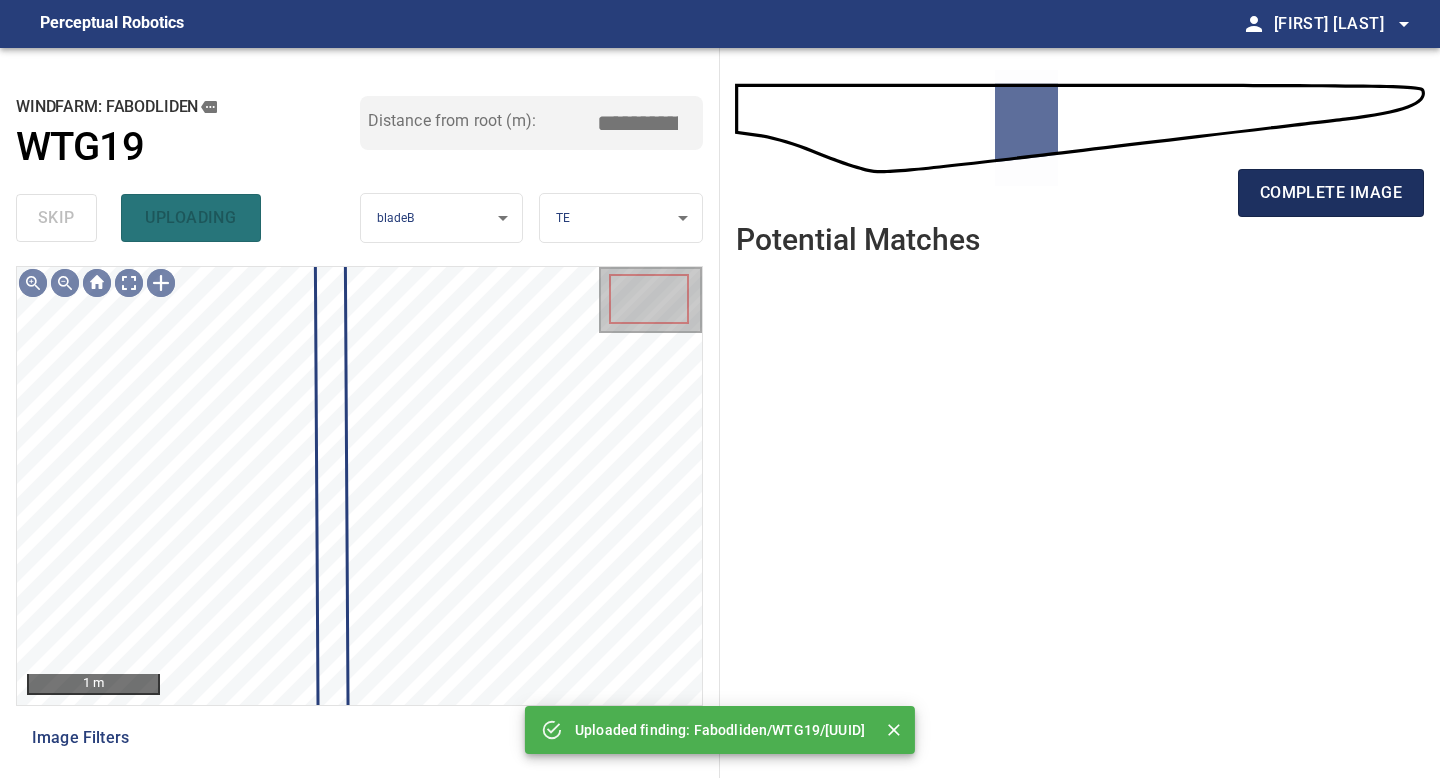click on "complete image" at bounding box center [1331, 193] 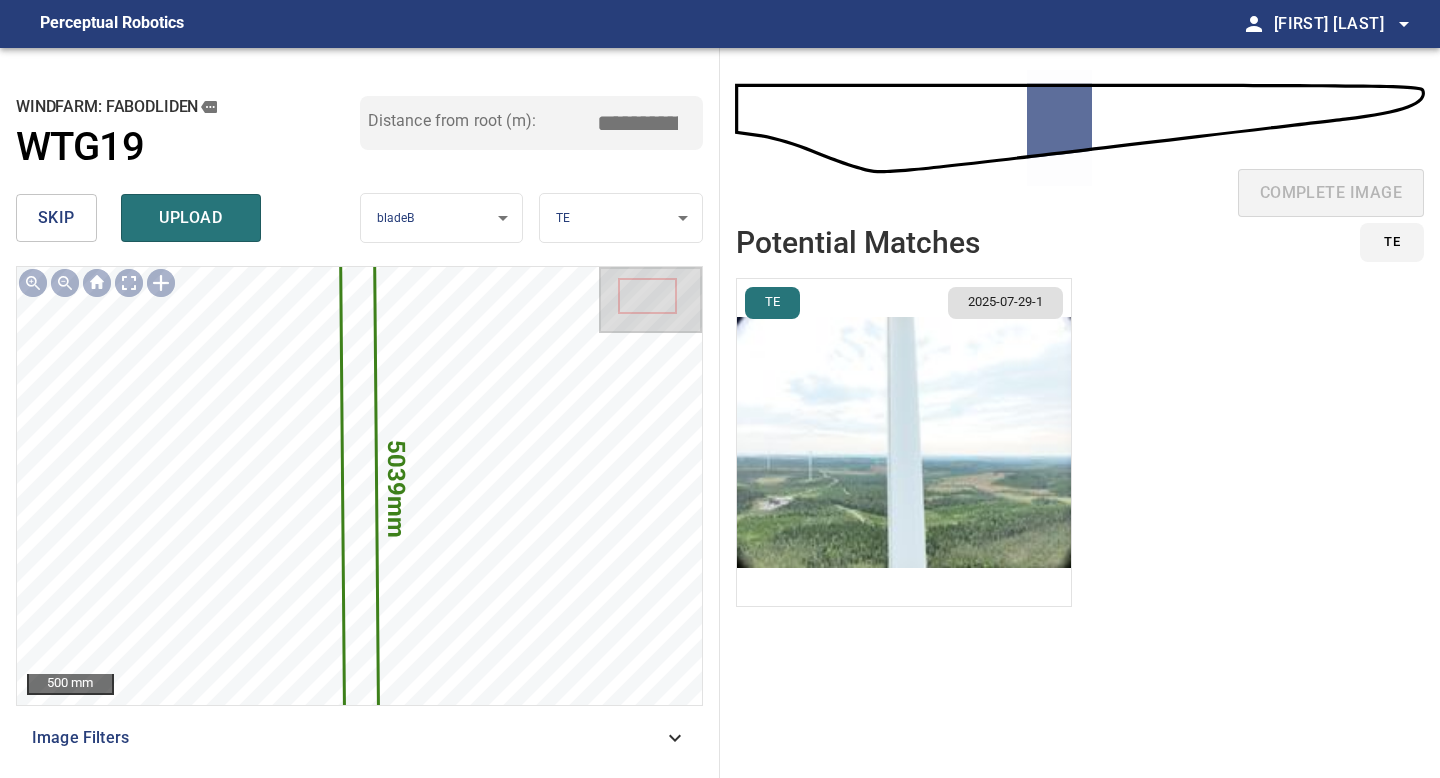 click at bounding box center [904, 442] 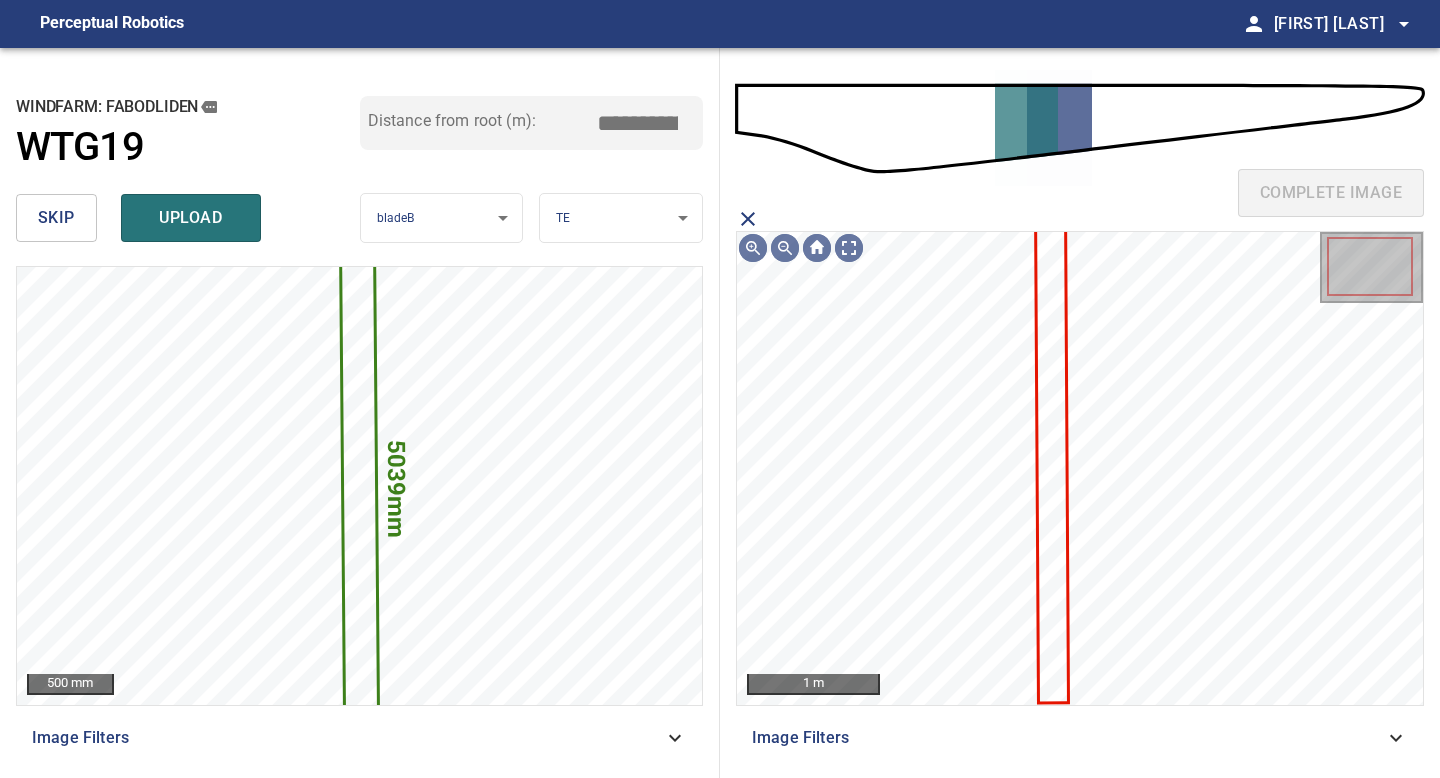 click 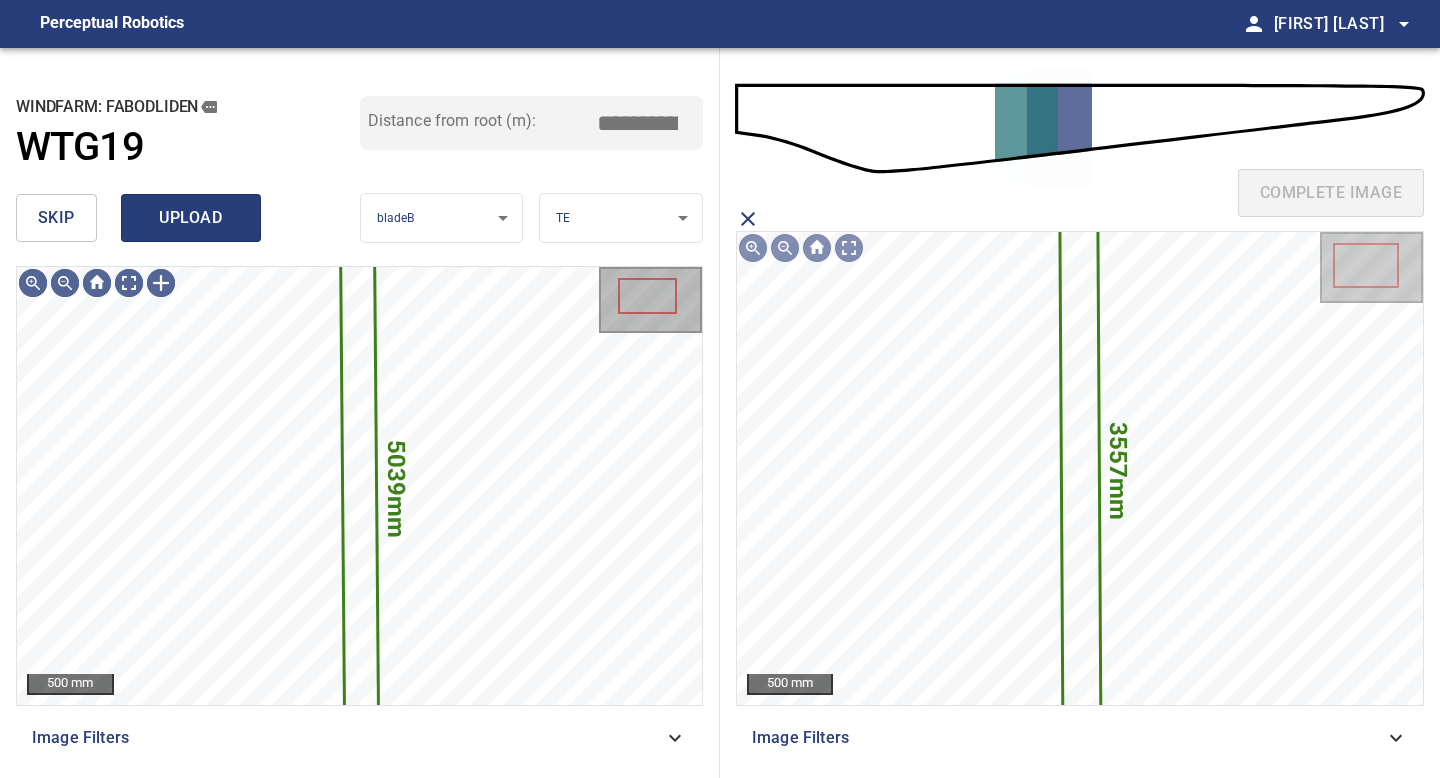 click on "upload" at bounding box center (191, 218) 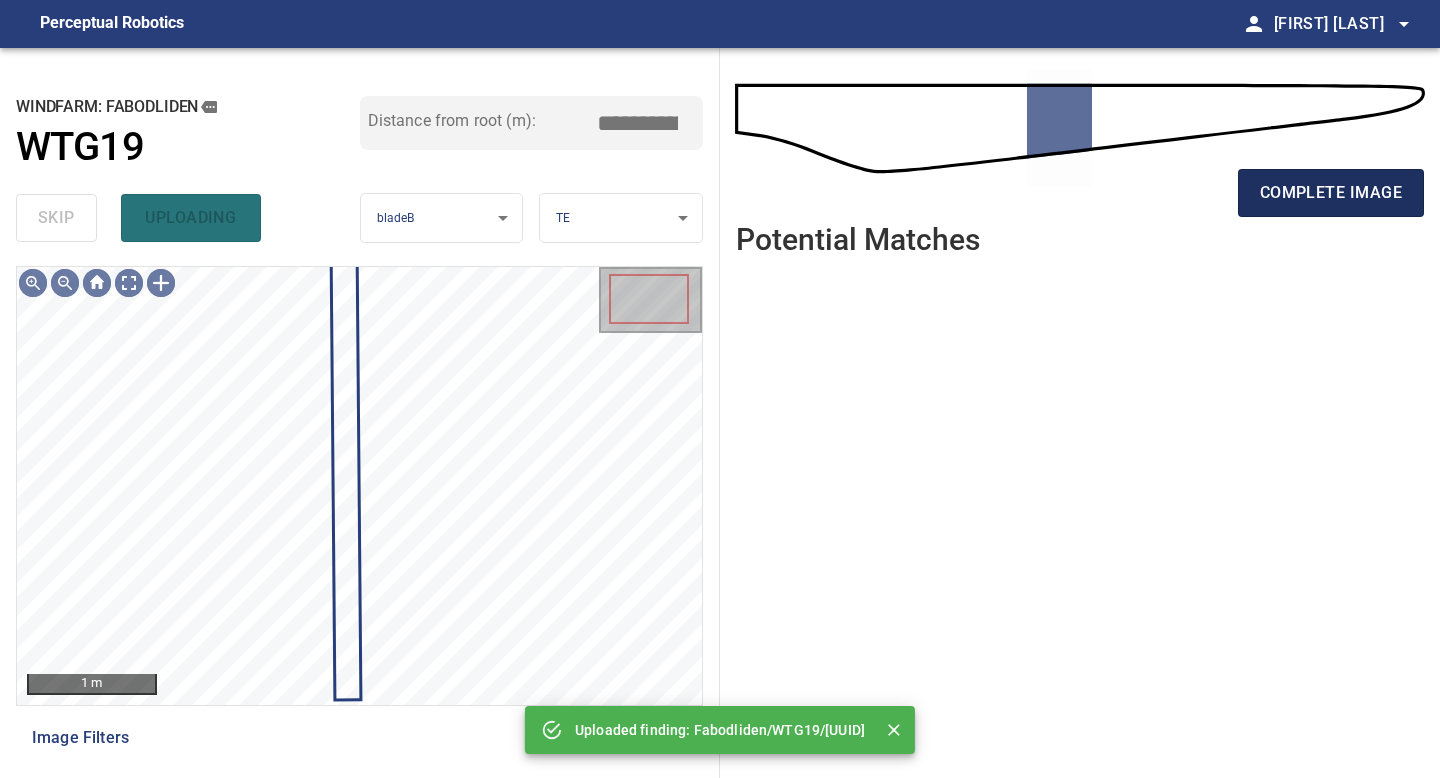 click on "complete image" at bounding box center (1331, 193) 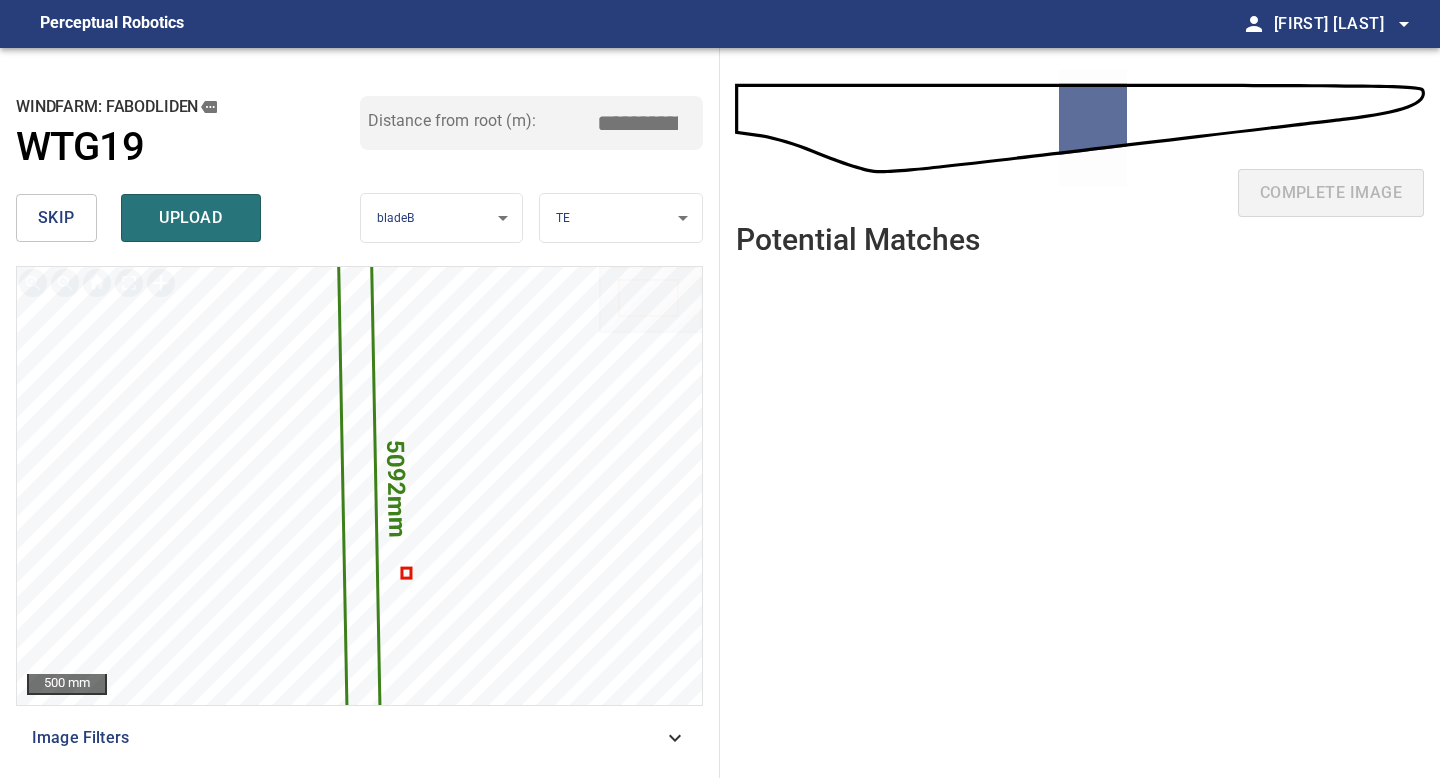 drag, startPoint x: 647, startPoint y: 123, endPoint x: 635, endPoint y: 123, distance: 12 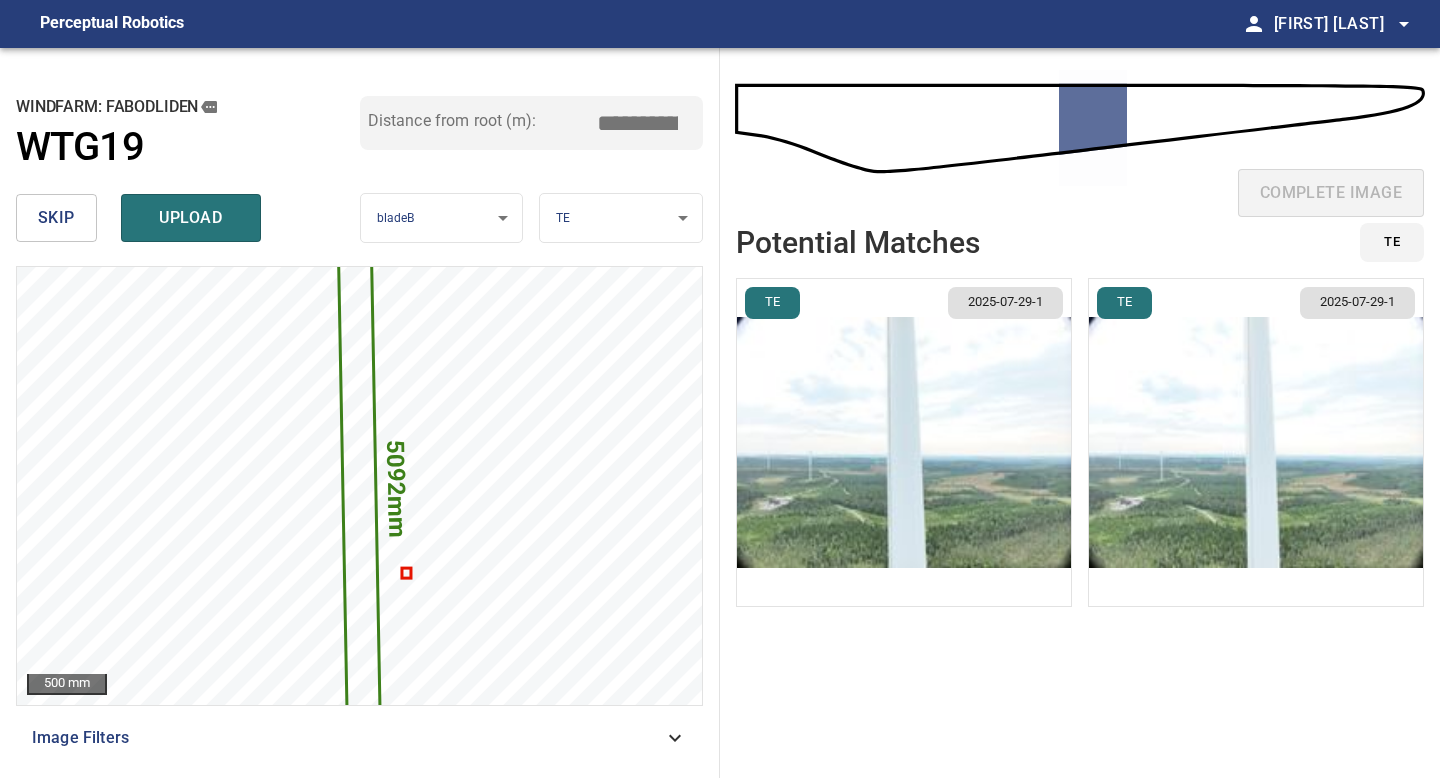 type on "*****" 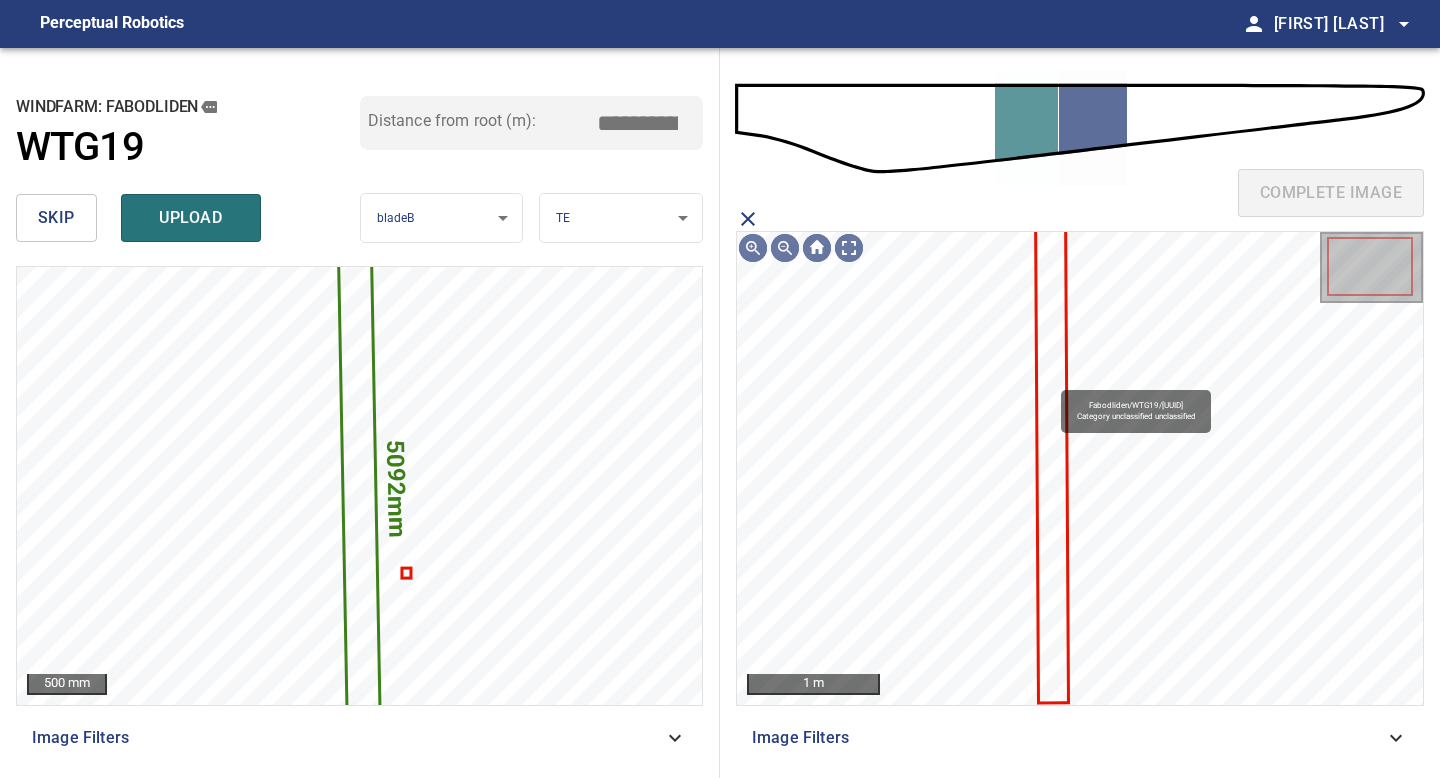click 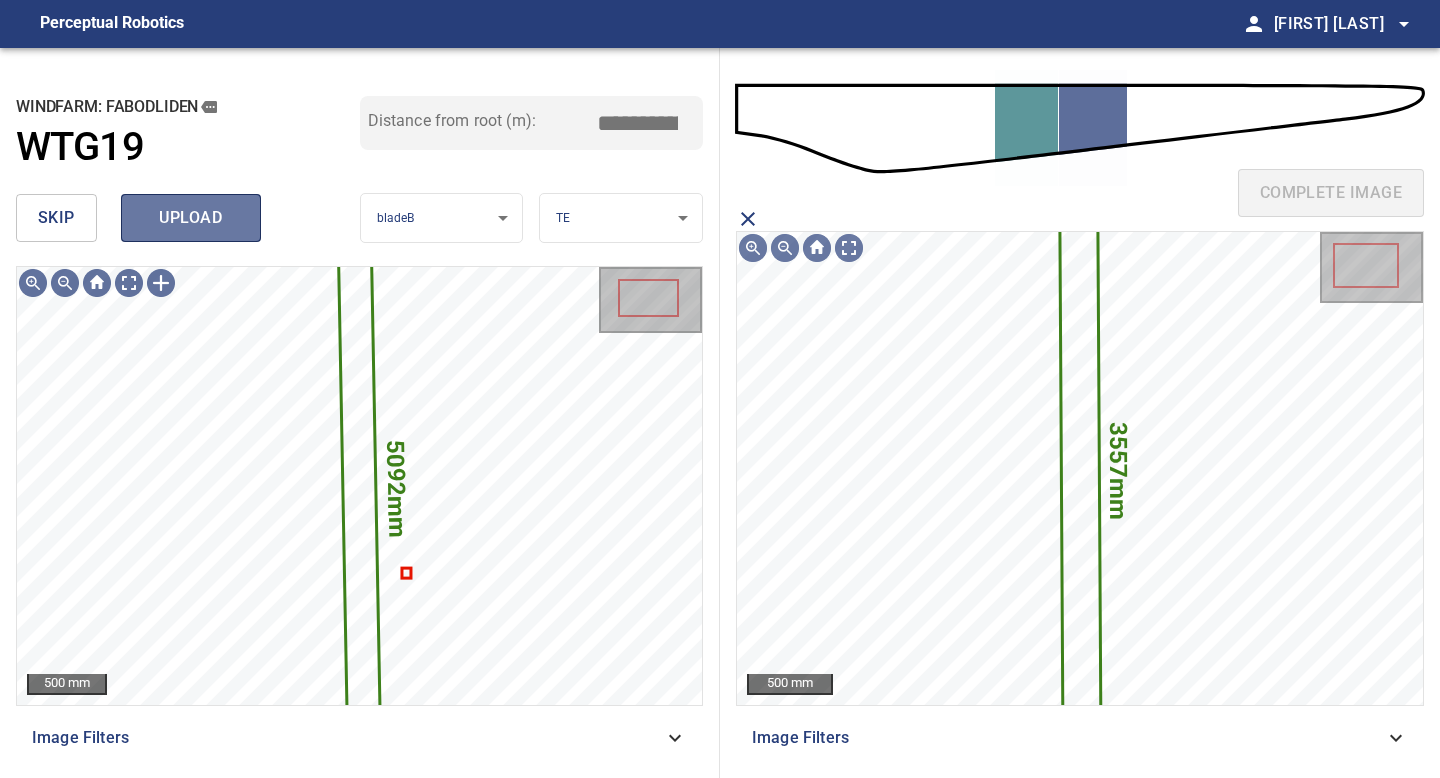 click on "upload" at bounding box center (191, 218) 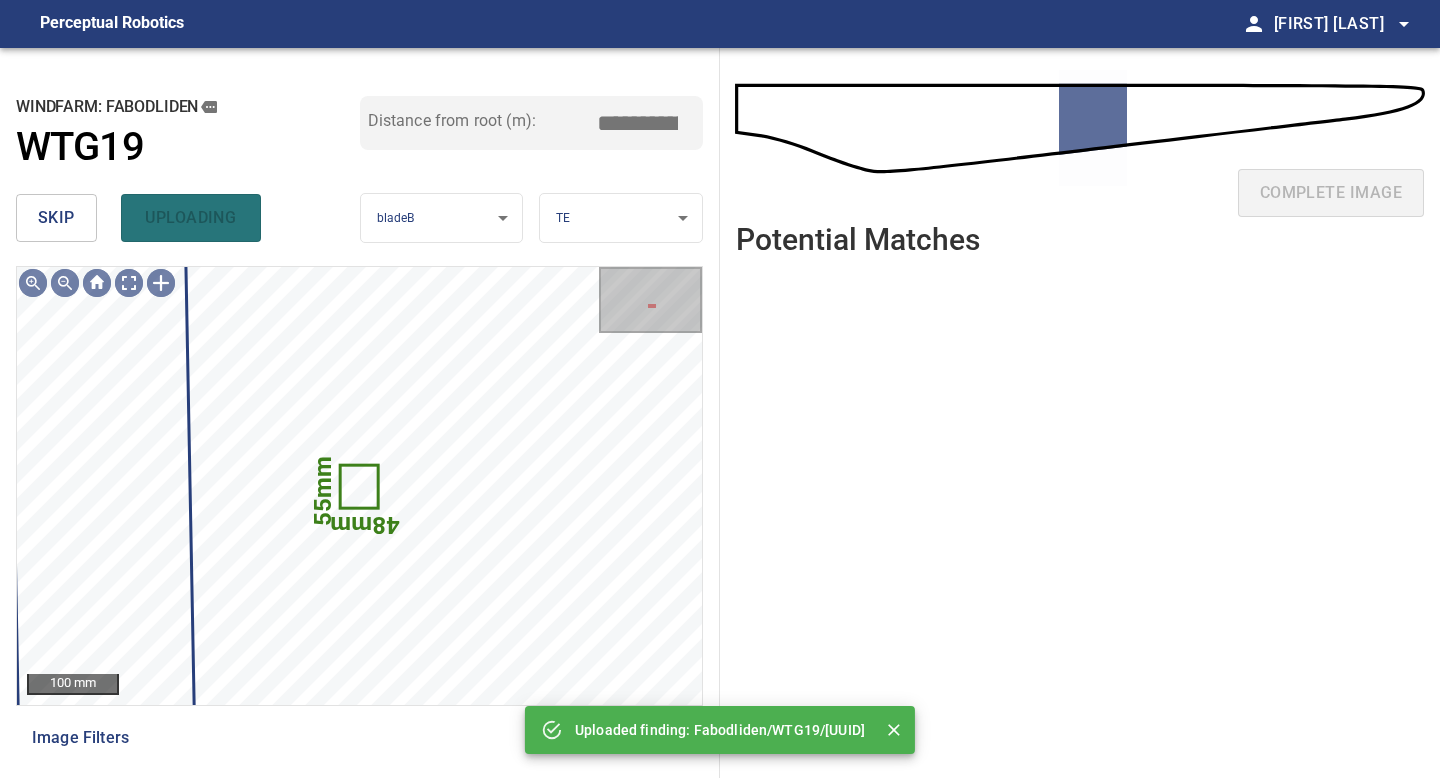 click on "skip" at bounding box center (56, 218) 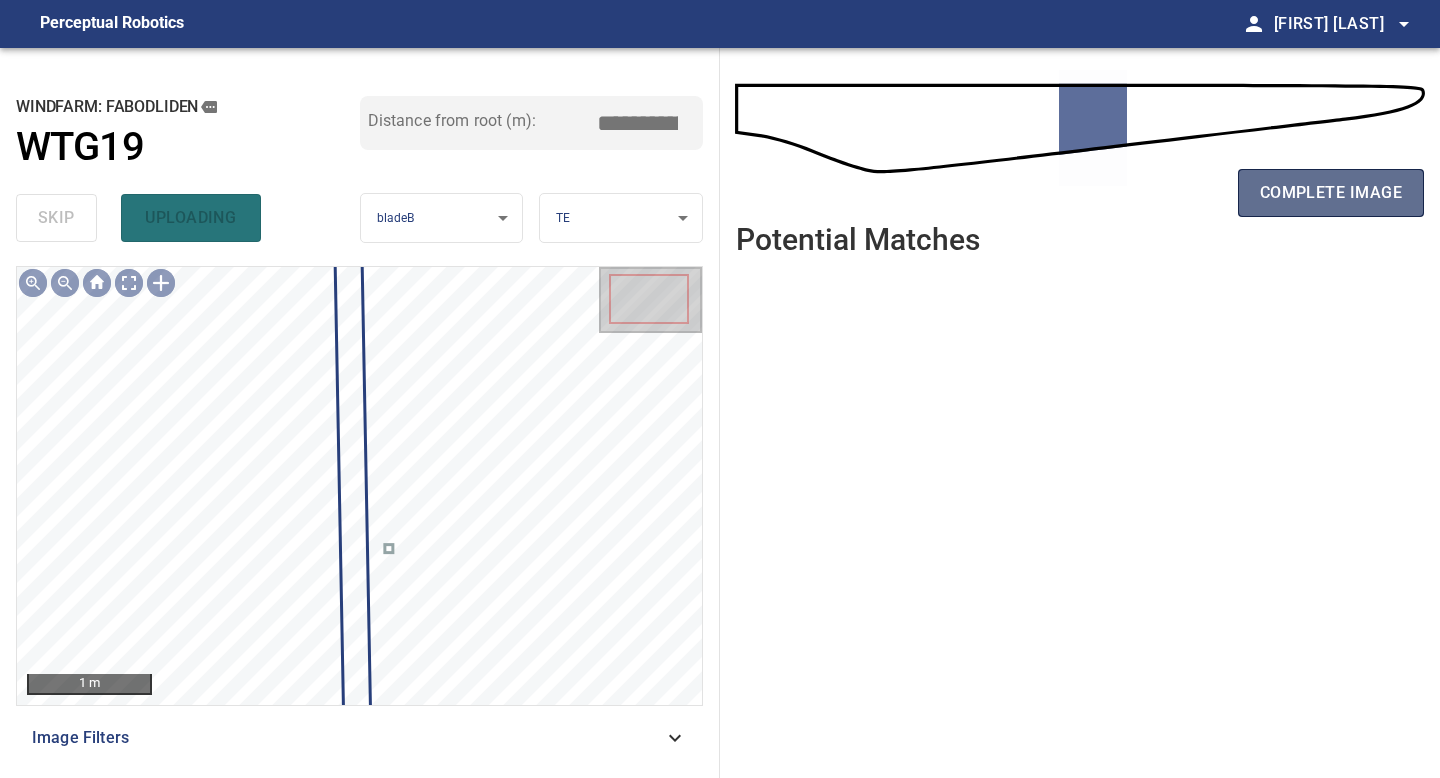 click on "complete image" at bounding box center (1331, 193) 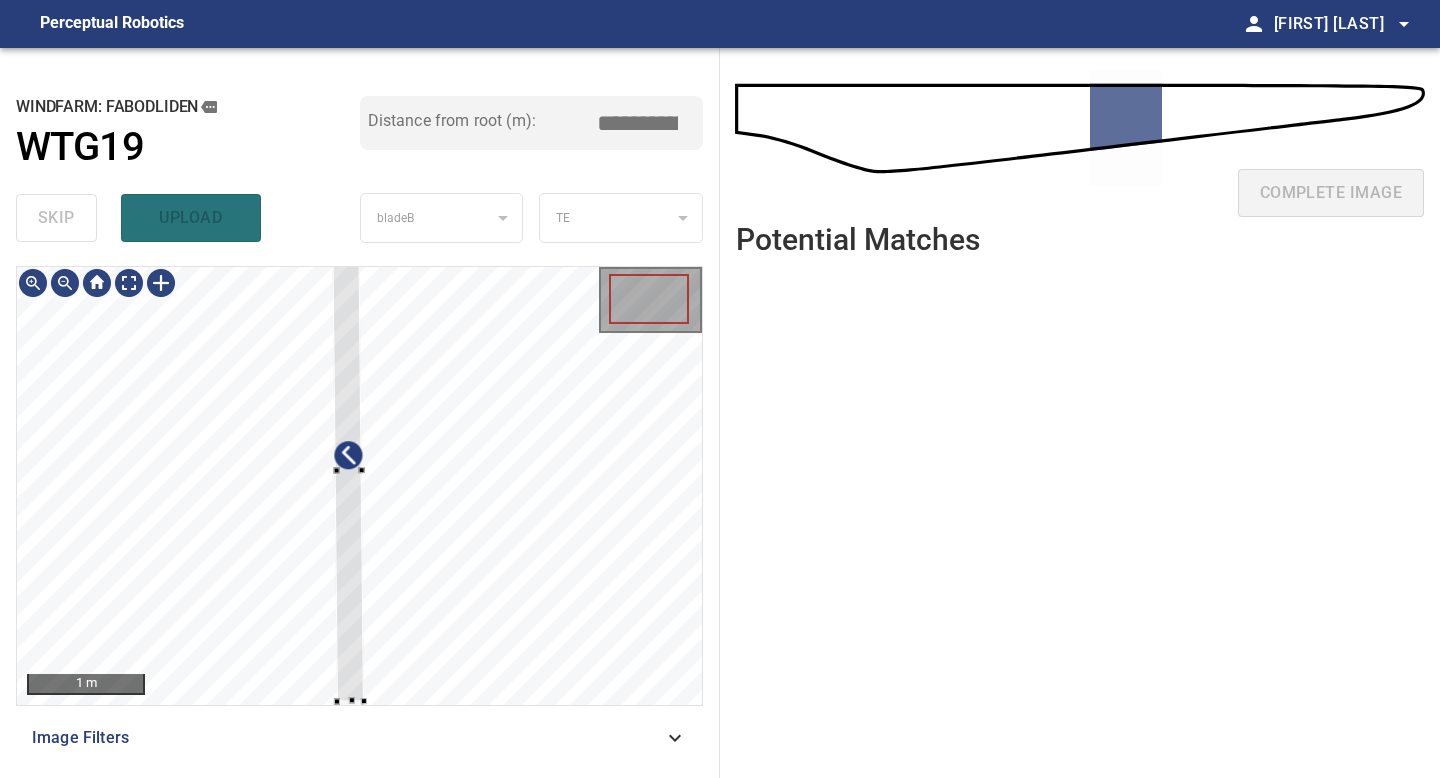 click on "1 m Image Filters" at bounding box center [359, 514] 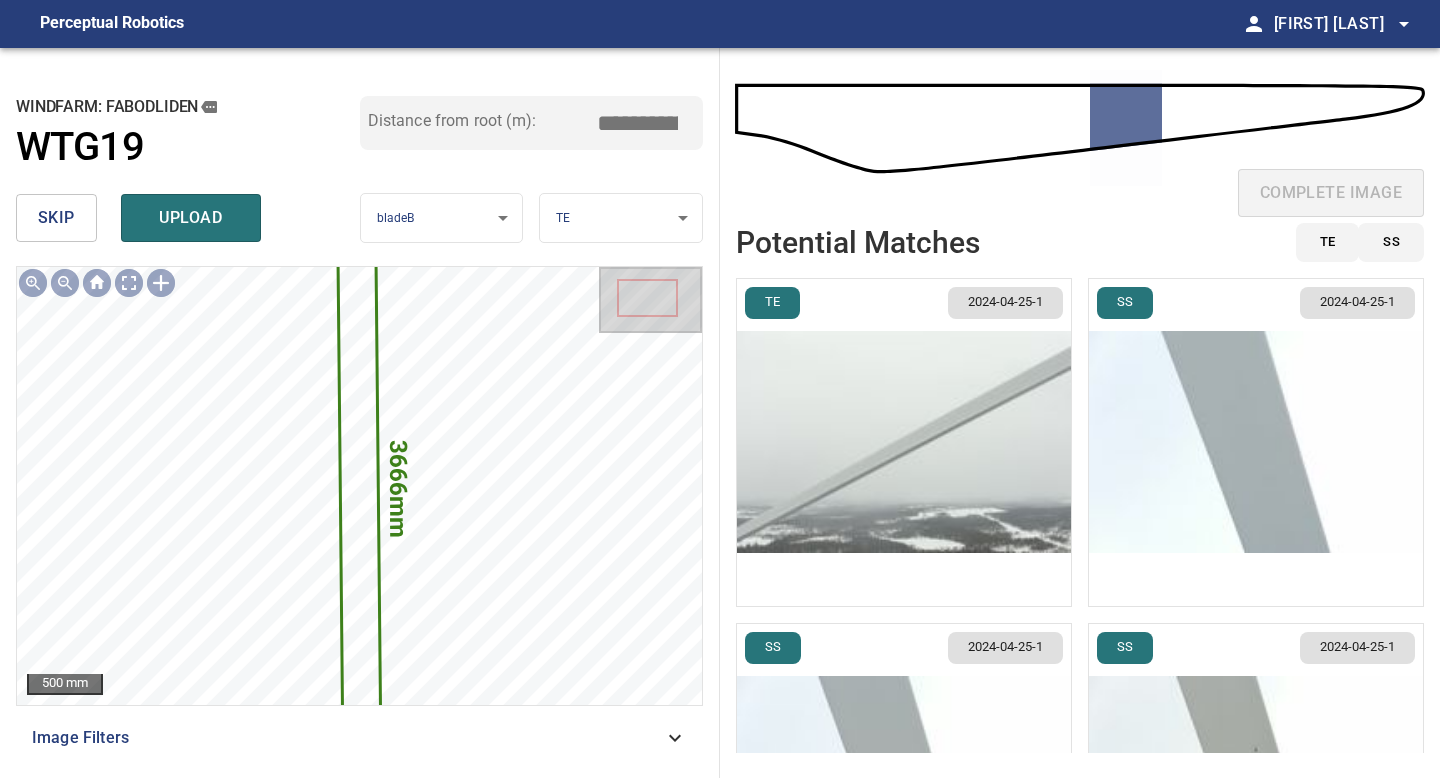 drag, startPoint x: 643, startPoint y: 123, endPoint x: 497, endPoint y: 123, distance: 146 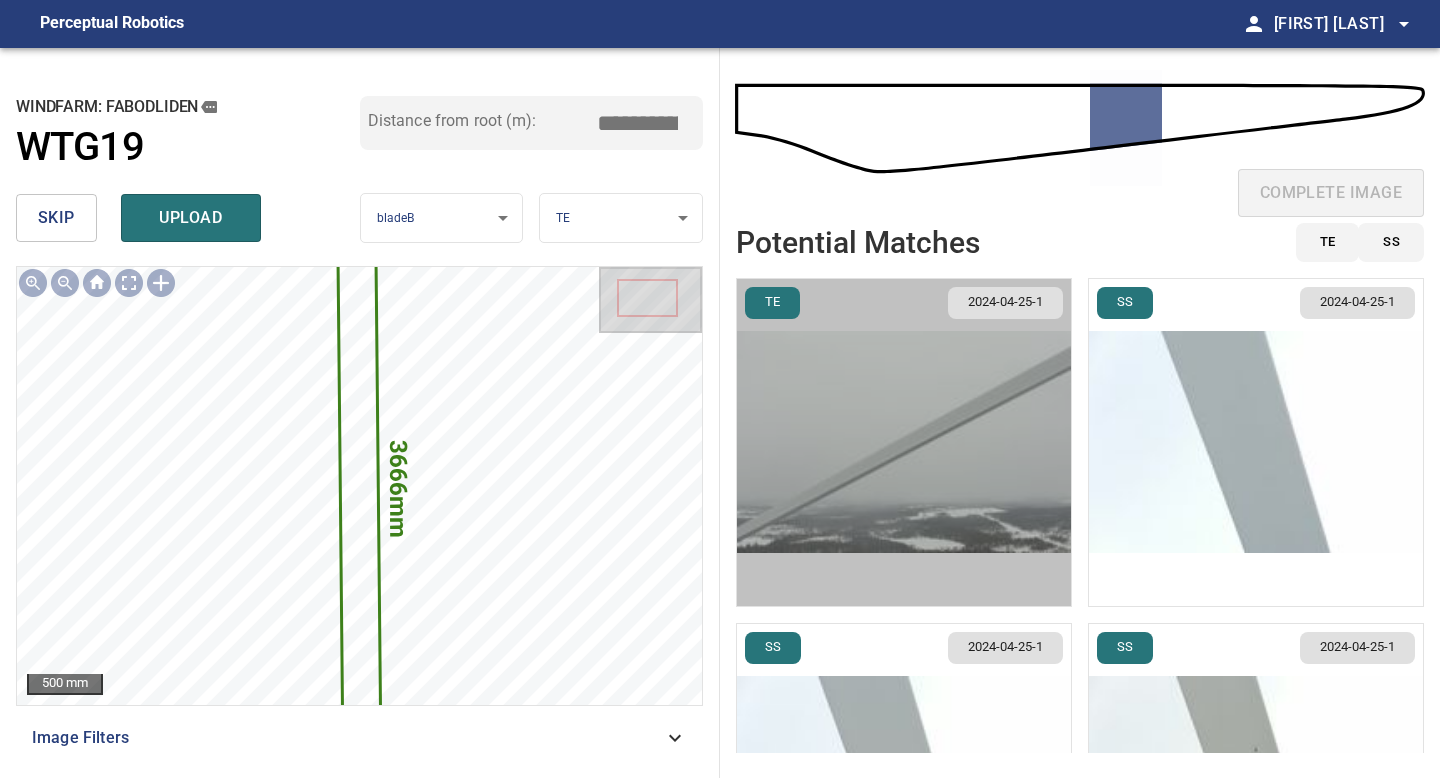 click at bounding box center (904, 442) 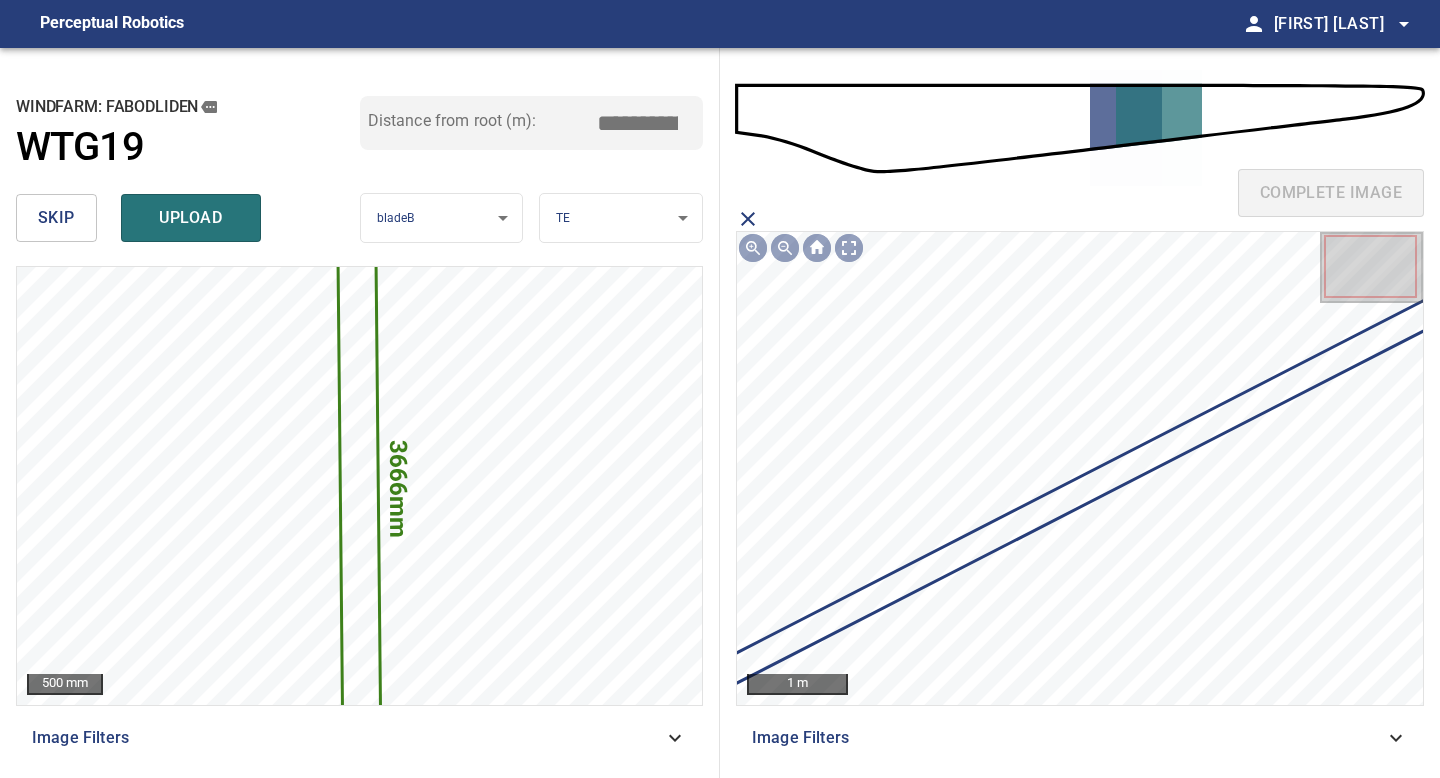 click 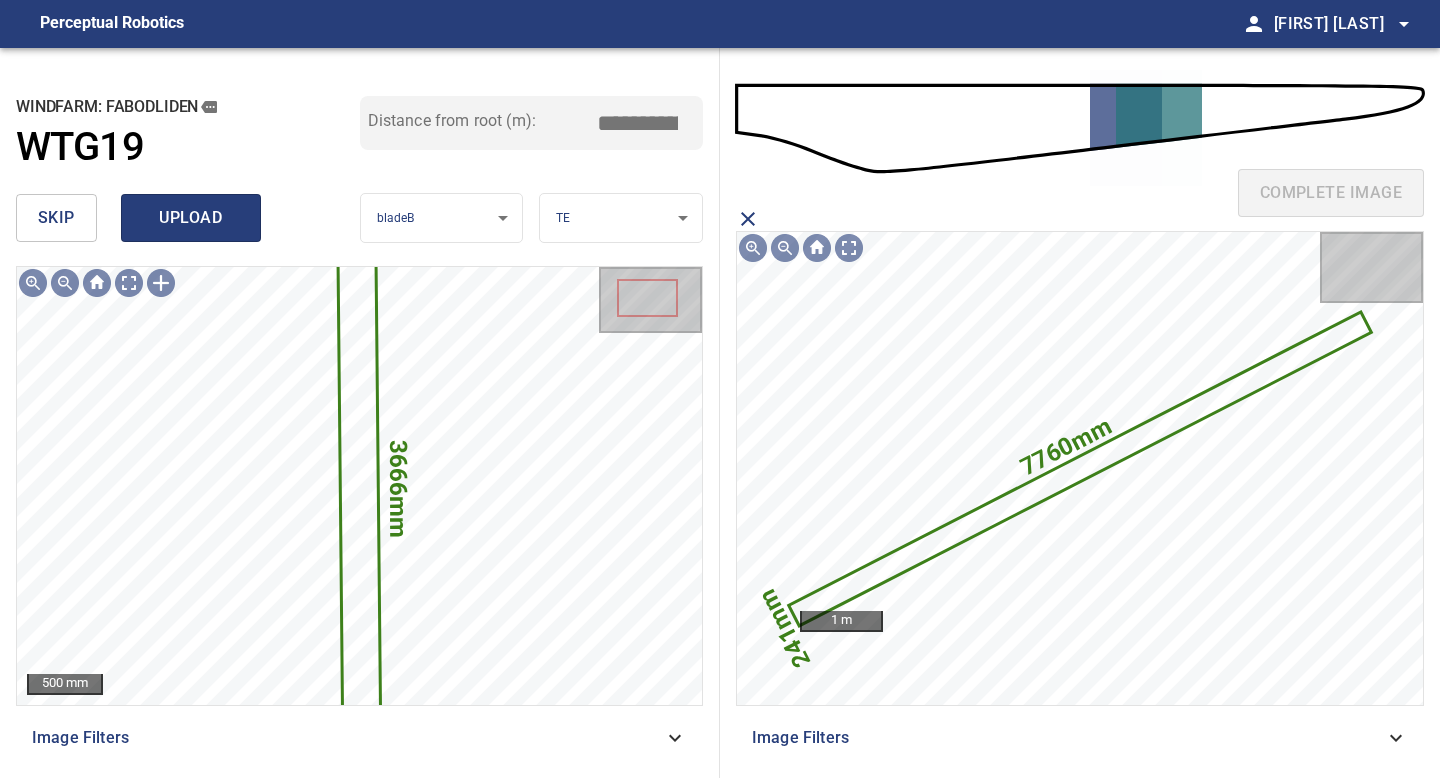 click on "upload" at bounding box center (191, 218) 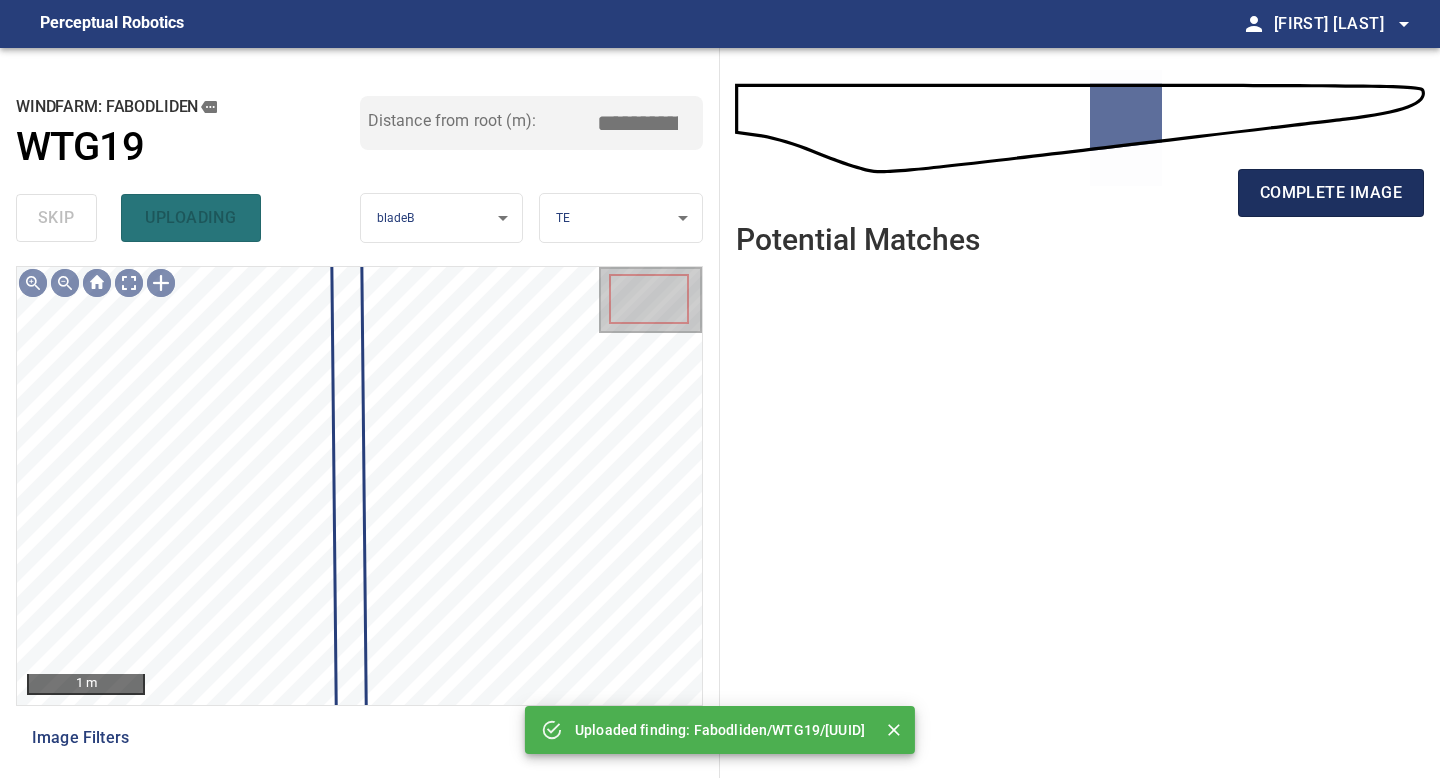 click on "complete image" at bounding box center [1331, 193] 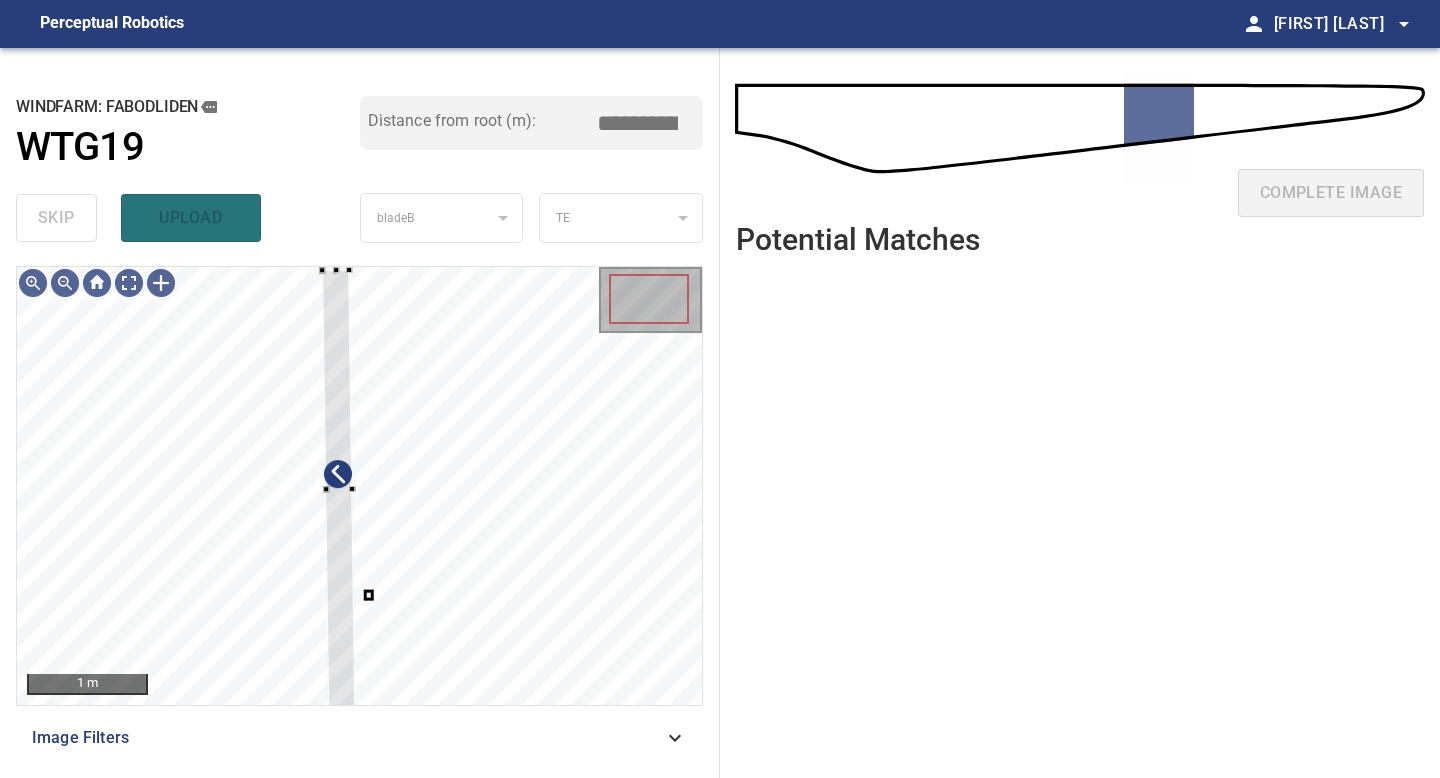 click on "1 m Image Filters" at bounding box center (359, 514) 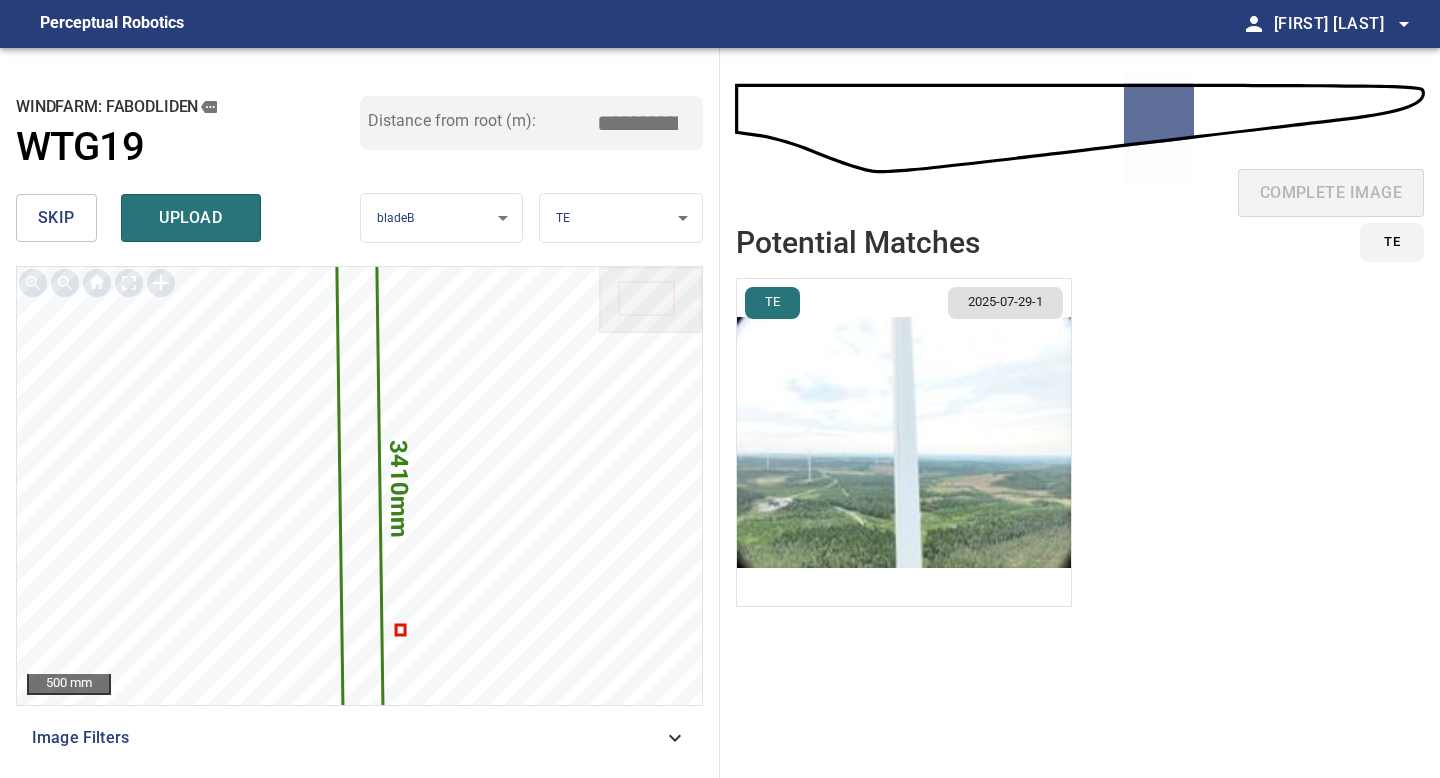 drag, startPoint x: 635, startPoint y: 120, endPoint x: 520, endPoint y: 120, distance: 115 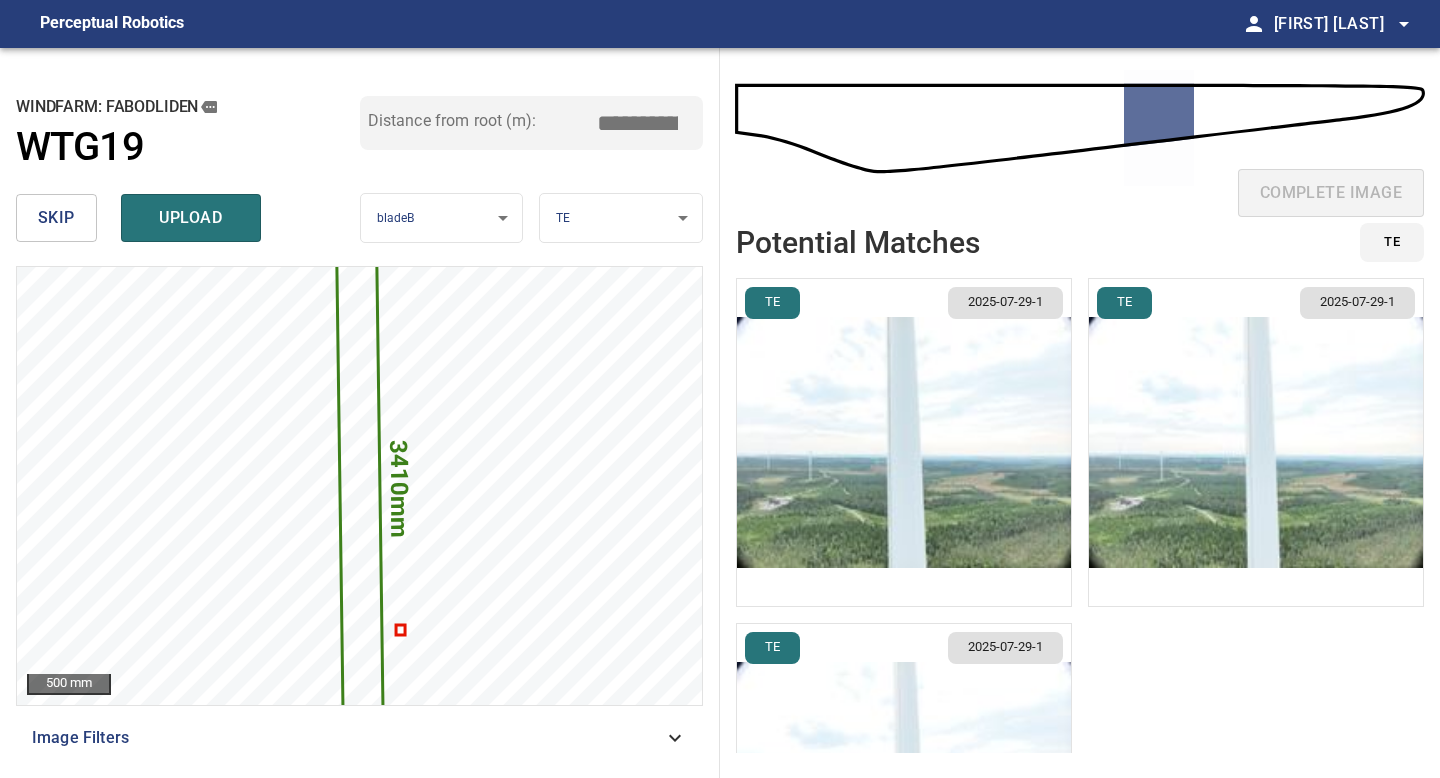 type on "*****" 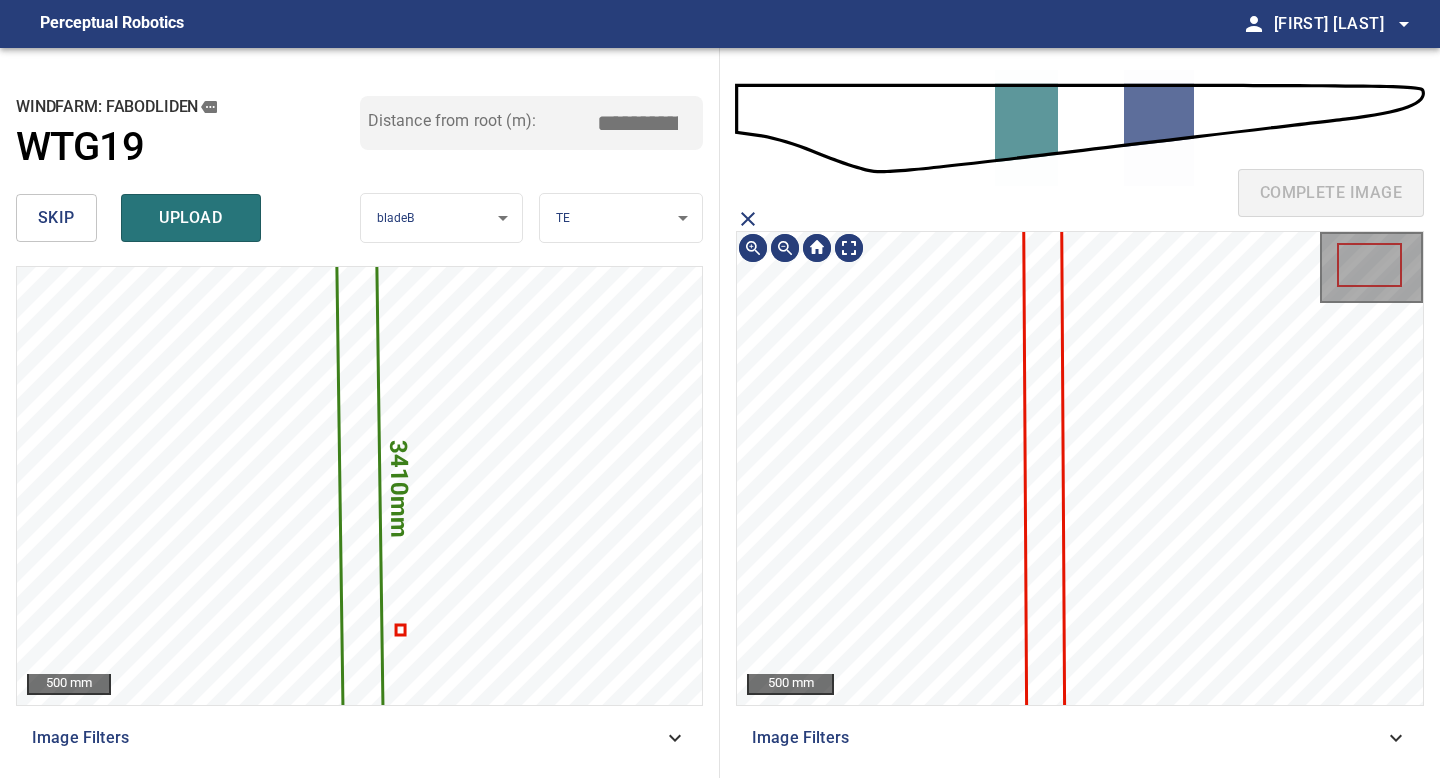 click 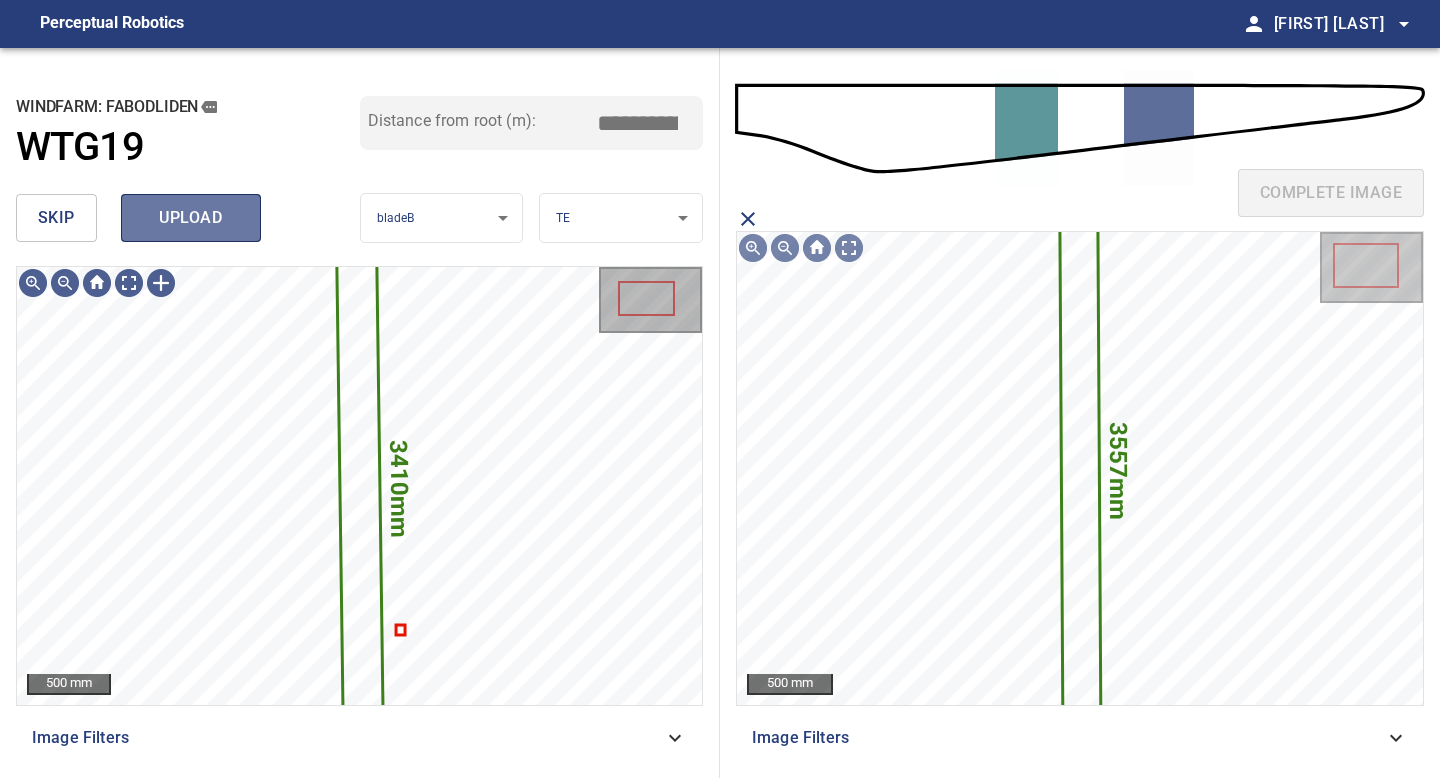 click on "upload" at bounding box center [191, 218] 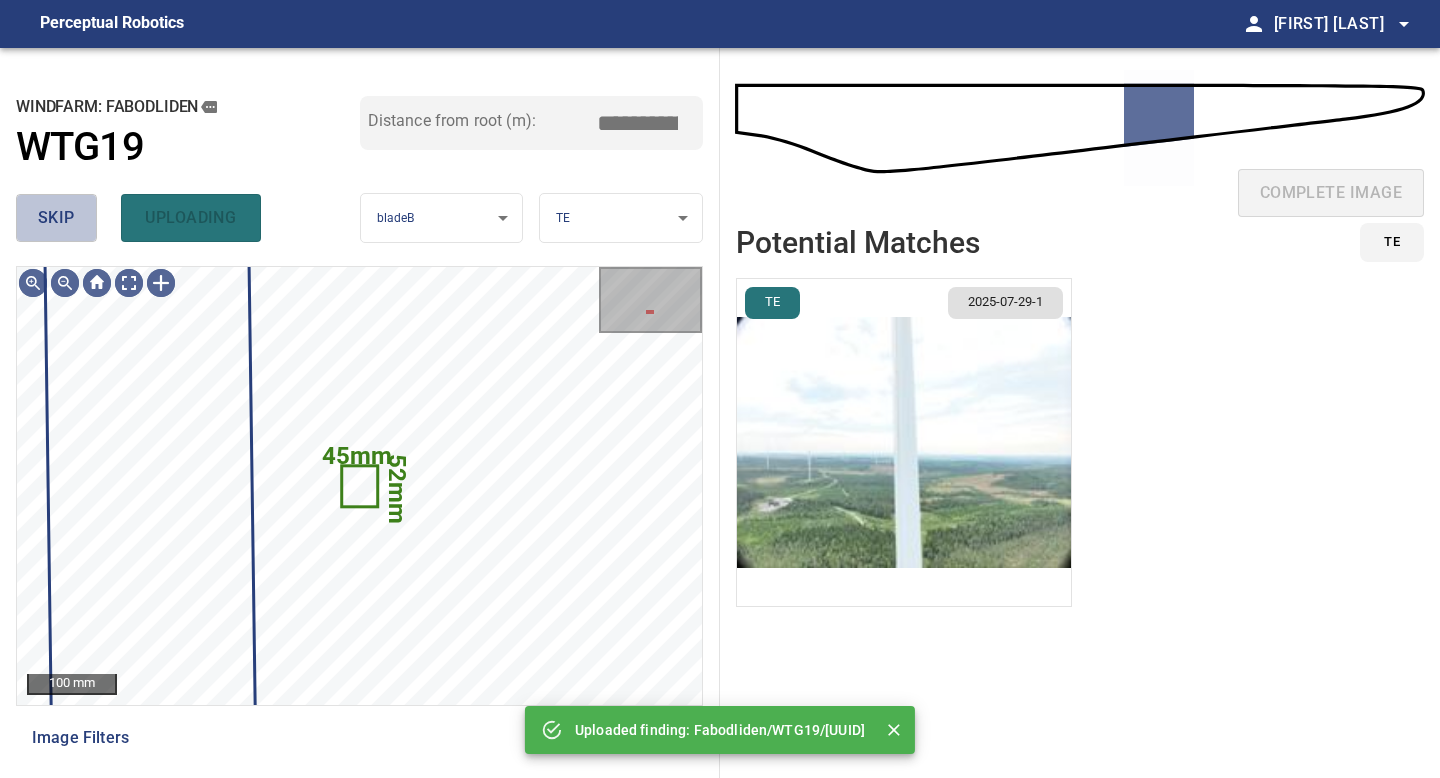 click on "skip" at bounding box center (56, 218) 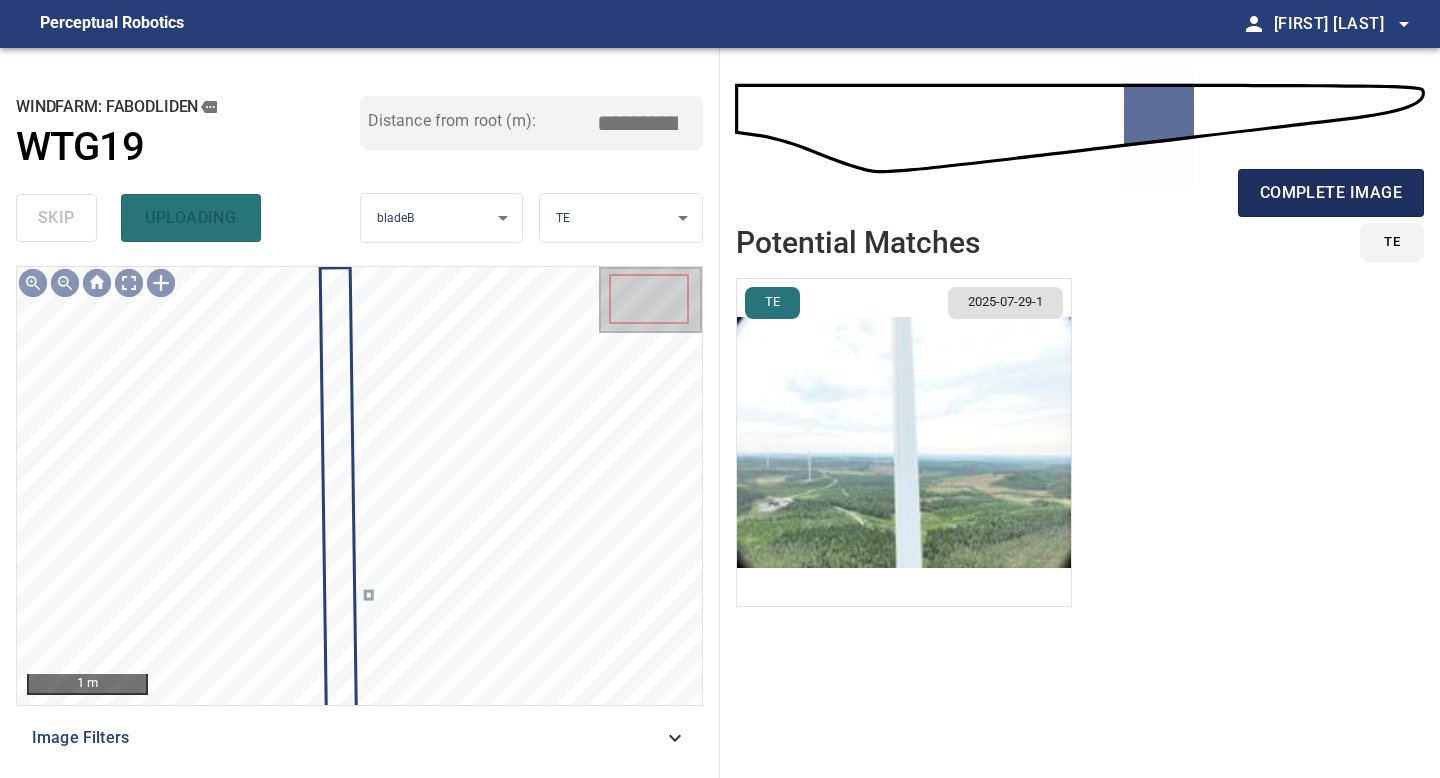 click on "complete image" at bounding box center [1331, 193] 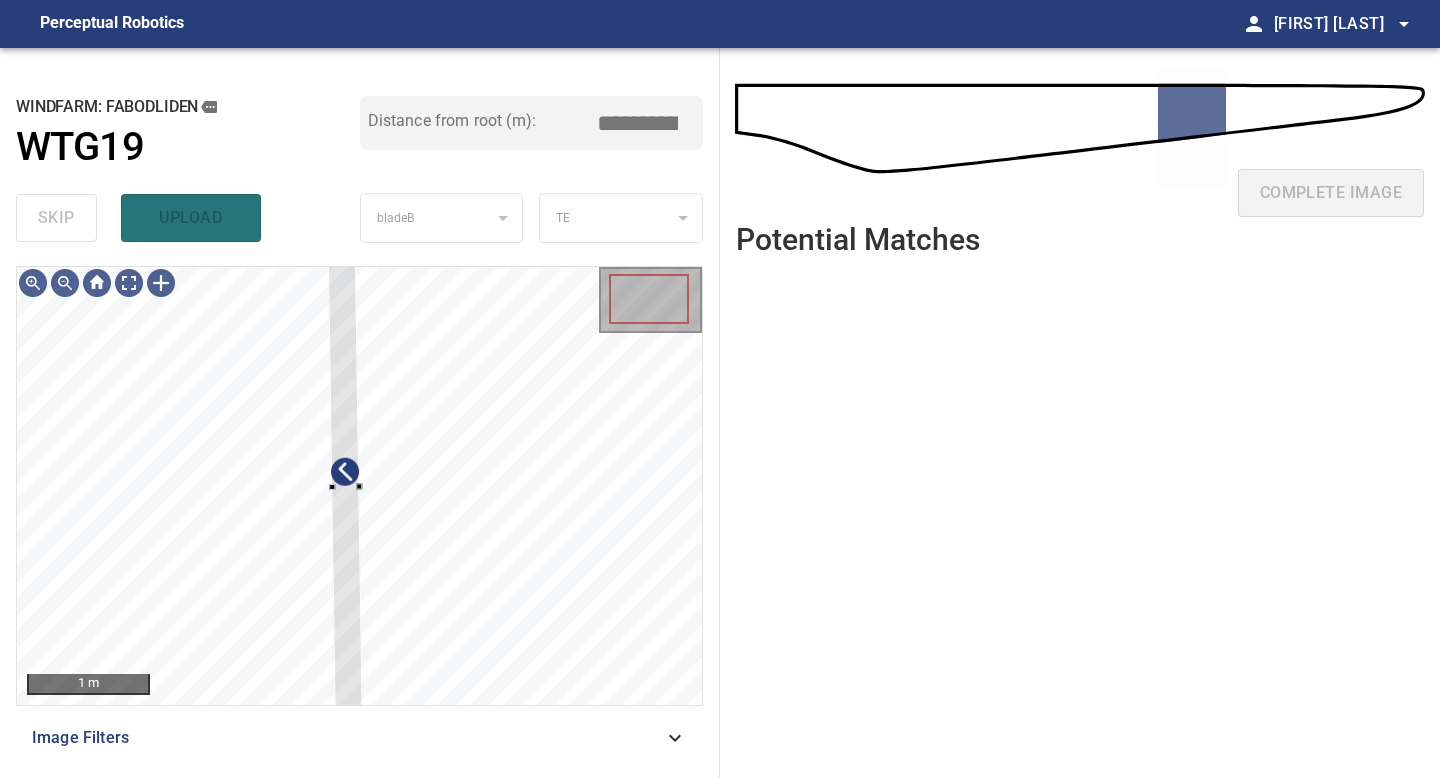 click on "1 m Image Filters" at bounding box center (359, 514) 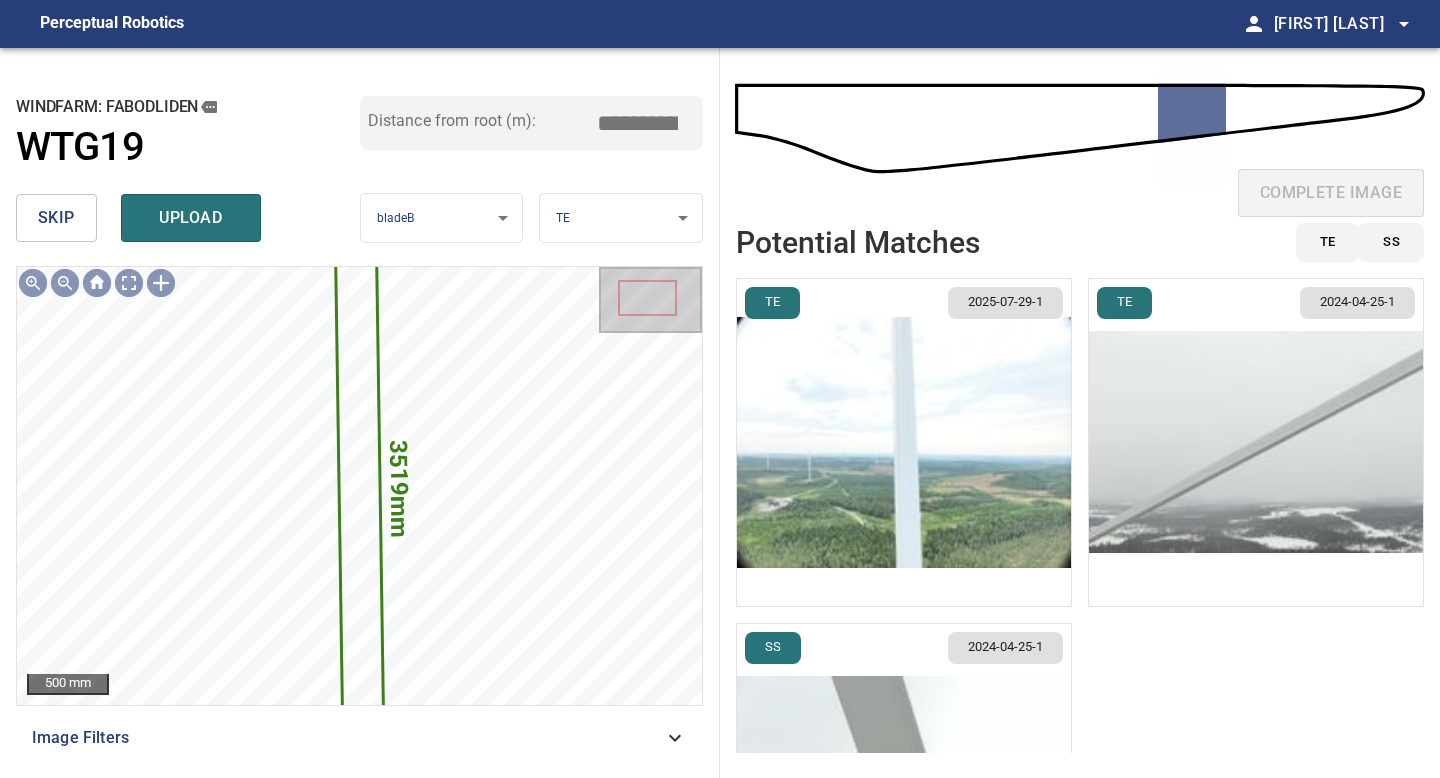 drag, startPoint x: 644, startPoint y: 126, endPoint x: 440, endPoint y: 126, distance: 204 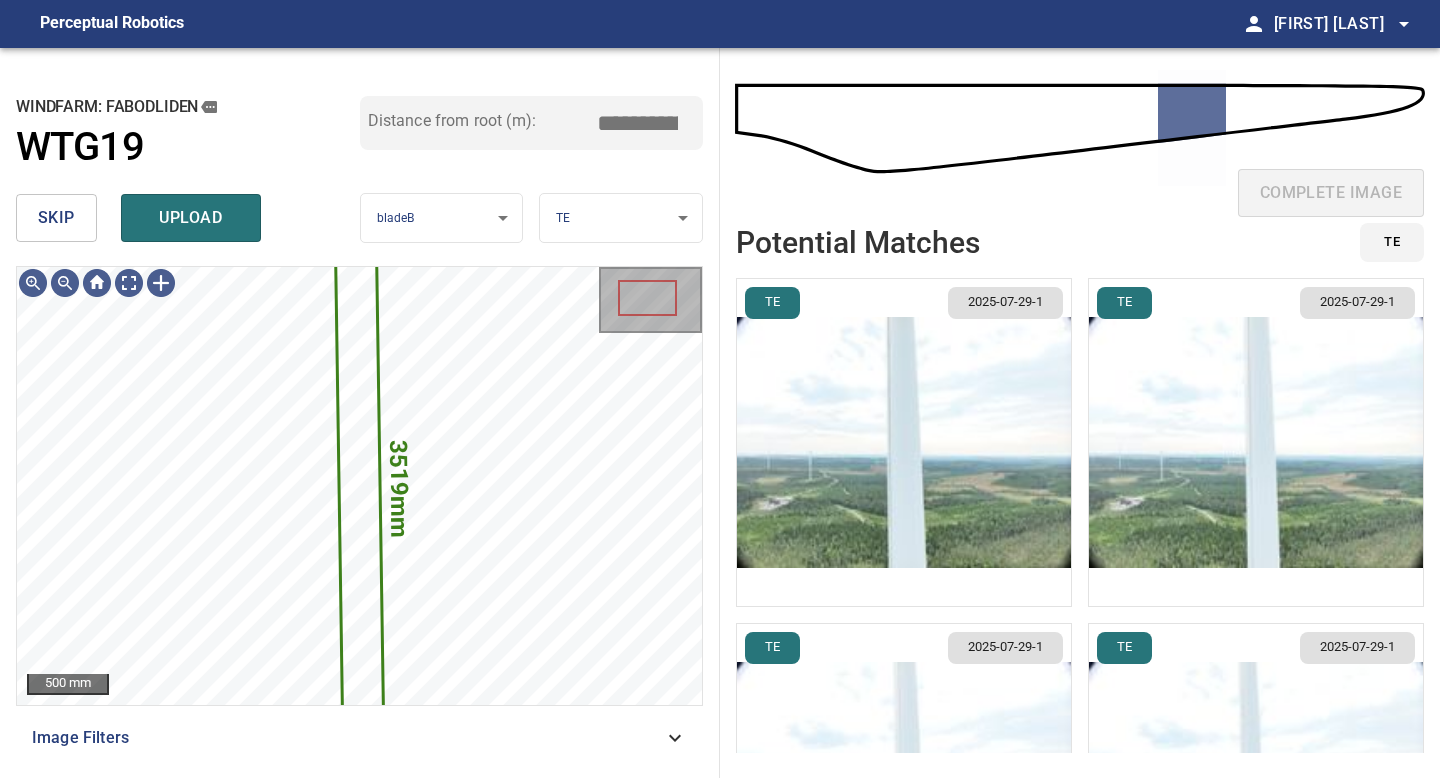 type on "*****" 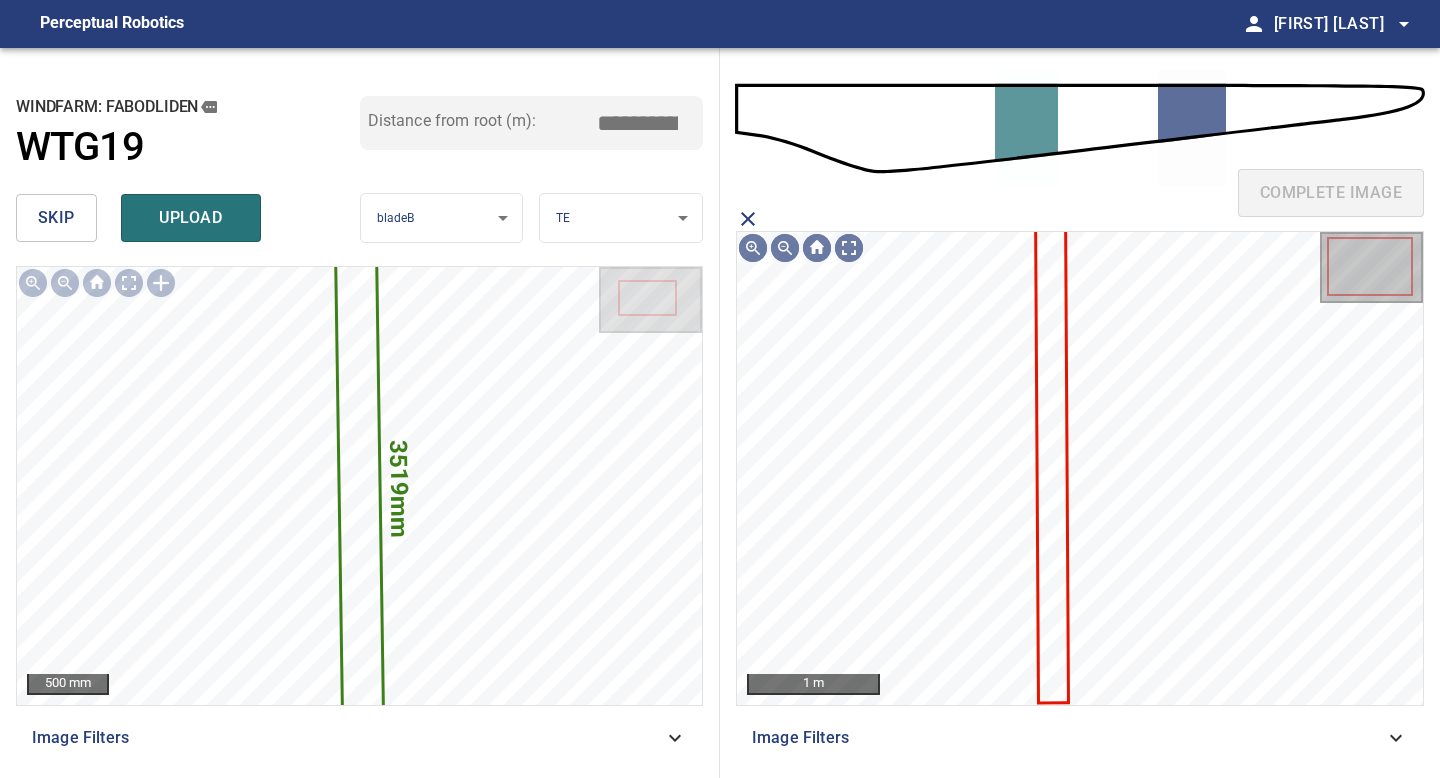 click 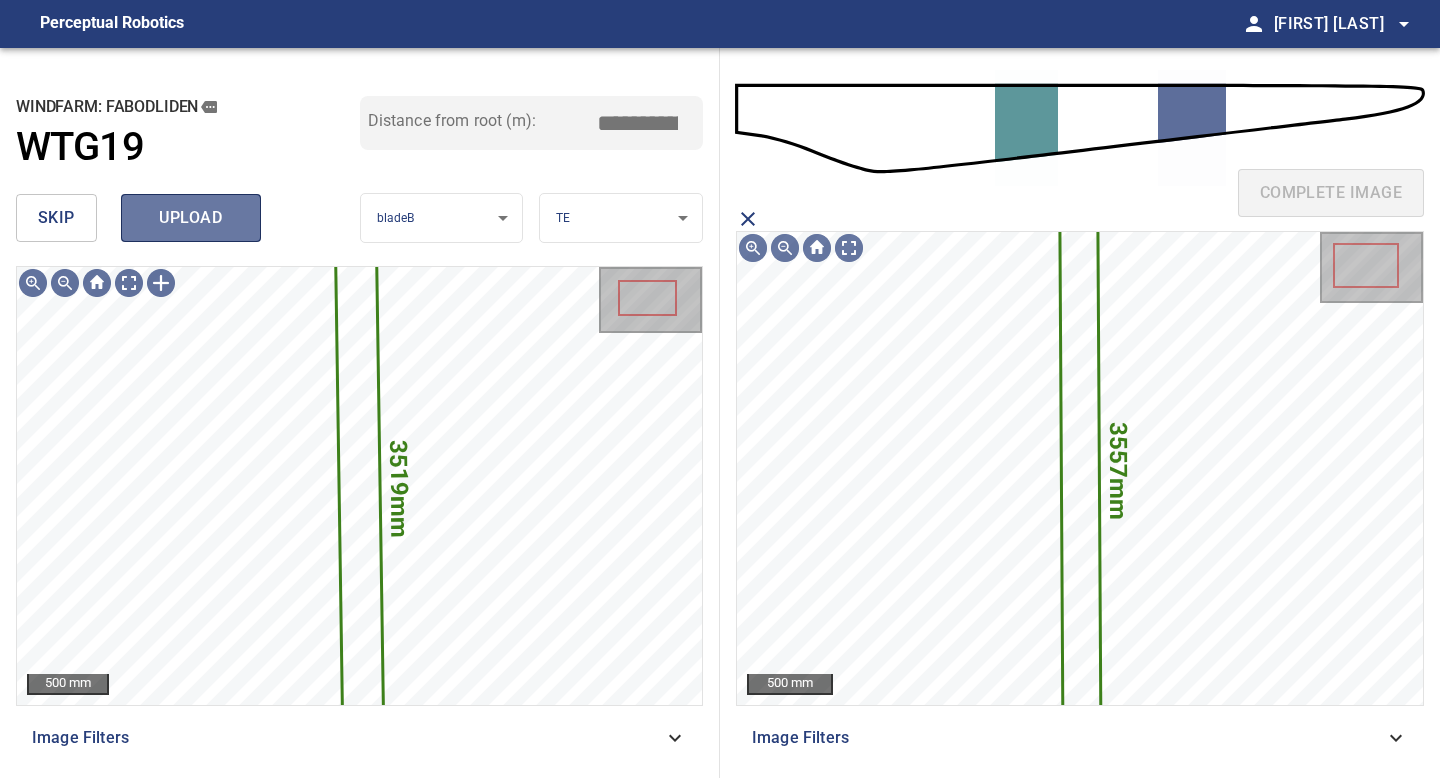 click on "upload" at bounding box center (191, 218) 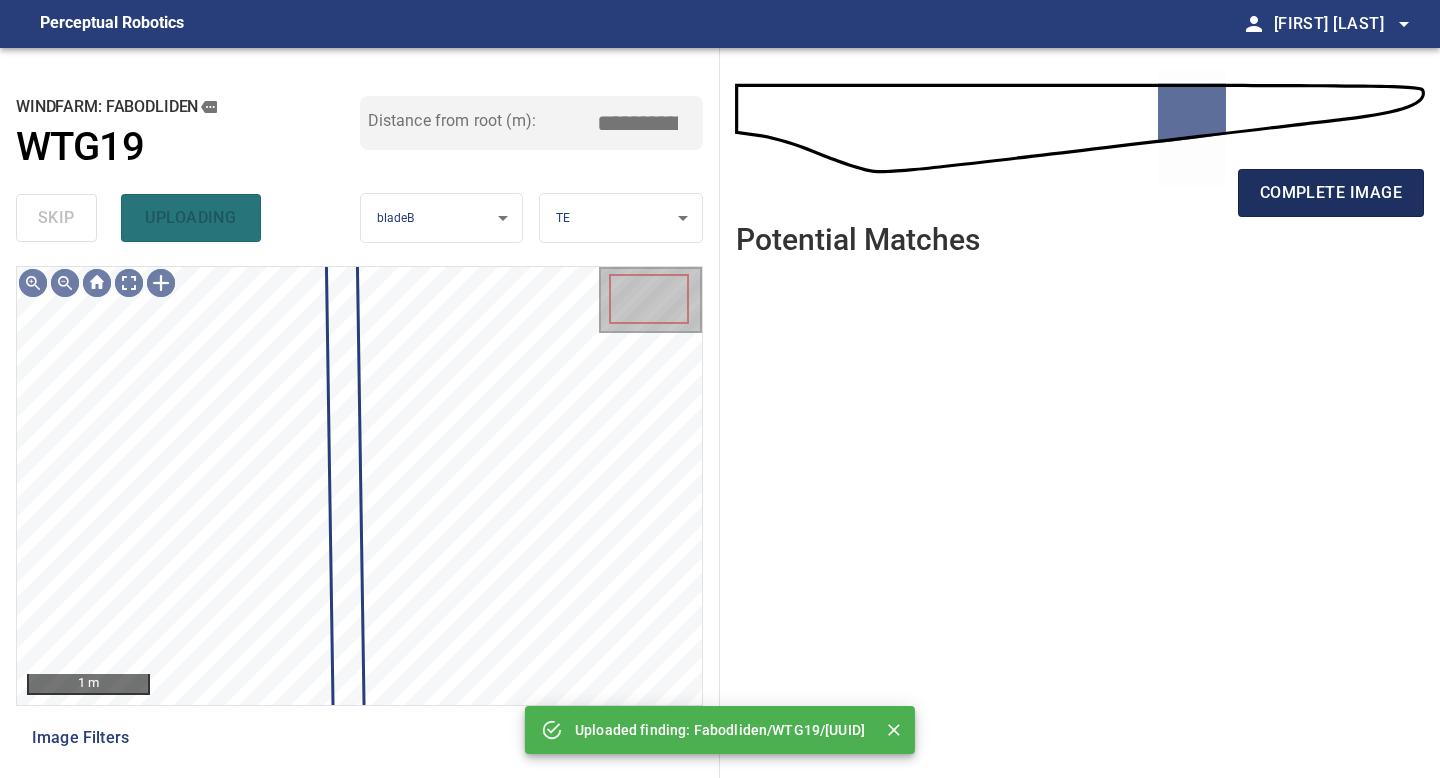 click on "complete image" at bounding box center (1331, 193) 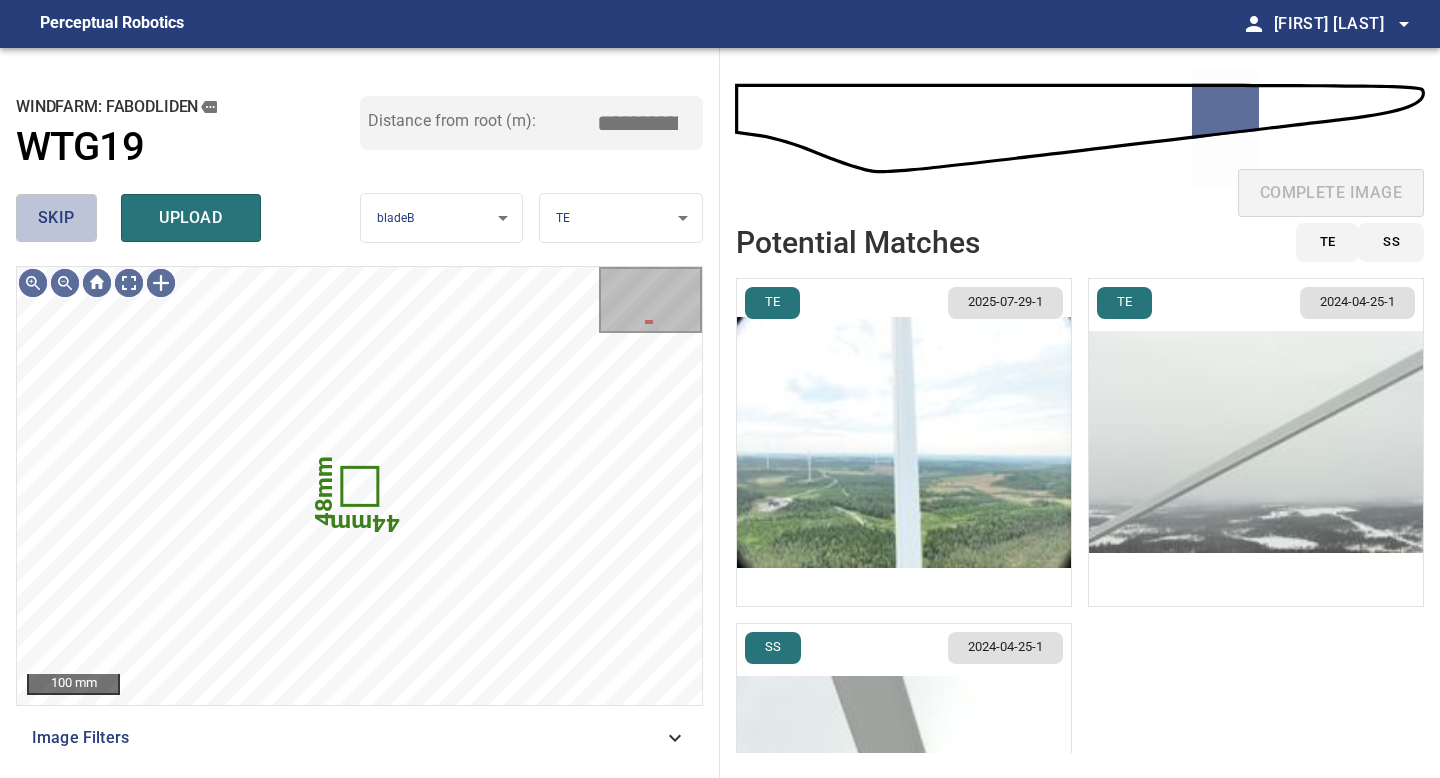 click on "skip" at bounding box center (56, 218) 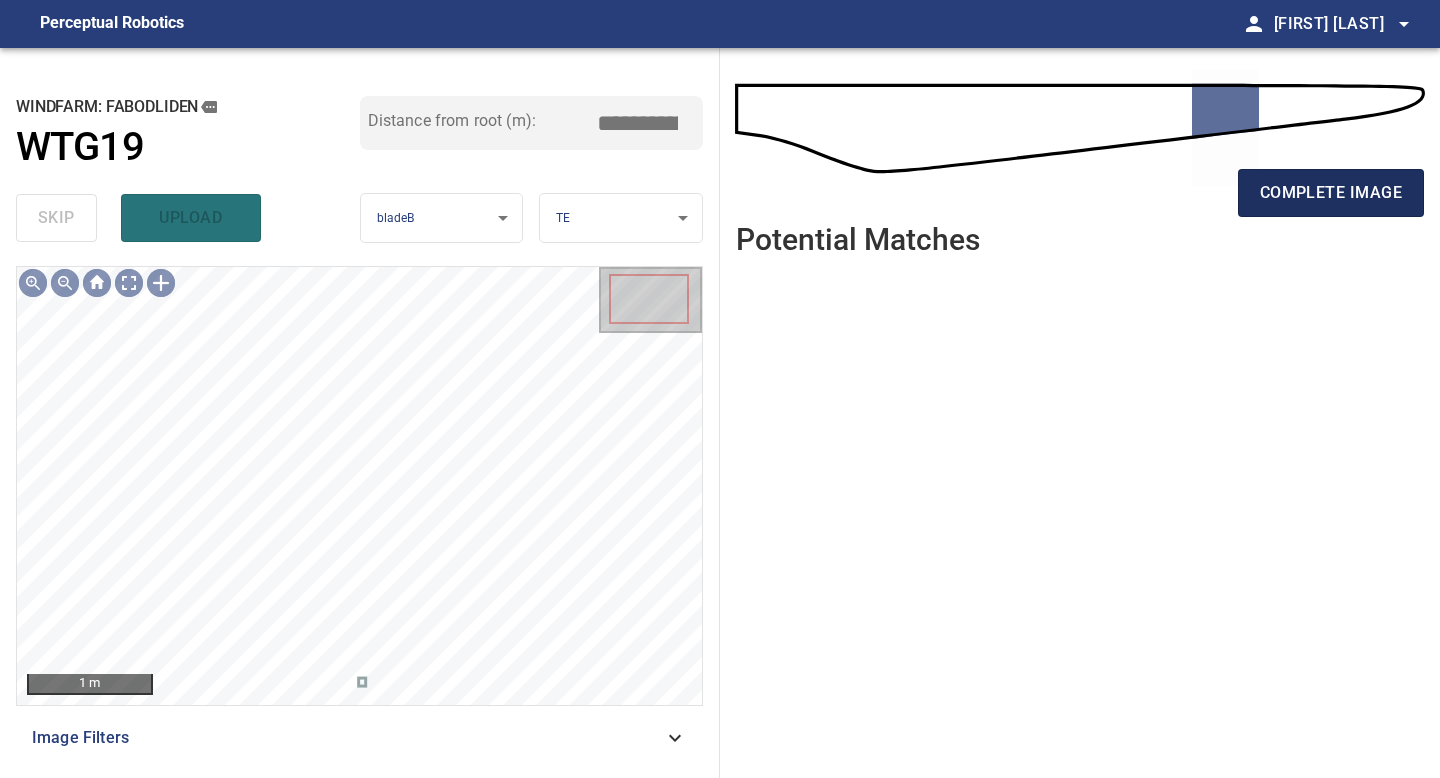 click on "complete image" at bounding box center [1331, 193] 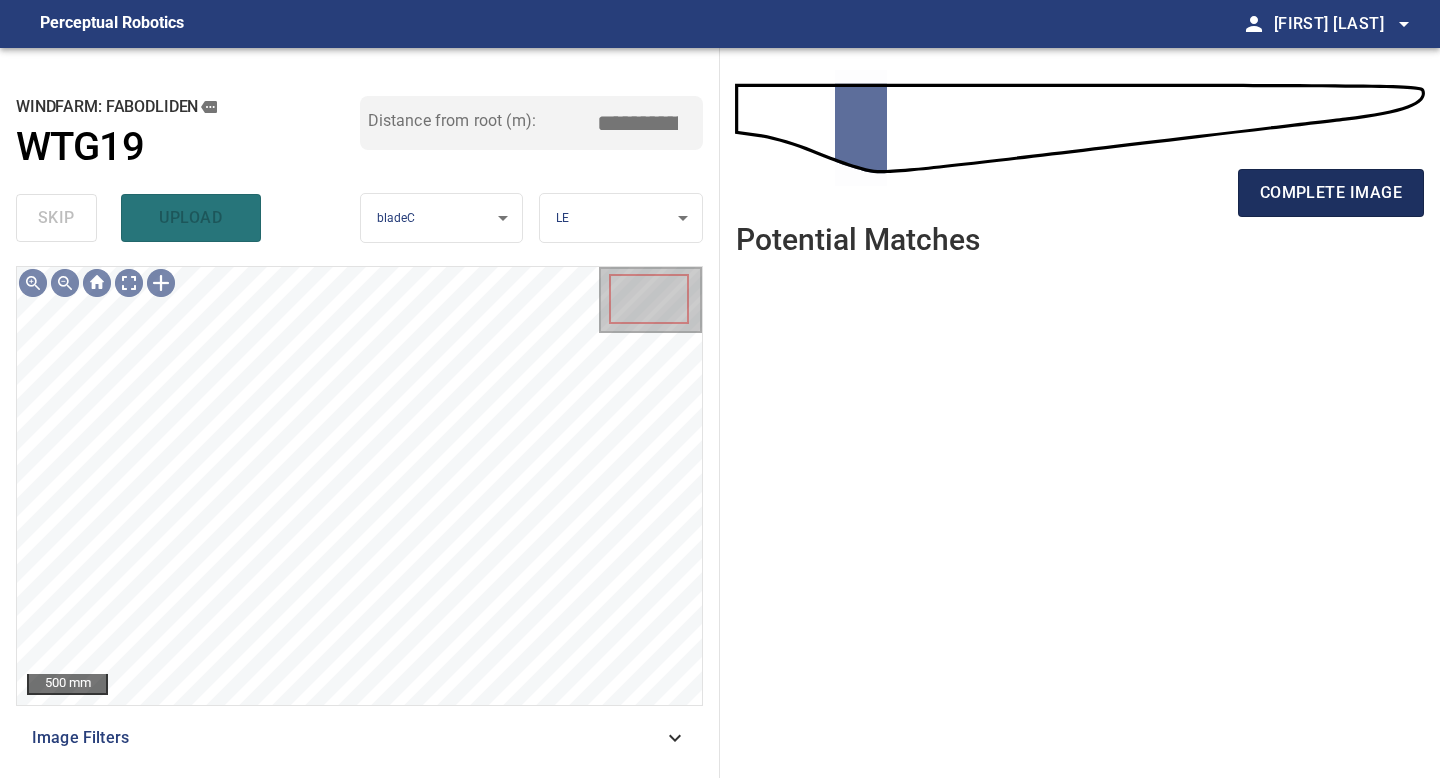 click on "complete image" at bounding box center [1331, 193] 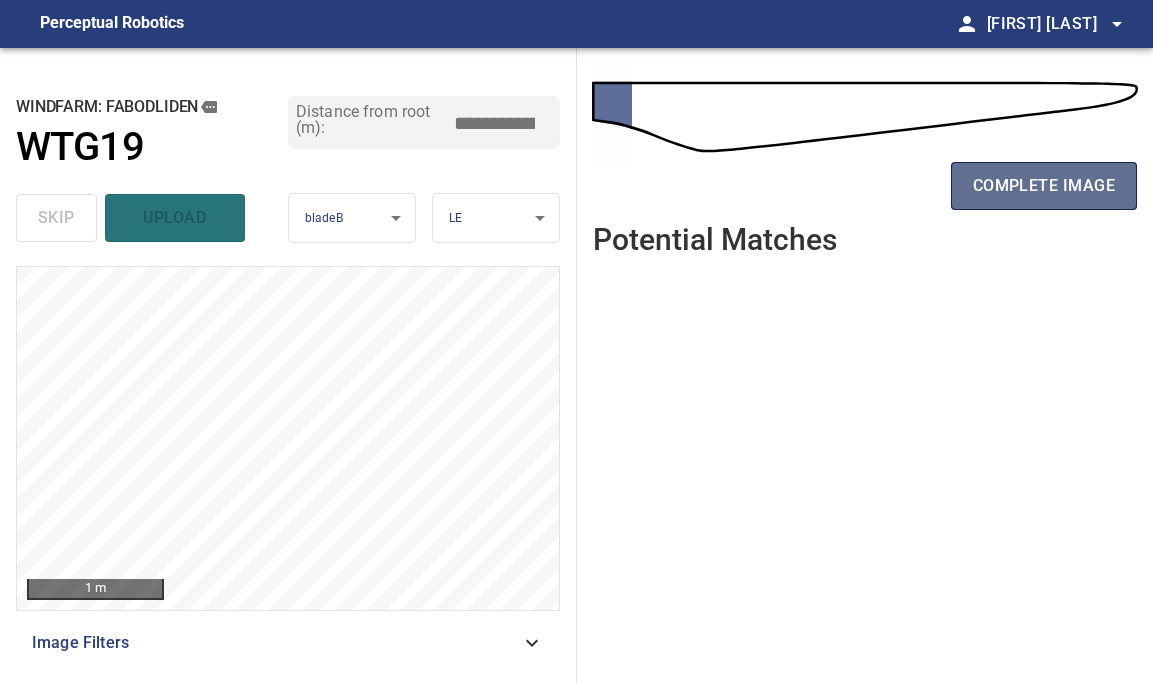 click on "complete image" at bounding box center [1044, 186] 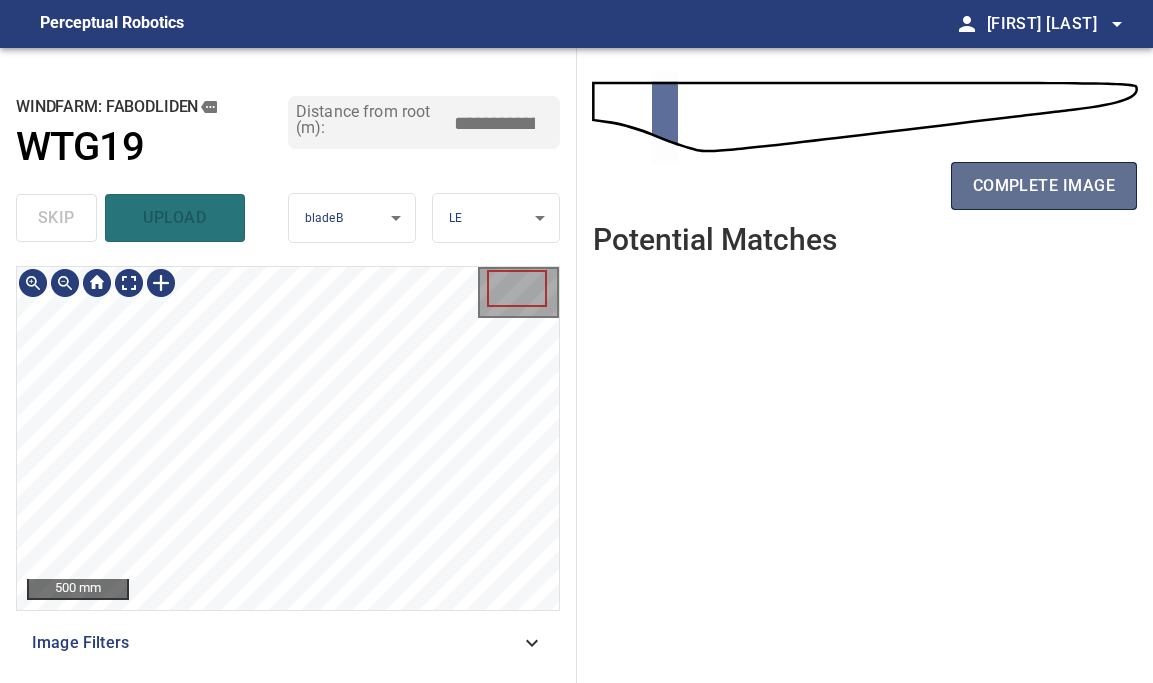 click on "complete image" at bounding box center [1044, 186] 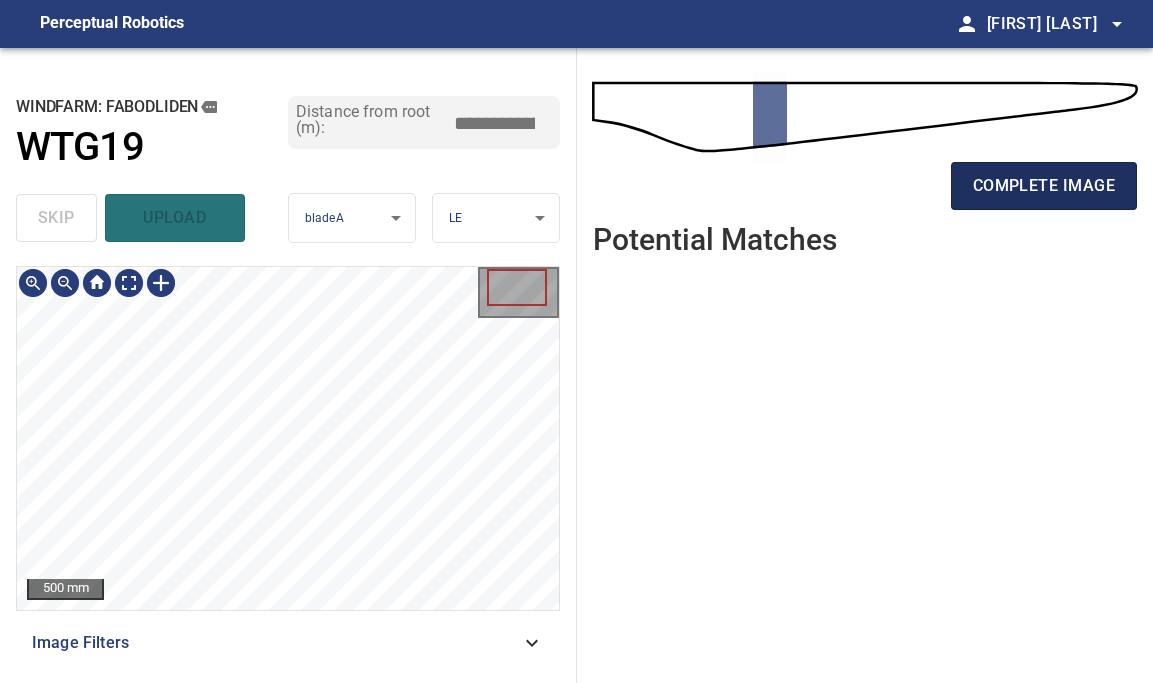 click on "complete image" at bounding box center [1044, 186] 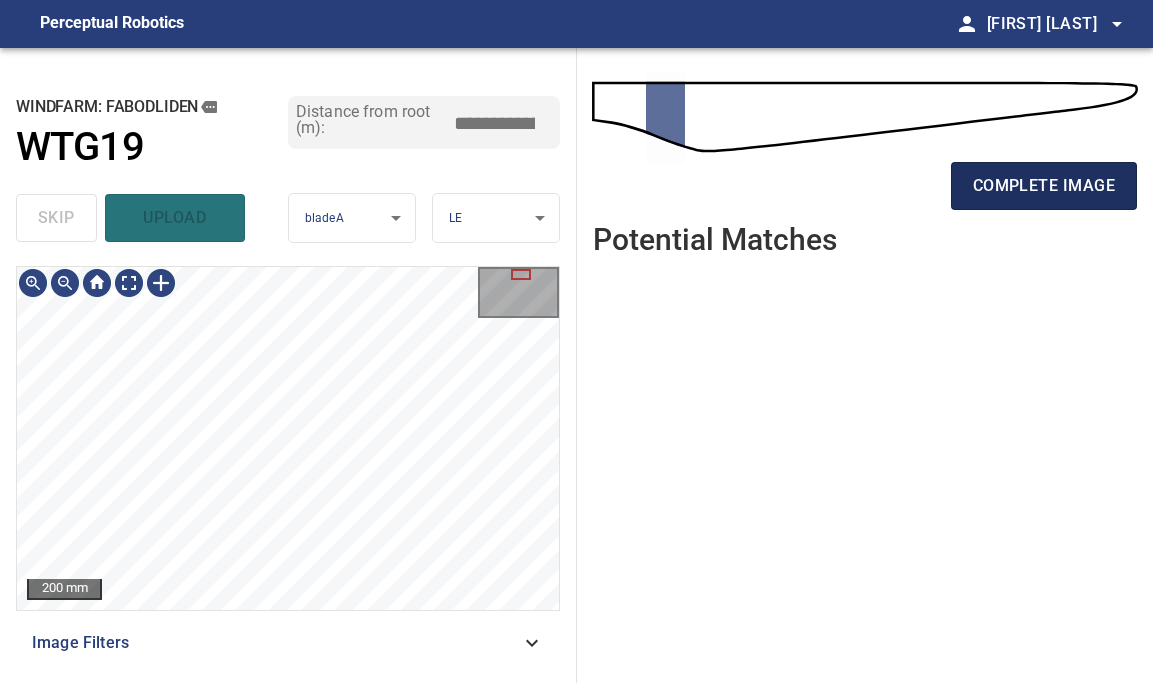 click on "complete image" at bounding box center (1044, 186) 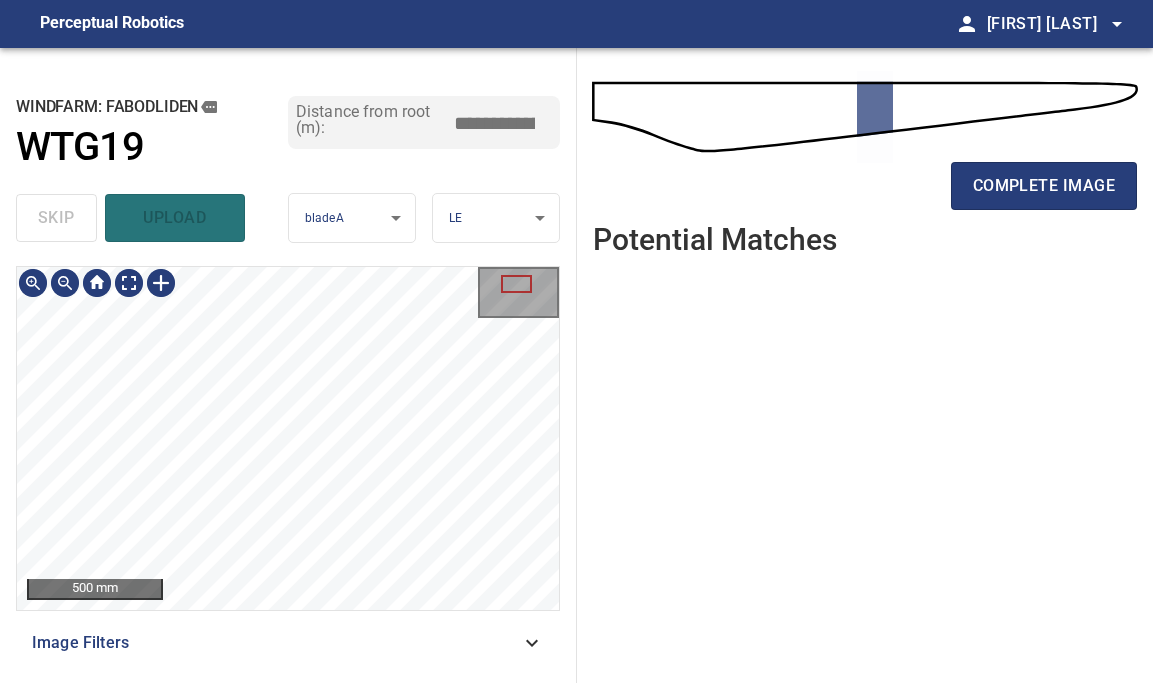 click on "**********" at bounding box center [576, 341] 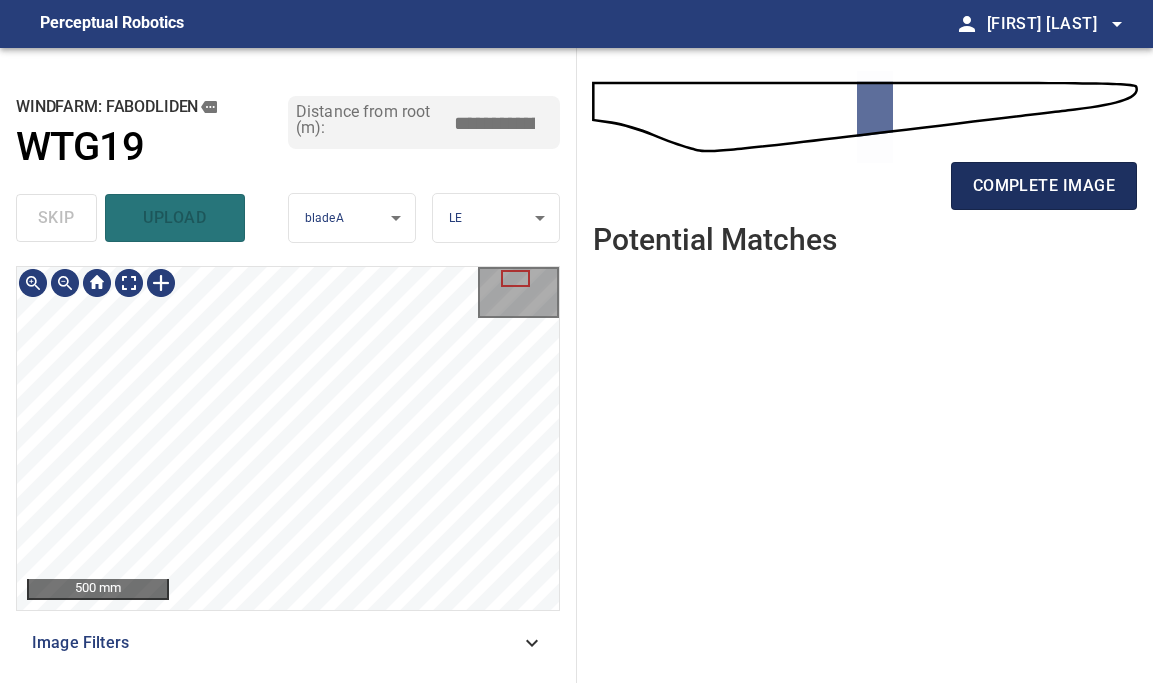 click on "complete image" at bounding box center (1044, 186) 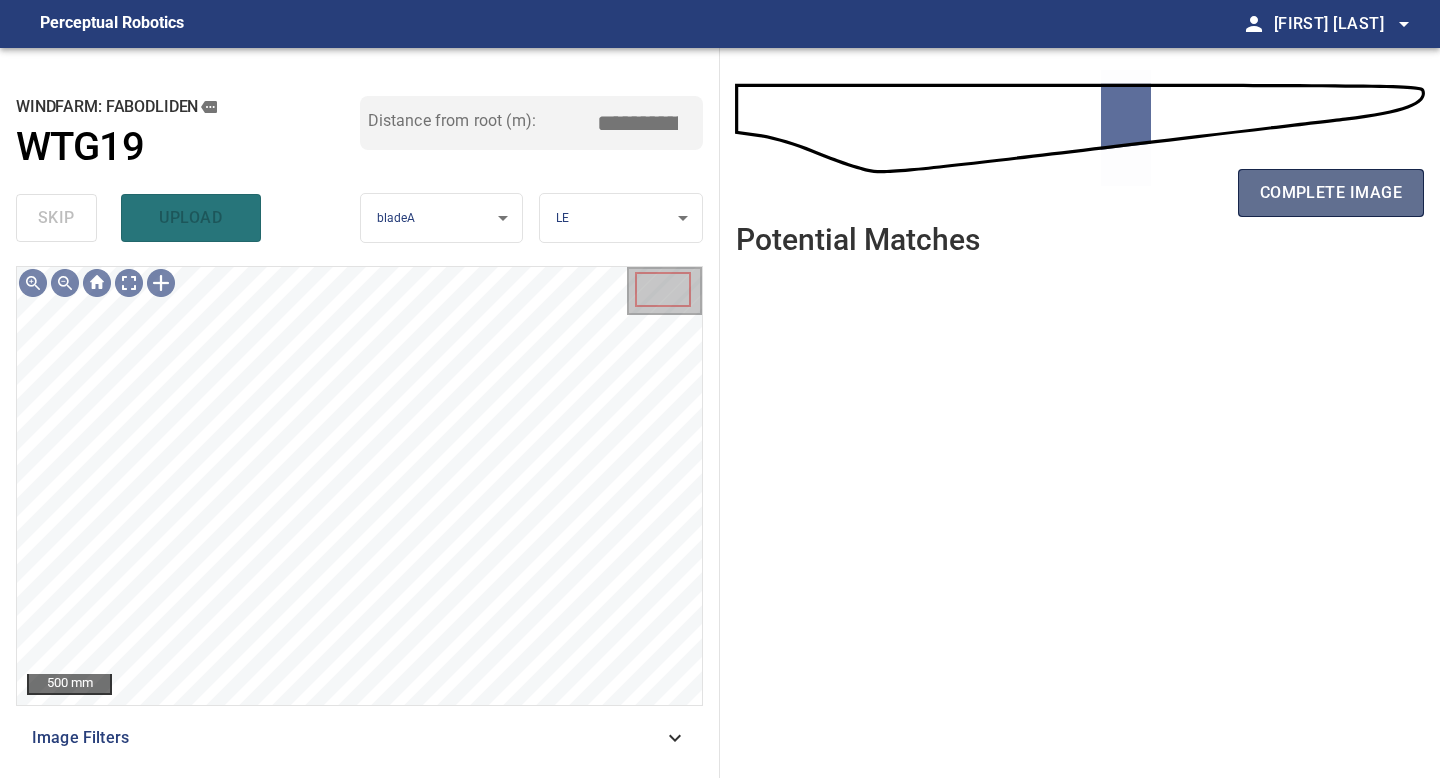 click on "complete image" at bounding box center (1331, 193) 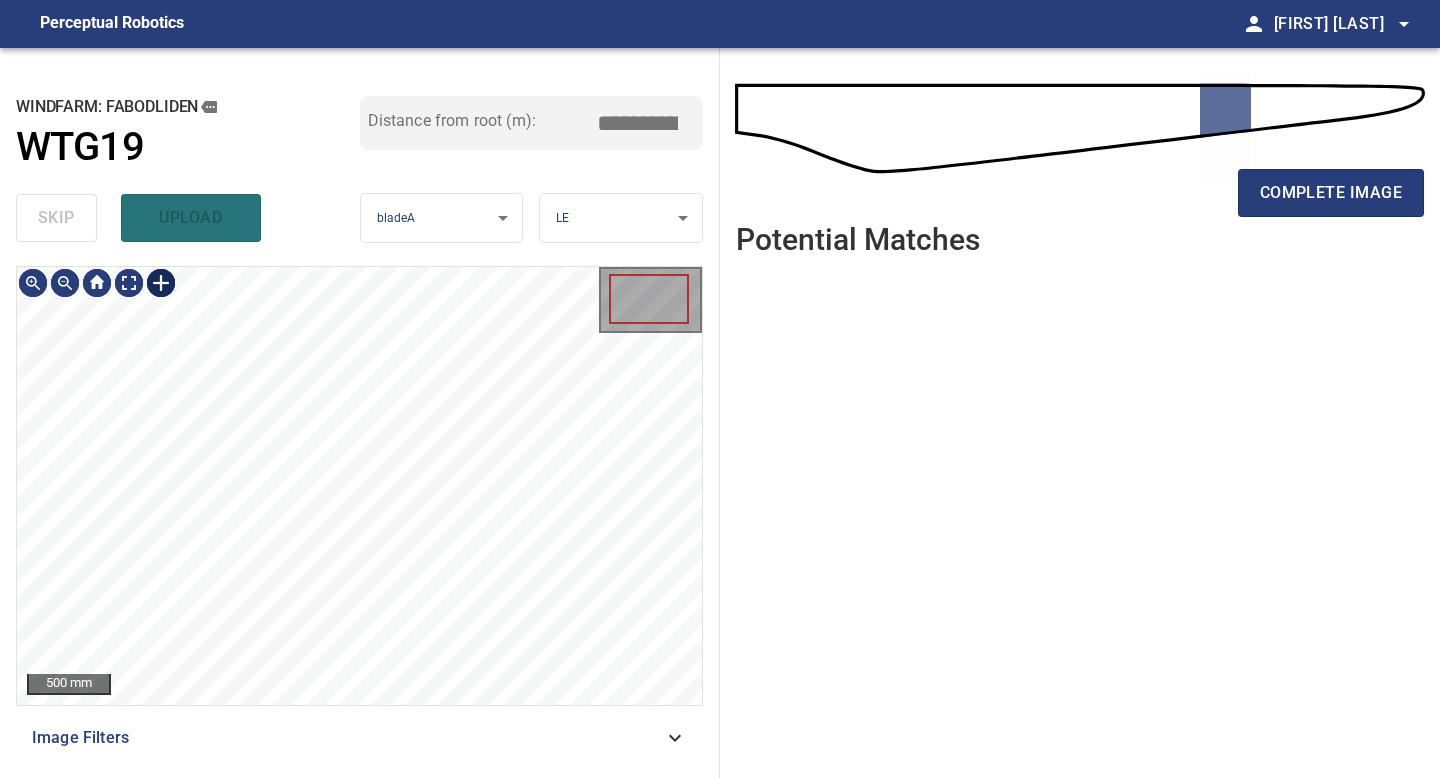 click at bounding box center [161, 283] 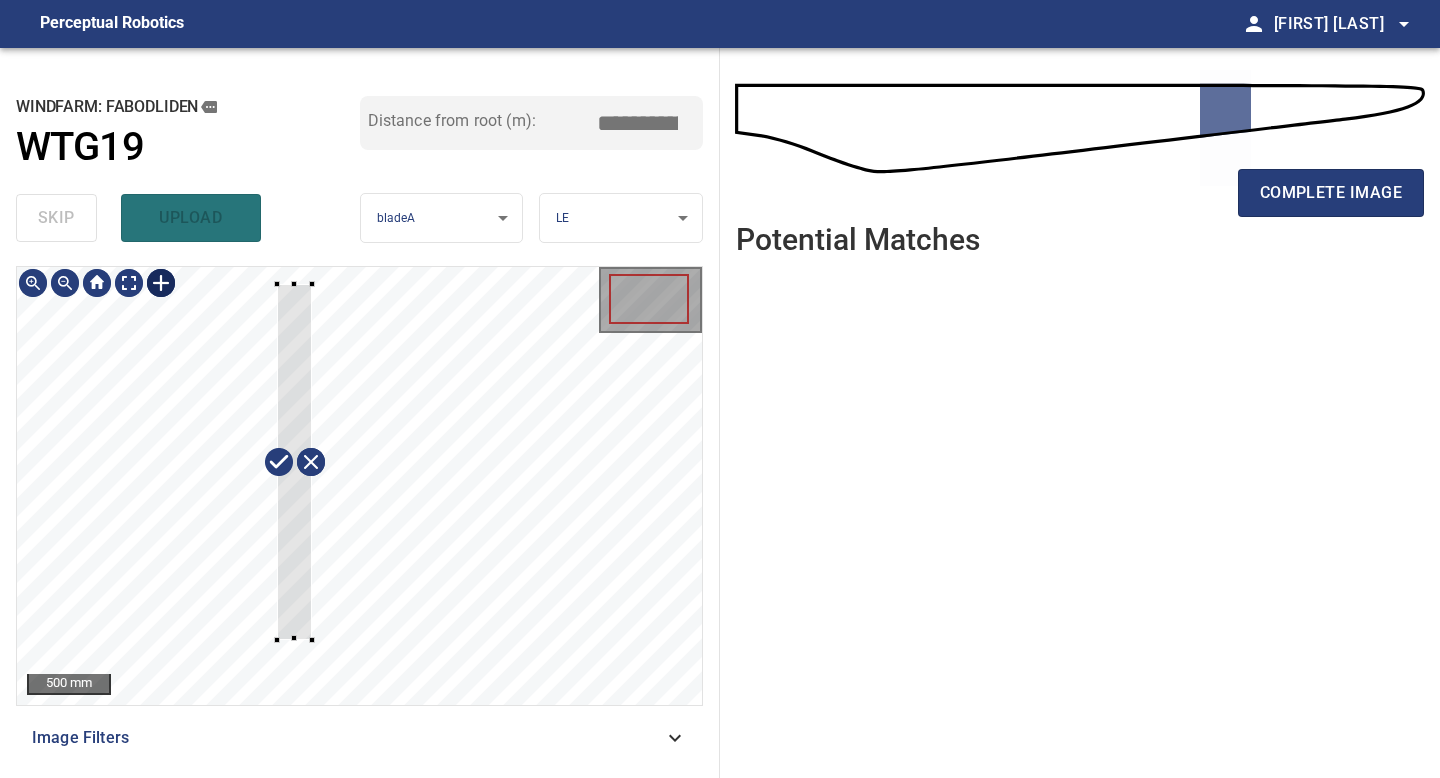 click at bounding box center (359, 486) 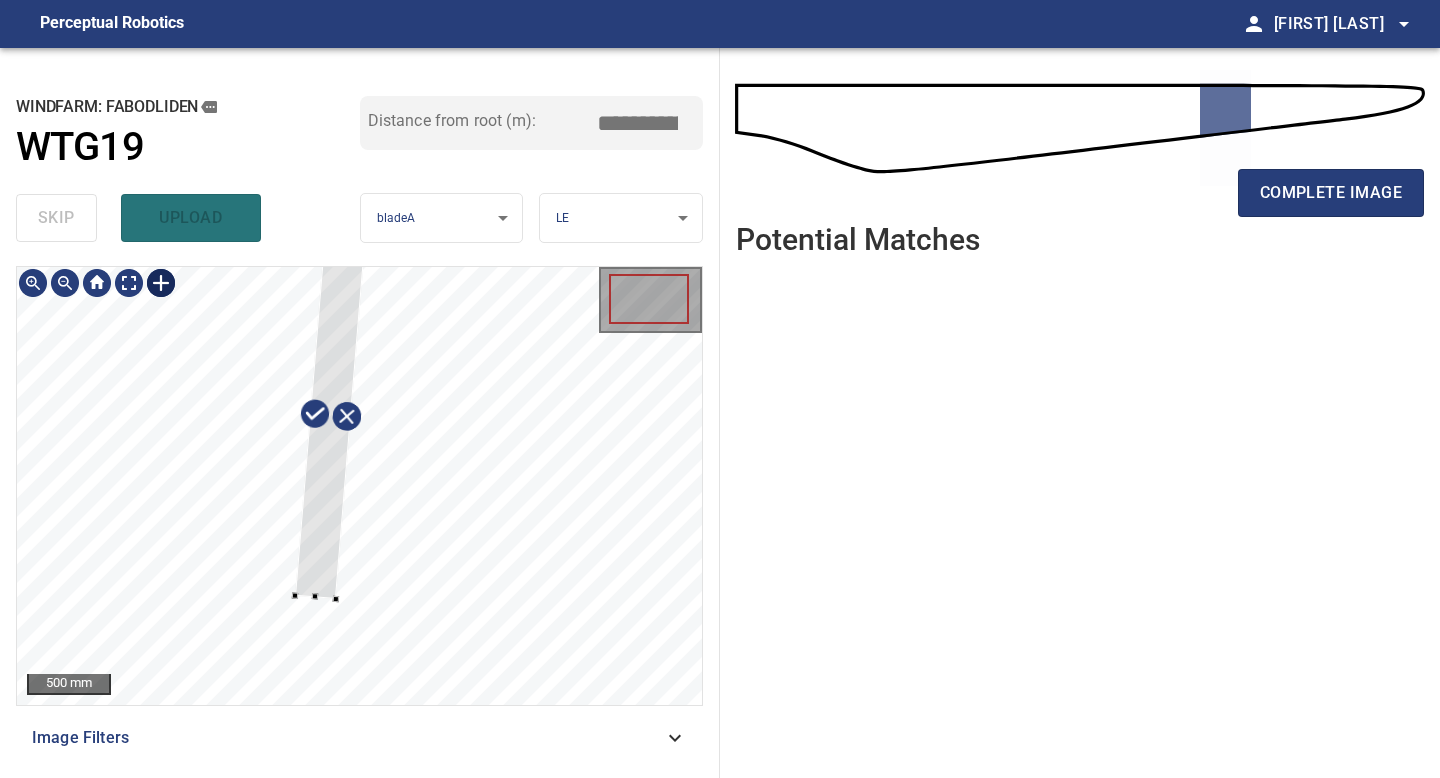 click at bounding box center [330, 414] 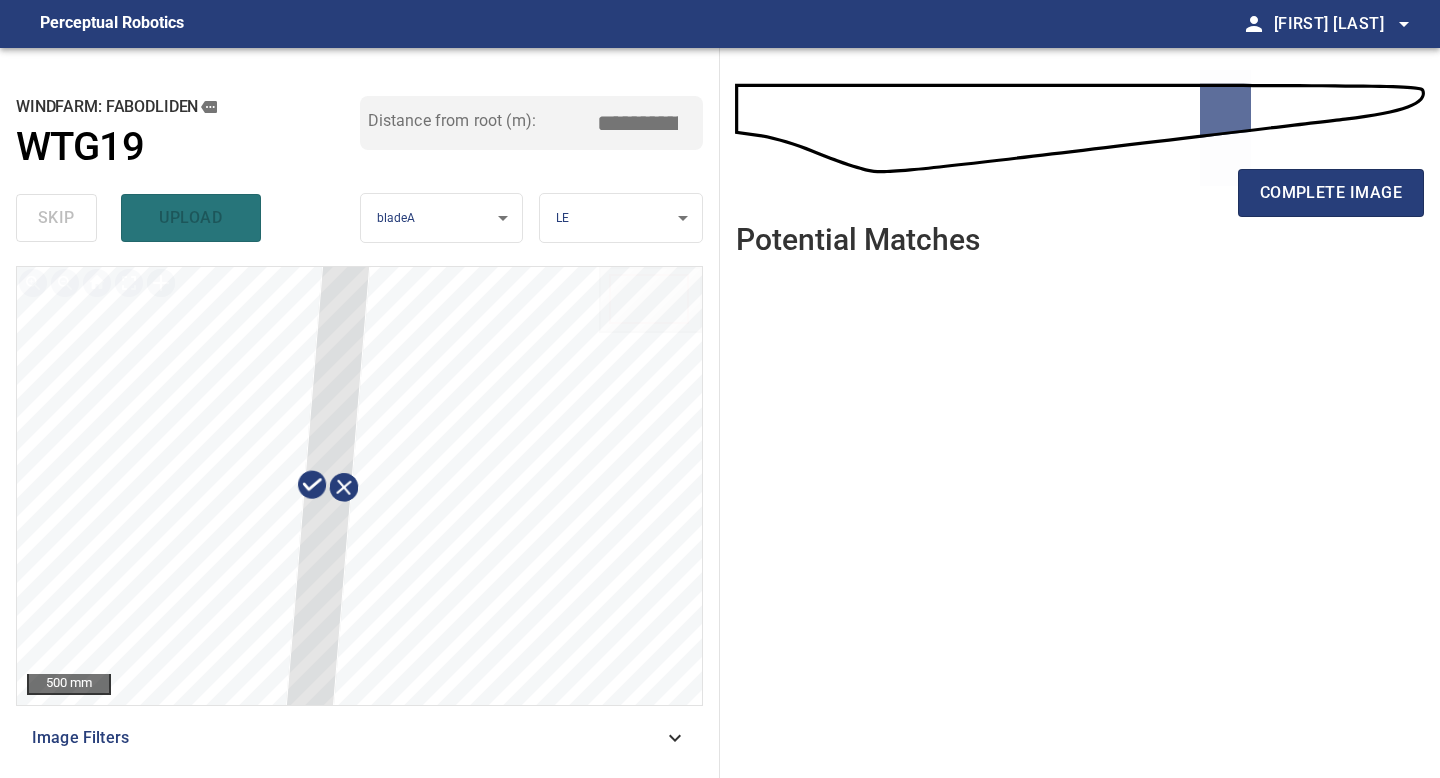 click on "**********" at bounding box center [360, 413] 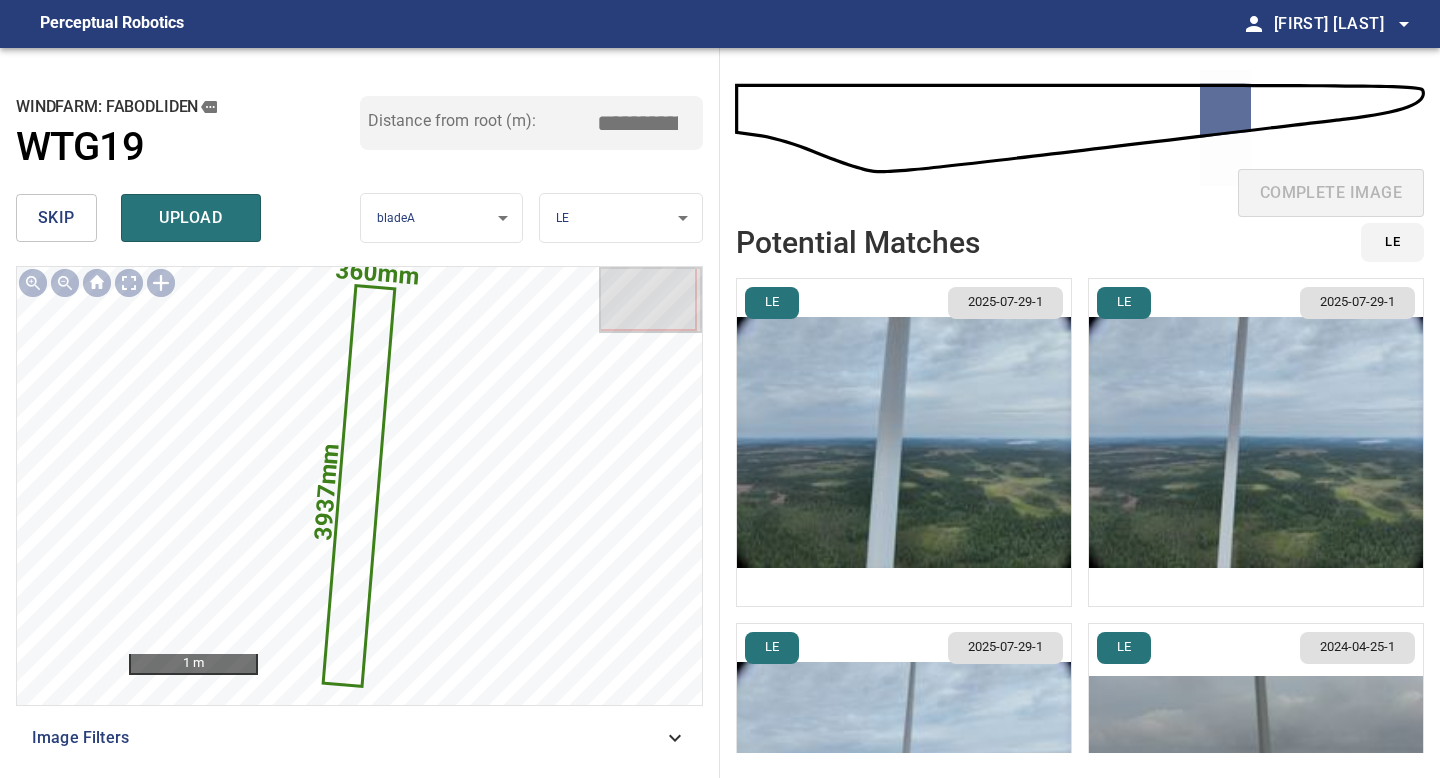 click at bounding box center [904, 442] 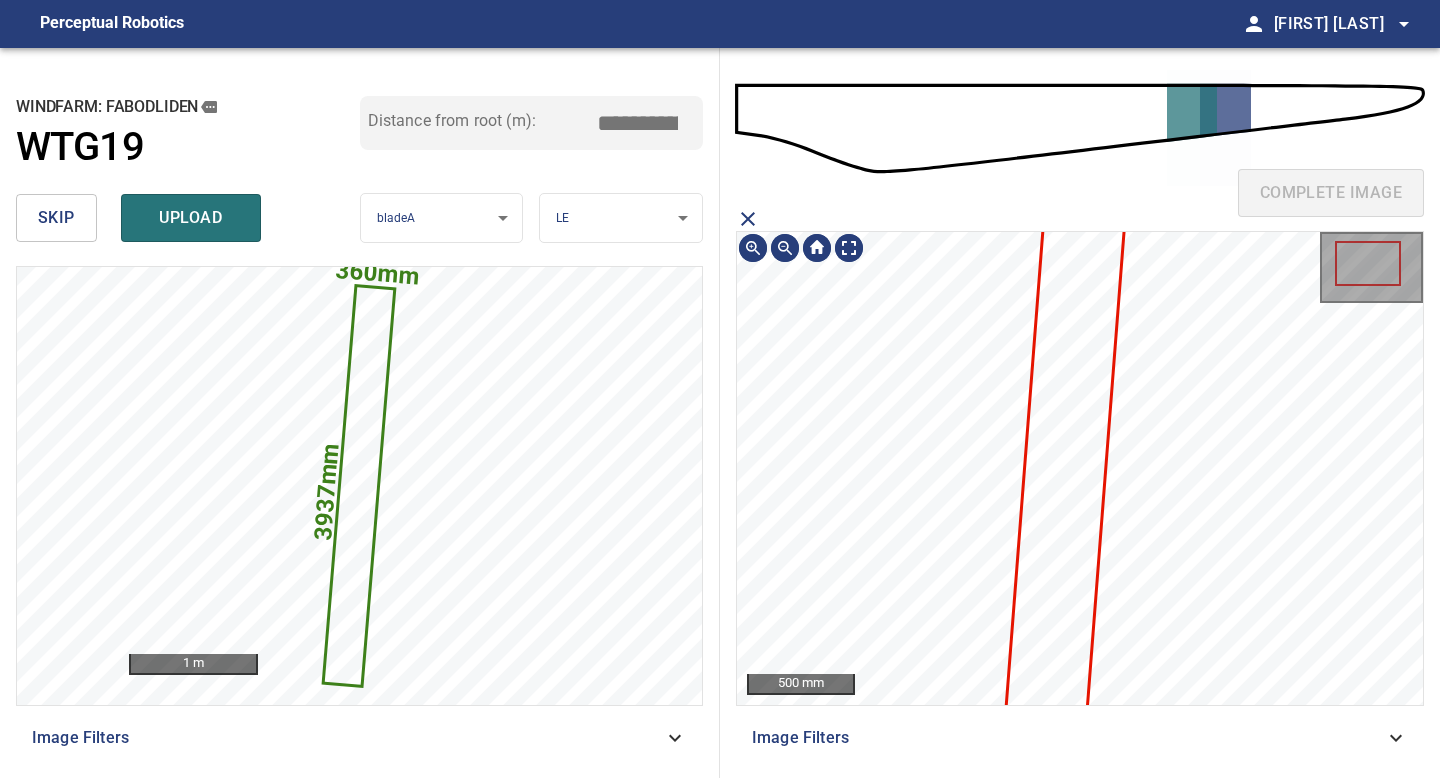 click 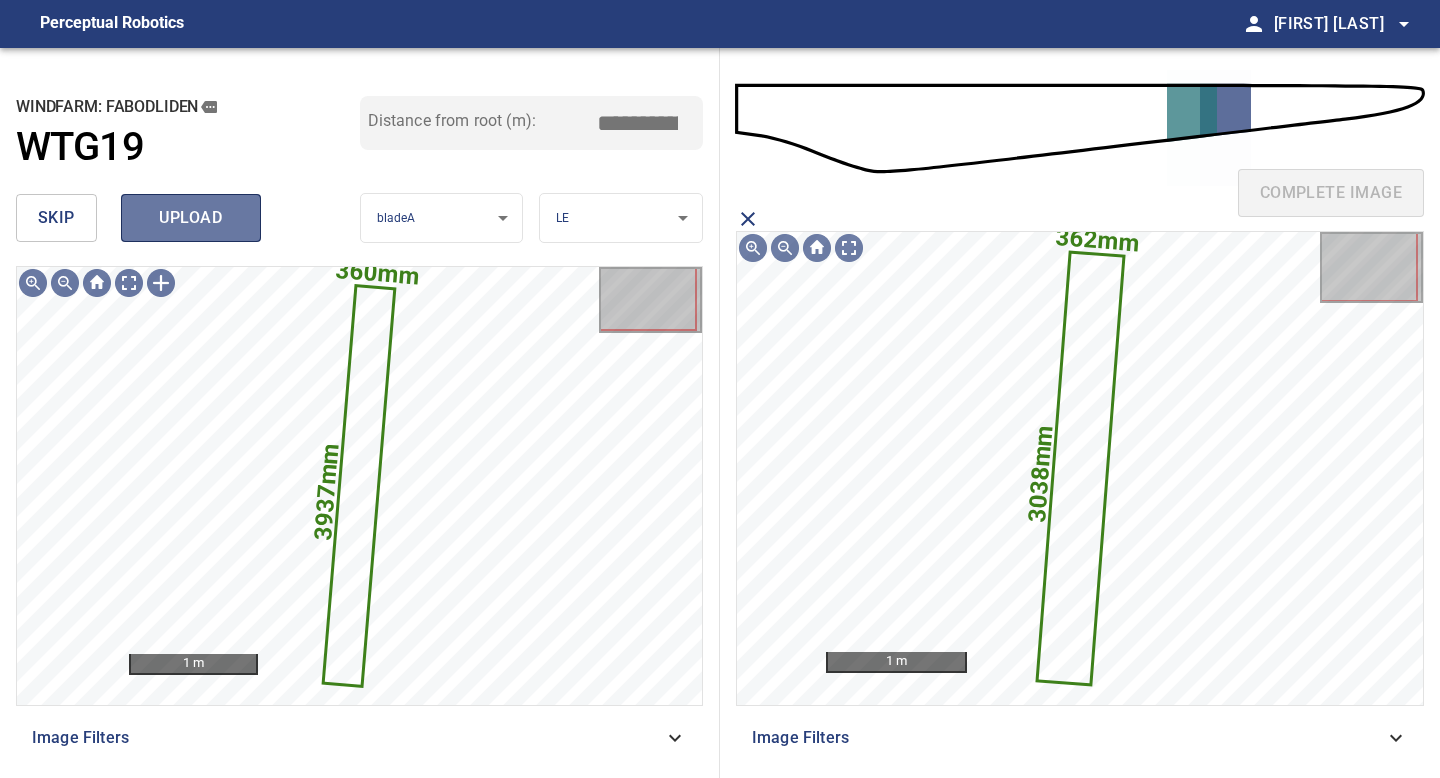 click on "upload" at bounding box center [191, 218] 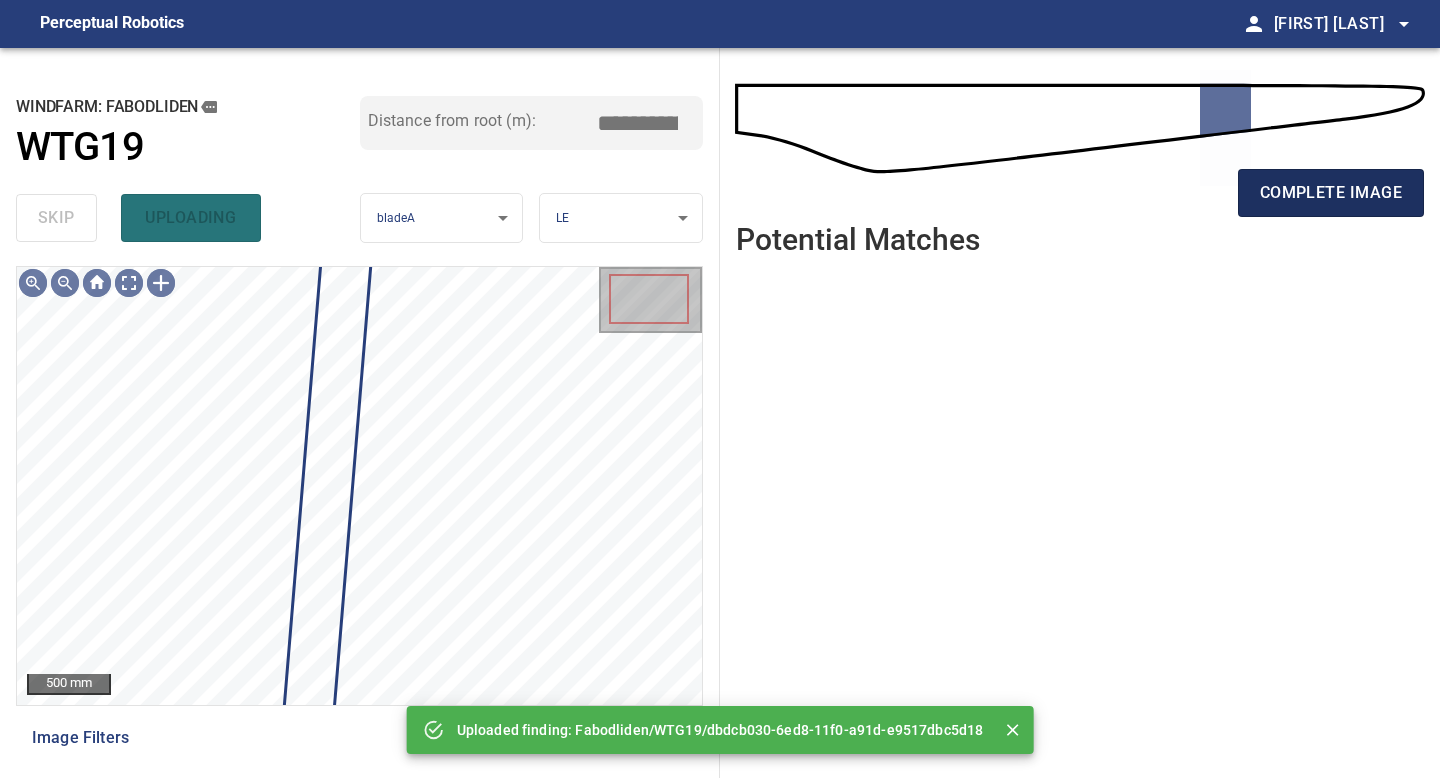 click on "complete image" at bounding box center [1331, 193] 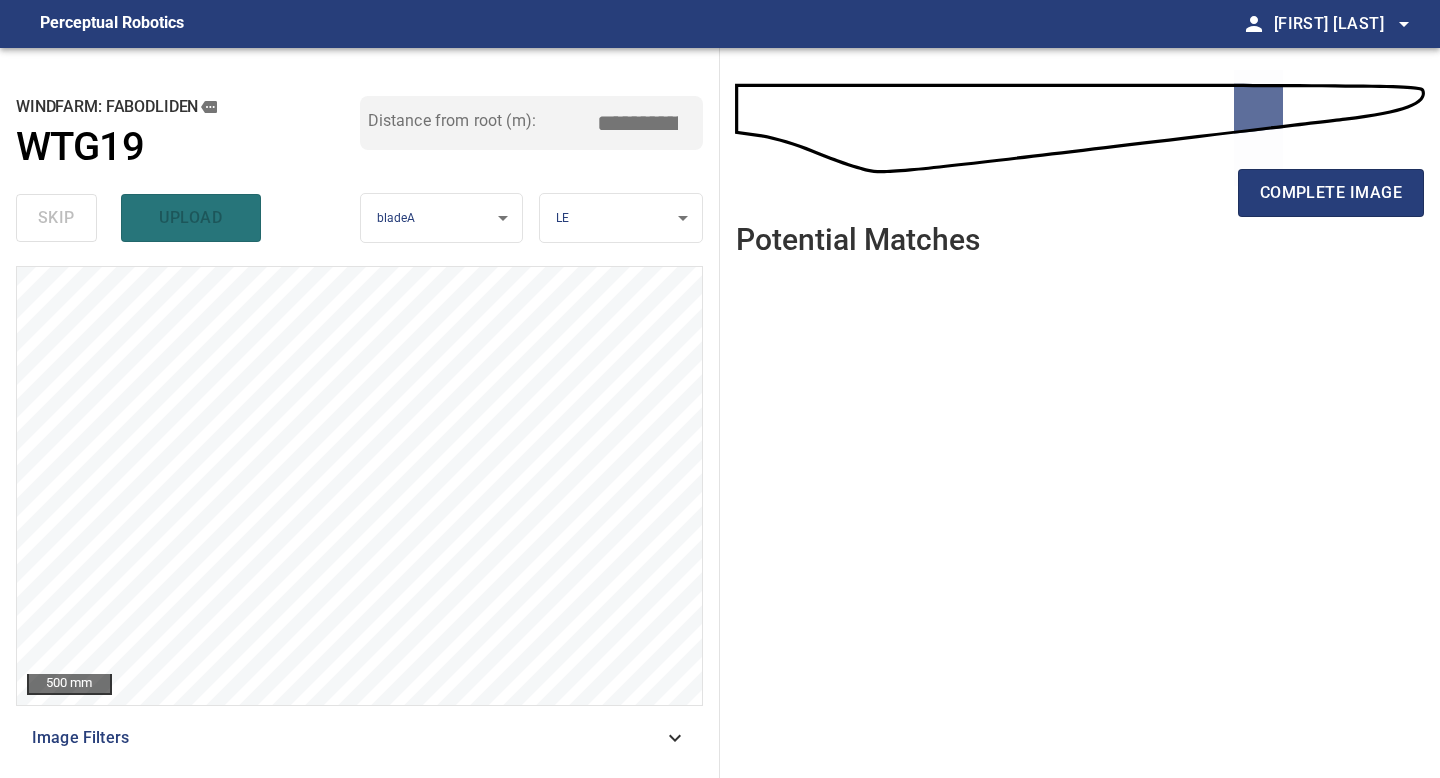 click at bounding box center (161, 283) 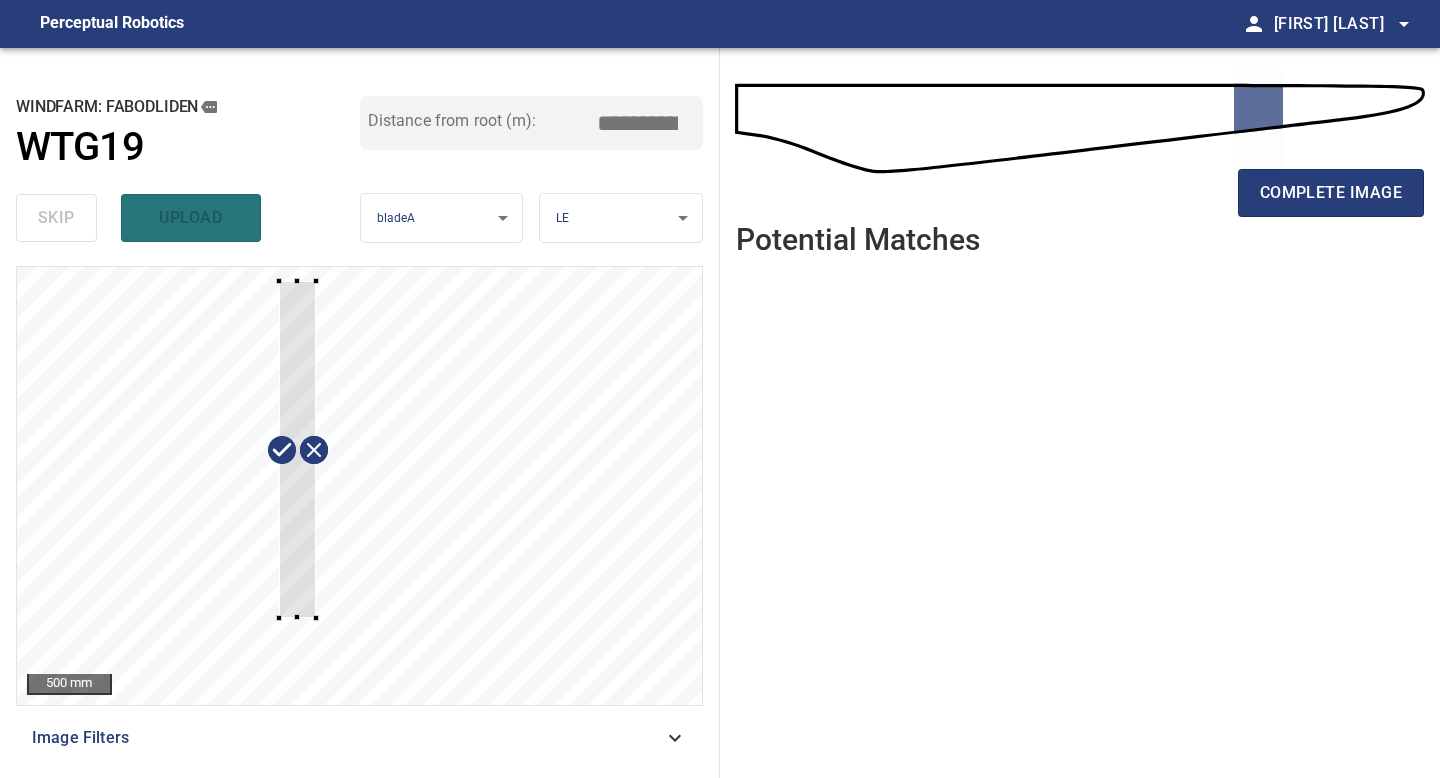 click at bounding box center (359, 486) 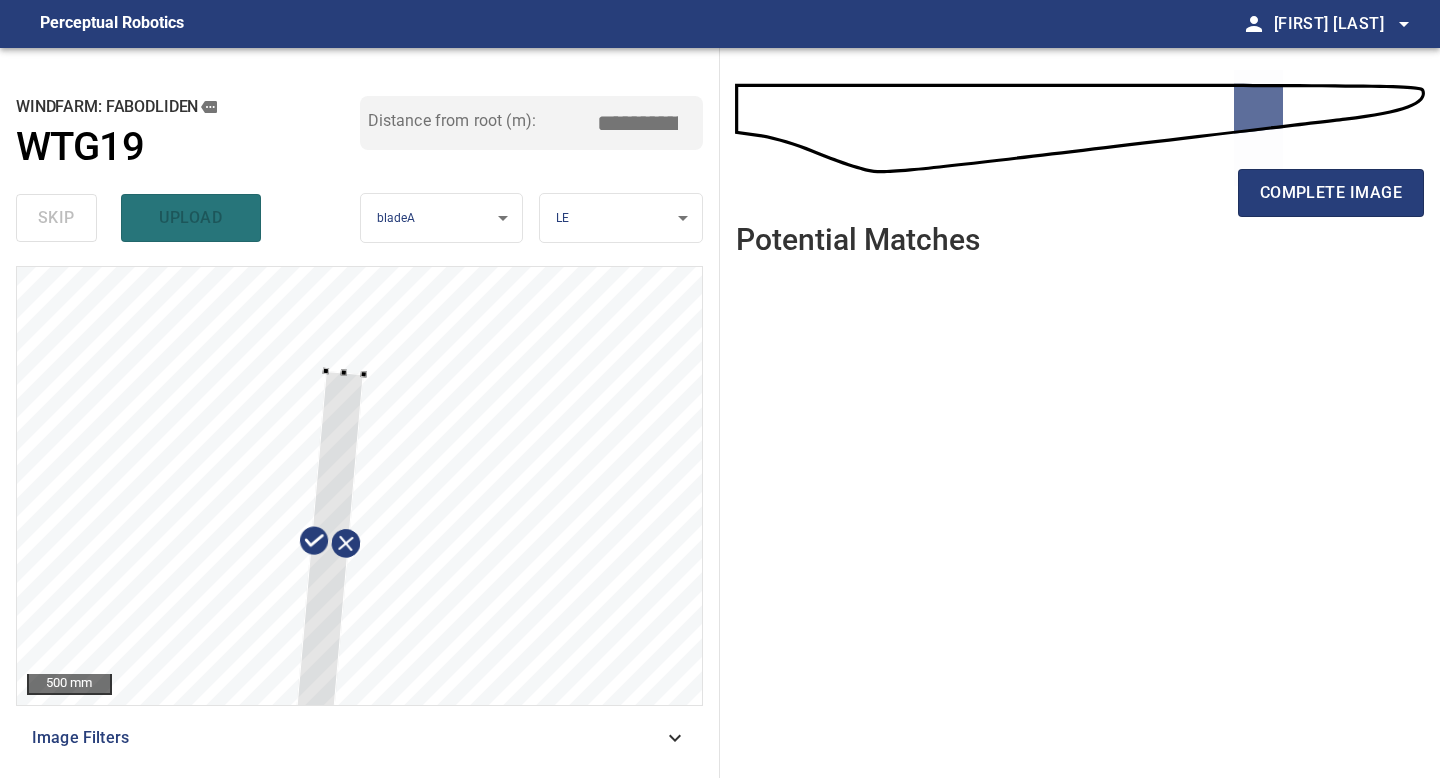 click at bounding box center (330, 542) 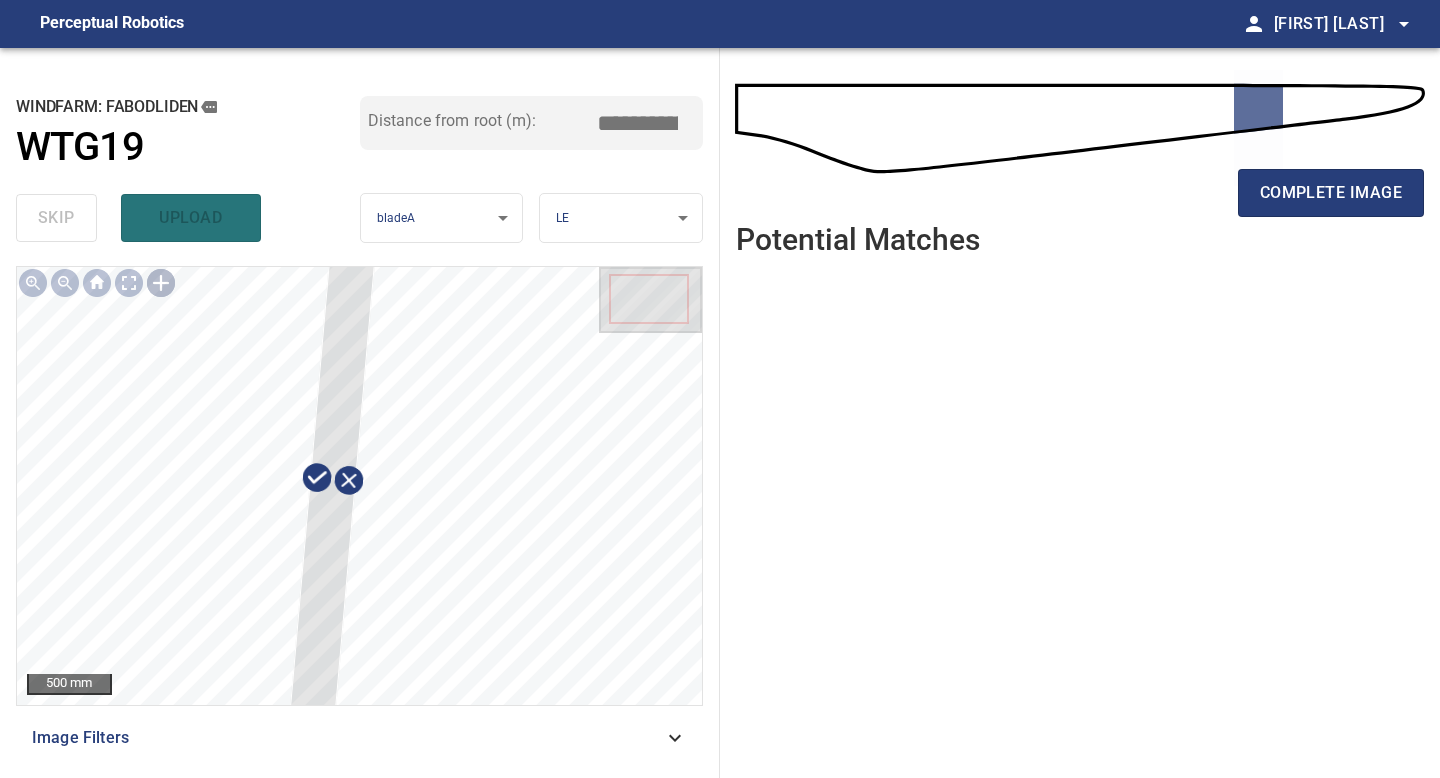 click on "**********" at bounding box center [360, 413] 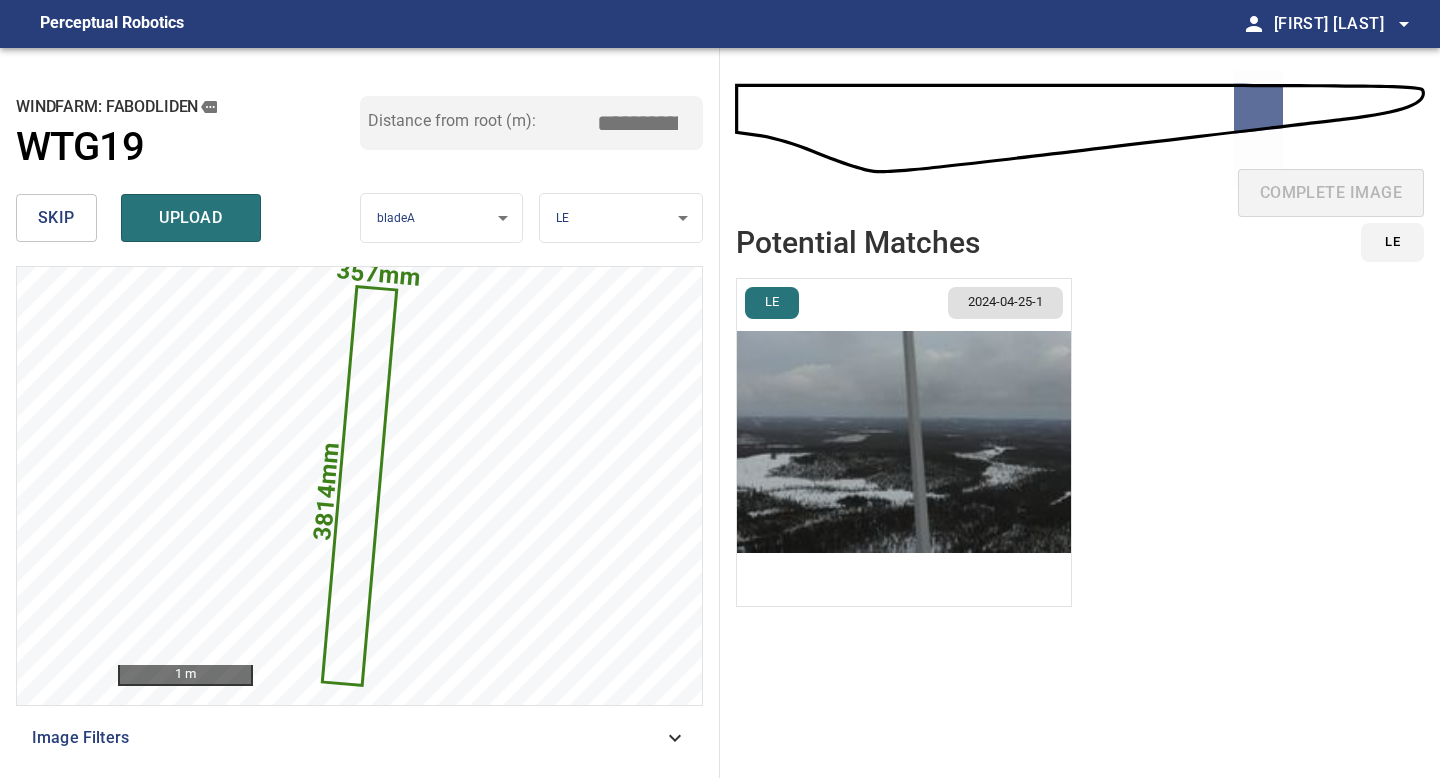 drag, startPoint x: 646, startPoint y: 130, endPoint x: 633, endPoint y: 130, distance: 13 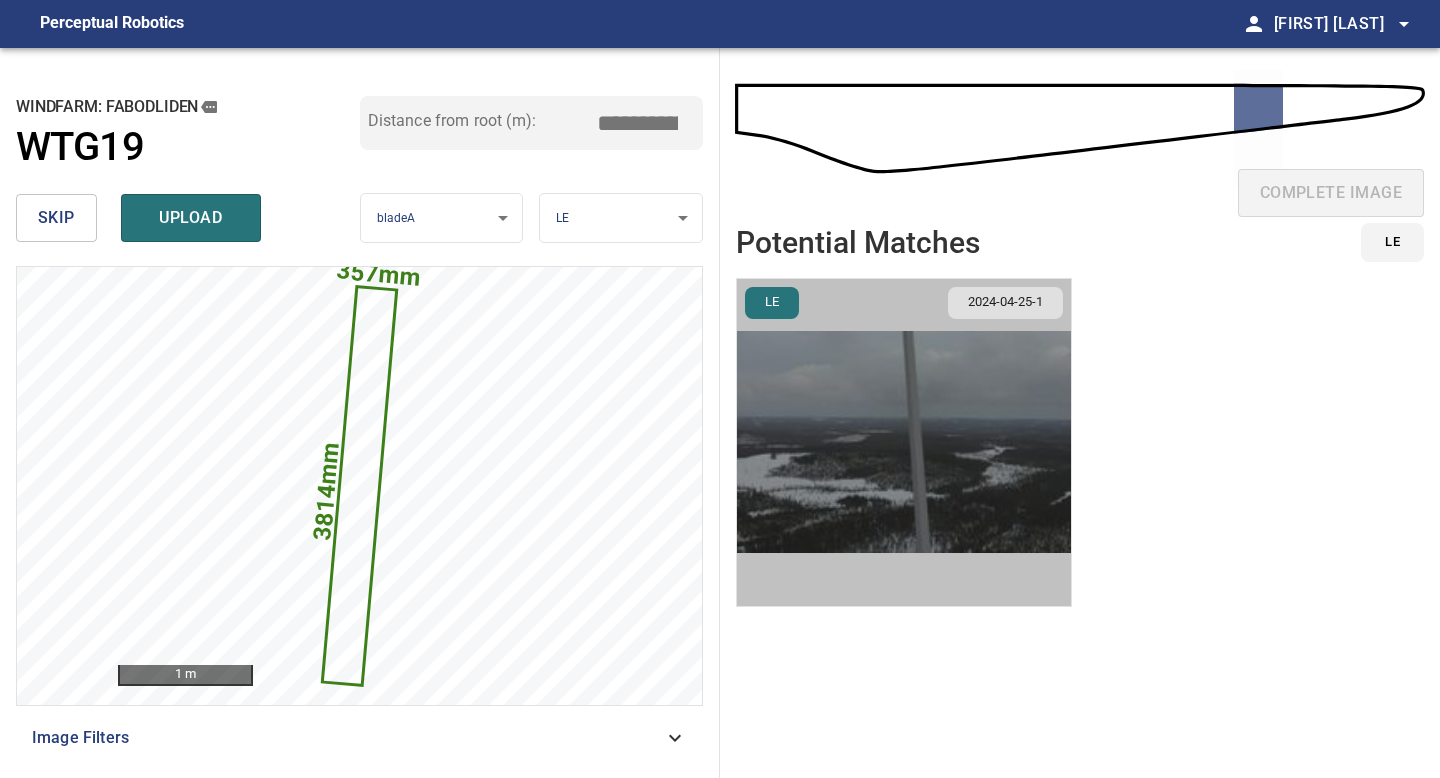 click at bounding box center [904, 442] 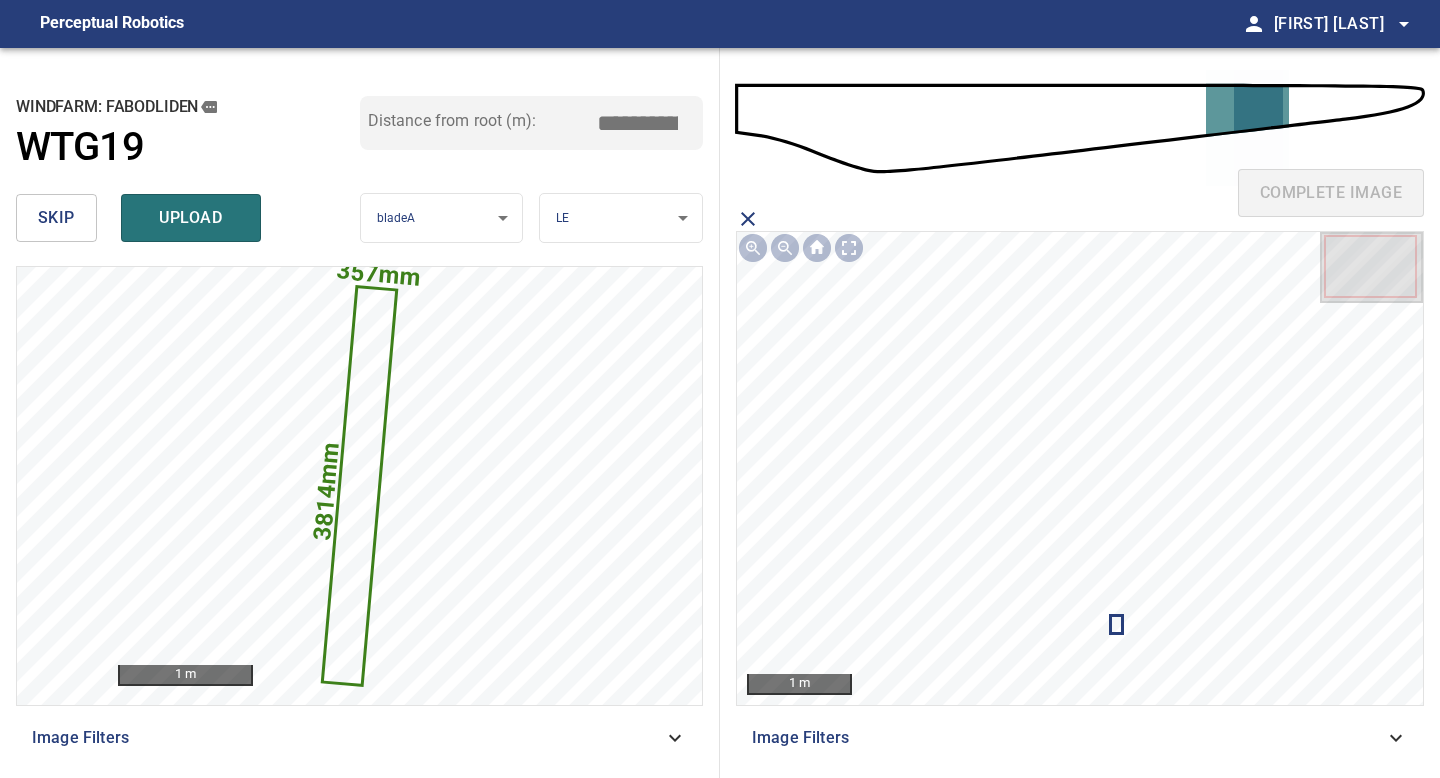 click on "*****" at bounding box center (645, 123) 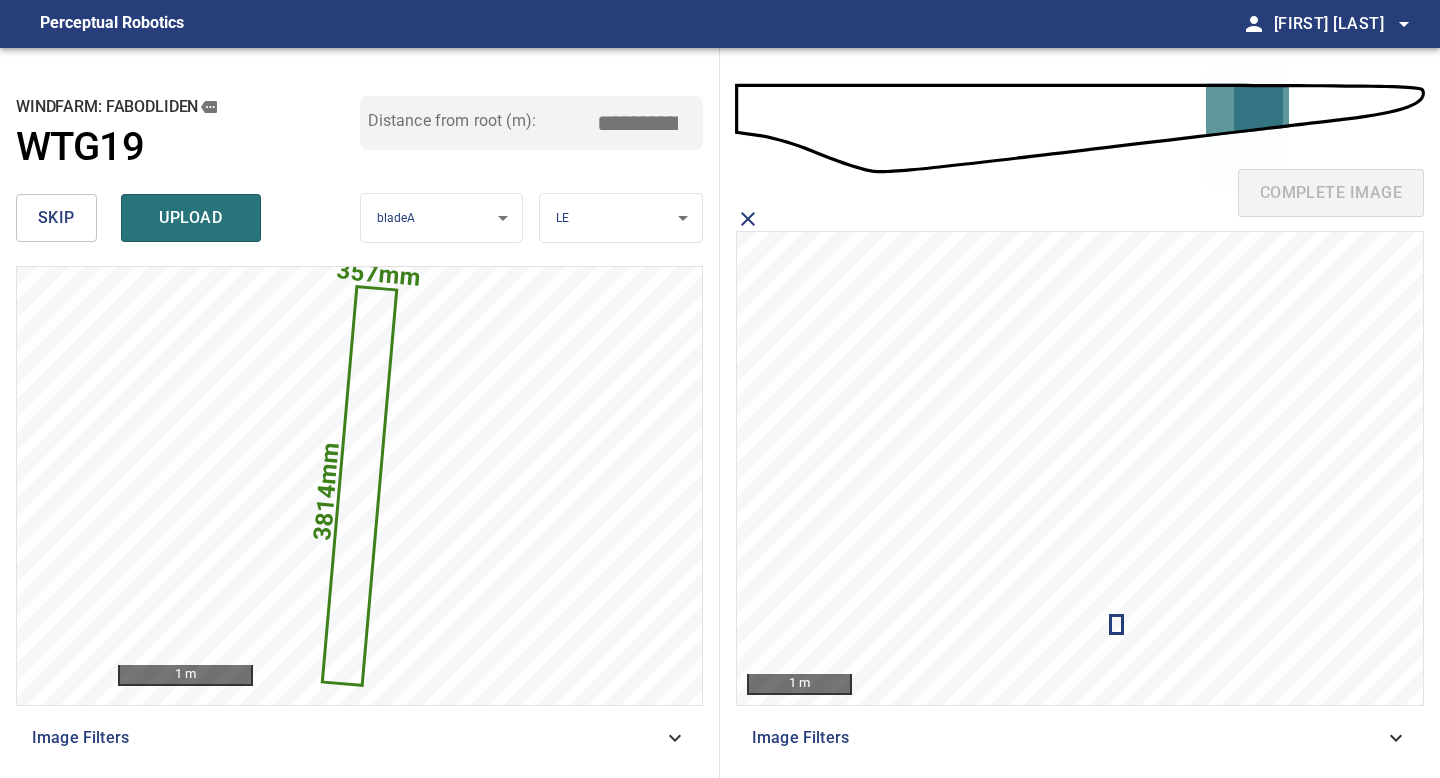 click on "*****" at bounding box center (645, 123) 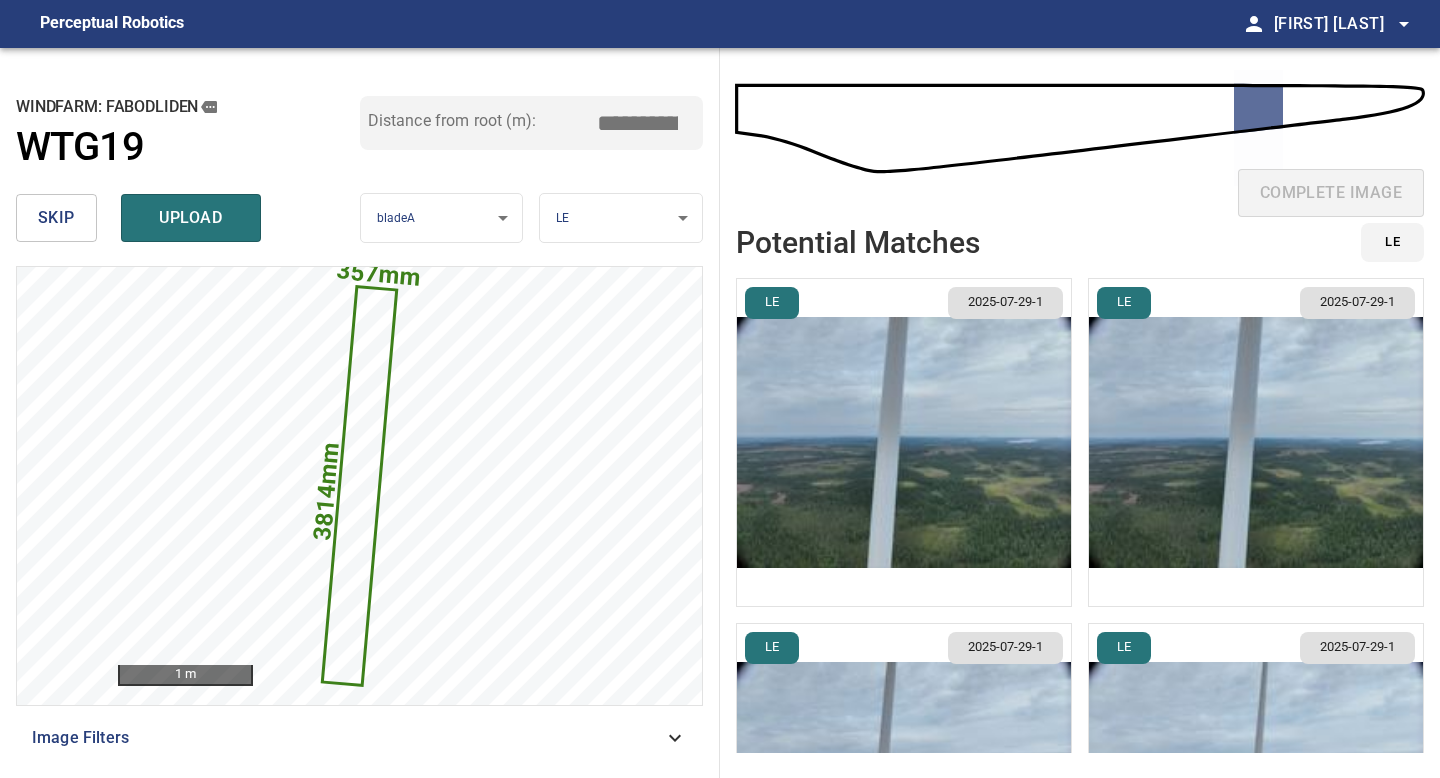 click on "*****" at bounding box center (645, 123) 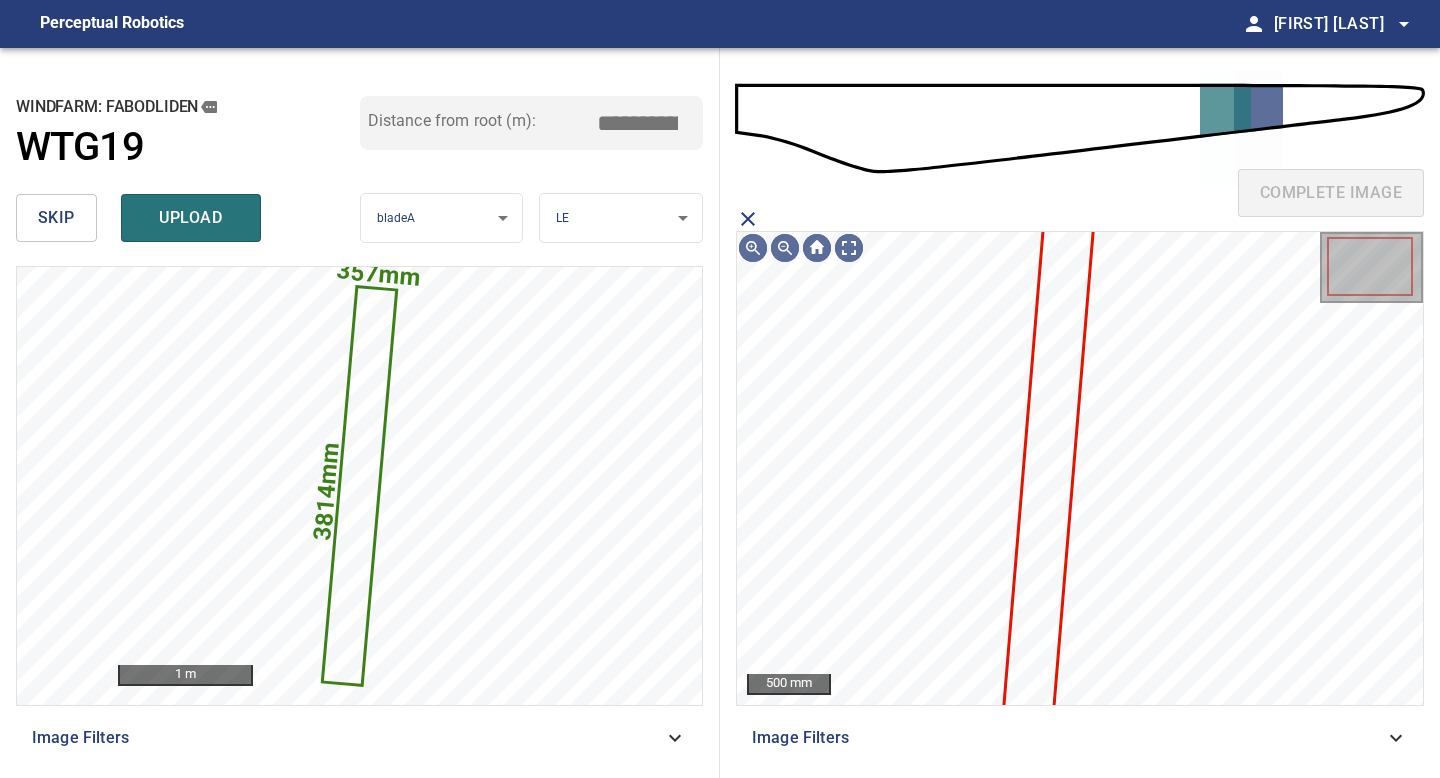 click 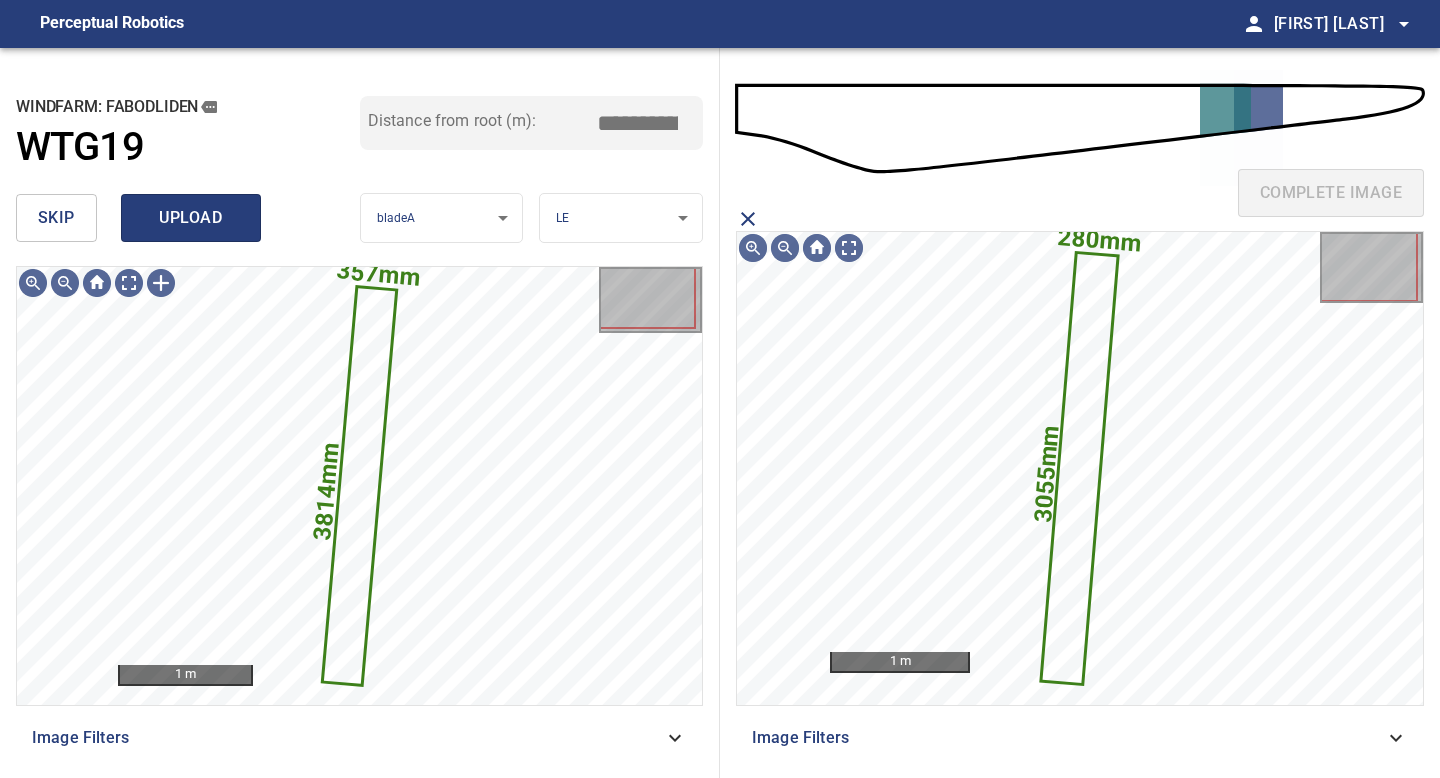 click on "upload" at bounding box center [191, 218] 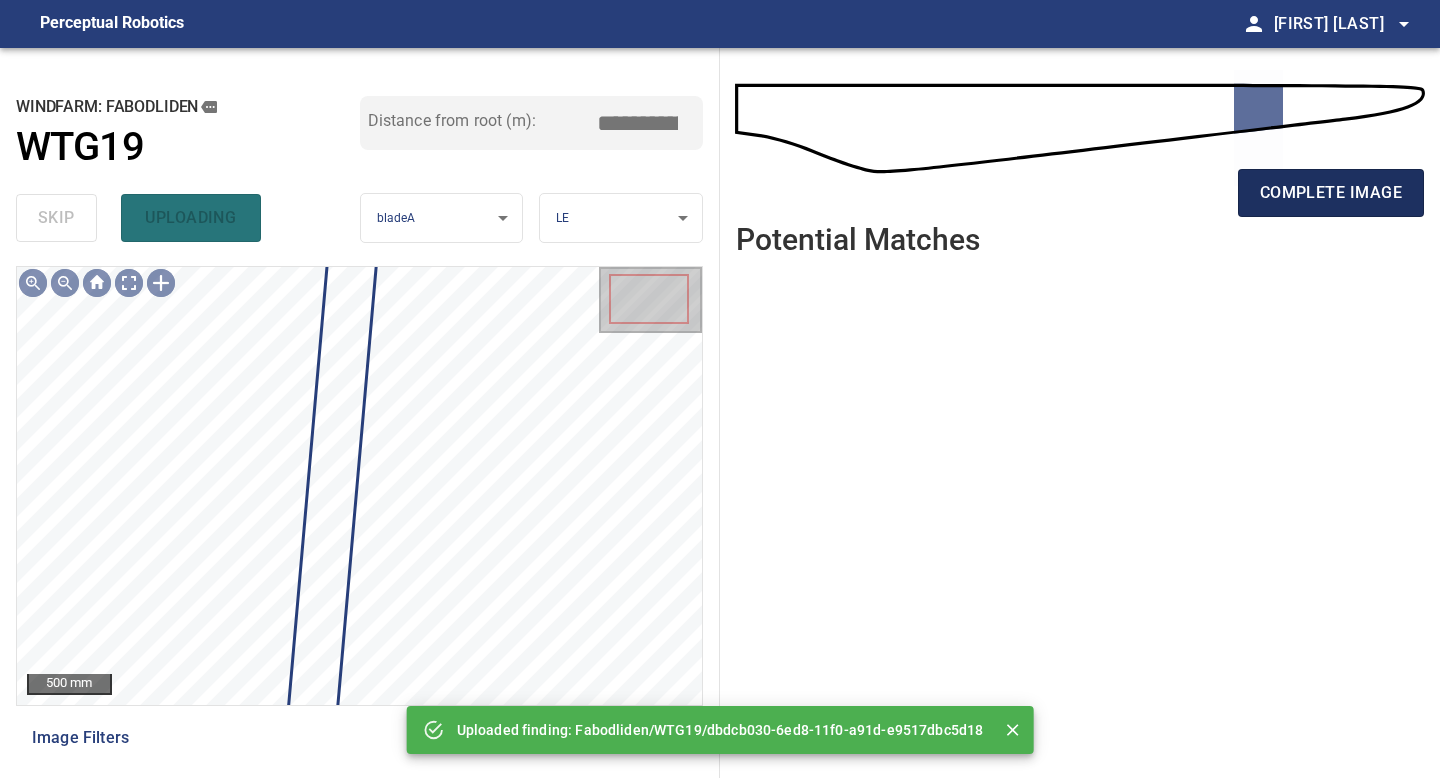 click on "complete image" at bounding box center [1331, 193] 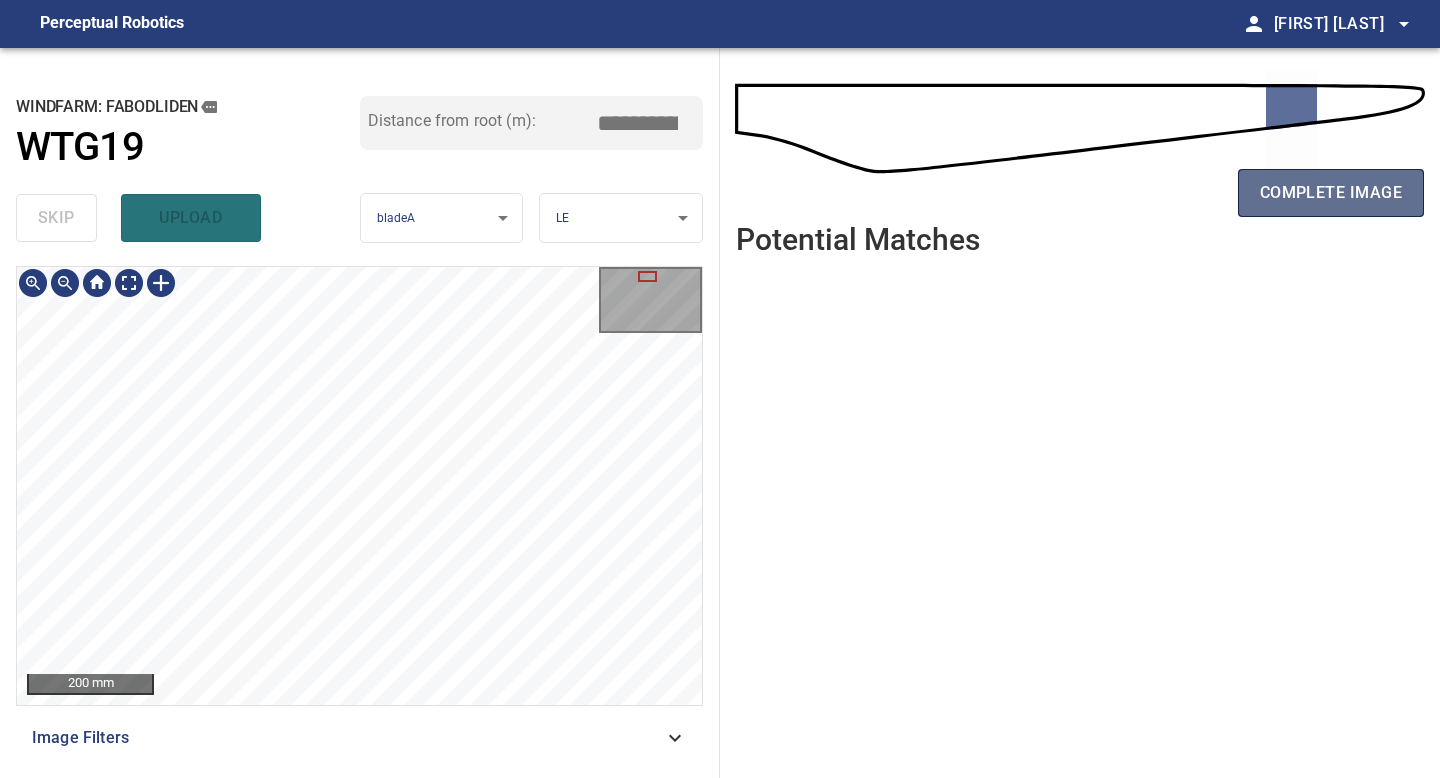 click on "complete image" at bounding box center [1331, 193] 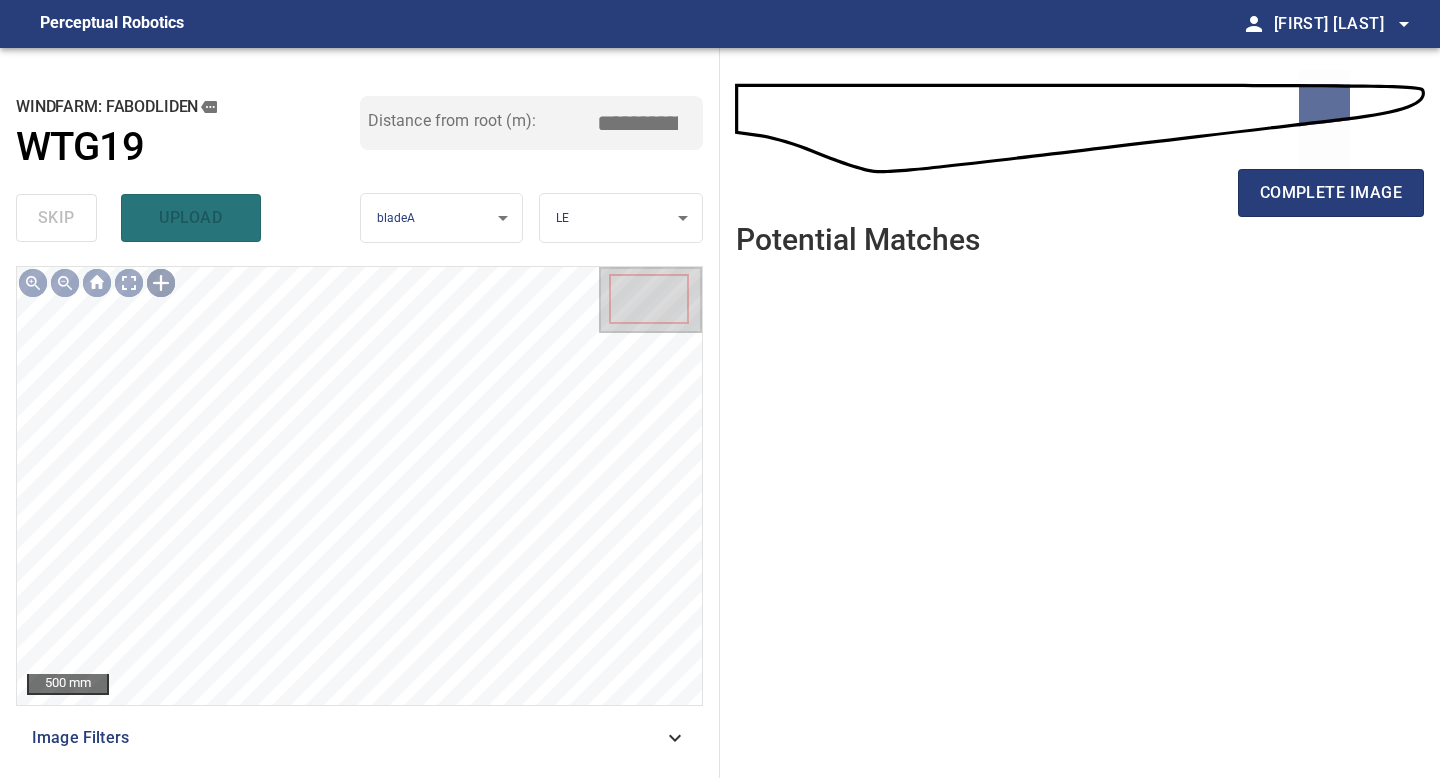 click at bounding box center (161, 283) 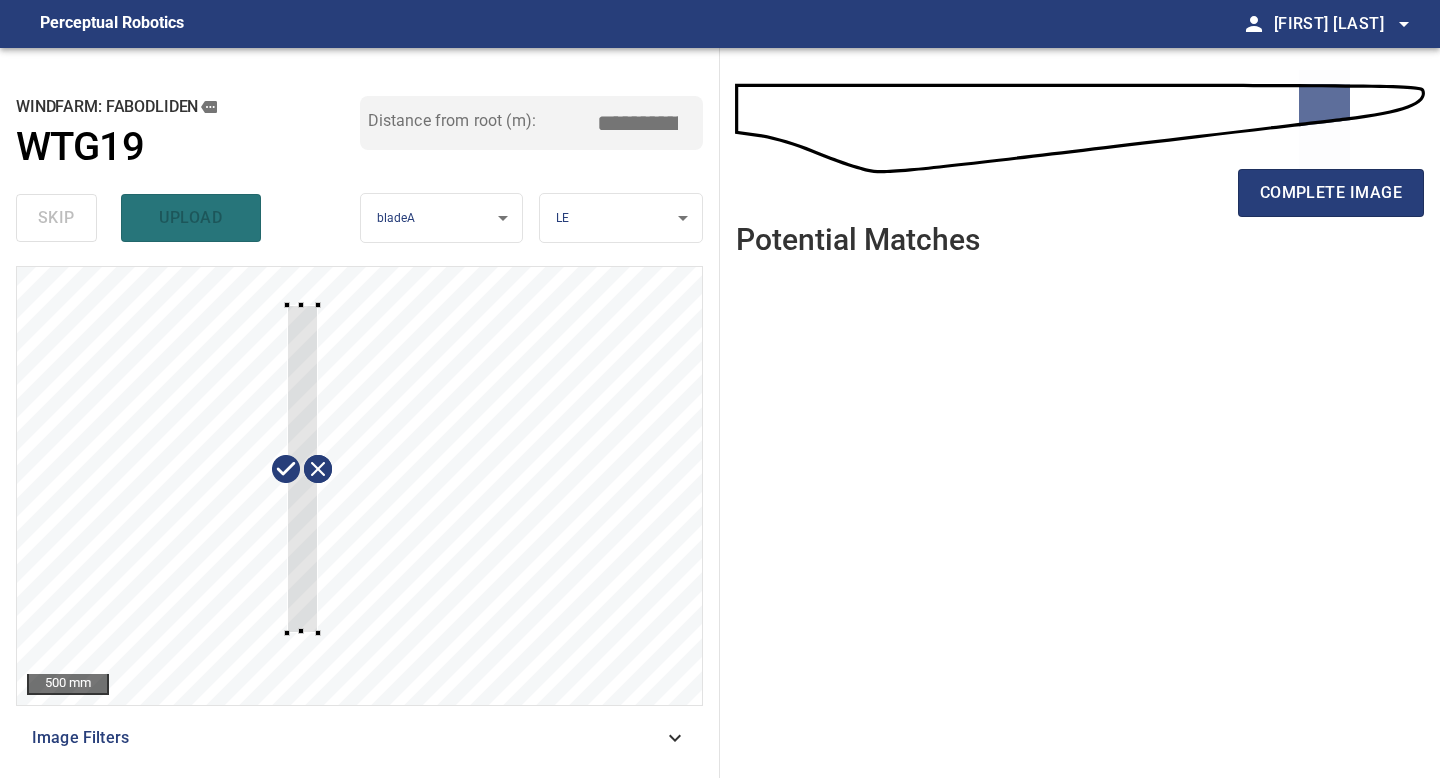 click at bounding box center [359, 486] 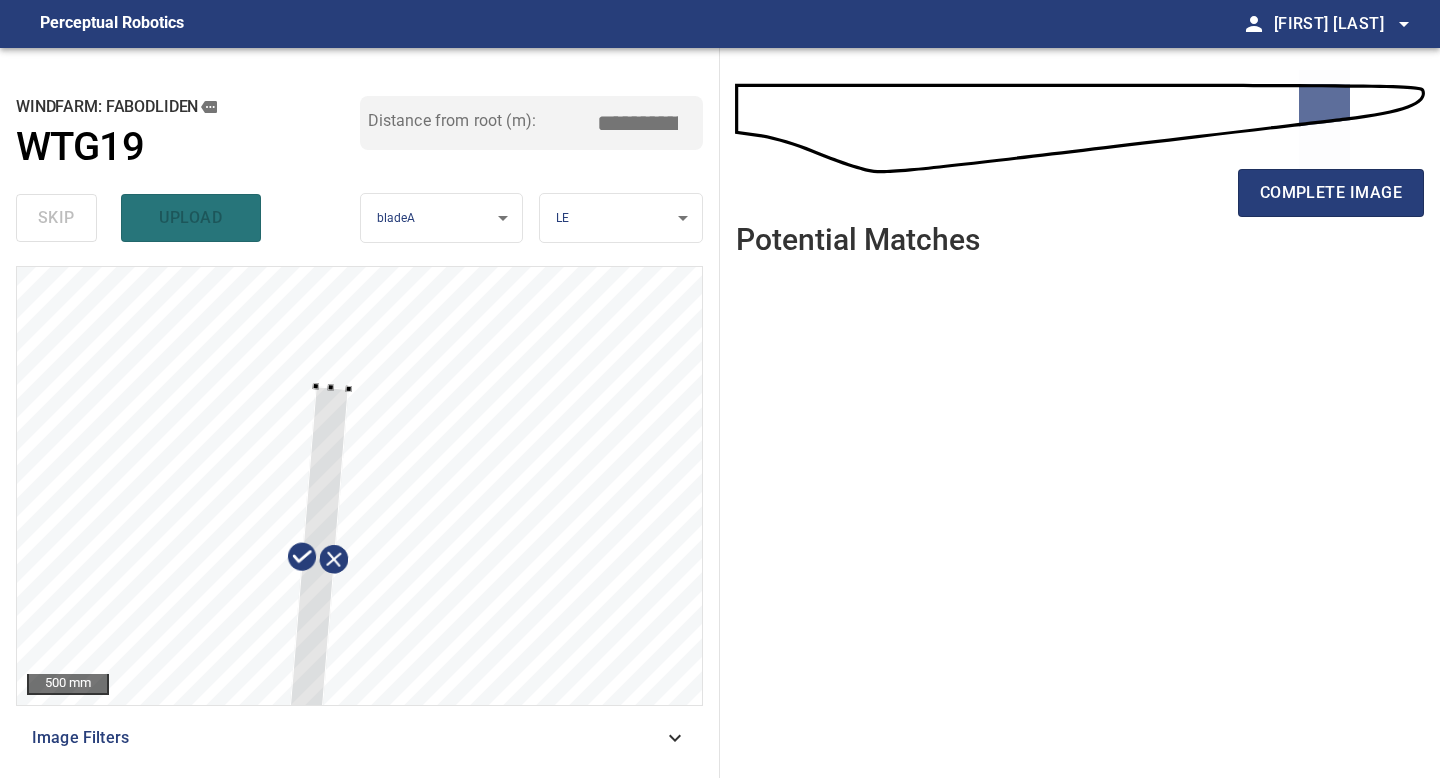 click at bounding box center (318, 557) 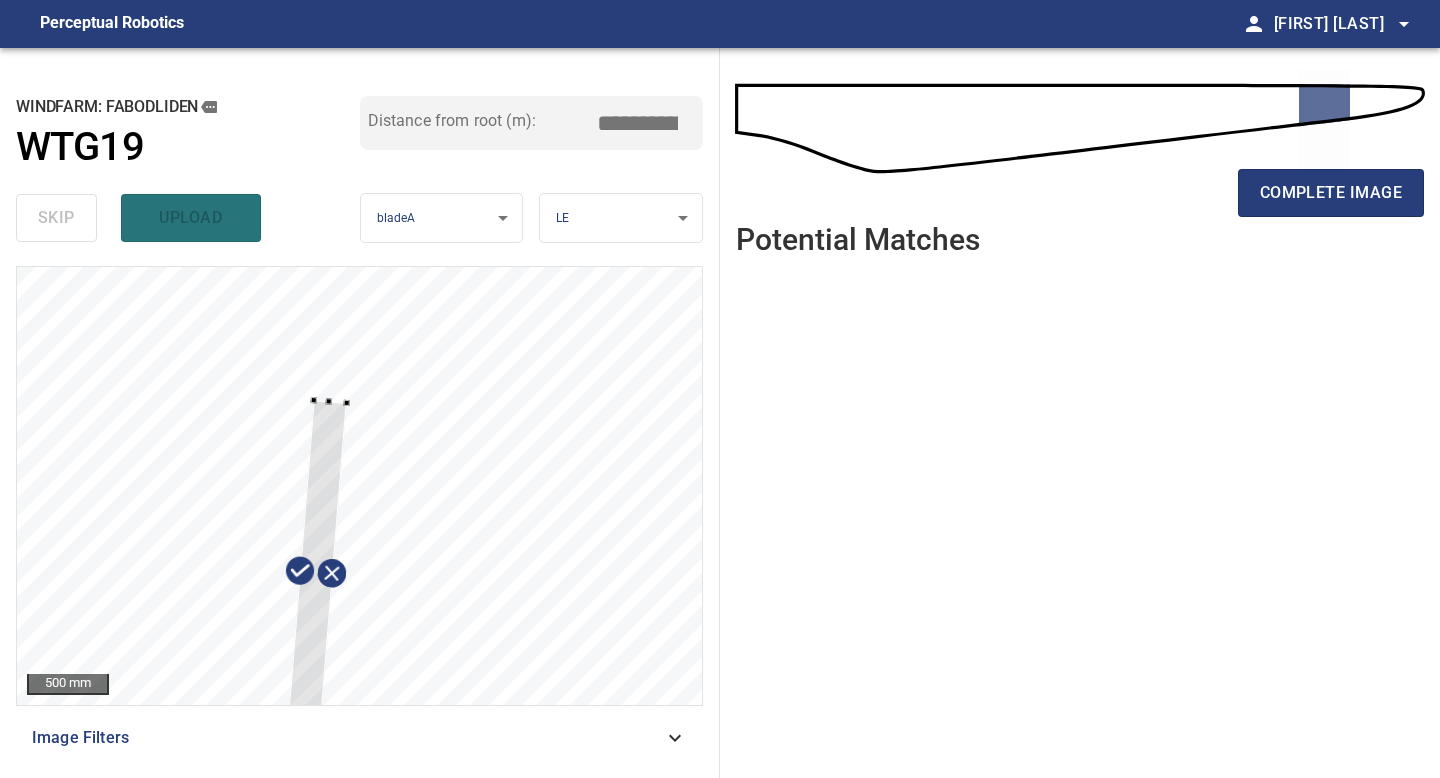 click at bounding box center (316, 571) 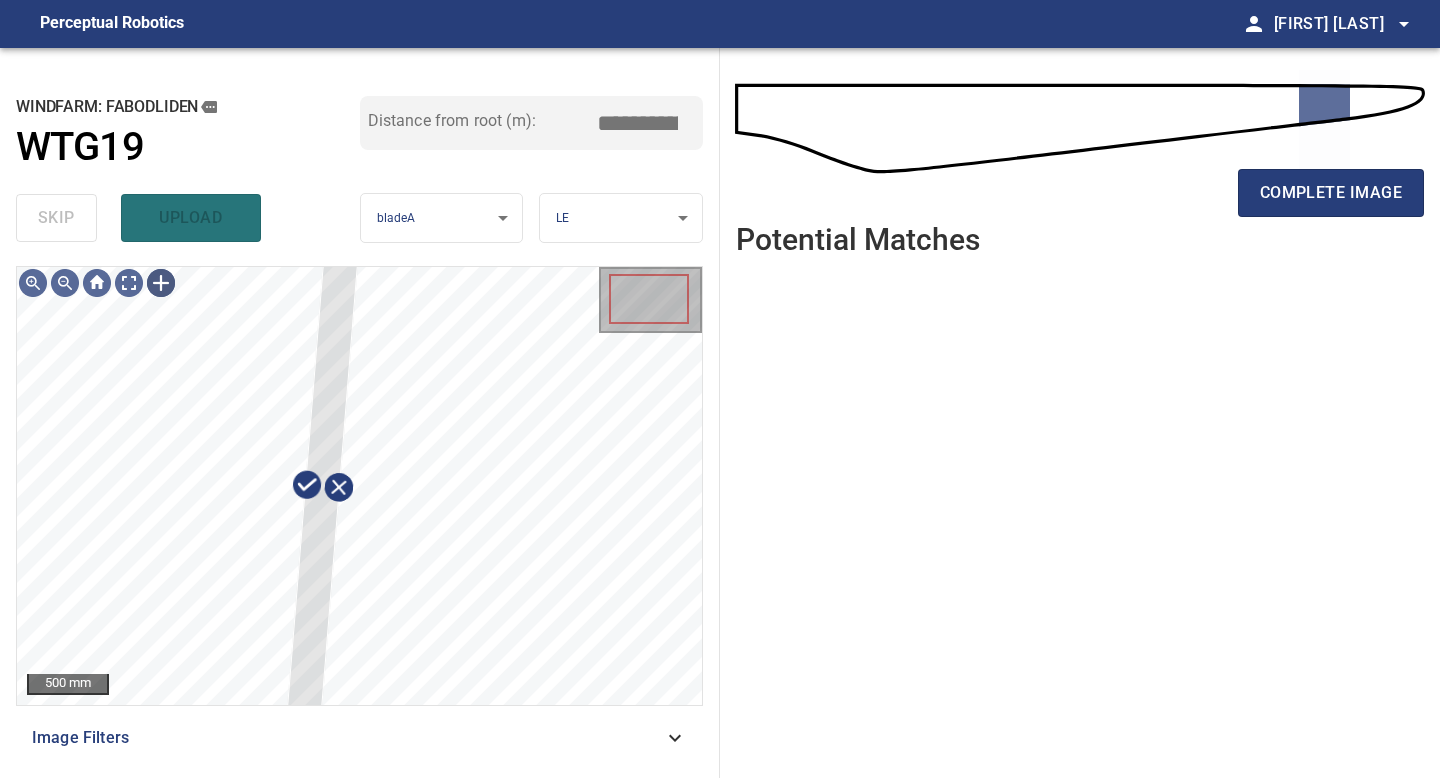 click on "**********" at bounding box center (360, 413) 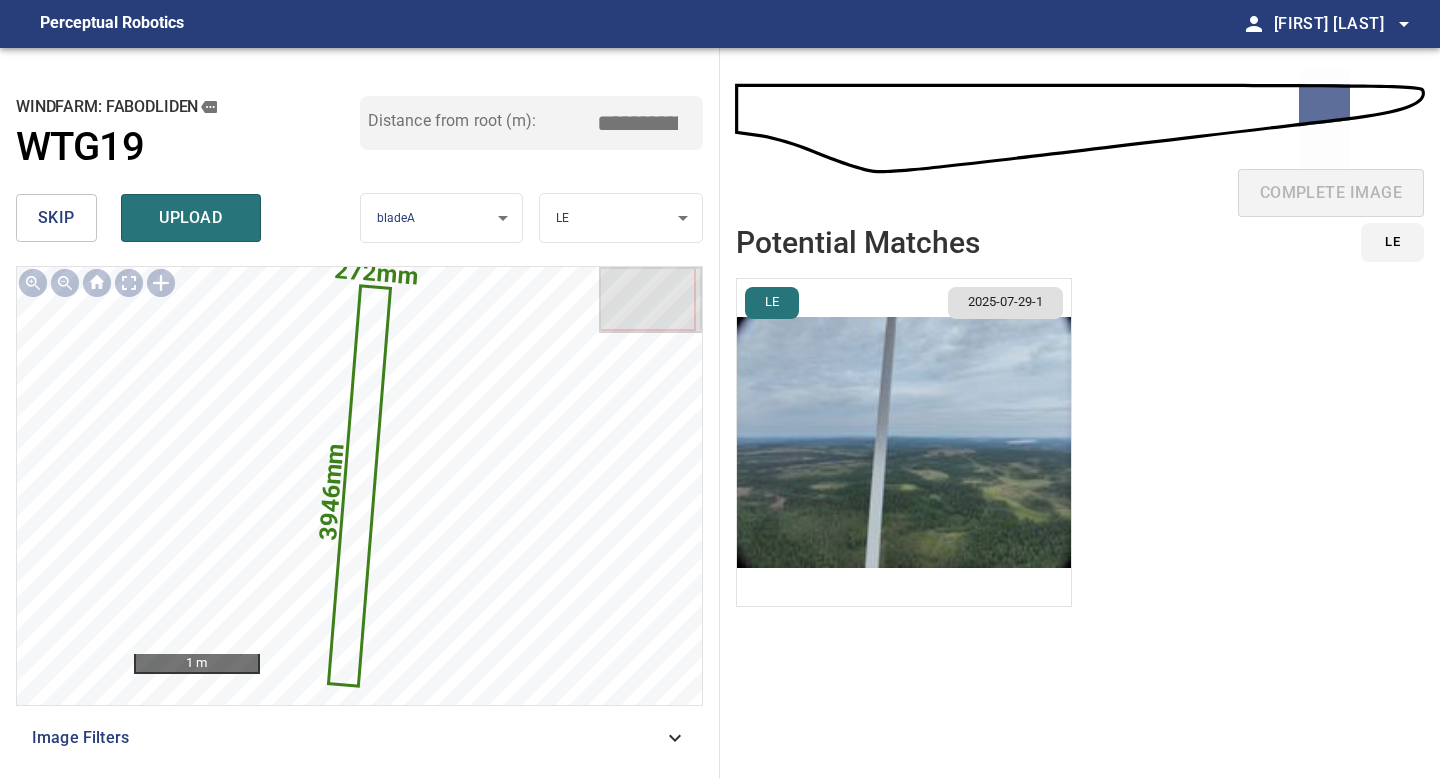 click on "*****" at bounding box center [645, 123] 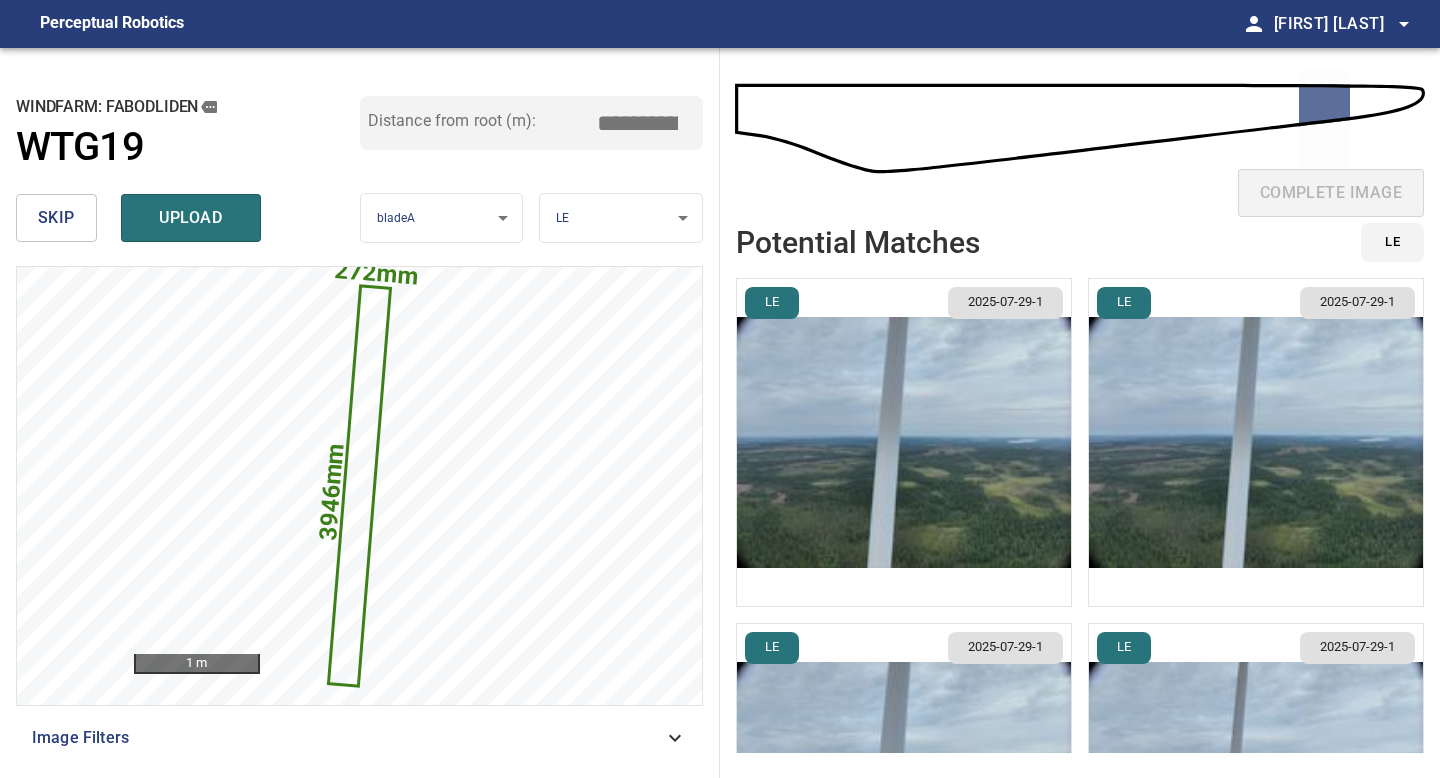 type on "*****" 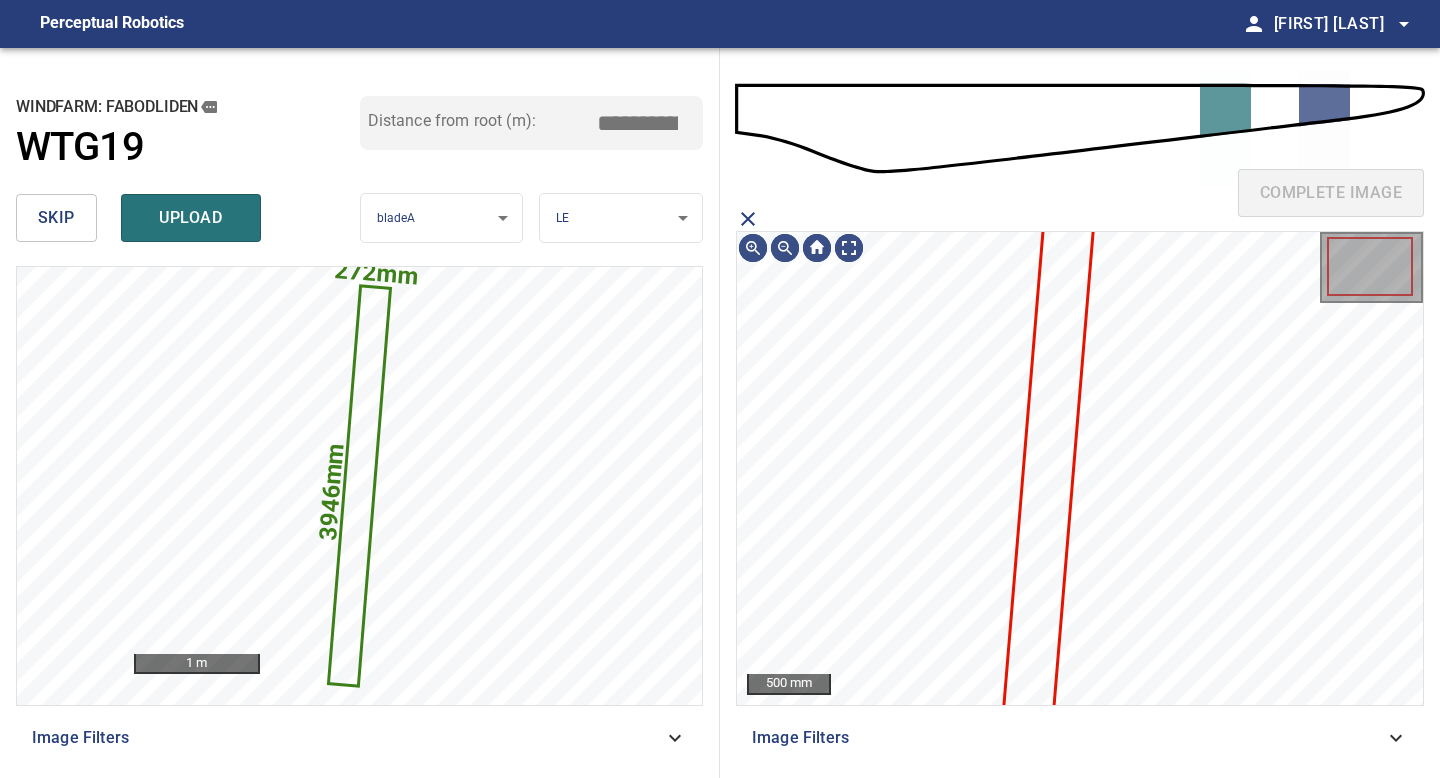 click 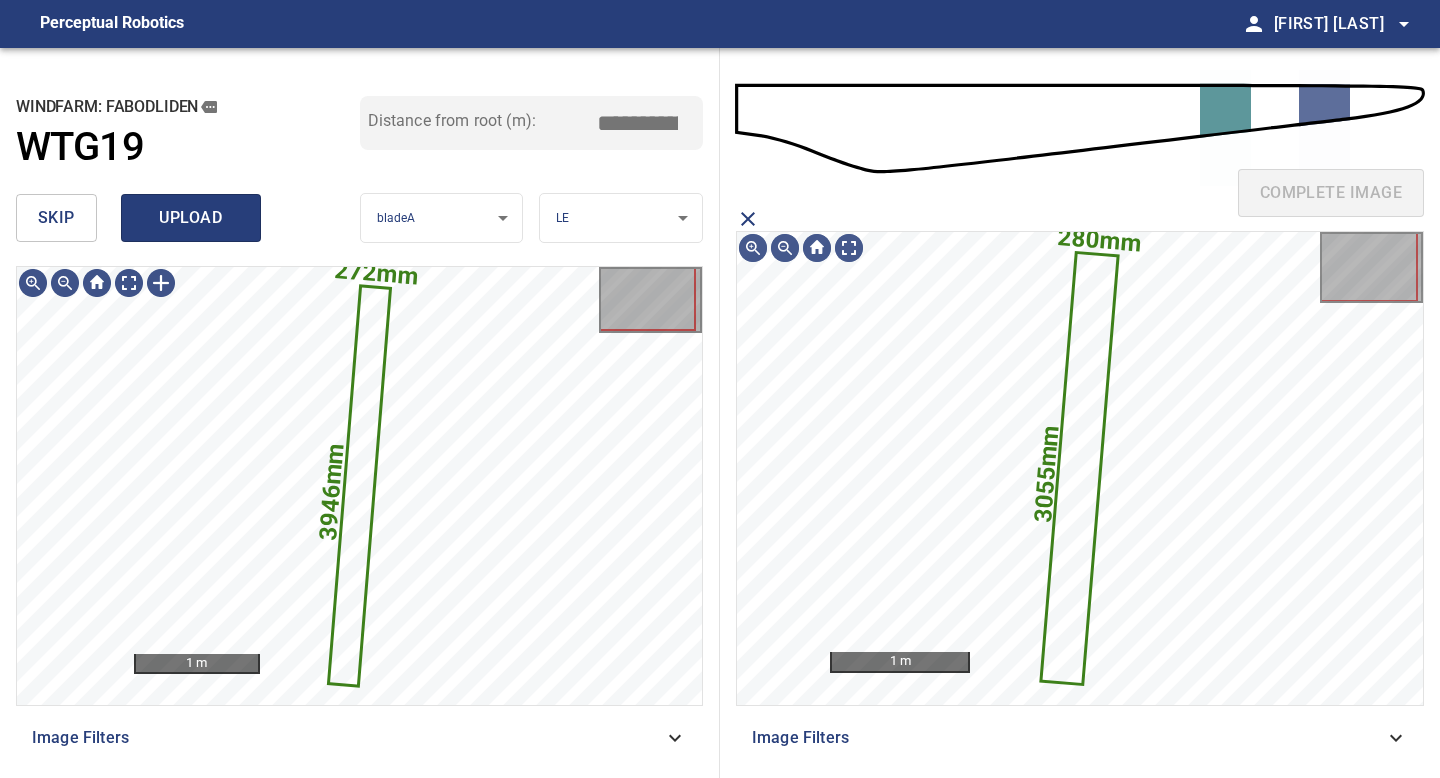 click on "upload" at bounding box center [191, 218] 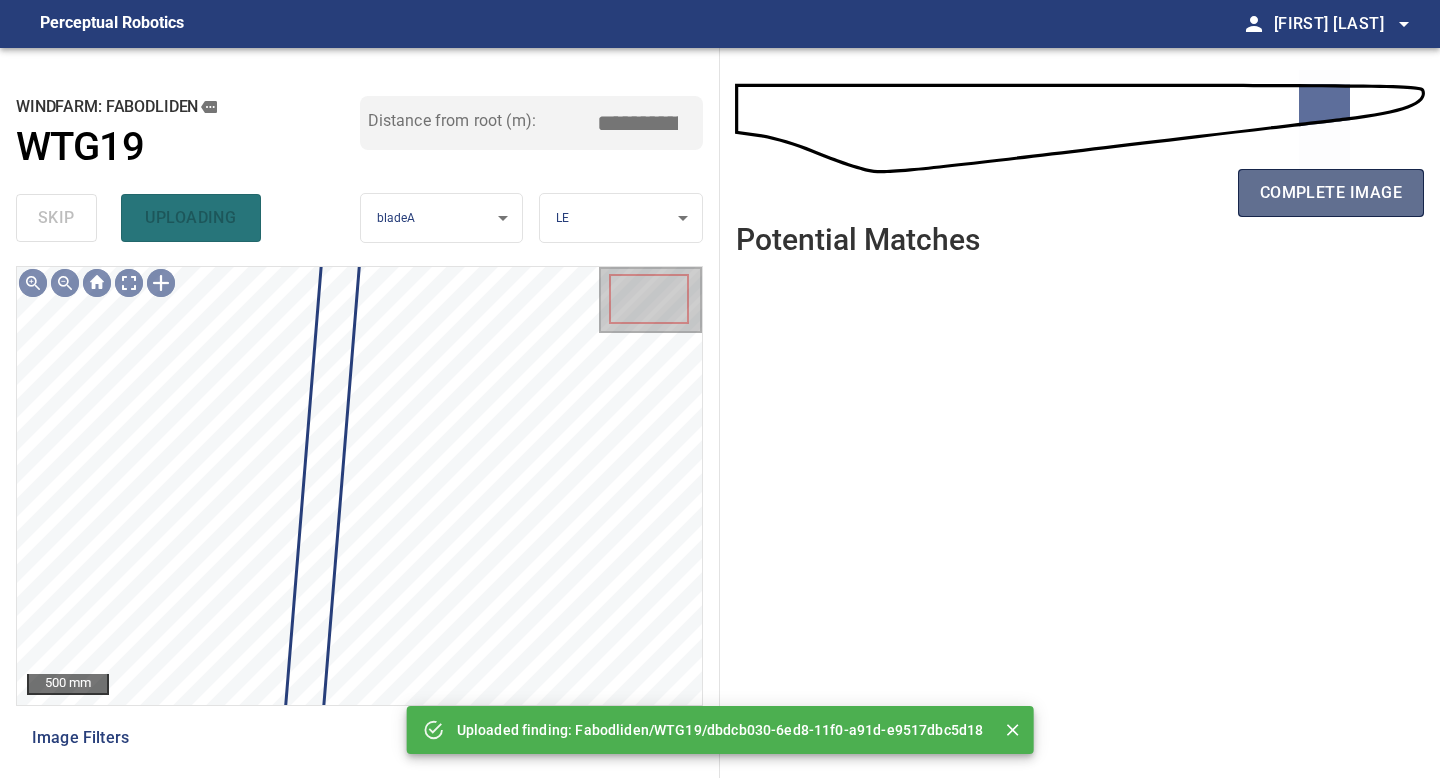 click on "complete image" at bounding box center [1331, 193] 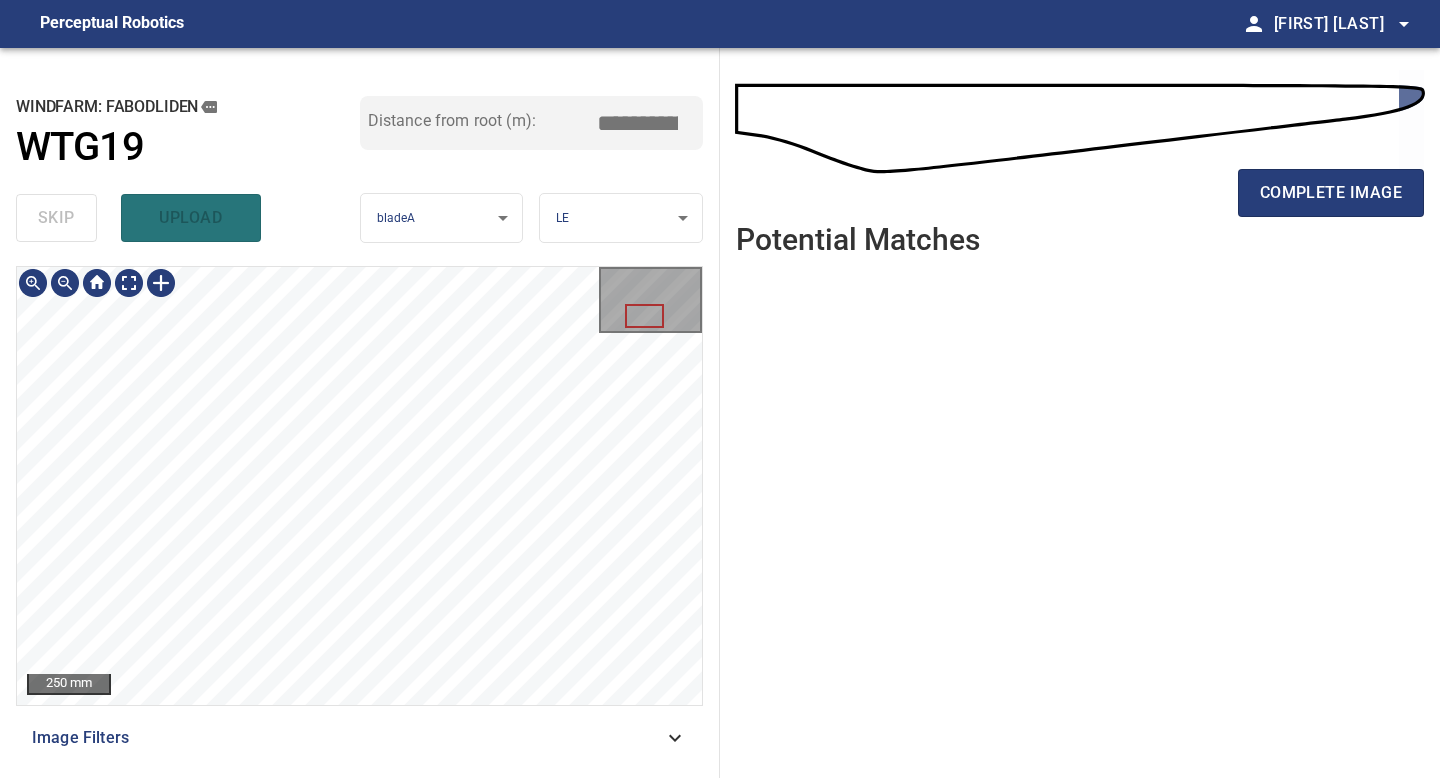 click at bounding box center (161, 283) 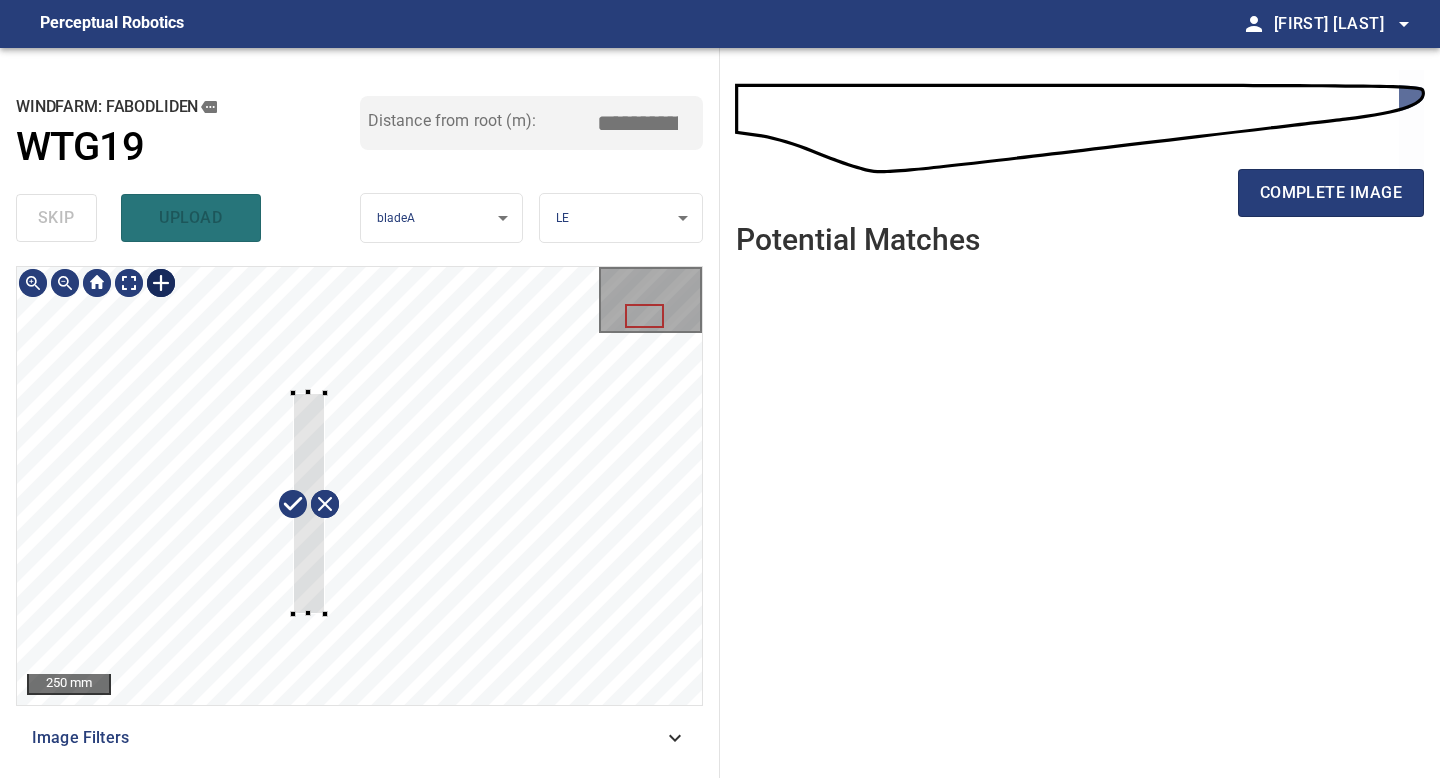 click at bounding box center (359, 486) 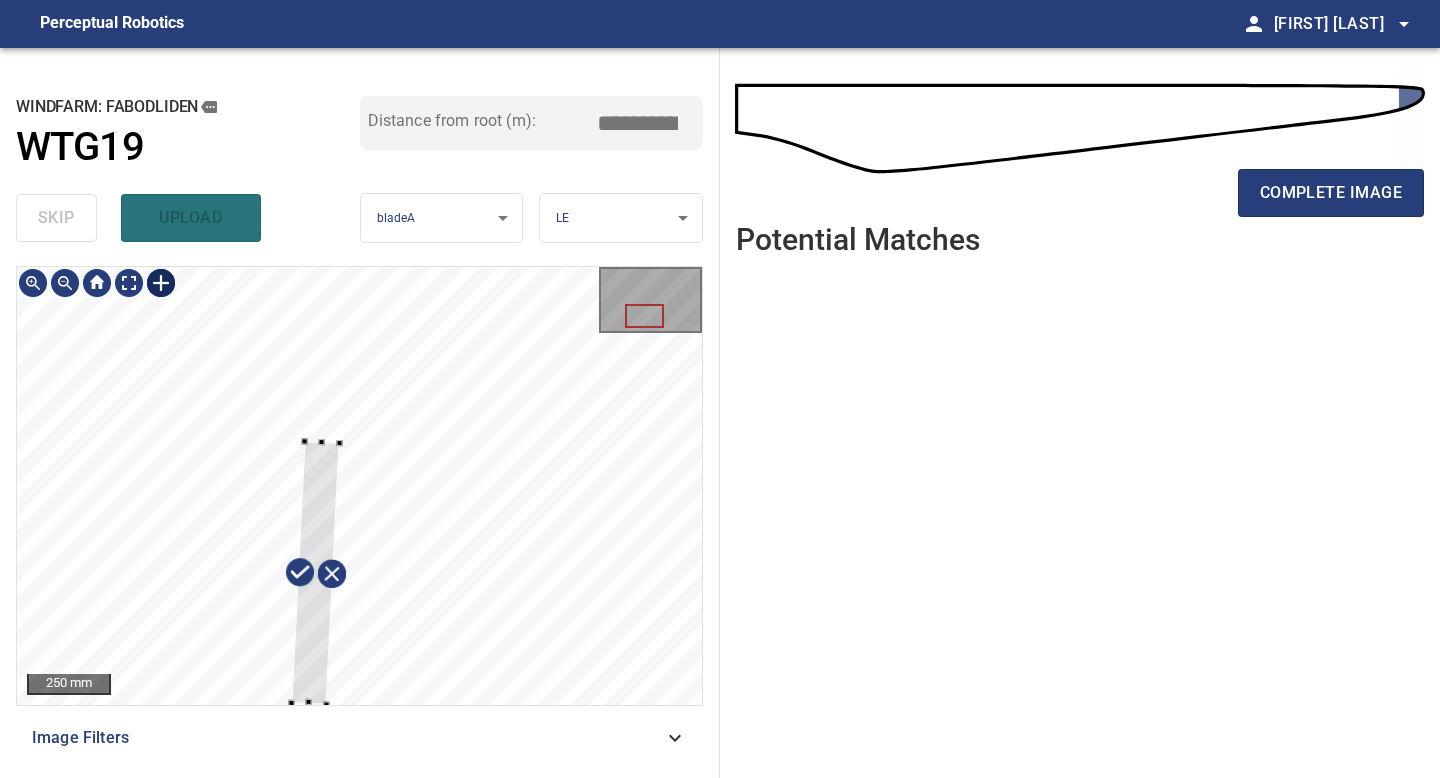 click at bounding box center (315, 573) 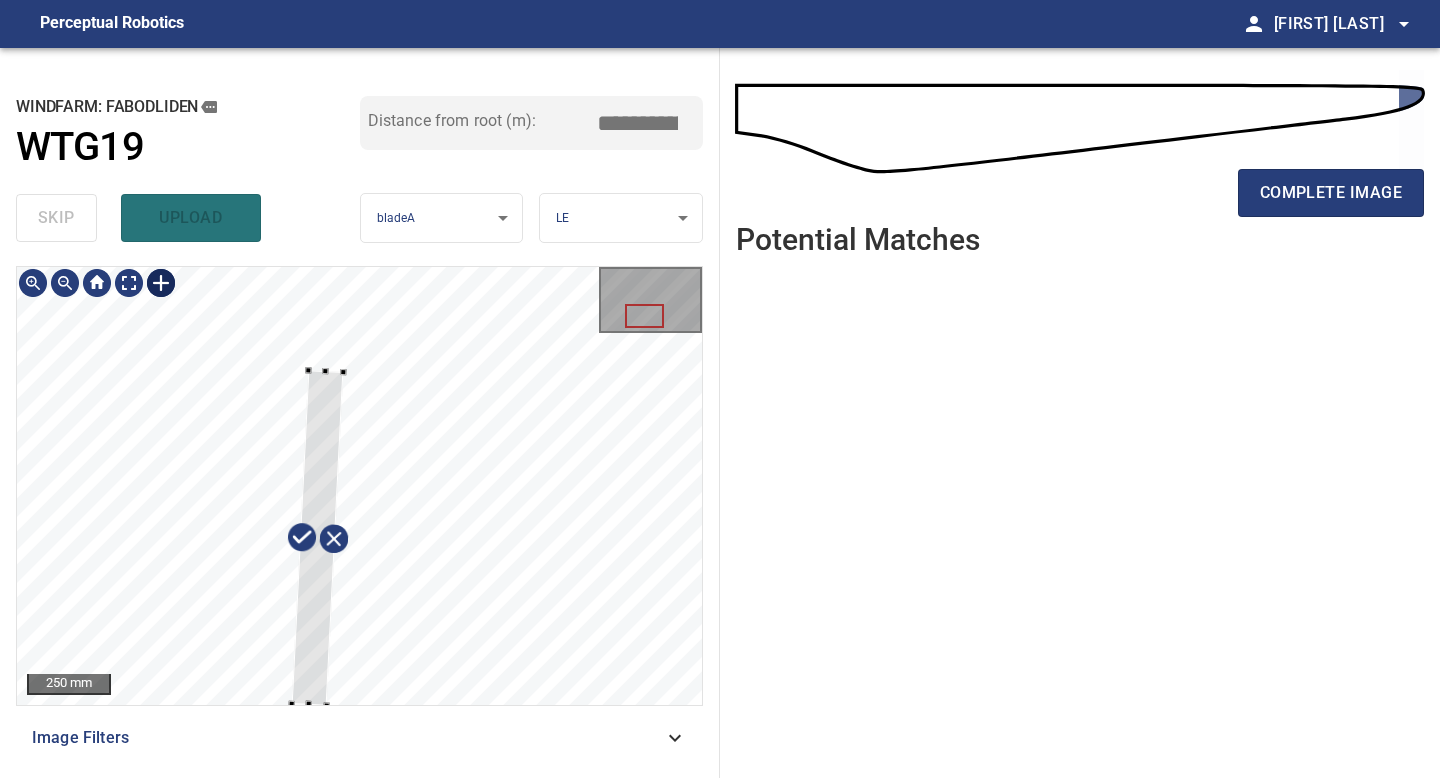 click at bounding box center (359, 486) 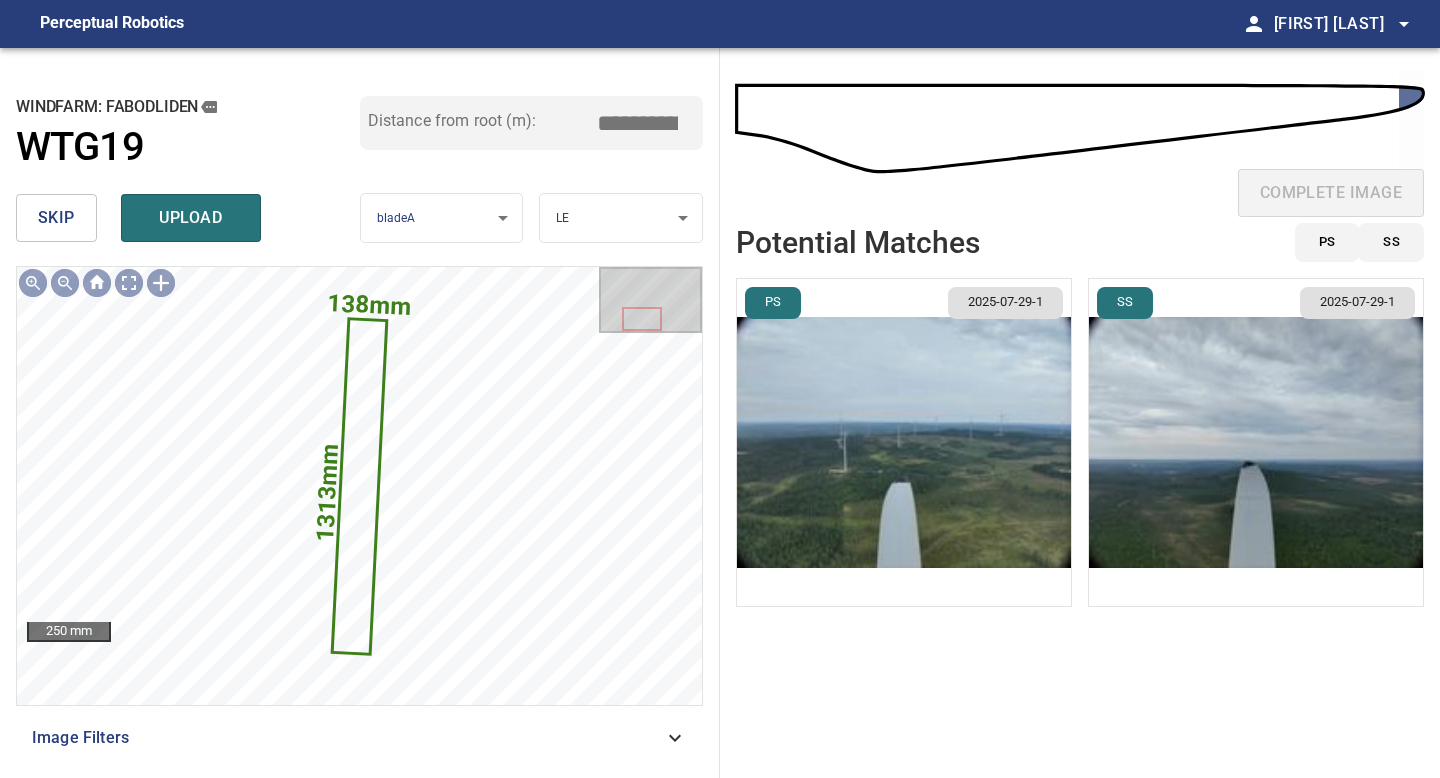 drag, startPoint x: 642, startPoint y: 124, endPoint x: 500, endPoint y: 111, distance: 142.59383 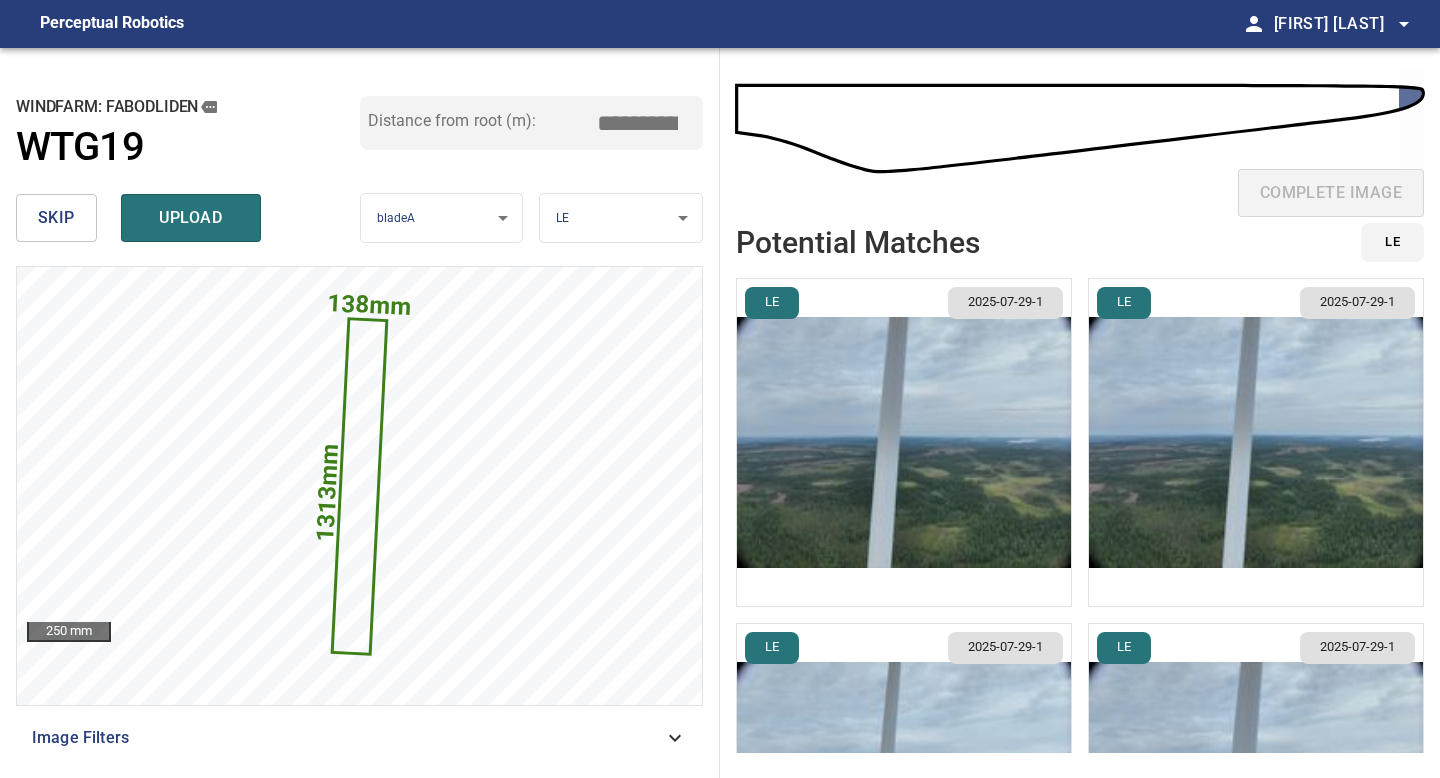 type on "*****" 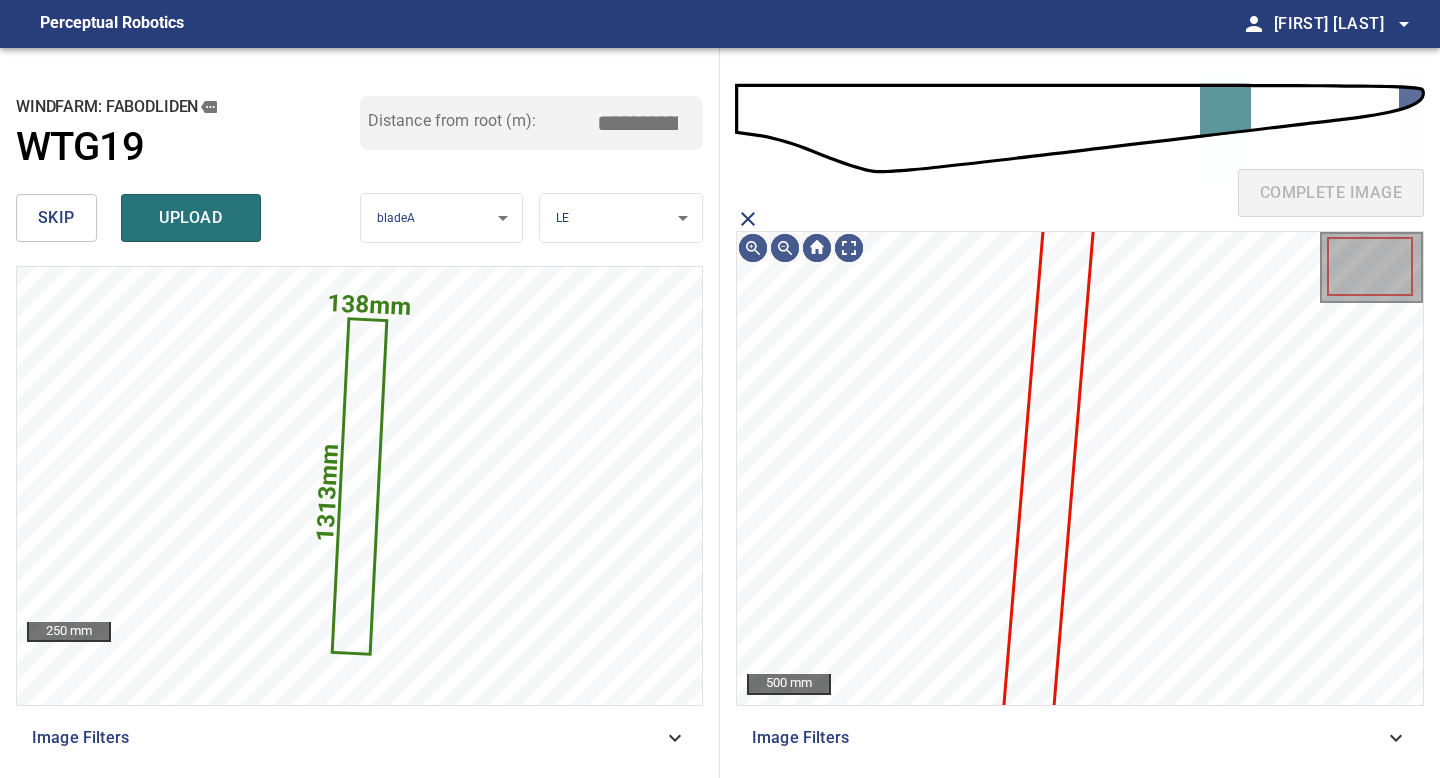 click 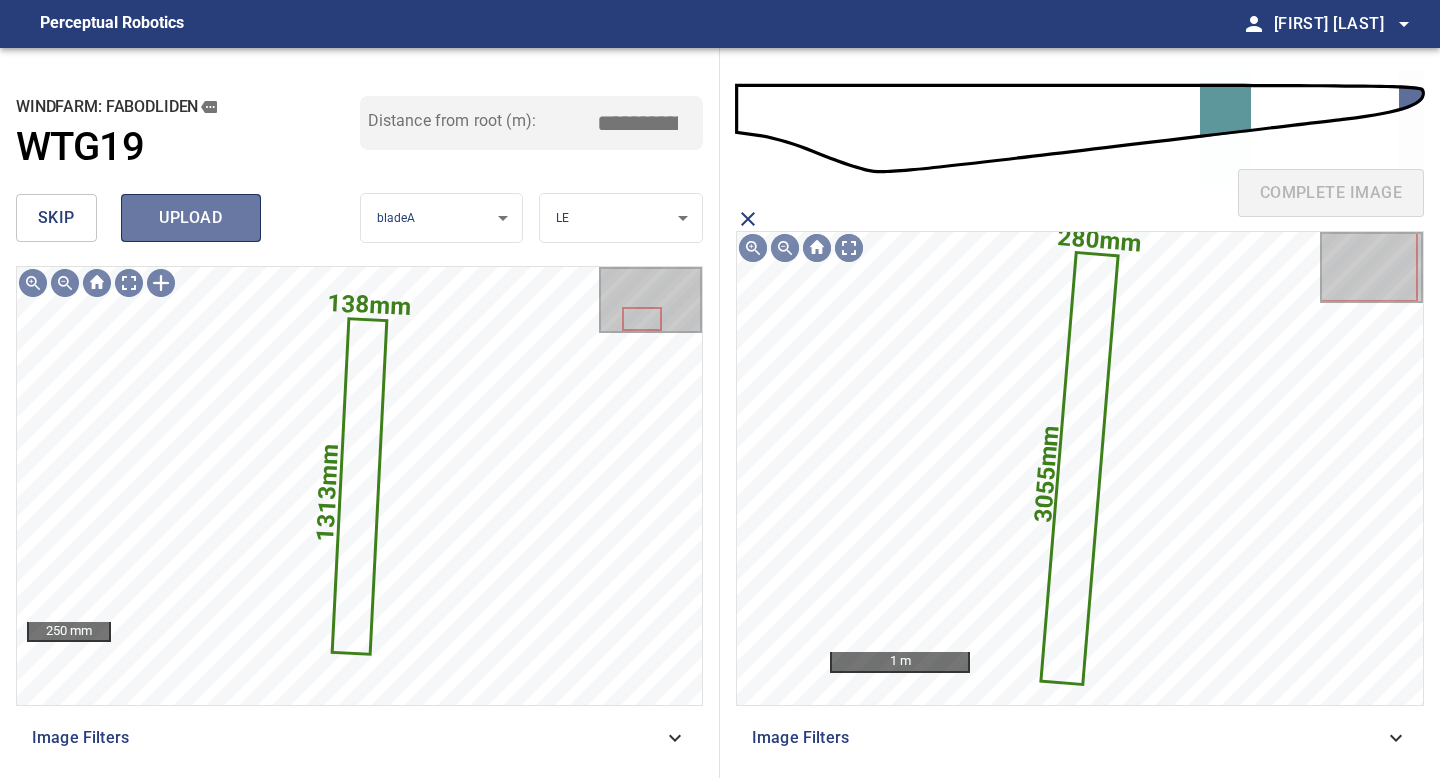 click on "upload" at bounding box center [191, 218] 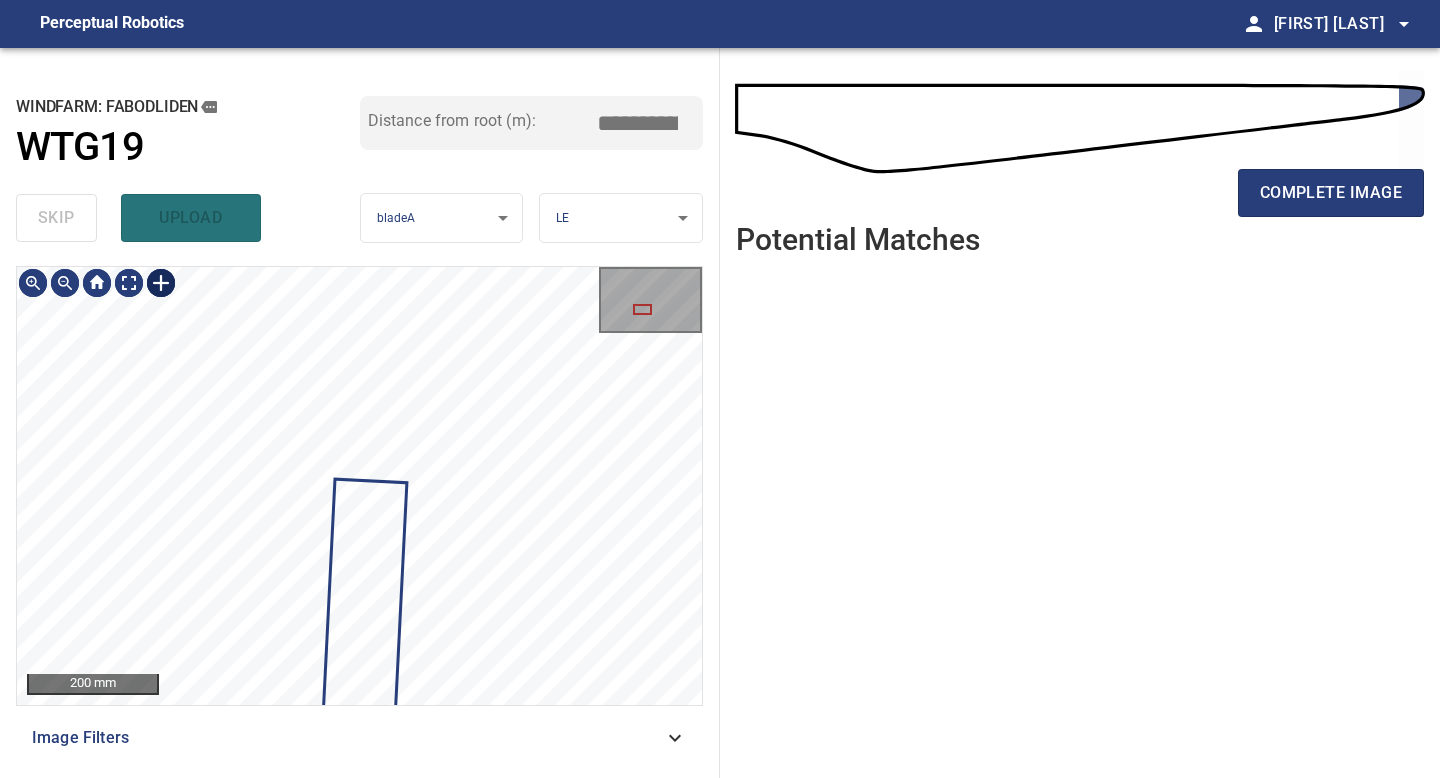 click at bounding box center (161, 283) 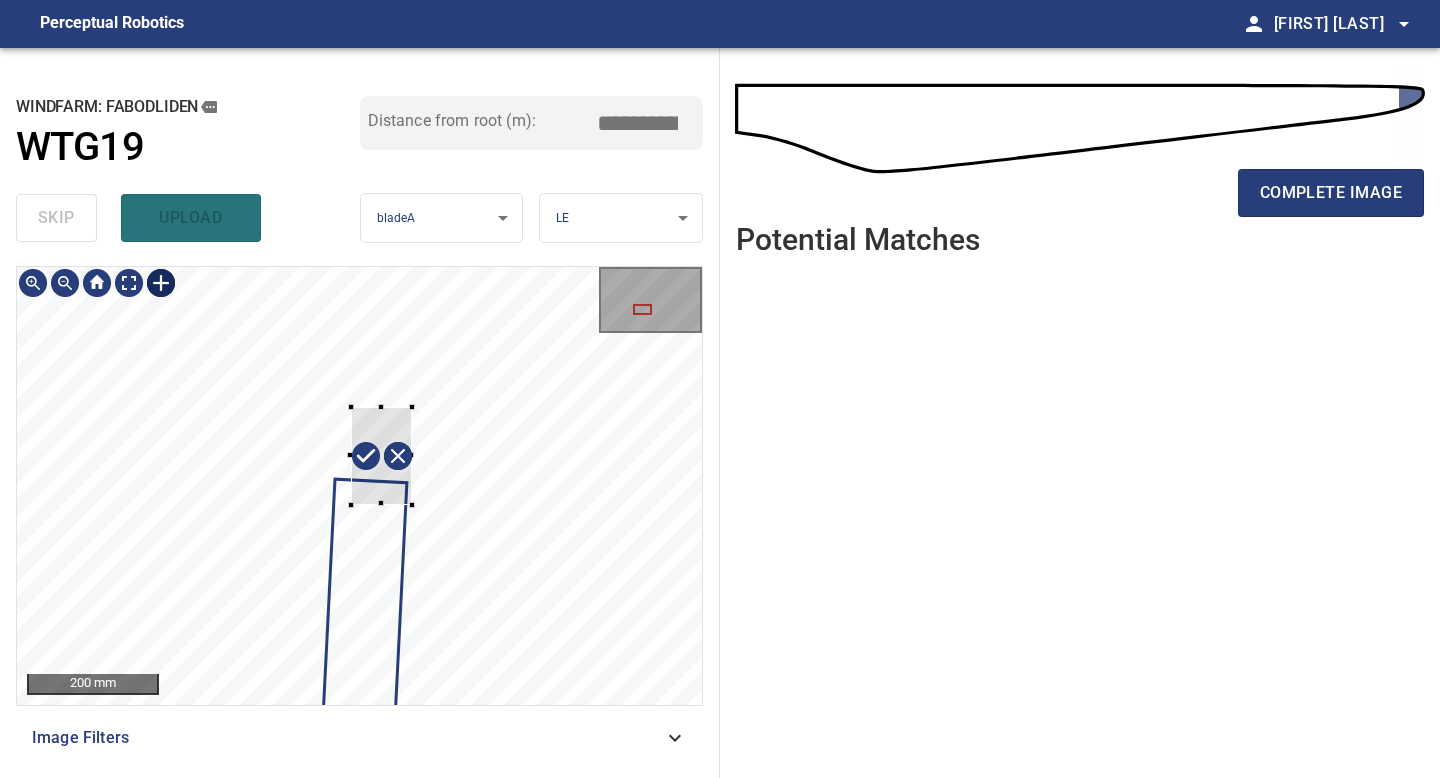 click at bounding box center (359, 486) 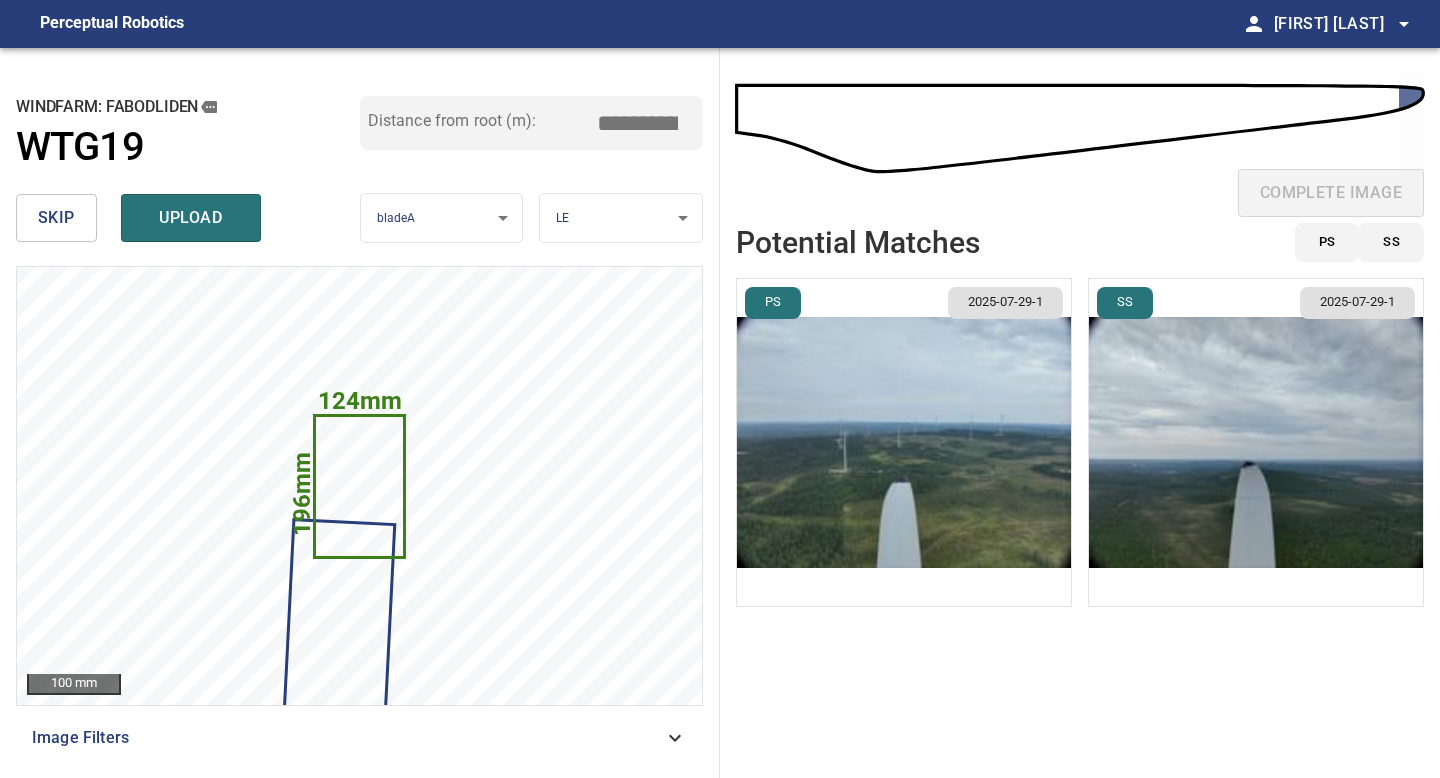 click at bounding box center (904, 442) 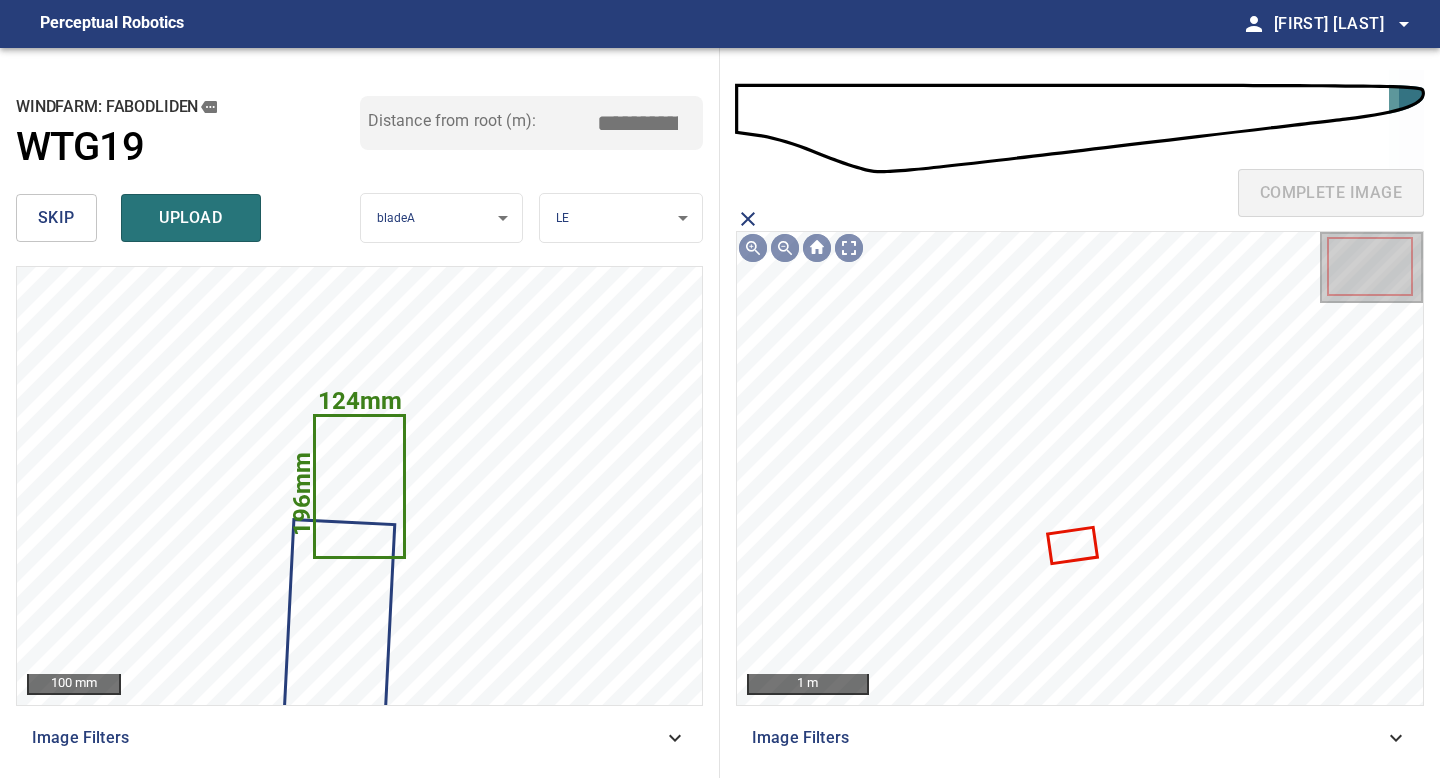 click 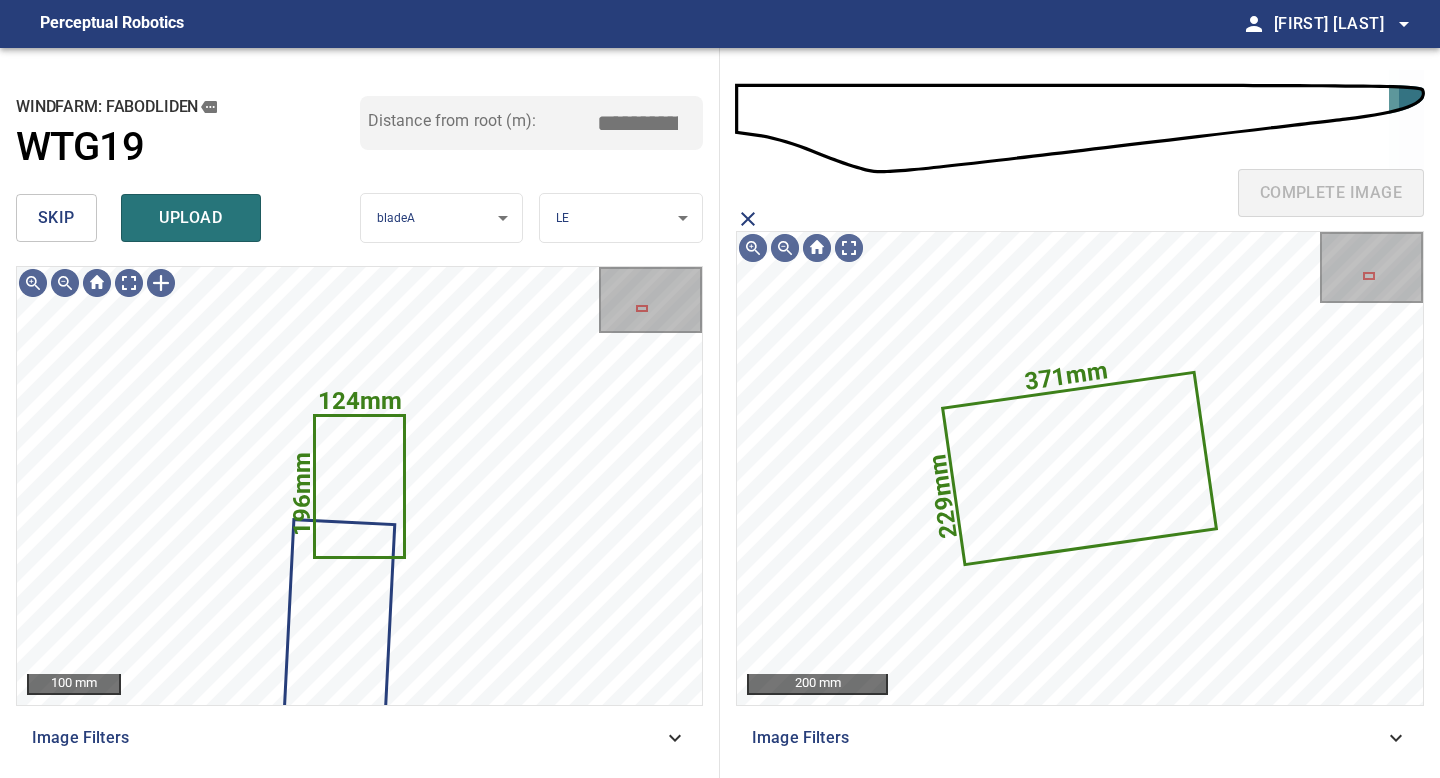click on "upload" at bounding box center [191, 218] 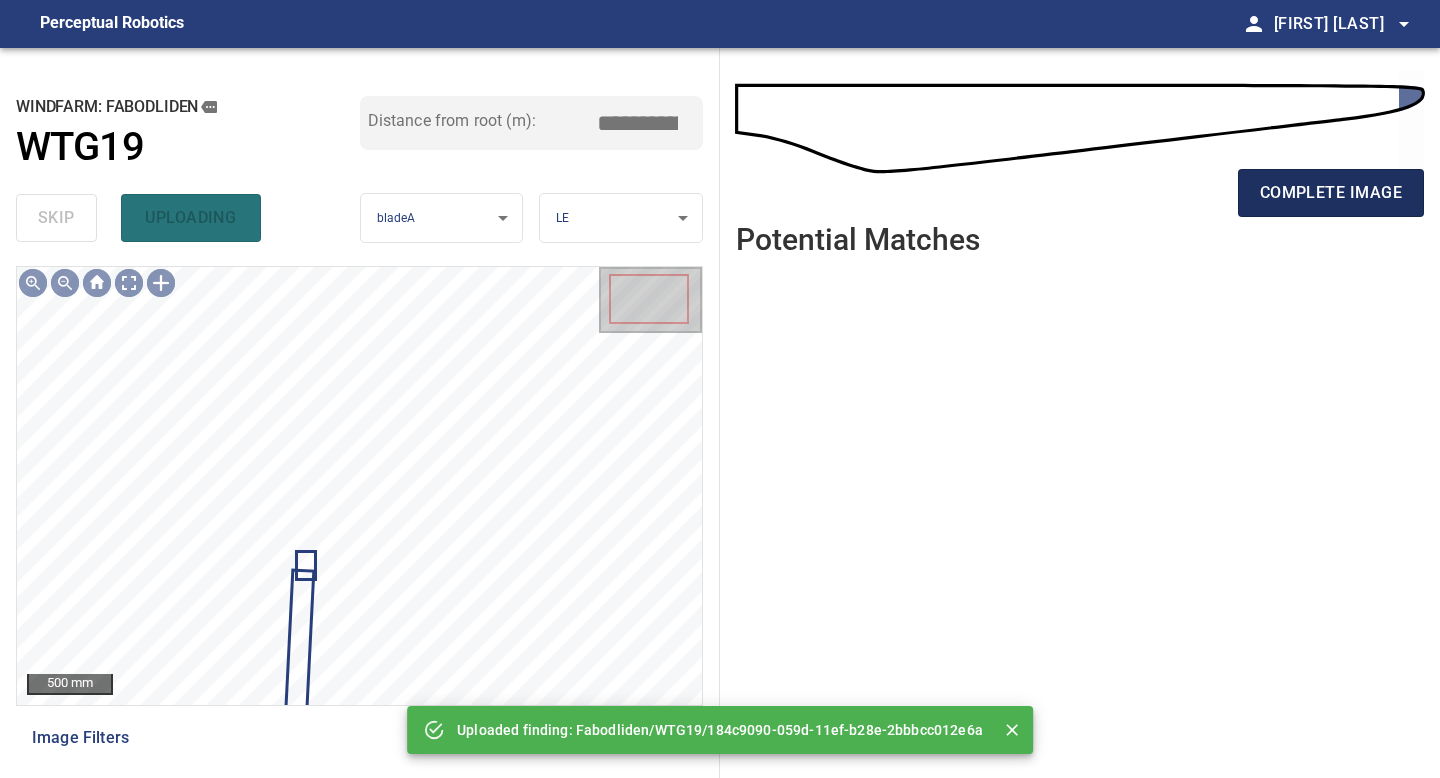 click on "complete image" at bounding box center [1331, 193] 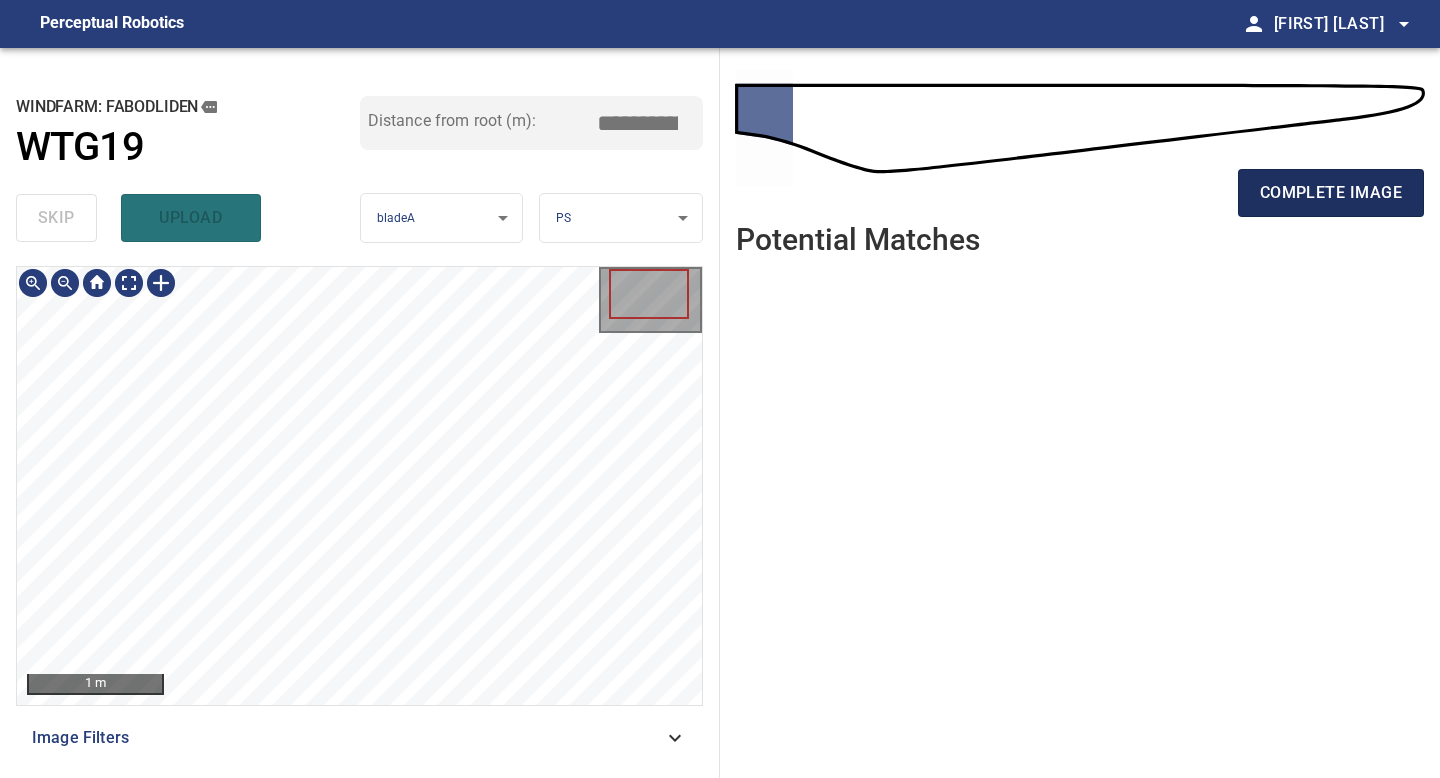 click on "complete image" at bounding box center [1331, 193] 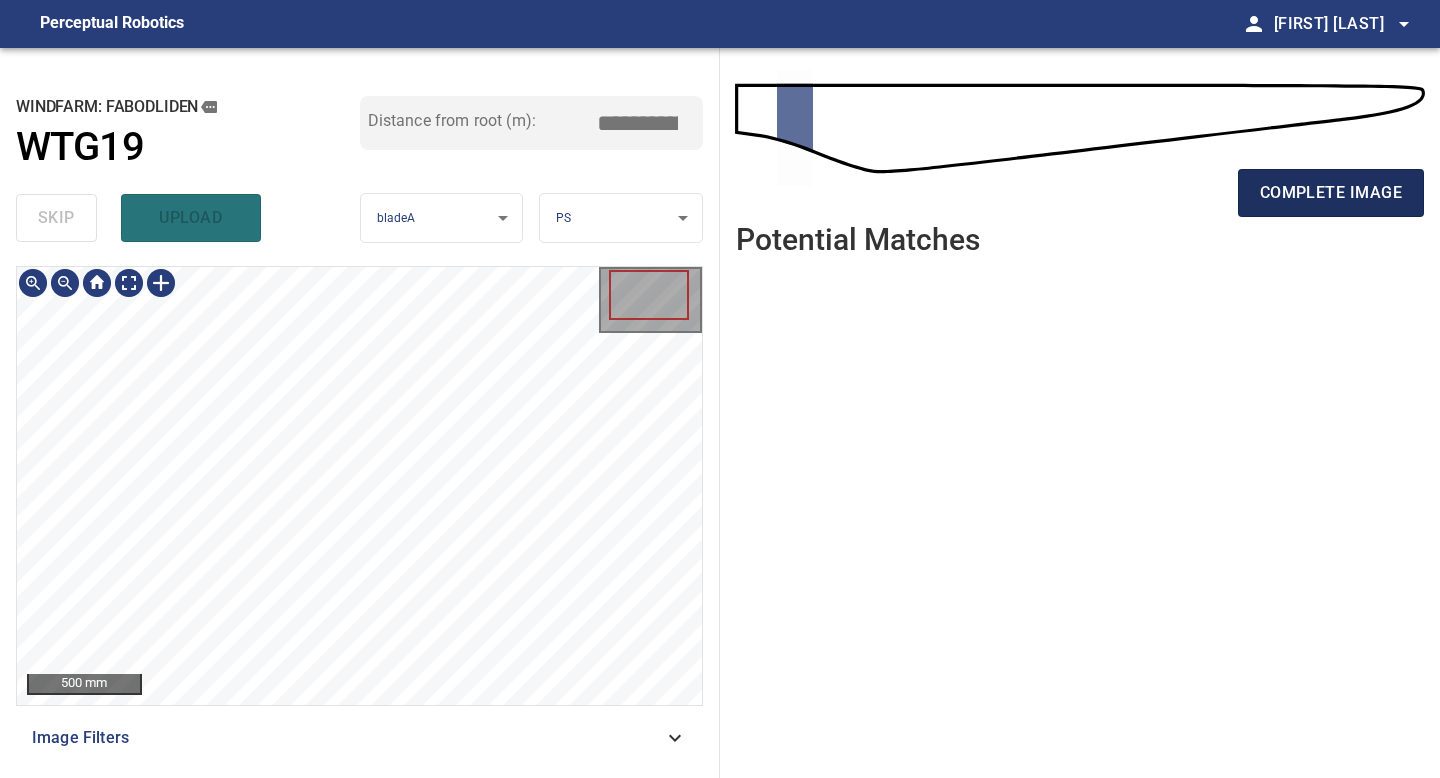 click on "complete image" at bounding box center (1331, 193) 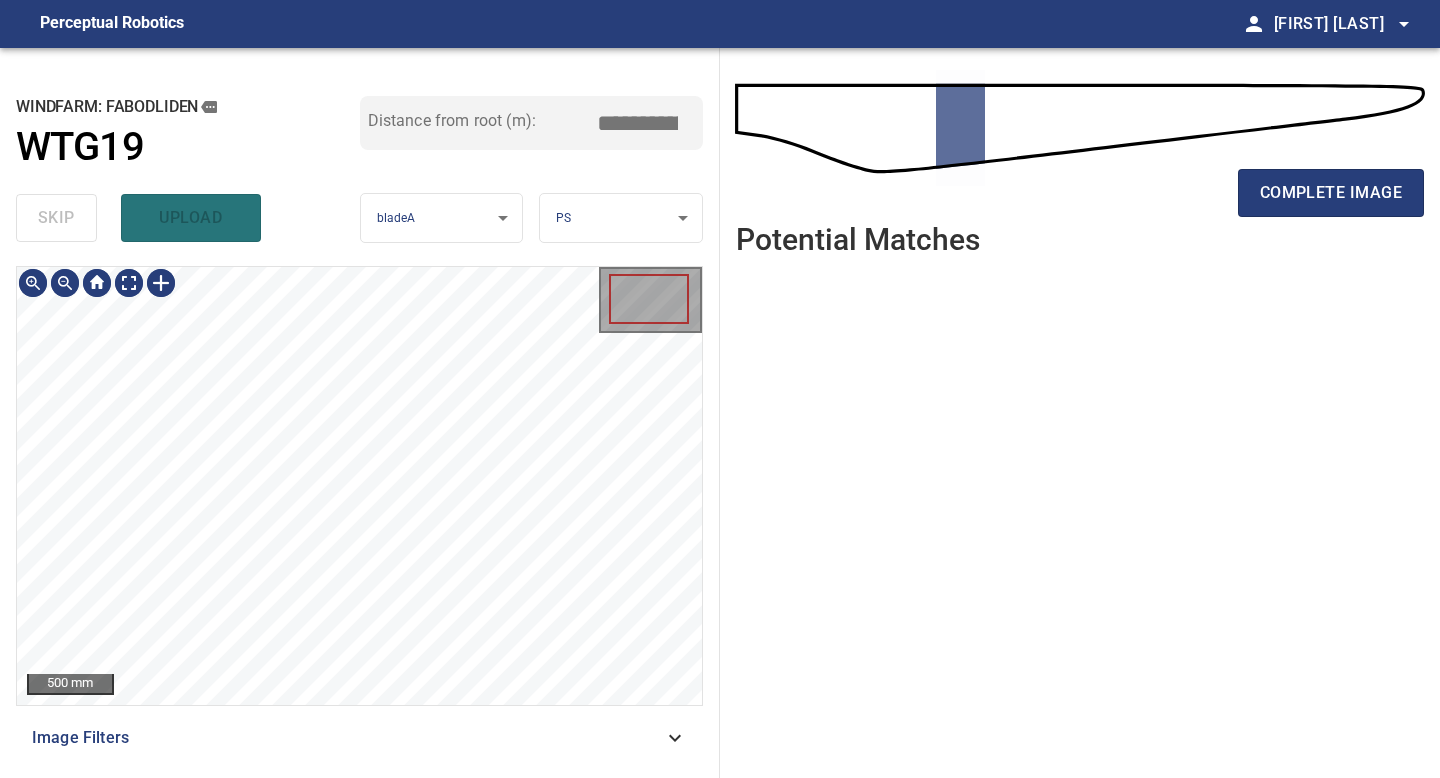 click on "**********" at bounding box center (360, 413) 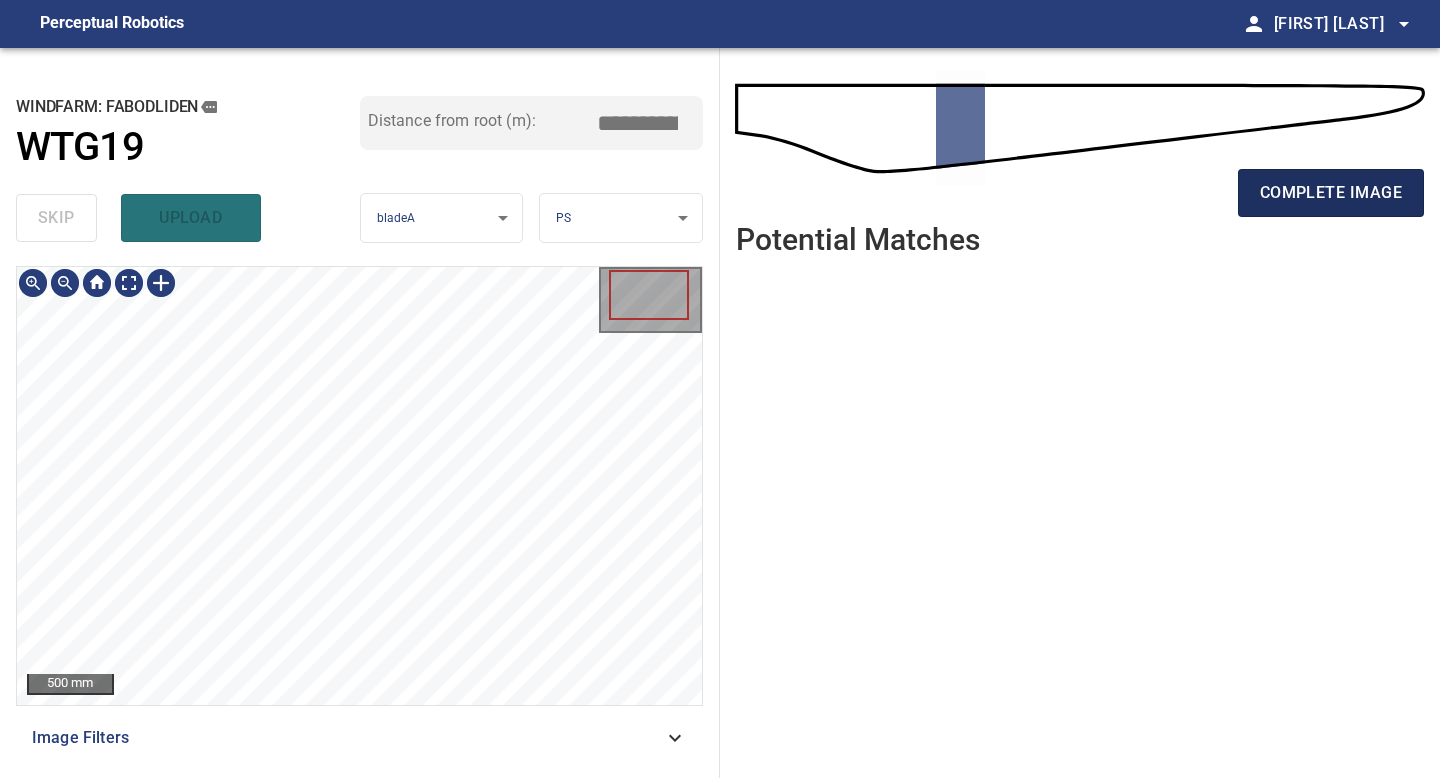 click on "complete image" at bounding box center (1331, 193) 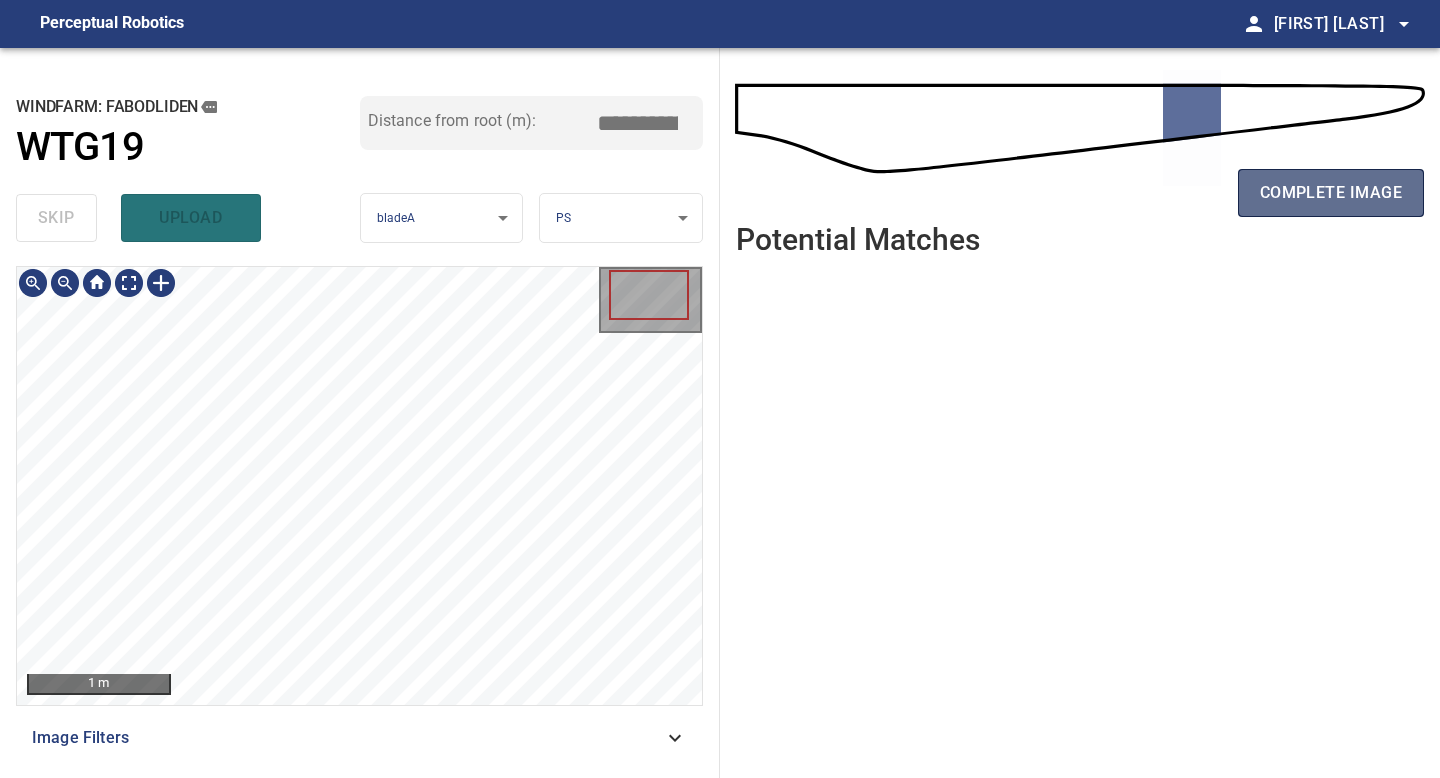 click on "complete image" at bounding box center (1331, 193) 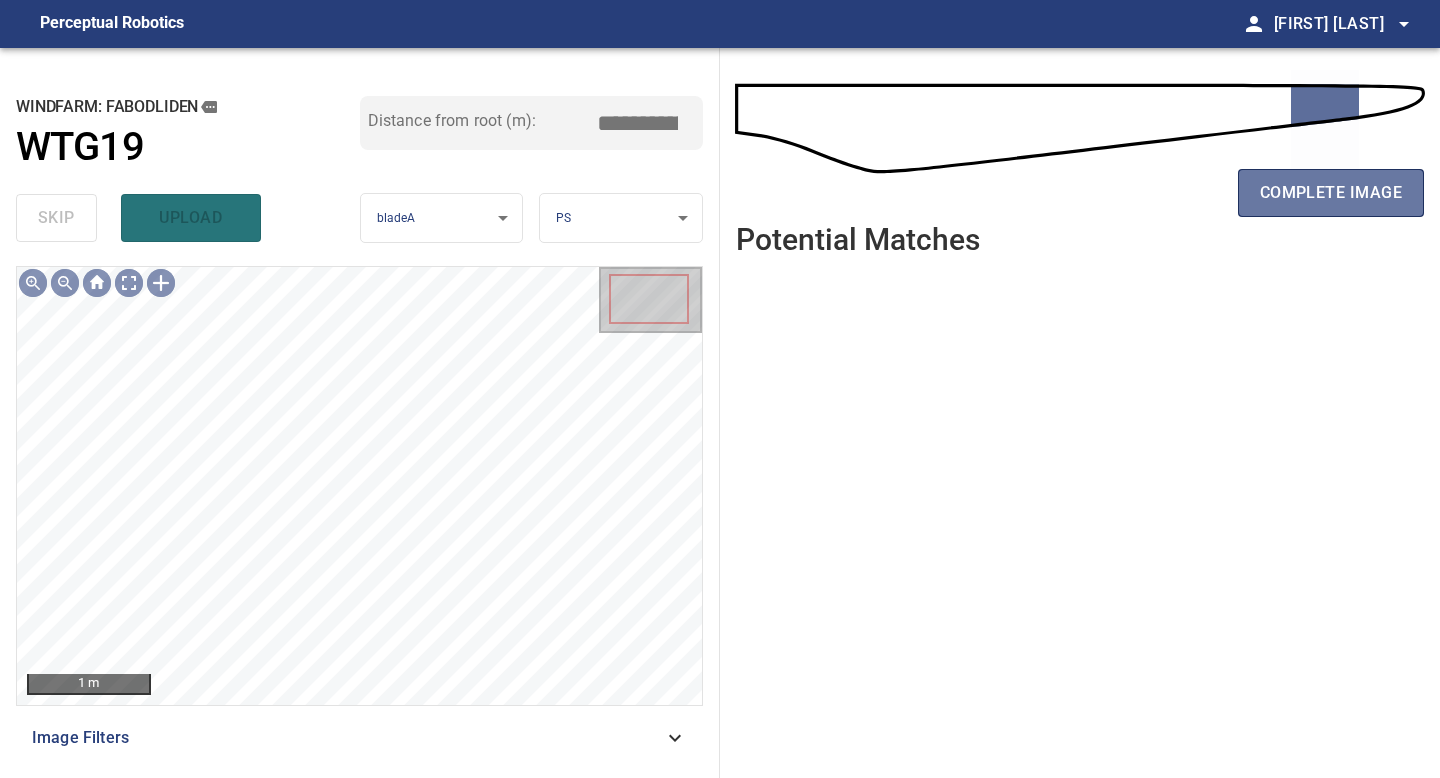 click on "complete image" at bounding box center (1331, 193) 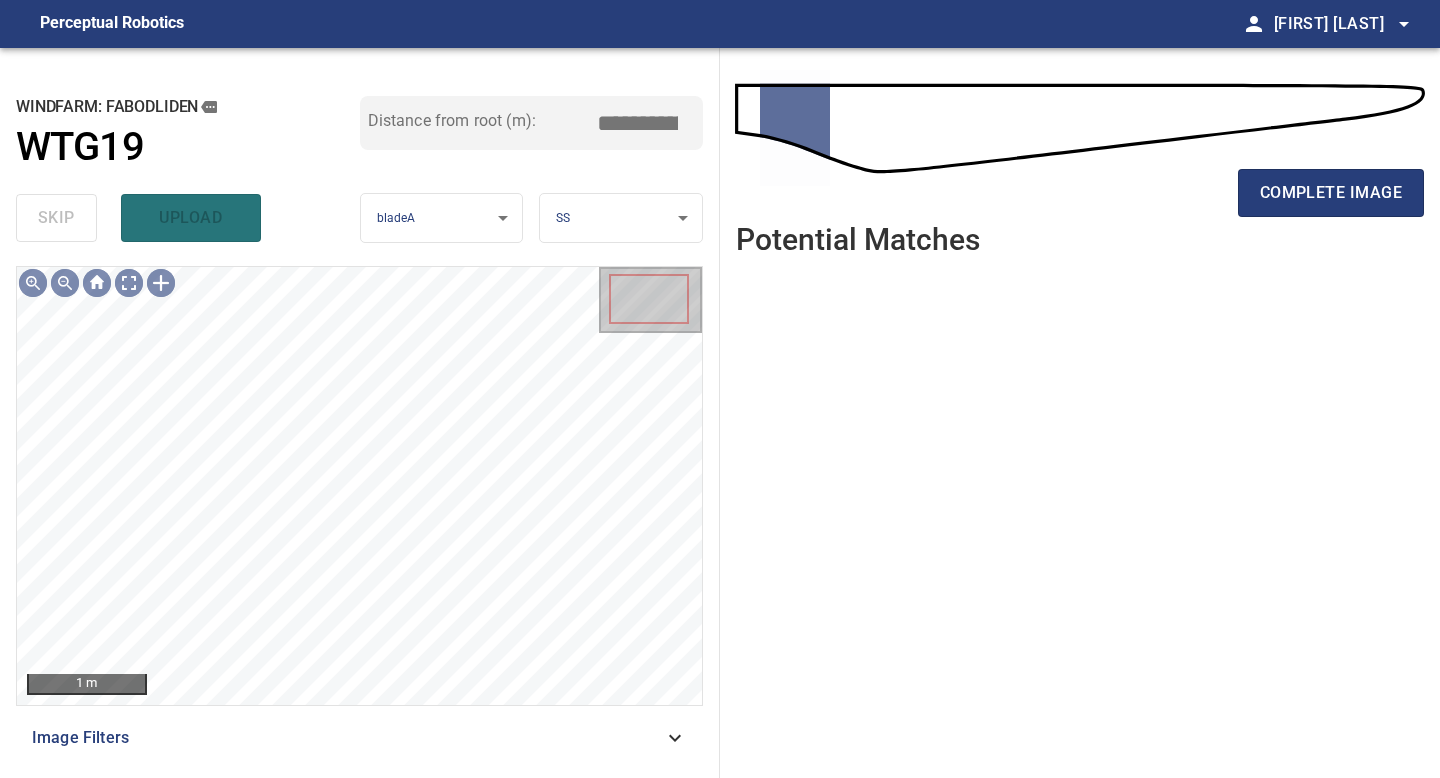 click on "complete image" at bounding box center (1331, 193) 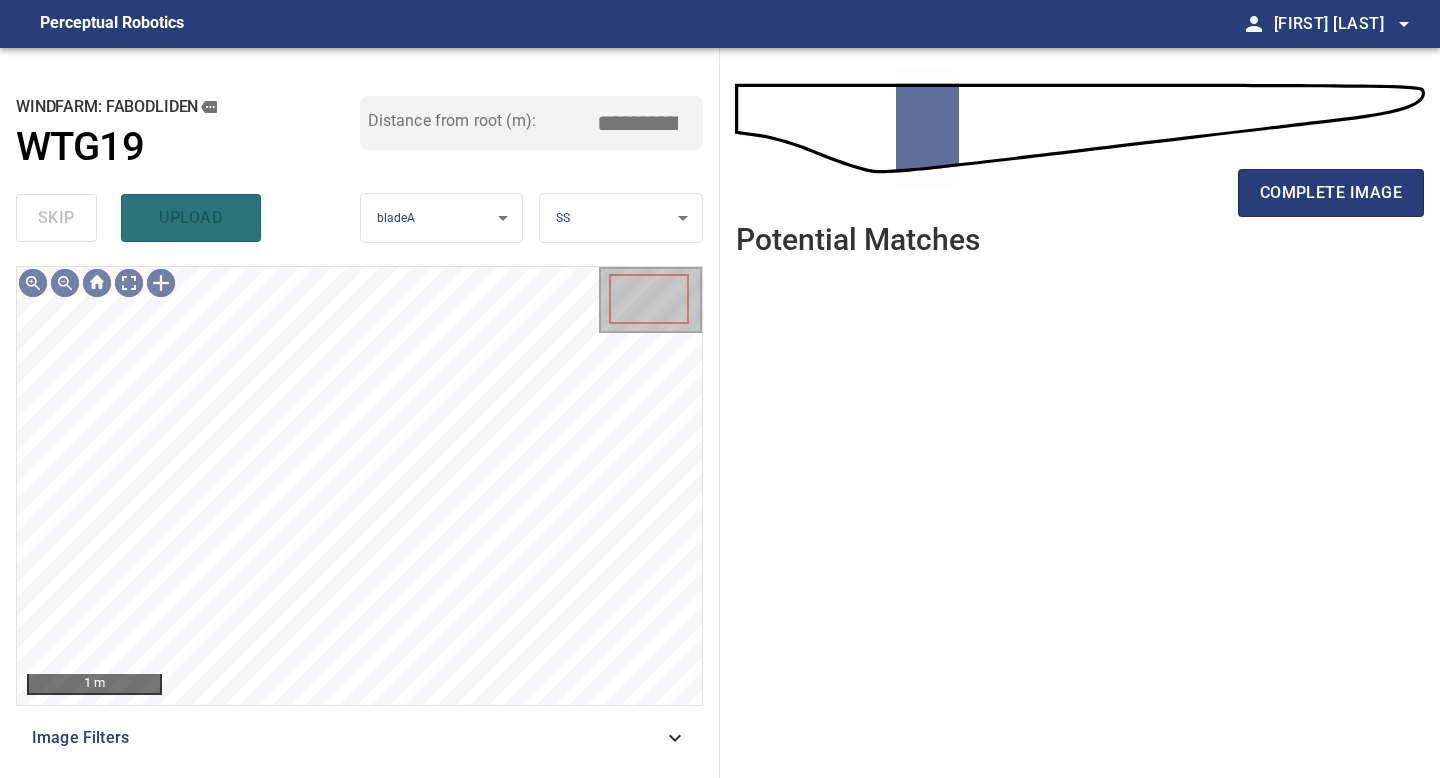 click on "complete image" at bounding box center (1331, 193) 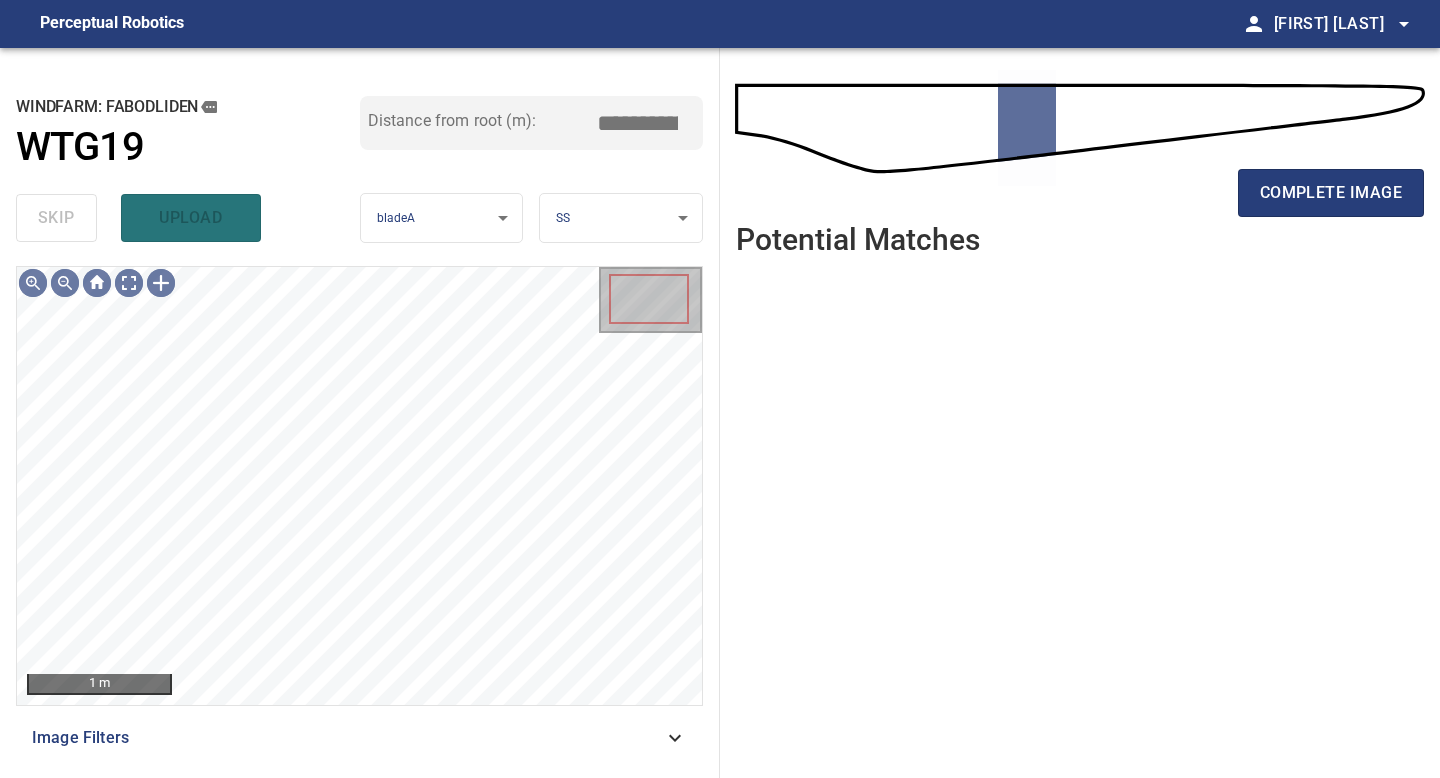 click on "complete image" at bounding box center (1331, 193) 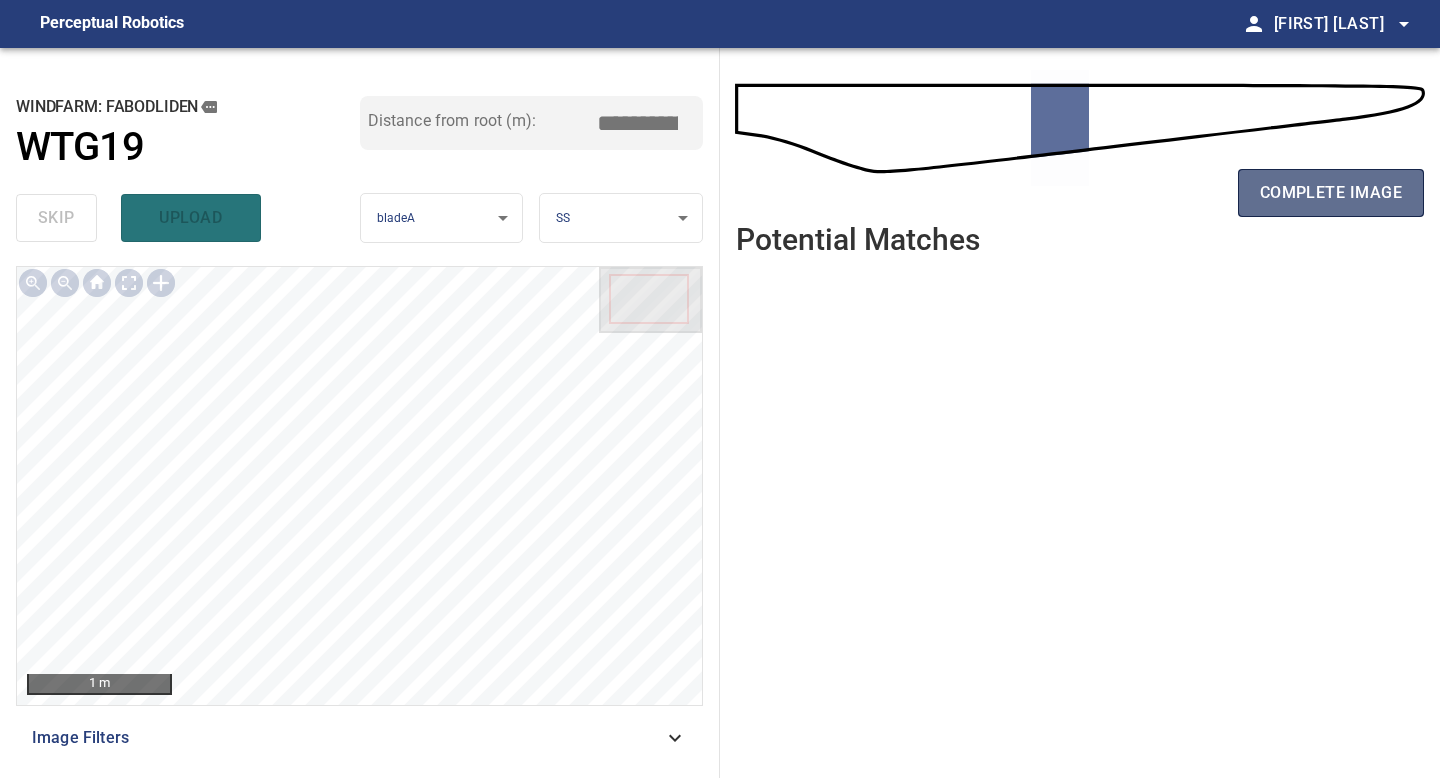 click on "complete image" at bounding box center [1331, 193] 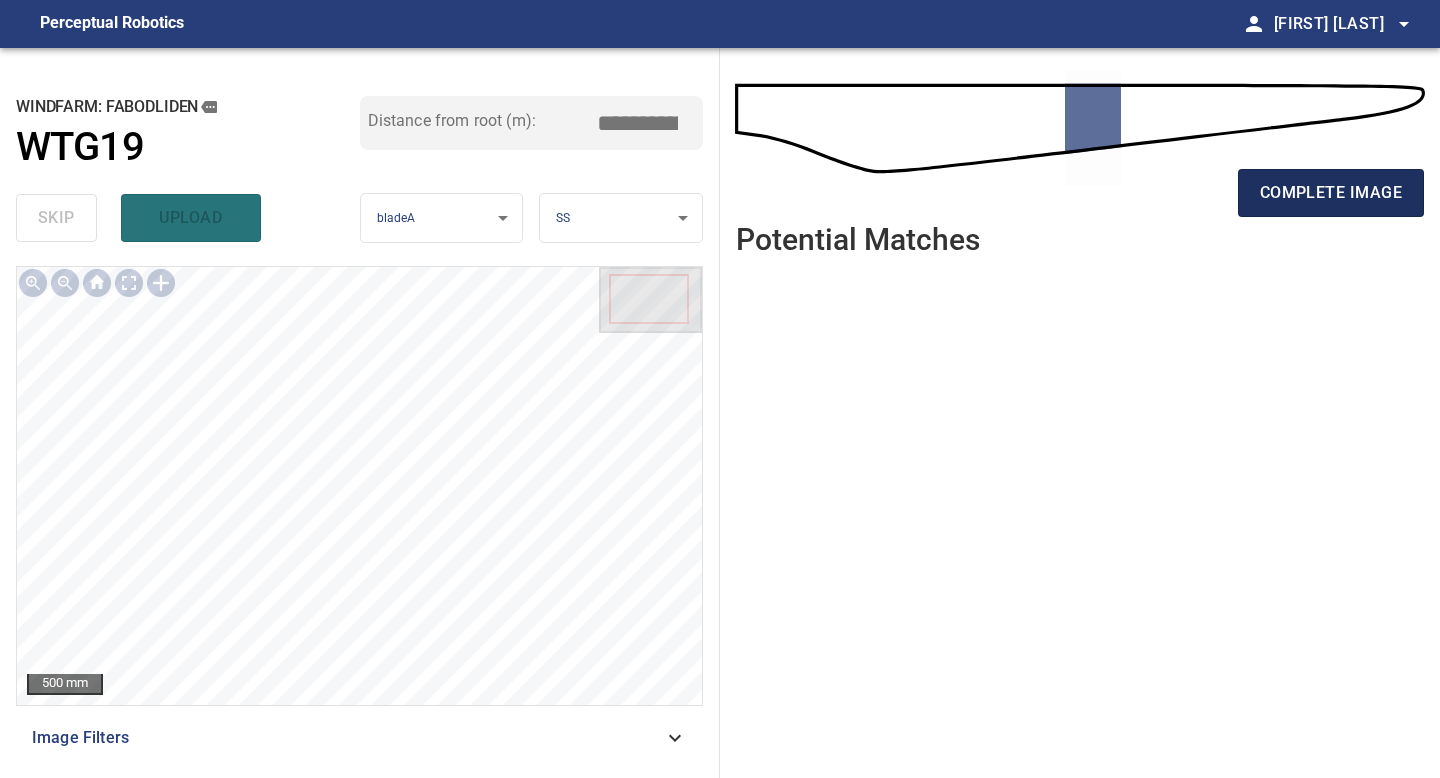 click on "complete image" at bounding box center [1331, 193] 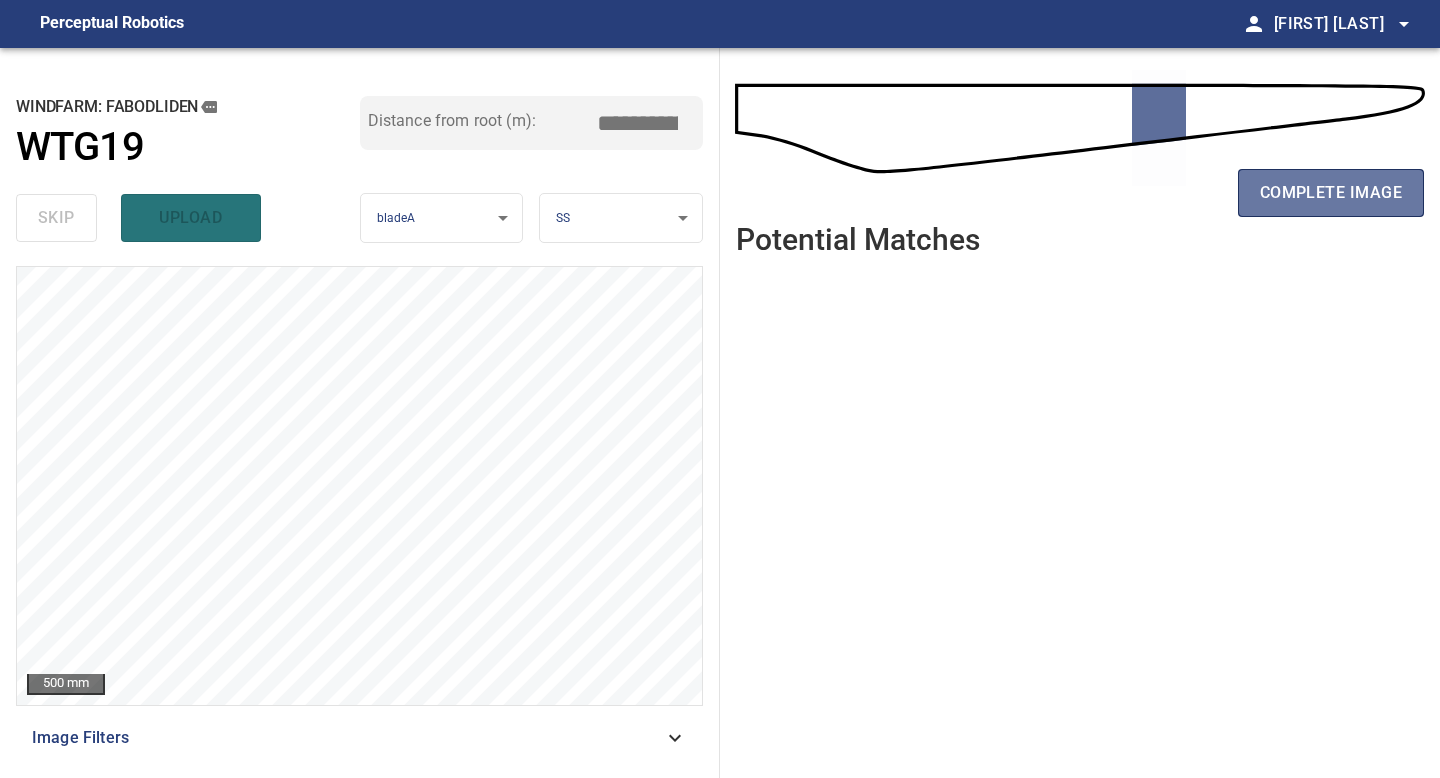 click on "complete image" at bounding box center (1331, 193) 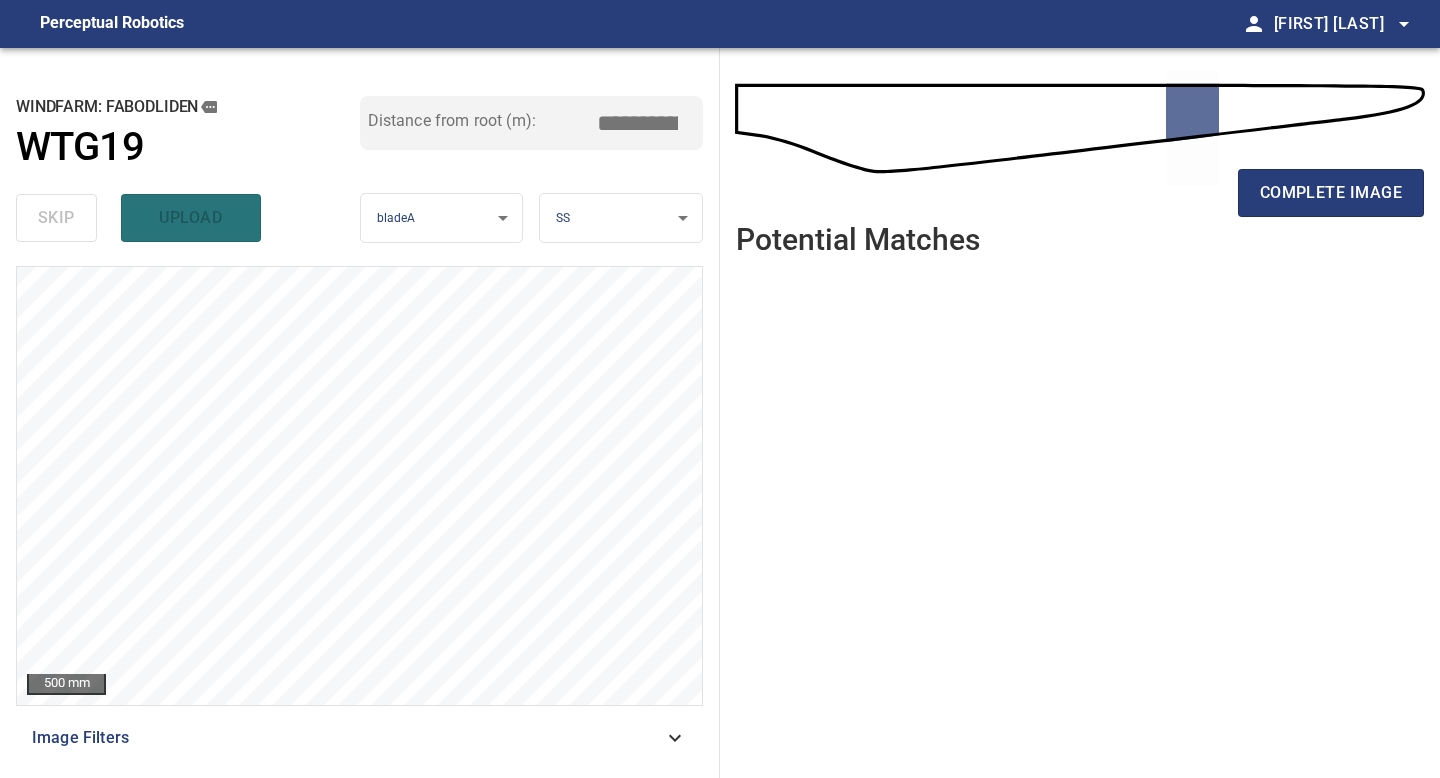 click on "complete image" at bounding box center [1331, 193] 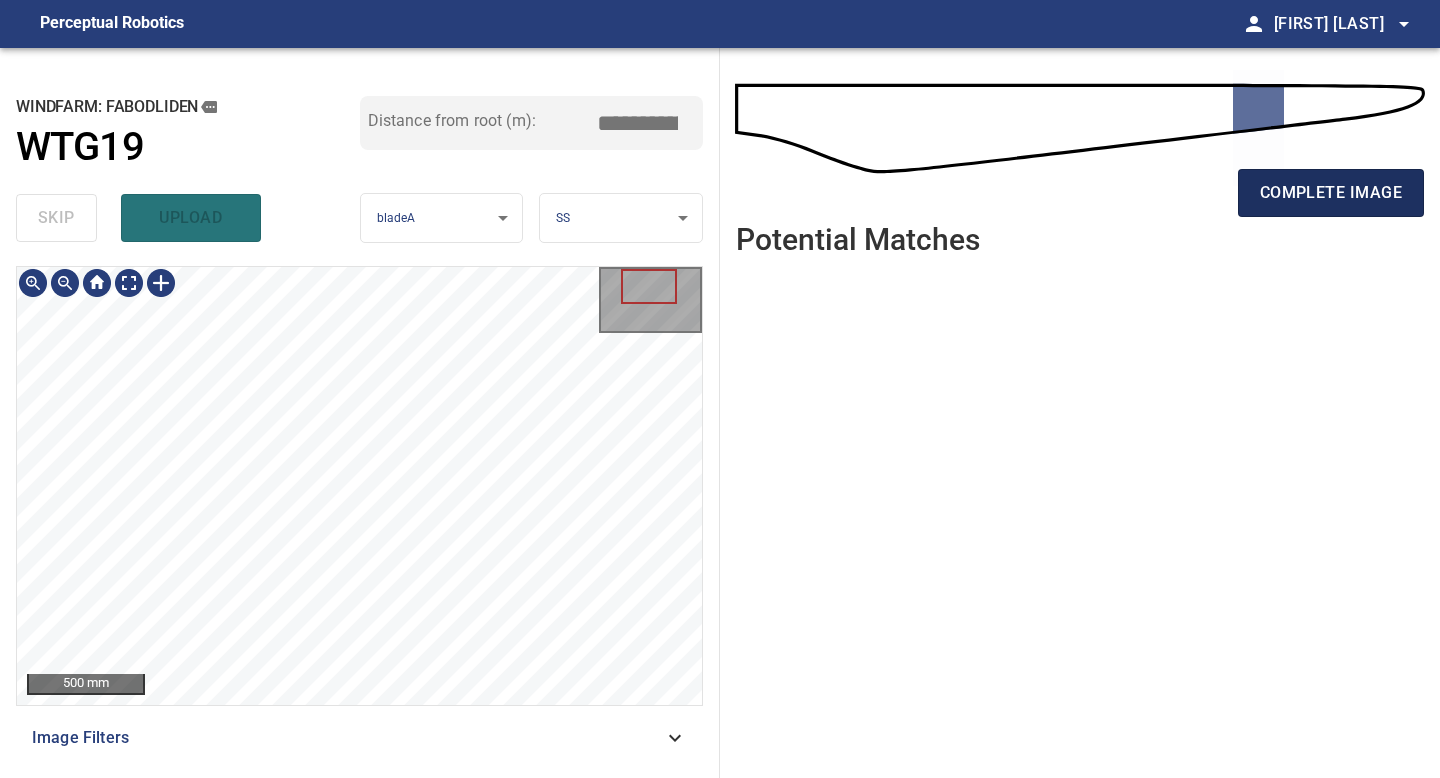 click on "complete image" at bounding box center (1331, 193) 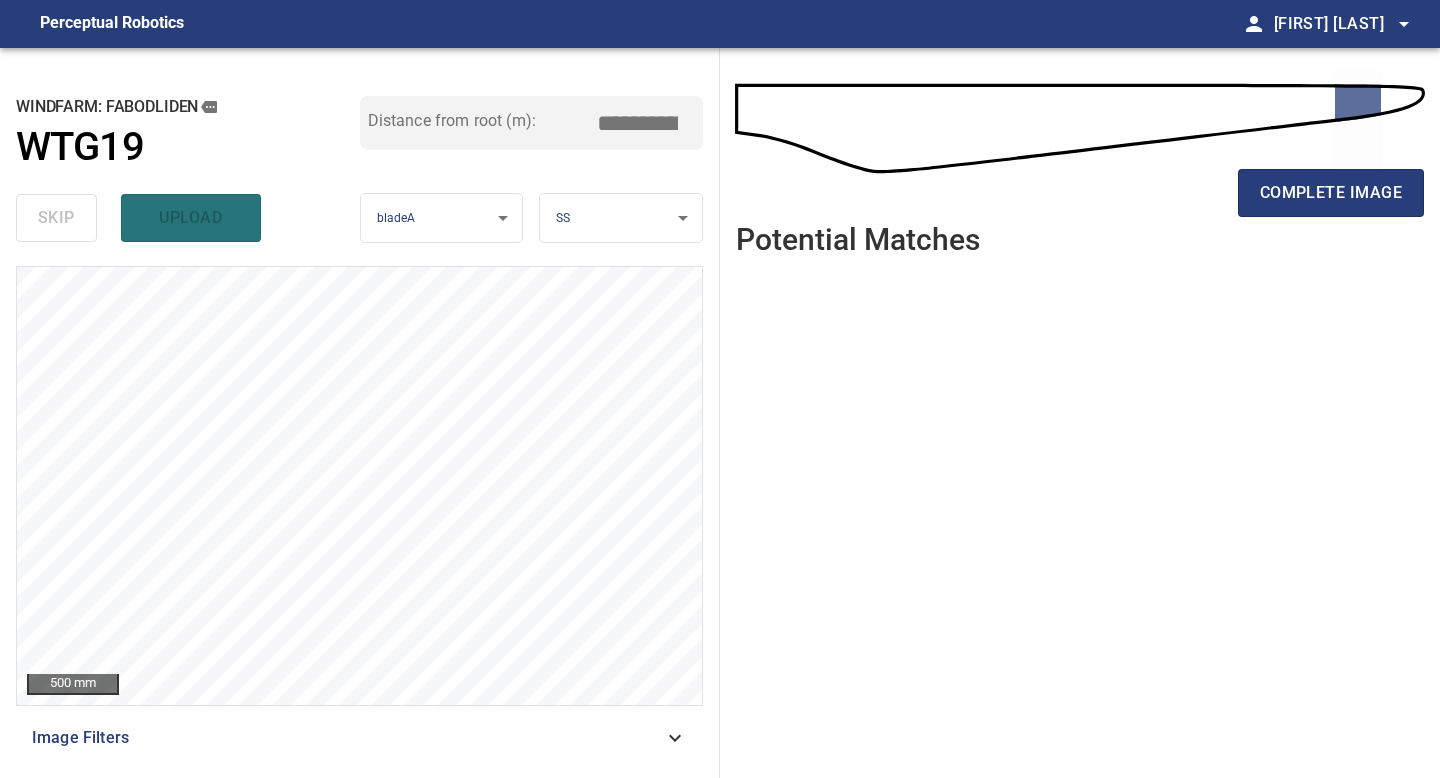 click on "complete image" at bounding box center (1331, 193) 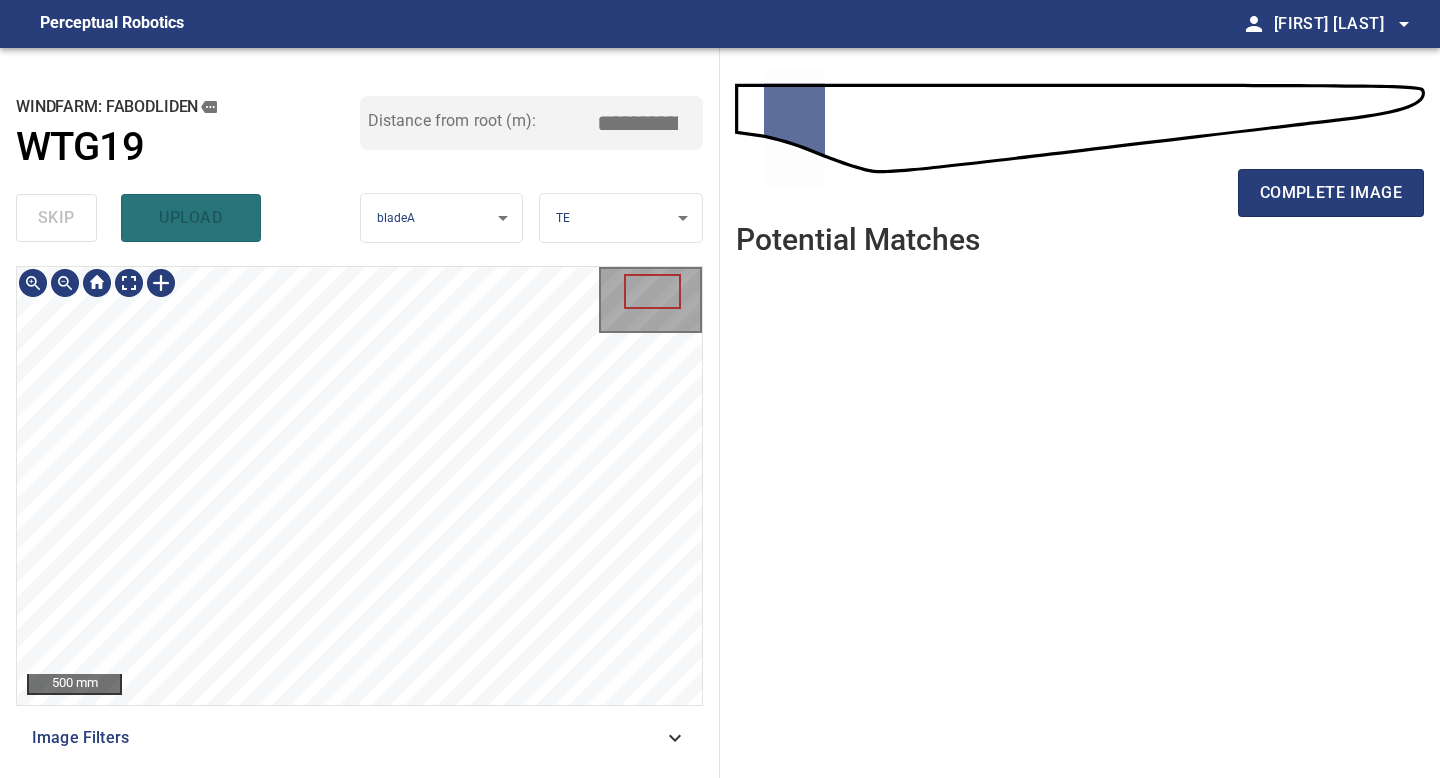 click on "**********" at bounding box center (360, 413) 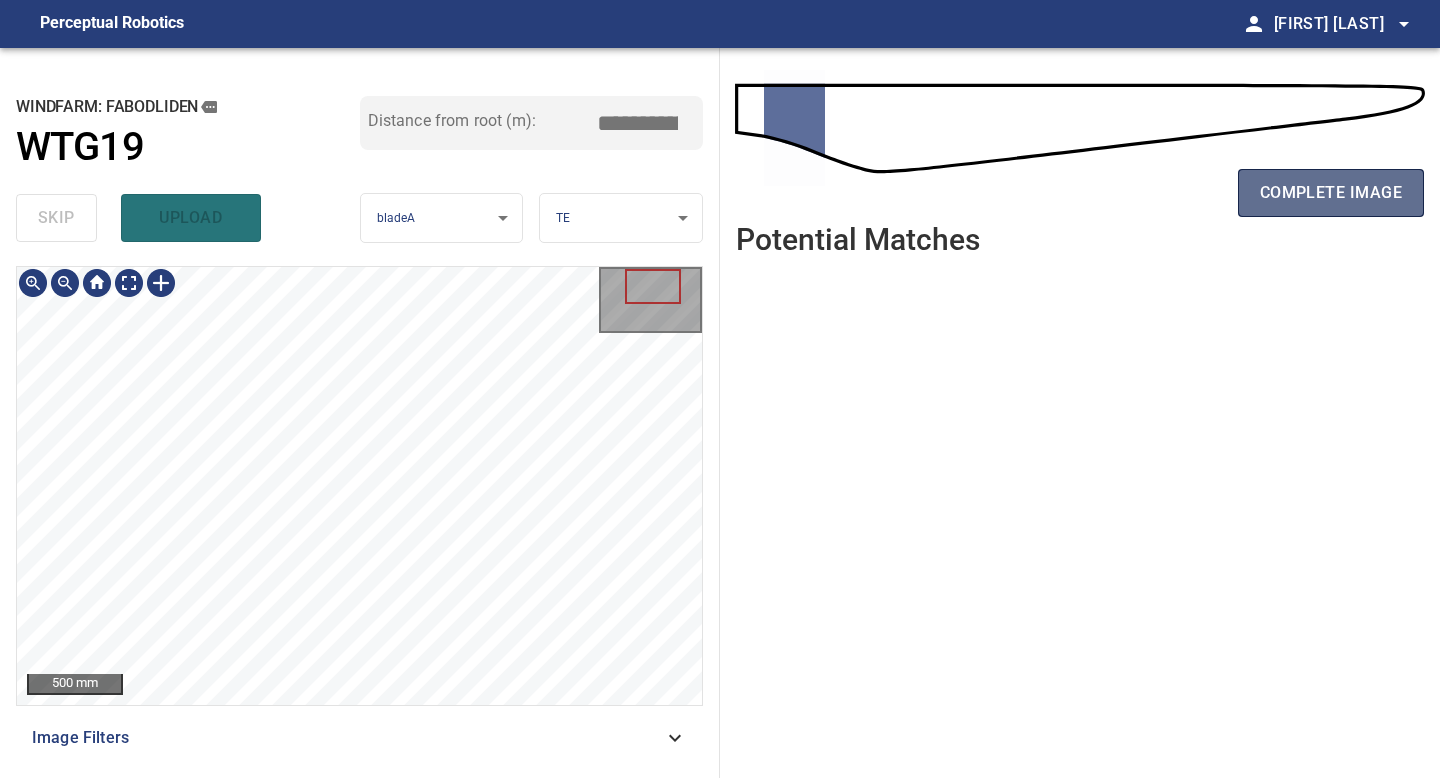 click on "complete image" at bounding box center [1331, 193] 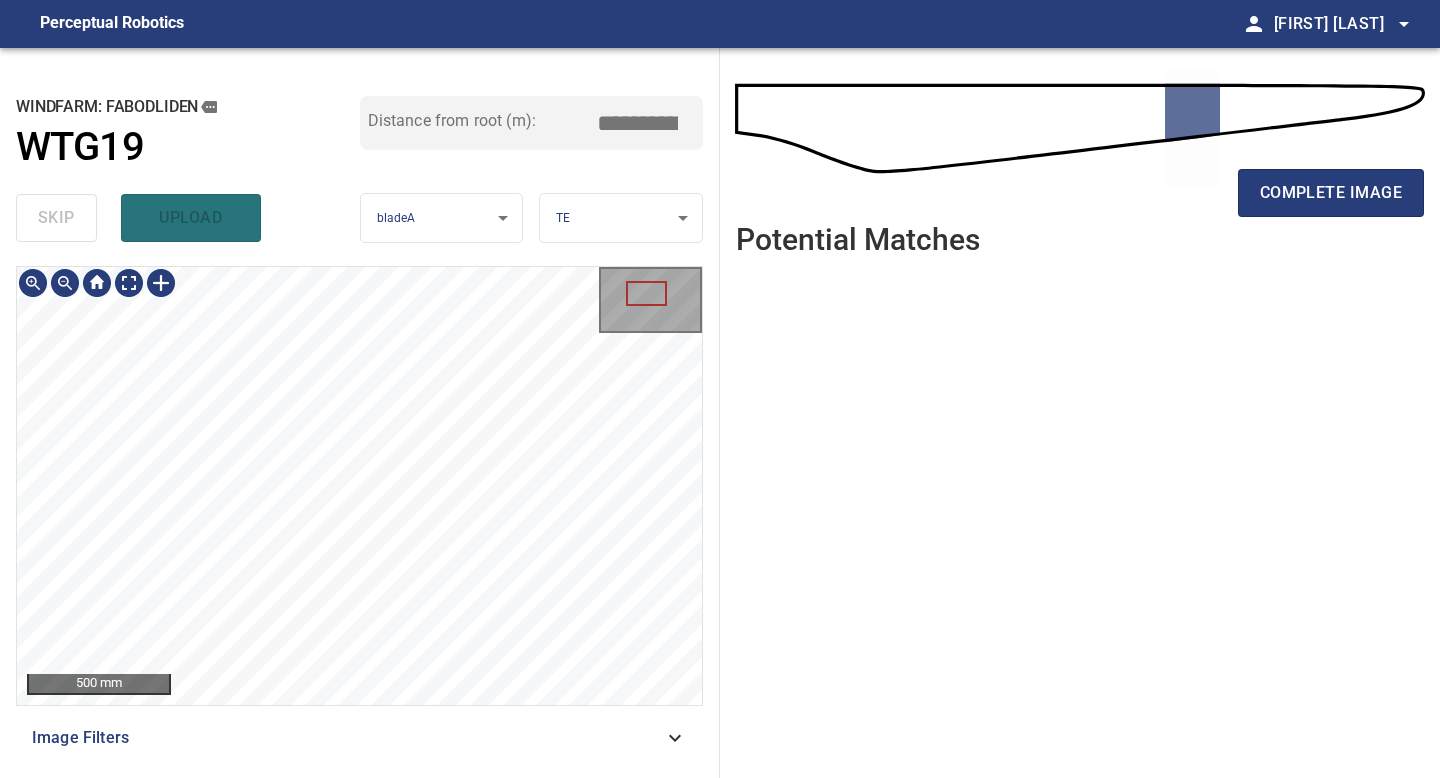 click on "**********" at bounding box center (360, 413) 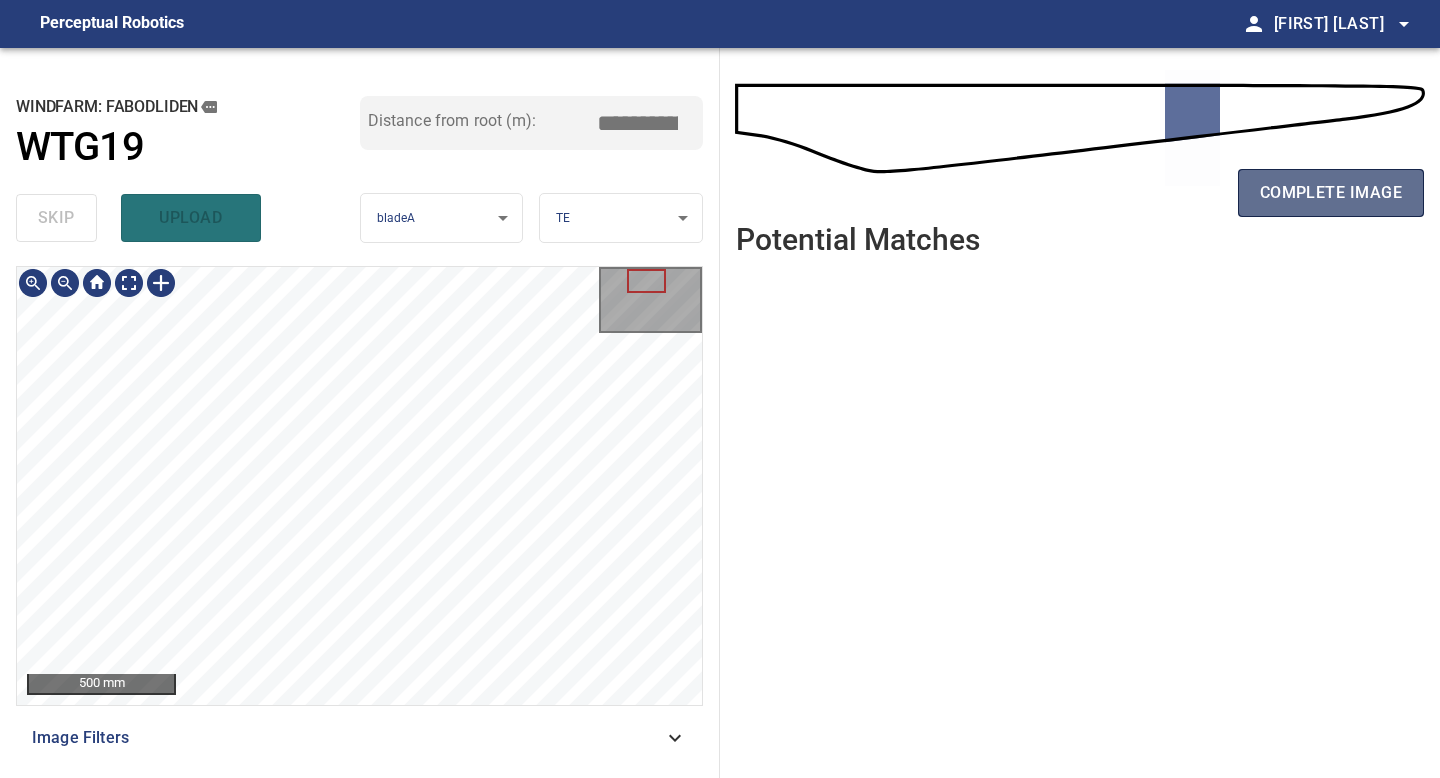 click on "complete image" at bounding box center [1331, 193] 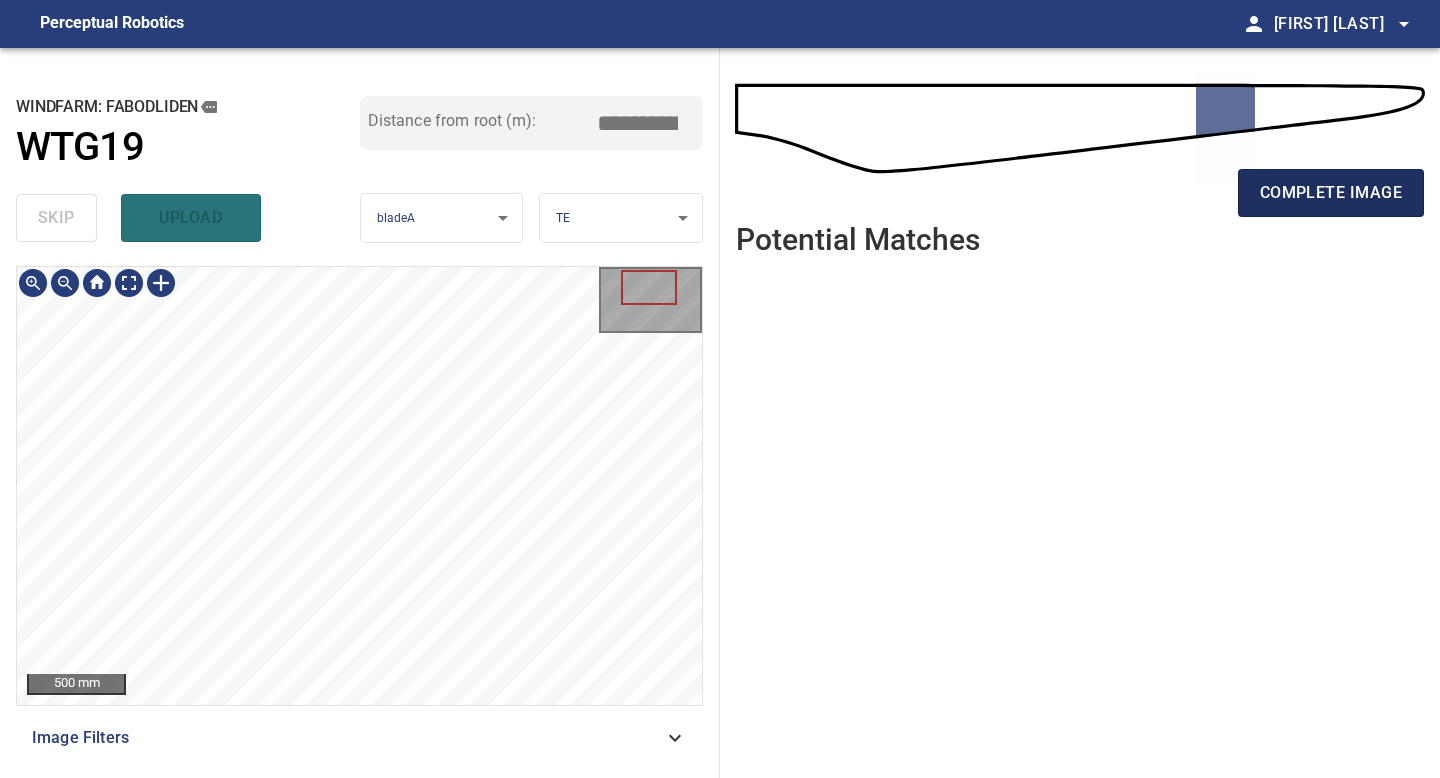 click on "complete image" at bounding box center [1331, 193] 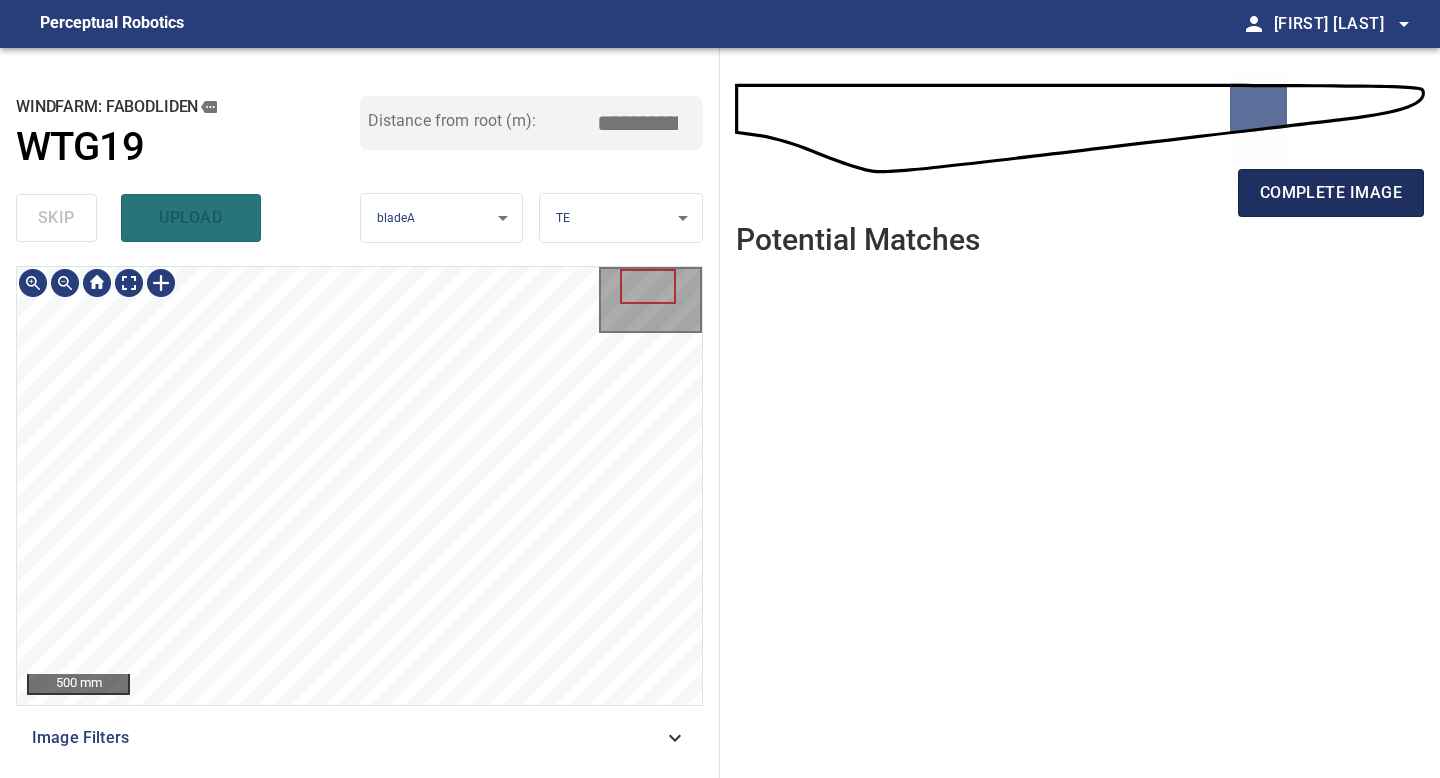 click on "complete image" at bounding box center (1331, 193) 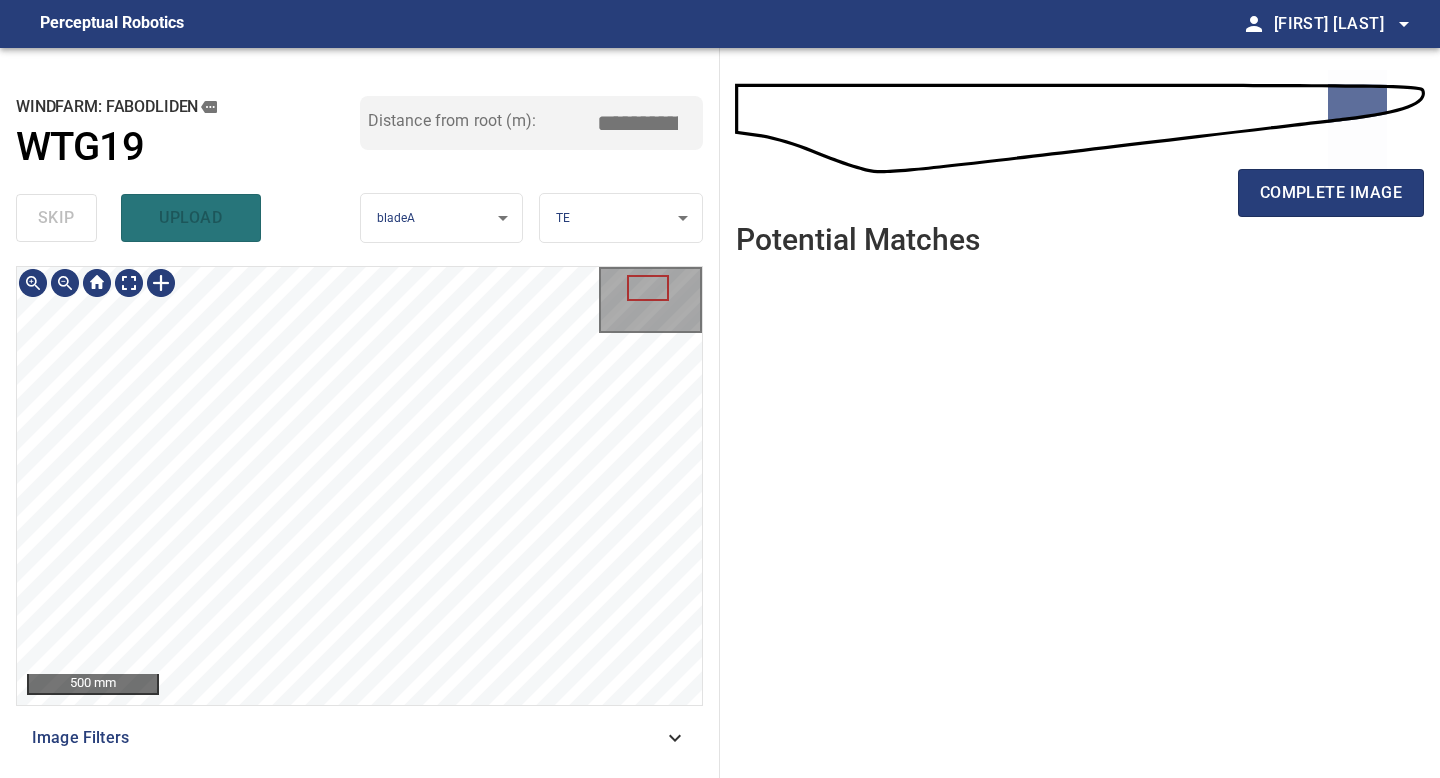 click on "**********" at bounding box center [360, 413] 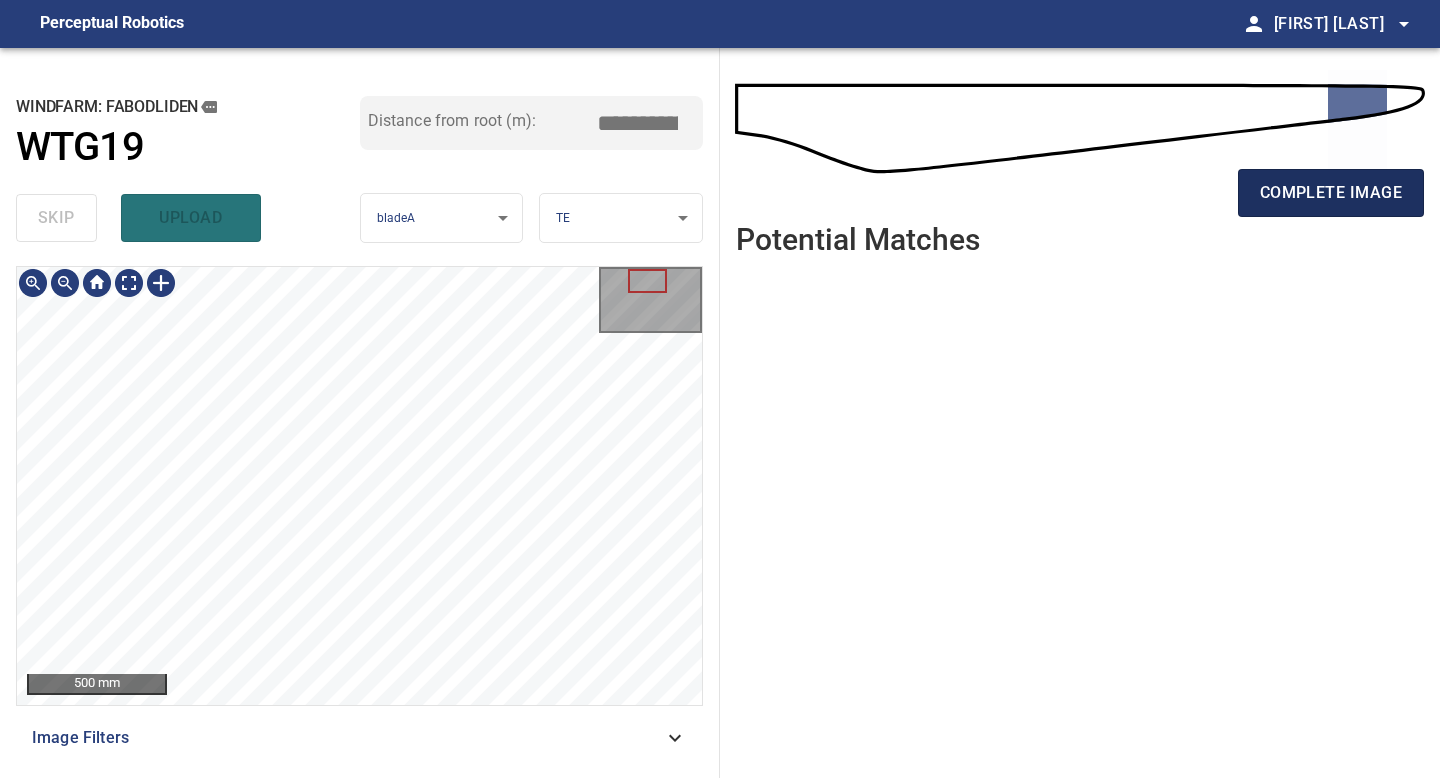 click on "complete image" at bounding box center [1331, 193] 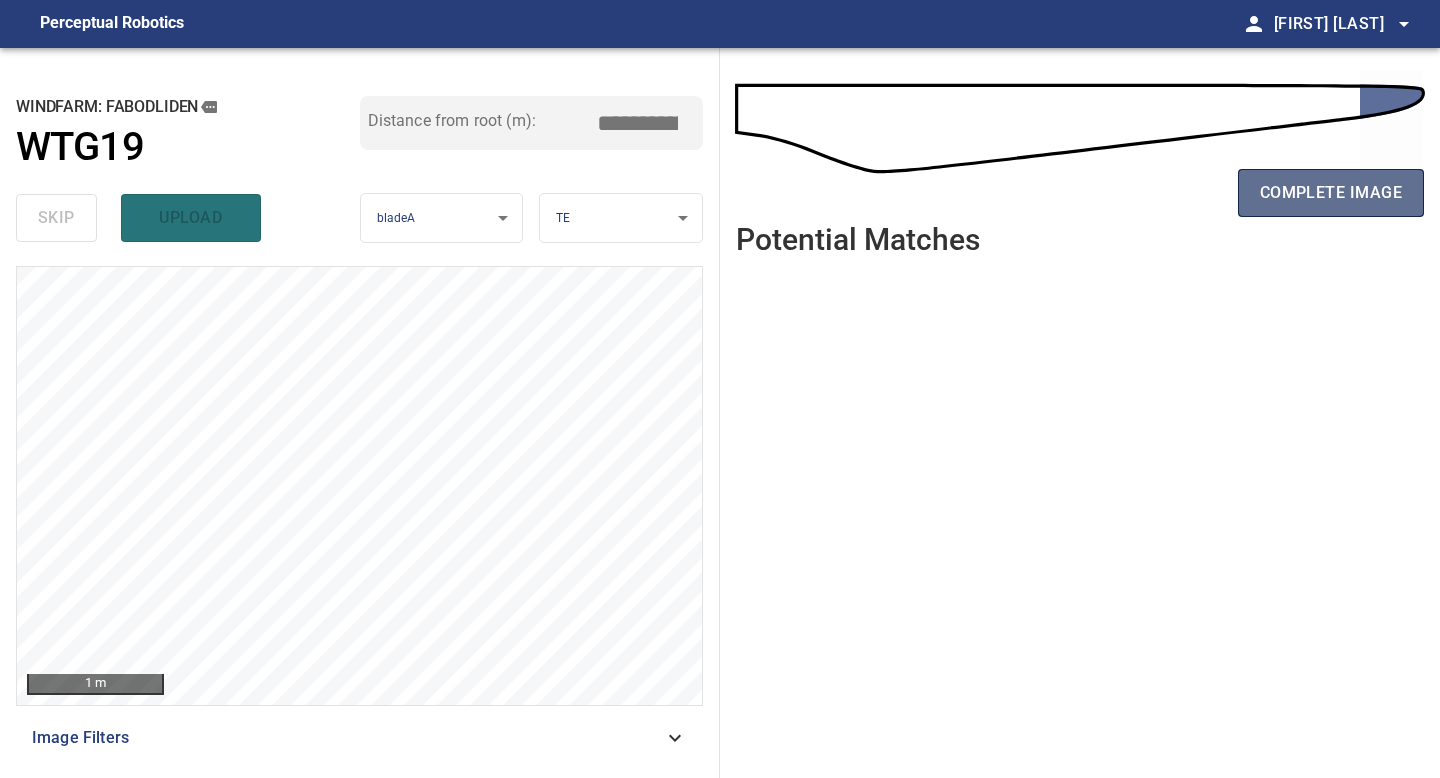 click on "complete image" at bounding box center (1331, 193) 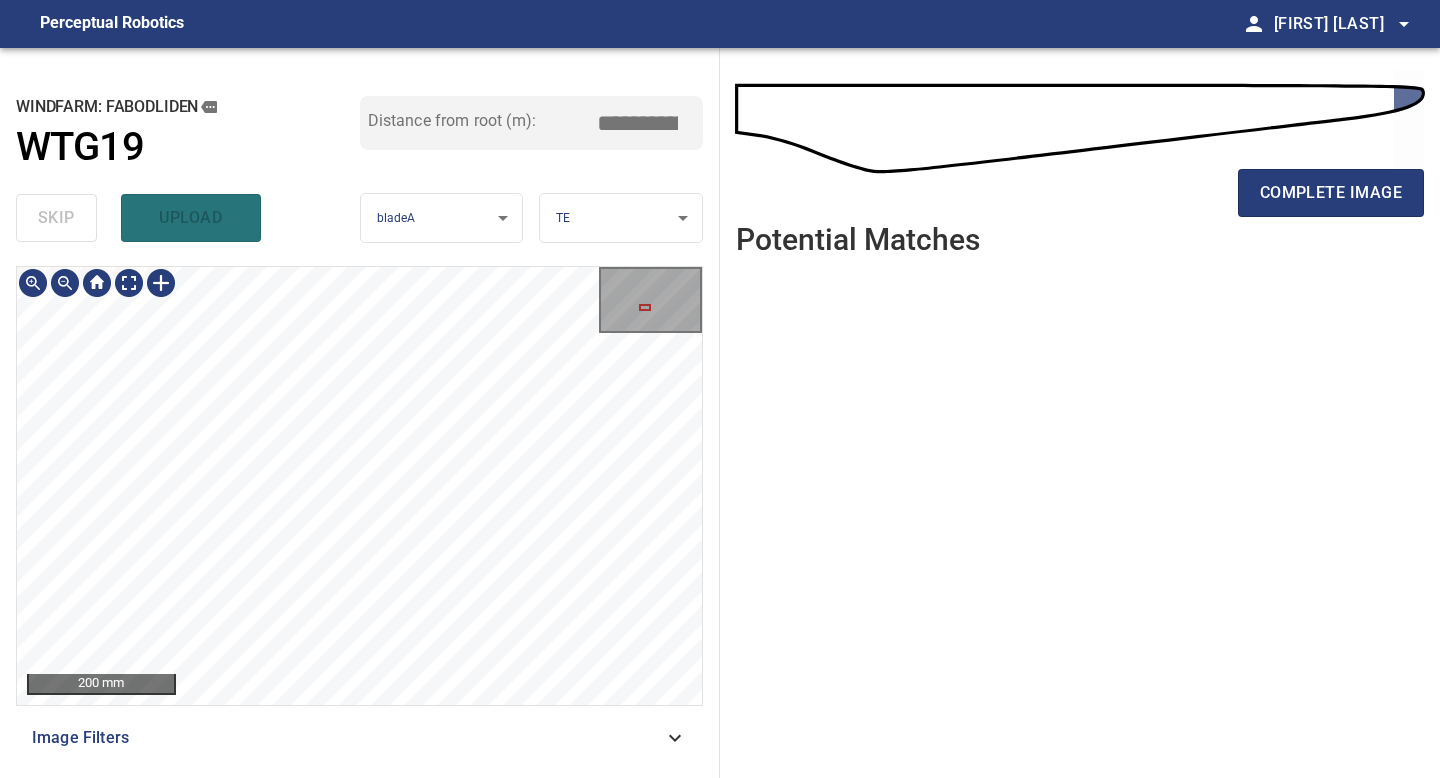 click on "200 mm Image Filters" at bounding box center (359, 514) 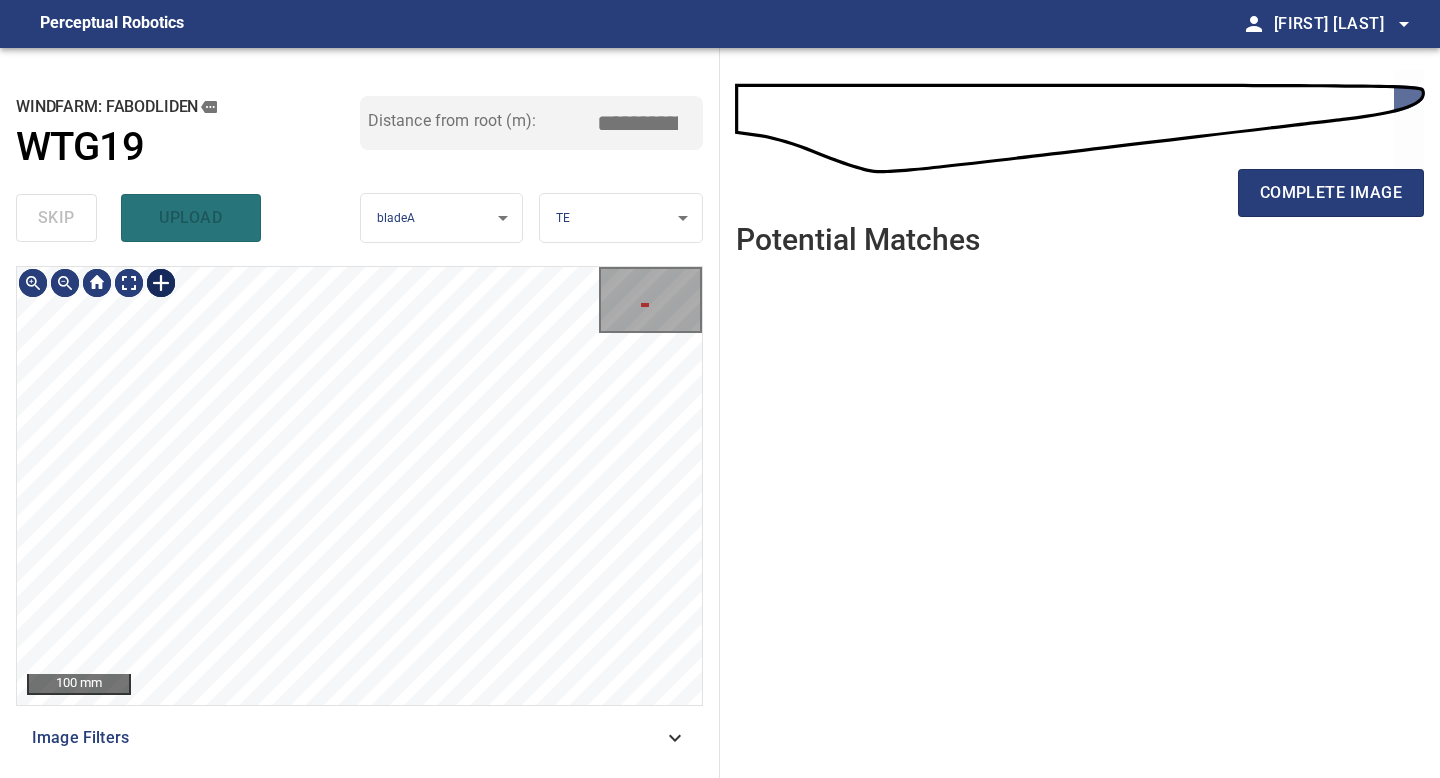 click at bounding box center [161, 283] 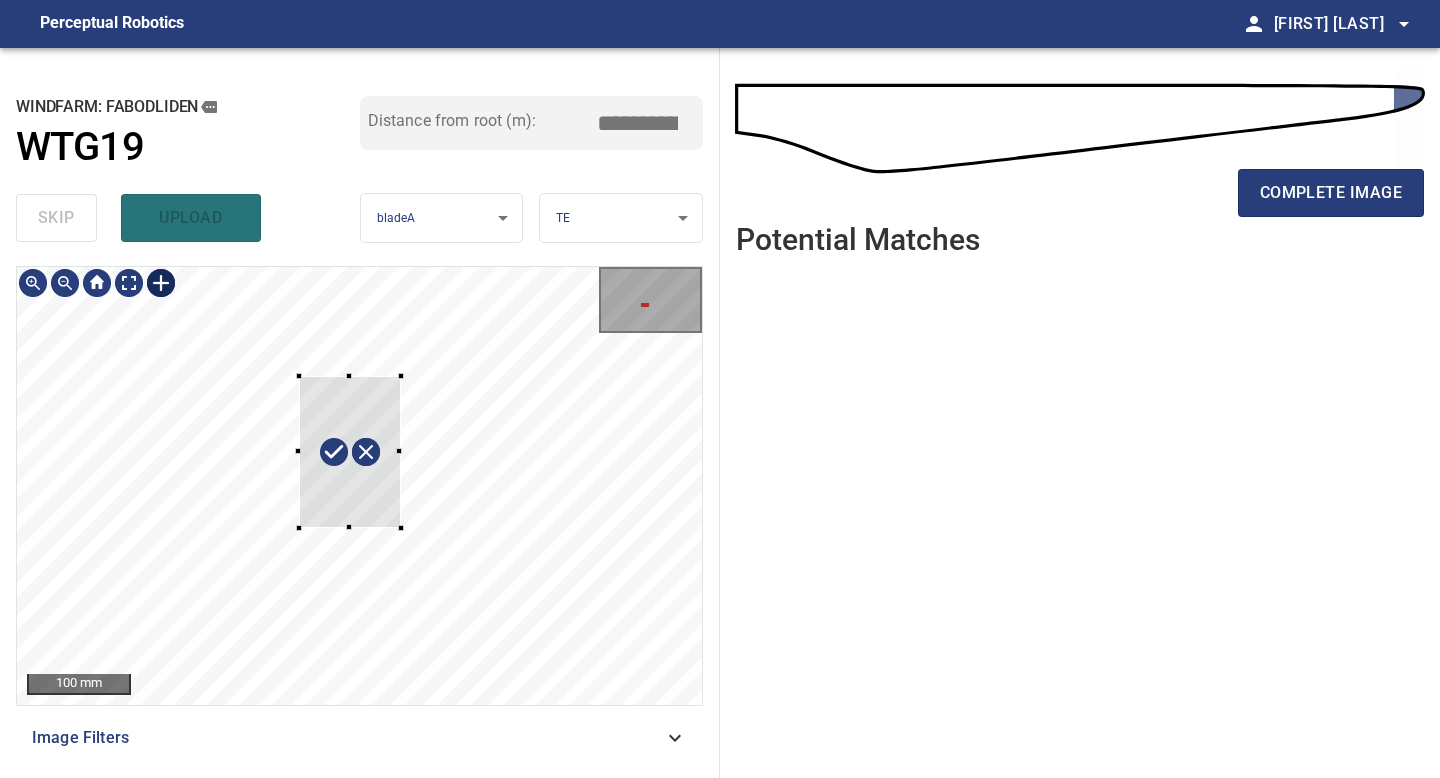 click at bounding box center [359, 486] 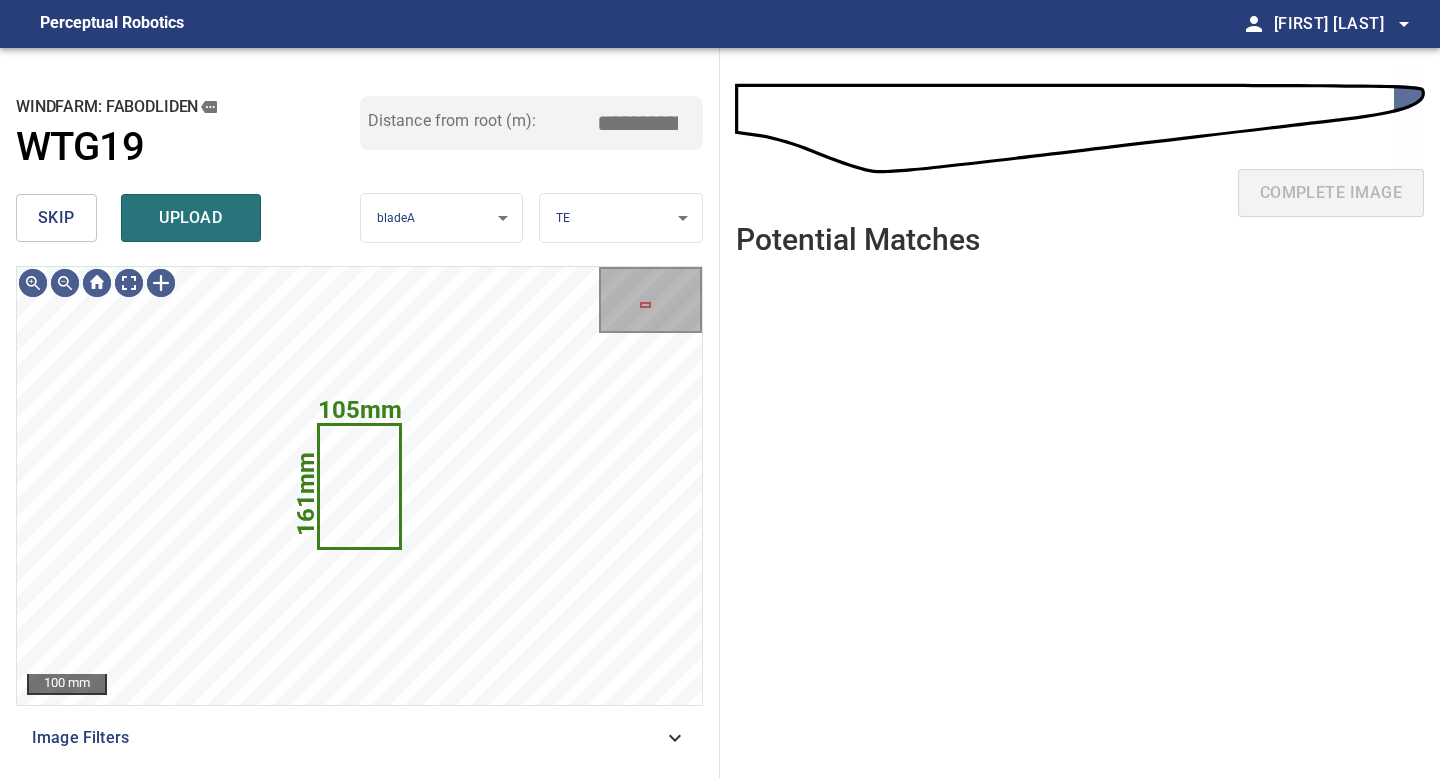 click on "**********" at bounding box center [720, 389] 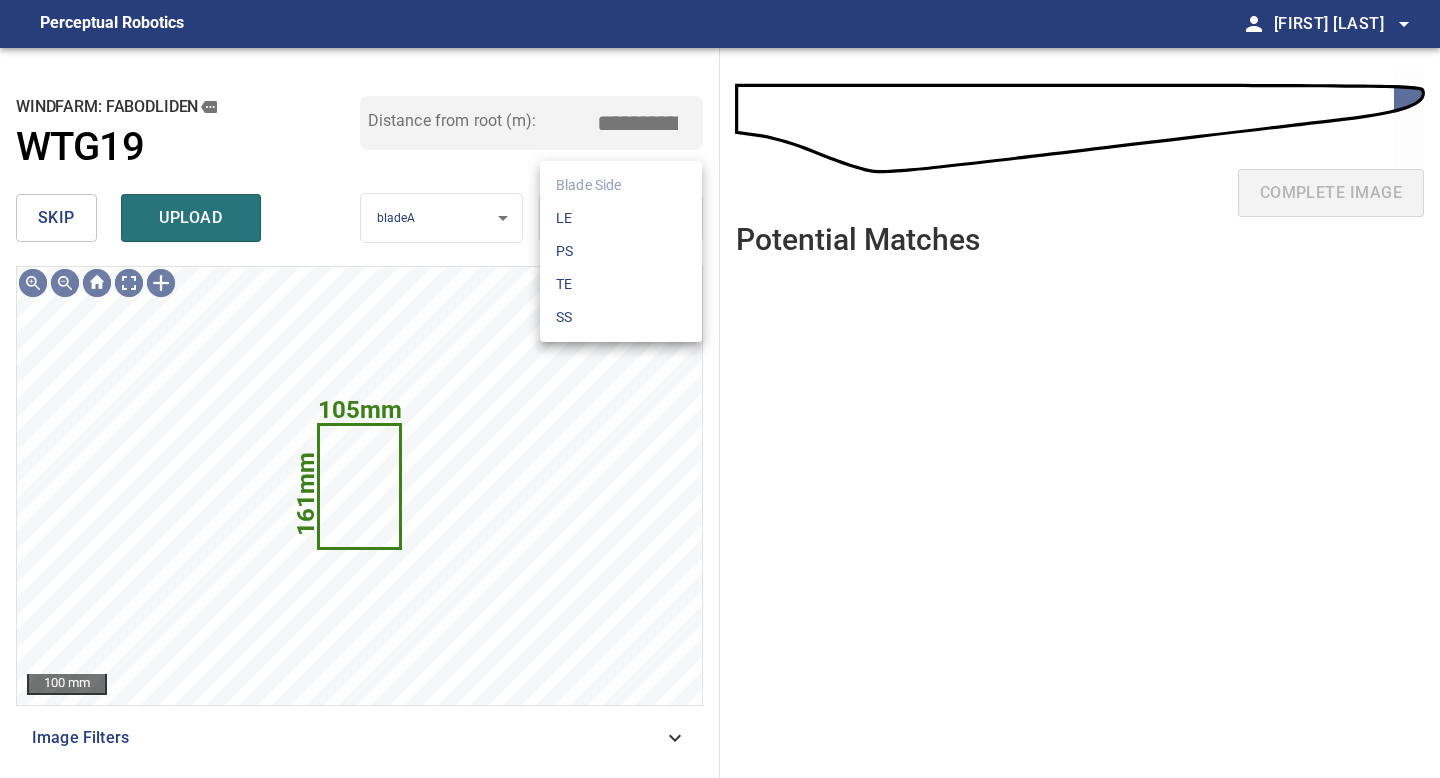 click on "LE" at bounding box center (621, 218) 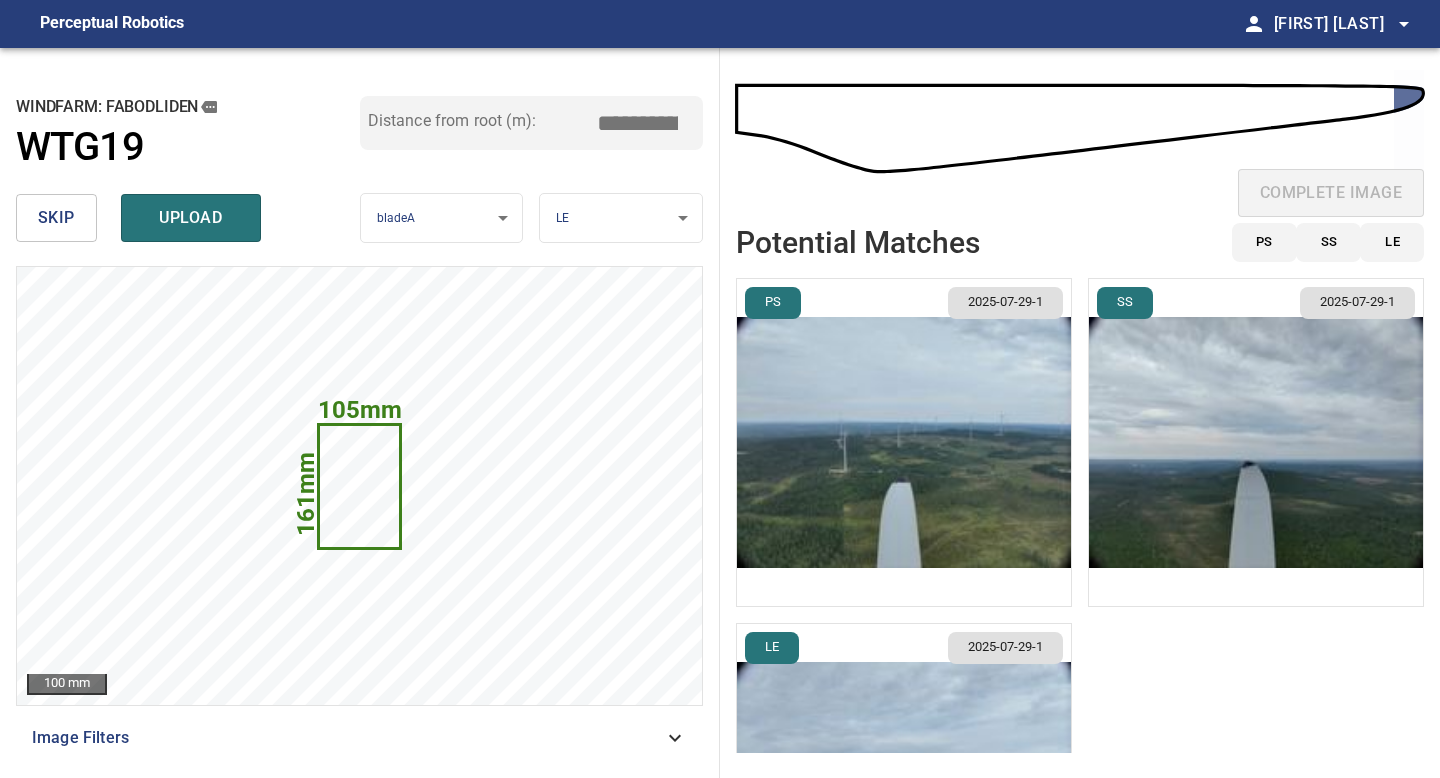 click at bounding box center (904, 442) 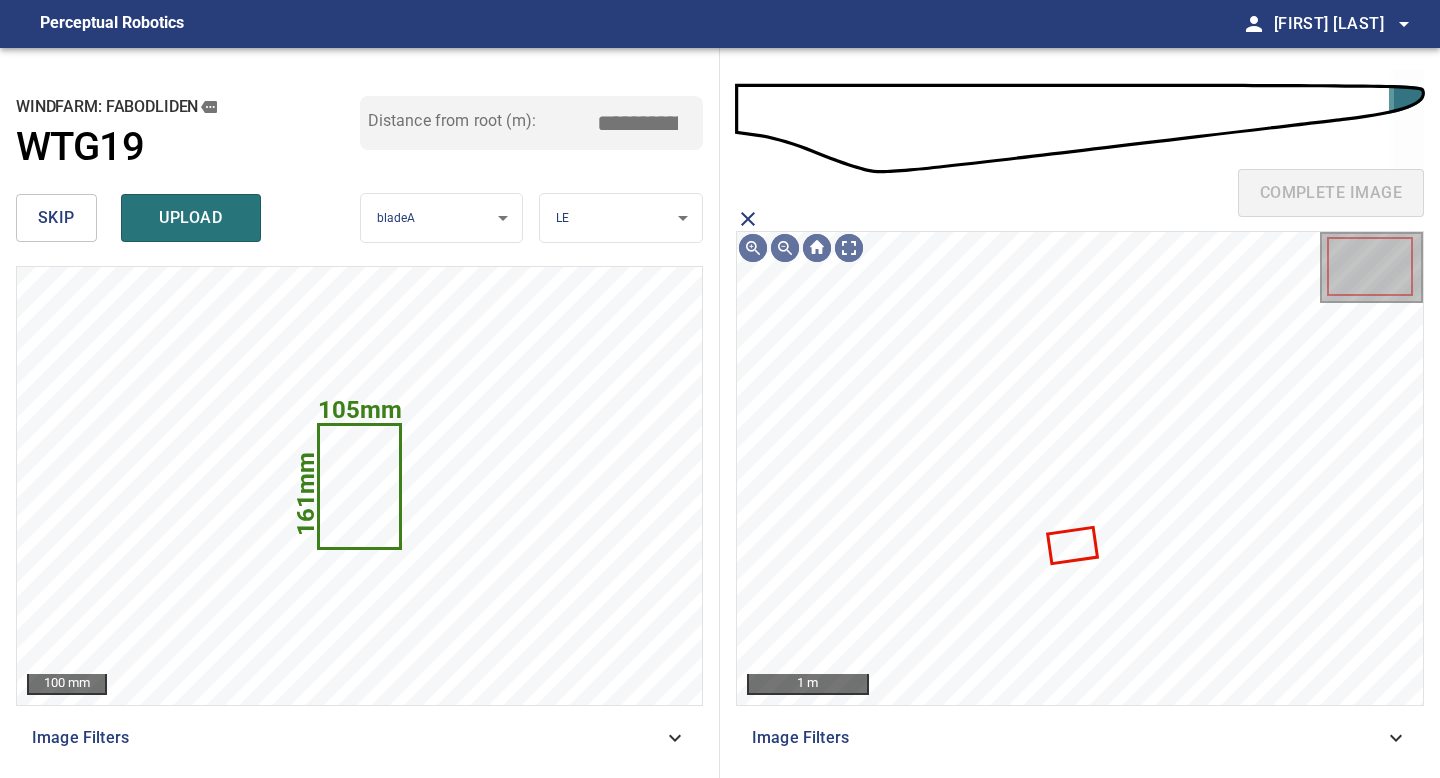 click 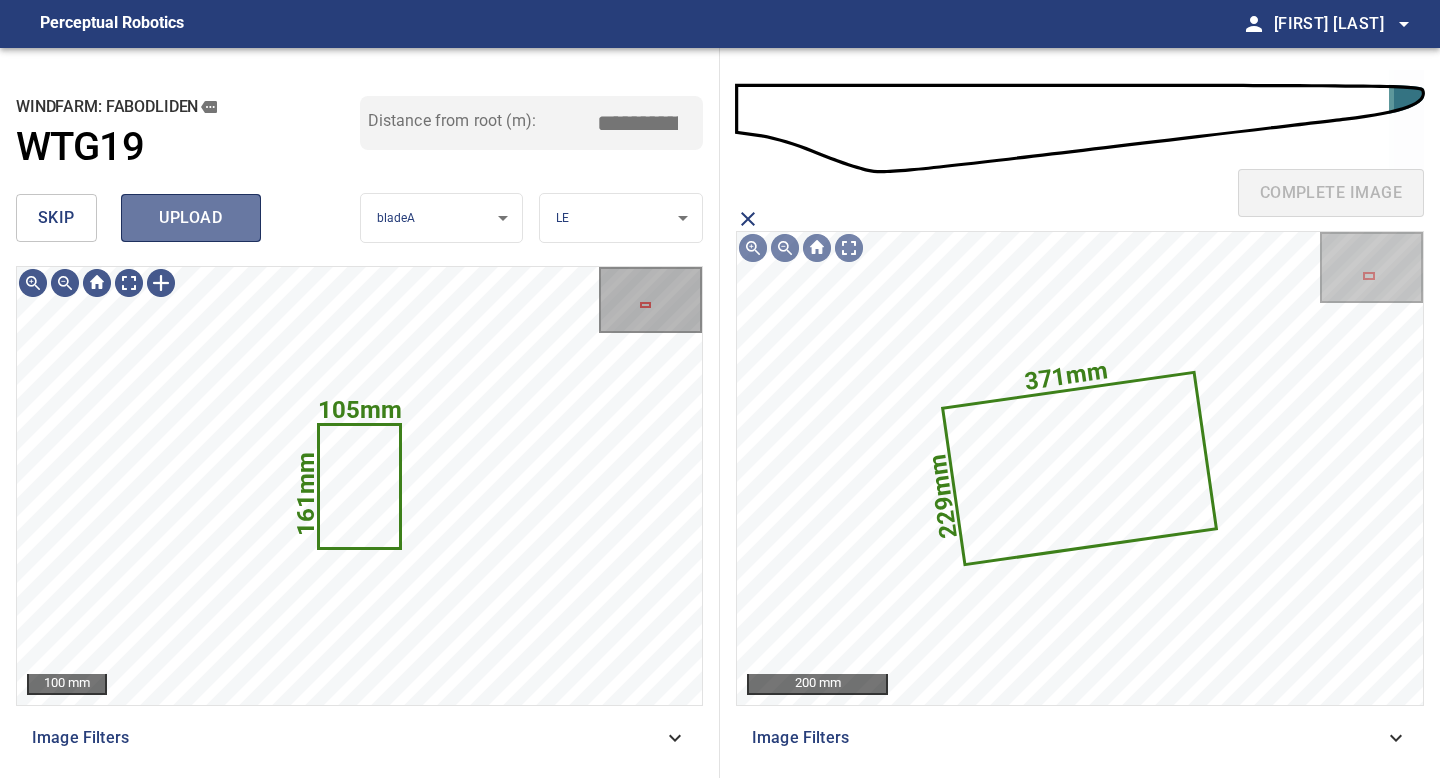 click on "upload" at bounding box center (191, 218) 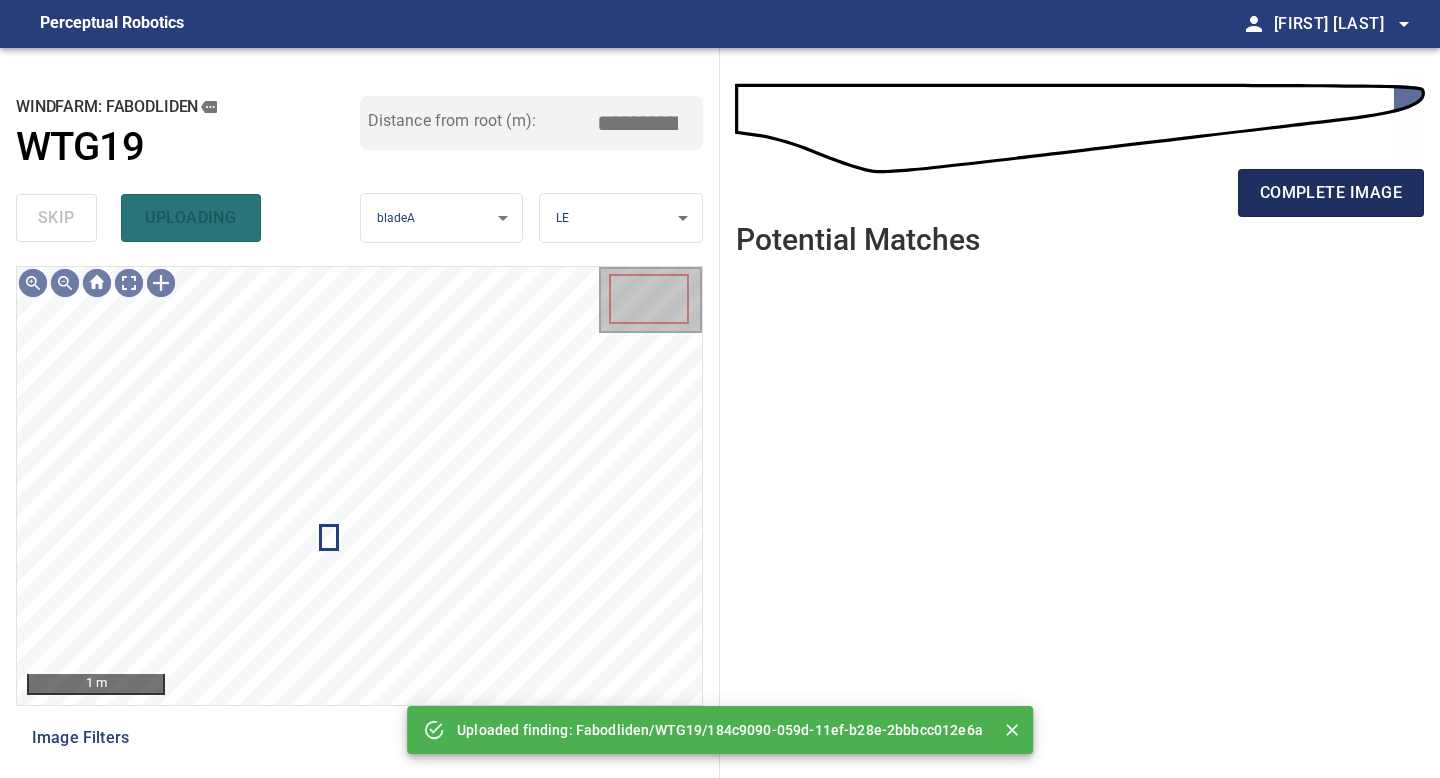 click on "complete image" at bounding box center (1331, 193) 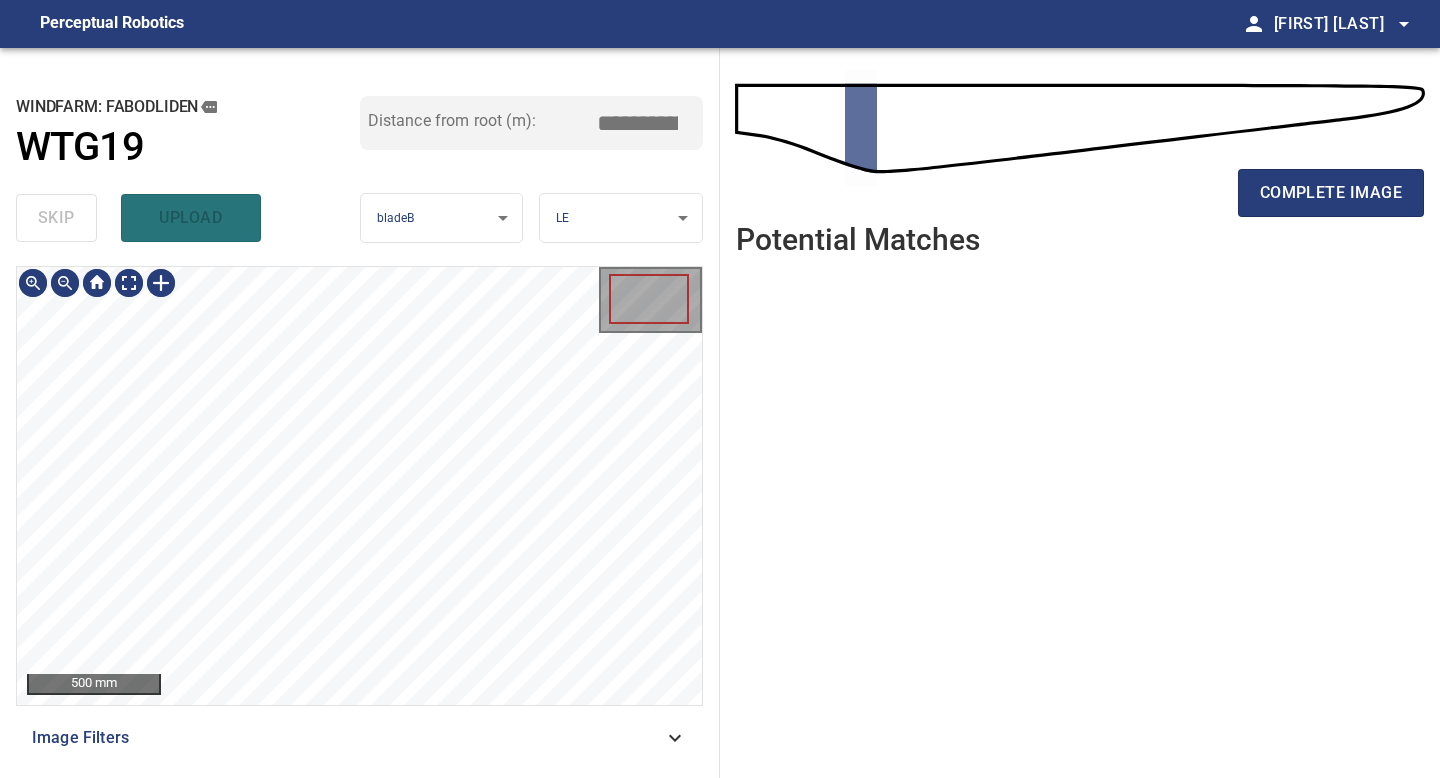 click on "500 mm Image Filters" at bounding box center (359, 514) 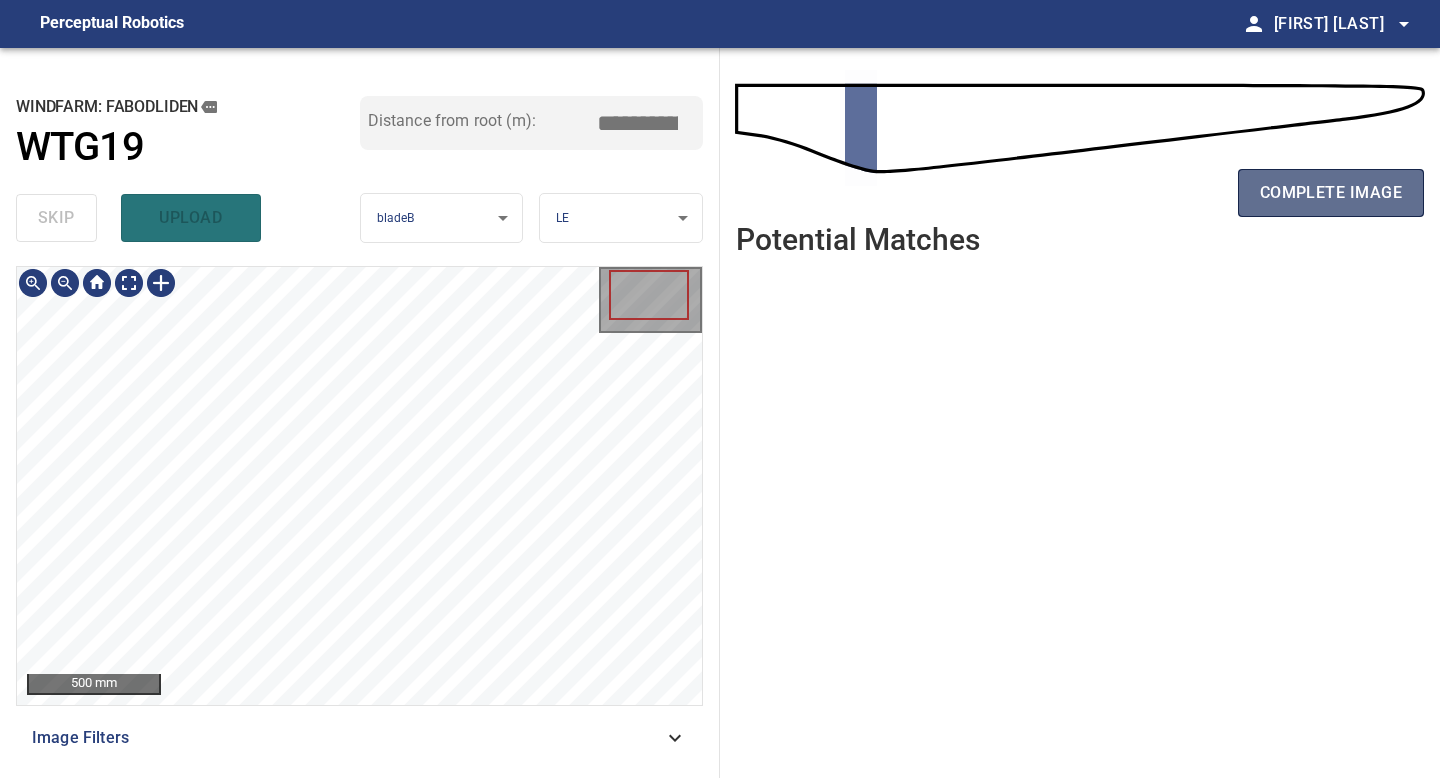 click on "complete image" at bounding box center (1331, 193) 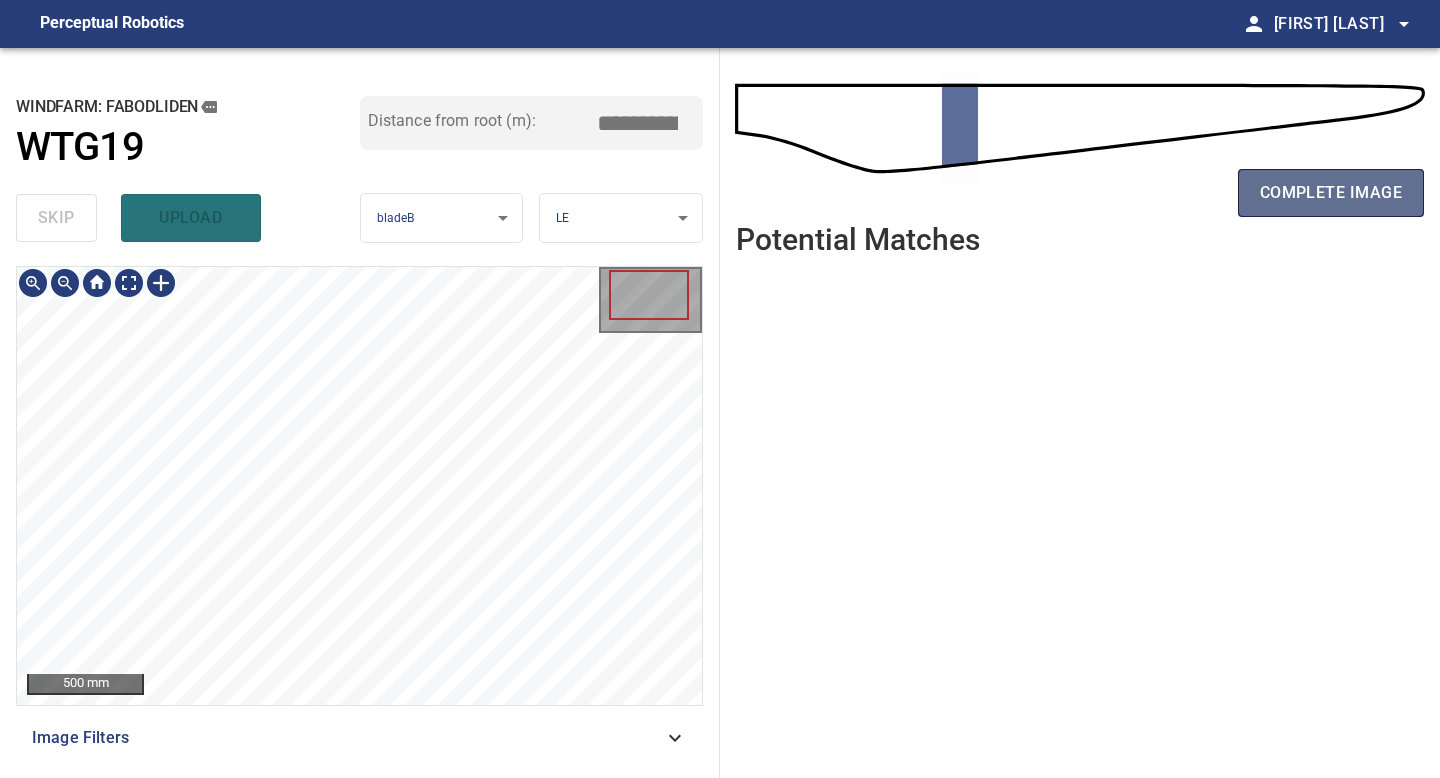 click on "complete image" at bounding box center (1331, 193) 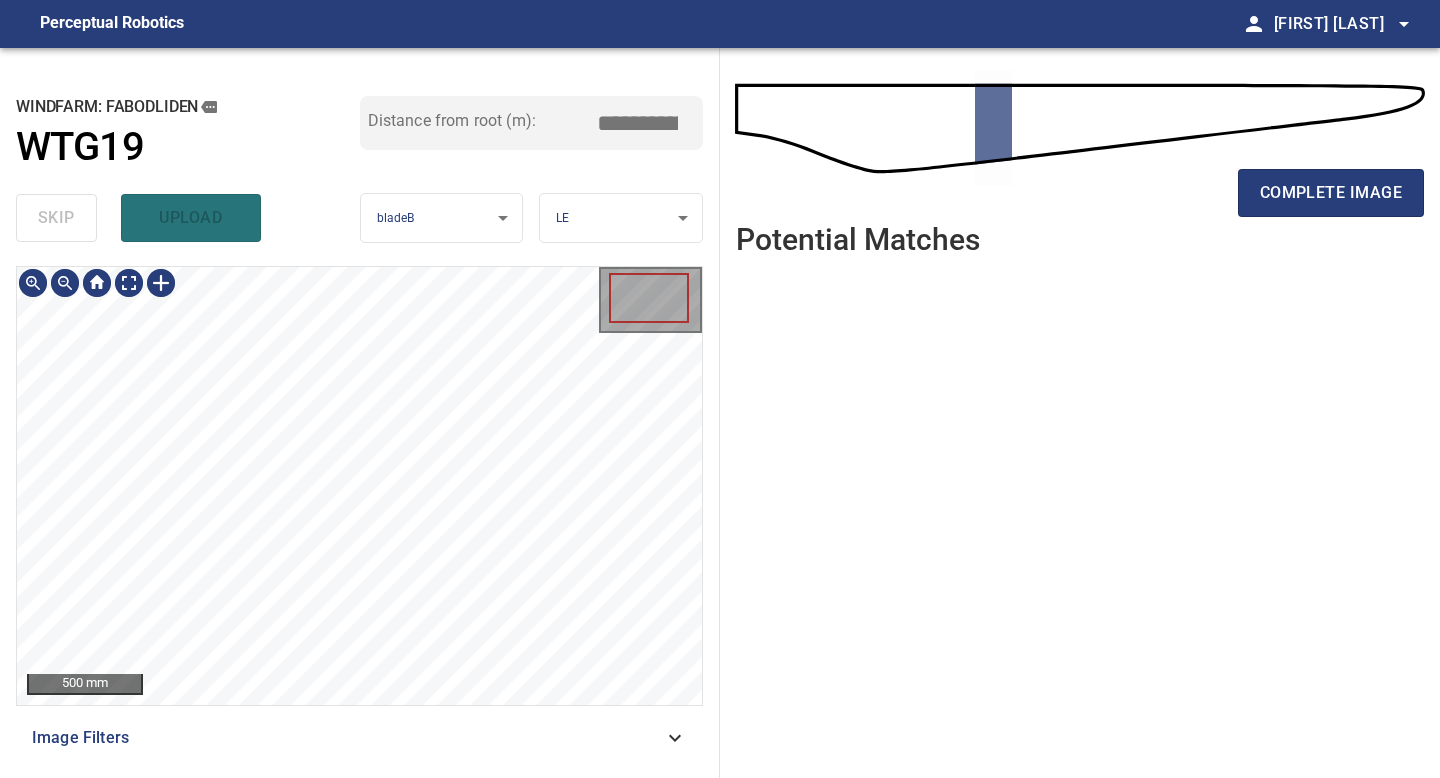click on "500 mm Image Filters" at bounding box center [359, 514] 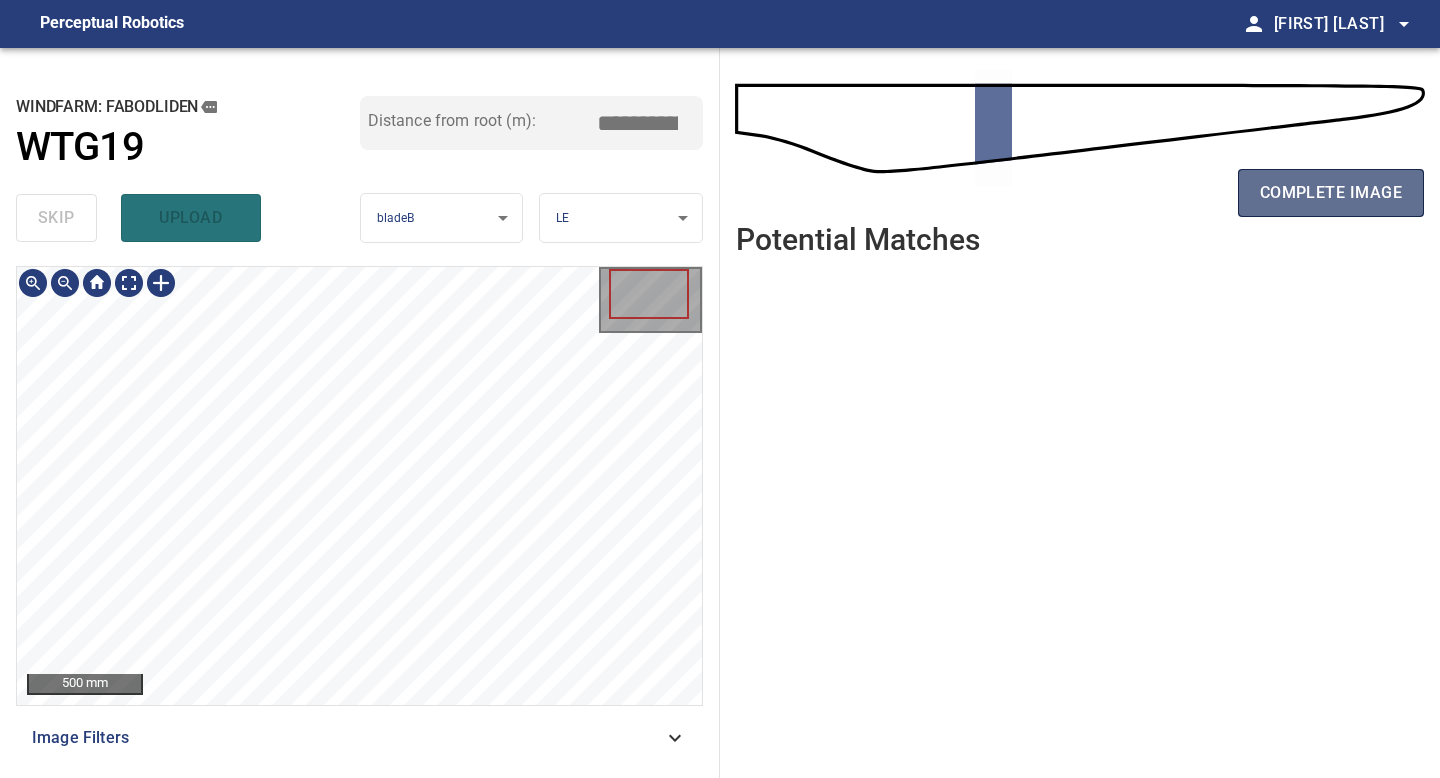 click on "complete image" at bounding box center (1331, 193) 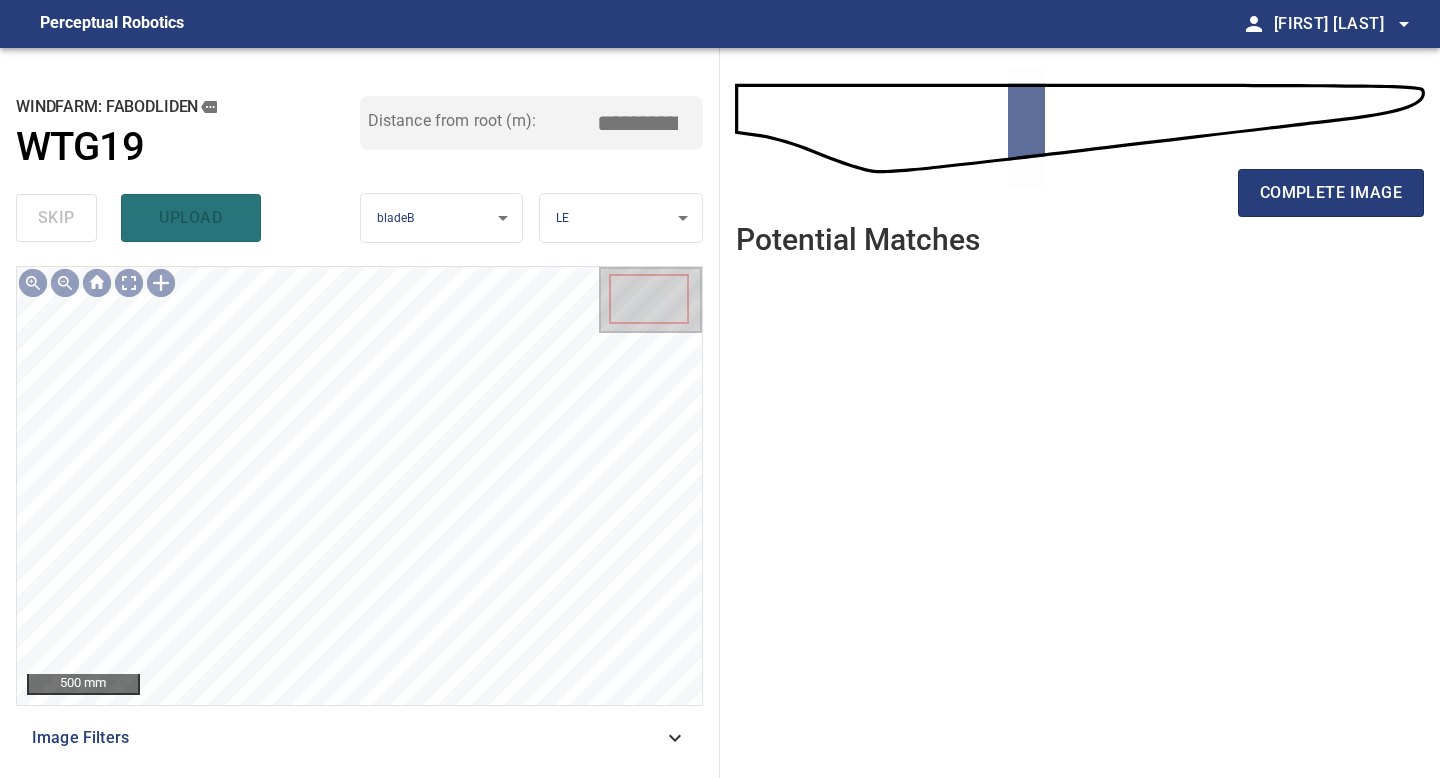 click on "500 mm Image Filters" at bounding box center [359, 514] 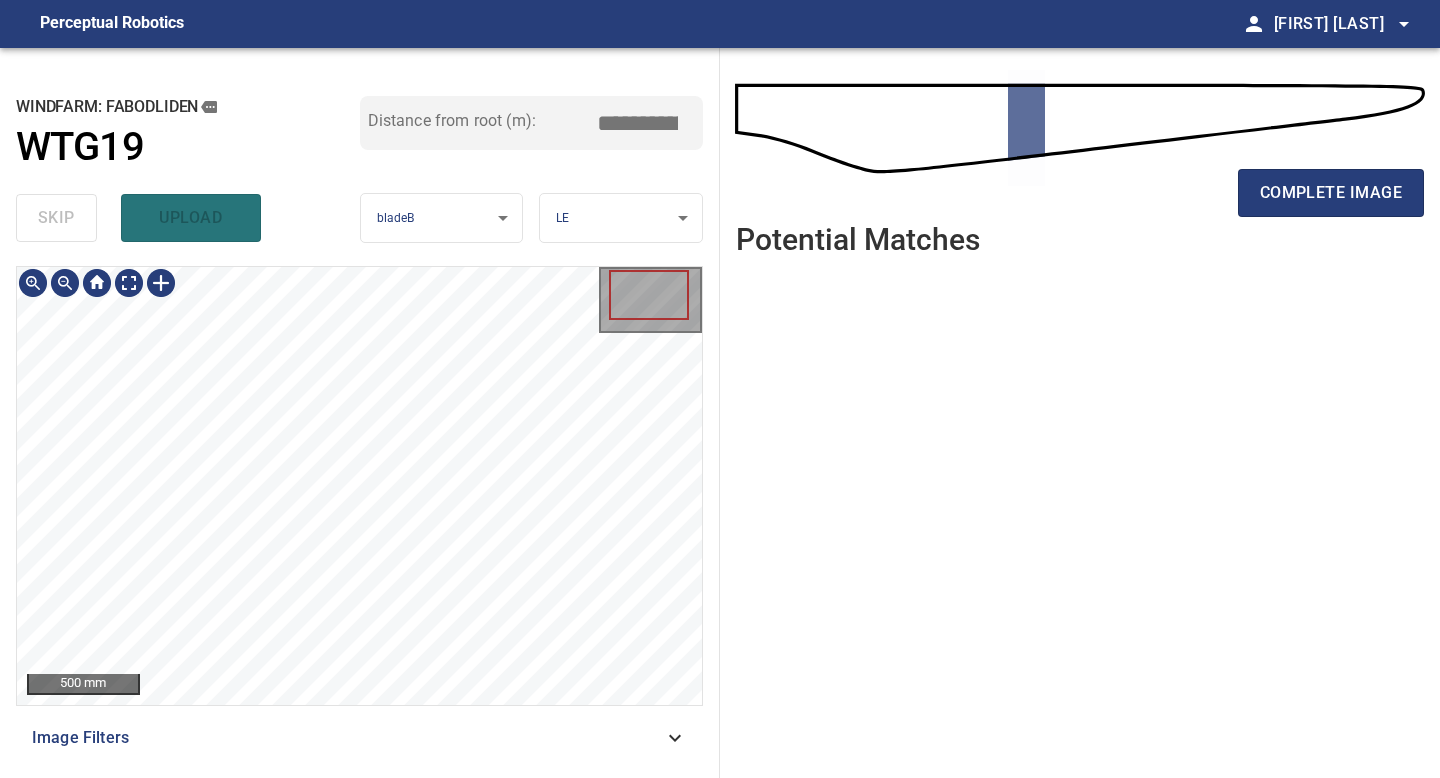 click on "complete image" at bounding box center [1080, 201] 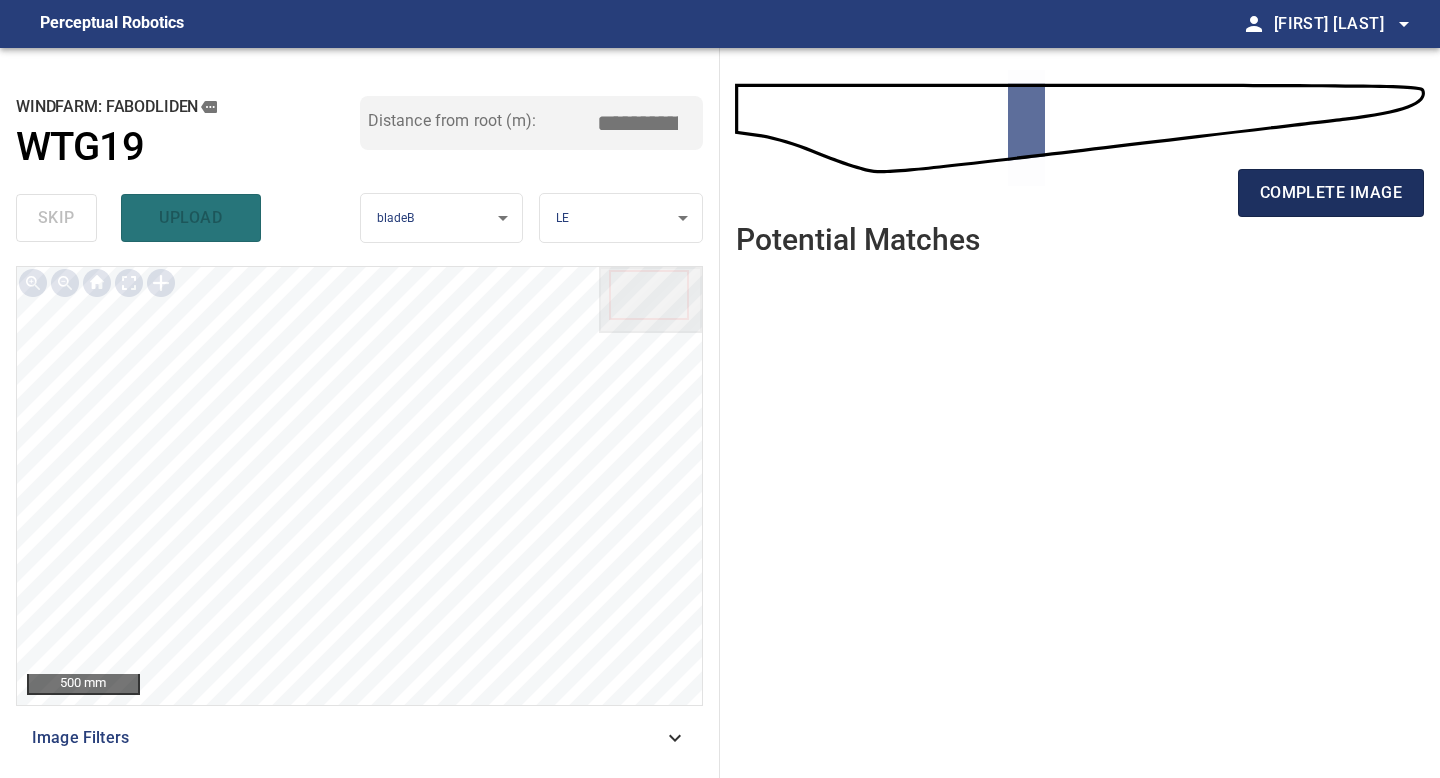 click on "complete image" at bounding box center (1331, 193) 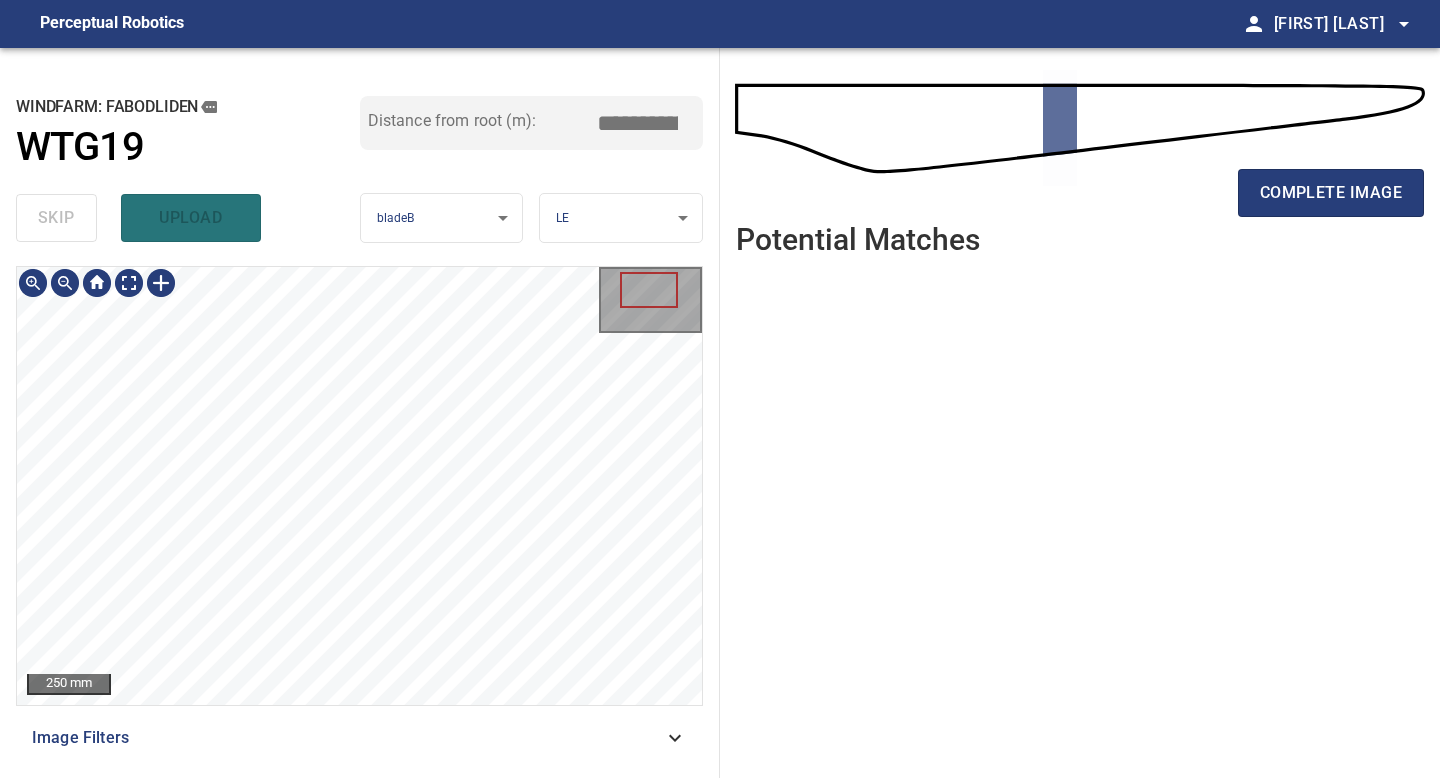 click on "250 mm Image Filters" at bounding box center (359, 514) 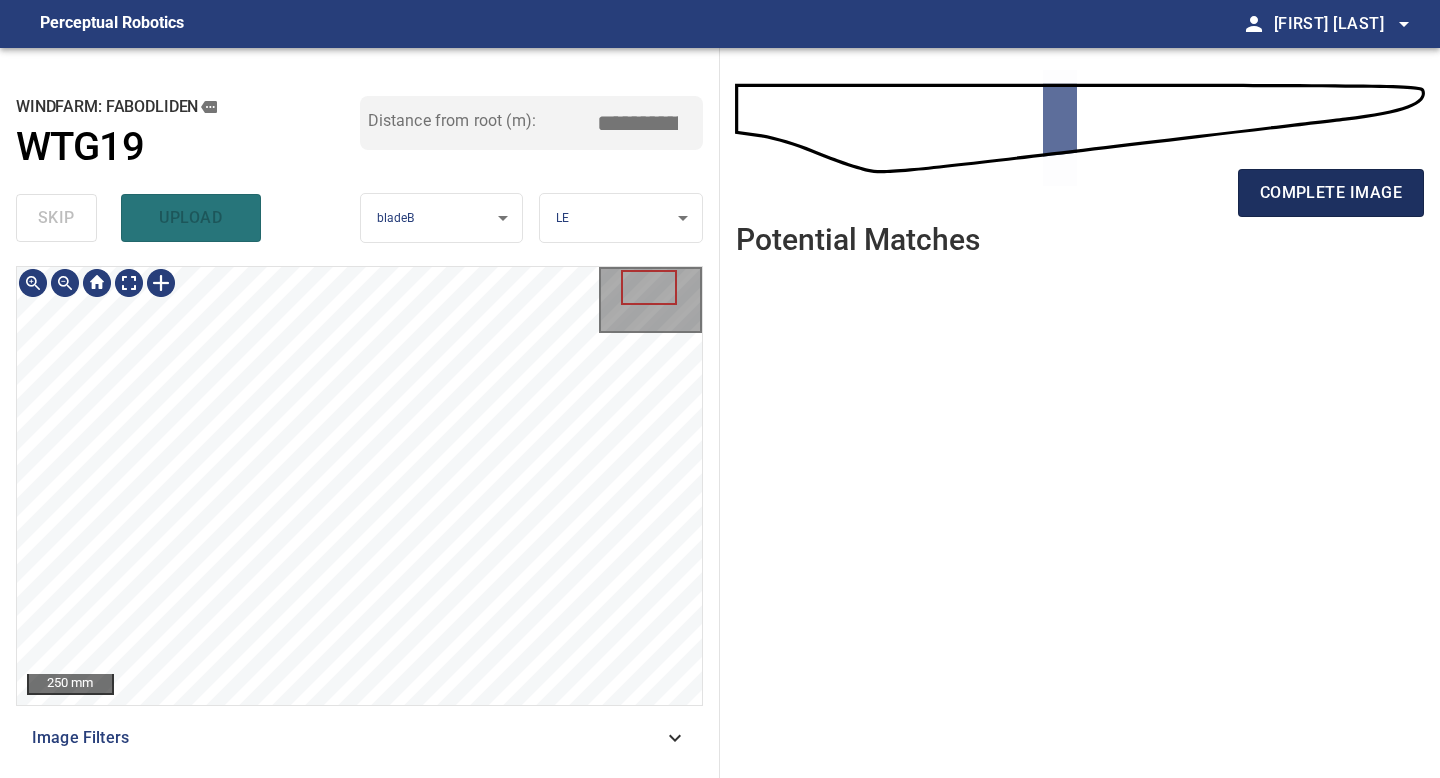 click on "complete image" at bounding box center (1331, 193) 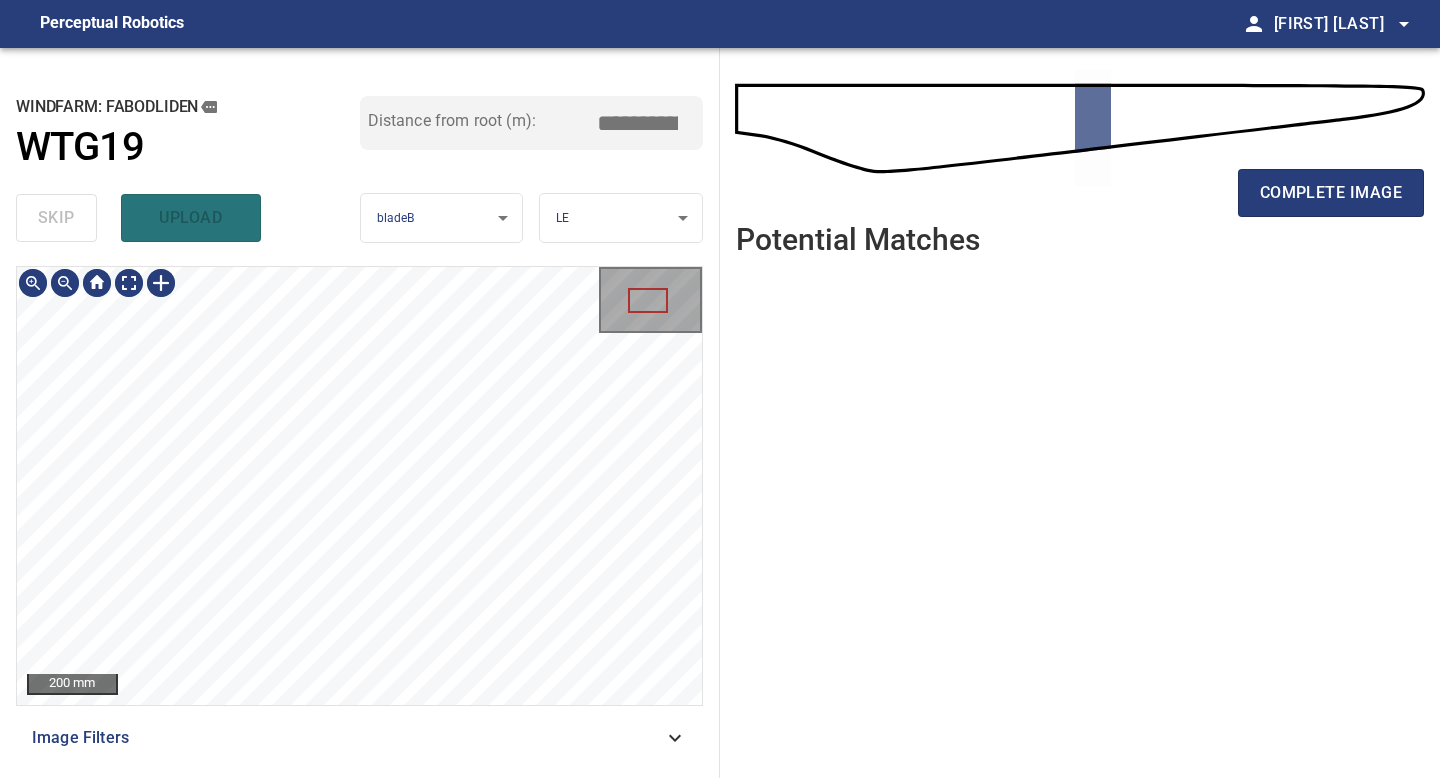 click on "**********" at bounding box center [360, 413] 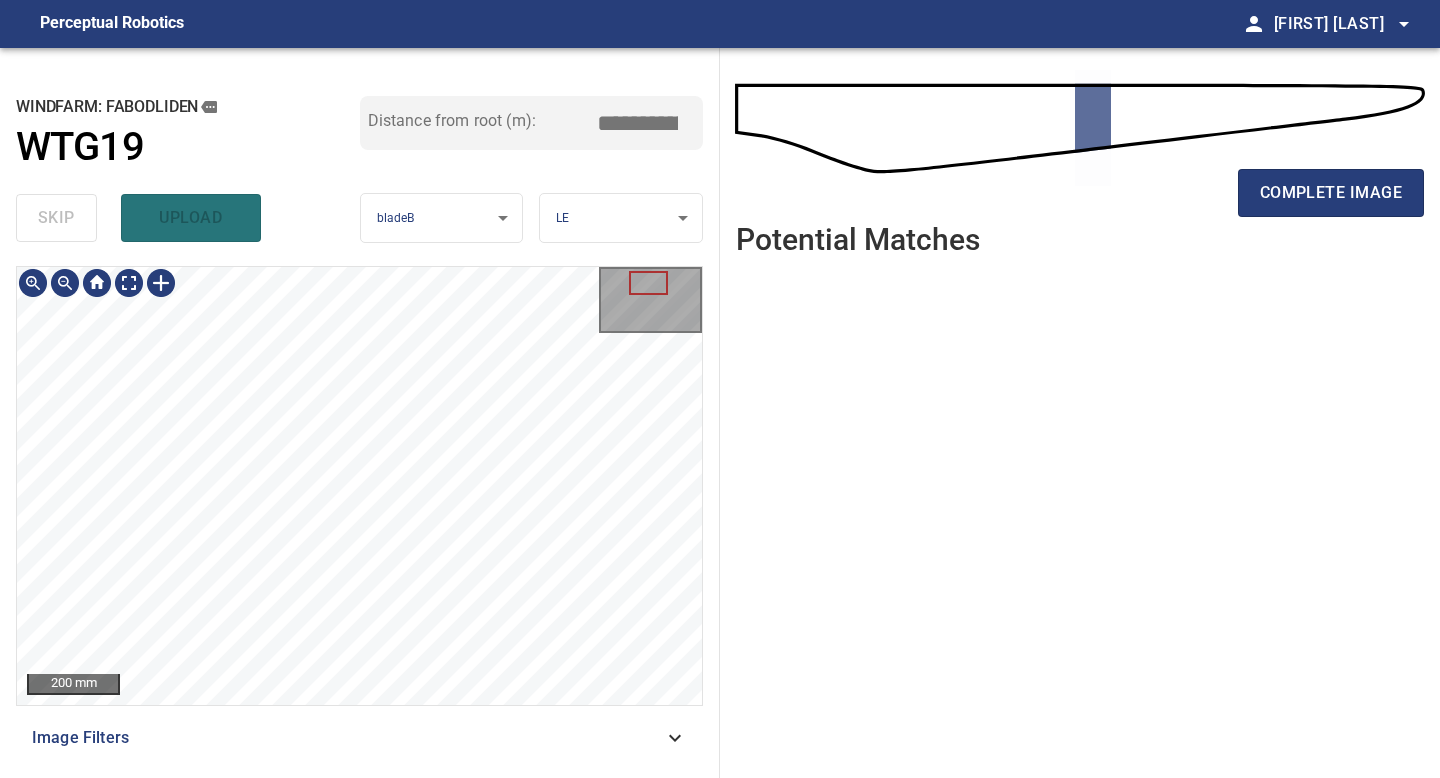 click on "200 mm Image Filters" at bounding box center [359, 514] 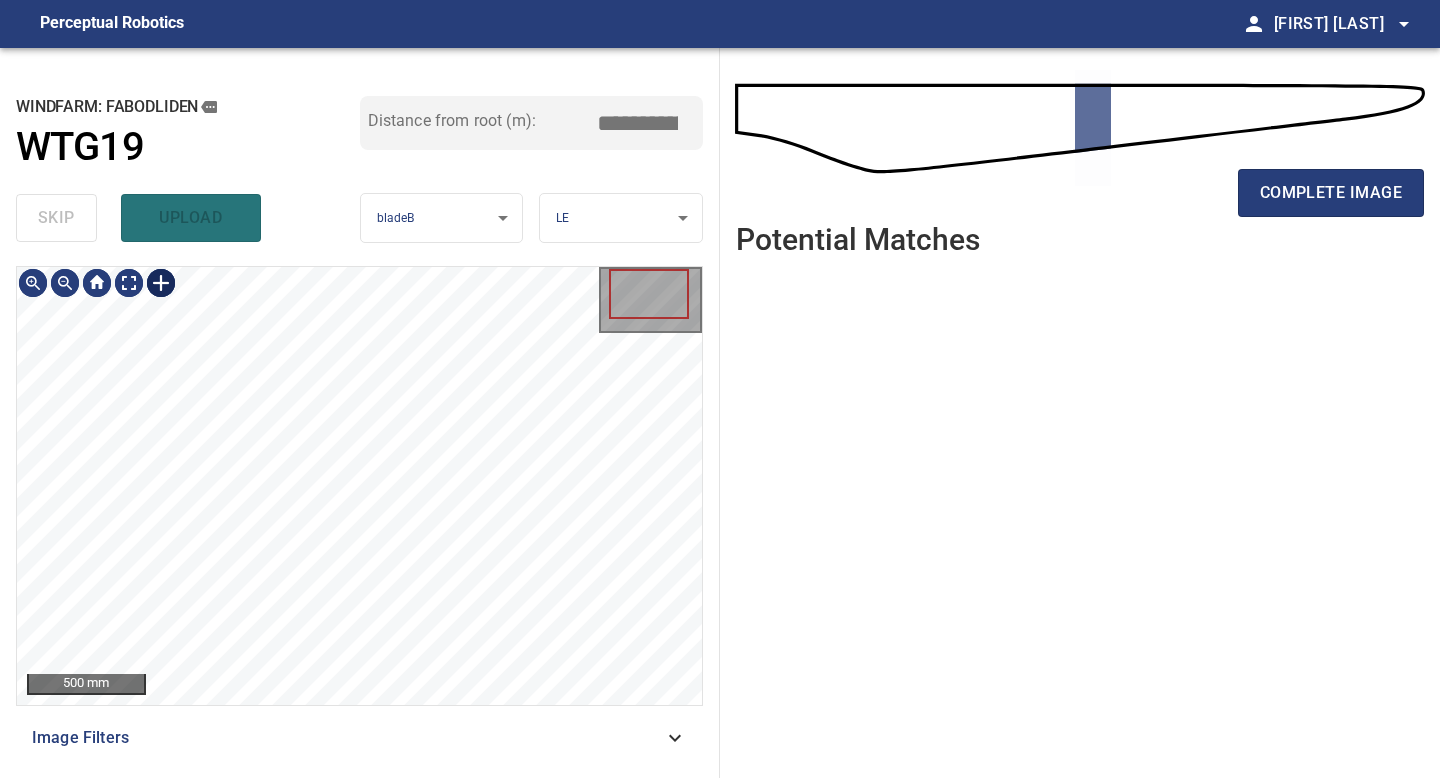 click at bounding box center (161, 283) 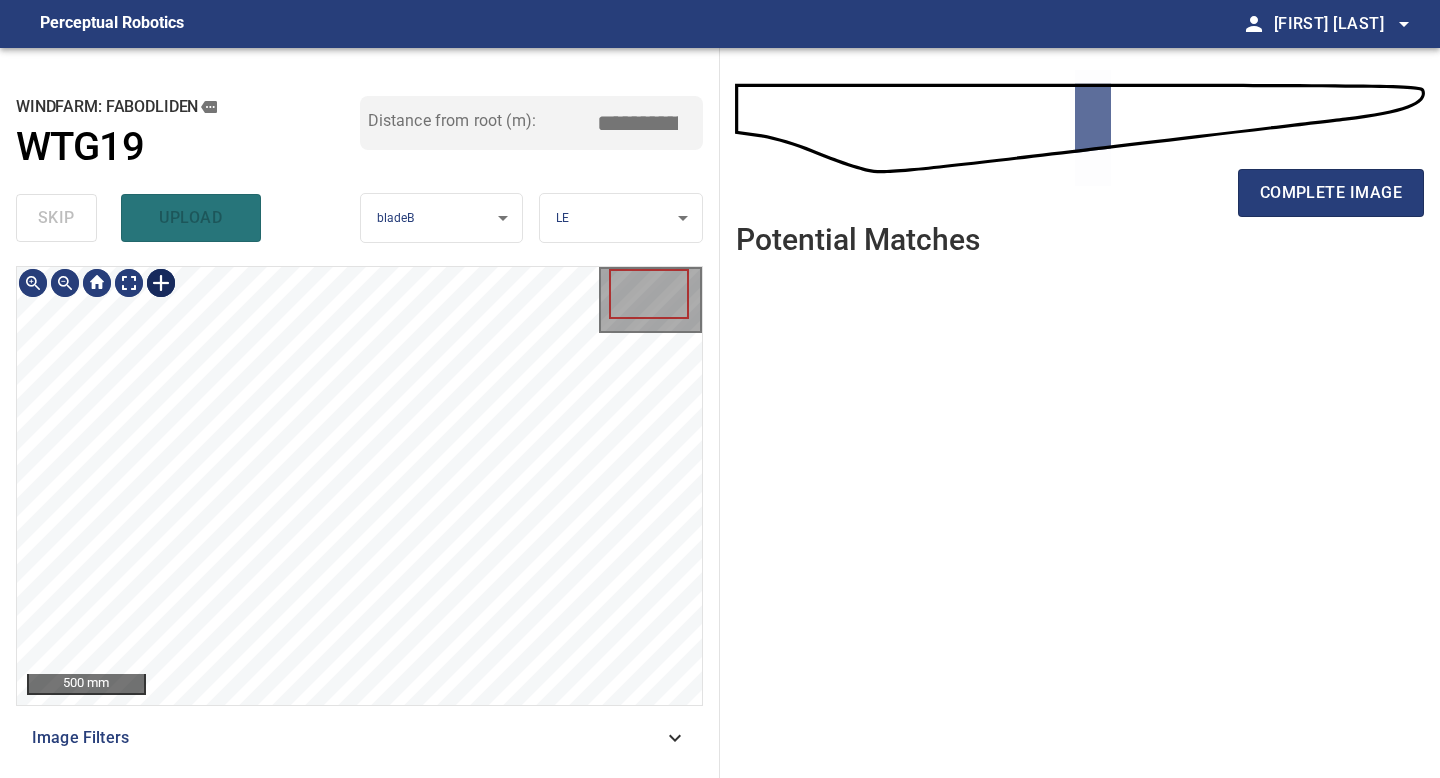 scroll, scrollTop: 0, scrollLeft: 0, axis: both 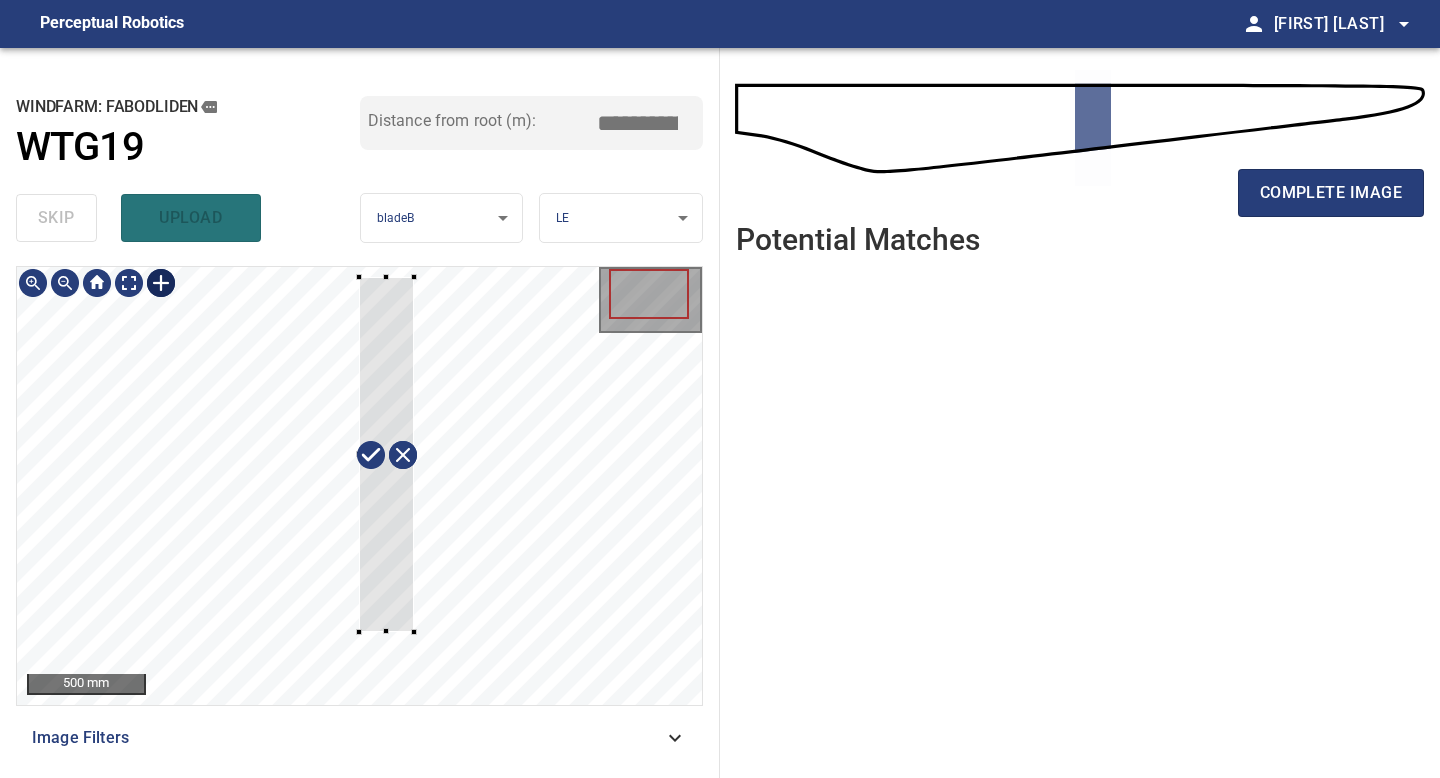 click at bounding box center (359, 486) 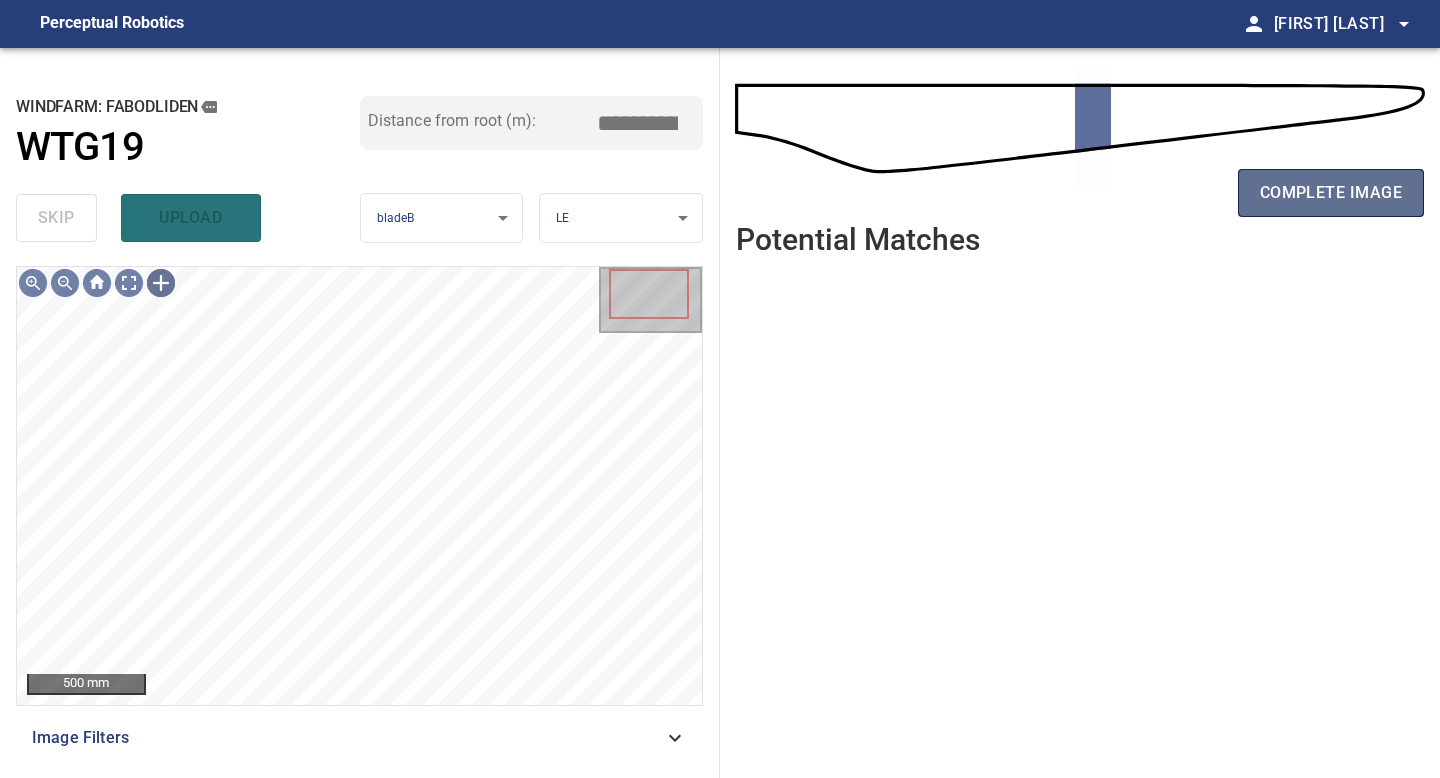 click on "complete image" at bounding box center [1331, 193] 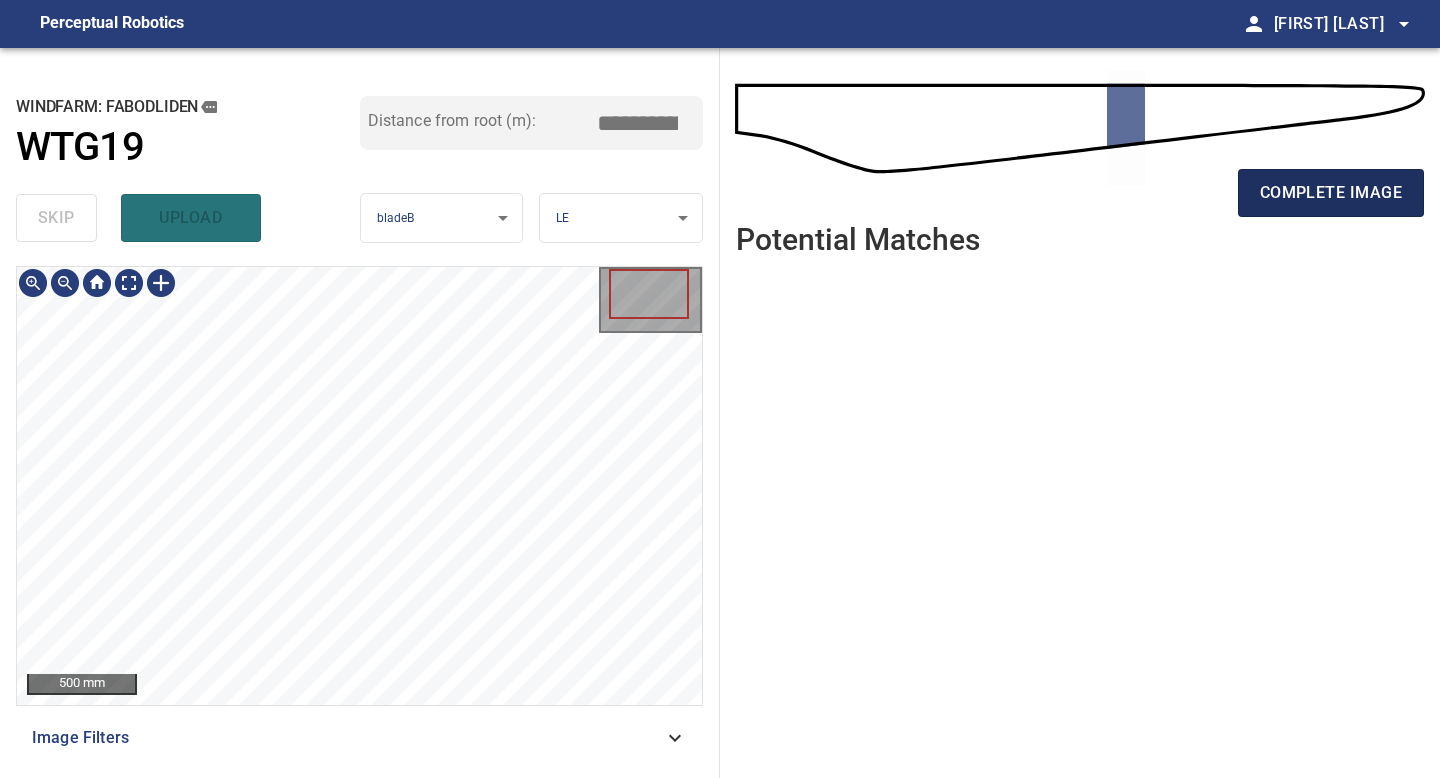 click on "complete image" at bounding box center [1331, 193] 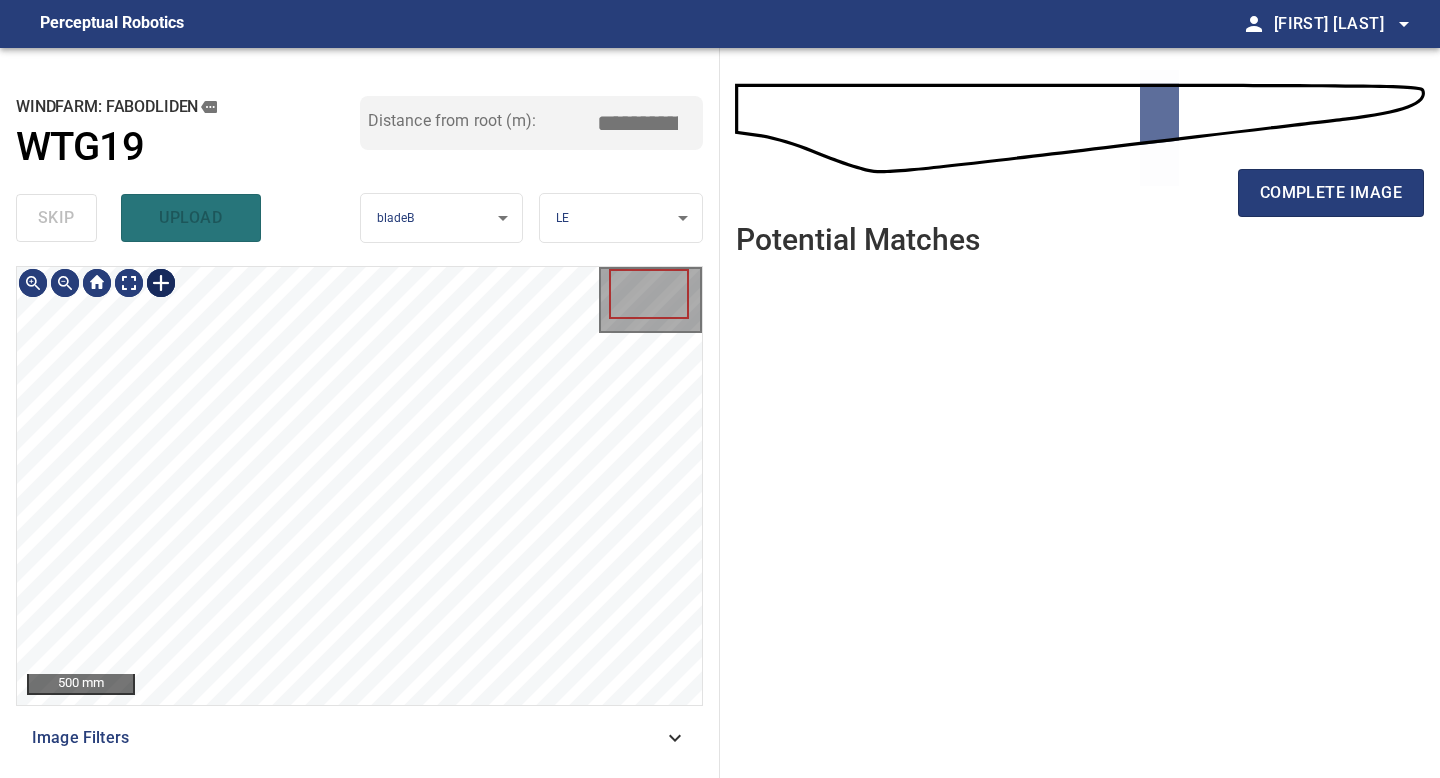 click at bounding box center [161, 283] 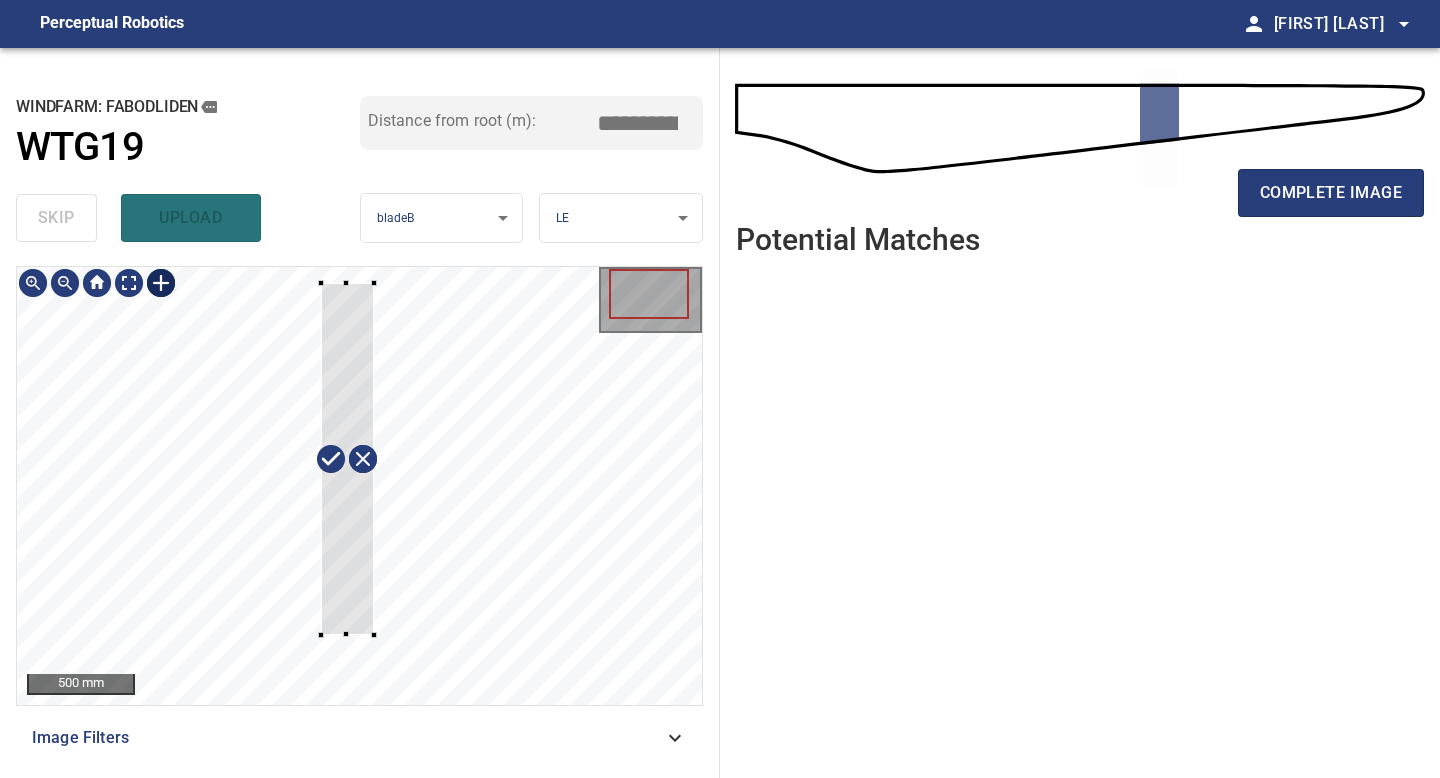 click at bounding box center [359, 486] 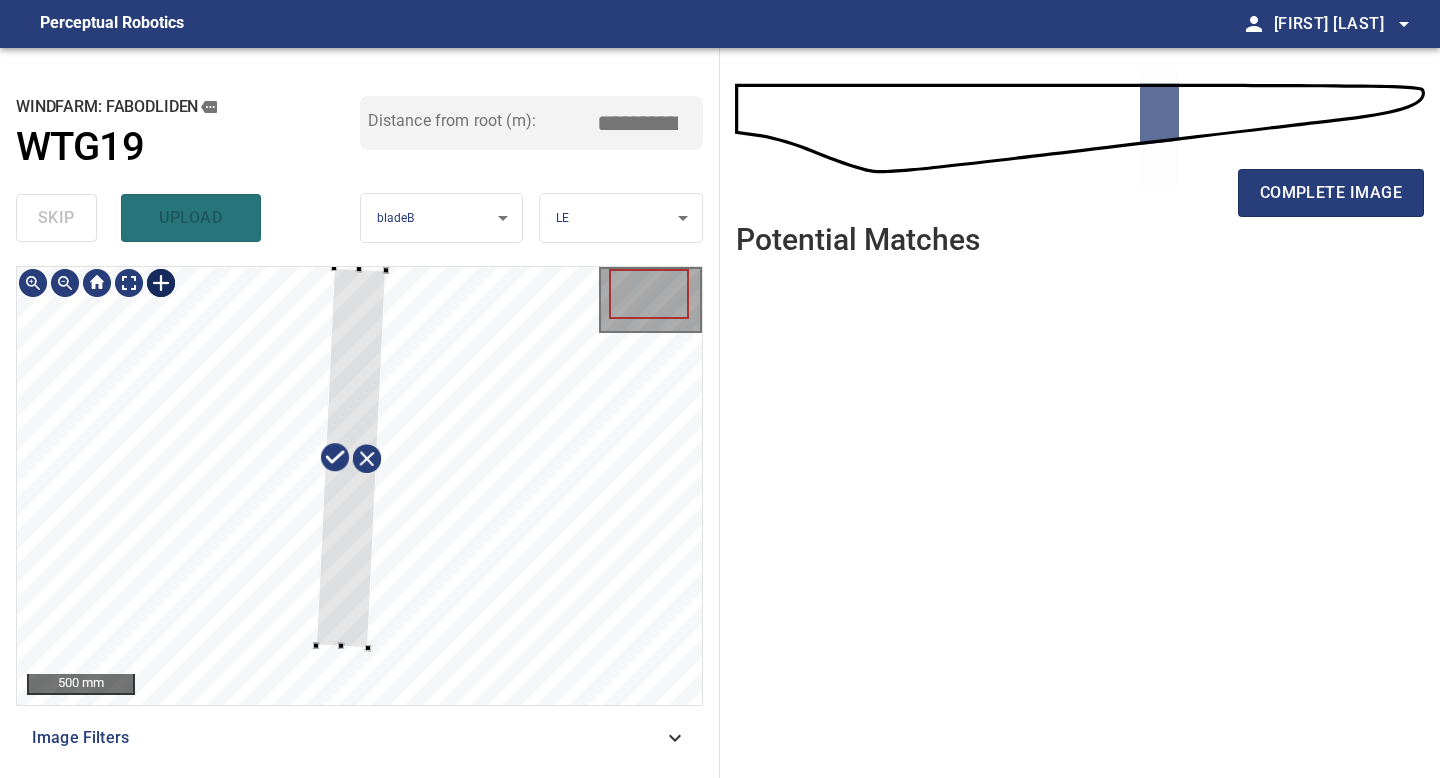 click at bounding box center (351, 458) 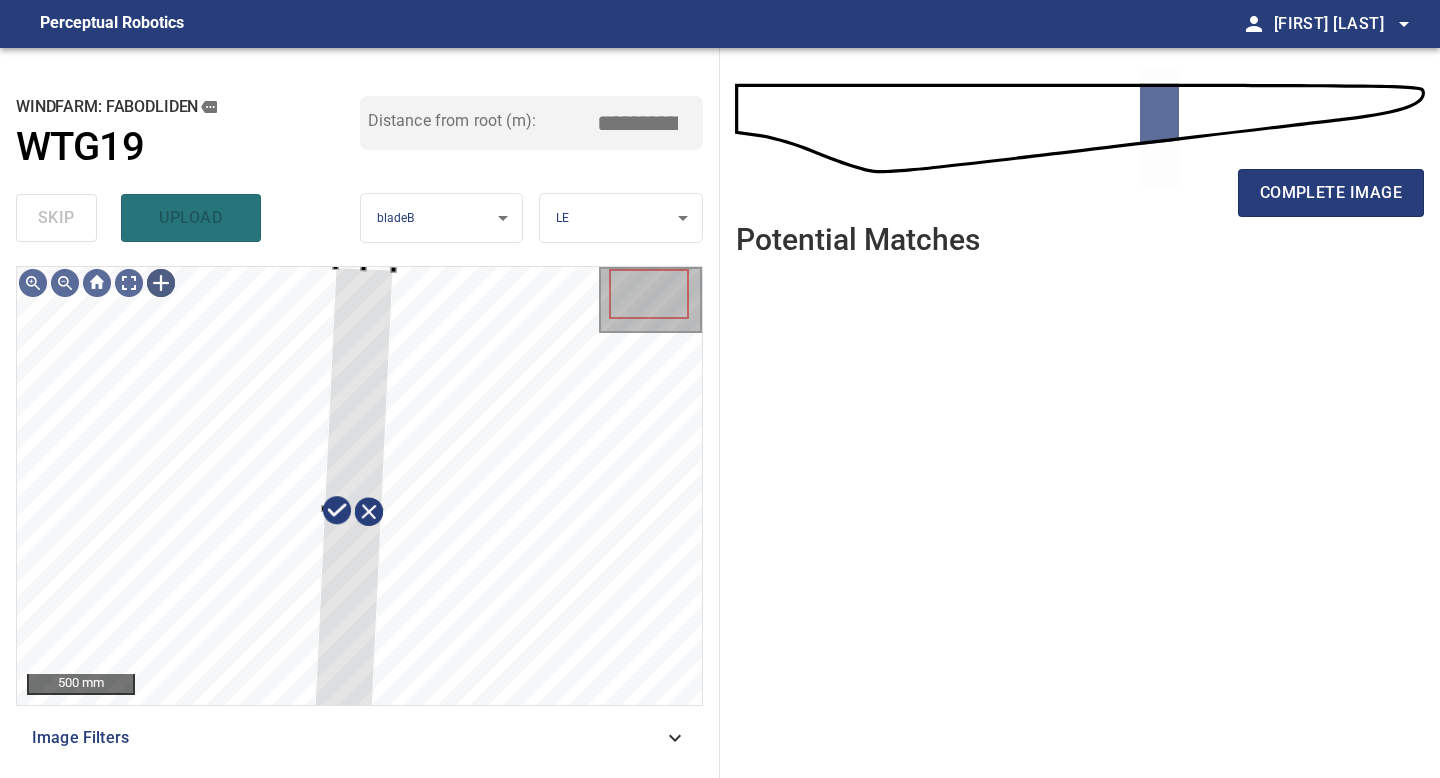 click on "**********" at bounding box center (360, 413) 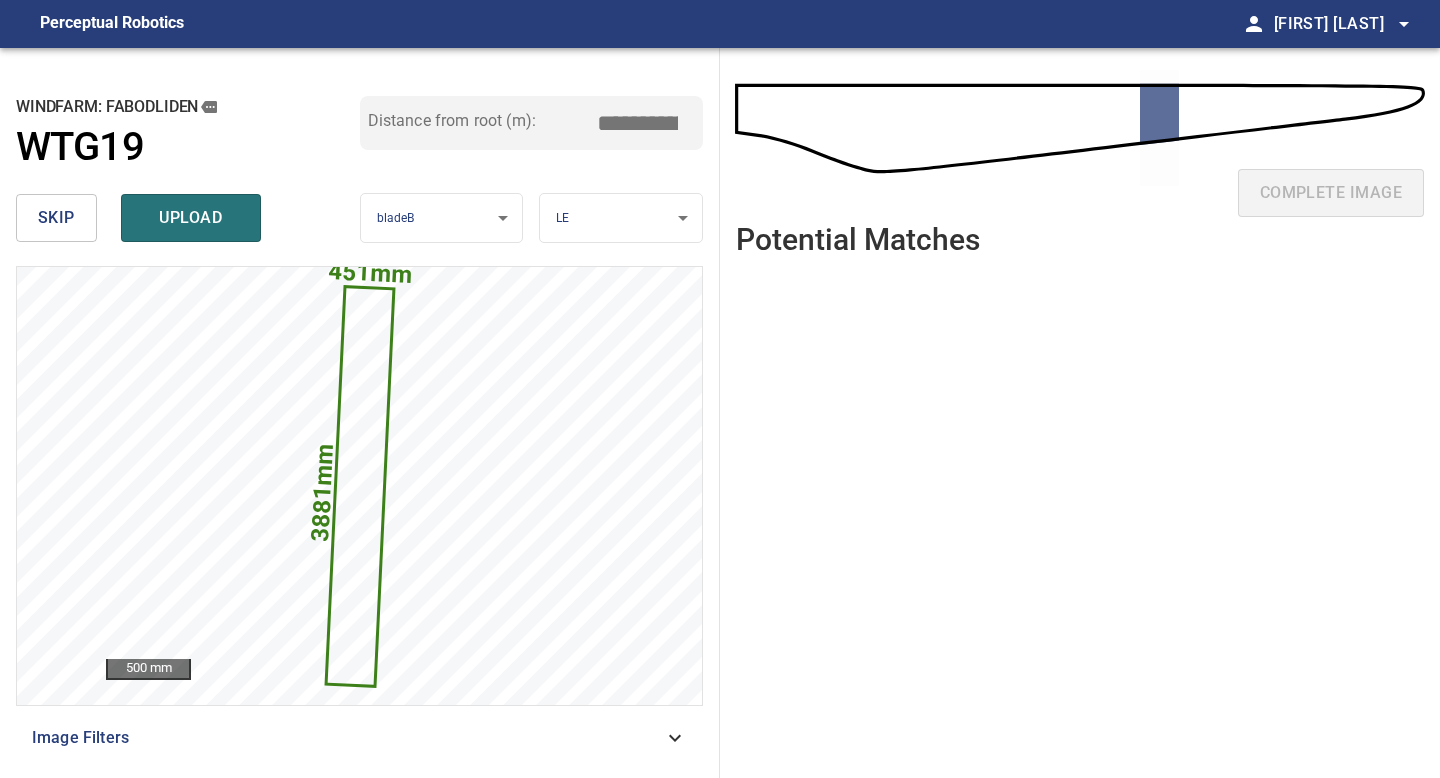 drag, startPoint x: 647, startPoint y: 124, endPoint x: 637, endPoint y: 125, distance: 10.049875 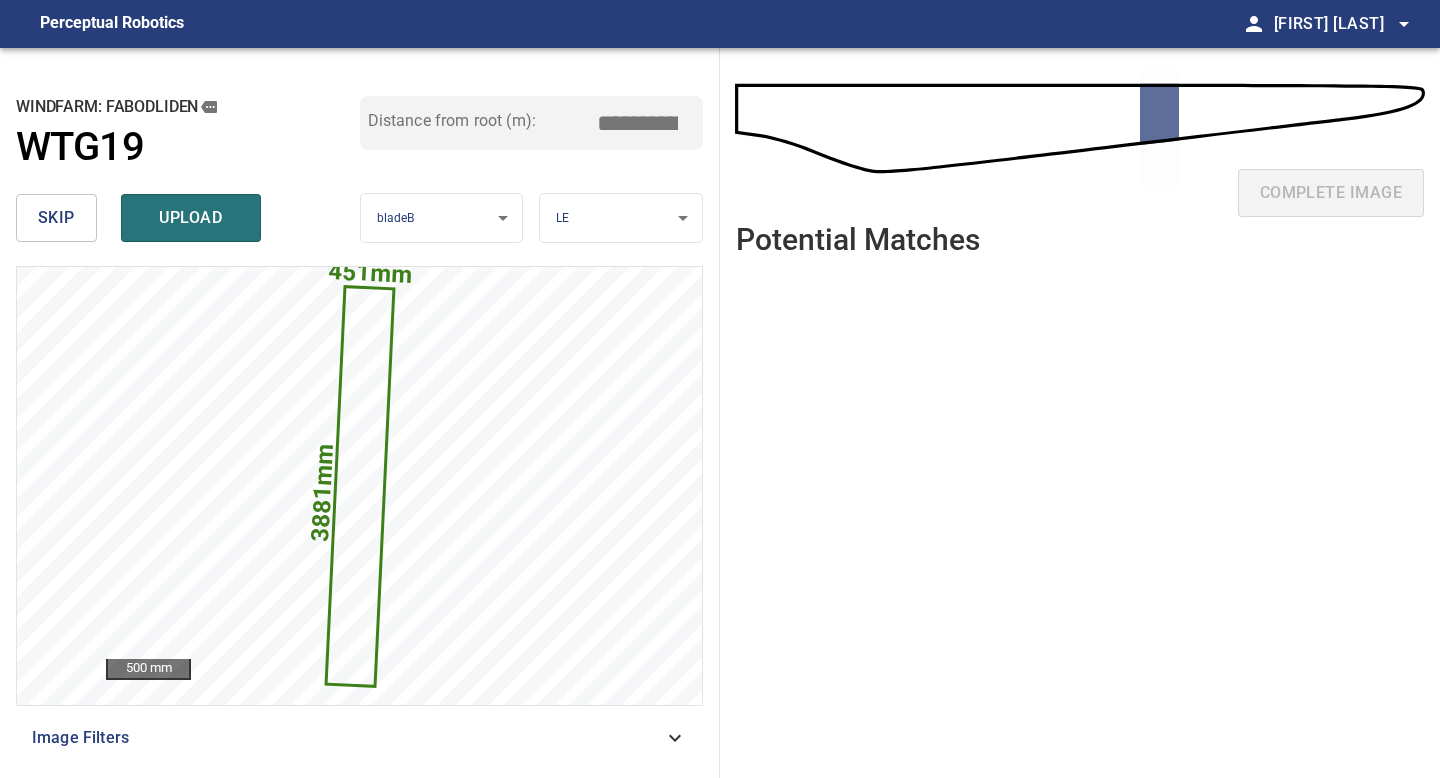 drag, startPoint x: 643, startPoint y: 128, endPoint x: 547, endPoint y: 122, distance: 96.18732 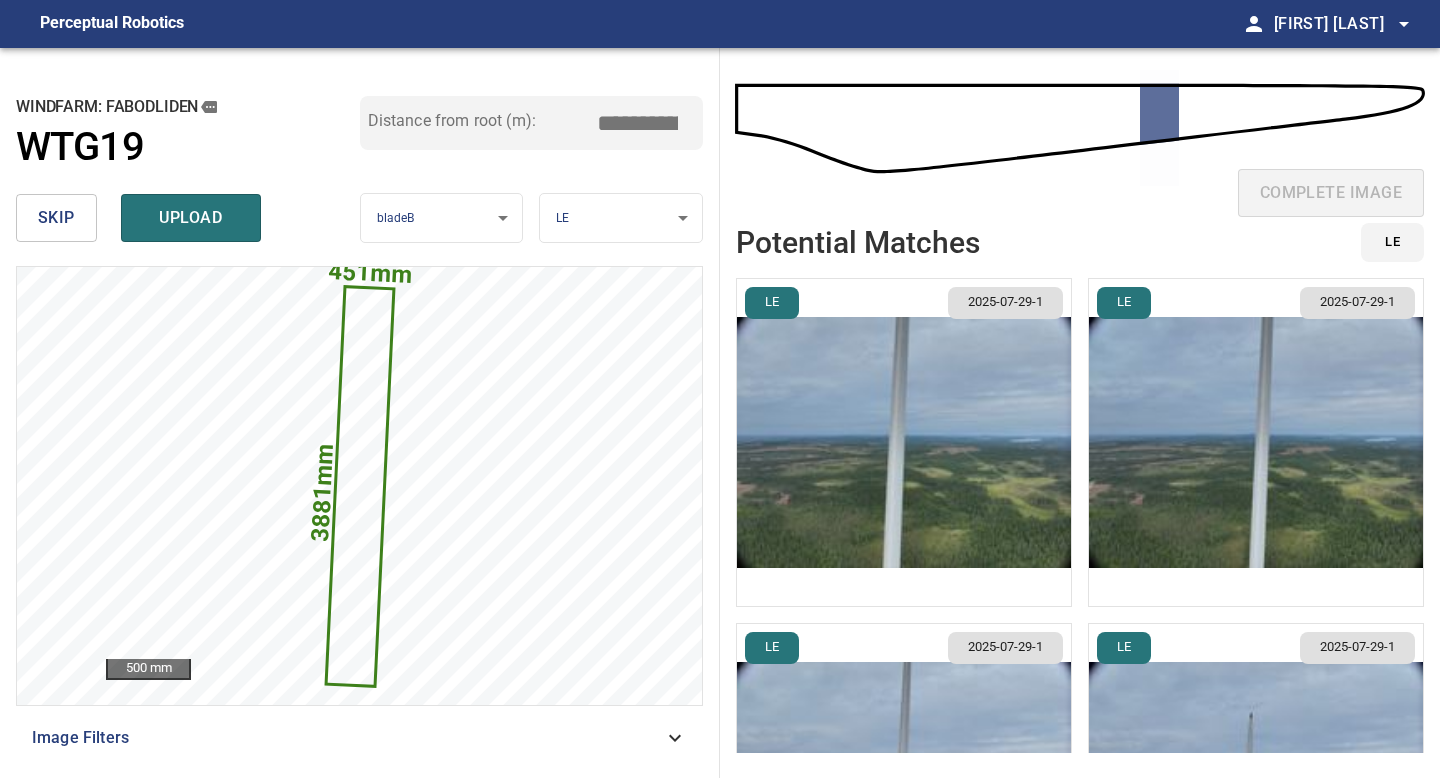 type on "*****" 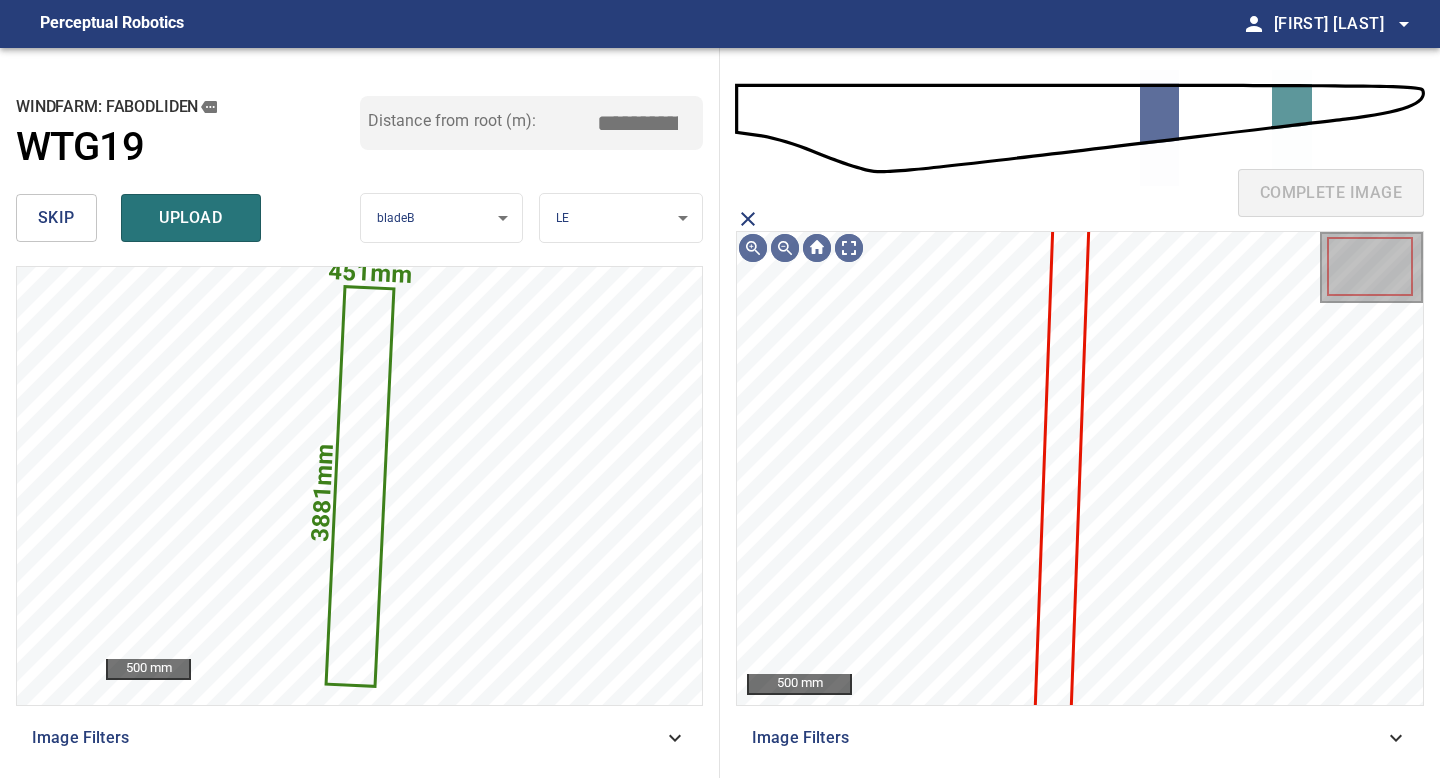 click 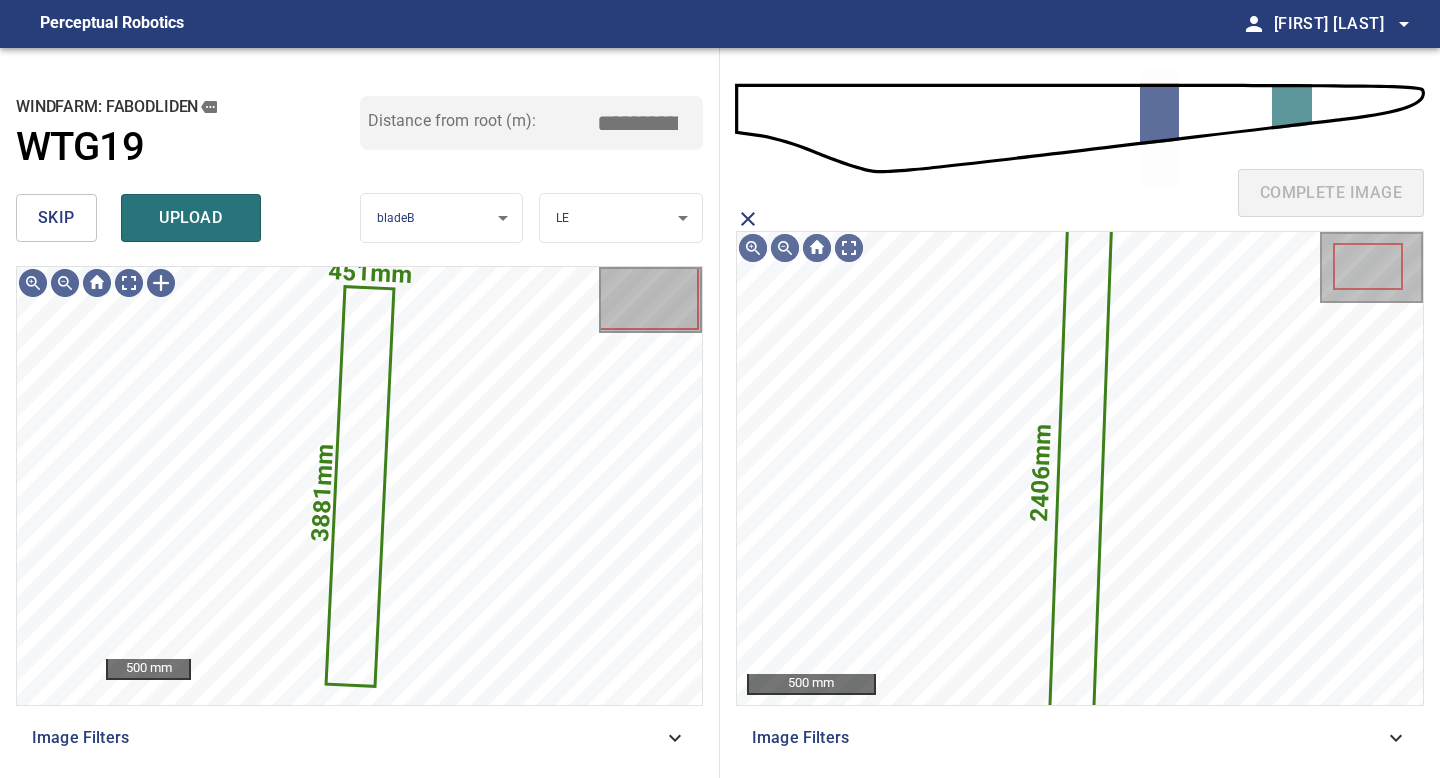 click on "upload" at bounding box center [191, 218] 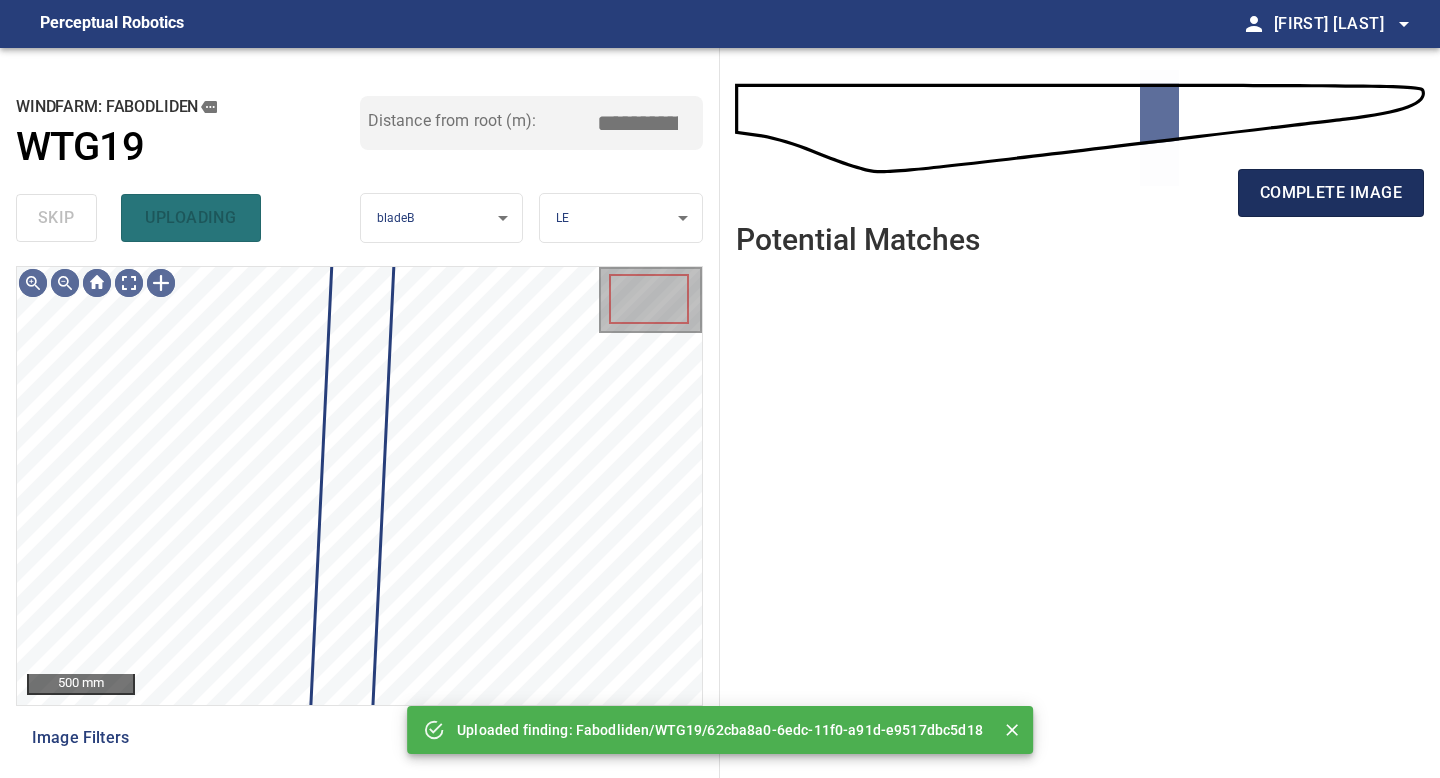 click on "complete image" at bounding box center (1331, 193) 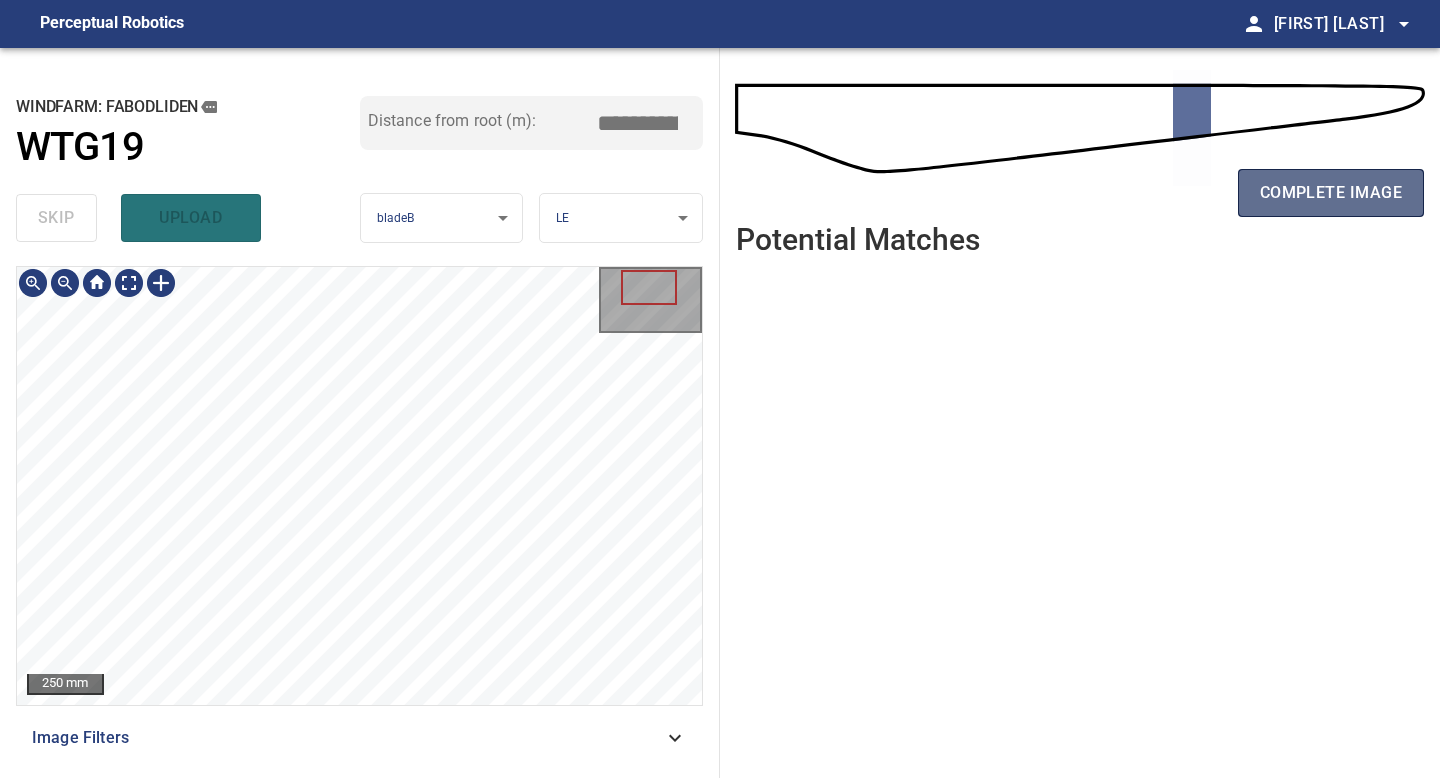 click on "complete image" at bounding box center [1331, 193] 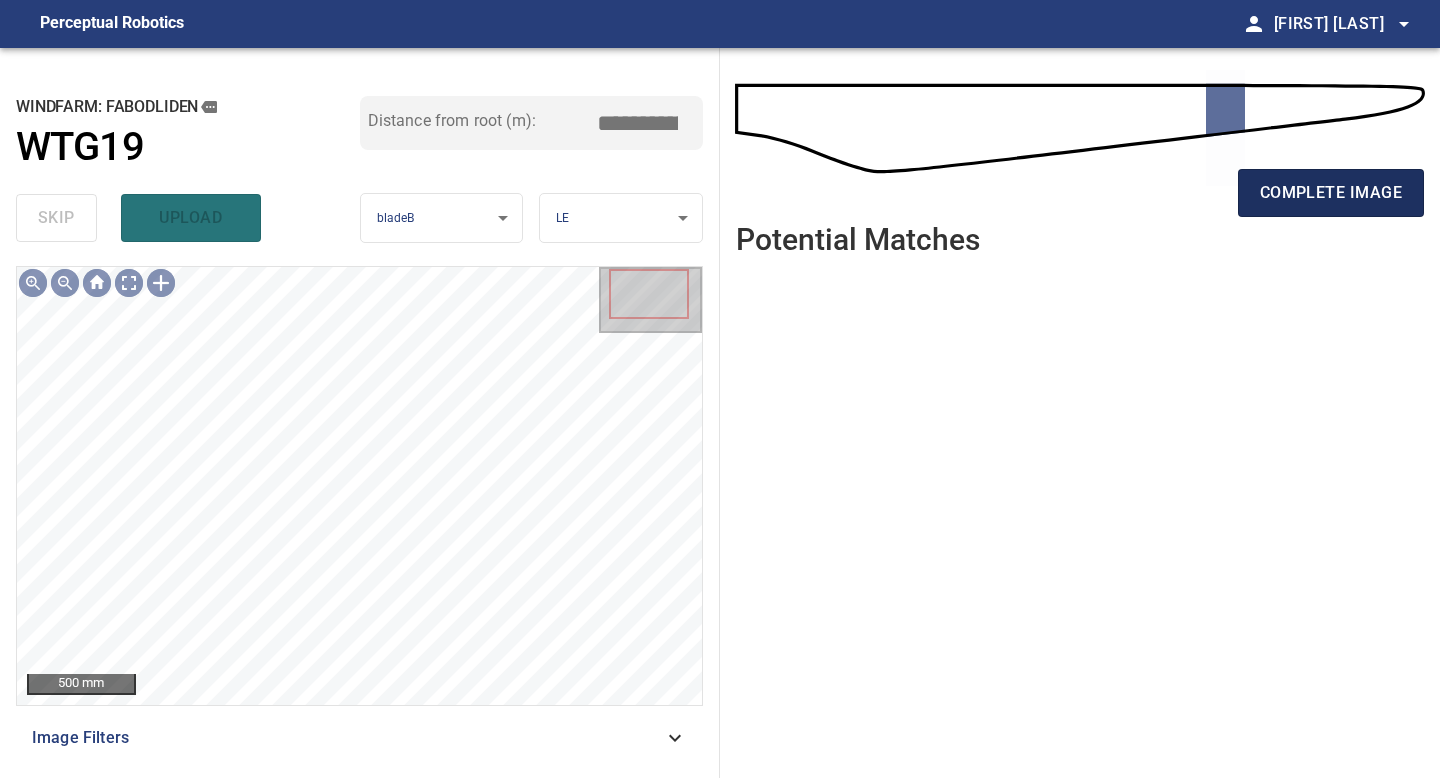 click on "complete image" at bounding box center (1331, 193) 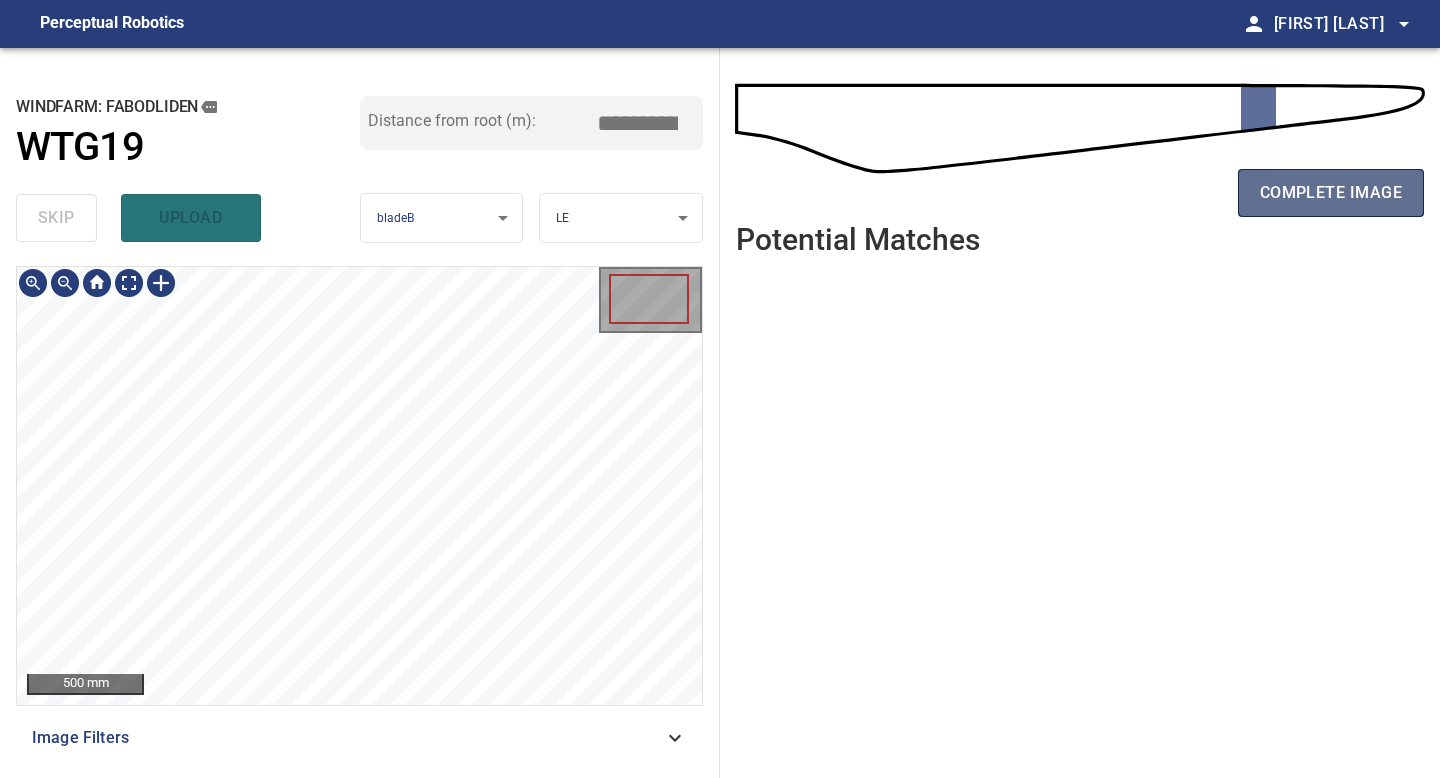 click on "complete image" at bounding box center (1331, 193) 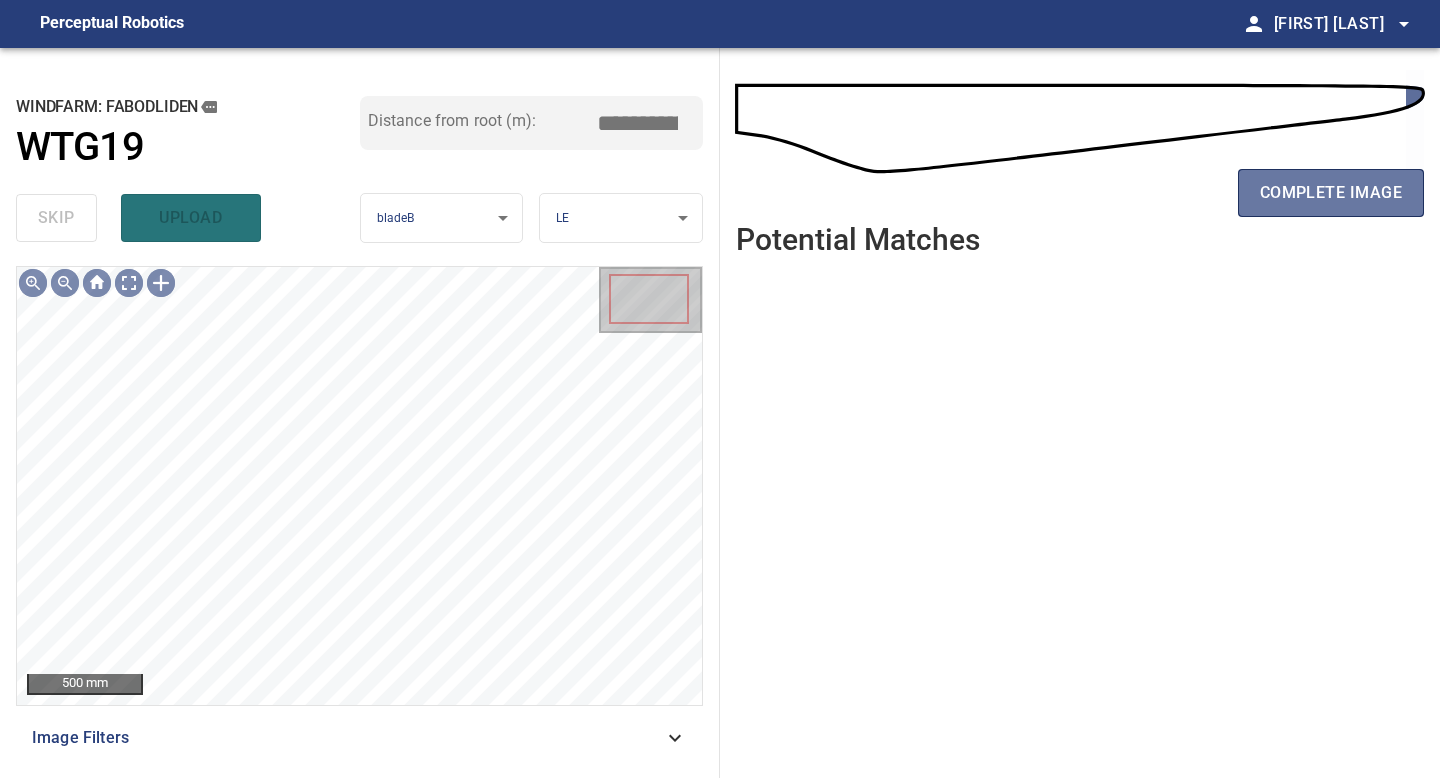 click on "complete image" at bounding box center [1331, 193] 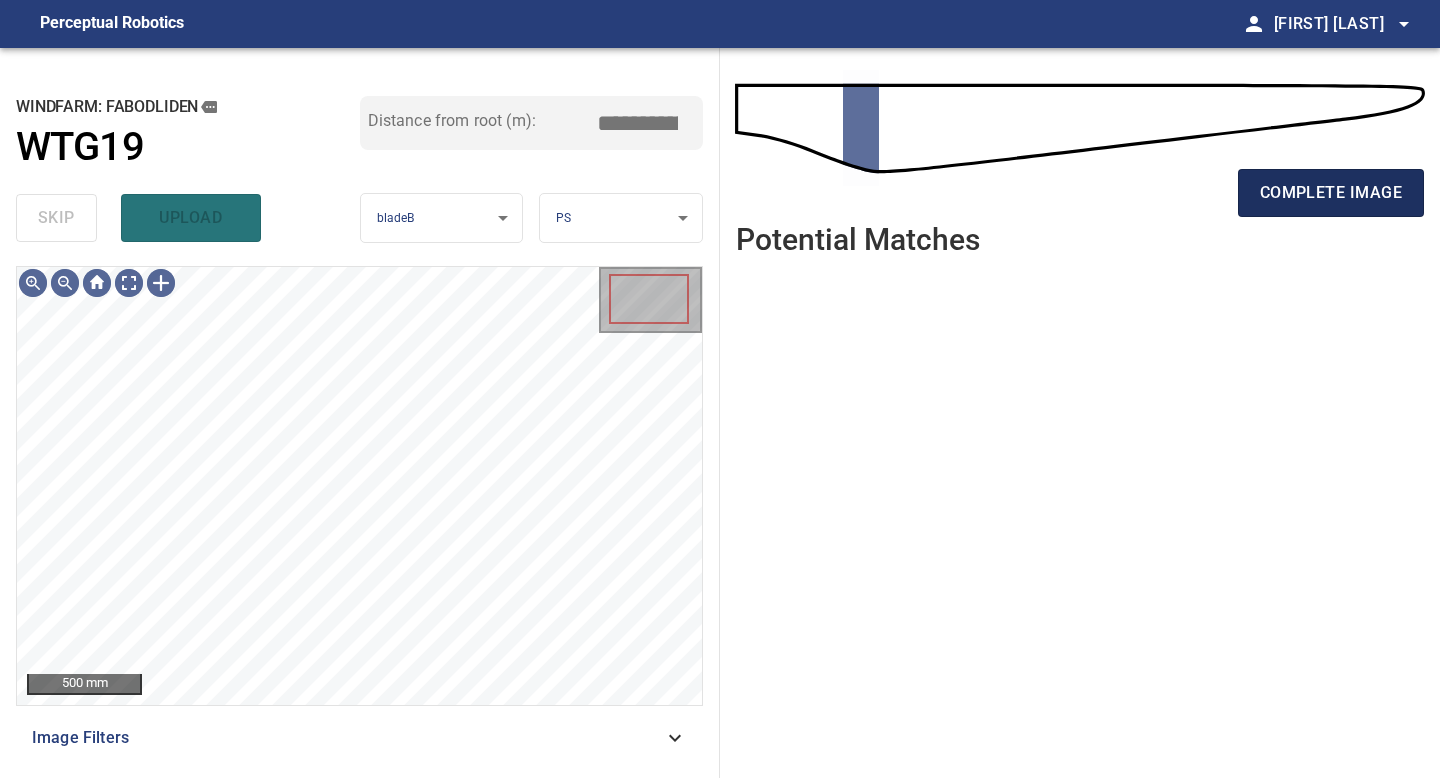 click on "complete image" at bounding box center [1331, 193] 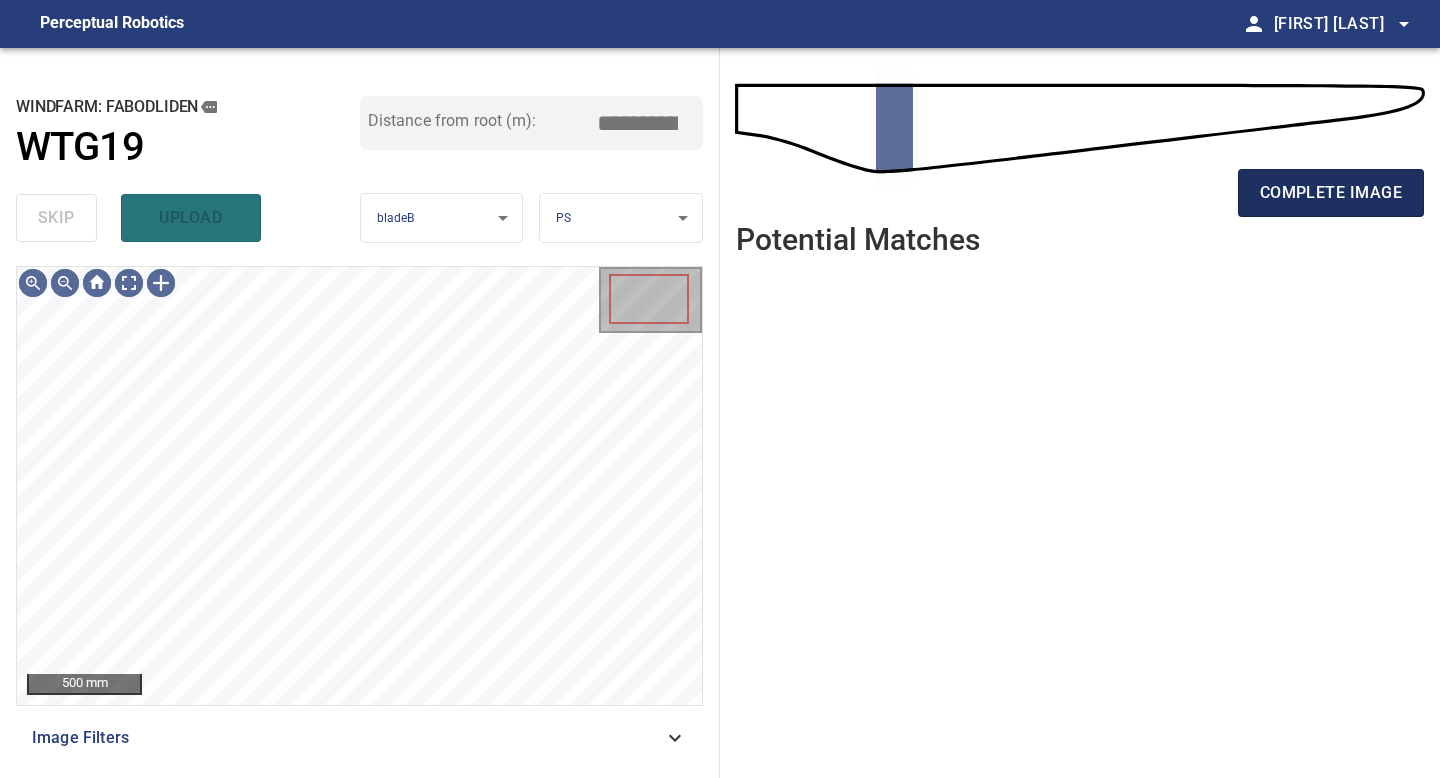 click on "complete image" at bounding box center (1331, 193) 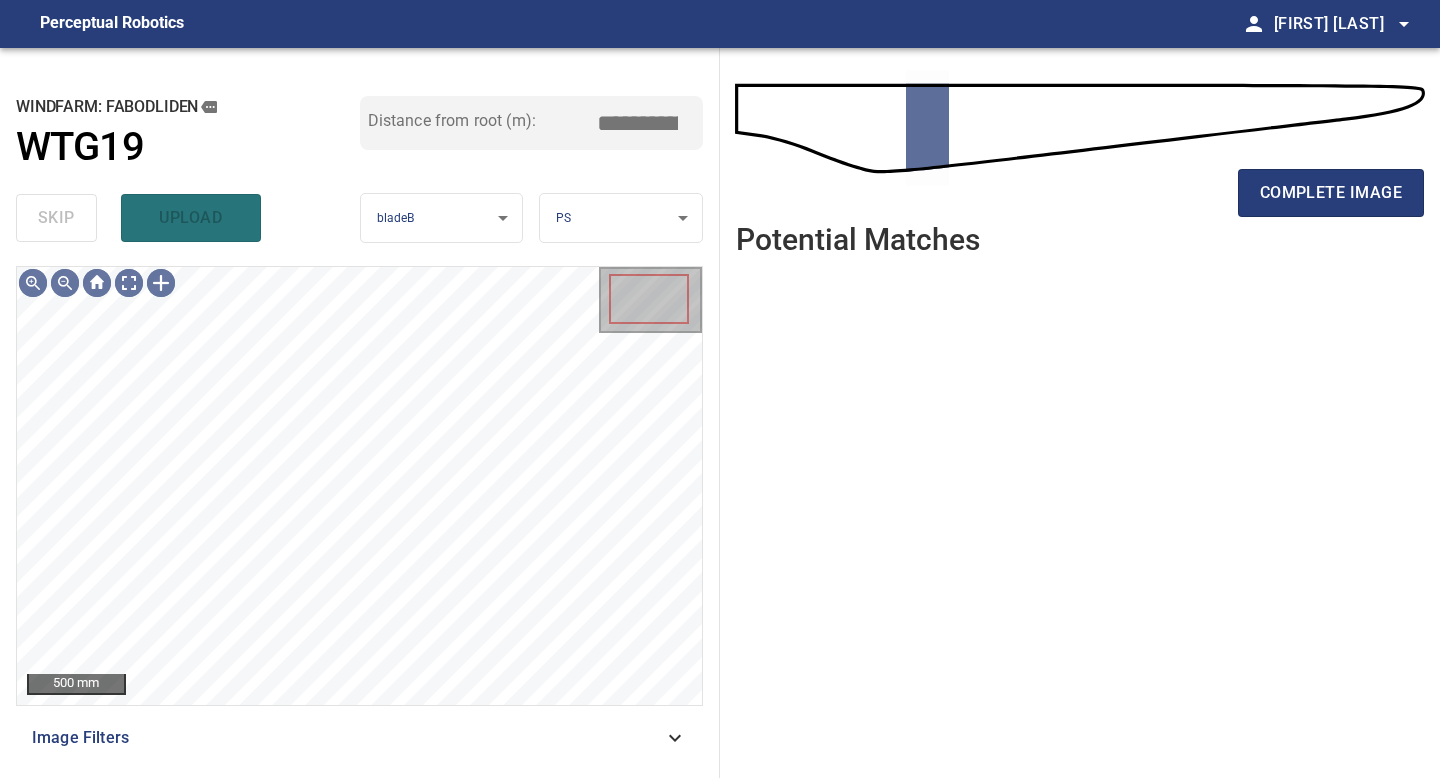 click on "complete image" at bounding box center (1331, 193) 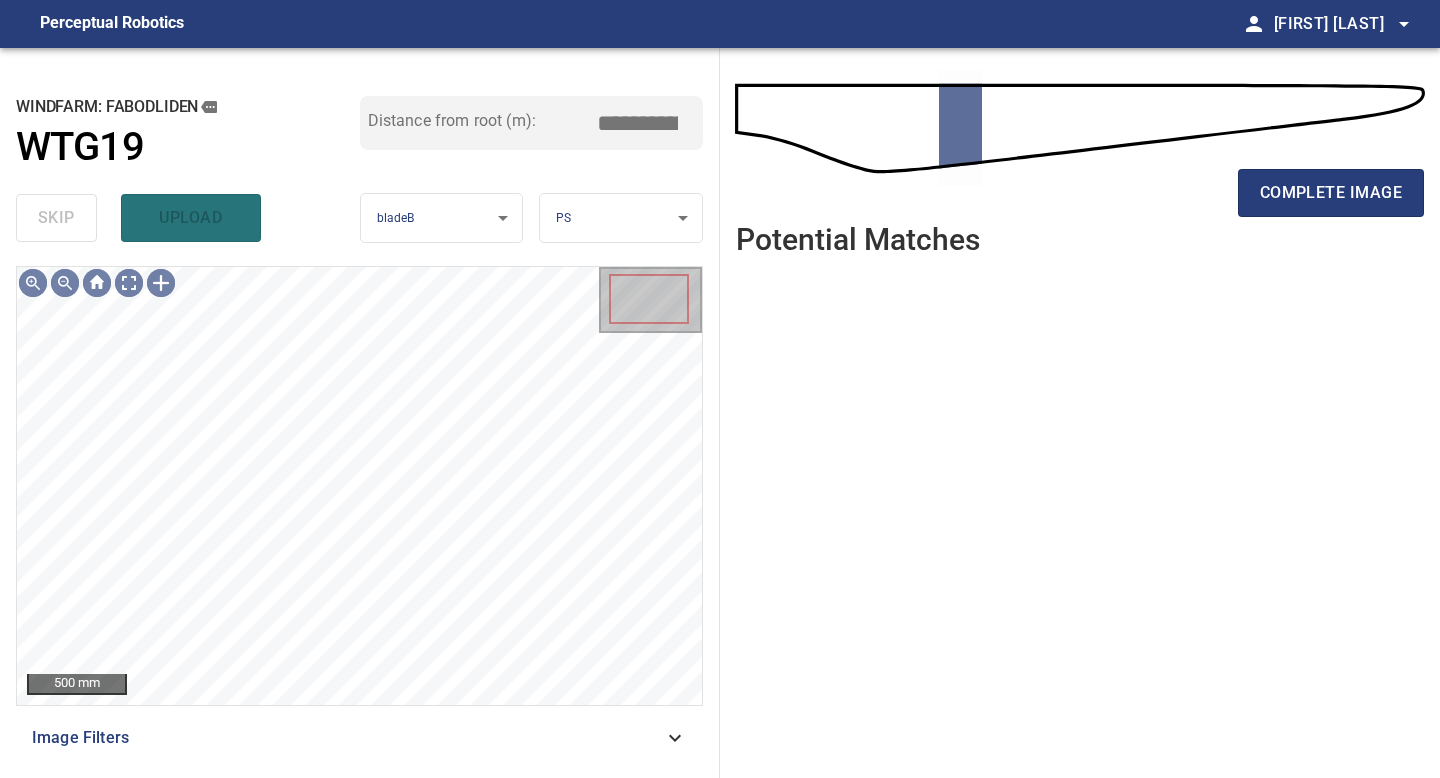 click on "complete image" at bounding box center [1331, 193] 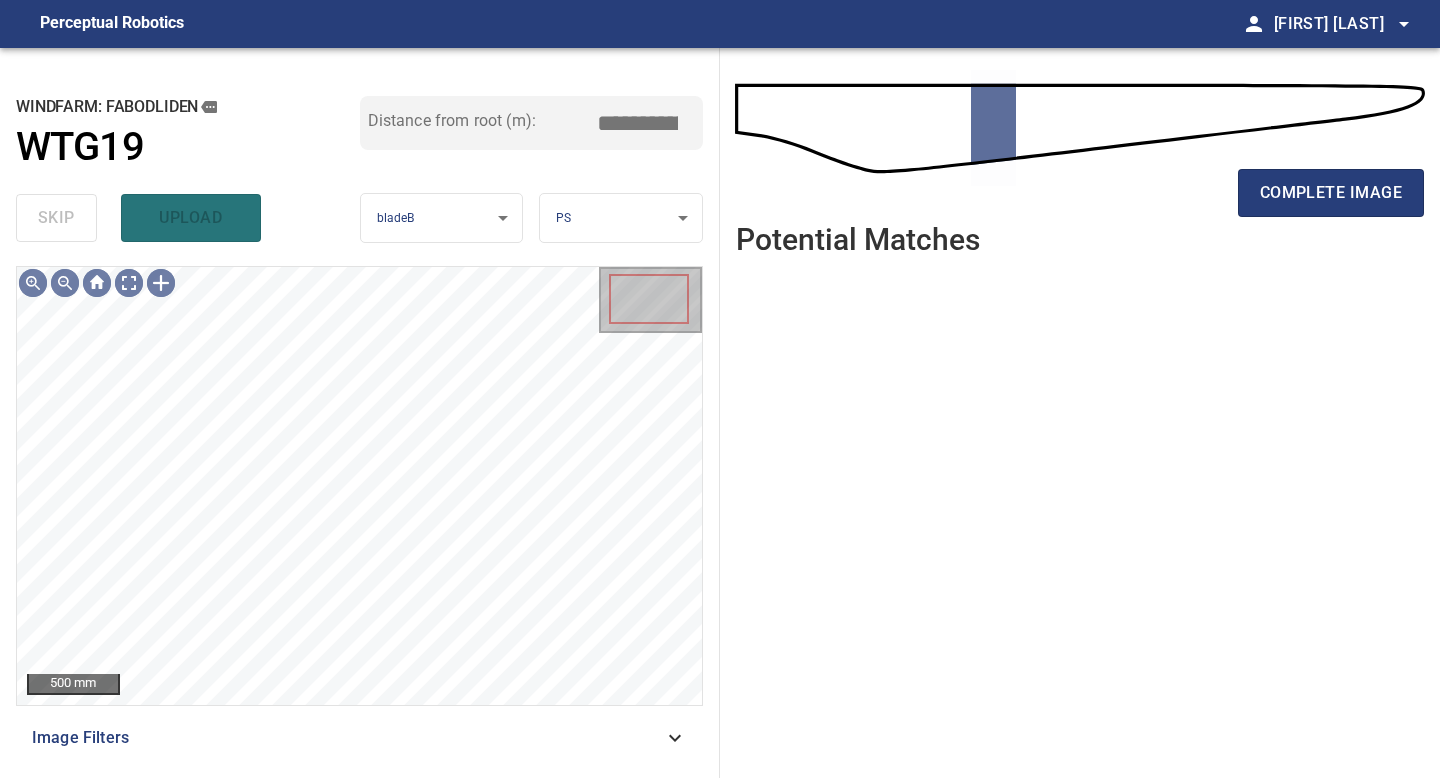 click on "complete image" at bounding box center (1331, 193) 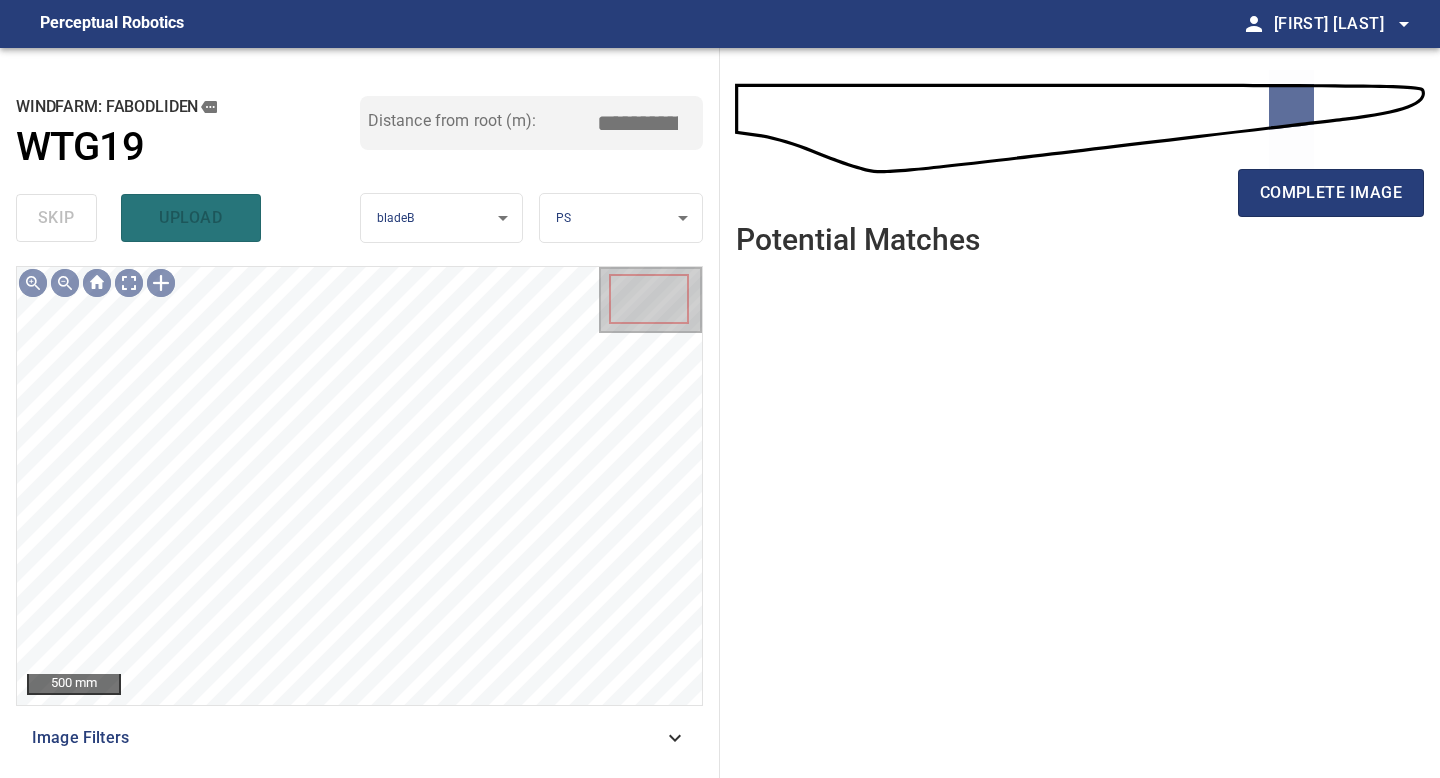 click on "complete image" at bounding box center [1331, 193] 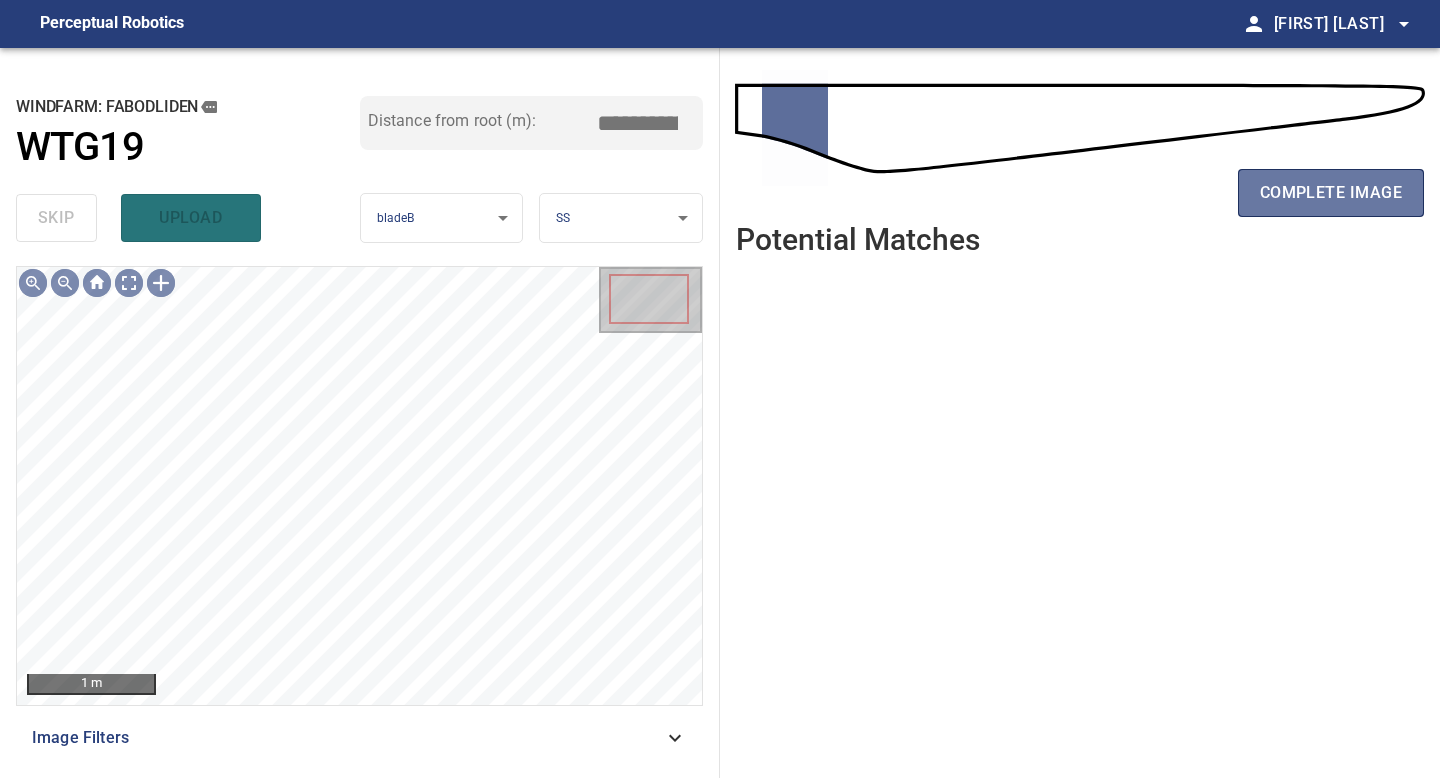 click on "complete image" at bounding box center [1331, 193] 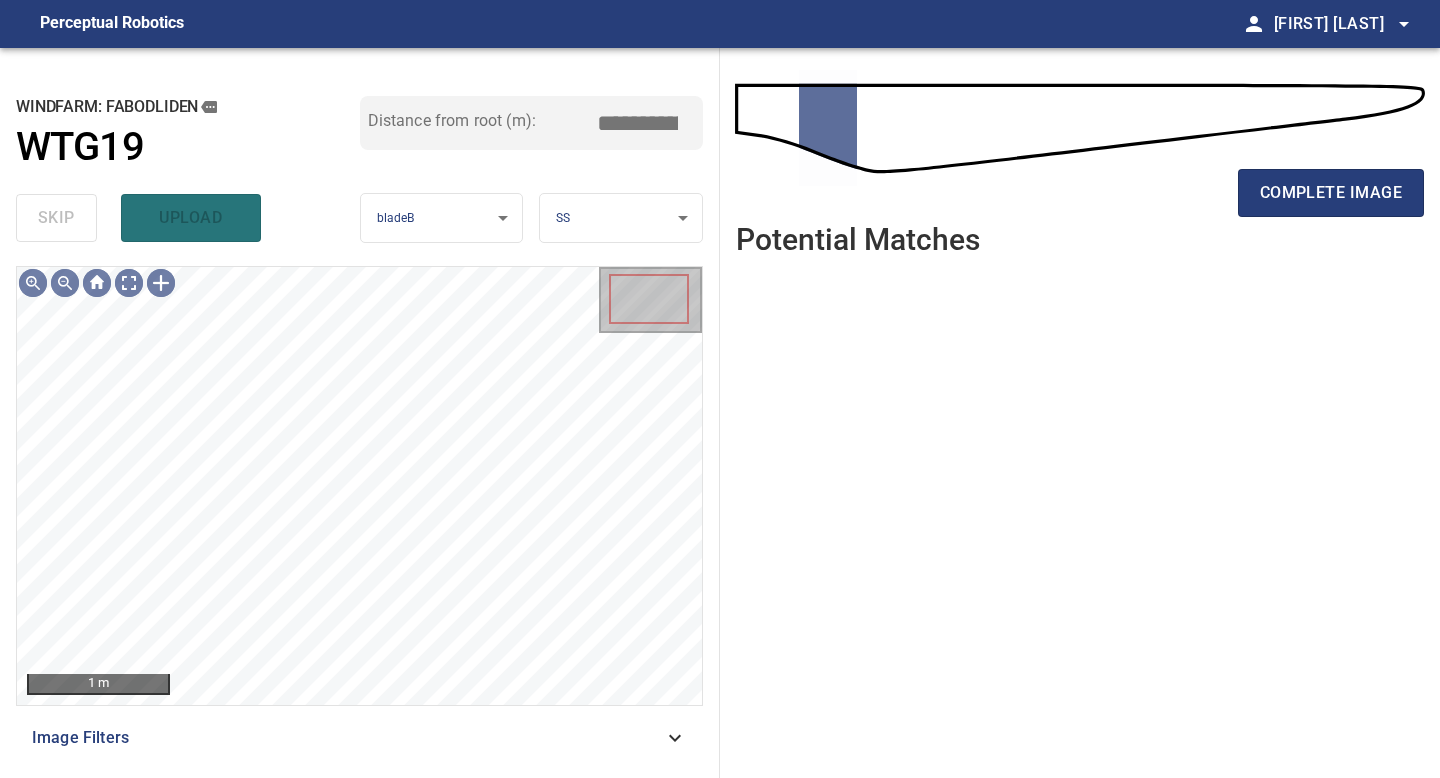 click on "complete image" at bounding box center (1331, 193) 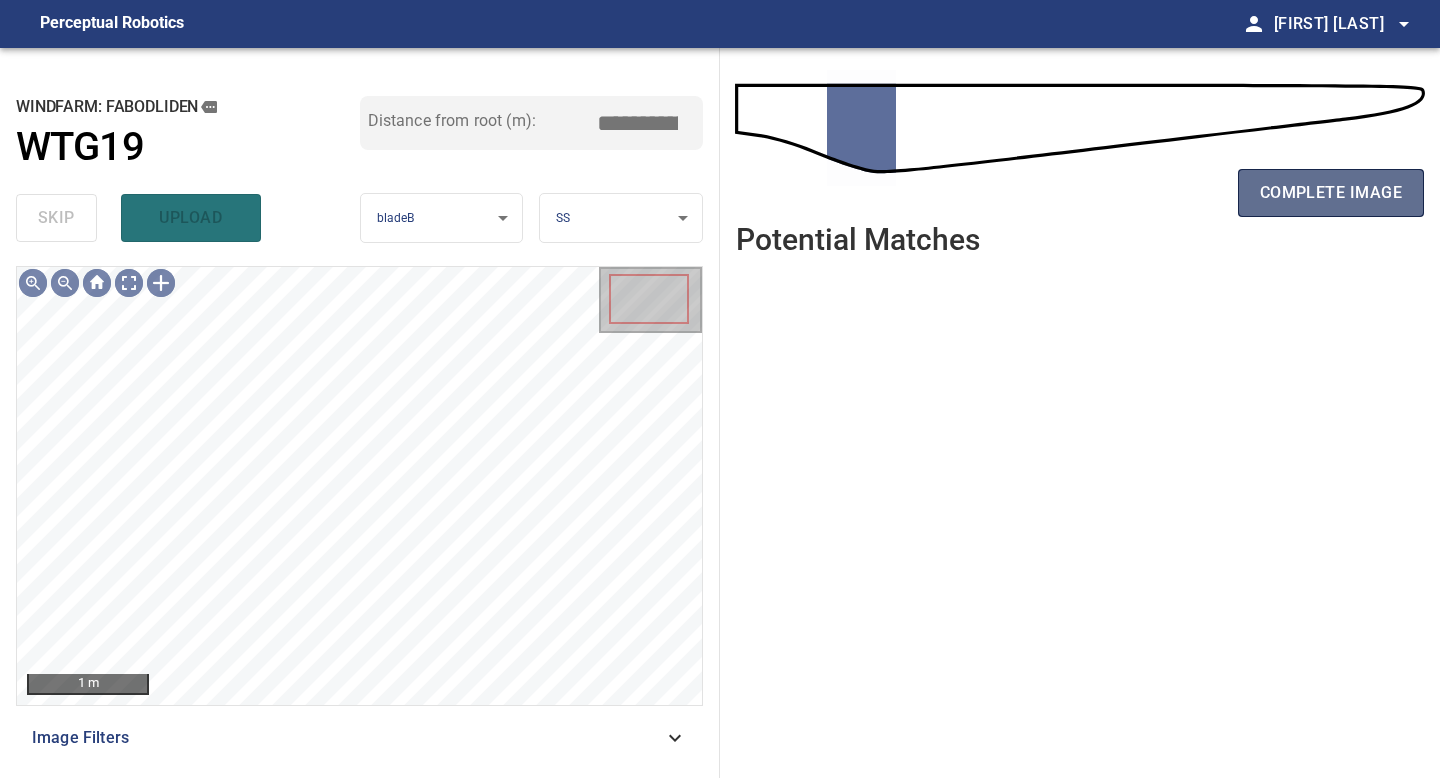 click on "complete image" at bounding box center [1331, 193] 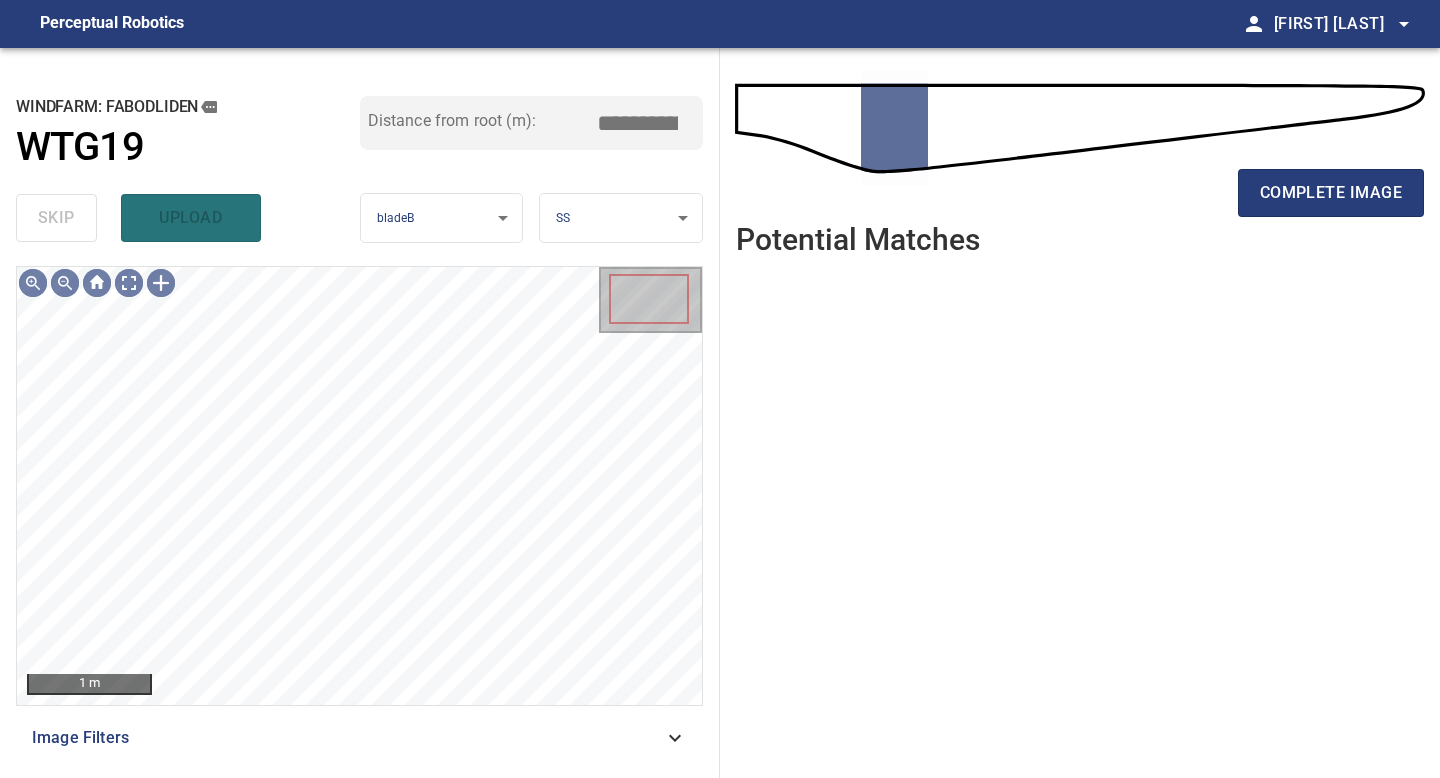 click on "complete image" at bounding box center [1331, 193] 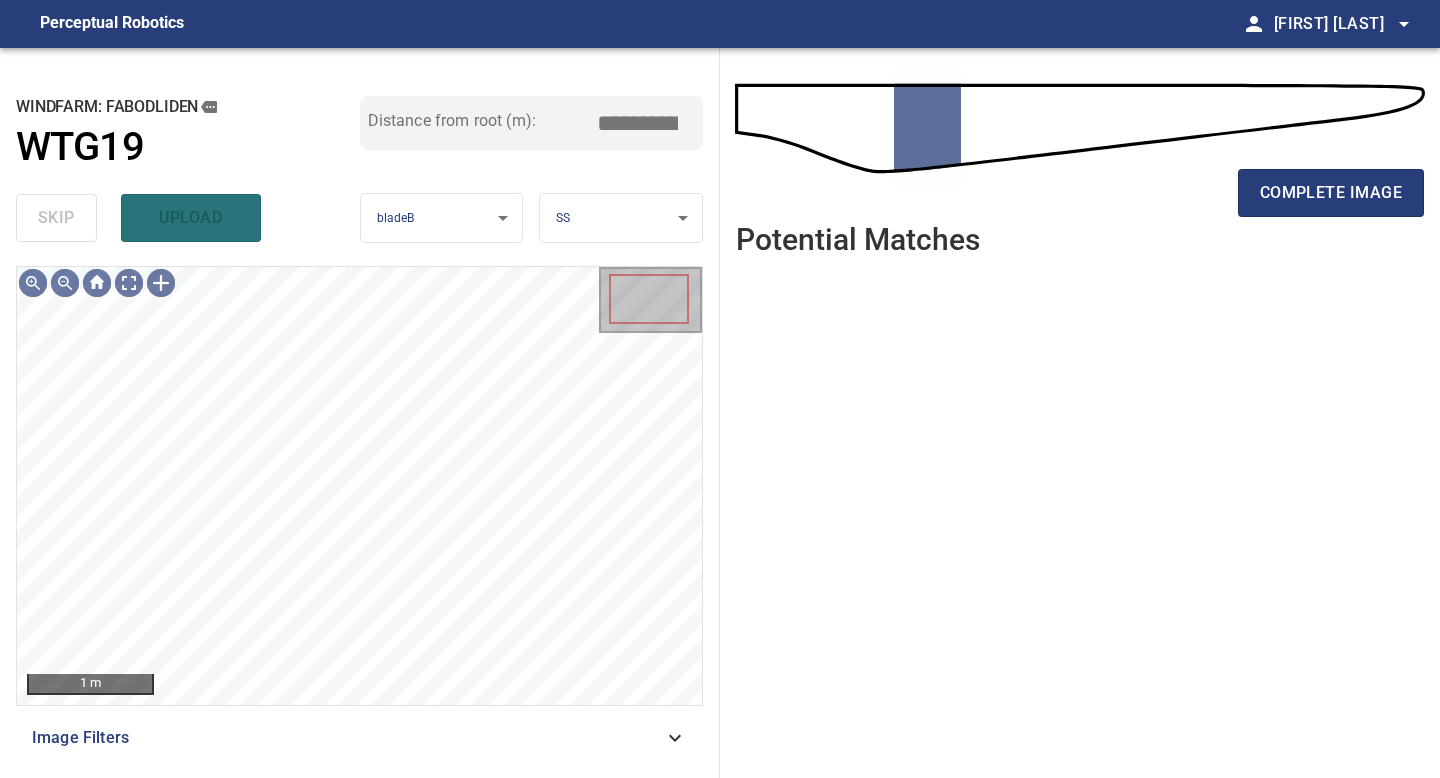 click on "complete image" at bounding box center [1331, 193] 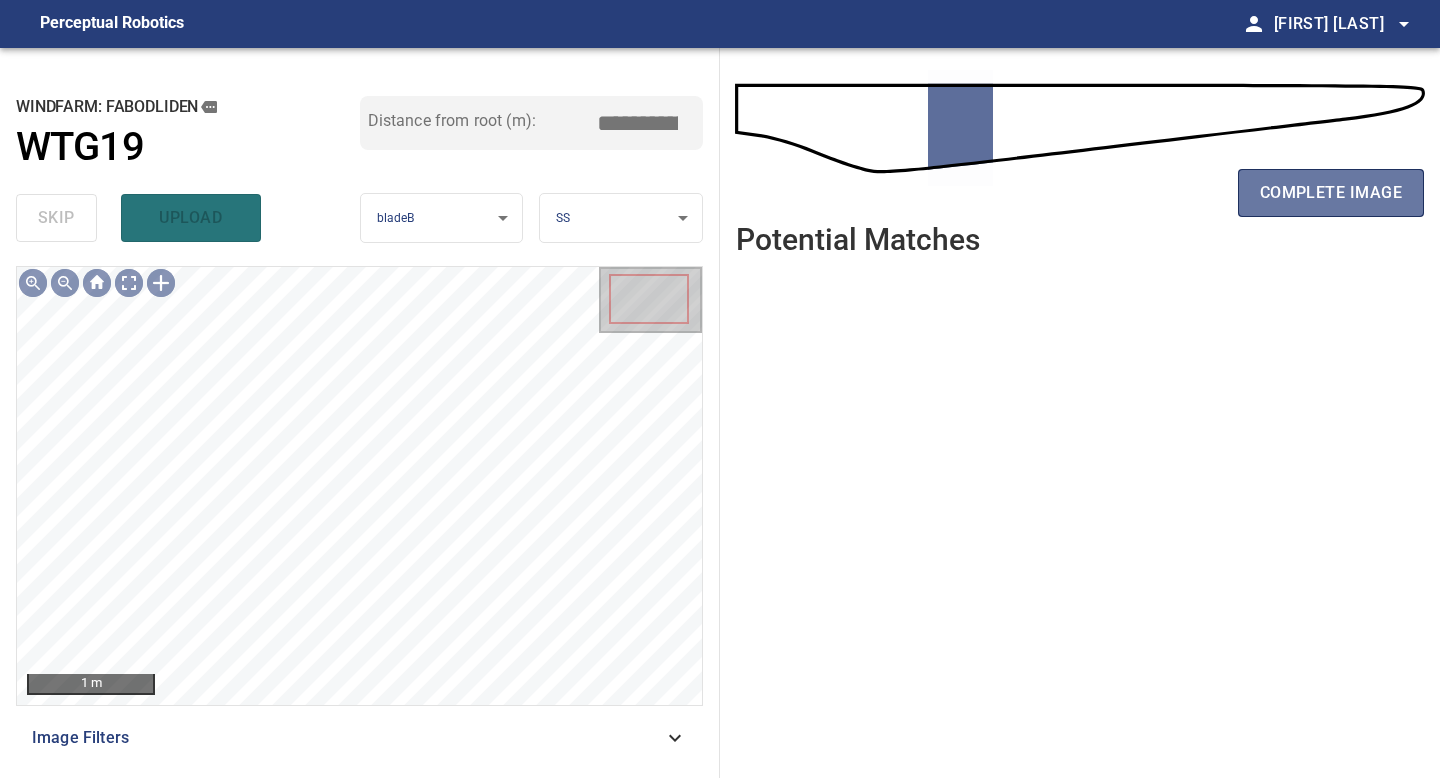 click on "complete image" at bounding box center (1331, 193) 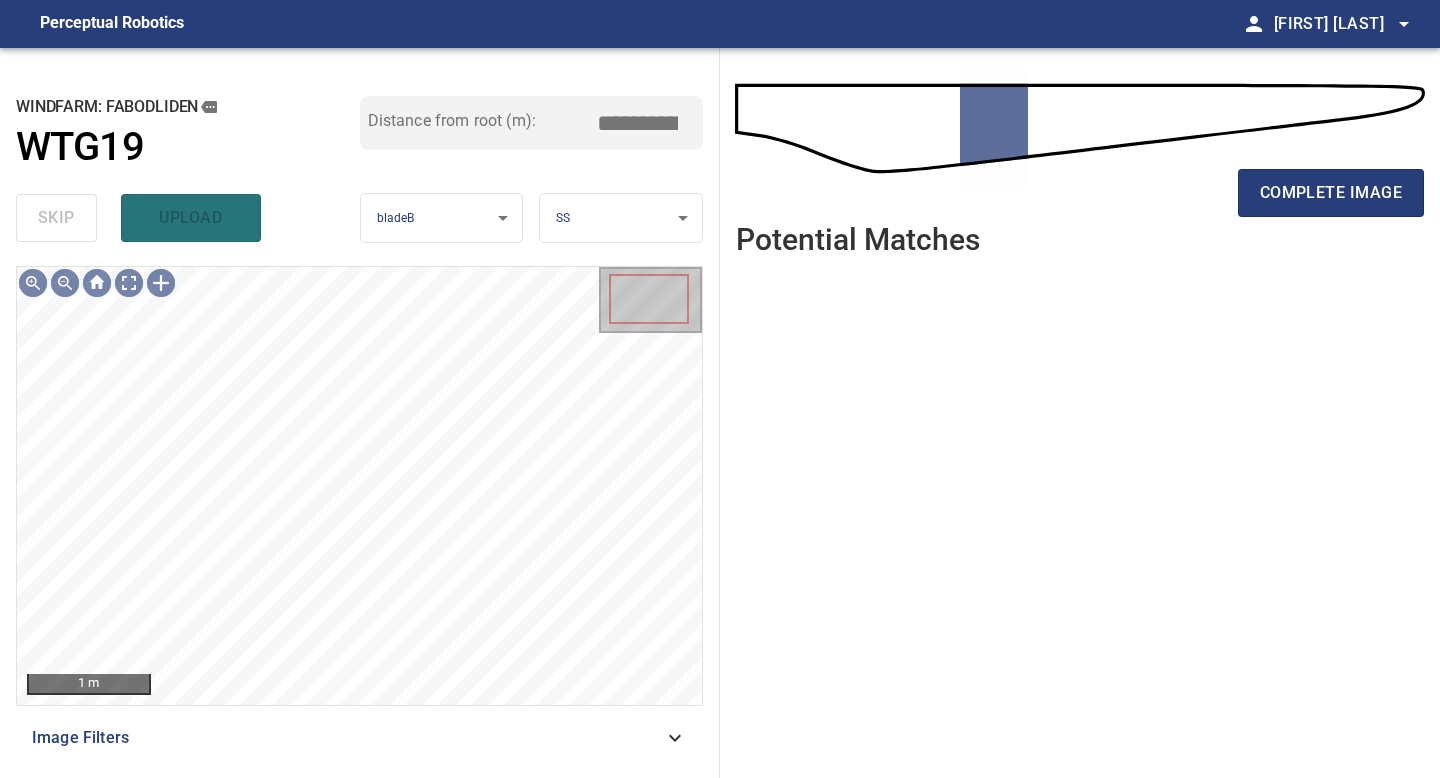 click on "complete image" at bounding box center (1331, 193) 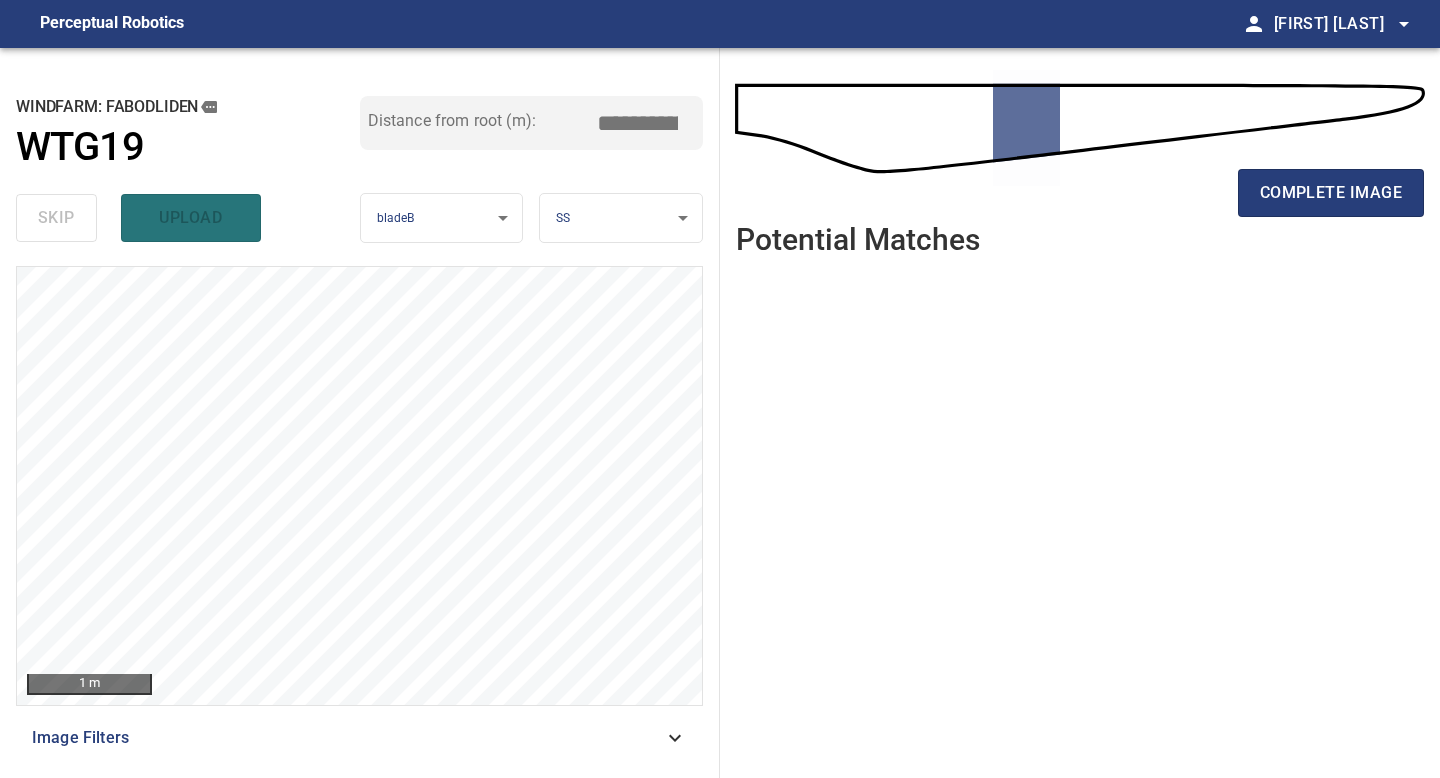 click on "complete image" at bounding box center [1331, 193] 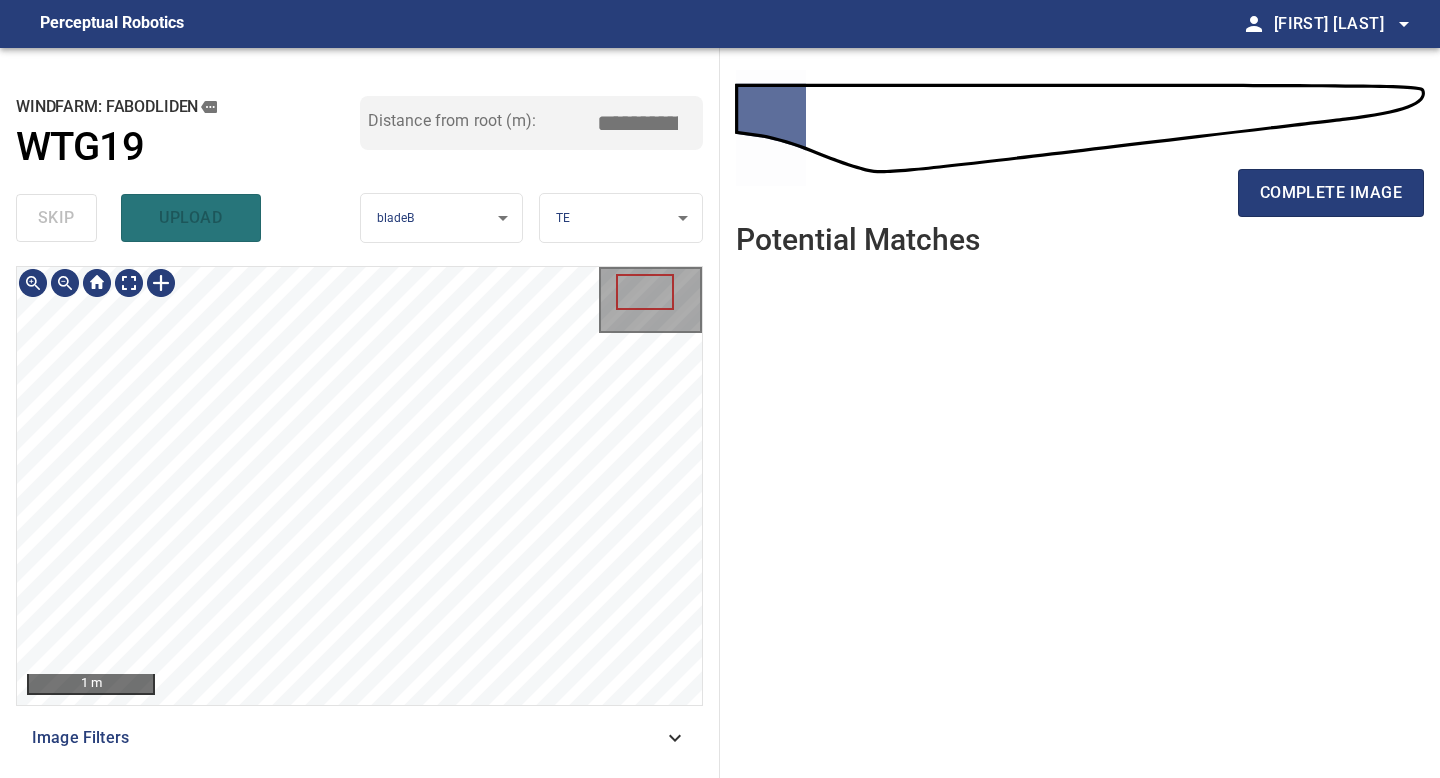 click on "1 m Image Filters" at bounding box center (359, 514) 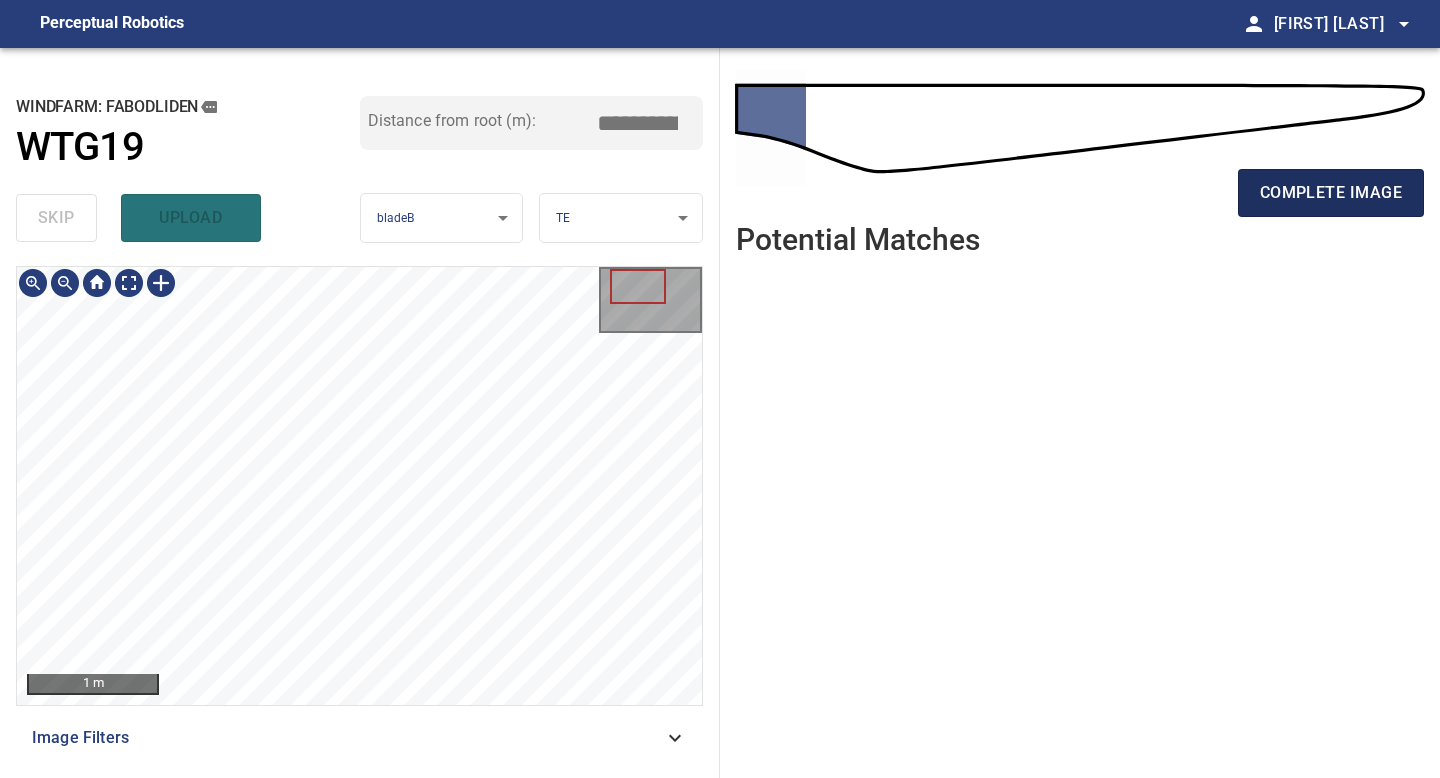 click on "complete image" at bounding box center [1331, 193] 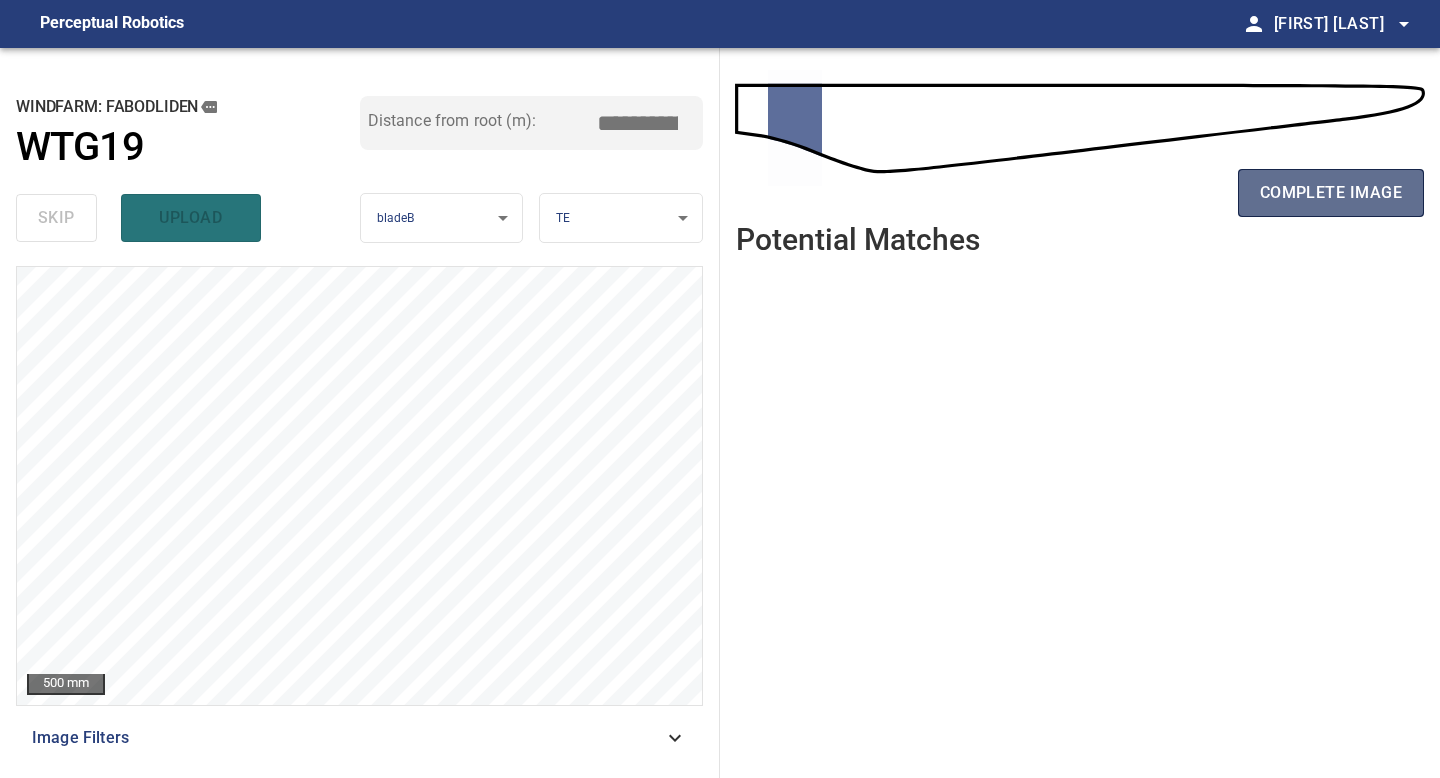 click on "complete image" at bounding box center (1331, 193) 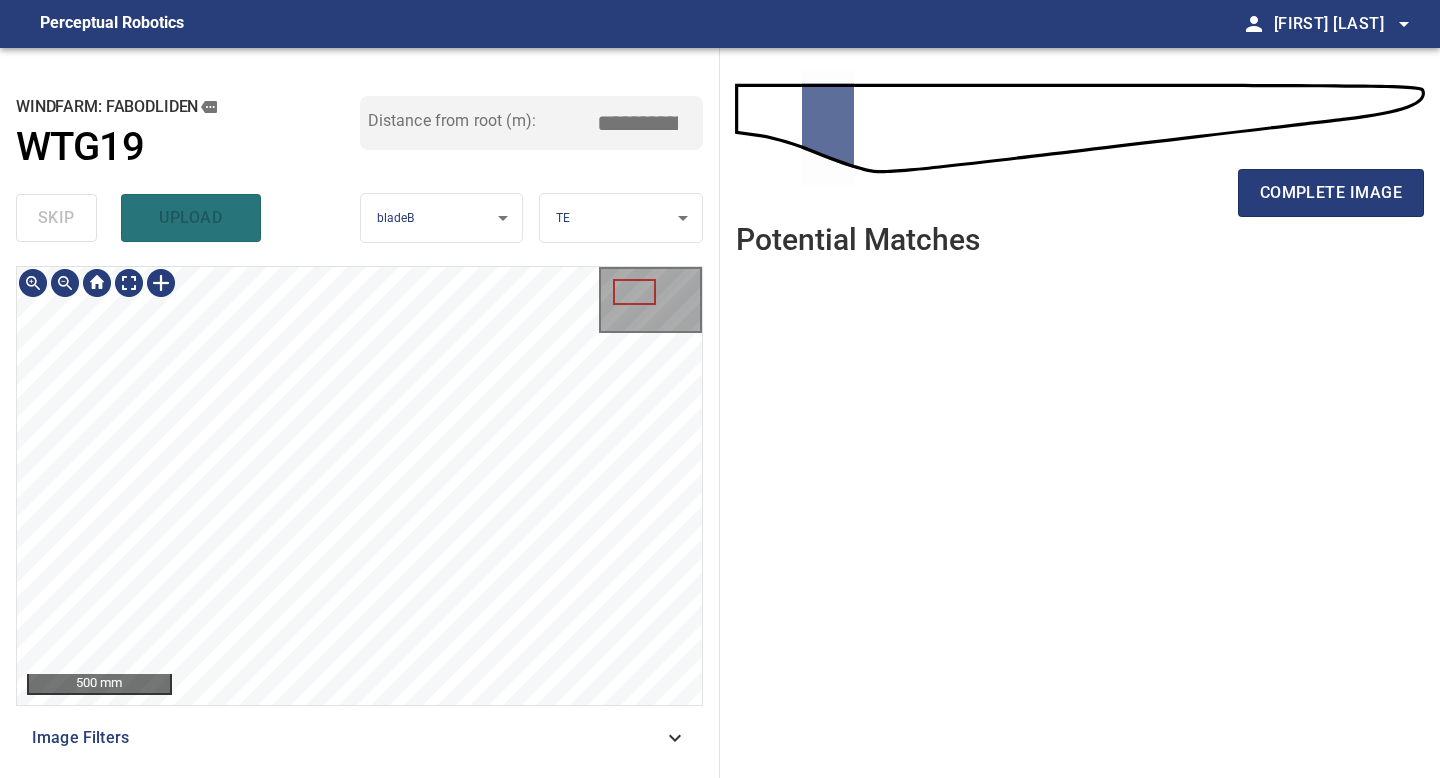 click on "500 mm Image Filters" at bounding box center (359, 514) 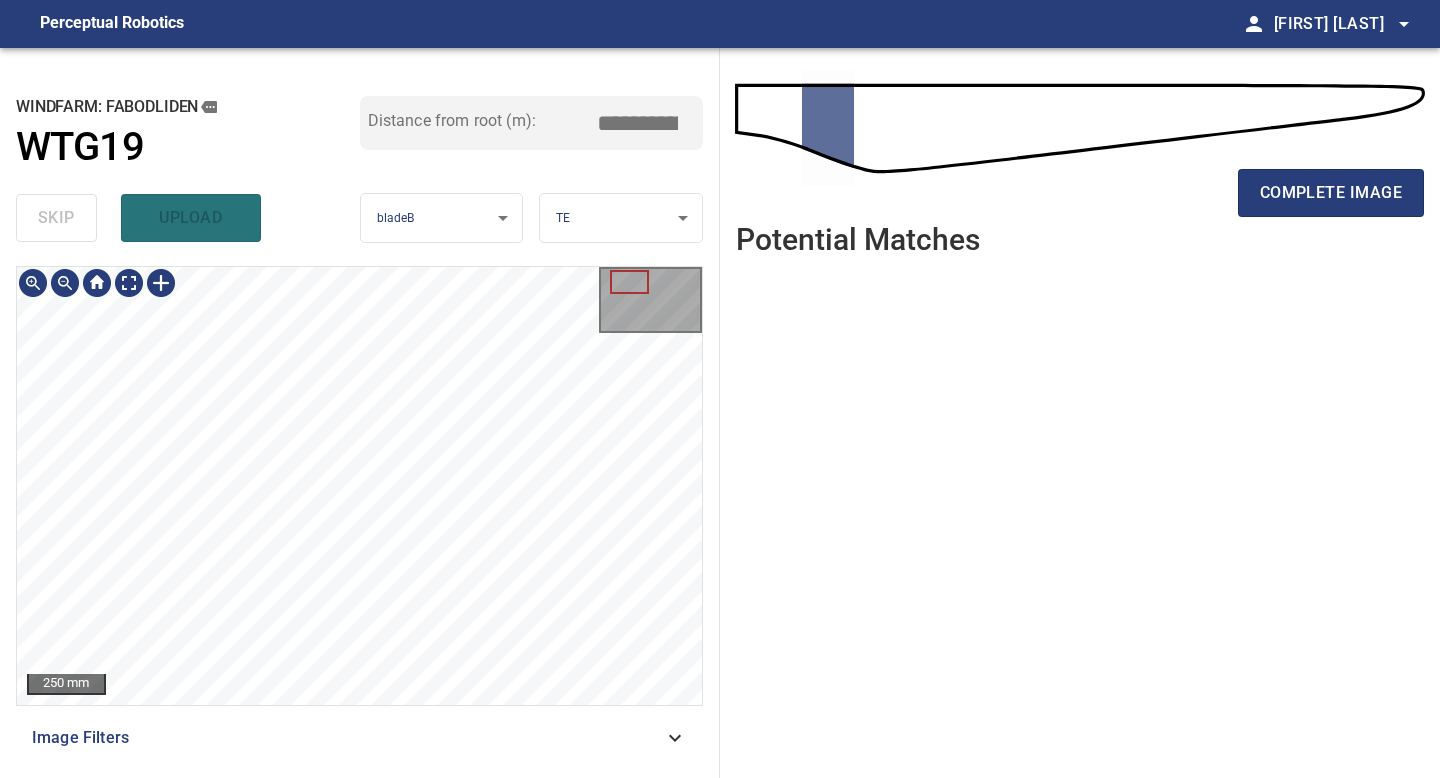 click on "250 mm Image Filters" at bounding box center [359, 514] 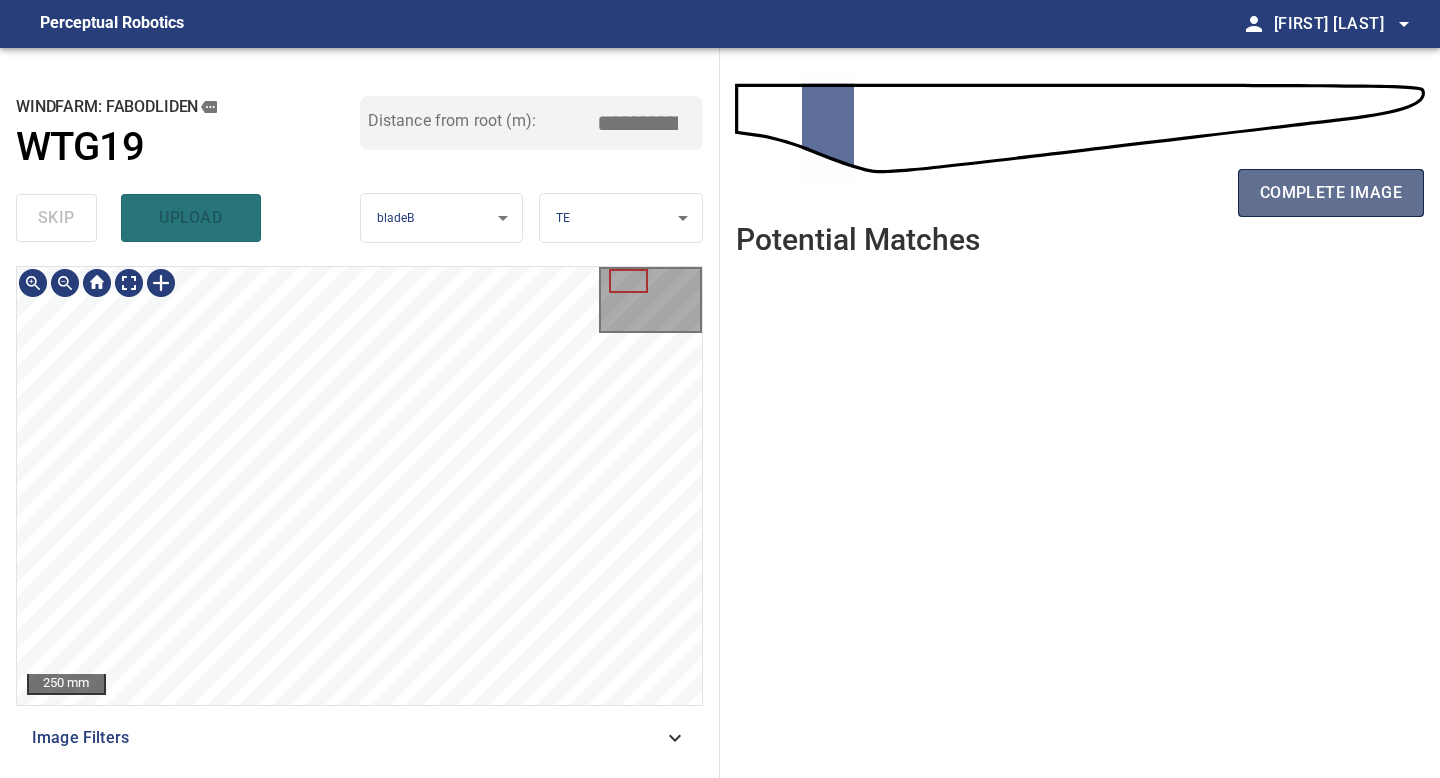 click on "complete image" at bounding box center [1331, 193] 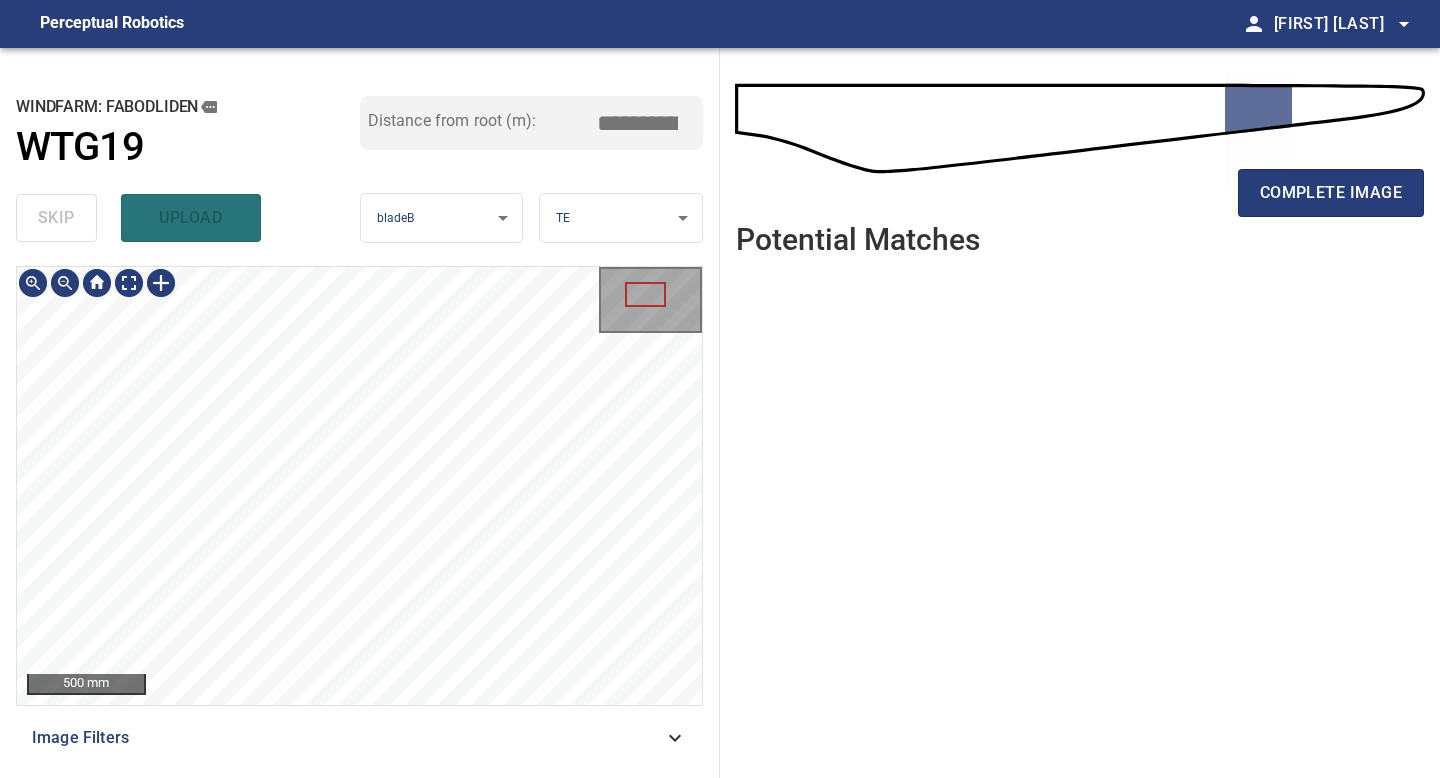 click on "**********" at bounding box center (360, 413) 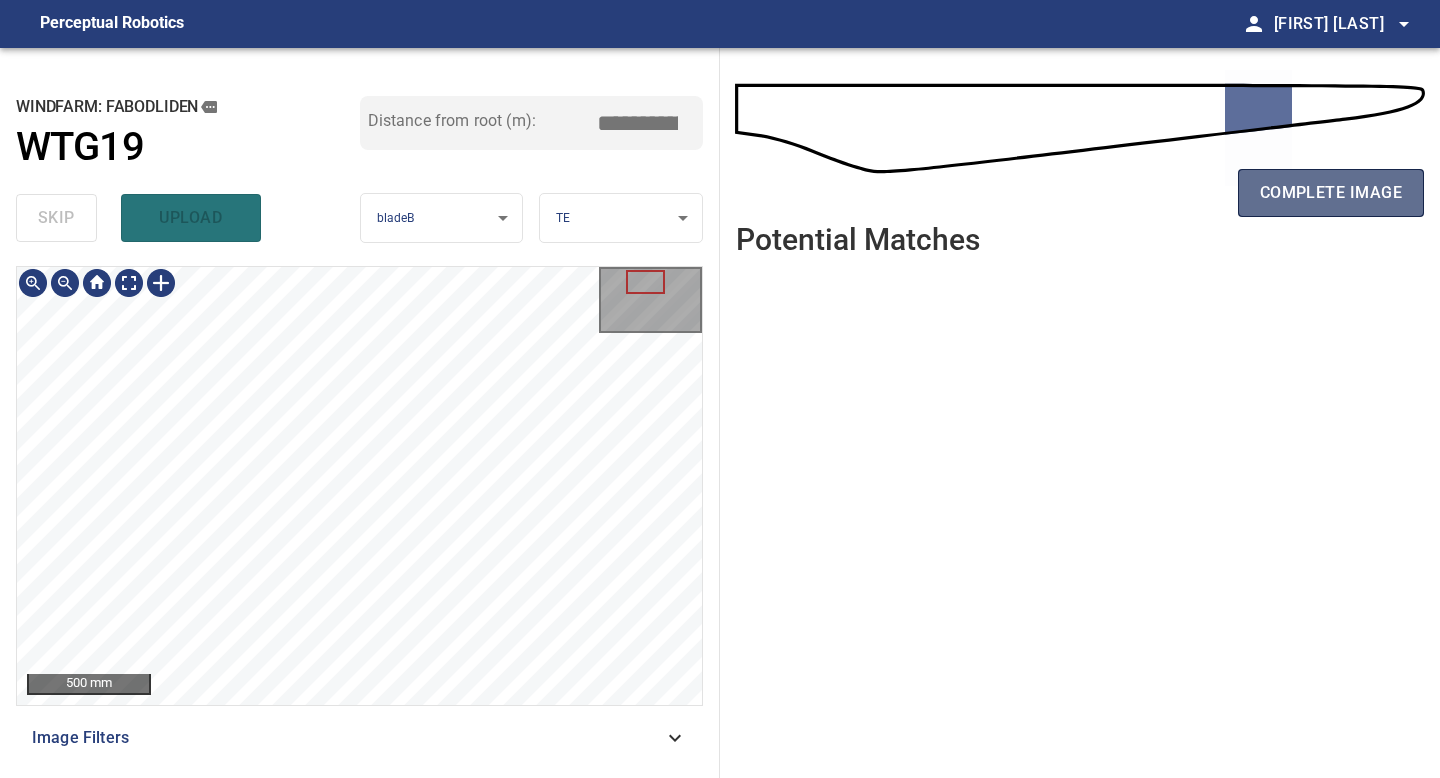 click on "complete image" at bounding box center [1331, 193] 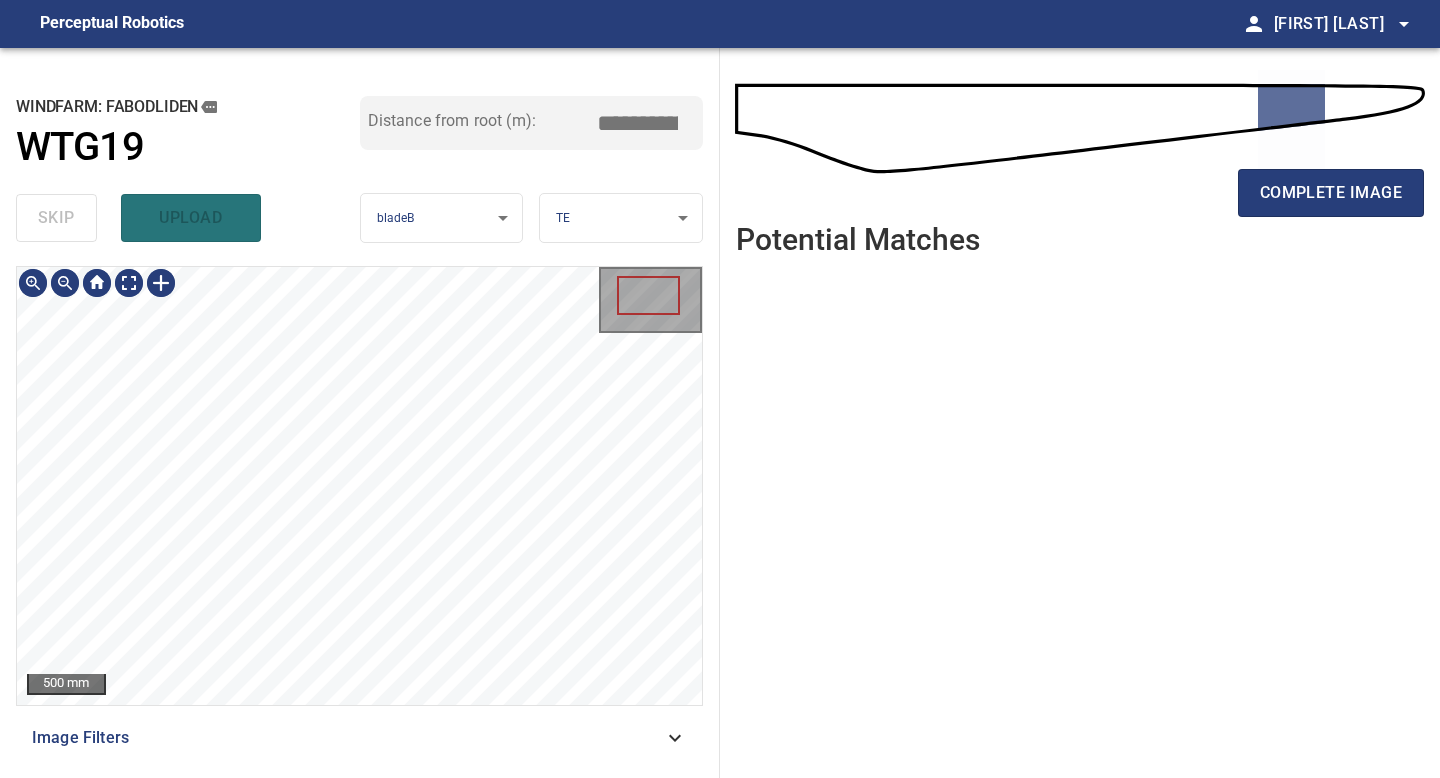 click on "**********" at bounding box center [360, 413] 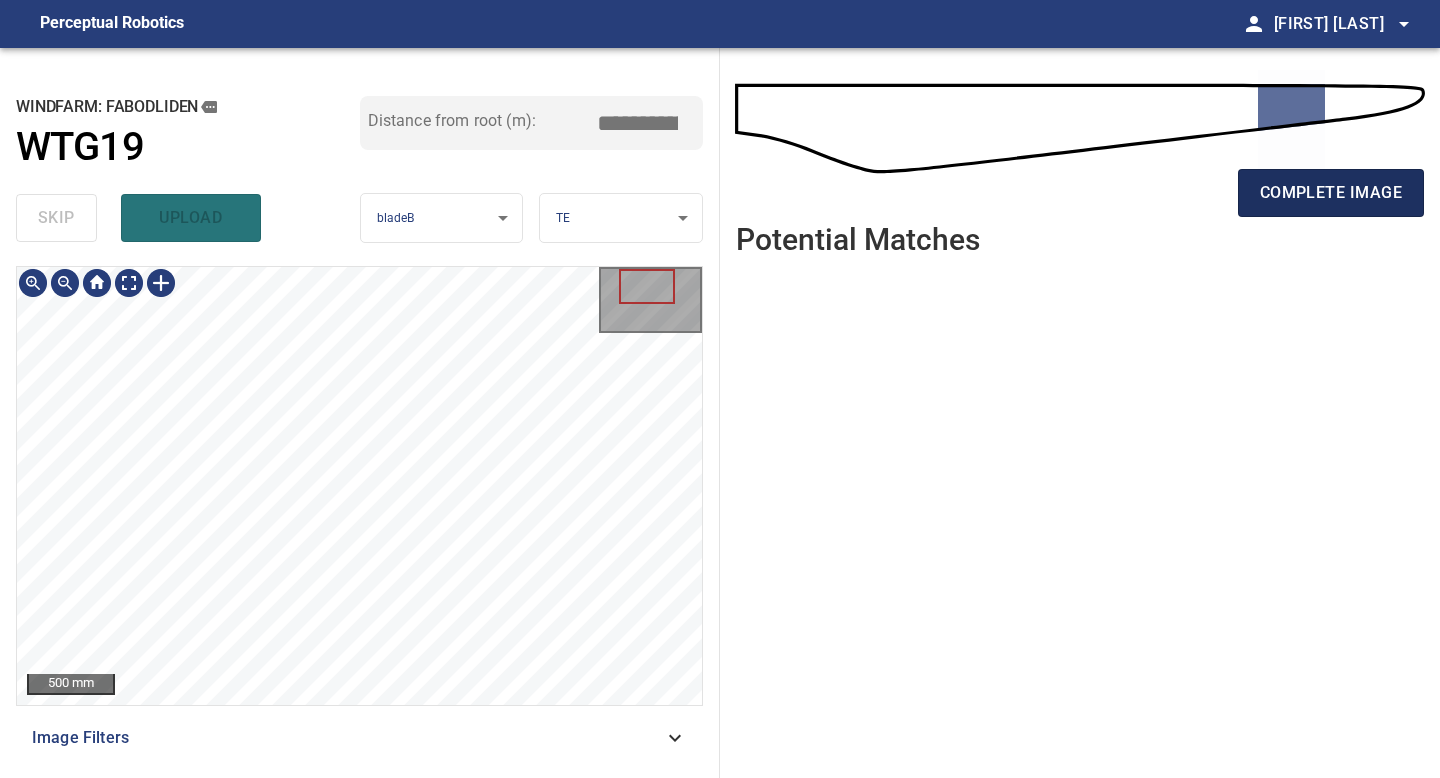 click on "complete image" at bounding box center [1331, 193] 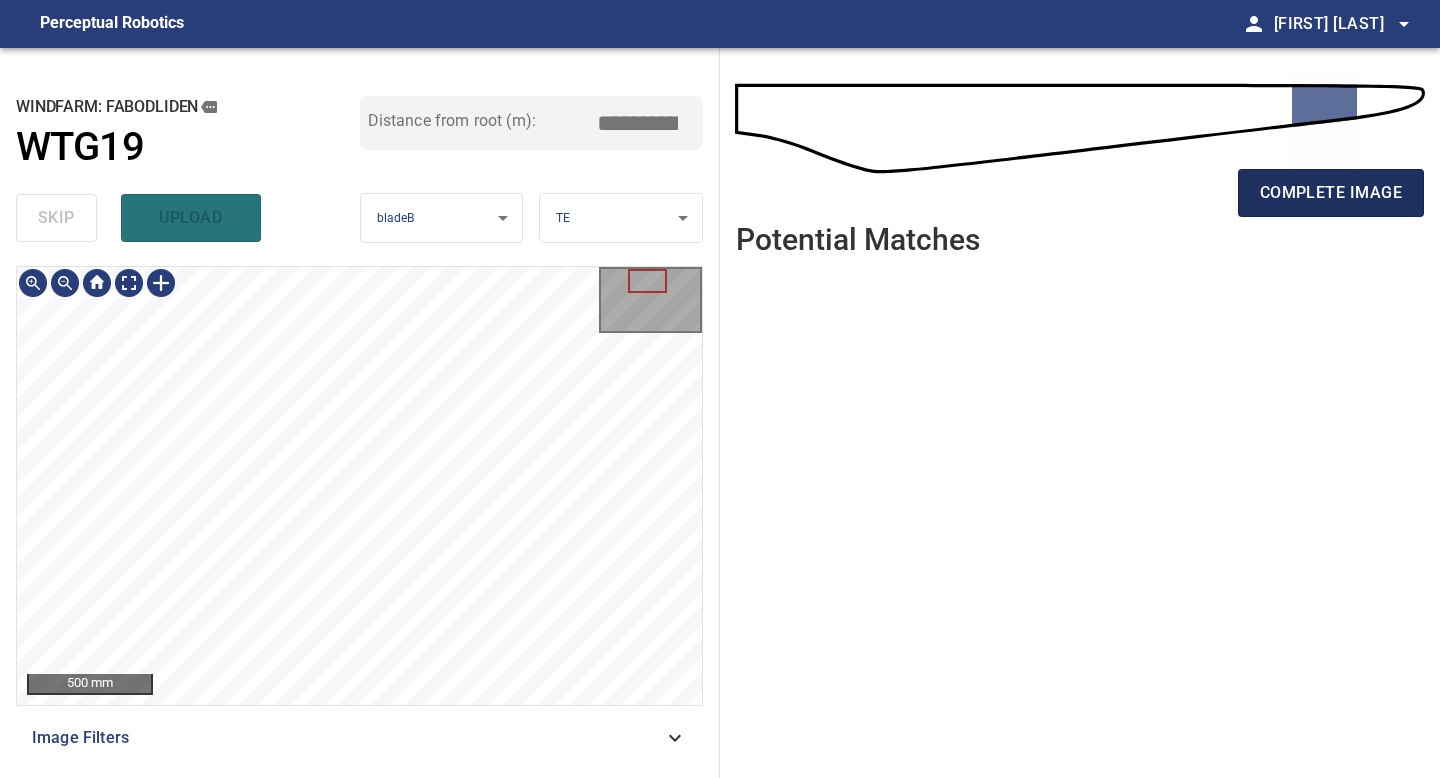 click on "complete image" at bounding box center [1331, 193] 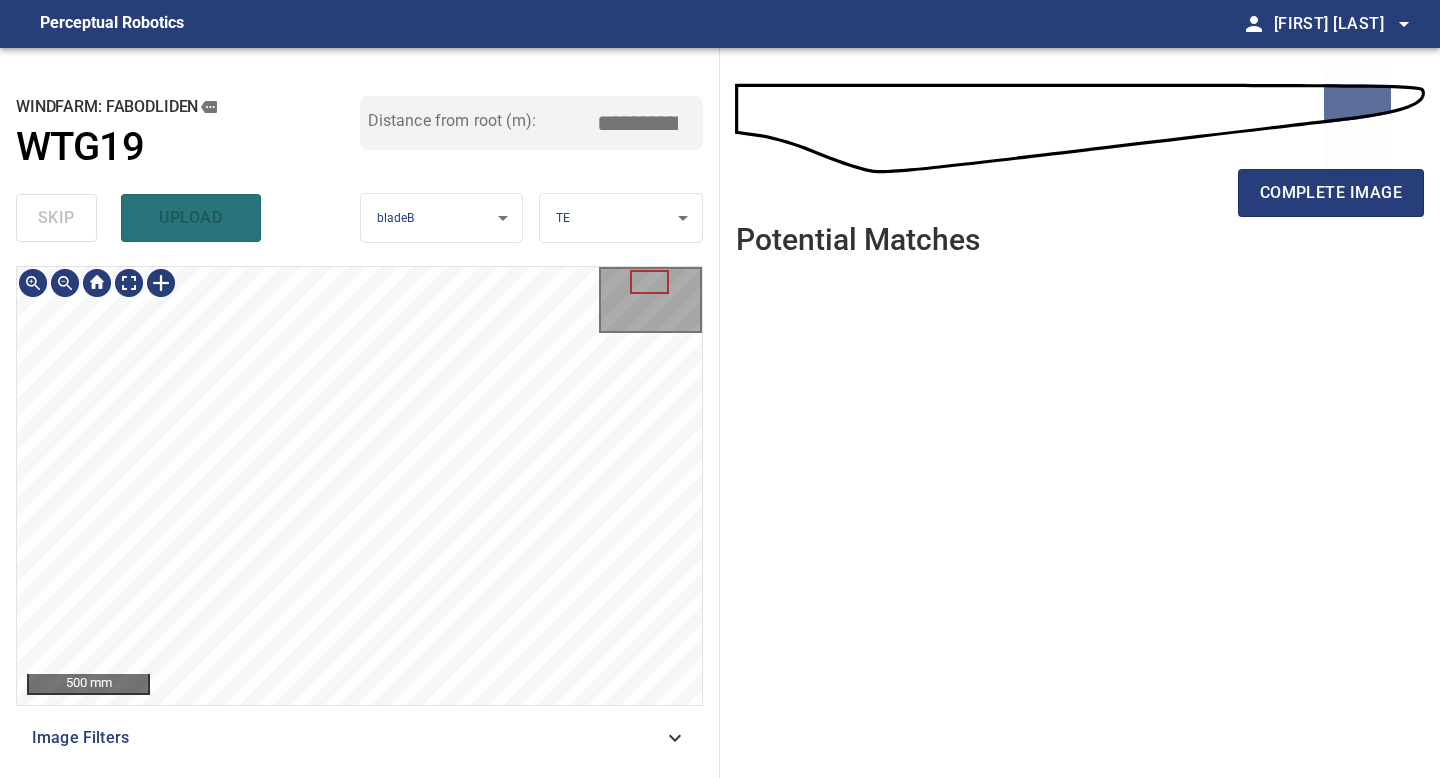 click on "500 mm Image Filters" at bounding box center (359, 514) 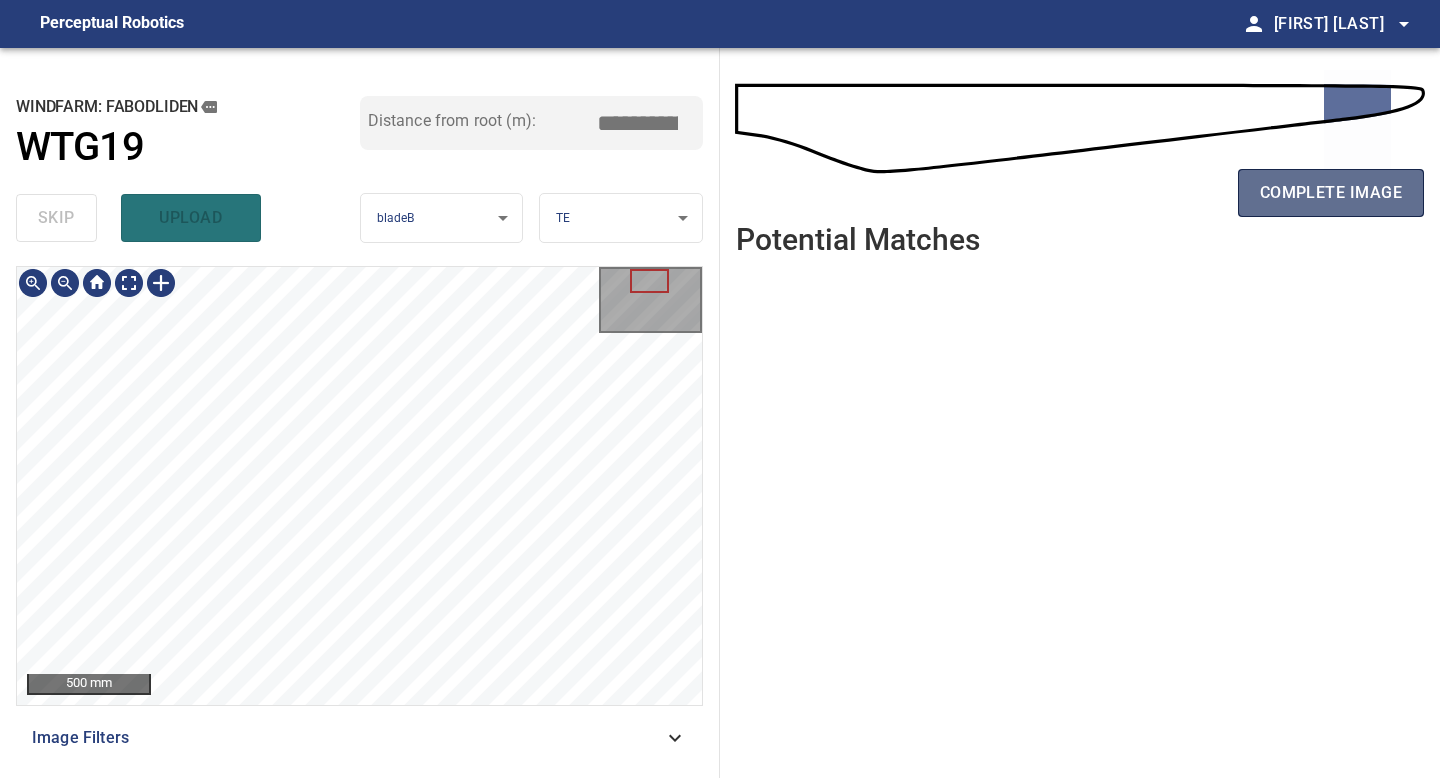 click on "complete image" at bounding box center [1331, 193] 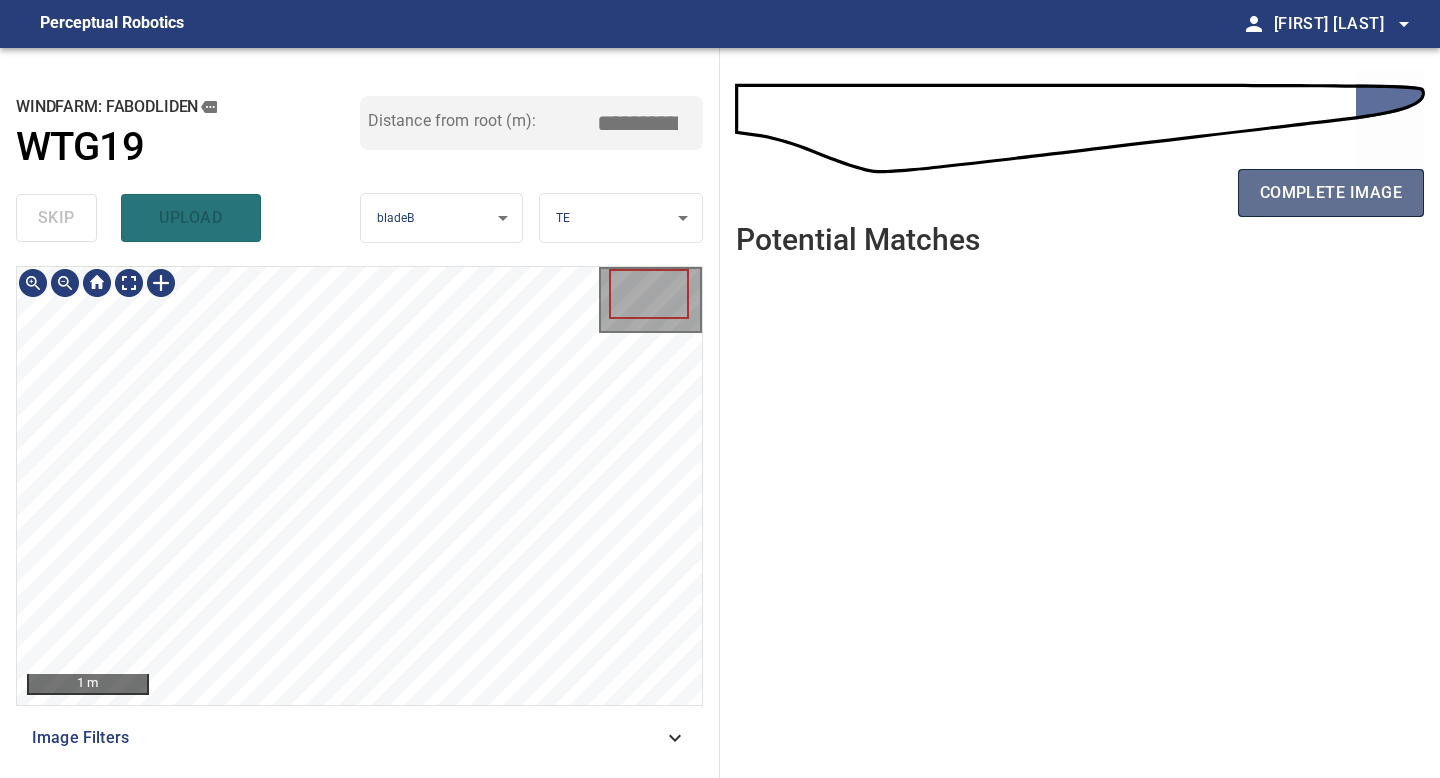 click on "complete image" at bounding box center (1331, 193) 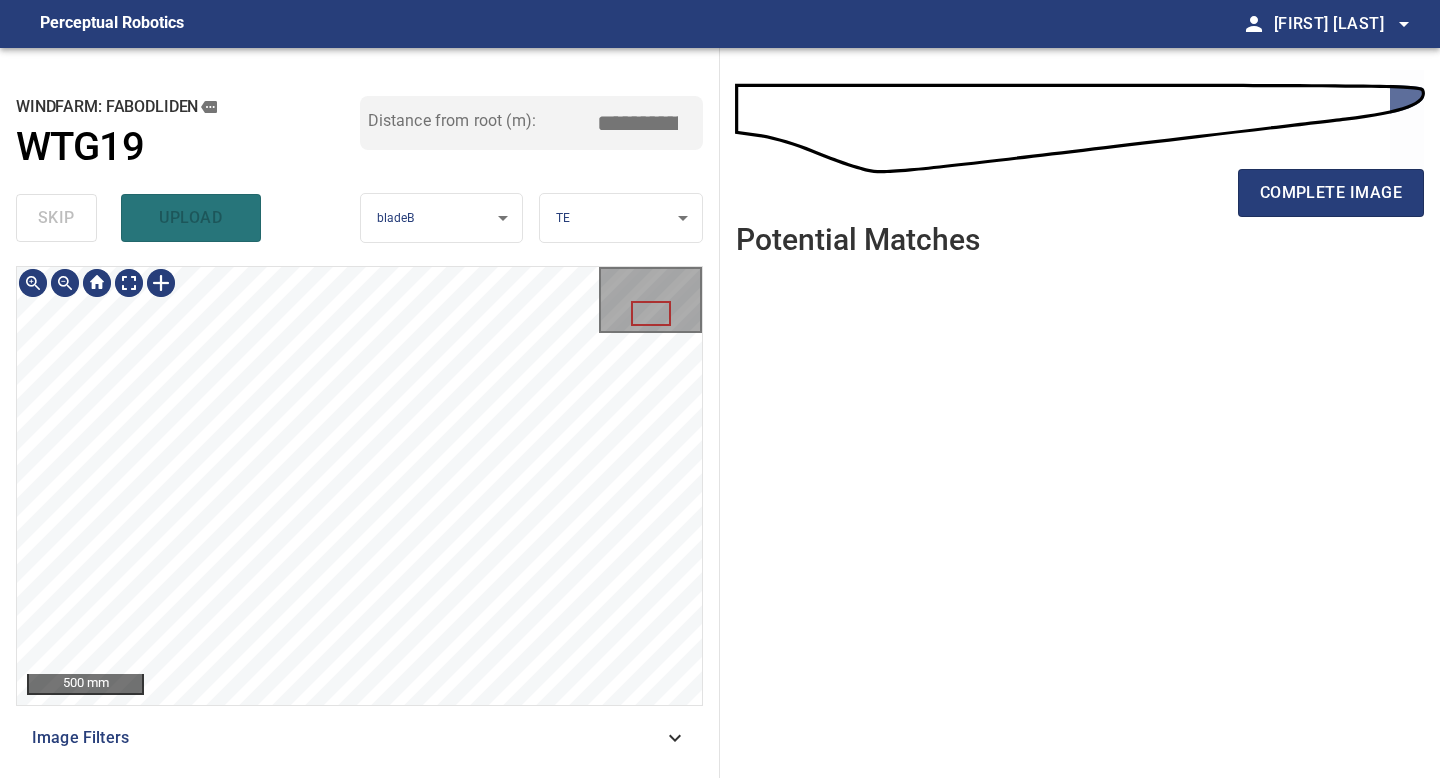 click on "**********" at bounding box center (360, 413) 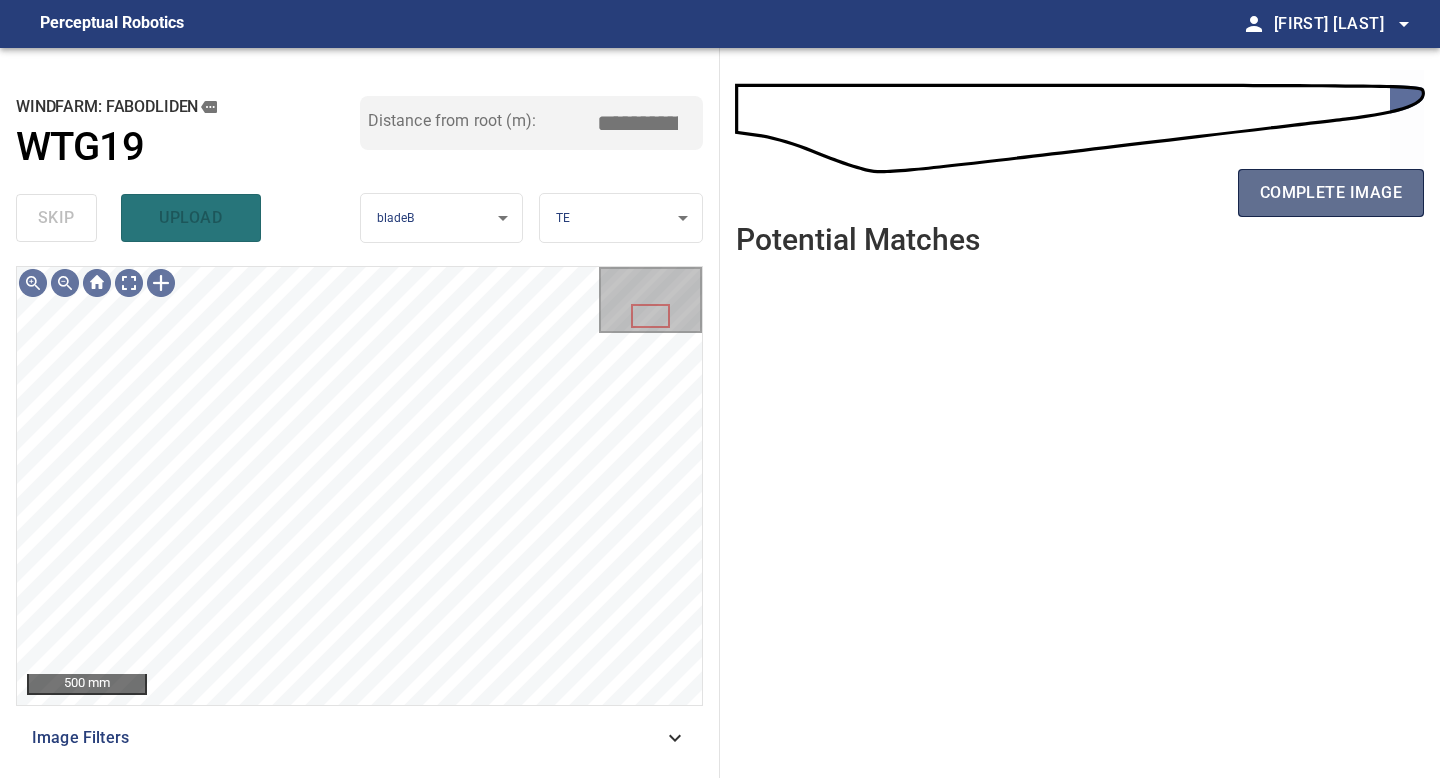 click on "complete image" at bounding box center [1331, 193] 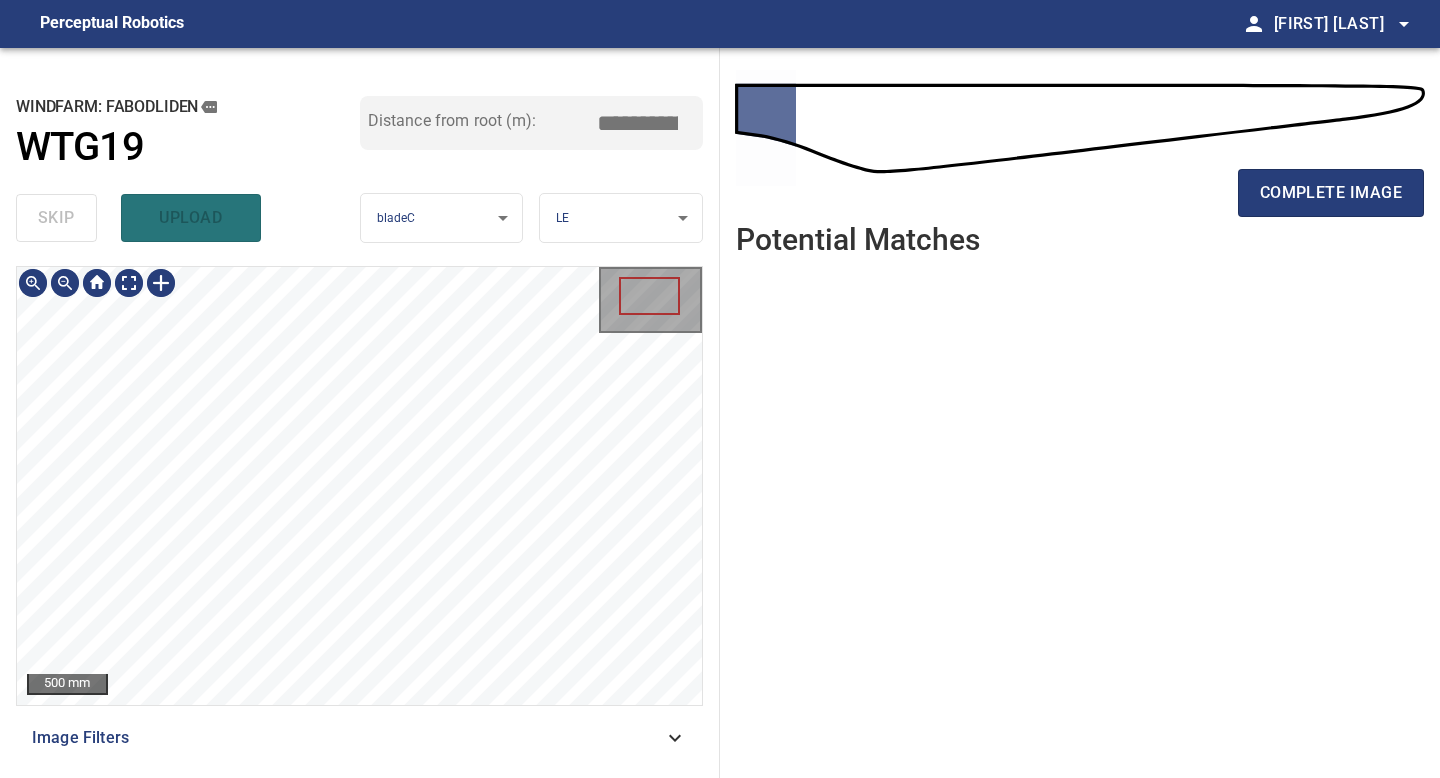 click on "500 mm Image Filters" at bounding box center (359, 514) 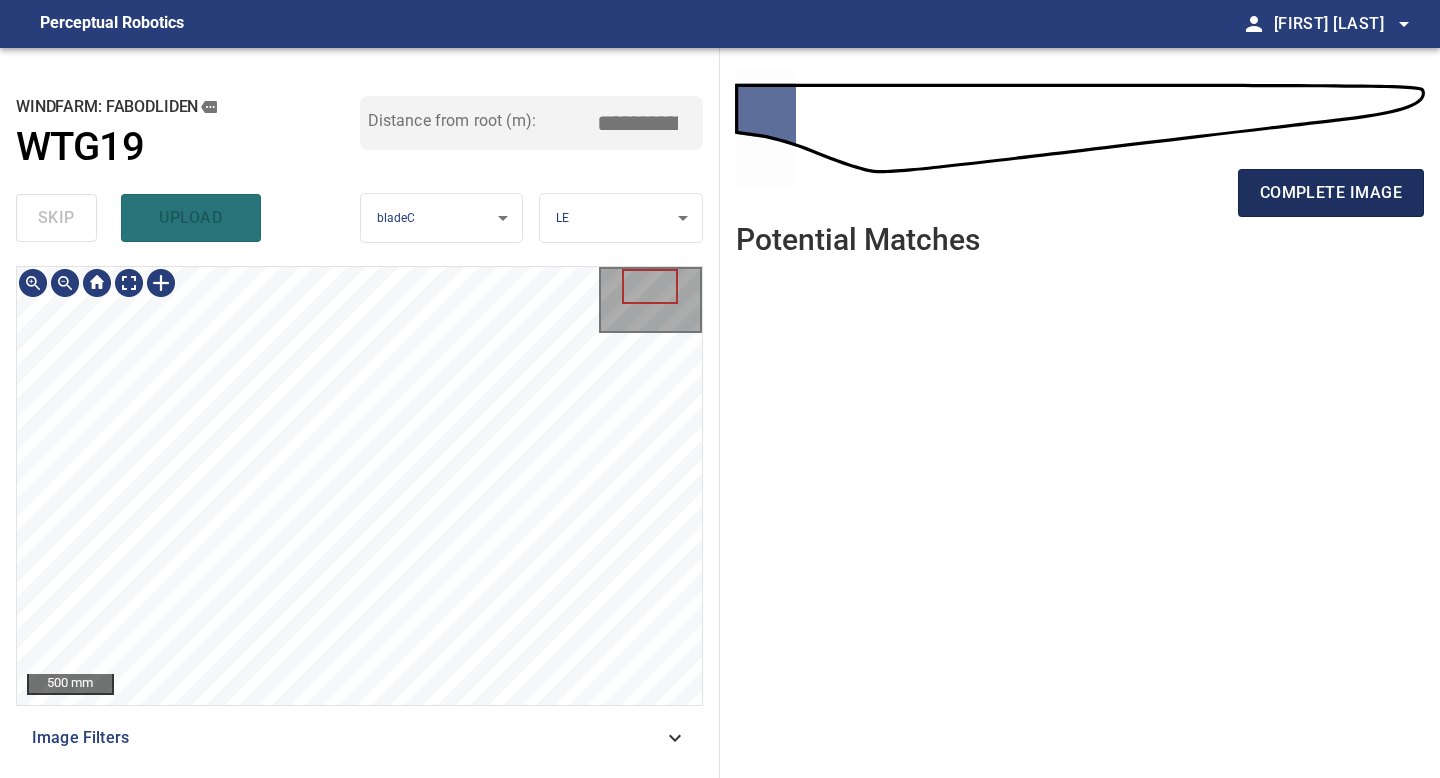 click on "complete image" at bounding box center (1331, 193) 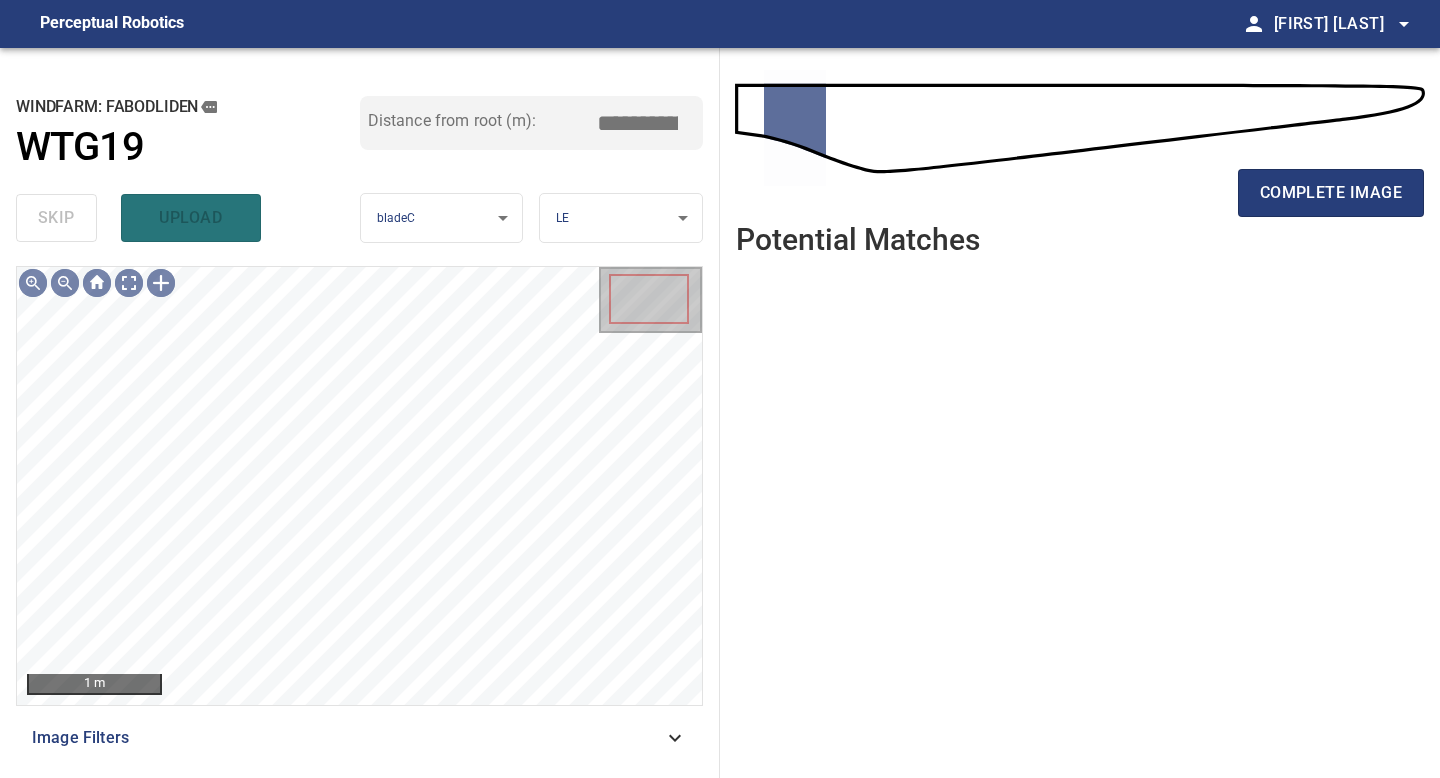 click on "complete image" at bounding box center (1331, 193) 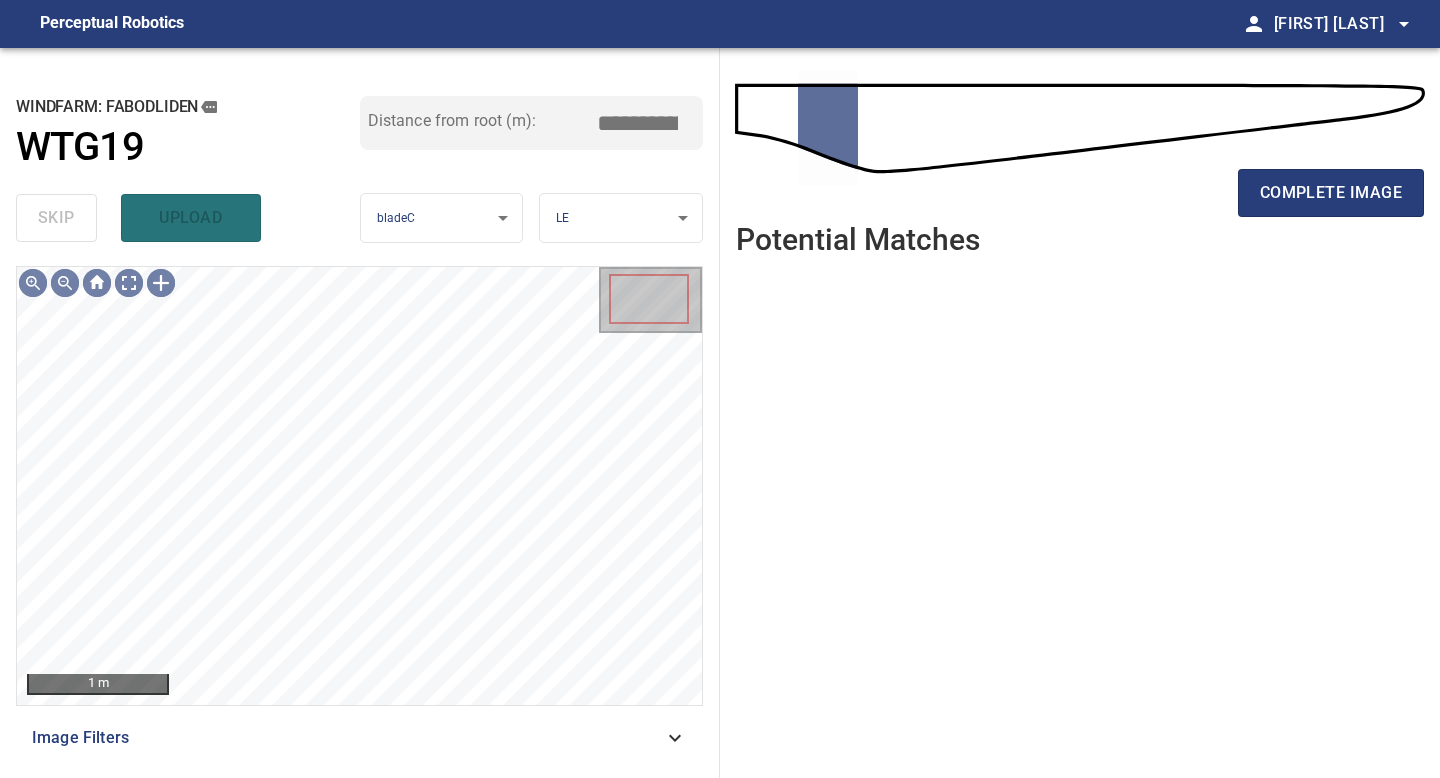 click on "complete image" at bounding box center [1331, 193] 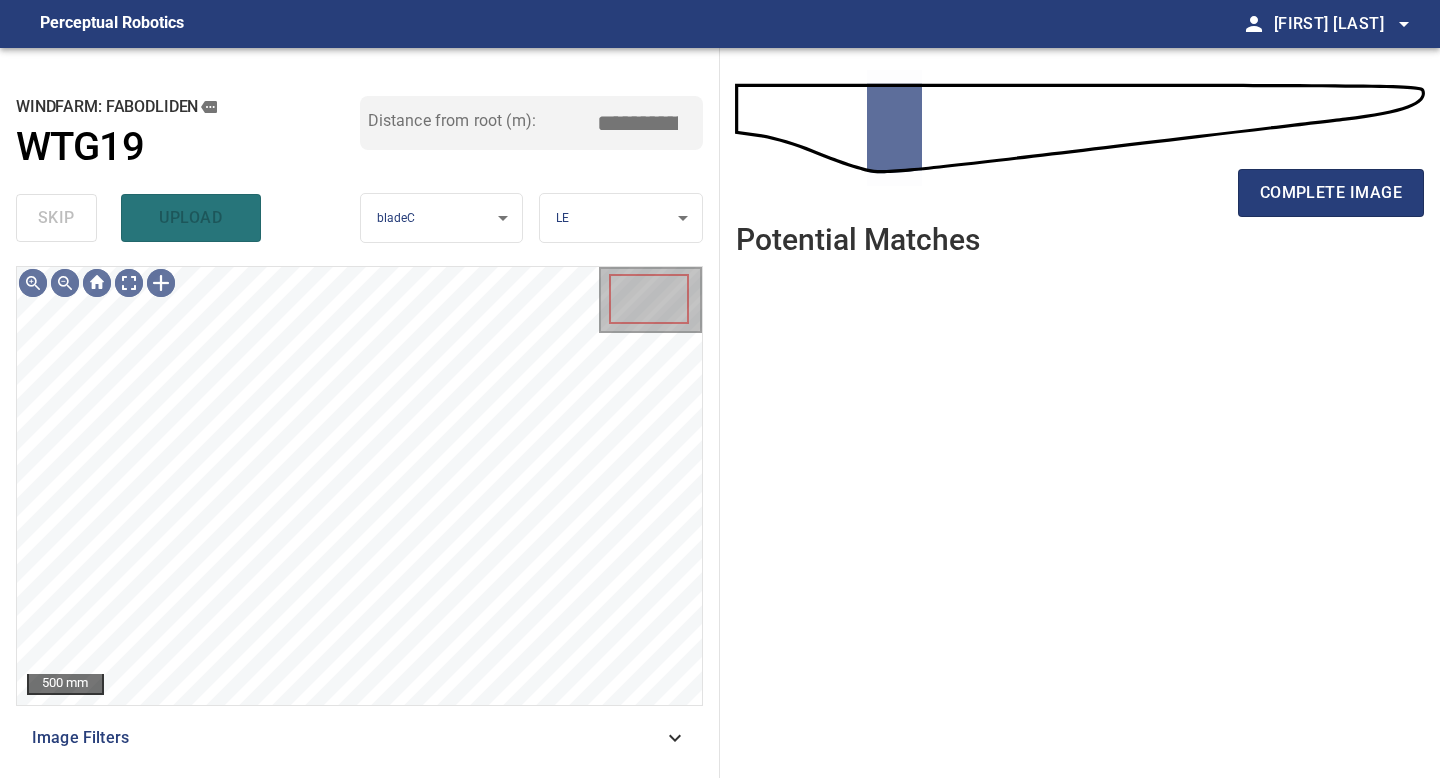 click on "complete image" at bounding box center (1331, 193) 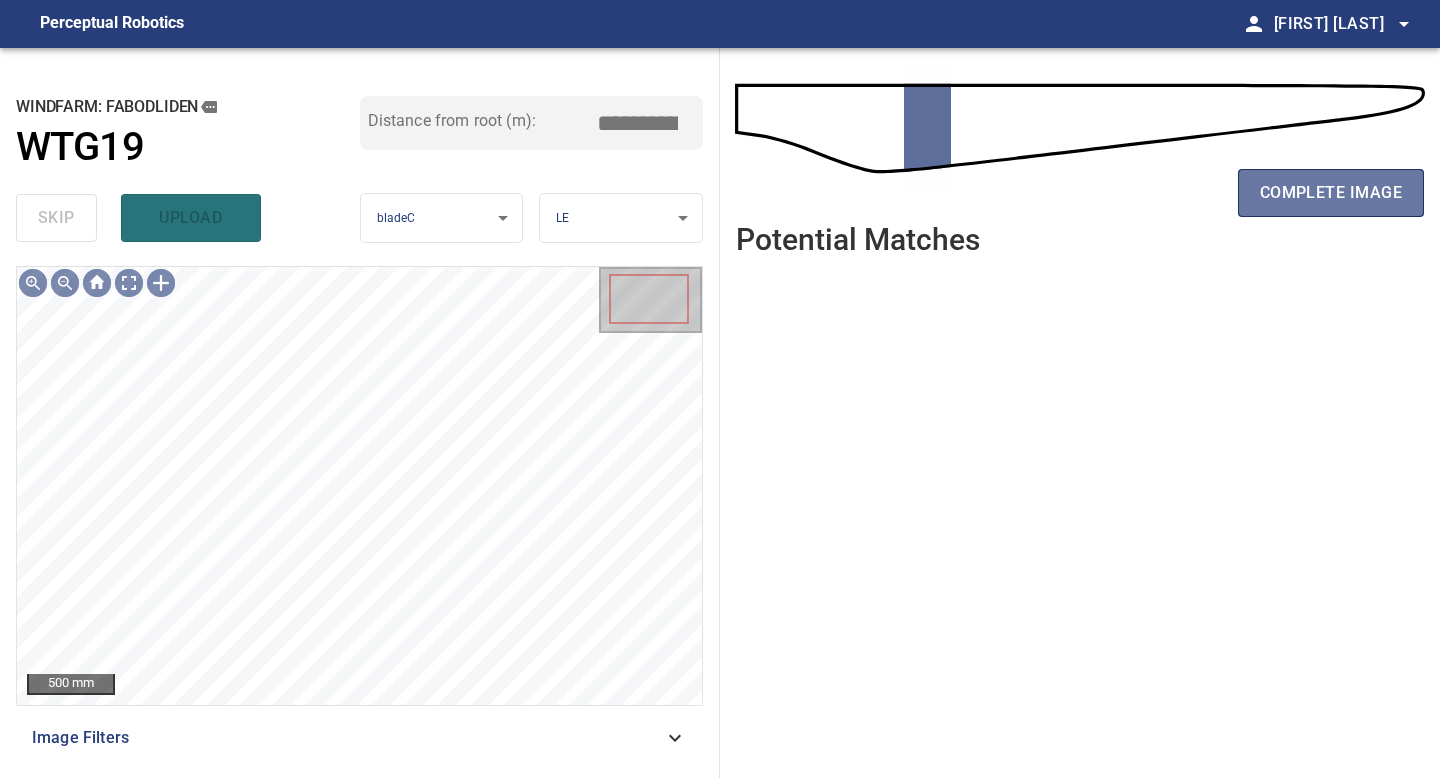 click on "complete image" at bounding box center (1331, 193) 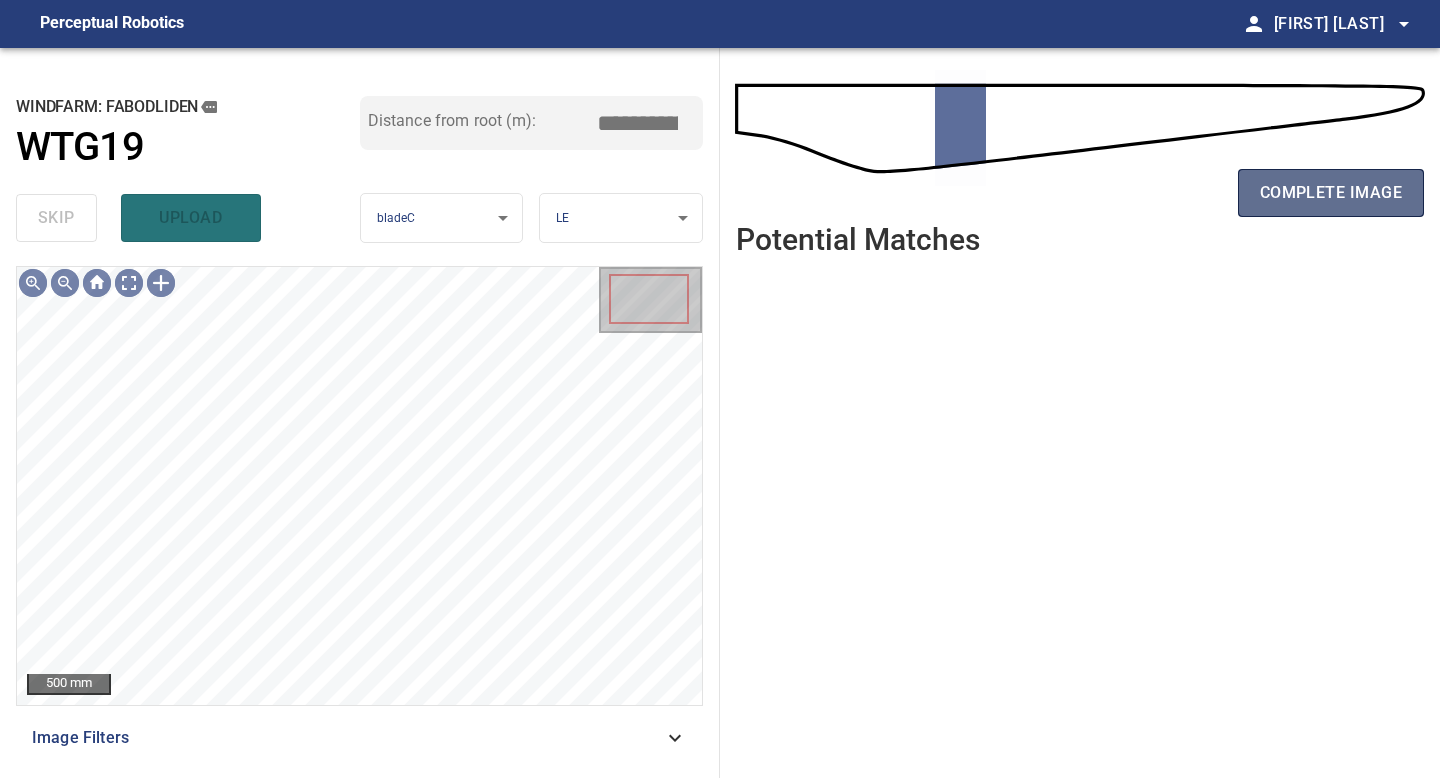click on "complete image" at bounding box center [1331, 193] 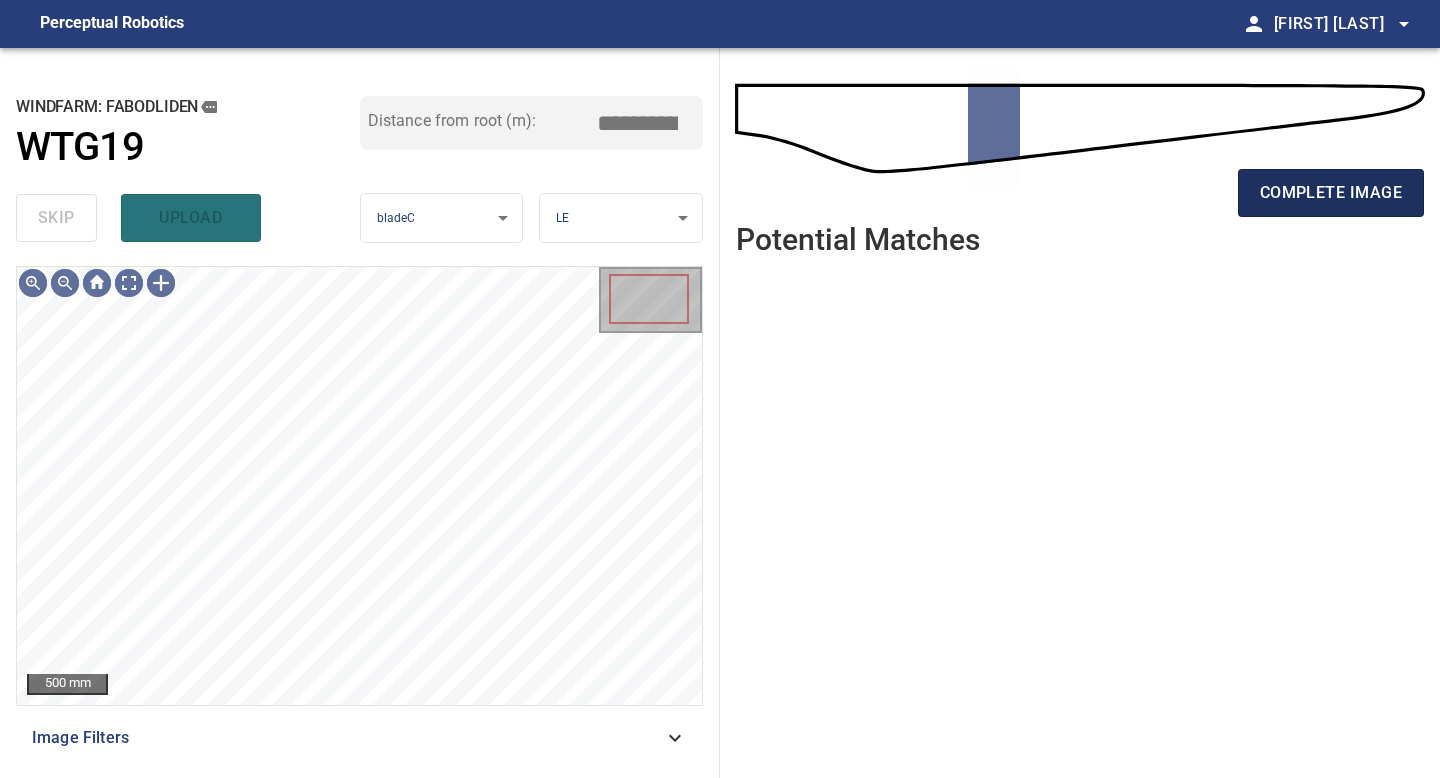 click on "complete image" at bounding box center (1331, 193) 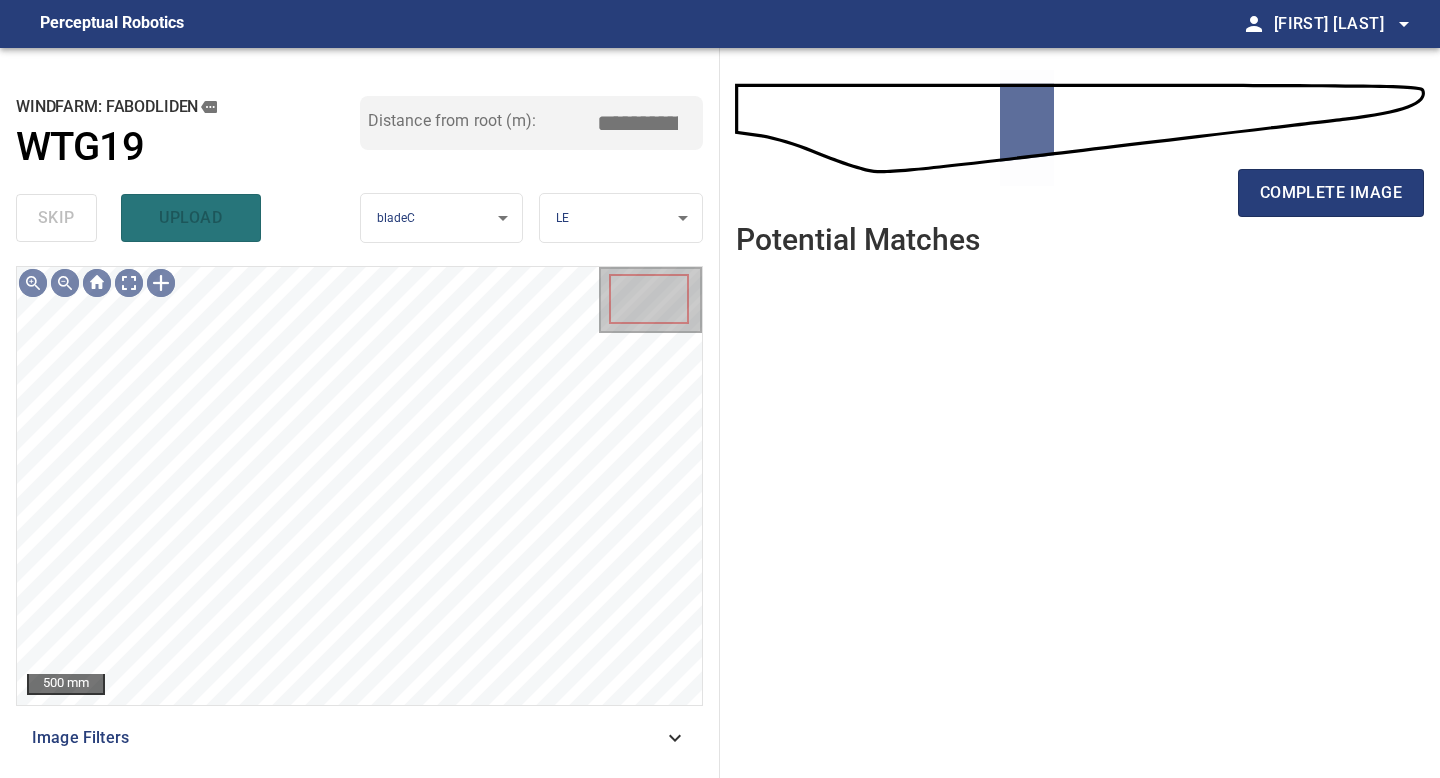 click on "complete image" at bounding box center [1331, 193] 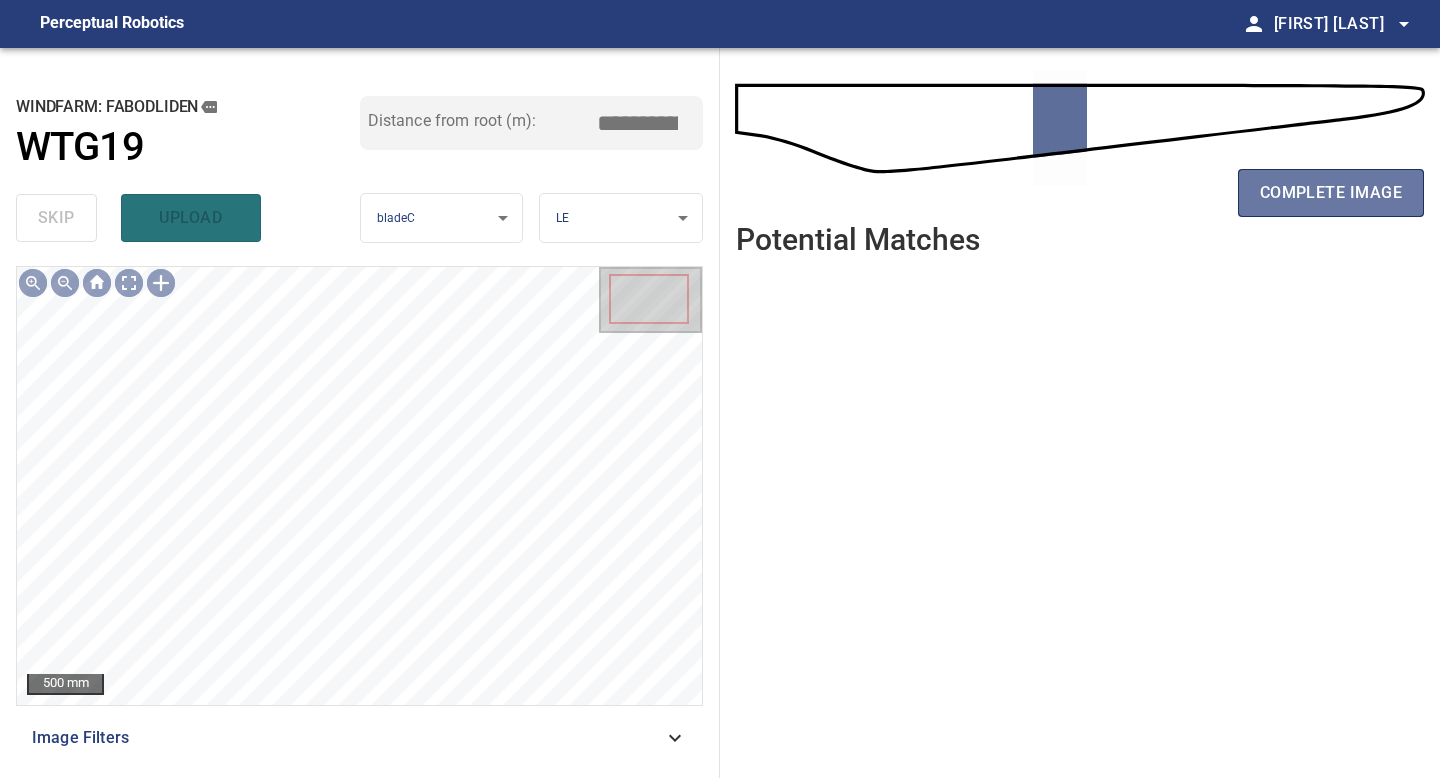 click on "complete image" at bounding box center [1331, 193] 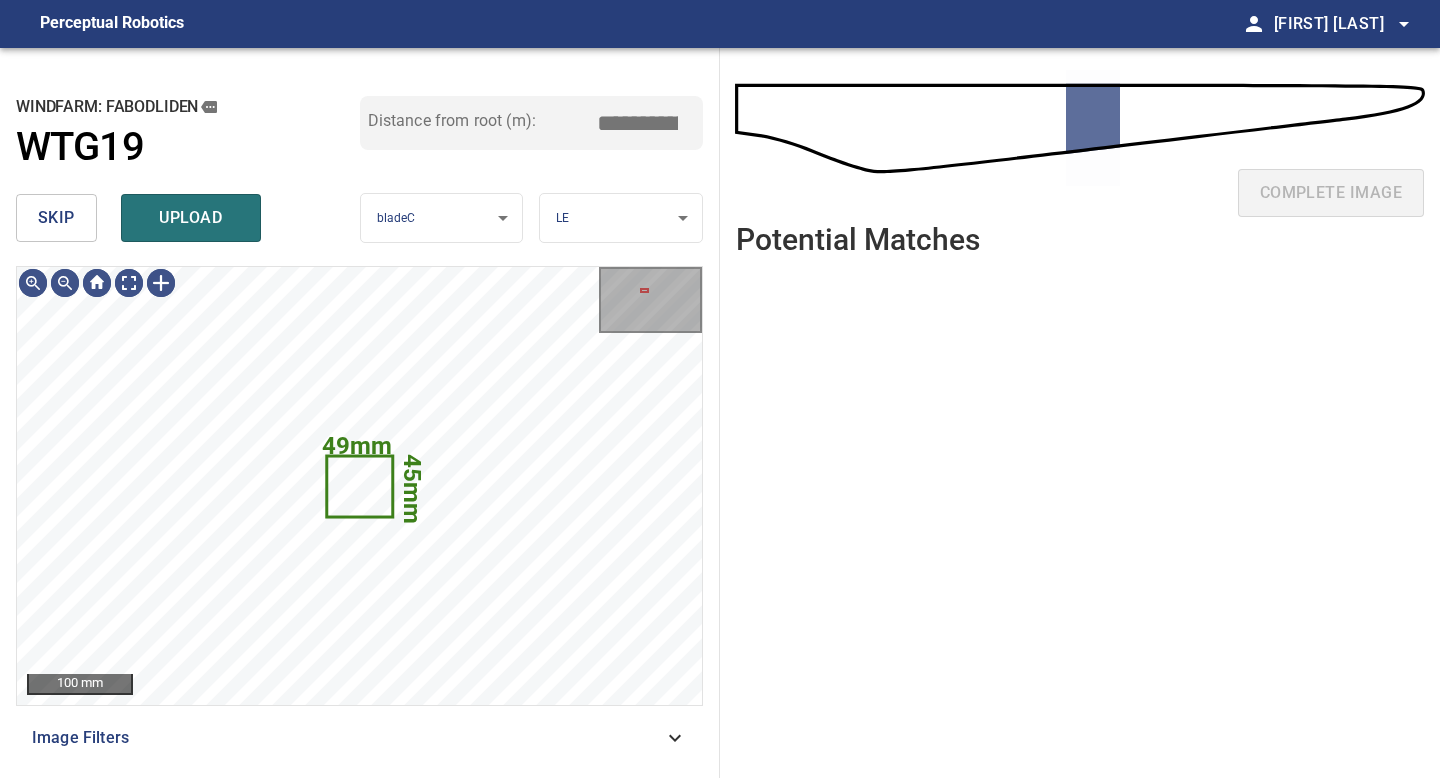 click on "skip" at bounding box center [56, 218] 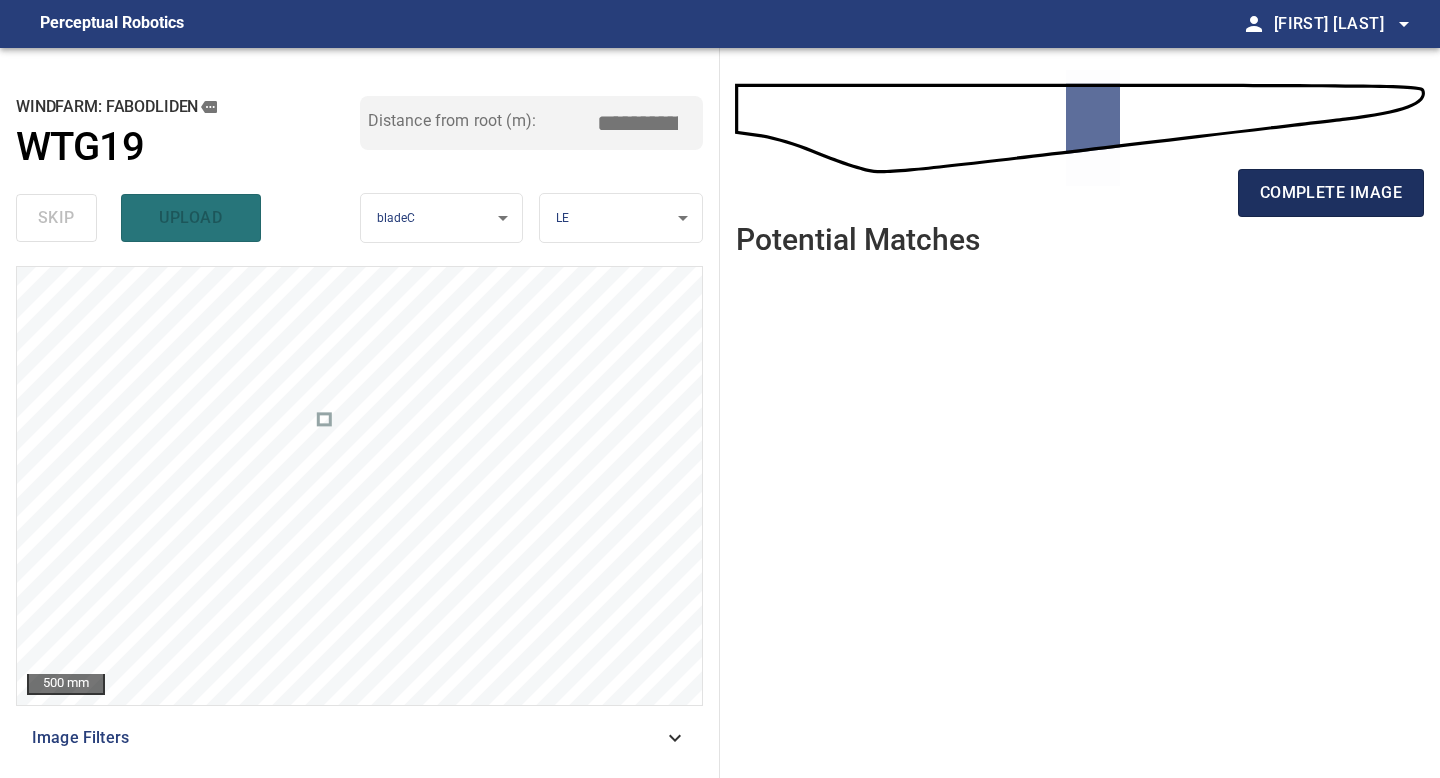 click on "complete image" at bounding box center [1331, 193] 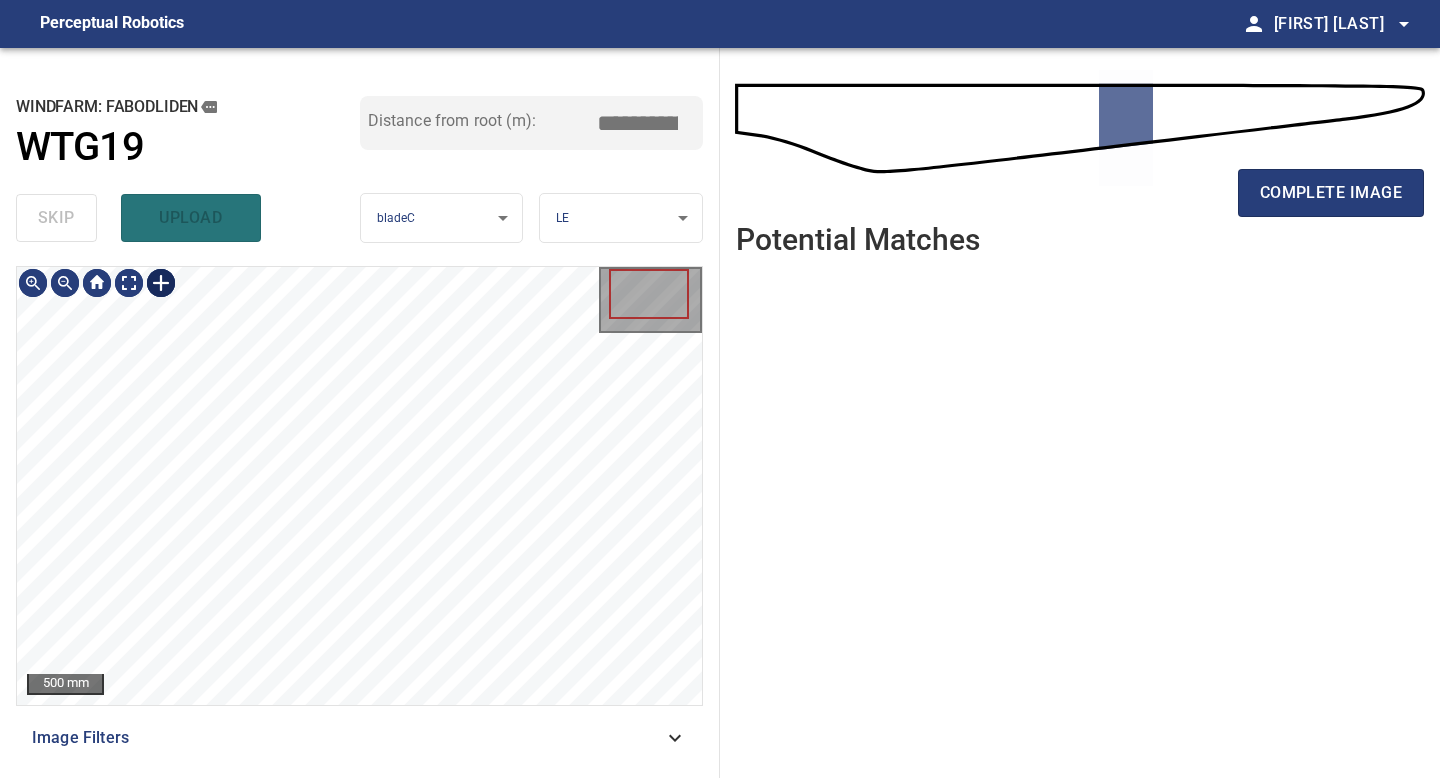 click at bounding box center (161, 283) 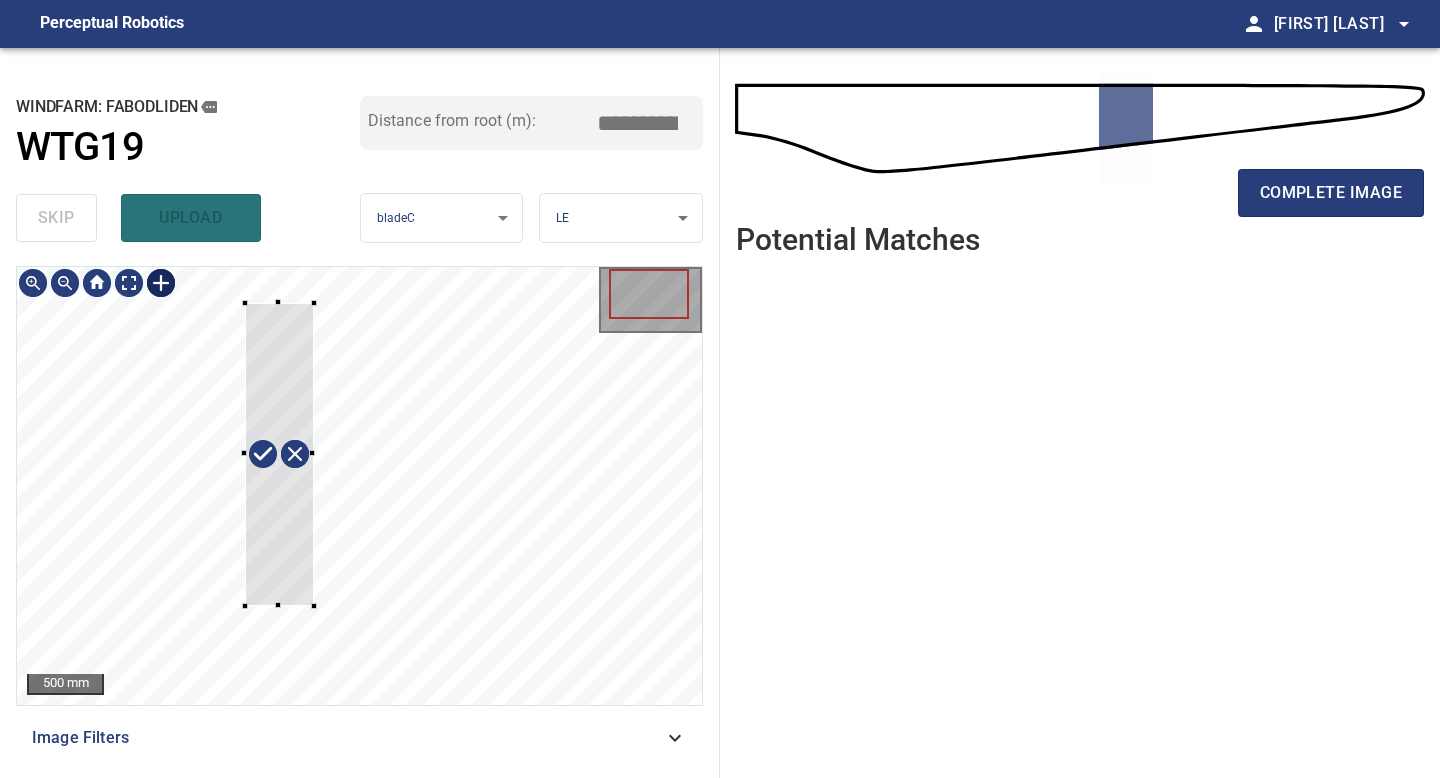 click at bounding box center (359, 486) 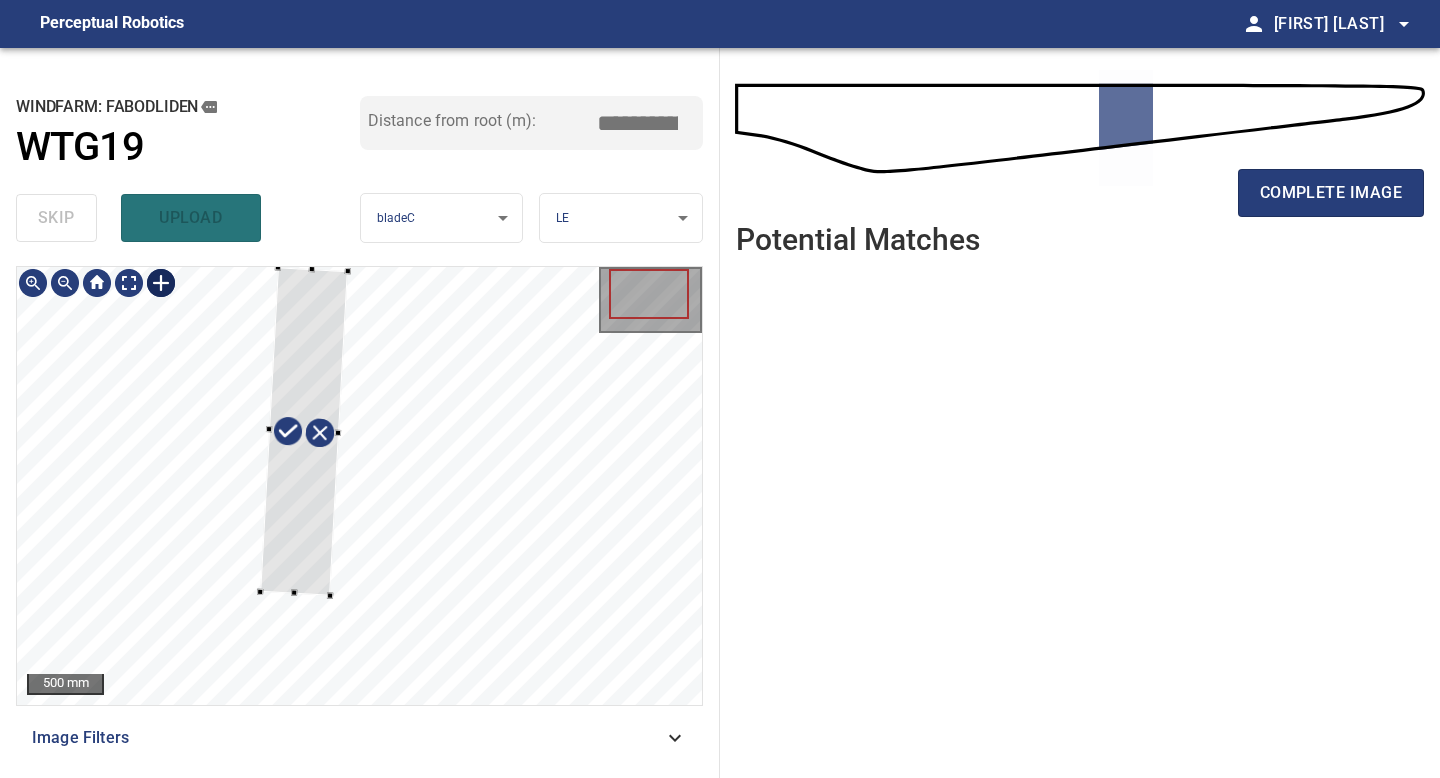 click at bounding box center [304, 431] 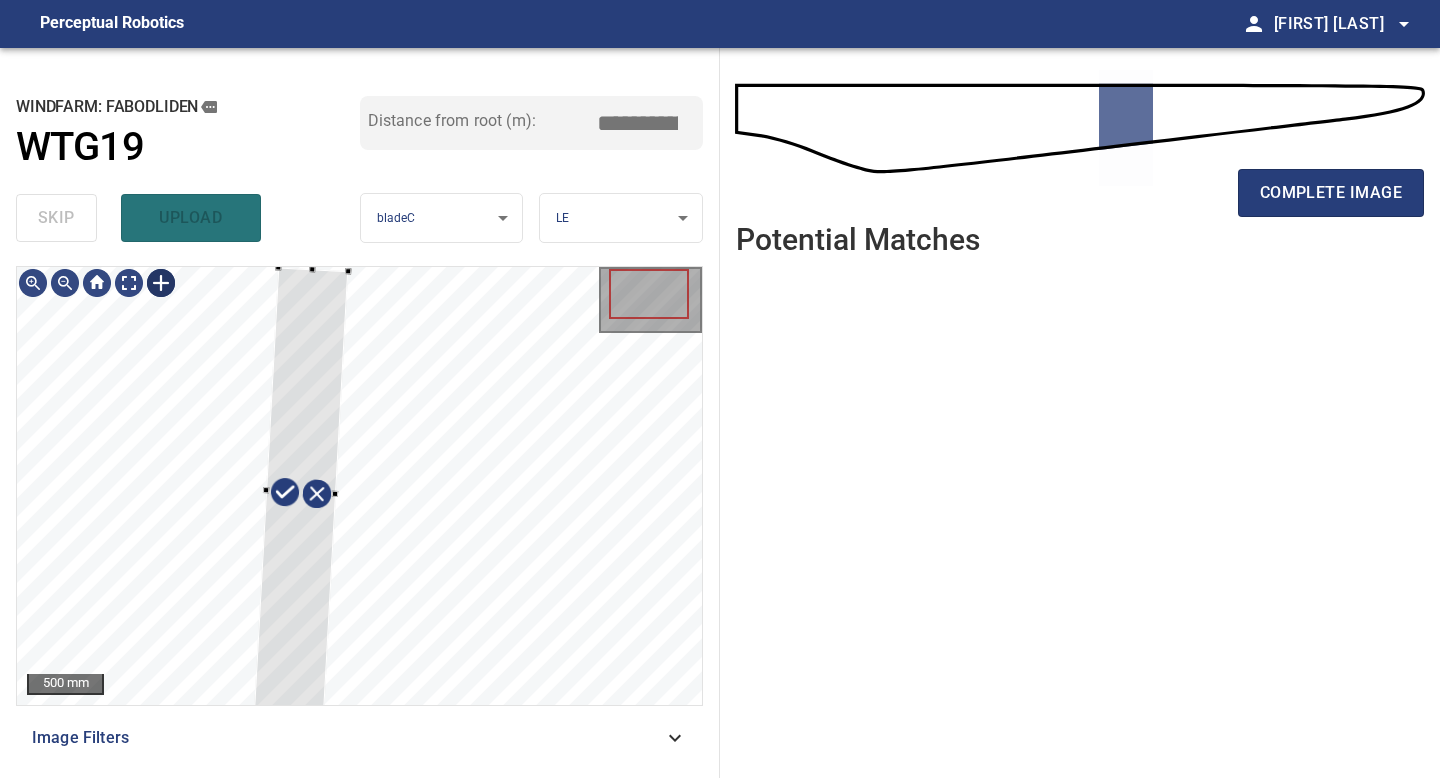 click on "500 mm Image Filters" at bounding box center [359, 514] 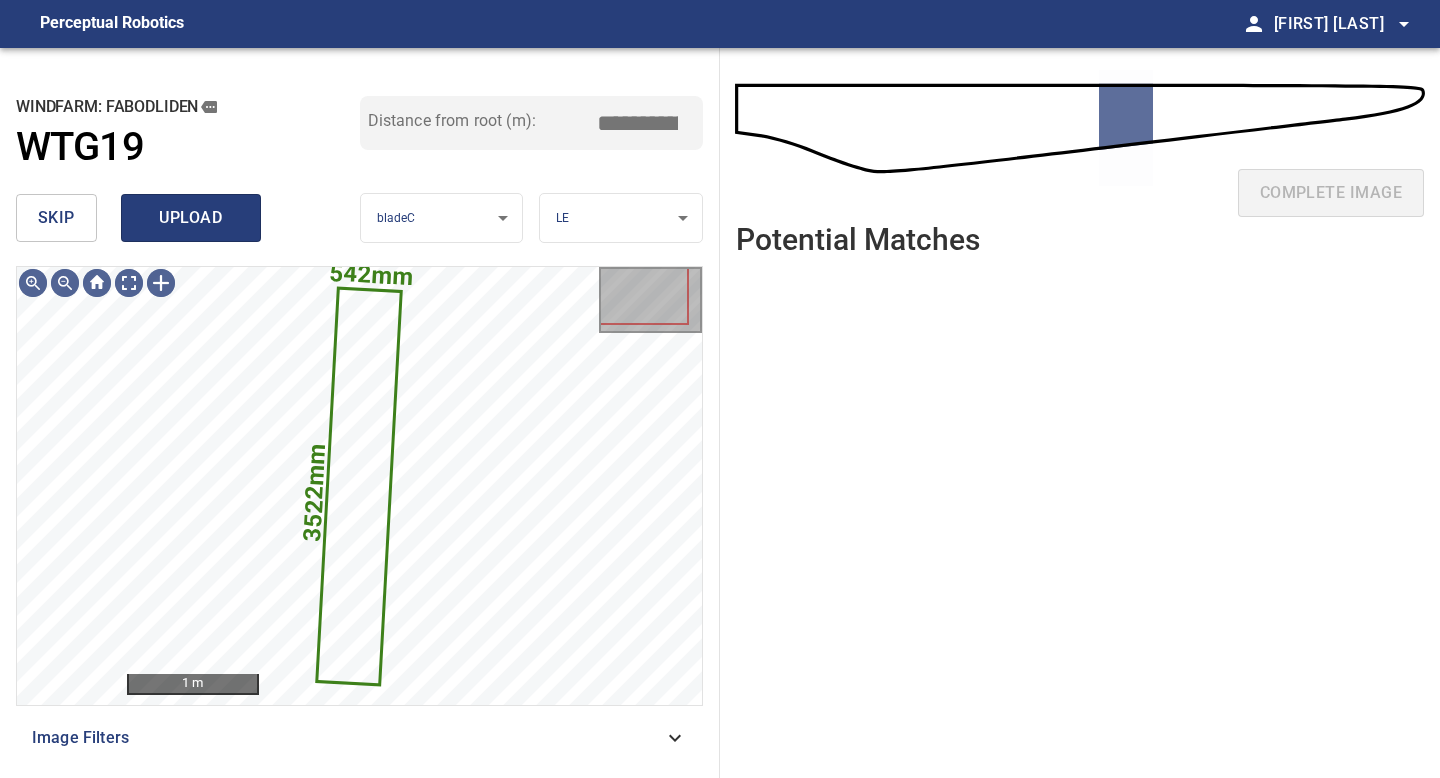 click on "upload" at bounding box center [191, 218] 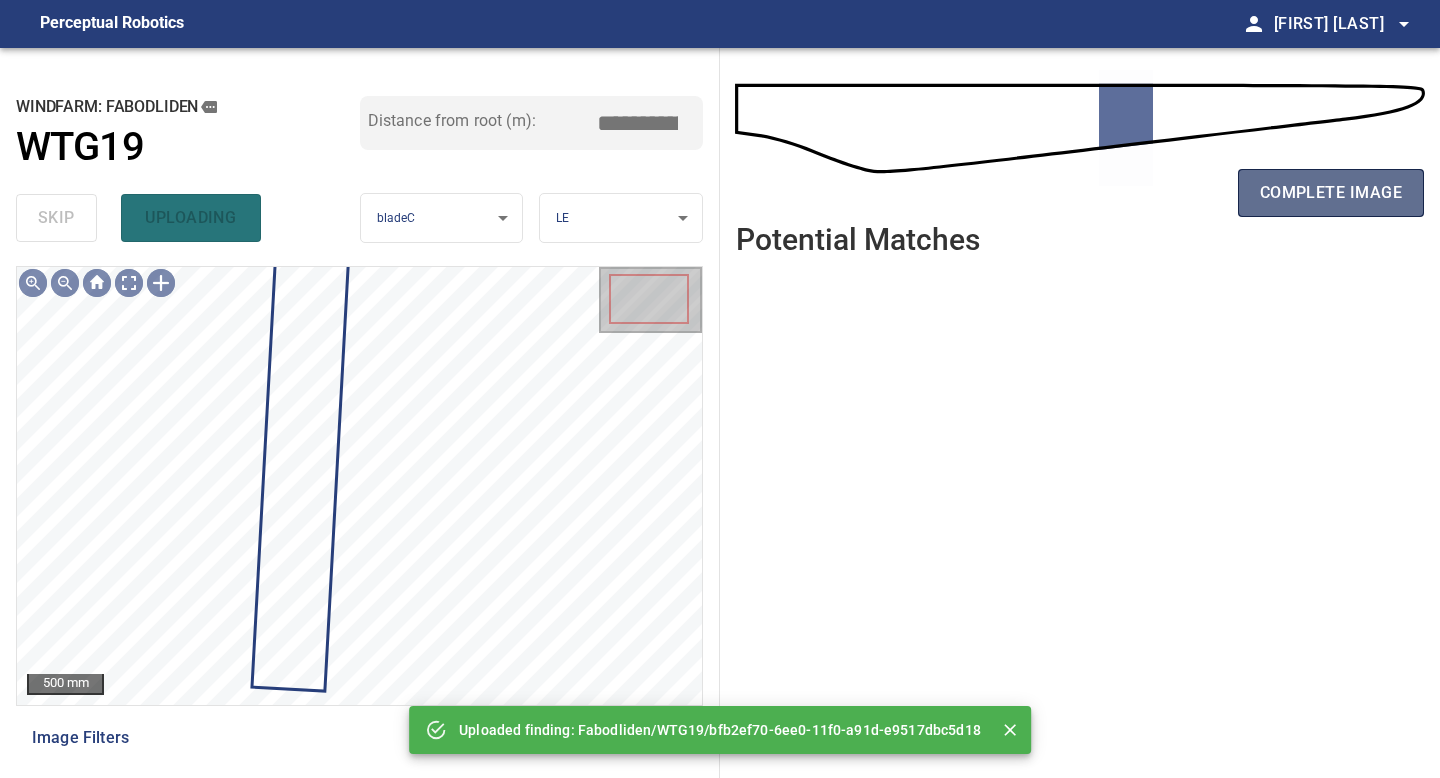 click on "complete image" at bounding box center [1331, 193] 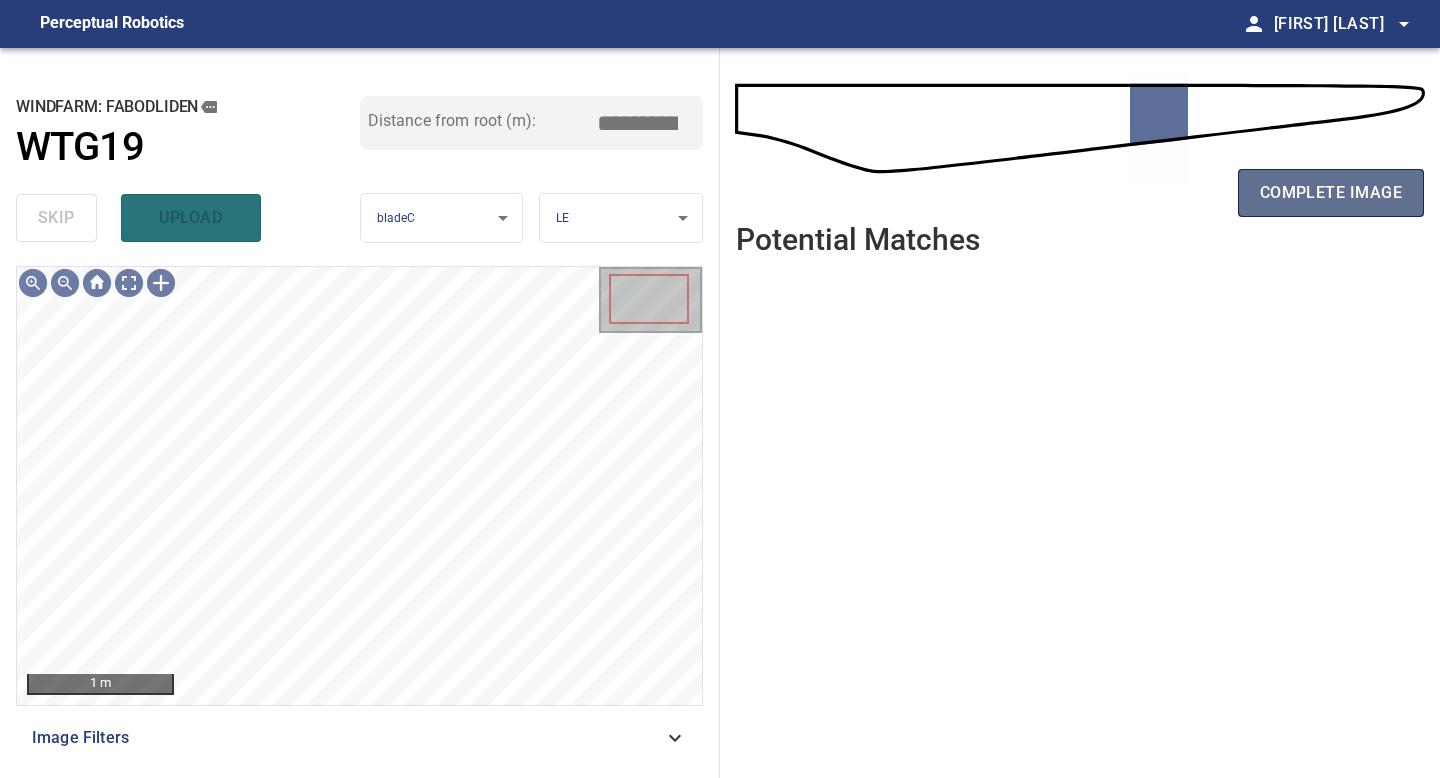 click on "complete image" at bounding box center [1331, 193] 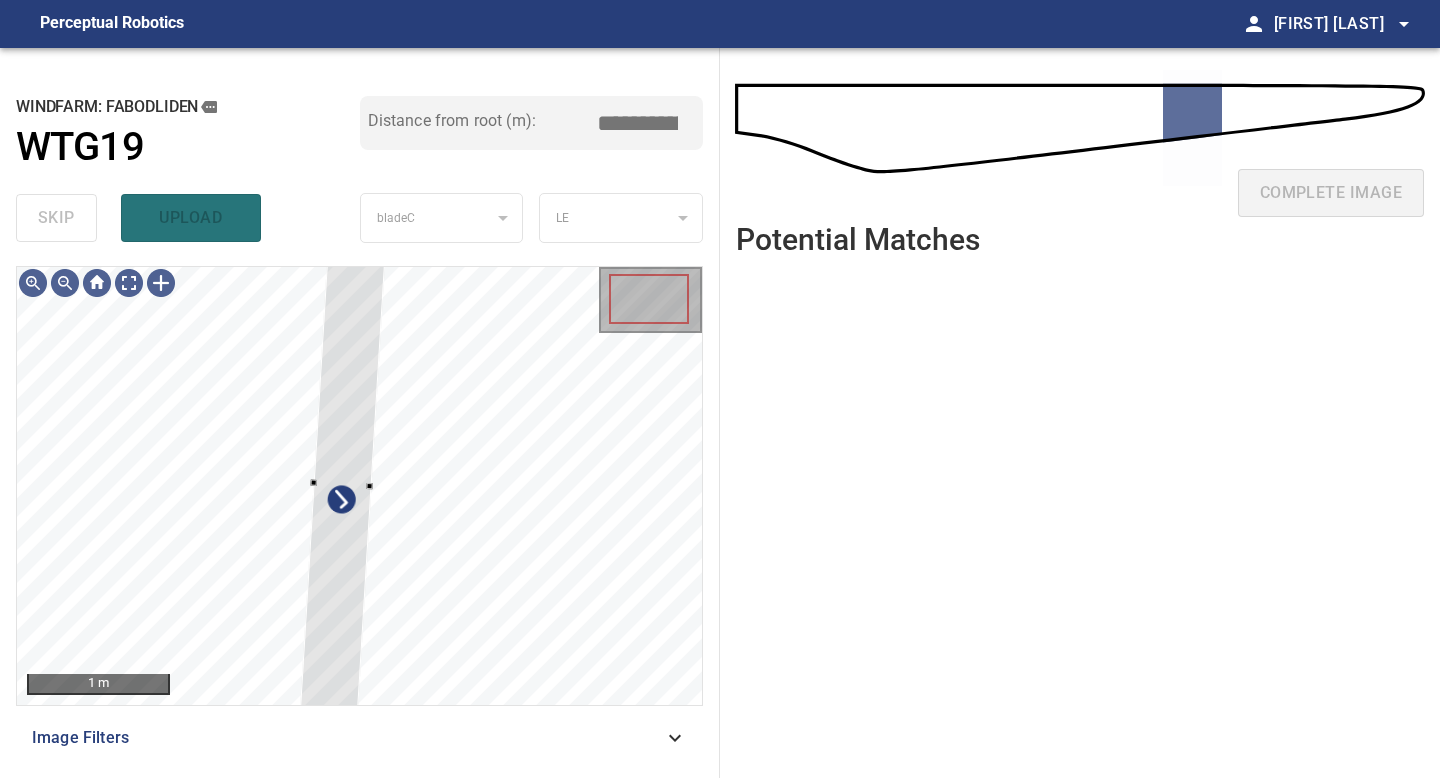 click on "1 m Image Filters" at bounding box center [359, 514] 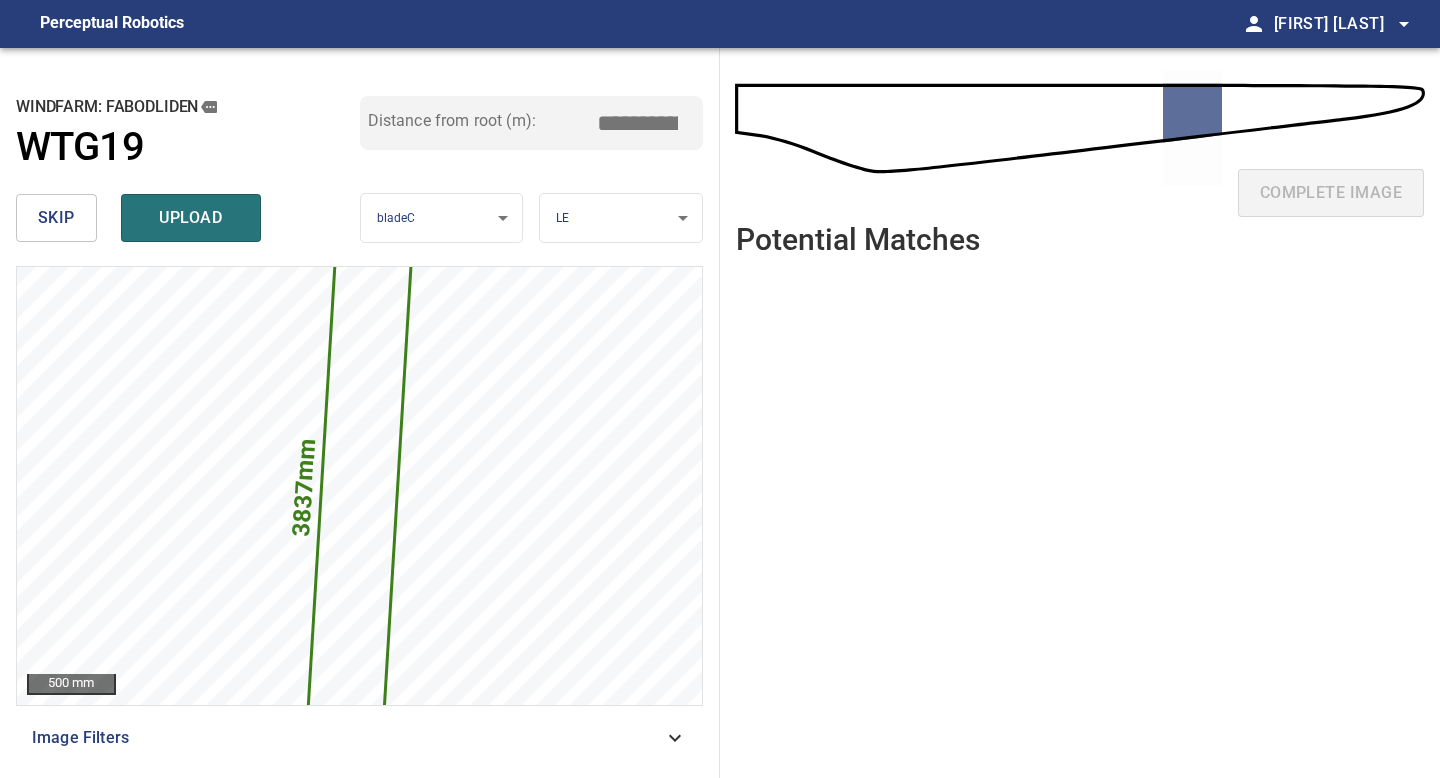 click on "*****" at bounding box center (645, 123) 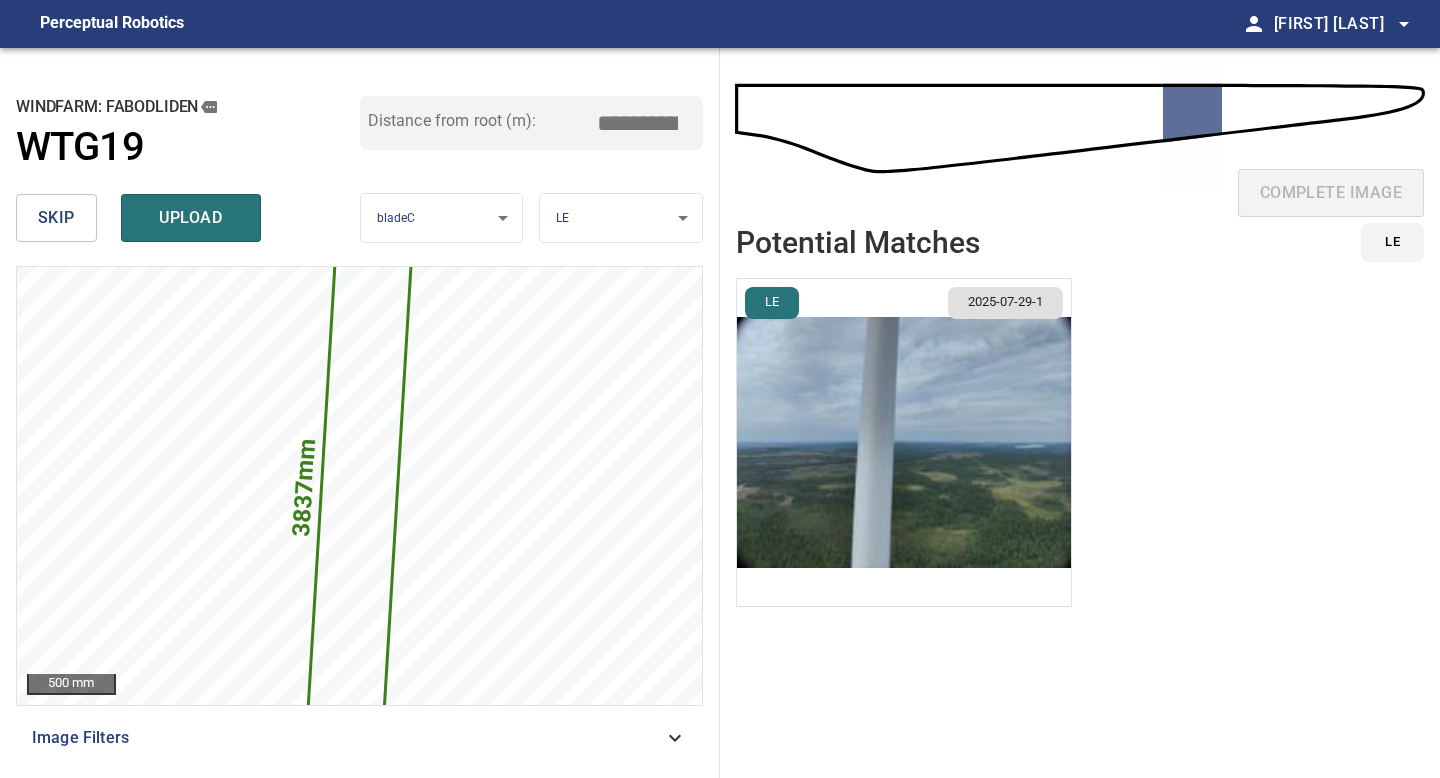 type on "*****" 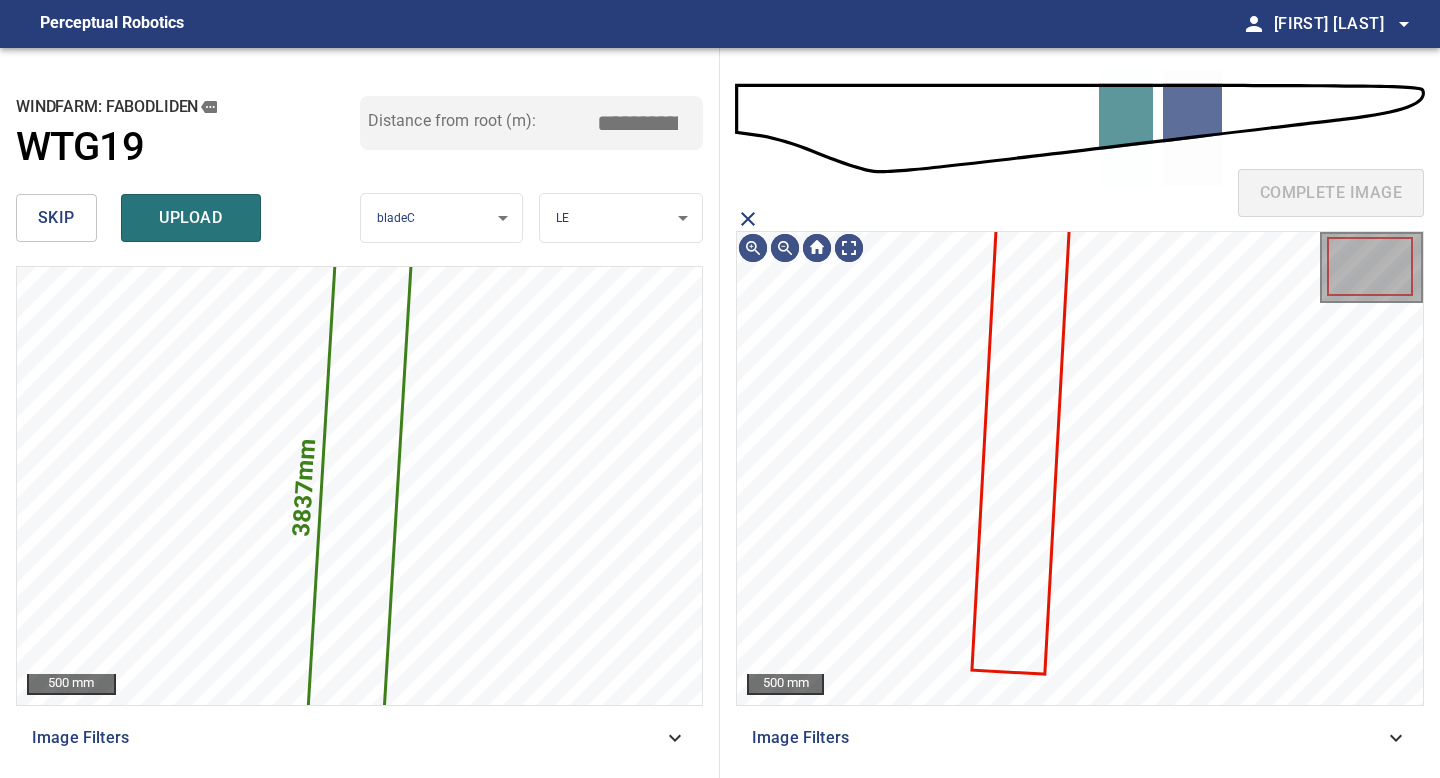 click 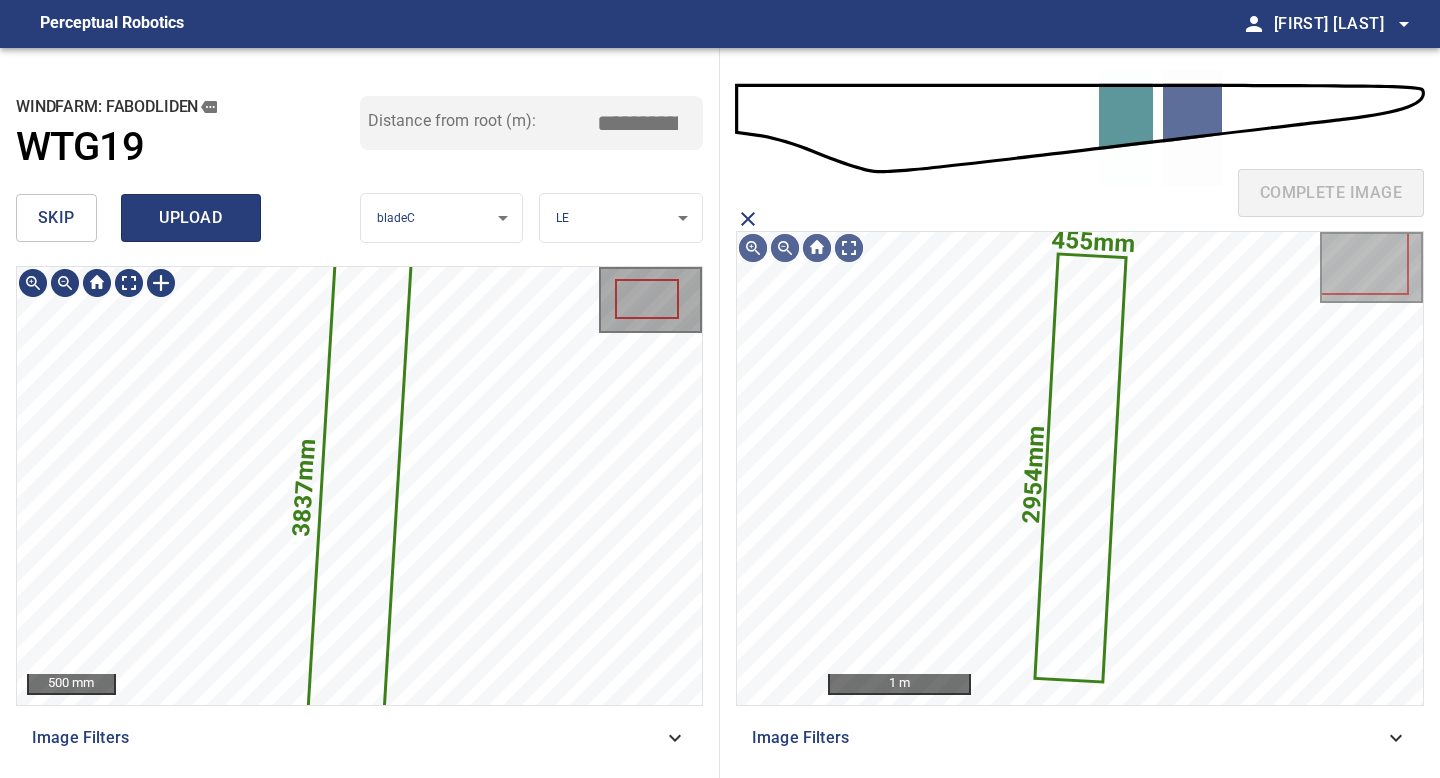 click on "upload" at bounding box center [191, 218] 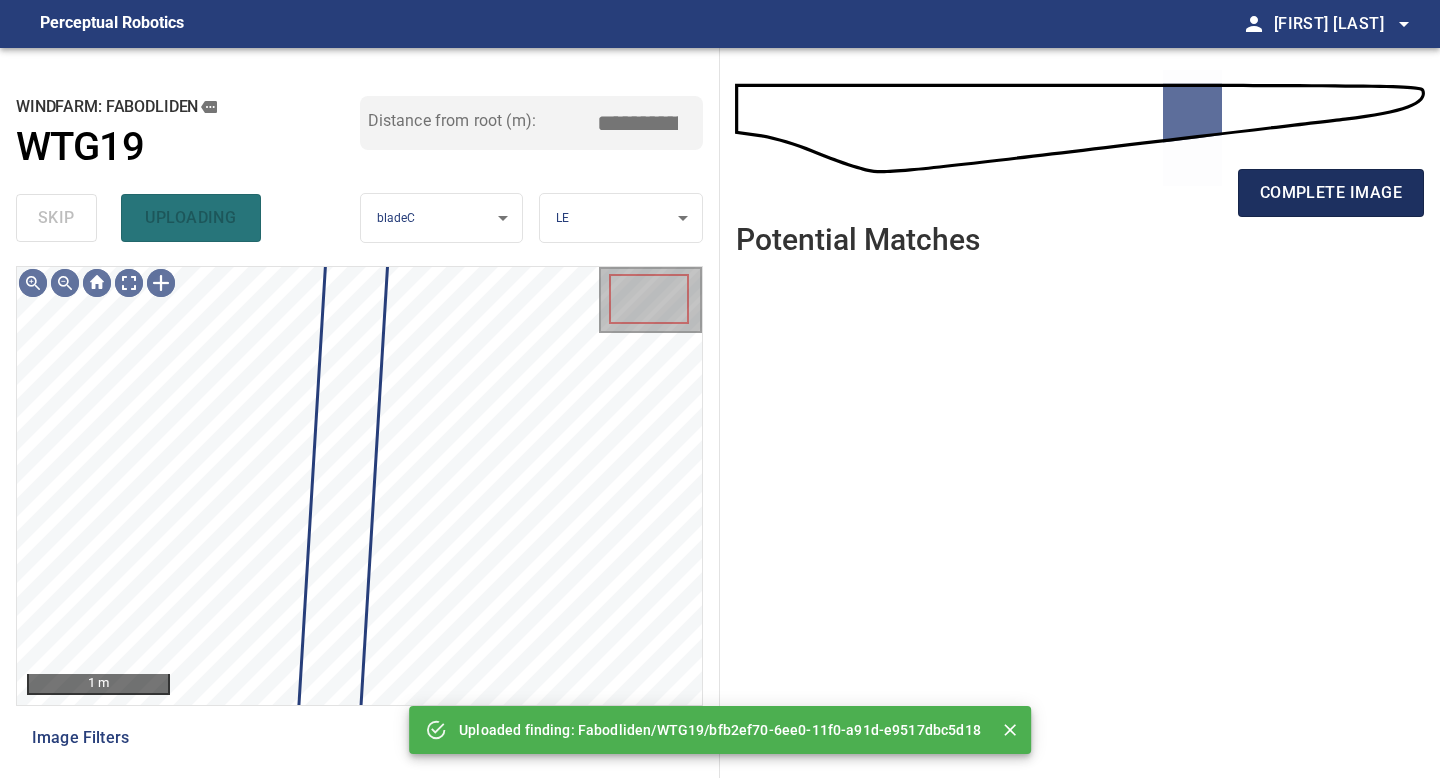click on "complete image" at bounding box center [1331, 193] 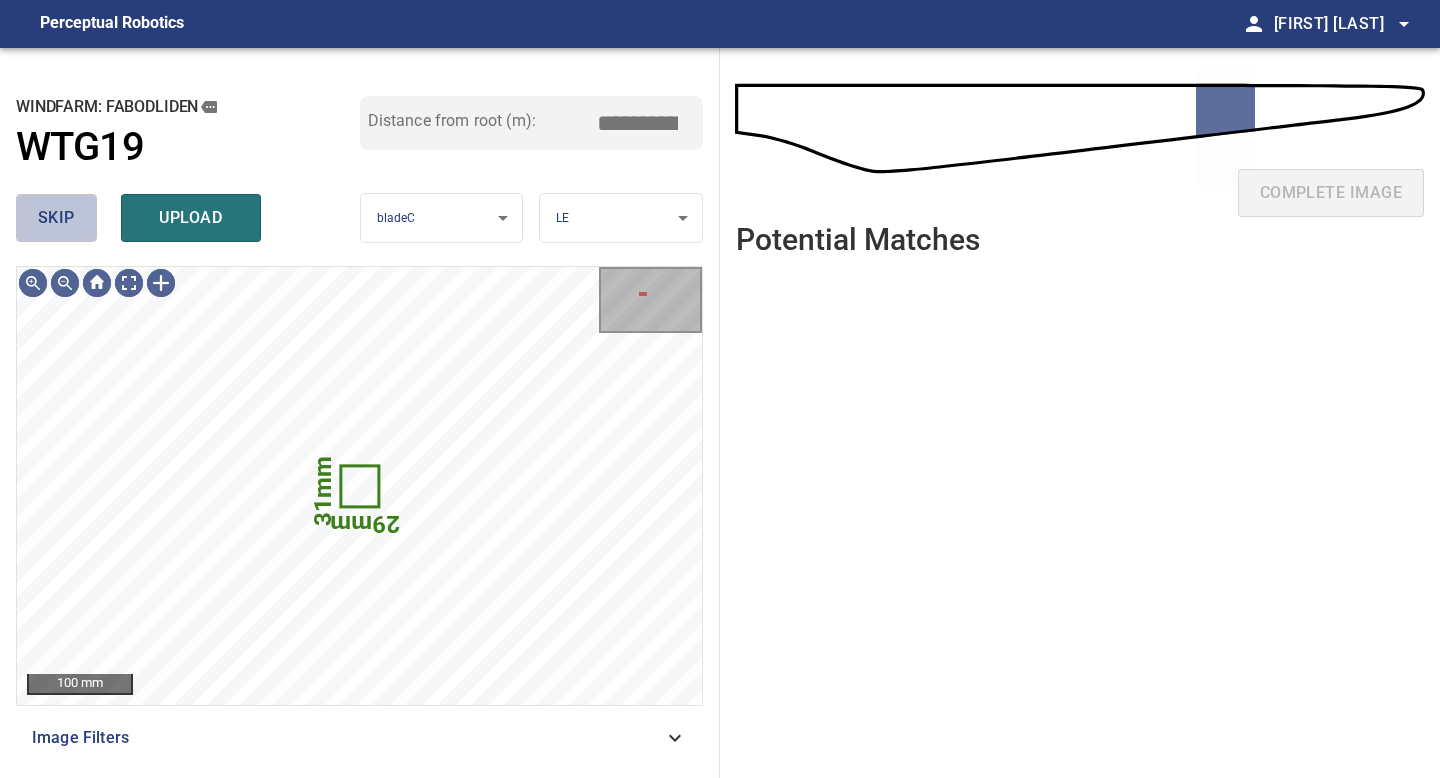 click on "skip" at bounding box center (56, 218) 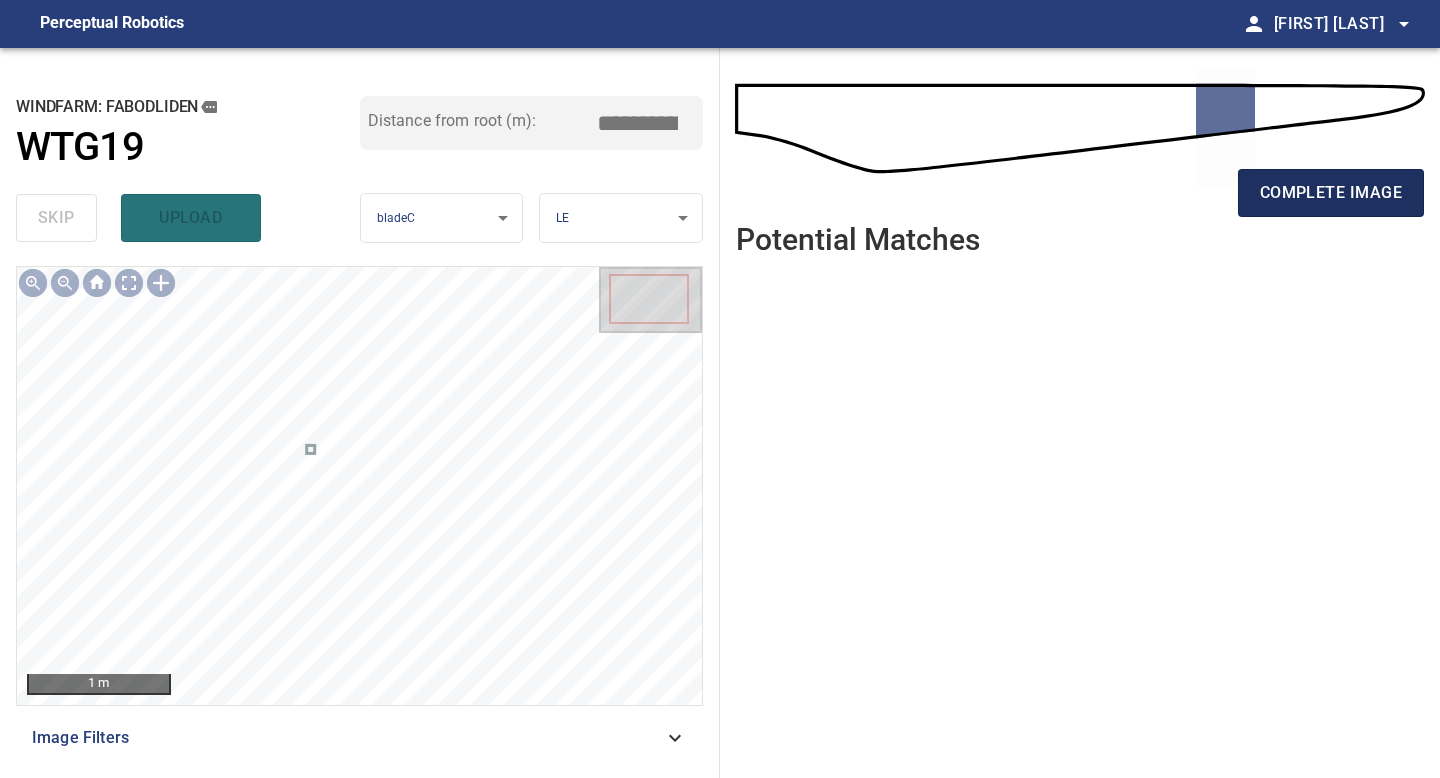click on "complete image" at bounding box center [1331, 193] 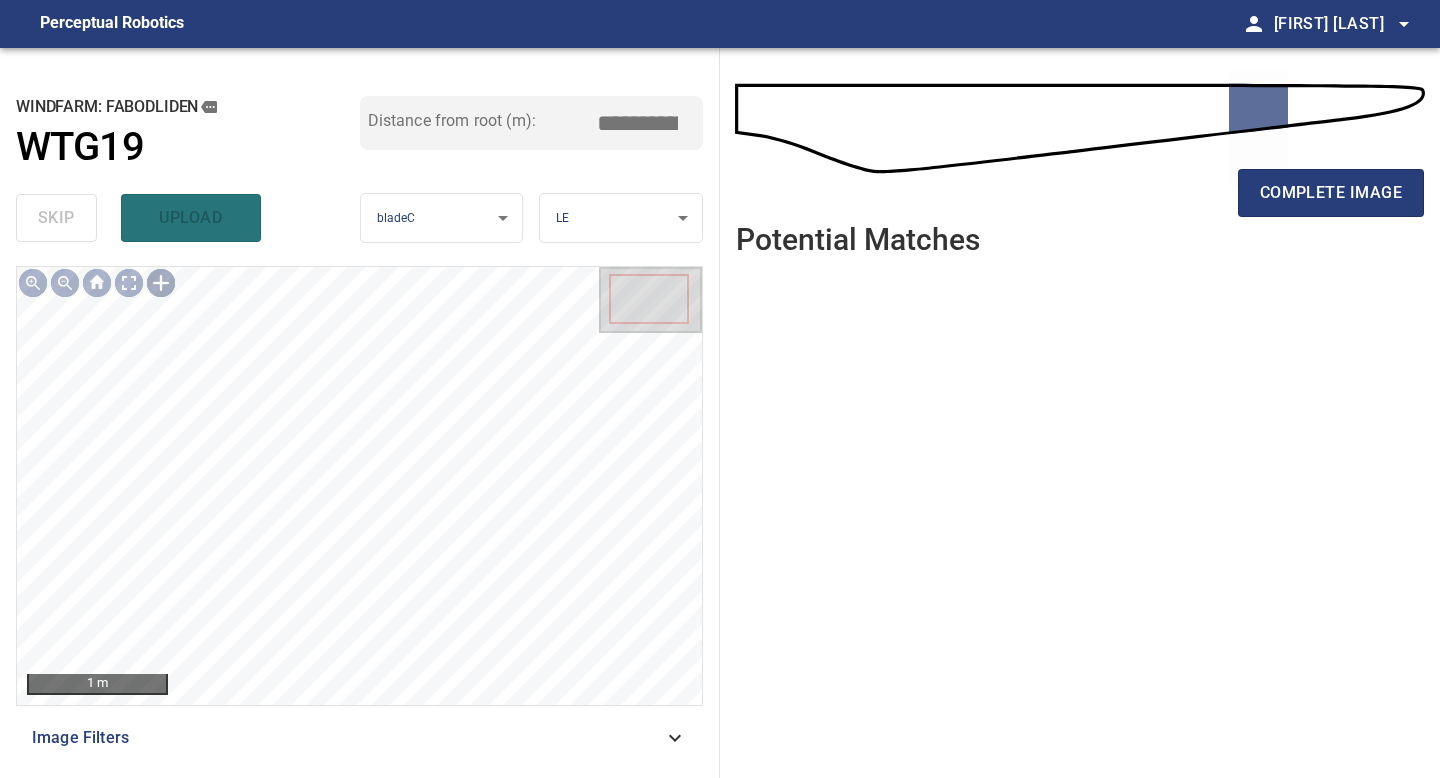 click at bounding box center [161, 283] 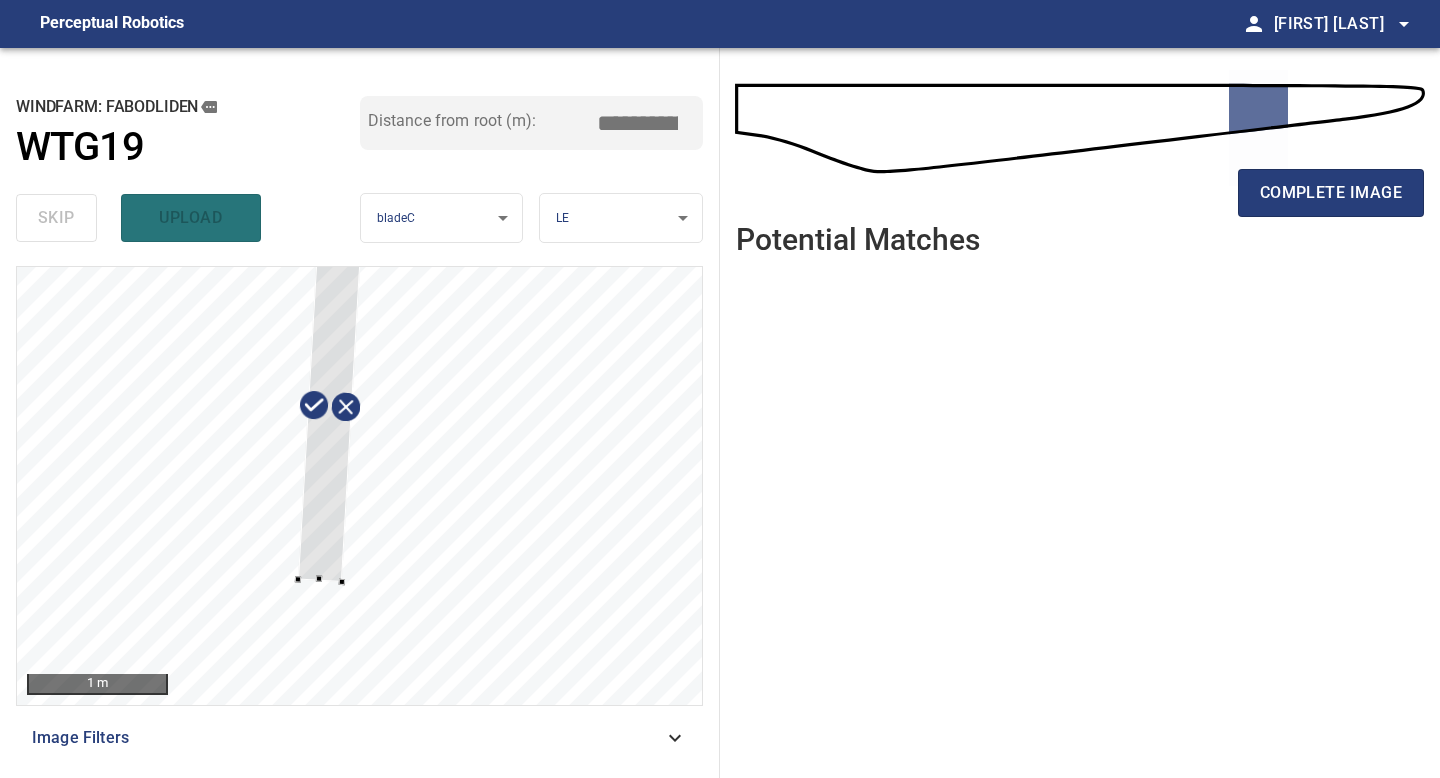 click at bounding box center [330, 406] 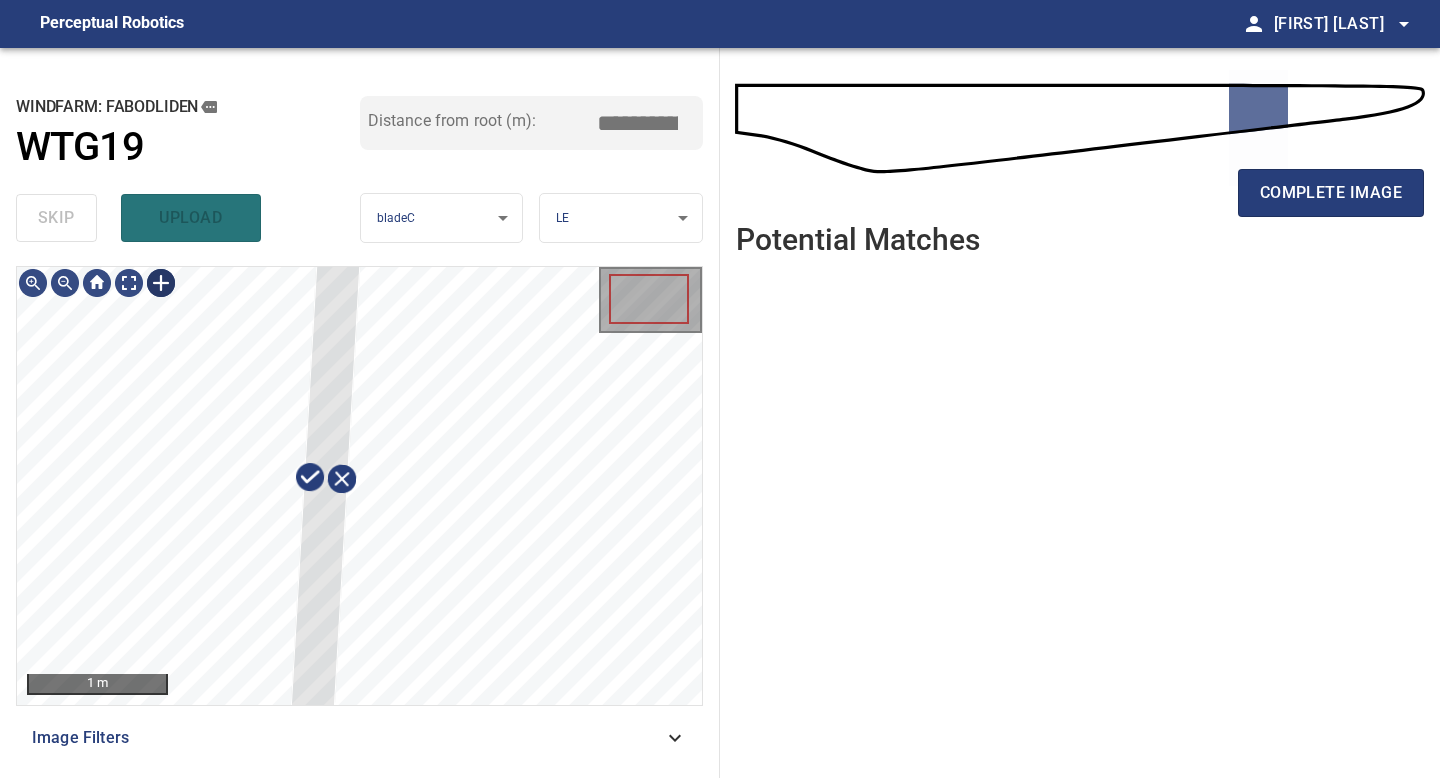 click on "**********" at bounding box center (360, 413) 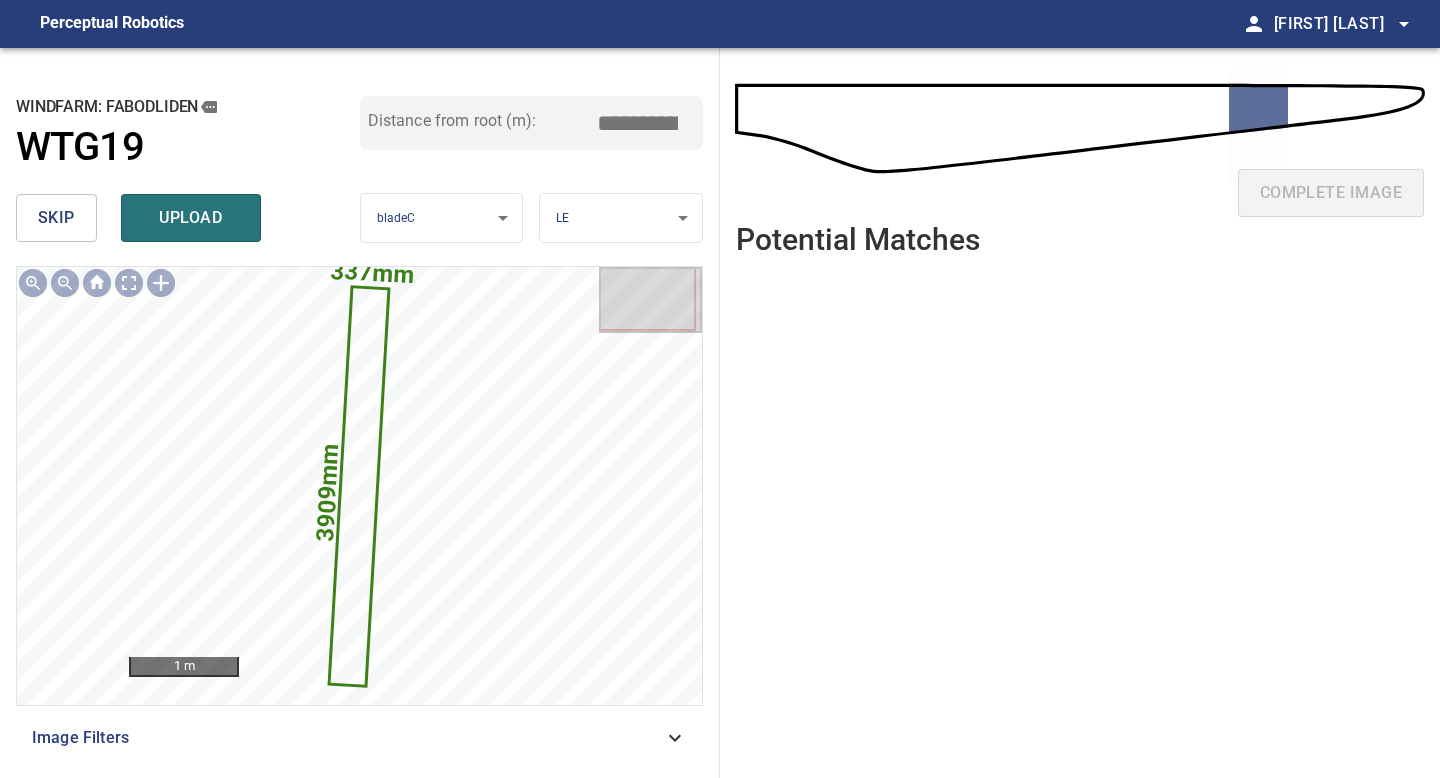 drag, startPoint x: 643, startPoint y: 118, endPoint x: 564, endPoint y: 118, distance: 79 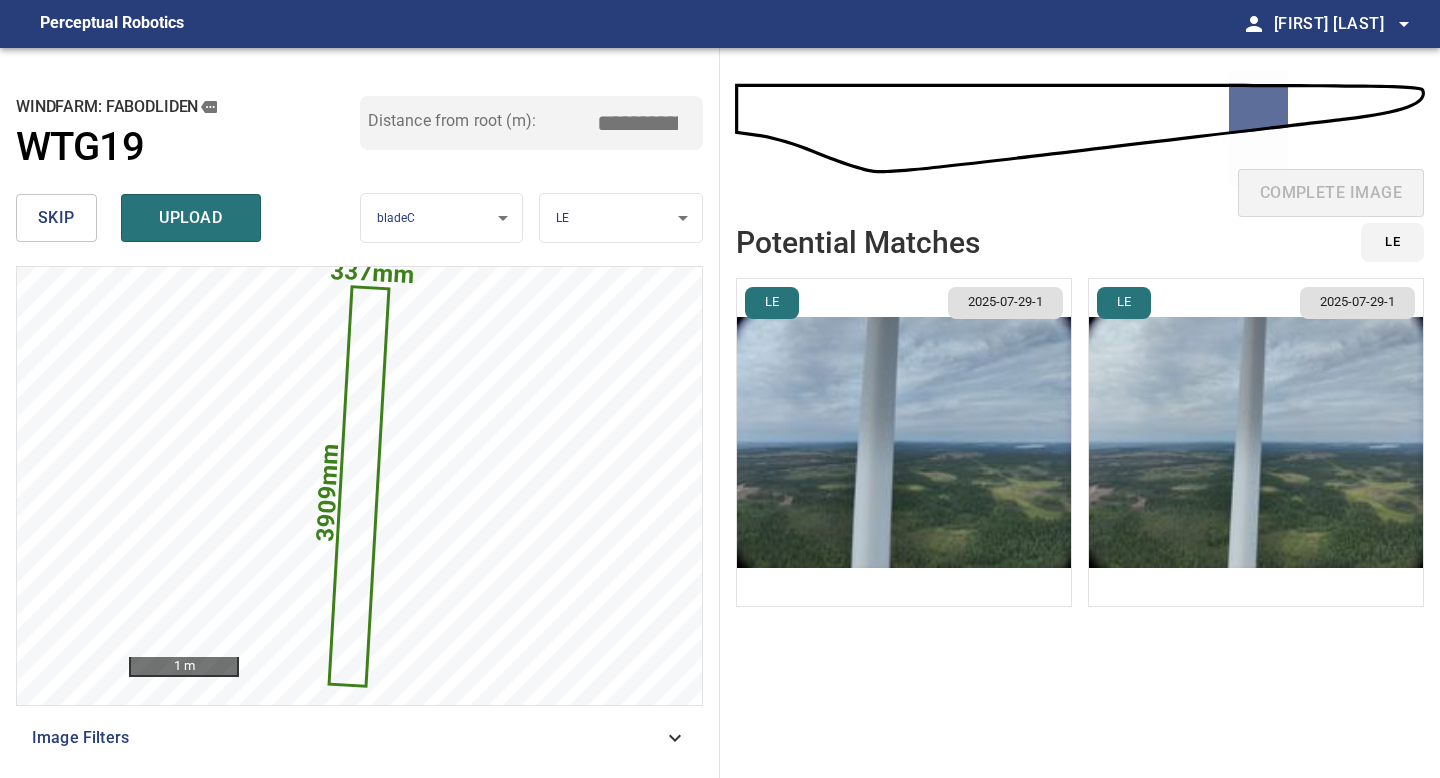 type on "*****" 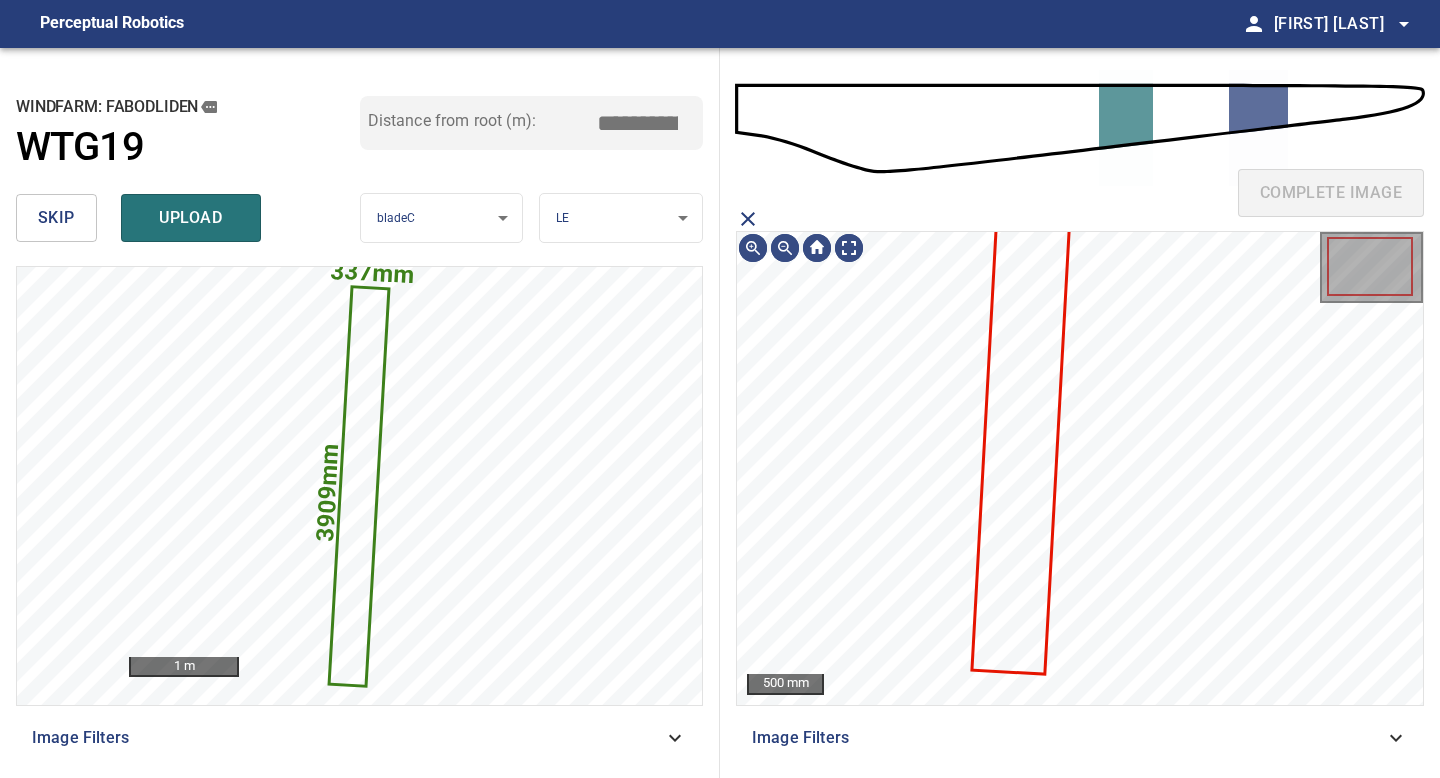 click 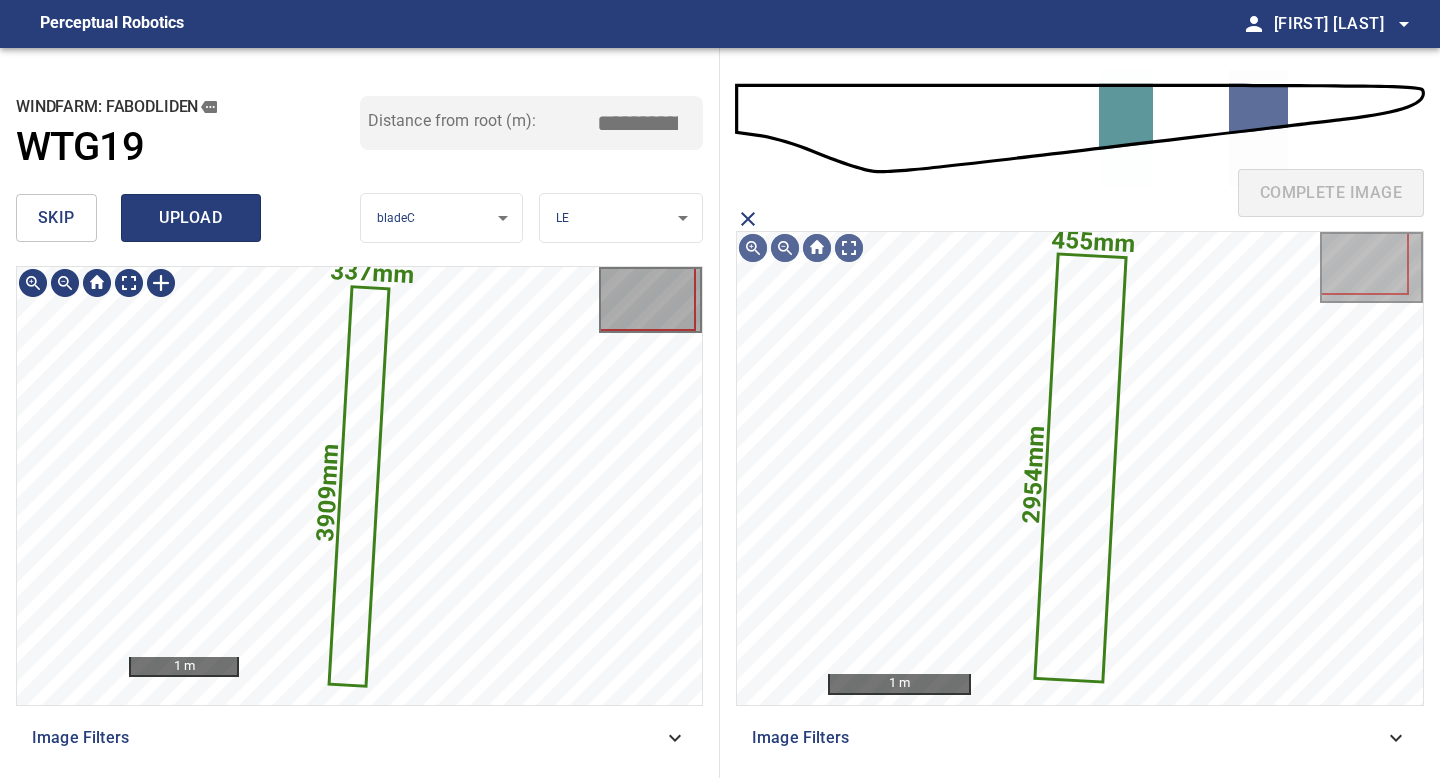click on "upload" at bounding box center (191, 218) 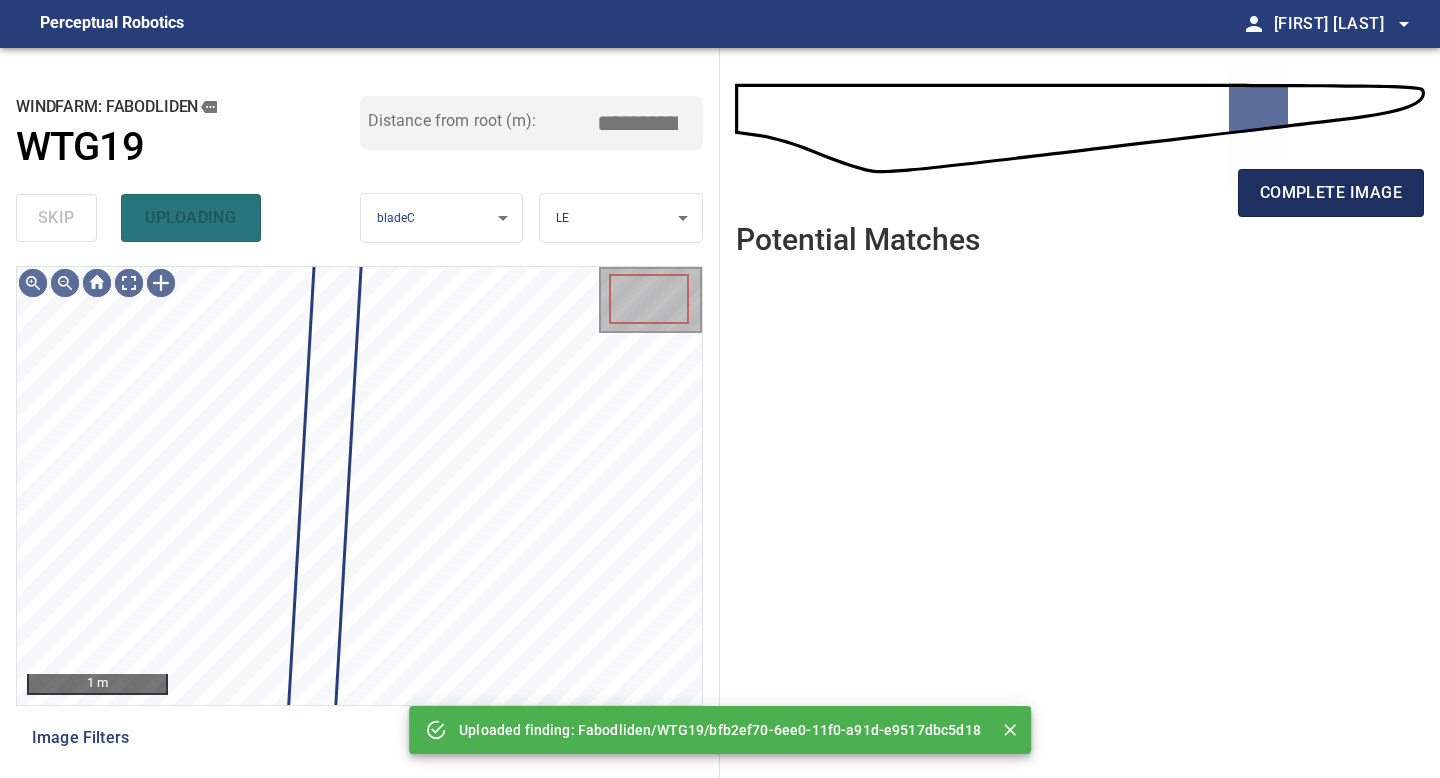 click on "complete image" at bounding box center (1331, 193) 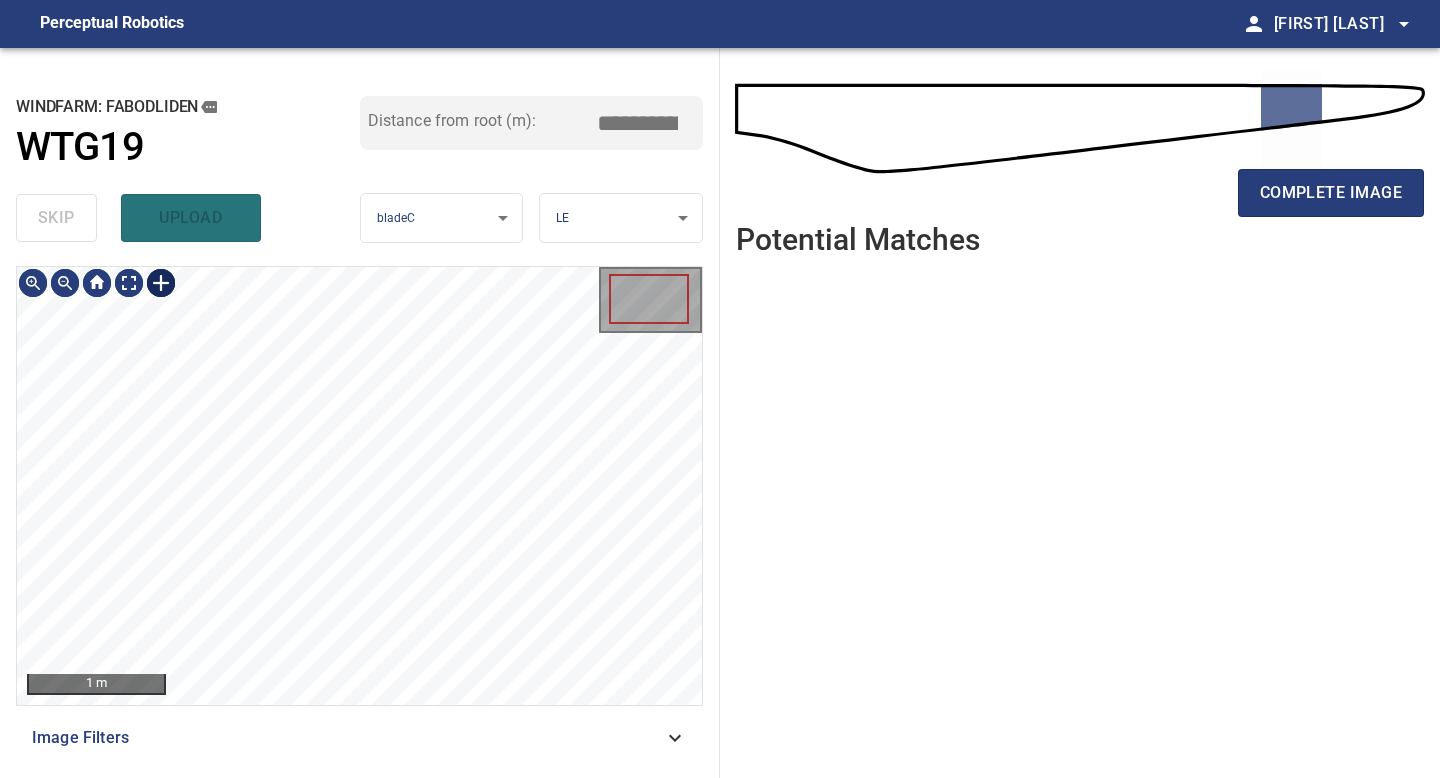 click at bounding box center [161, 283] 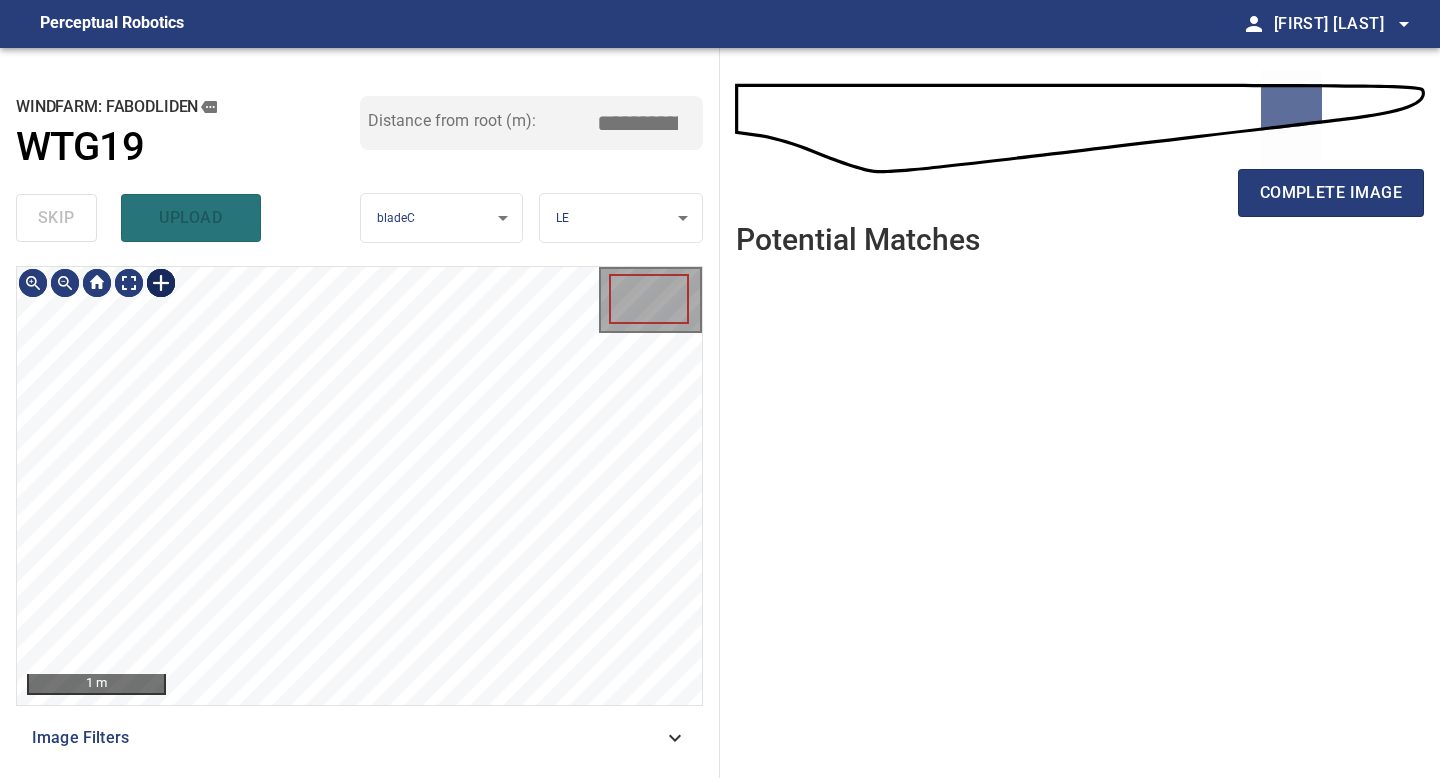 click at bounding box center [161, 283] 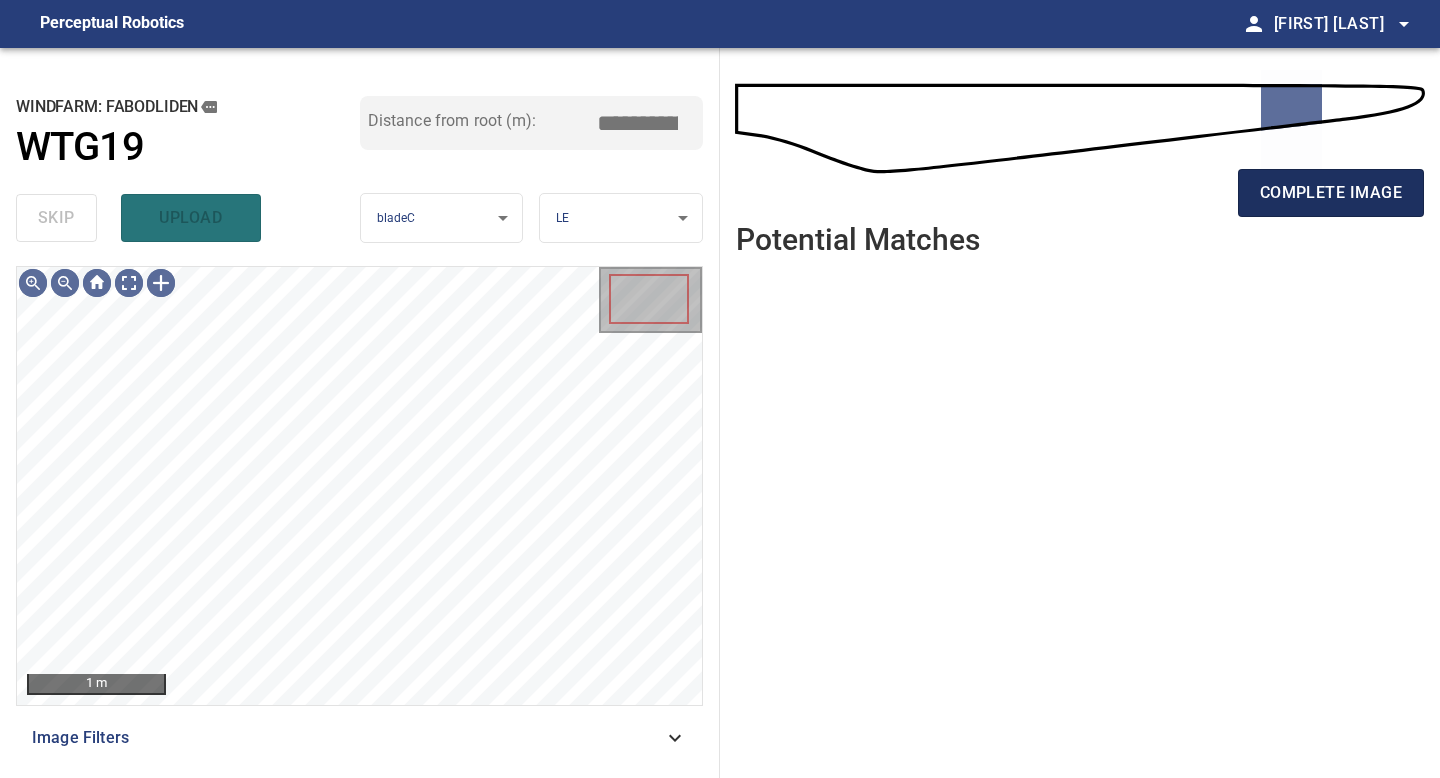 click on "complete image" at bounding box center [1331, 193] 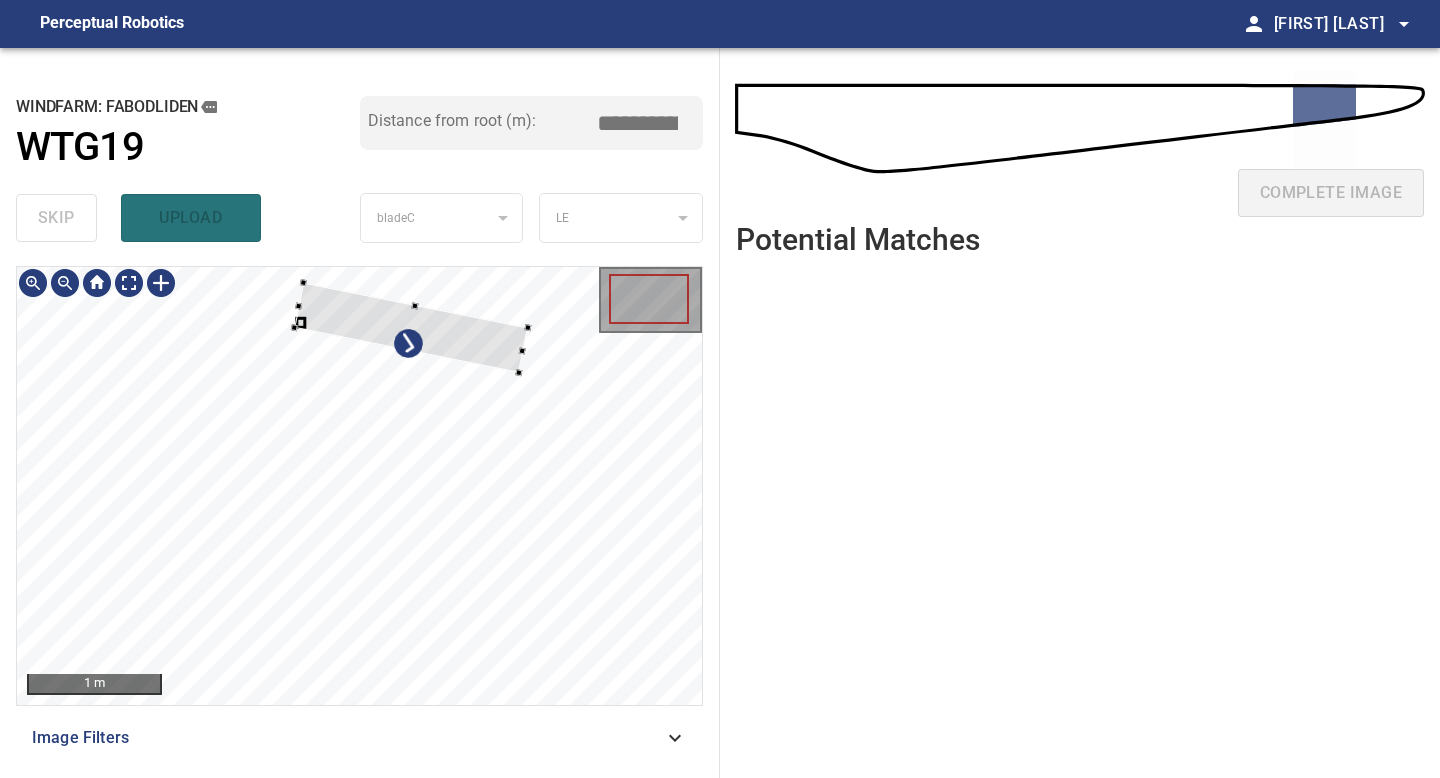 click at bounding box center (359, 486) 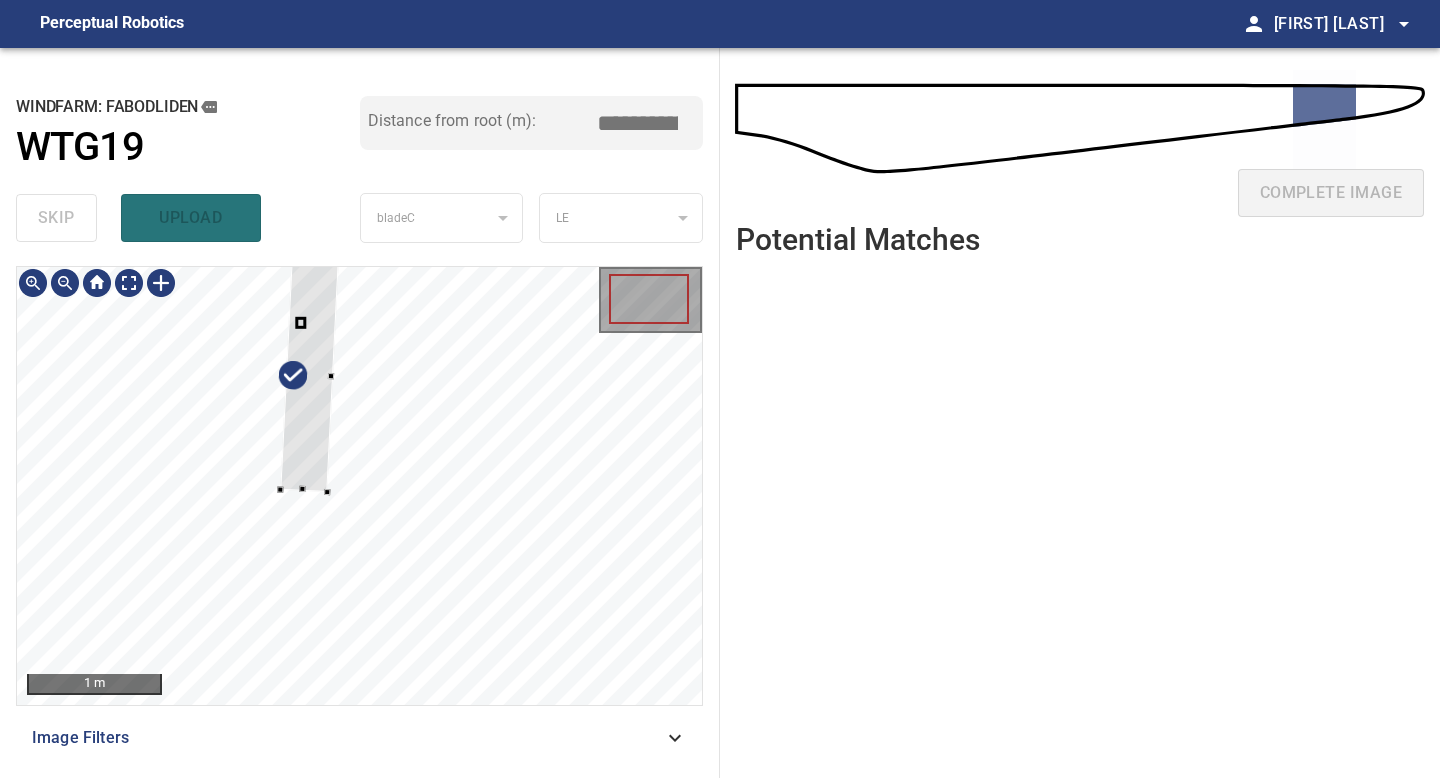 click at bounding box center (309, 376) 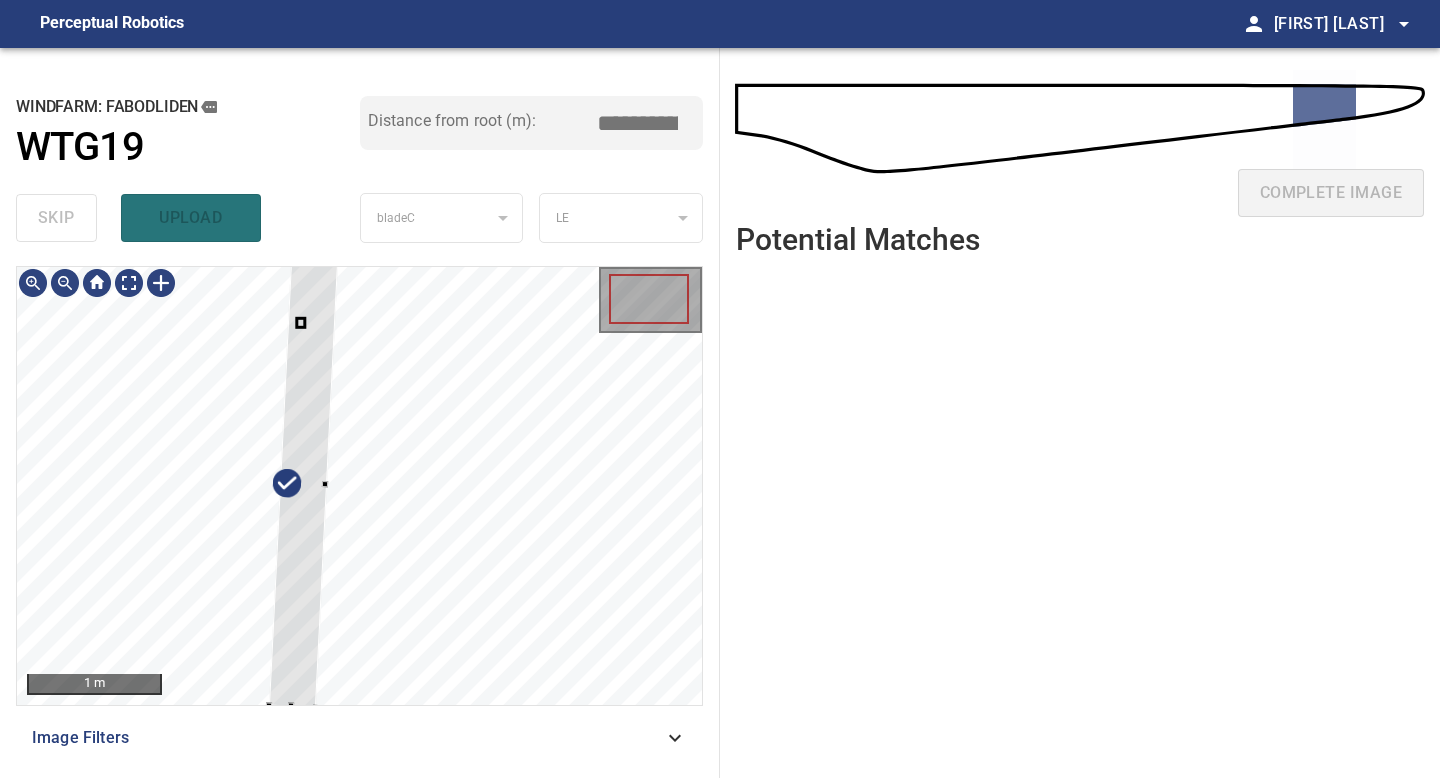 click on "1 m Image Filters" at bounding box center [359, 514] 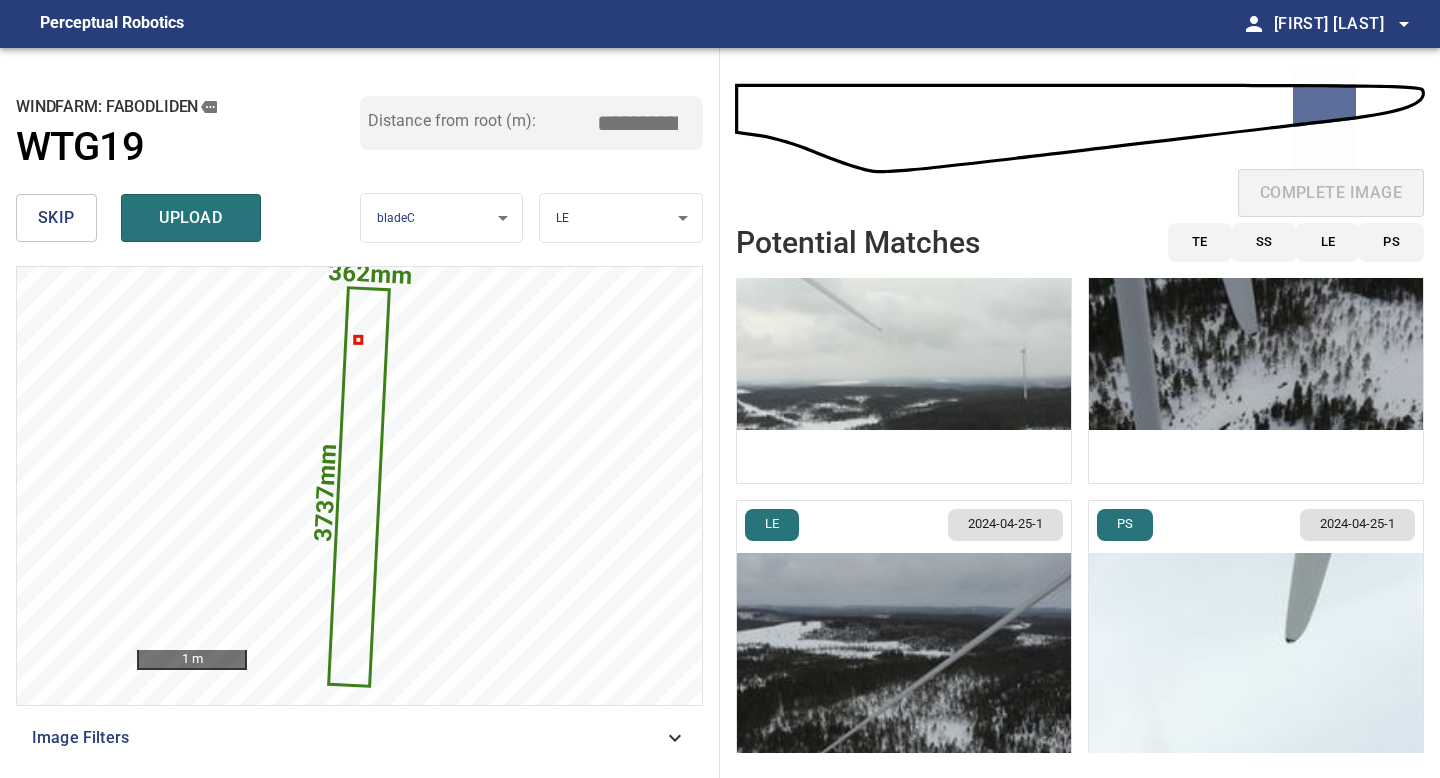 scroll, scrollTop: 199, scrollLeft: 0, axis: vertical 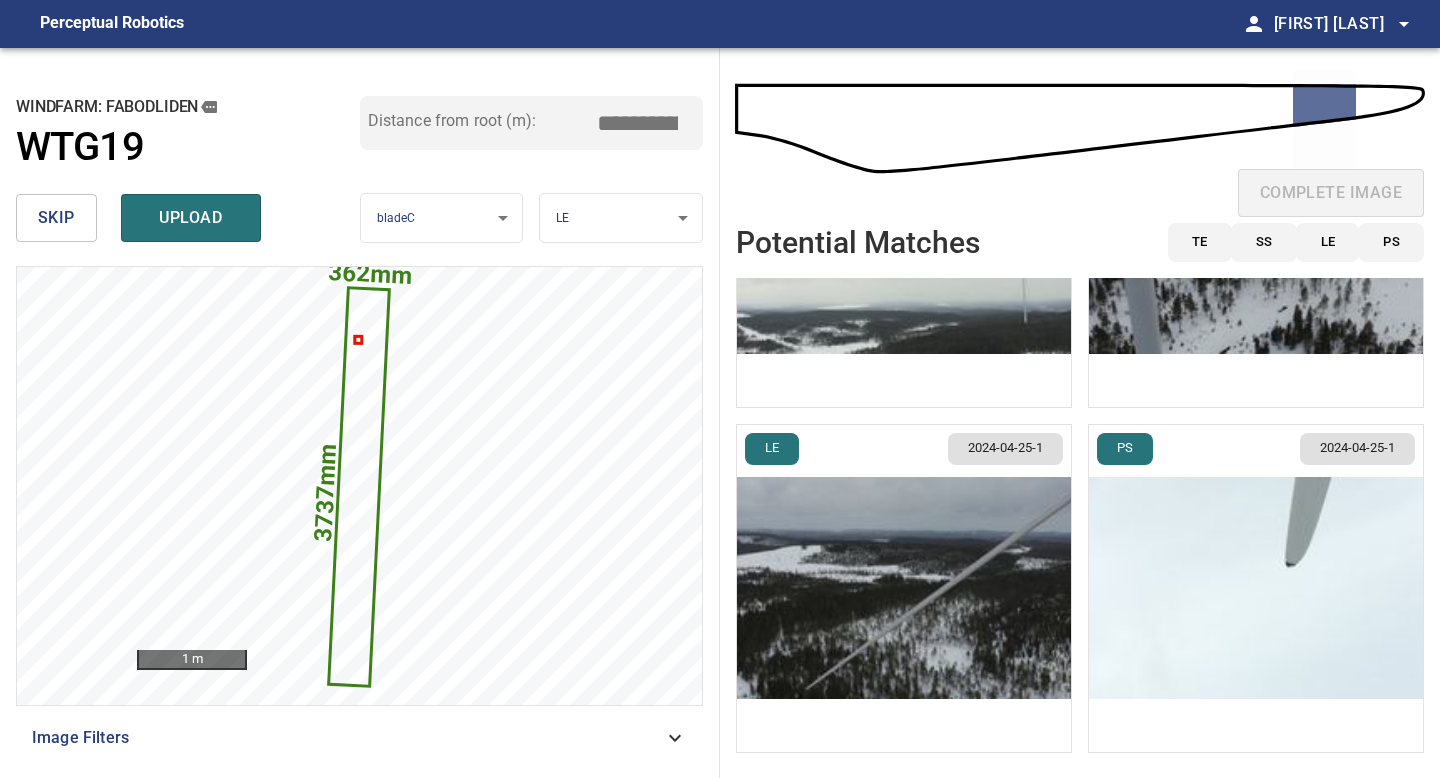 click at bounding box center (904, 588) 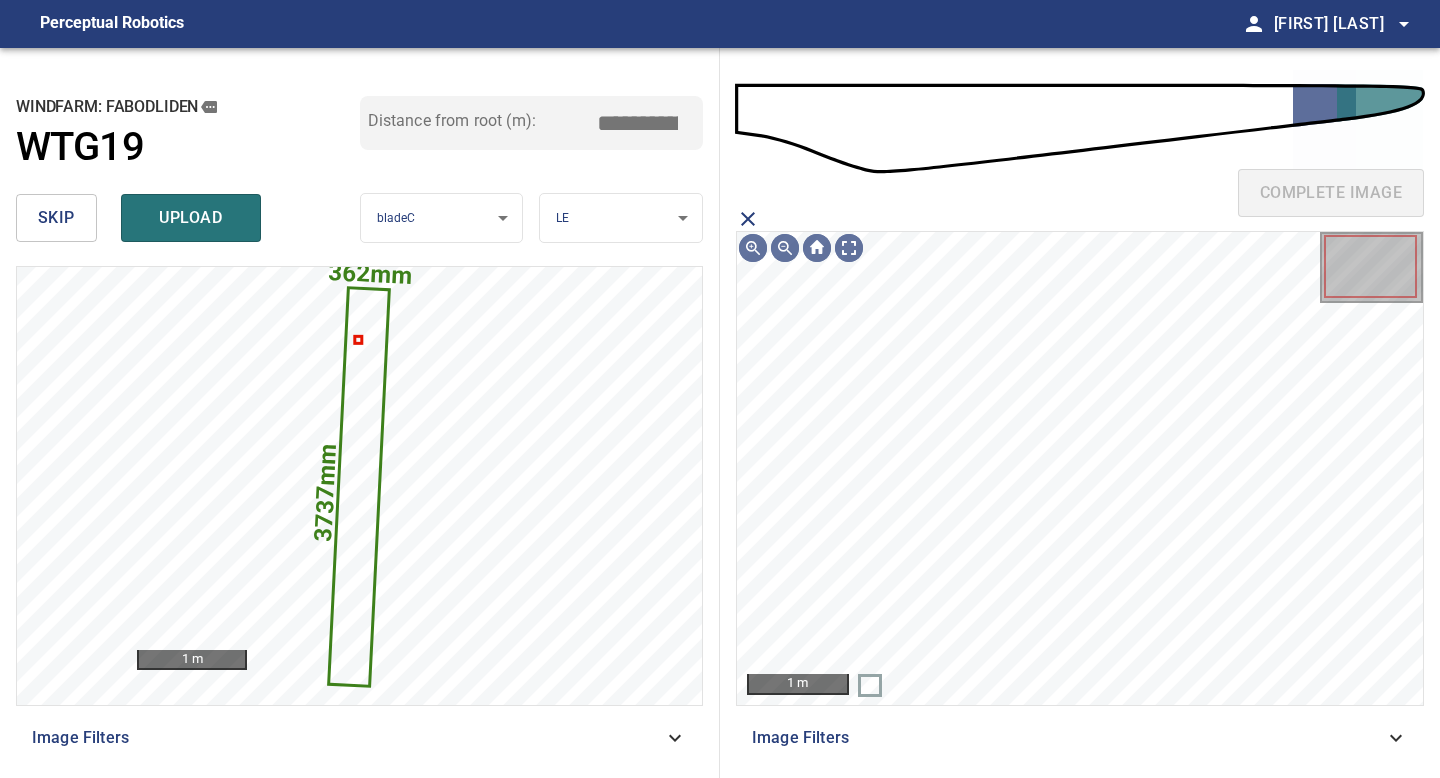 click 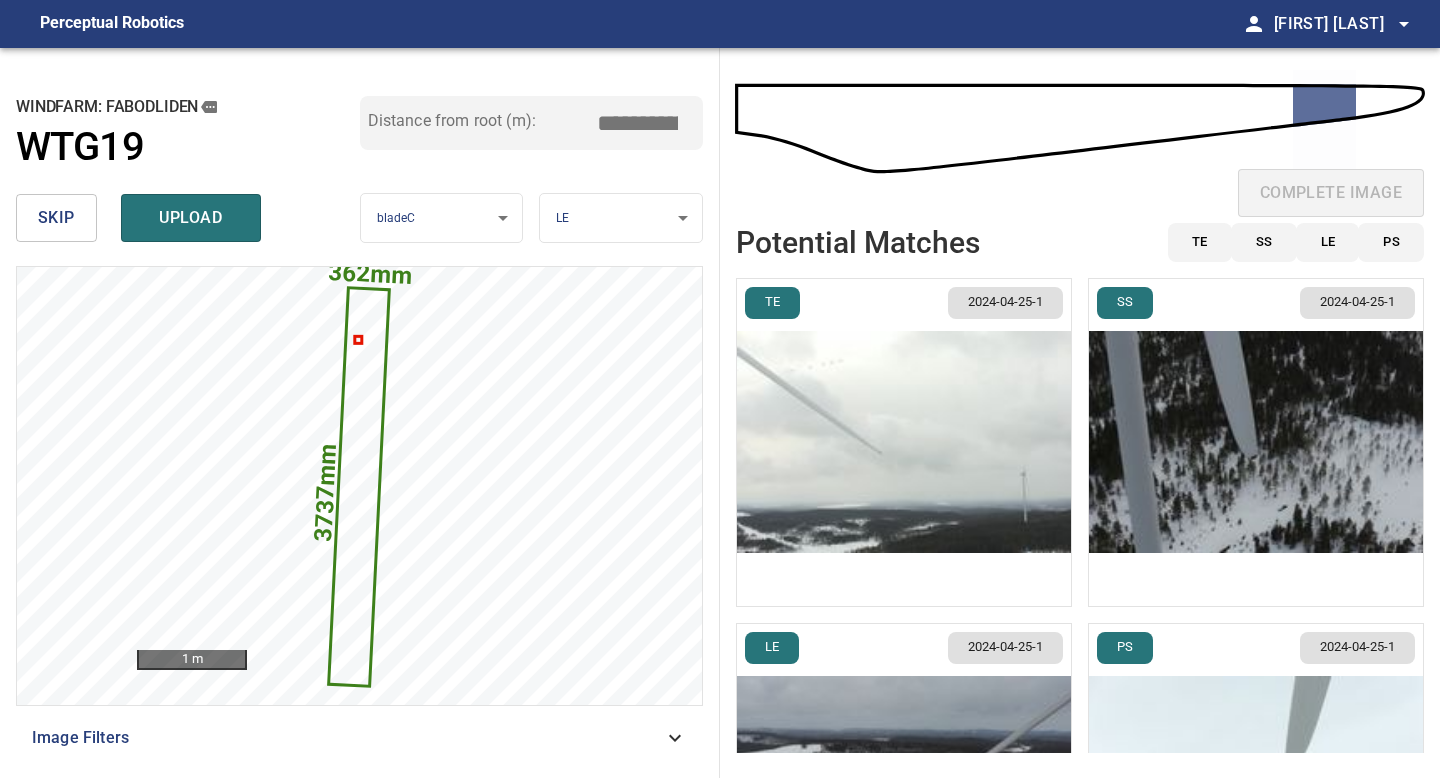 drag, startPoint x: 643, startPoint y: 120, endPoint x: 509, endPoint y: 120, distance: 134 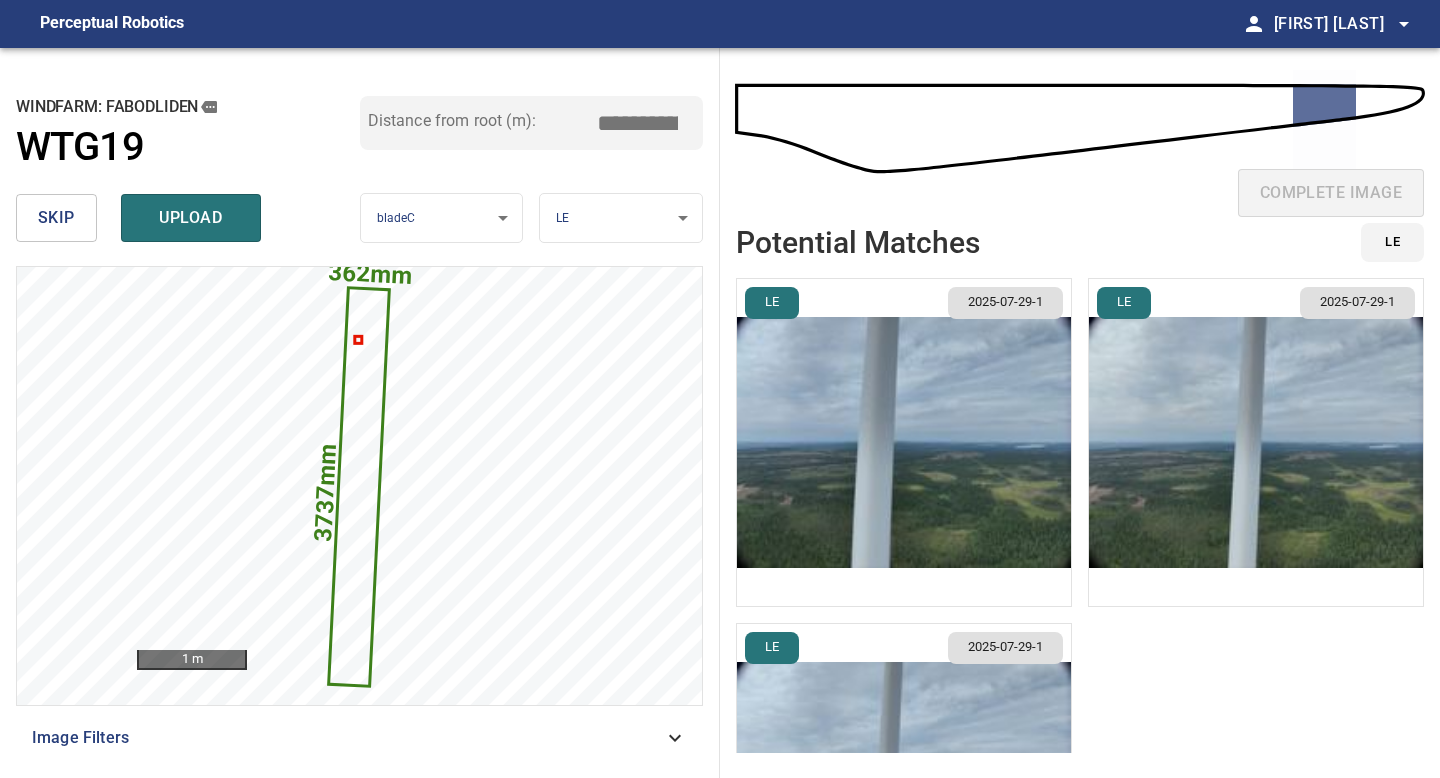 type on "*****" 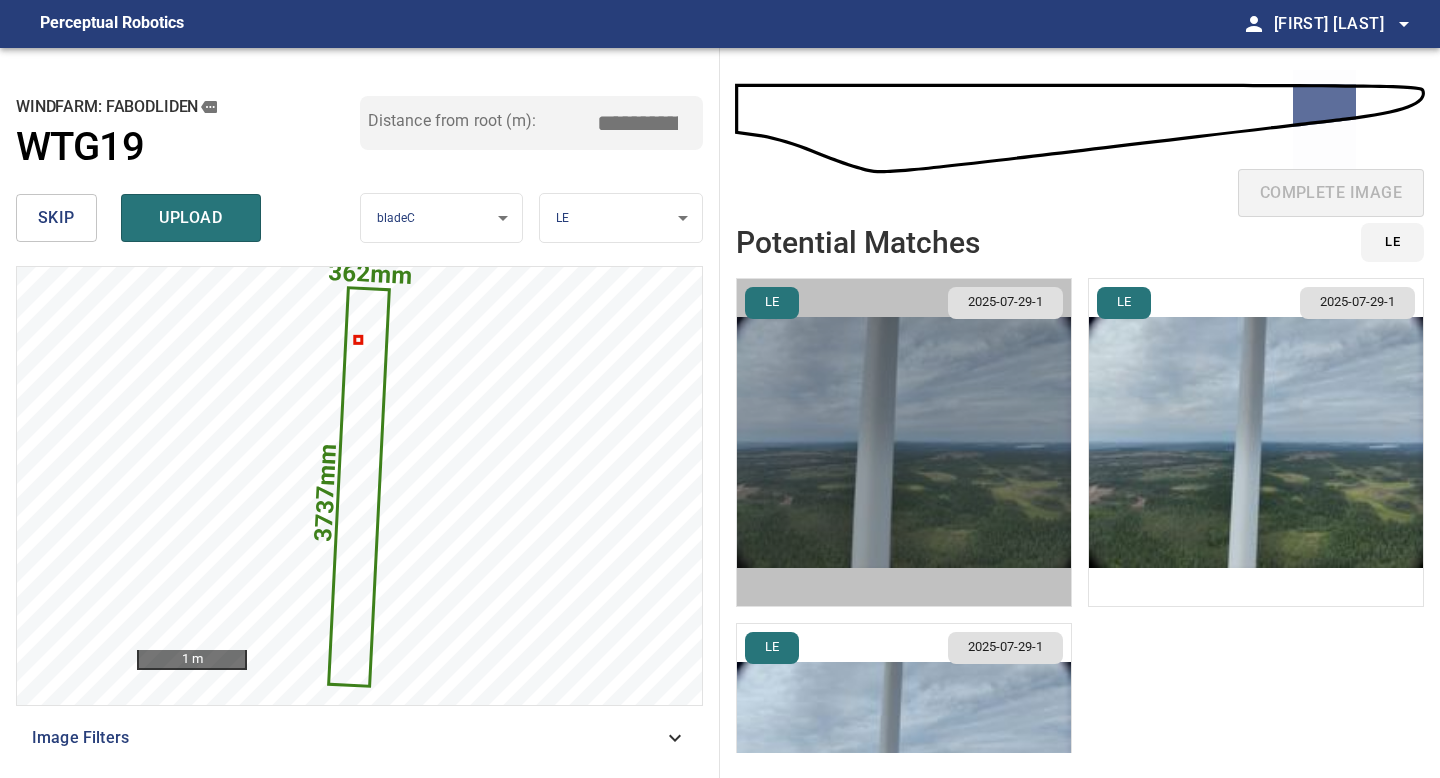 click at bounding box center [904, 442] 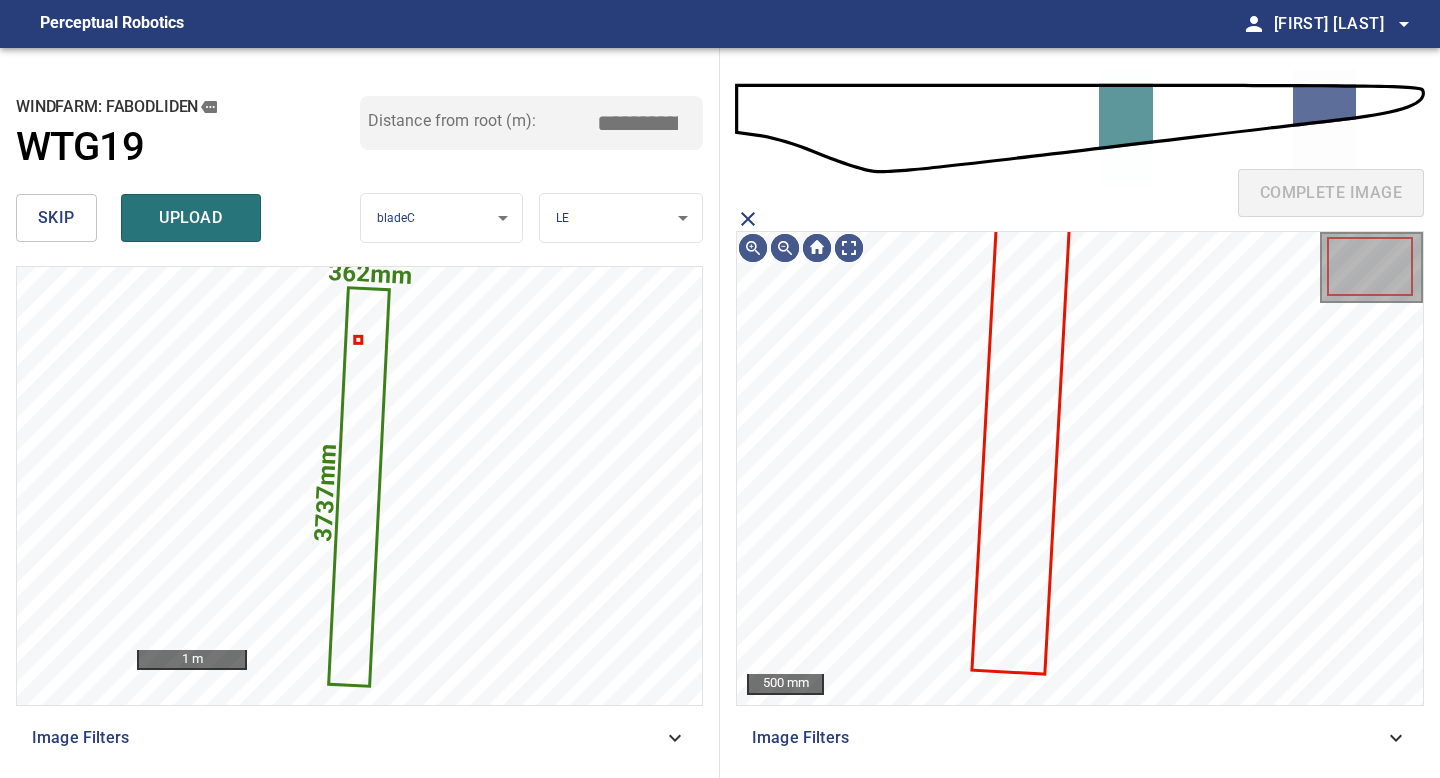 click 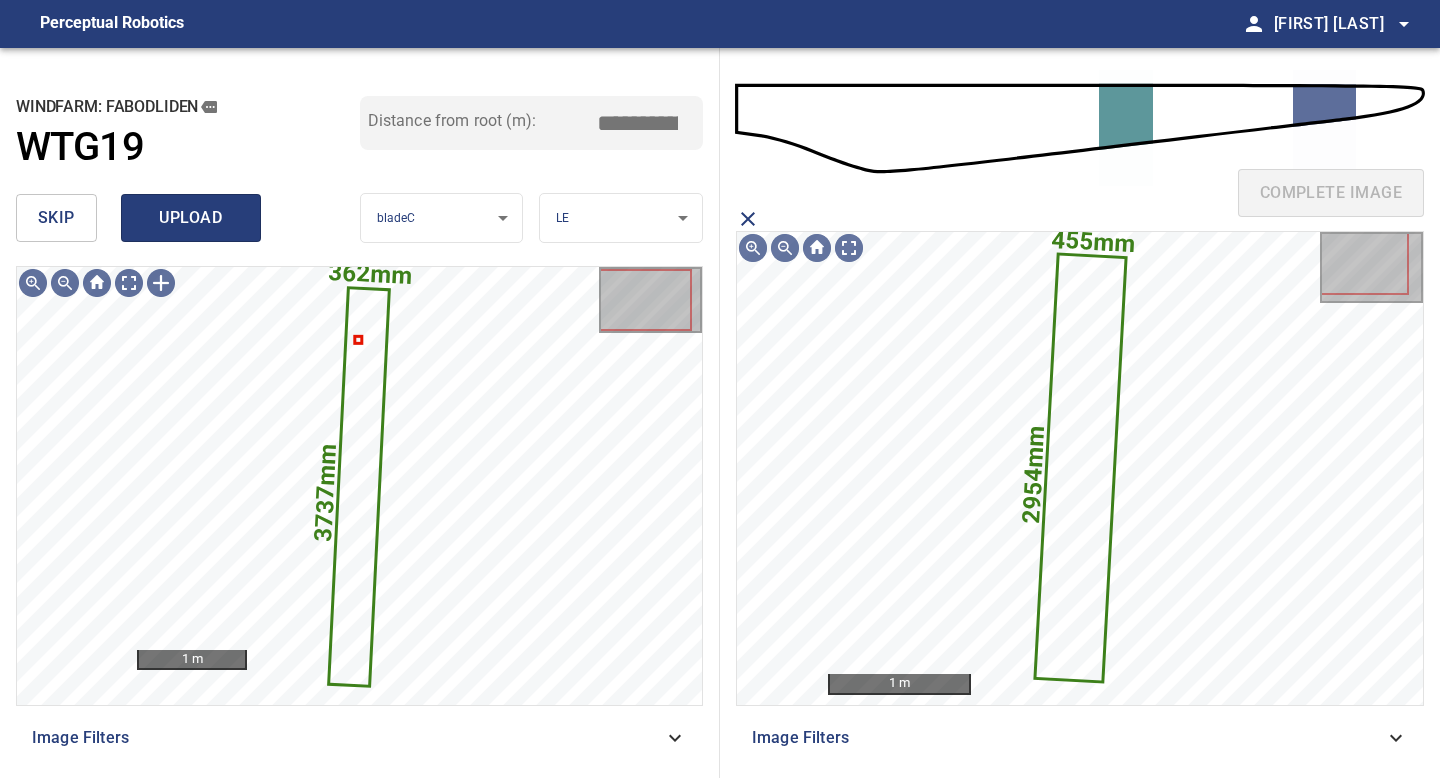 click on "upload" at bounding box center (191, 218) 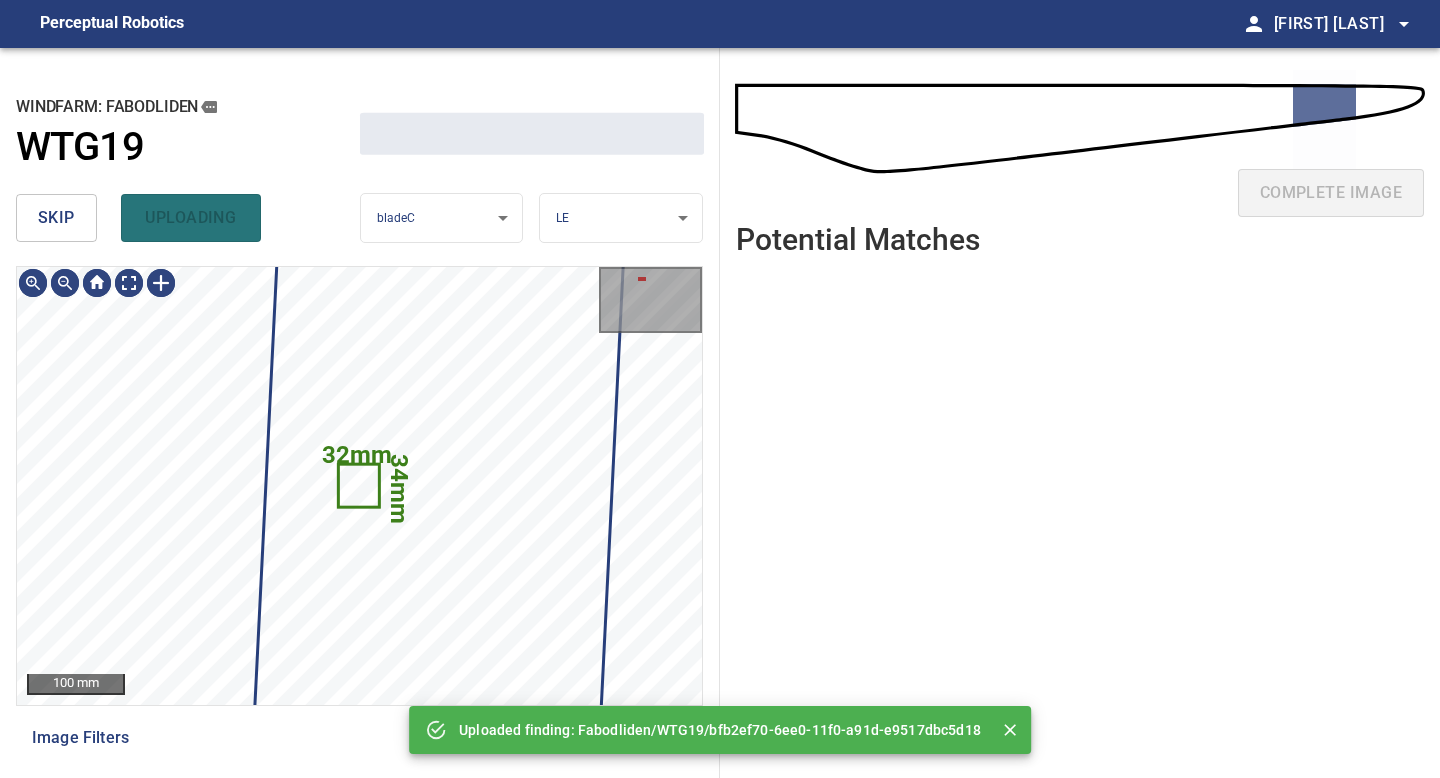 click on "skip" at bounding box center (56, 218) 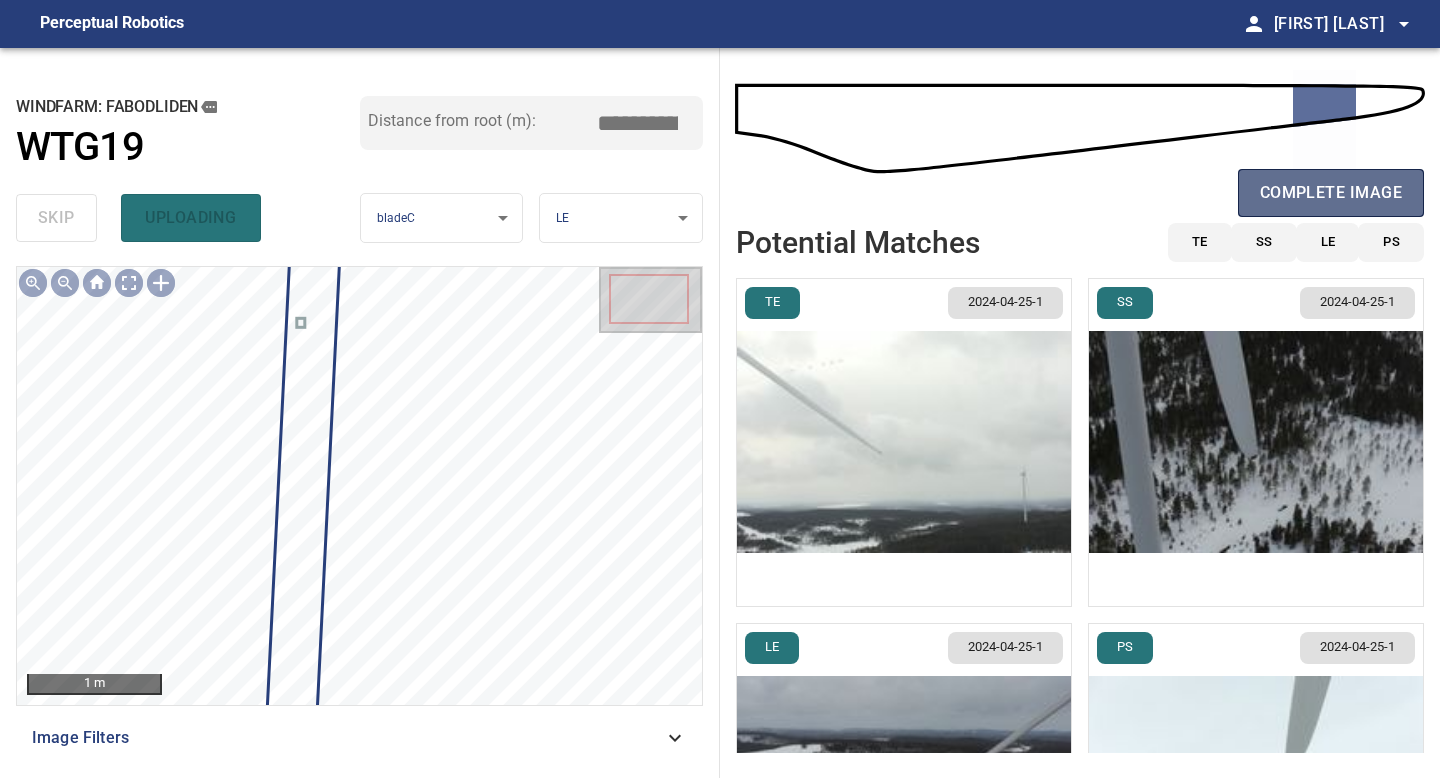 click on "complete image" at bounding box center (1331, 193) 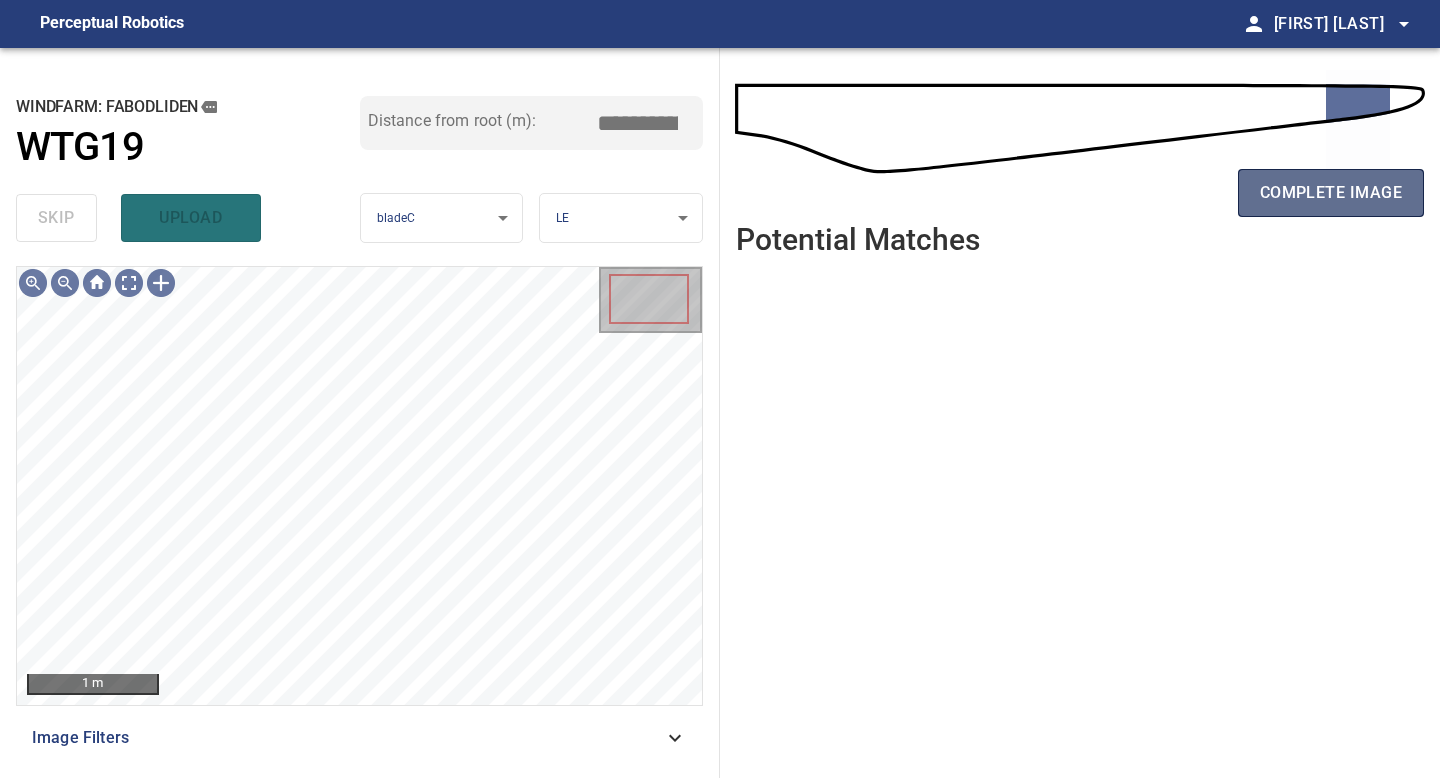 click on "complete image" at bounding box center (1331, 193) 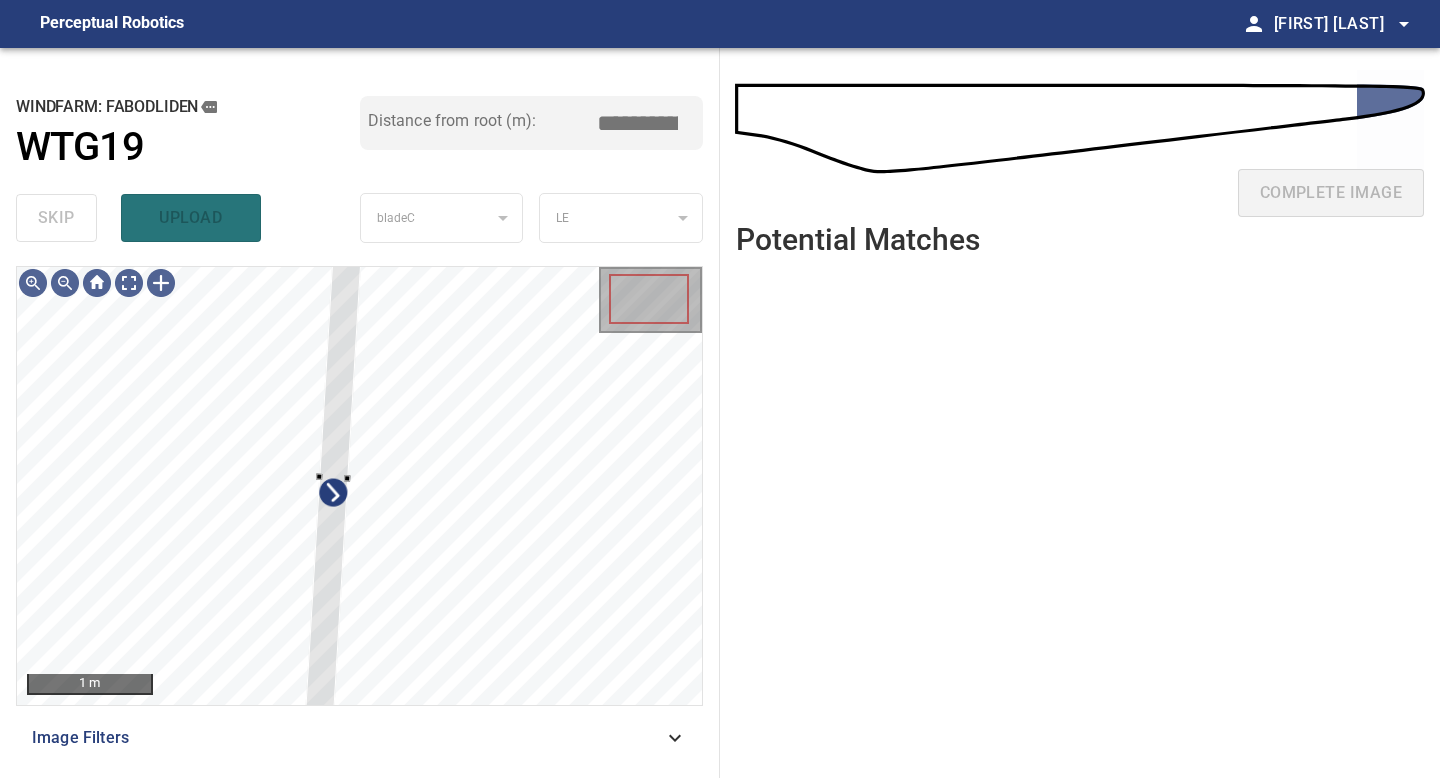 click on "1 m Image Filters" at bounding box center [359, 514] 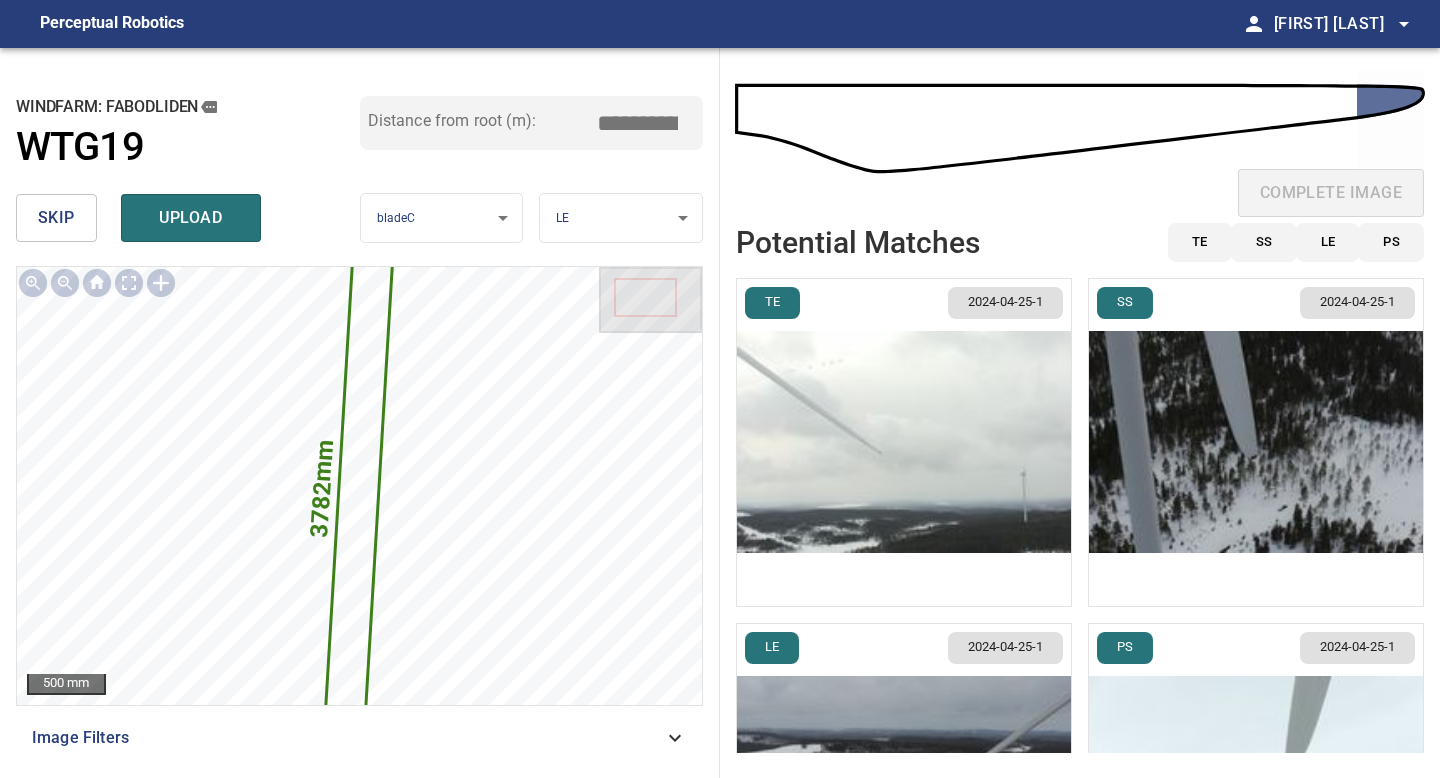 drag, startPoint x: 644, startPoint y: 123, endPoint x: 515, endPoint y: 121, distance: 129.0155 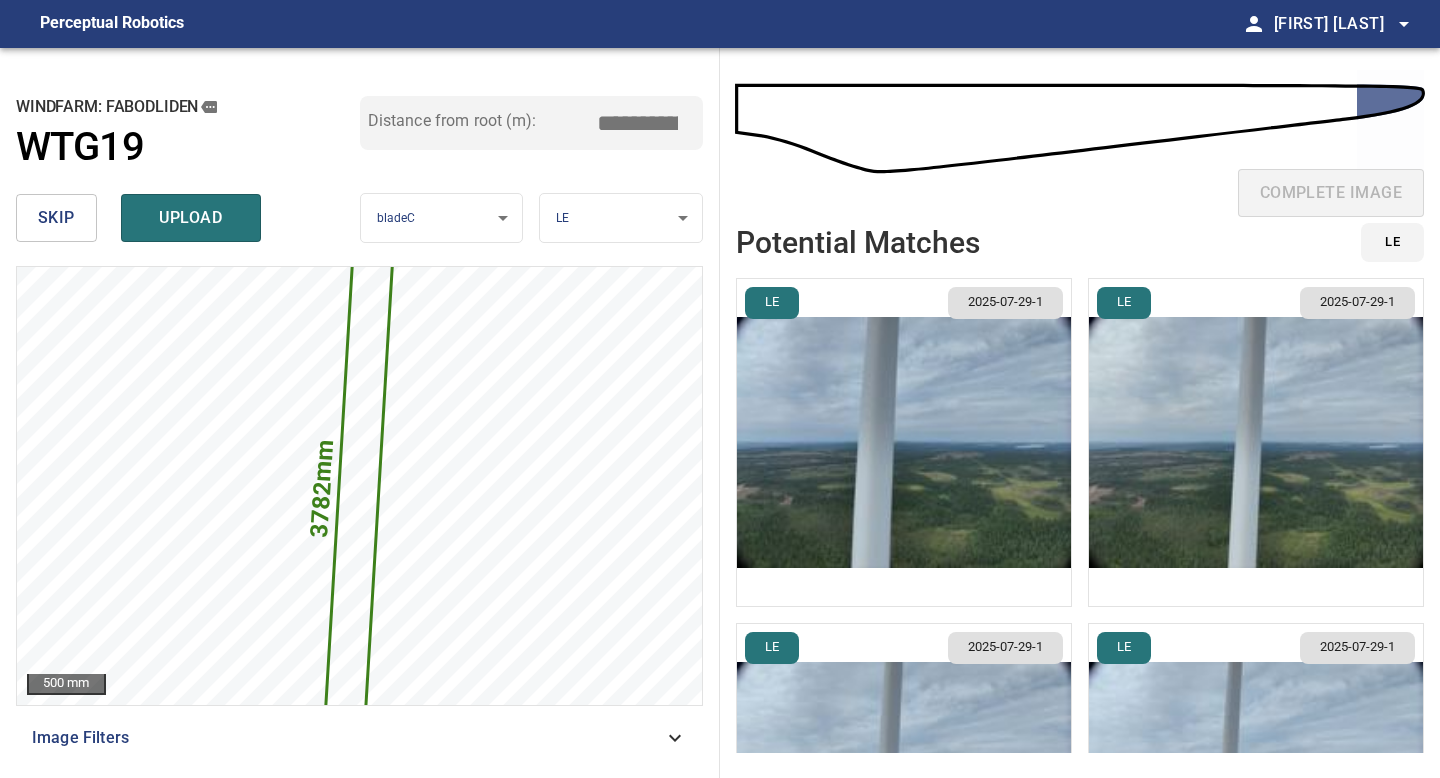 type on "*****" 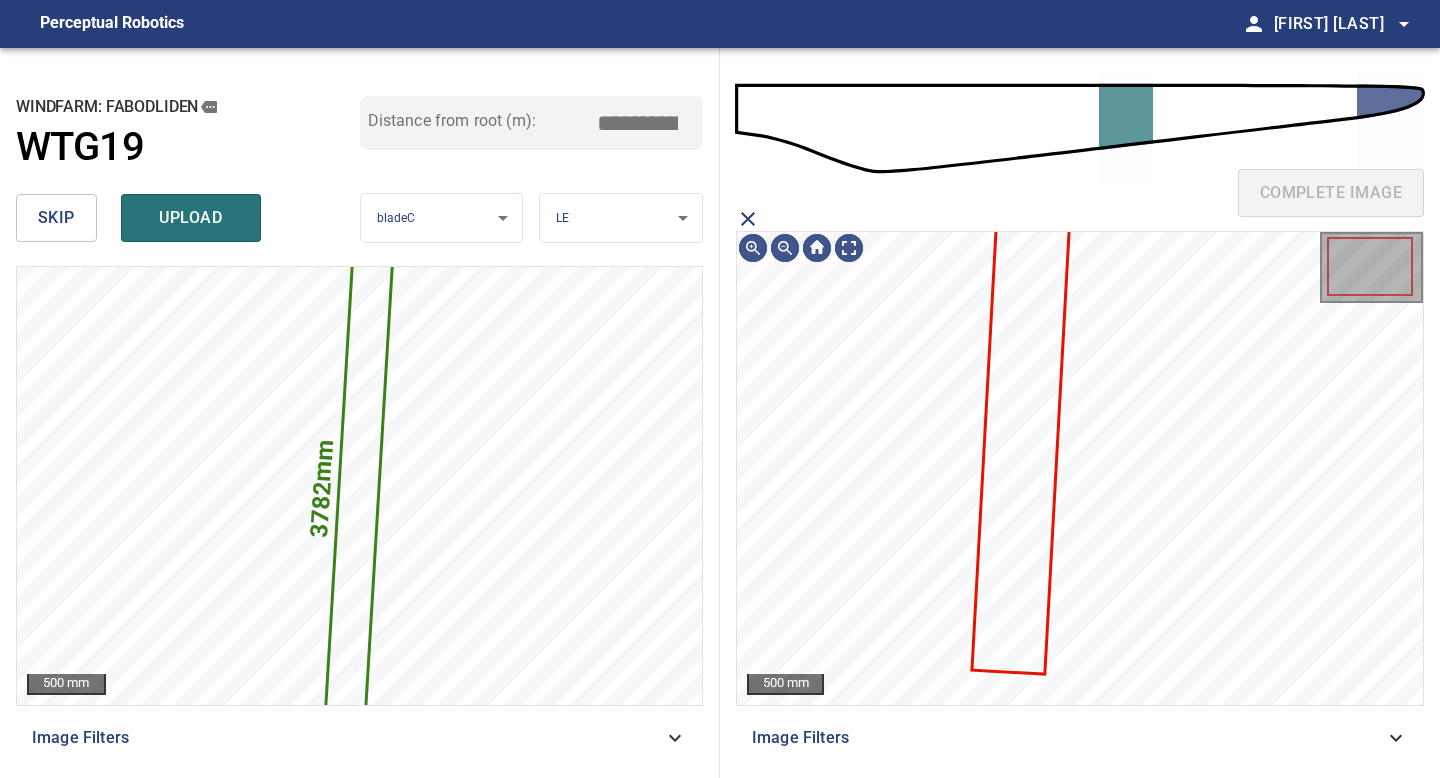 click 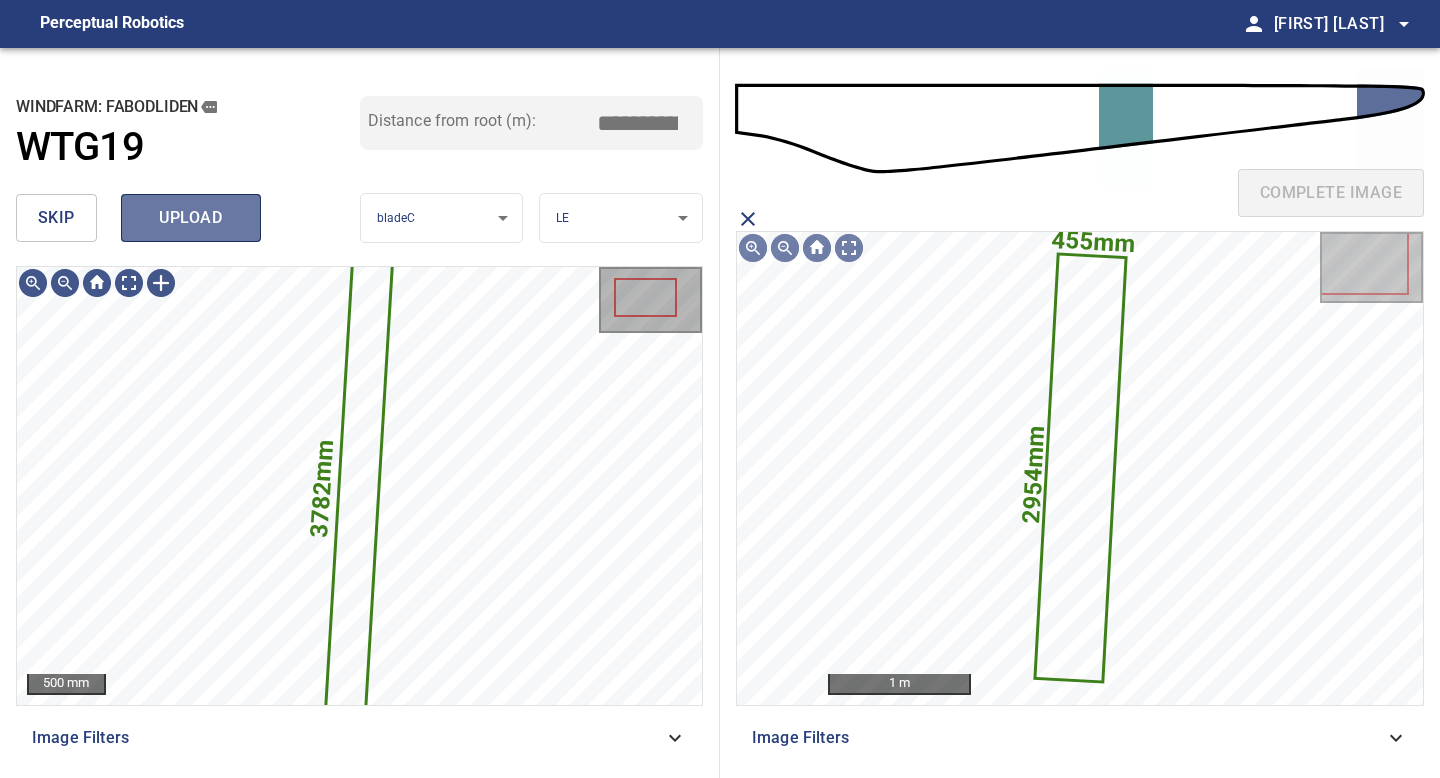 click on "upload" at bounding box center (191, 218) 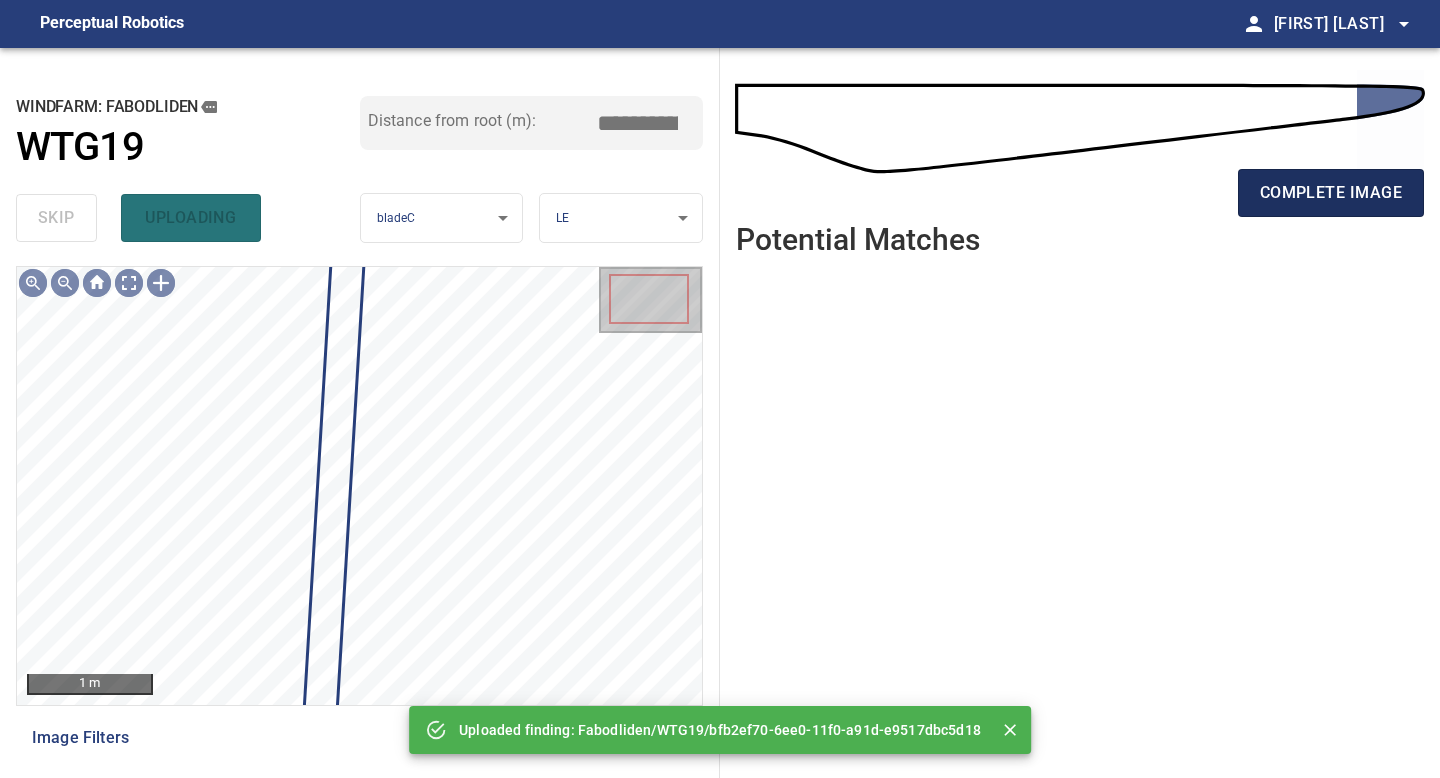 click on "complete image" at bounding box center (1331, 193) 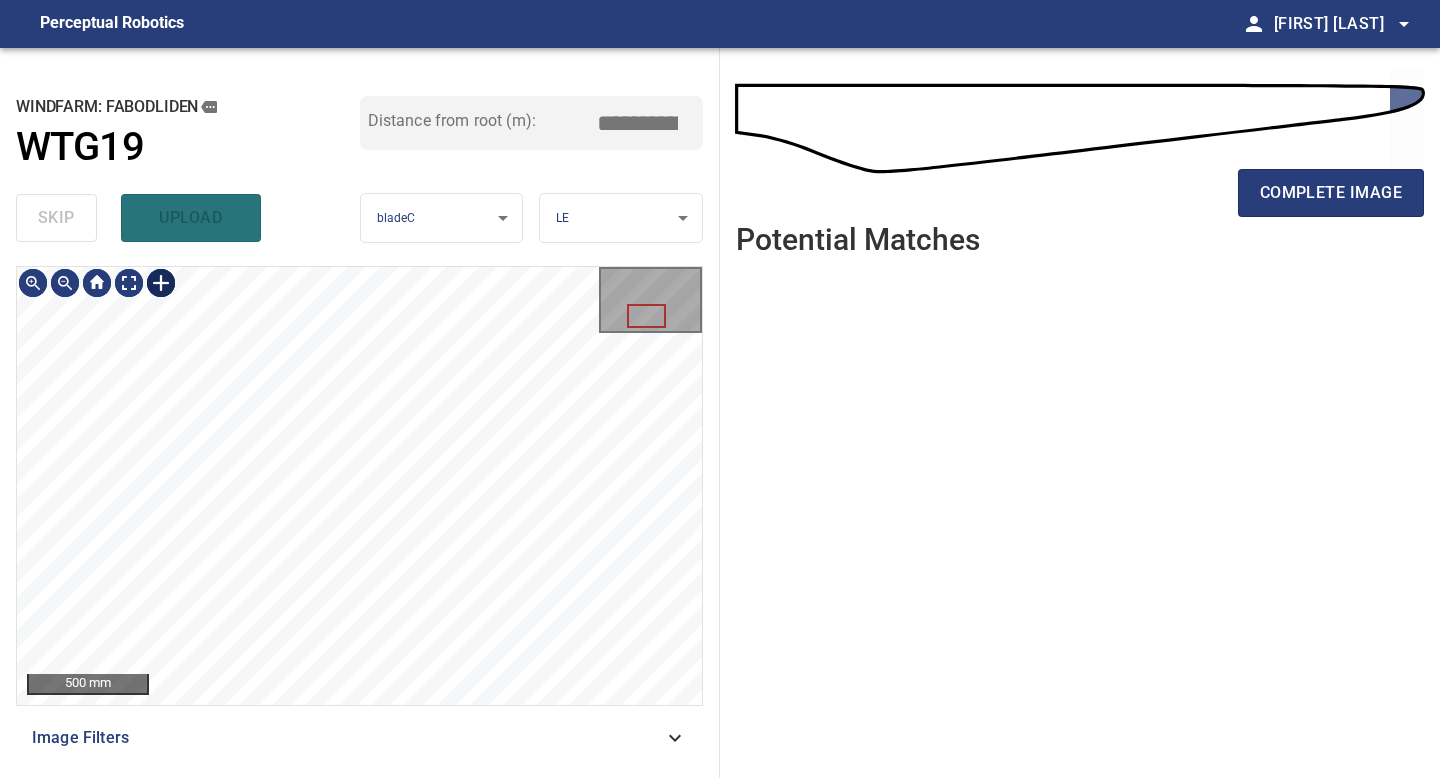 click at bounding box center [161, 283] 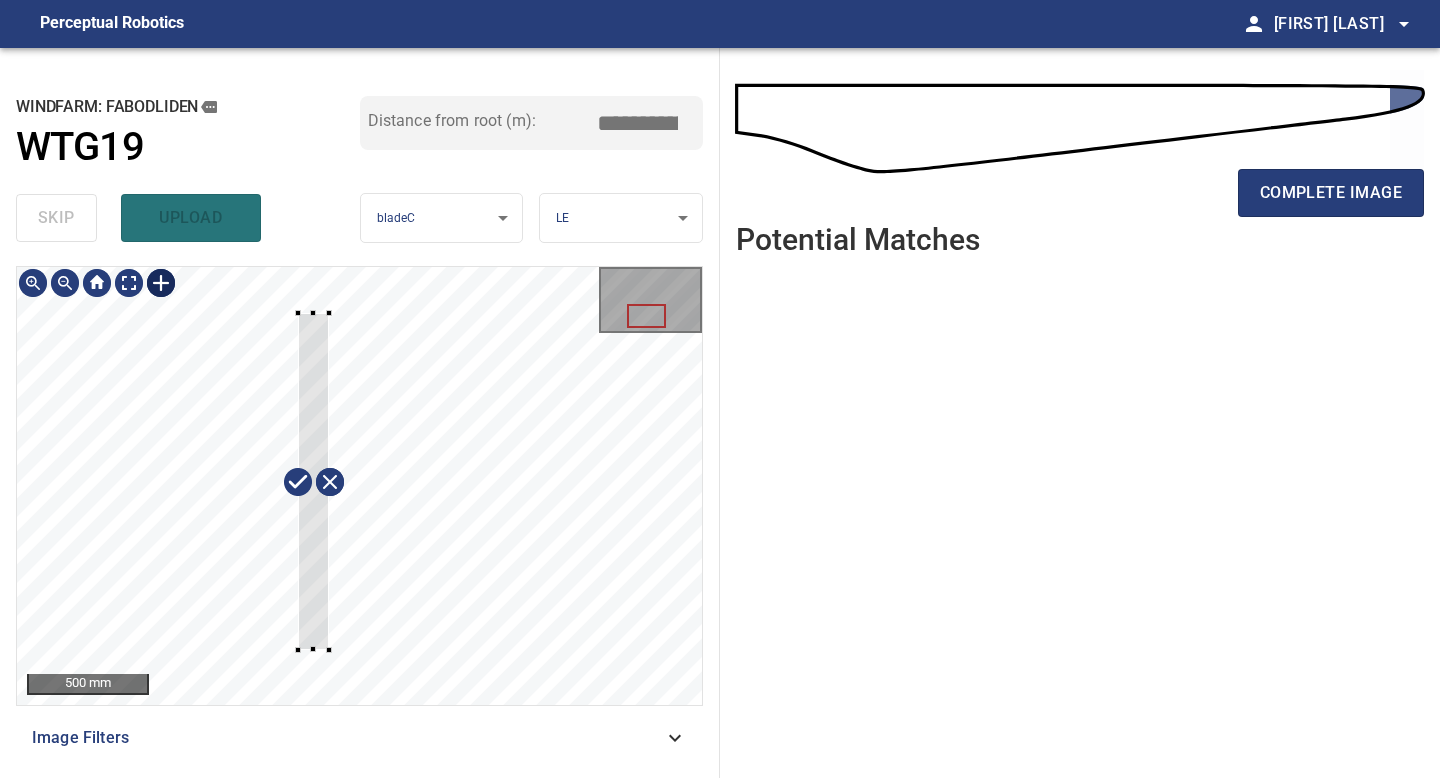 click at bounding box center [359, 486] 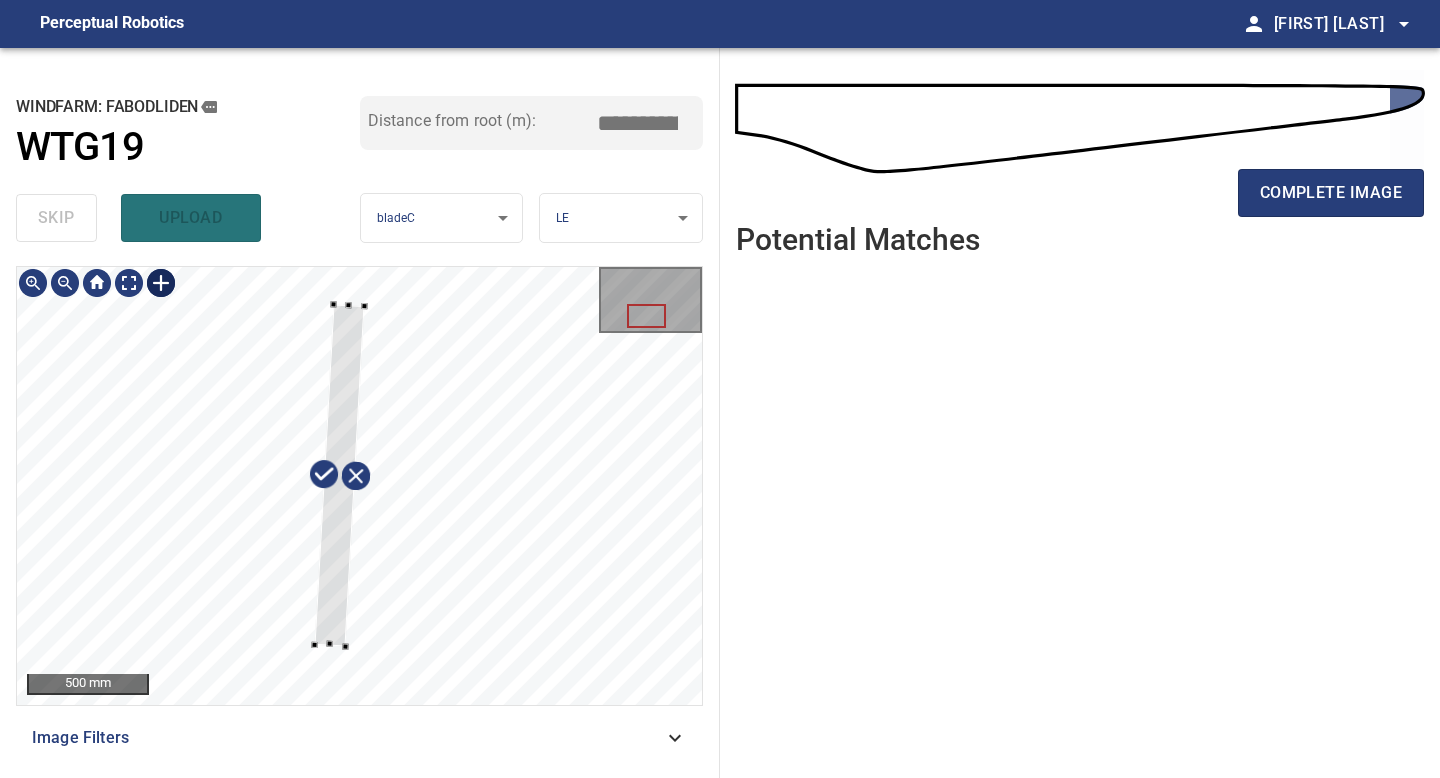 click at bounding box center [339, 475] 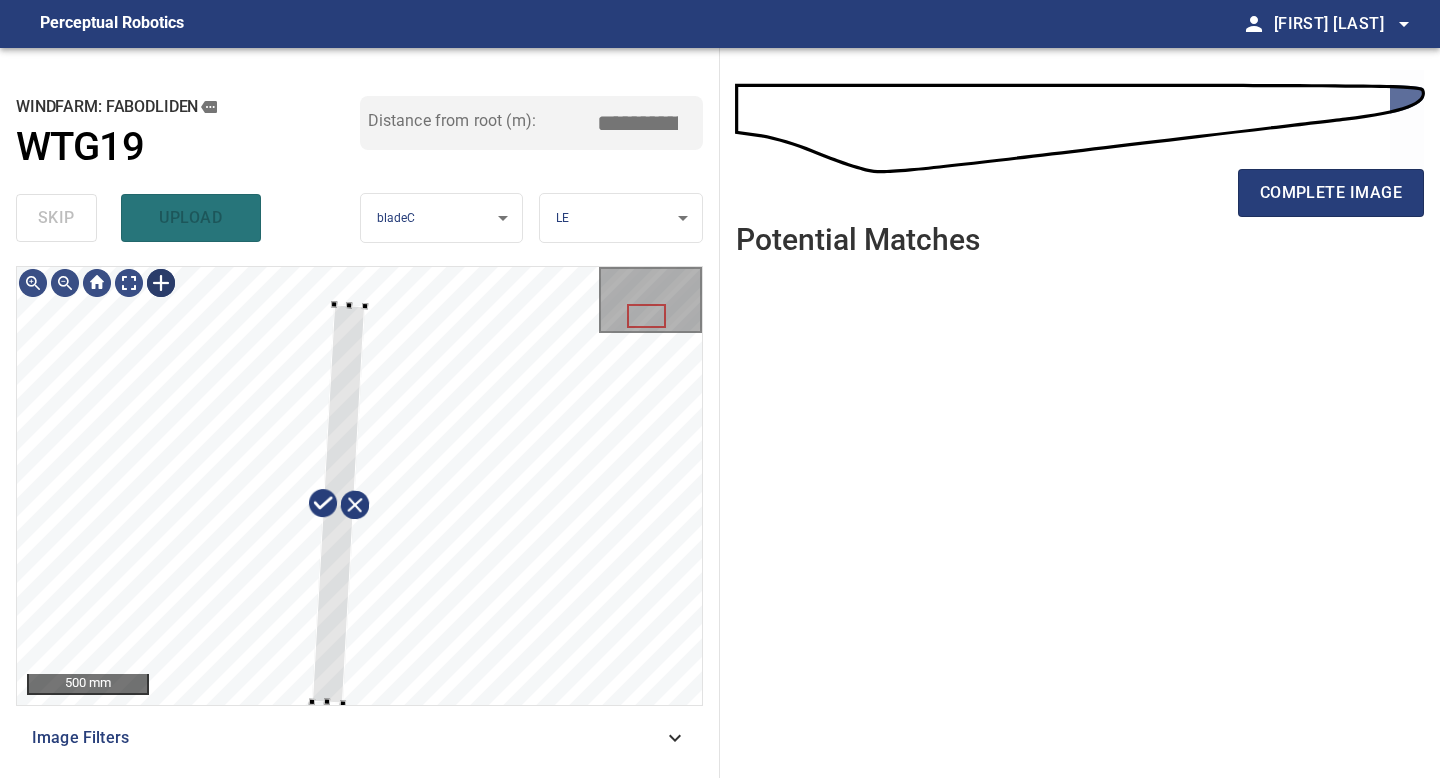 click on "500 mm Image Filters" at bounding box center (359, 514) 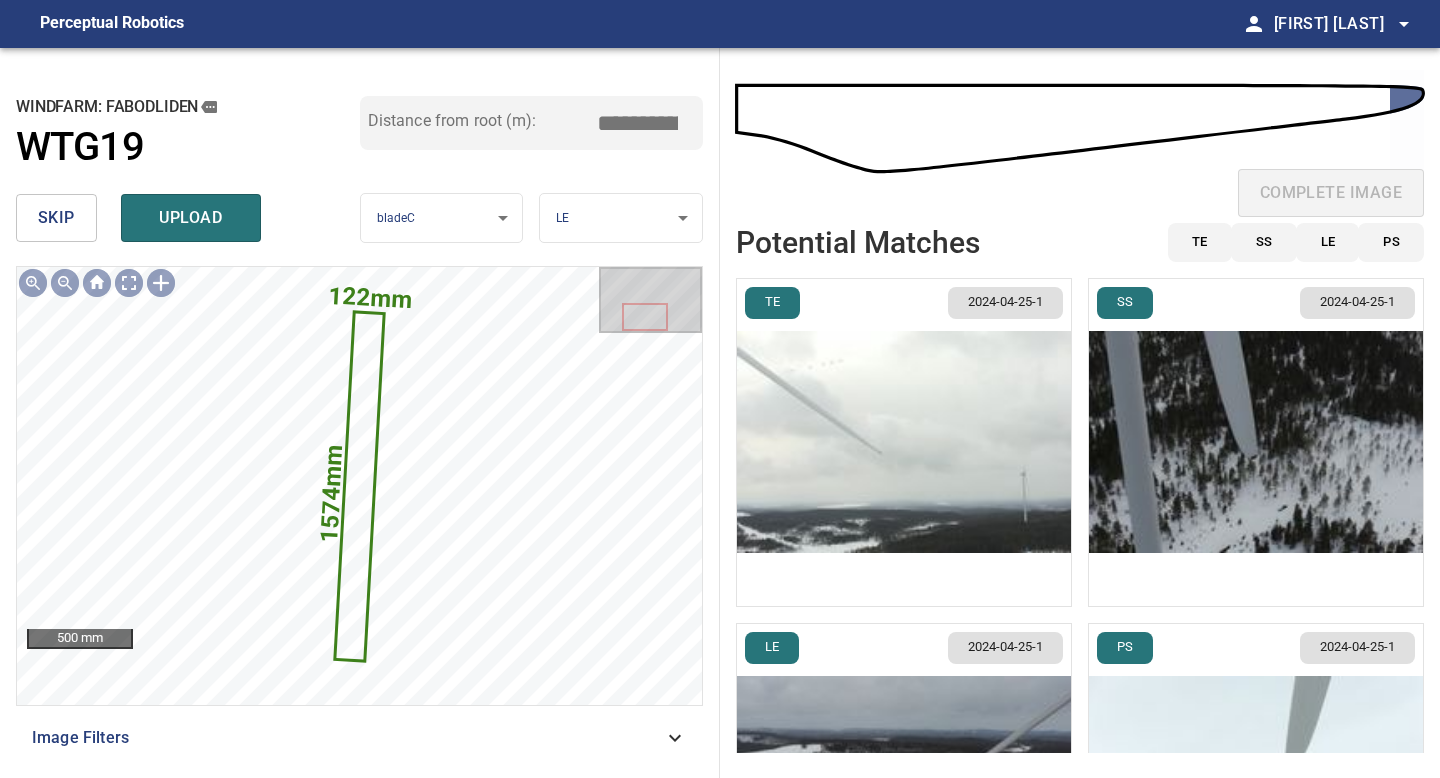 drag, startPoint x: 644, startPoint y: 126, endPoint x: 484, endPoint y: 142, distance: 160.798 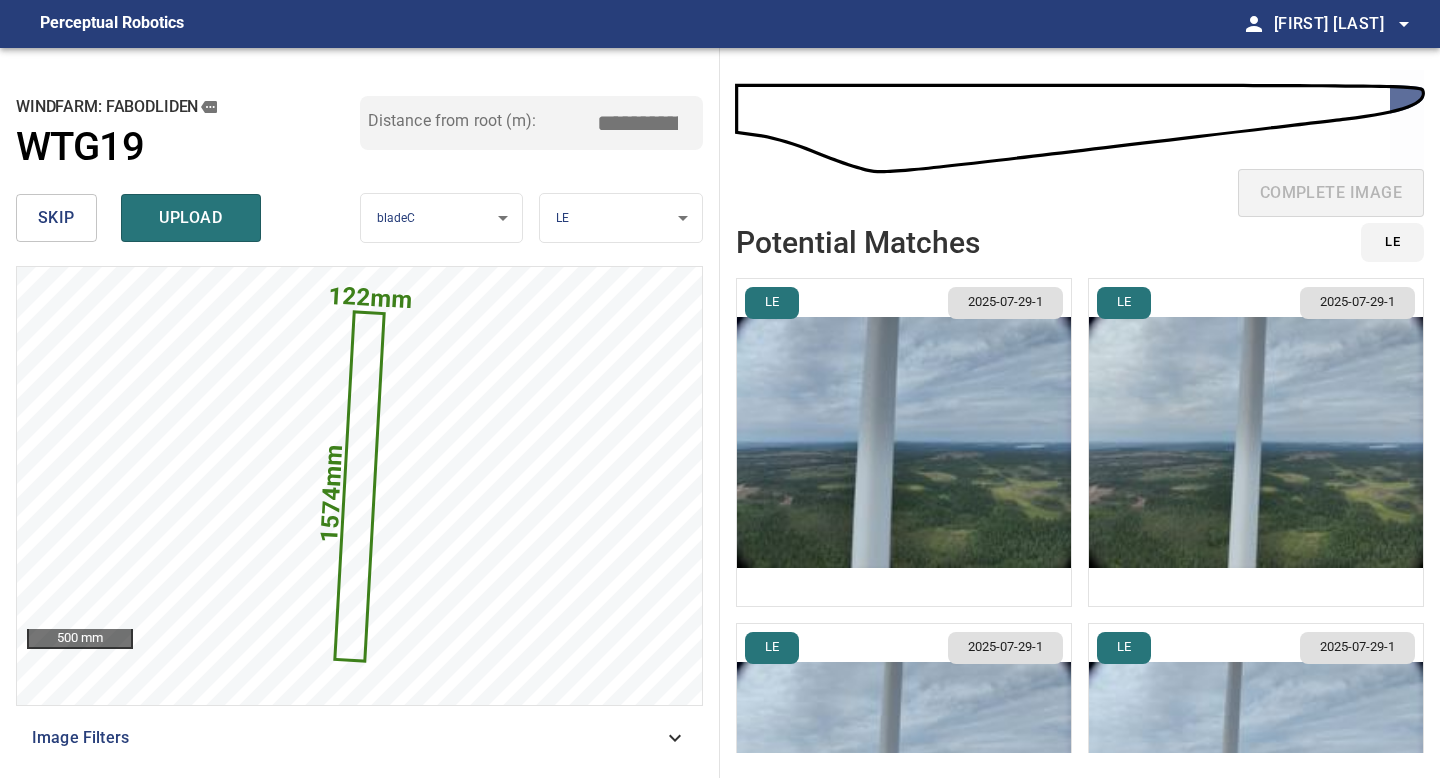 type on "*****" 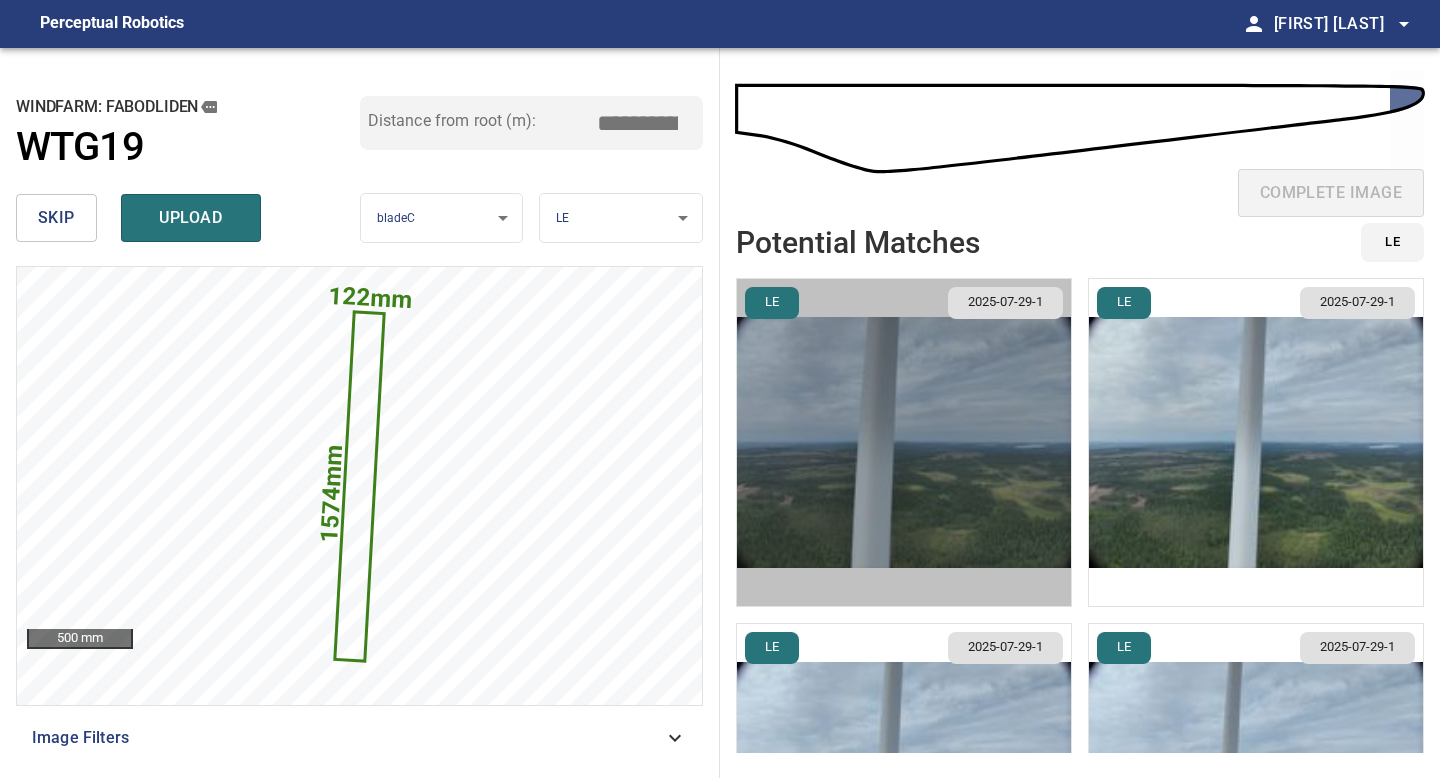 click at bounding box center [904, 442] 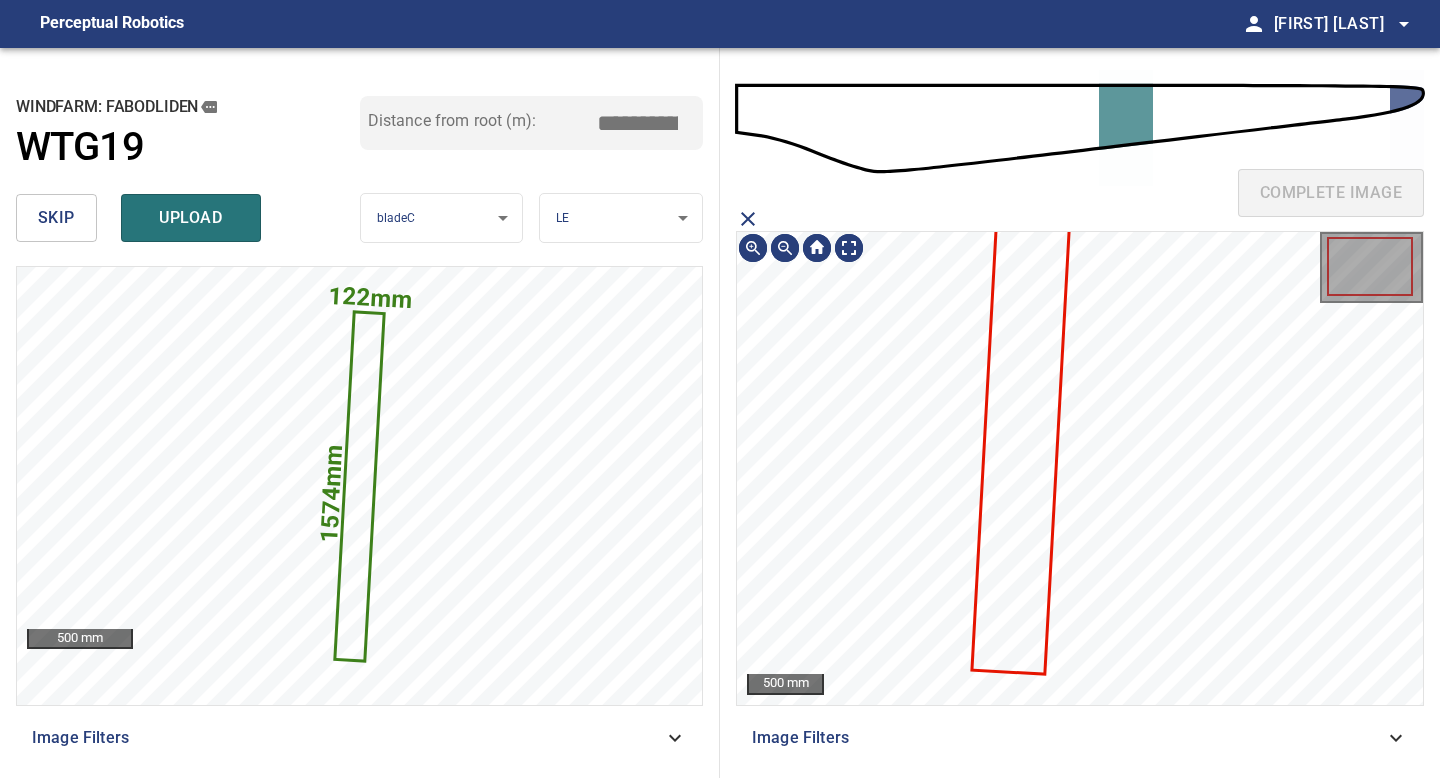 click 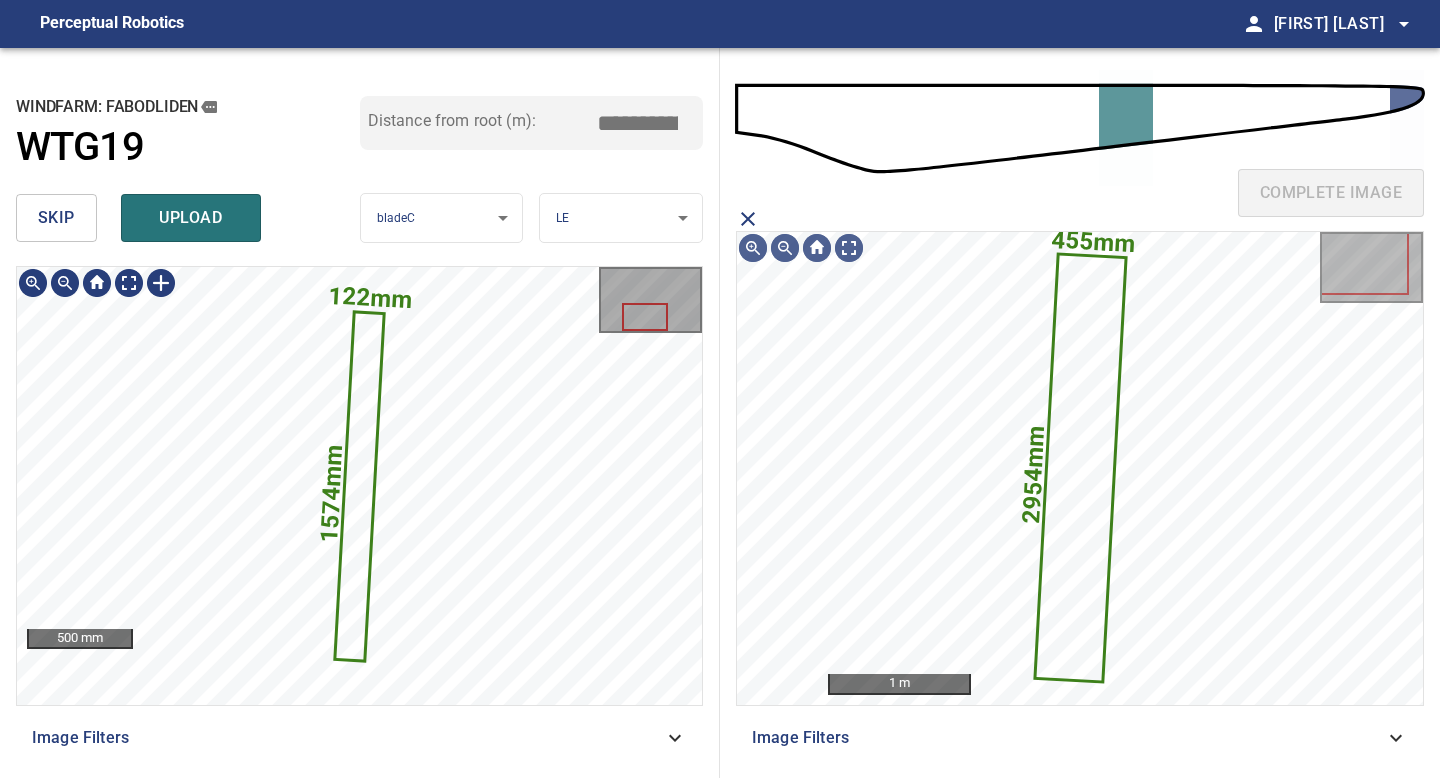 click on "skip upload" at bounding box center [188, 218] 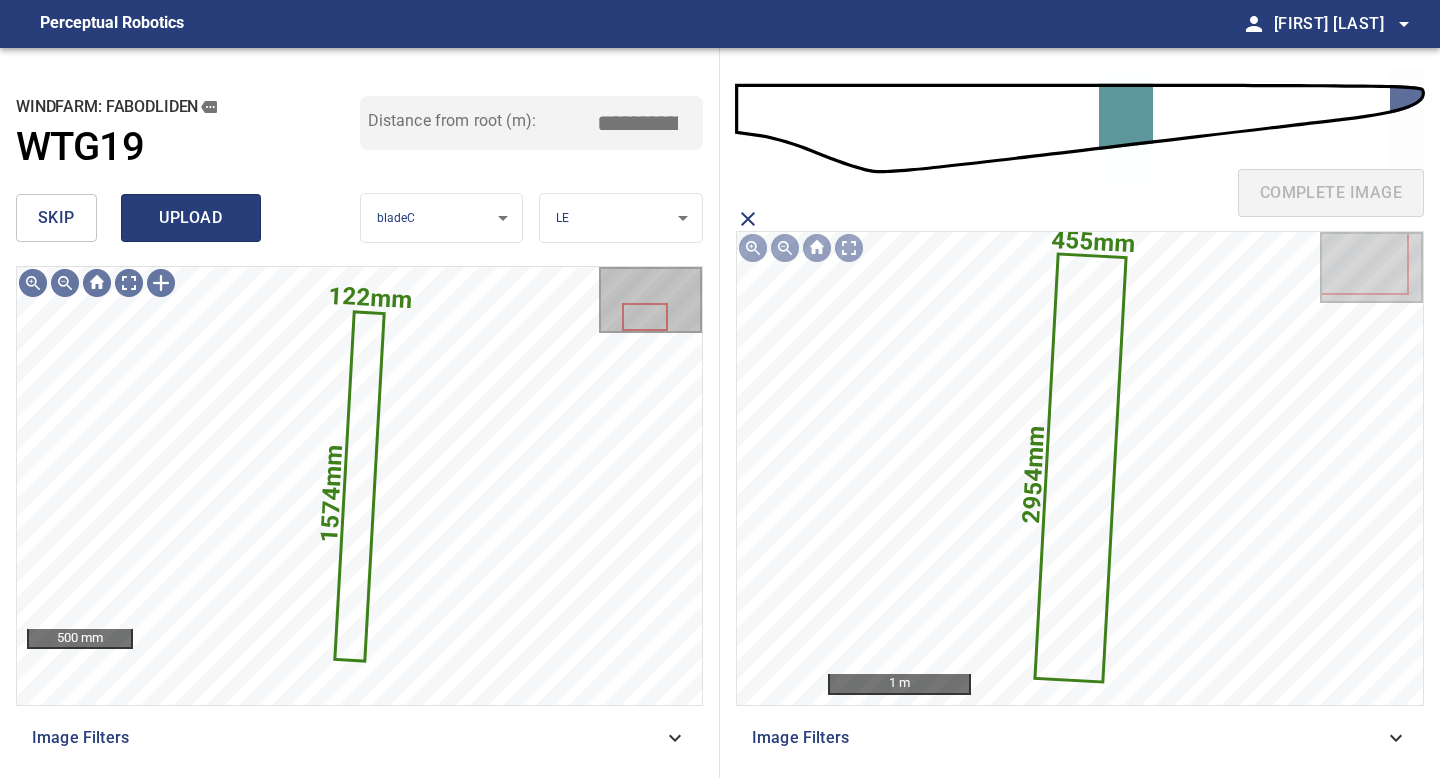 click on "upload" at bounding box center (191, 218) 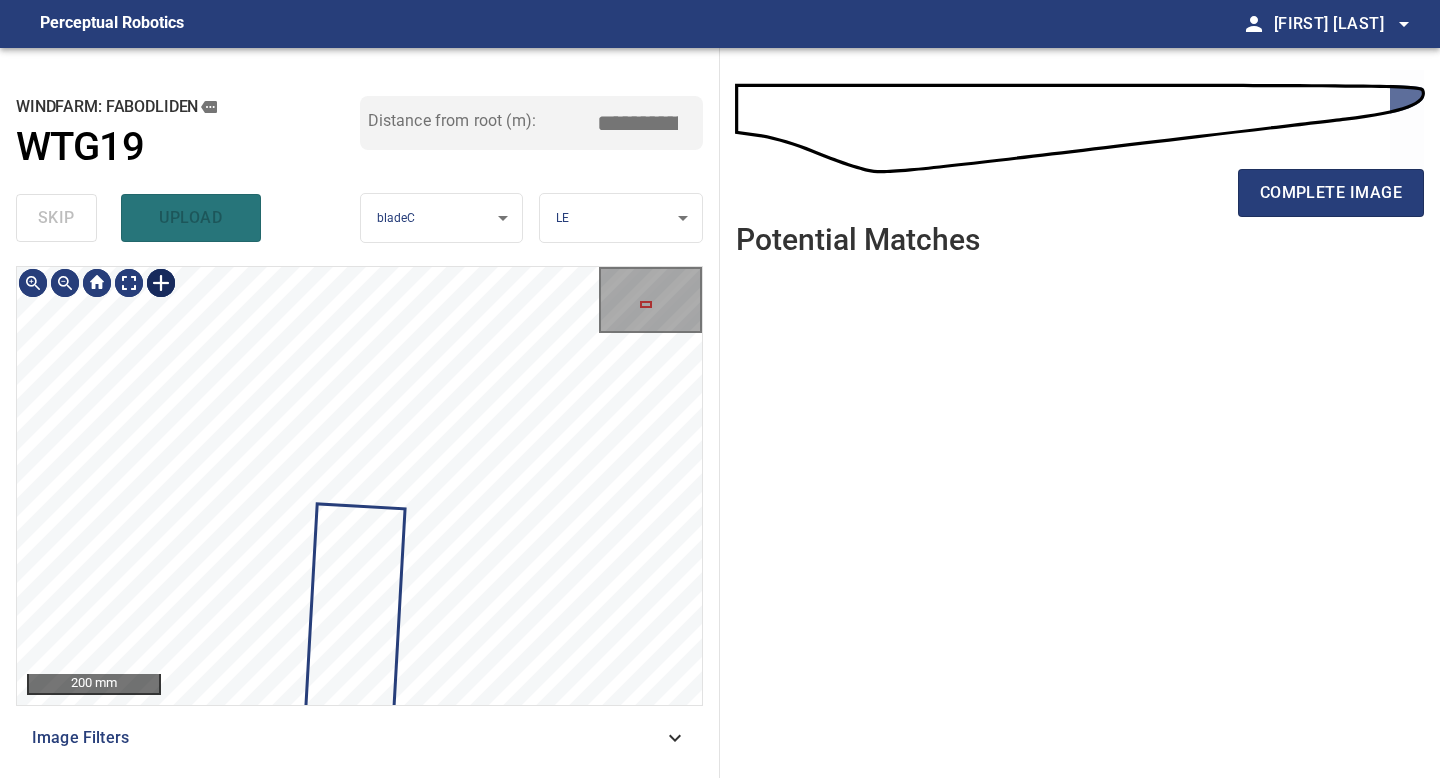 click at bounding box center [161, 283] 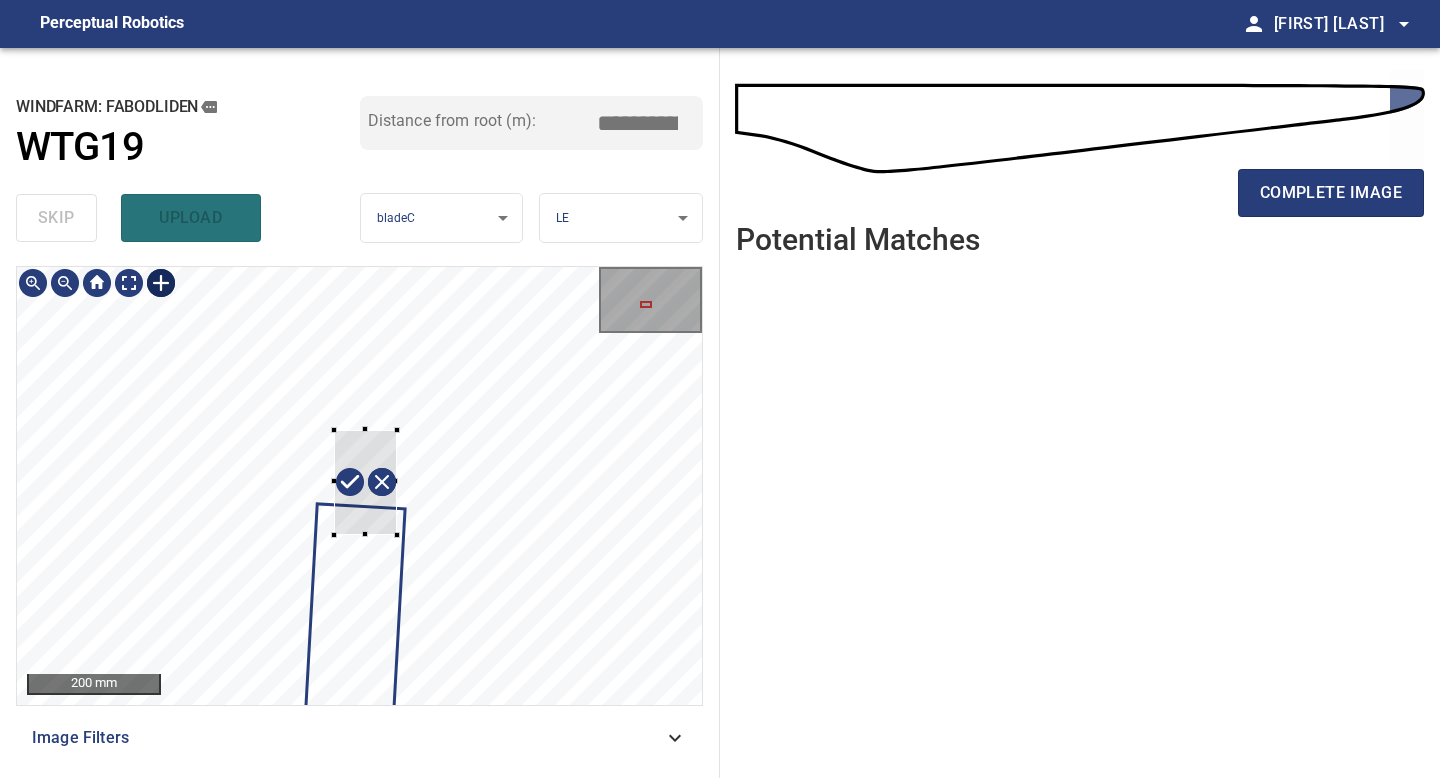 click at bounding box center (359, 486) 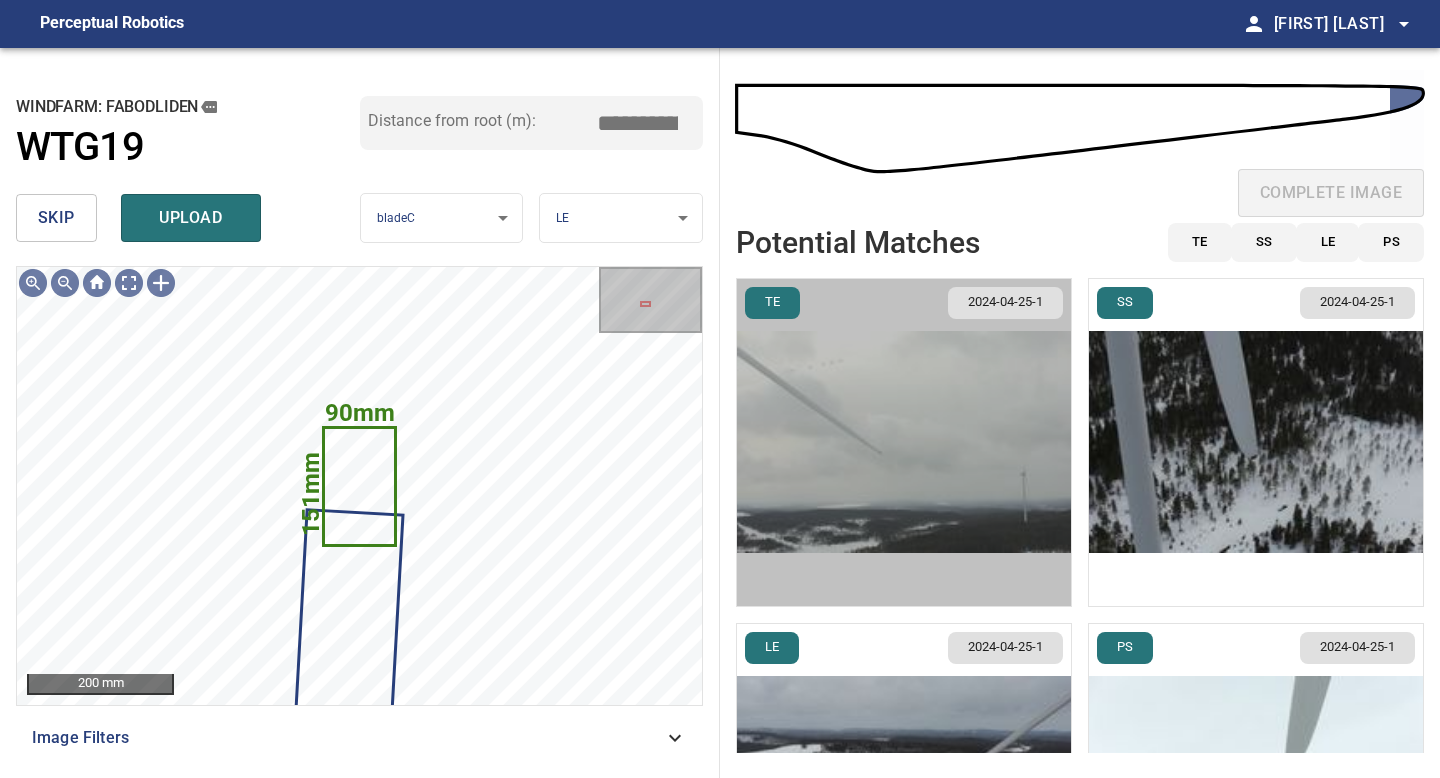 click at bounding box center (904, 442) 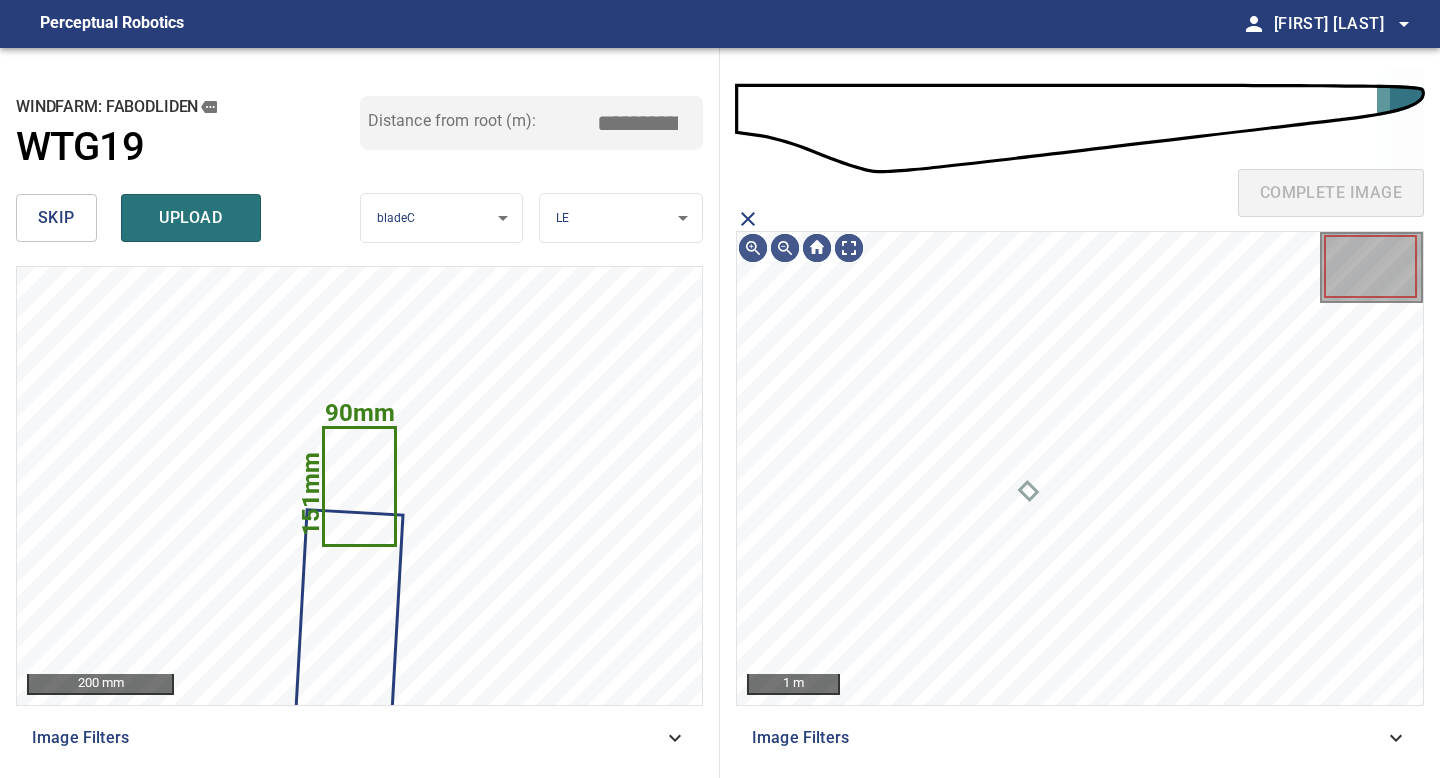 click 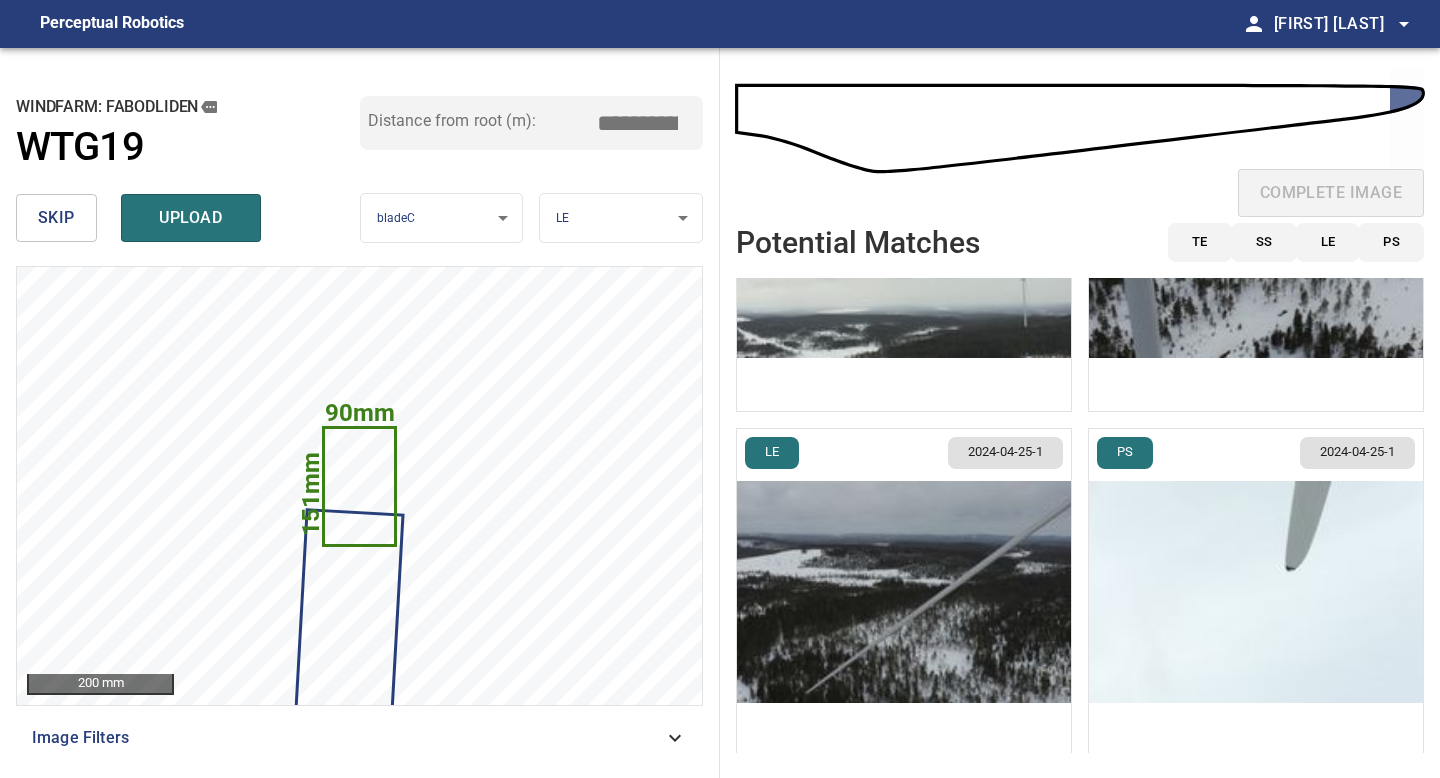 scroll, scrollTop: 199, scrollLeft: 0, axis: vertical 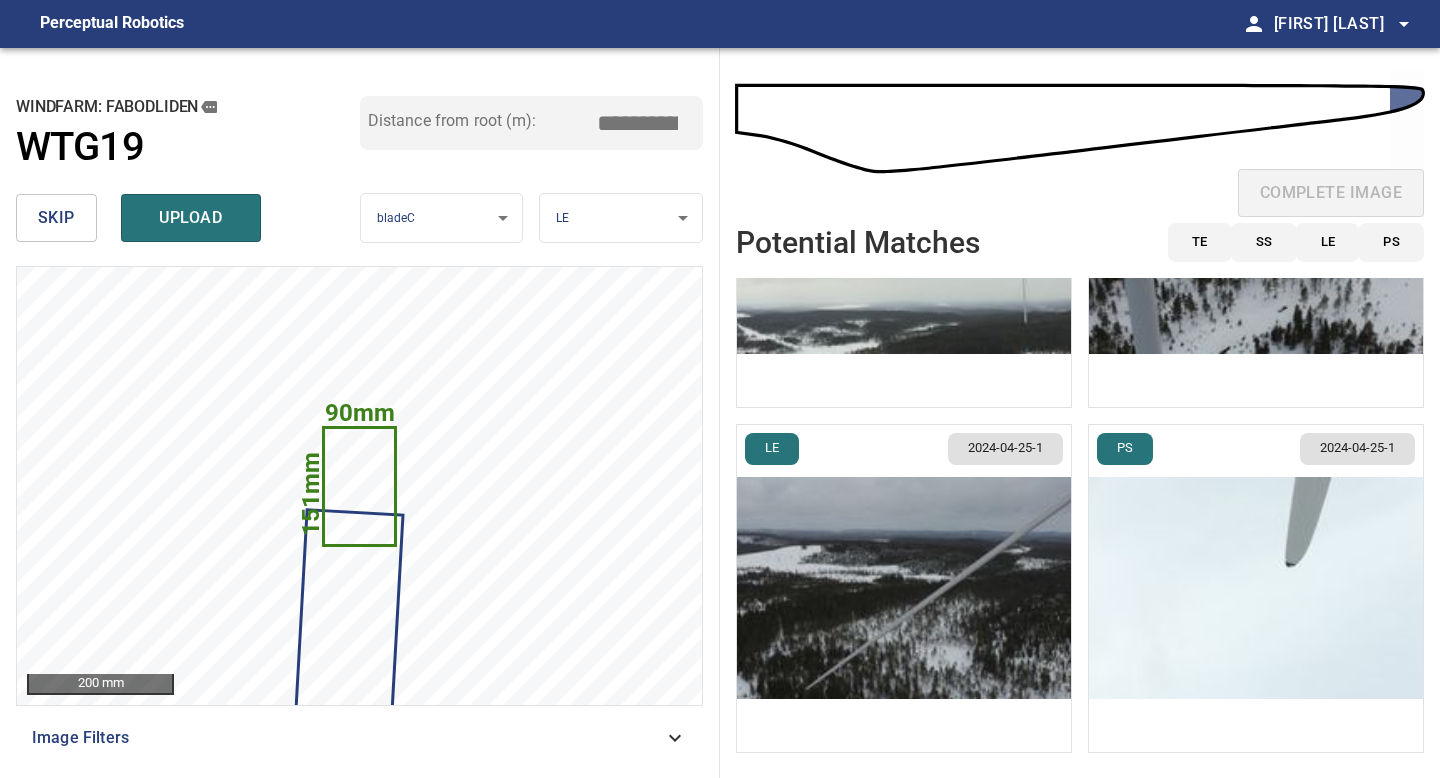 click at bounding box center [904, 588] 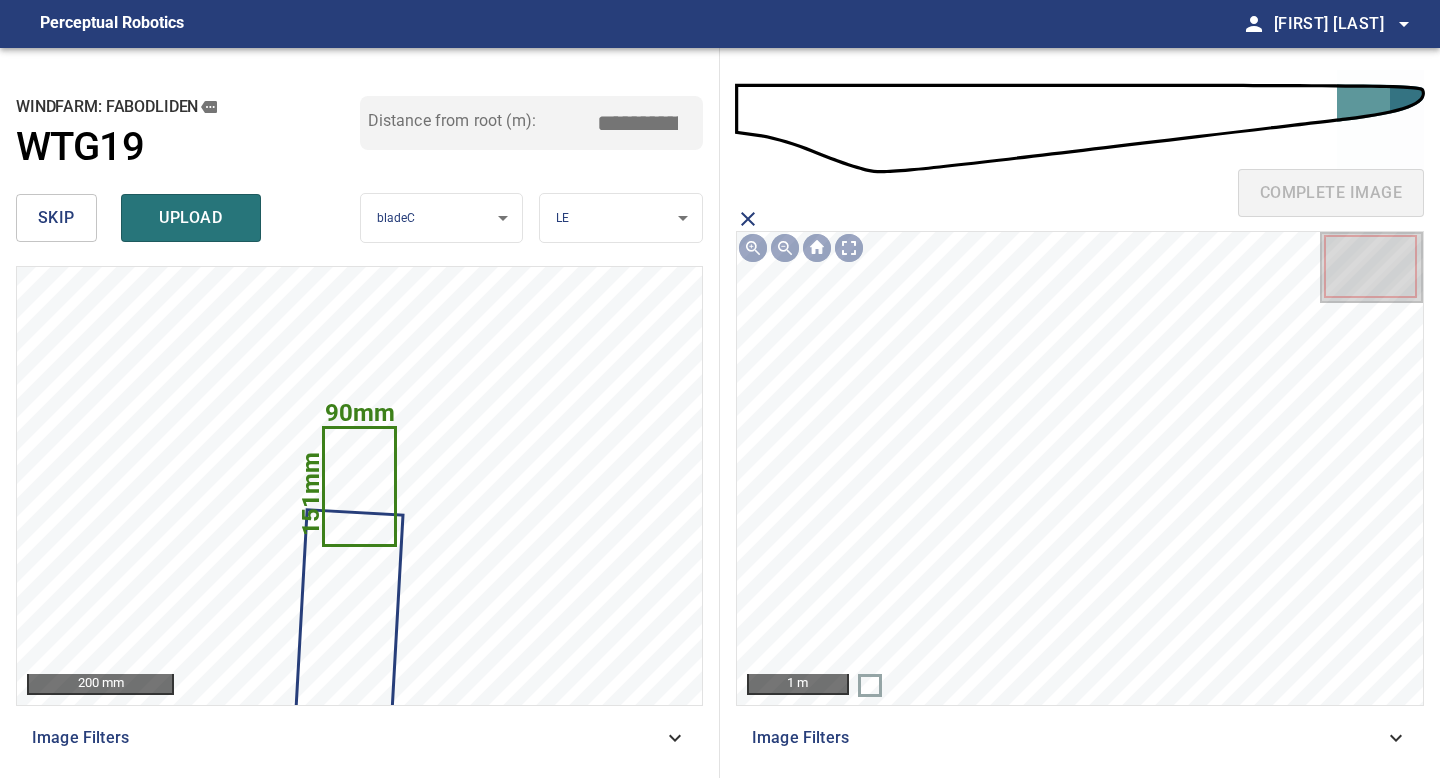 click 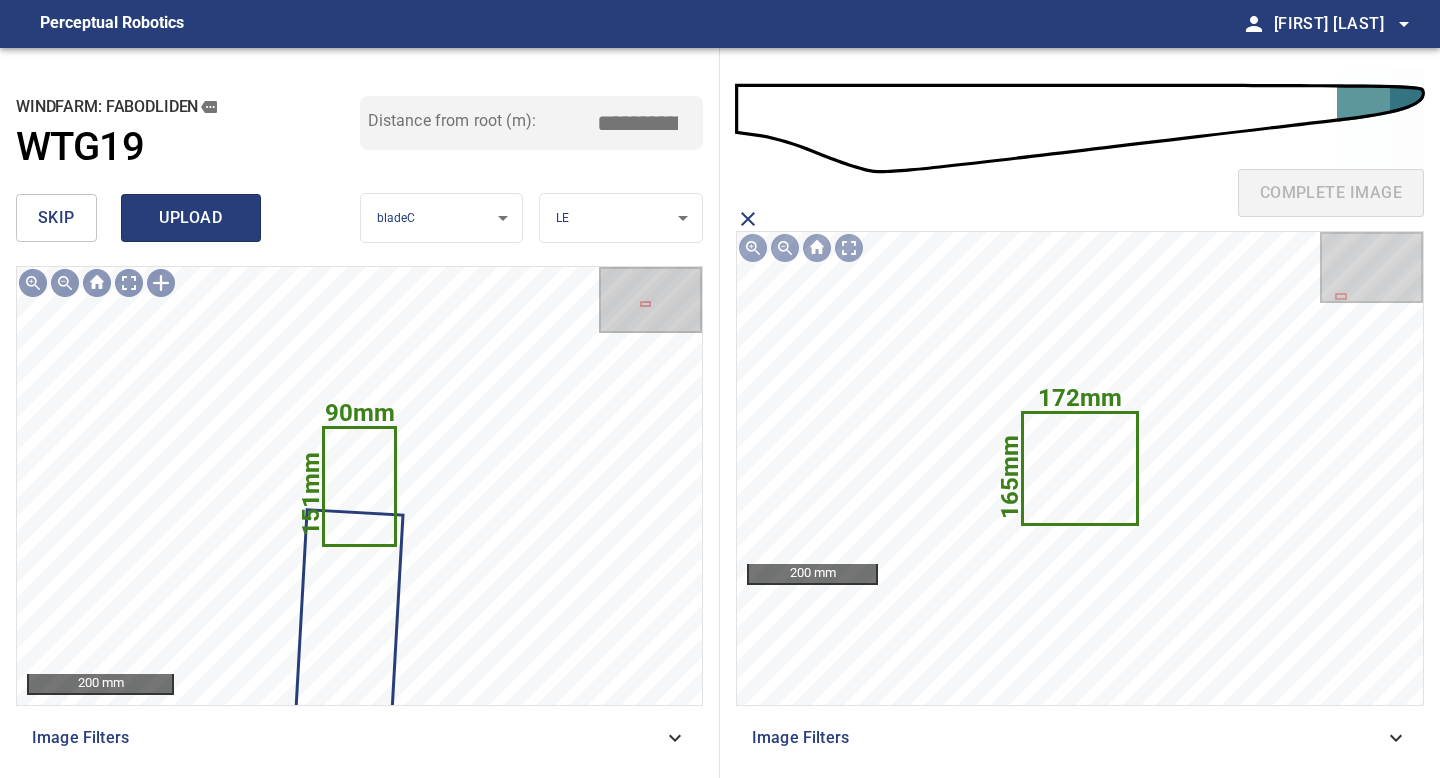 click on "upload" at bounding box center (191, 218) 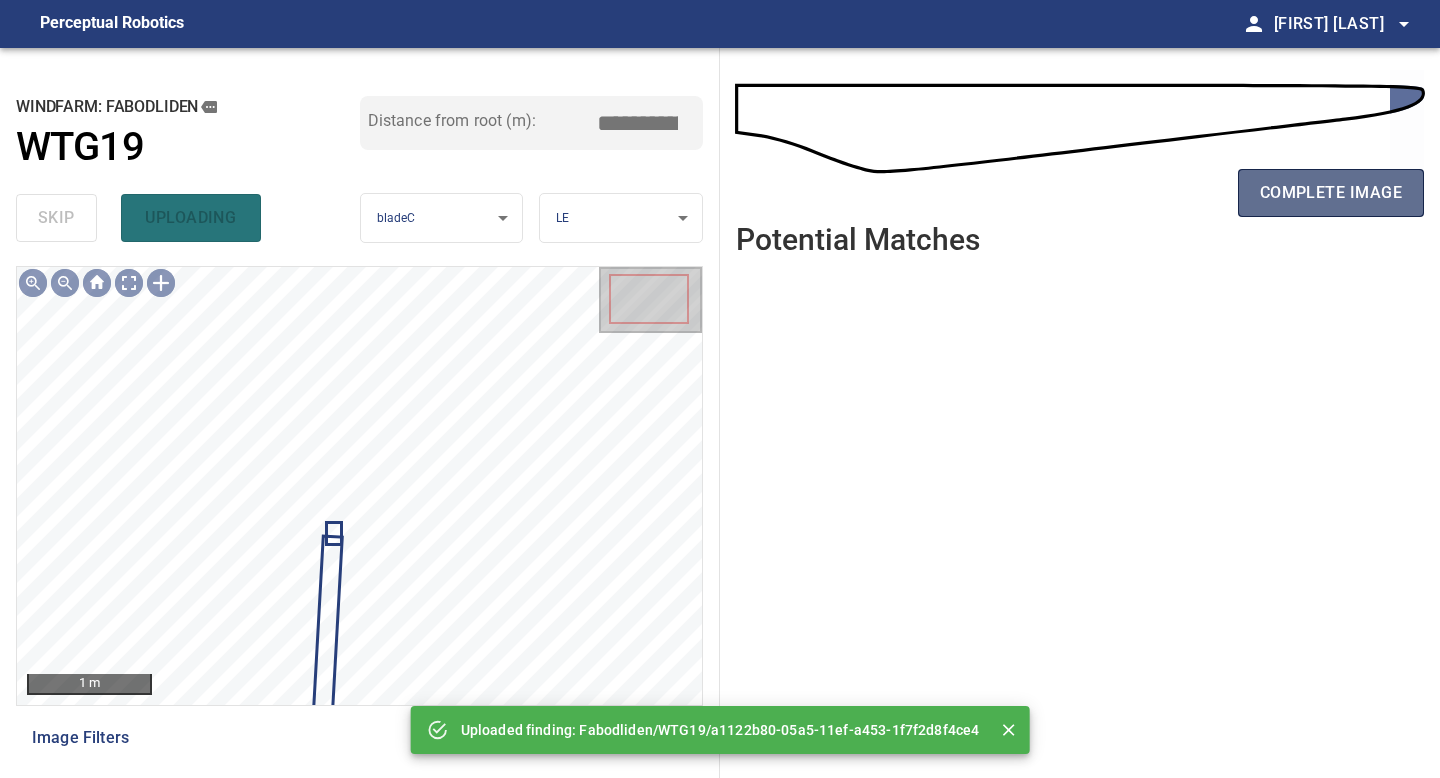 click on "complete image" at bounding box center (1331, 193) 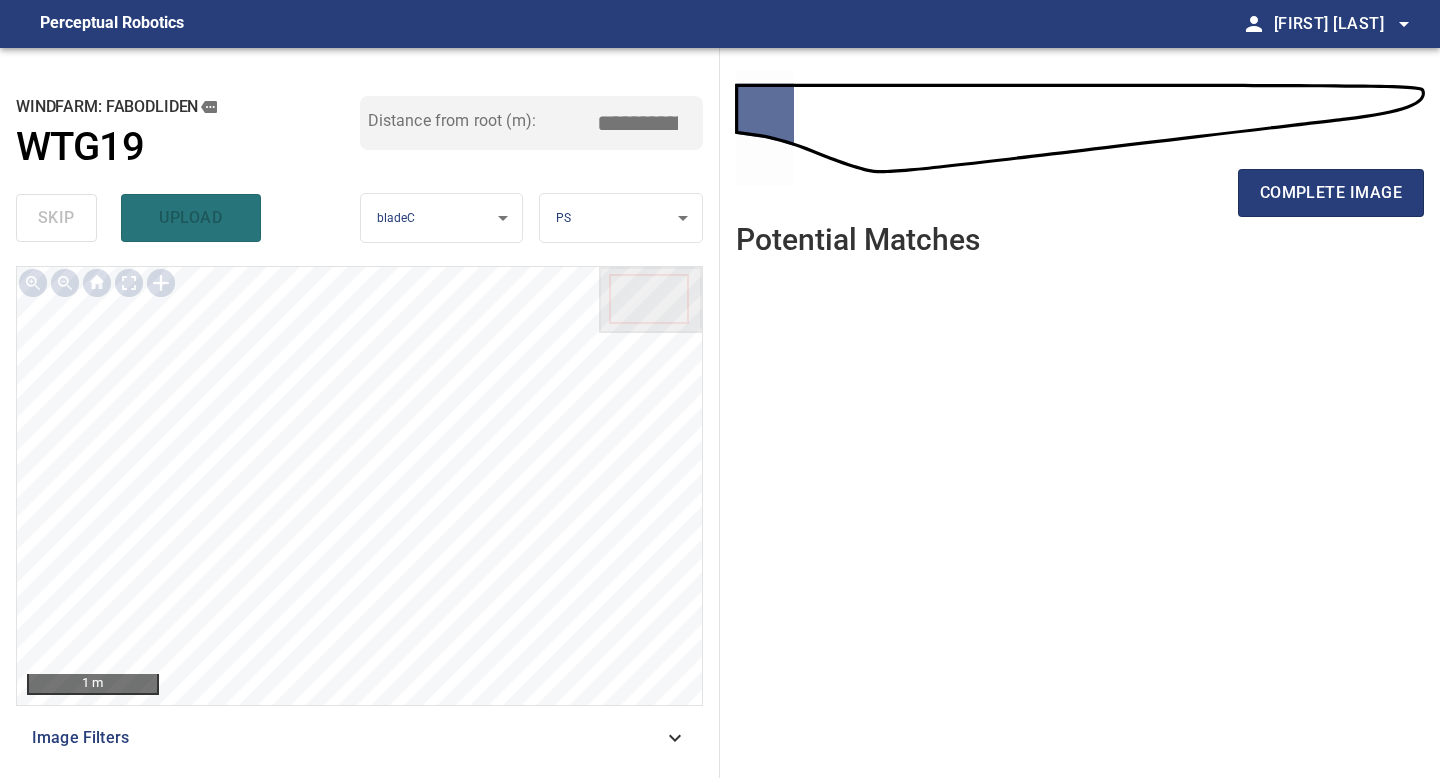 click on "complete image" at bounding box center [1331, 193] 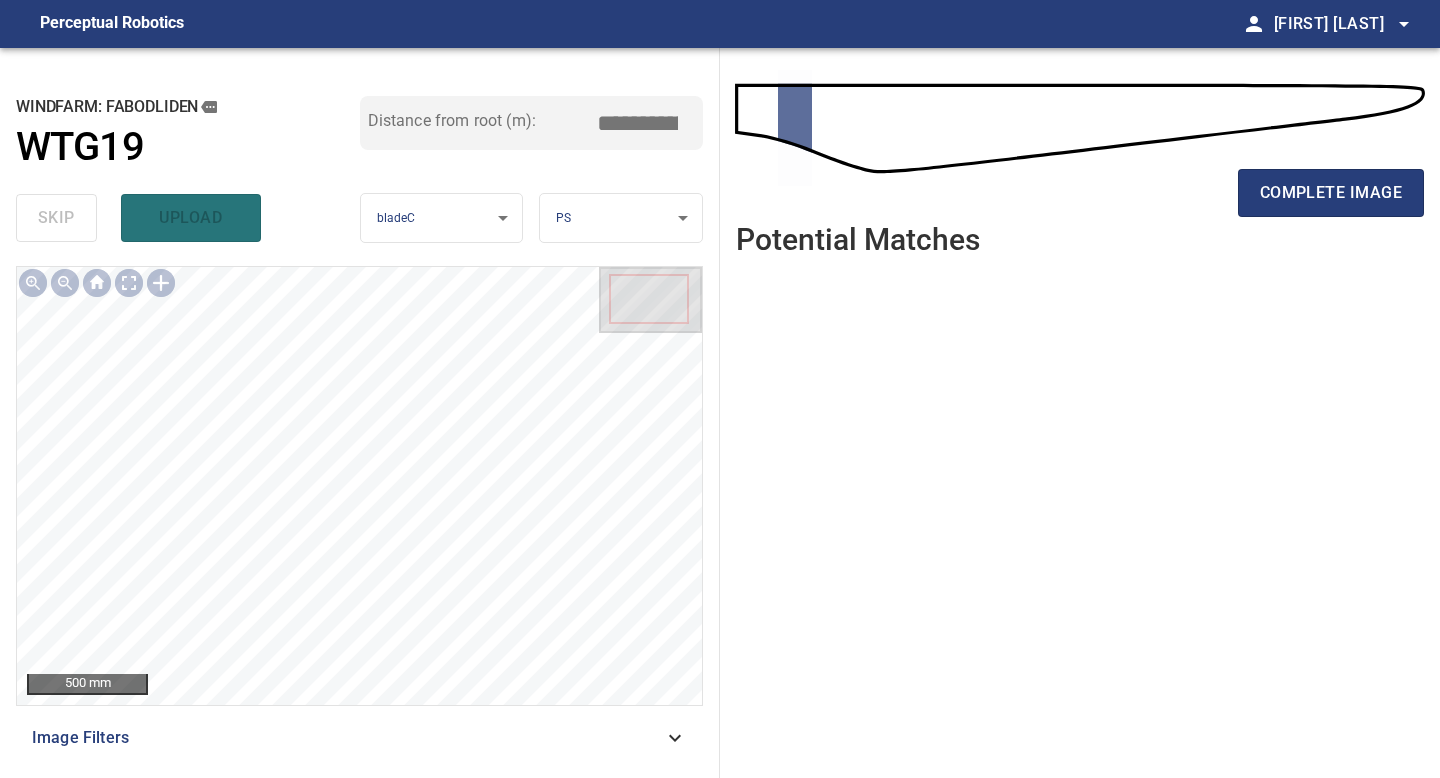 click on "complete image" at bounding box center (1331, 193) 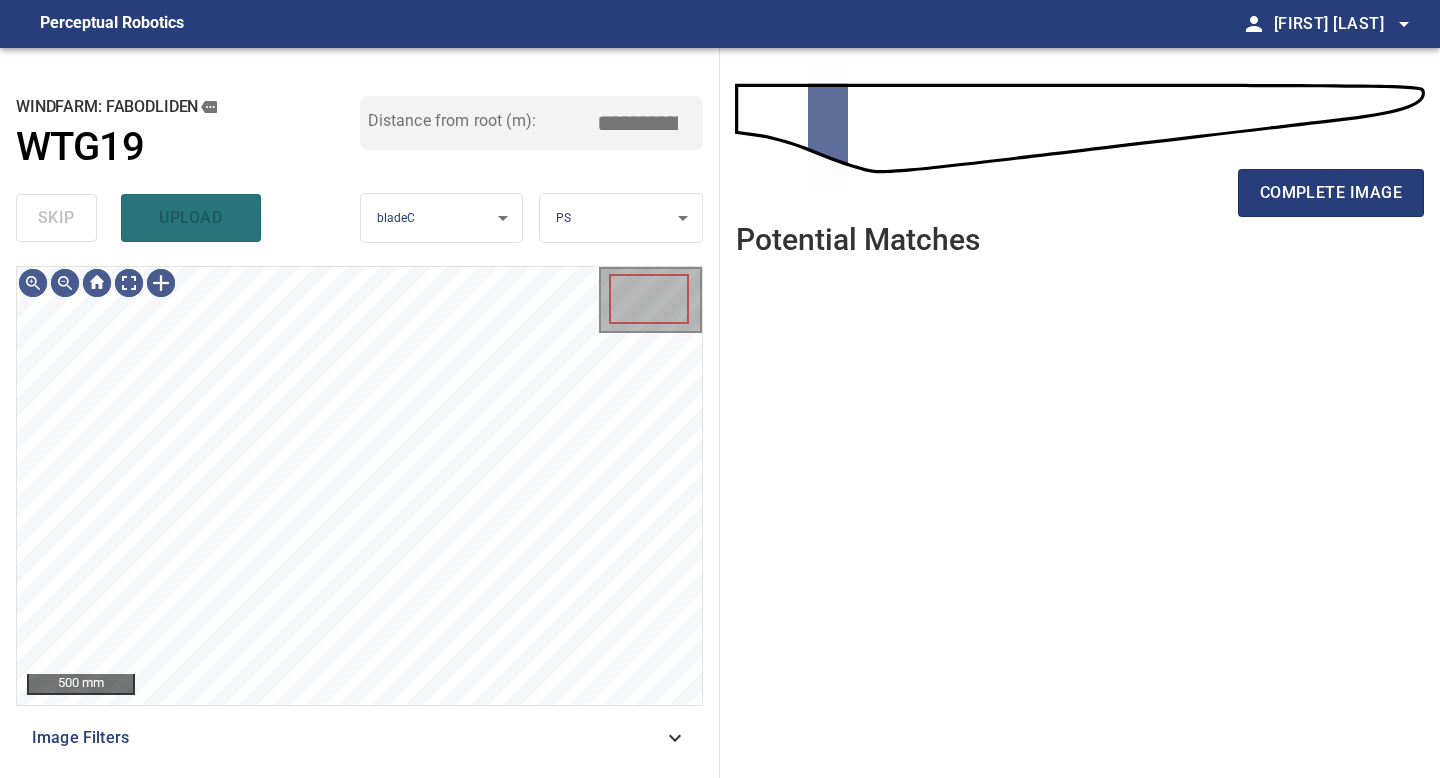 scroll, scrollTop: 0, scrollLeft: 0, axis: both 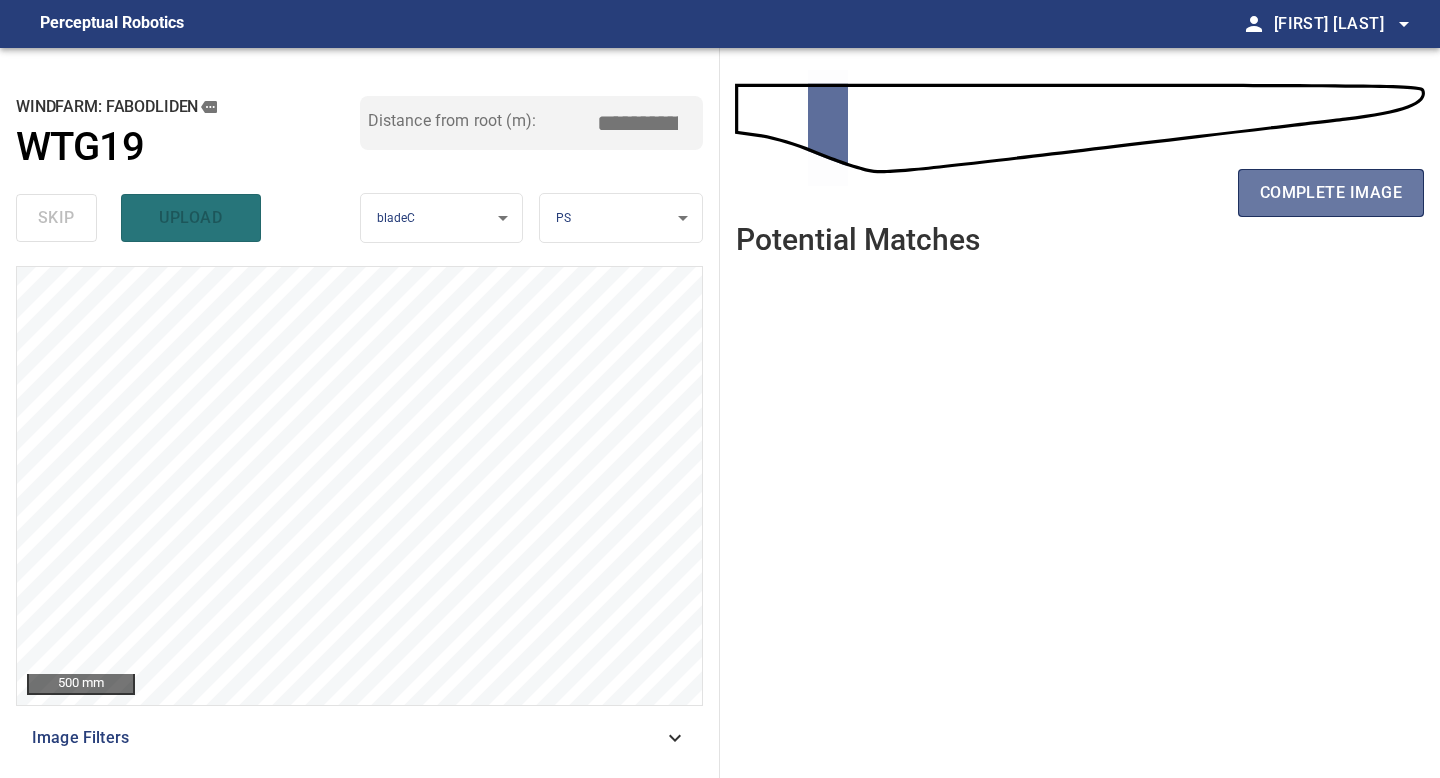 click on "complete image" at bounding box center (1331, 193) 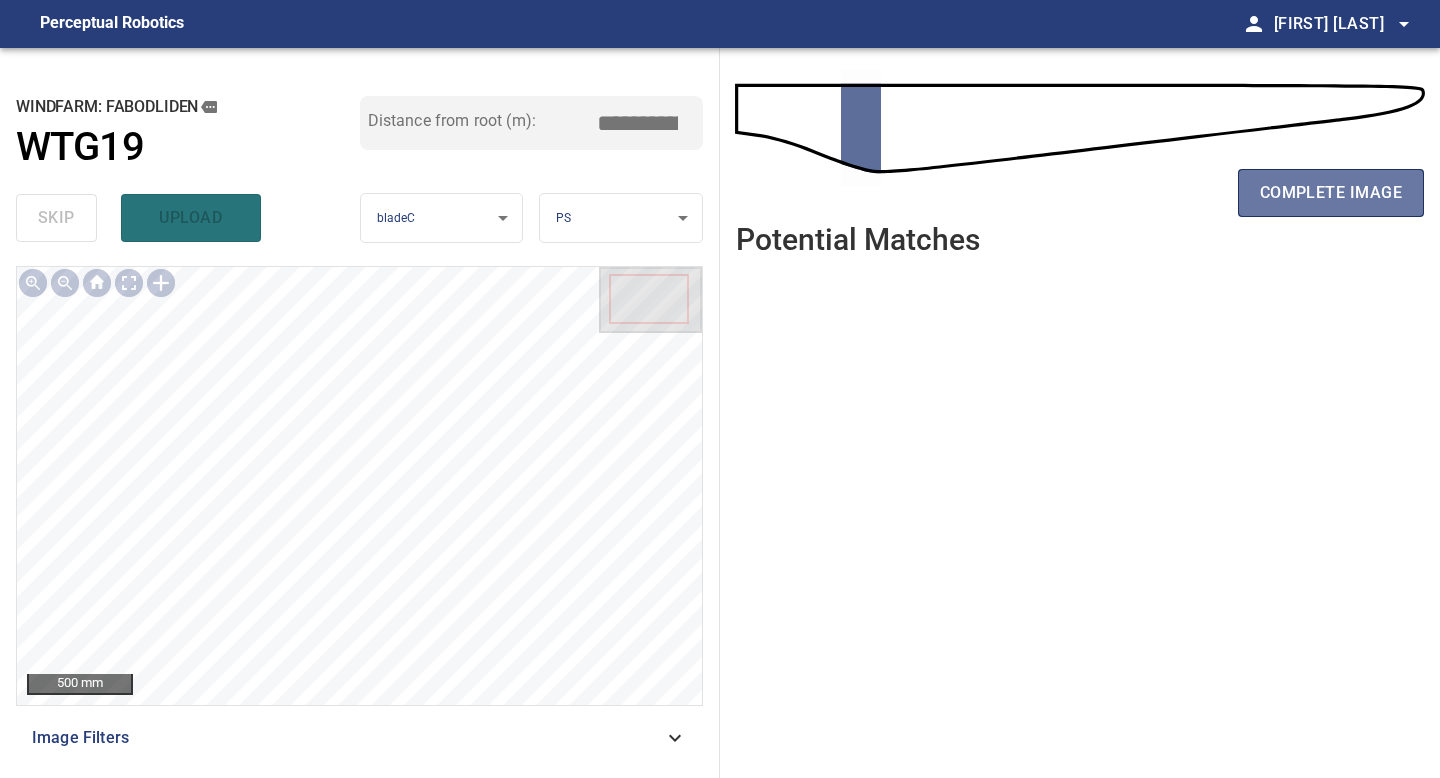 click on "complete image" at bounding box center [1331, 193] 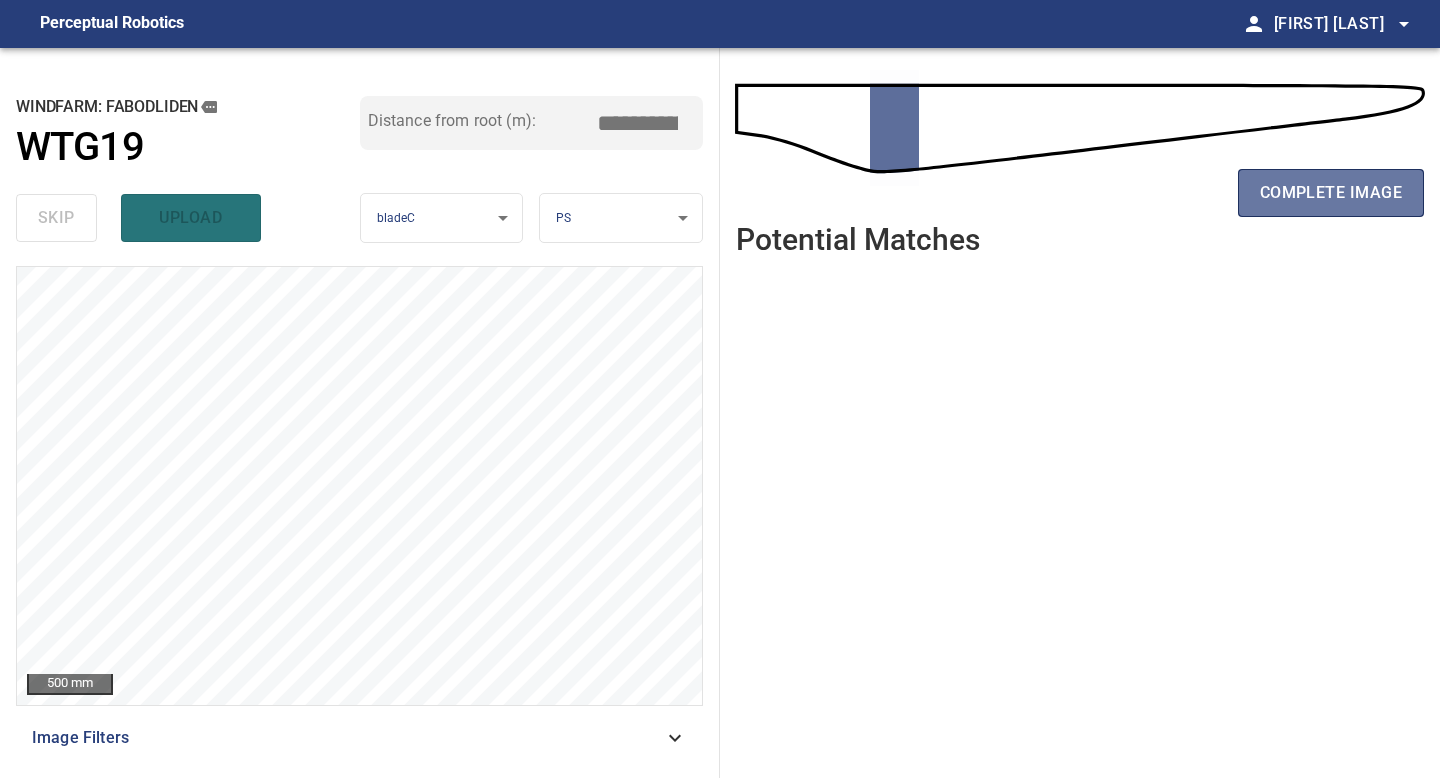click on "complete image" at bounding box center [1331, 193] 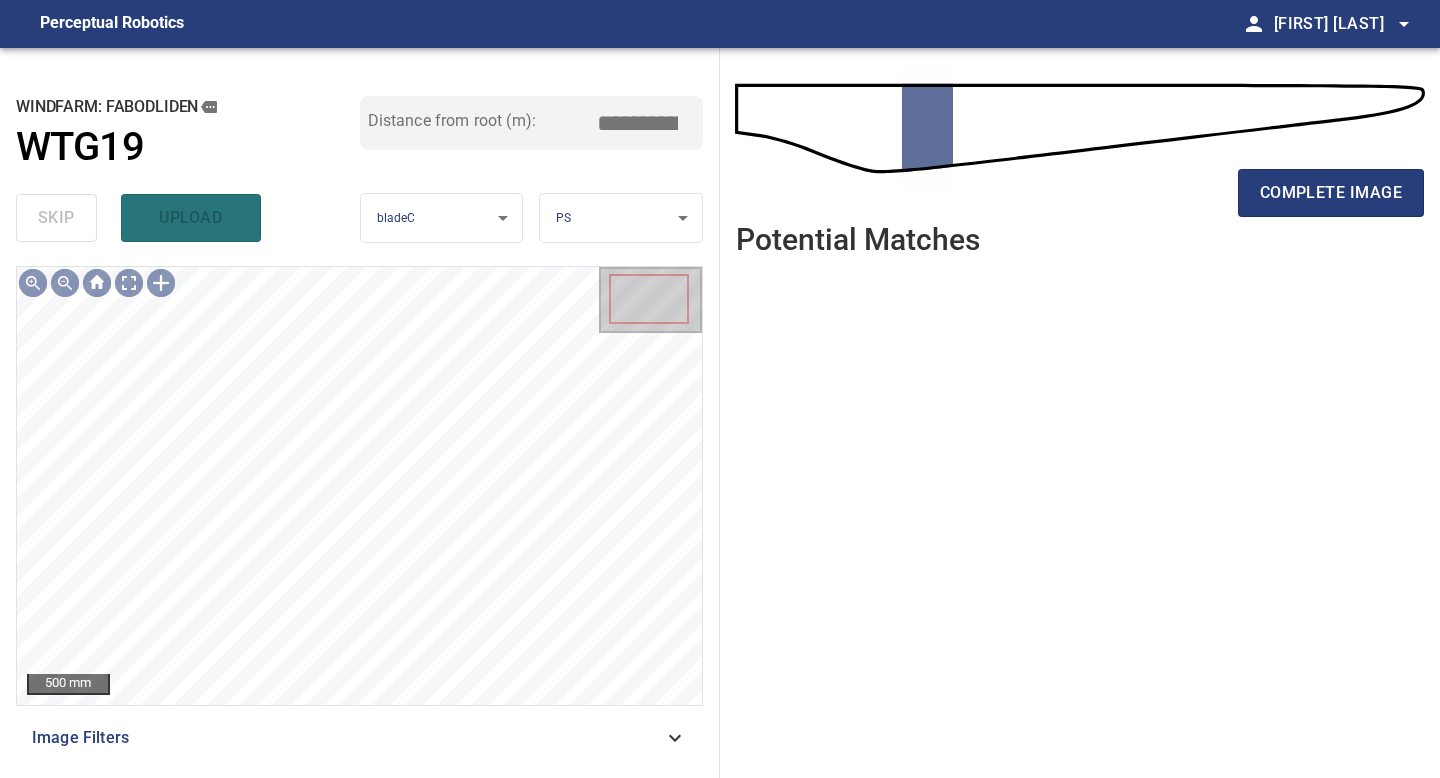 click on "complete image" at bounding box center (1331, 193) 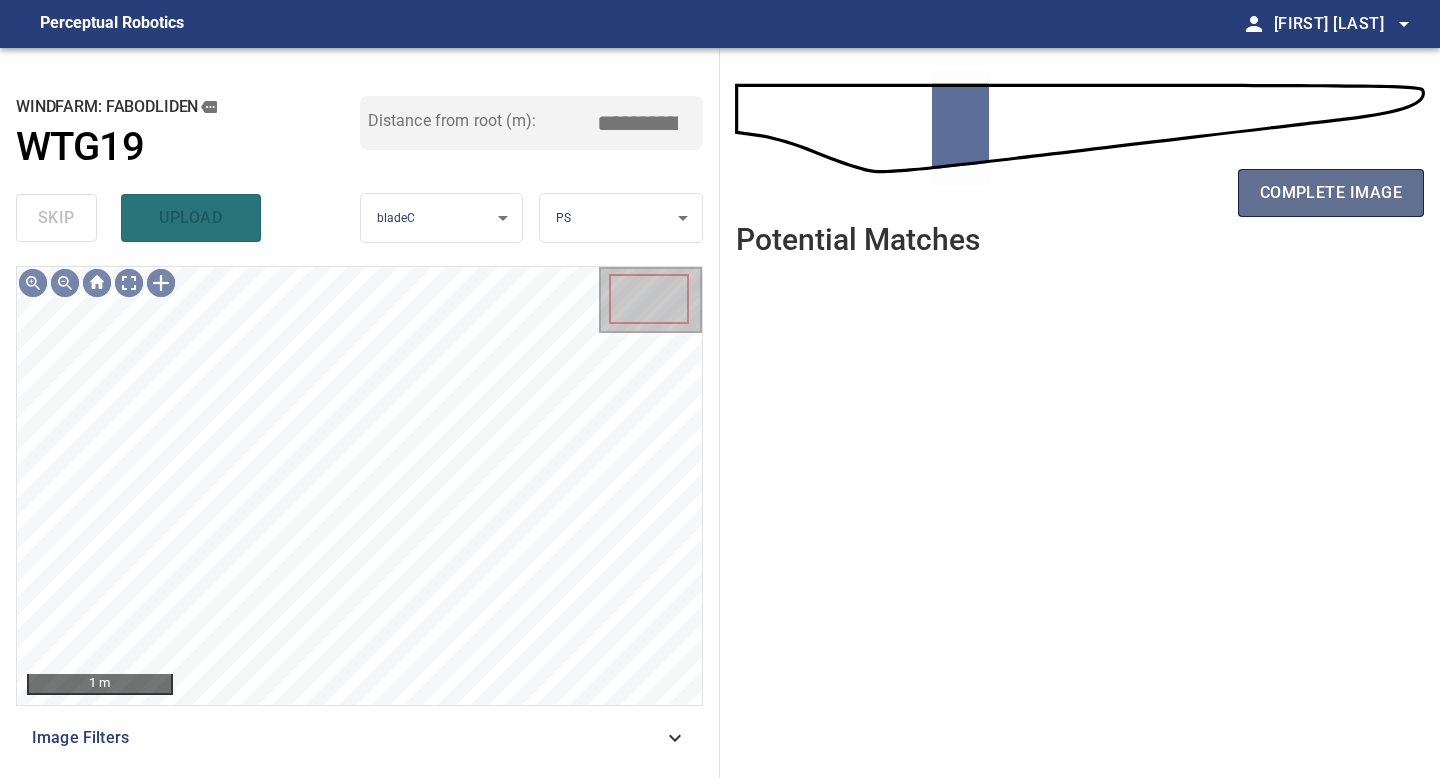 click on "complete image" at bounding box center (1331, 193) 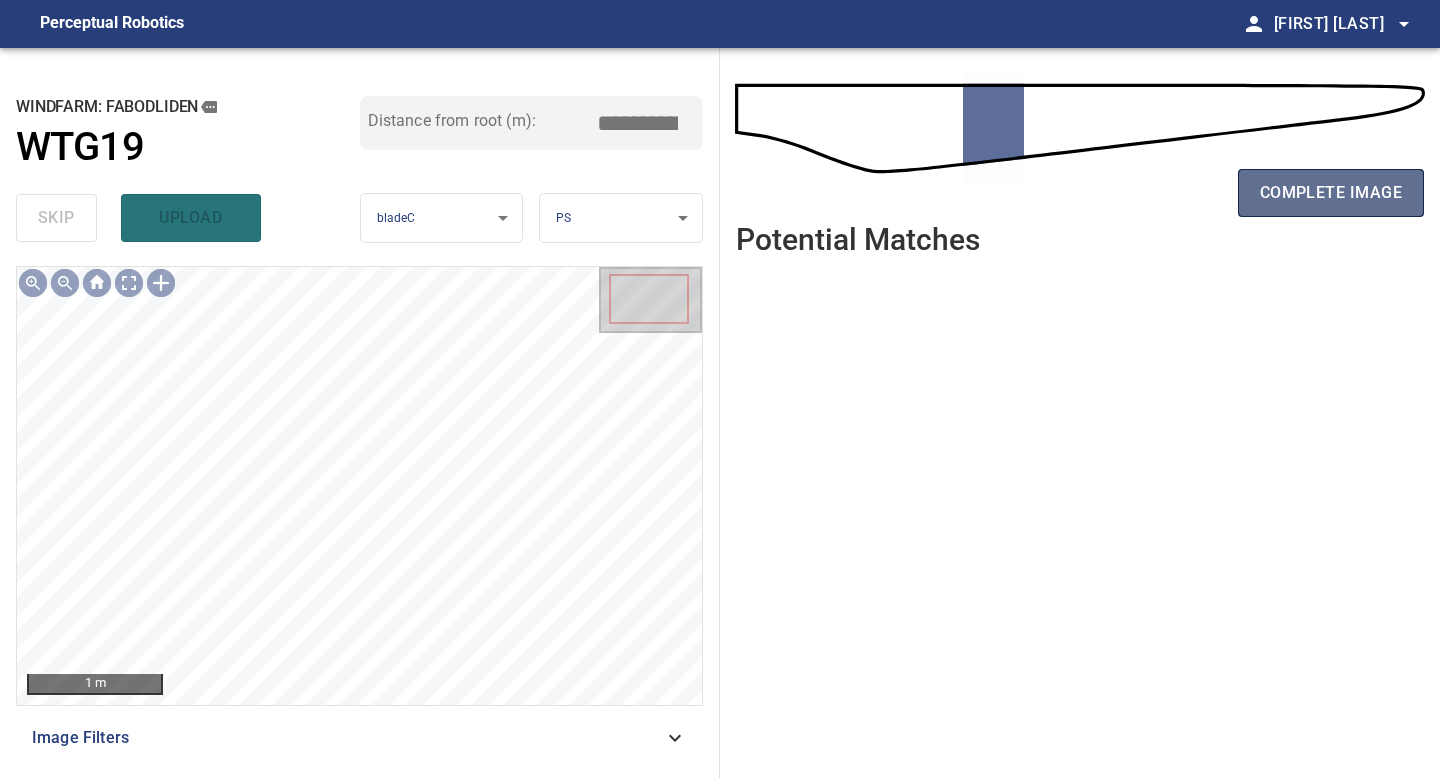 click on "complete image" at bounding box center (1331, 193) 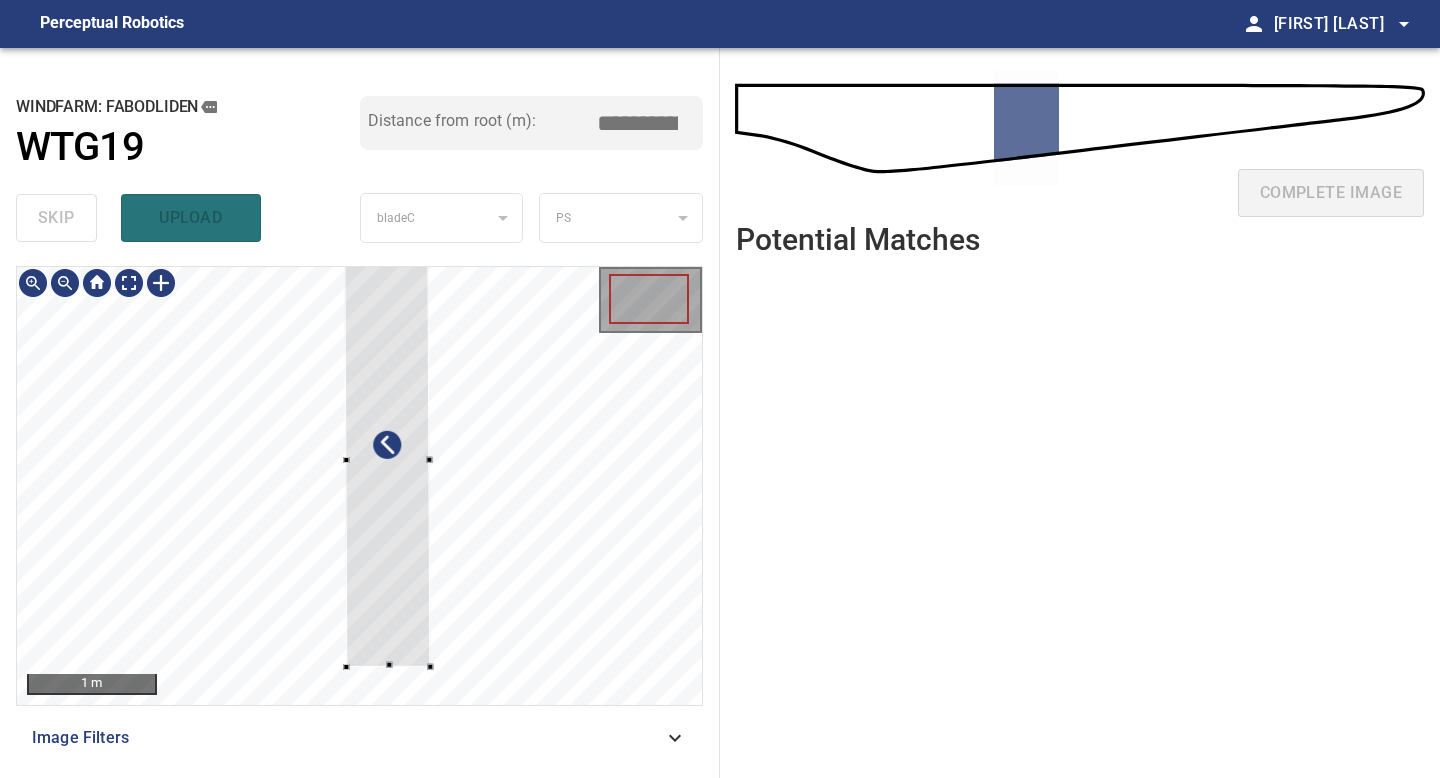 click at bounding box center [359, 486] 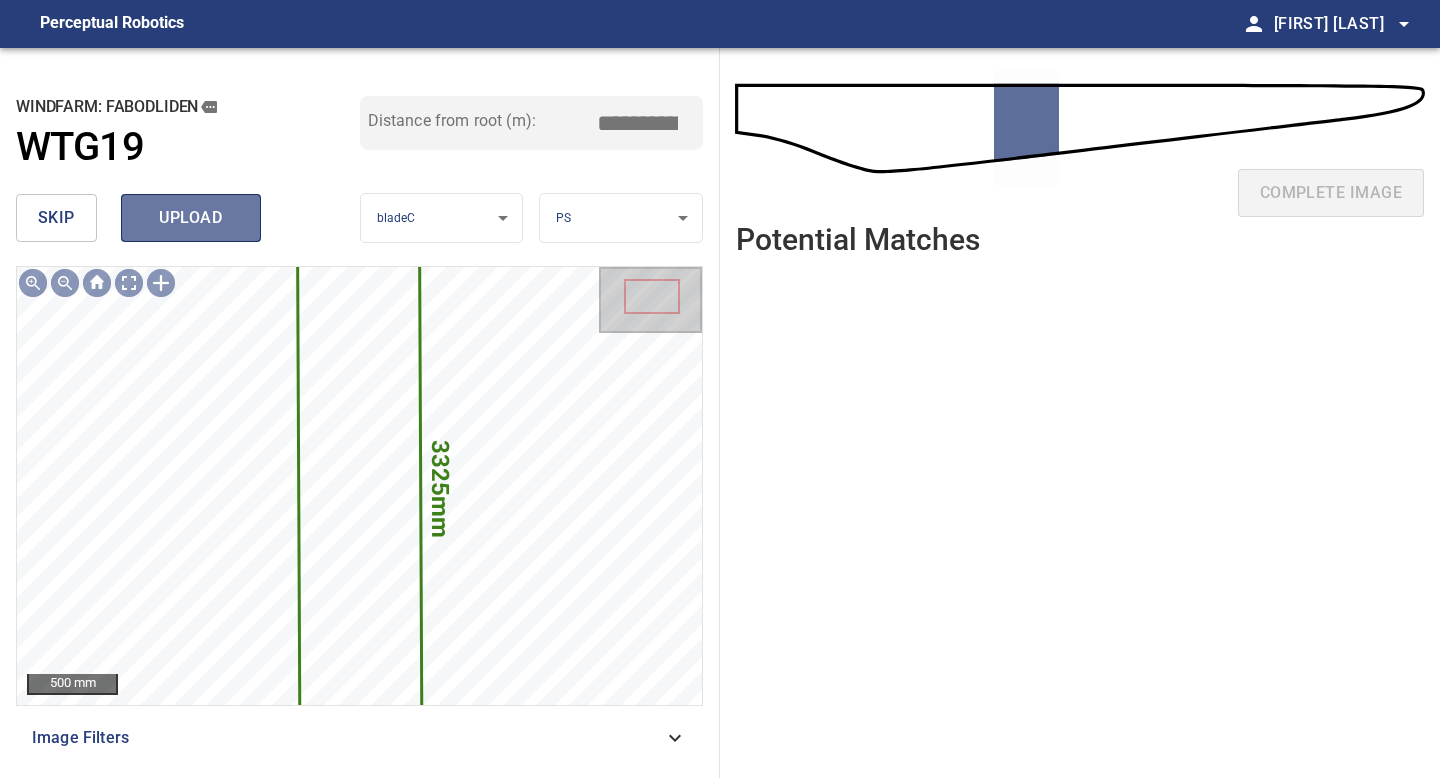 click on "upload" at bounding box center [191, 218] 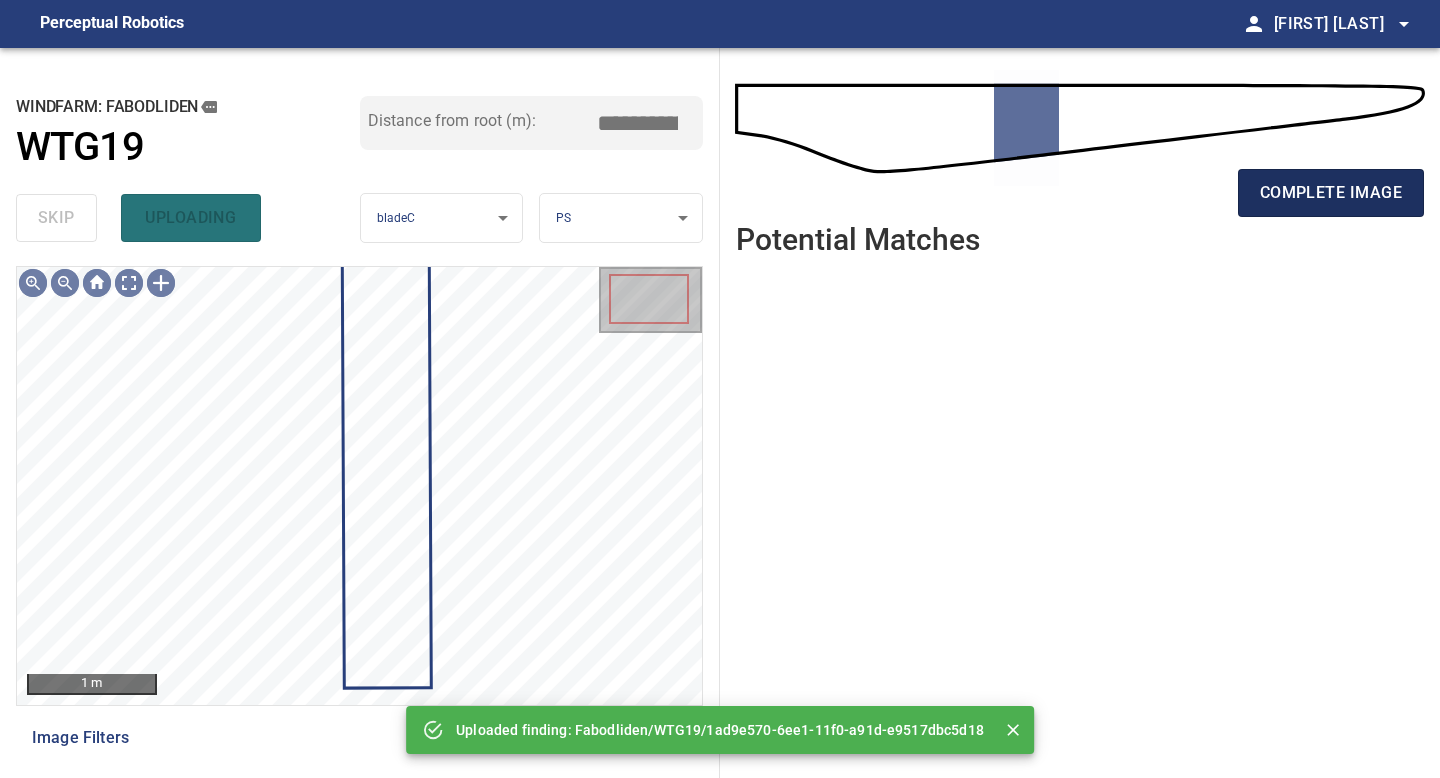 click on "complete image" at bounding box center [1331, 193] 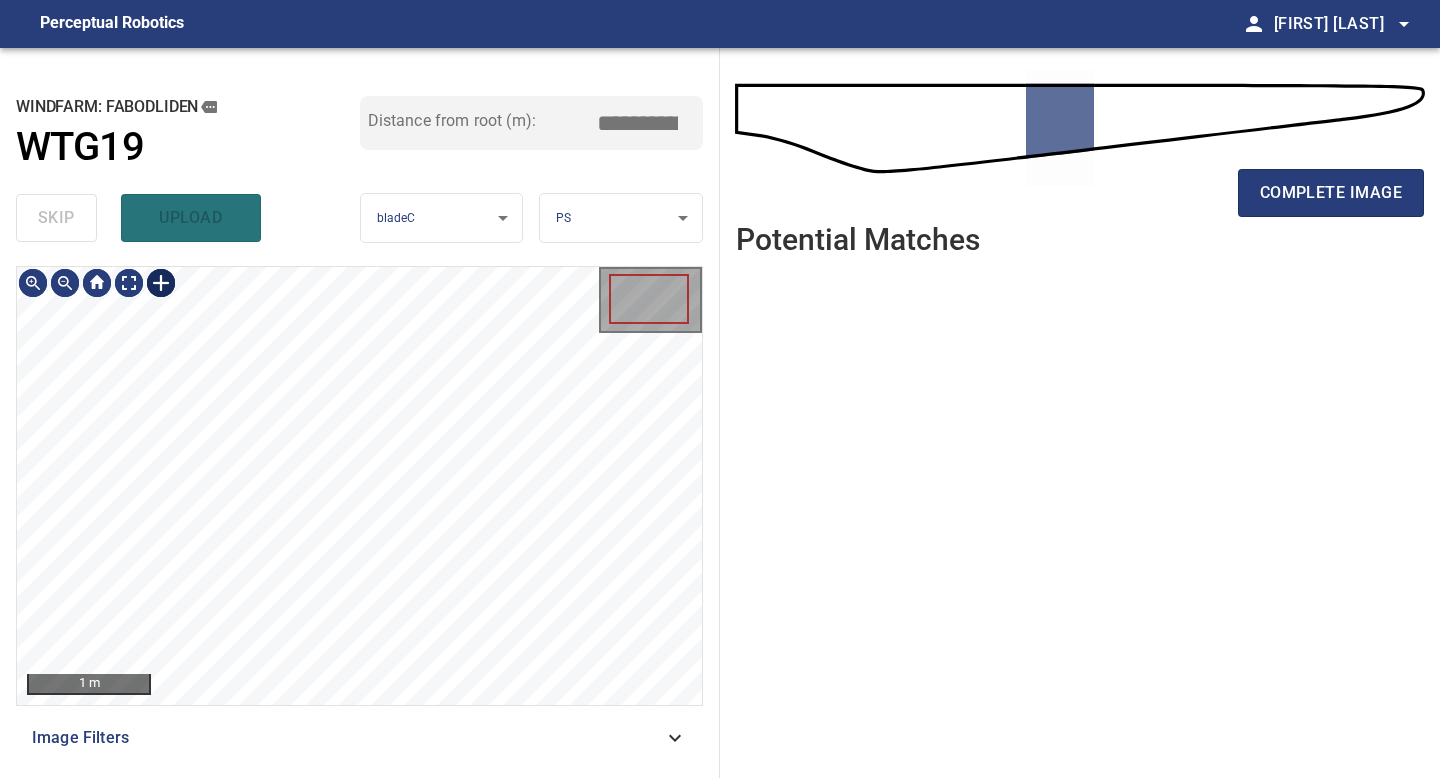 click at bounding box center [161, 283] 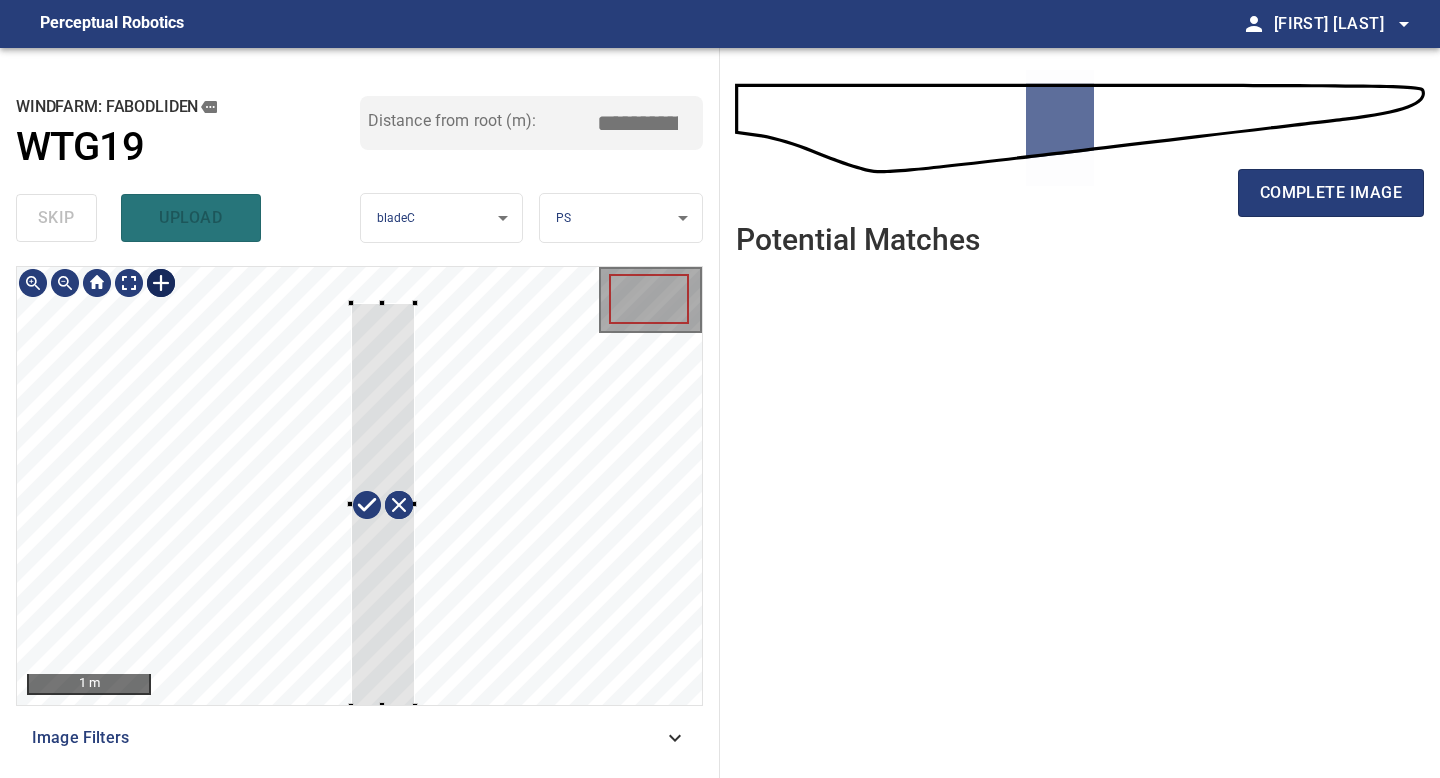 click on "1 m Image Filters" at bounding box center [359, 514] 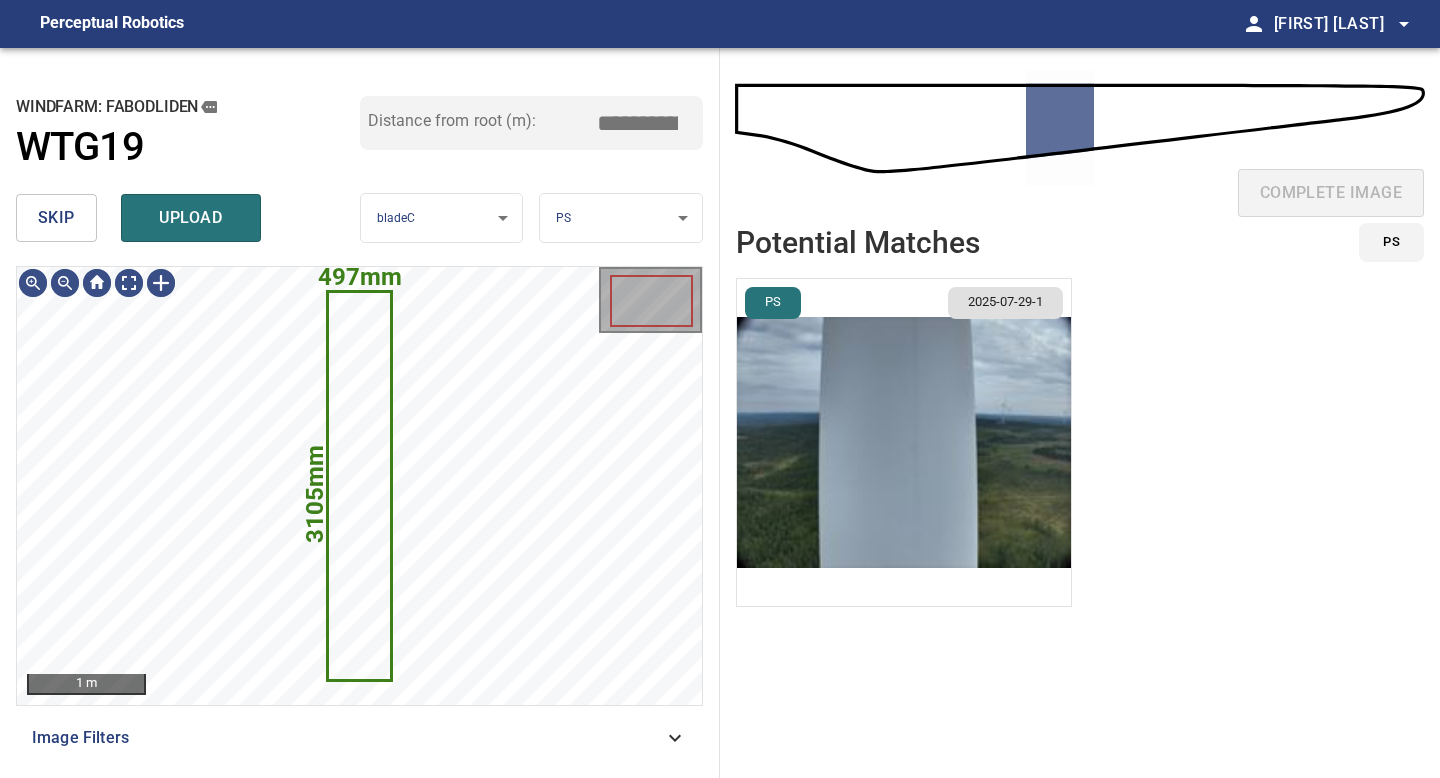 click at bounding box center [904, 442] 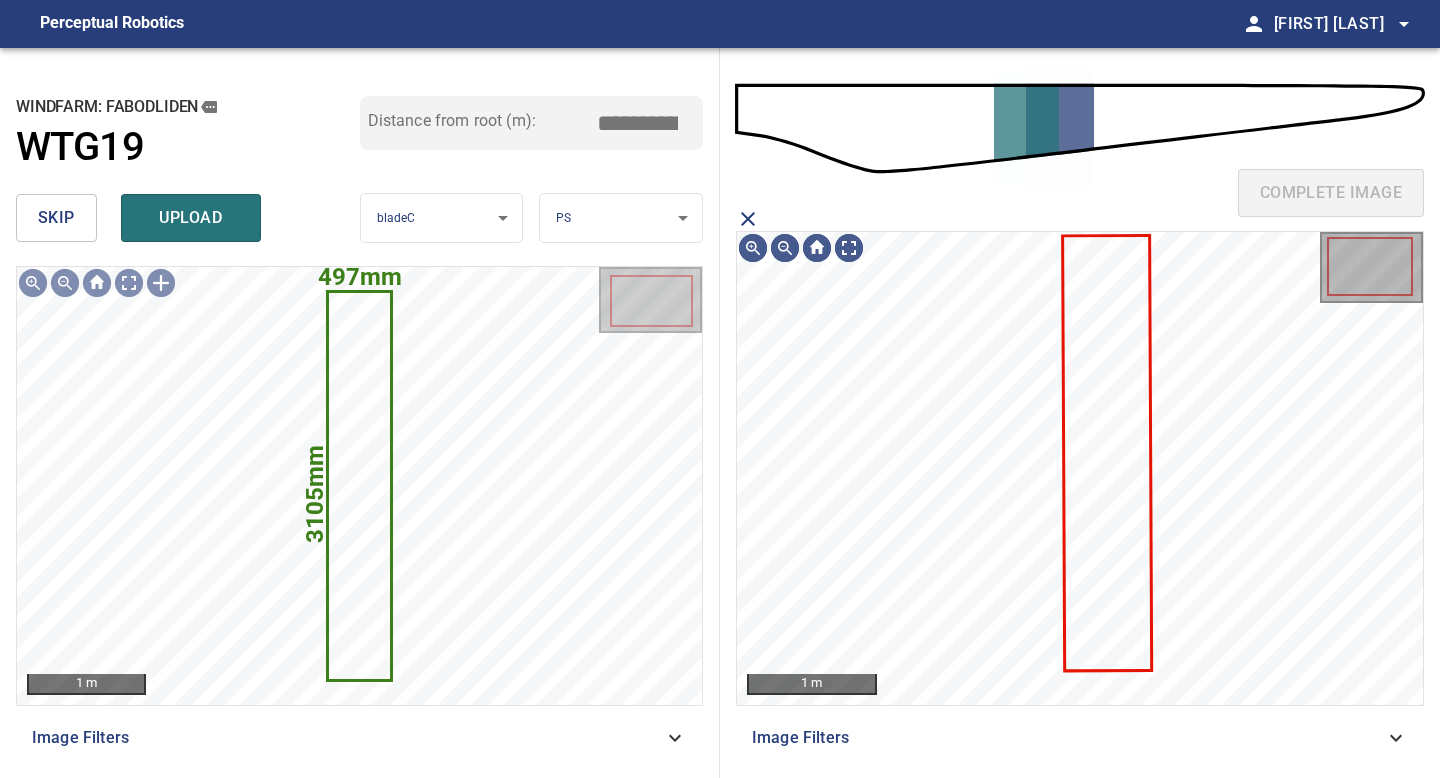 click 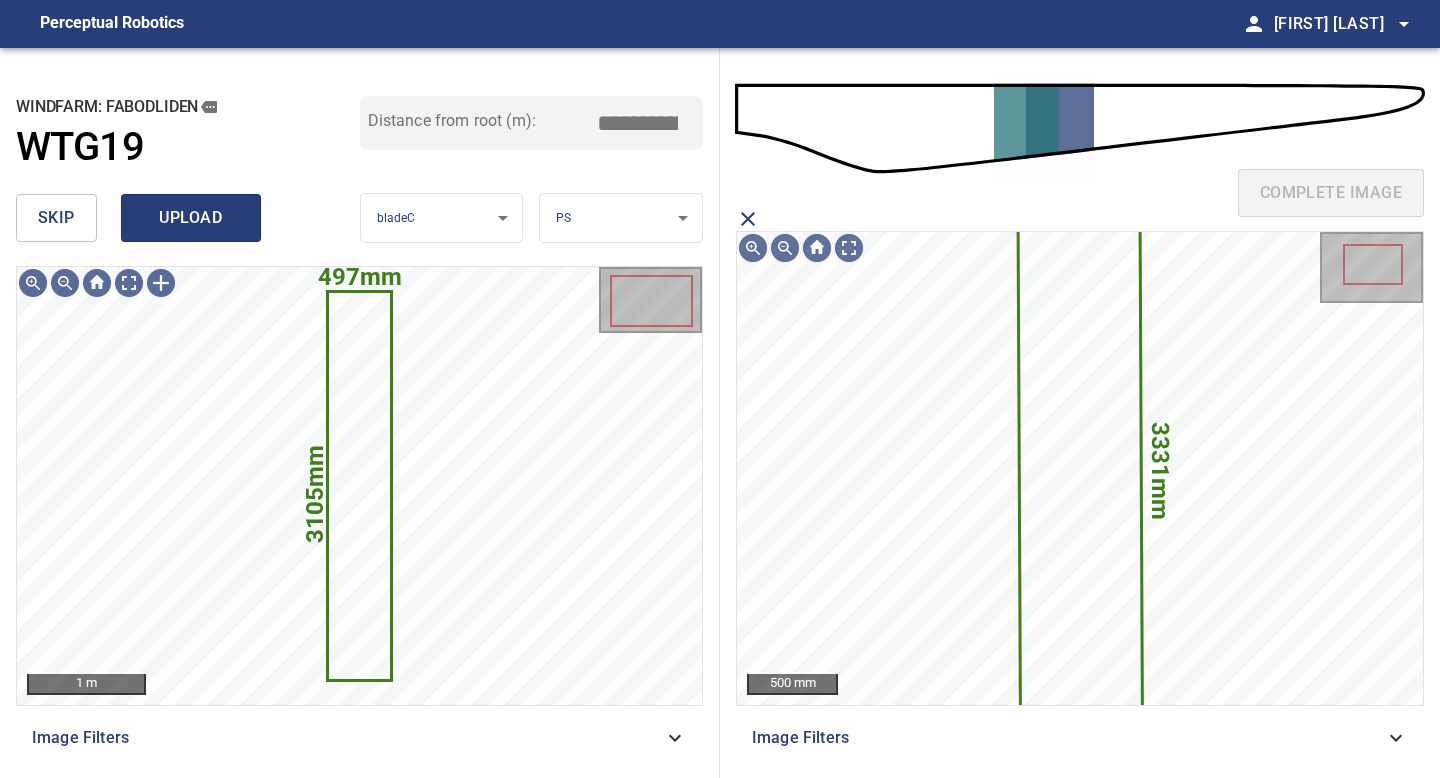 click on "upload" at bounding box center (191, 218) 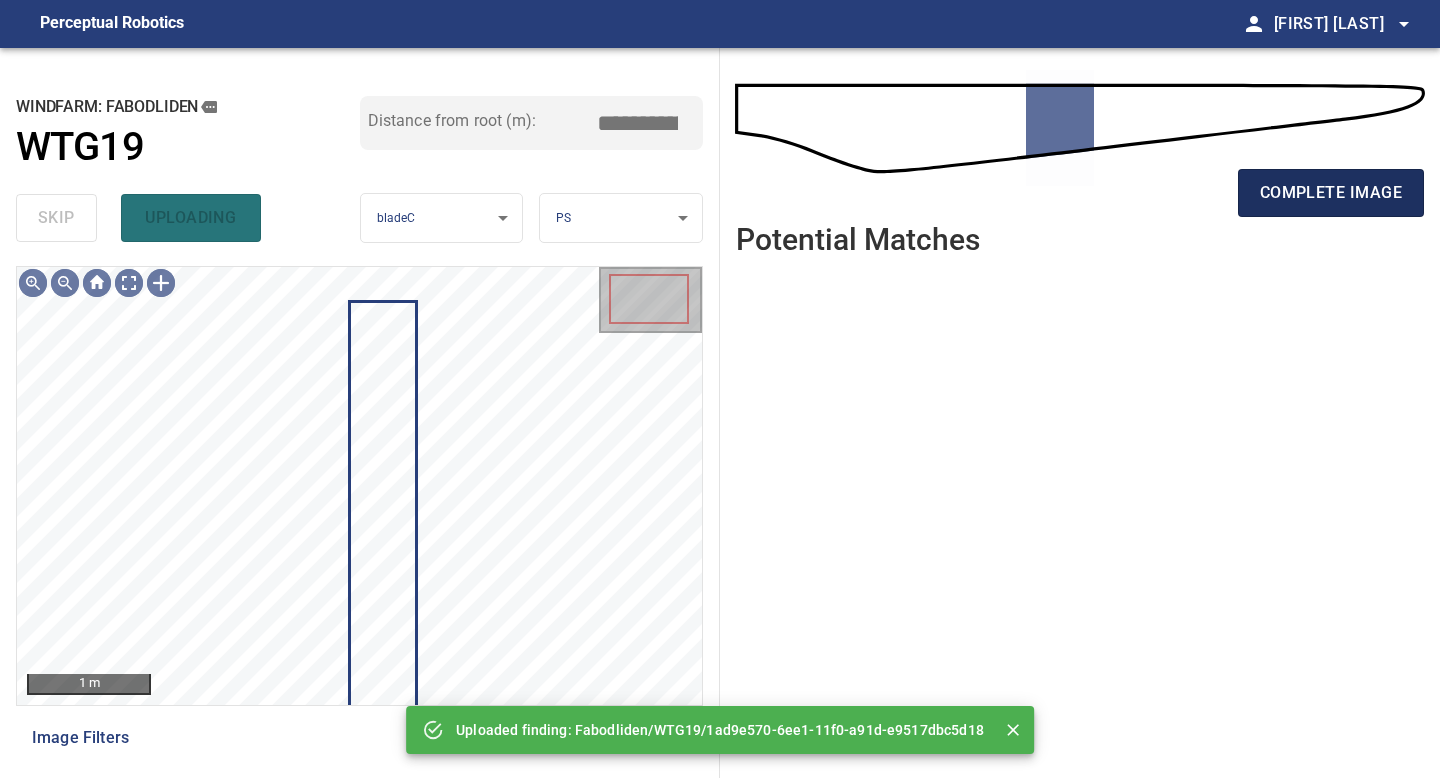 click on "complete image" at bounding box center [1331, 193] 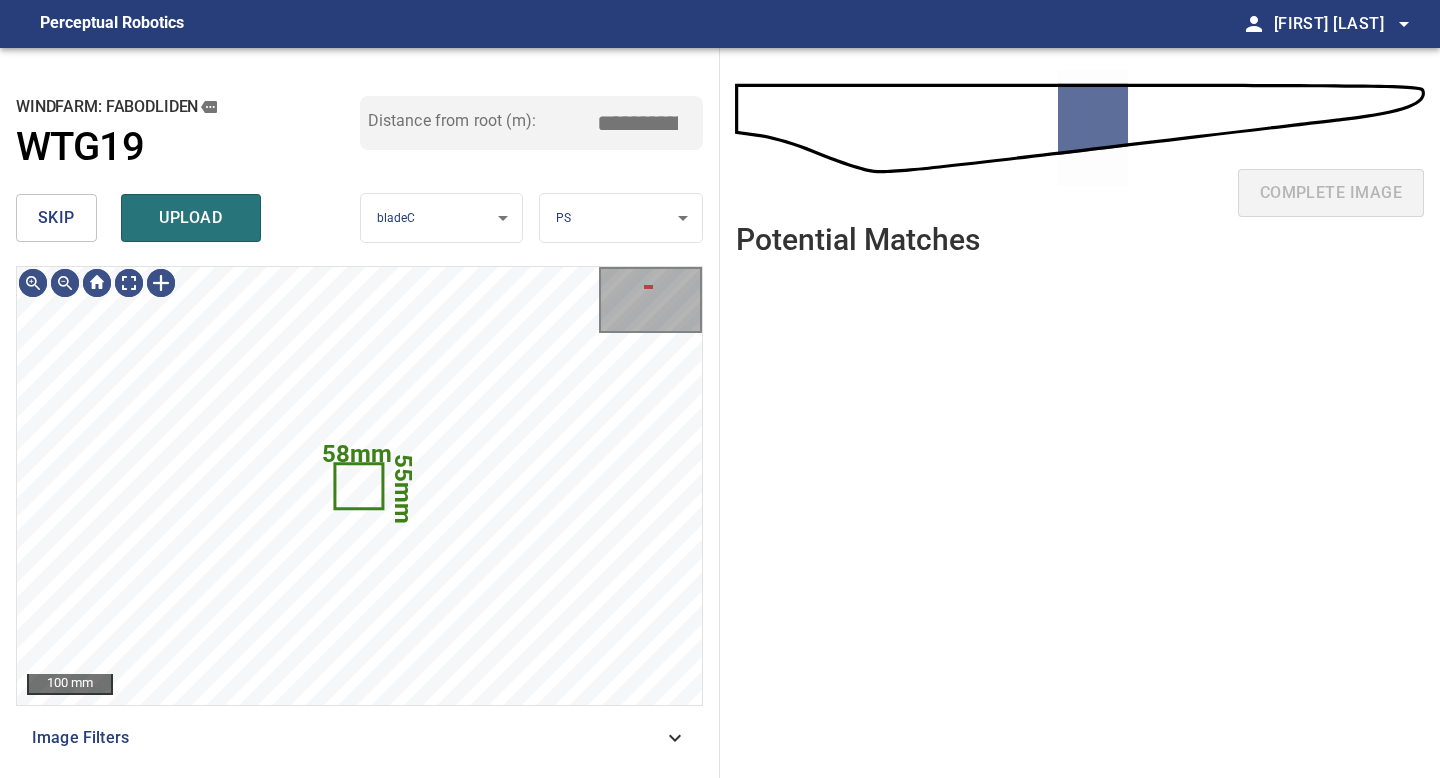 click on "skip" at bounding box center (56, 218) 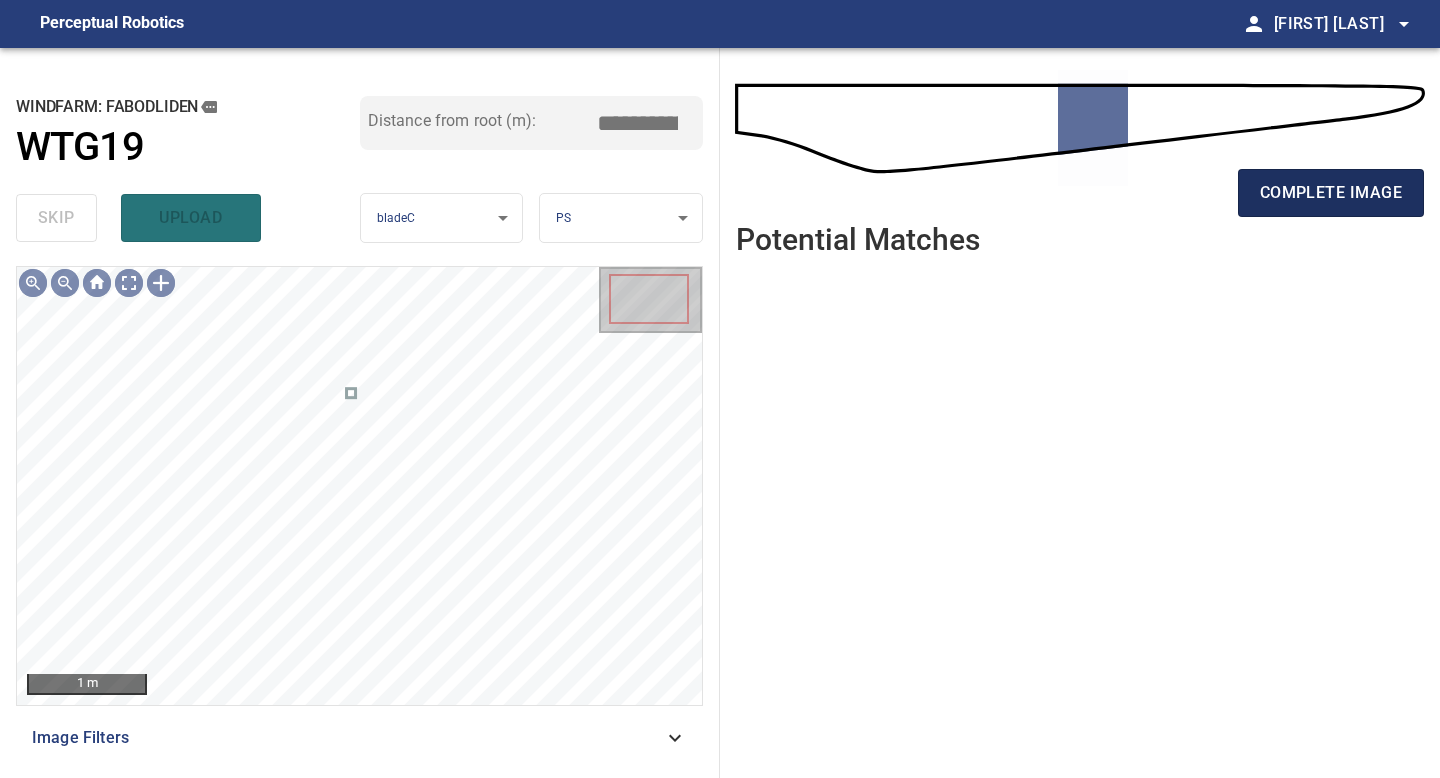 click on "complete image" at bounding box center (1331, 193) 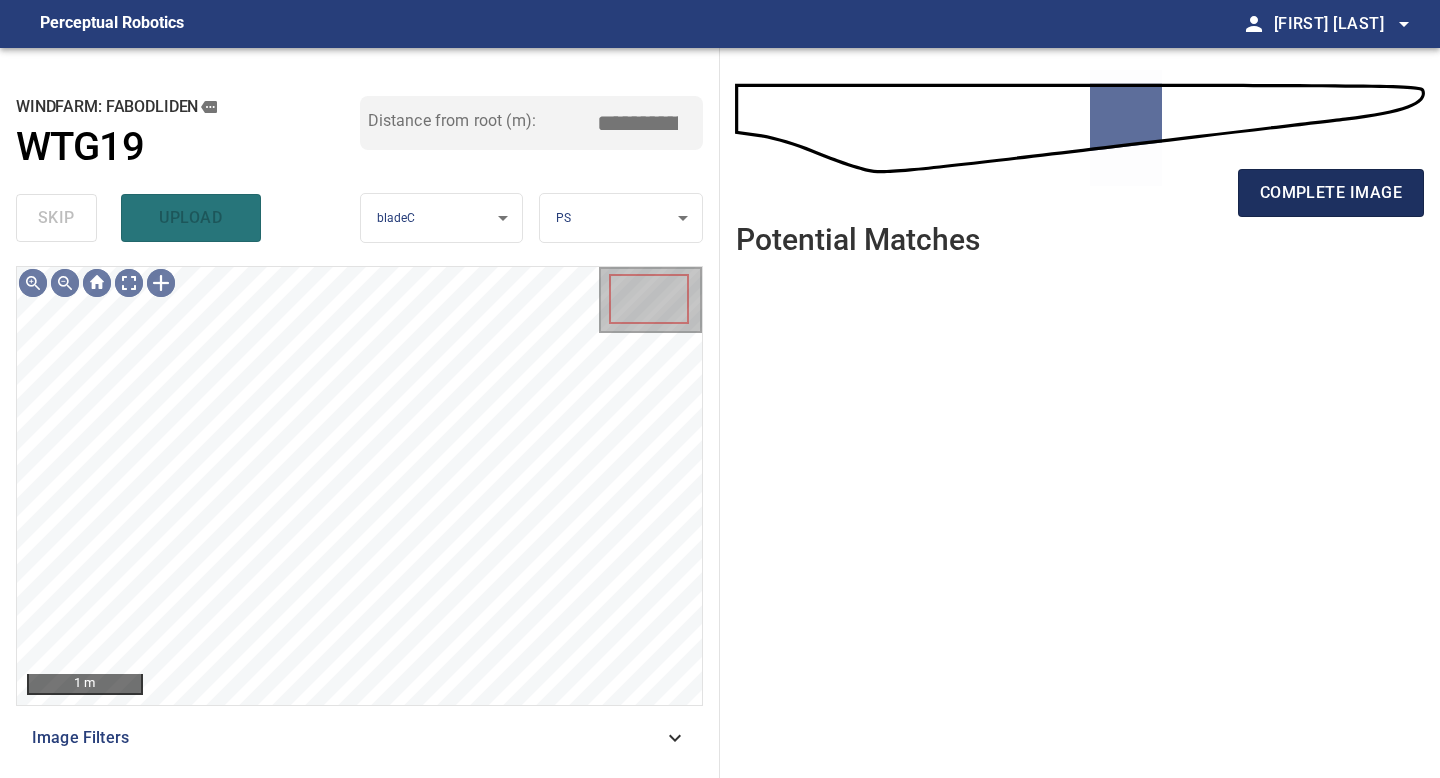 click on "complete image" at bounding box center (1331, 193) 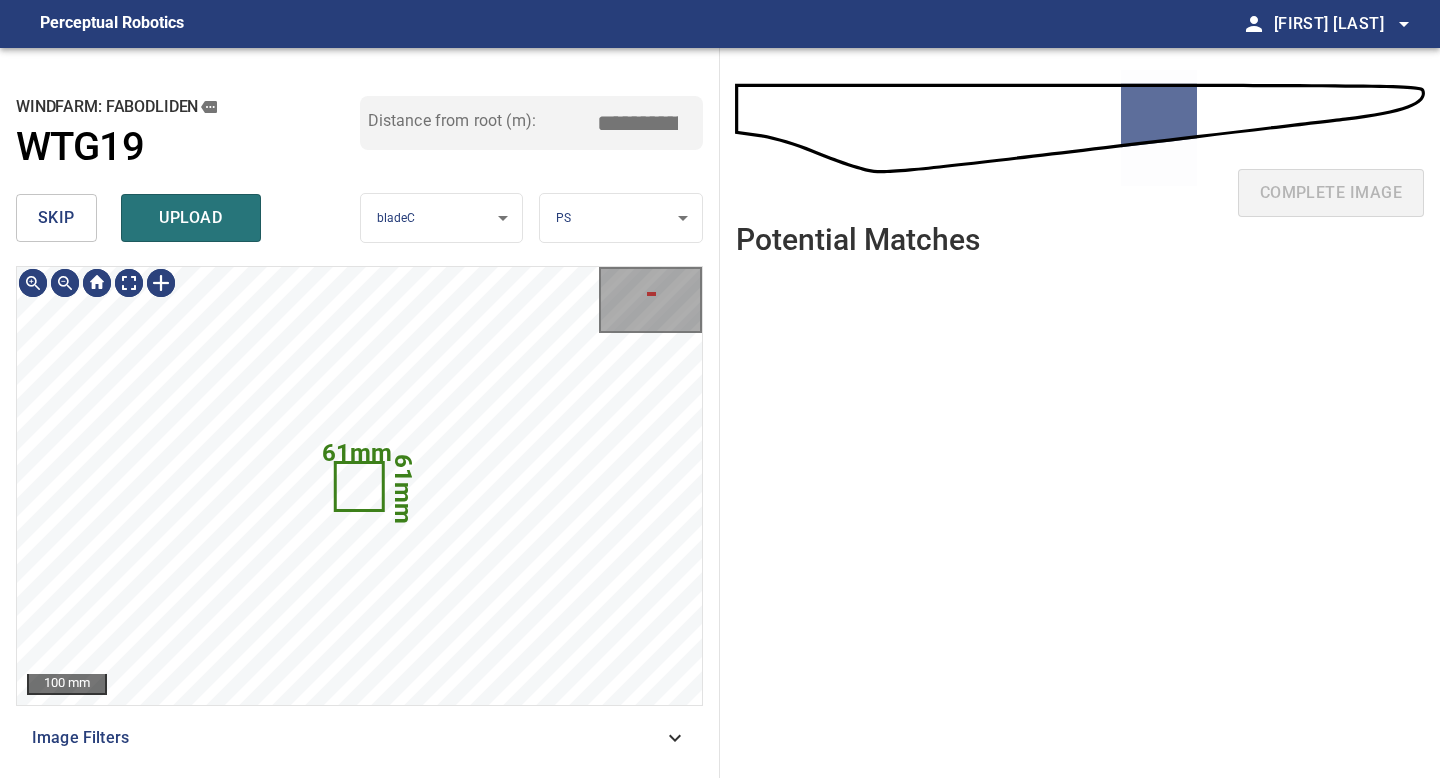 click on "skip" at bounding box center [56, 218] 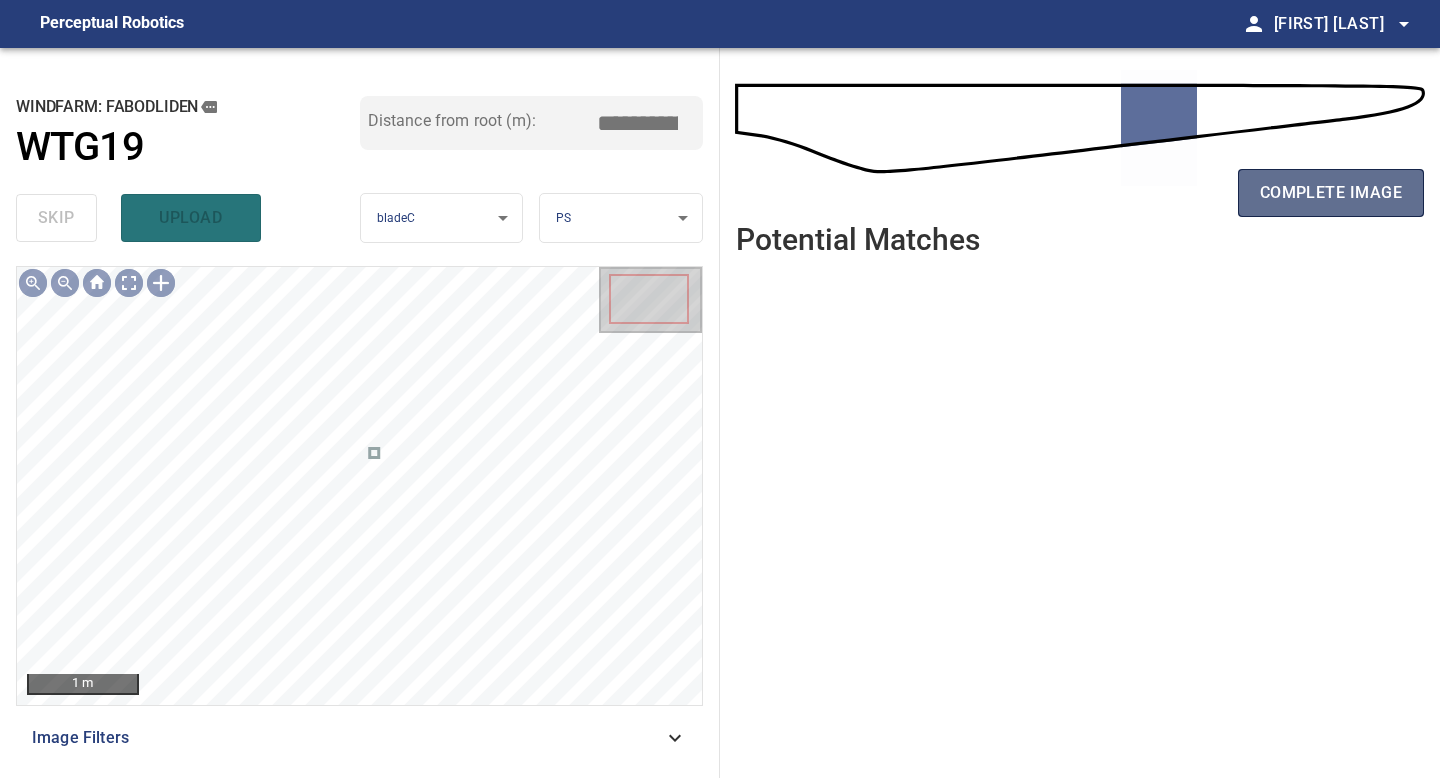 click on "complete image" at bounding box center (1331, 193) 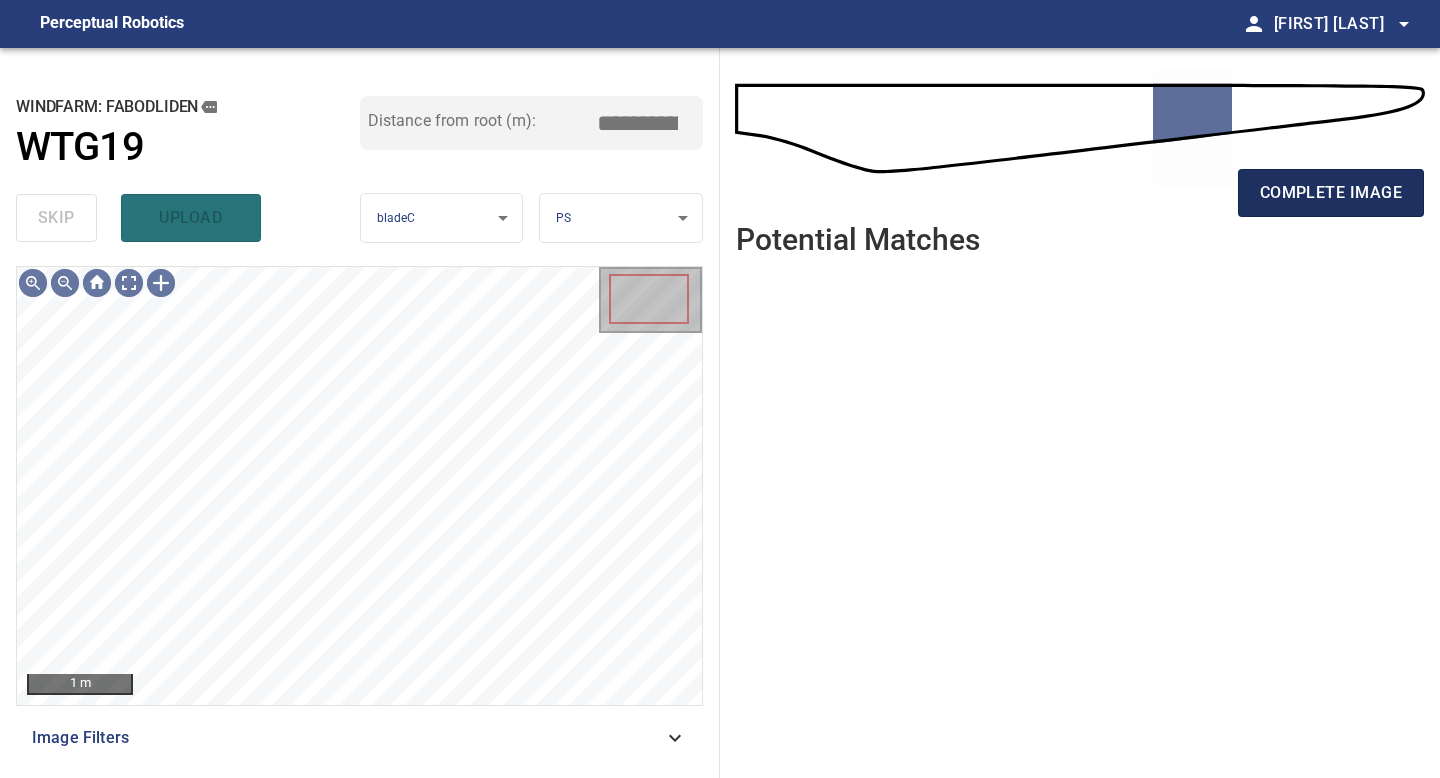 click on "complete image" at bounding box center [1331, 193] 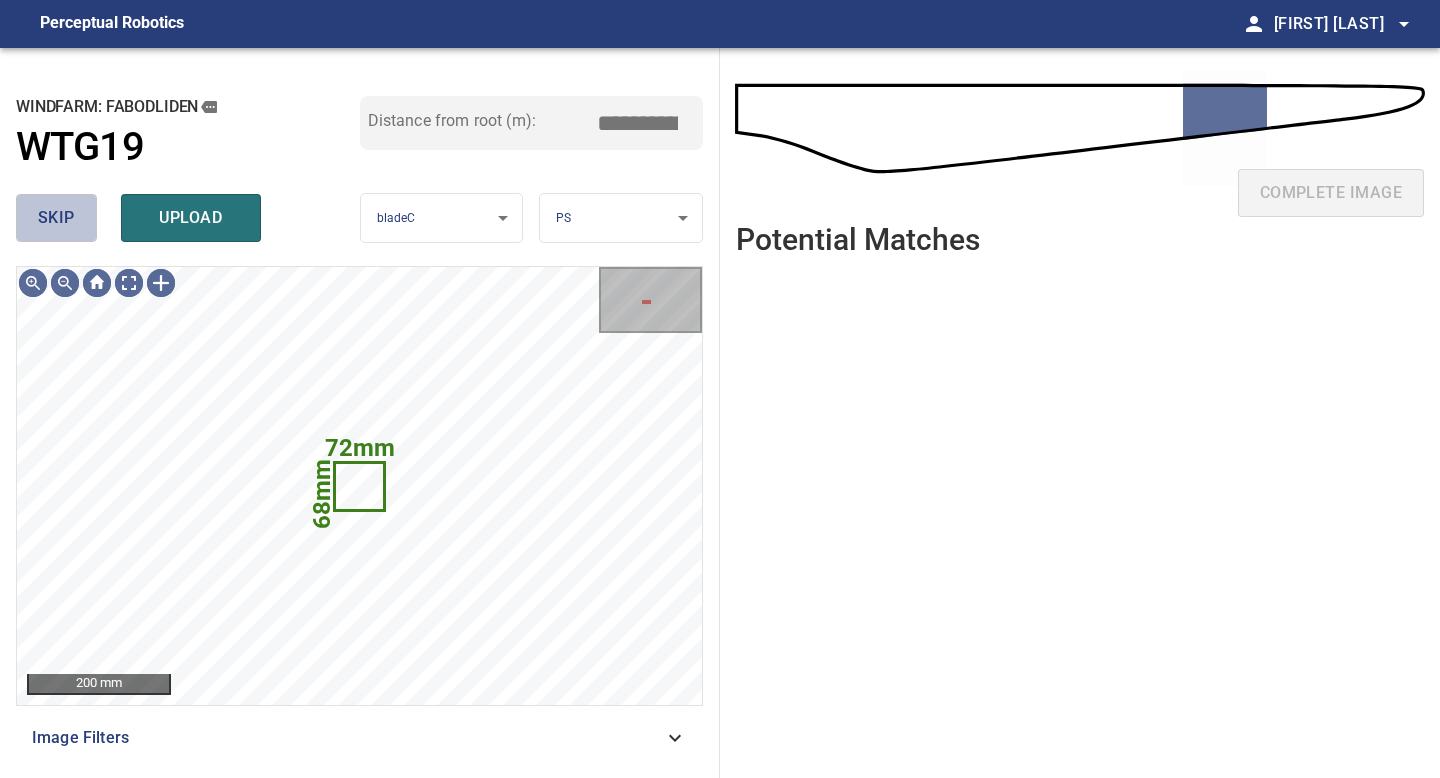 click on "skip" at bounding box center (56, 218) 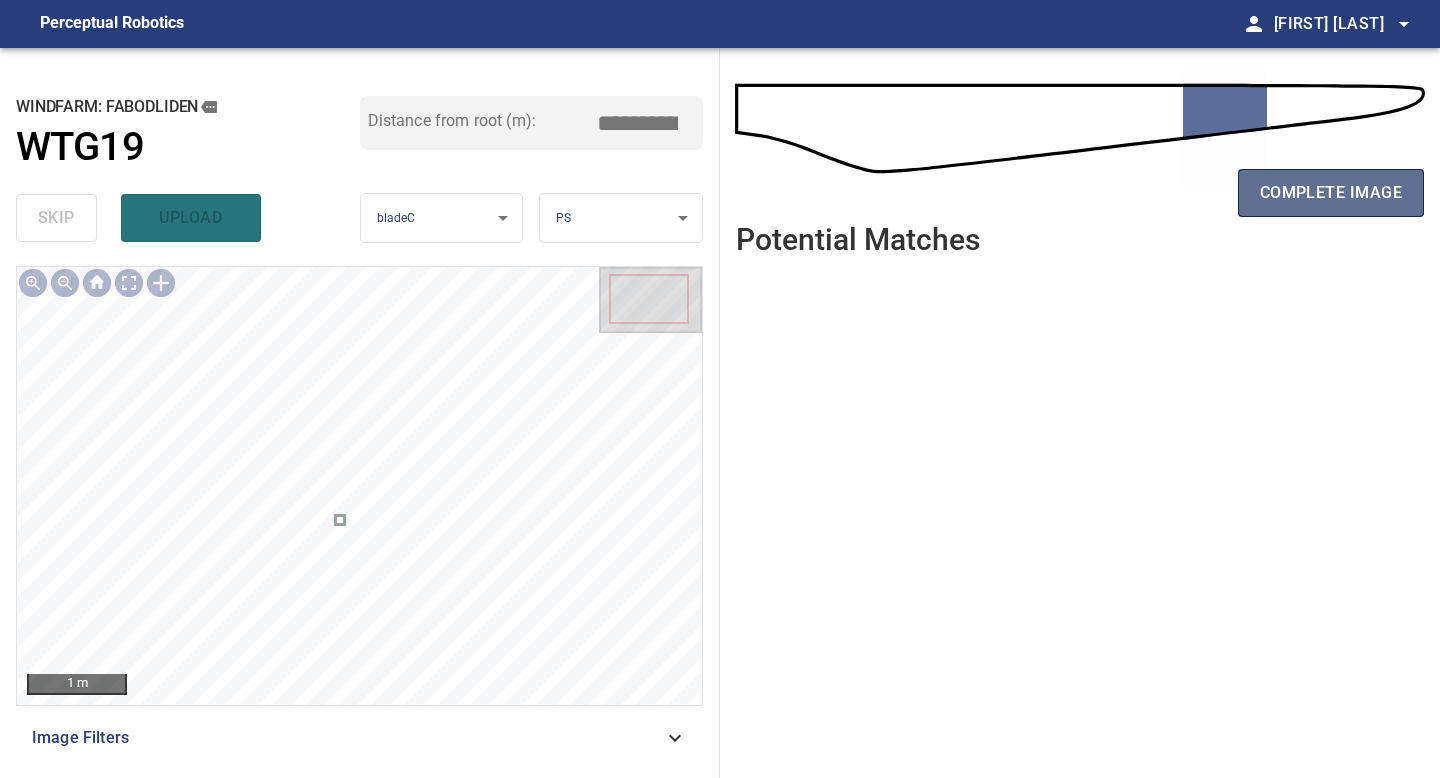 click on "complete image" at bounding box center (1331, 193) 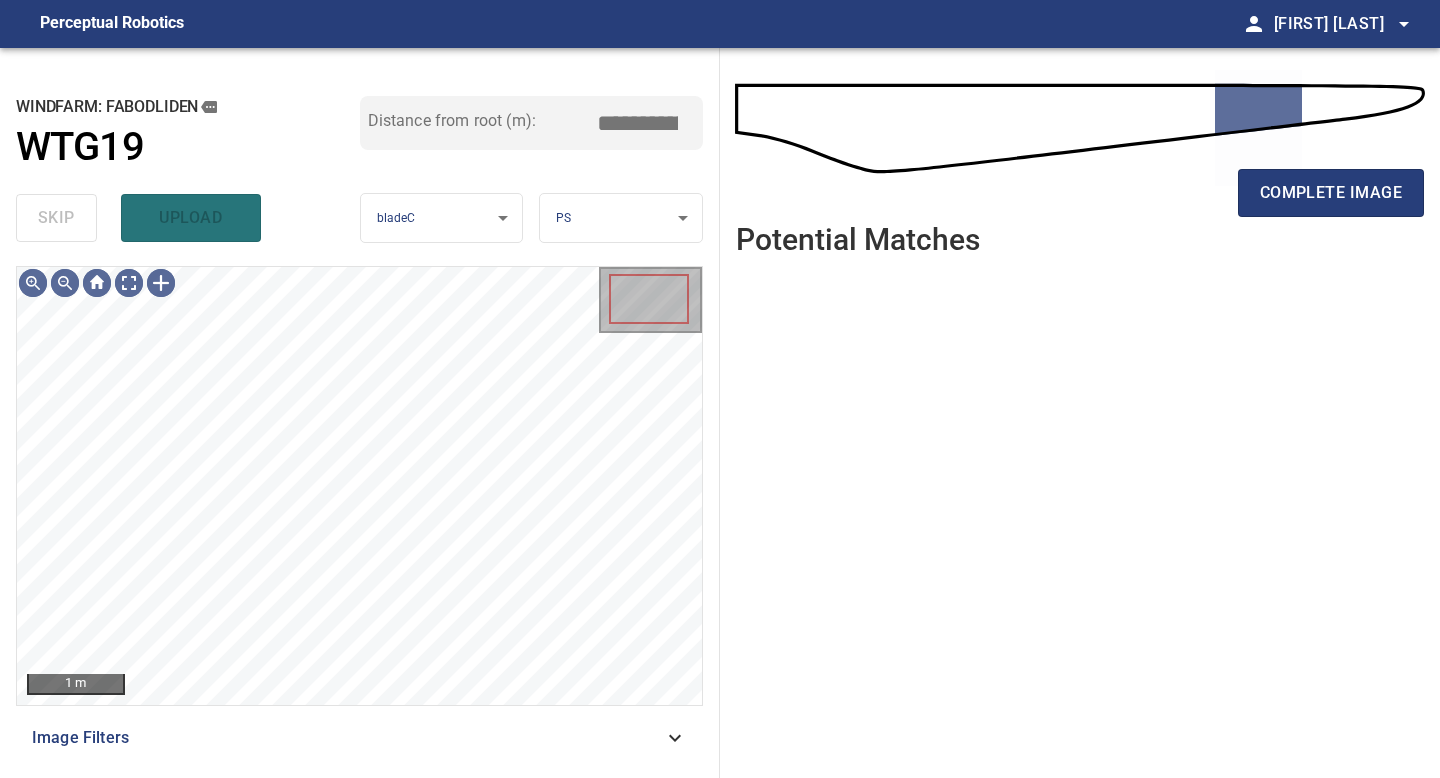 click on "complete image" at bounding box center [1331, 193] 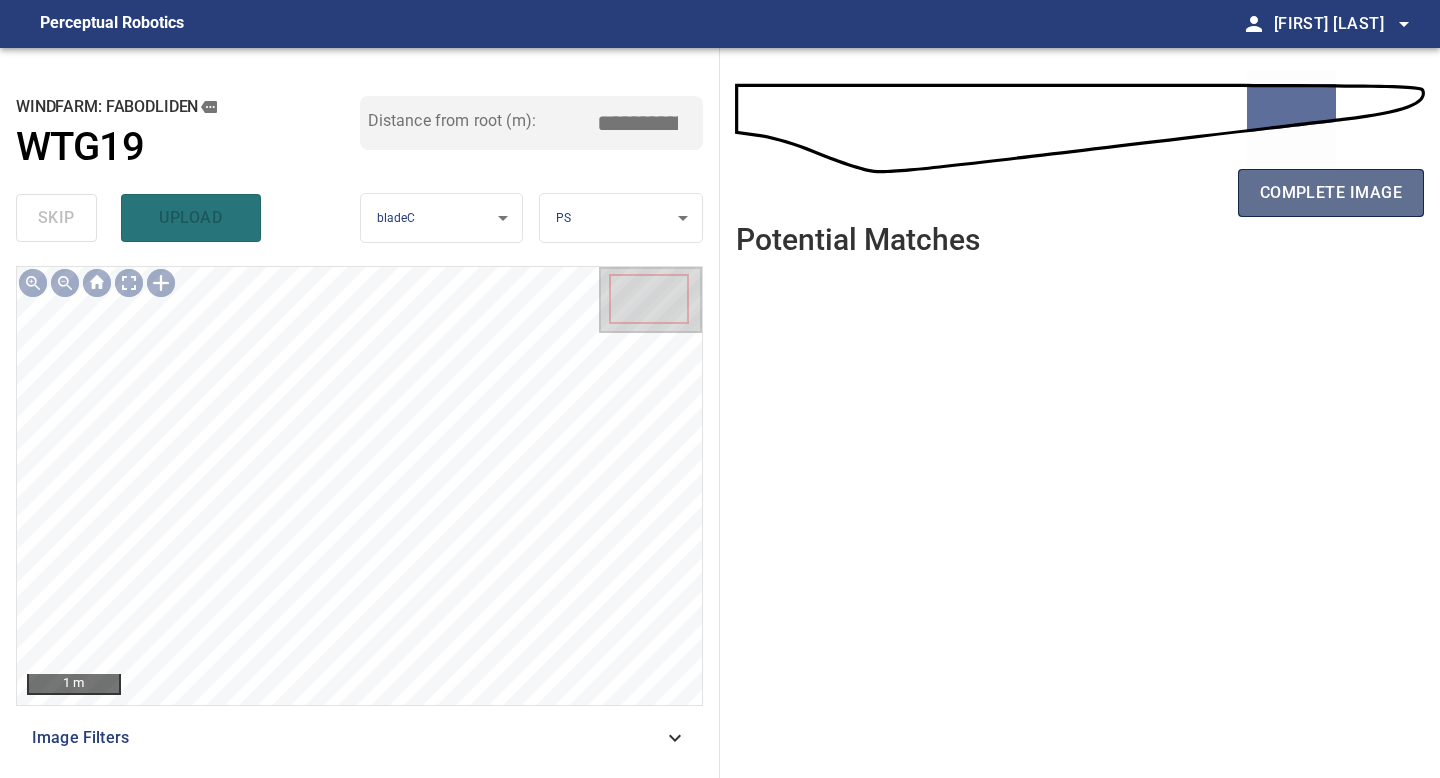click on "complete image" at bounding box center (1331, 193) 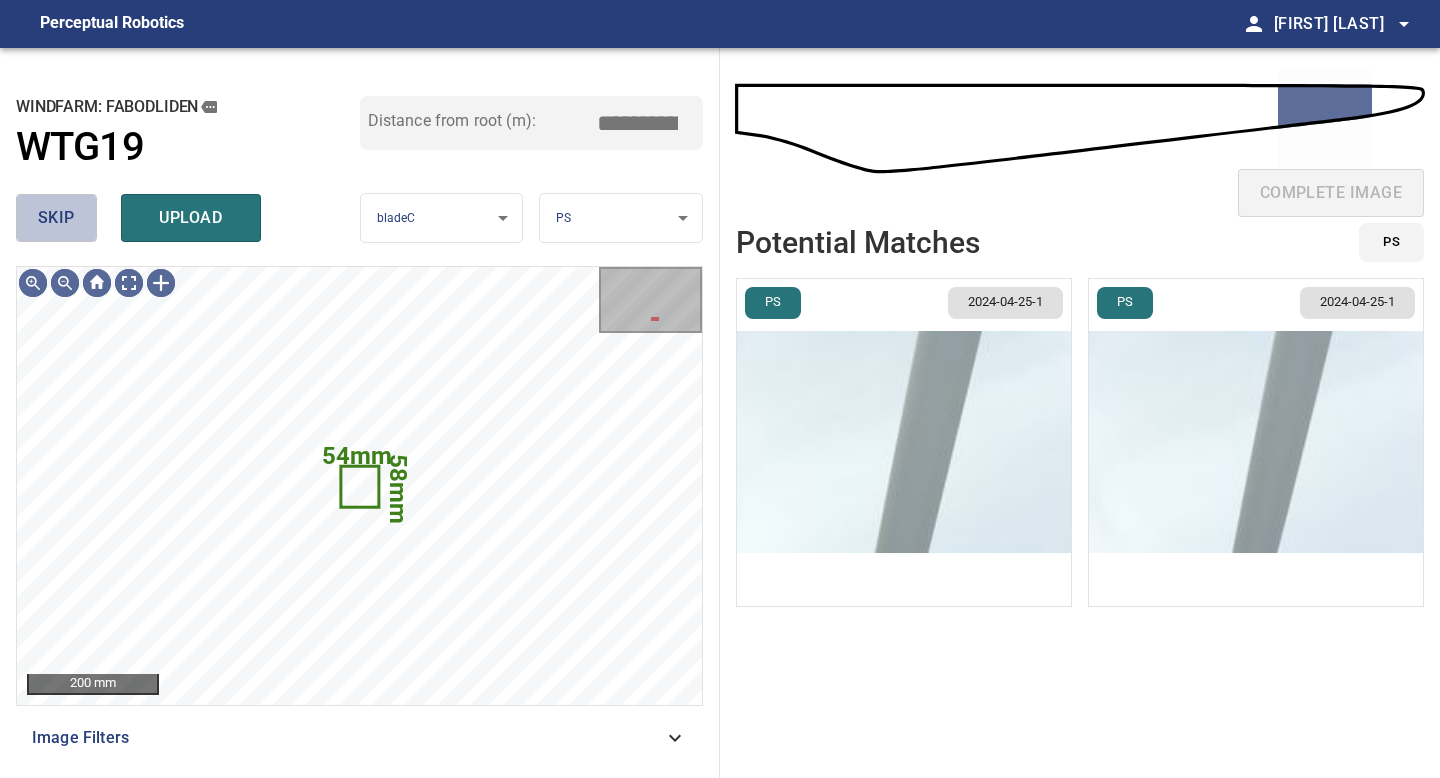 click on "skip" at bounding box center (56, 218) 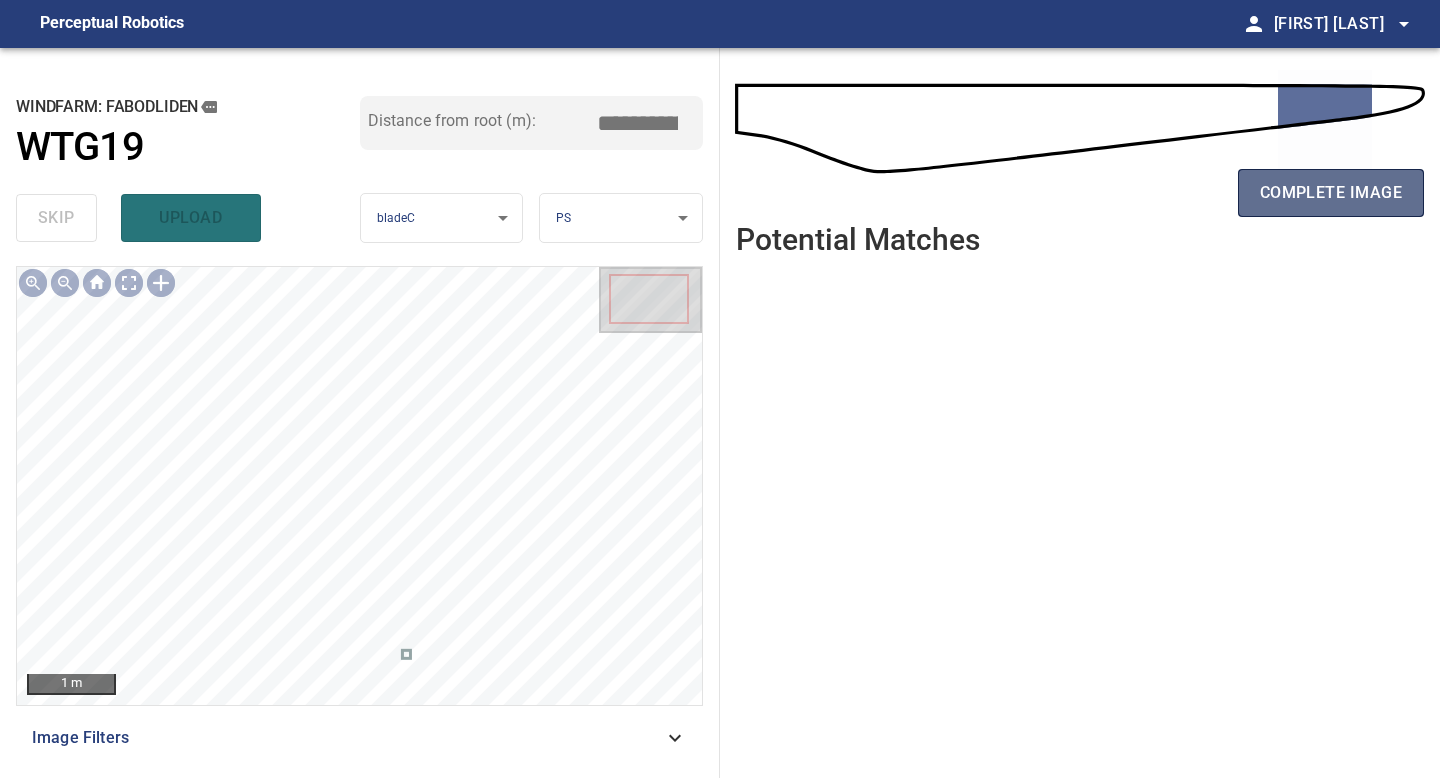 click on "complete image" at bounding box center (1331, 193) 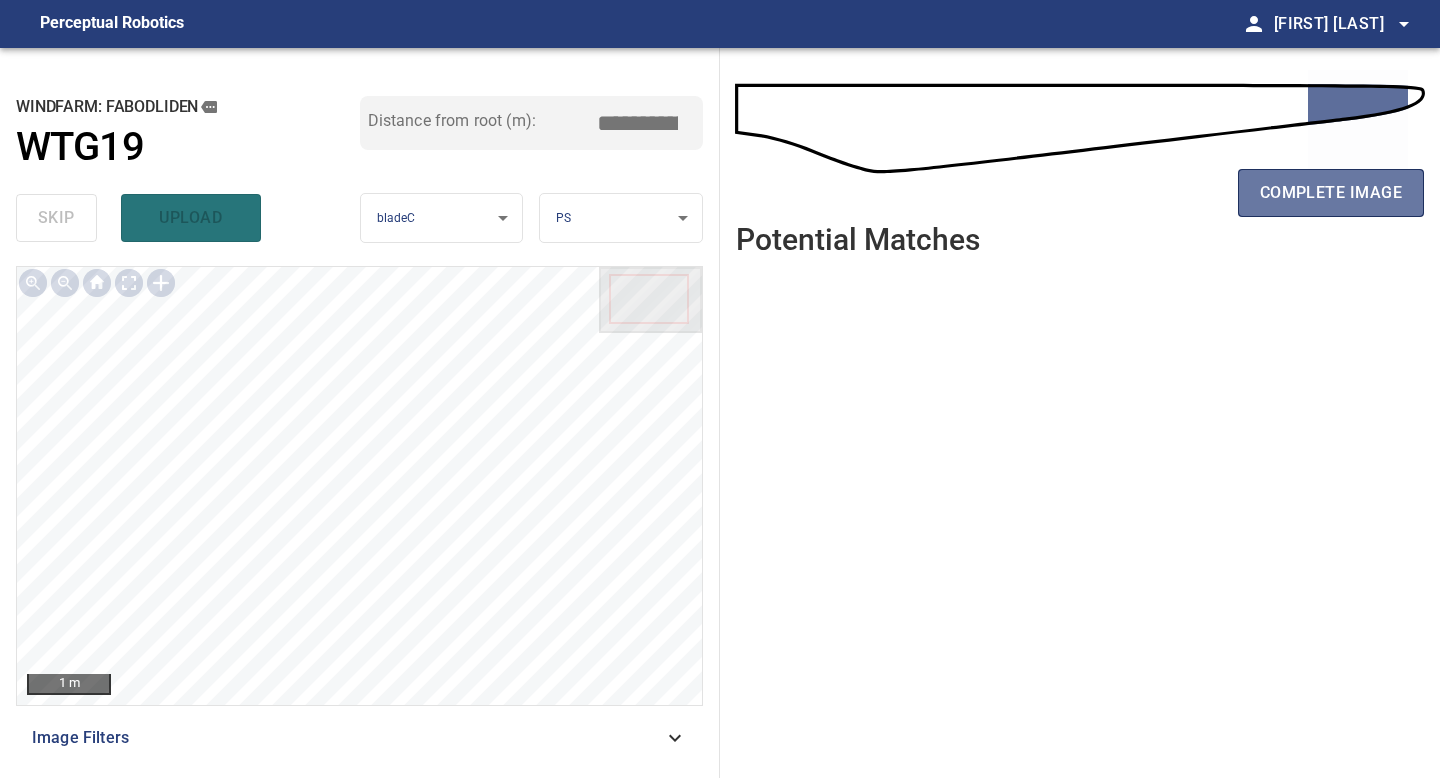 click on "complete image" at bounding box center (1331, 193) 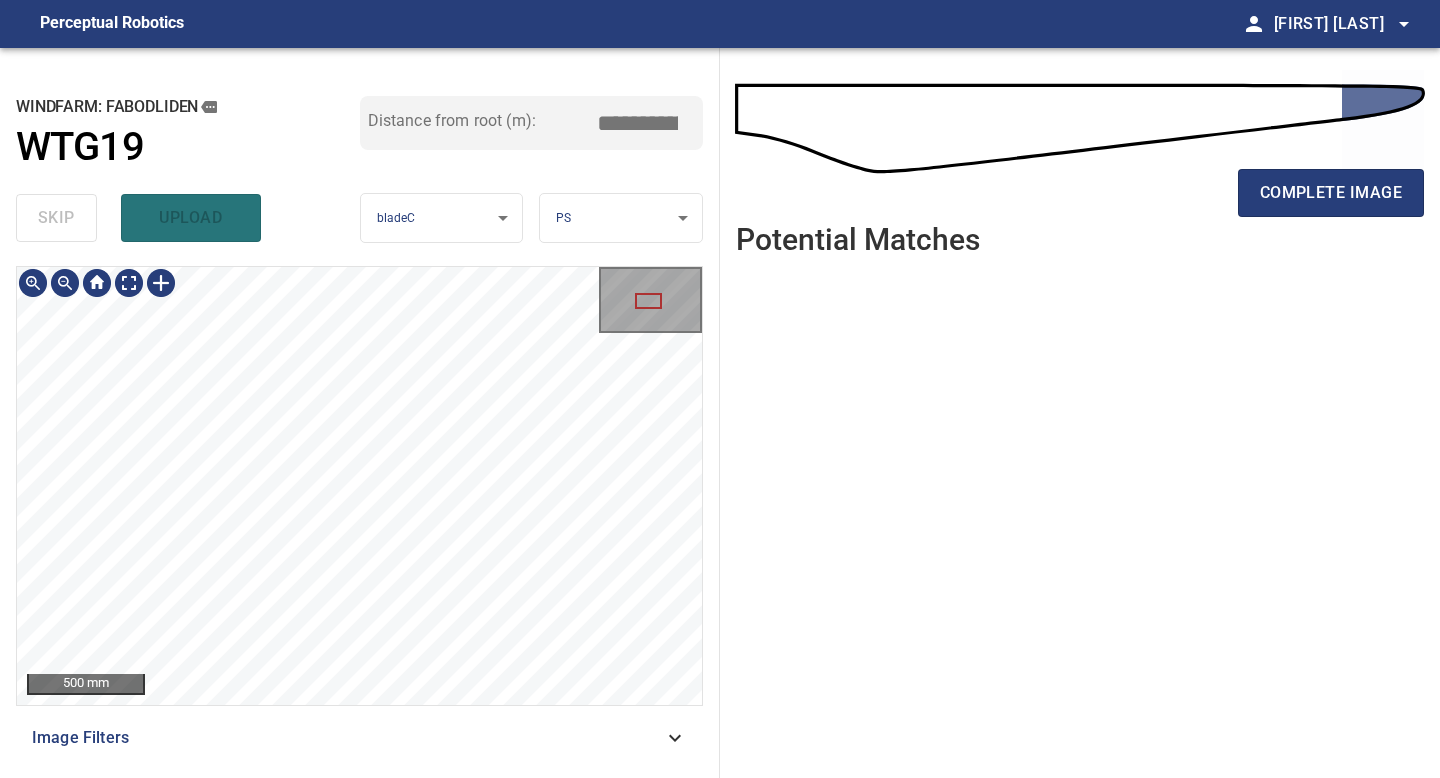 click on "**********" at bounding box center [360, 413] 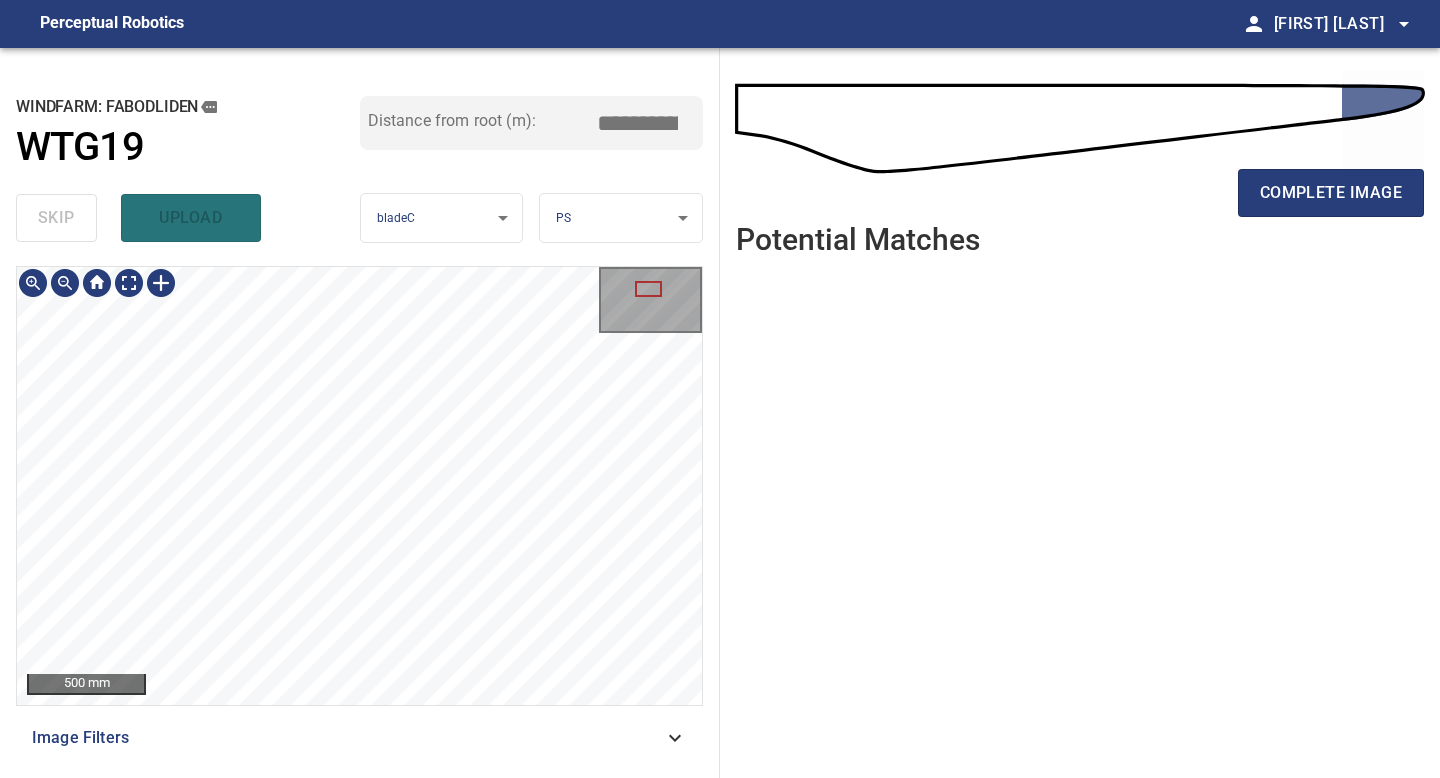 click on "500 mm Image Filters" at bounding box center [359, 514] 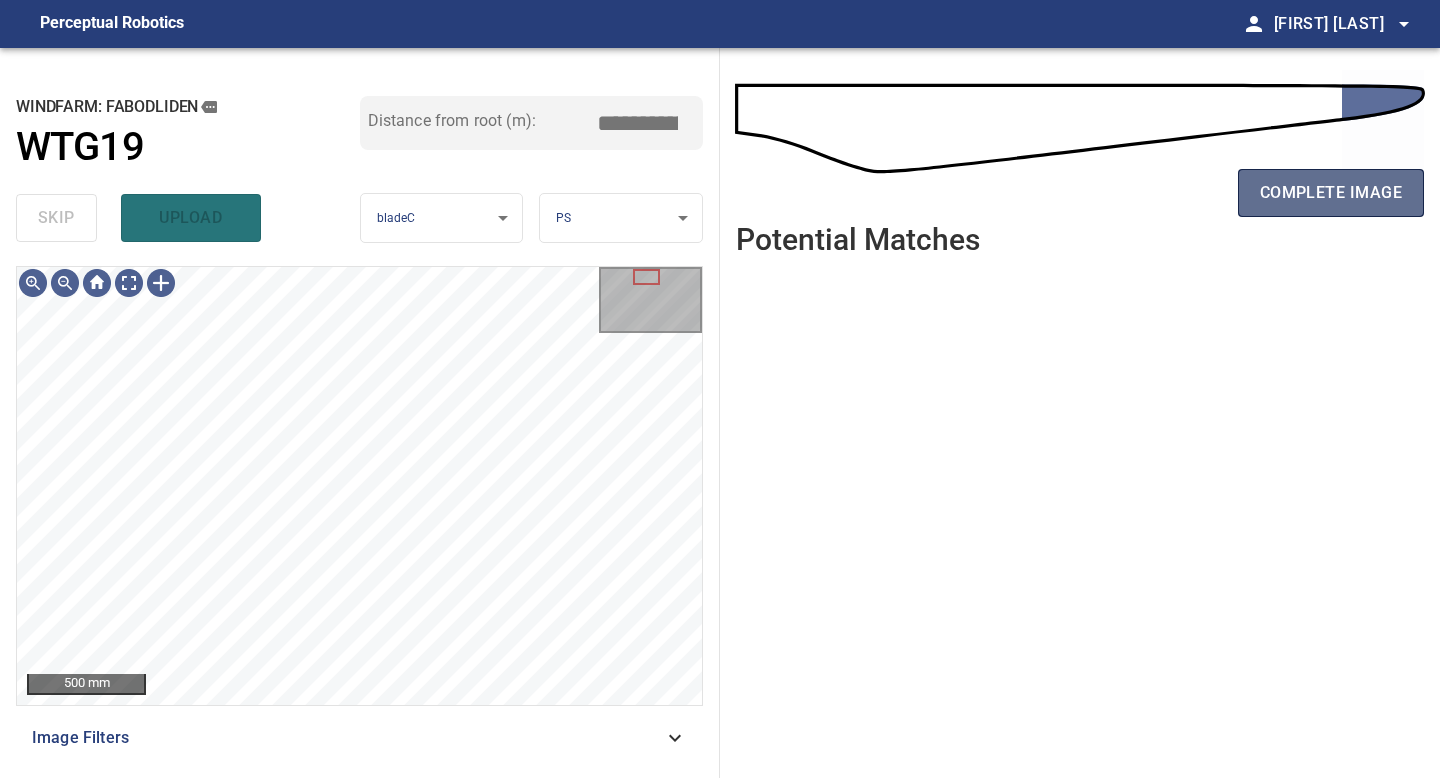 click on "complete image" at bounding box center [1331, 193] 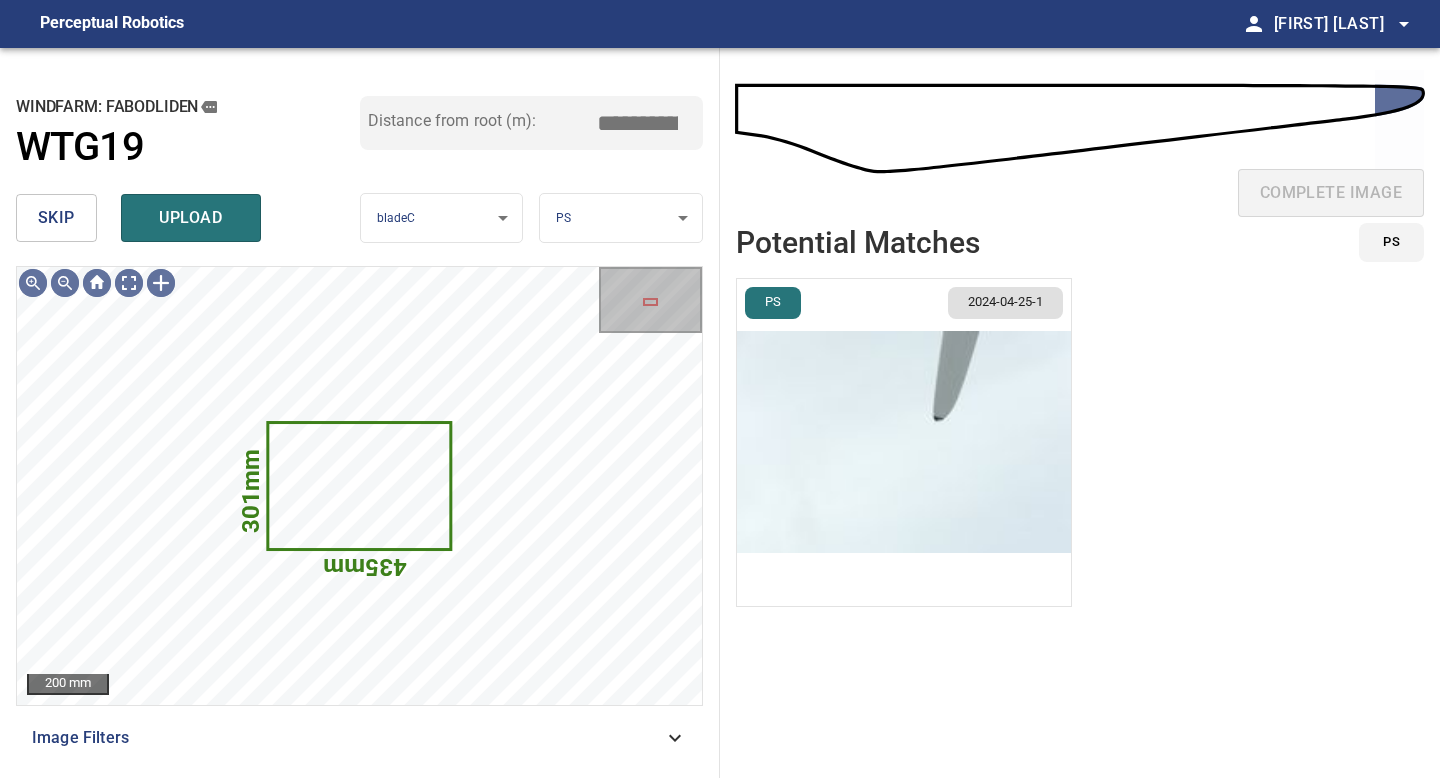 click on "**********" at bounding box center [720, 389] 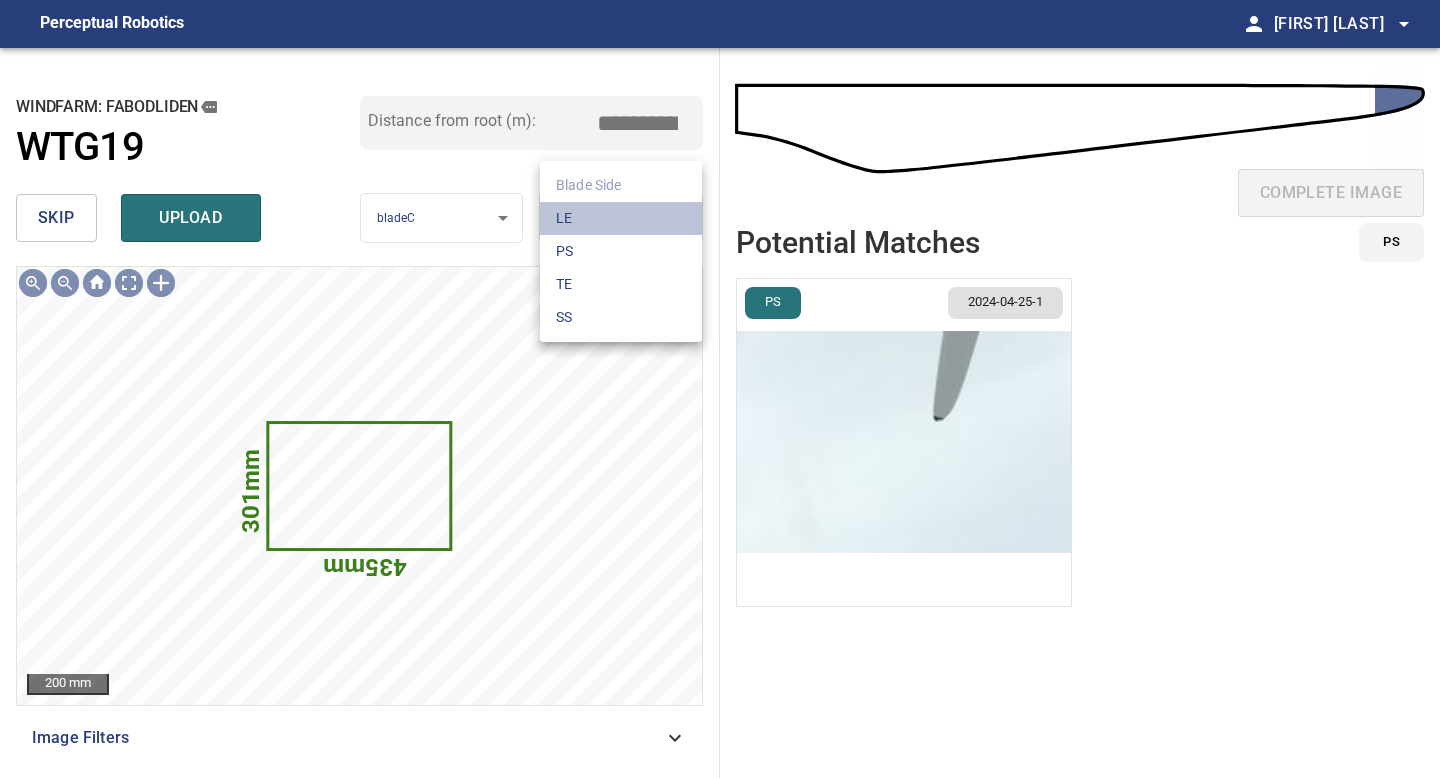 click on "LE" at bounding box center (621, 218) 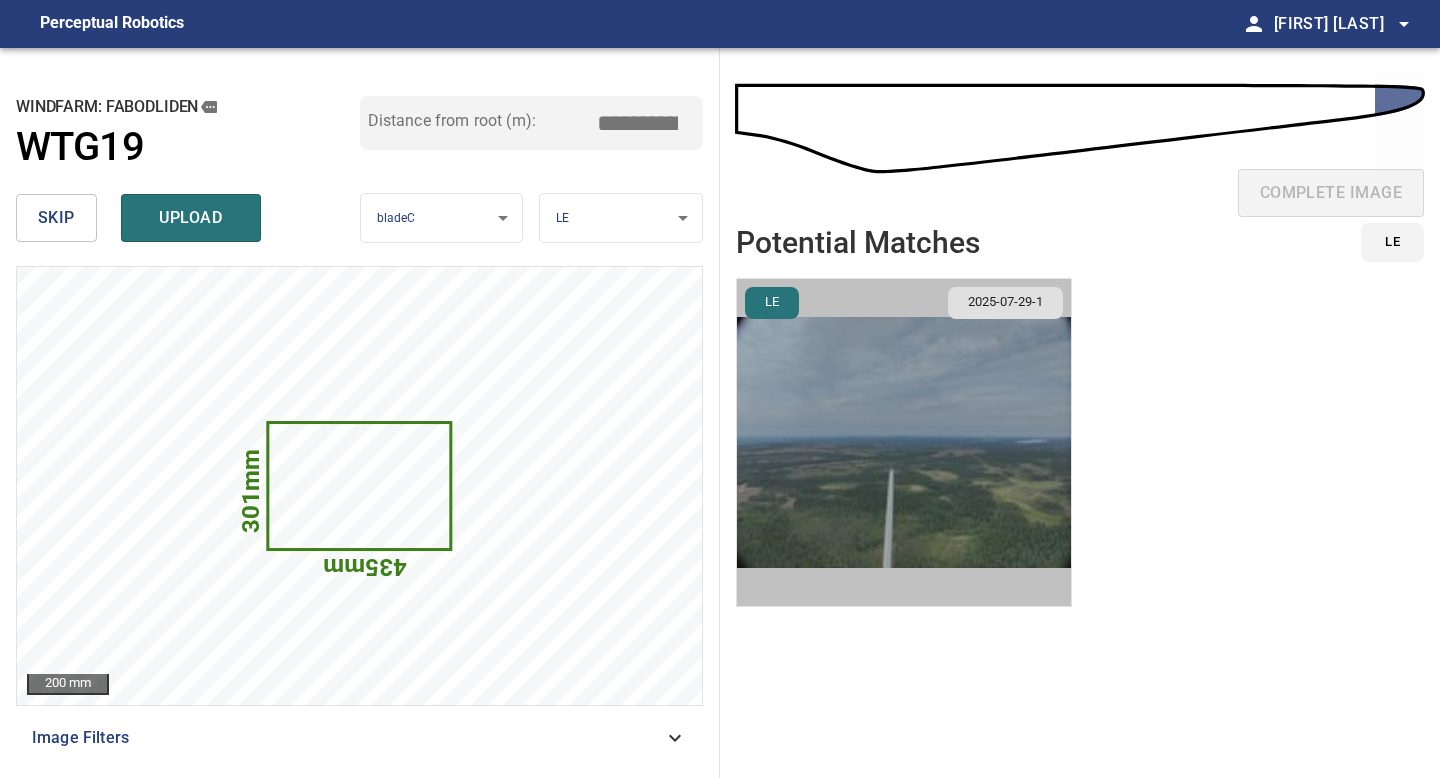 click at bounding box center [904, 442] 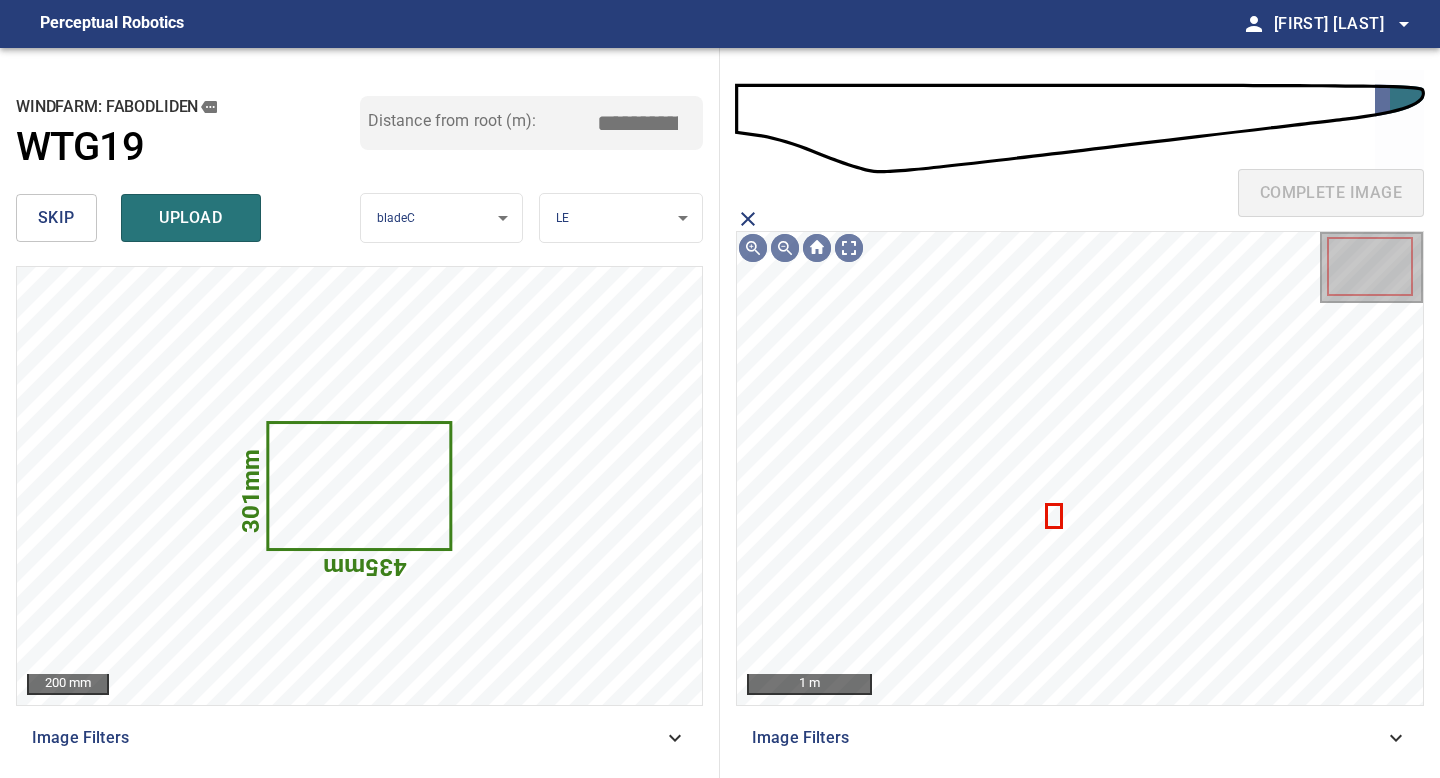 click 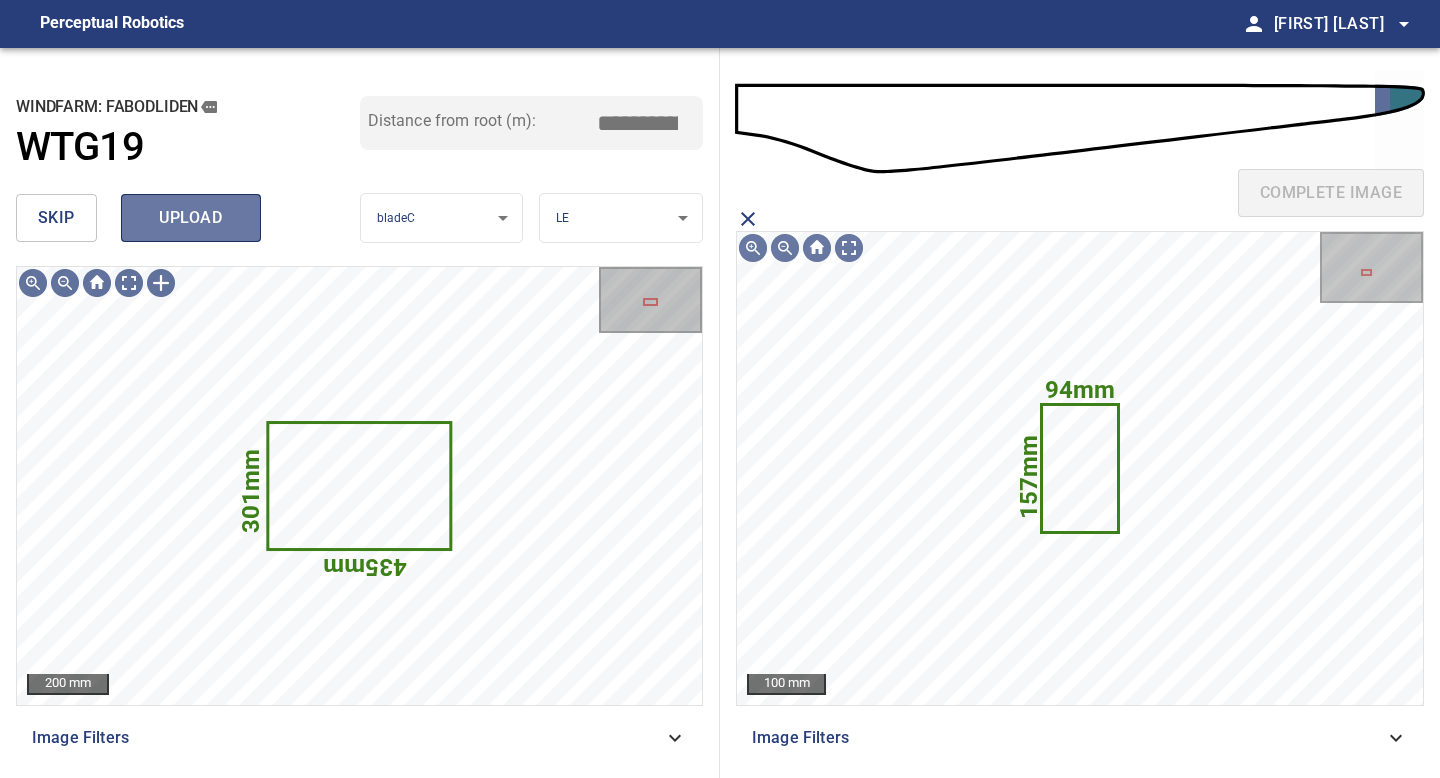 click on "upload" at bounding box center (191, 218) 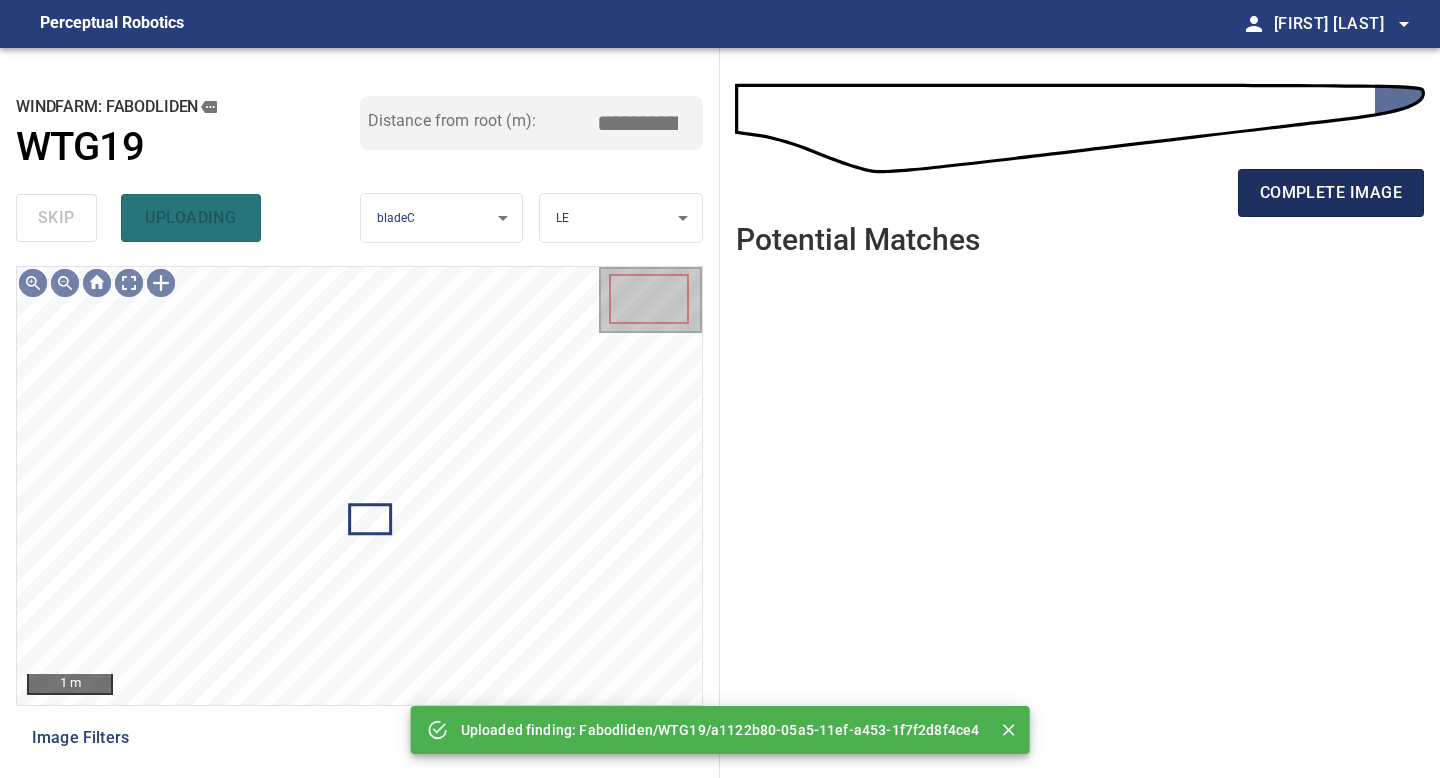 click on "complete image" at bounding box center [1331, 193] 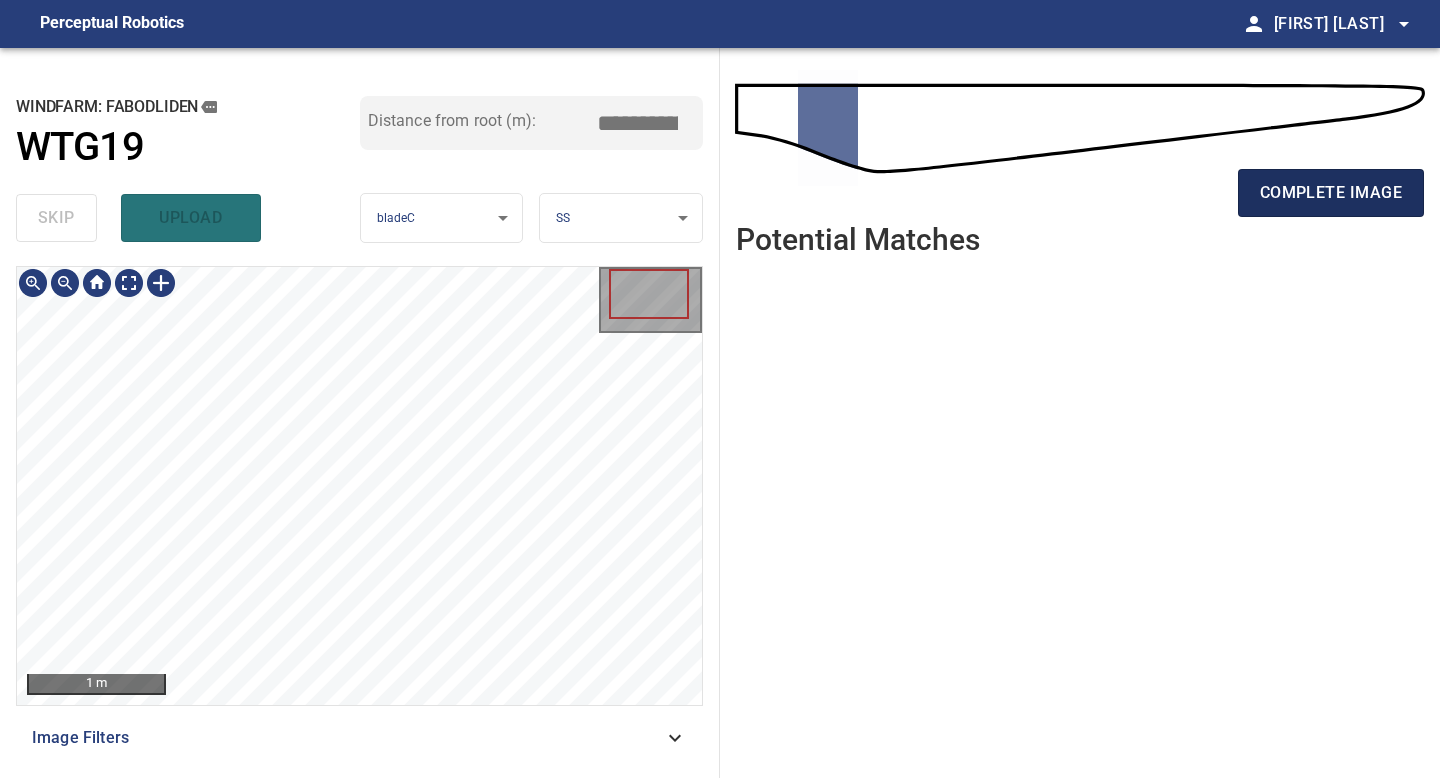 click on "complete image" at bounding box center (1331, 193) 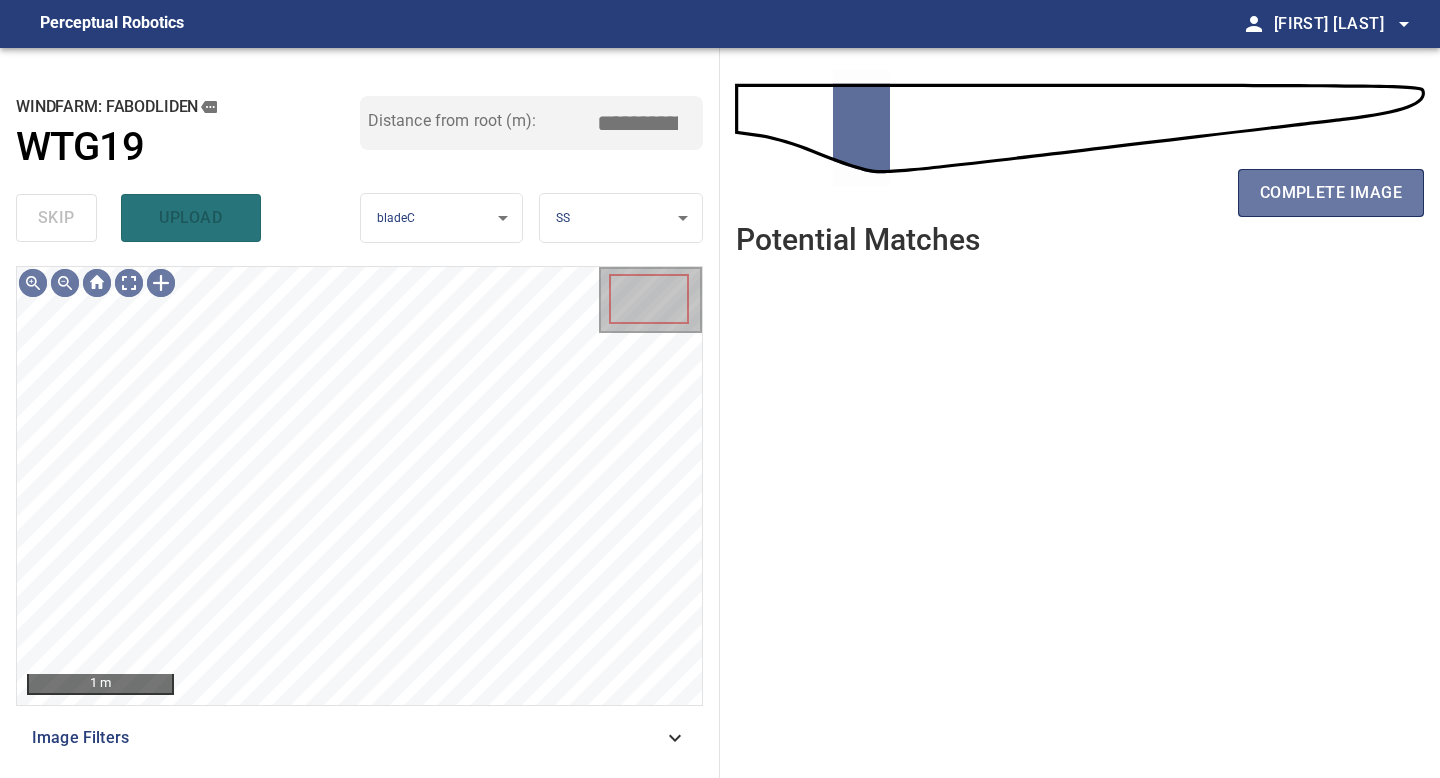 click on "complete image" at bounding box center (1331, 193) 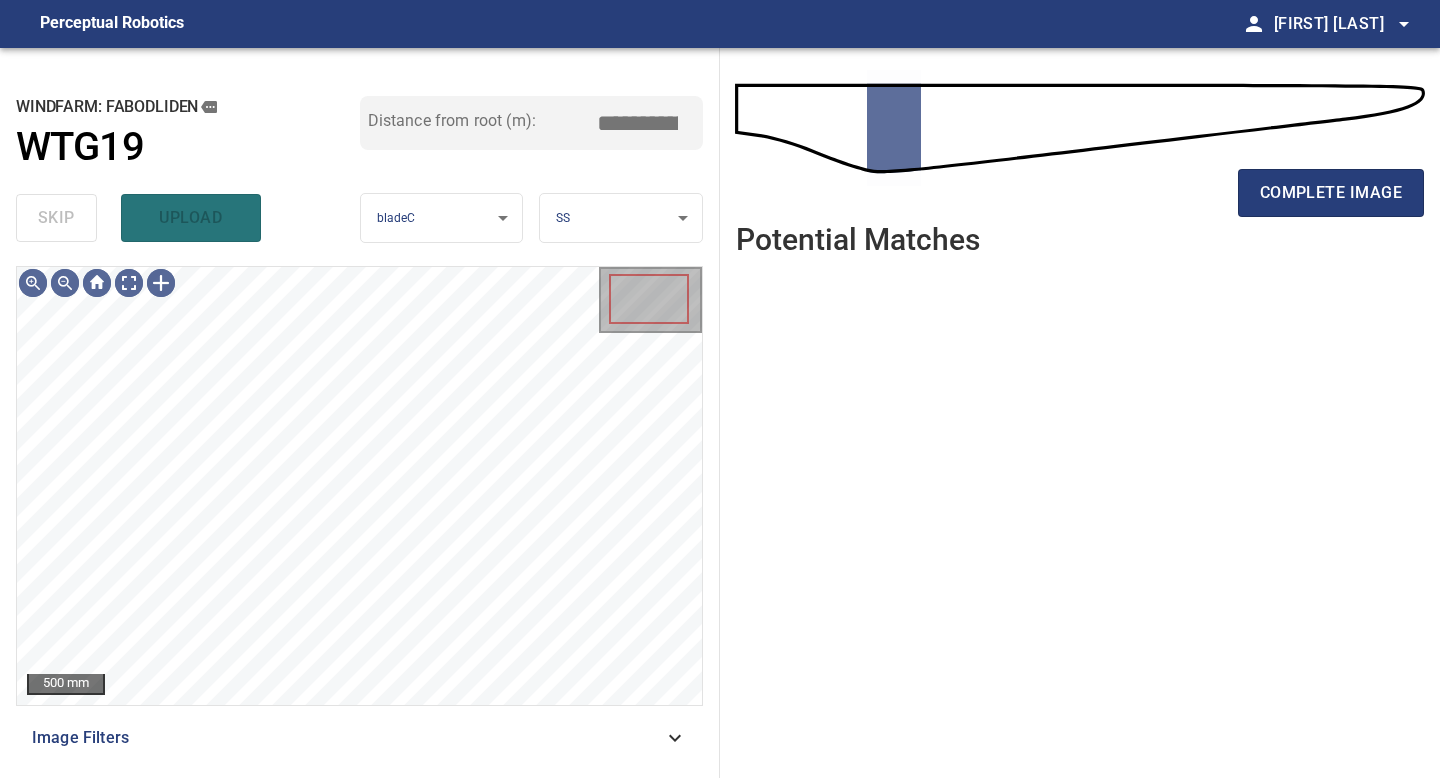 click on "complete image" at bounding box center (1331, 193) 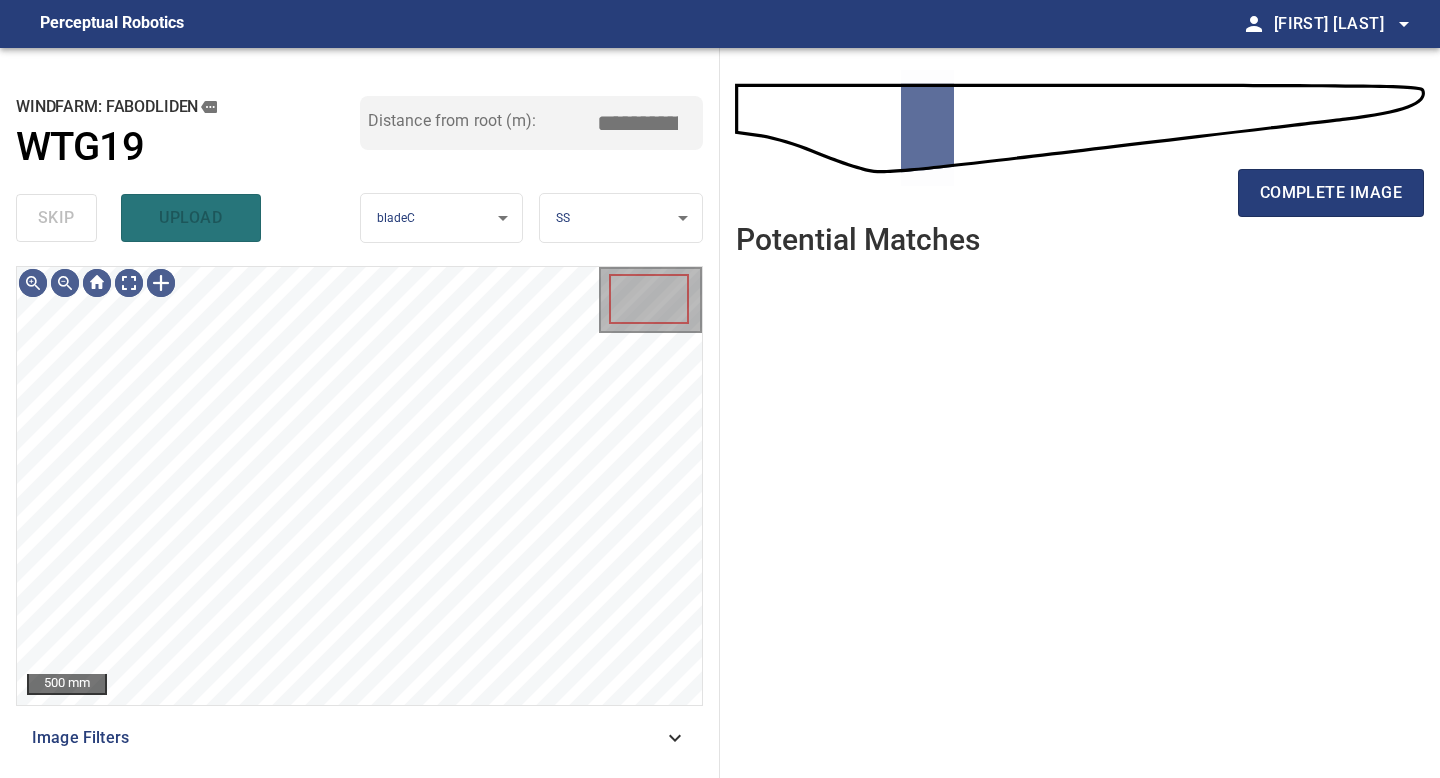 click on "complete image" at bounding box center (1331, 193) 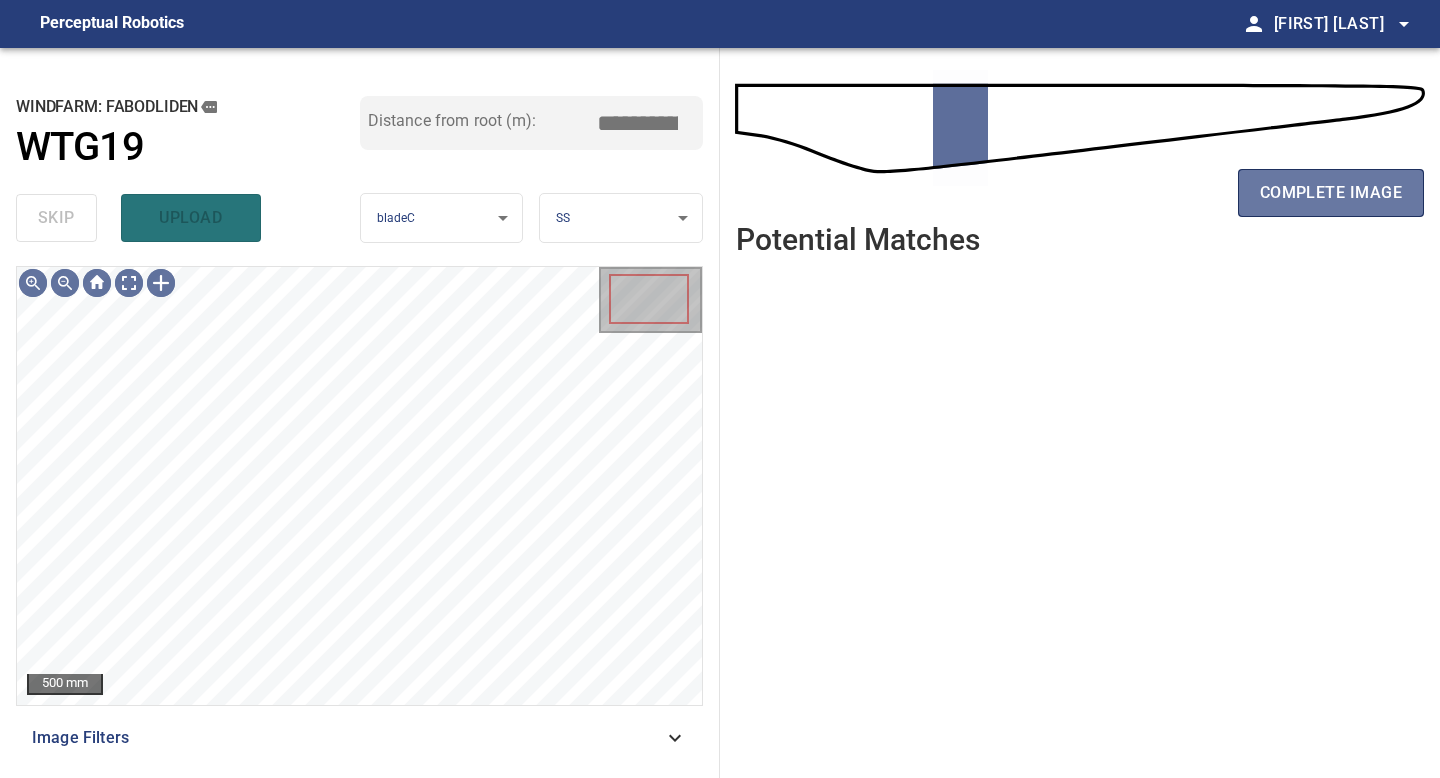 click on "complete image" at bounding box center [1331, 193] 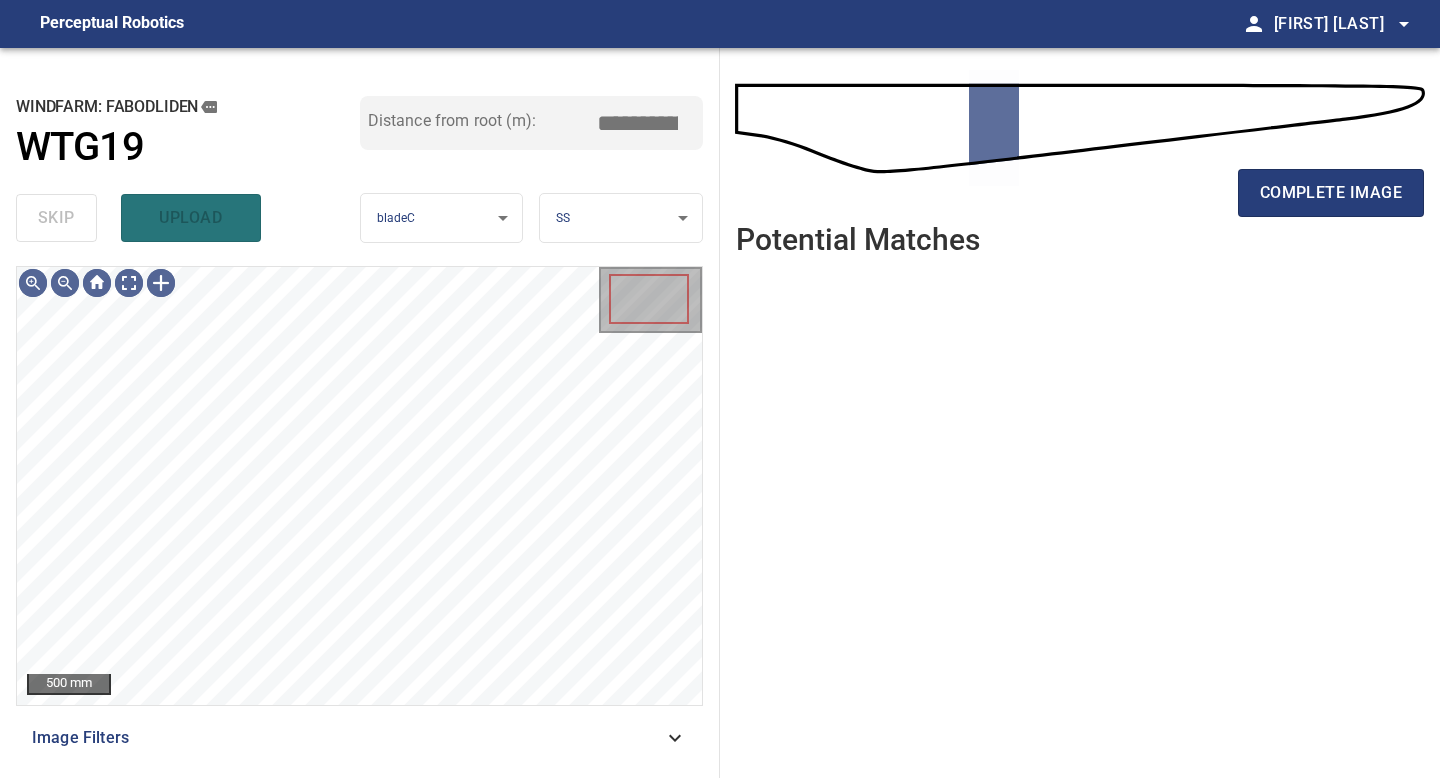 click on "complete image" at bounding box center [1331, 193] 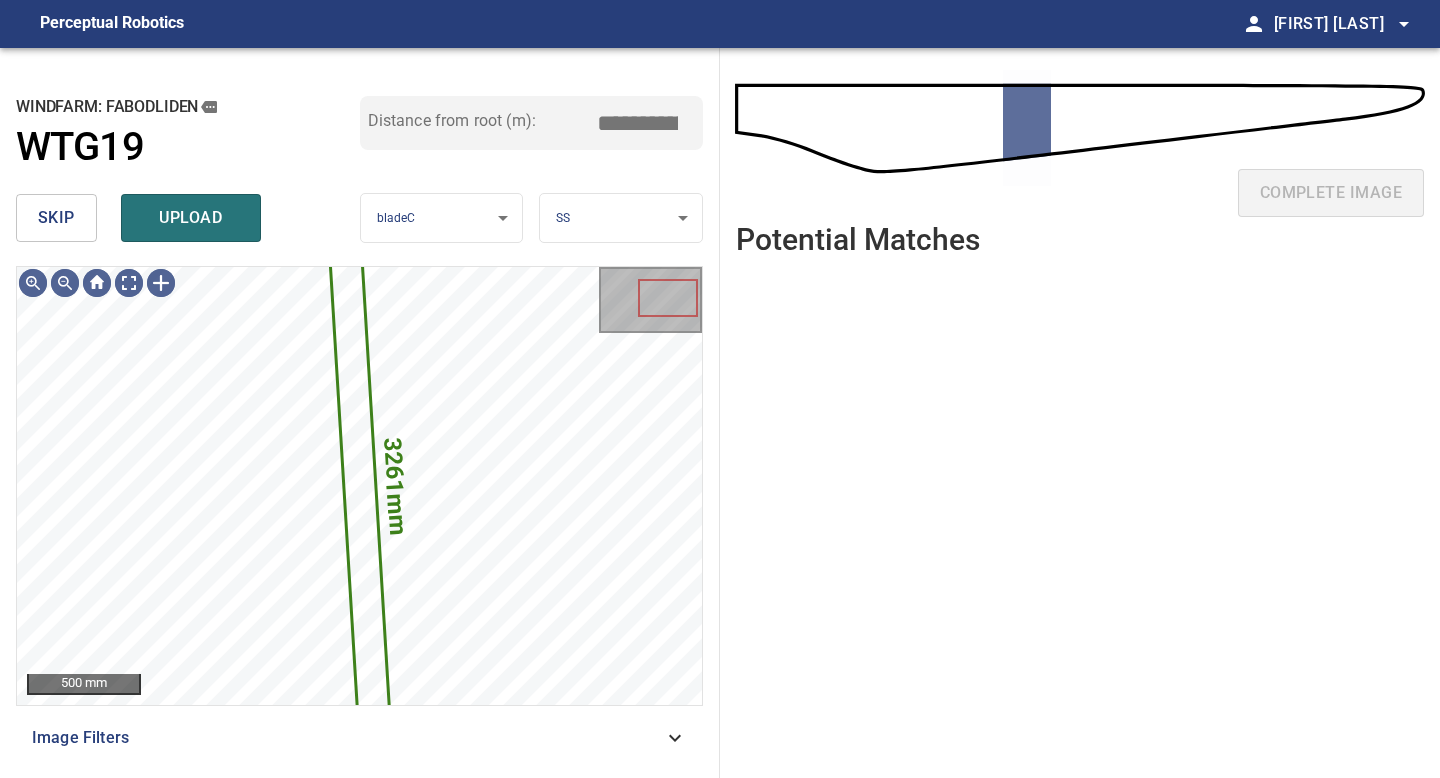 click on "skip" at bounding box center (56, 218) 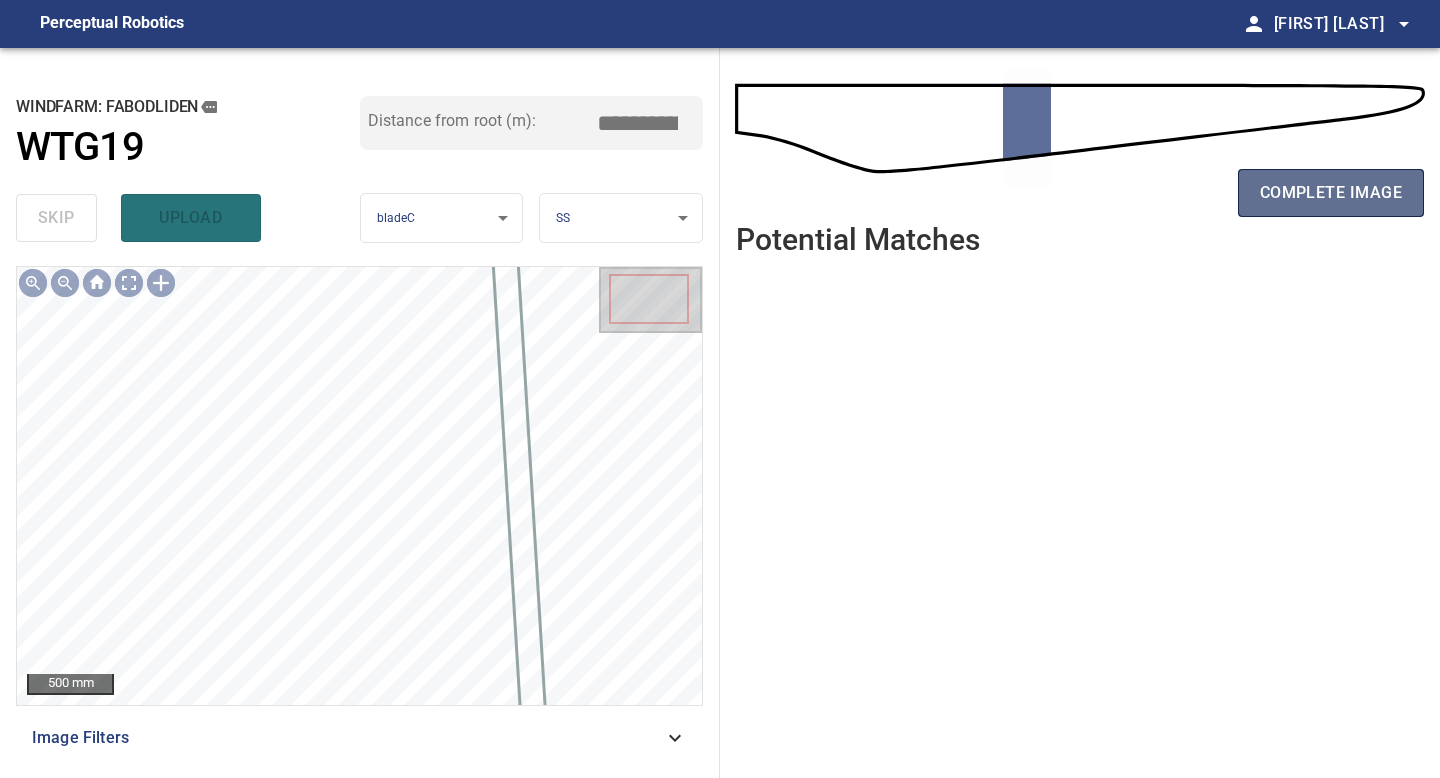 click on "complete image" at bounding box center (1331, 193) 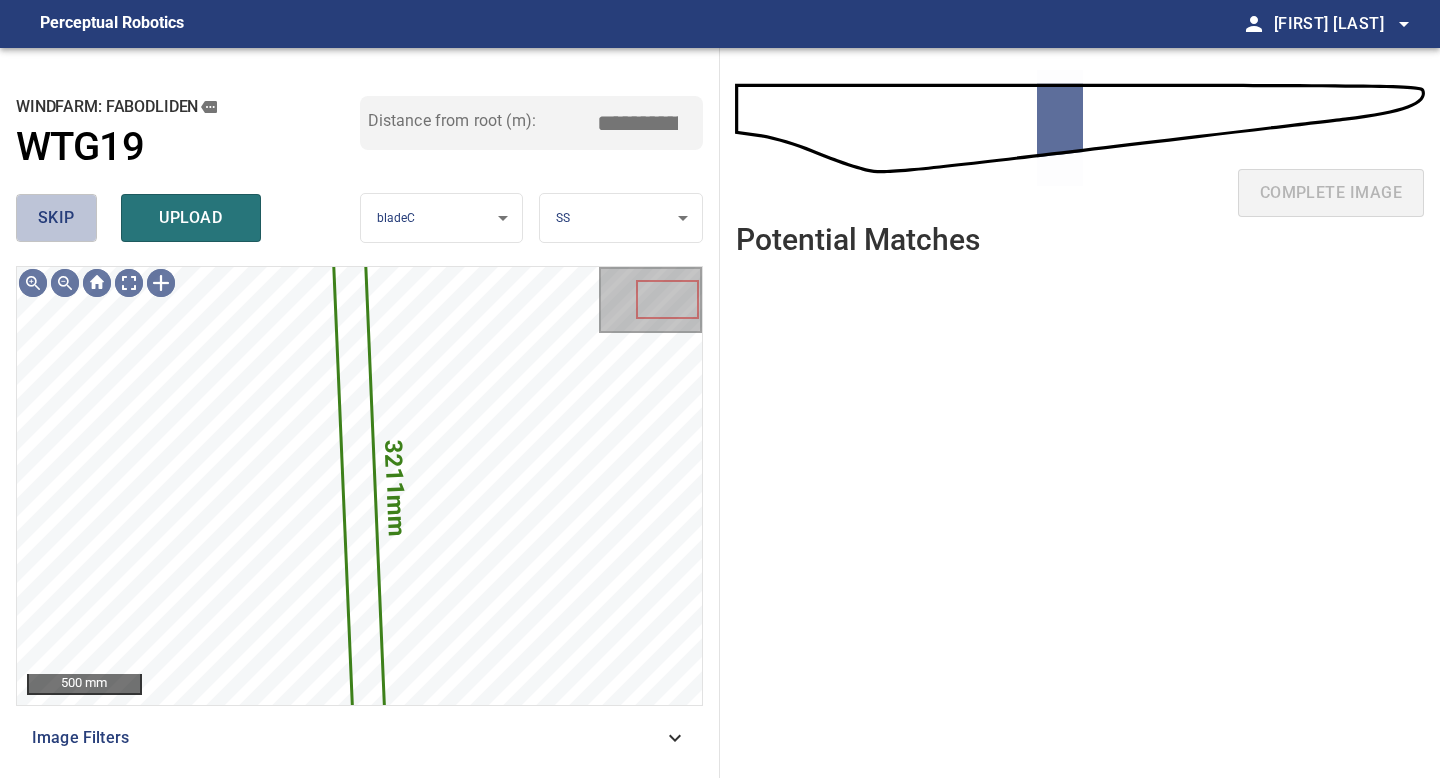 click on "skip" at bounding box center [56, 218] 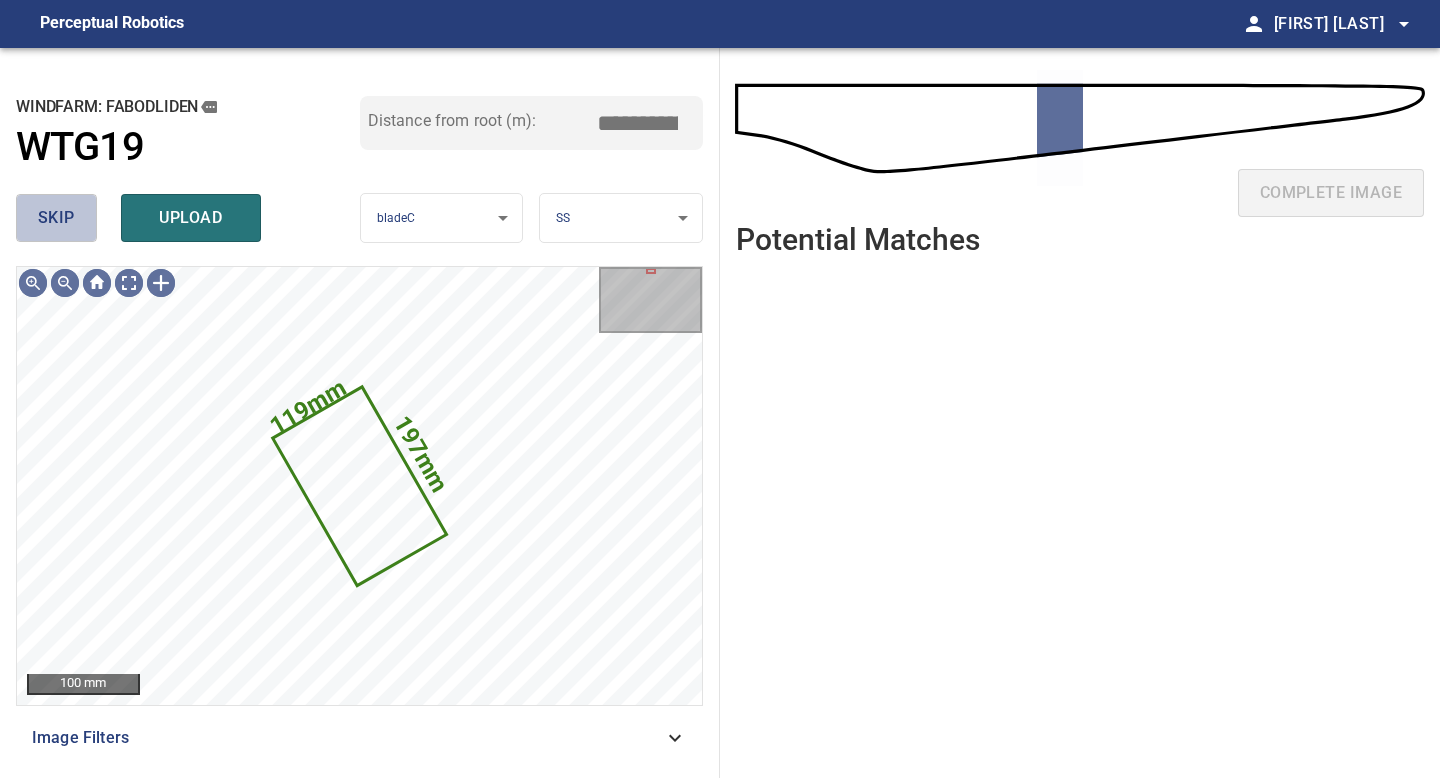 click on "skip" at bounding box center (56, 218) 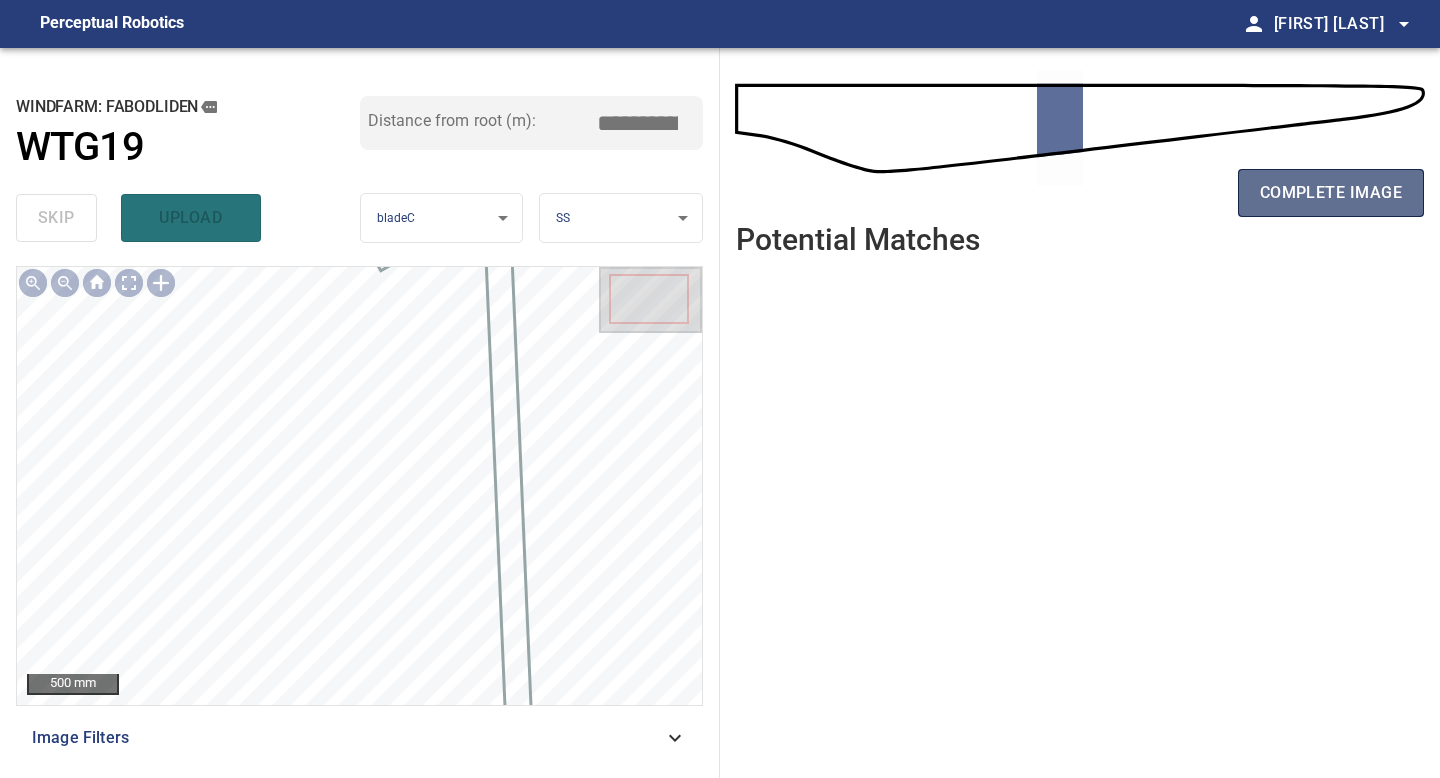 click on "complete image" at bounding box center [1331, 193] 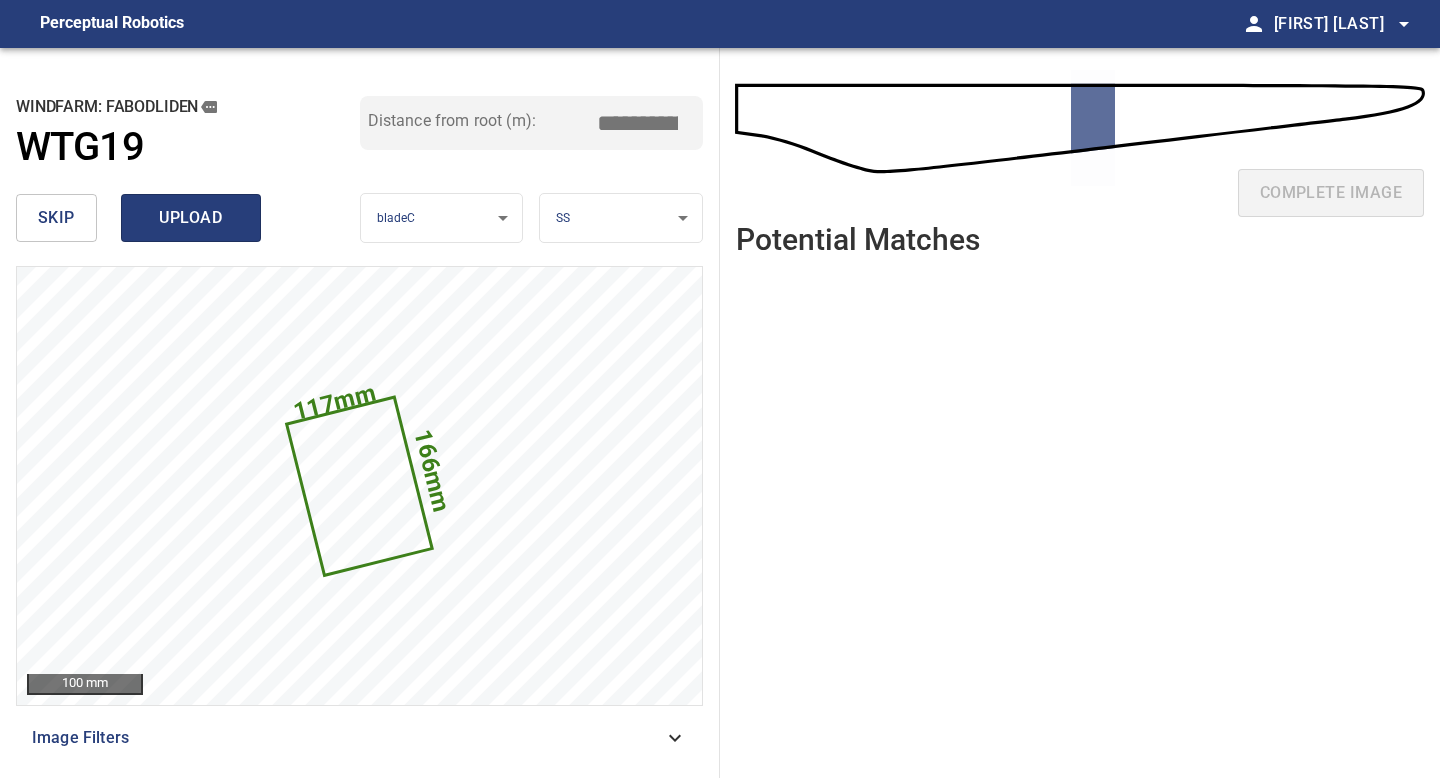 click on "upload" at bounding box center [191, 218] 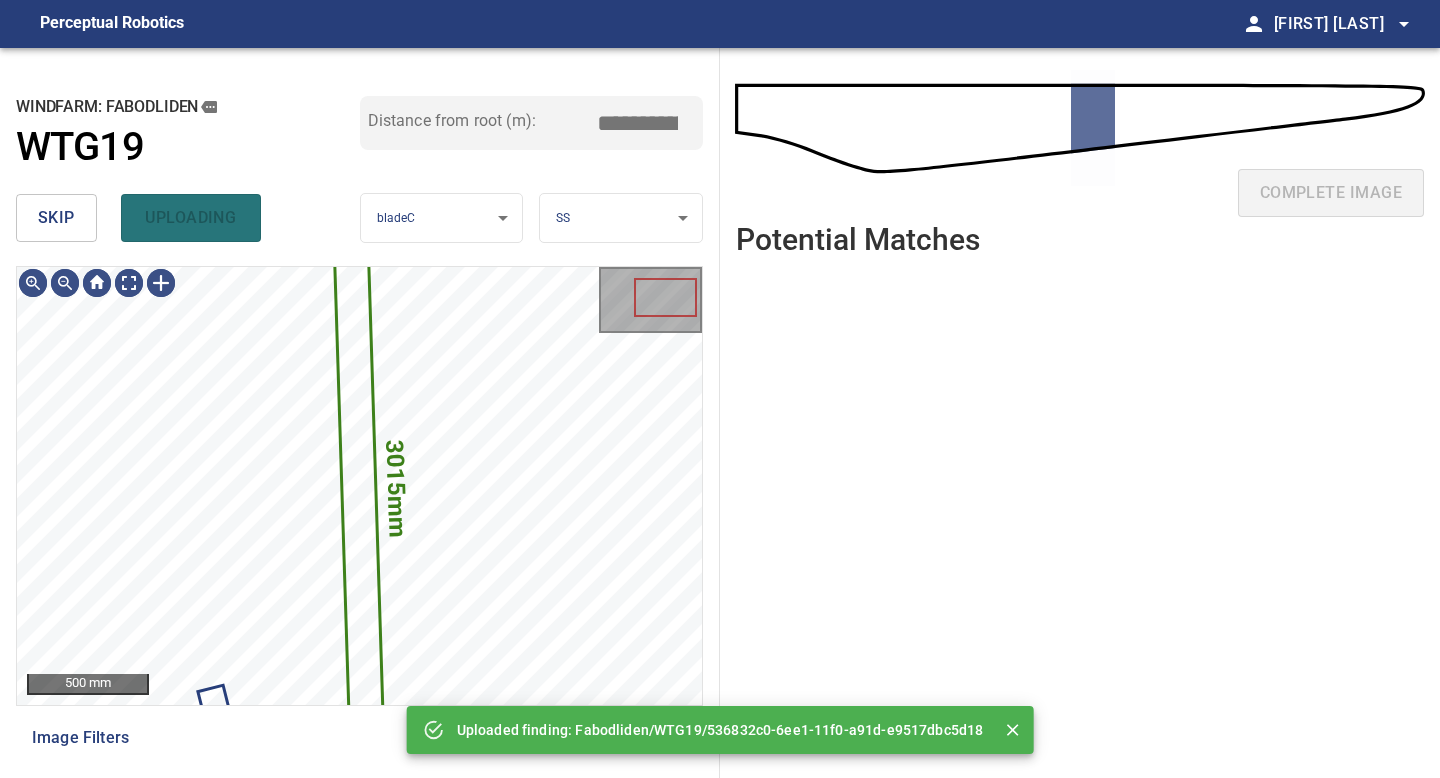 click on "skip" at bounding box center [56, 218] 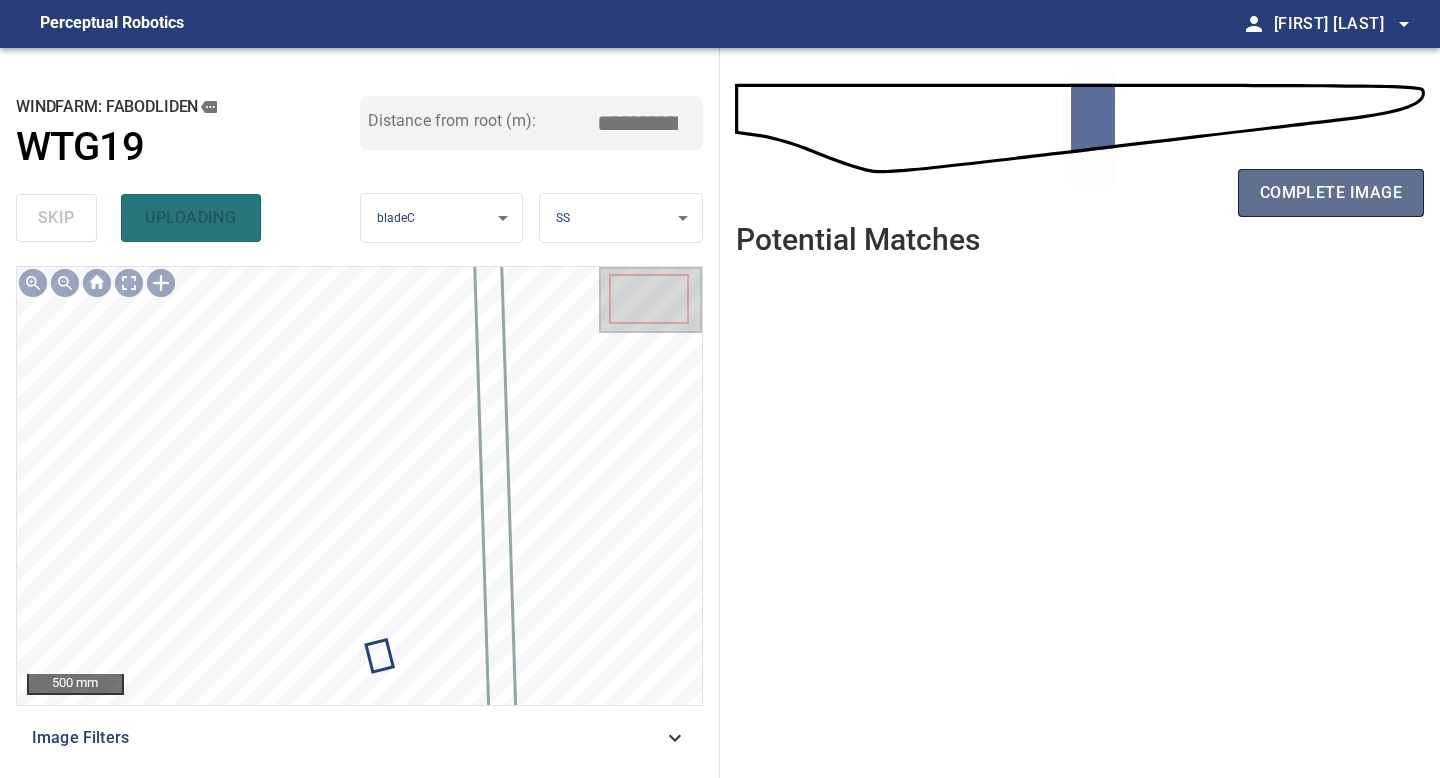 click on "complete image" at bounding box center [1331, 193] 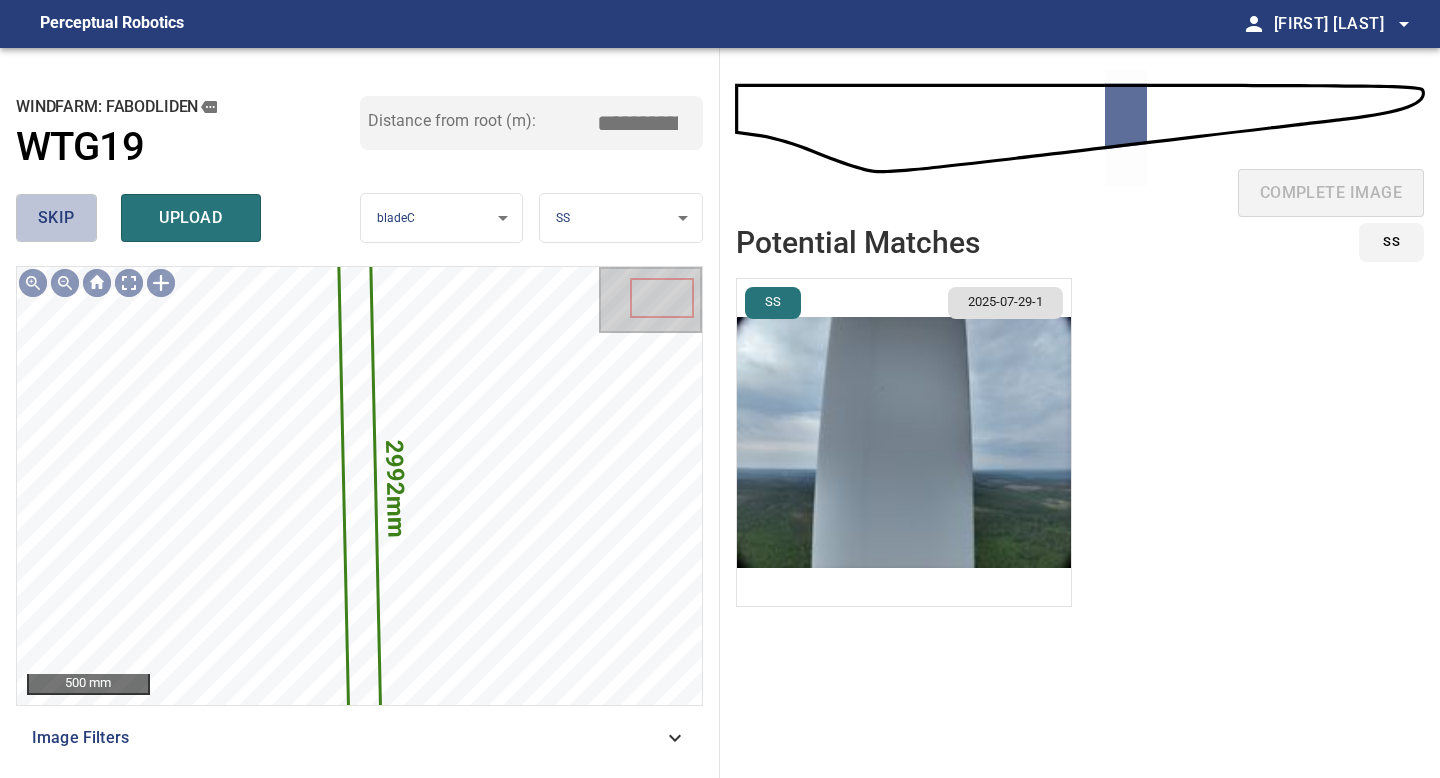 click on "skip" at bounding box center (56, 218) 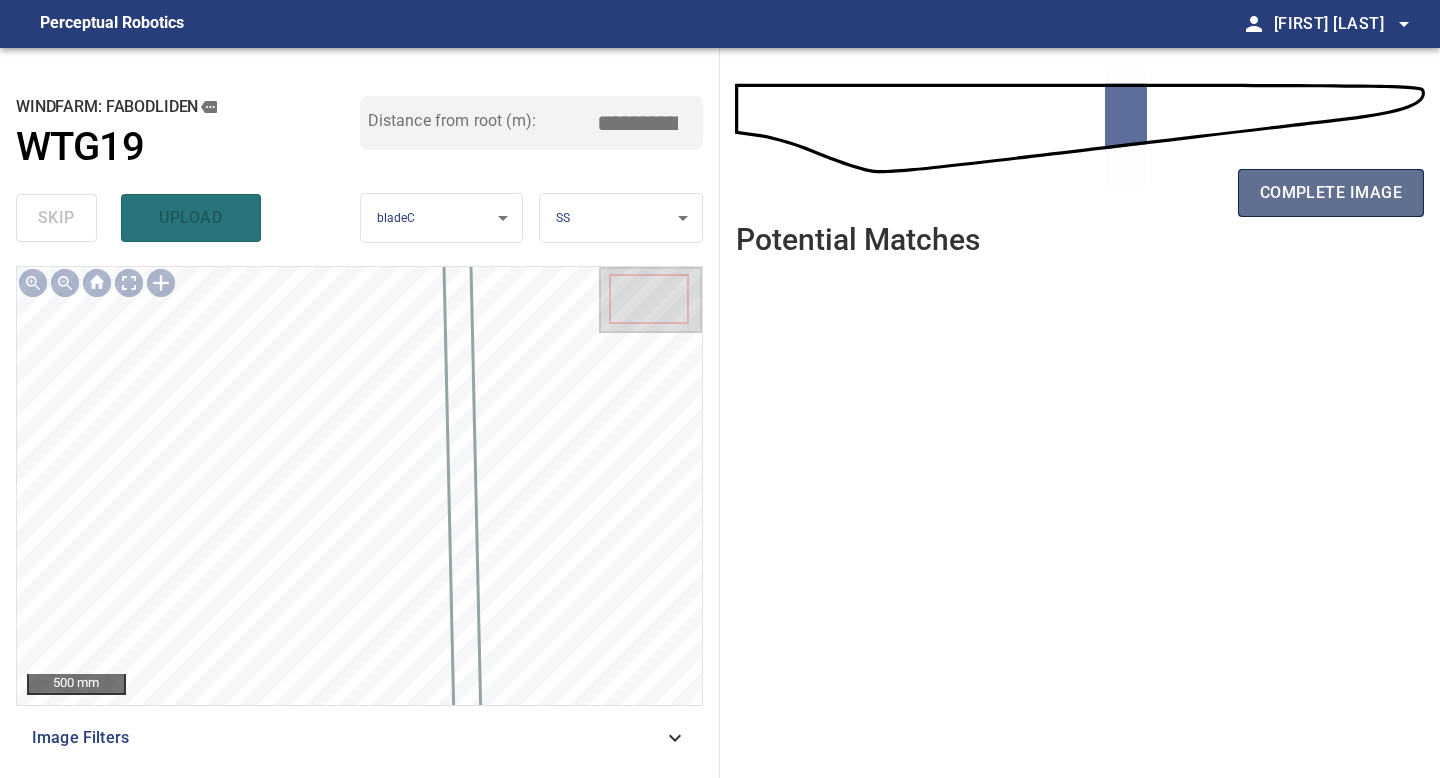 click on "complete image" at bounding box center (1331, 193) 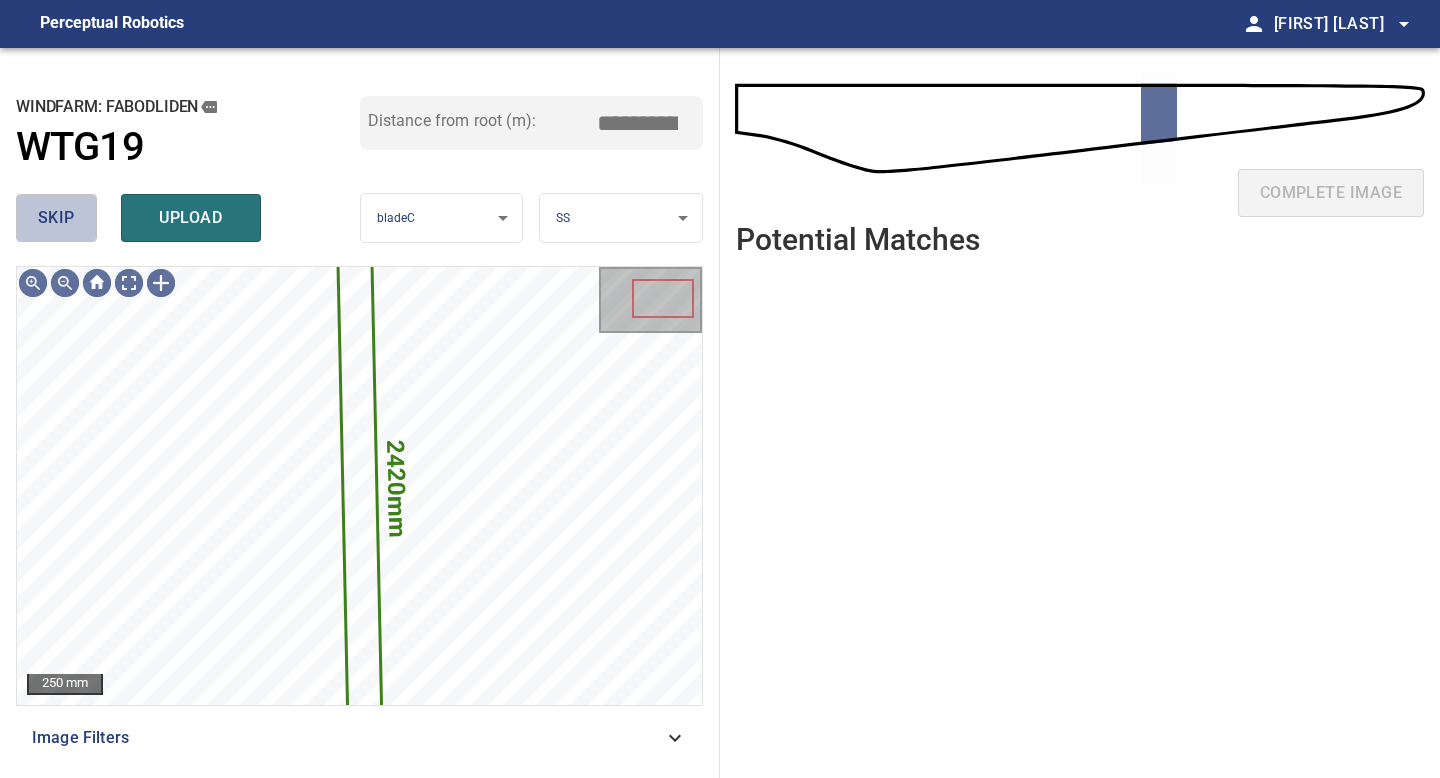 click on "skip" at bounding box center [56, 218] 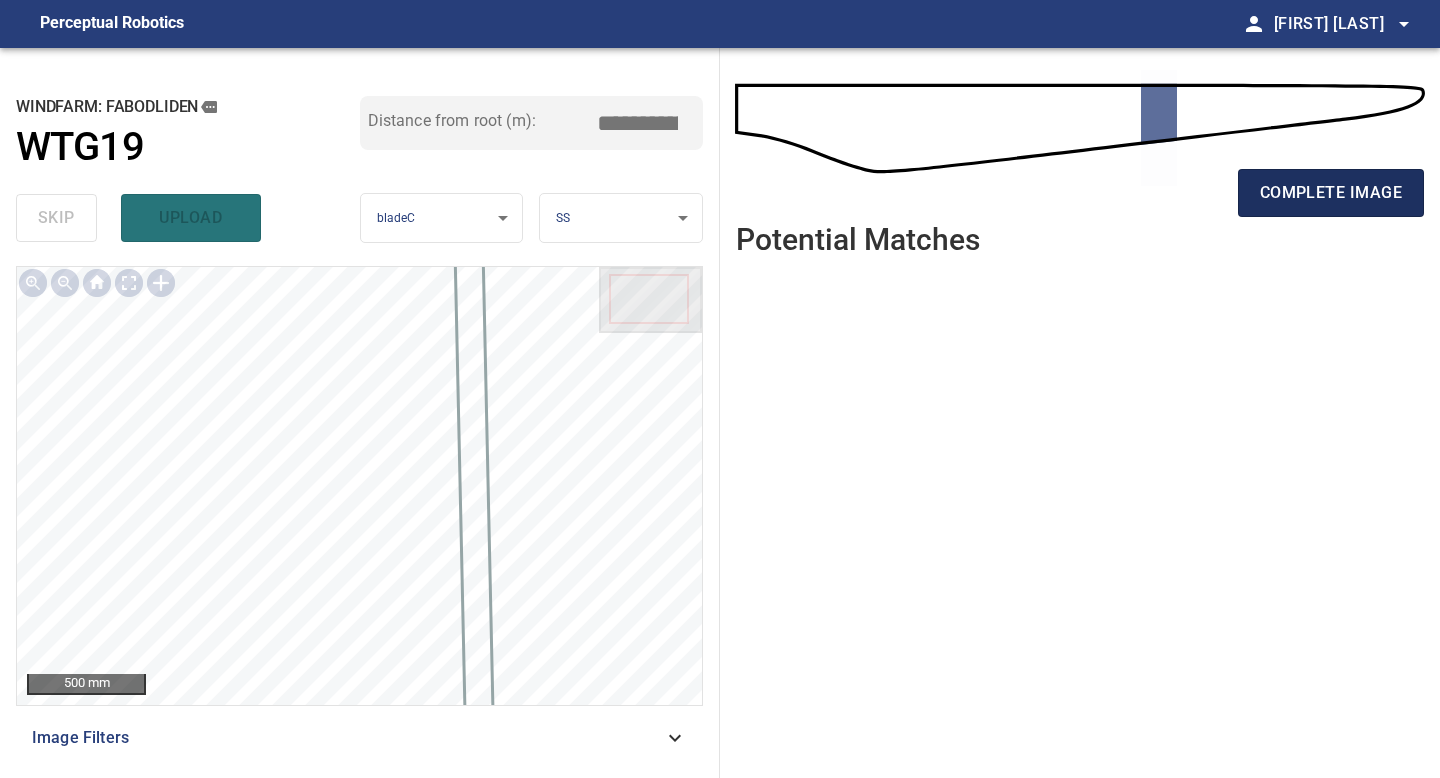 click on "complete image" at bounding box center (1331, 193) 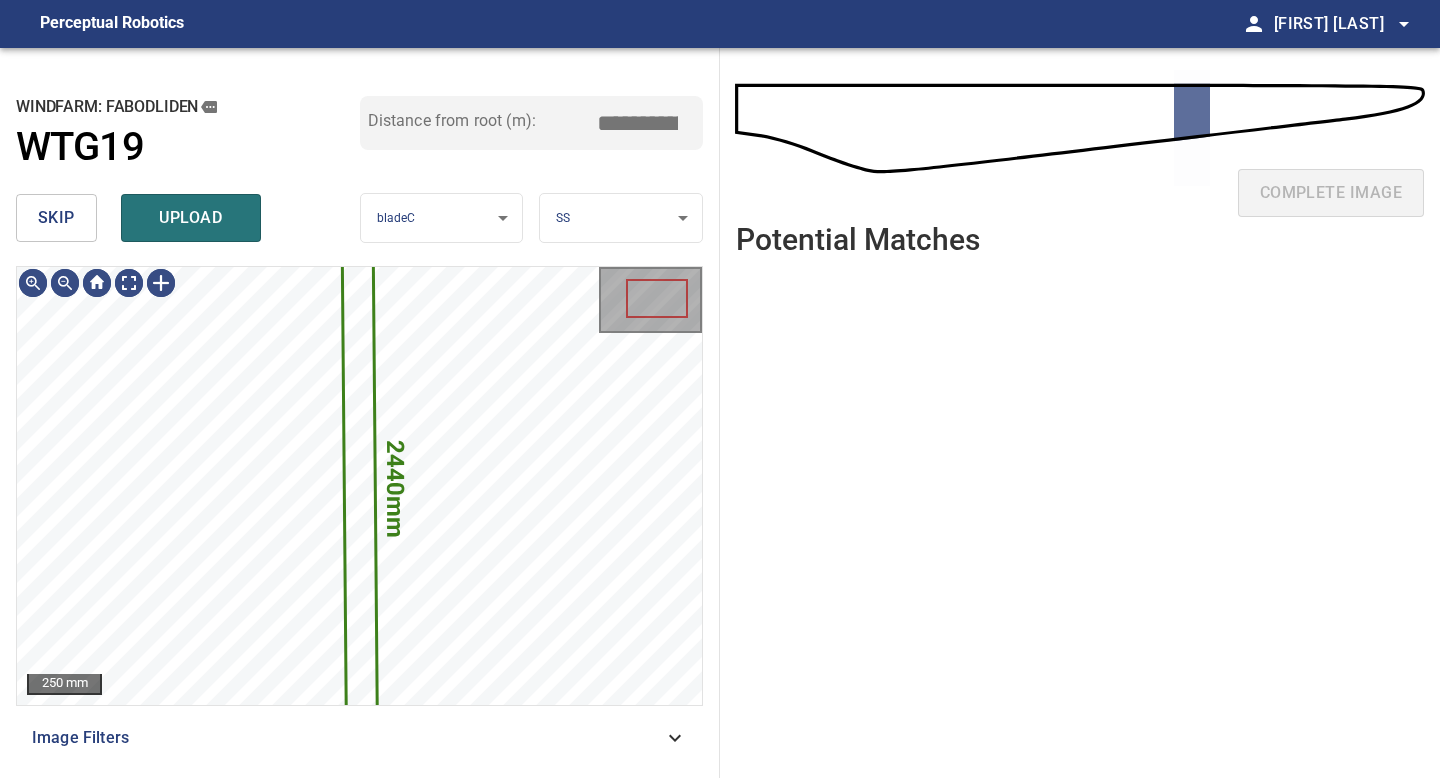 click on "skip" at bounding box center [56, 218] 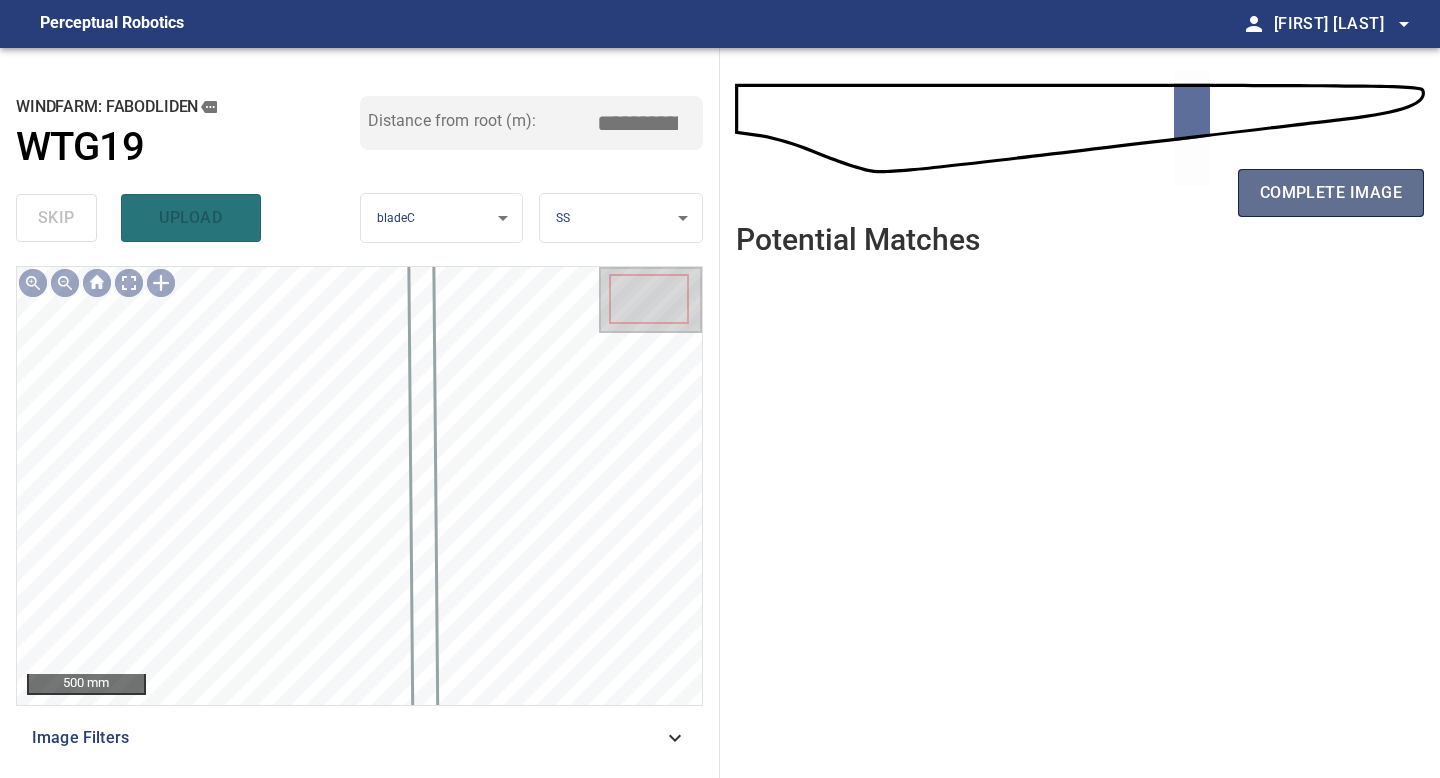 click on "complete image" at bounding box center (1331, 193) 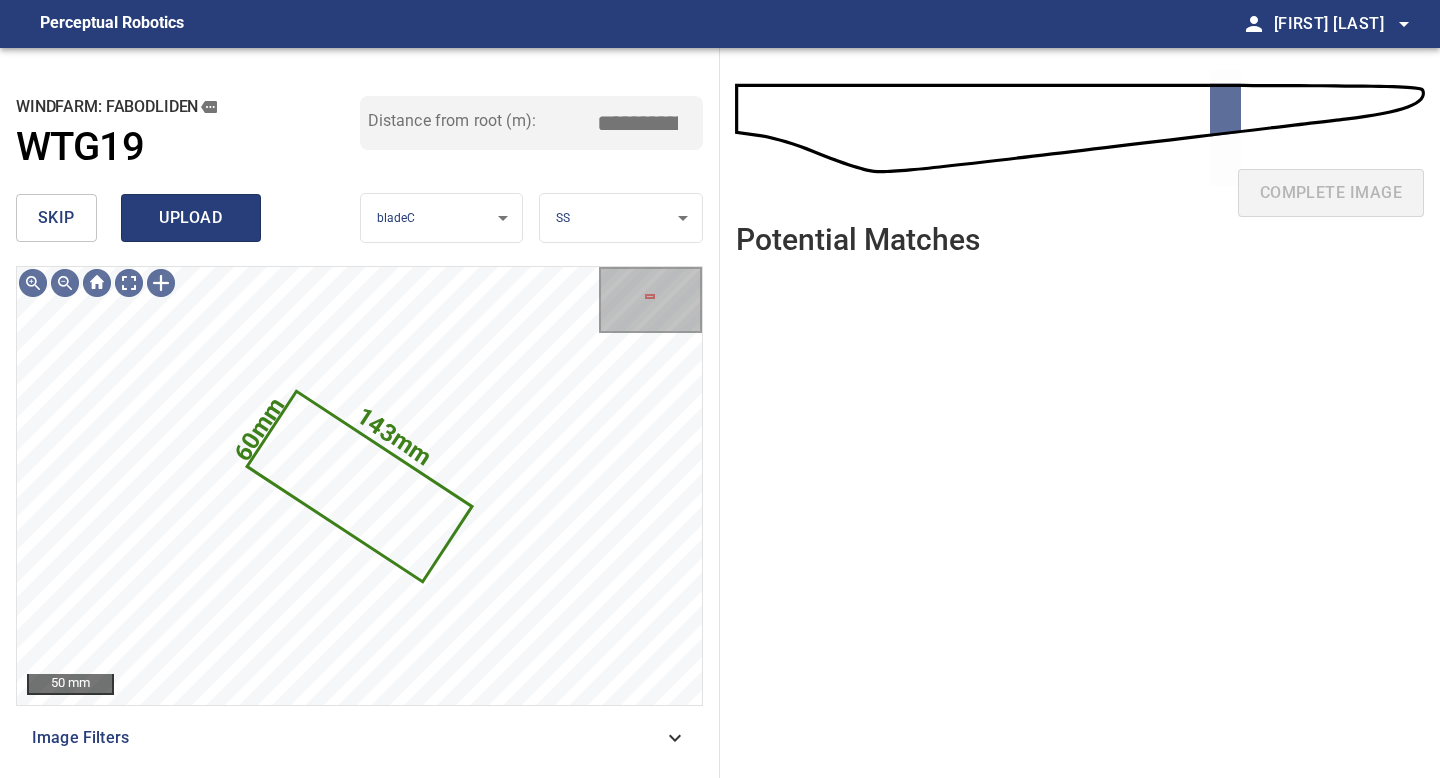 click on "upload" at bounding box center (191, 218) 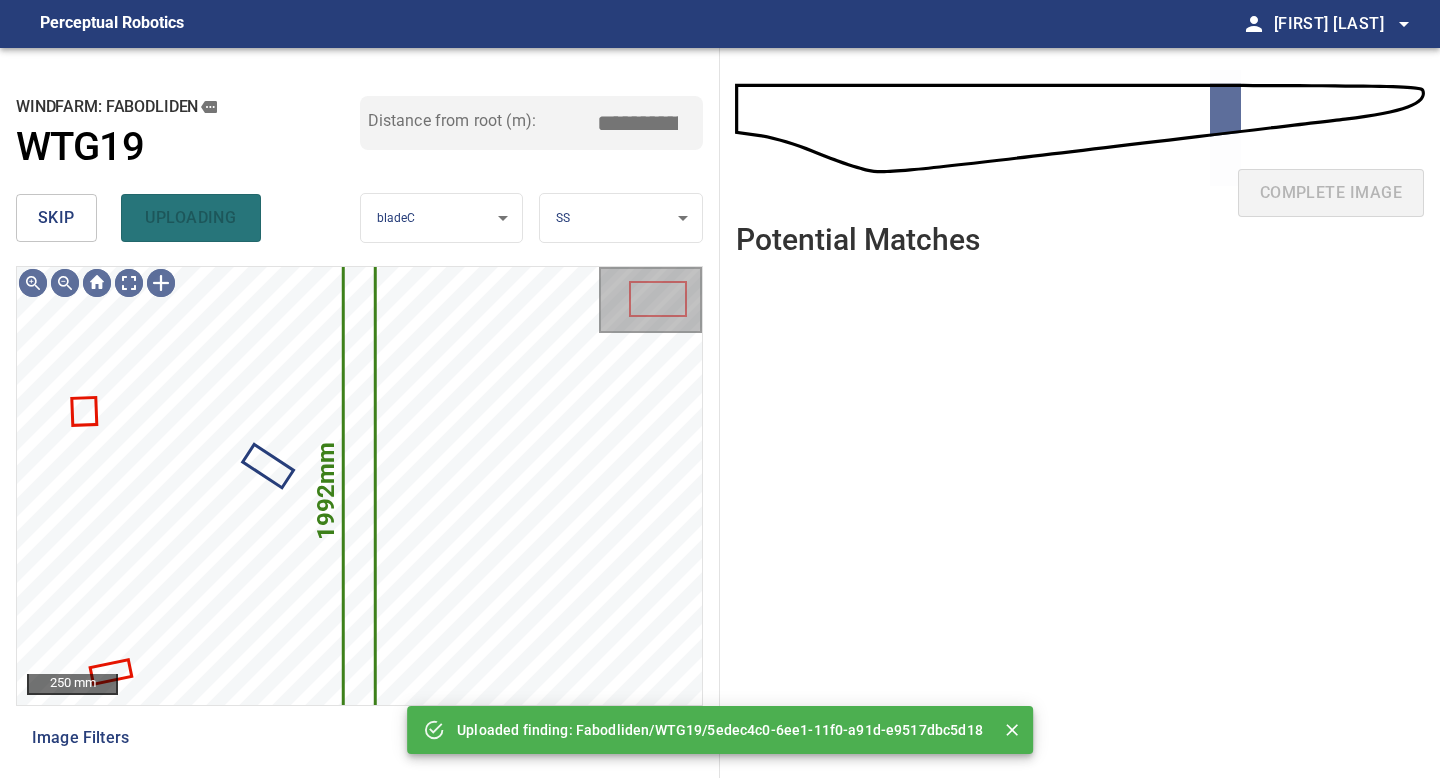 click on "skip" at bounding box center [56, 218] 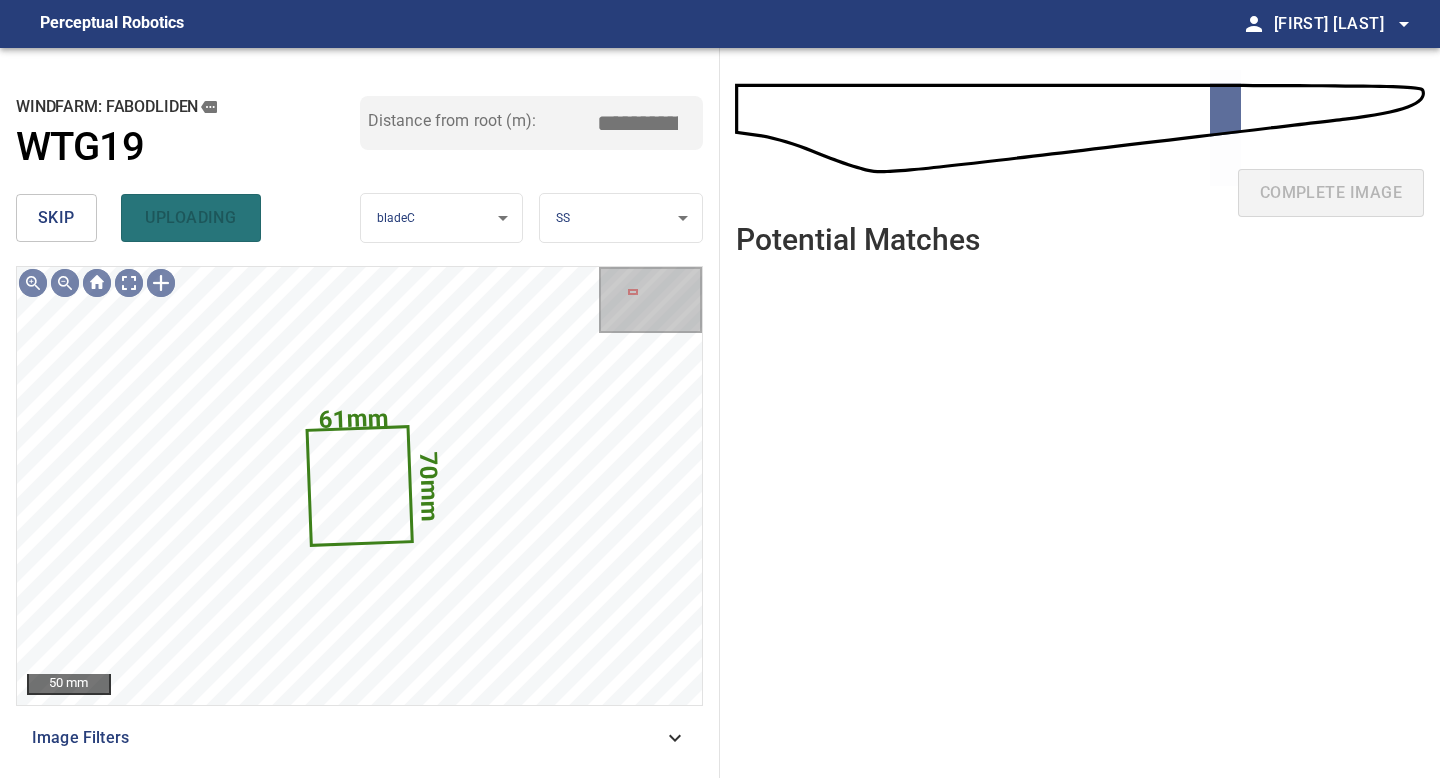 click on "skip" at bounding box center (56, 218) 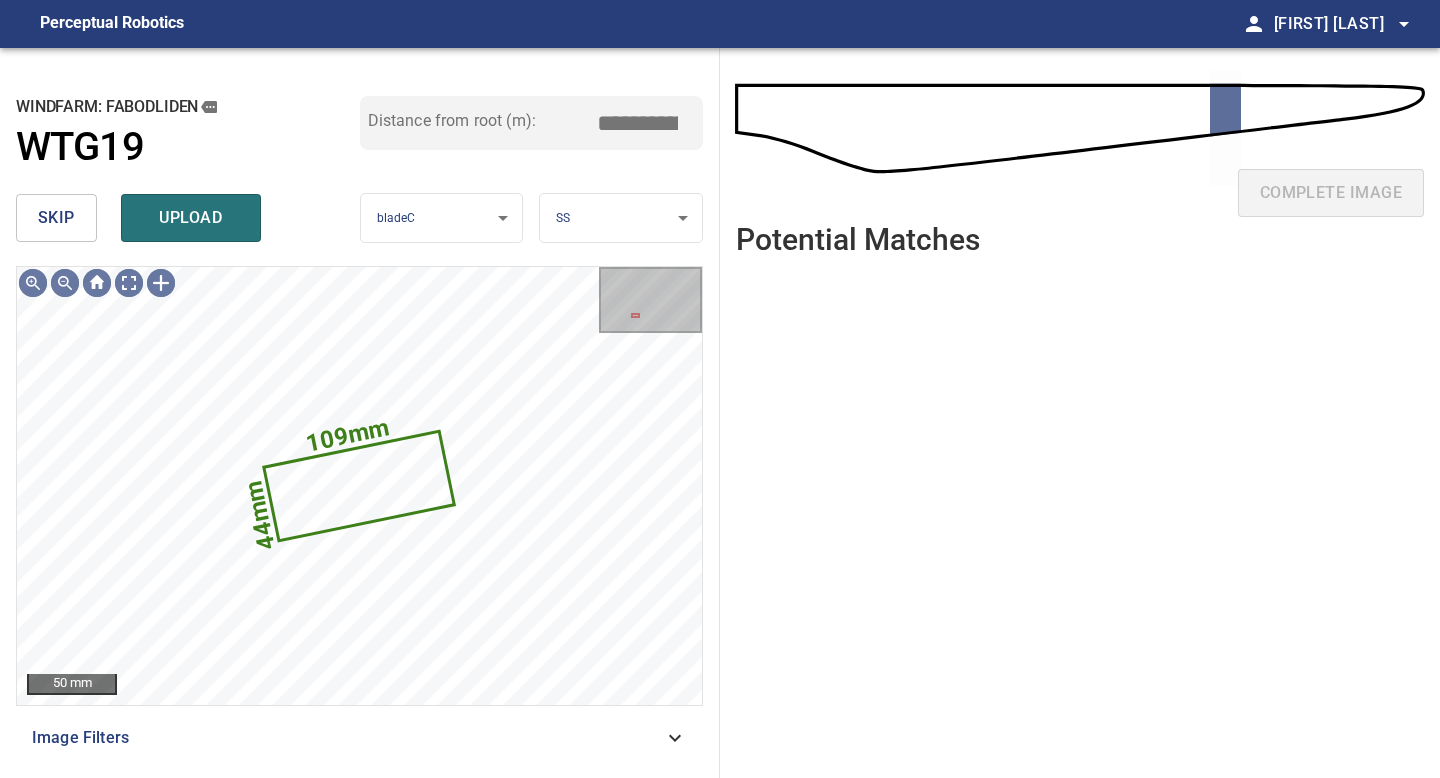 click on "skip" at bounding box center [56, 218] 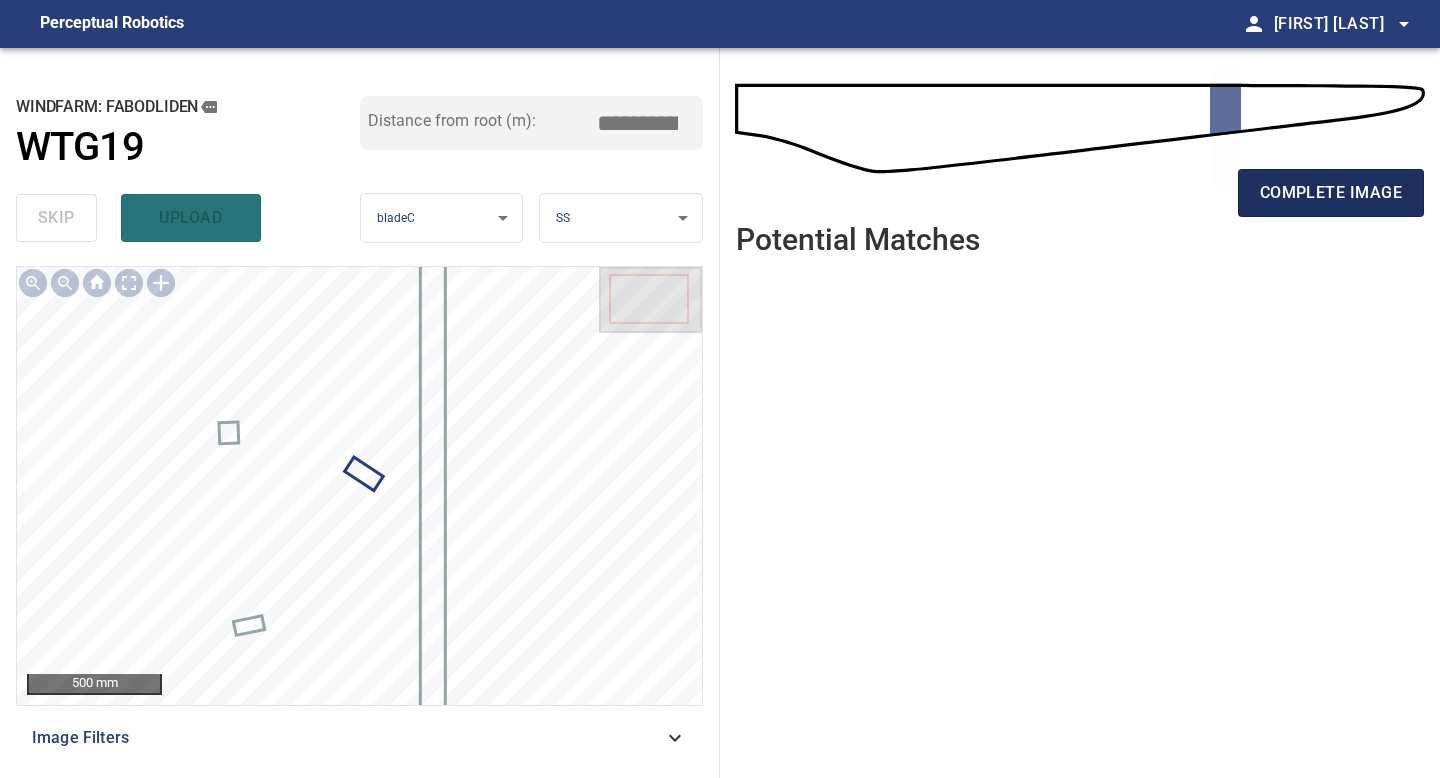 click on "complete image" at bounding box center [1331, 193] 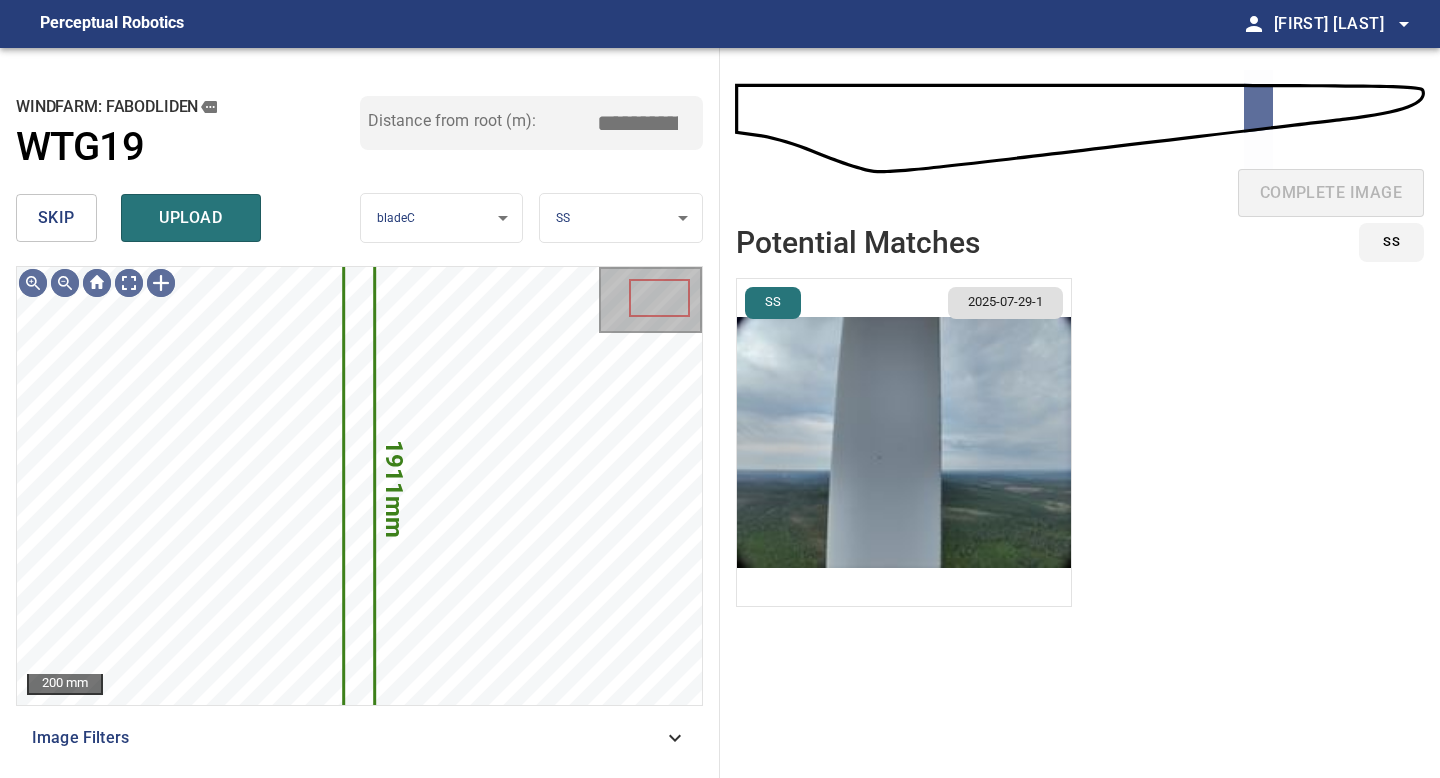 click on "skip" at bounding box center (56, 218) 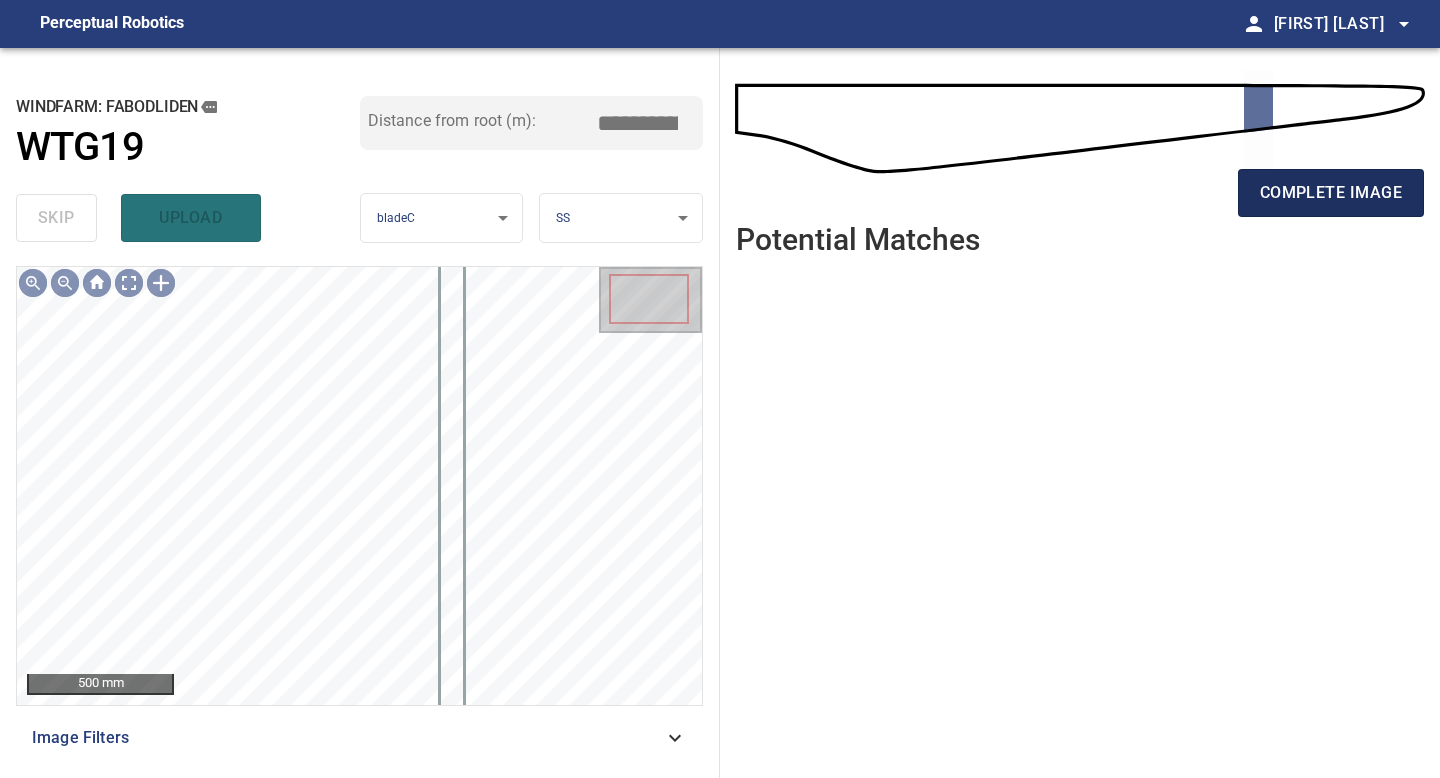 click on "complete image" at bounding box center (1331, 193) 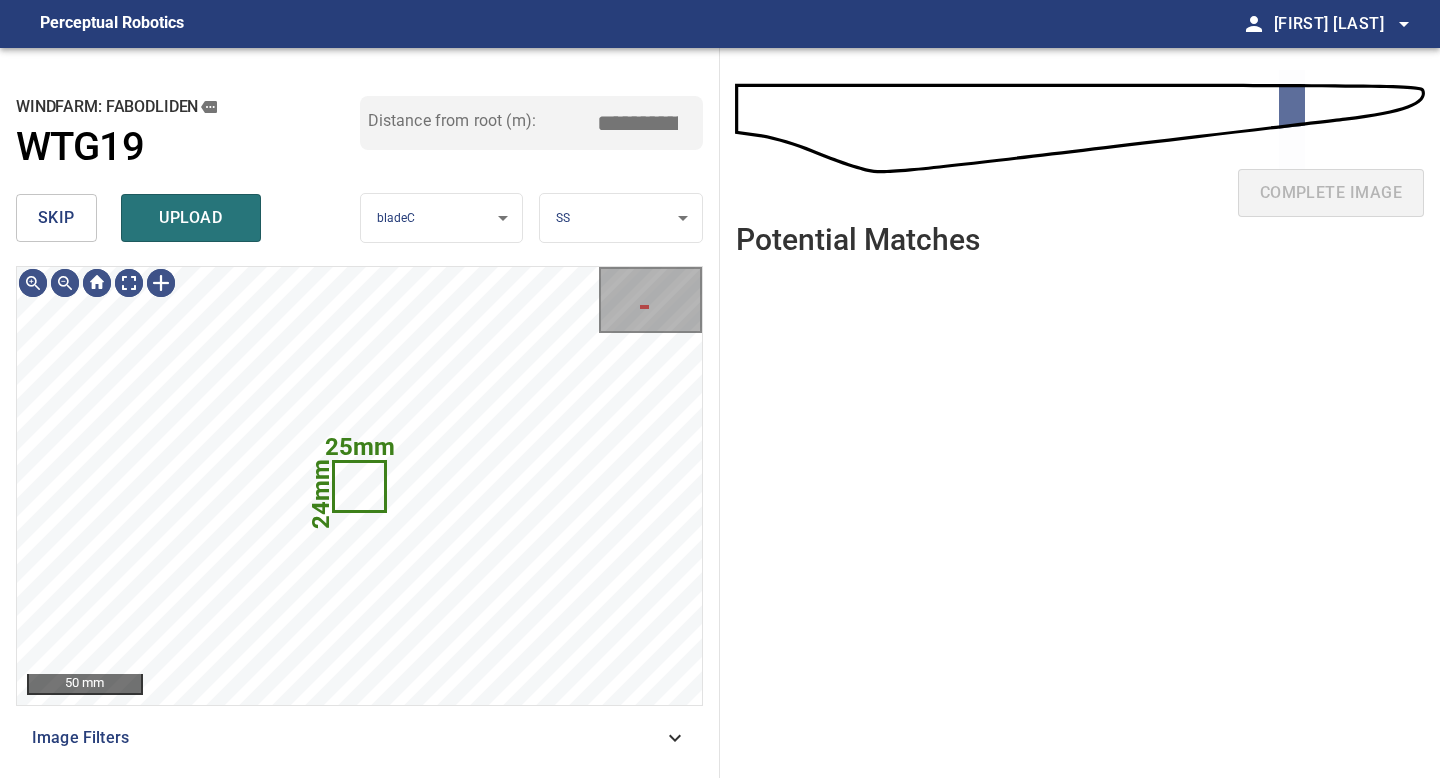 click on "skip" at bounding box center (56, 218) 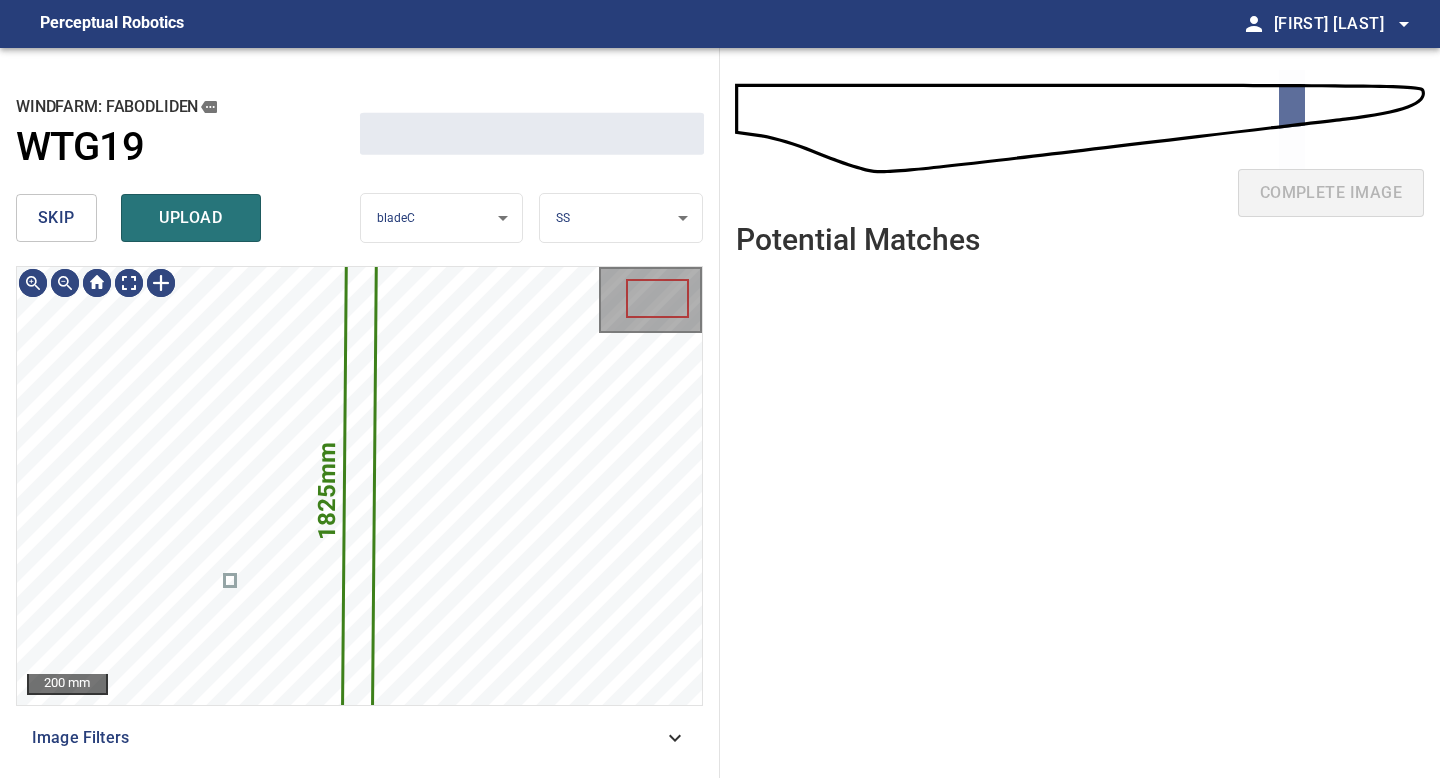 click on "skip" at bounding box center (56, 218) 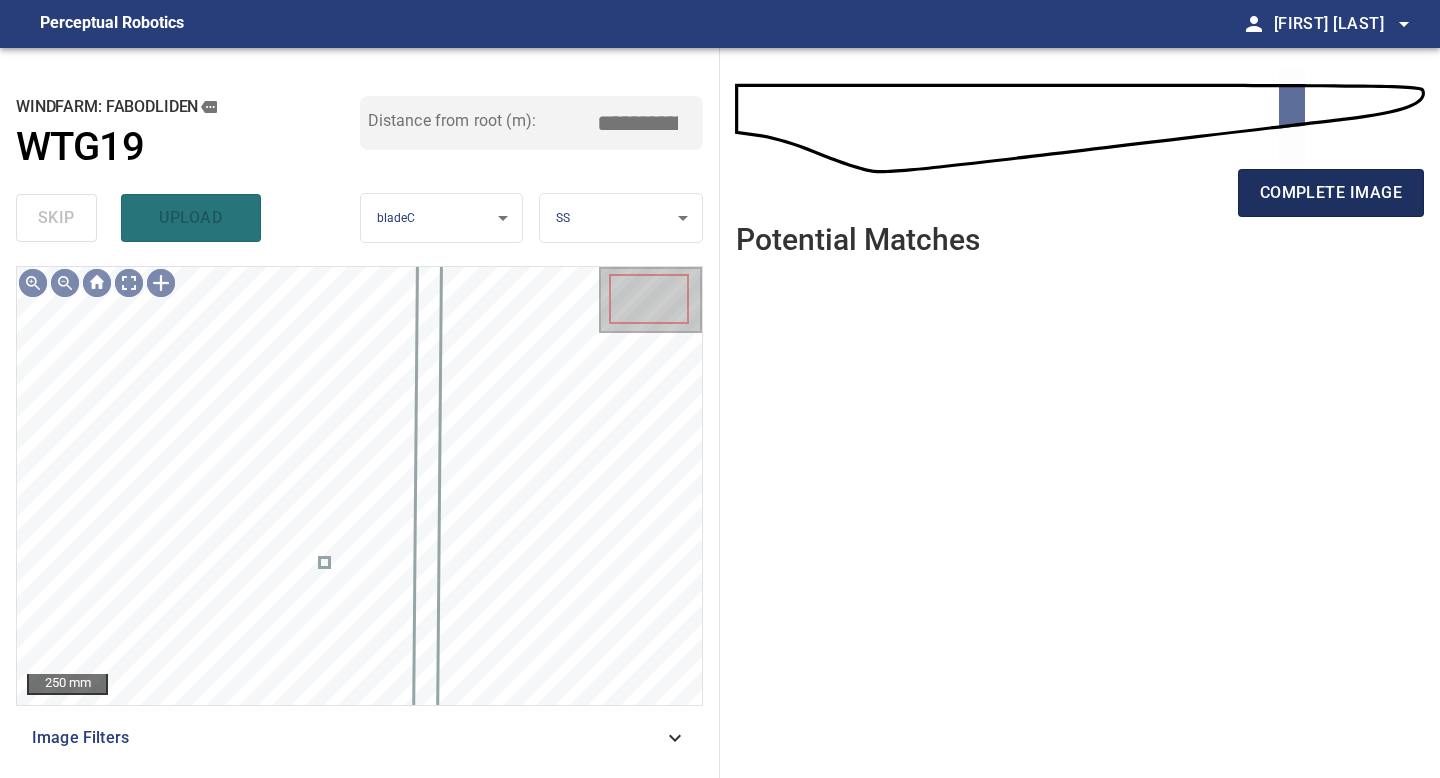 click on "complete image" at bounding box center (1331, 193) 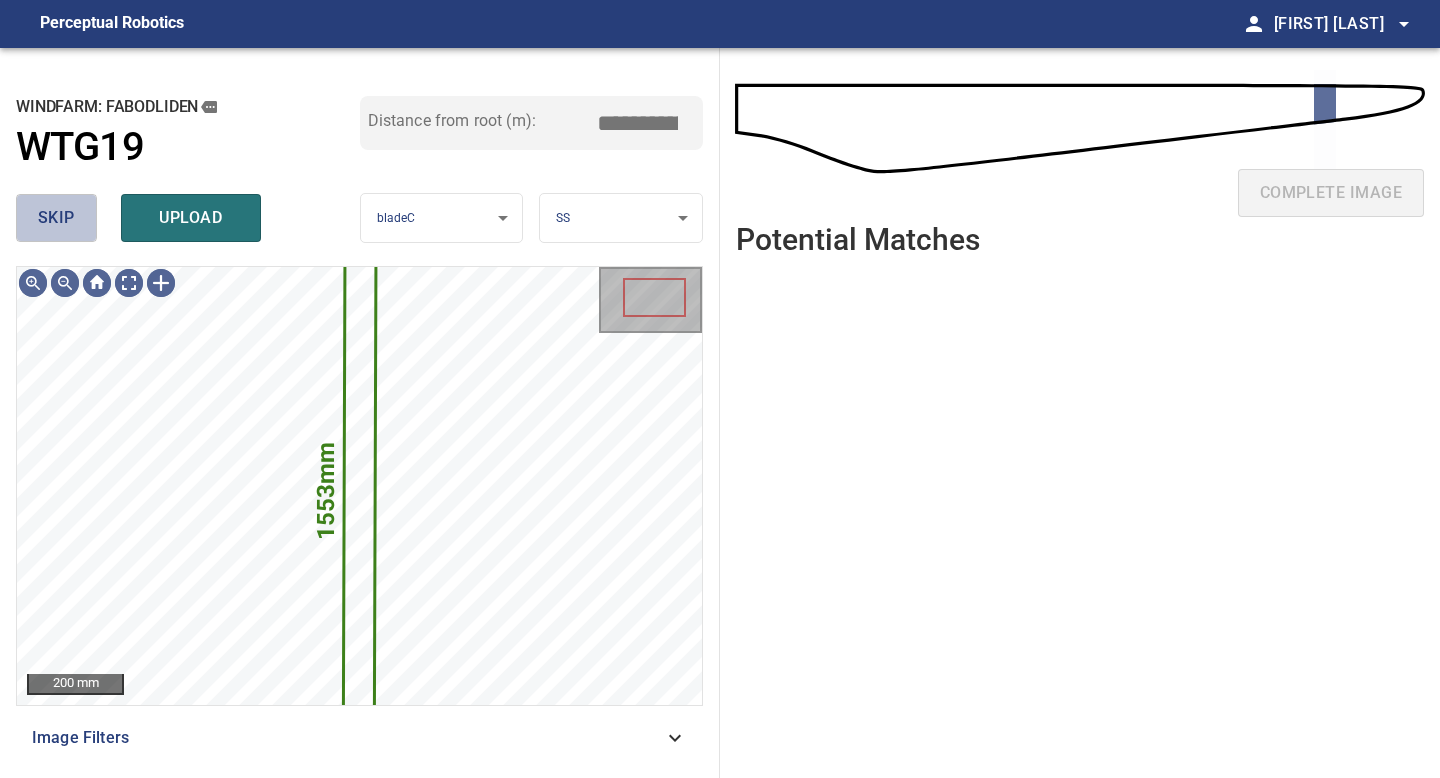 click on "skip" at bounding box center (56, 218) 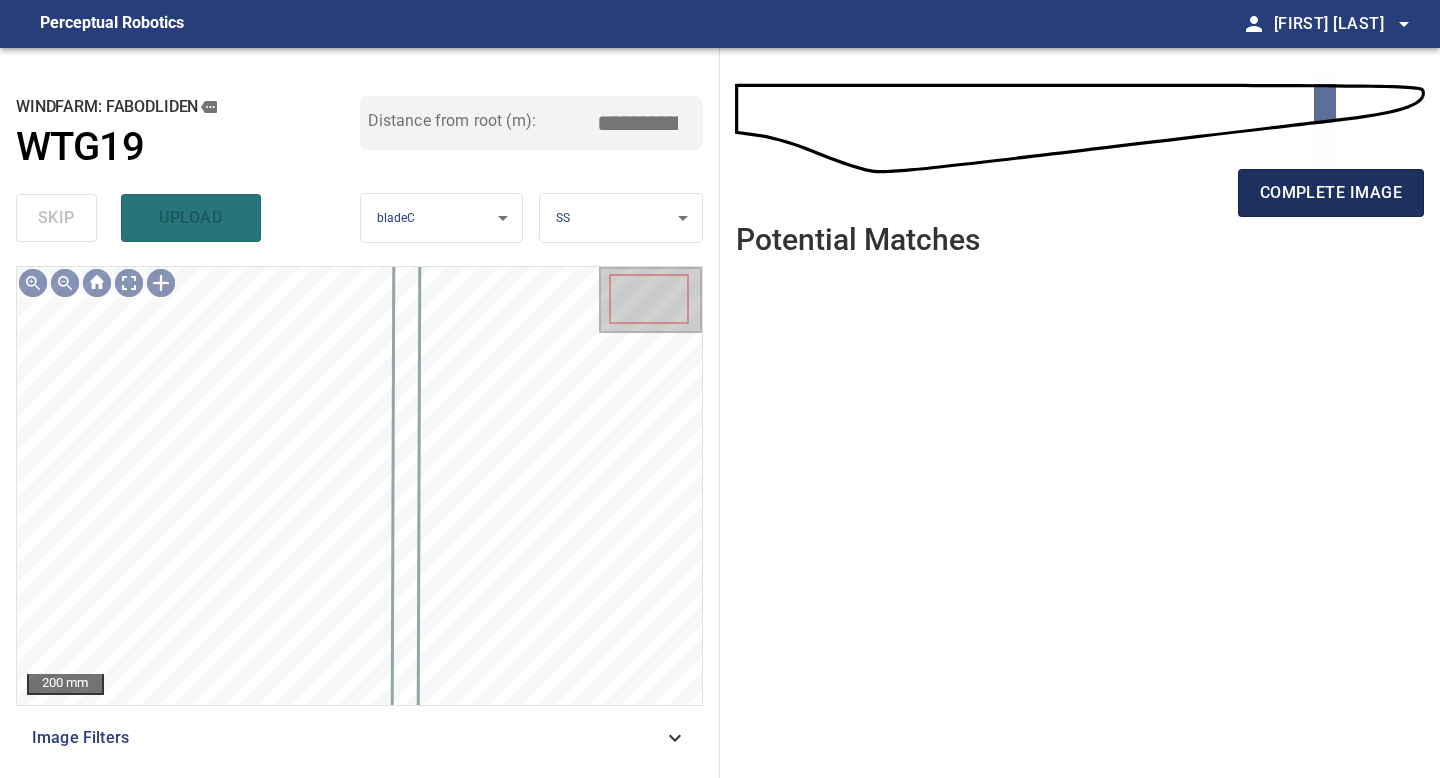 click on "complete image" at bounding box center (1331, 193) 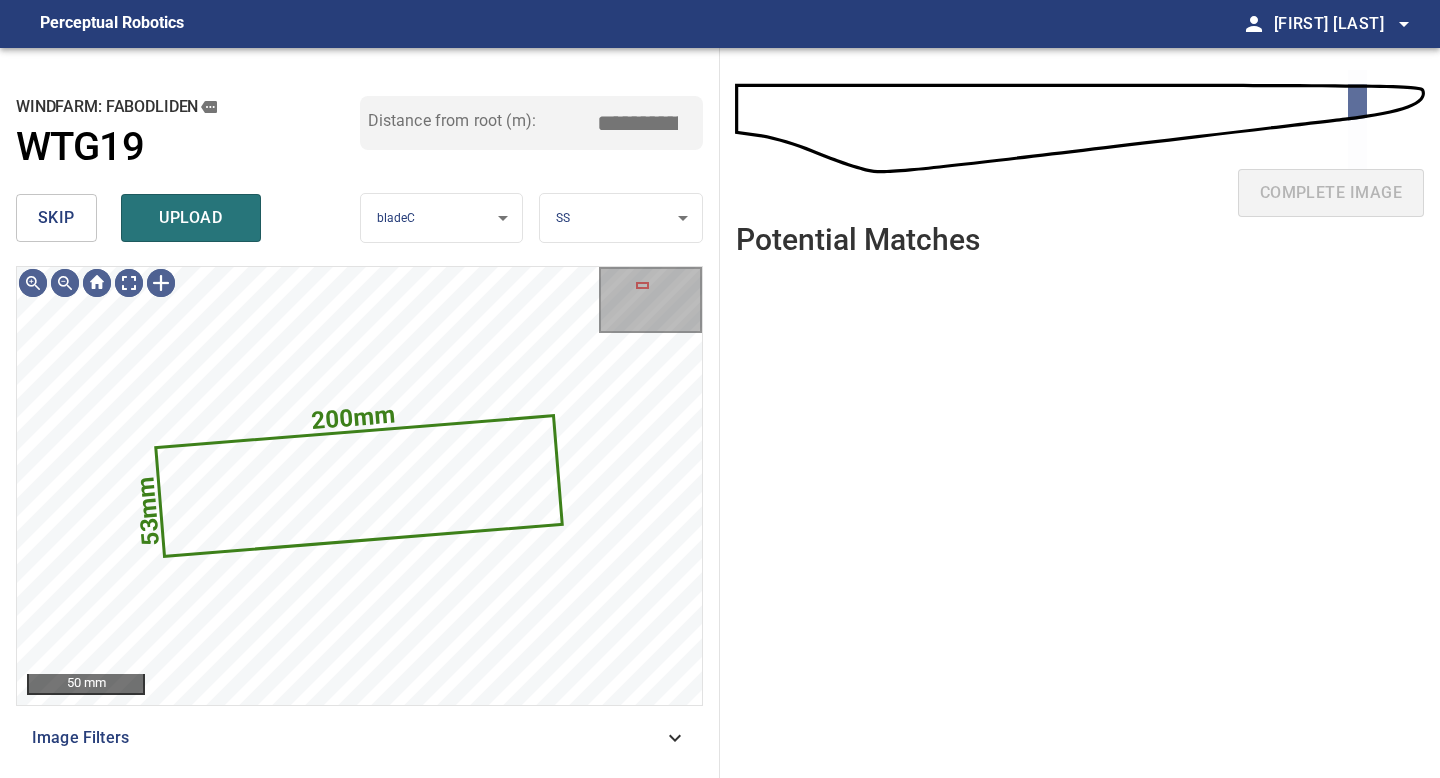 click on "skip" at bounding box center (56, 218) 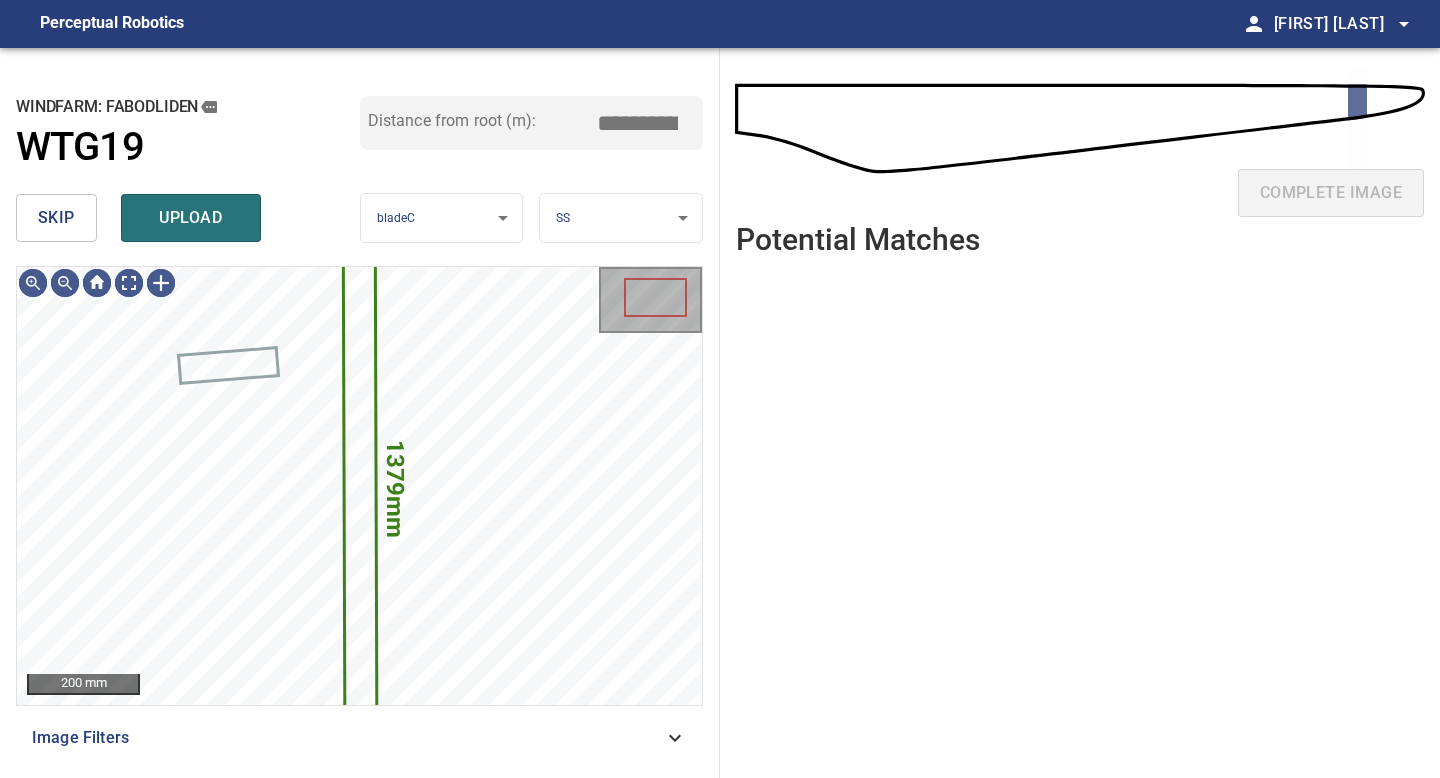 click on "skip" at bounding box center (56, 218) 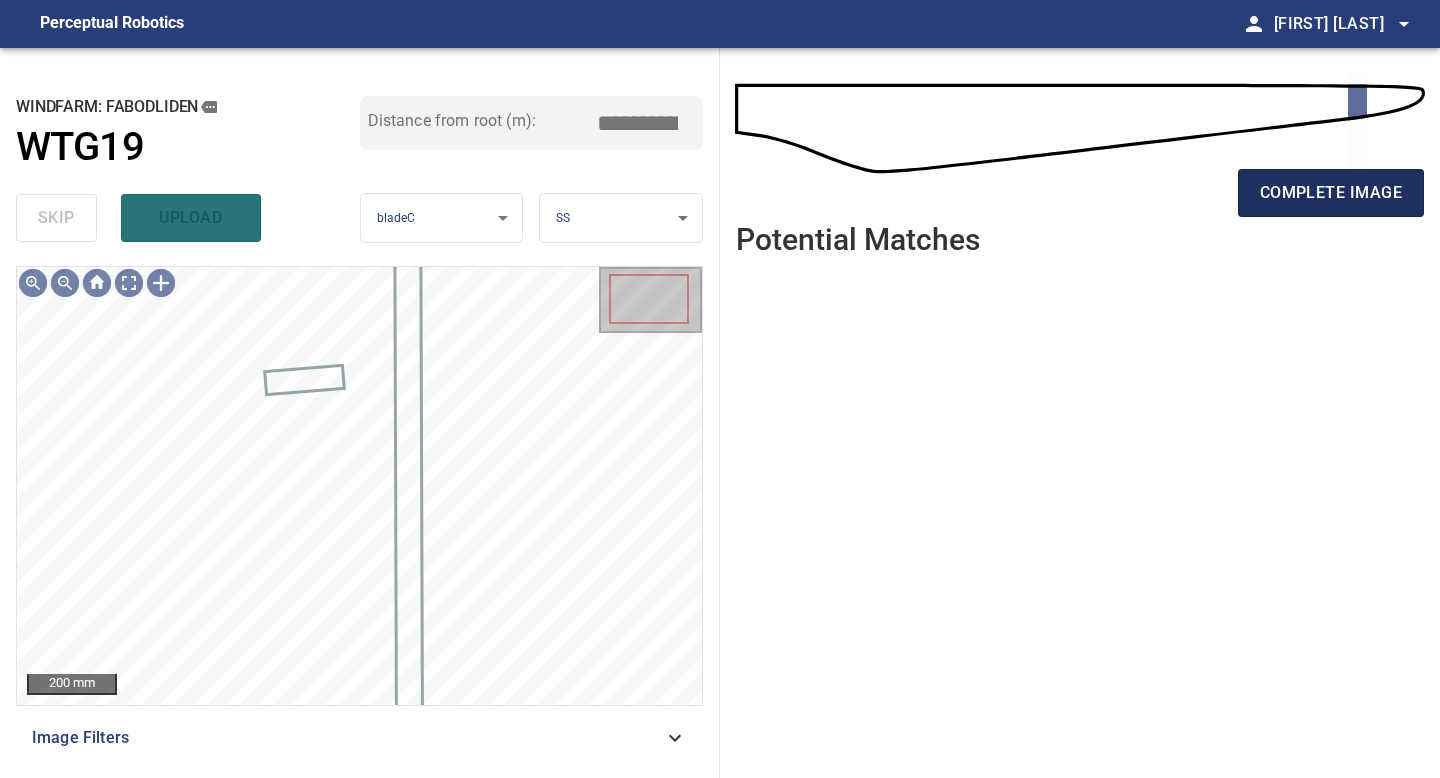 click on "complete image" at bounding box center [1331, 193] 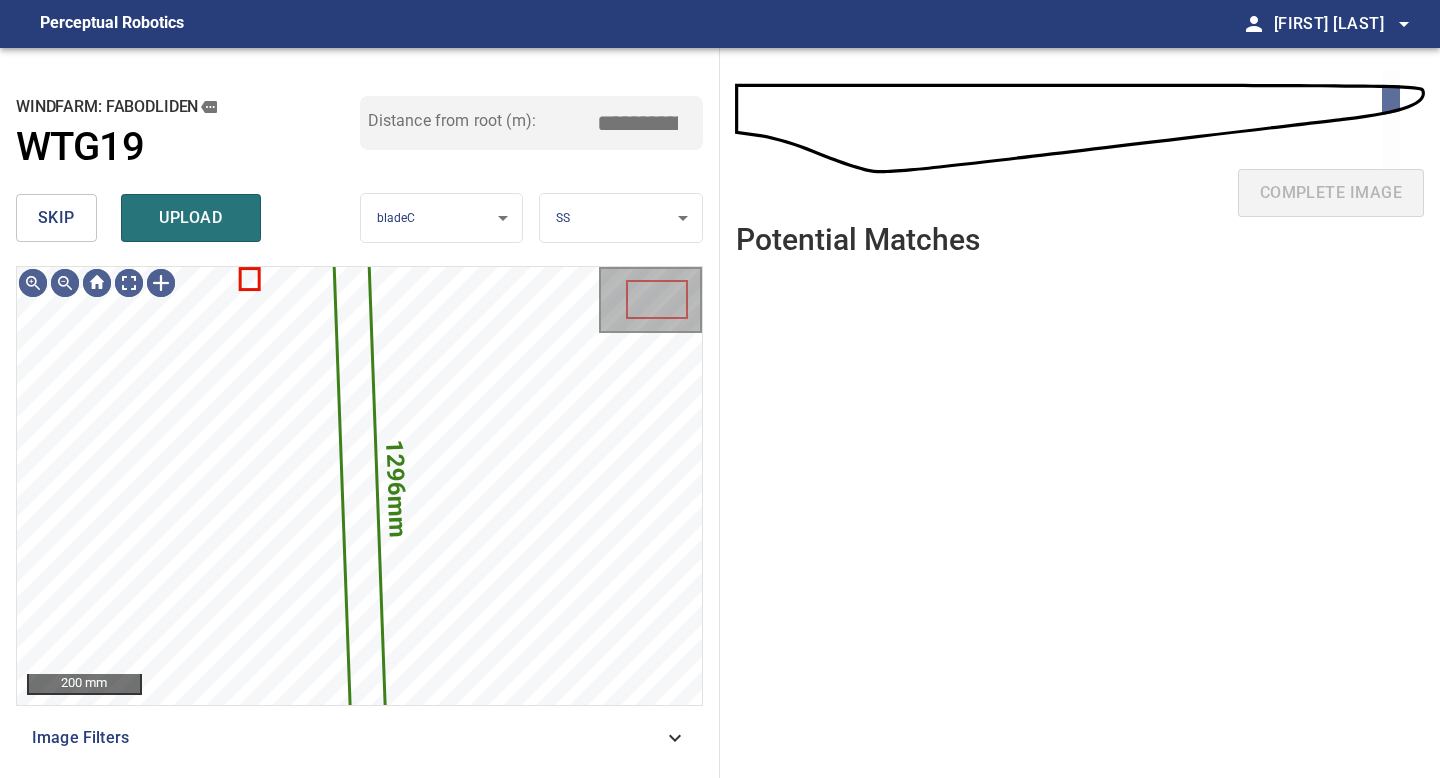 click on "skip" at bounding box center [56, 218] 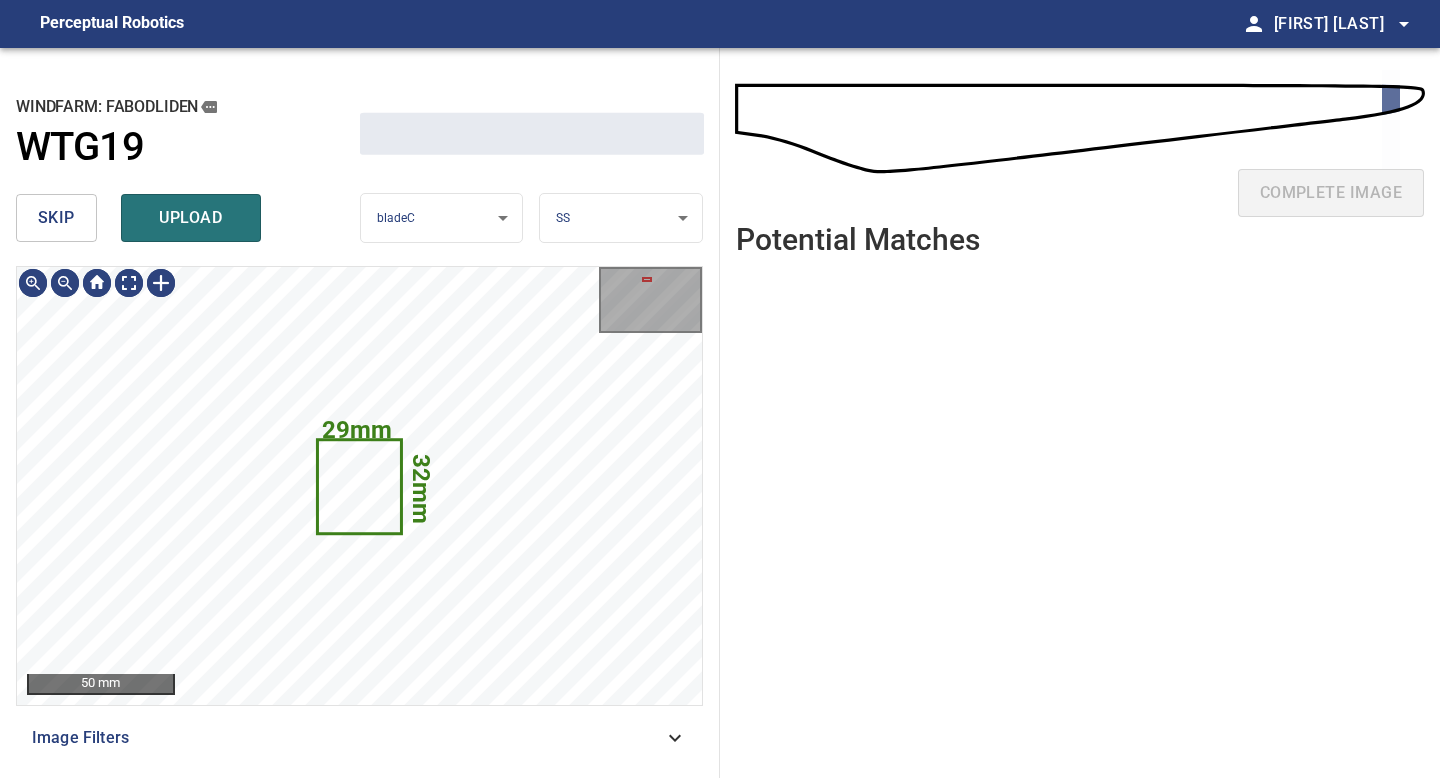 click on "skip" at bounding box center (56, 218) 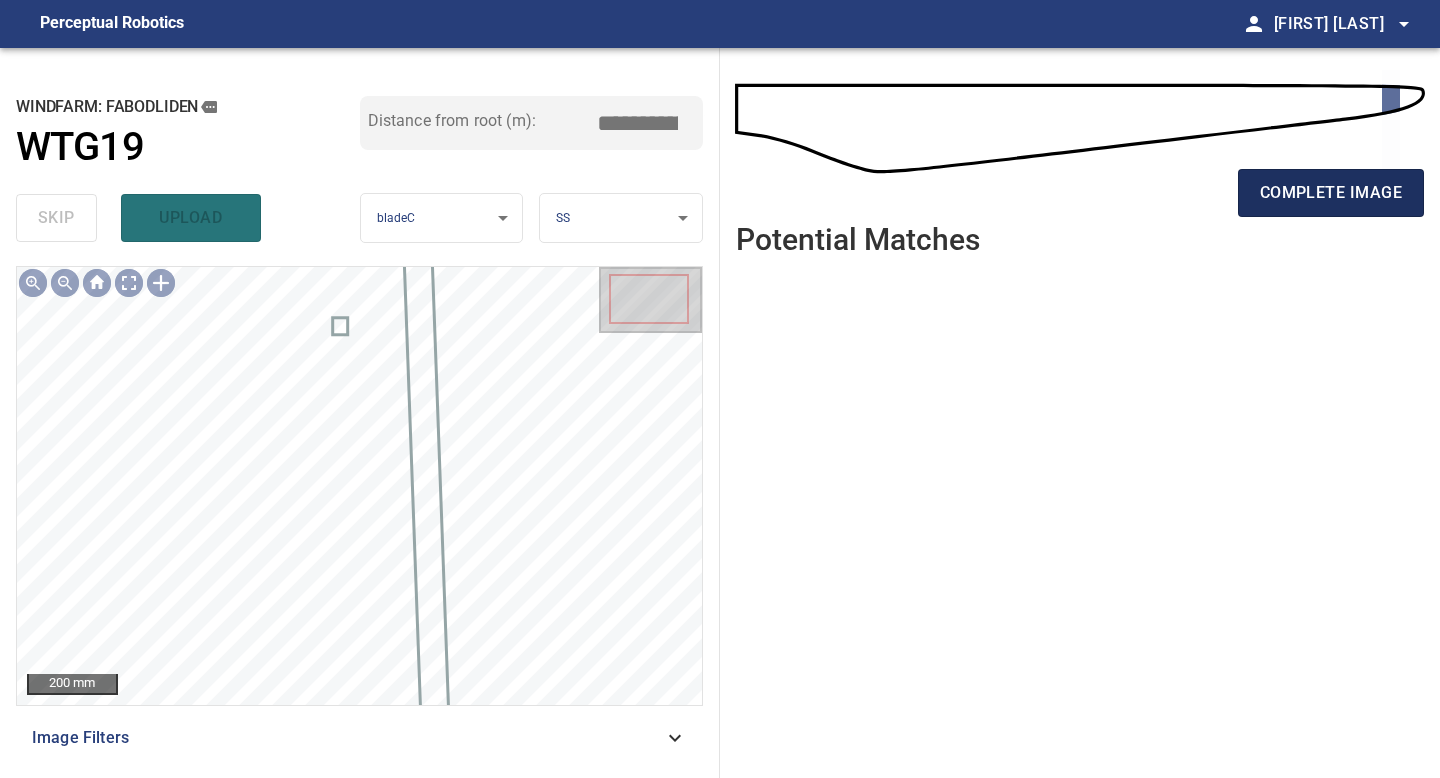 click on "complete image" at bounding box center [1331, 193] 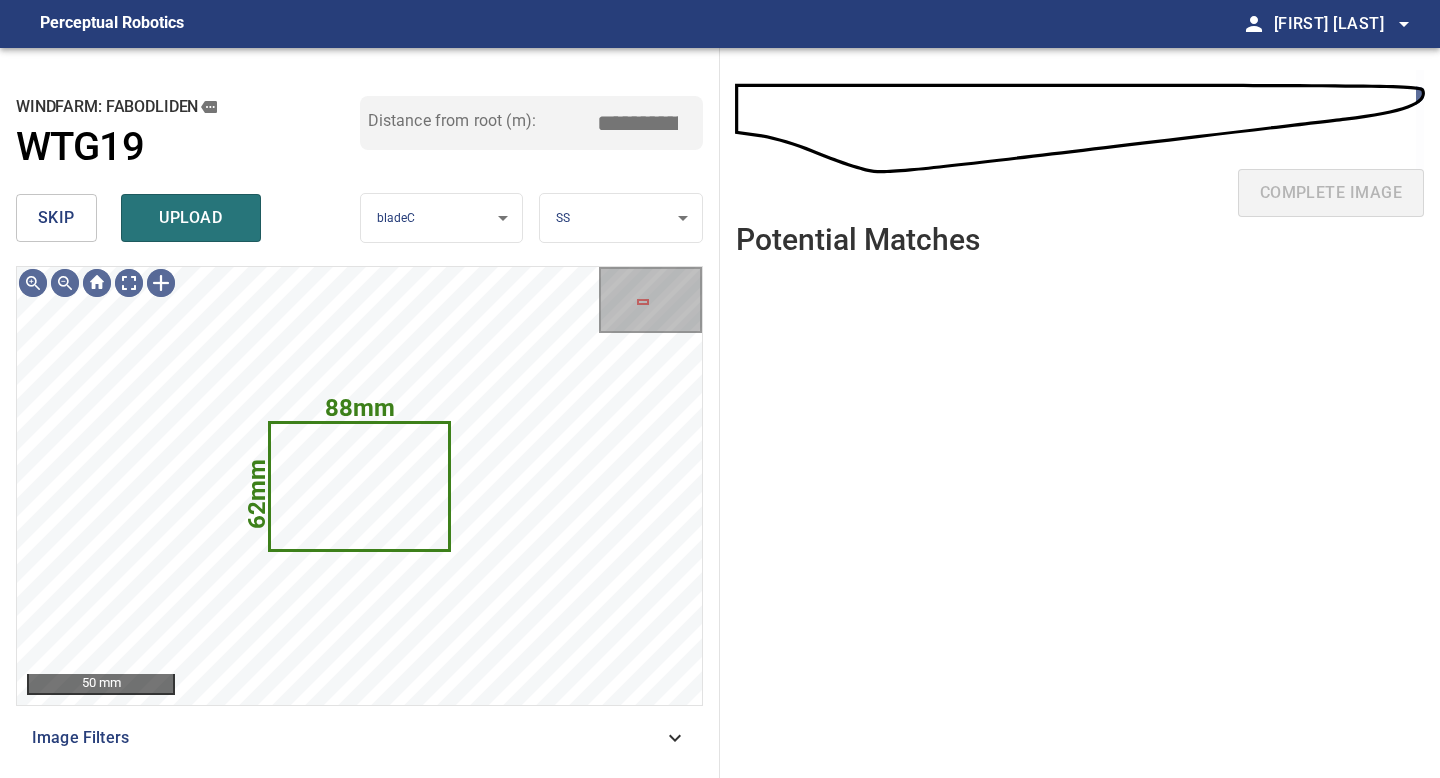 click on "**********" at bounding box center [720, 389] 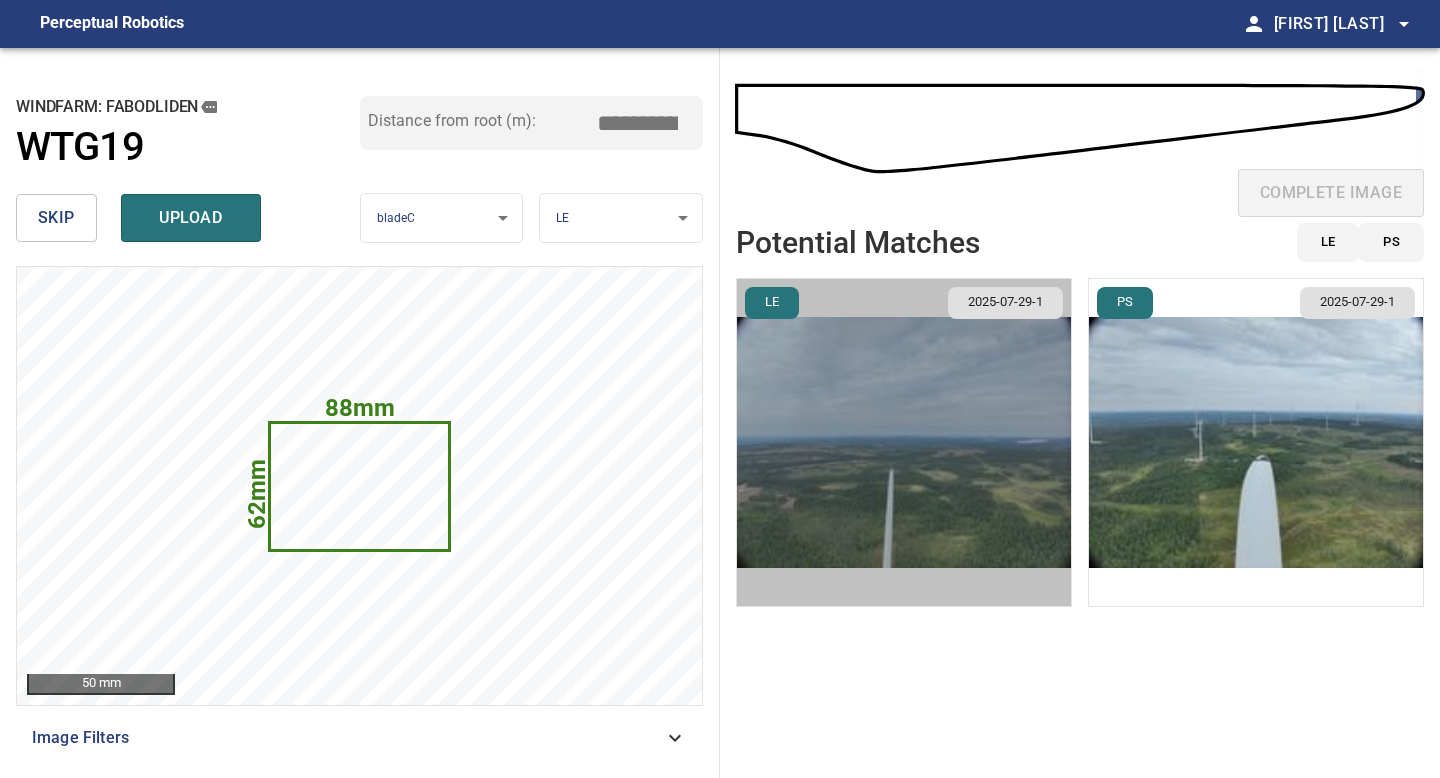 click at bounding box center (904, 442) 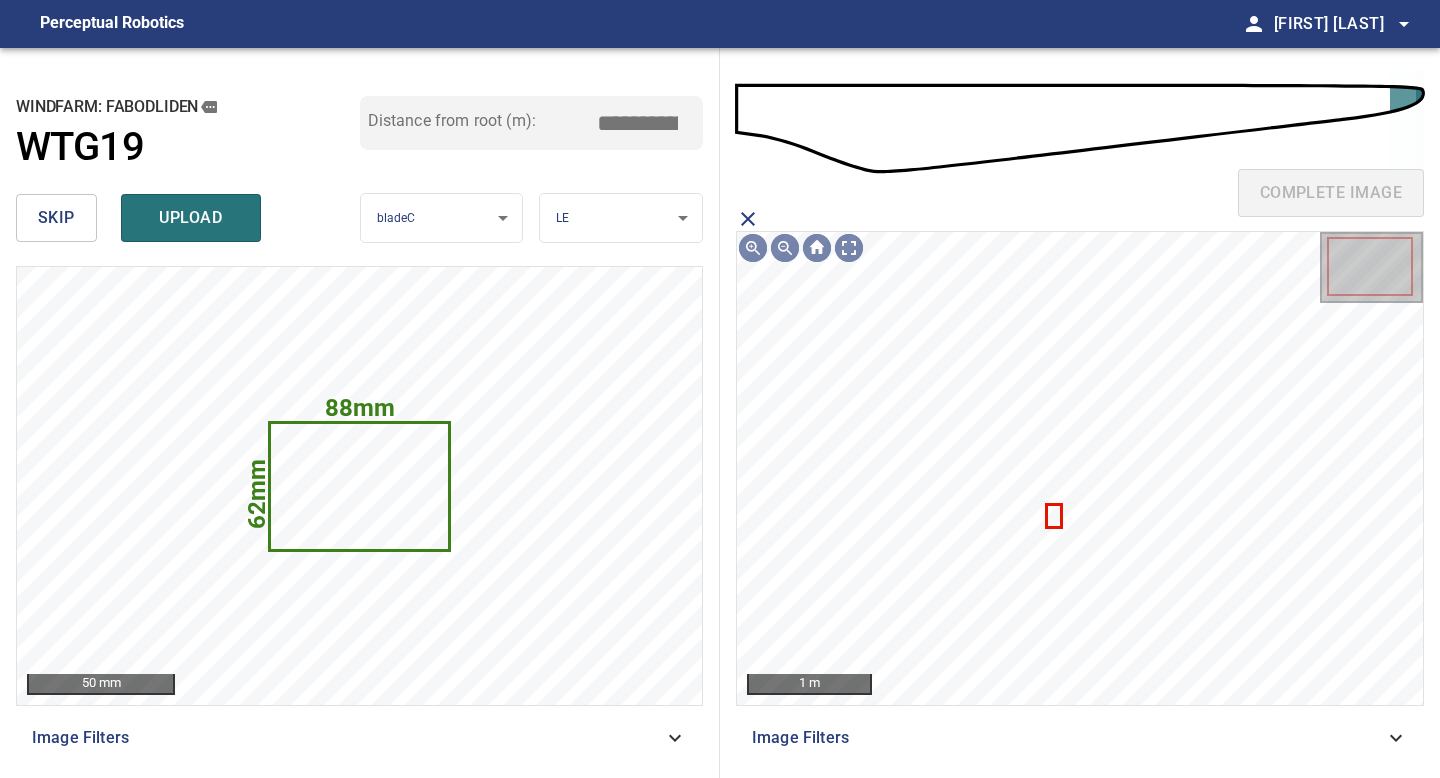 click 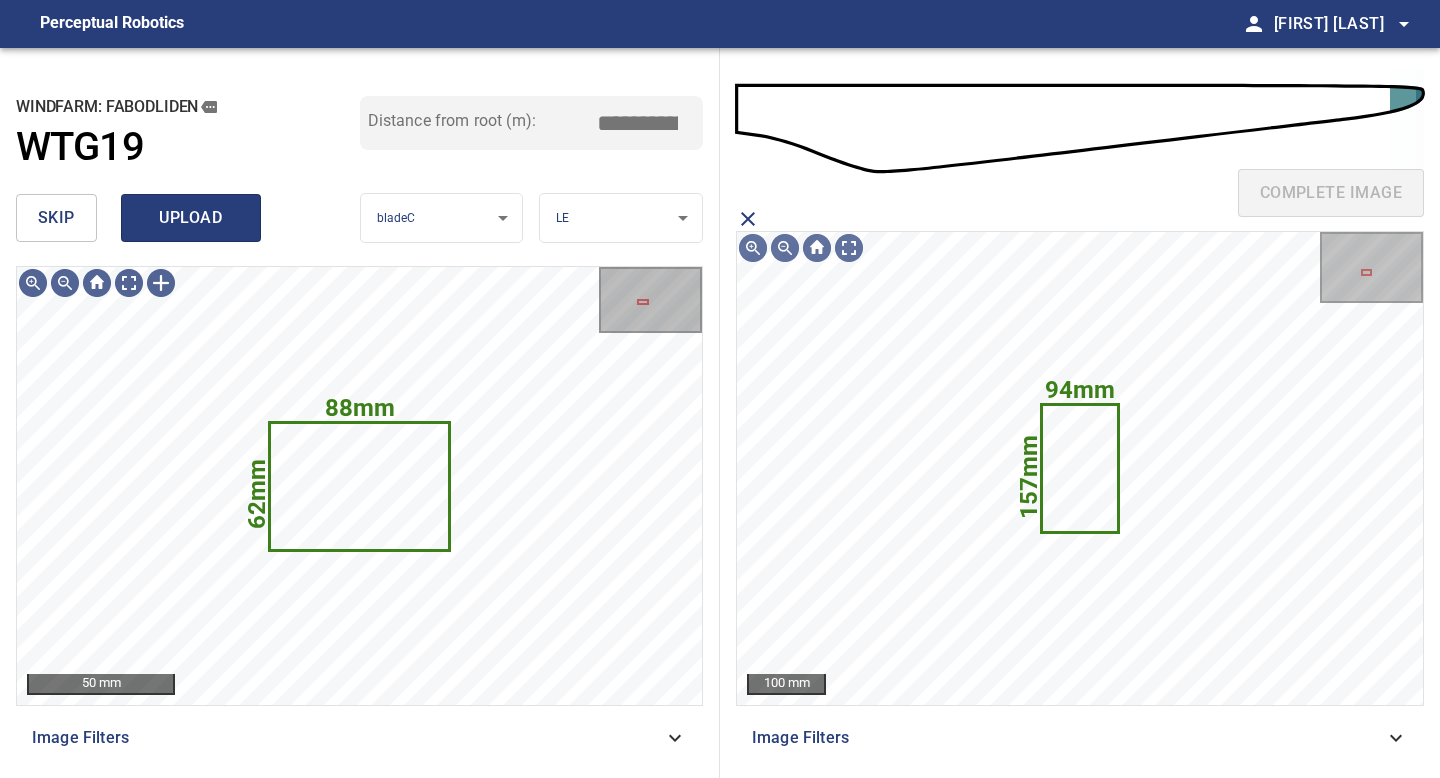 click on "upload" at bounding box center (191, 218) 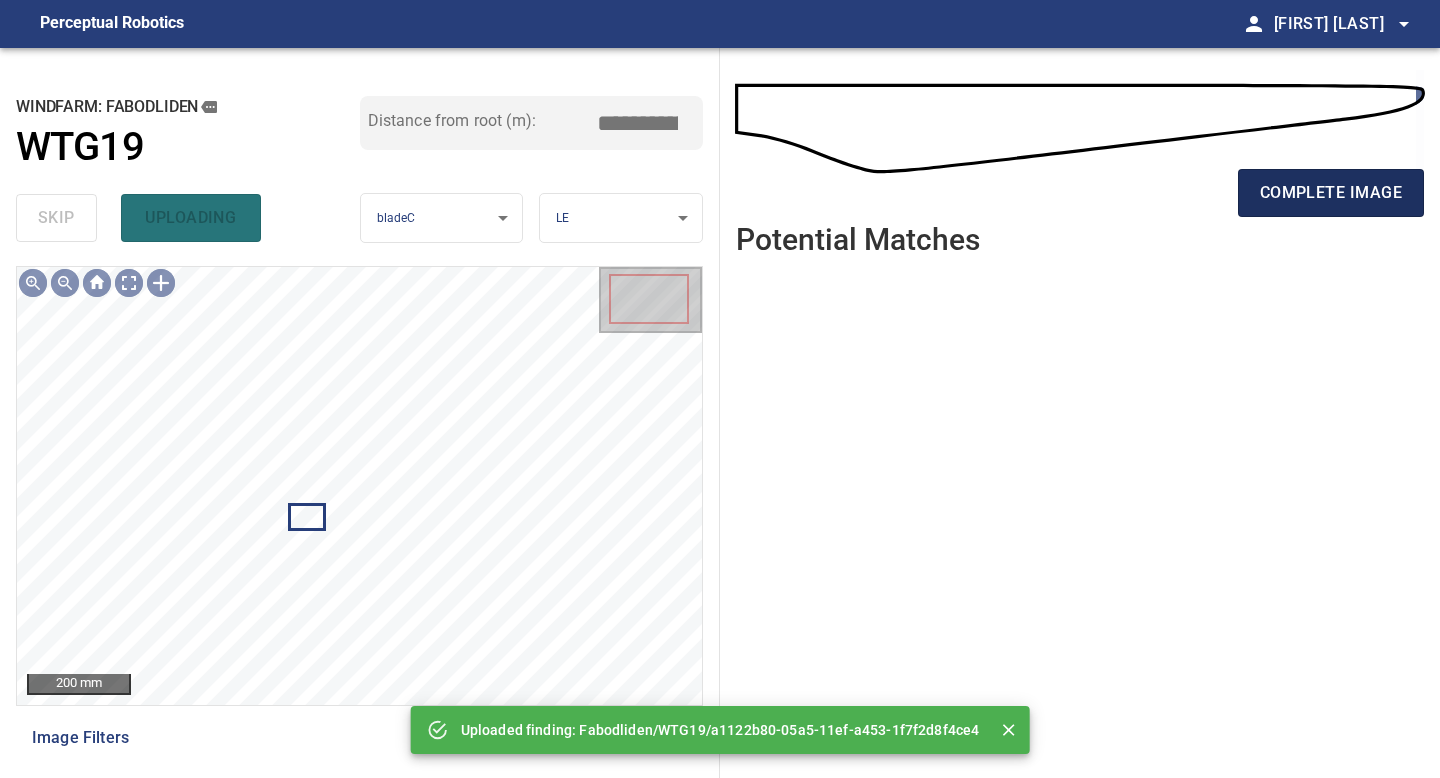 click on "complete image" at bounding box center [1331, 193] 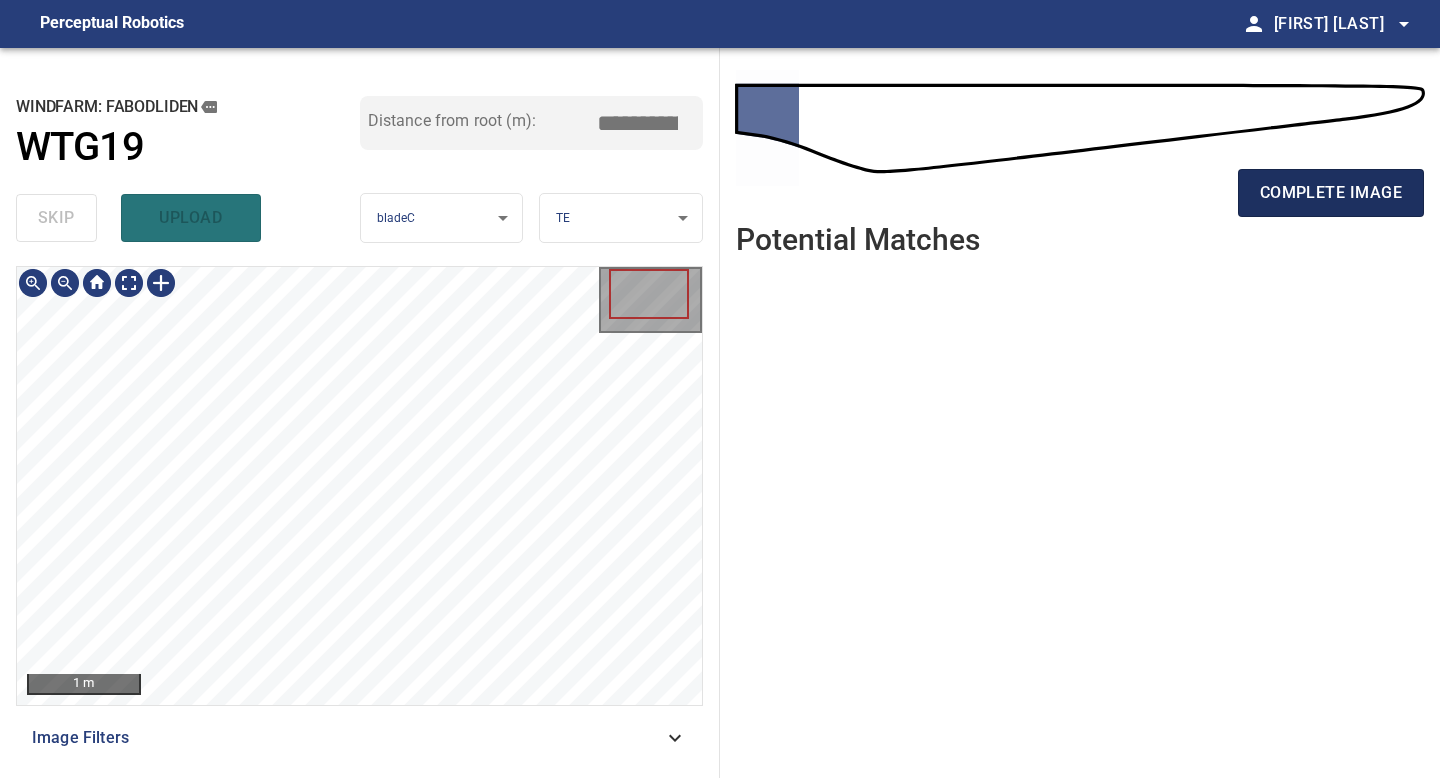 click on "complete image" at bounding box center [1331, 193] 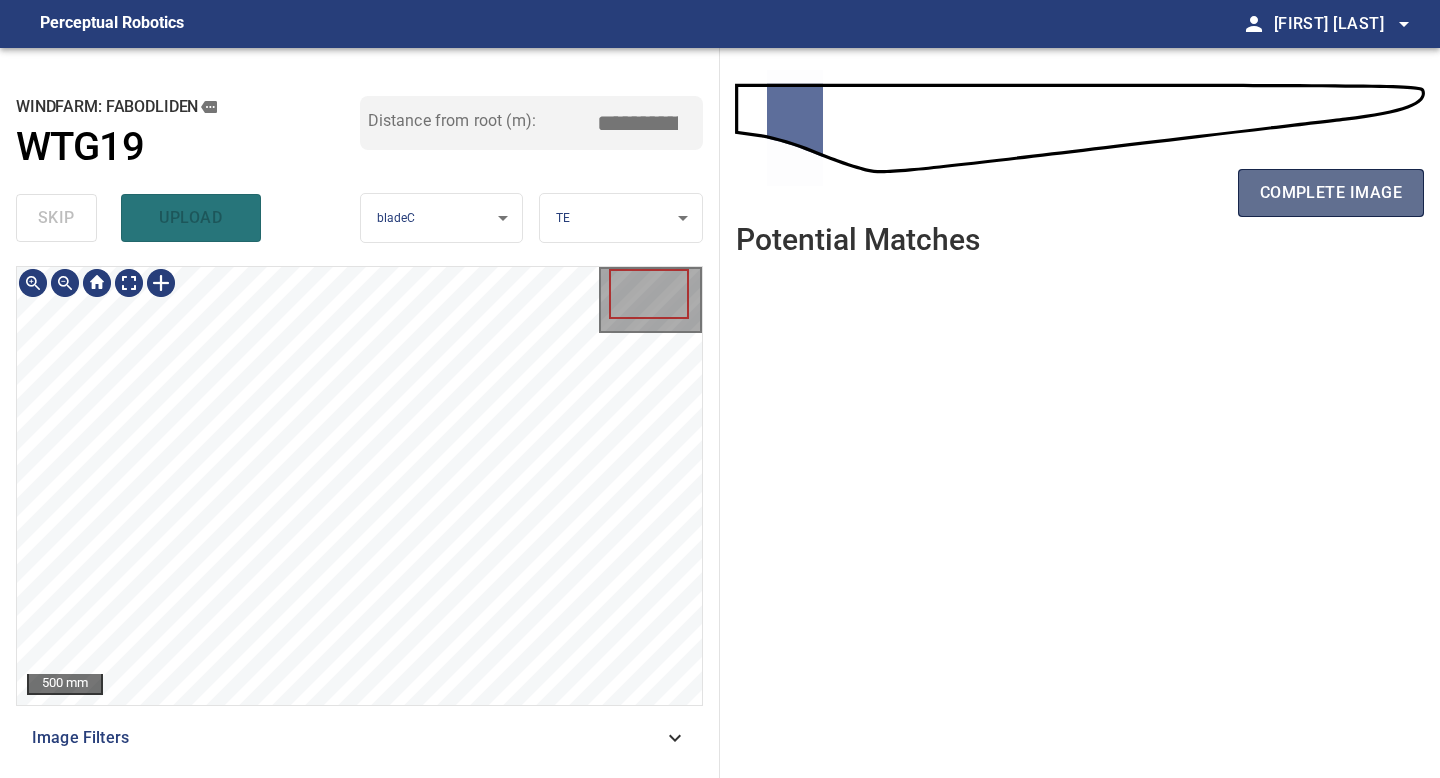 click on "complete image" at bounding box center (1331, 193) 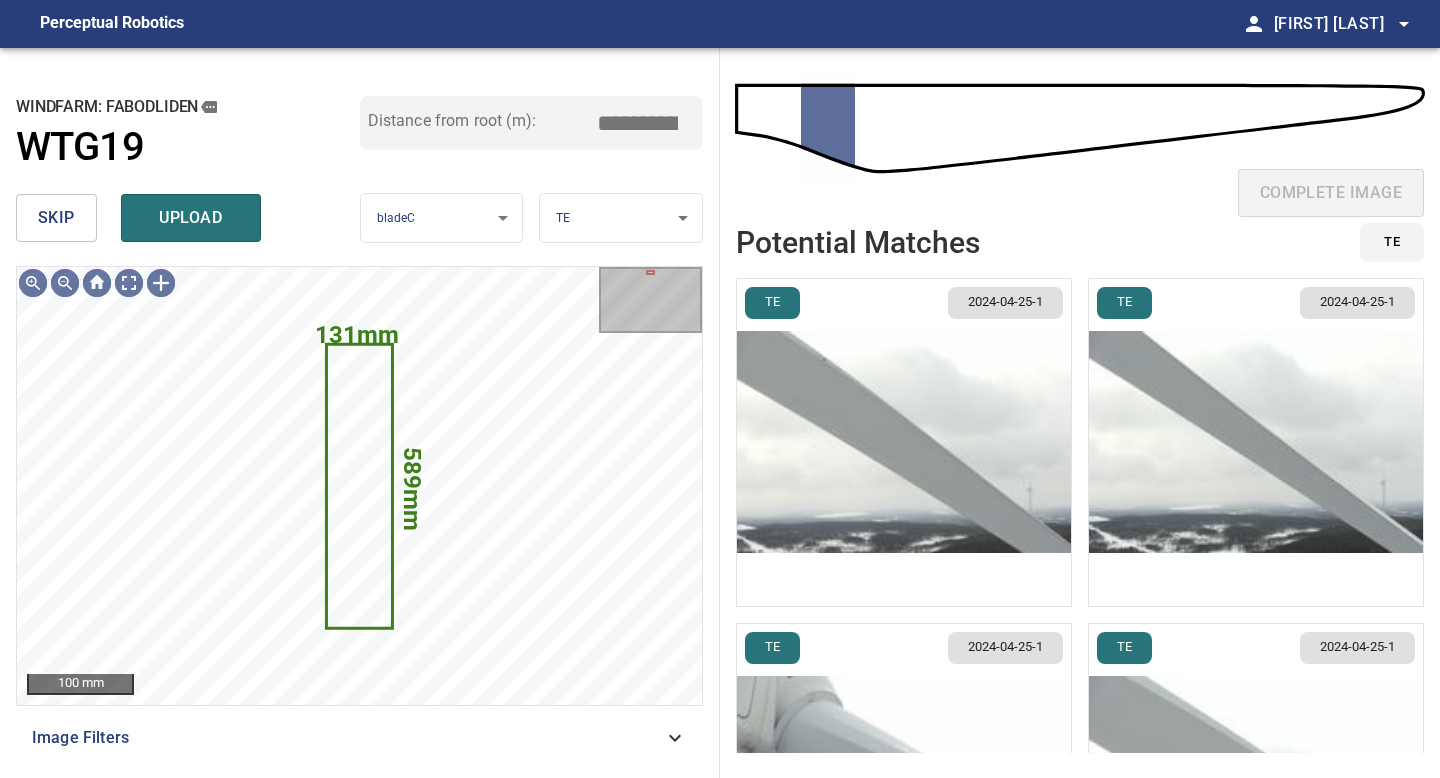 click on "skip" at bounding box center (56, 218) 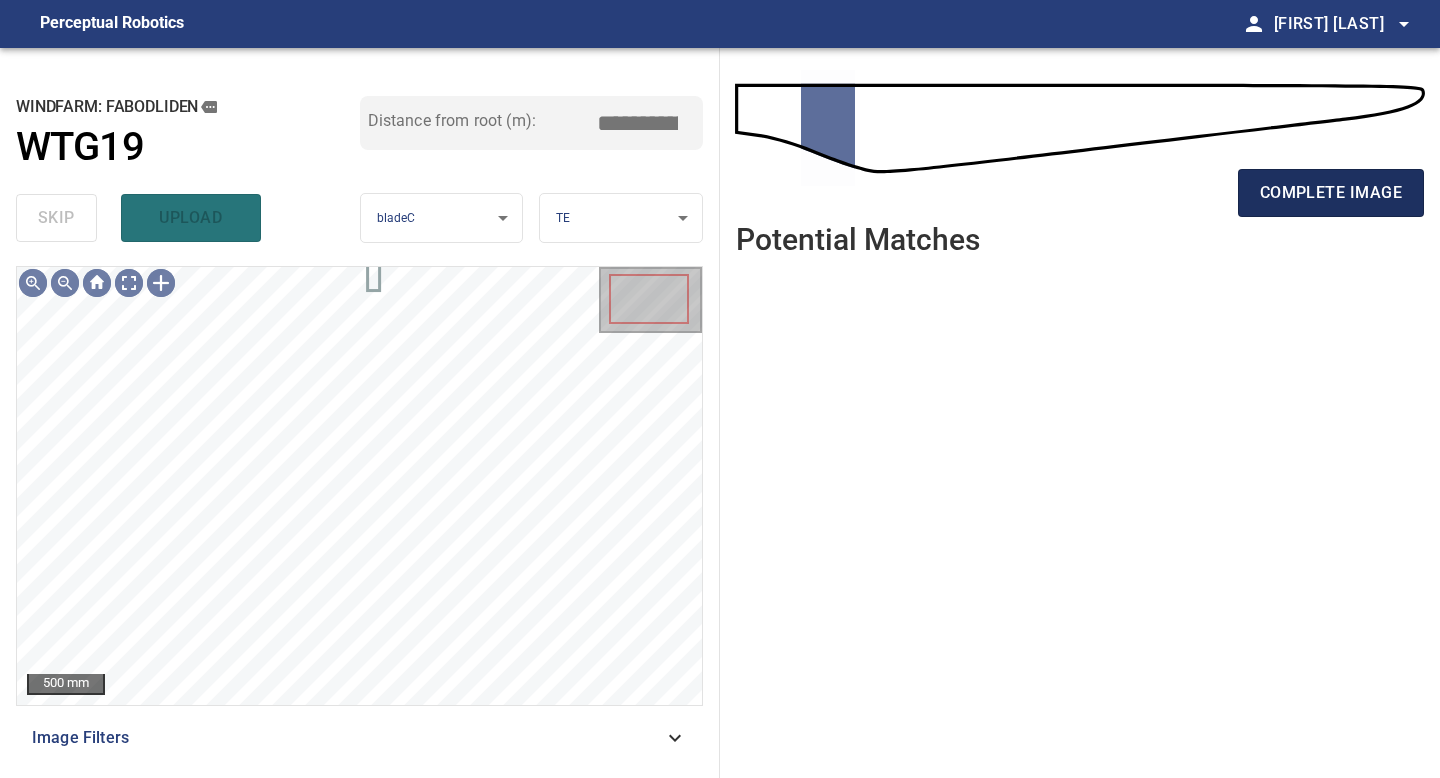 click on "complete image" at bounding box center [1331, 193] 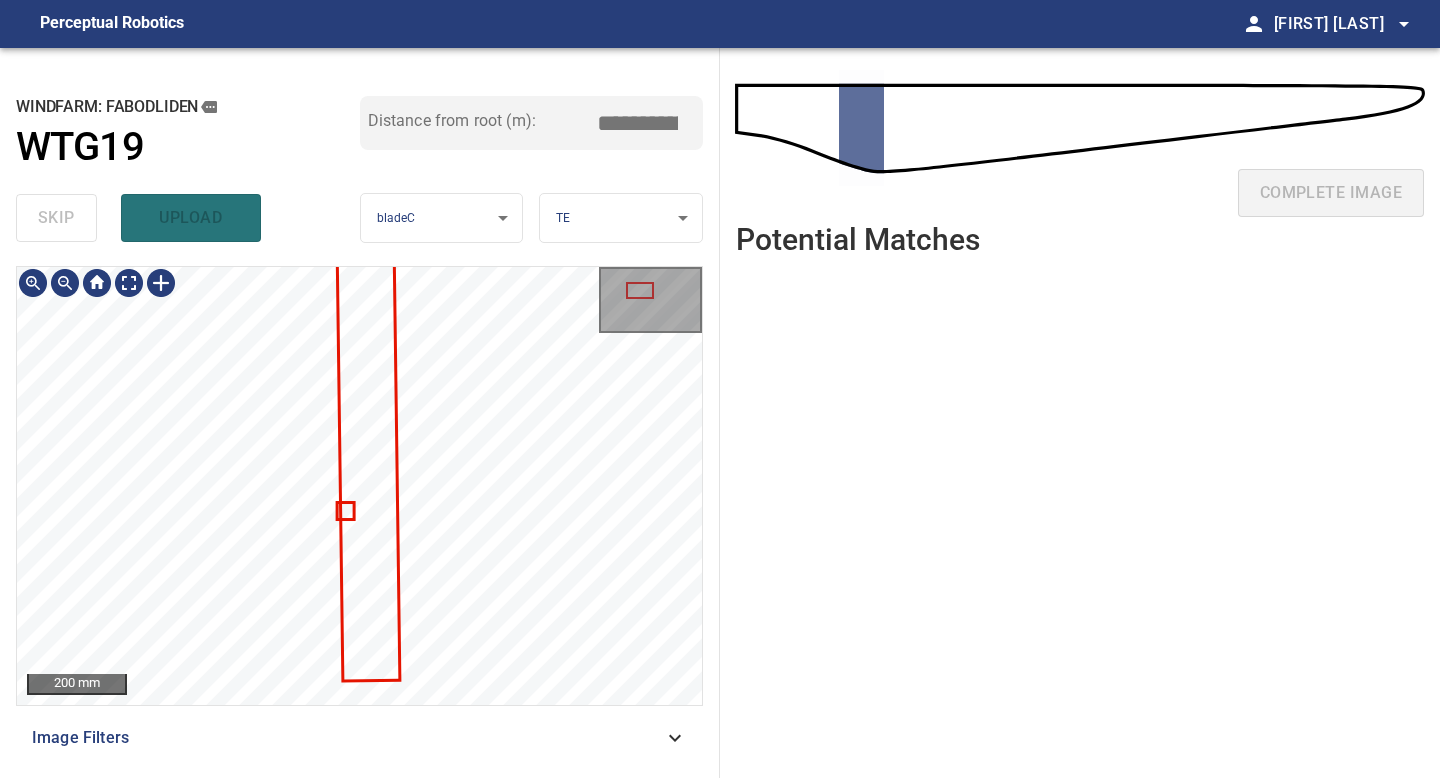 click on "**********" at bounding box center [360, 413] 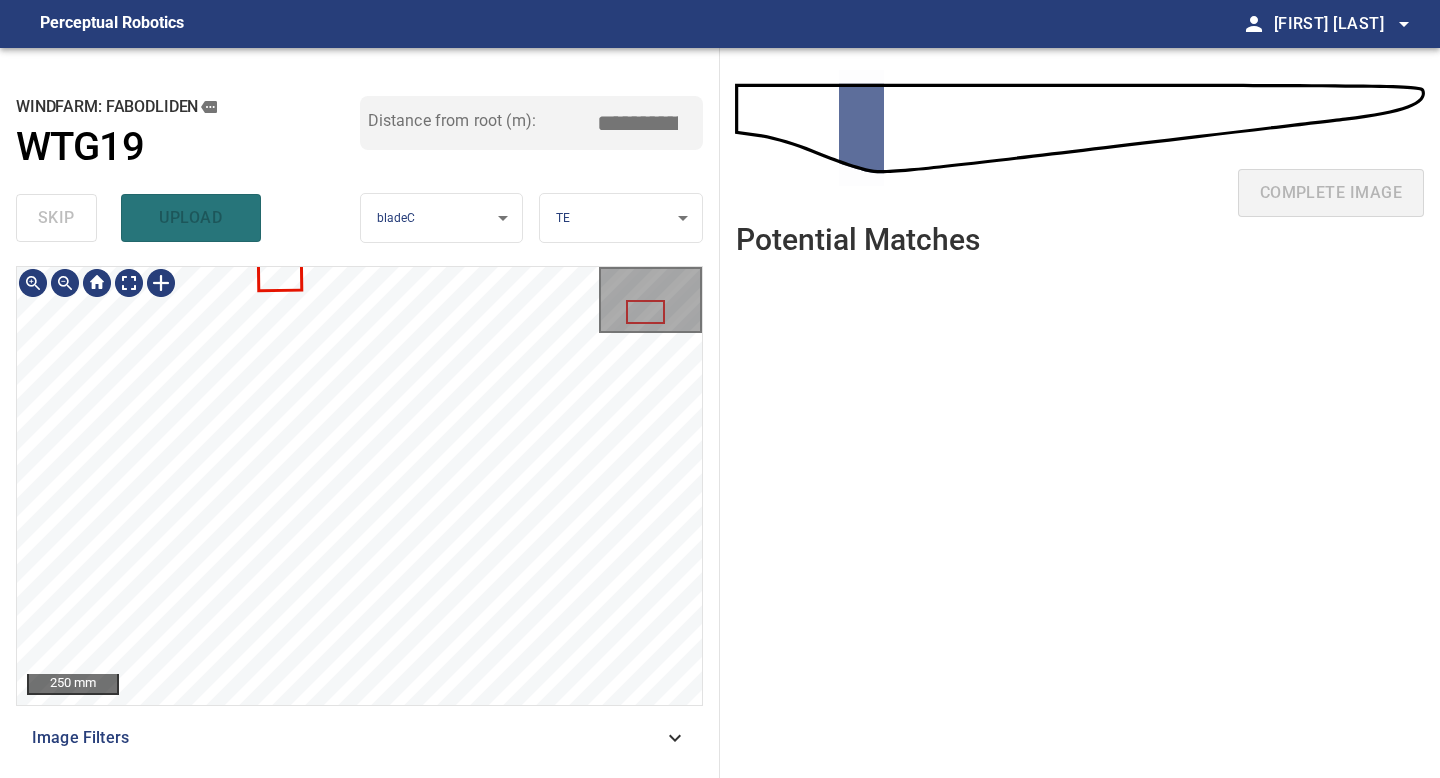 click on "**********" at bounding box center [360, 413] 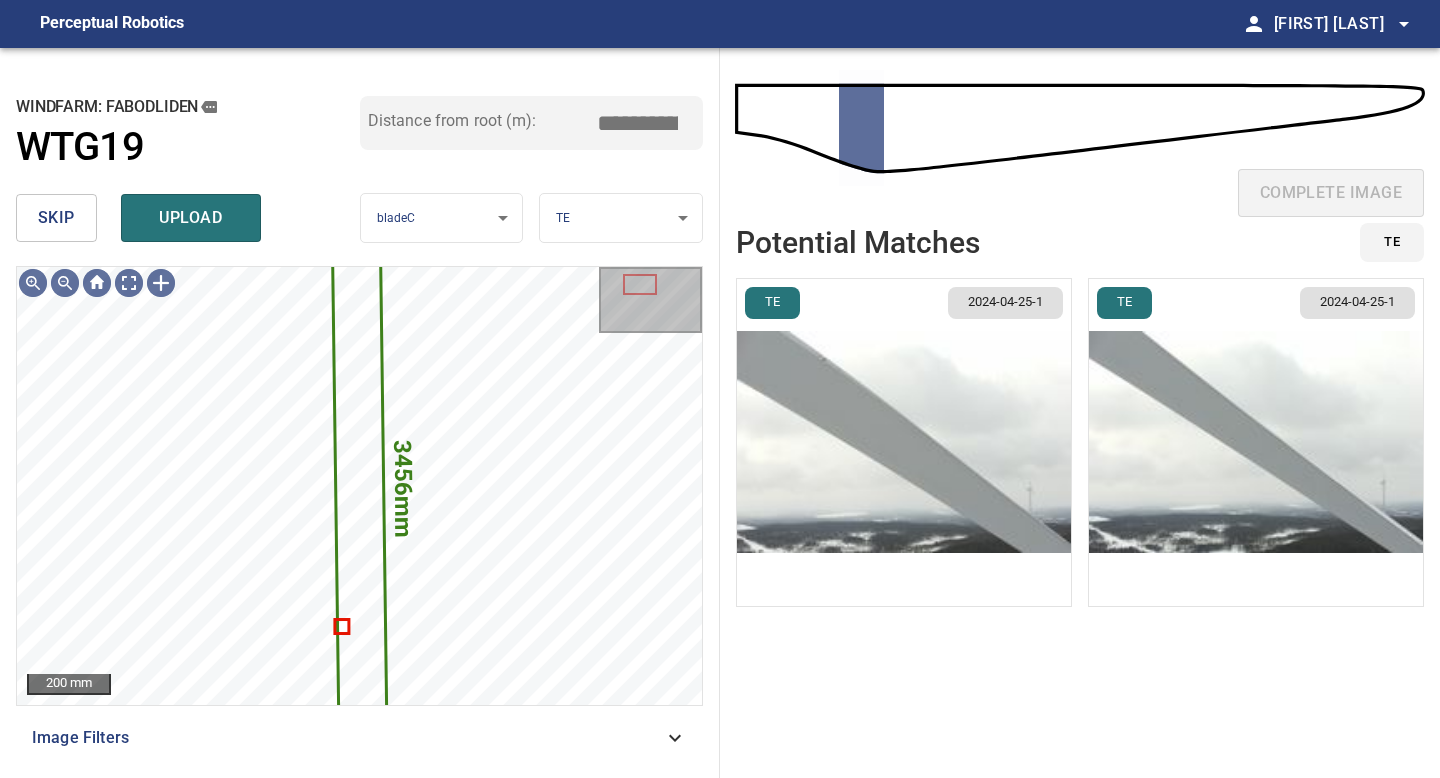 click at bounding box center (904, 442) 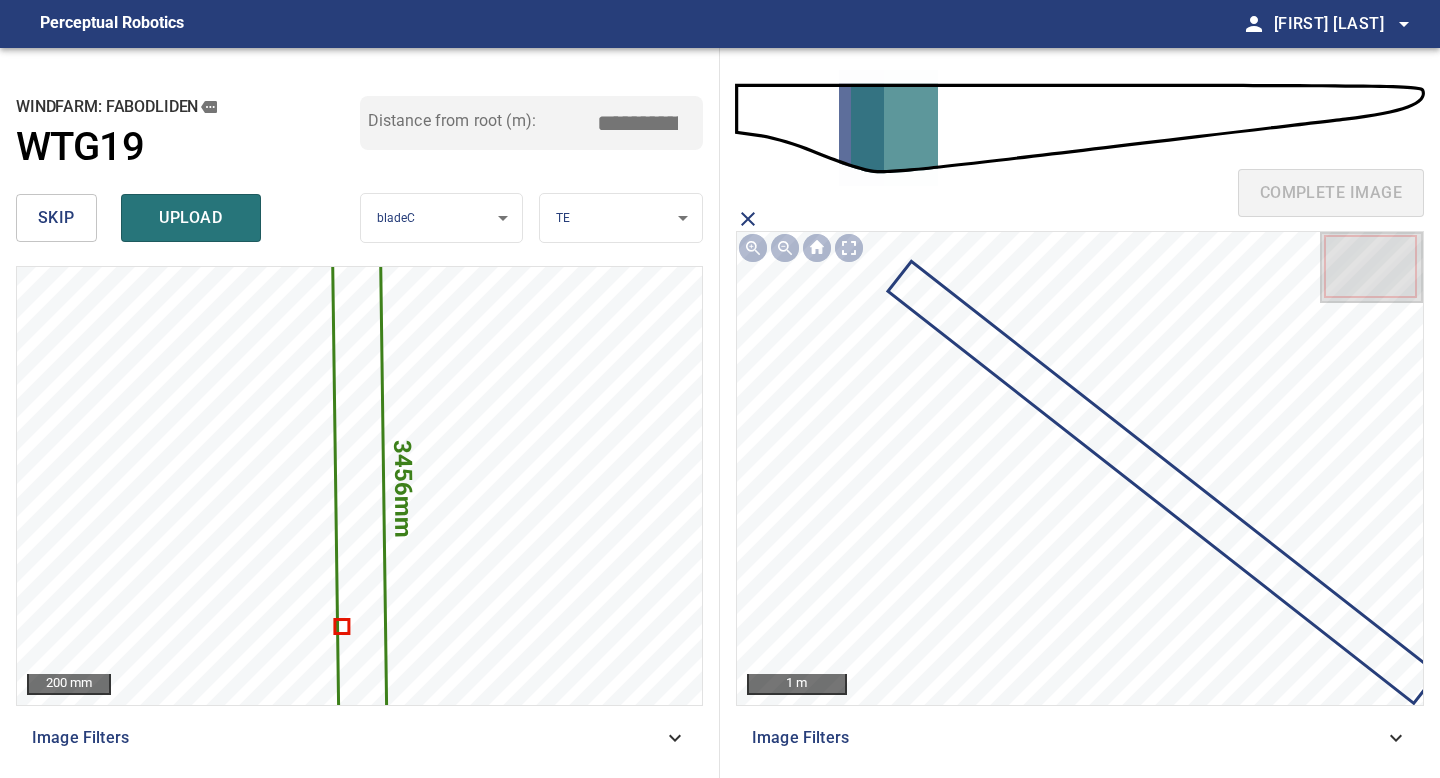 click 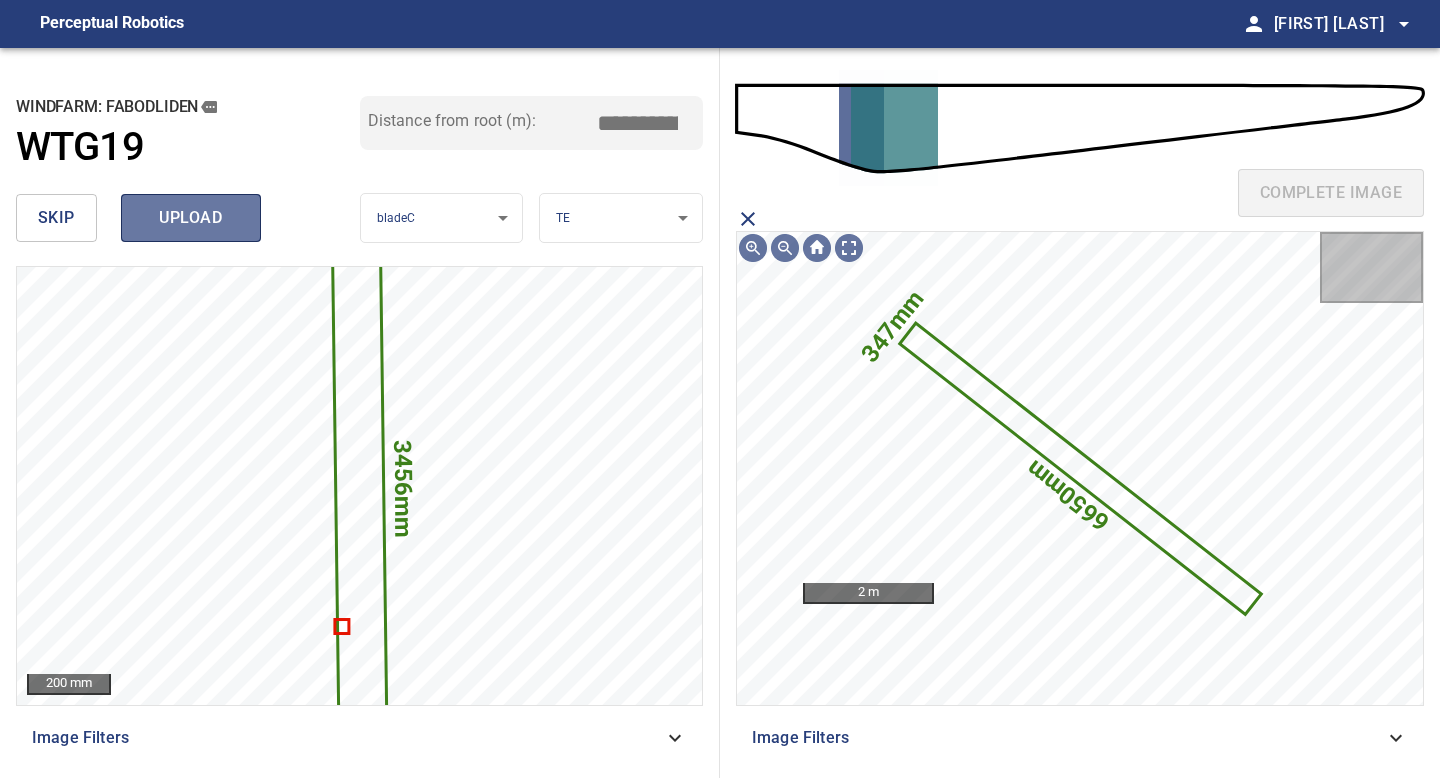 click on "upload" at bounding box center (191, 218) 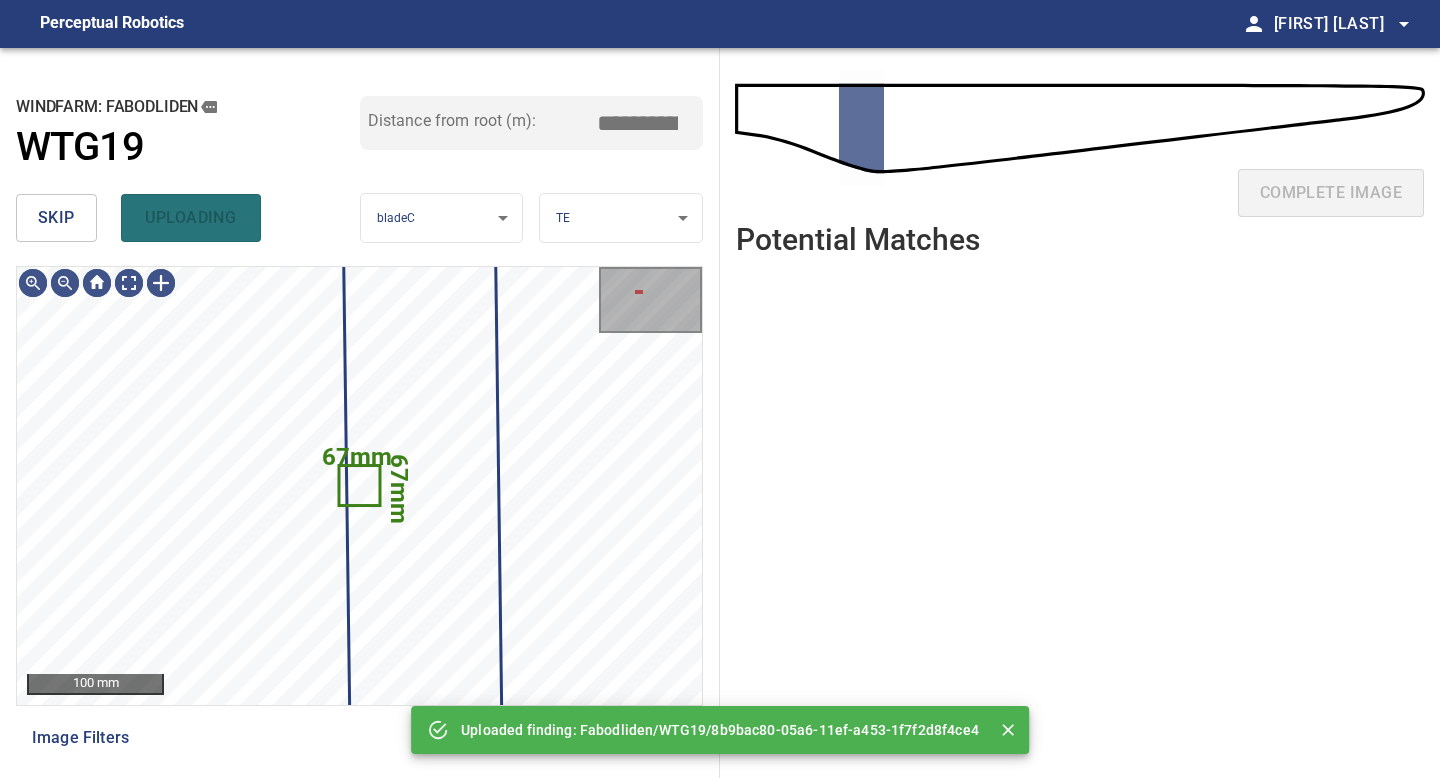 click on "skip" at bounding box center [56, 218] 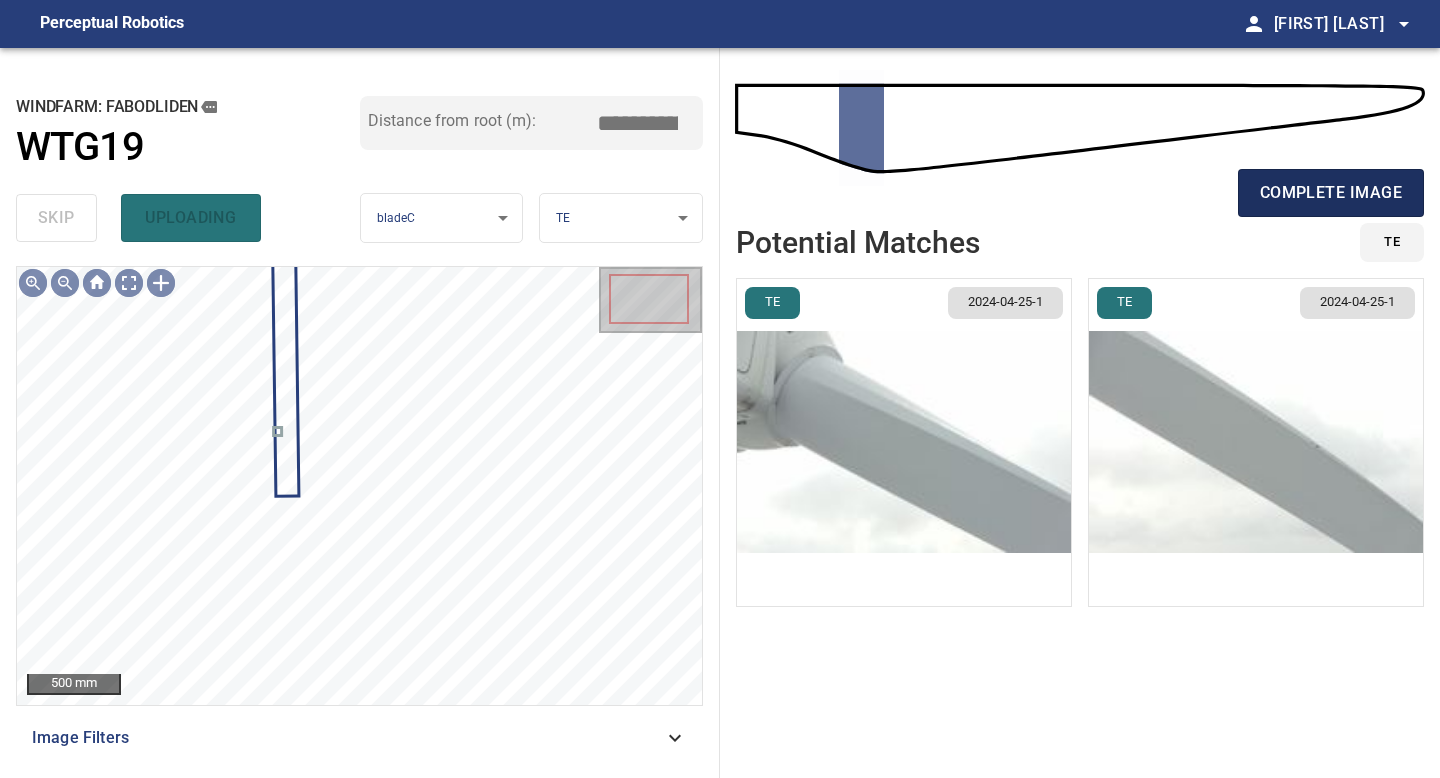 click on "complete image" at bounding box center (1331, 193) 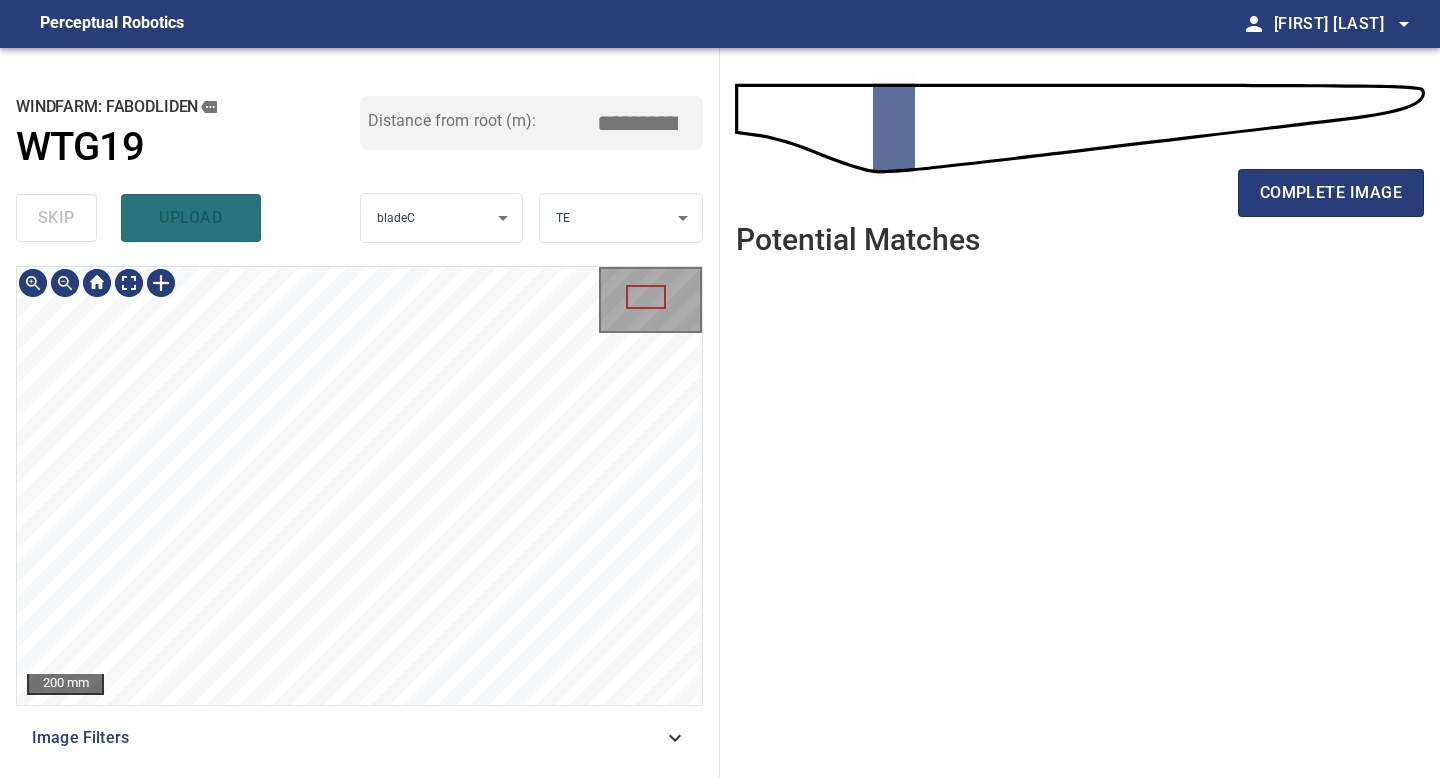 click on "**********" at bounding box center [360, 413] 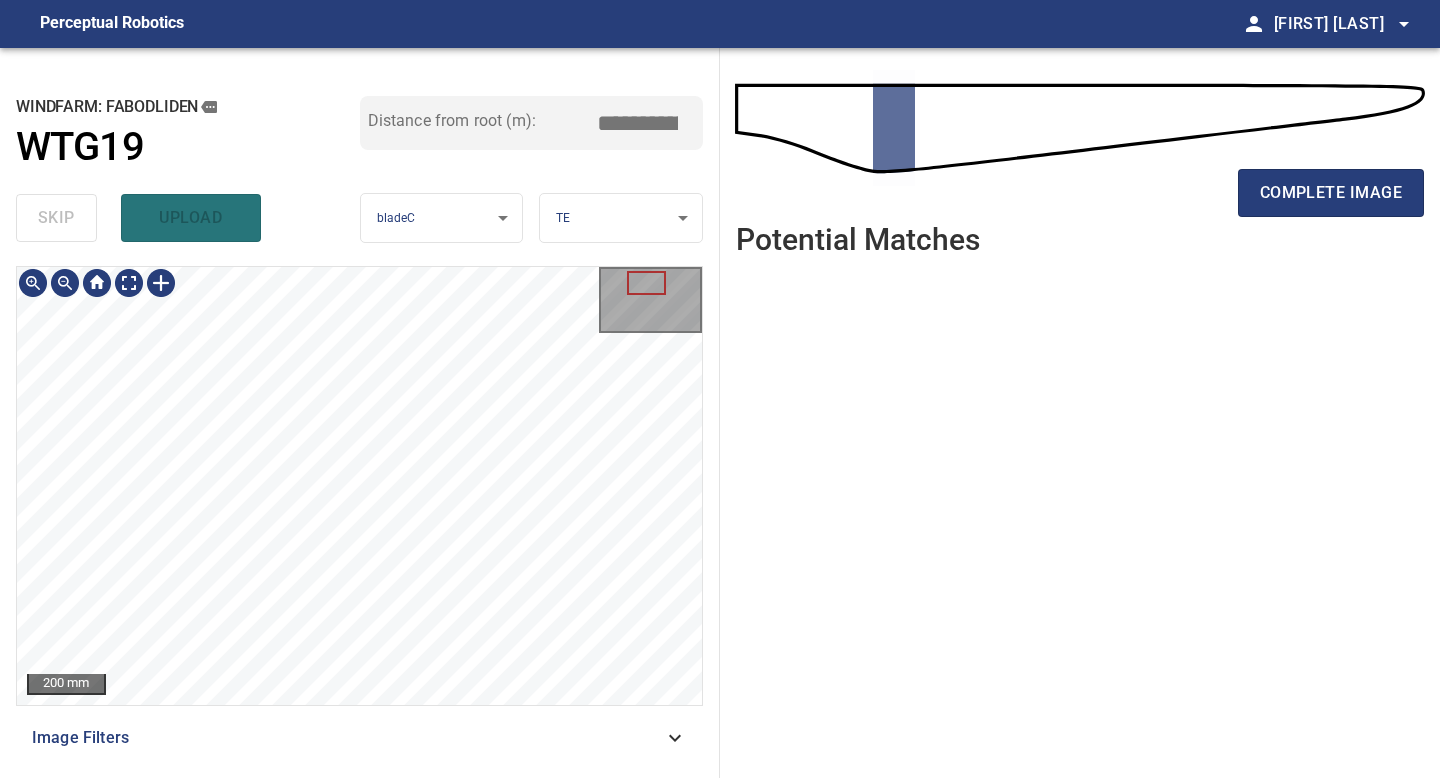 click on "200 mm Image Filters" at bounding box center (359, 514) 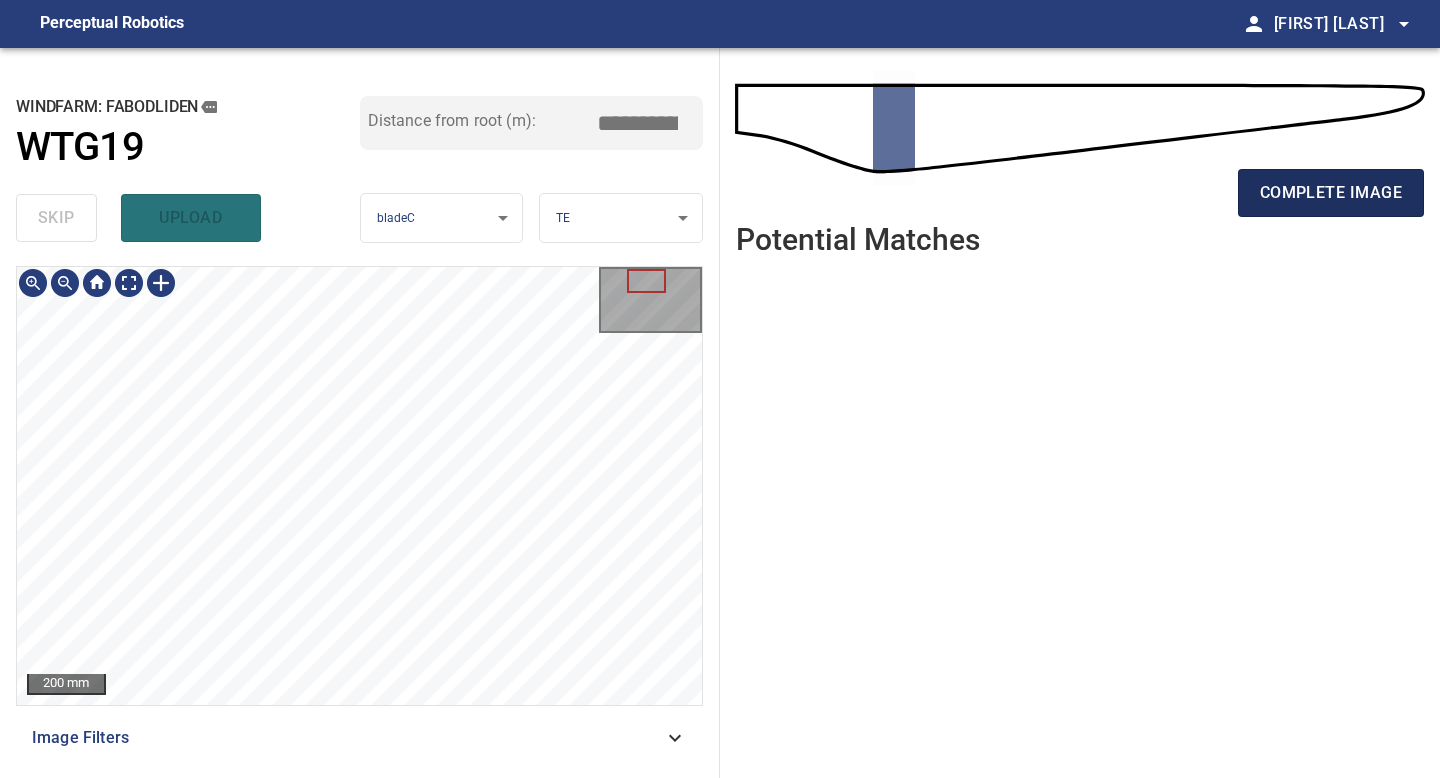 click on "complete image" at bounding box center (1331, 193) 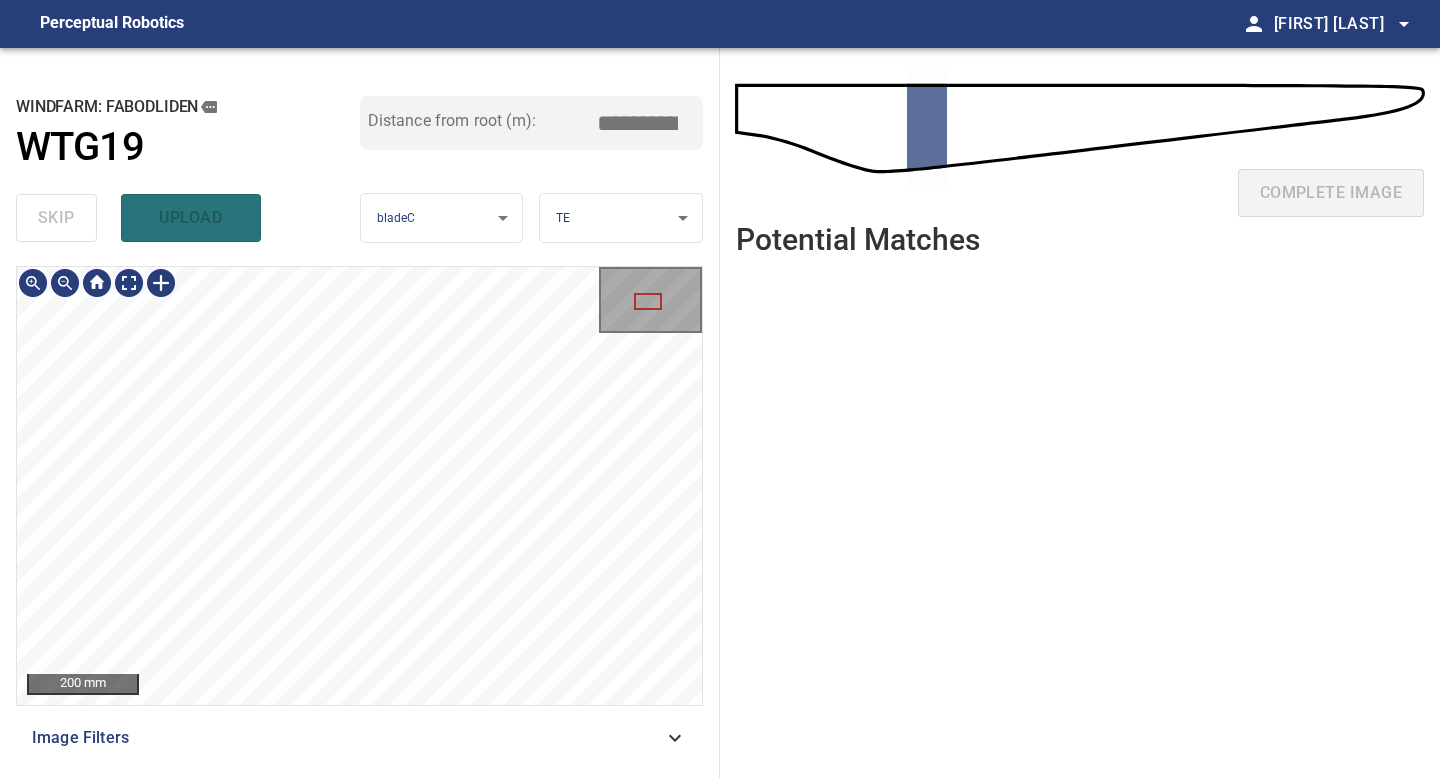 click on "200 mm Image Filters" at bounding box center [359, 514] 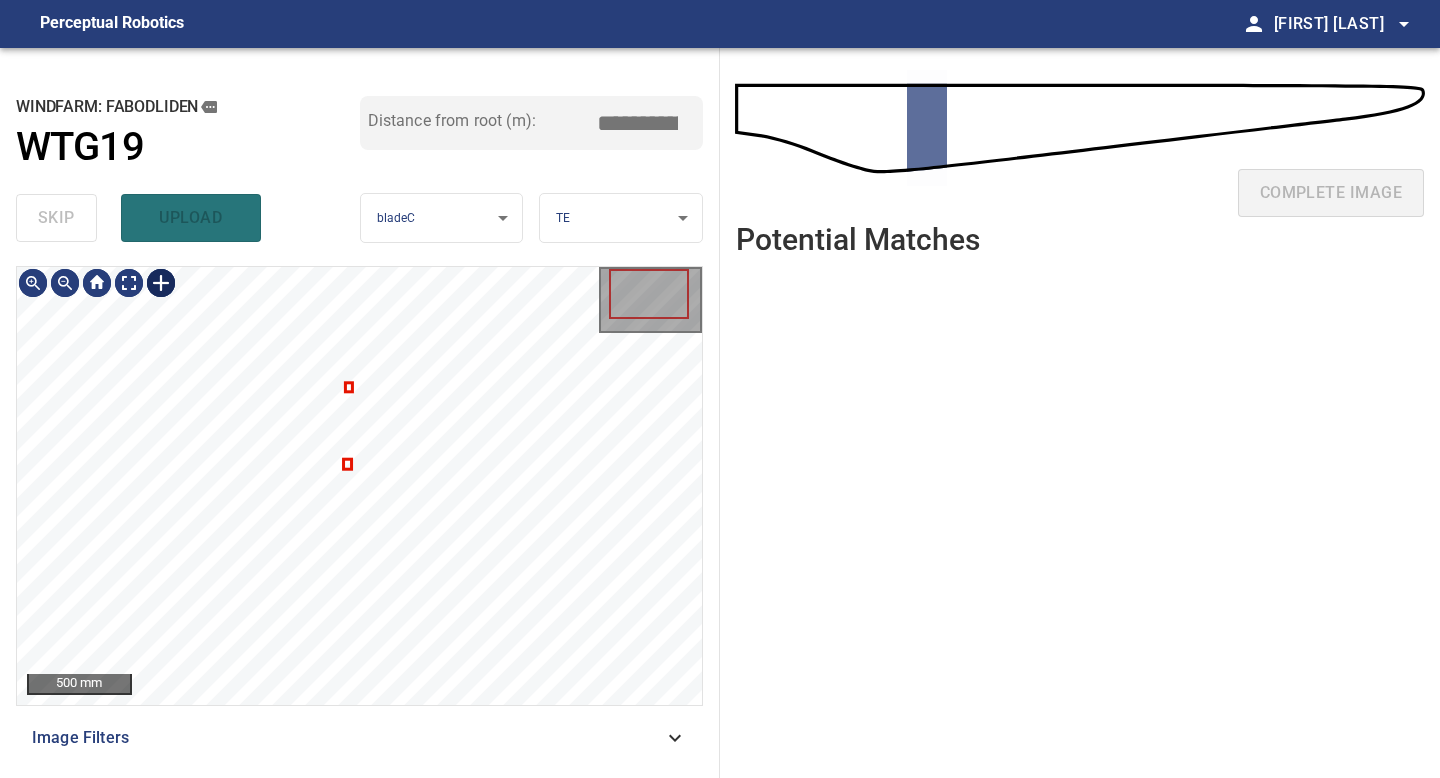 click at bounding box center [161, 283] 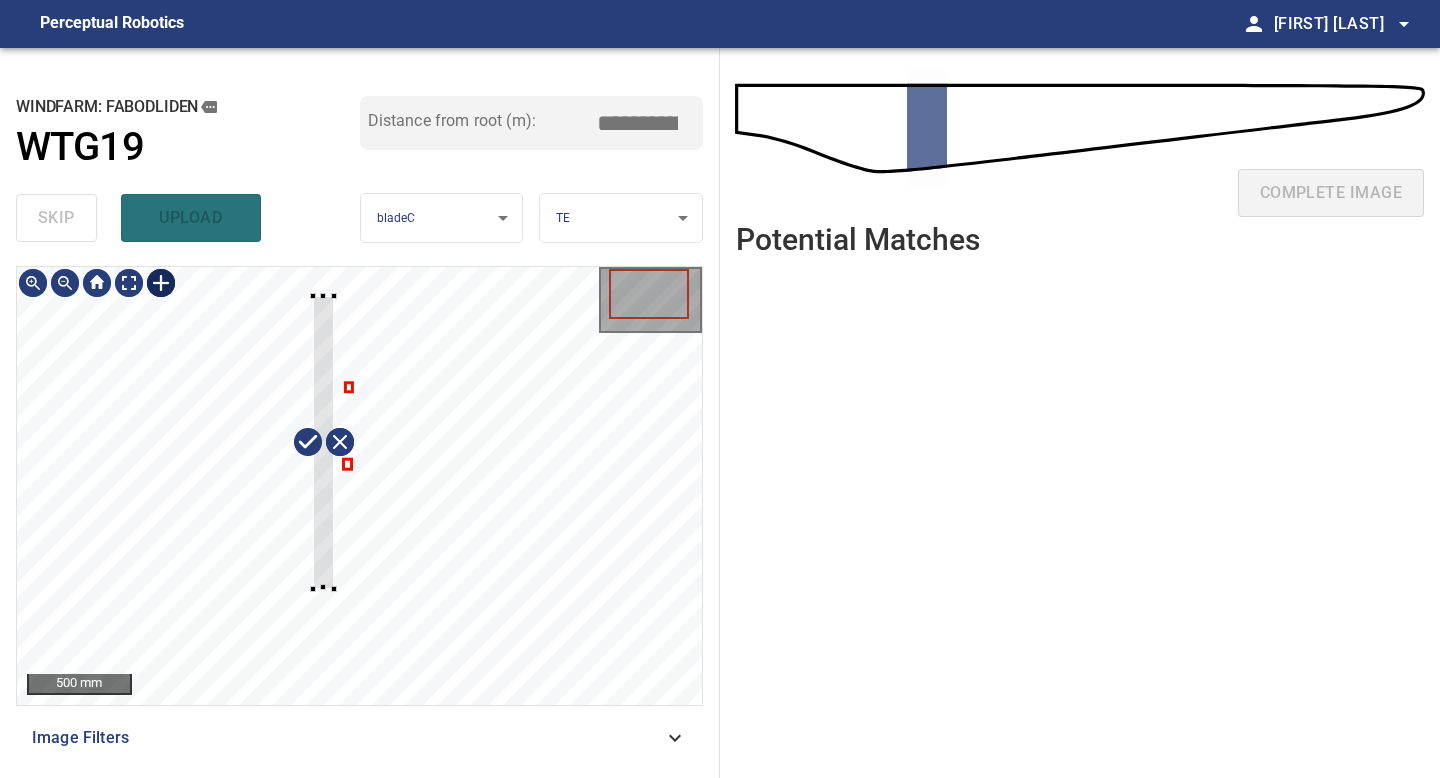 click at bounding box center [359, 486] 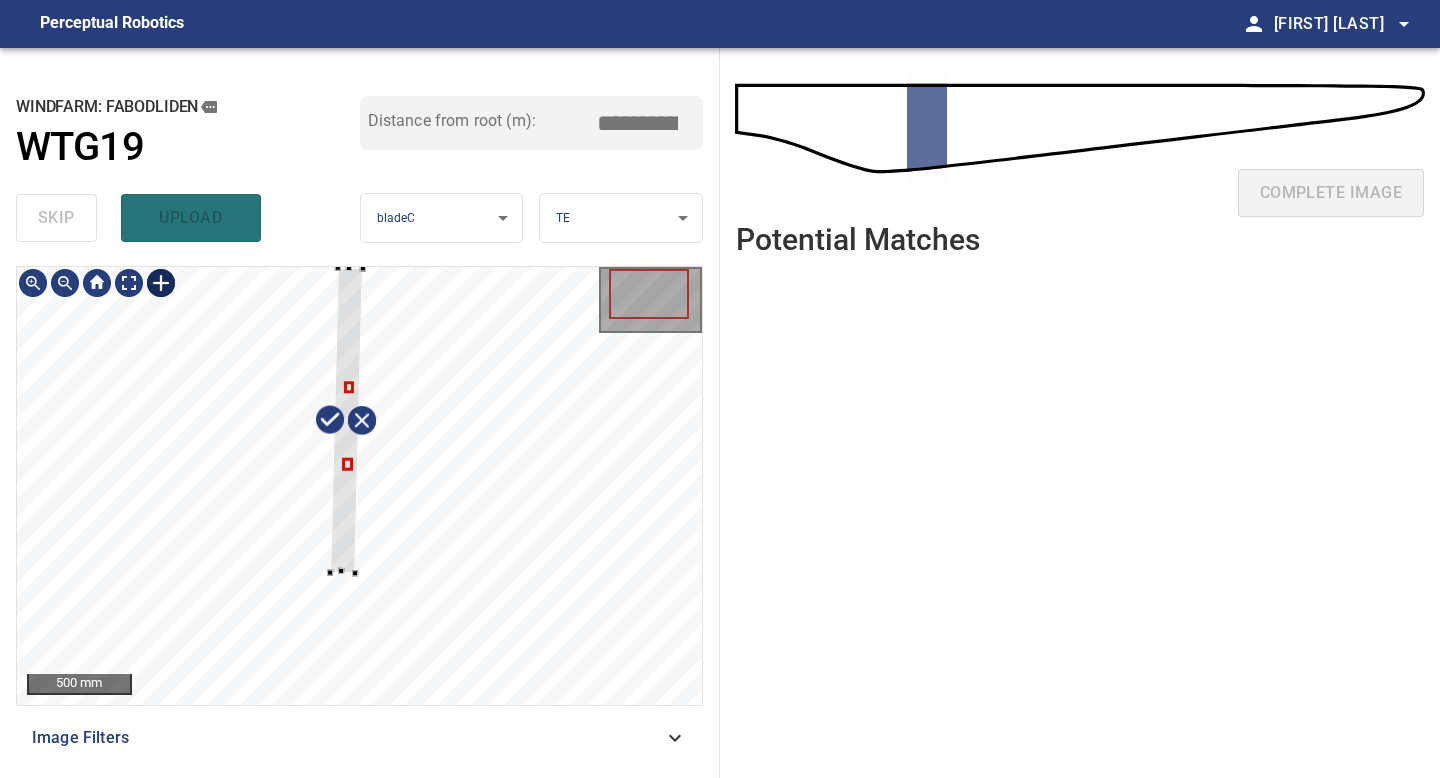 click at bounding box center [346, 419] 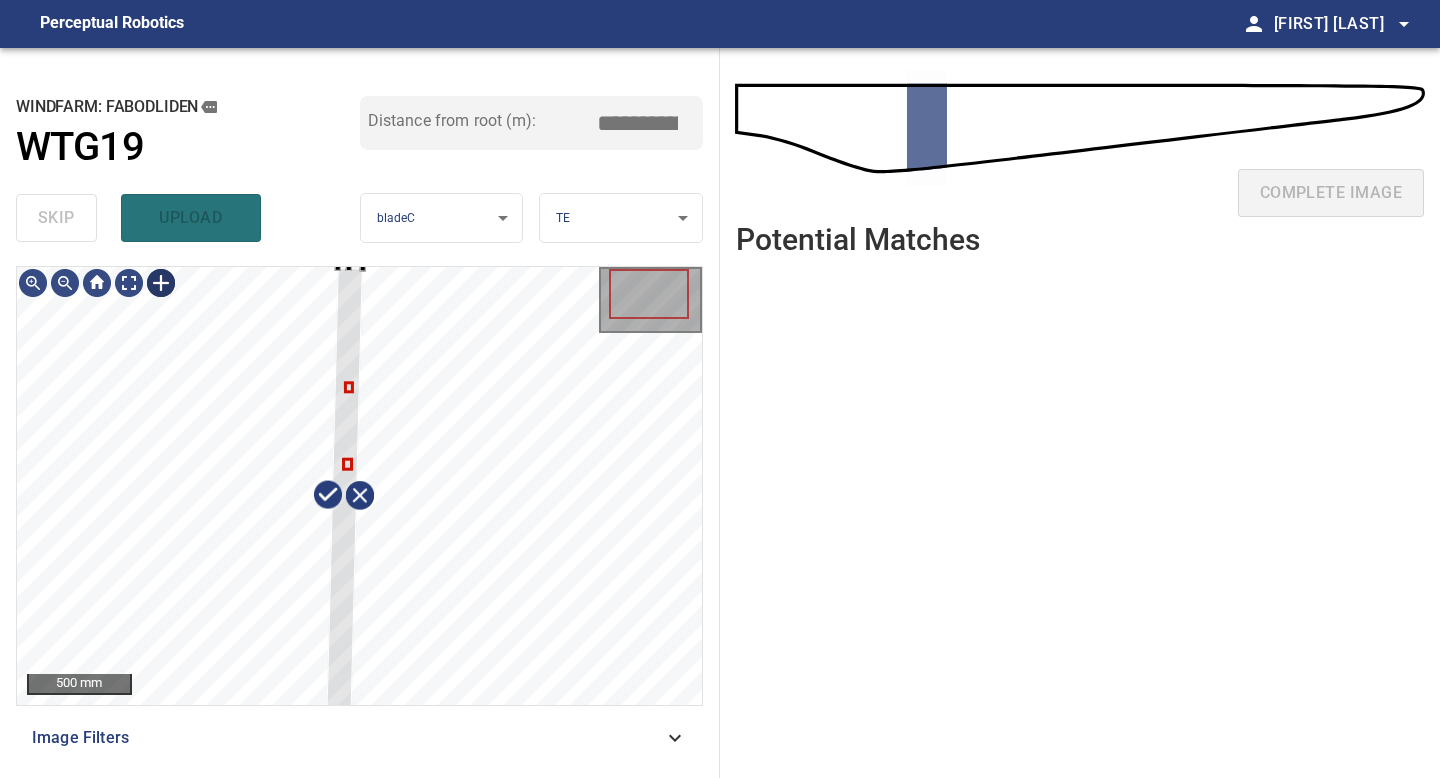click on "500 mm Image Filters" at bounding box center [359, 514] 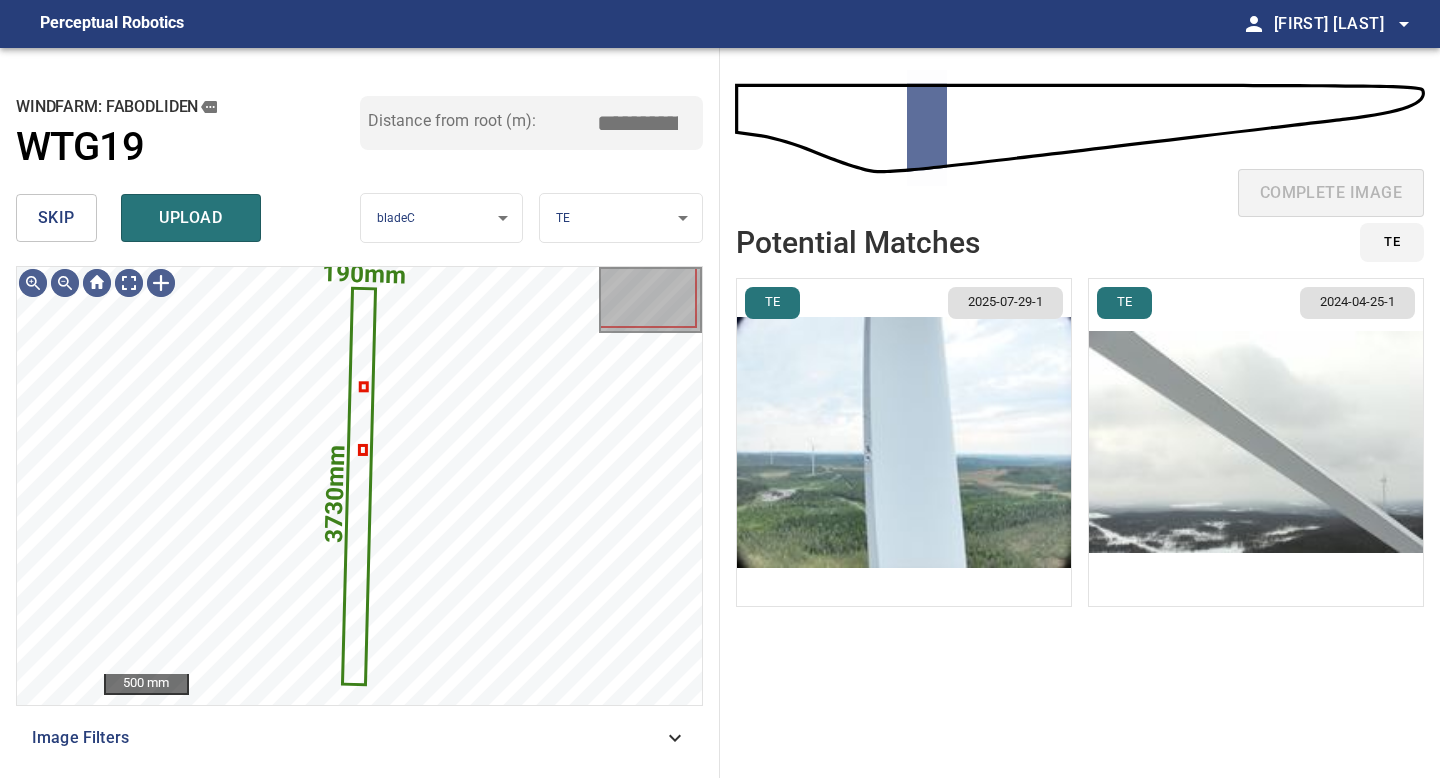 click at bounding box center (904, 442) 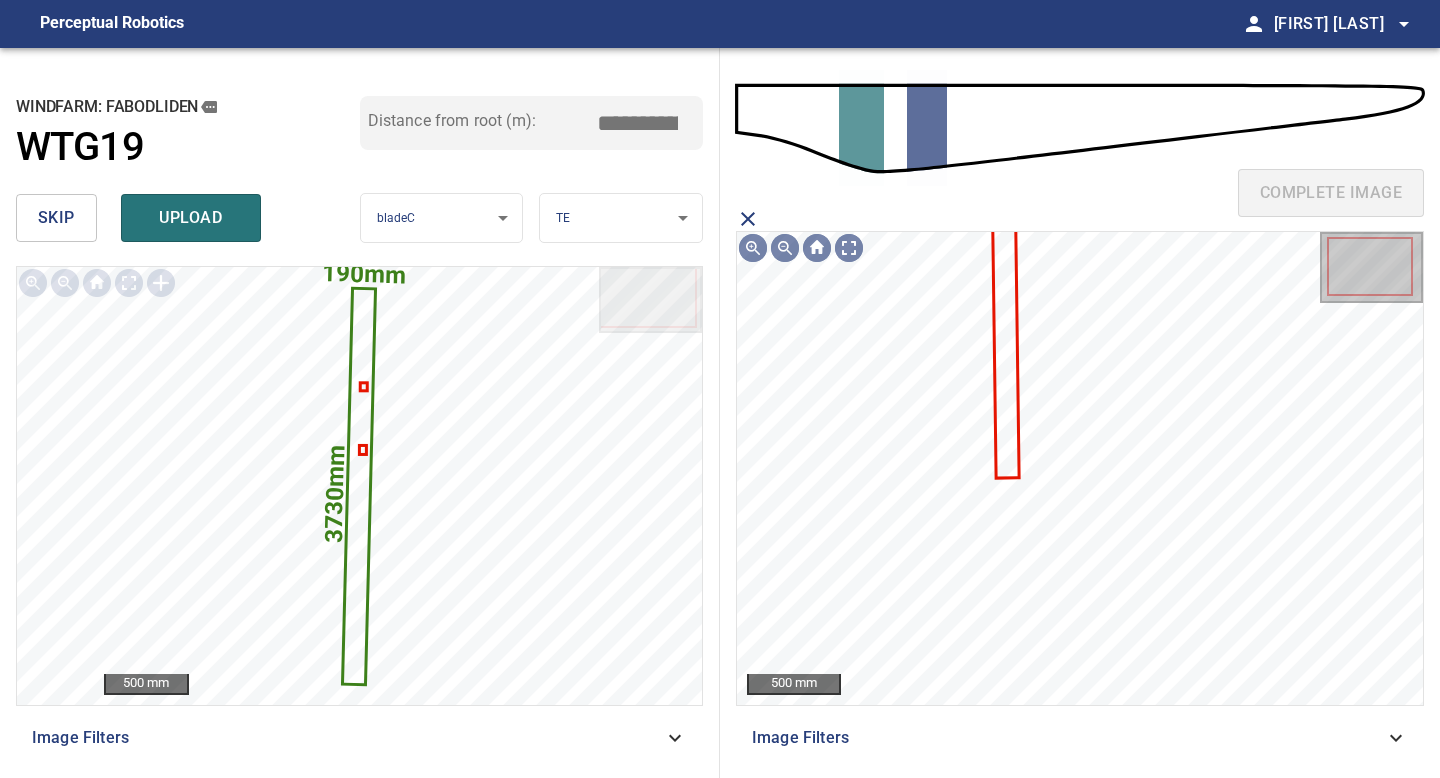 click 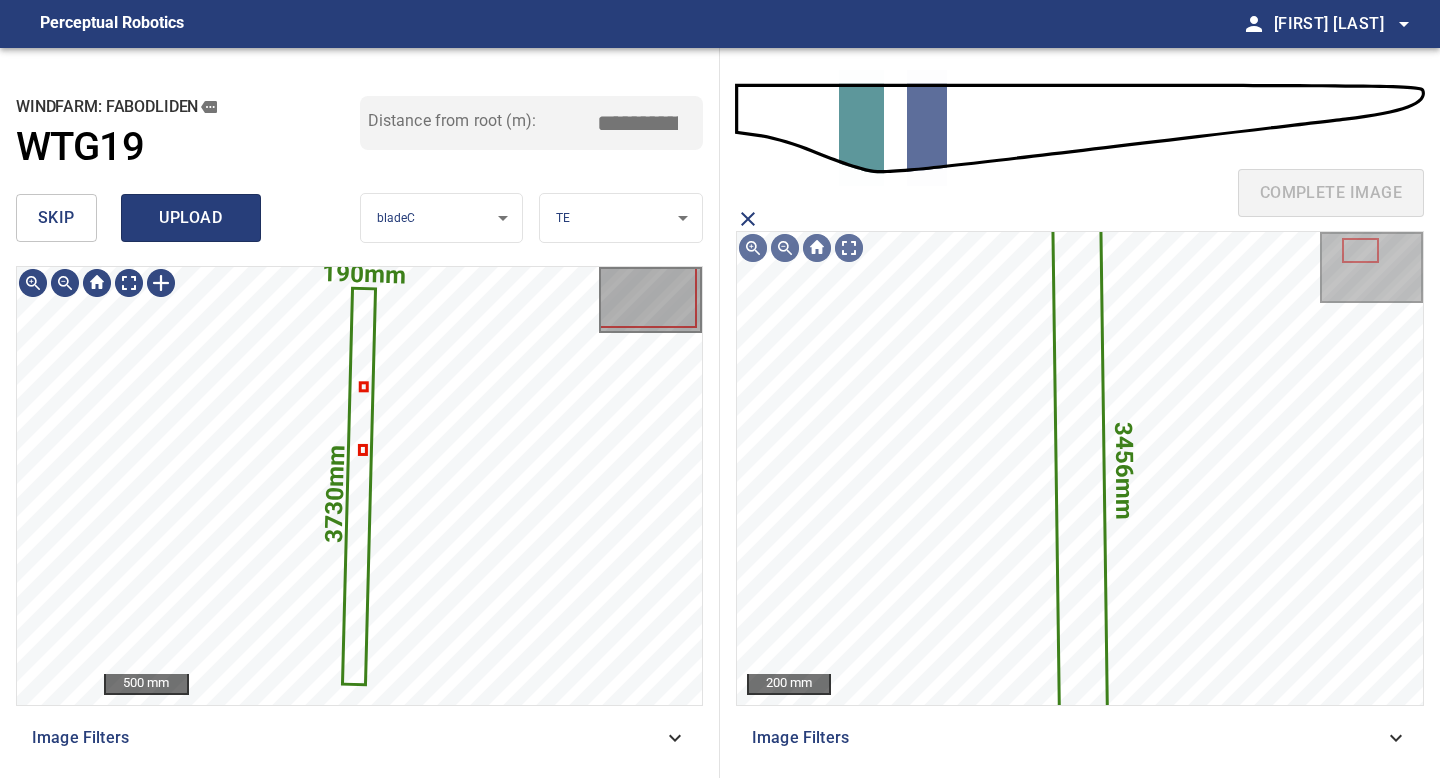 click on "upload" at bounding box center [191, 218] 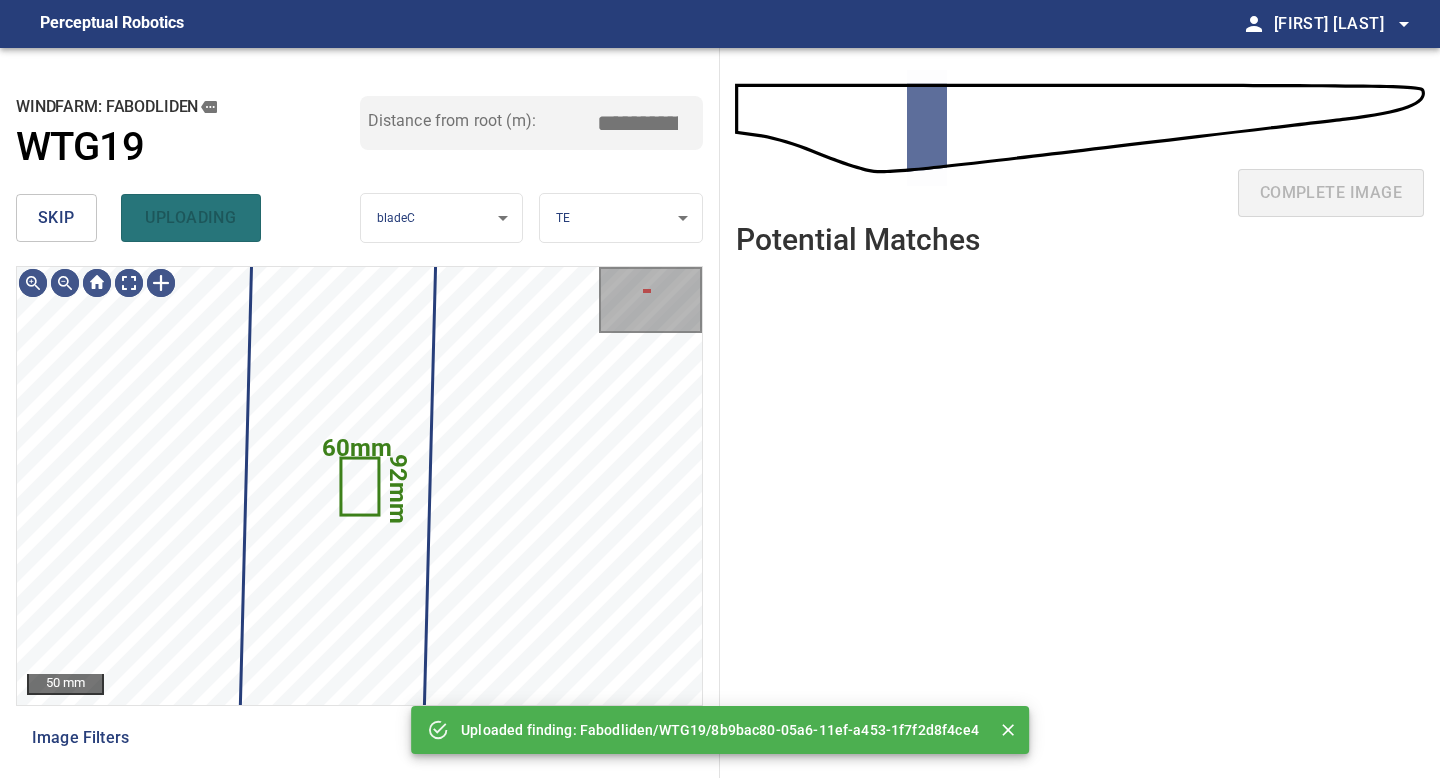 click on "skip uploading" at bounding box center (188, 218) 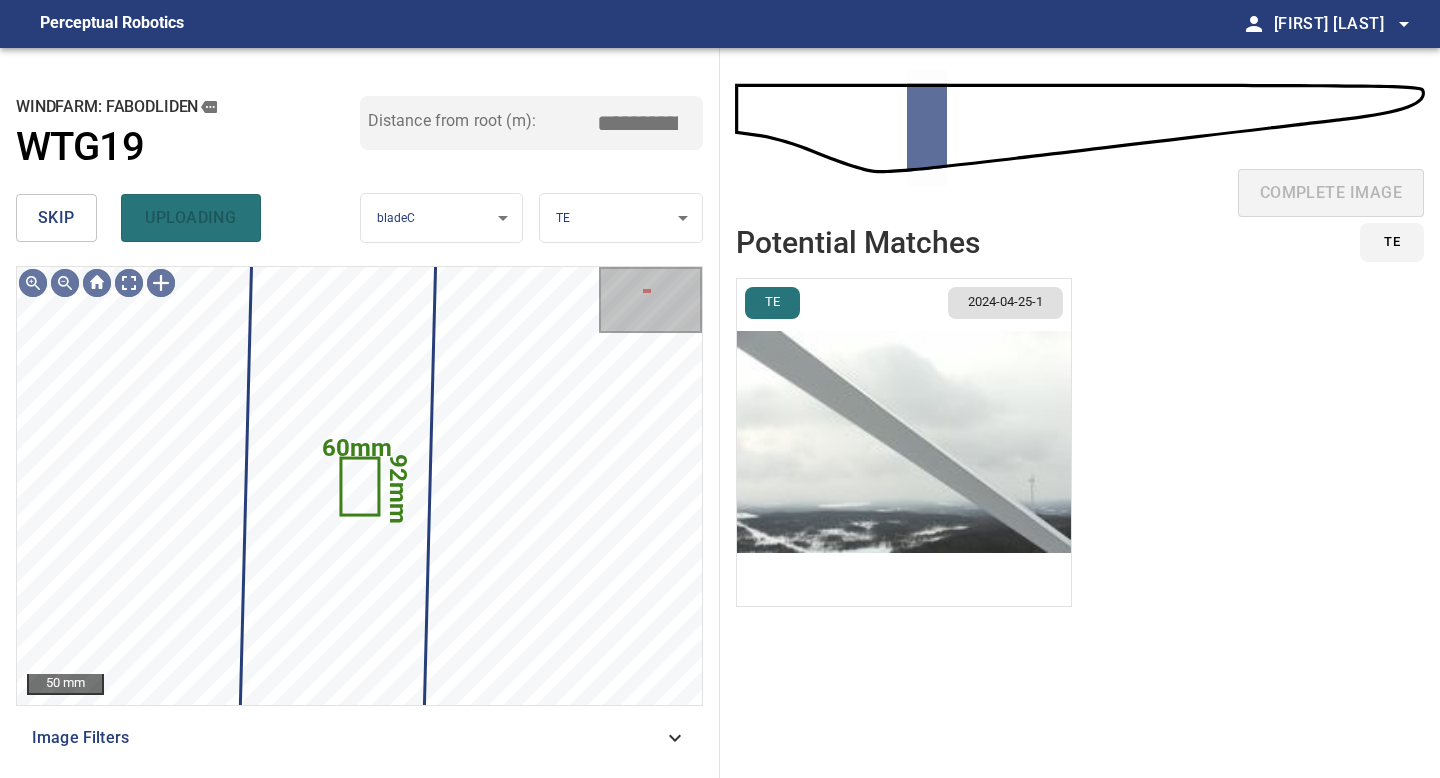 click on "skip uploading" at bounding box center [188, 218] 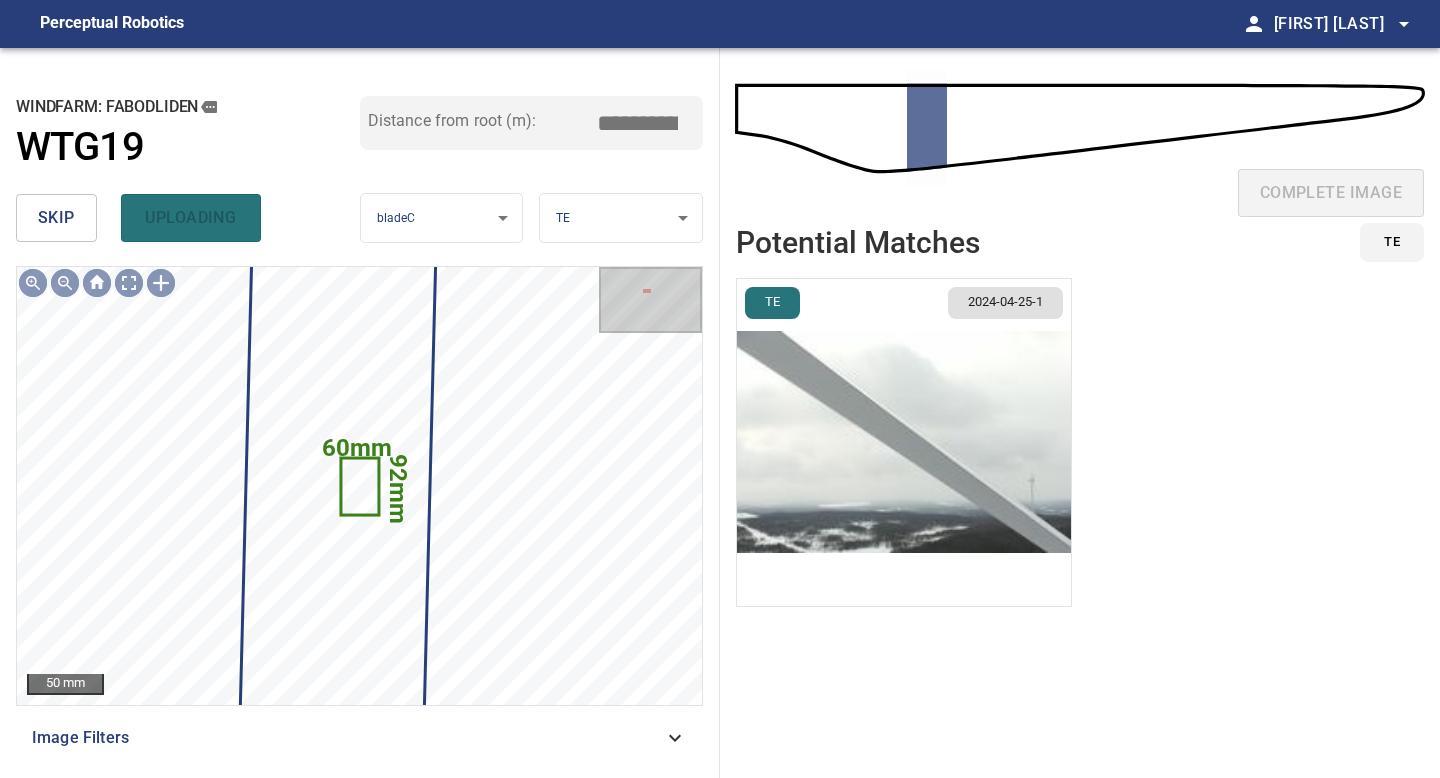 click on "skip" at bounding box center [56, 218] 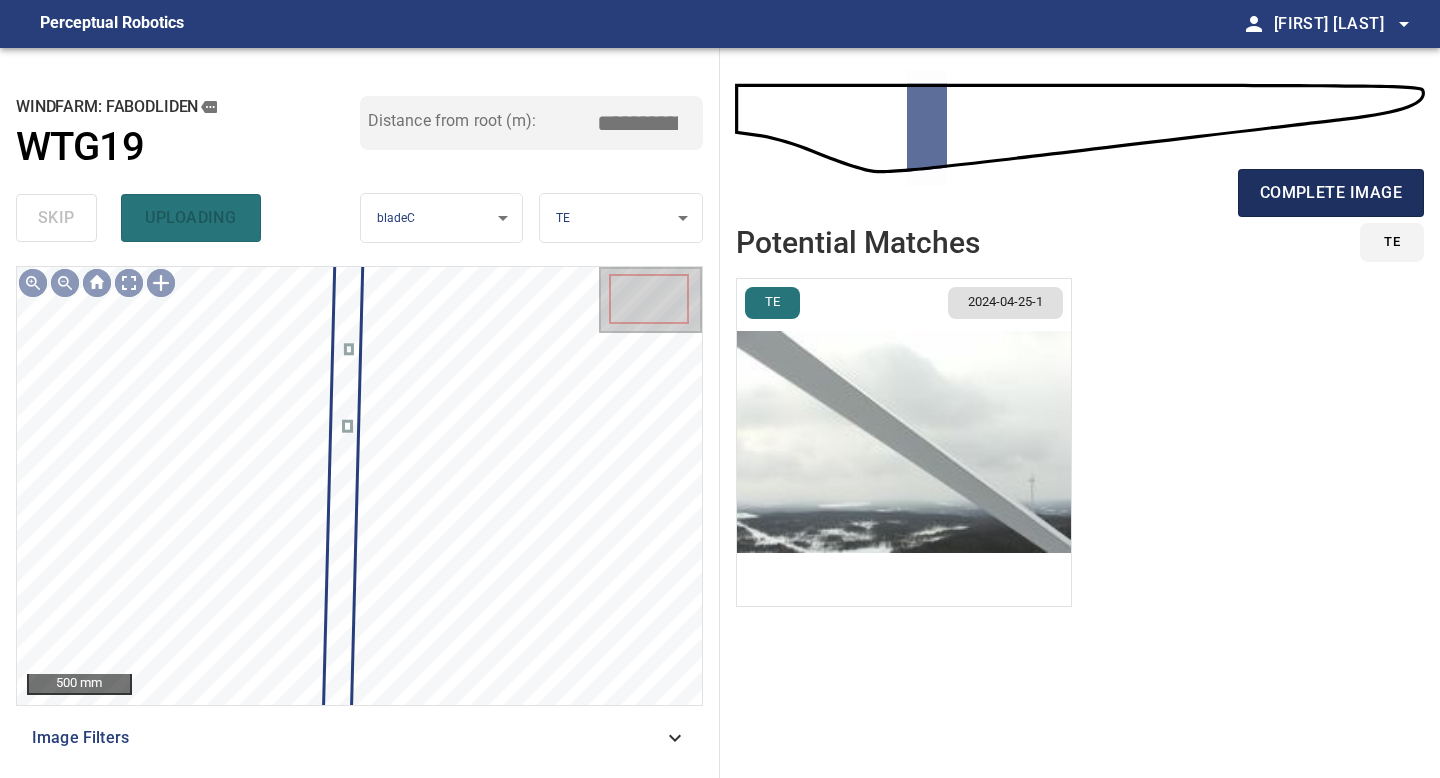 click on "complete image" at bounding box center [1331, 193] 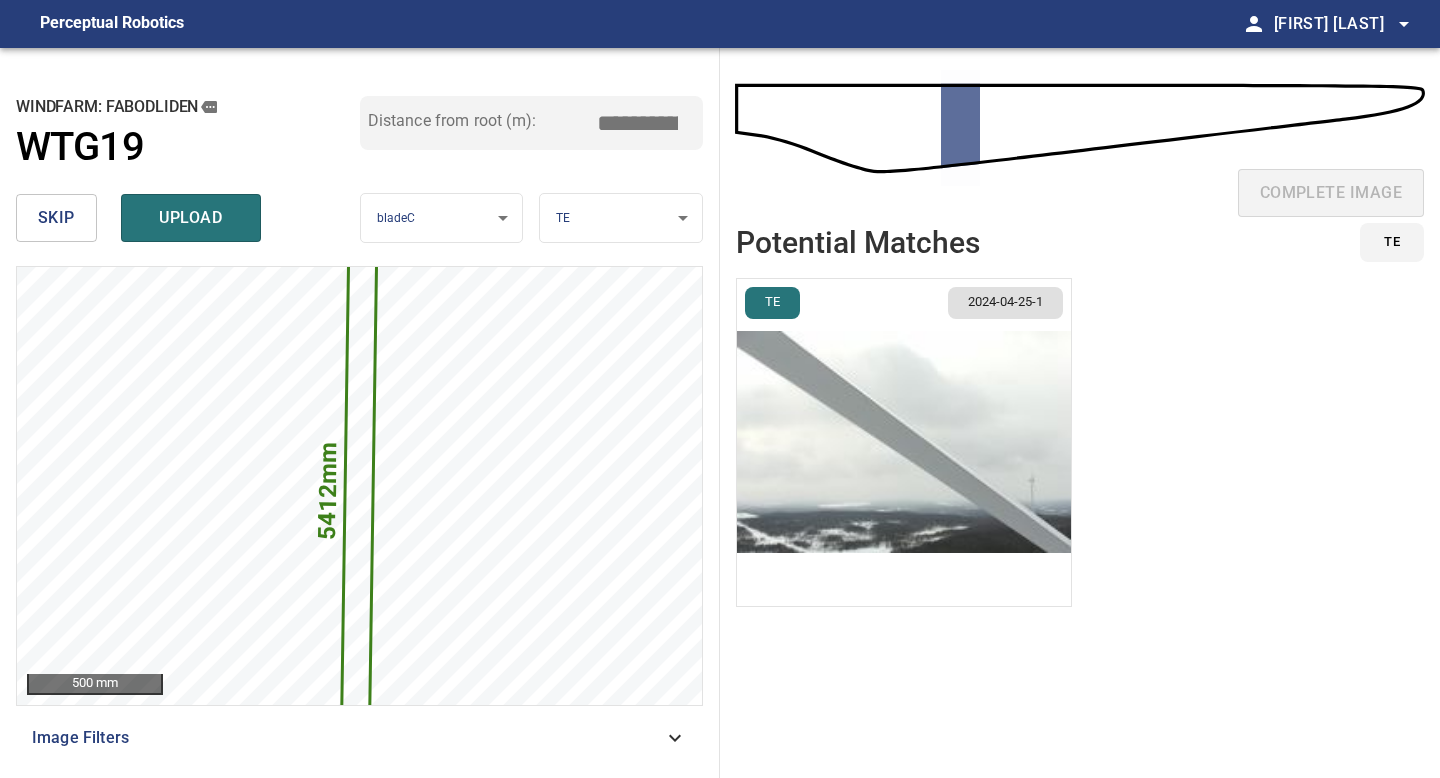 click on "*****" at bounding box center (645, 123) 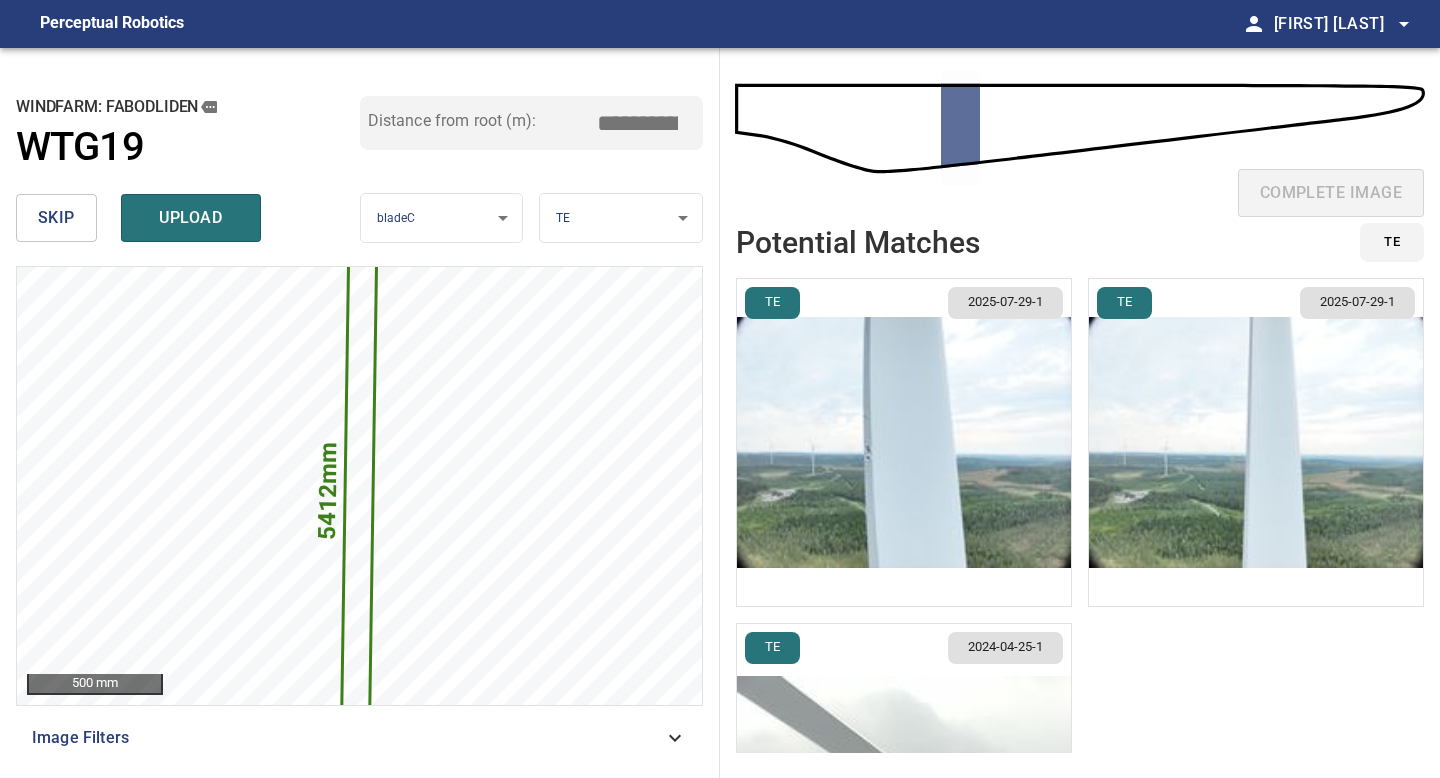 type on "*****" 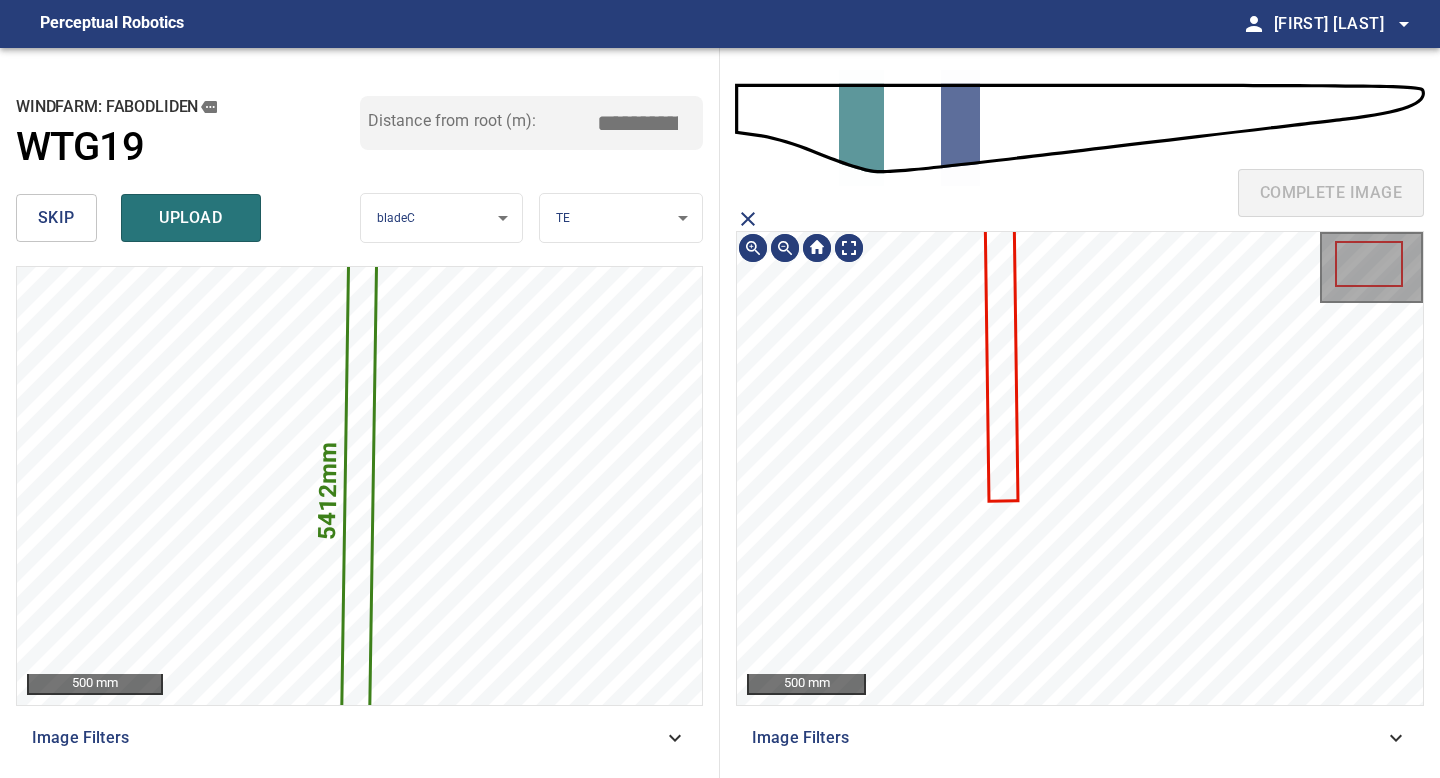 click 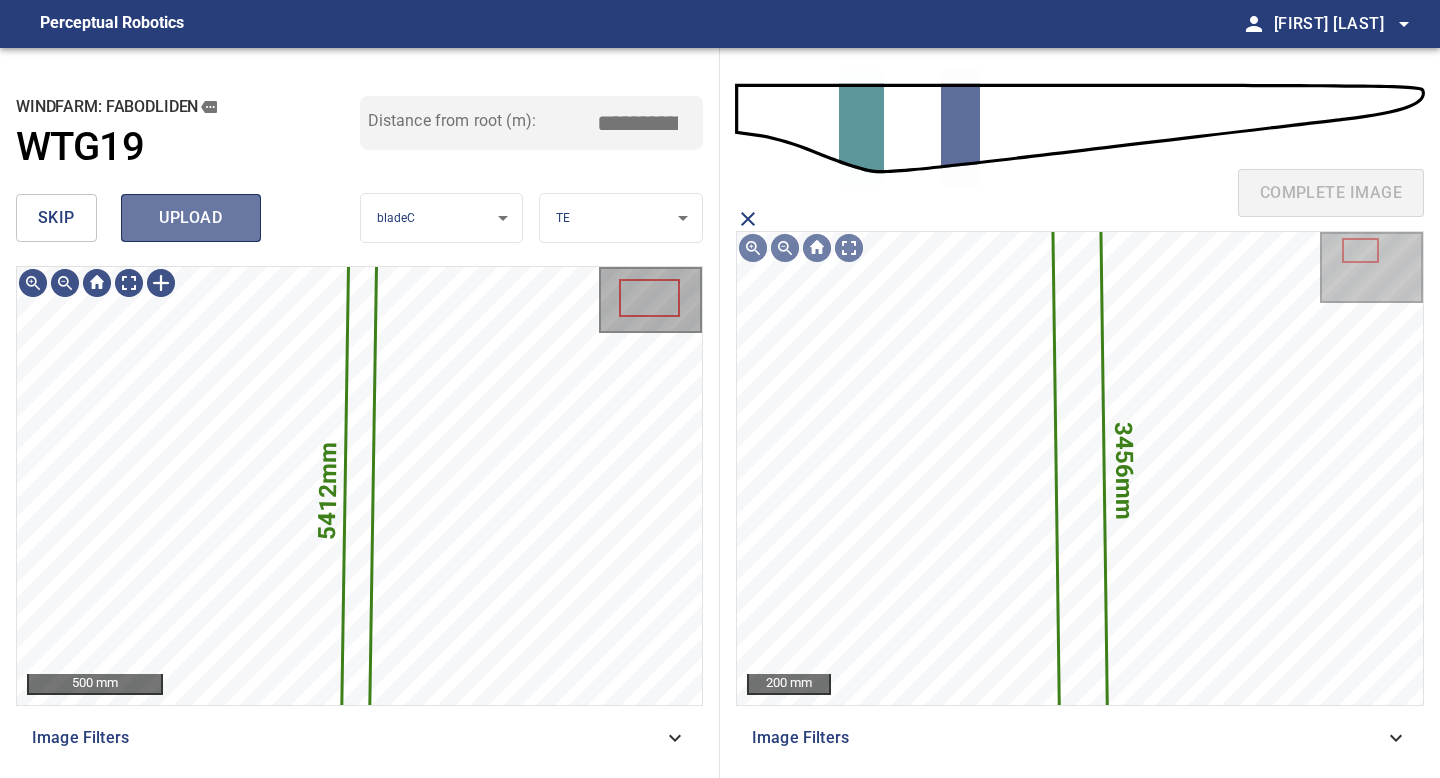 click on "upload" at bounding box center [191, 218] 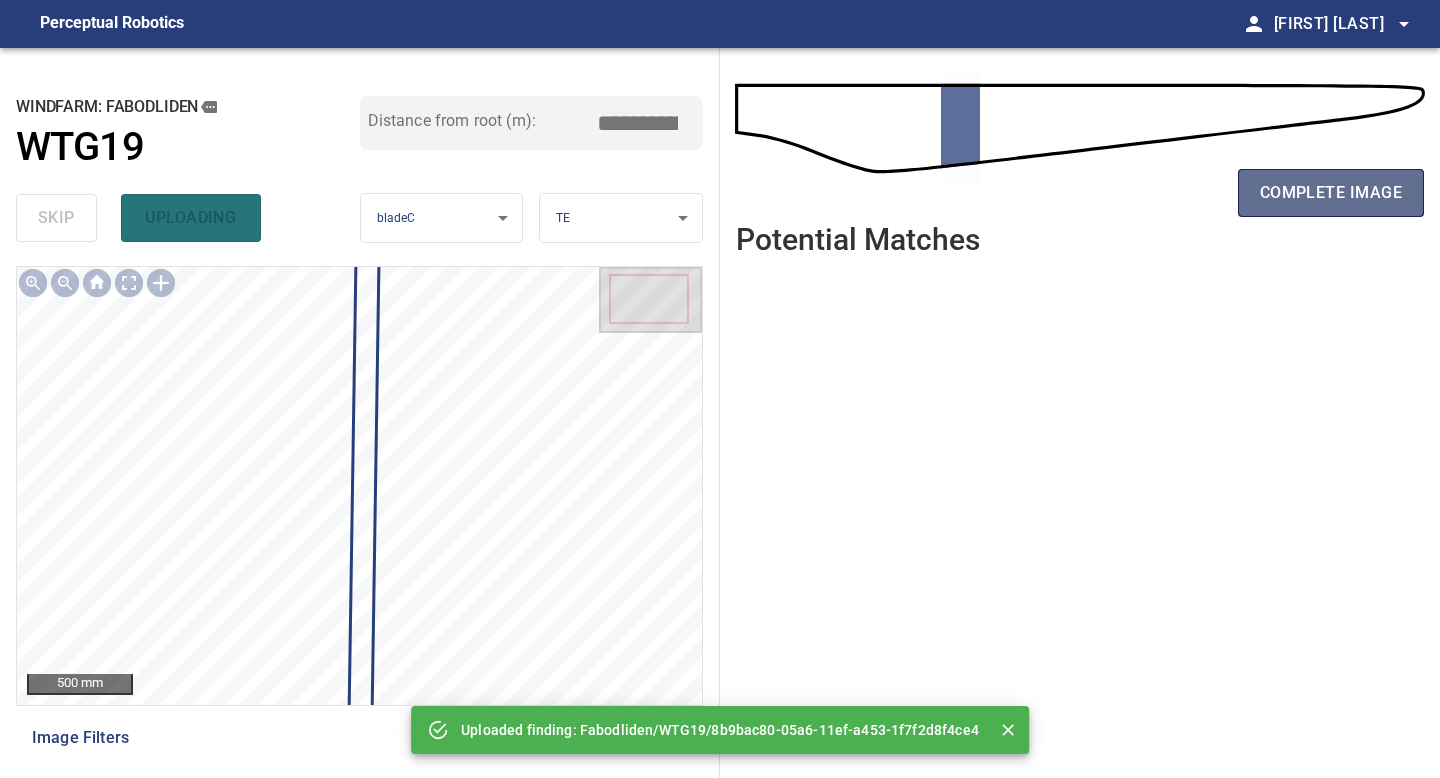click on "complete image" at bounding box center [1331, 193] 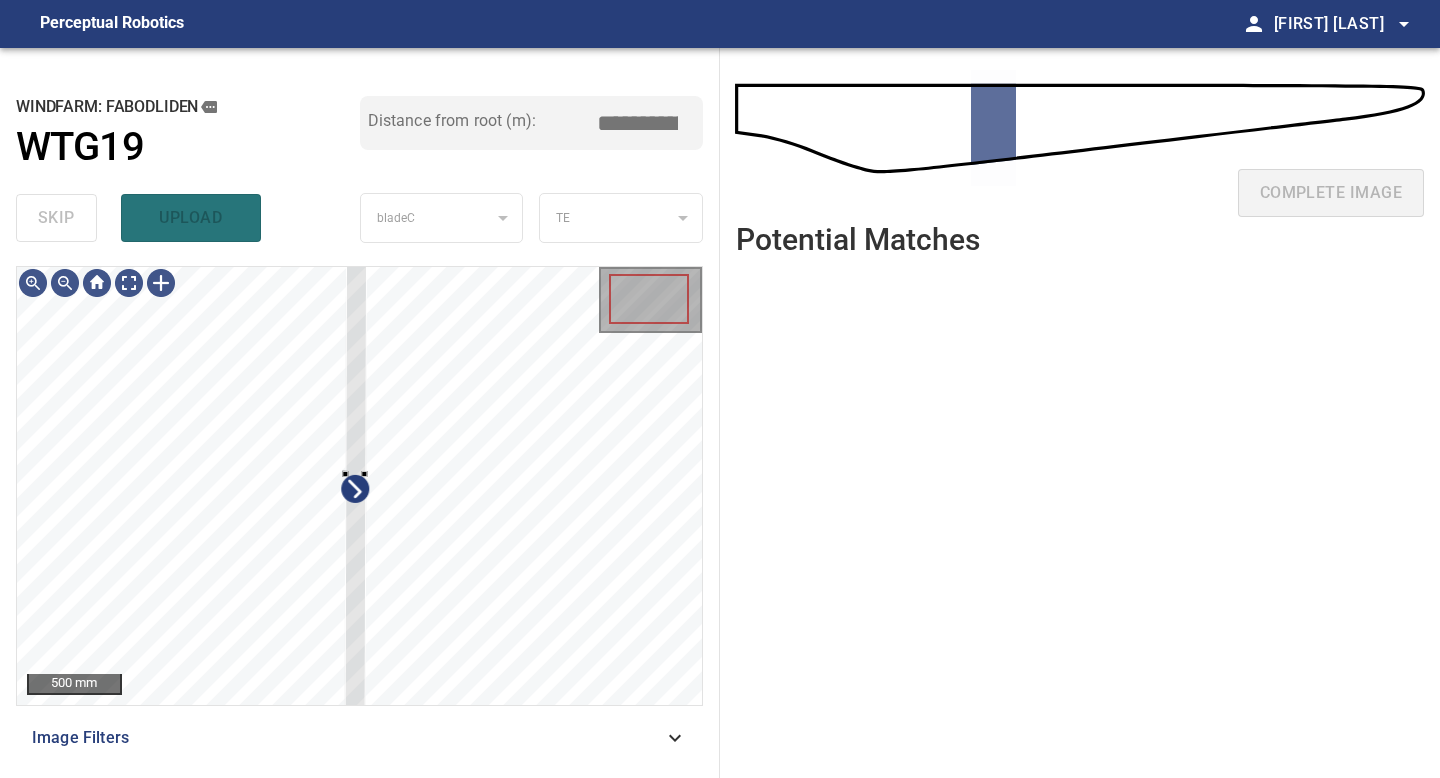 click on "500 mm Image Filters" at bounding box center (359, 514) 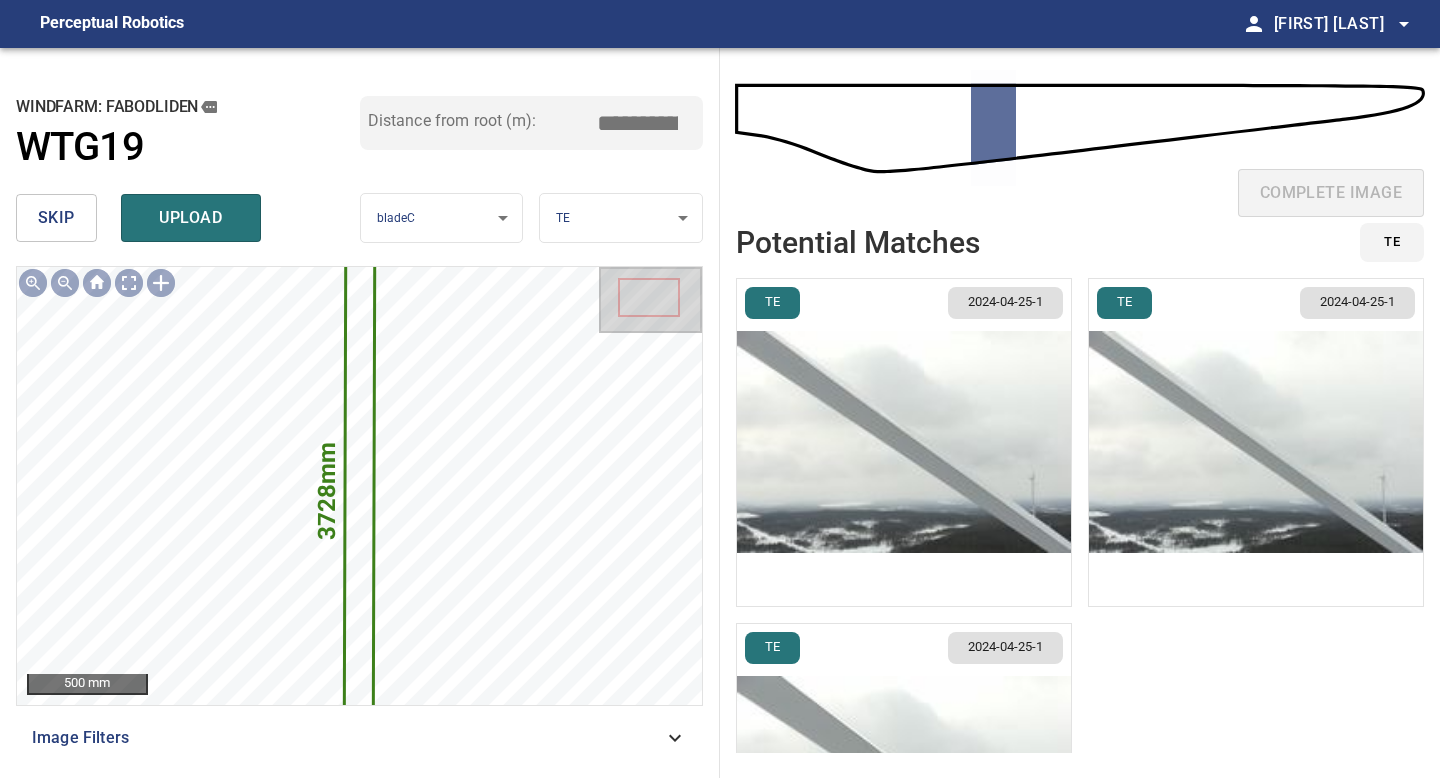 drag, startPoint x: 644, startPoint y: 122, endPoint x: 502, endPoint y: 122, distance: 142 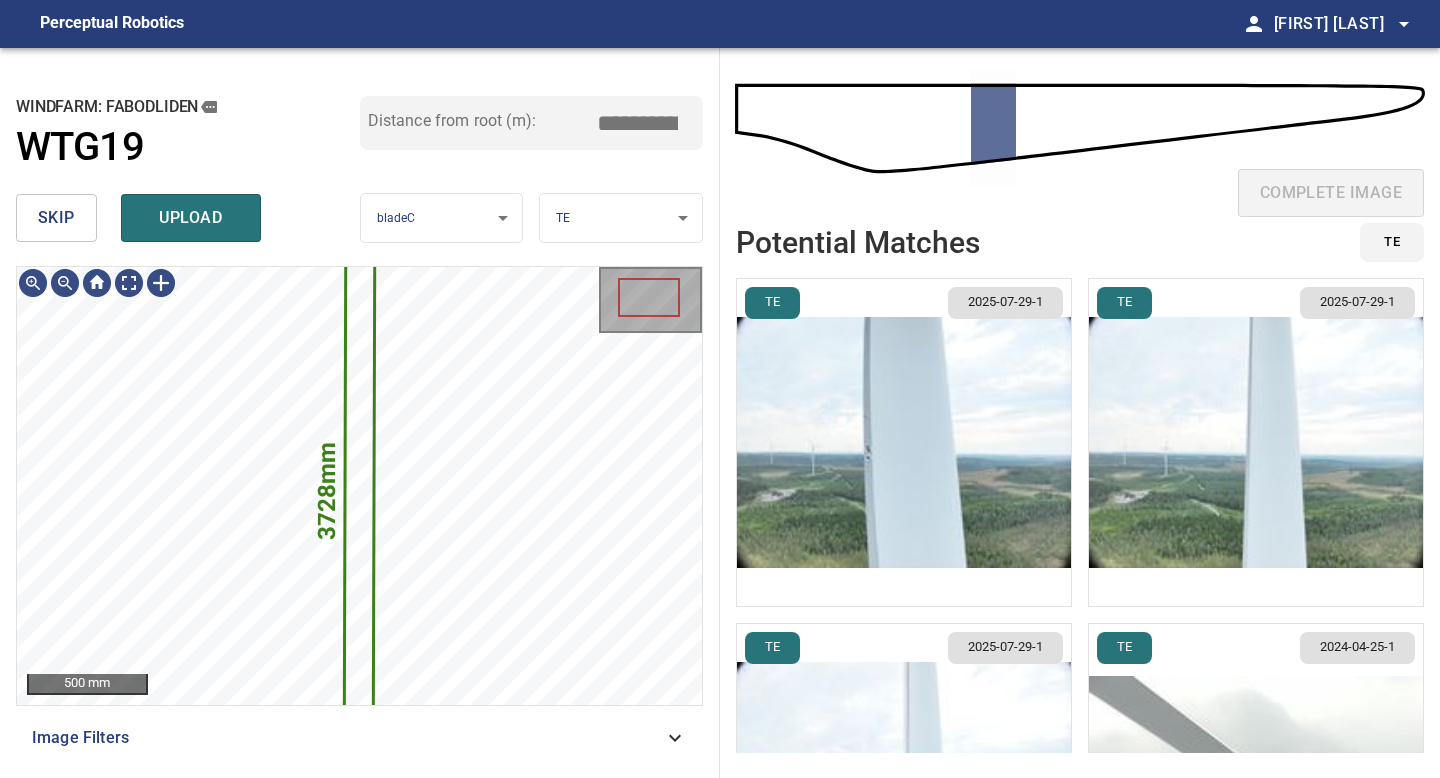 type on "*****" 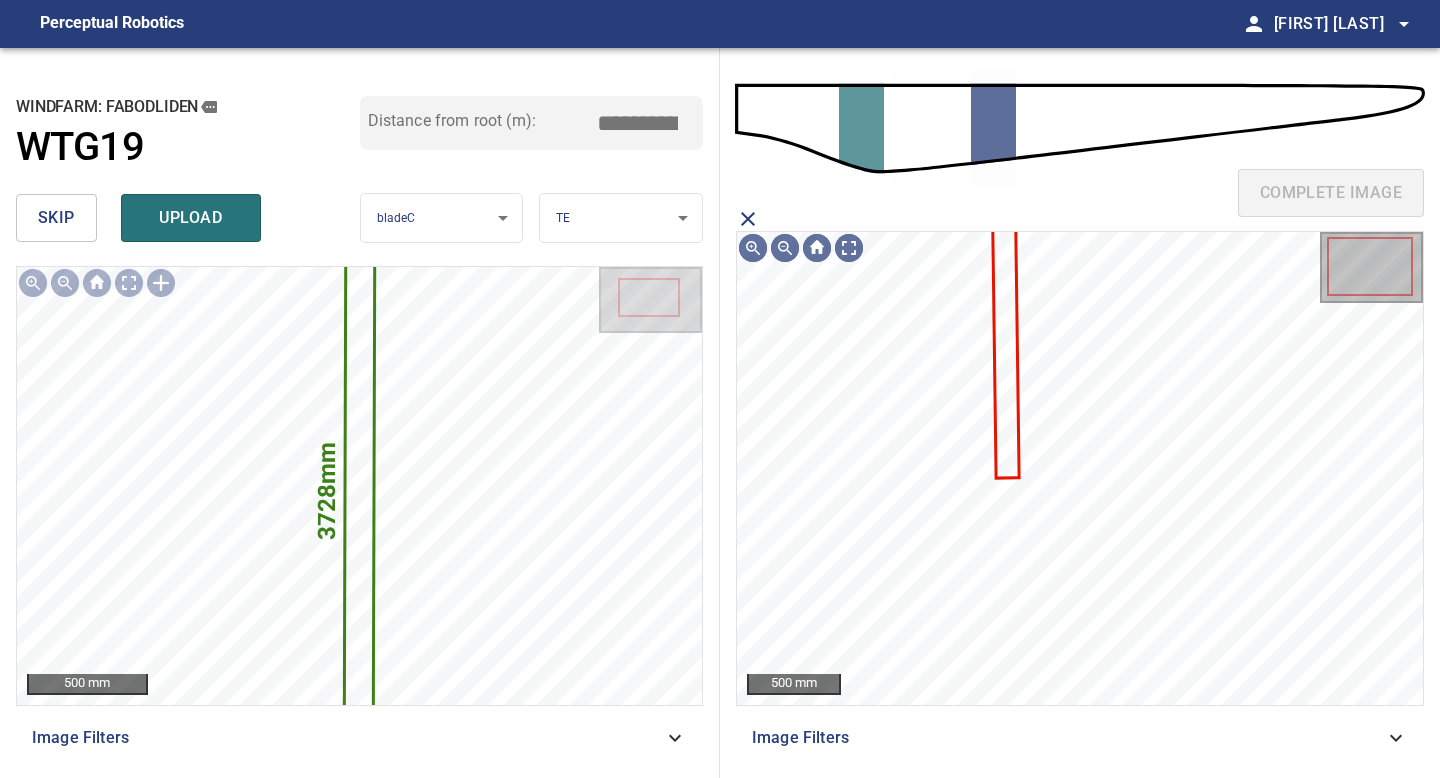 click 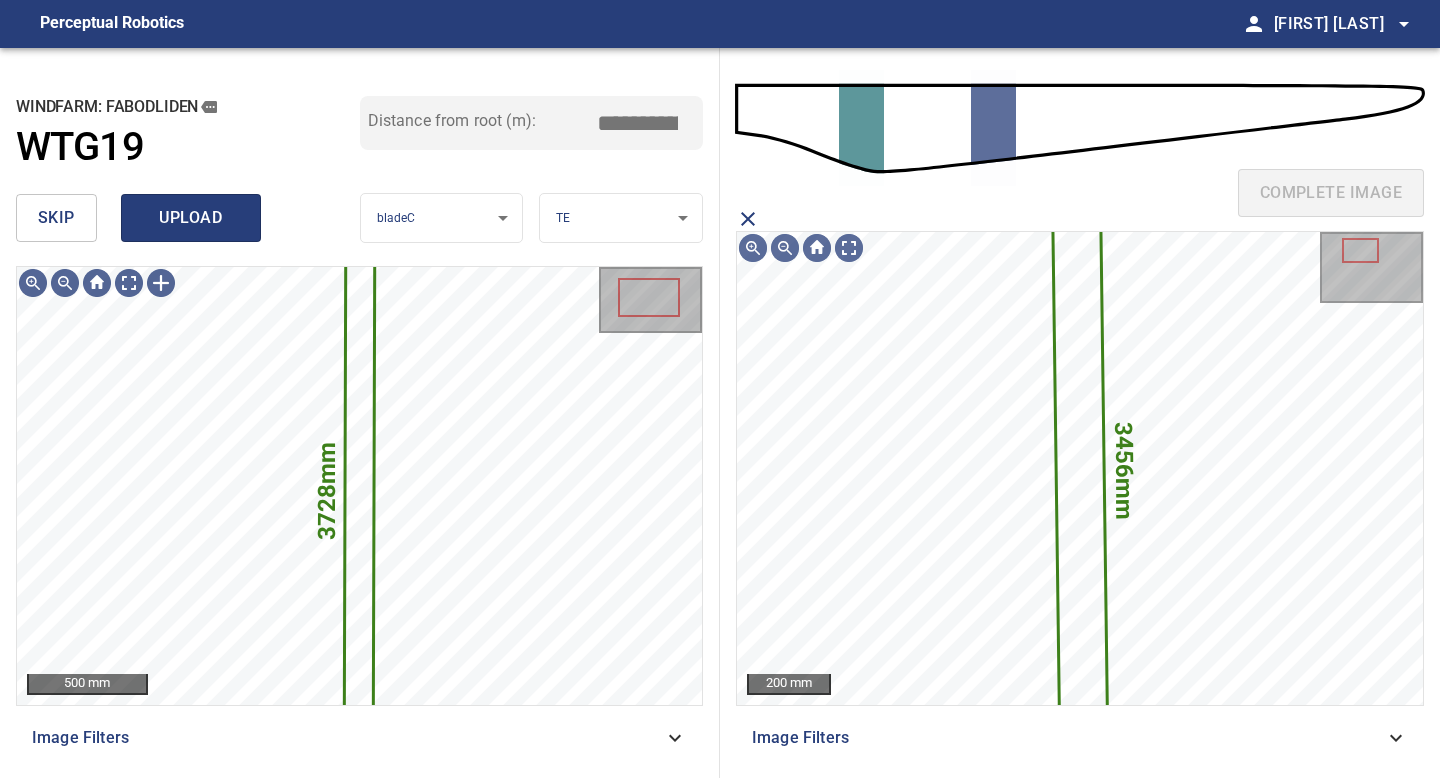 click on "upload" at bounding box center (191, 218) 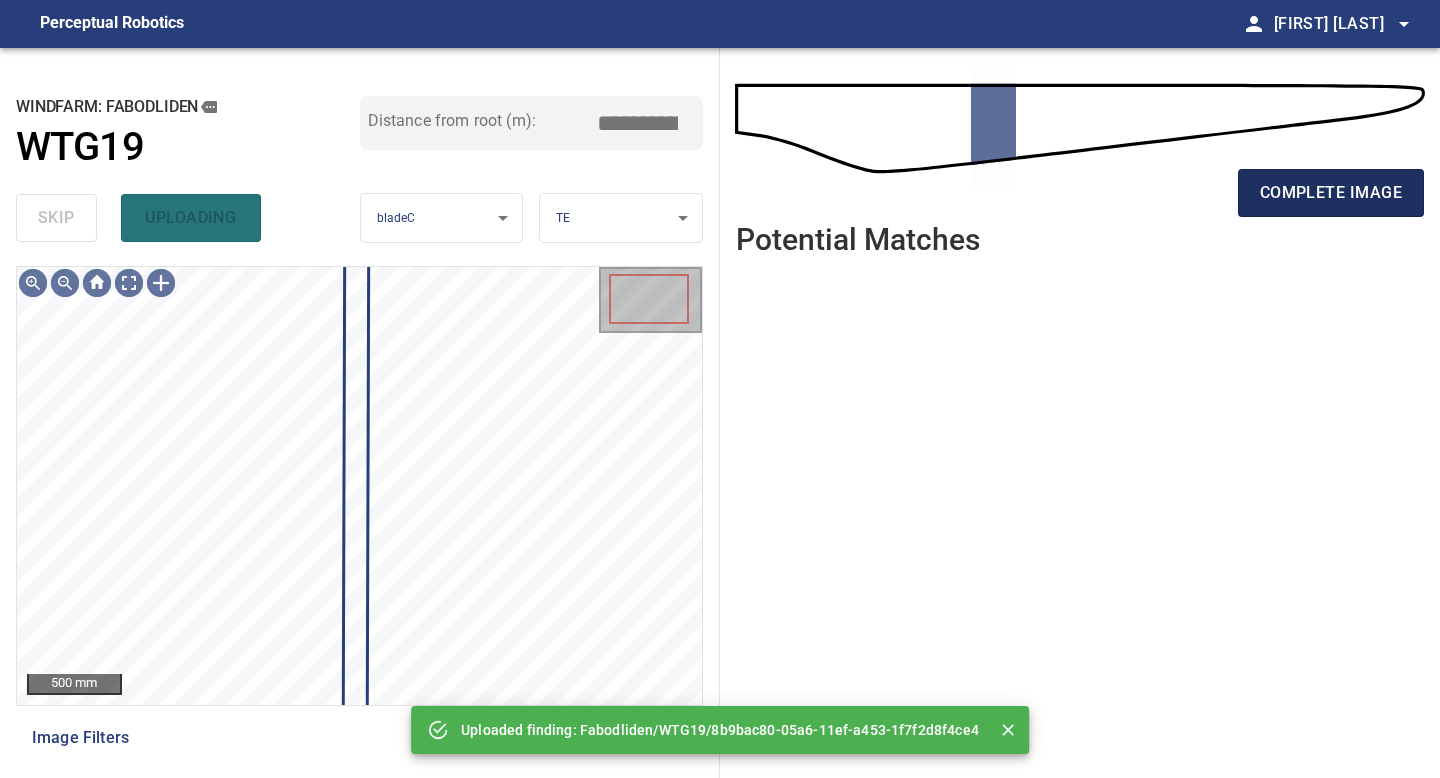 click on "complete image" at bounding box center (1331, 193) 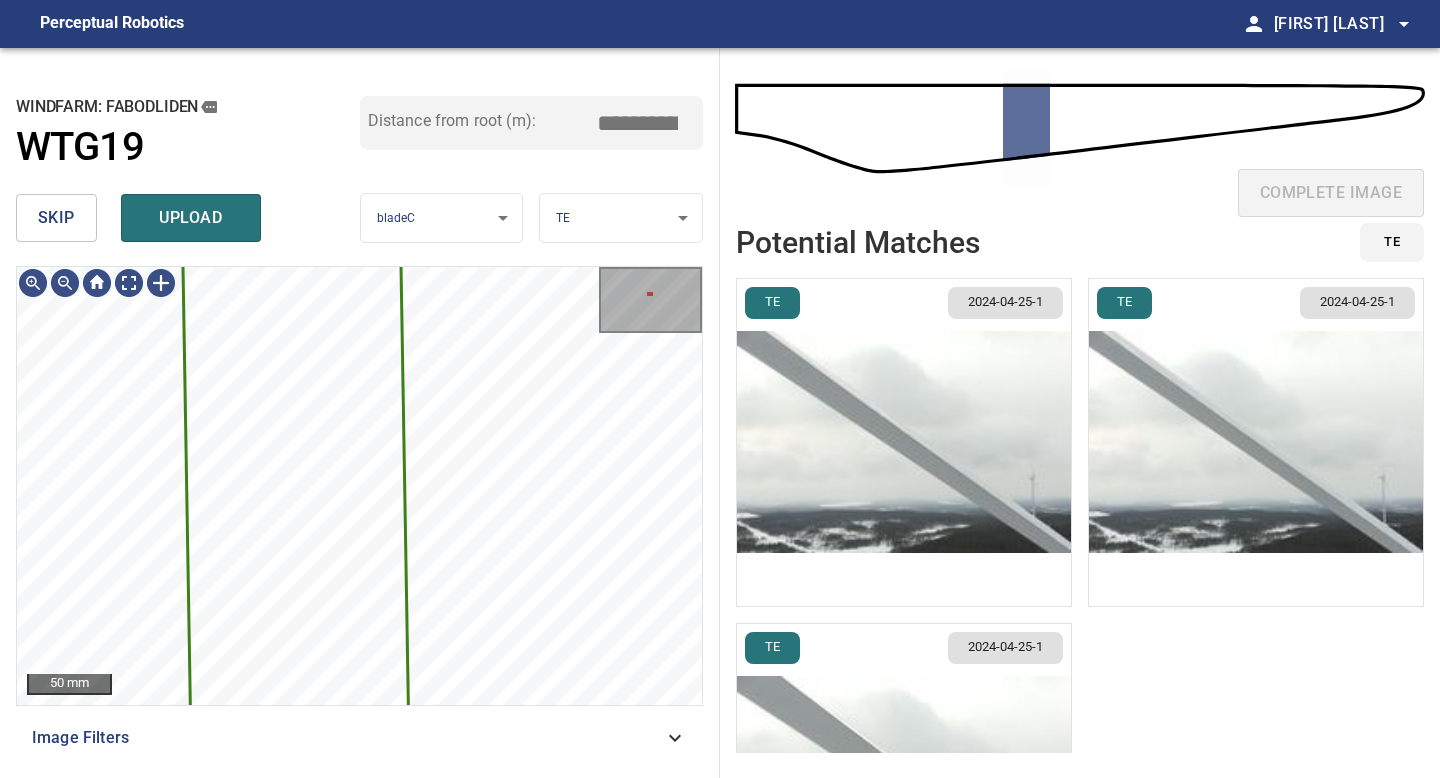 click at bounding box center [904, 442] 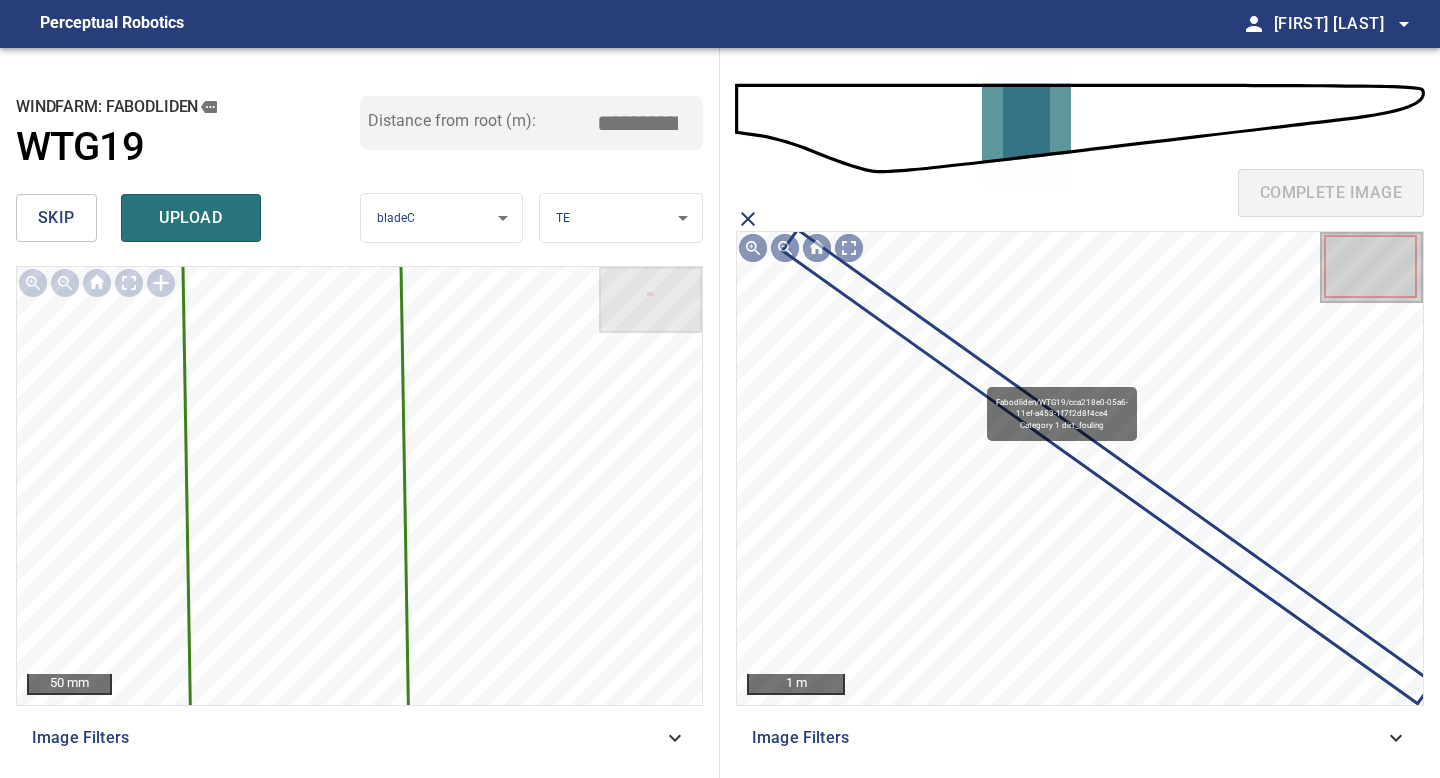 click 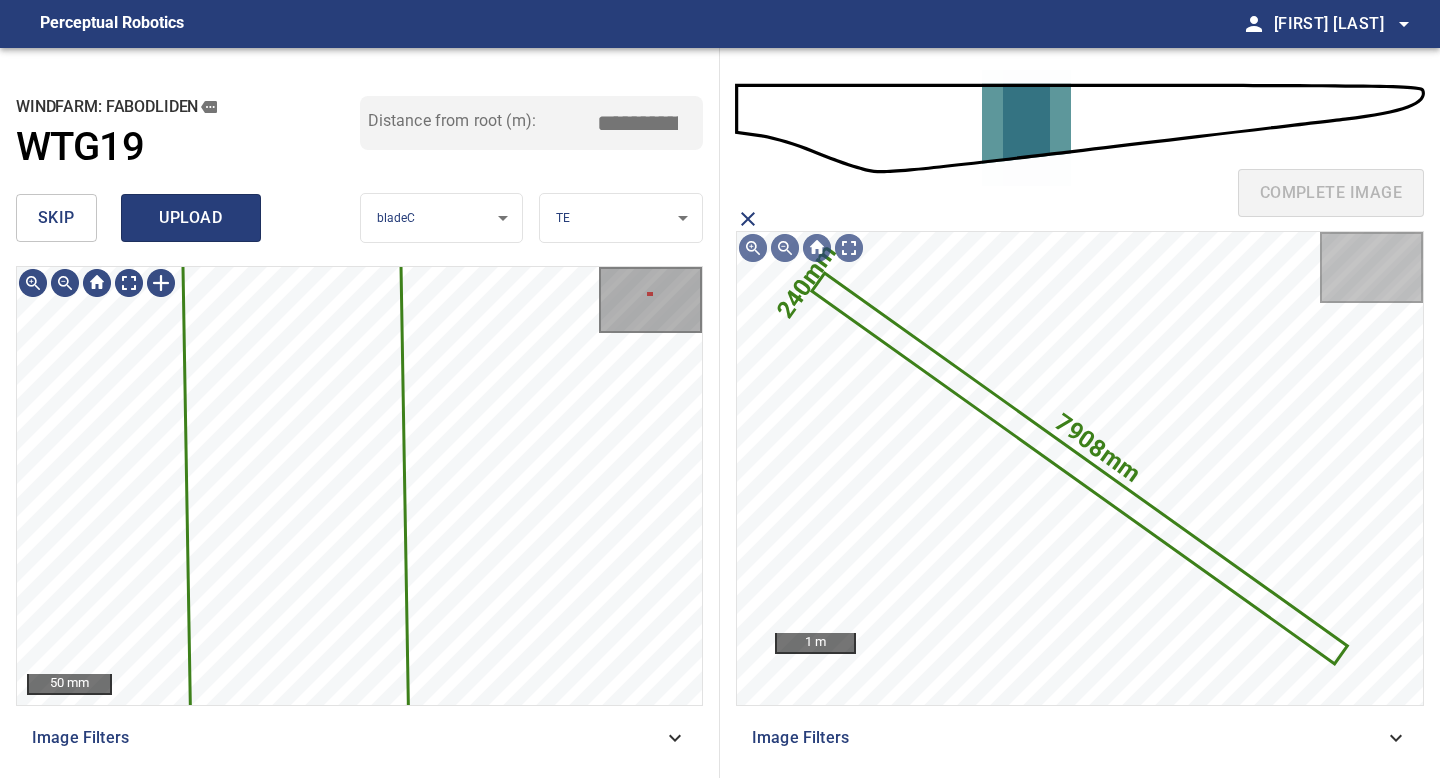 click on "upload" at bounding box center (191, 218) 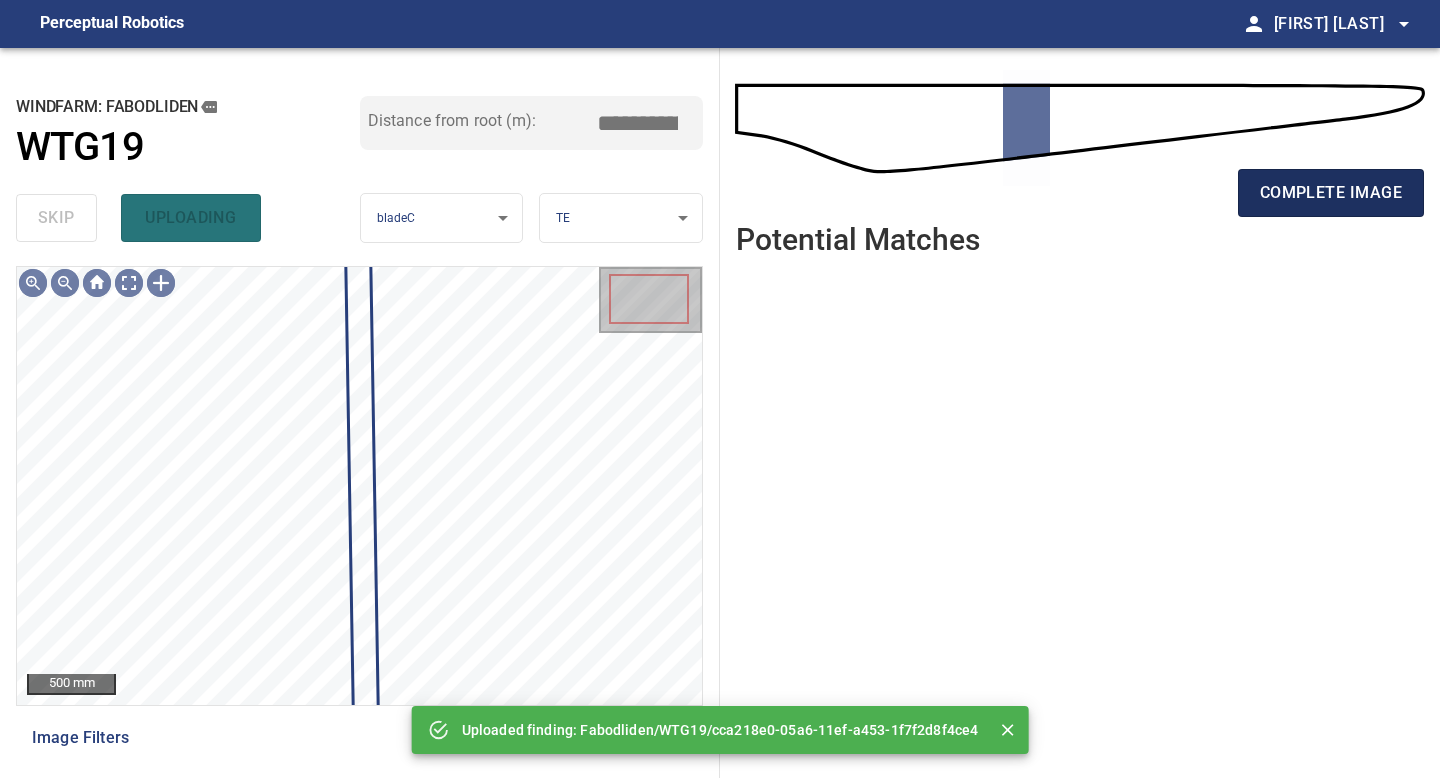 click on "complete image" at bounding box center (1331, 193) 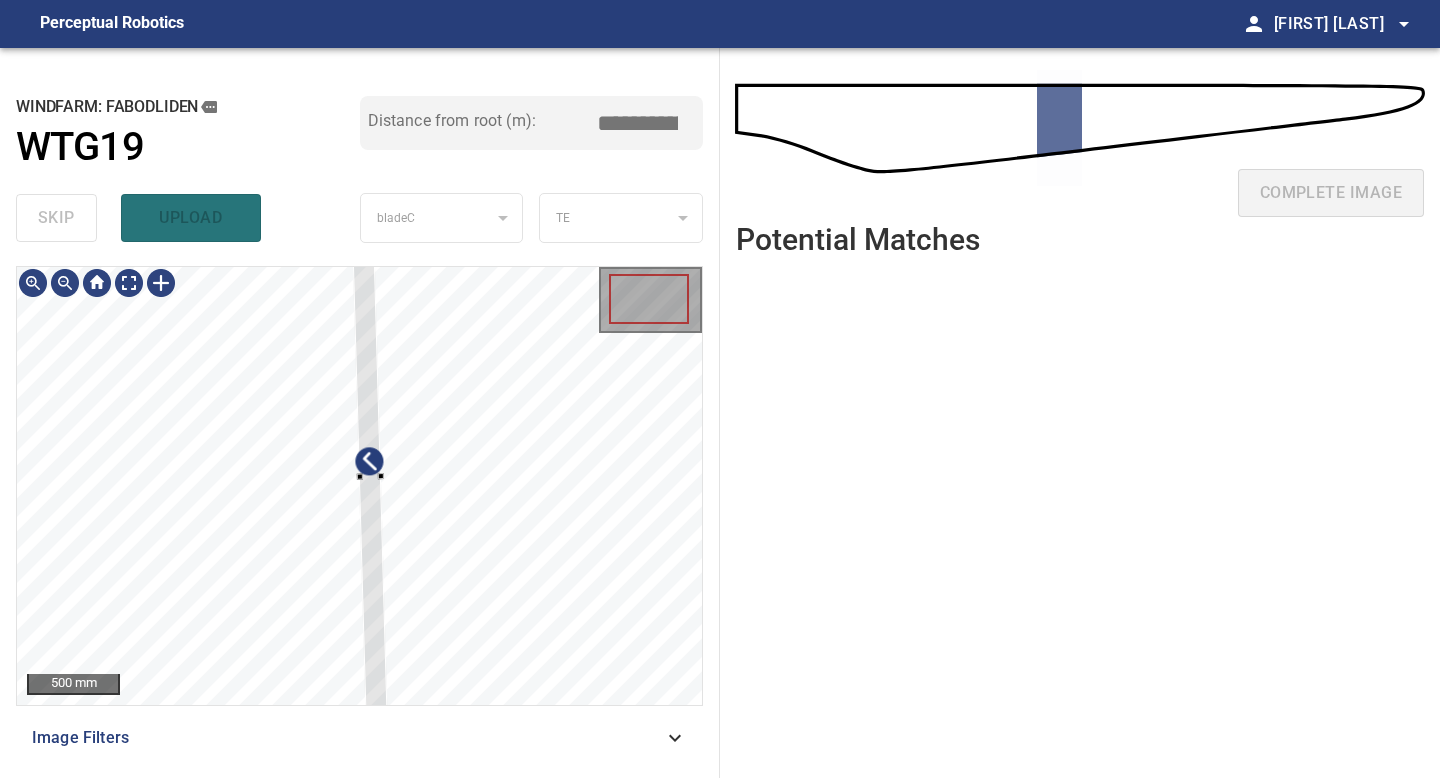 click on "500 mm Image Filters" at bounding box center (359, 514) 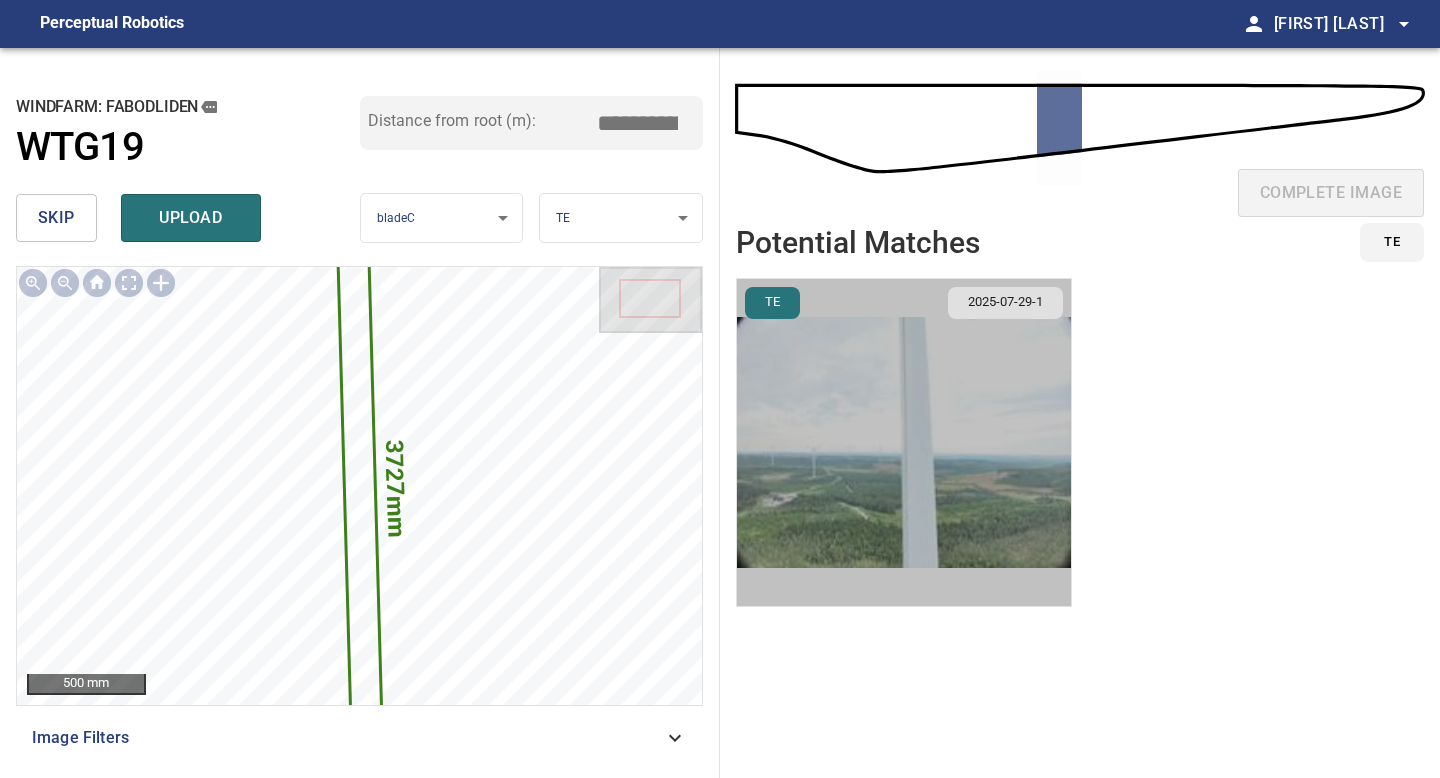 click at bounding box center [904, 442] 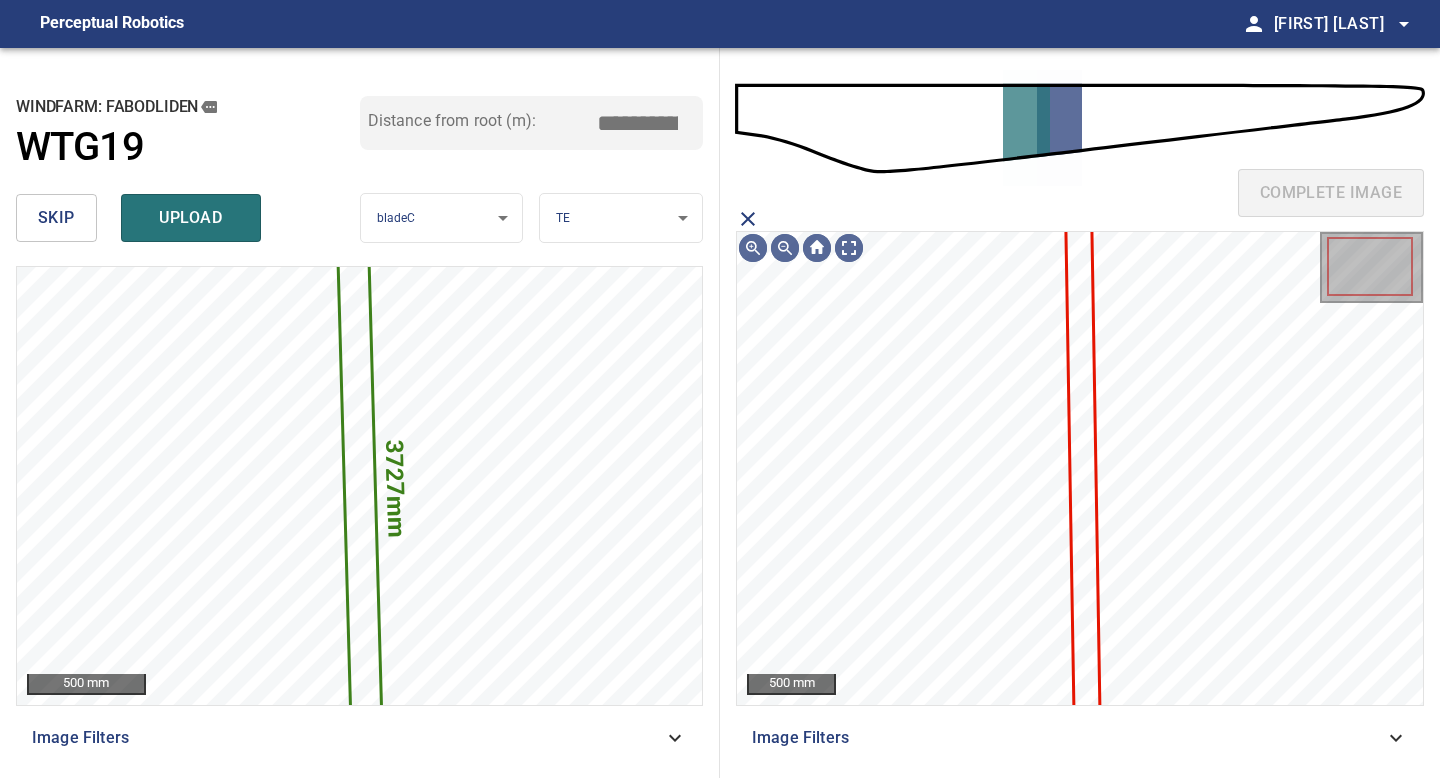 click 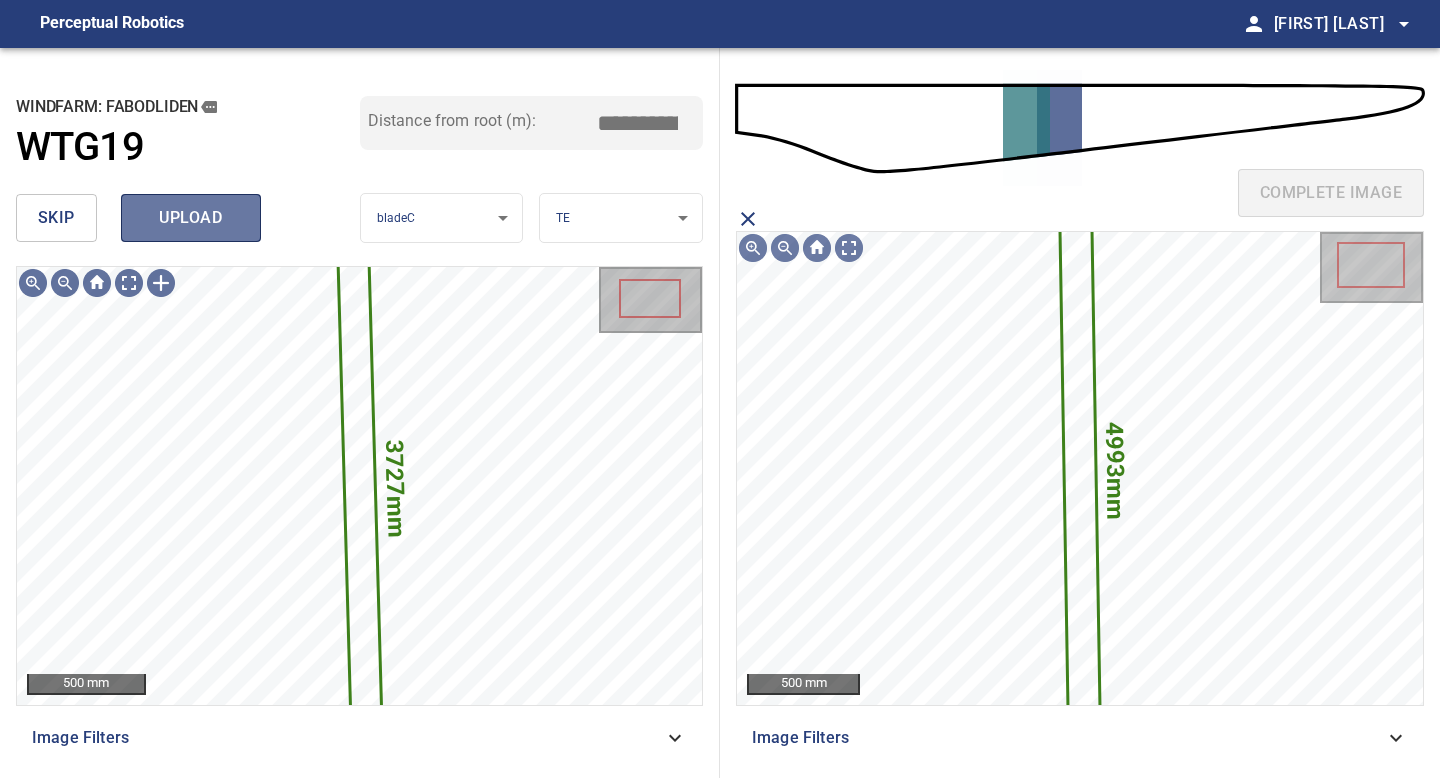 click on "upload" at bounding box center [191, 218] 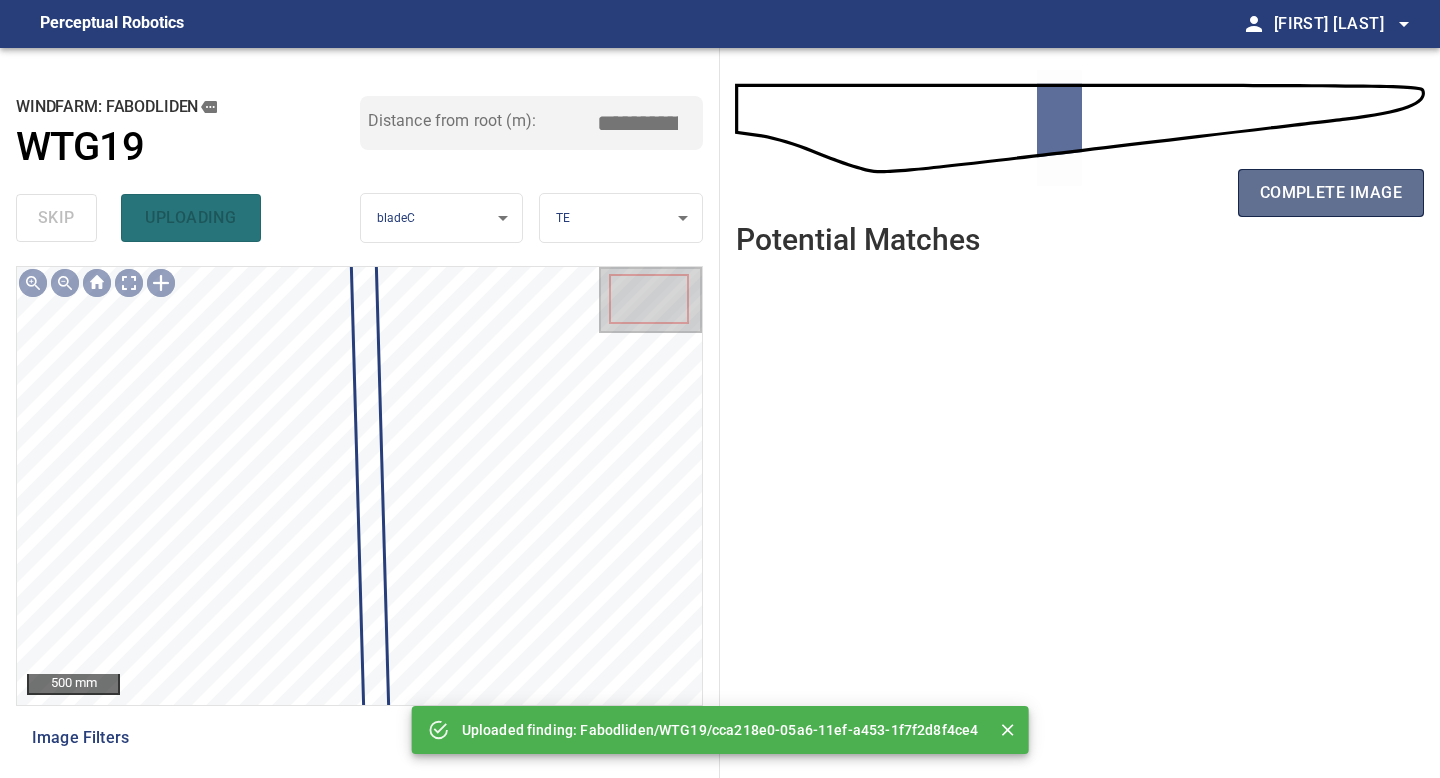 click on "complete image" at bounding box center [1331, 193] 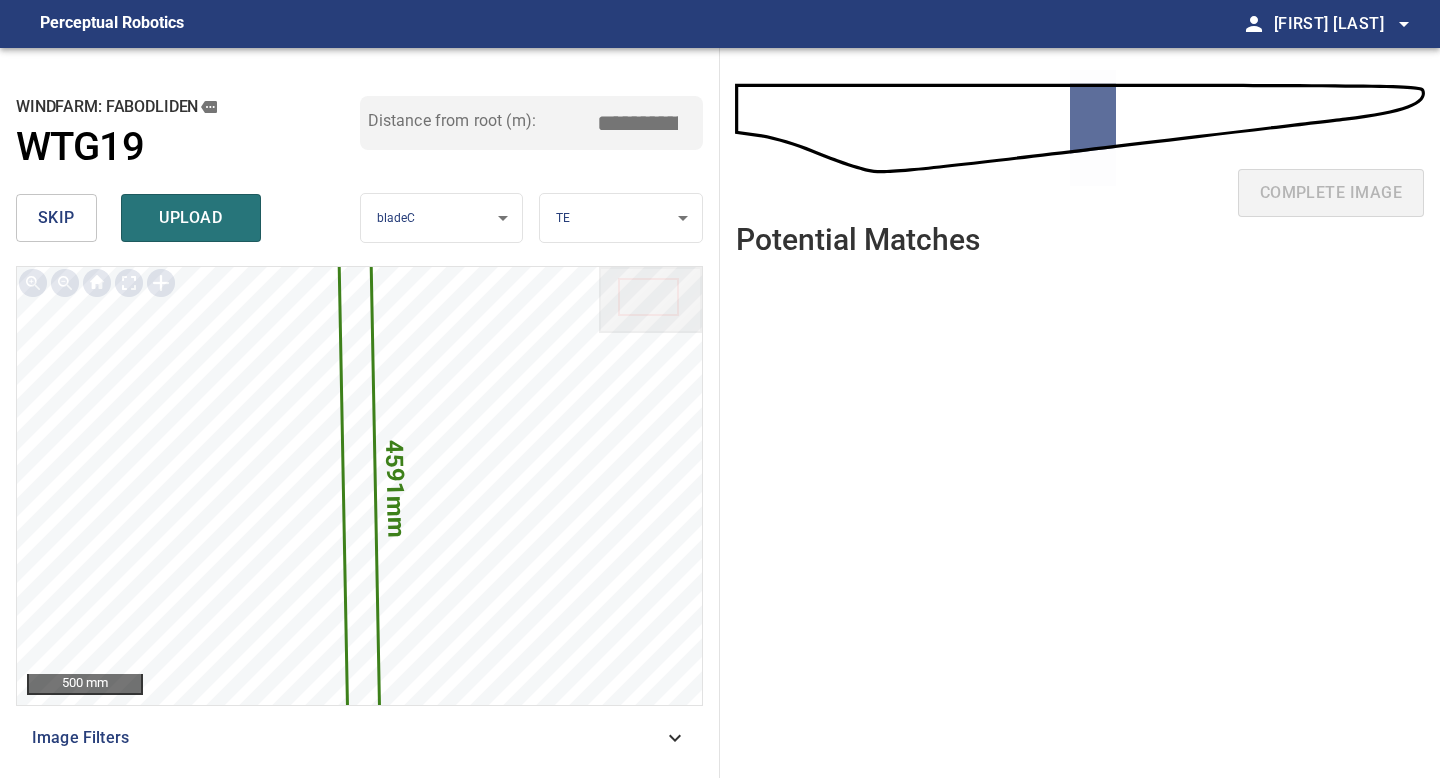 click on "*****" at bounding box center [645, 123] 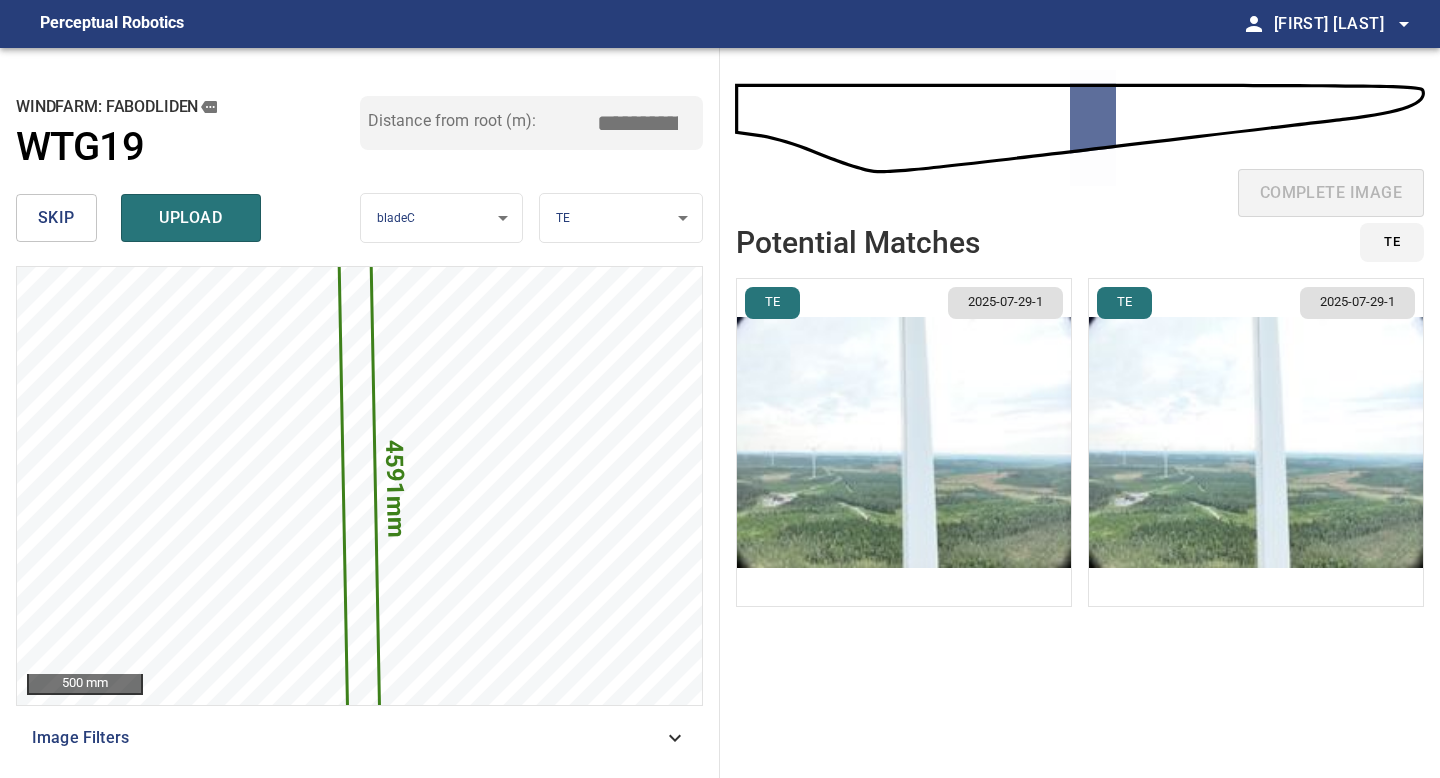 type on "*****" 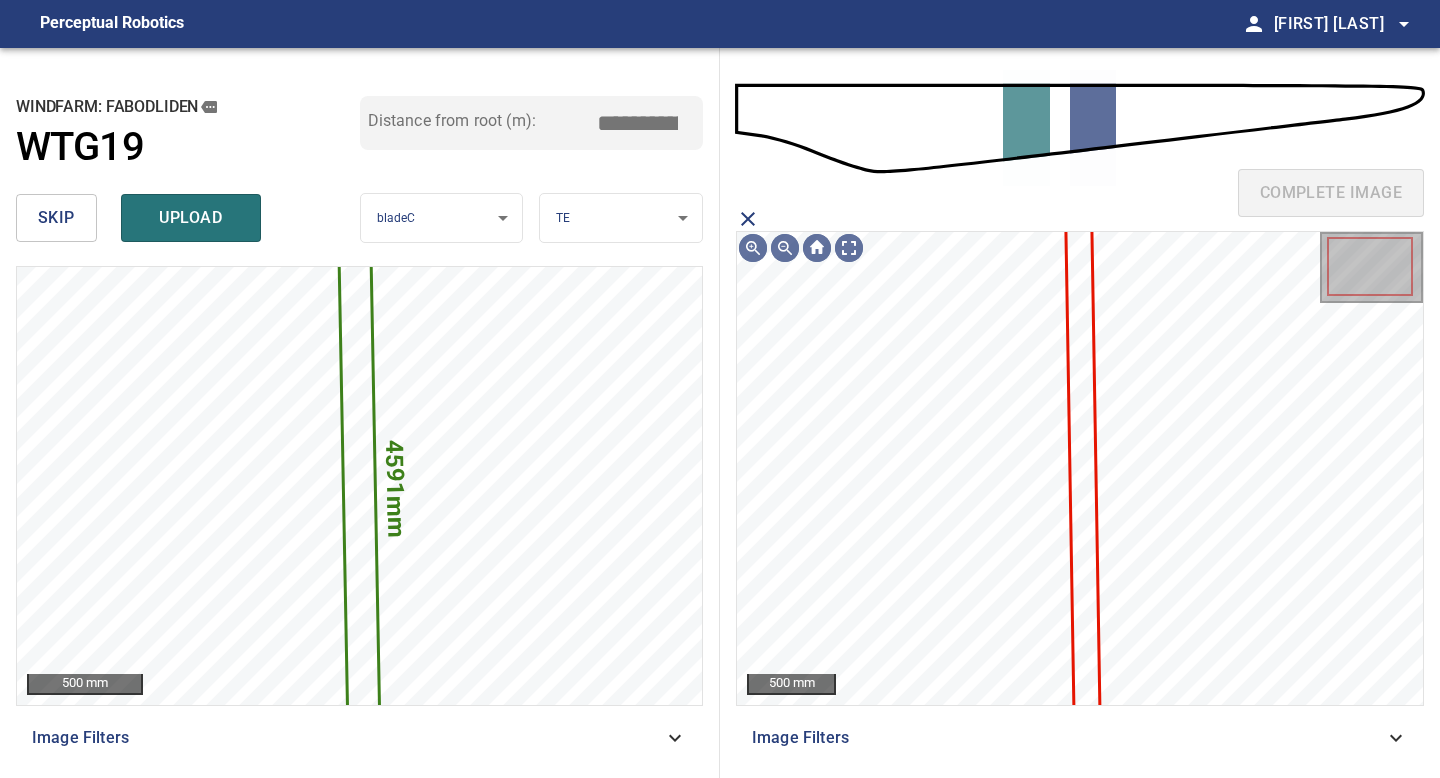 click 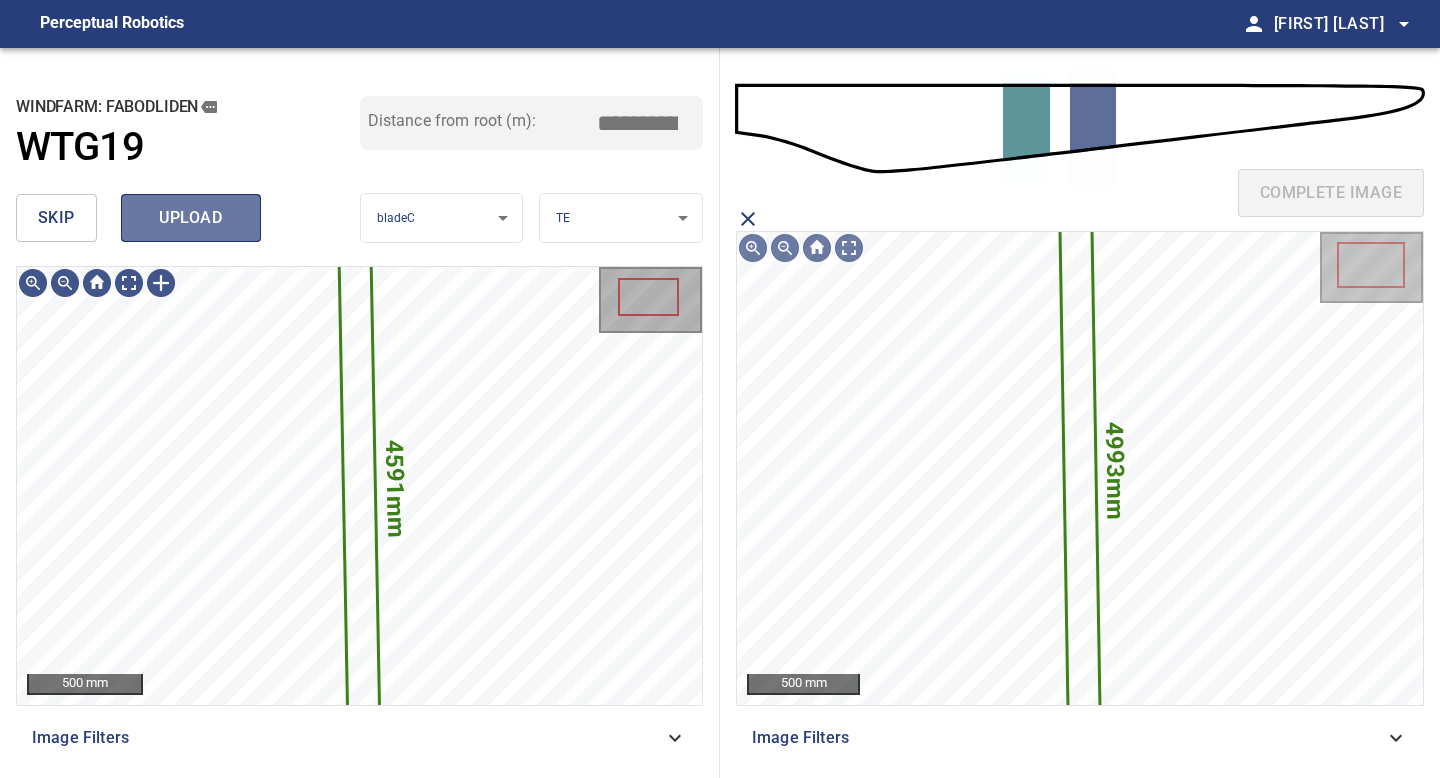 click on "upload" at bounding box center [191, 218] 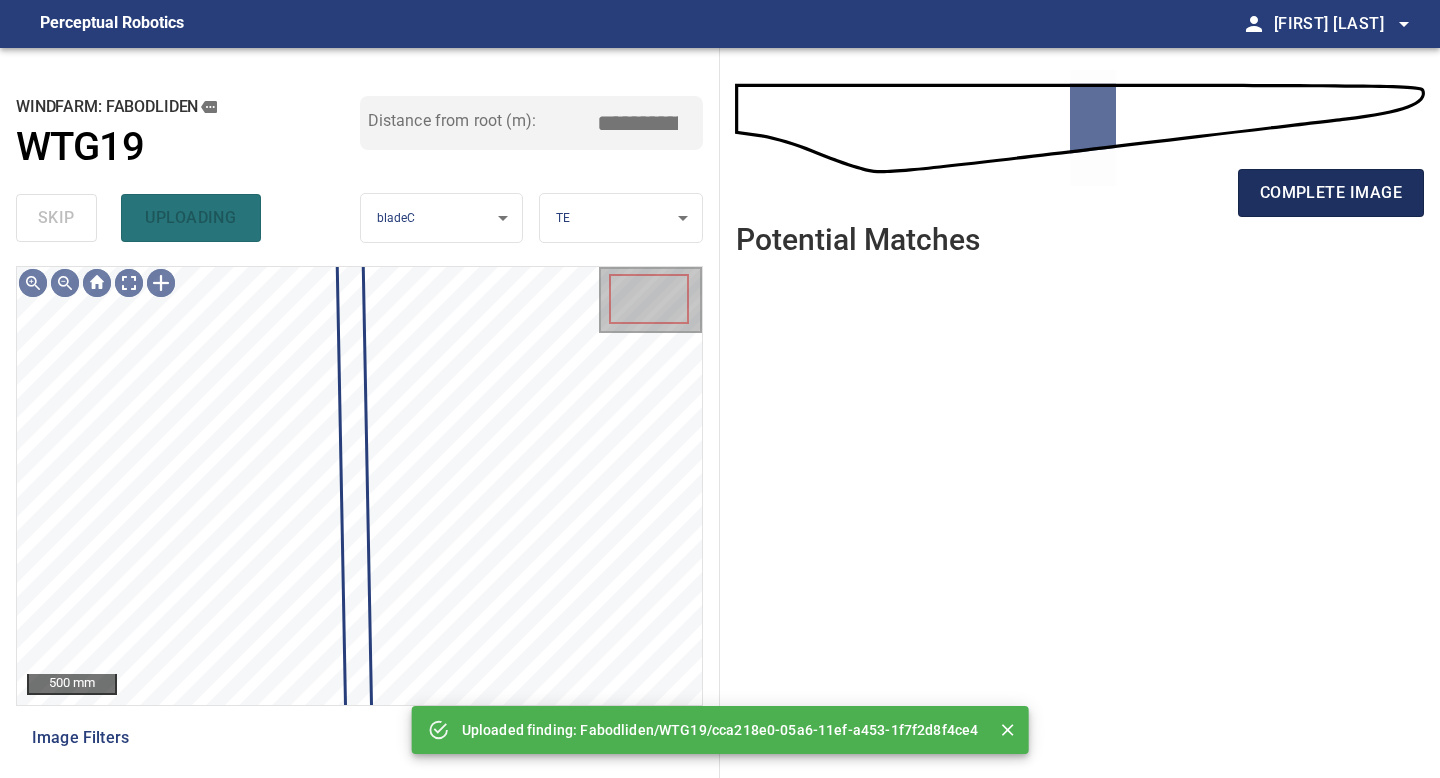click on "complete image" at bounding box center [1331, 193] 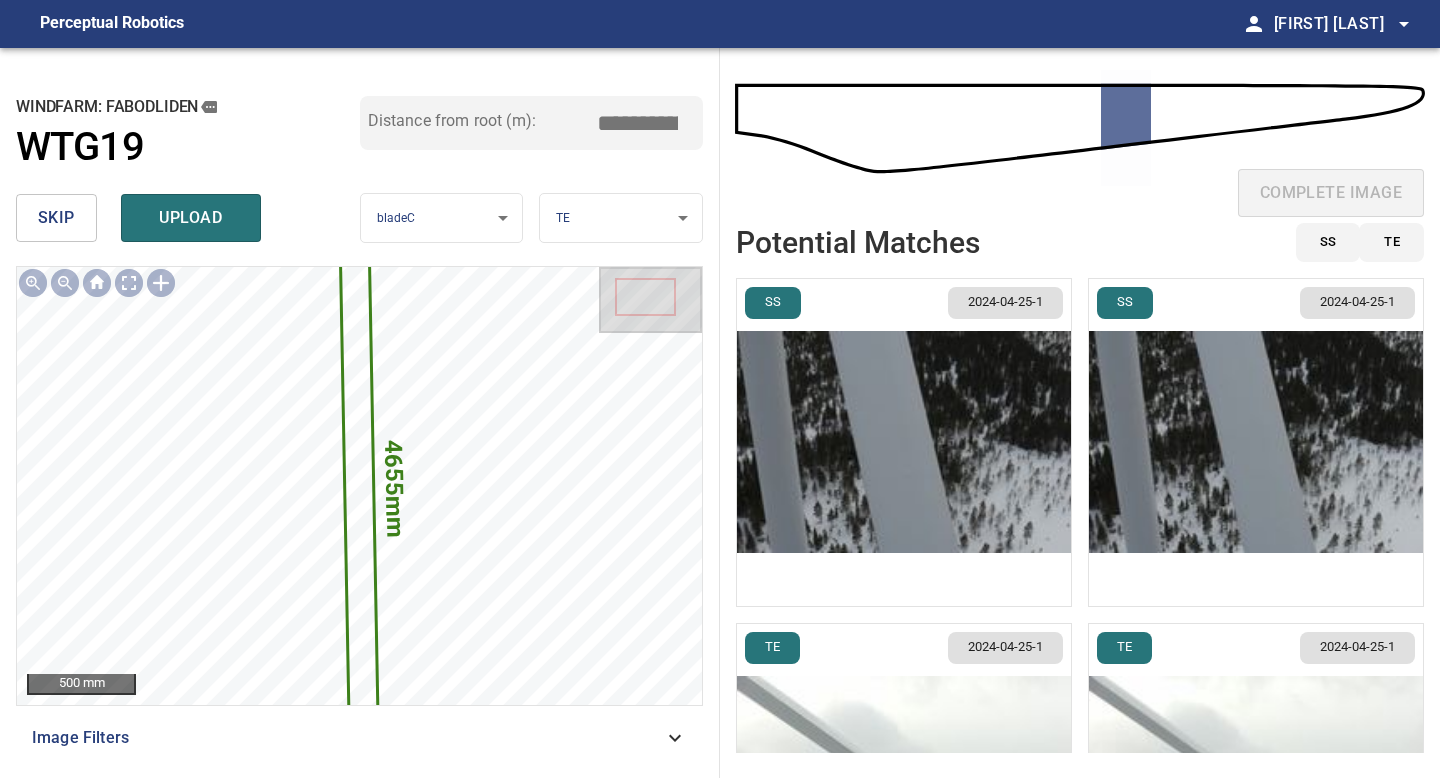 drag, startPoint x: 642, startPoint y: 112, endPoint x: 505, endPoint y: 110, distance: 137.0146 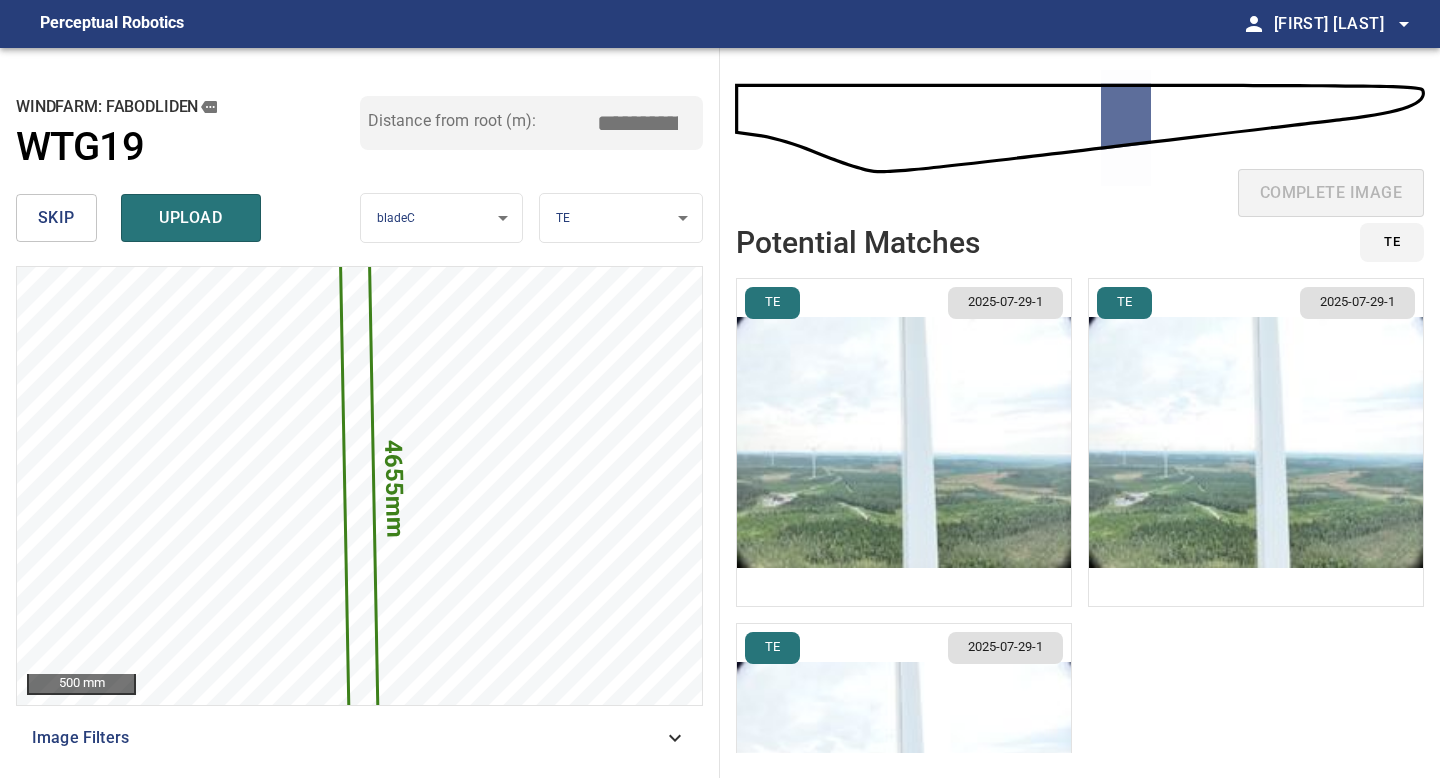 type on "*****" 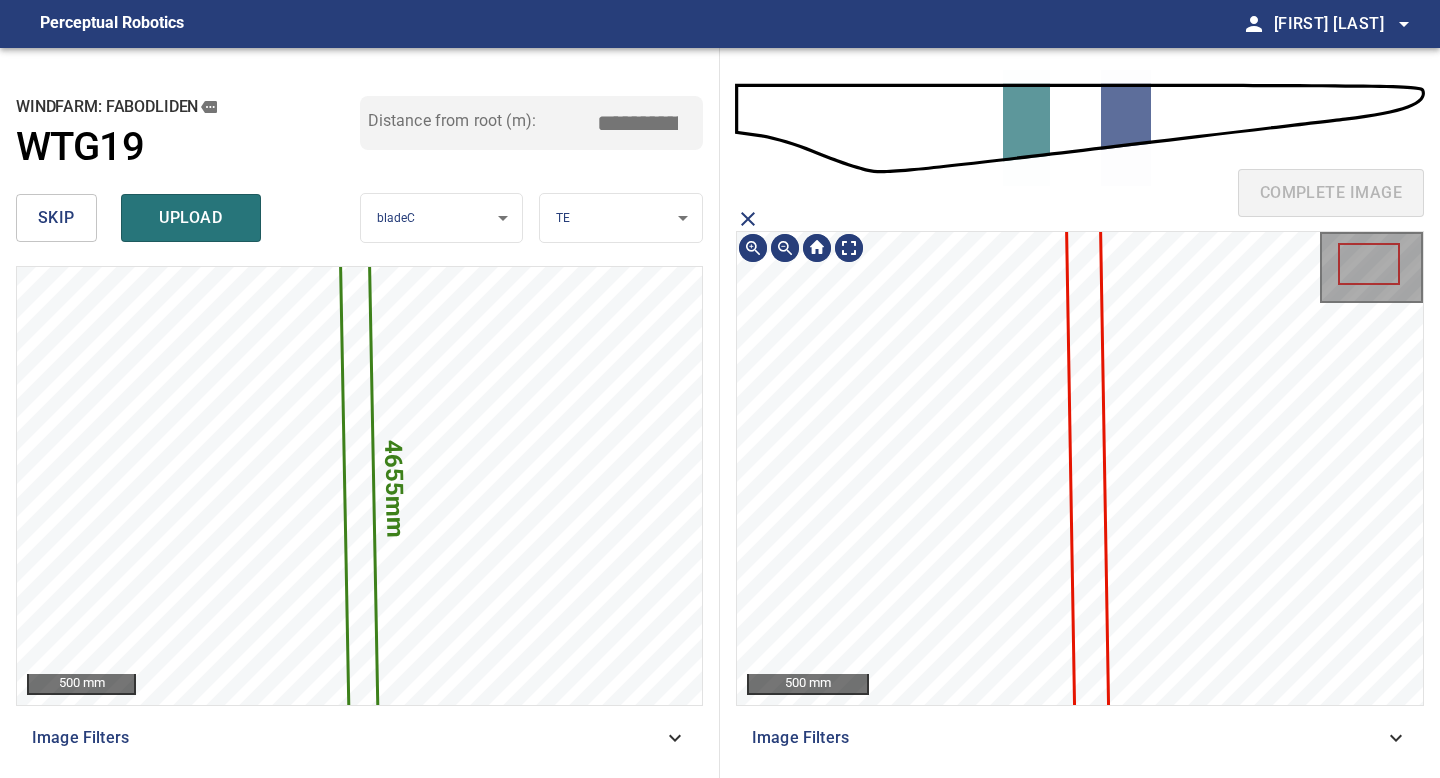 click 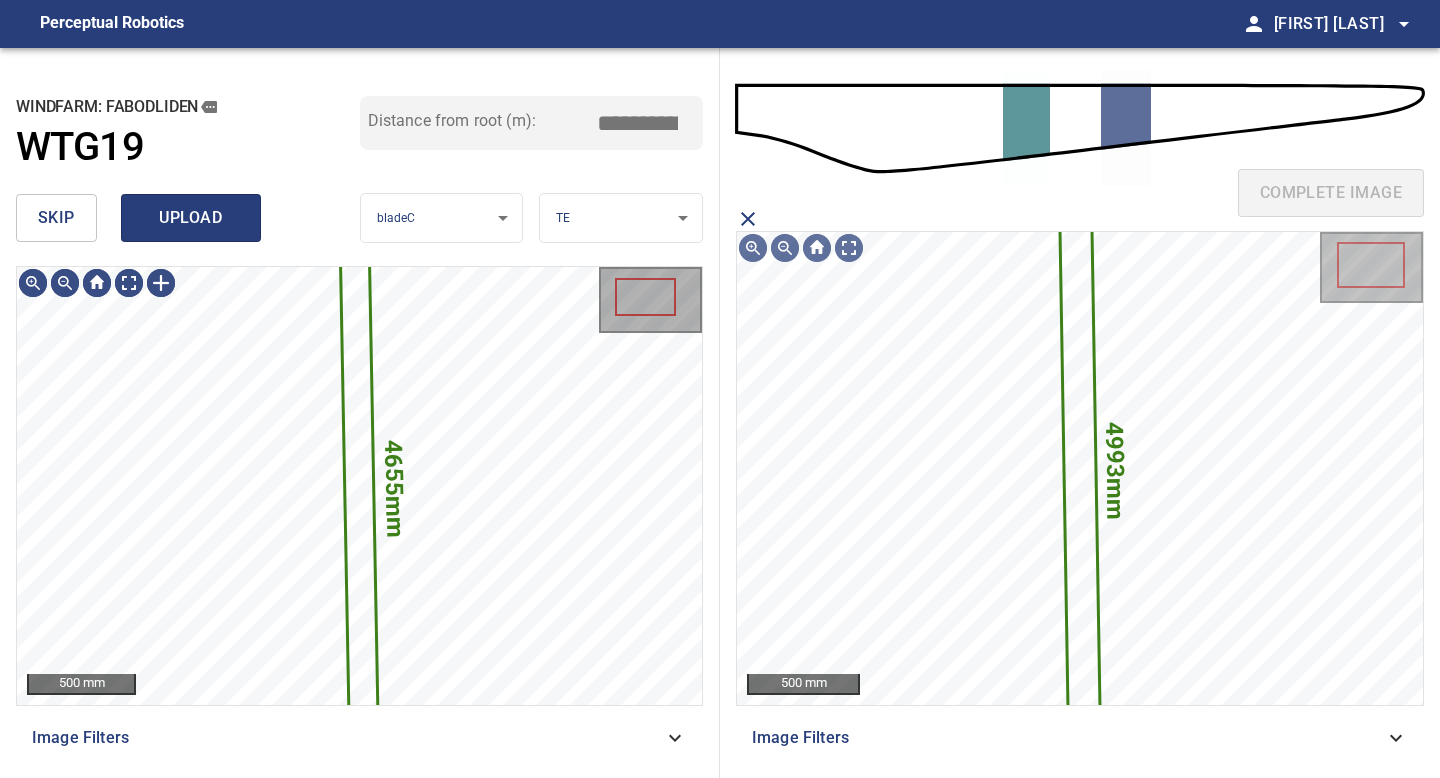 click on "upload" at bounding box center (191, 218) 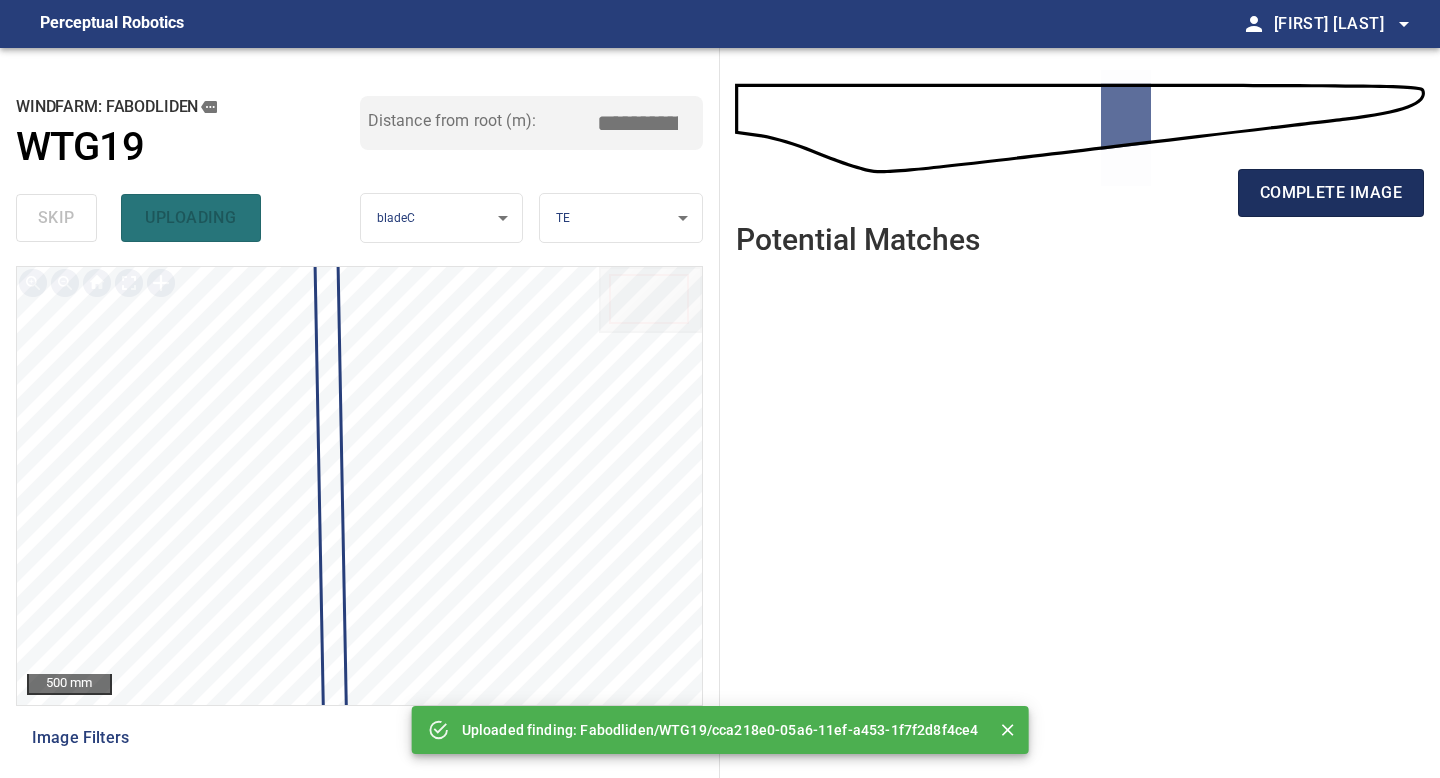 click on "complete image" at bounding box center (1331, 193) 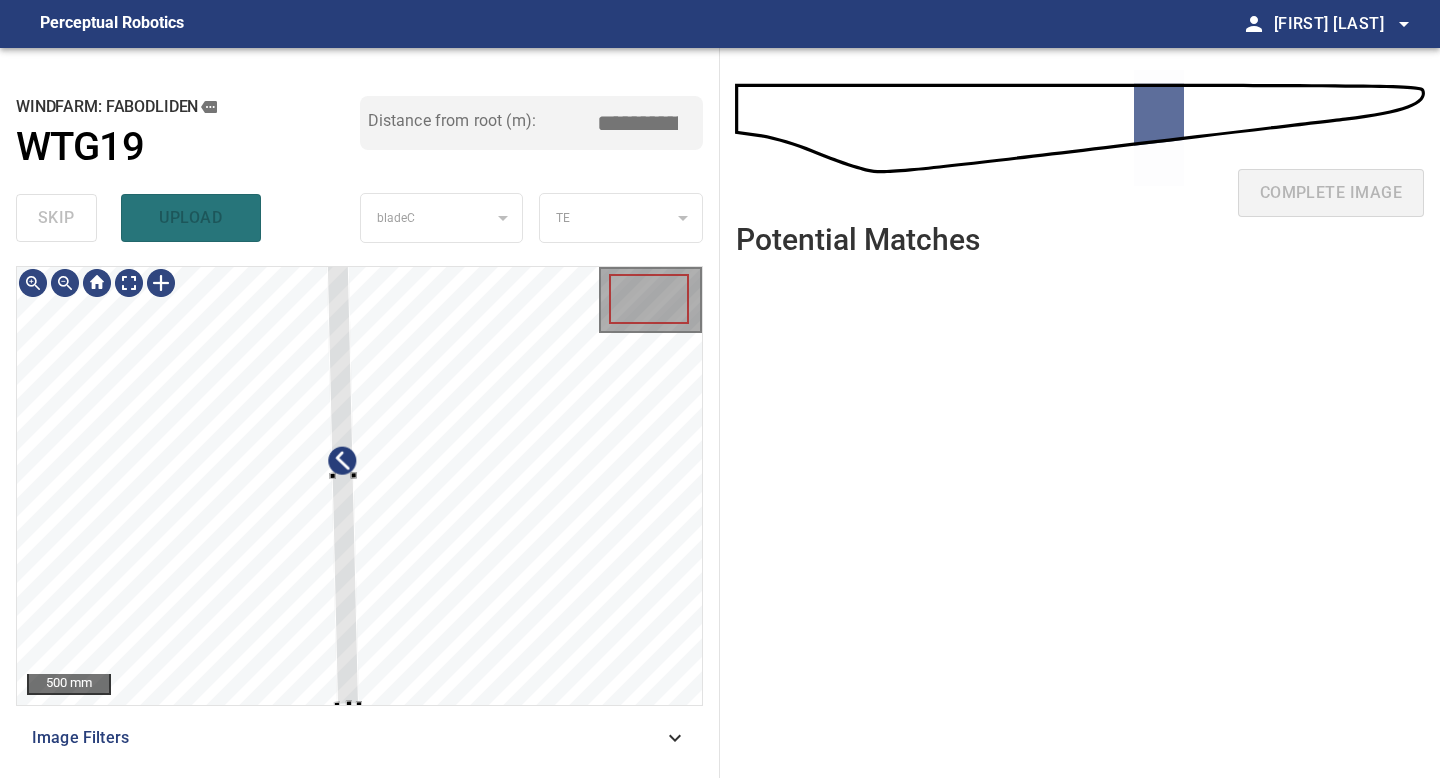 click on "500 mm Image Filters" at bounding box center (359, 514) 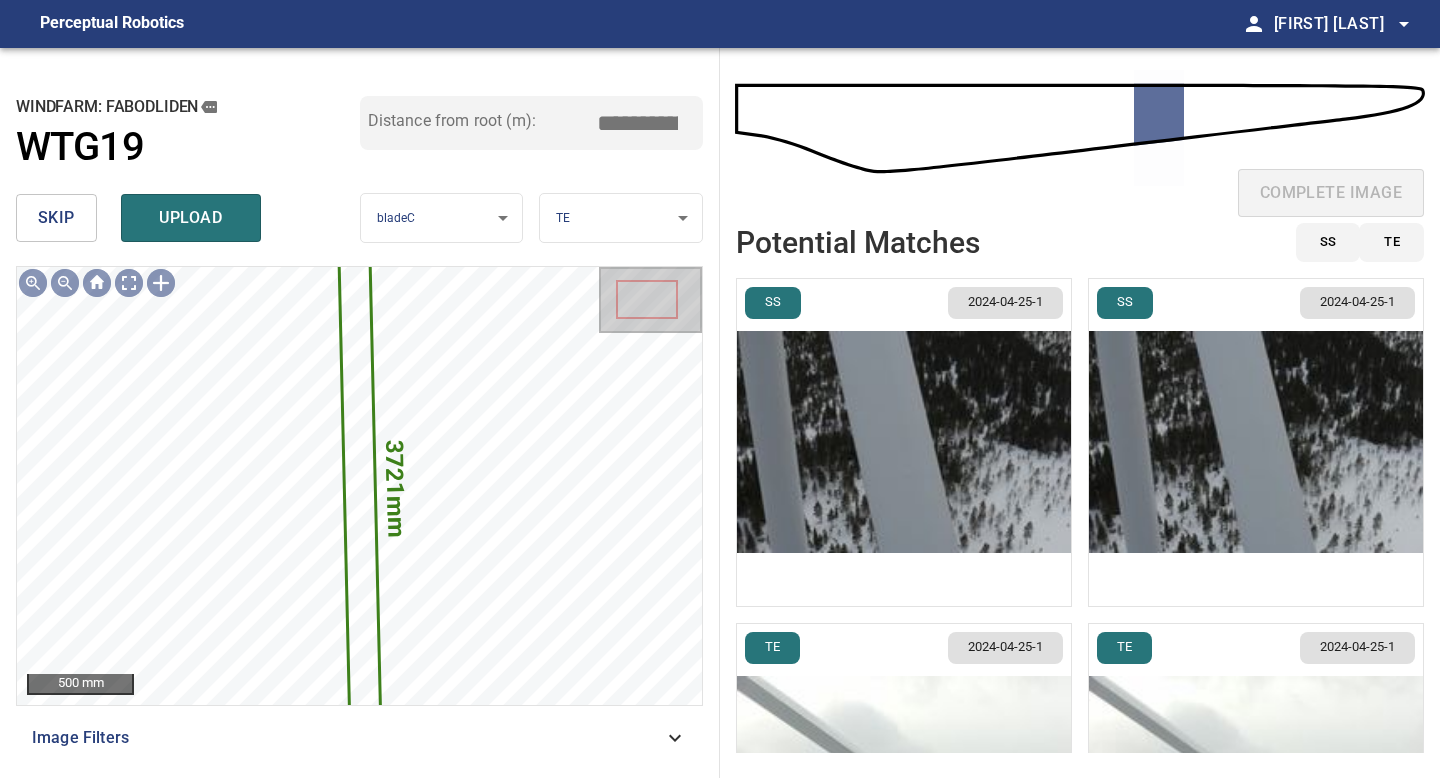 drag, startPoint x: 612, startPoint y: 128, endPoint x: 484, endPoint y: 128, distance: 128 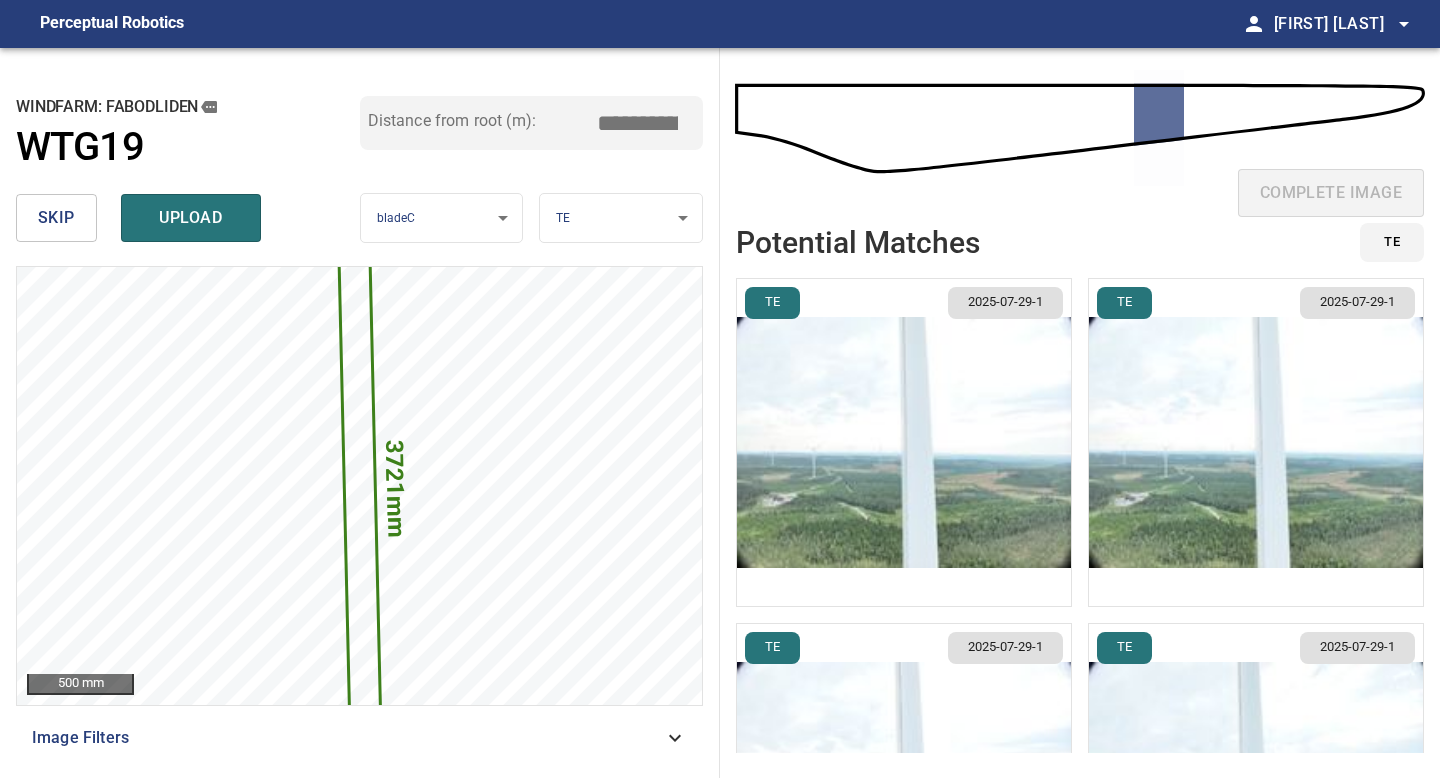 type on "*****" 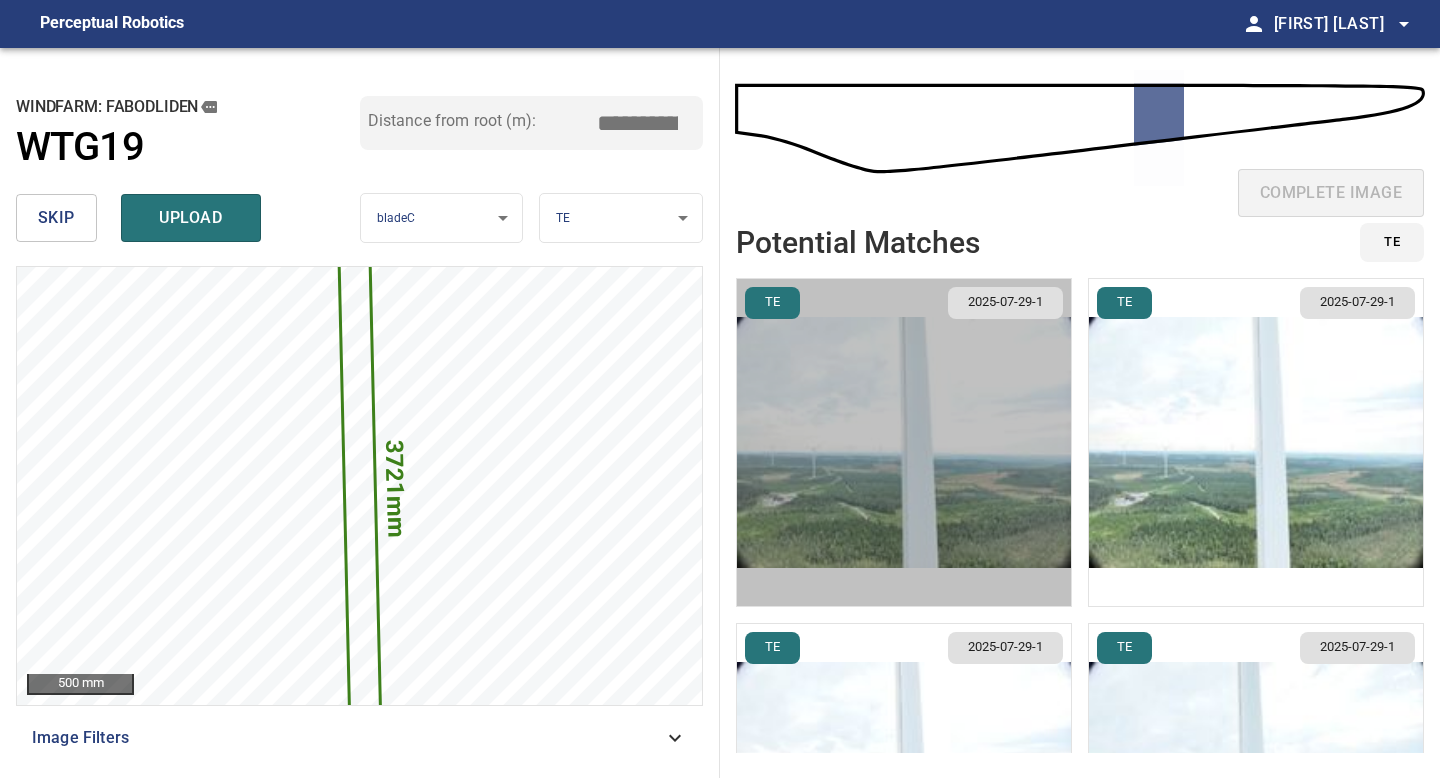 click at bounding box center [904, 442] 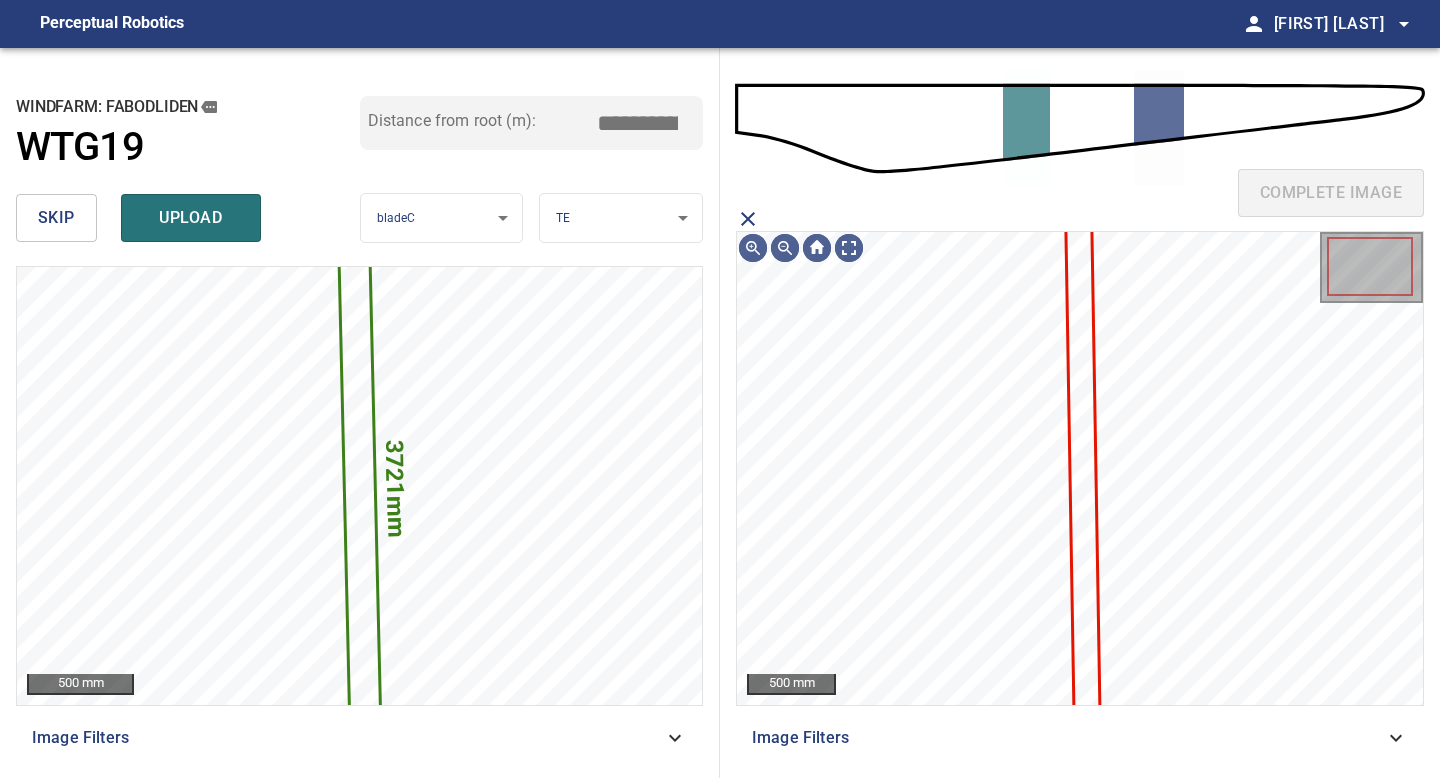 click 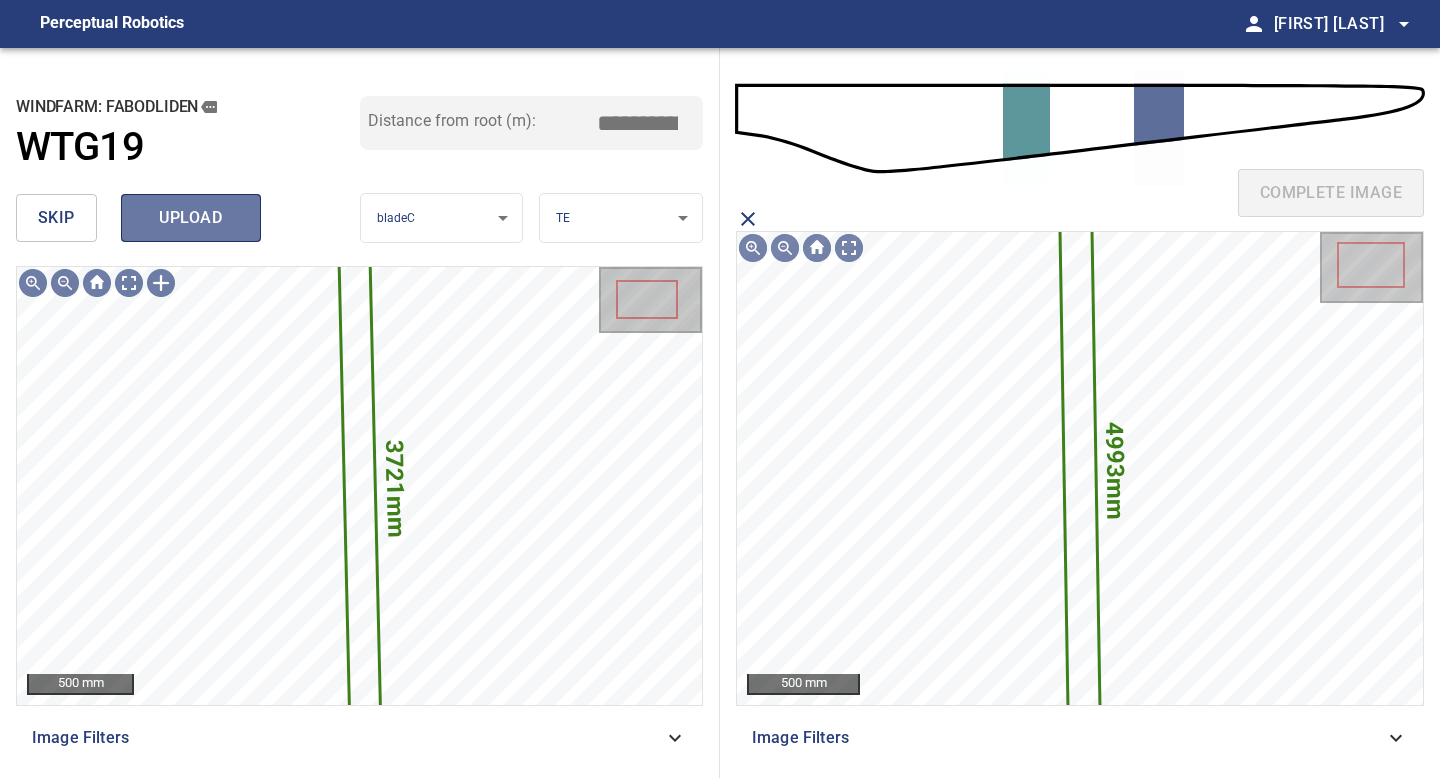 click on "upload" at bounding box center [191, 218] 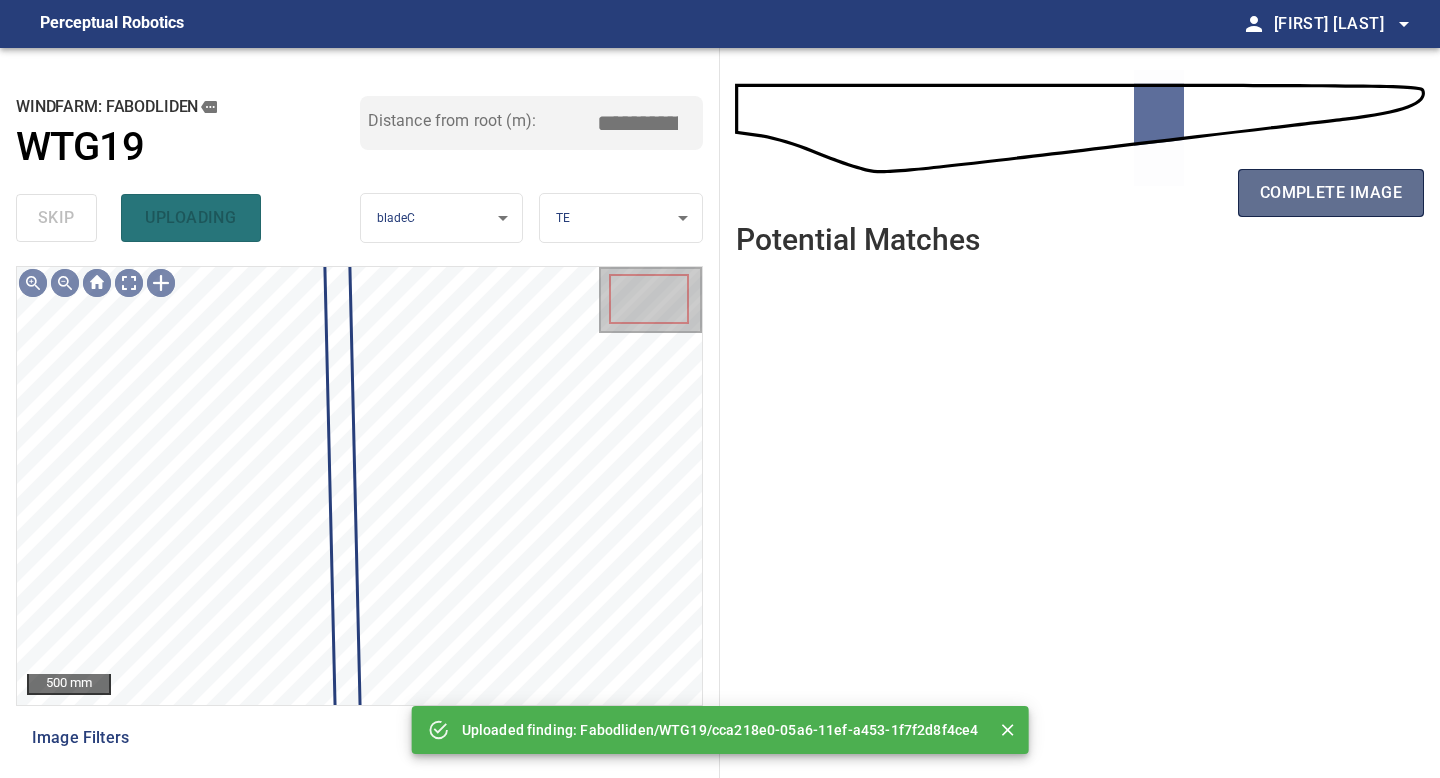 click on "complete image" at bounding box center (1331, 193) 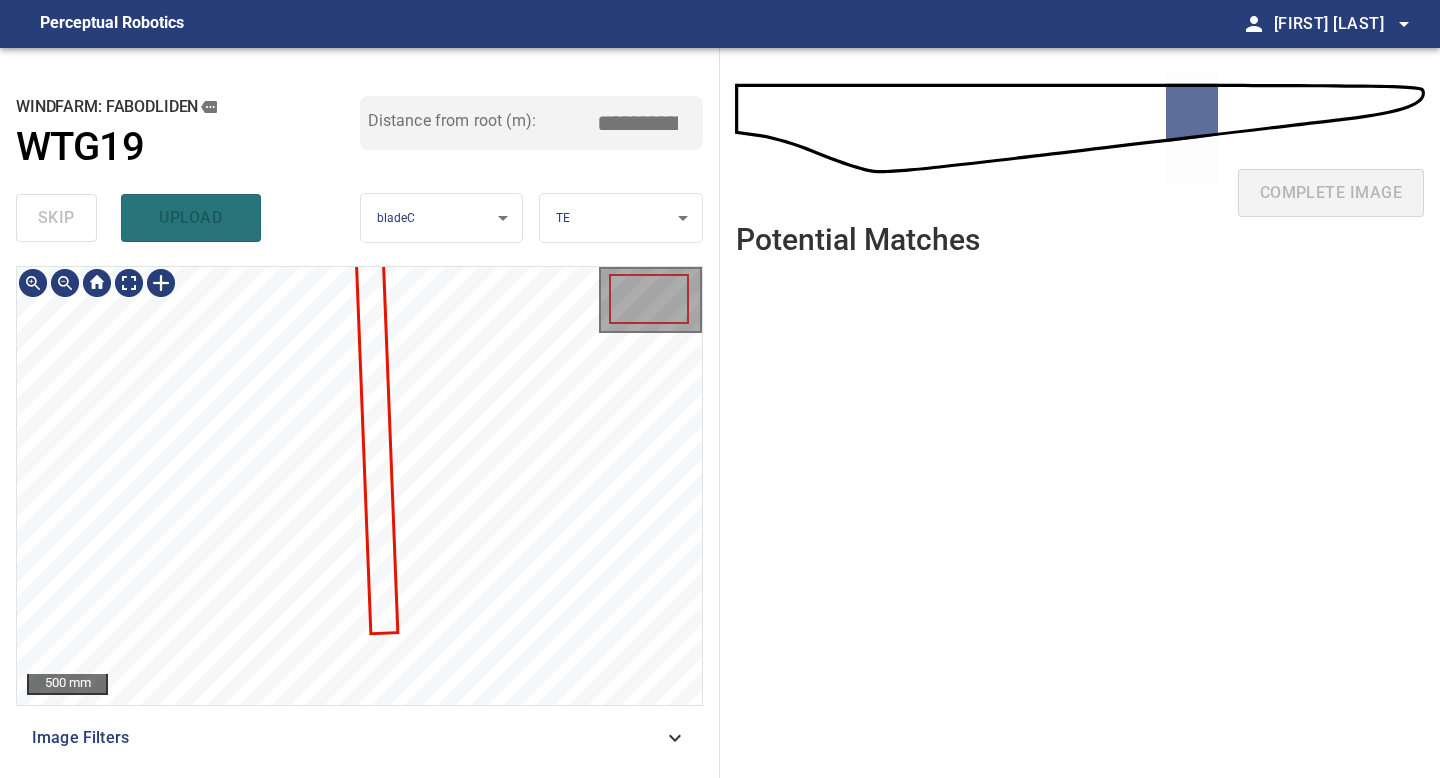 scroll, scrollTop: 0, scrollLeft: 0, axis: both 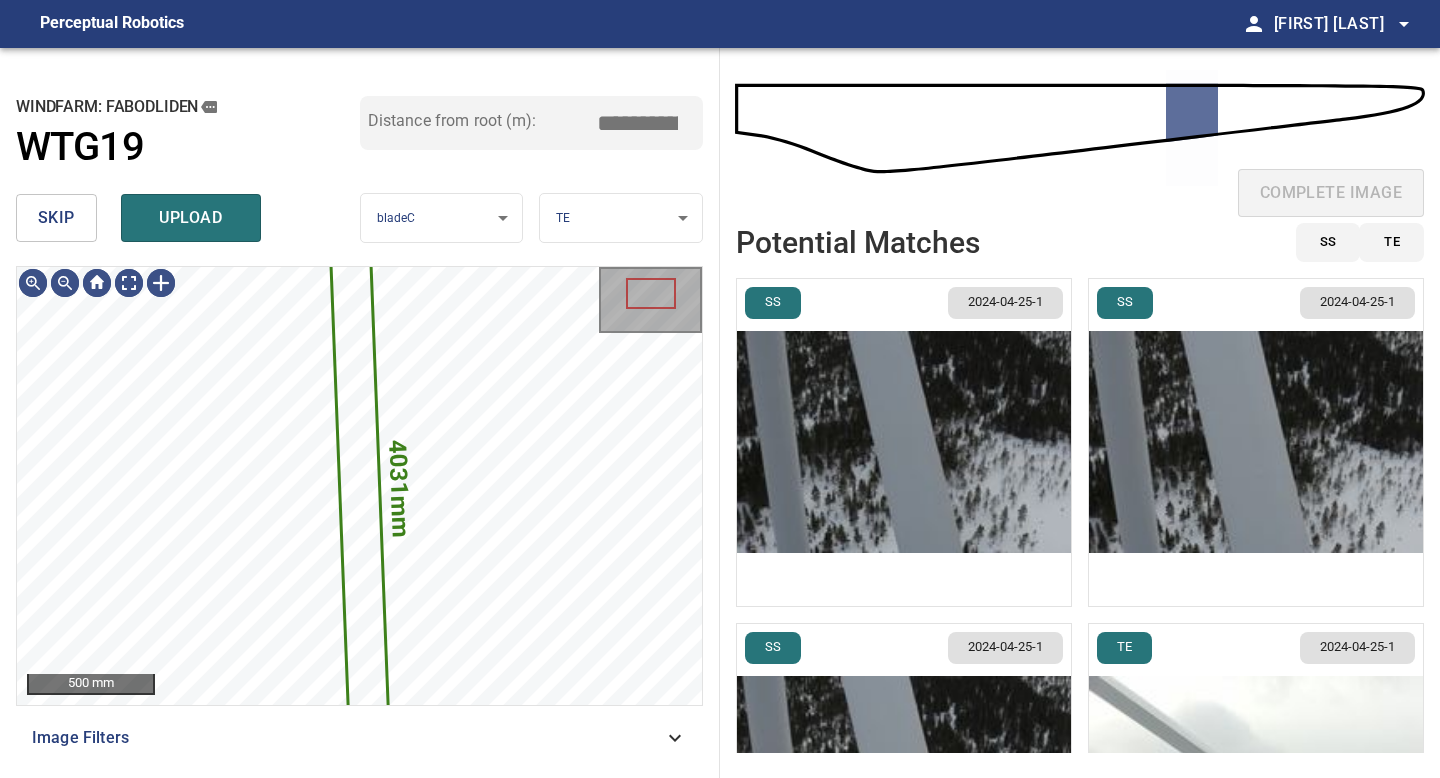 click on "skip" at bounding box center [56, 218] 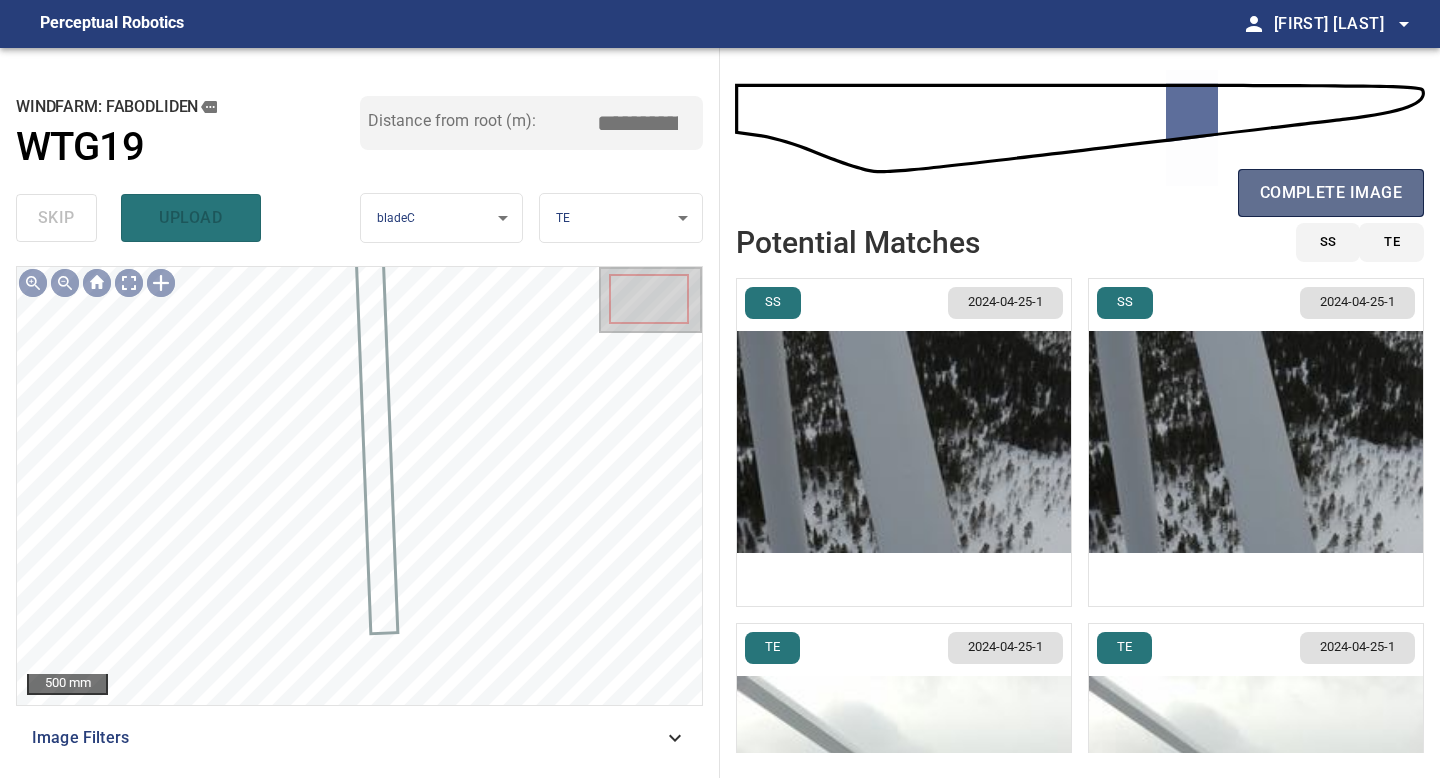 click on "complete image" at bounding box center (1331, 193) 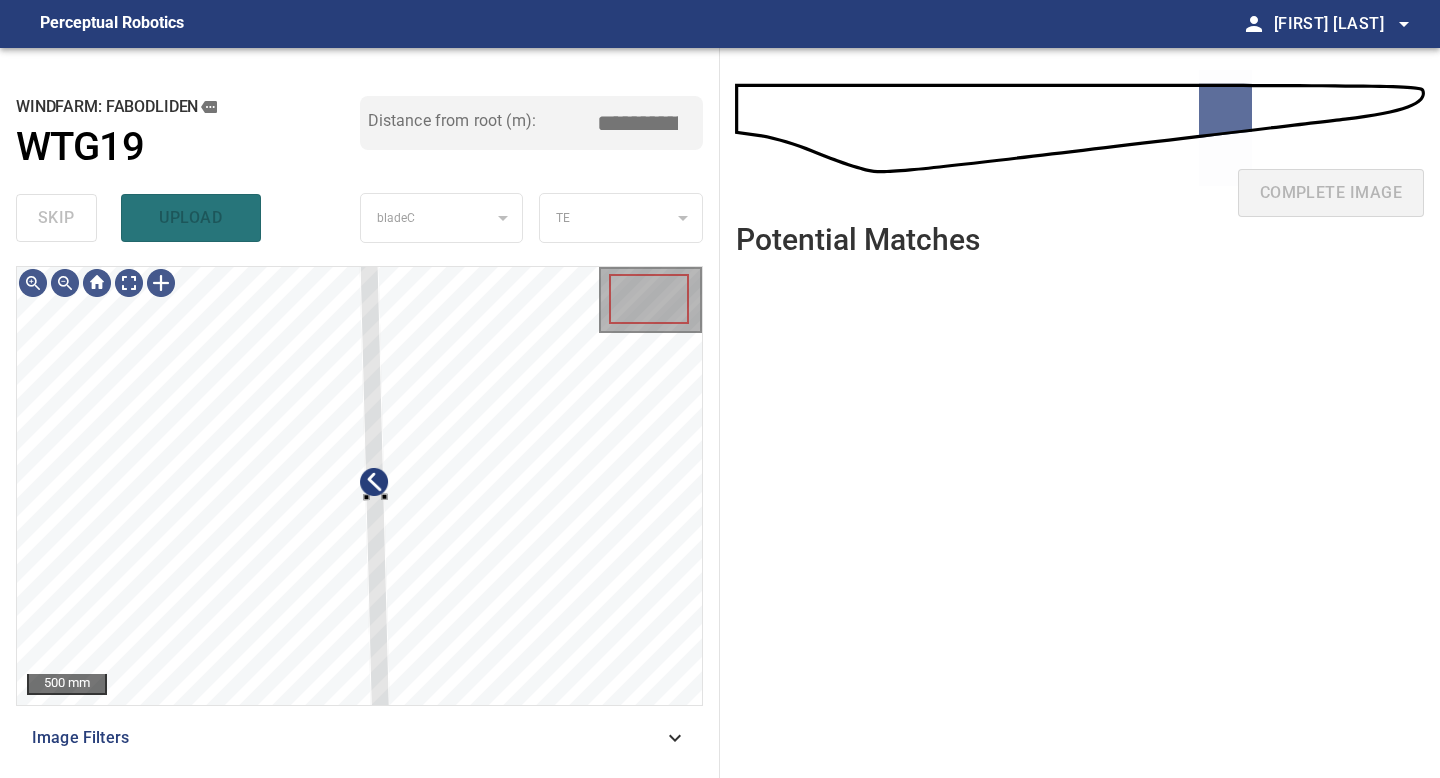 click on "**********" at bounding box center (360, 413) 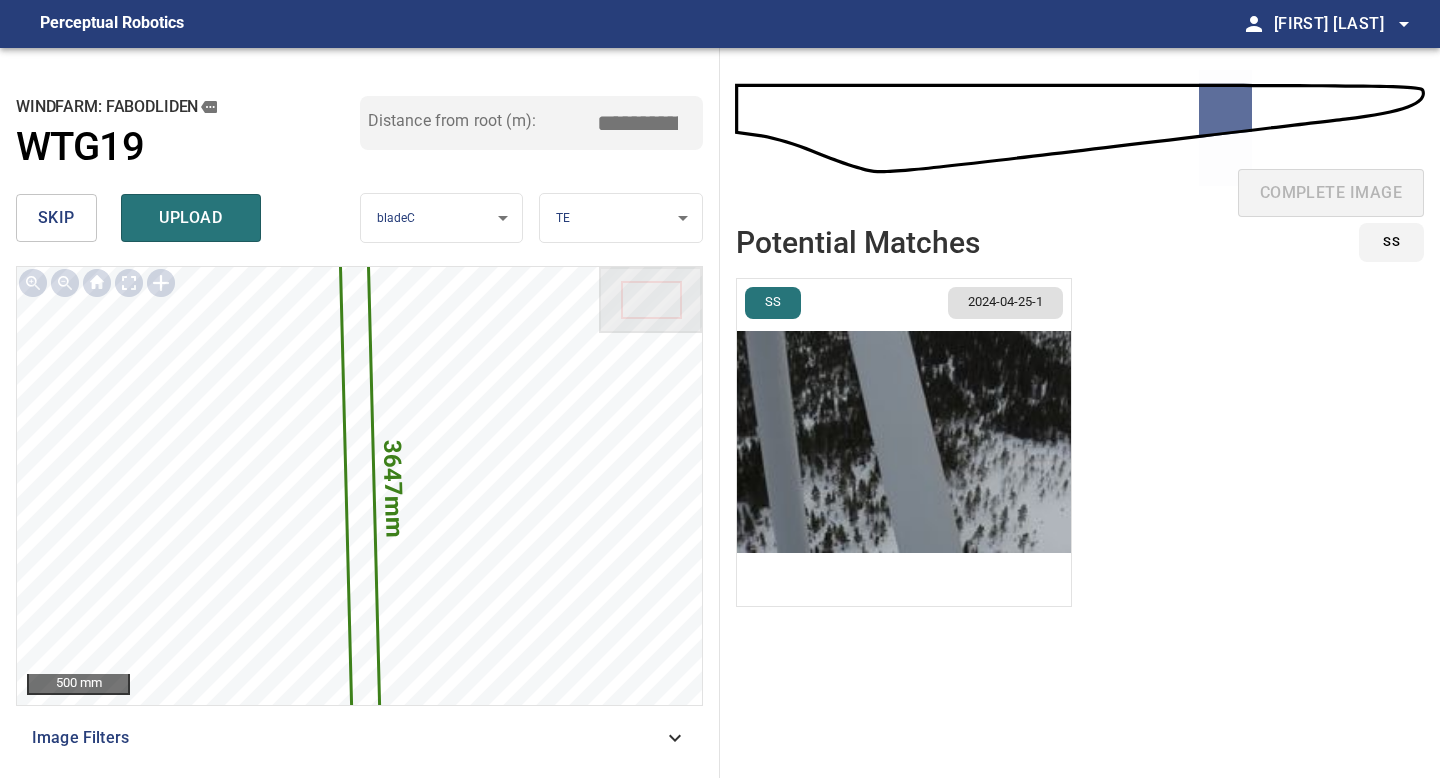 click at bounding box center [904, 442] 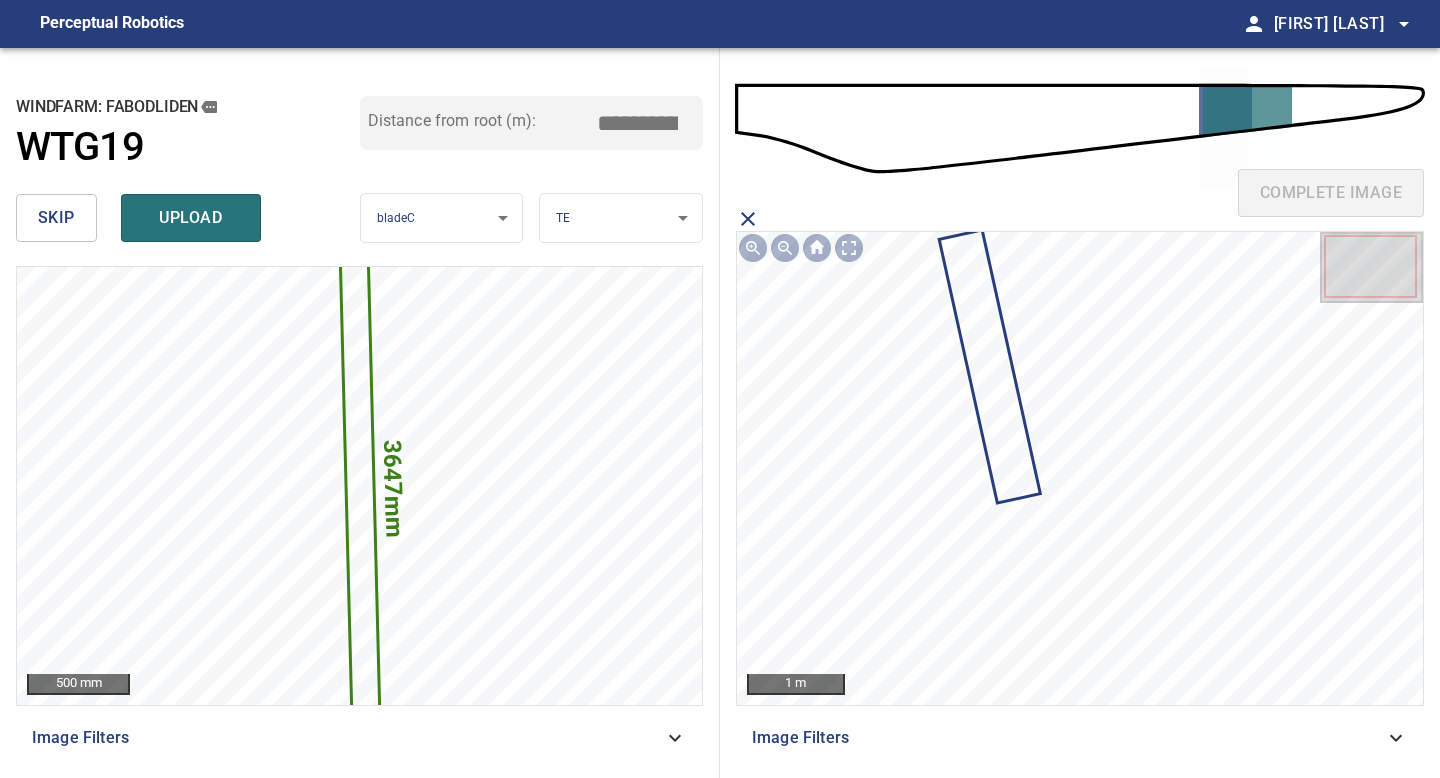 click on "*****" at bounding box center (645, 123) 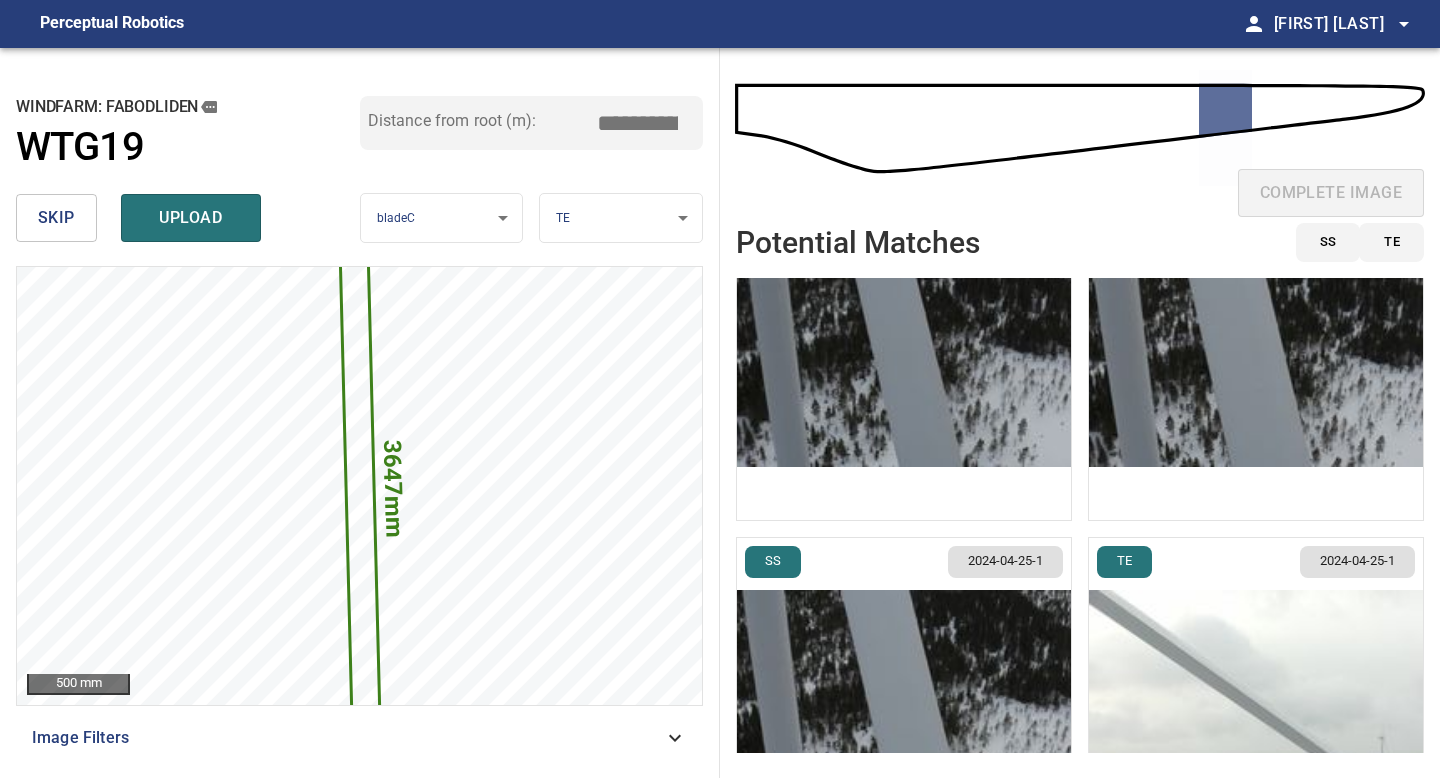 scroll, scrollTop: 277, scrollLeft: 0, axis: vertical 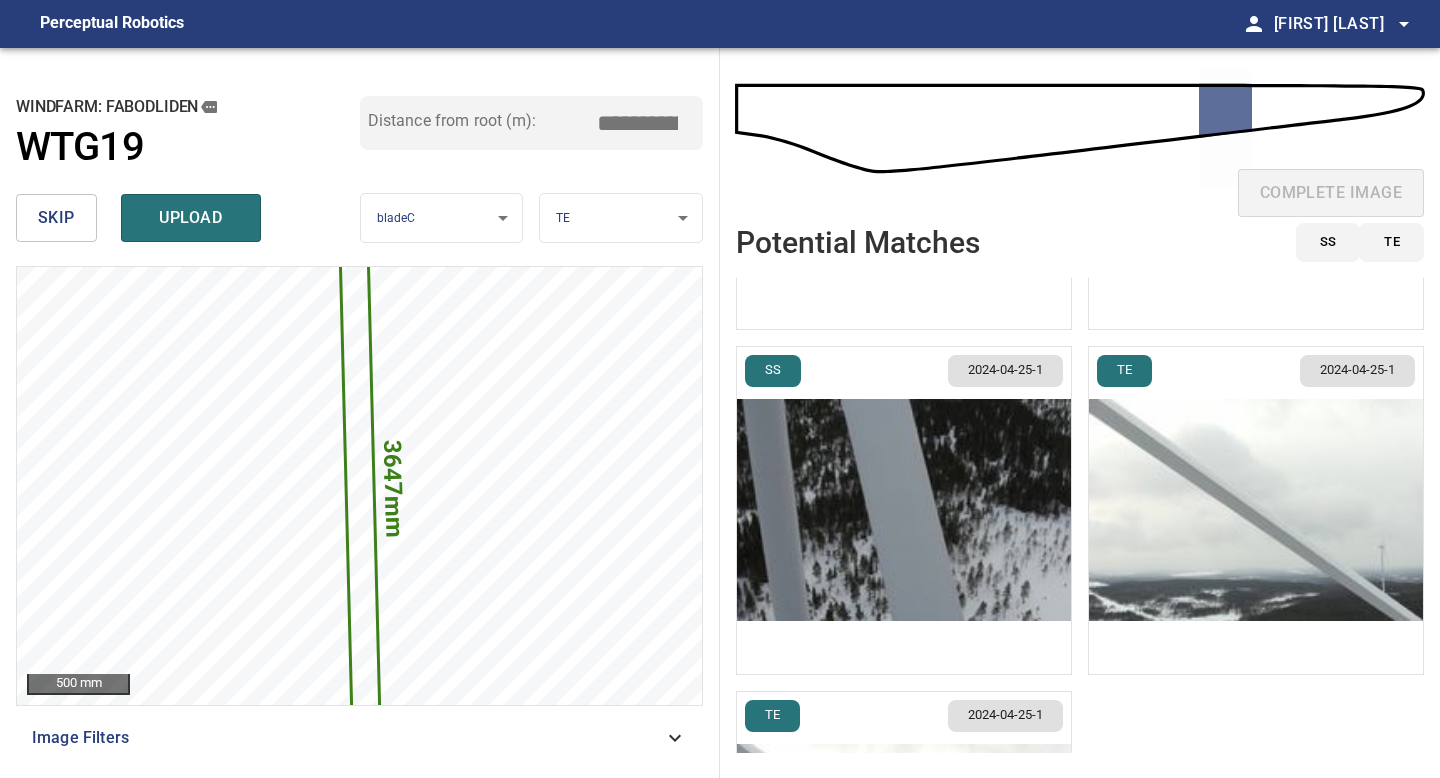 type on "*****" 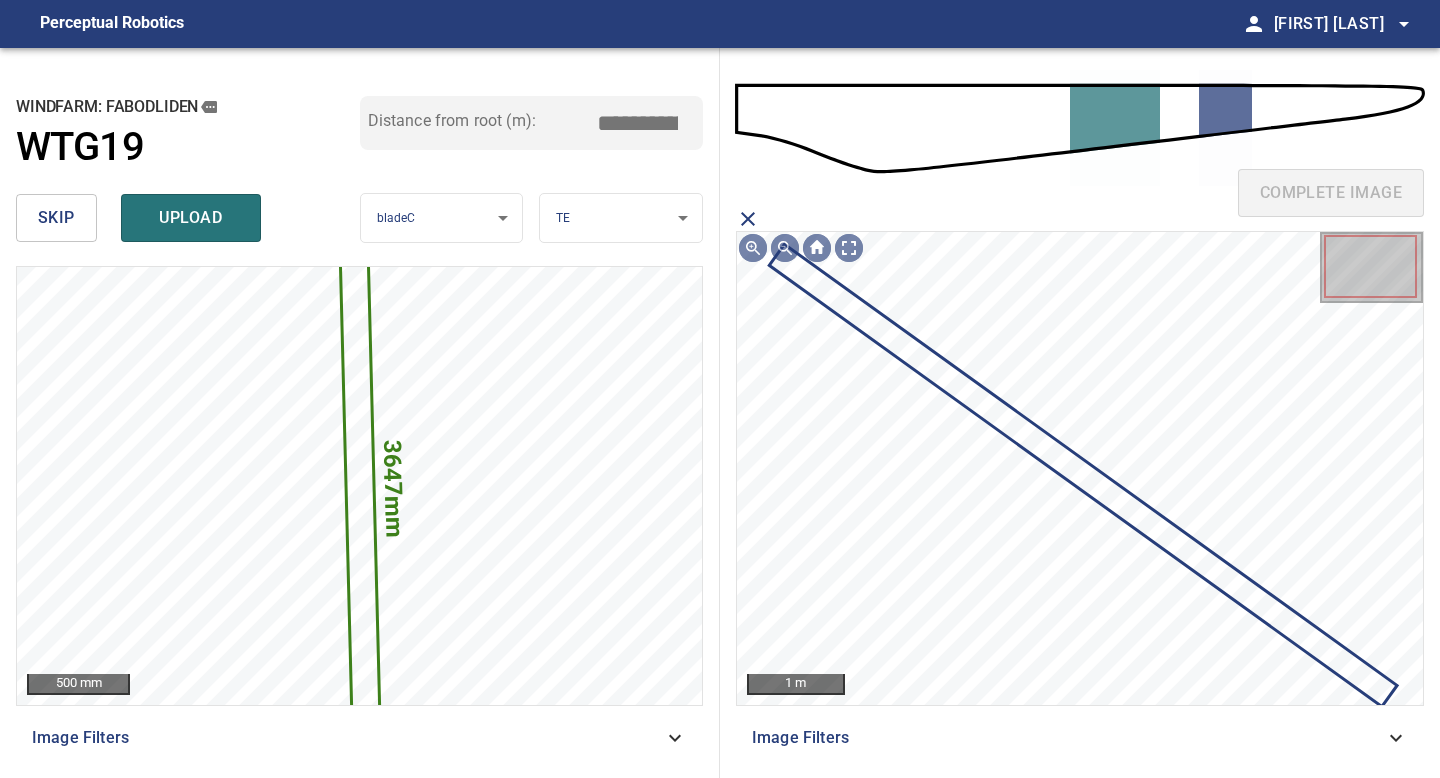 click 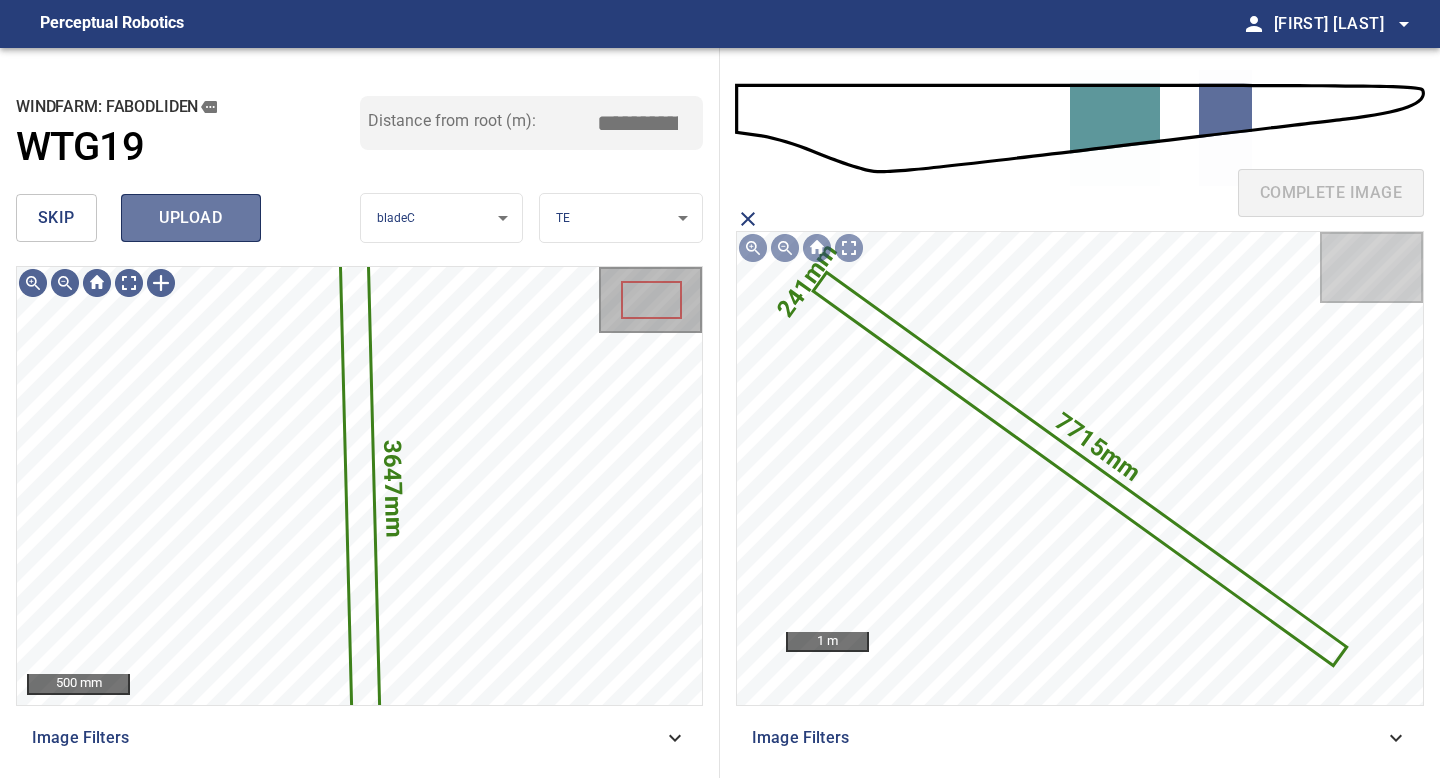 click on "upload" at bounding box center [191, 218] 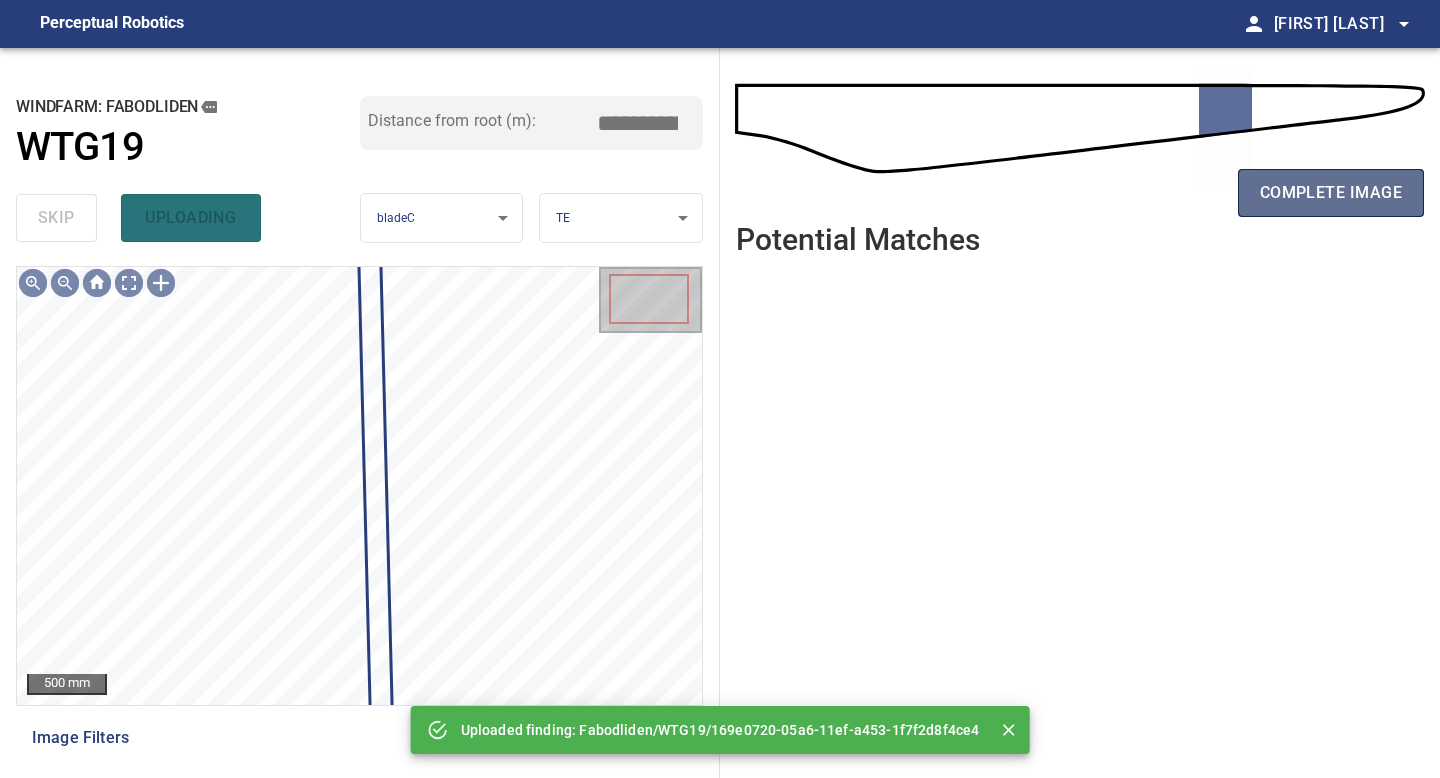 click on "complete image" at bounding box center [1331, 193] 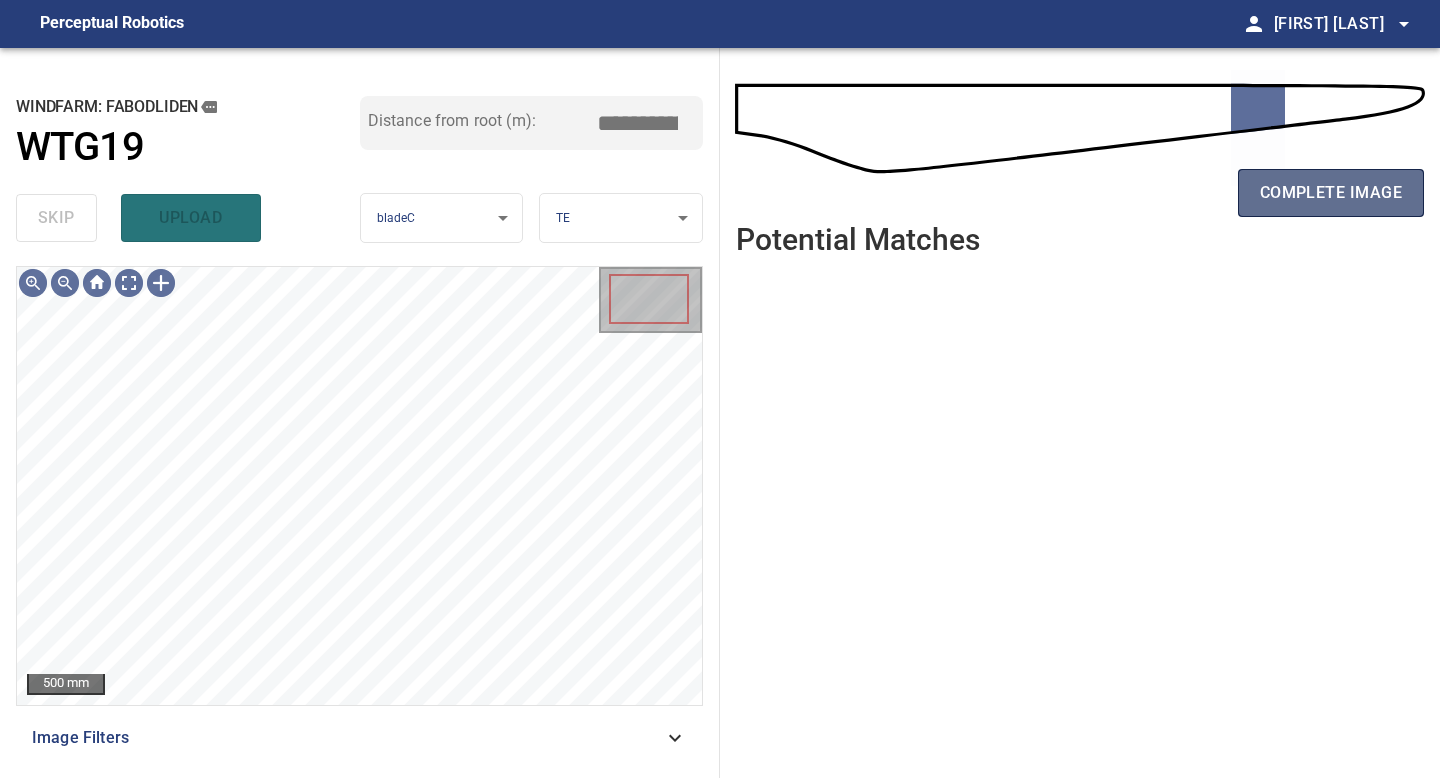 click on "complete image" at bounding box center [1331, 193] 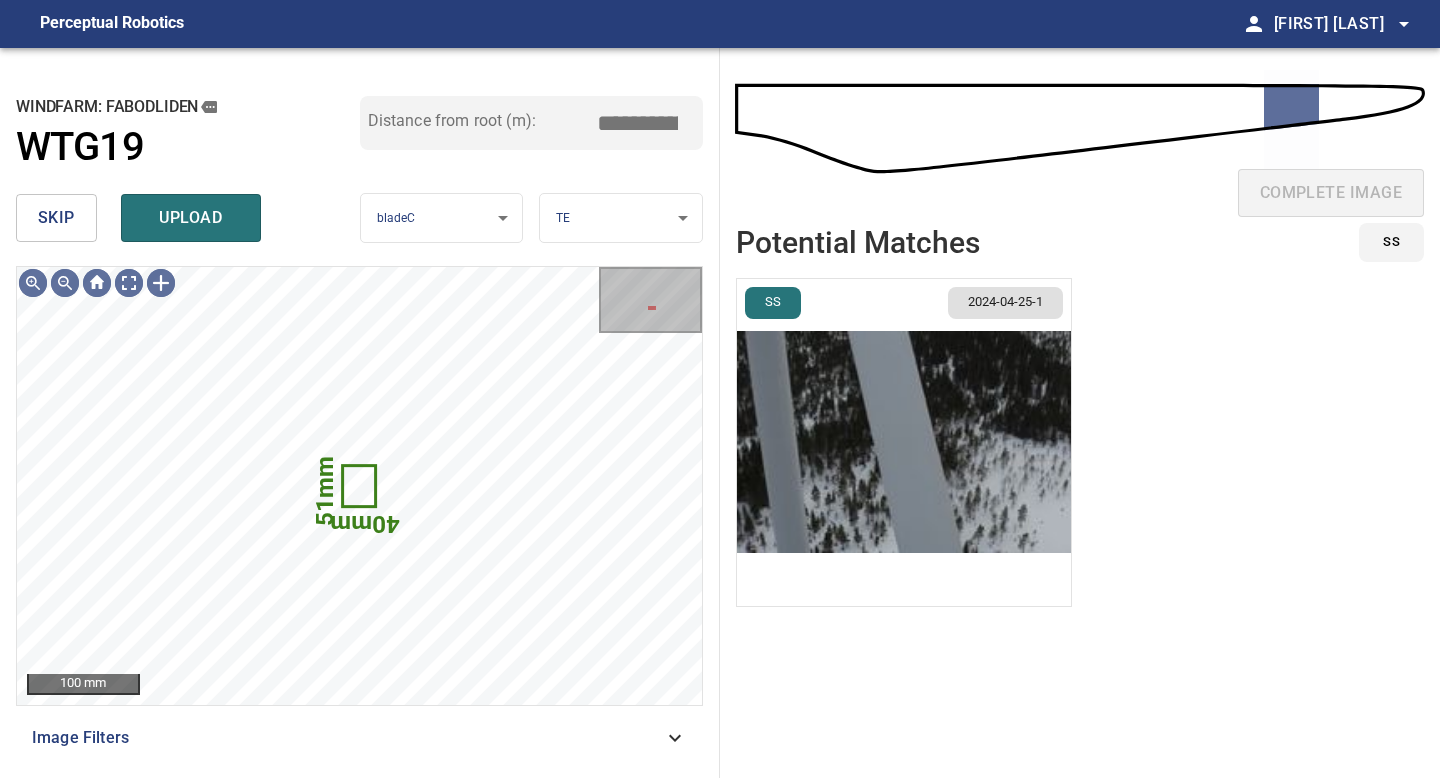 click on "skip" at bounding box center [56, 218] 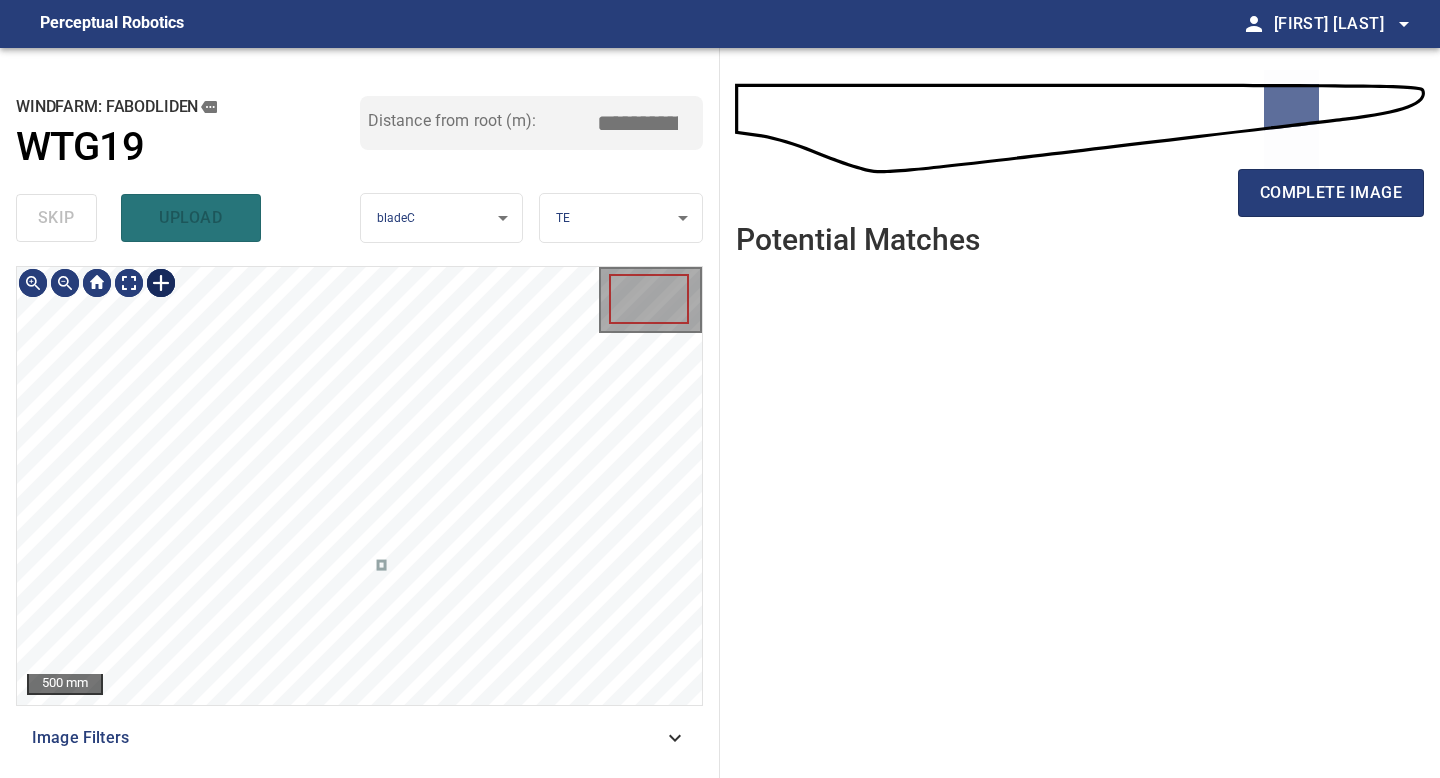 click on "**********" at bounding box center [360, 413] 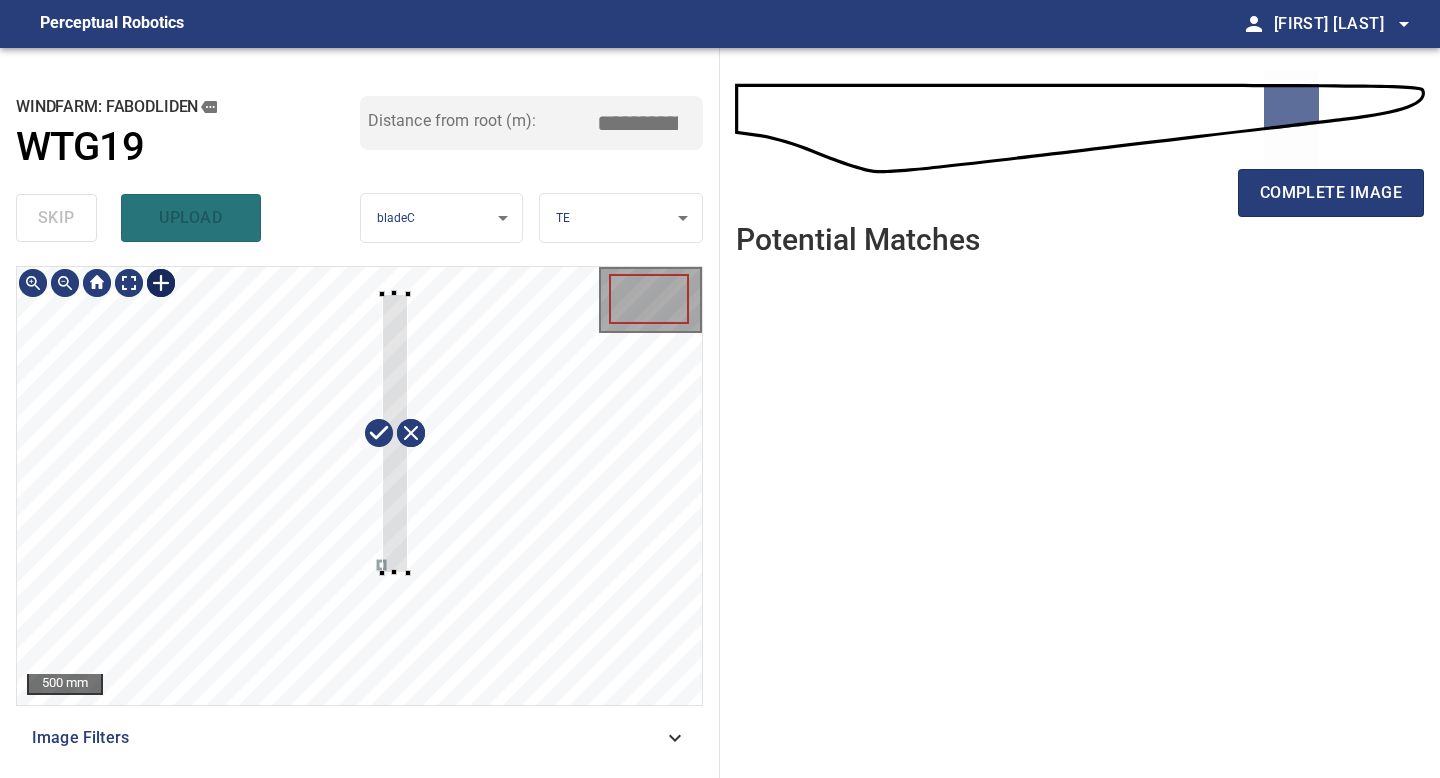 click at bounding box center [359, 486] 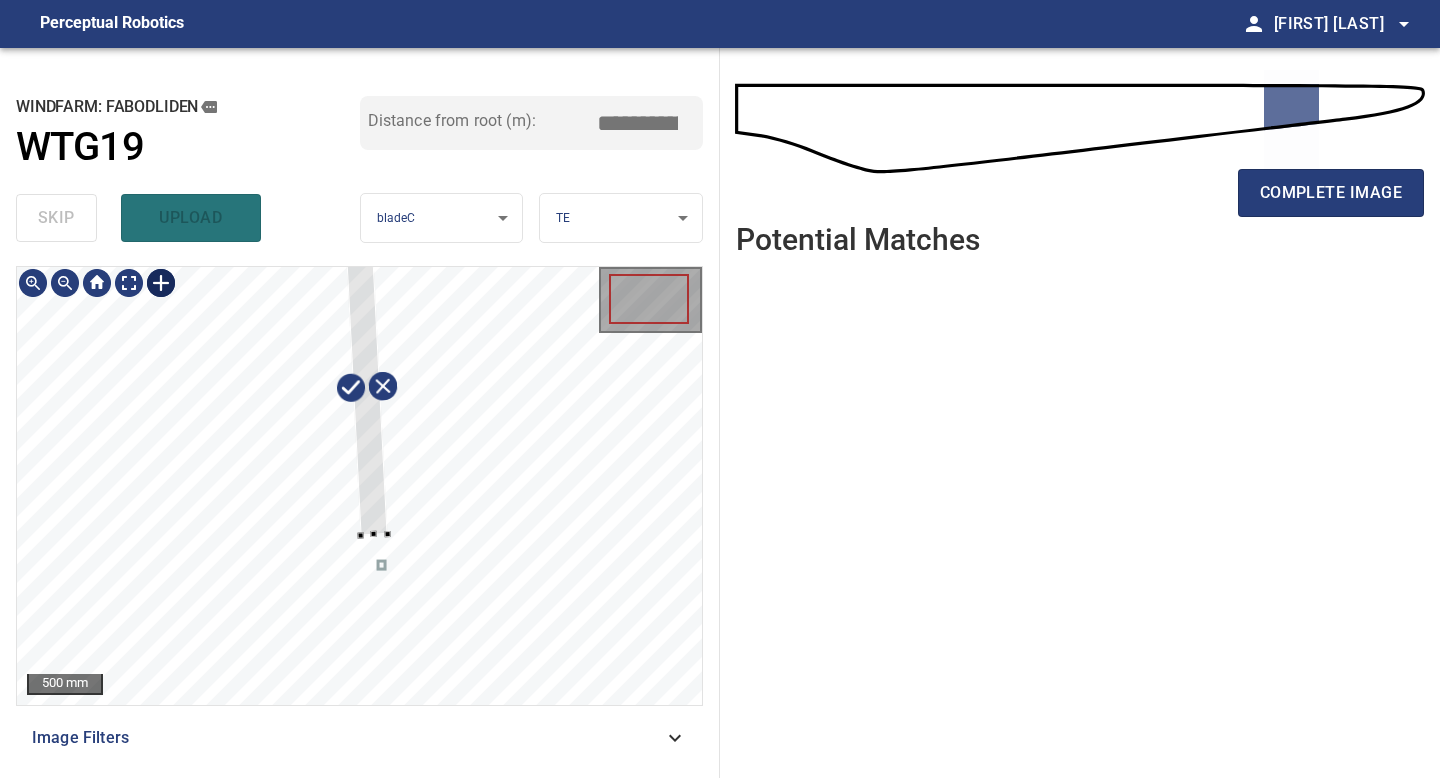 click at bounding box center [366, 387] 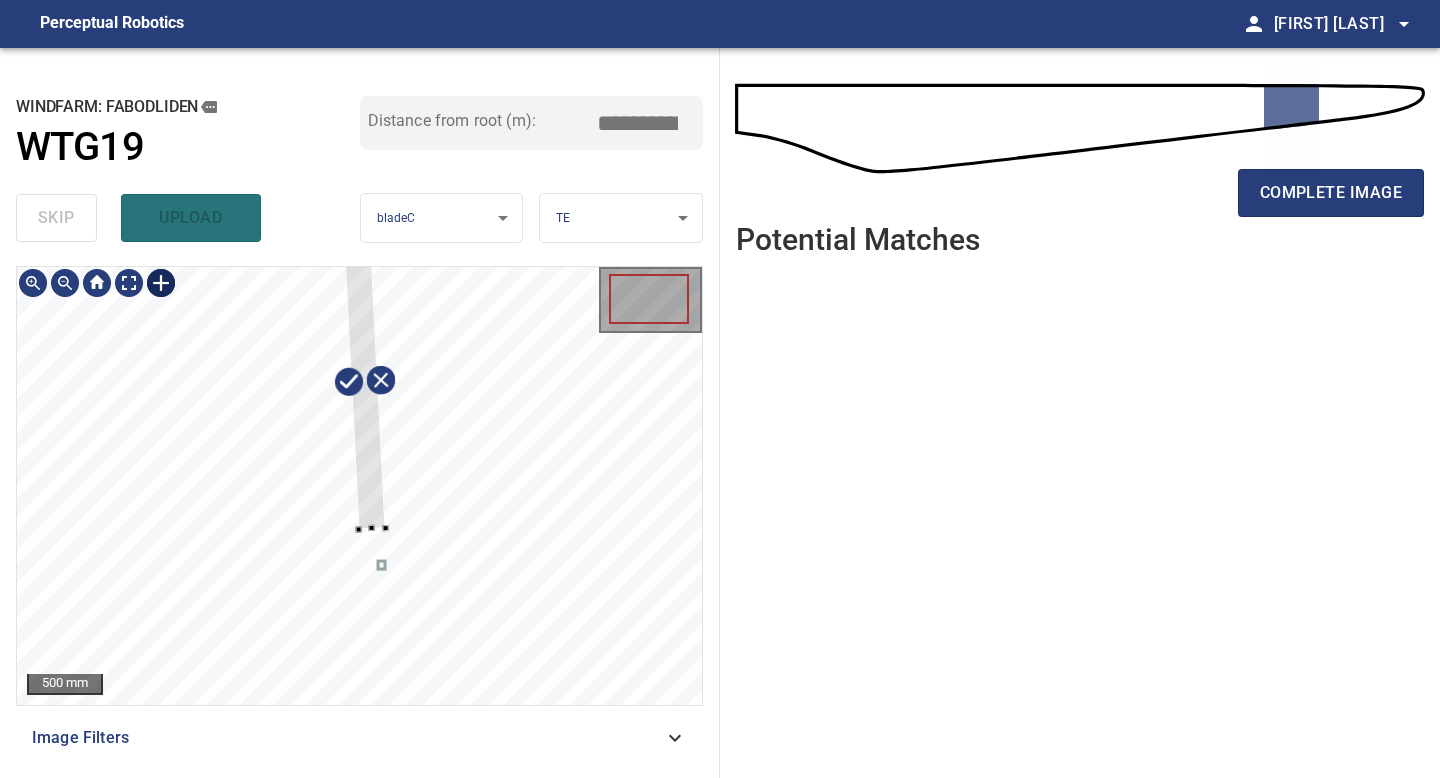 click at bounding box center (365, 381) 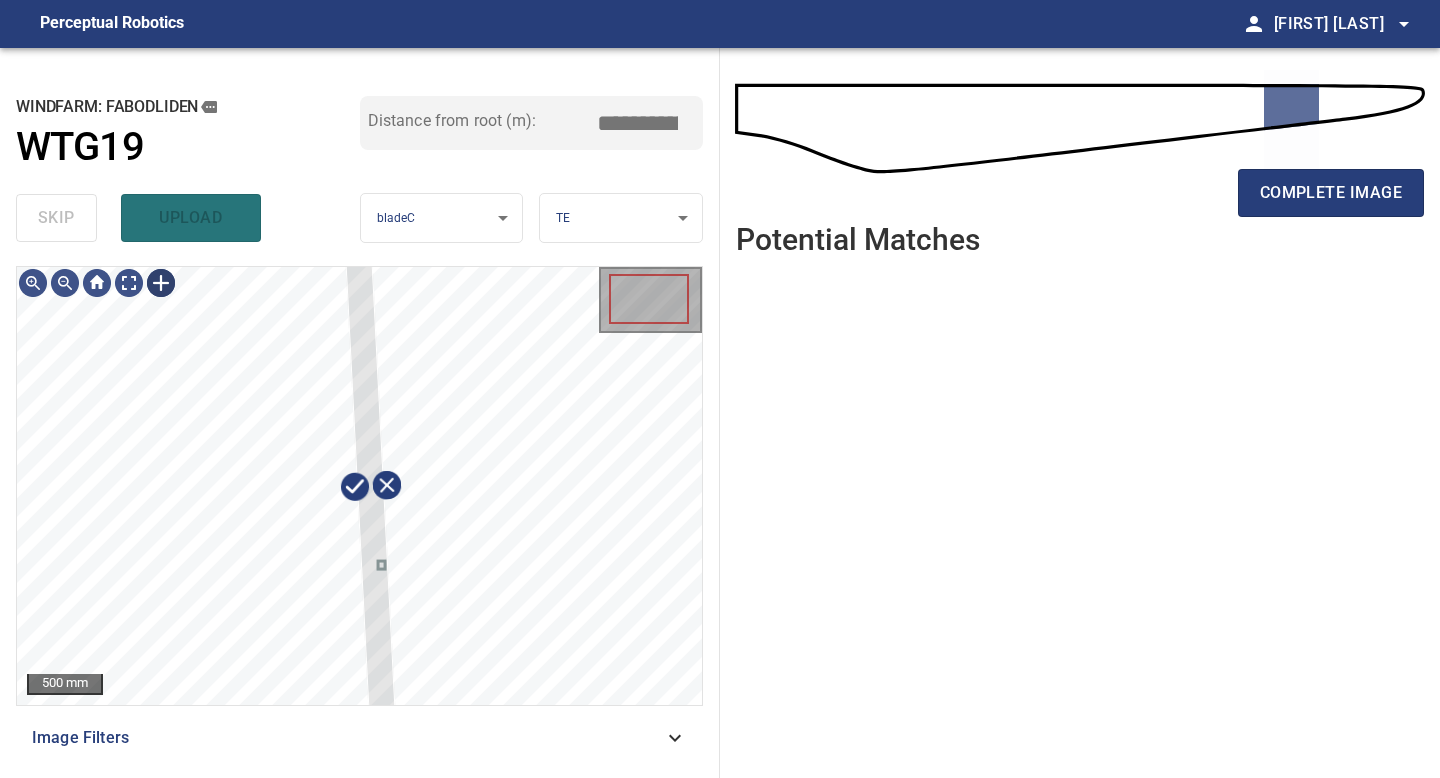 click on "**********" at bounding box center [360, 413] 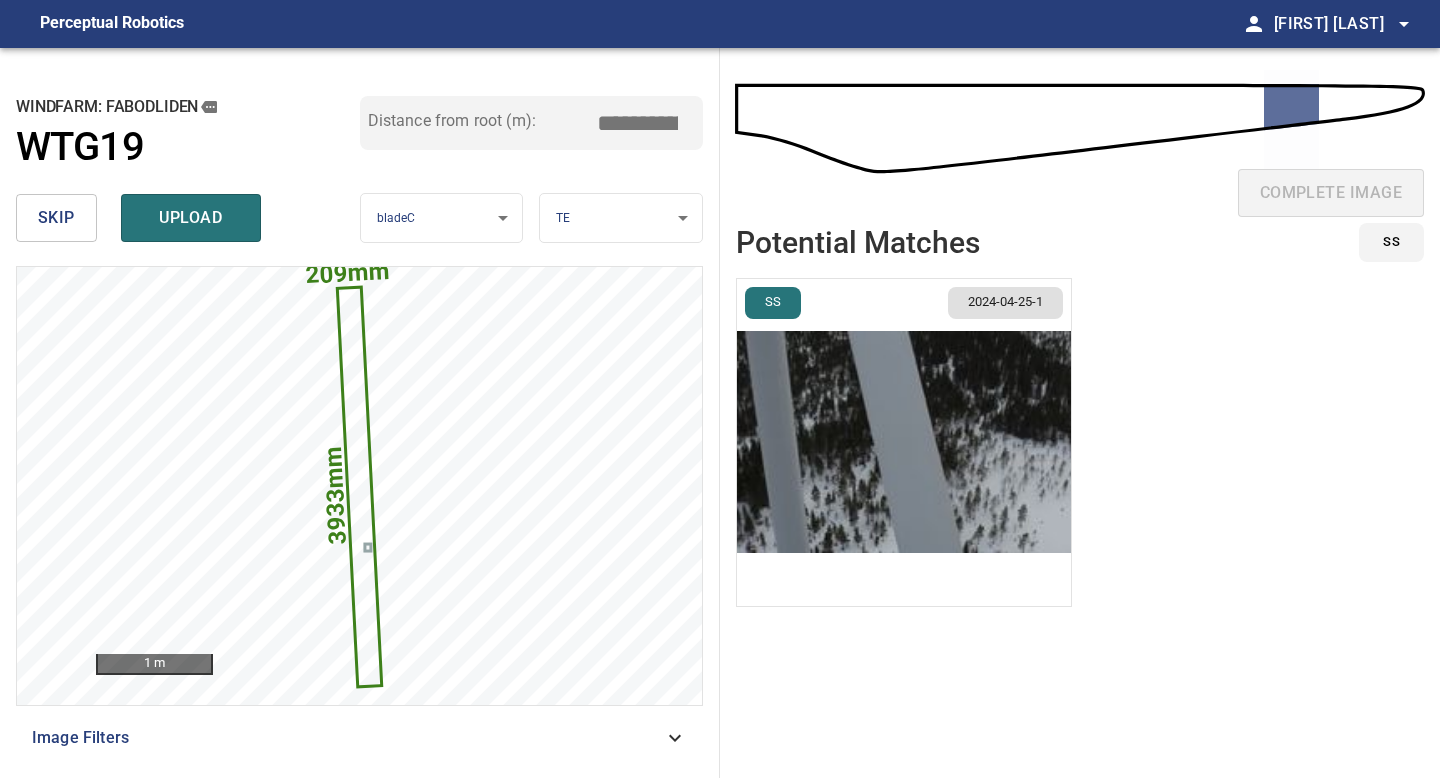 drag, startPoint x: 646, startPoint y: 121, endPoint x: 633, endPoint y: 123, distance: 13.152946 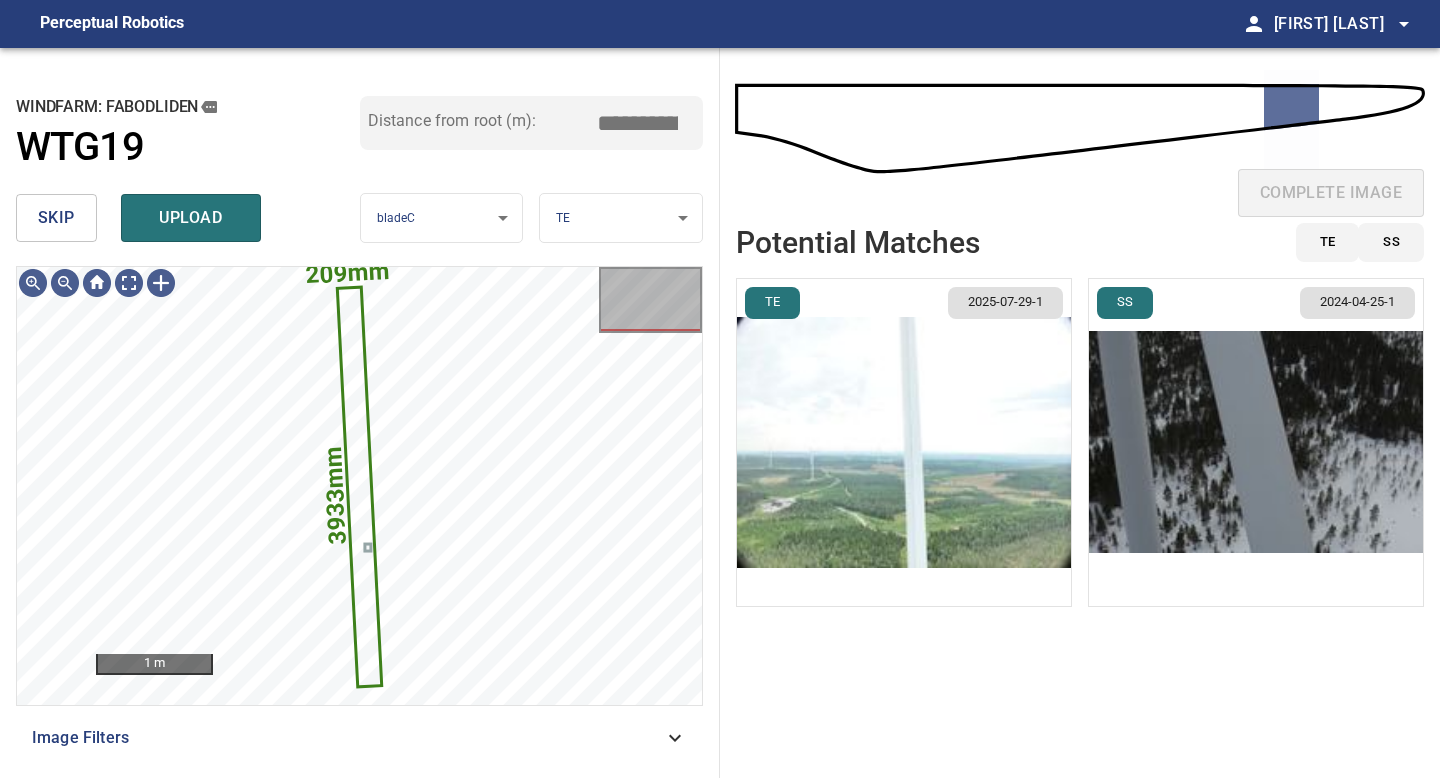 type on "*****" 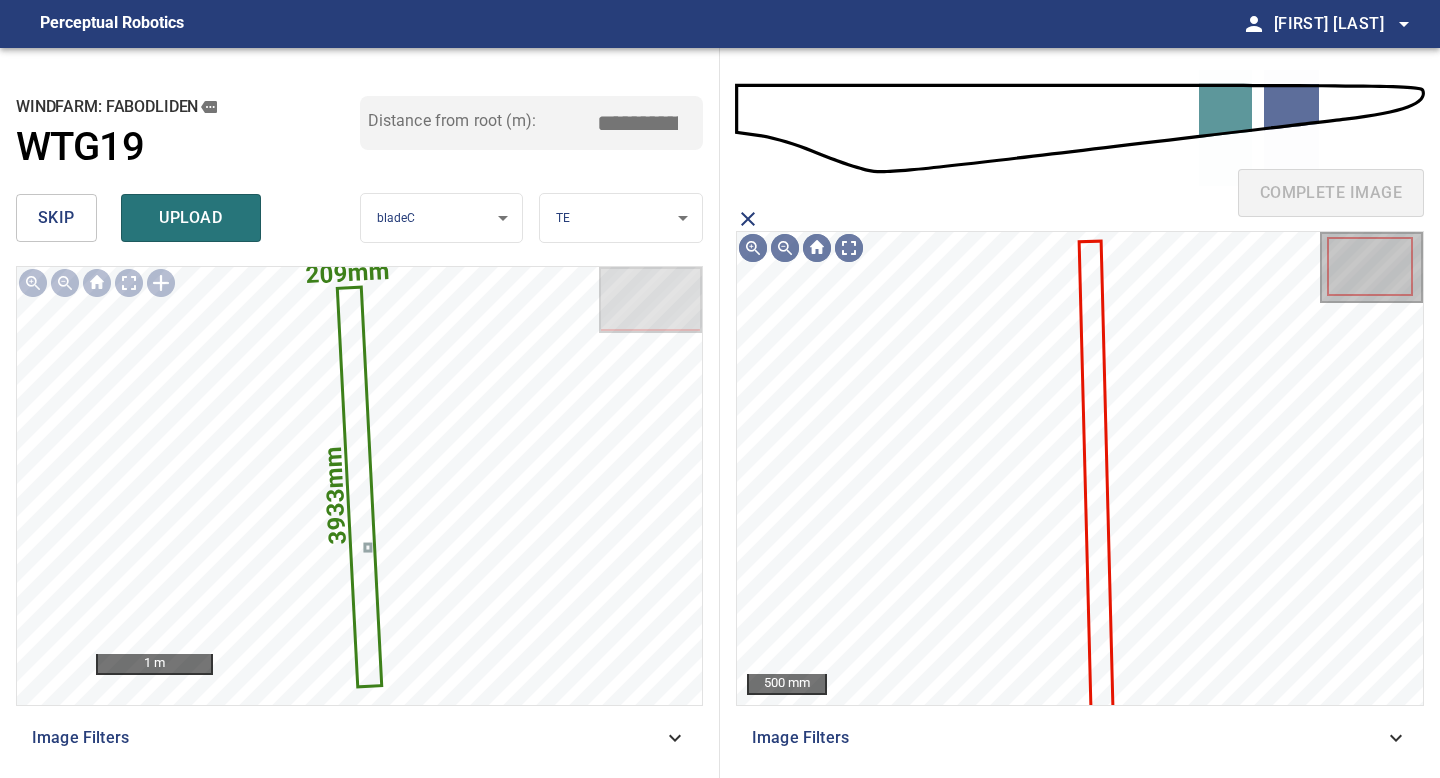 click 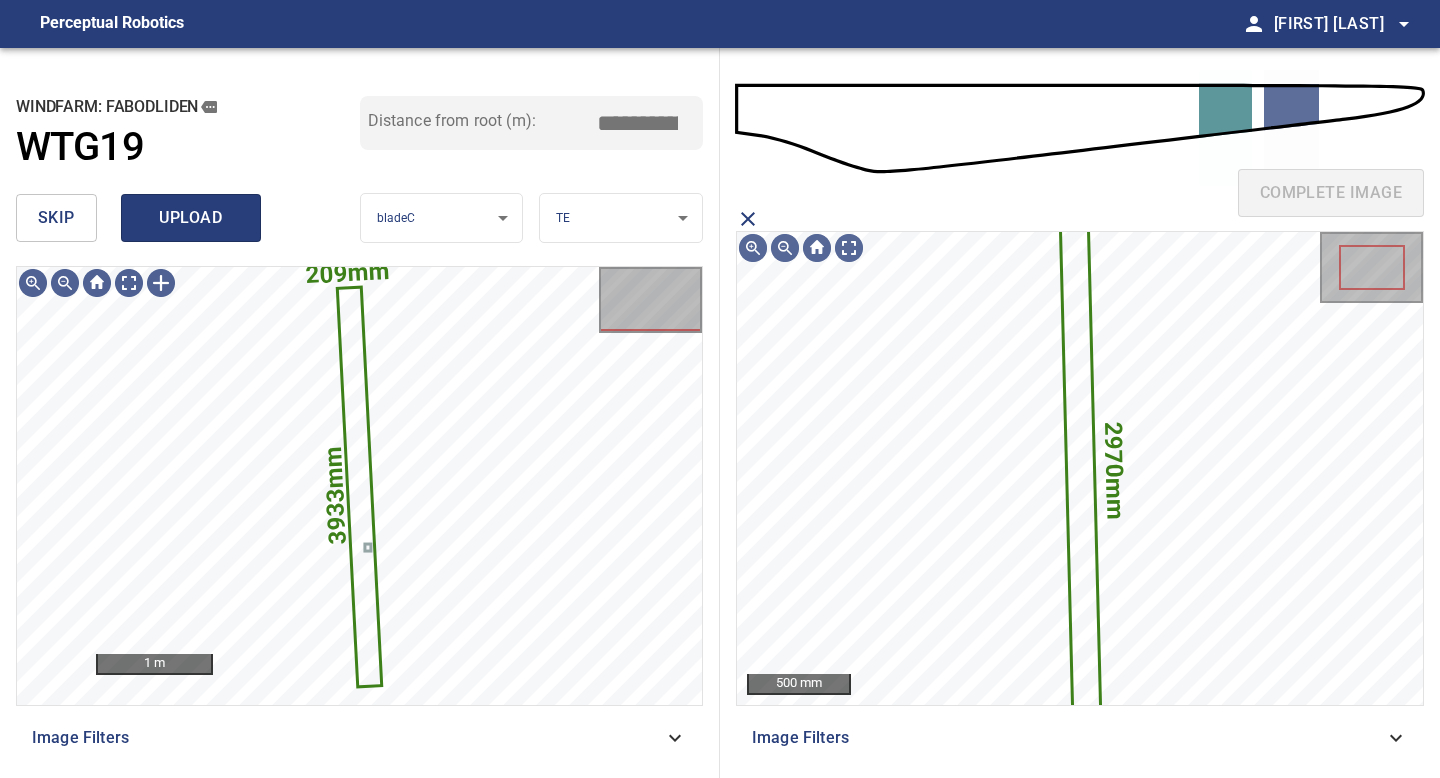 click on "upload" at bounding box center [191, 218] 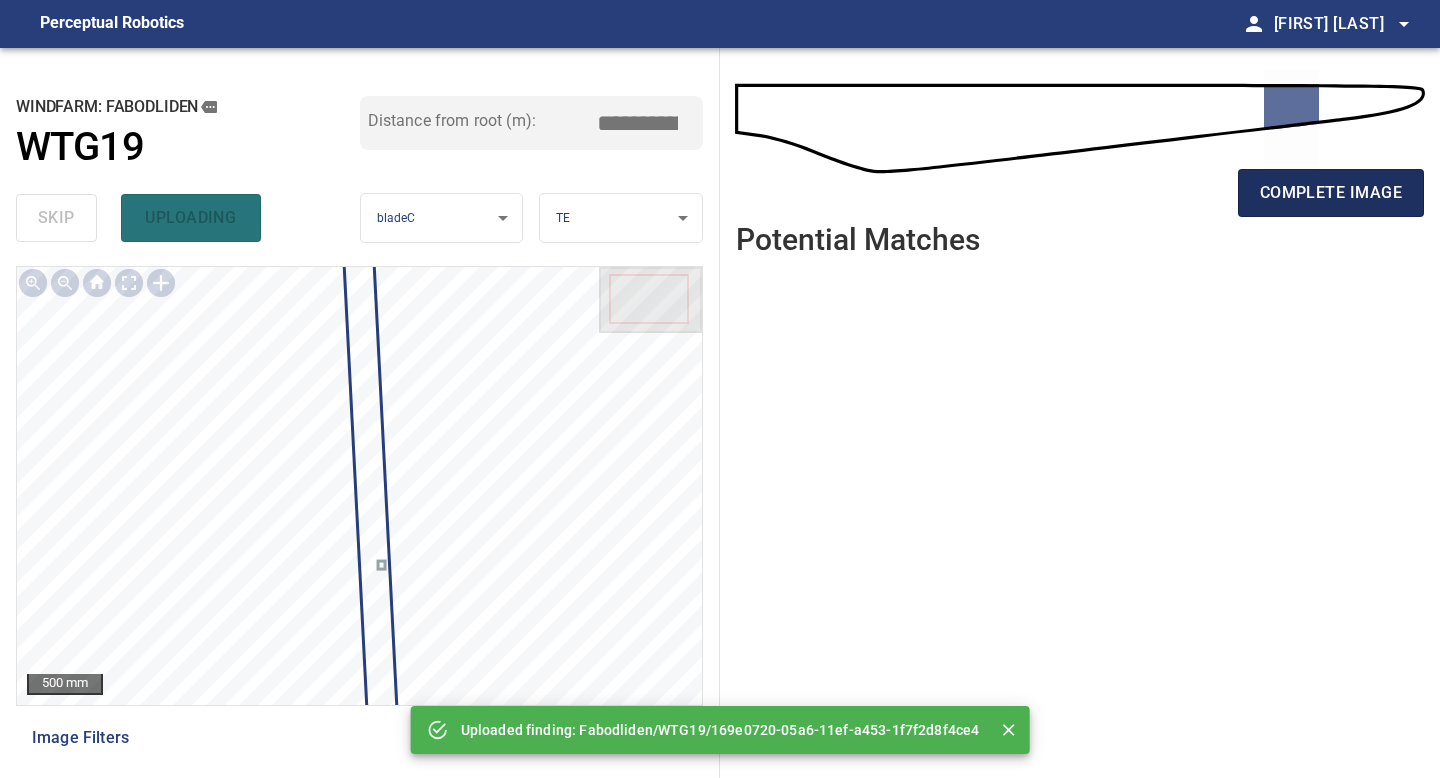 click on "complete image" at bounding box center [1331, 193] 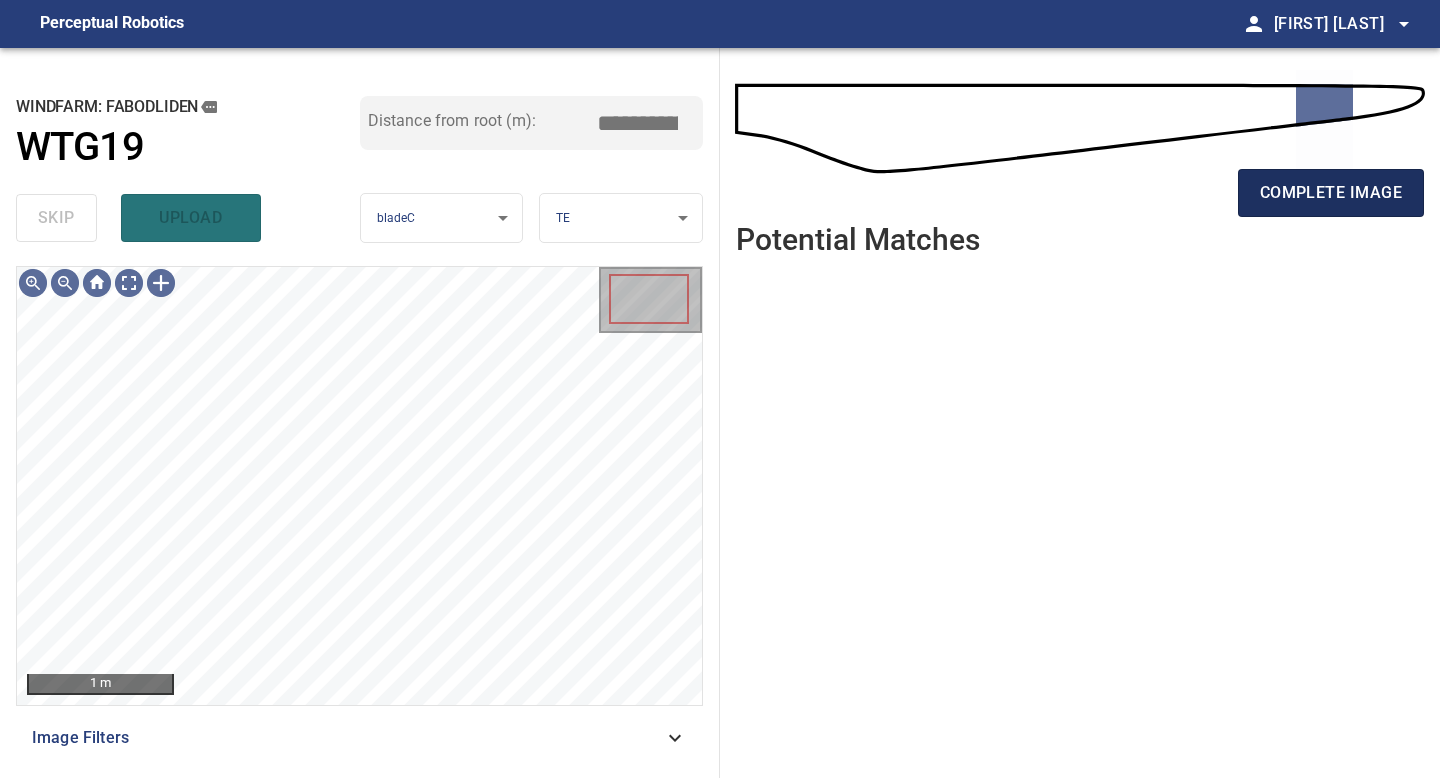 click on "complete image" at bounding box center (1331, 193) 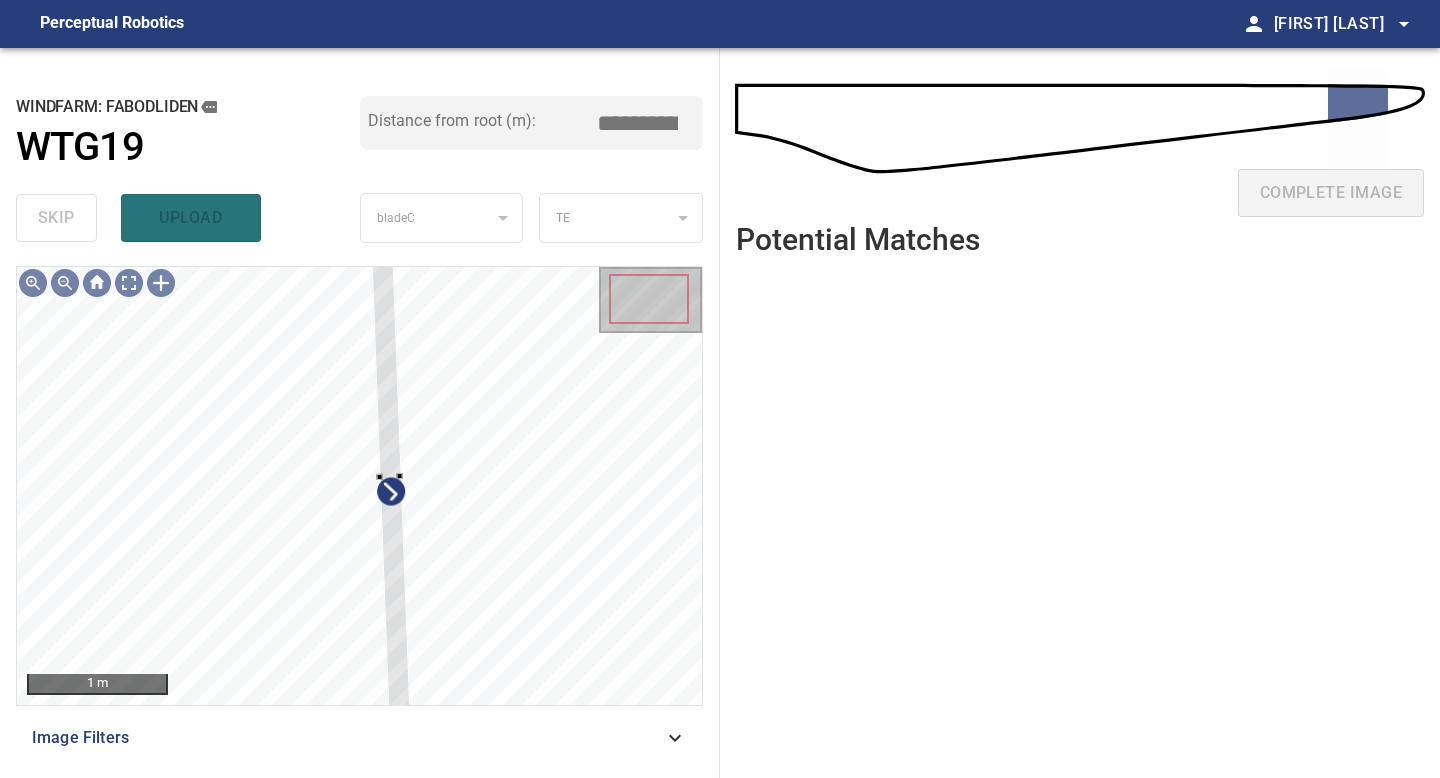 click on "1 m Image Filters" at bounding box center (359, 514) 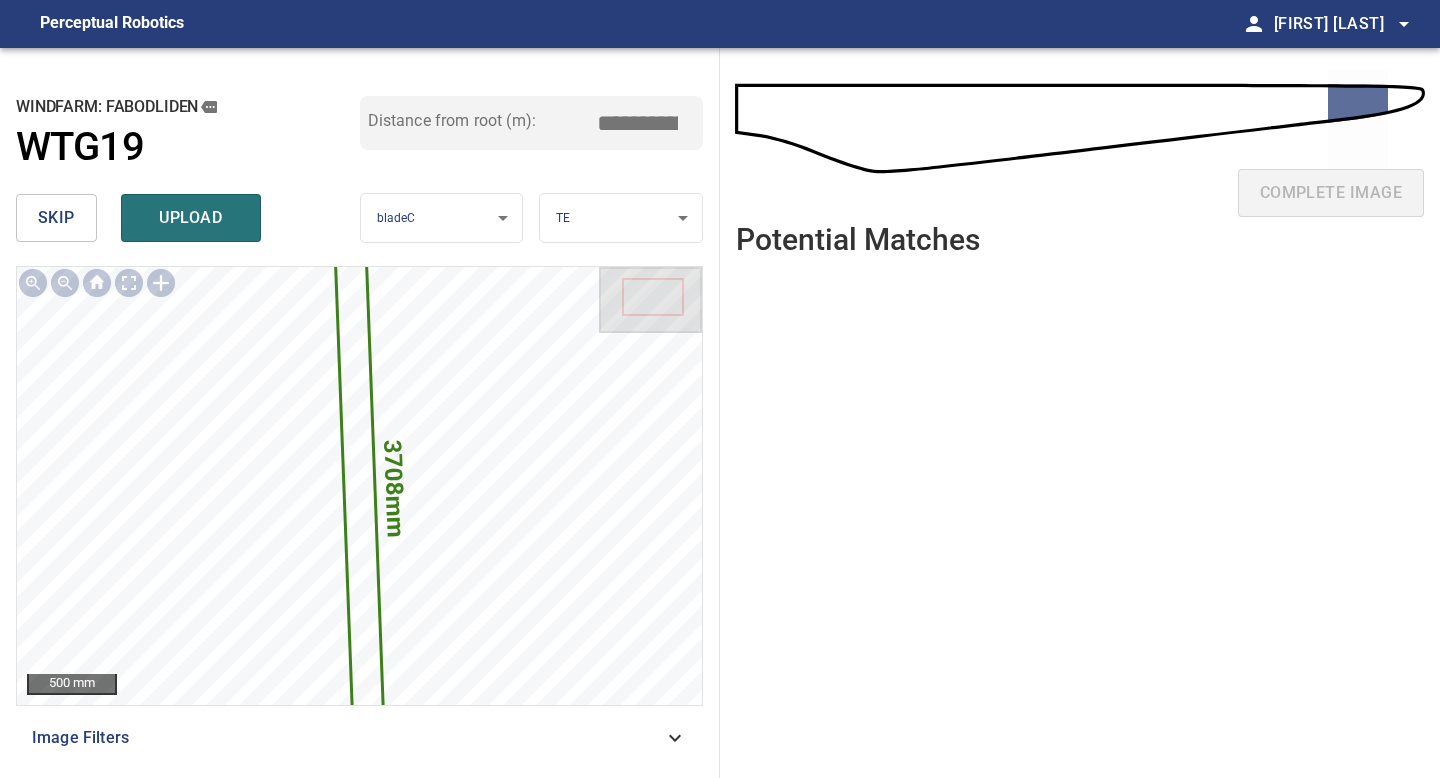 drag, startPoint x: 647, startPoint y: 121, endPoint x: 500, endPoint y: 121, distance: 147 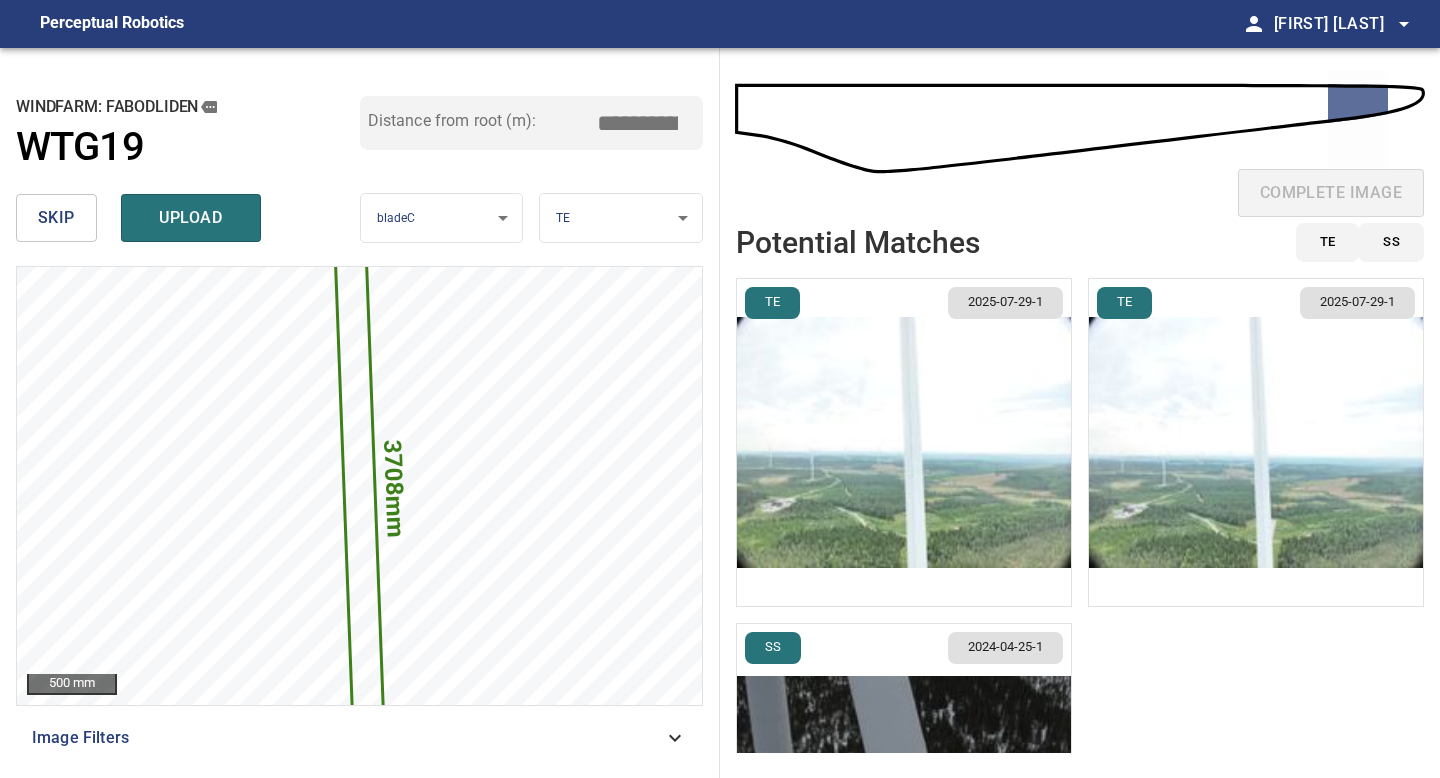 type on "*****" 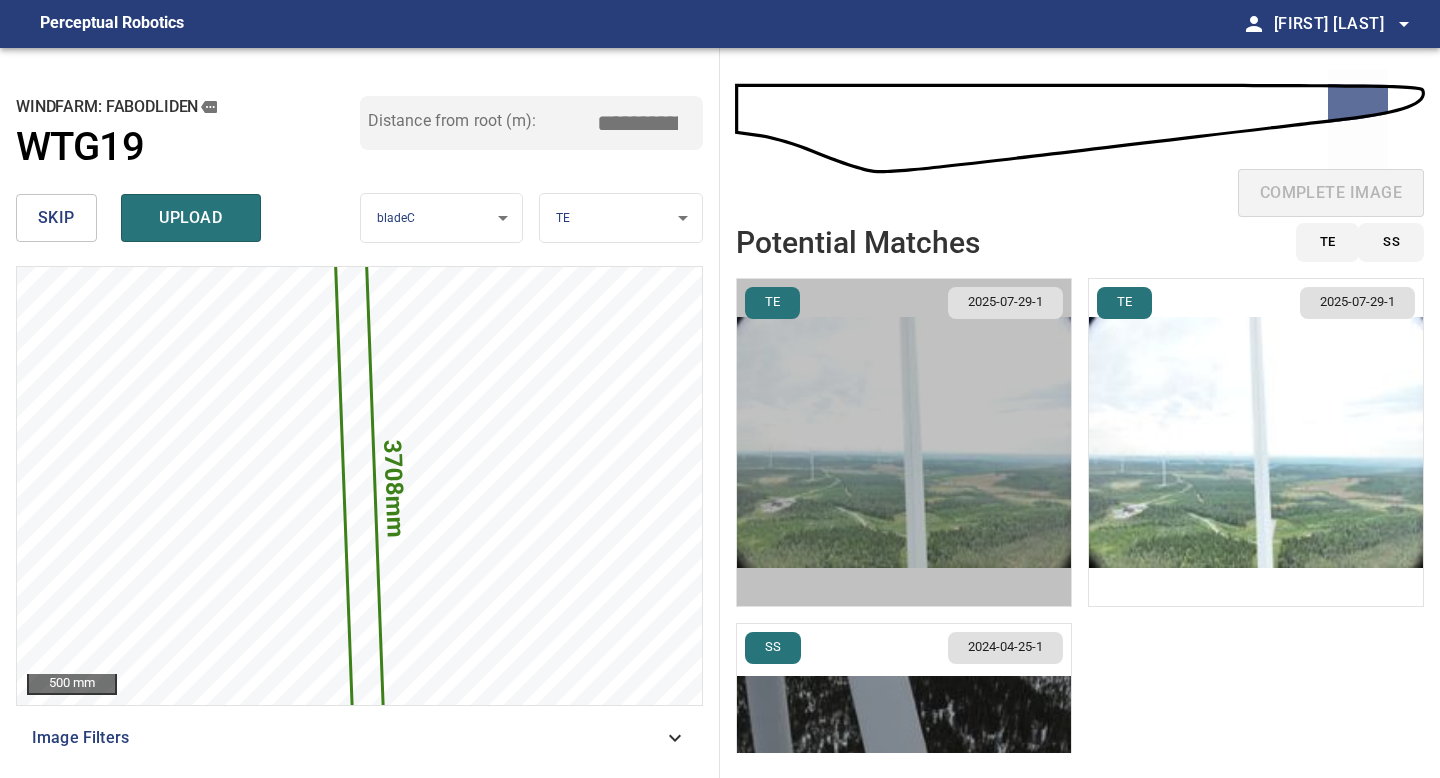 click at bounding box center (904, 442) 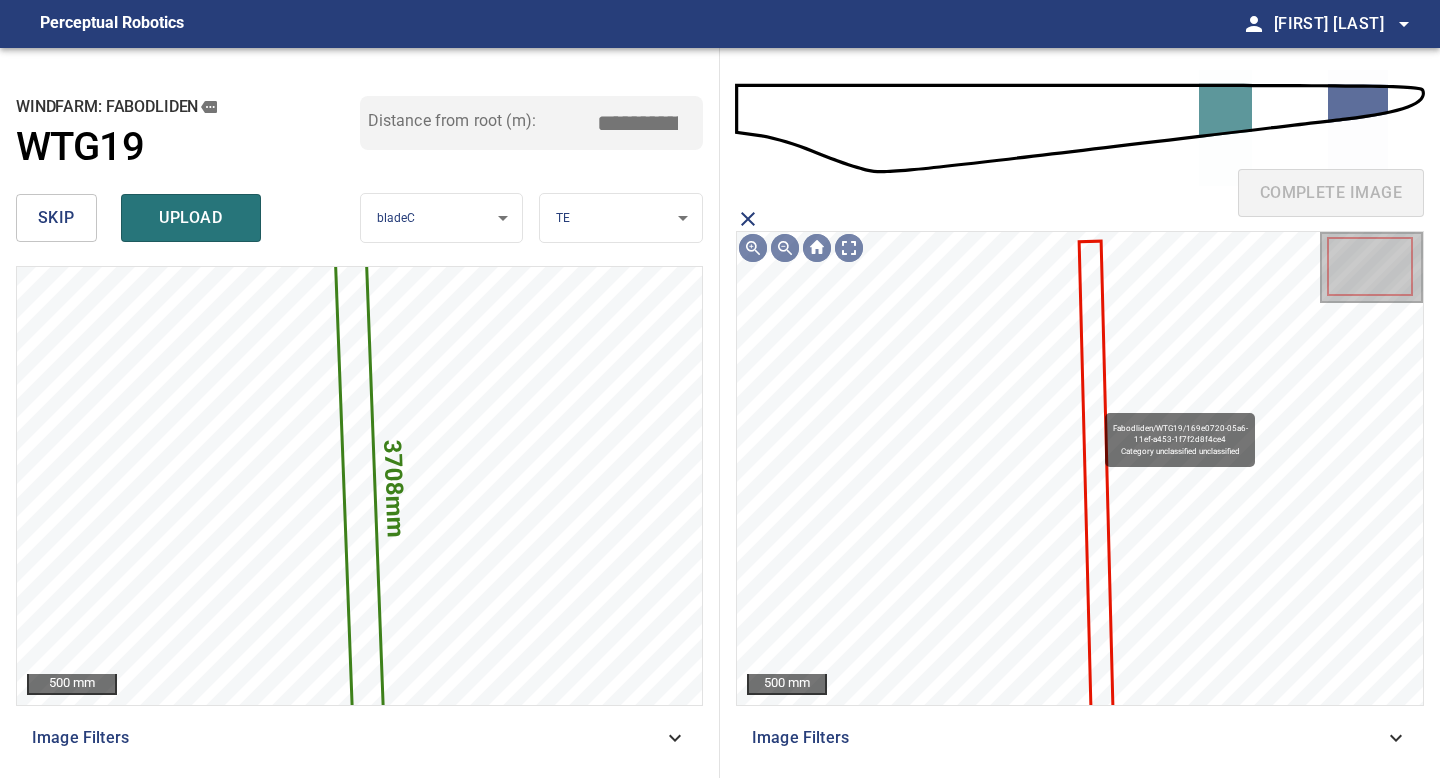 click 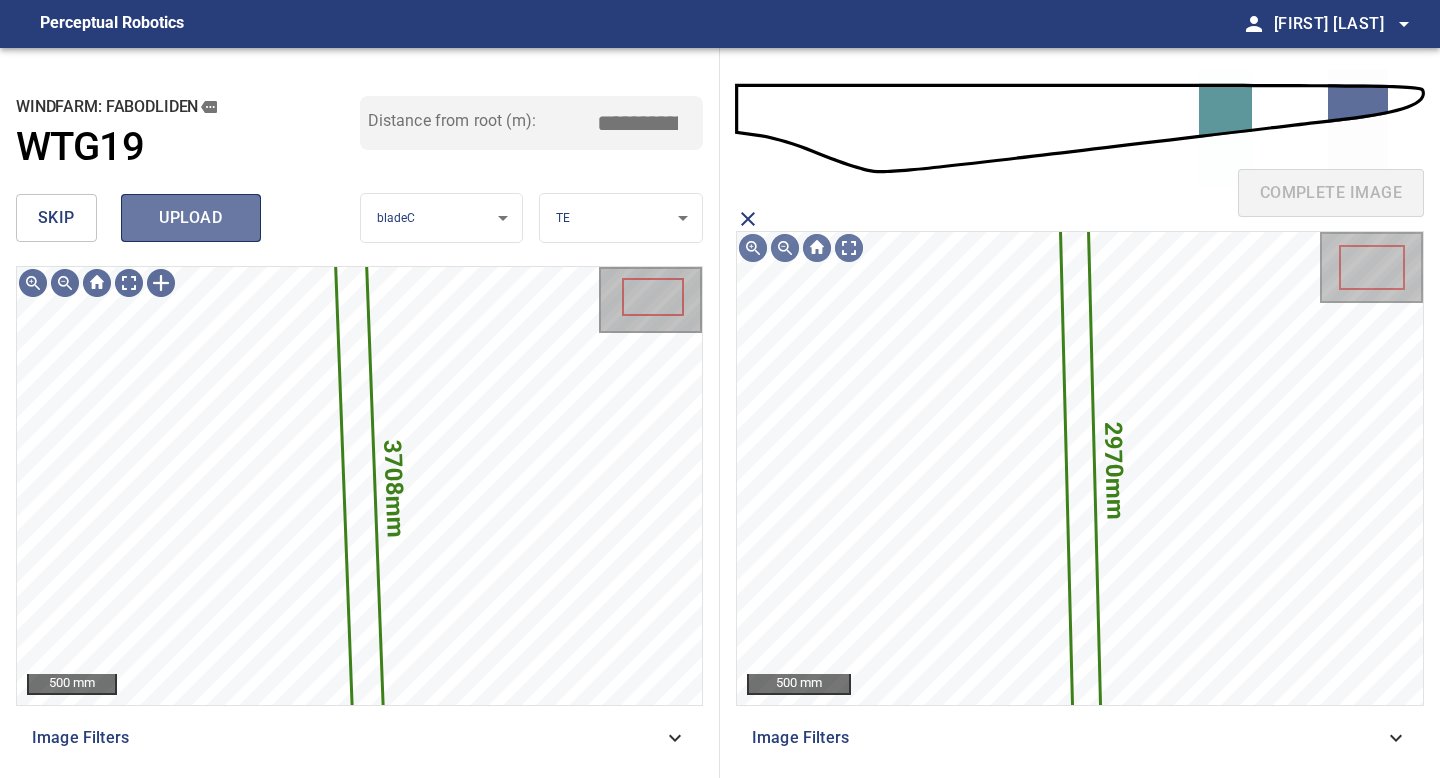 click on "upload" at bounding box center (191, 218) 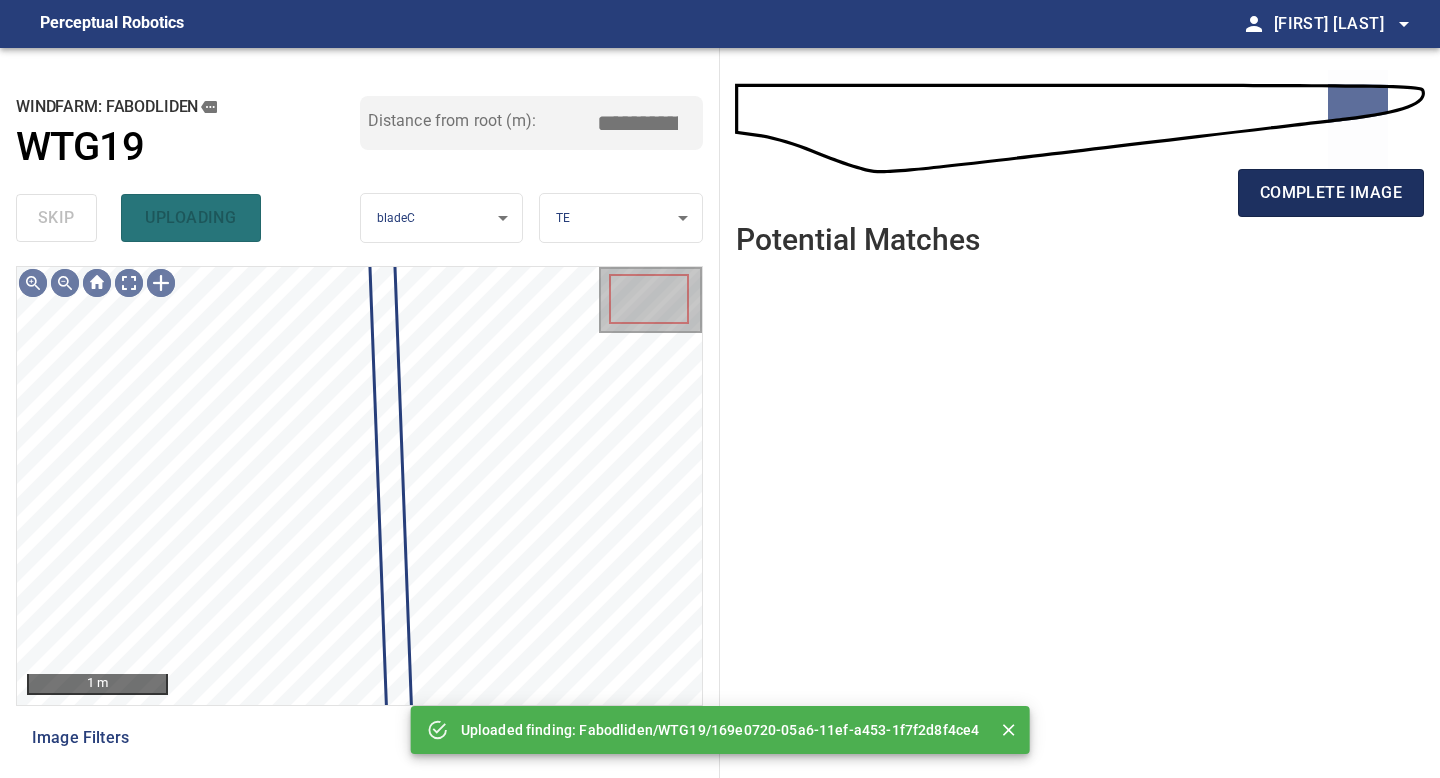 click on "complete image" at bounding box center [1331, 193] 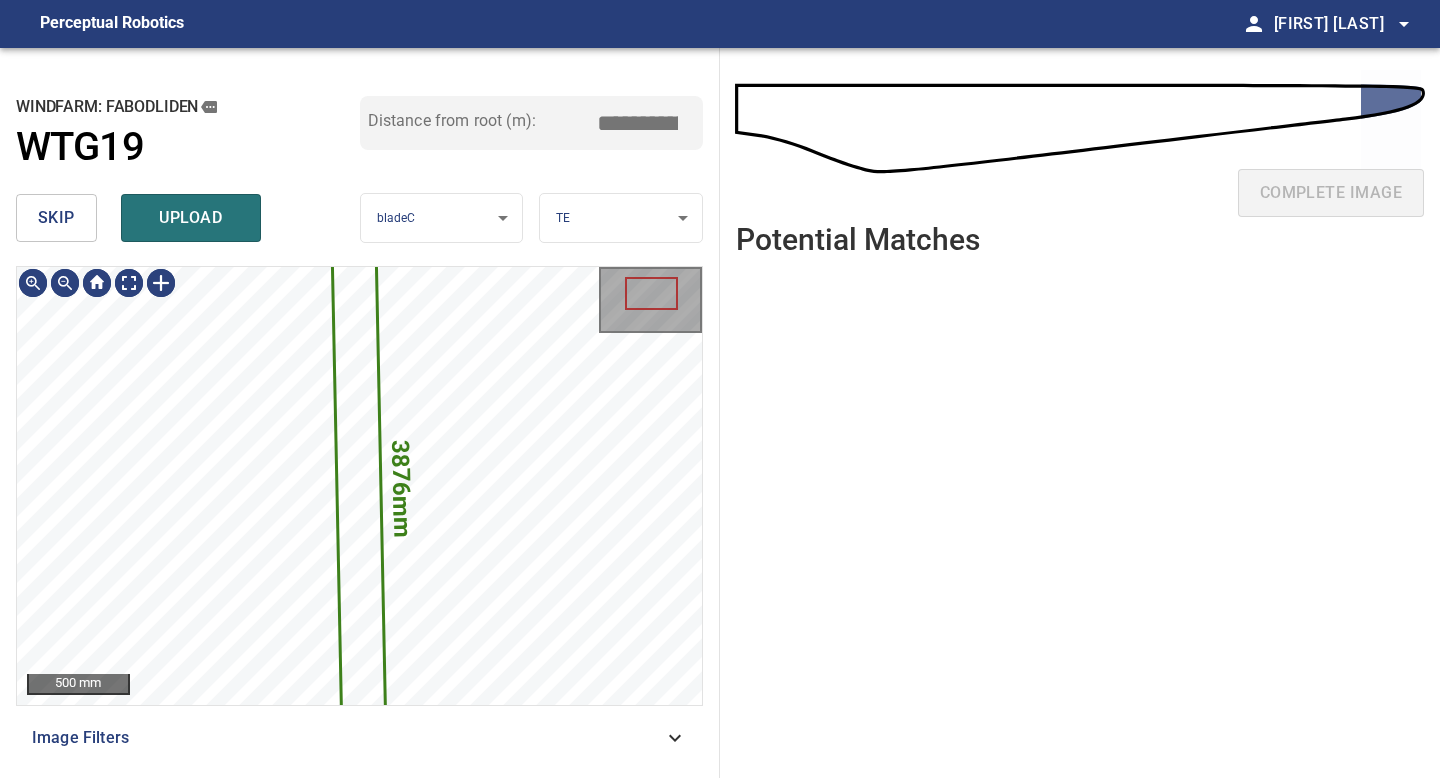 click on "skip" at bounding box center [56, 218] 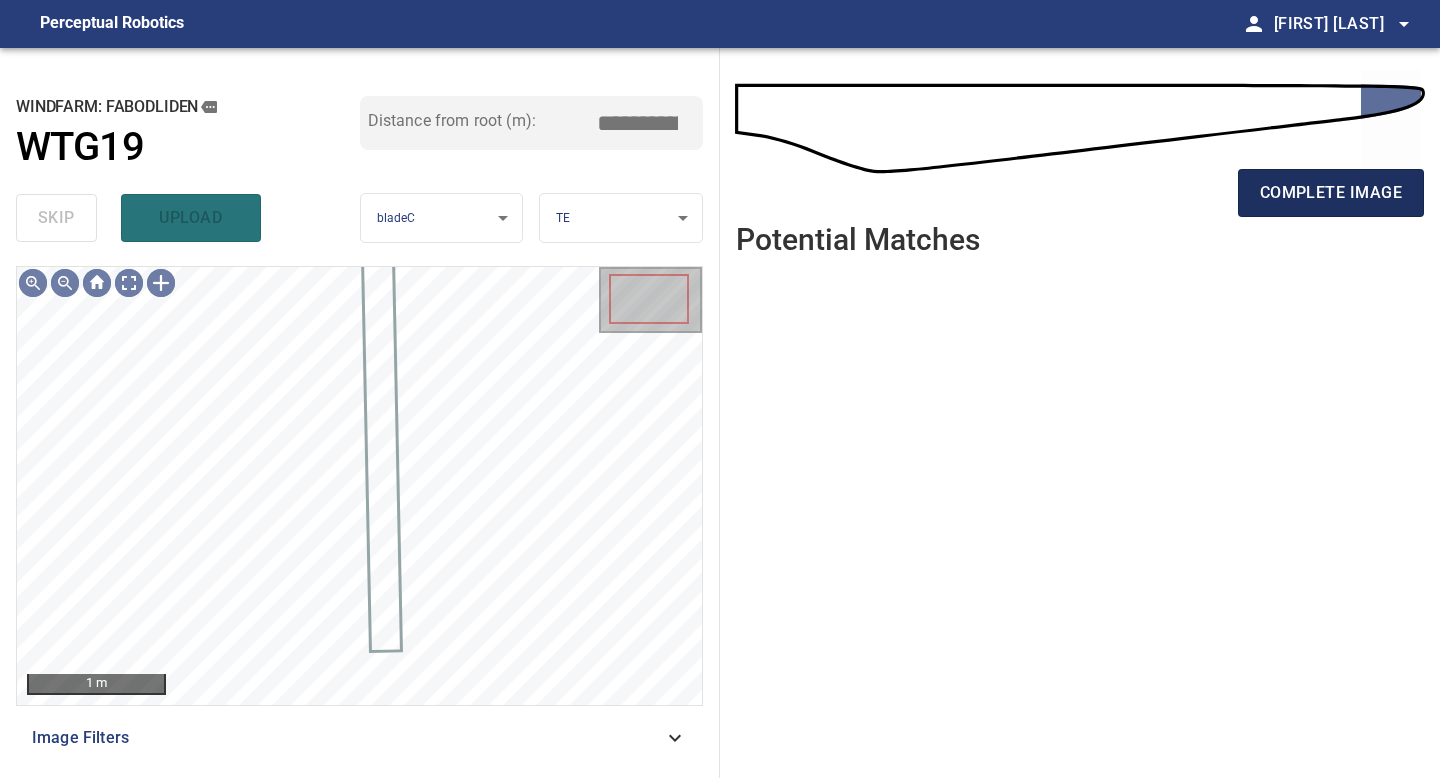 click on "complete image" at bounding box center (1331, 193) 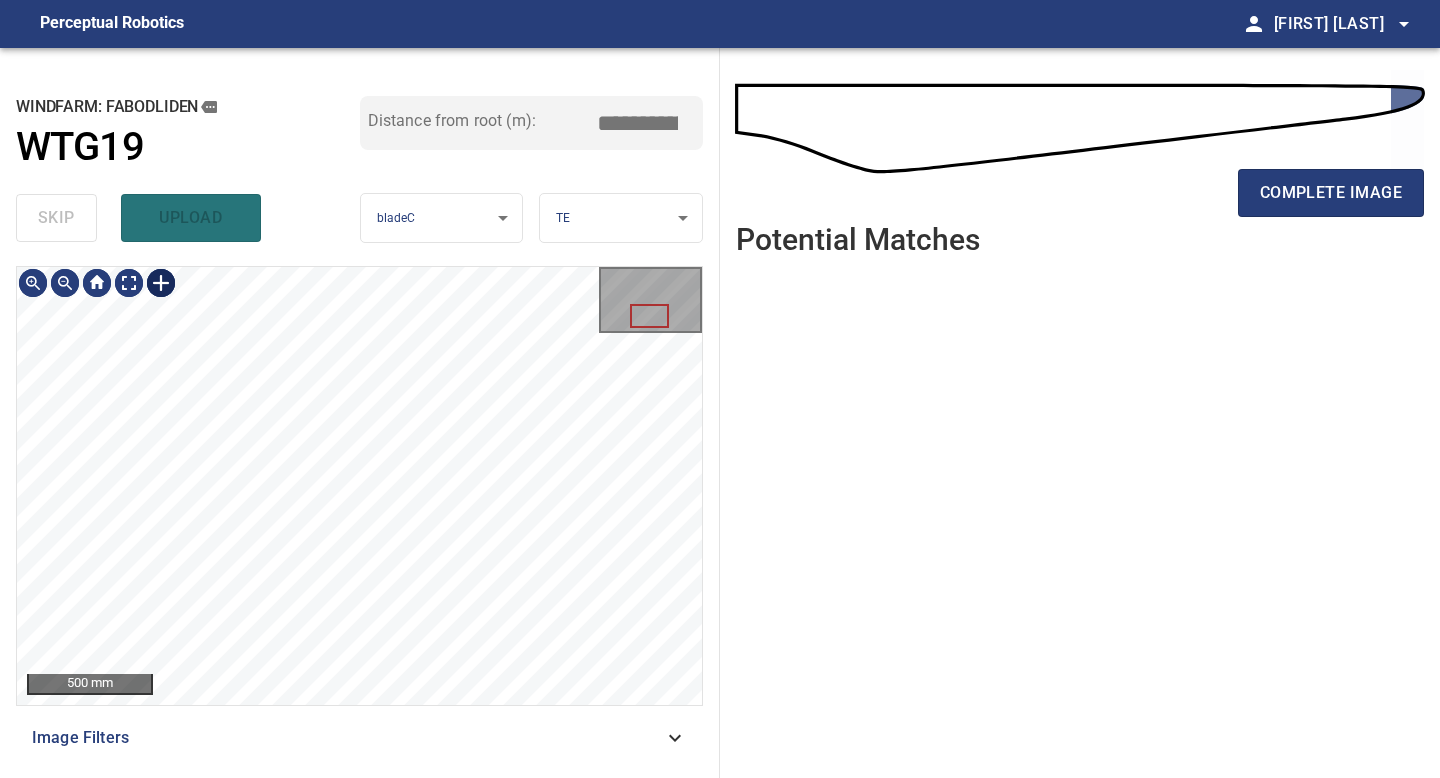 click at bounding box center (161, 283) 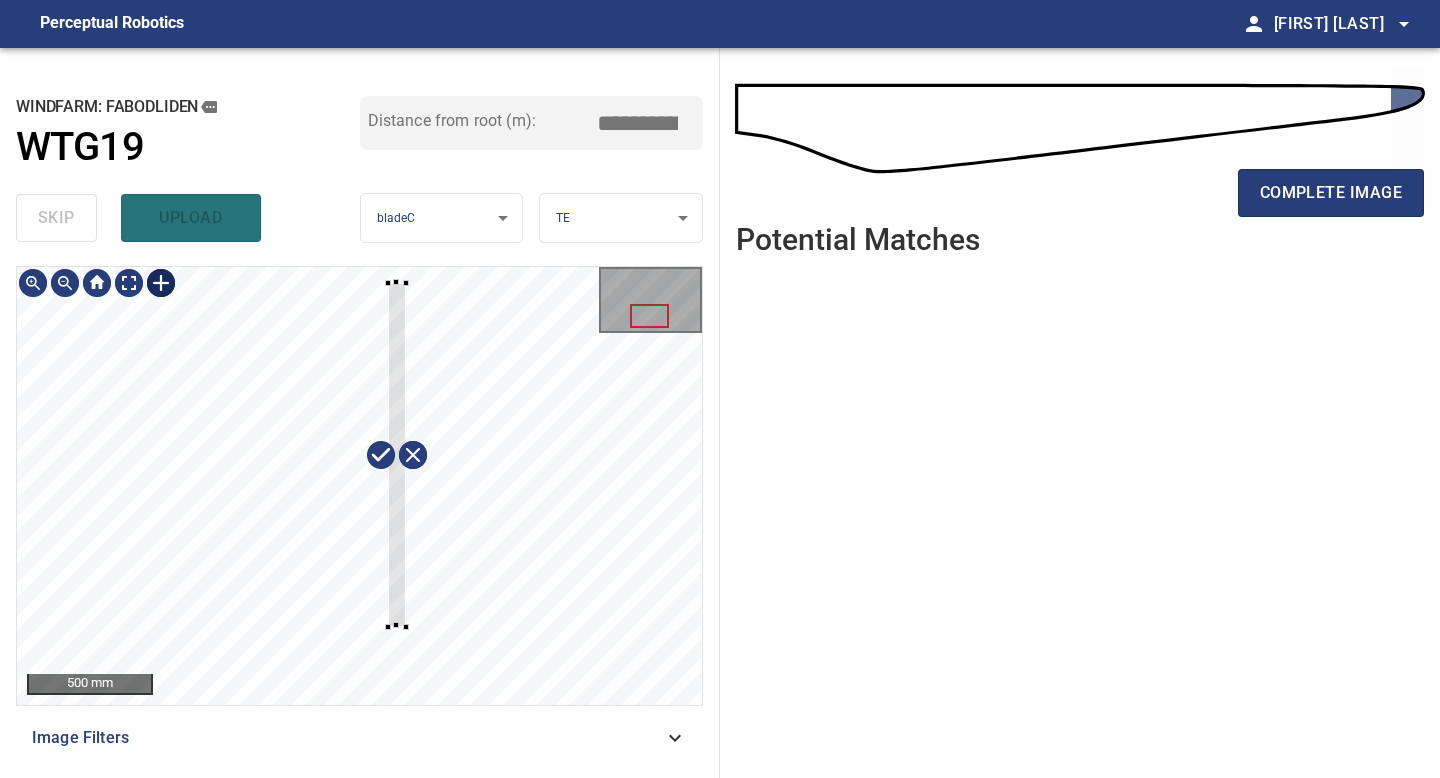 click at bounding box center [359, 486] 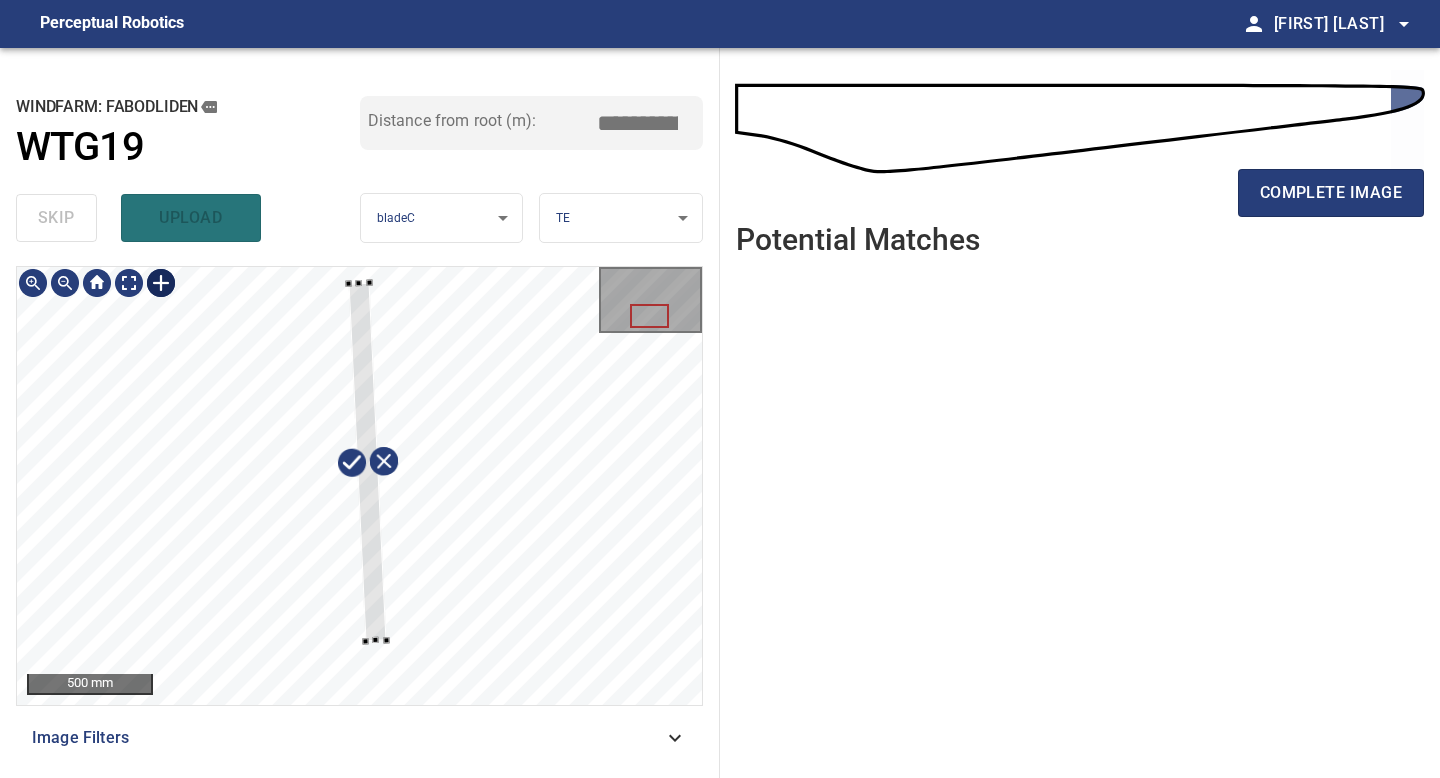 click at bounding box center [367, 462] 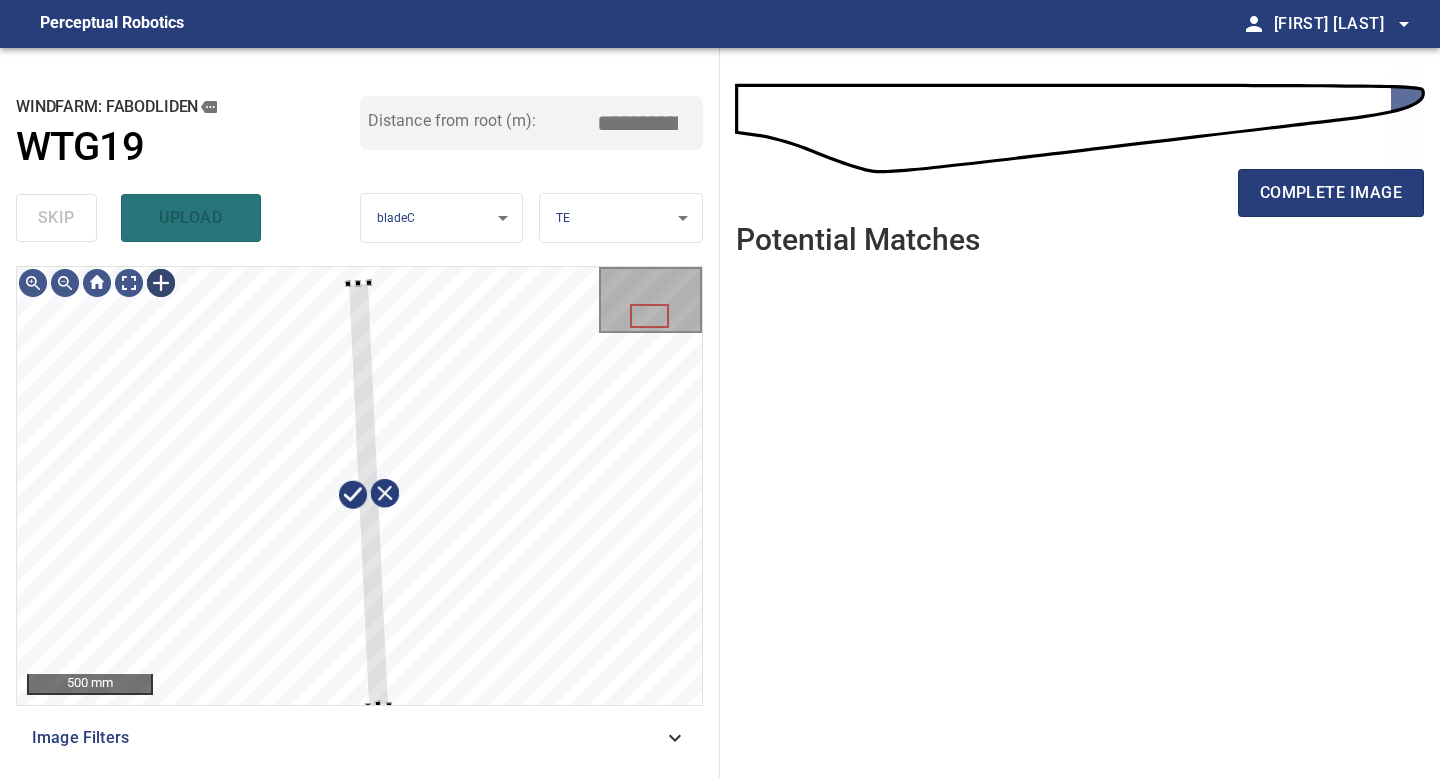 click on "**********" at bounding box center (360, 413) 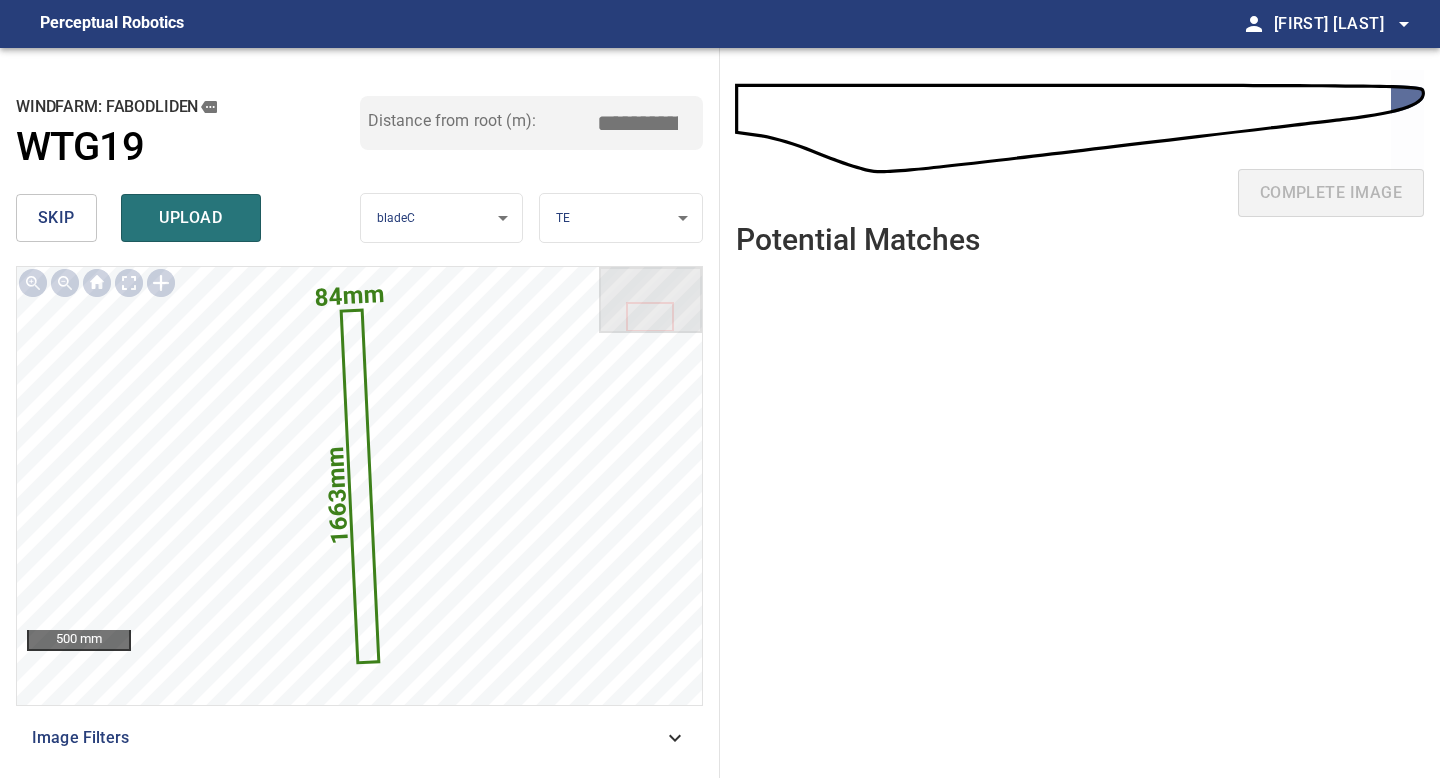 drag, startPoint x: 647, startPoint y: 122, endPoint x: 474, endPoint y: 122, distance: 173 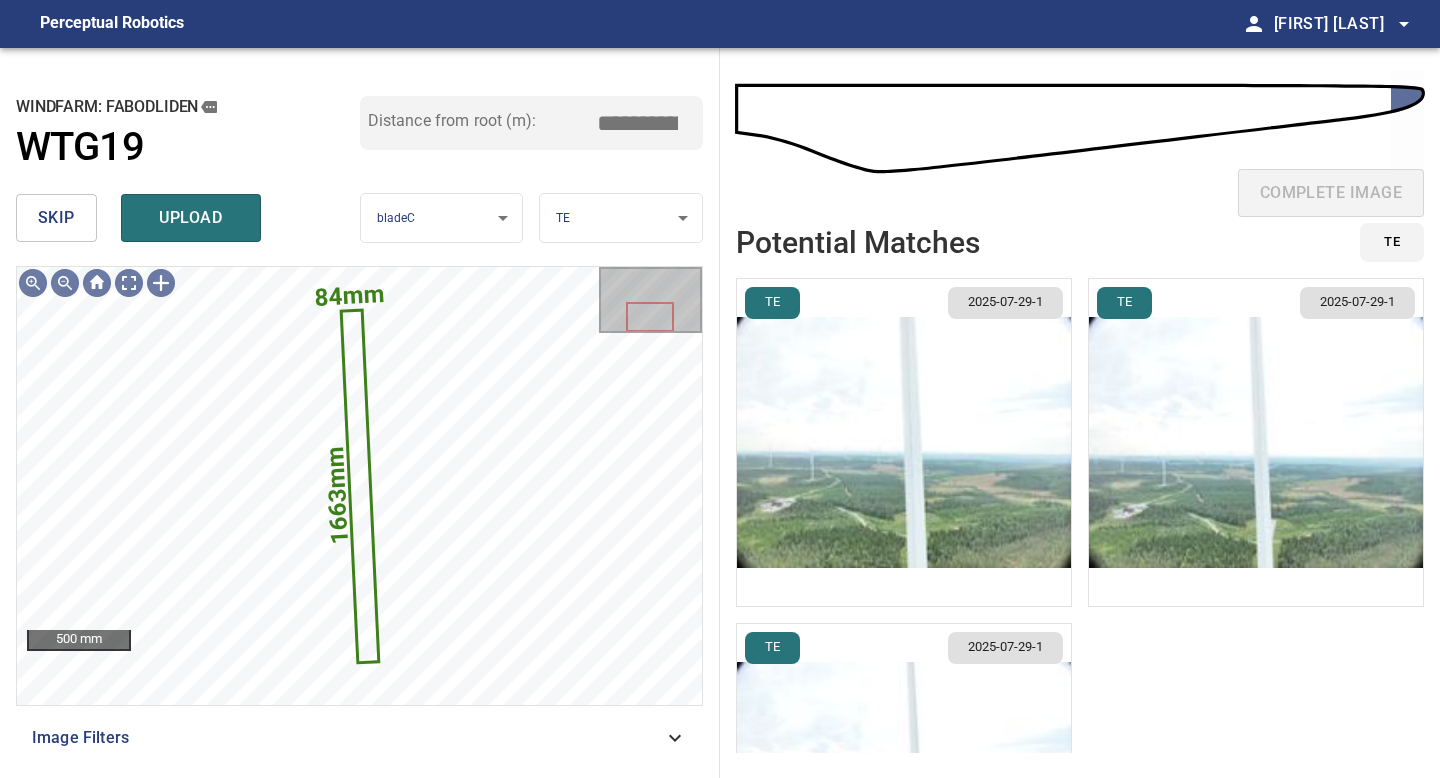 type on "*****" 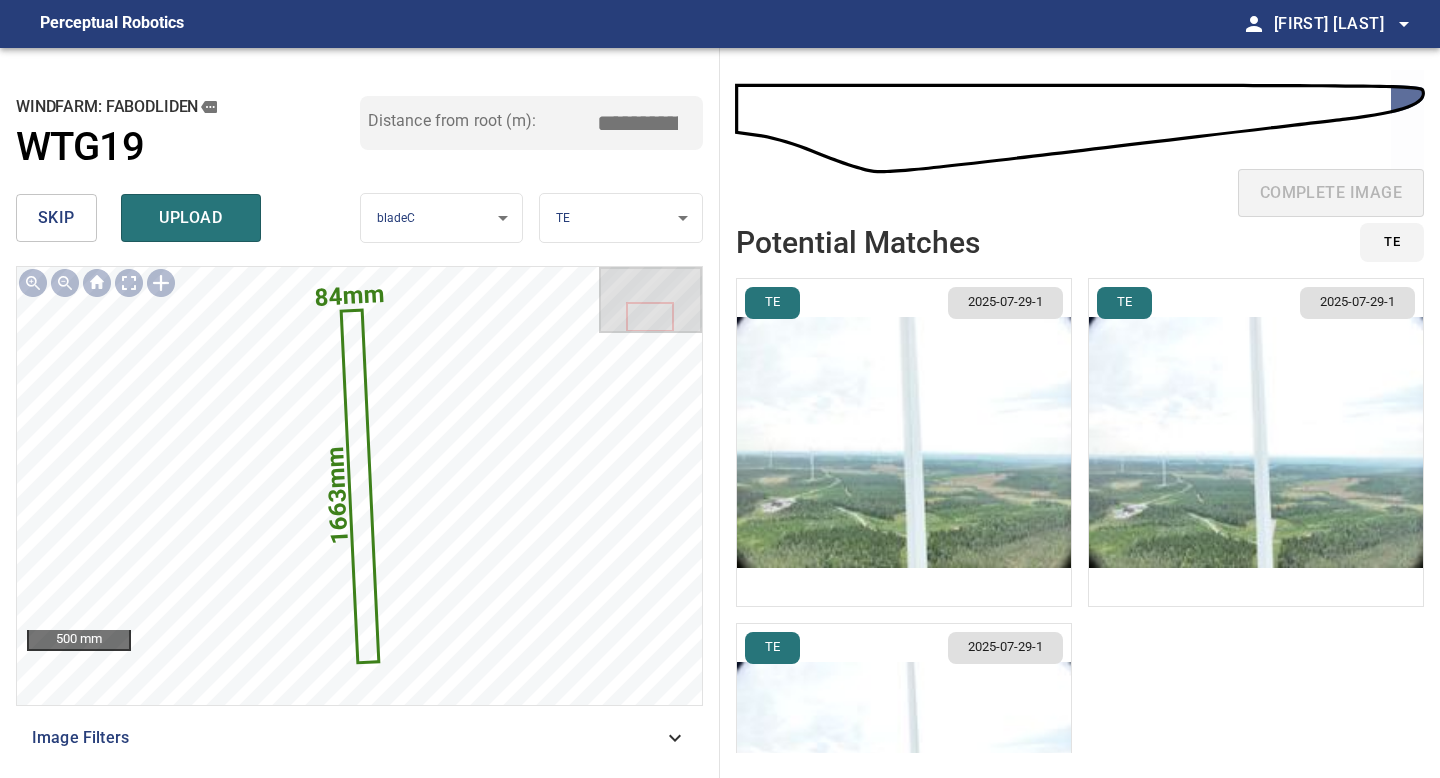 click at bounding box center [904, 442] 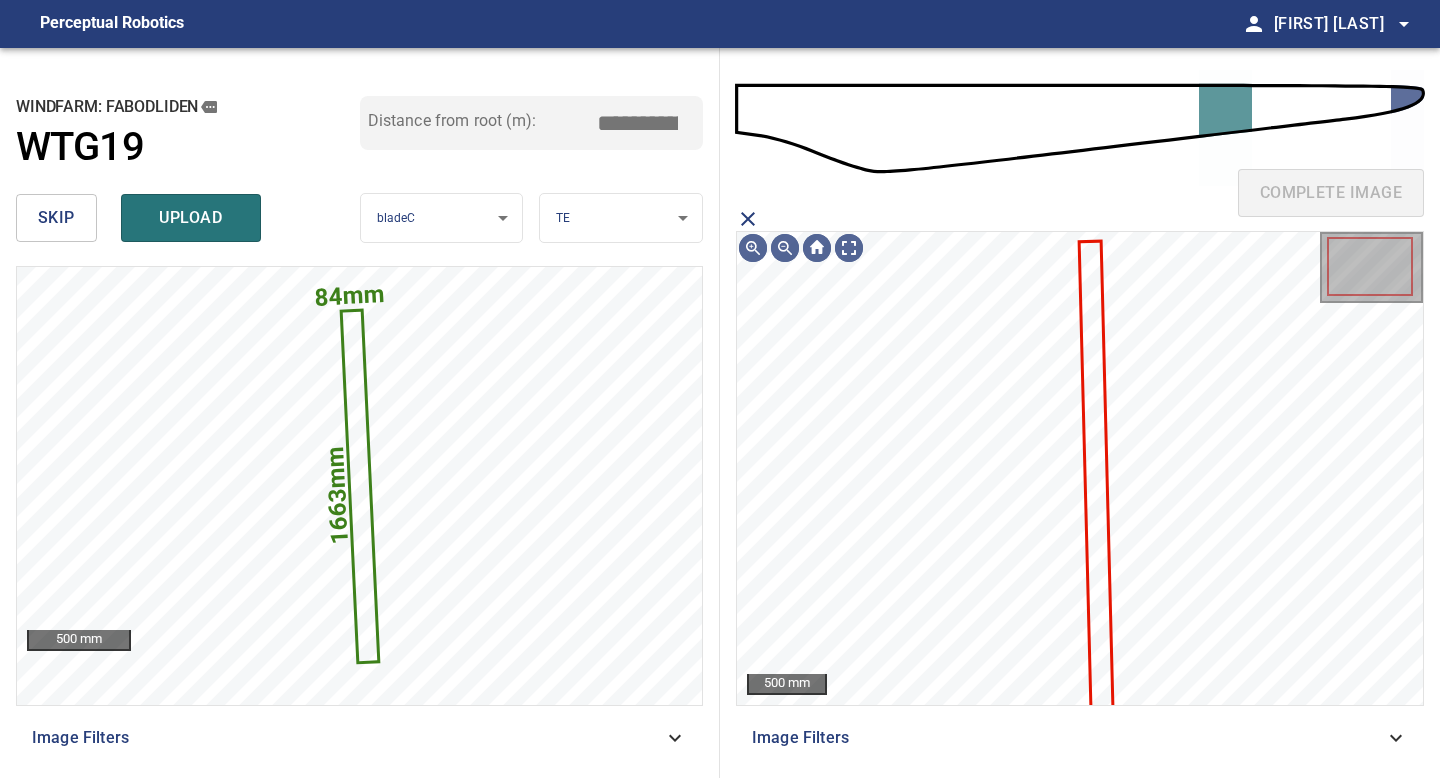 click 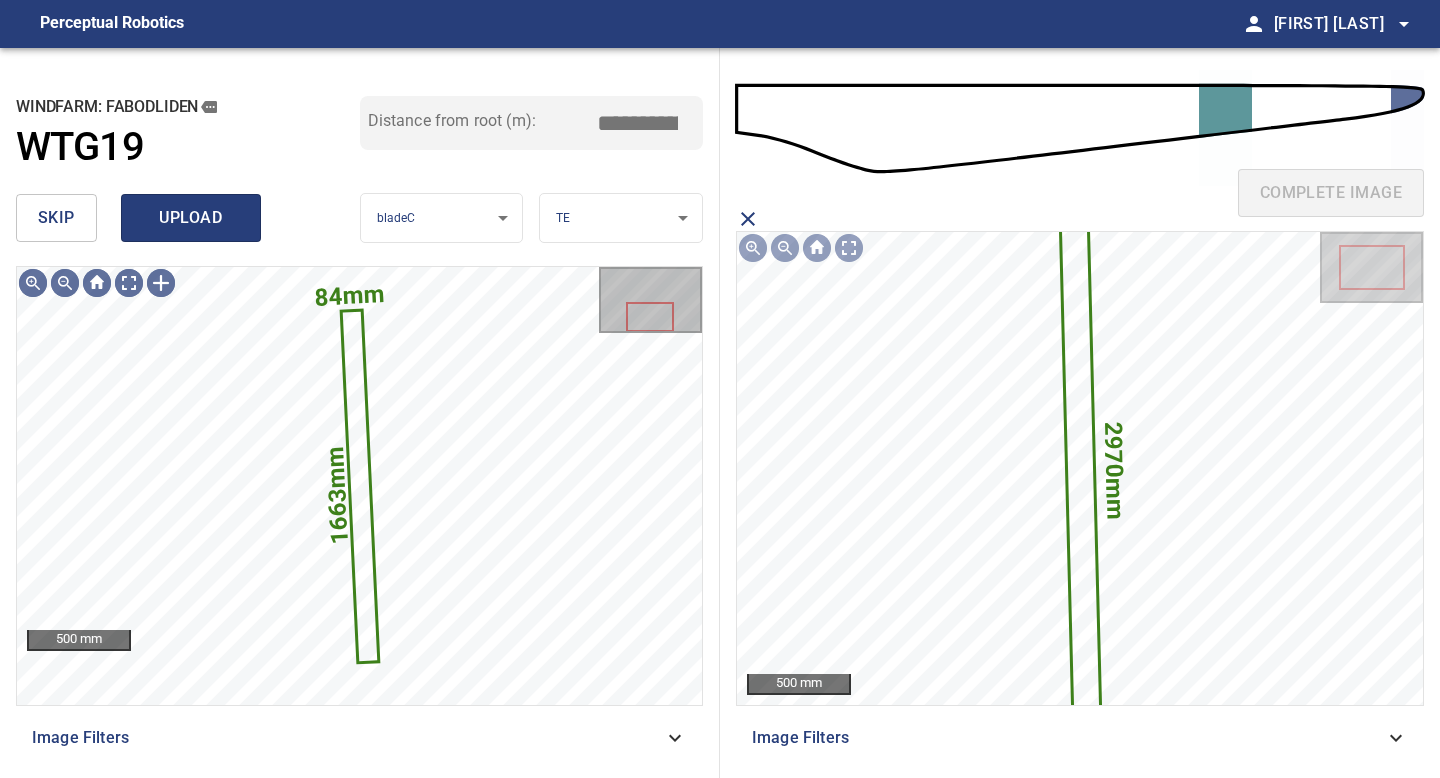 click on "upload" at bounding box center [191, 218] 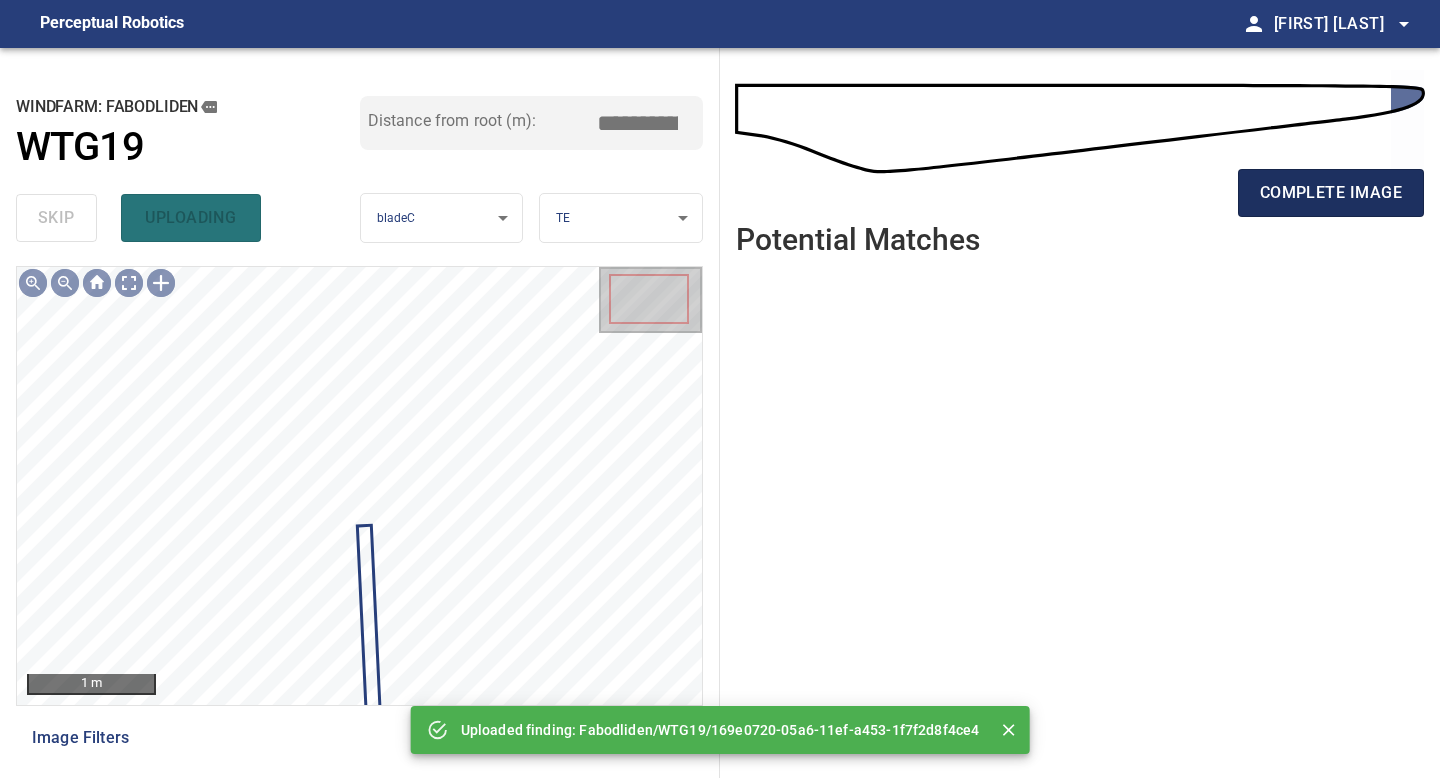 click on "complete image" at bounding box center (1331, 193) 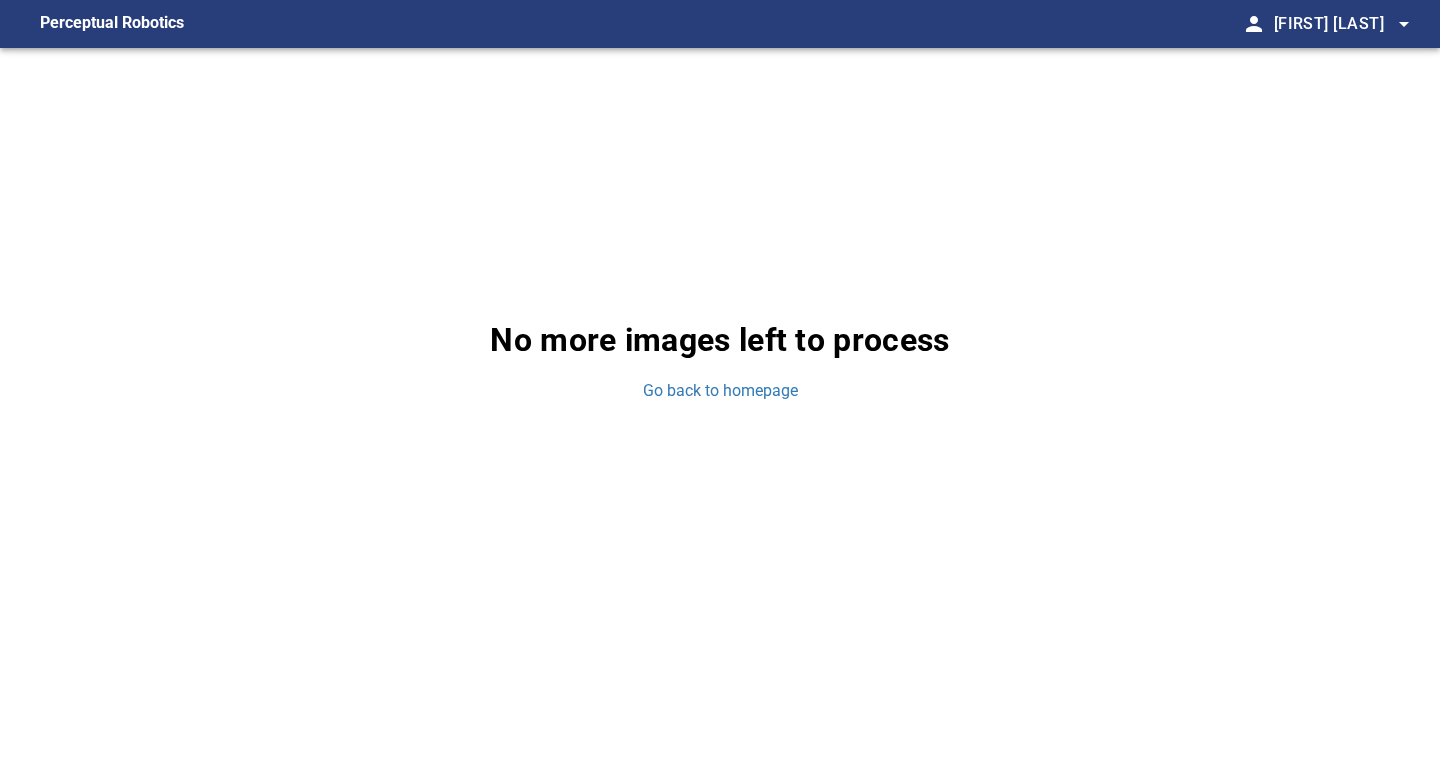click on "No more images left to process Go back to homepage" at bounding box center (720, 359) 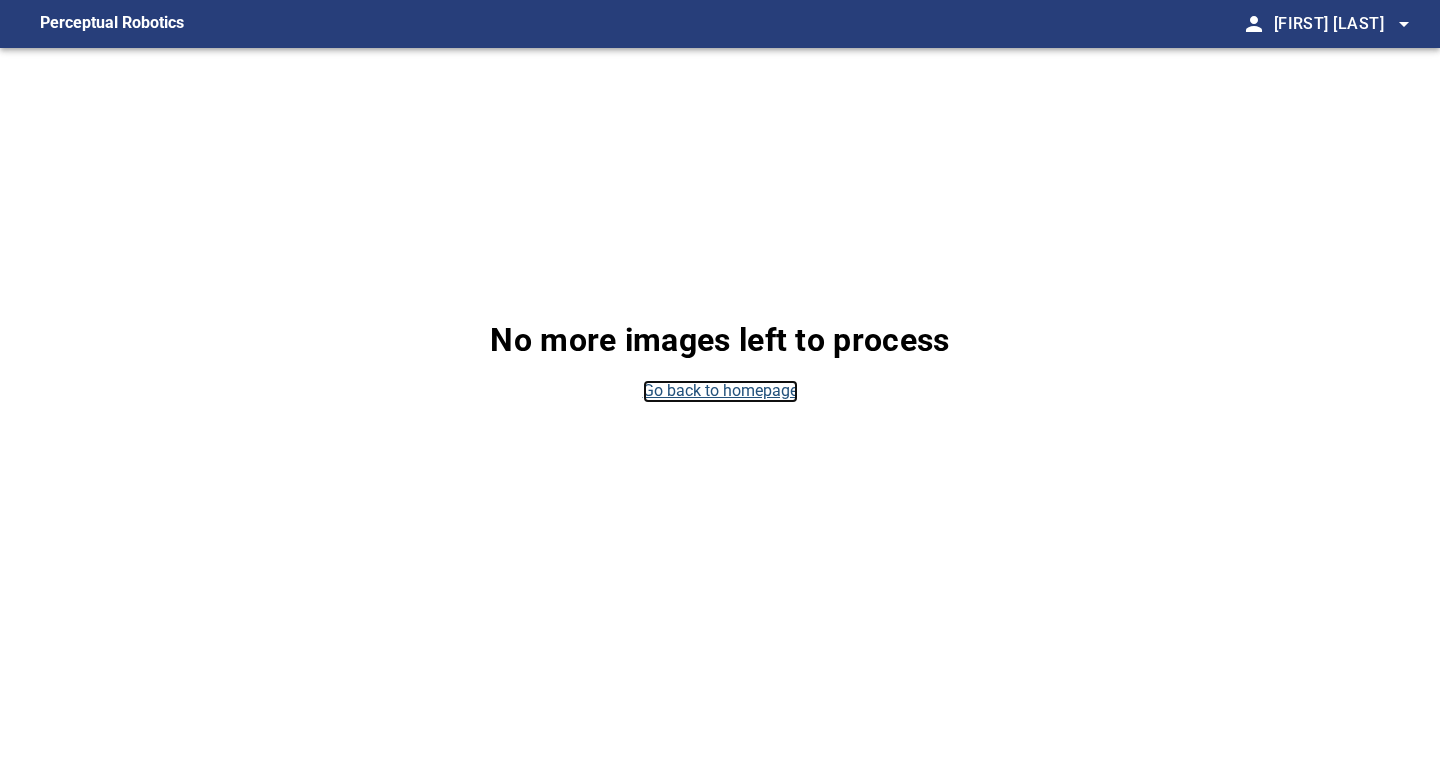 click on "Go back to homepage" at bounding box center [720, 391] 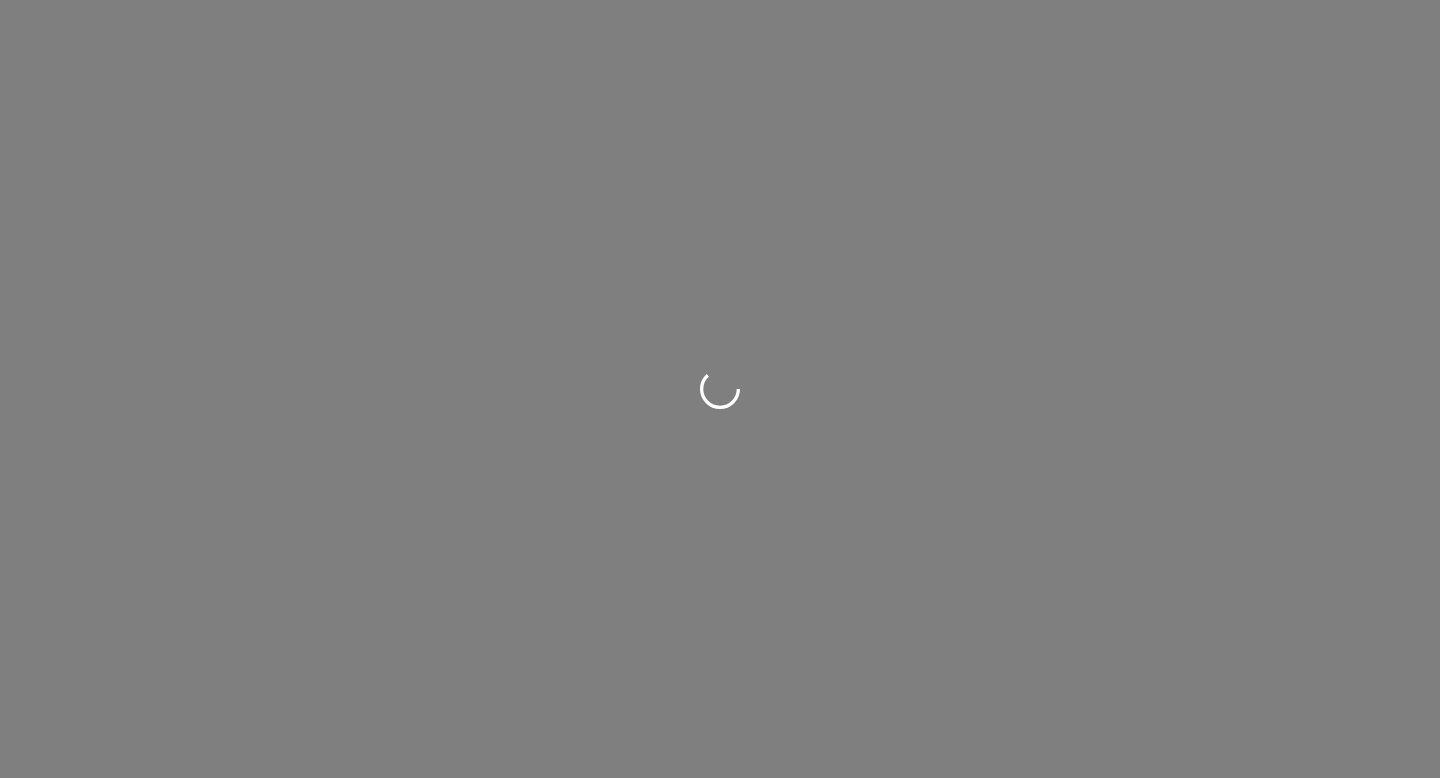 scroll, scrollTop: 0, scrollLeft: 0, axis: both 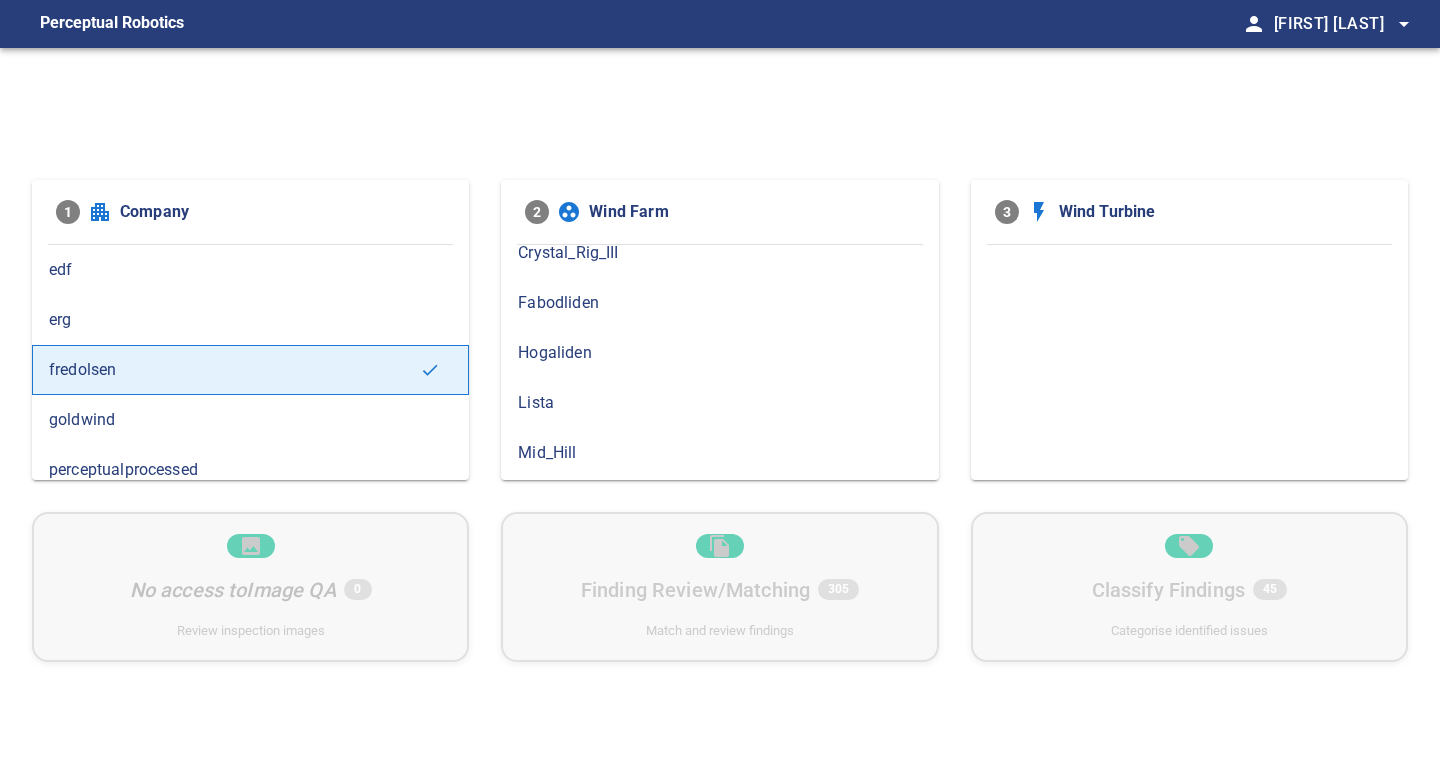 click on "Fabodliden" at bounding box center (719, 303) 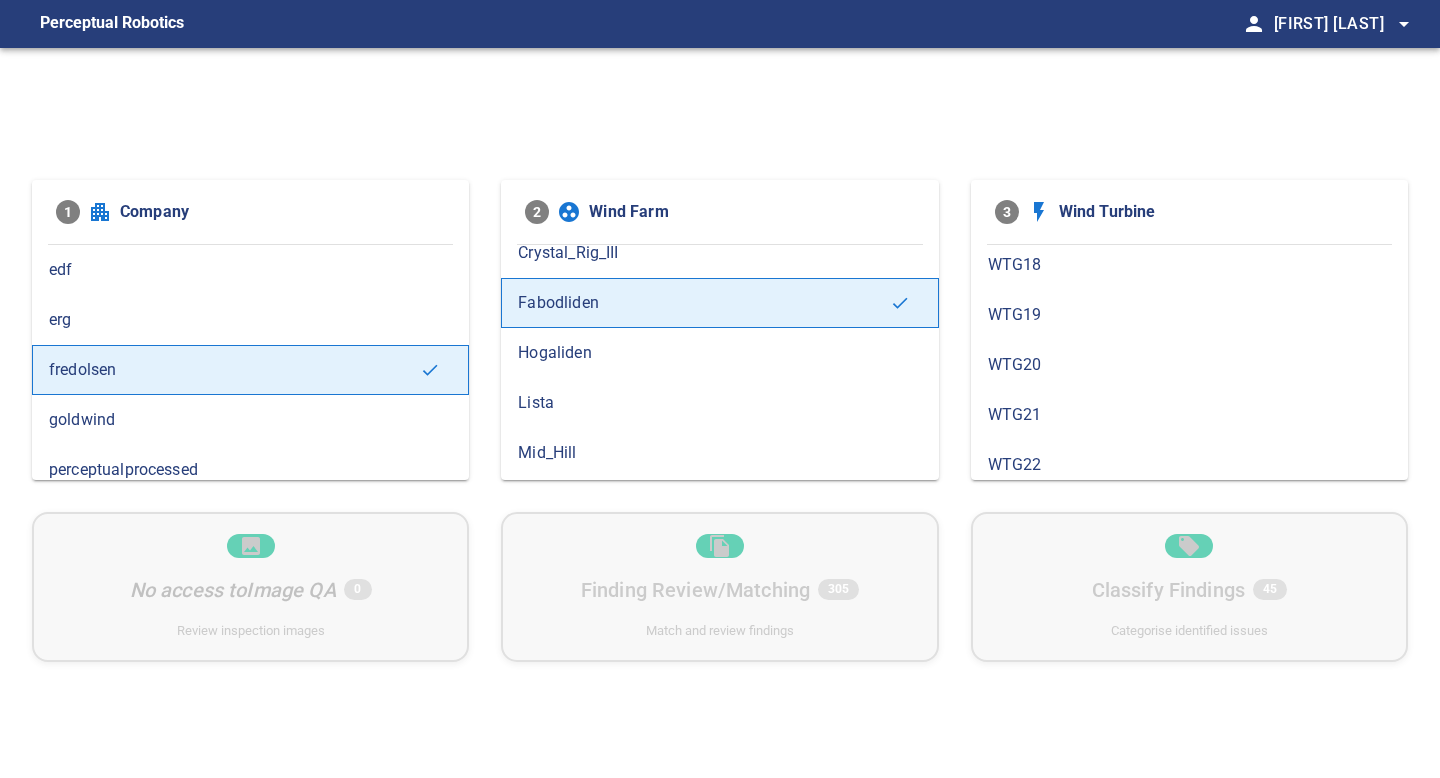 scroll, scrollTop: 809, scrollLeft: 0, axis: vertical 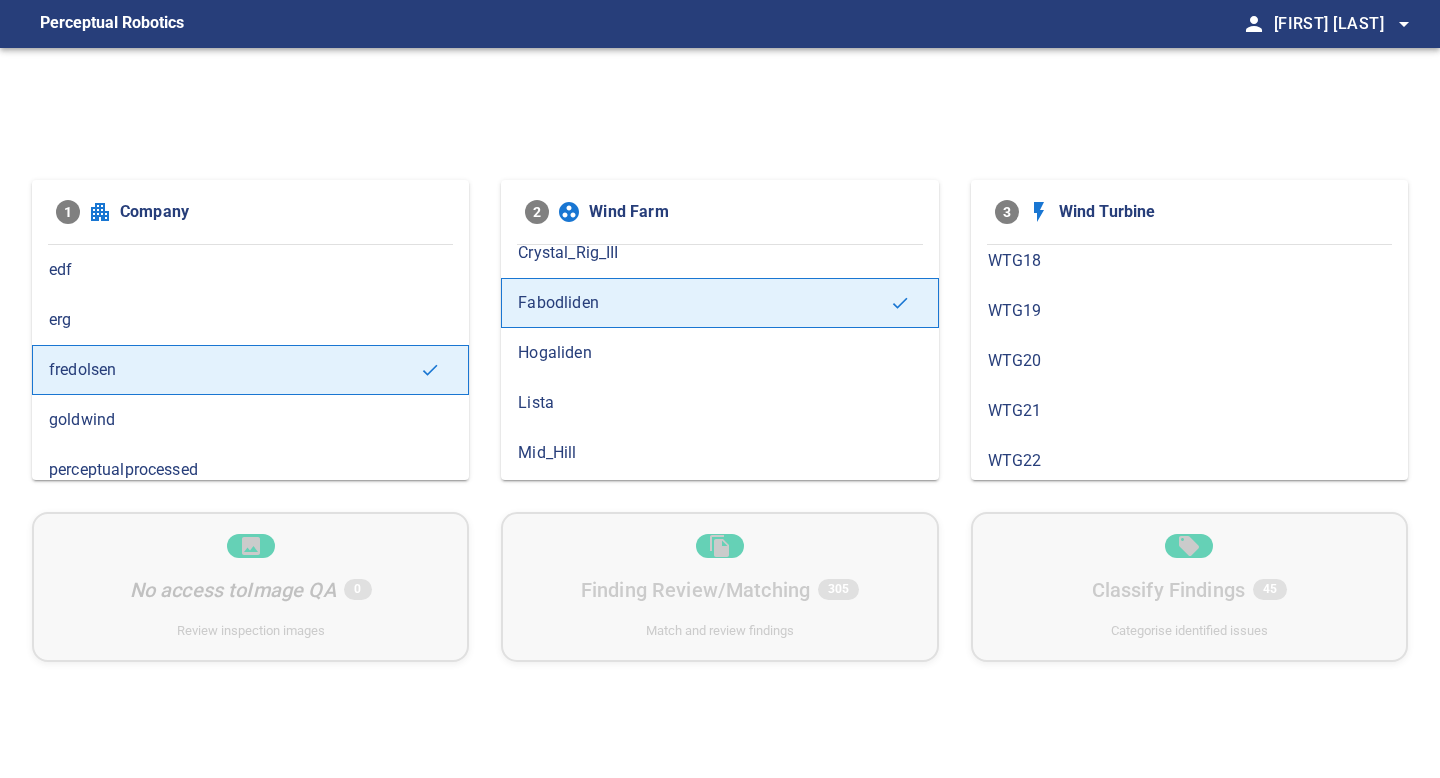 click on "WTG20" at bounding box center (1189, 361) 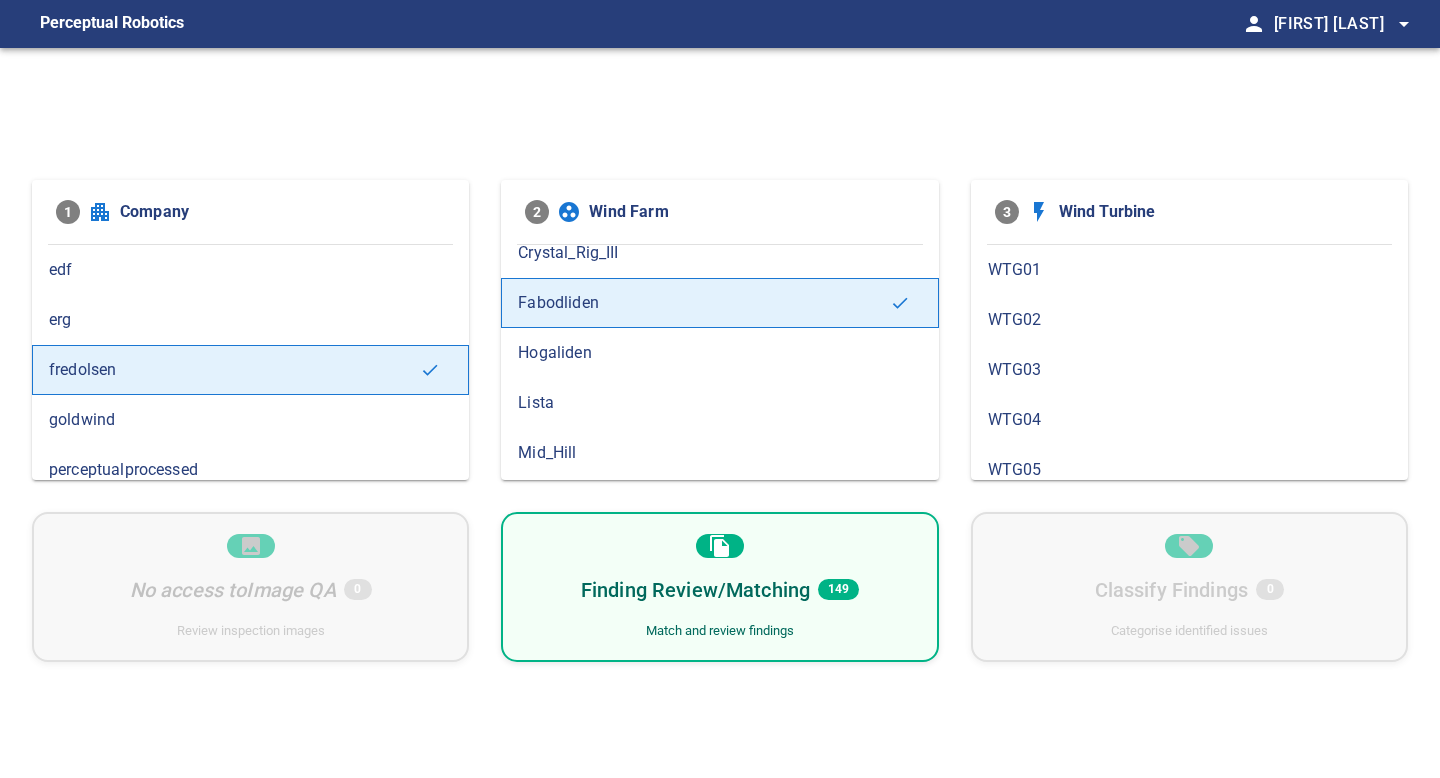 click on "Finding Review/Matching 149 Match and review findings" at bounding box center [719, 587] 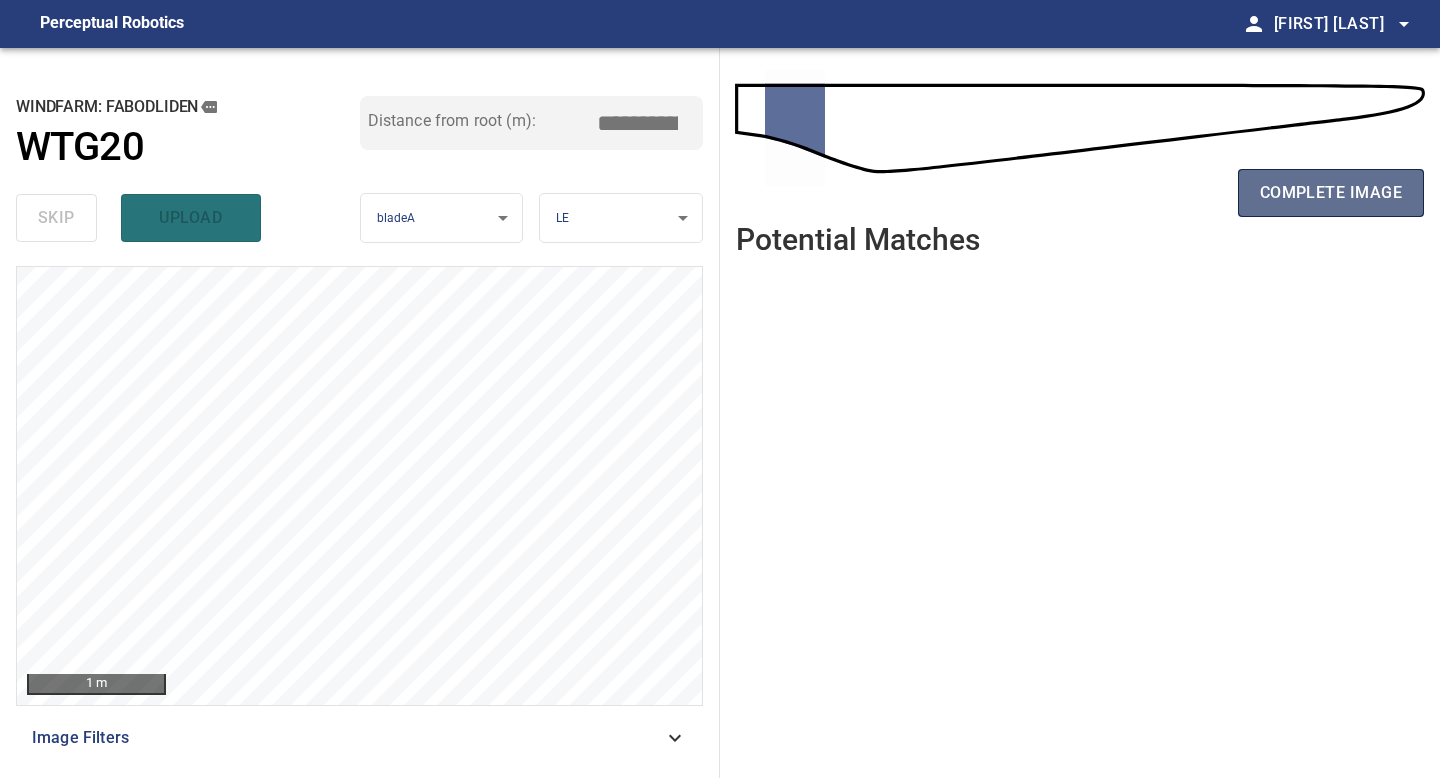 click on "complete image" at bounding box center (1331, 193) 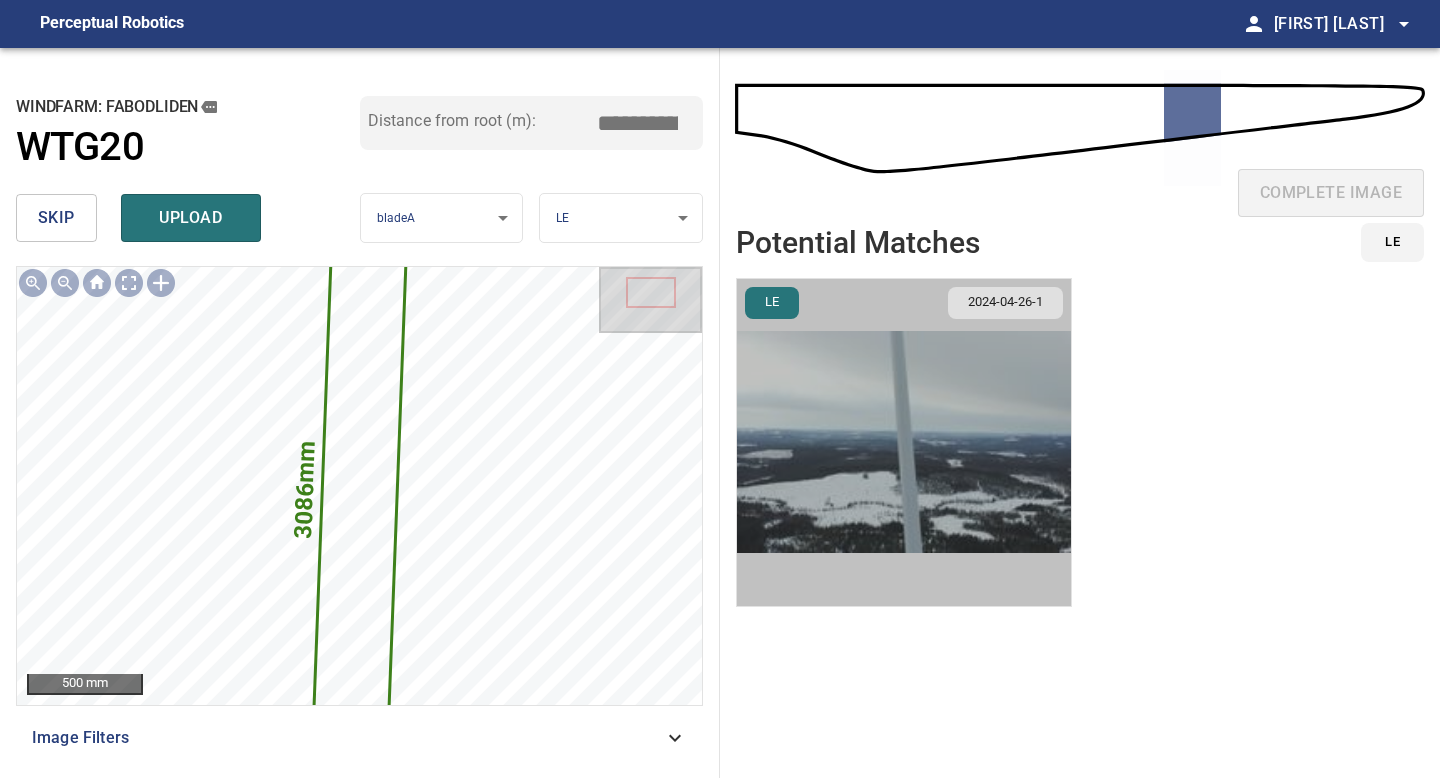 click at bounding box center [904, 442] 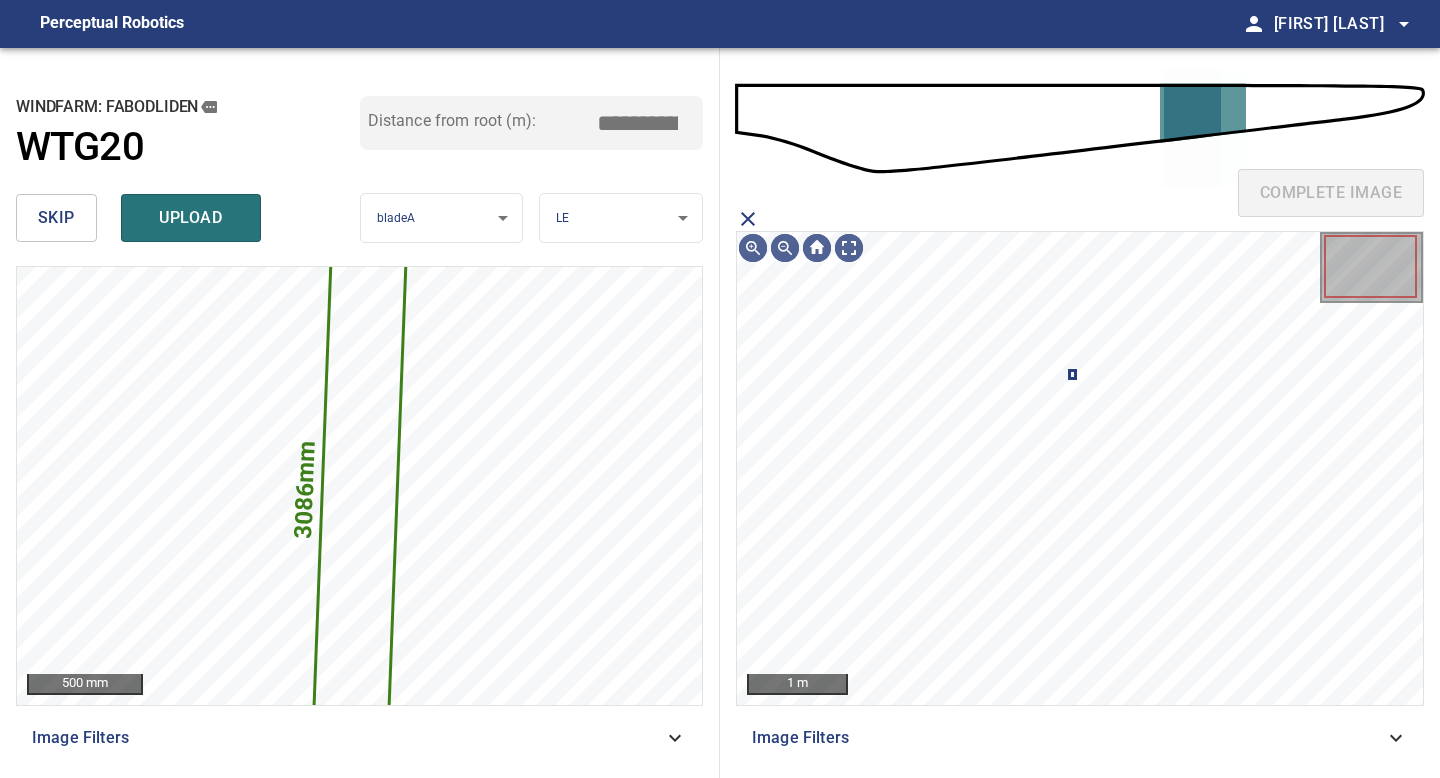 click 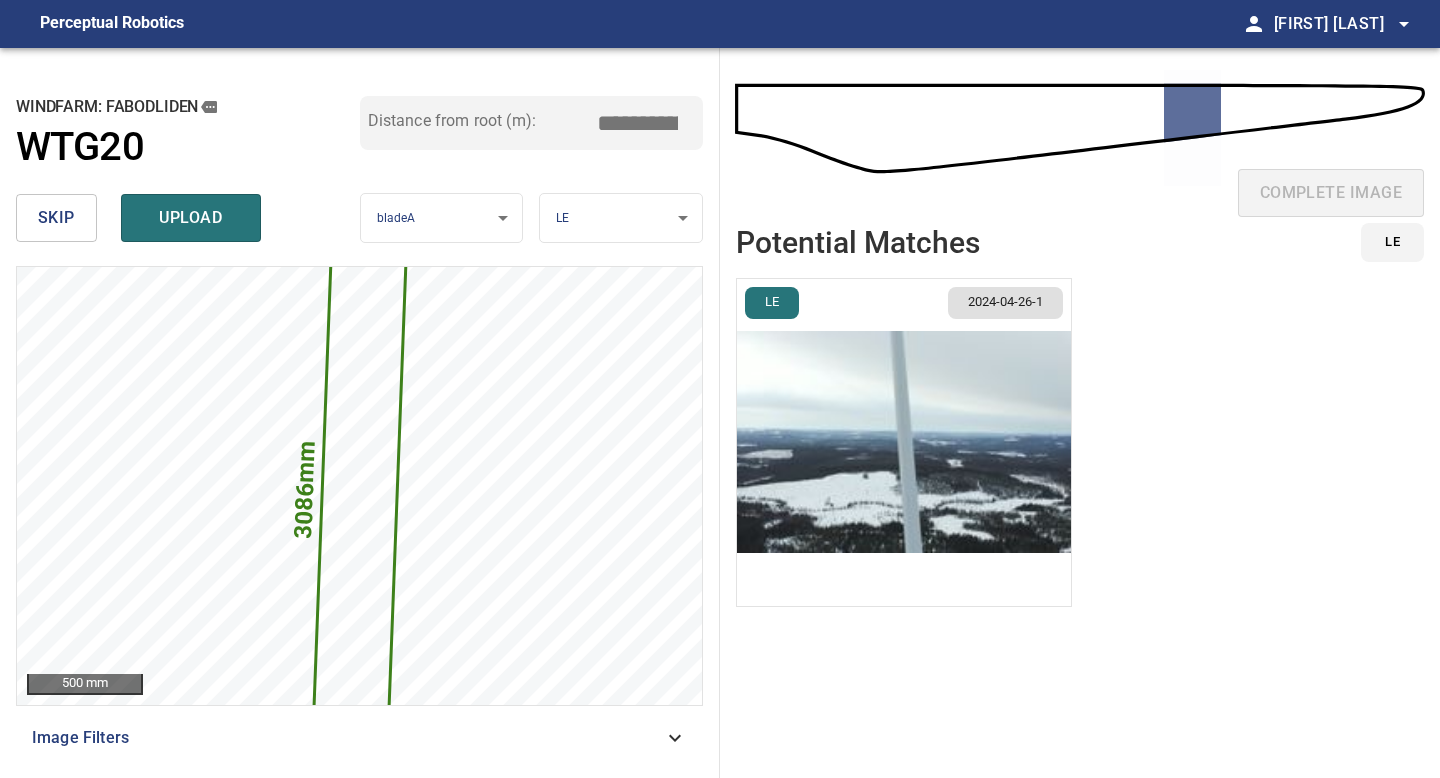 click on "*****" at bounding box center [645, 123] 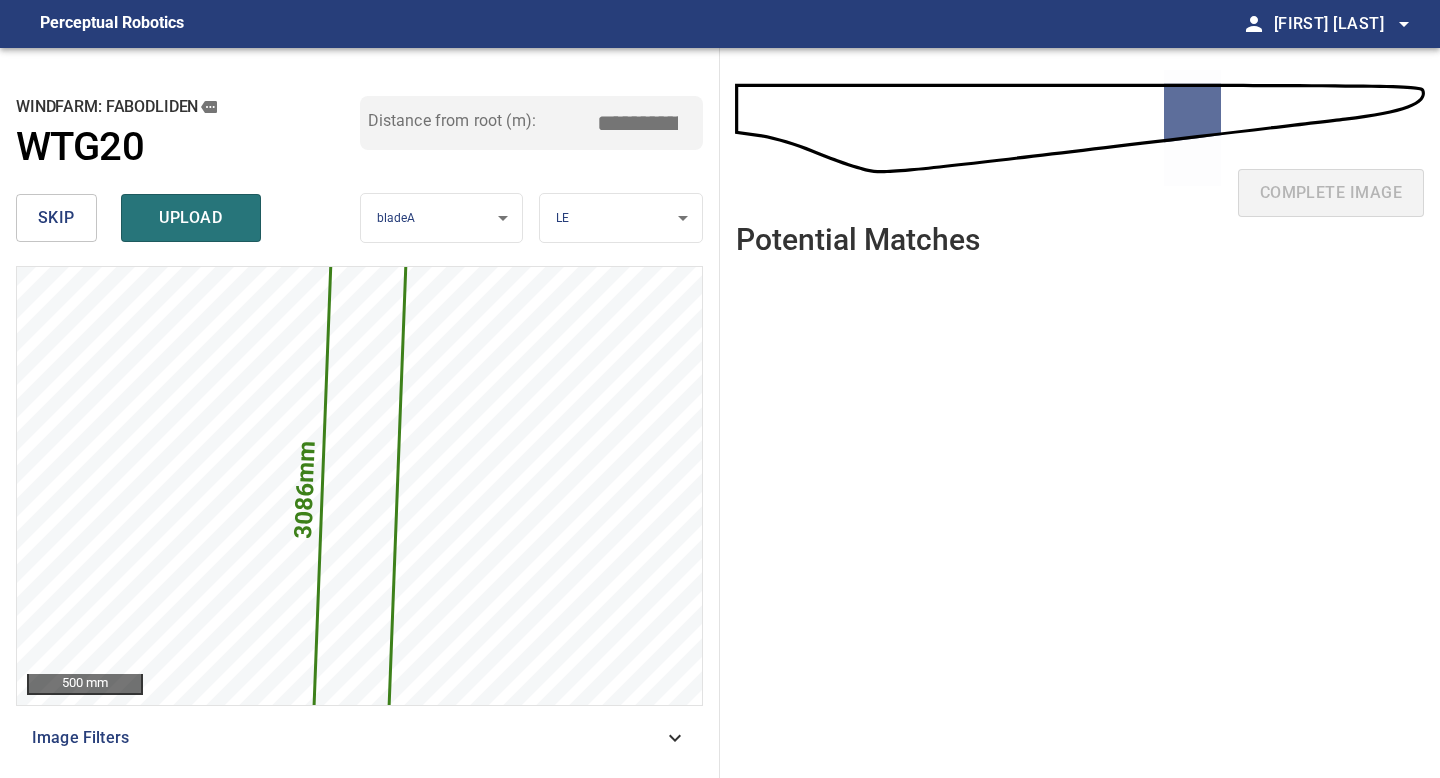 type on "*****" 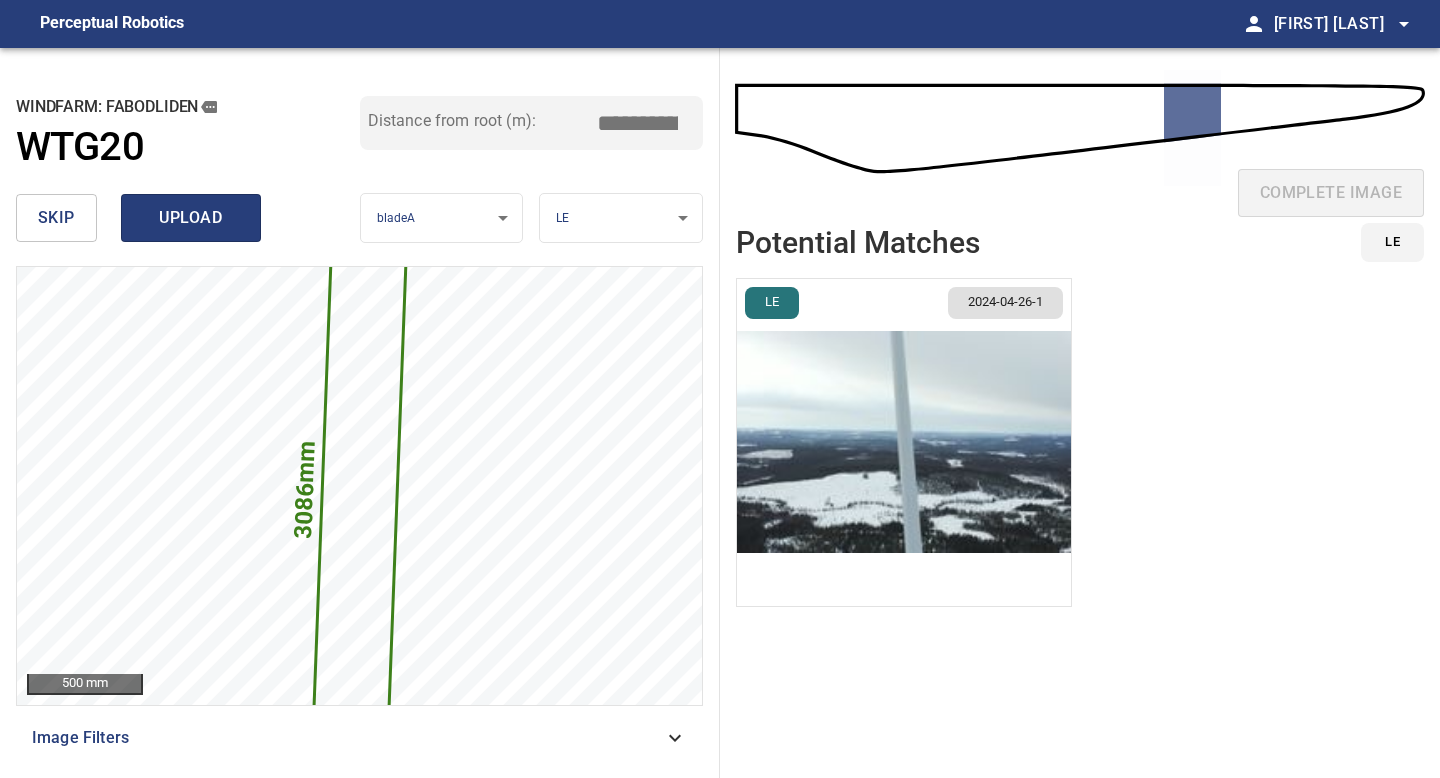 click on "upload" at bounding box center [191, 218] 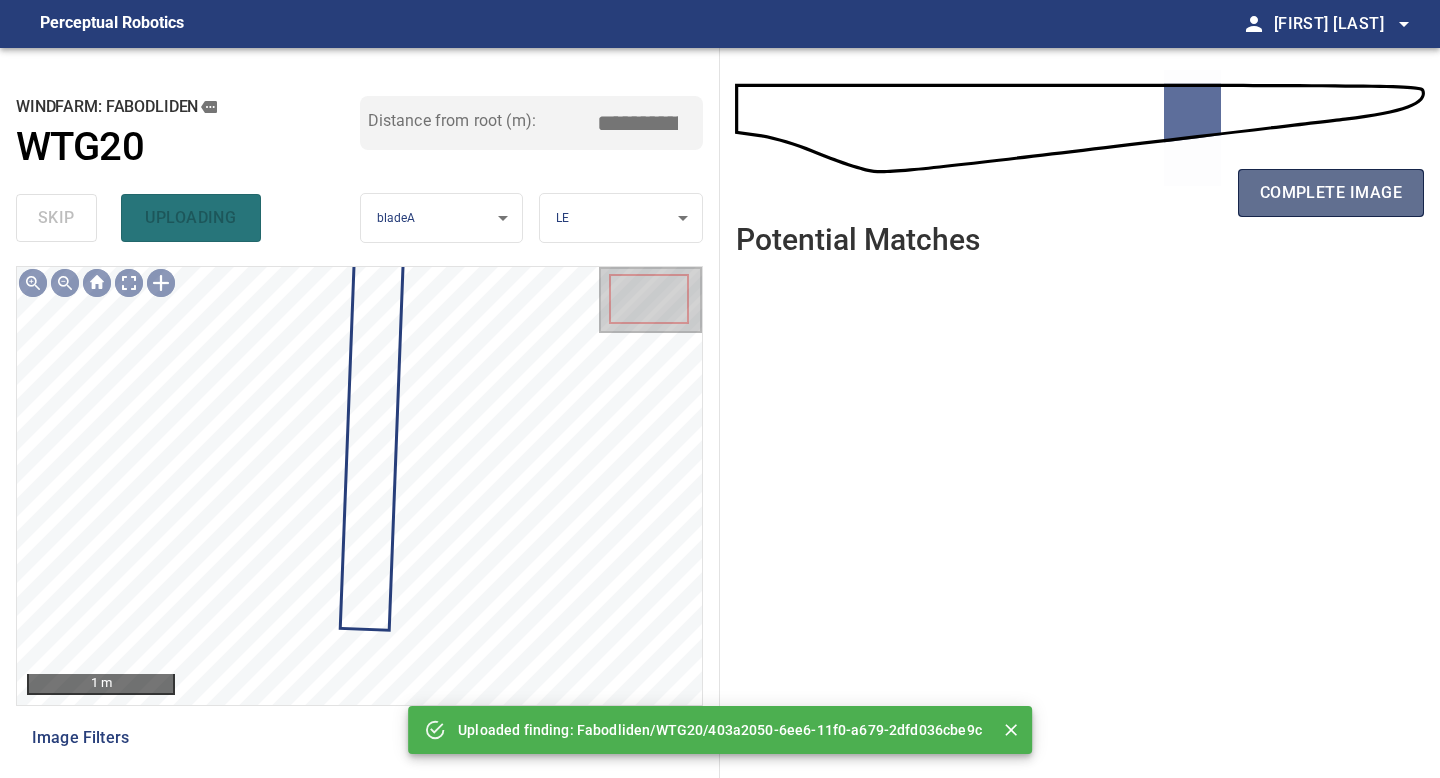 click on "complete image" at bounding box center (1331, 193) 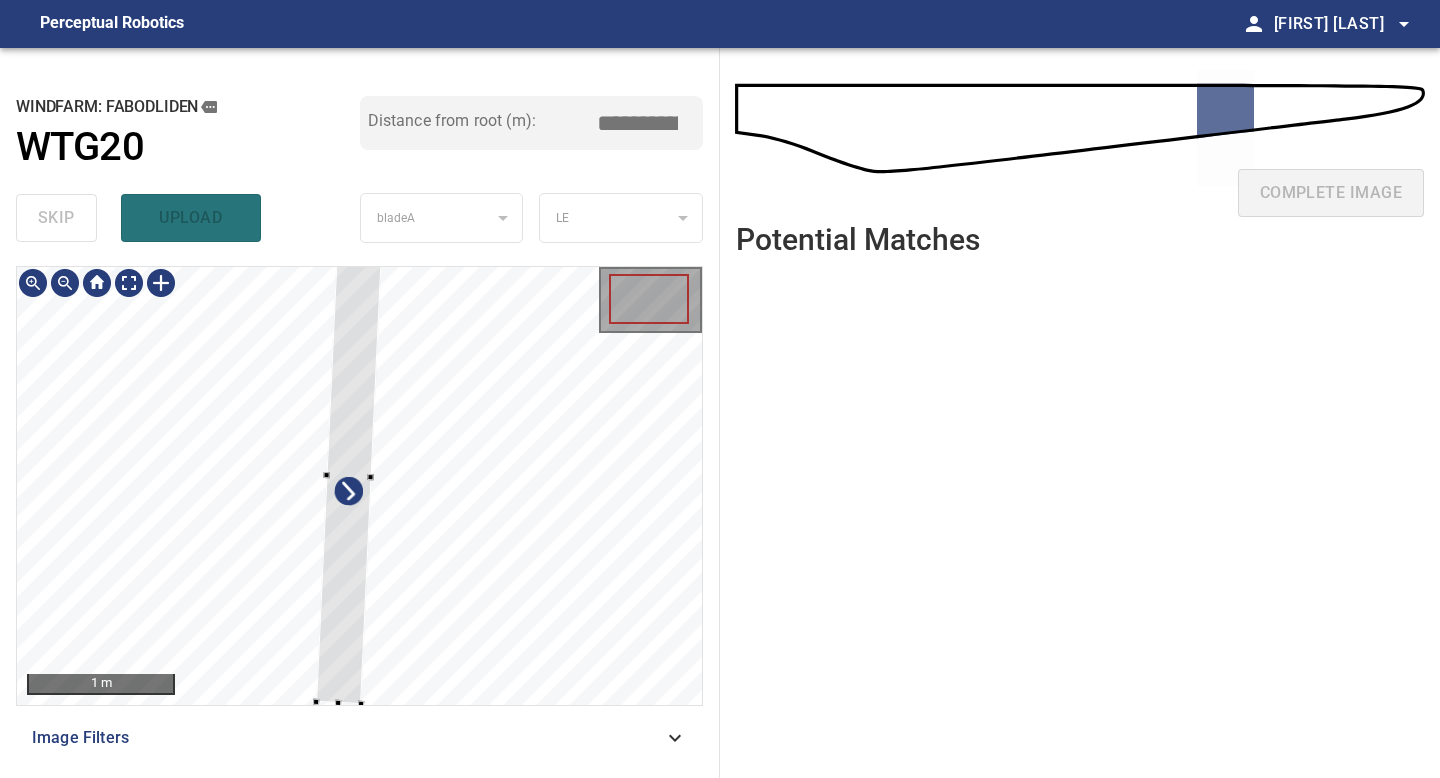 click at bounding box center (362, 704) 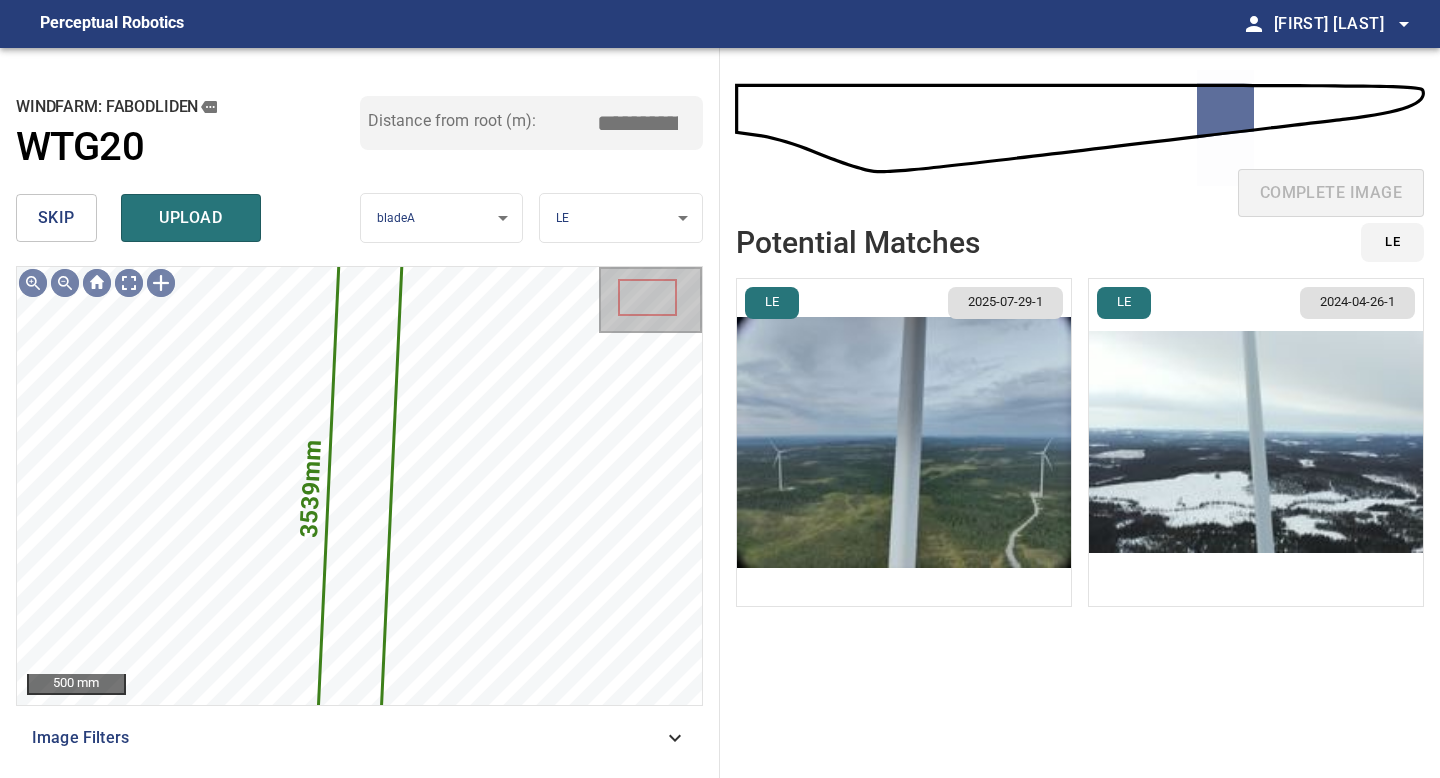 click at bounding box center [904, 442] 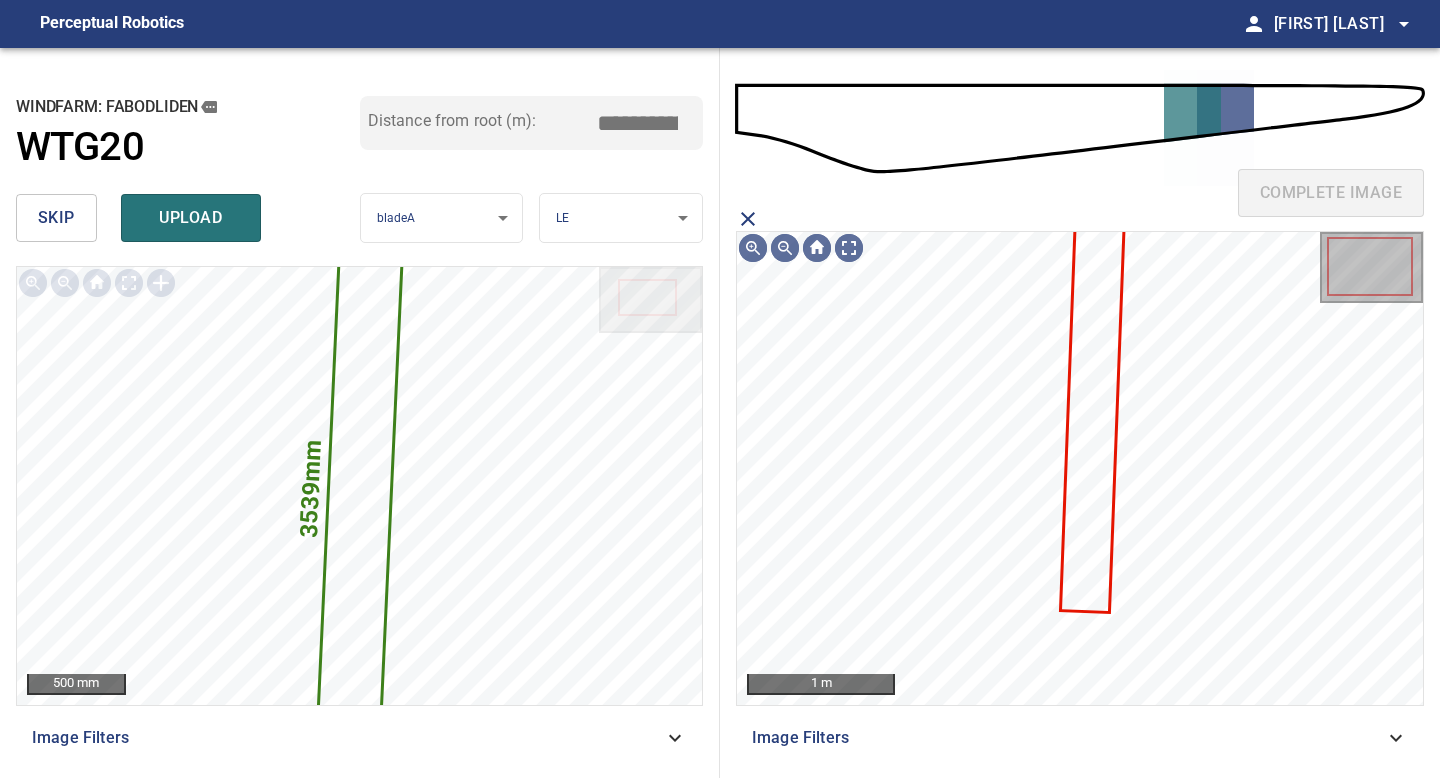 click 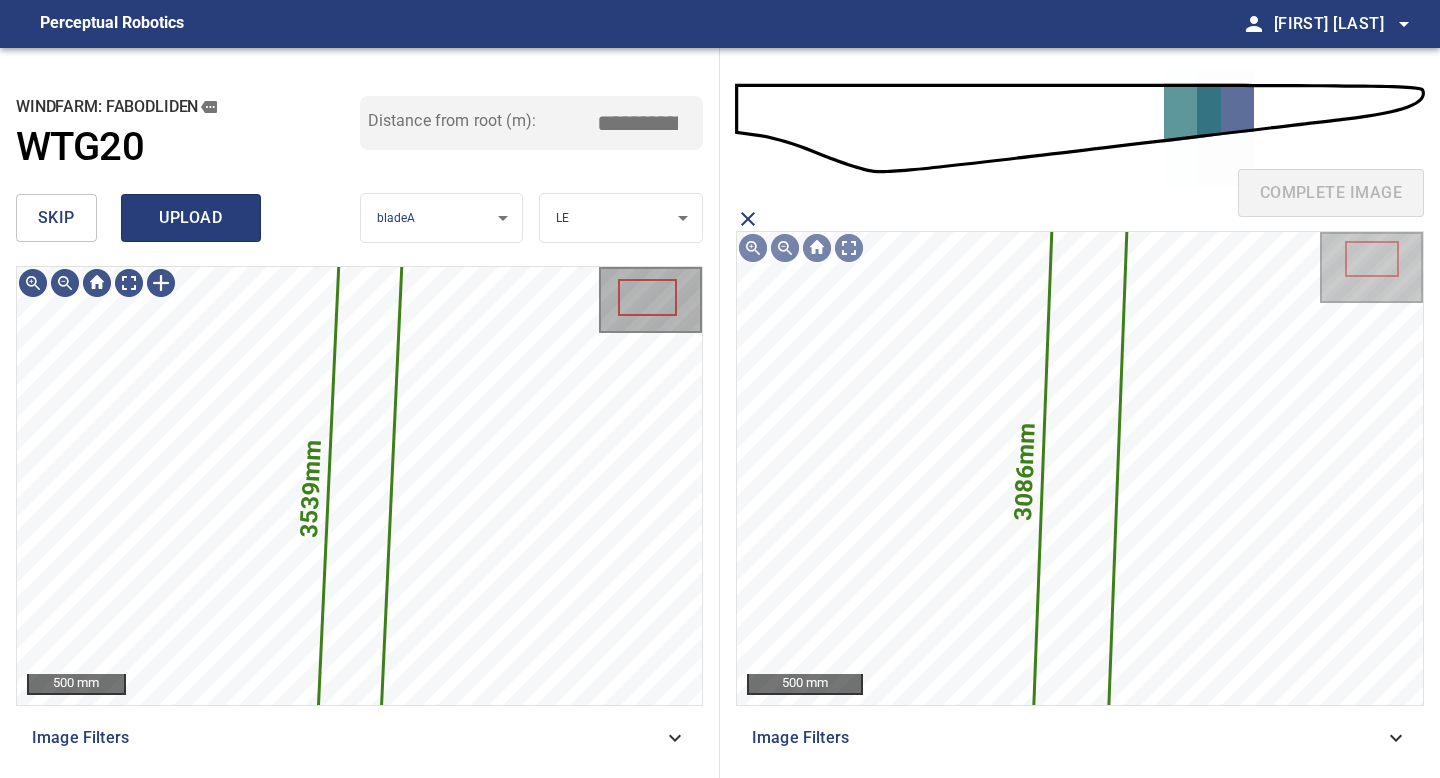 click on "upload" at bounding box center [191, 218] 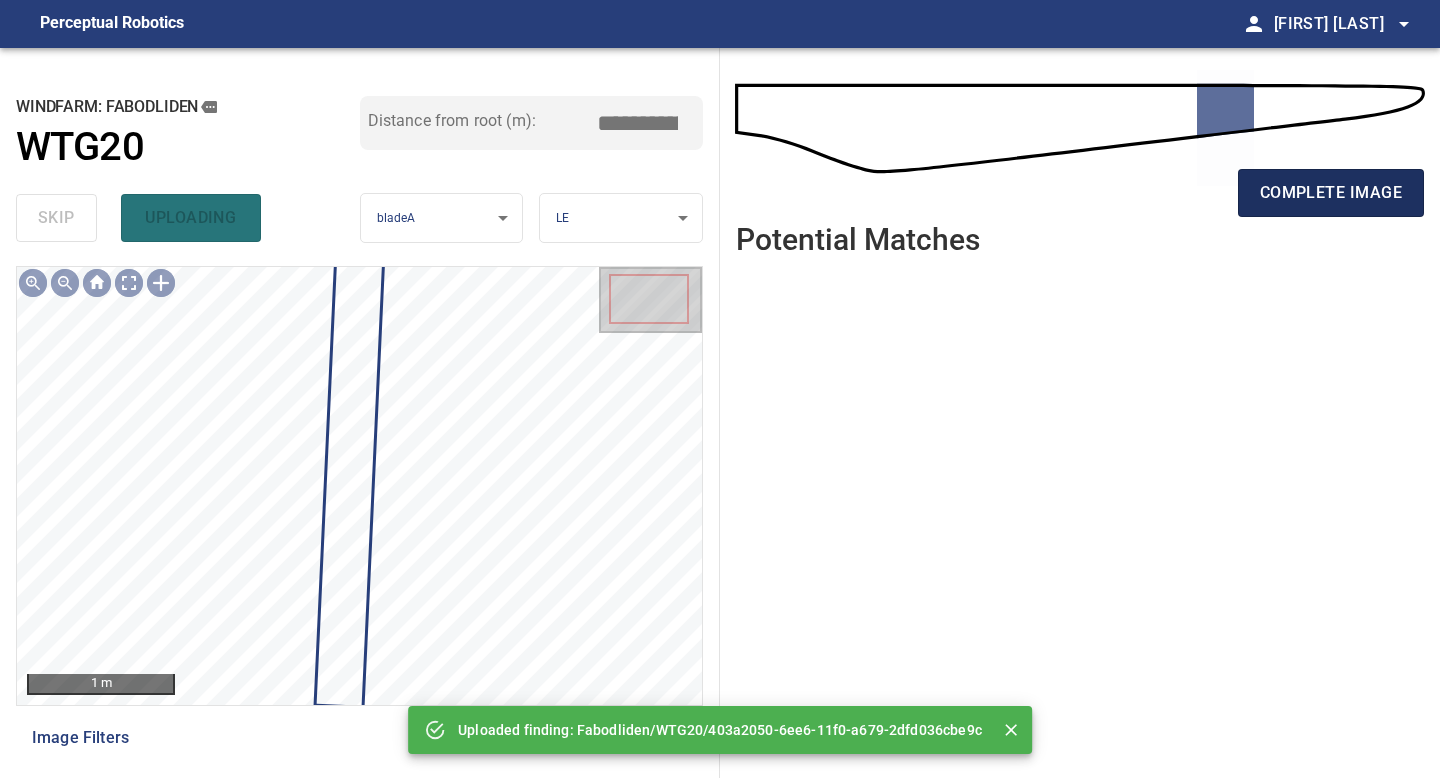click on "complete image" at bounding box center [1331, 193] 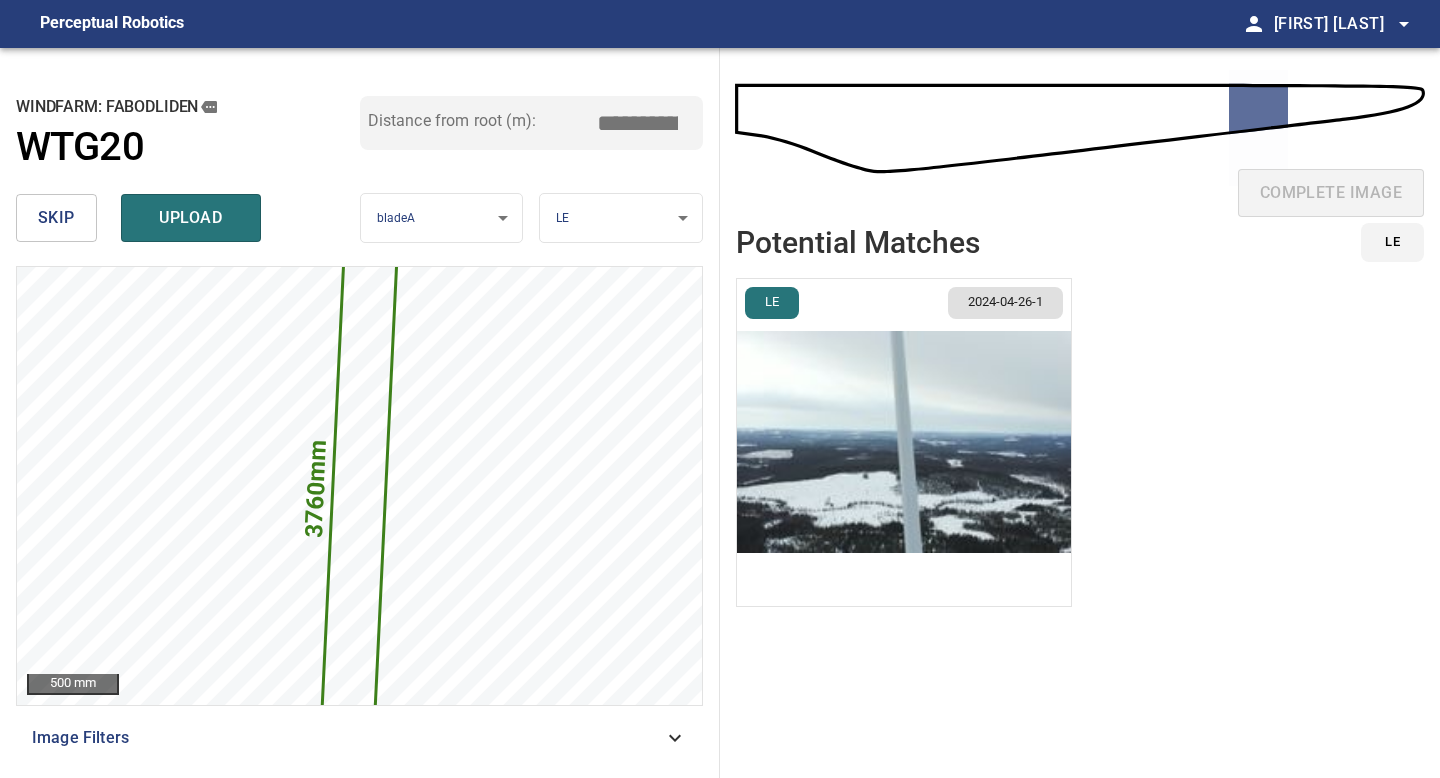 drag, startPoint x: 646, startPoint y: 117, endPoint x: 537, endPoint y: 122, distance: 109.11462 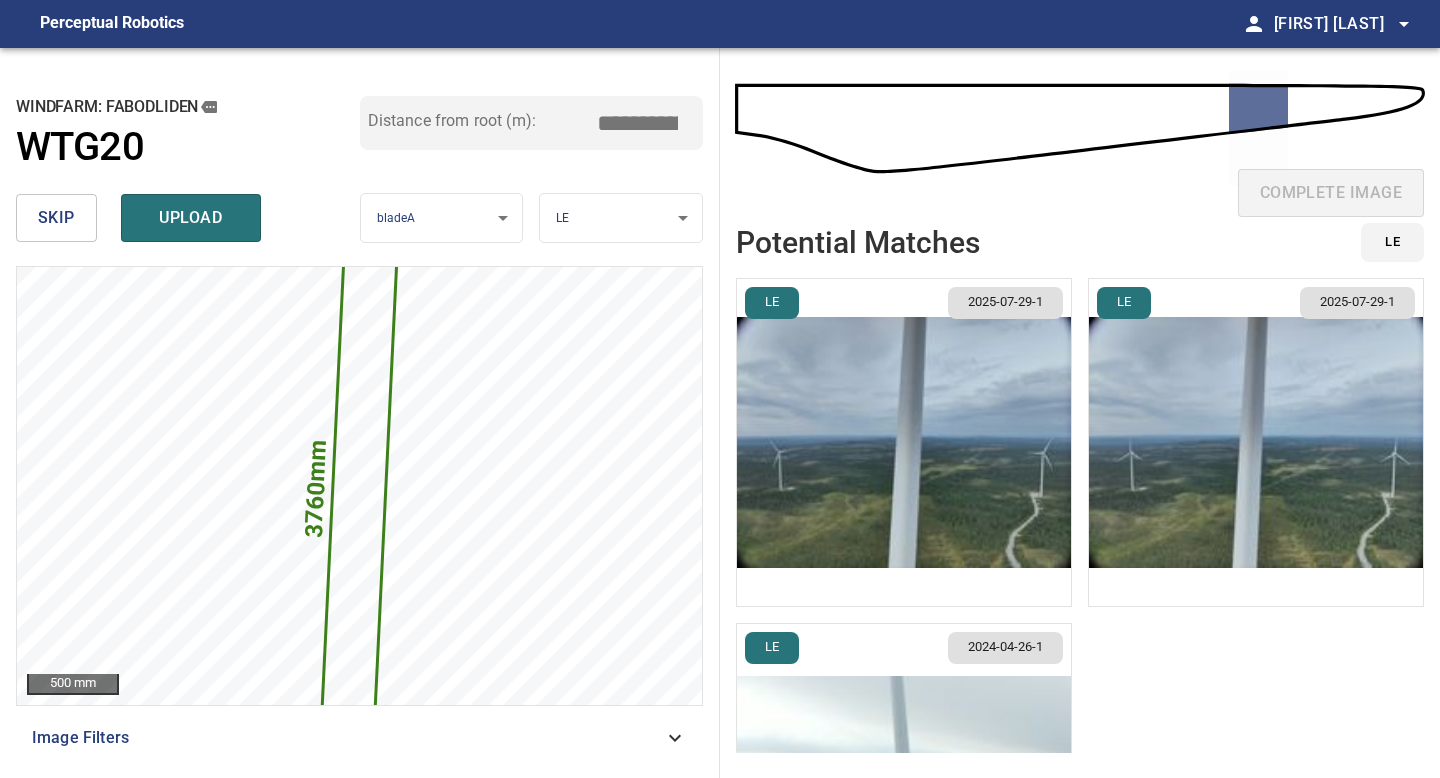 type on "*****" 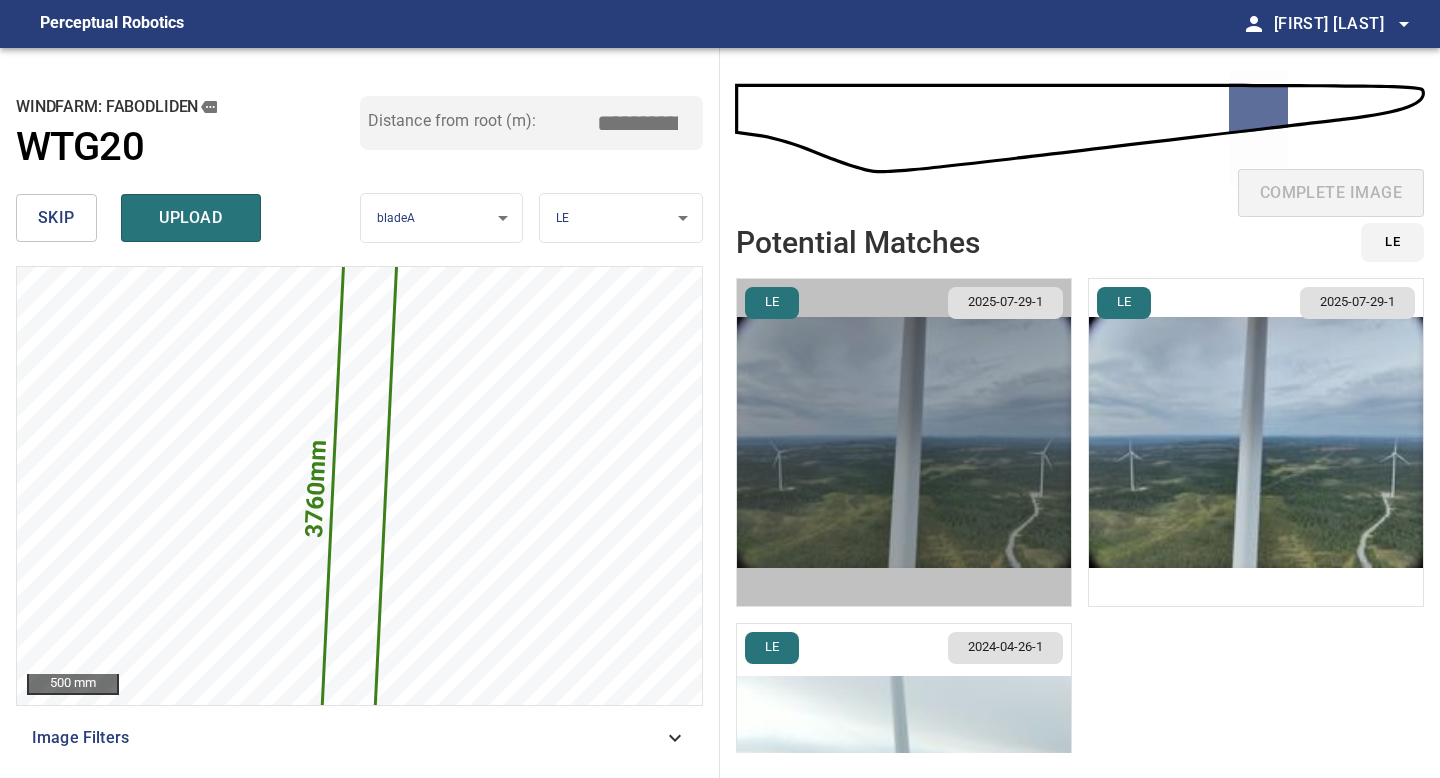 click at bounding box center [904, 442] 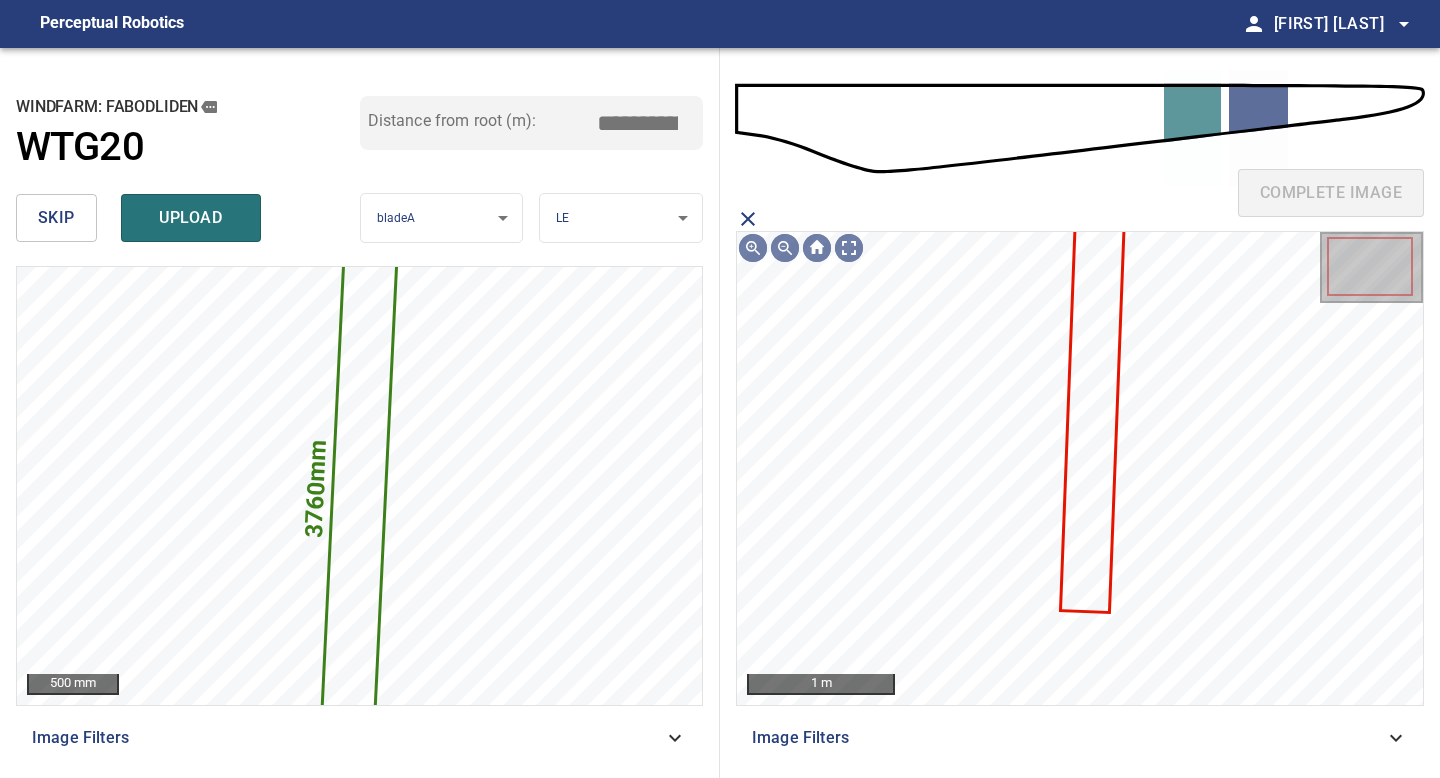 click 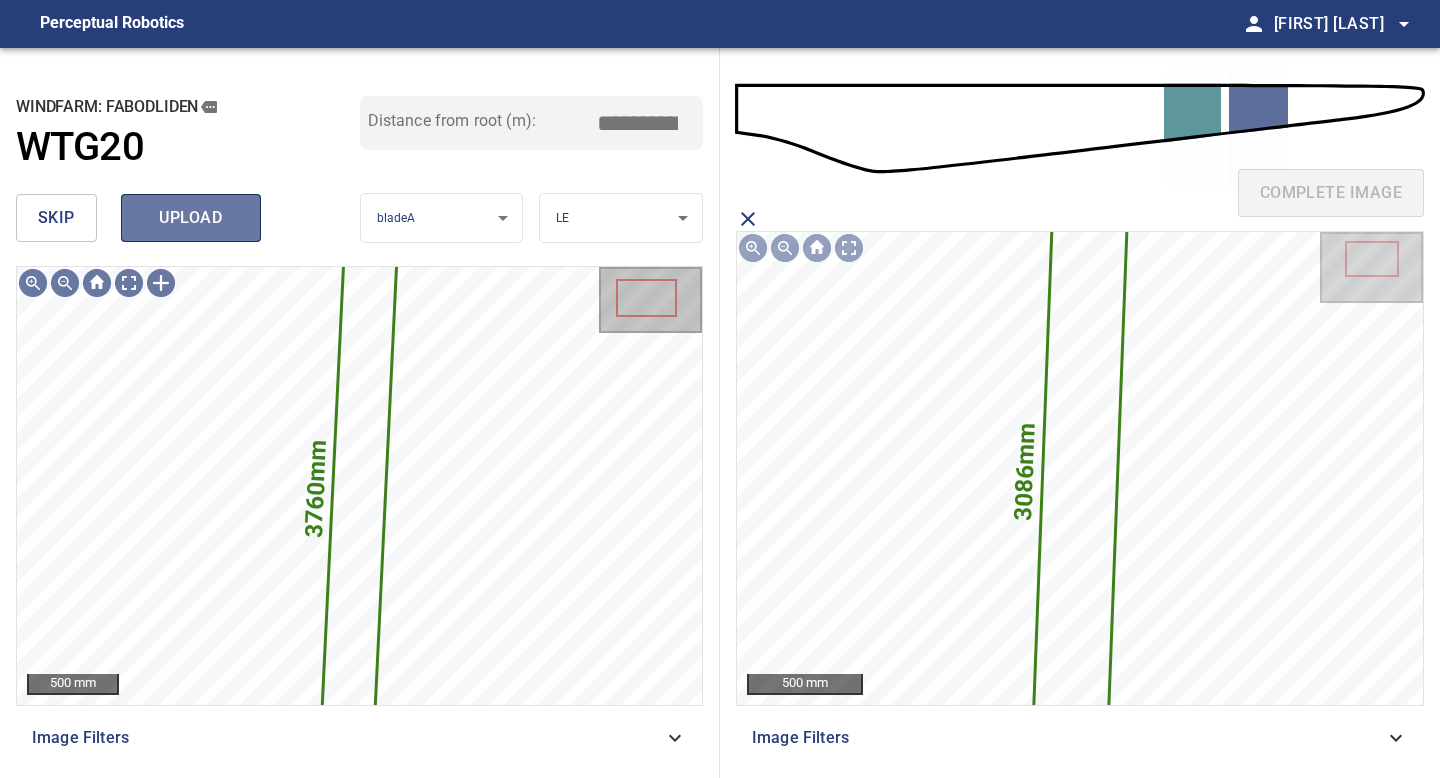 click on "upload" at bounding box center [191, 218] 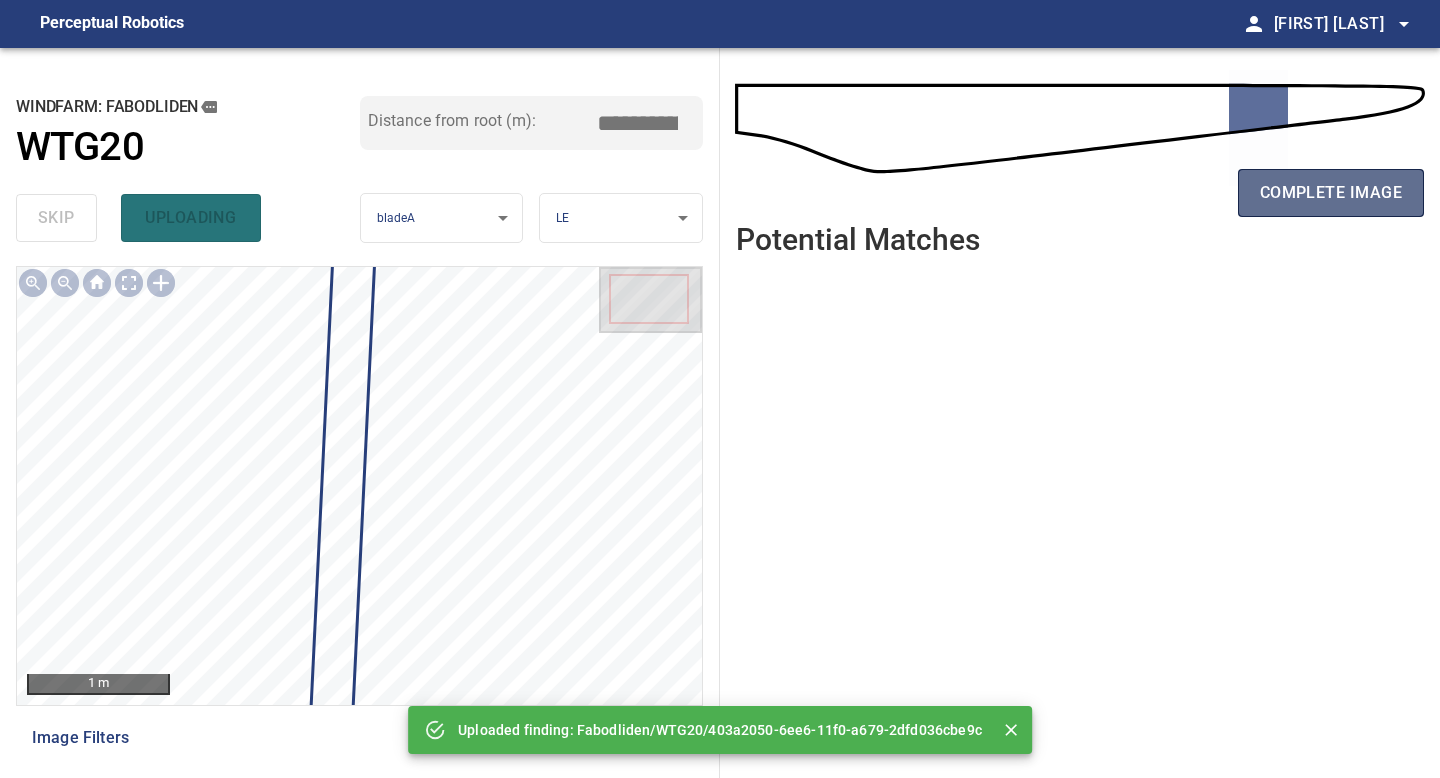 click on "complete image" at bounding box center [1331, 193] 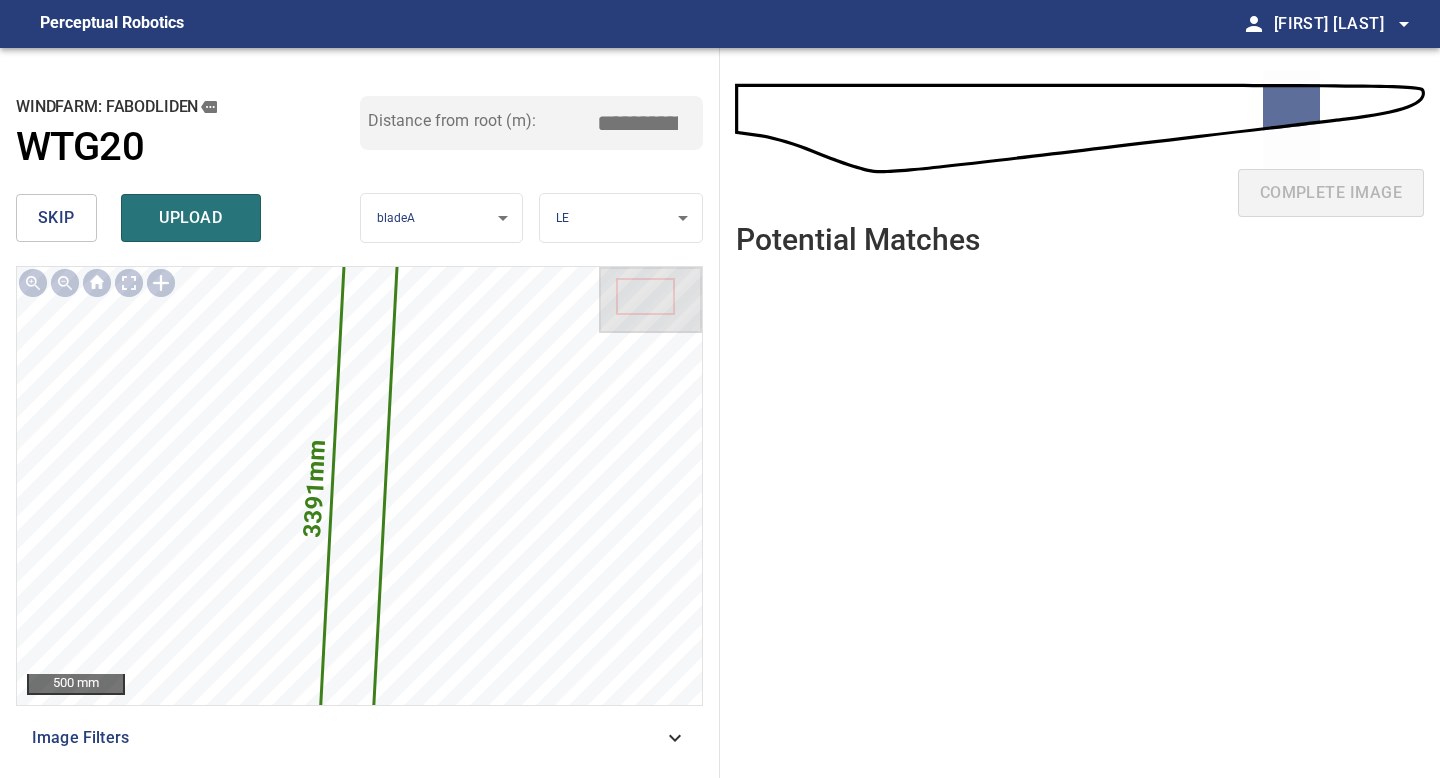 drag, startPoint x: 649, startPoint y: 122, endPoint x: 496, endPoint y: 122, distance: 153 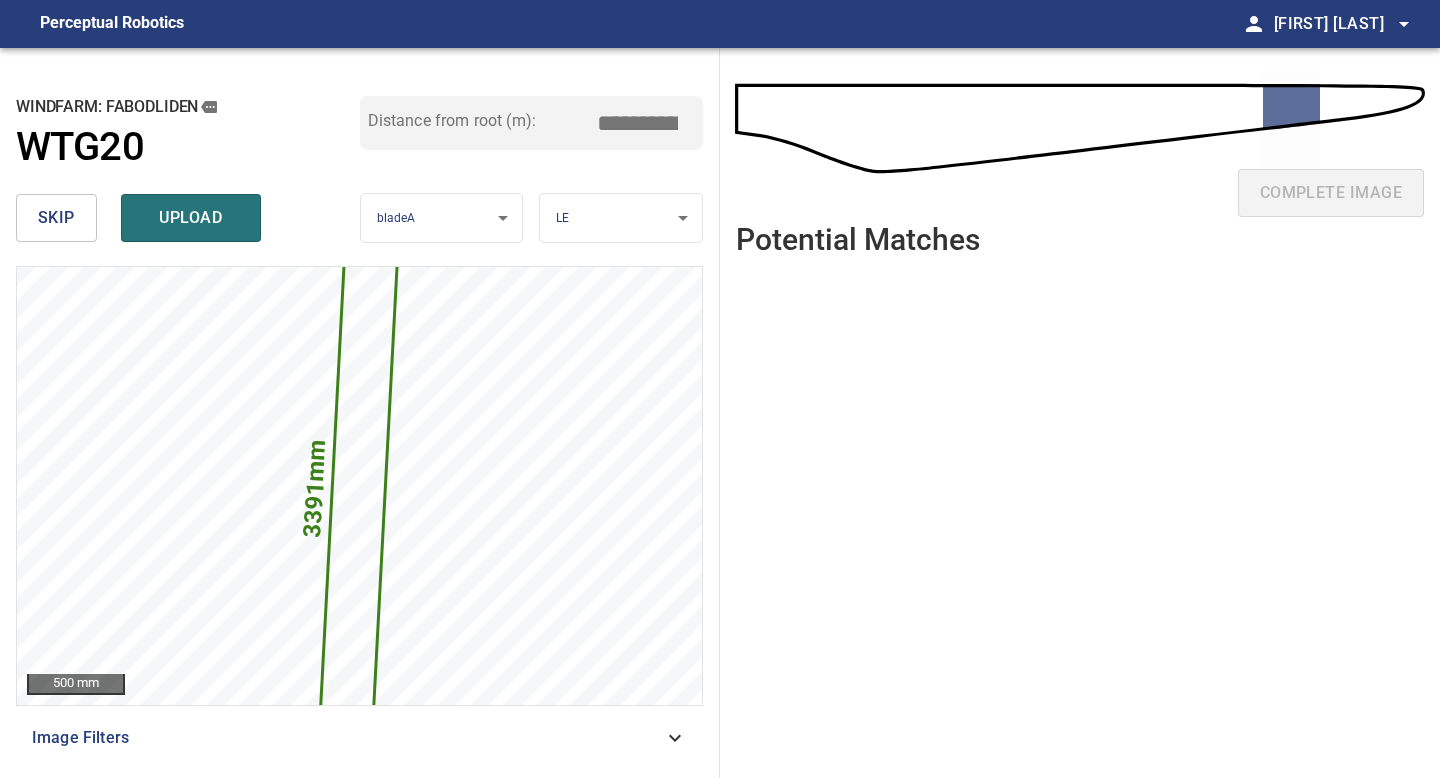 click on "****" at bounding box center (645, 123) 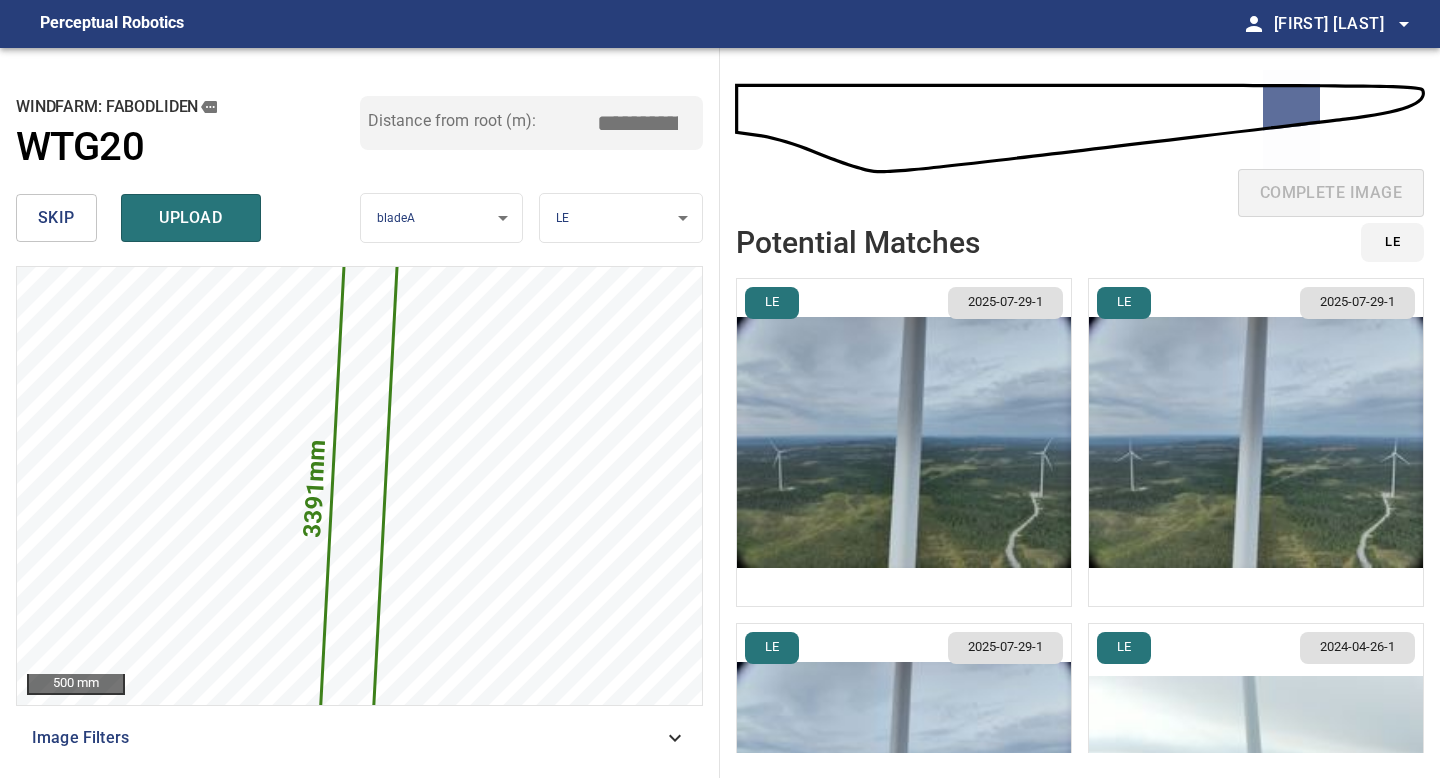 type on "*****" 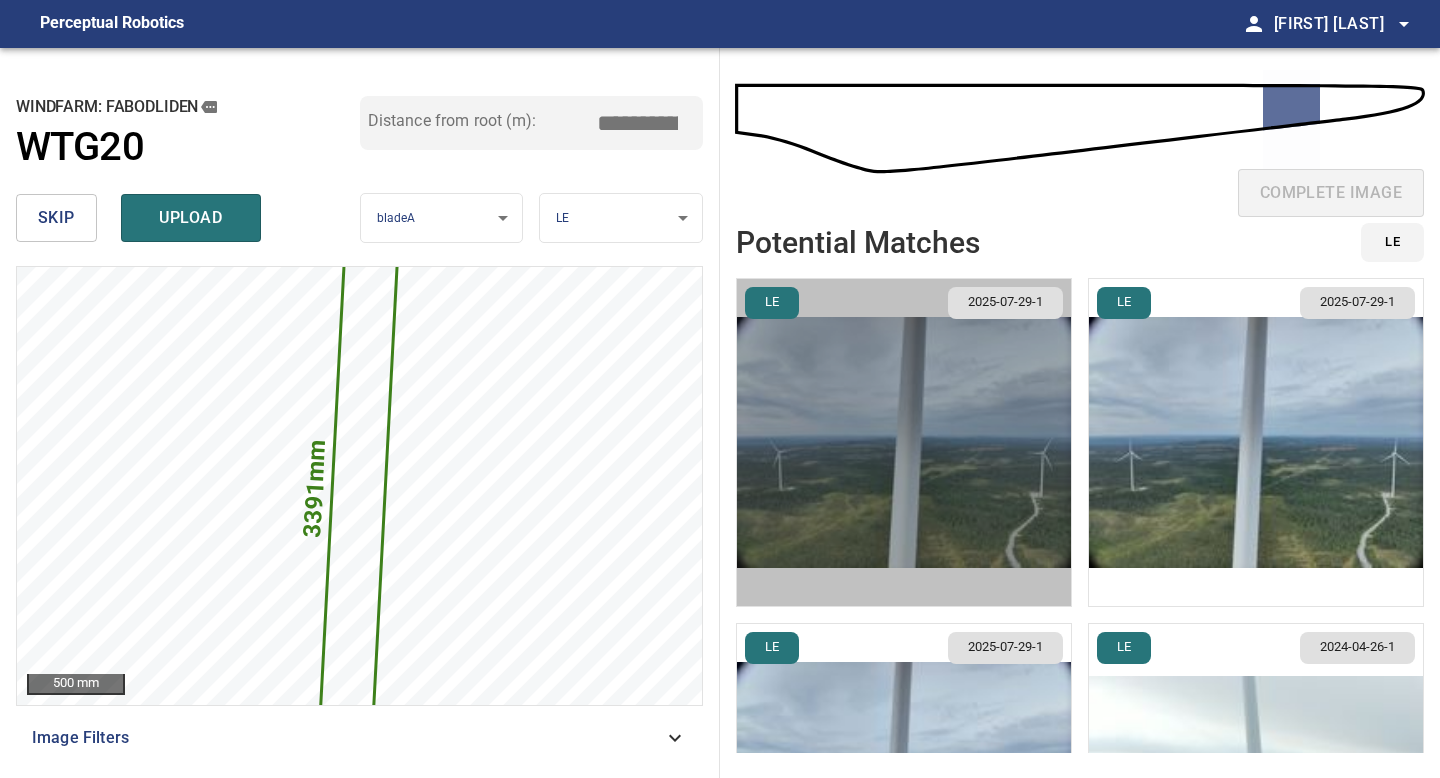 click at bounding box center [904, 442] 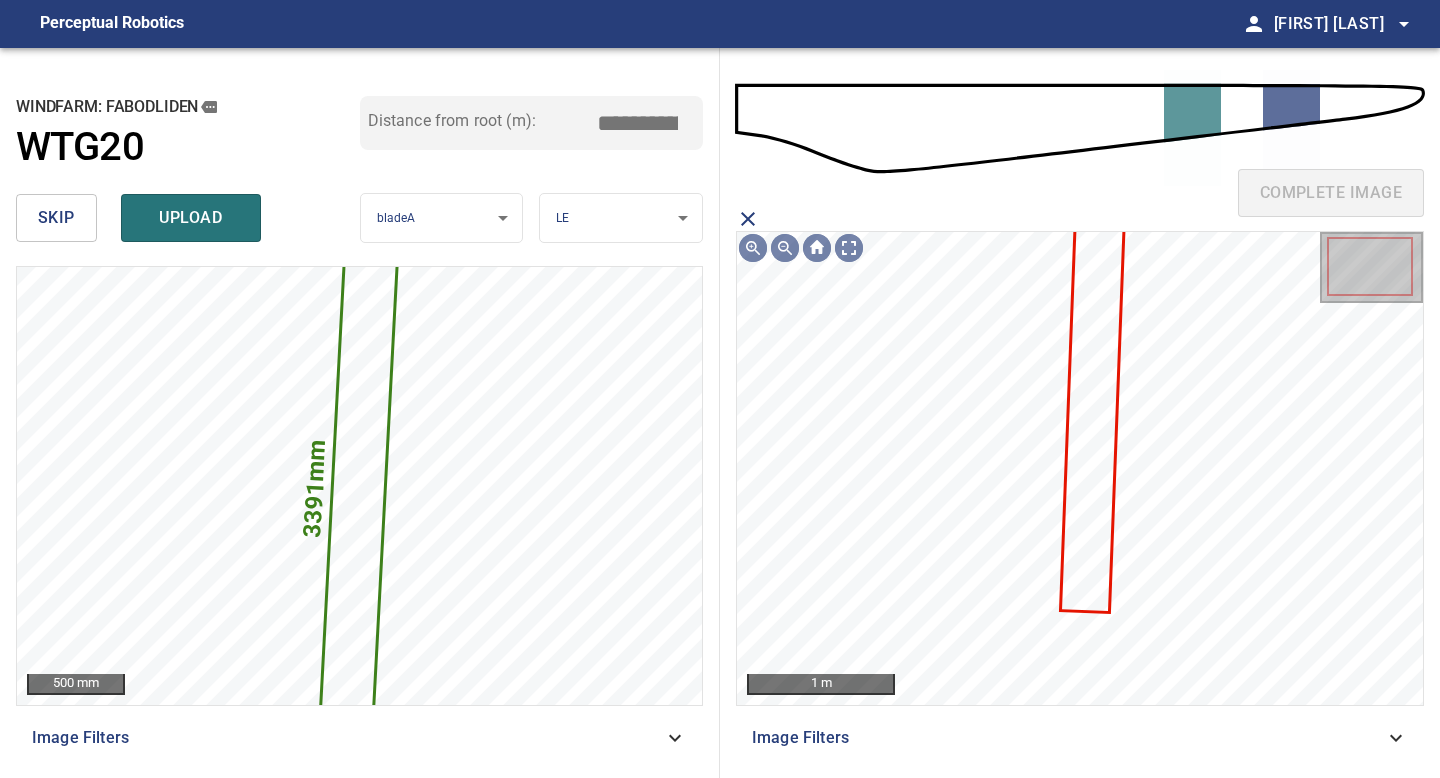 click 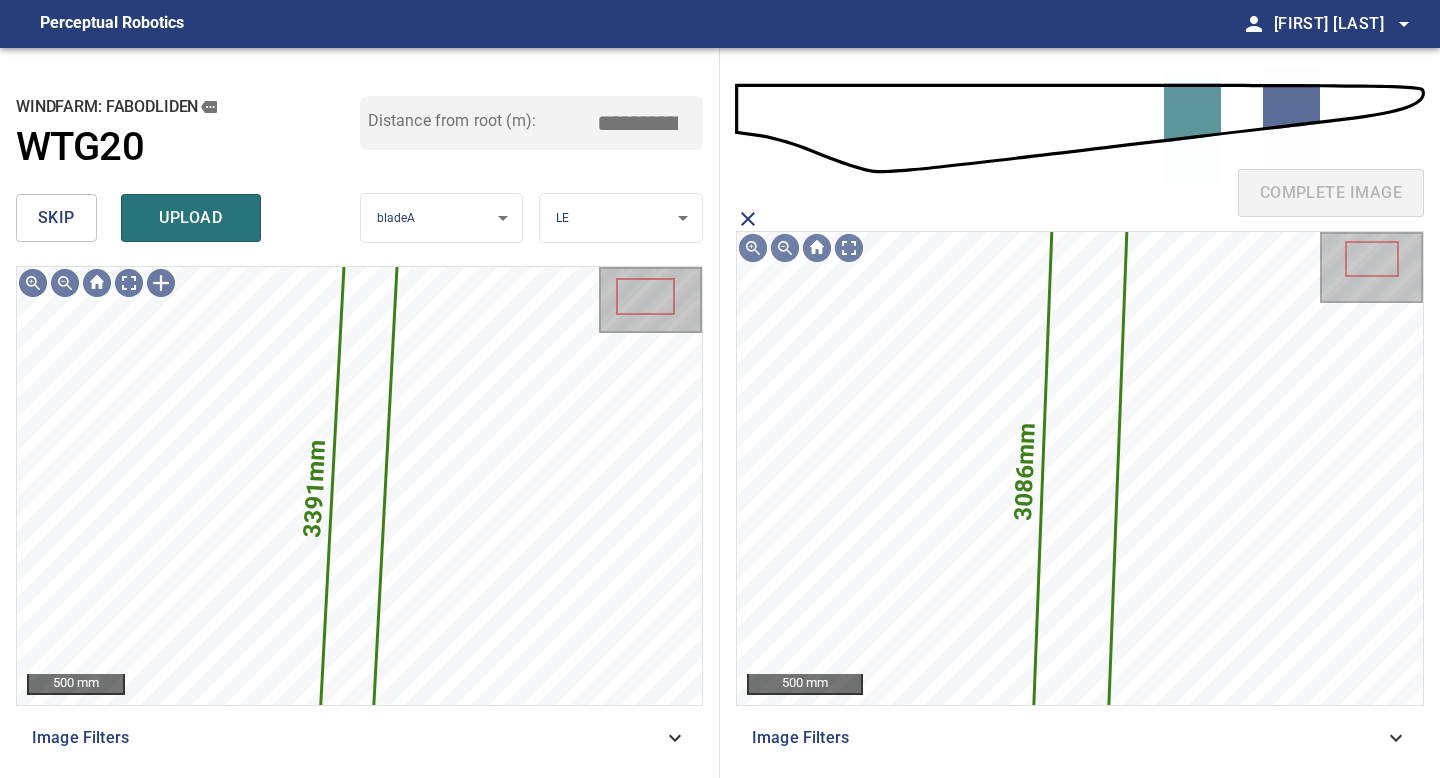 click on "skip upload" at bounding box center [188, 218] 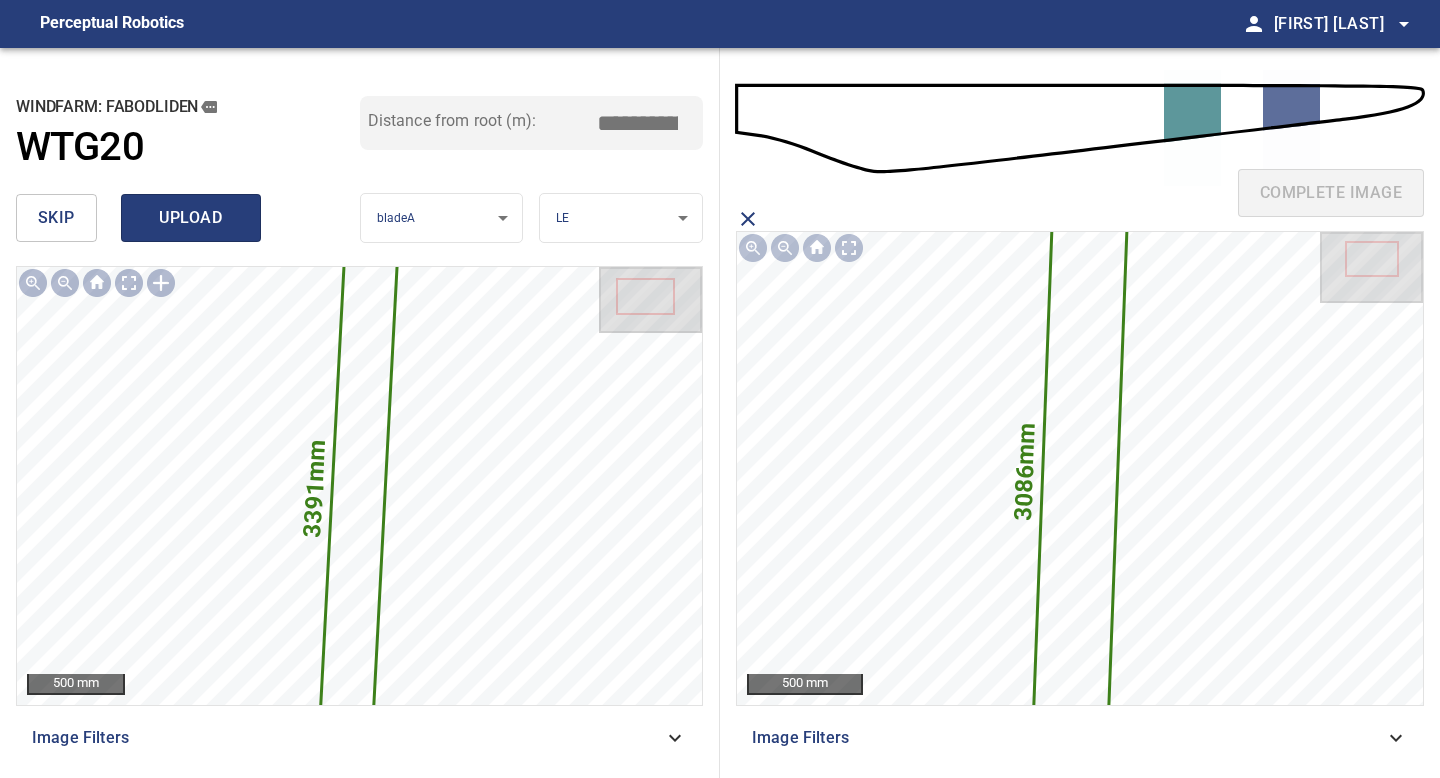 click on "upload" at bounding box center [191, 218] 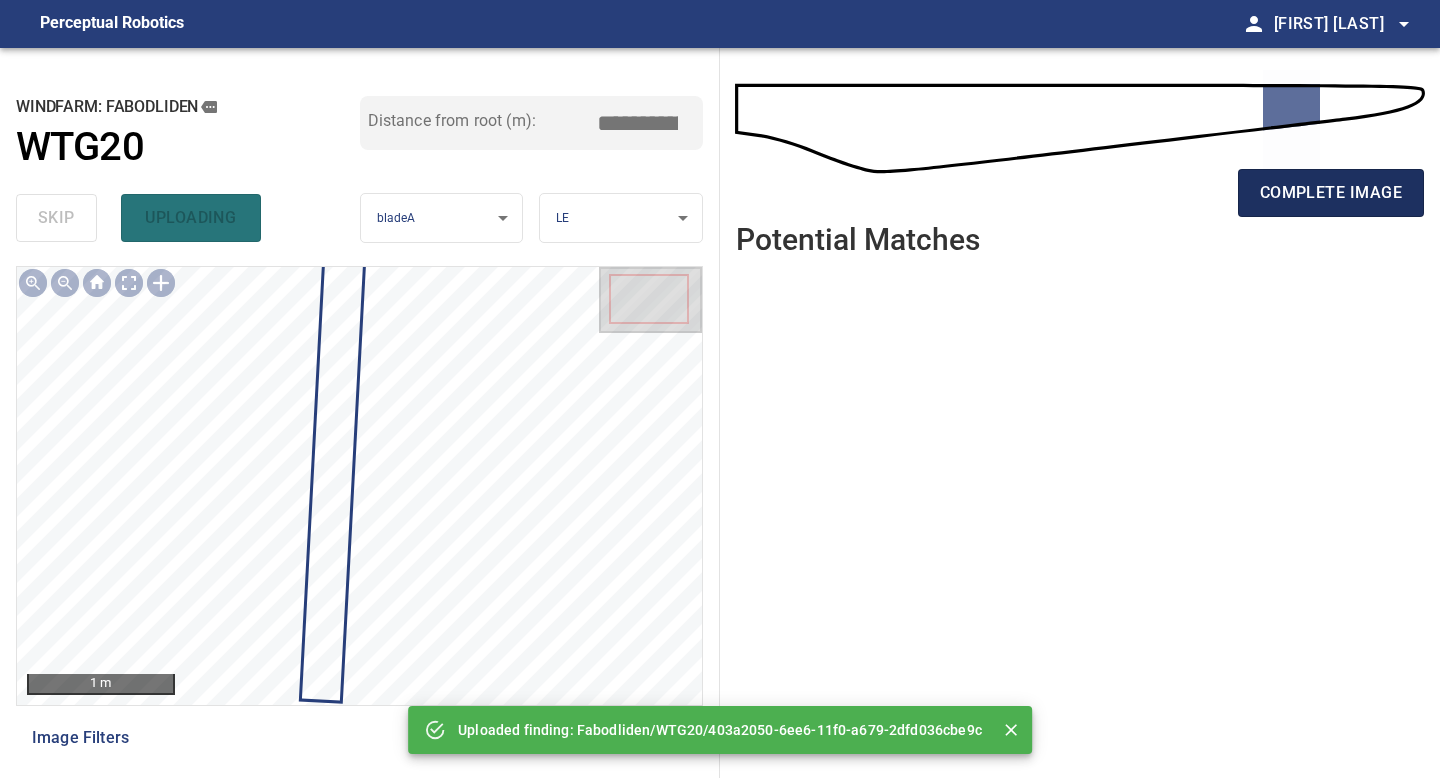 click on "complete image" at bounding box center [1331, 193] 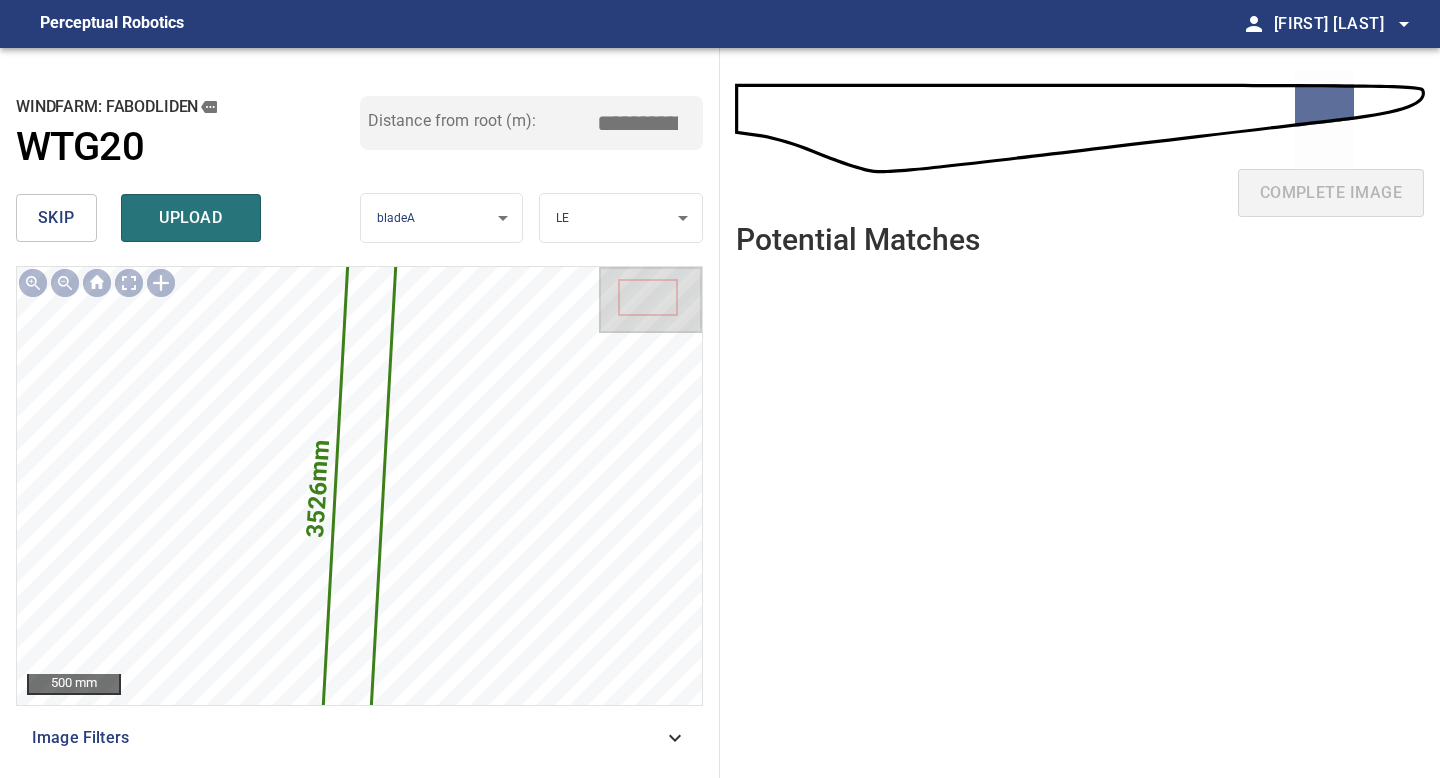 drag, startPoint x: 631, startPoint y: 114, endPoint x: 550, endPoint y: 114, distance: 81 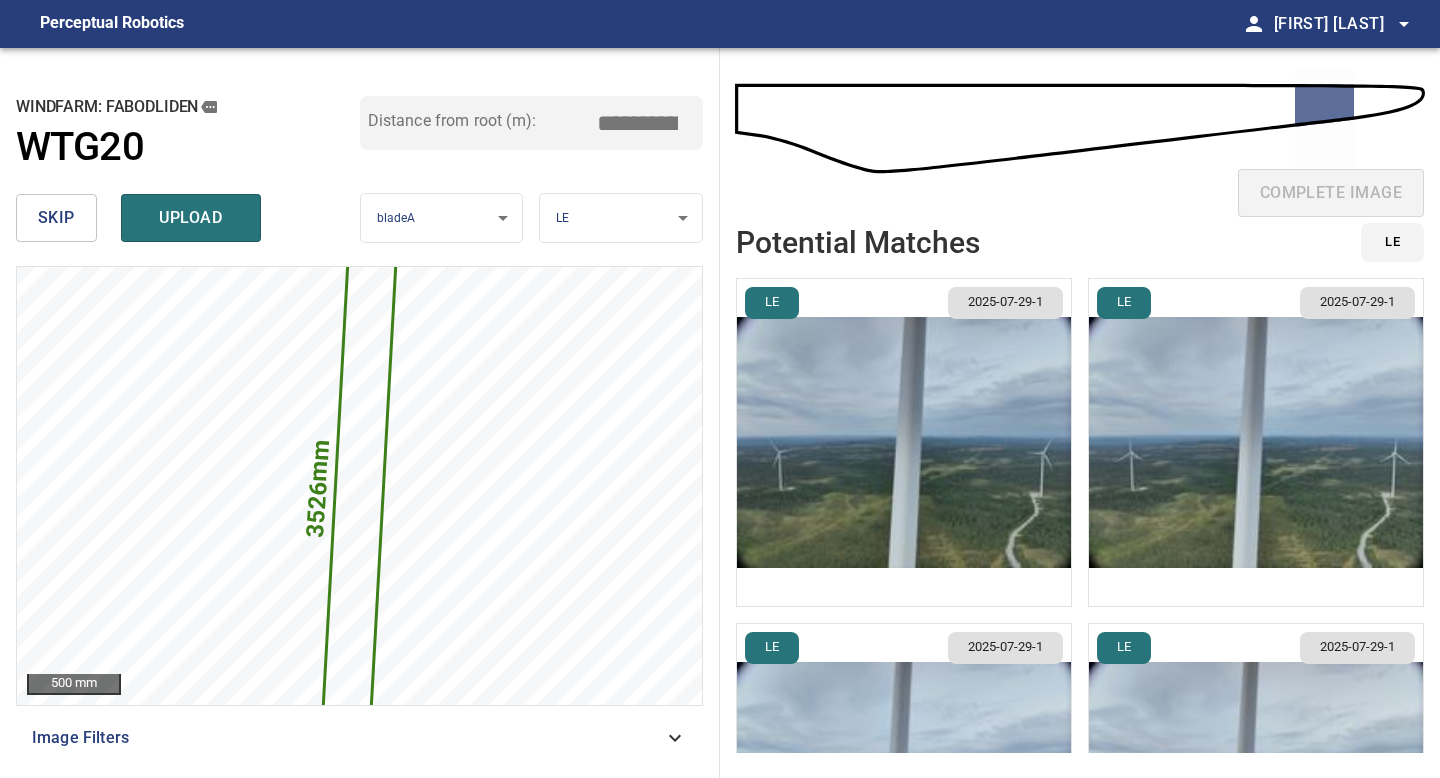 type on "*****" 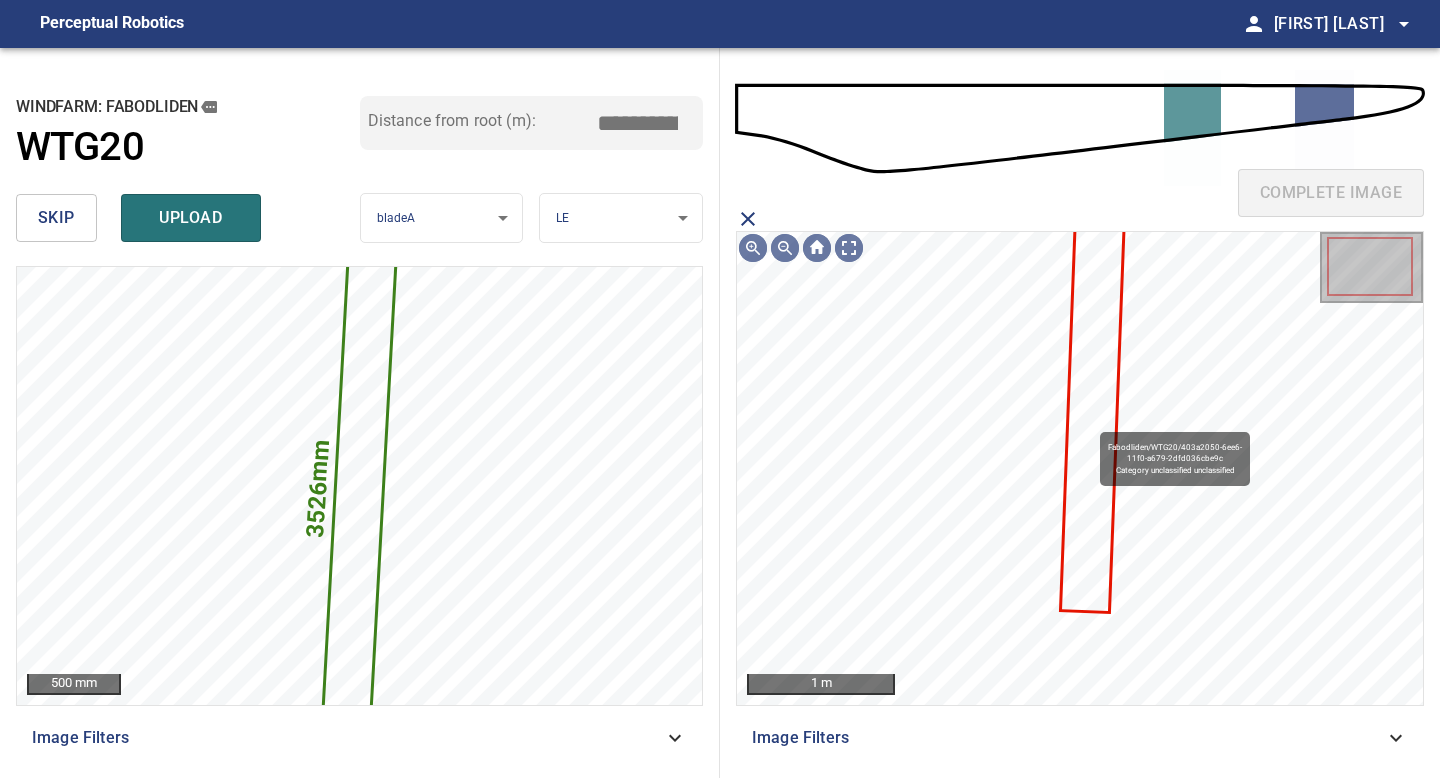 click 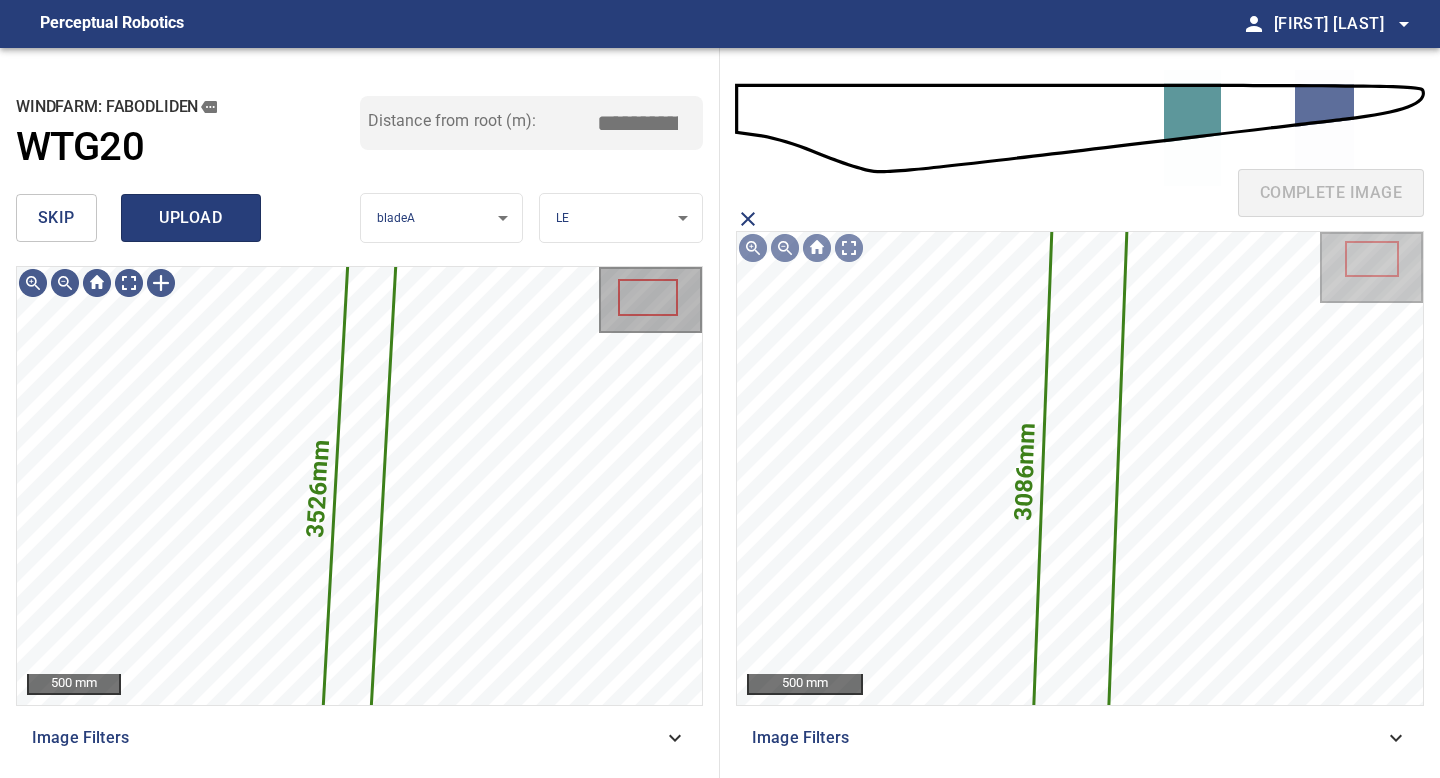 click on "upload" at bounding box center (191, 218) 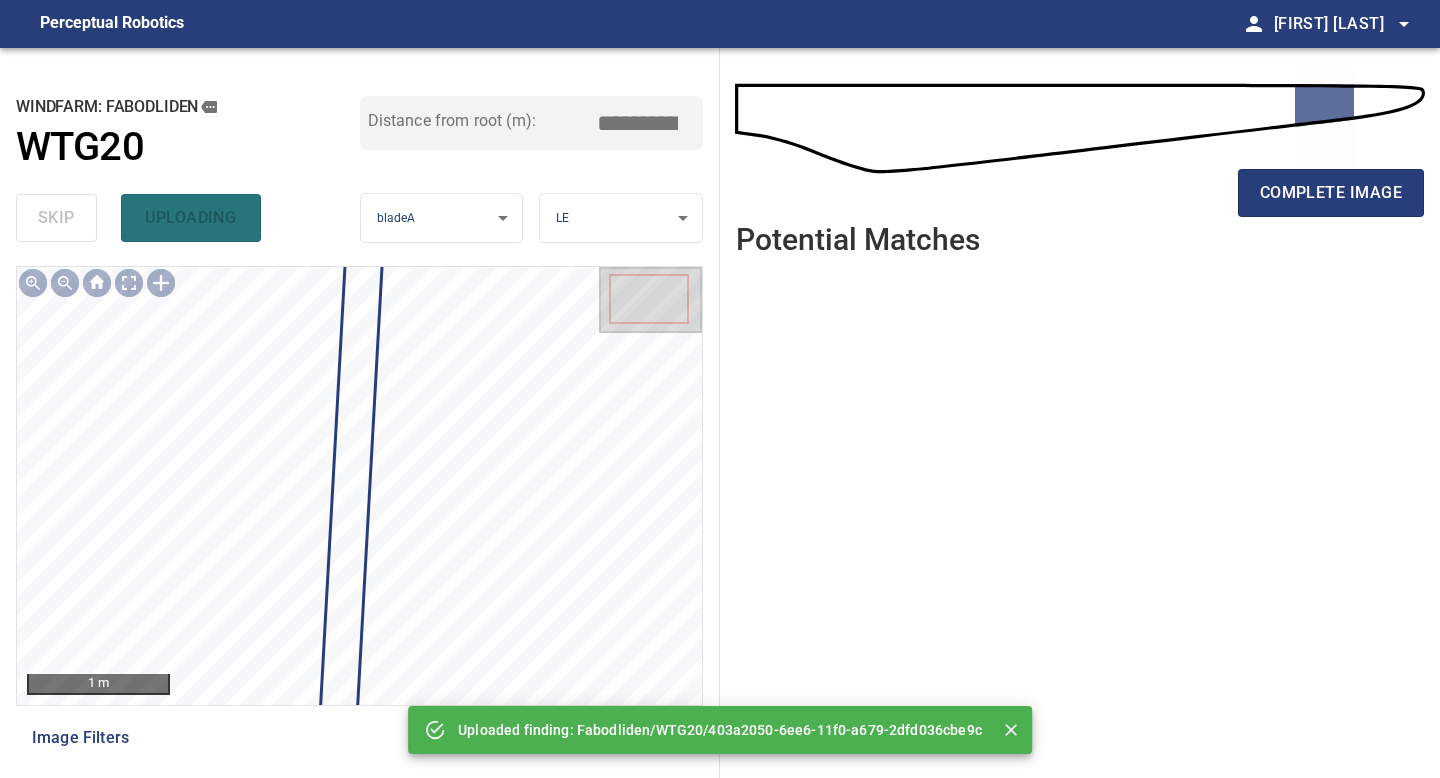 click on "complete image" at bounding box center (1080, 201) 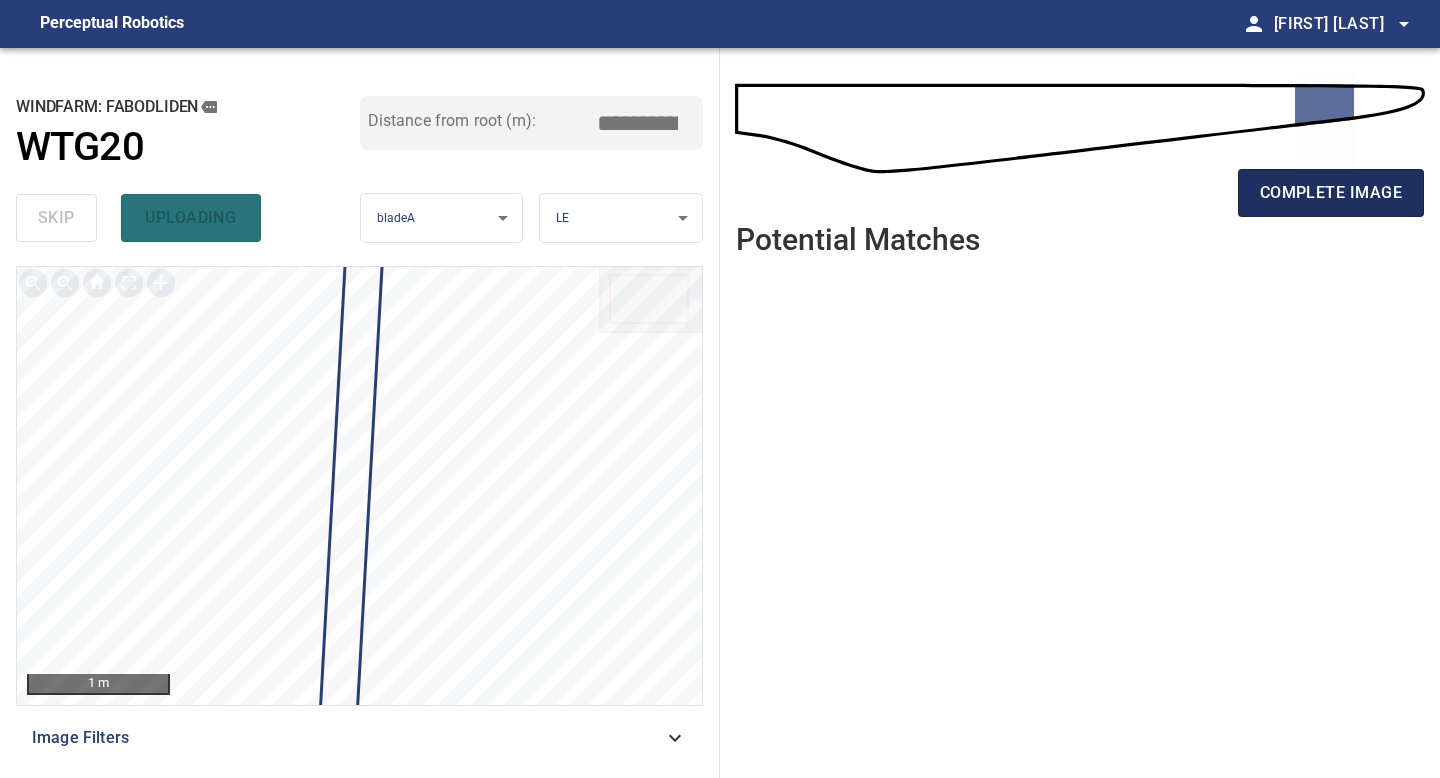 click on "complete image" at bounding box center [1331, 193] 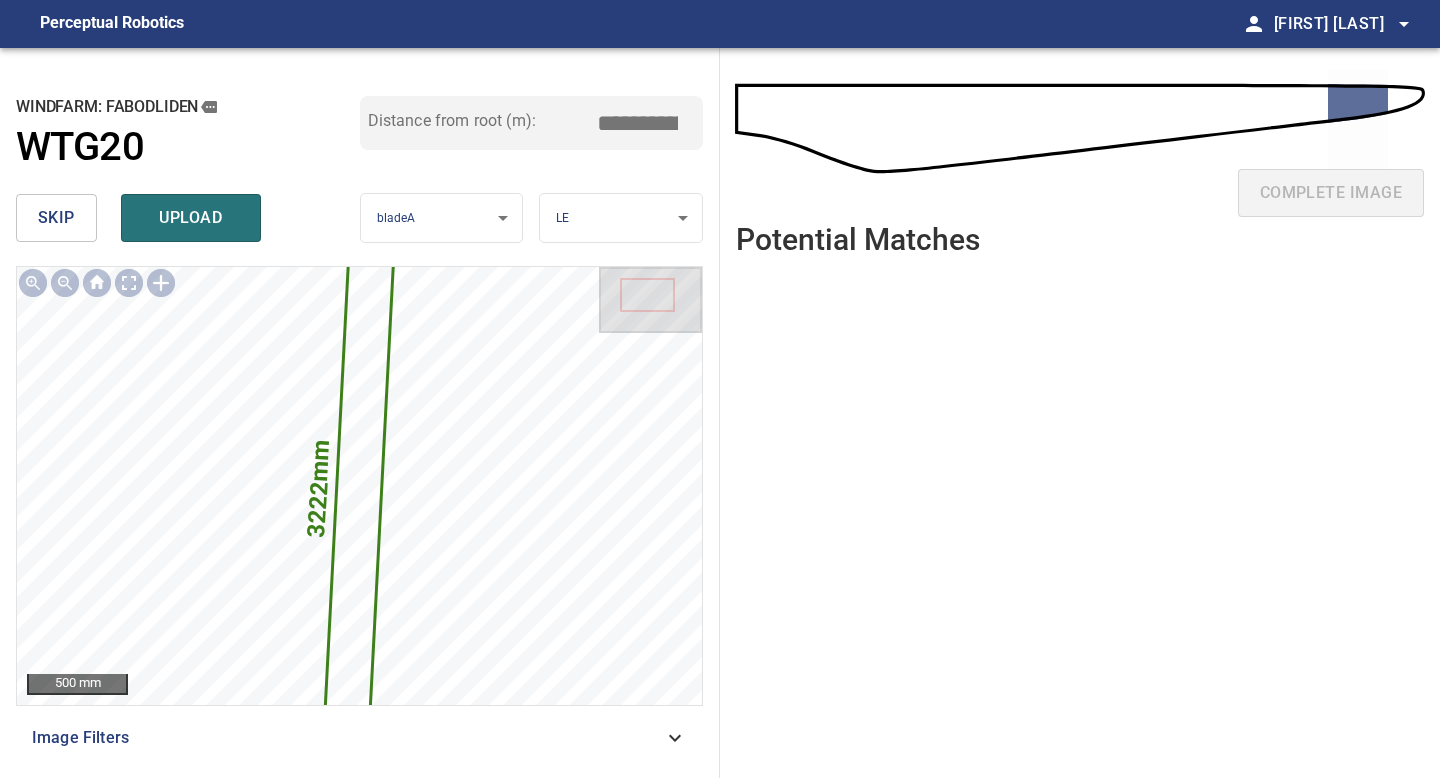 drag, startPoint x: 644, startPoint y: 121, endPoint x: 501, endPoint y: 121, distance: 143 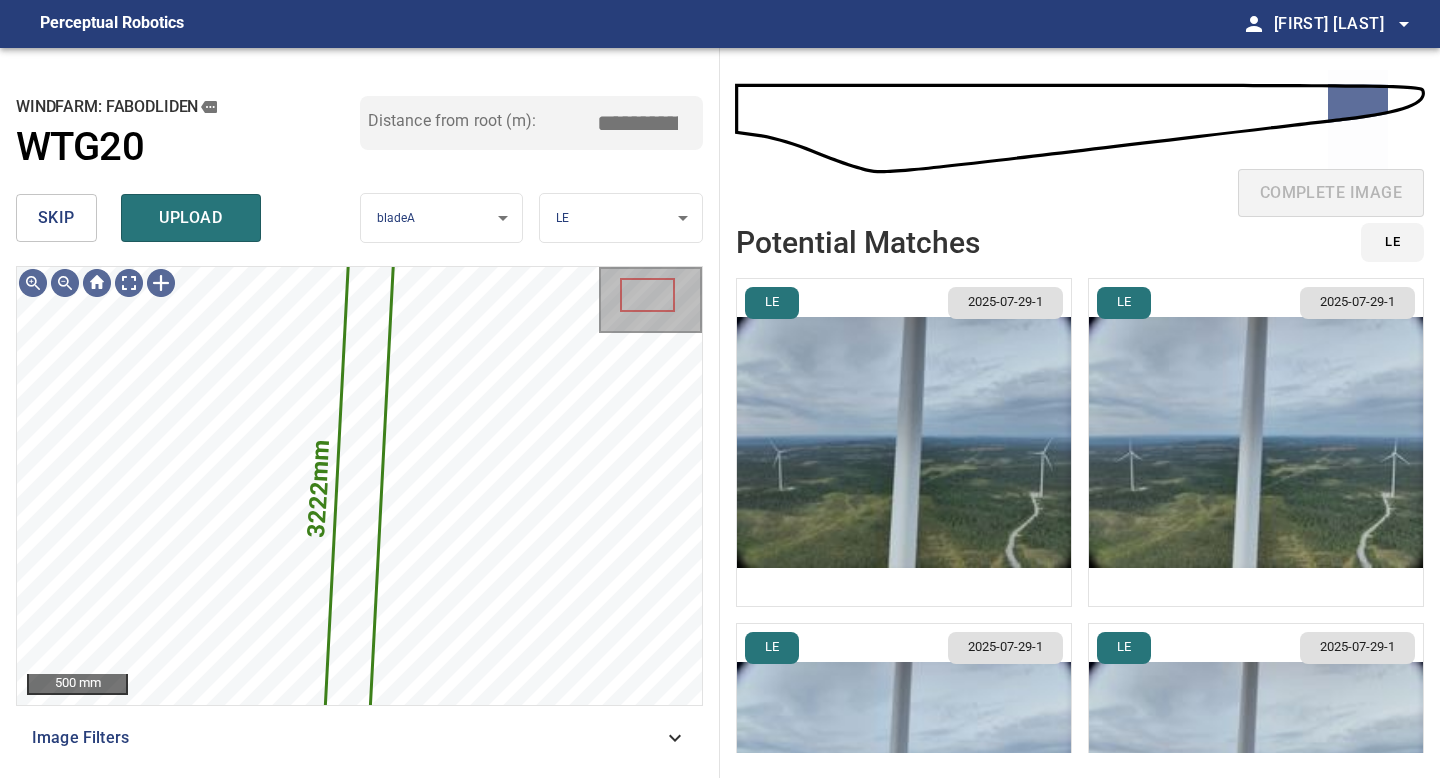 type on "*****" 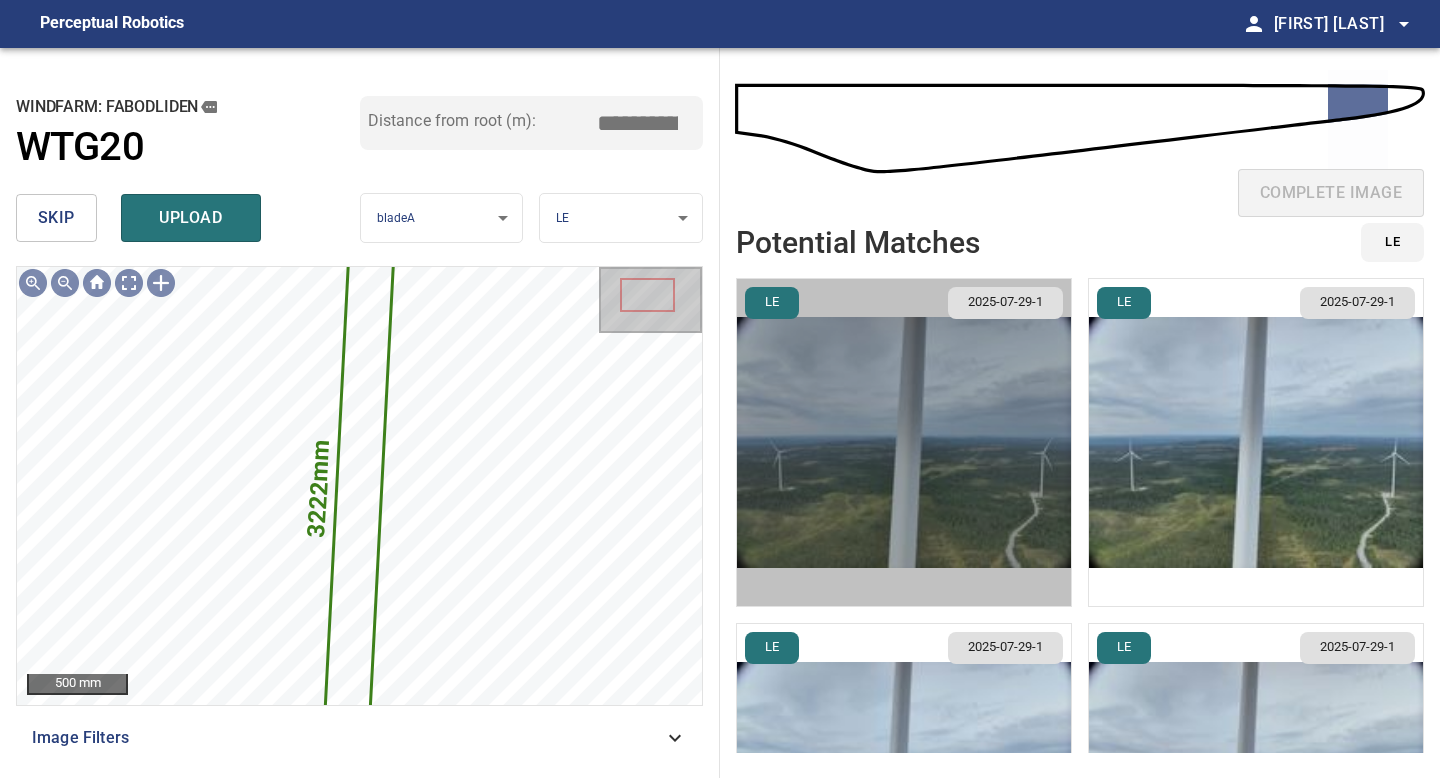 click at bounding box center [904, 442] 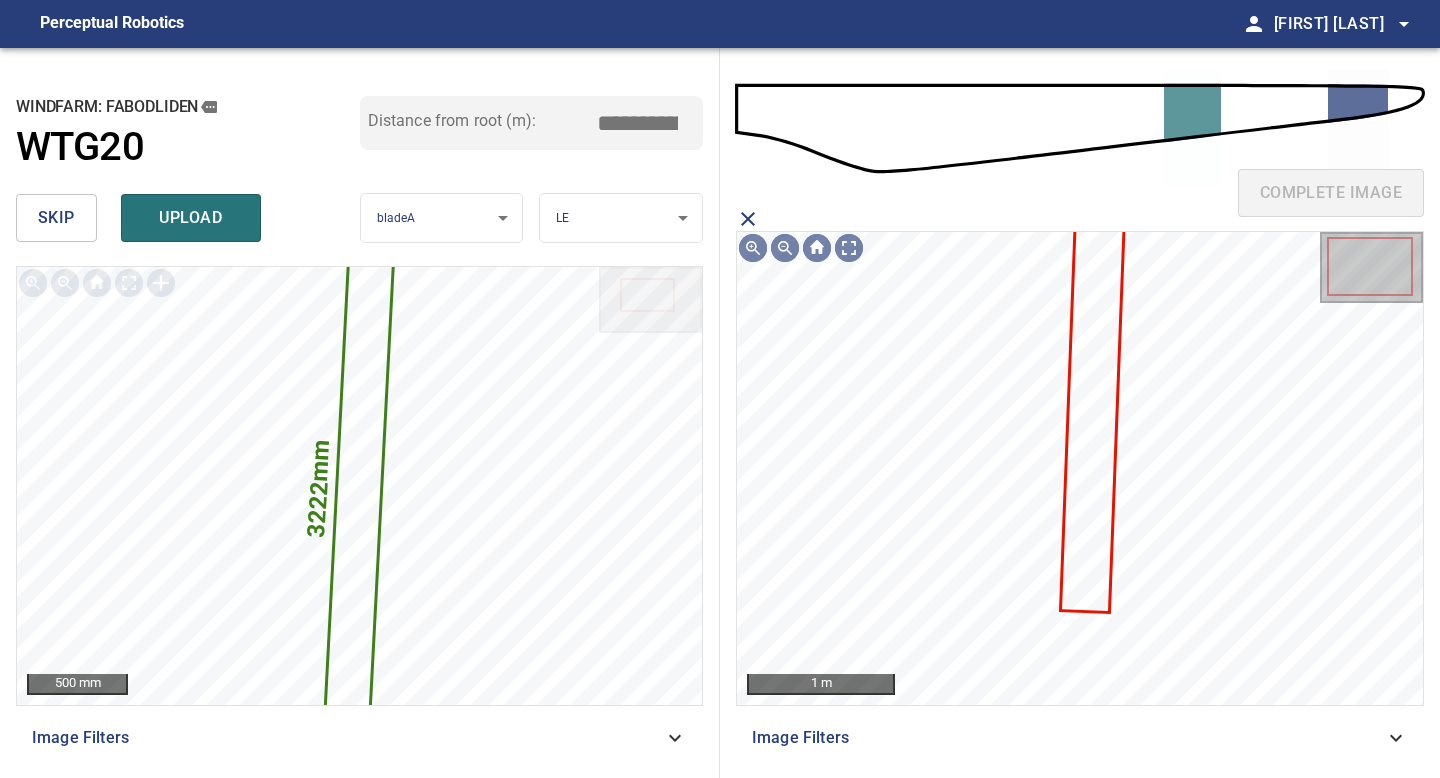 click 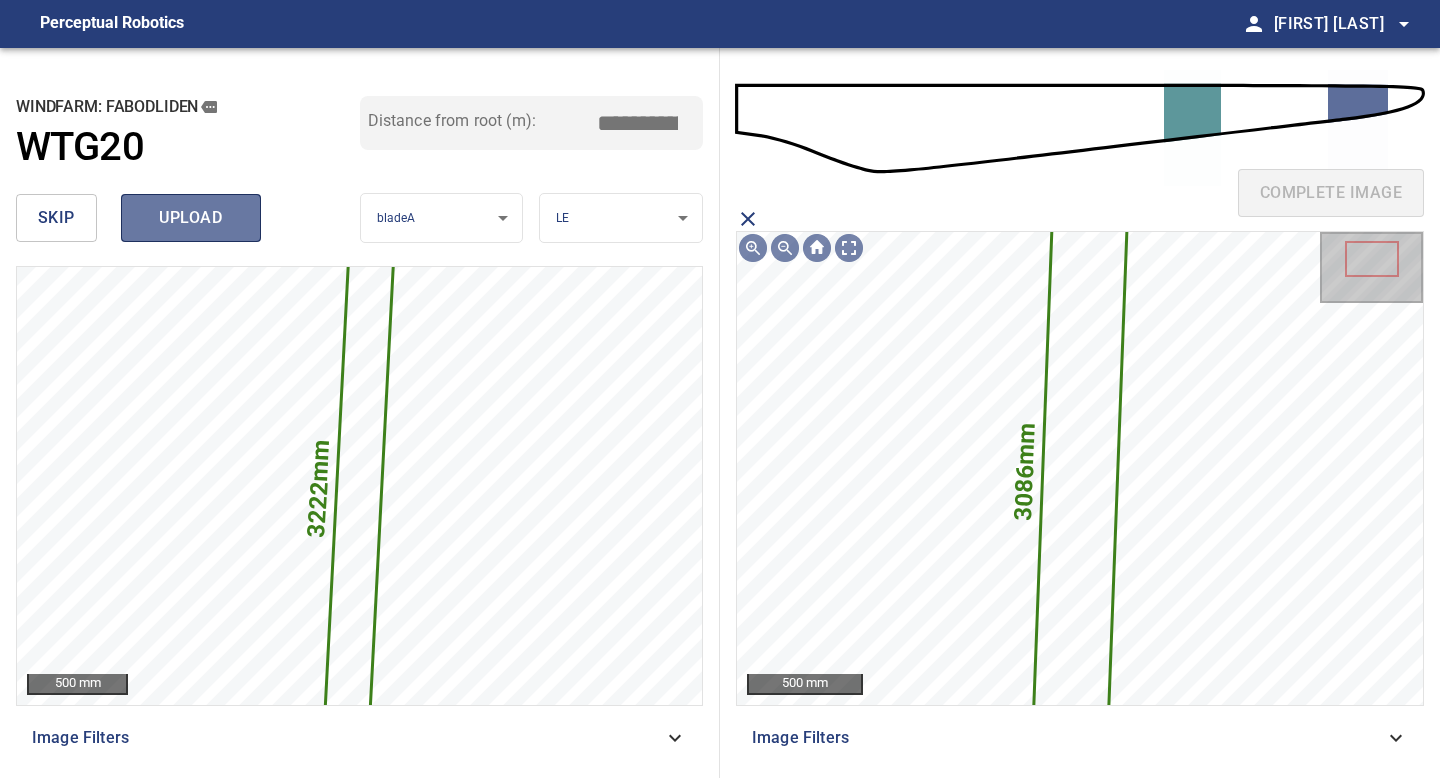 click on "upload" at bounding box center [191, 218] 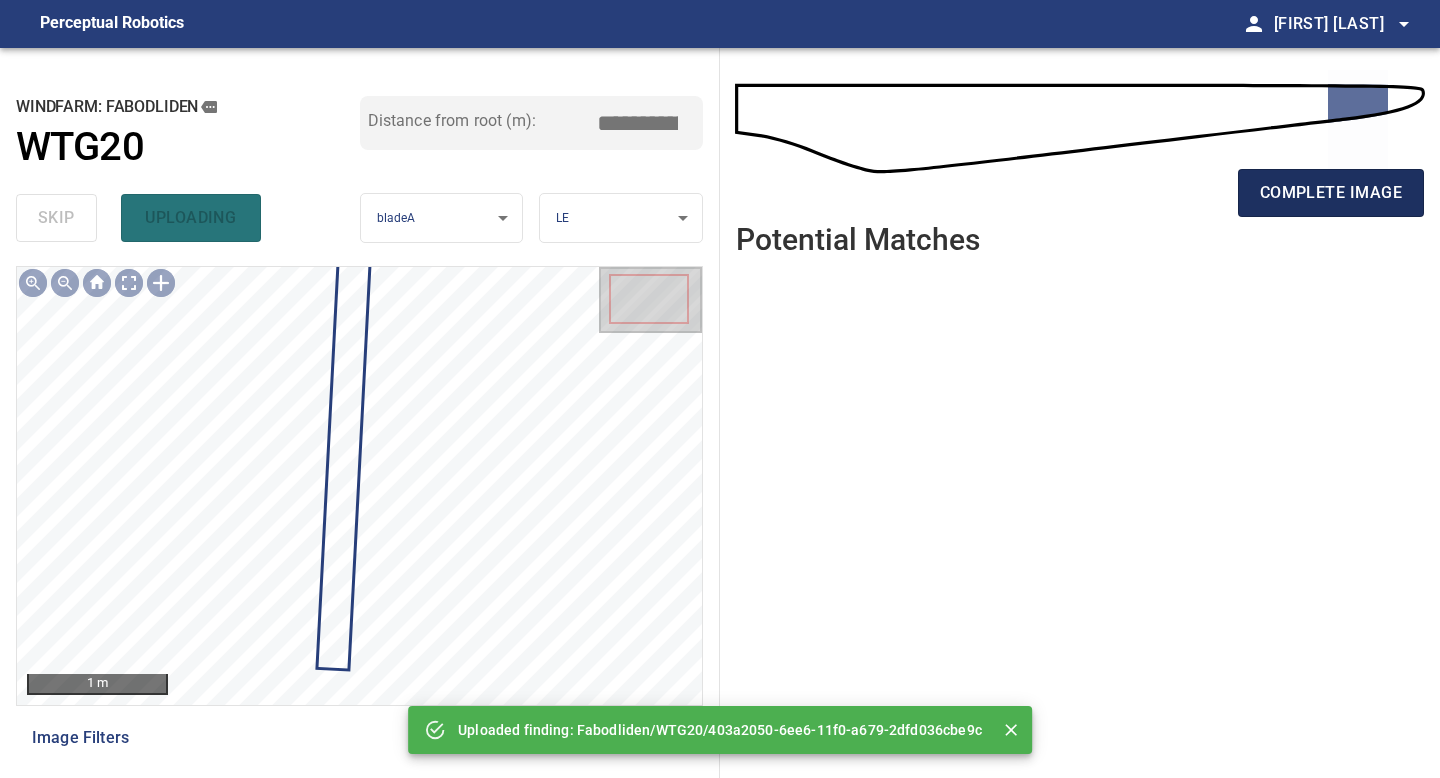 click on "complete image" at bounding box center [1331, 193] 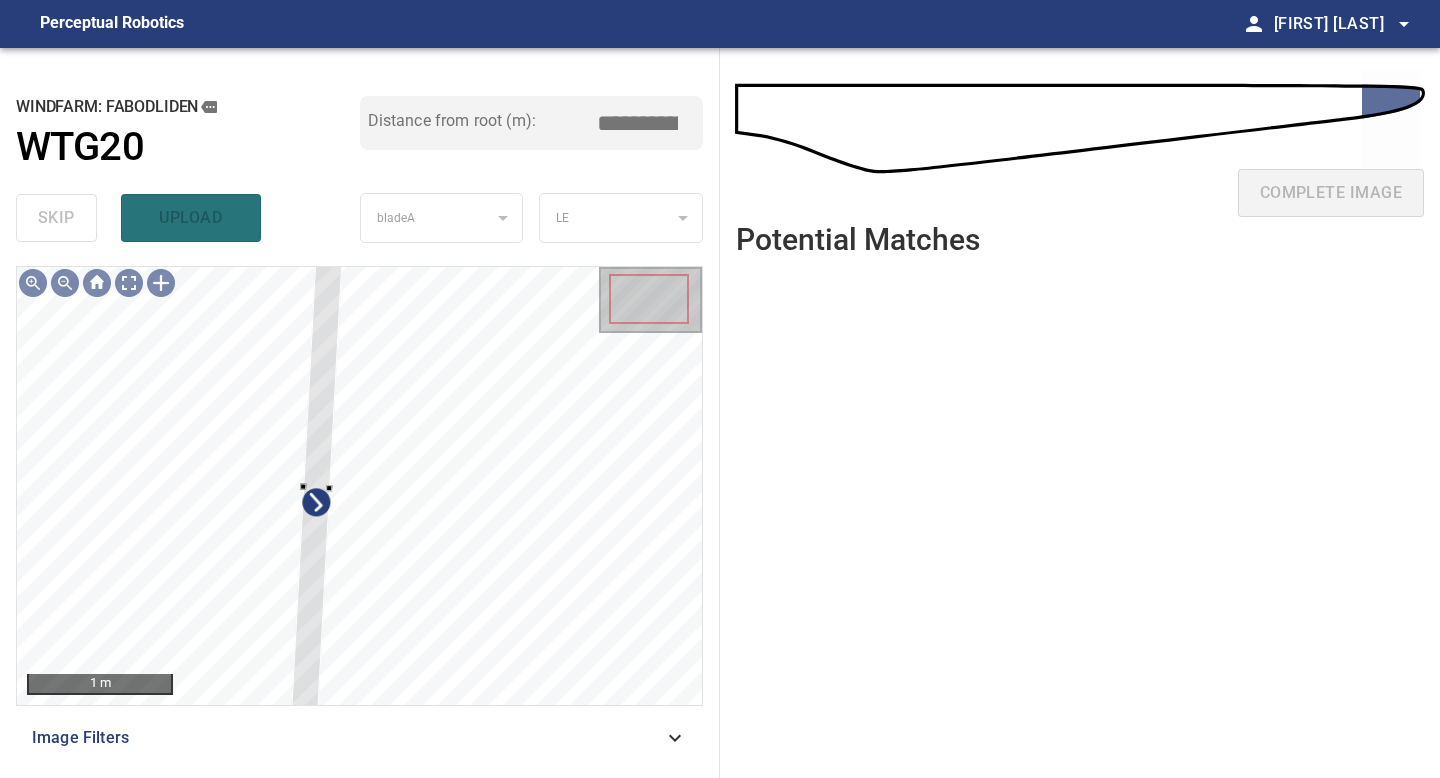 click on "1 m Image Filters" at bounding box center (359, 514) 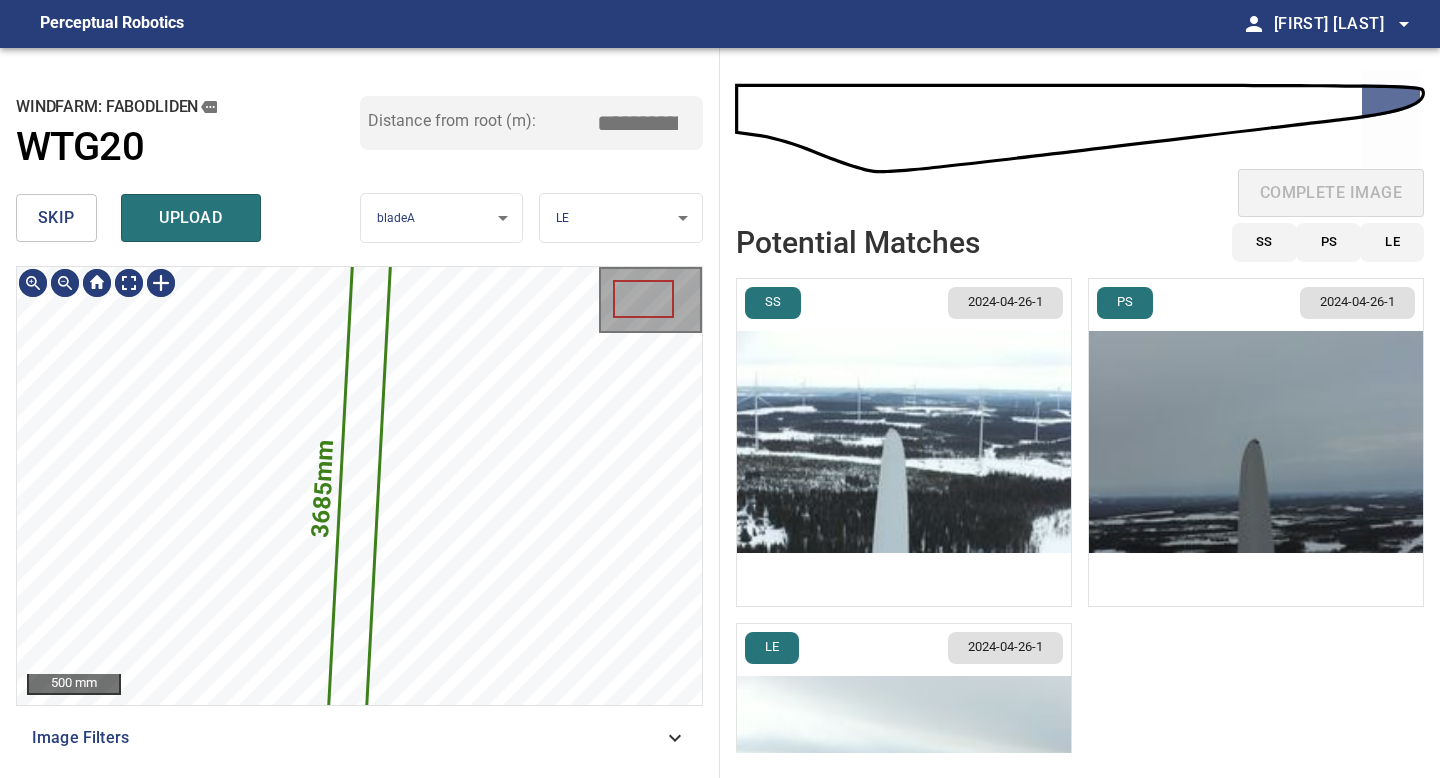 click 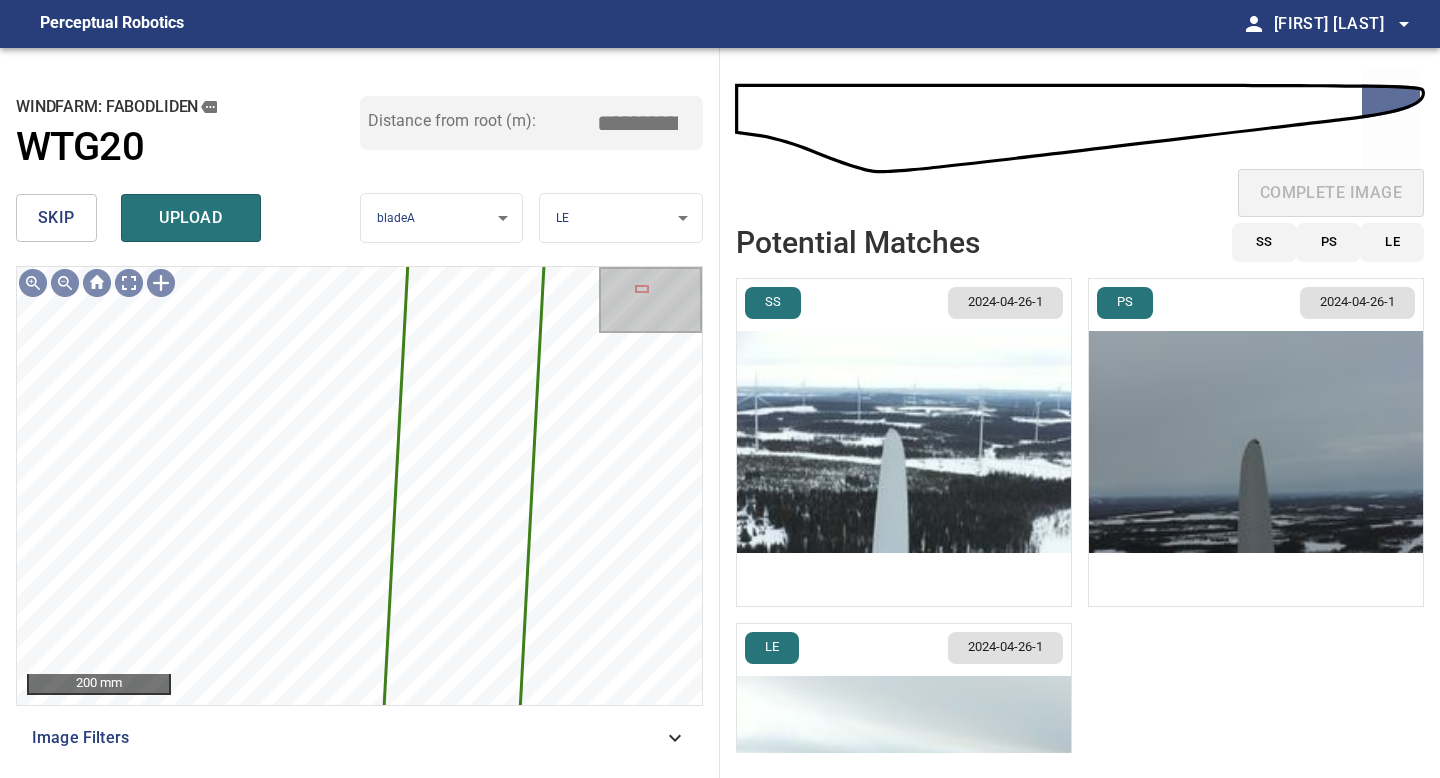 drag, startPoint x: 647, startPoint y: 119, endPoint x: 574, endPoint y: 119, distance: 73 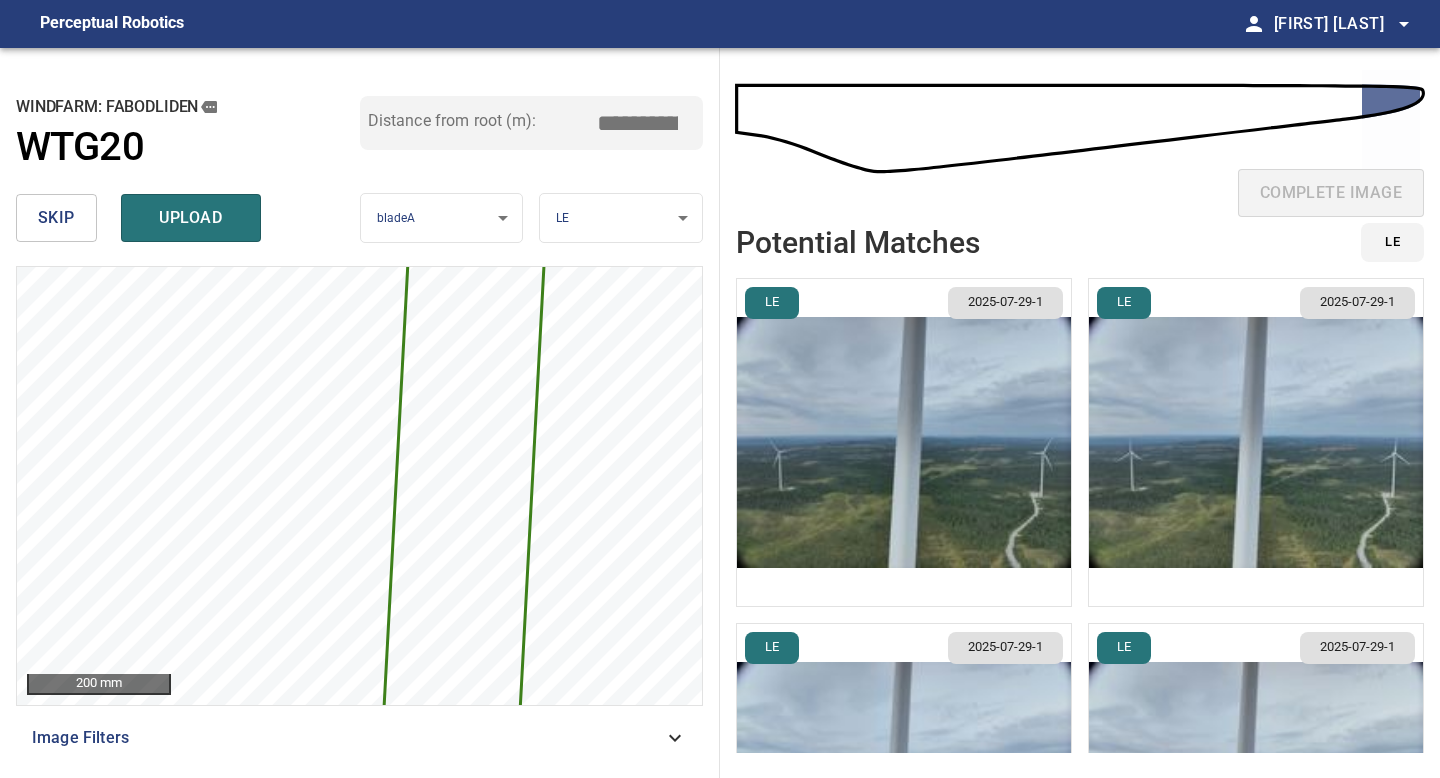 type on "*****" 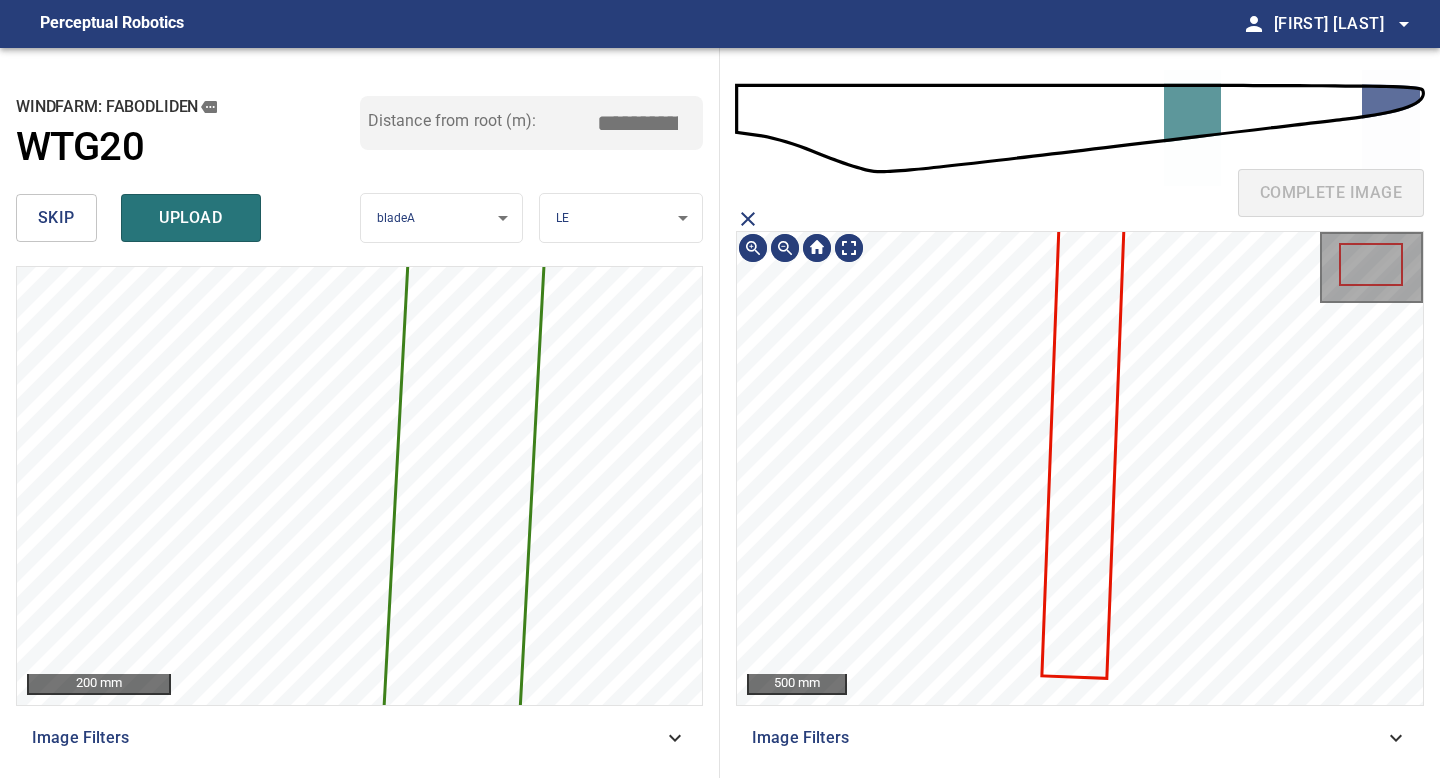 click 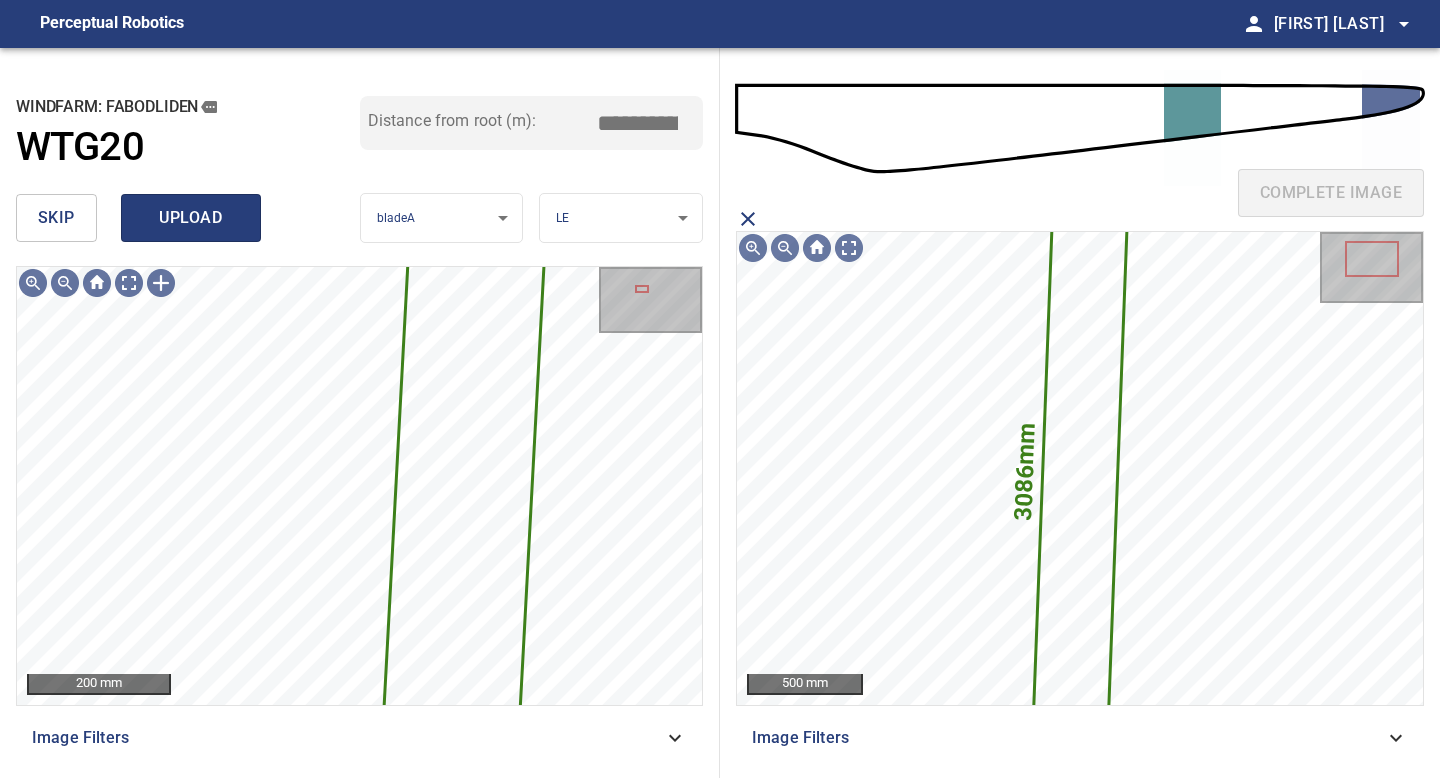 click on "upload" at bounding box center (191, 218) 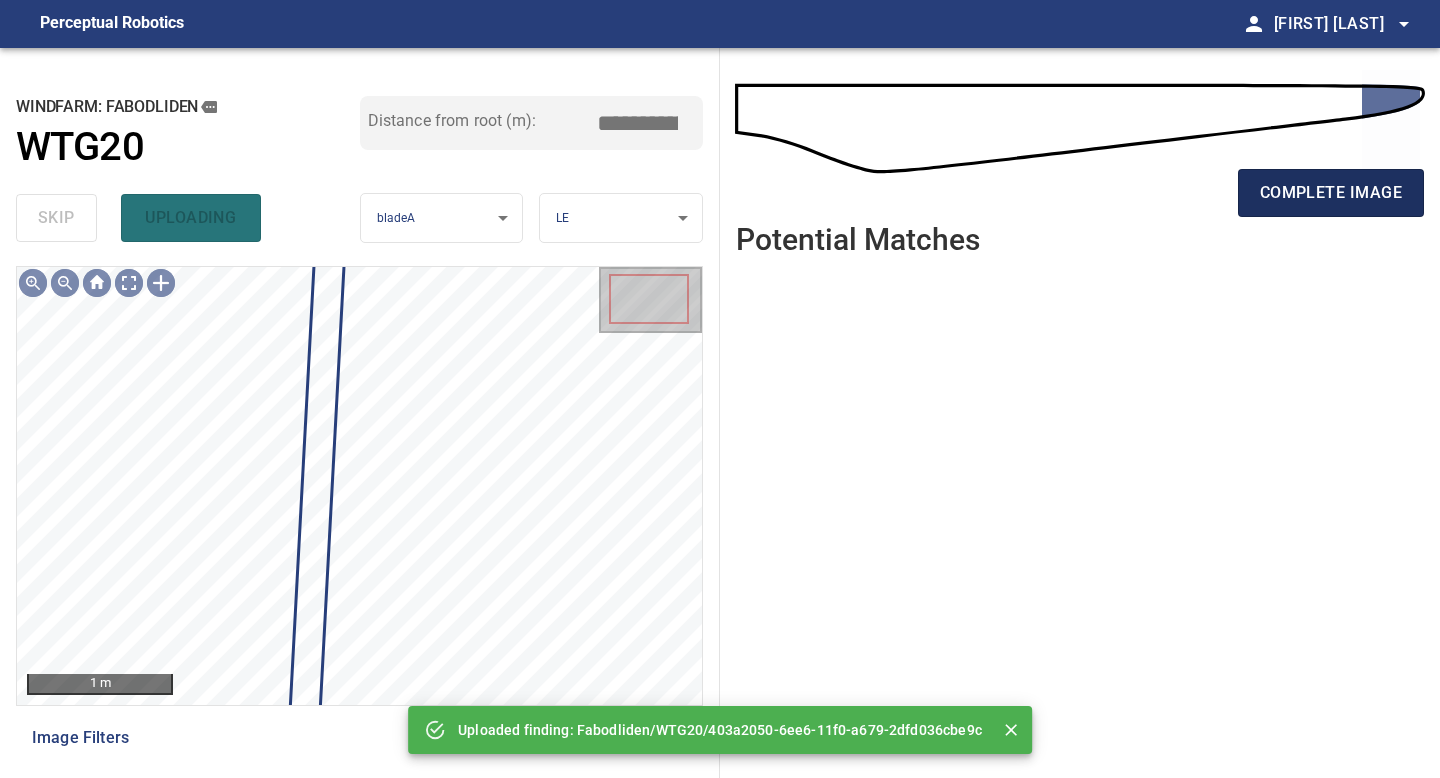 click on "complete image" at bounding box center (1331, 193) 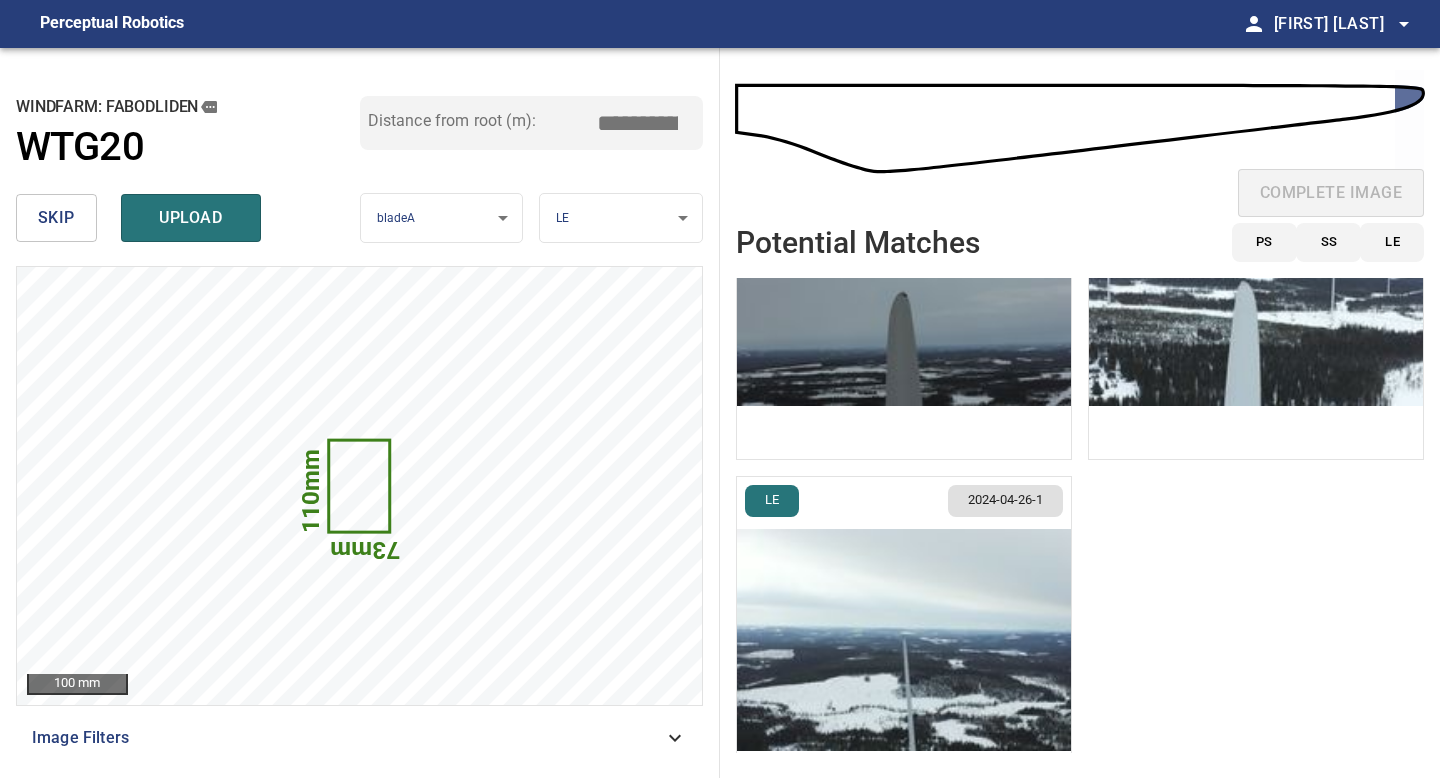scroll, scrollTop: 149, scrollLeft: 0, axis: vertical 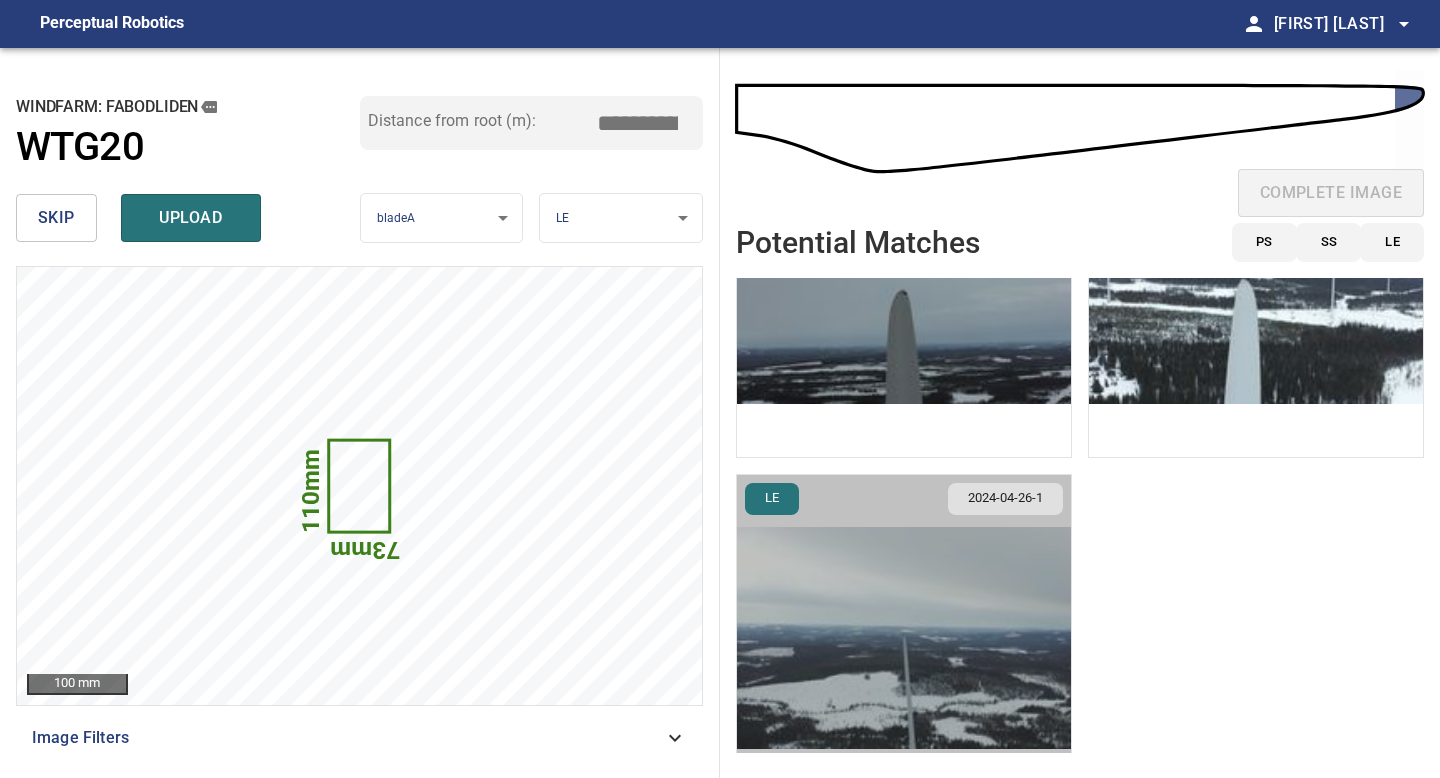 click at bounding box center (904, 638) 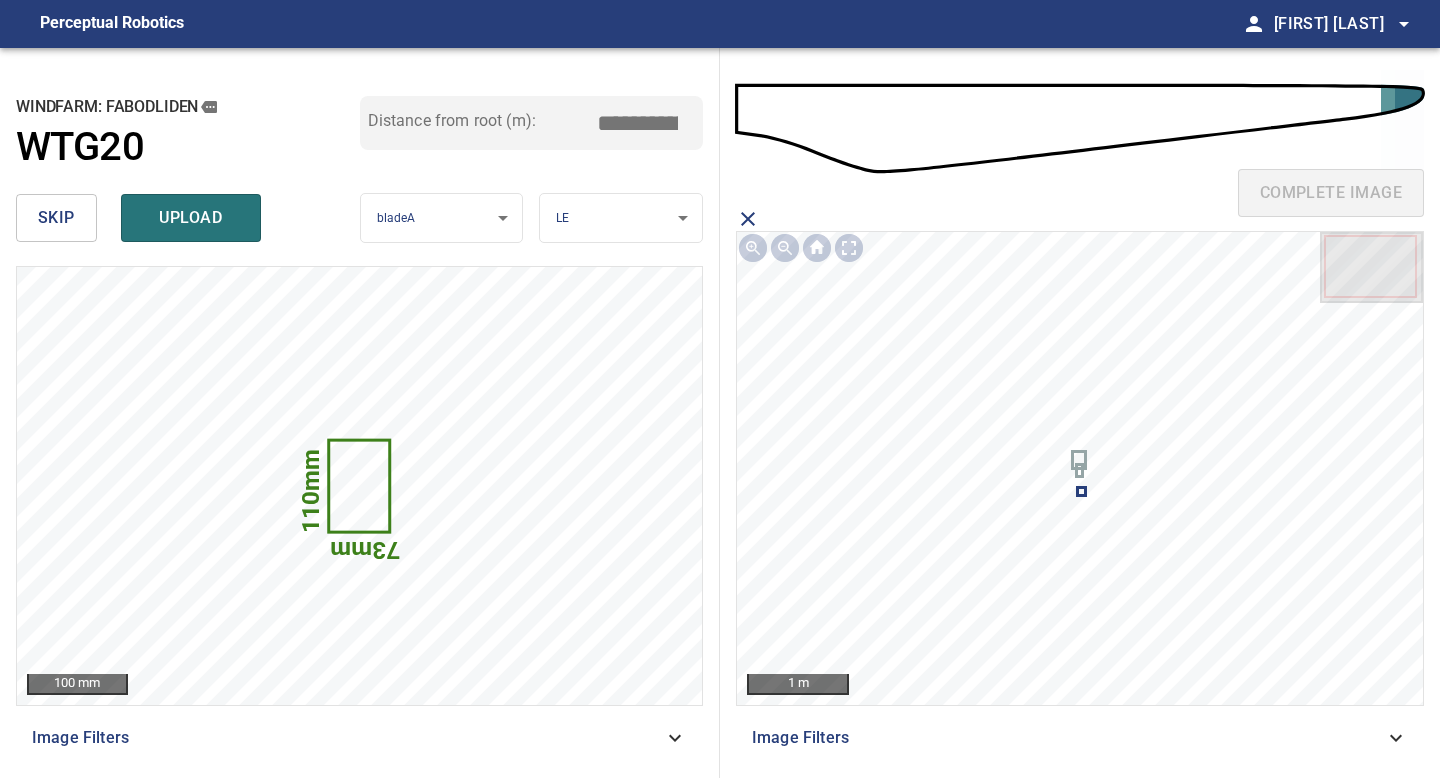 click 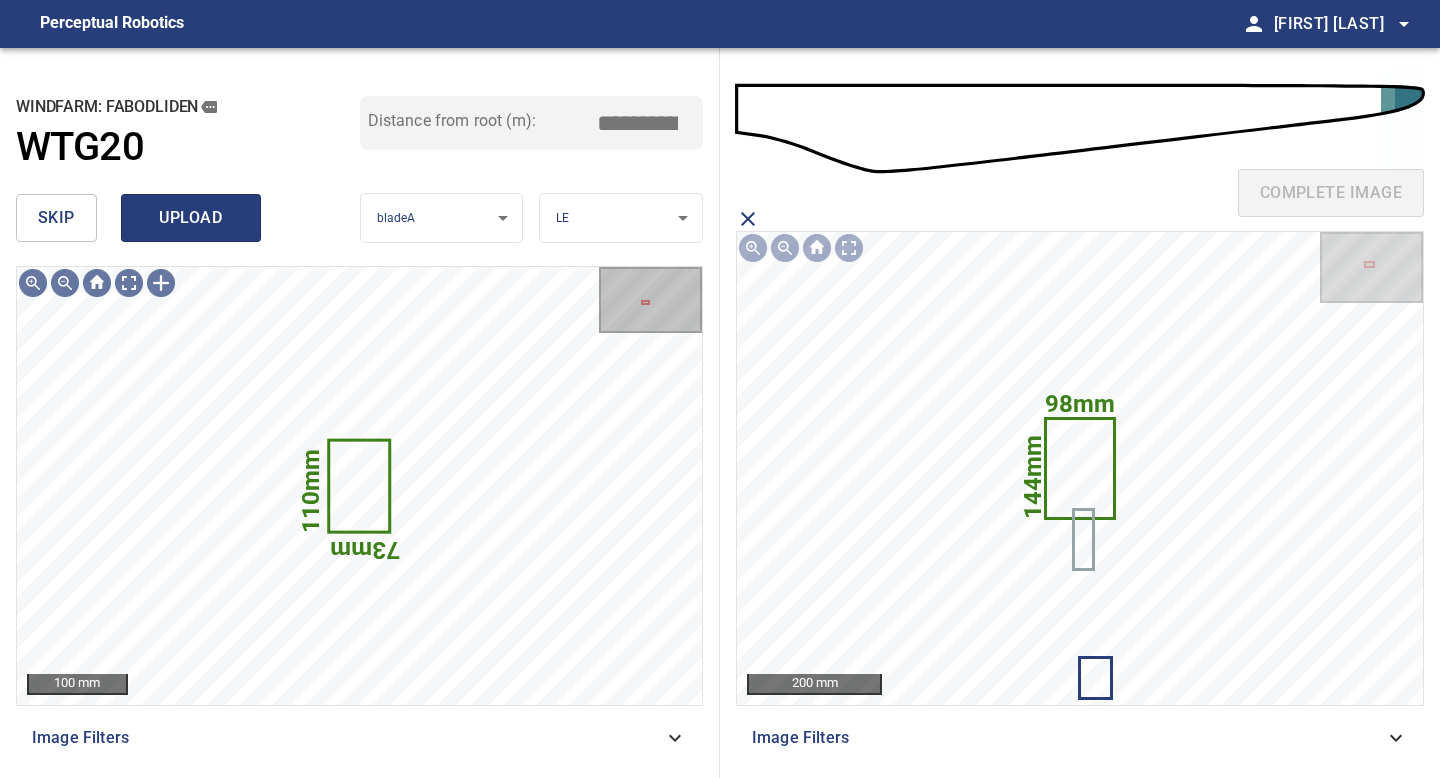 click on "upload" at bounding box center [191, 218] 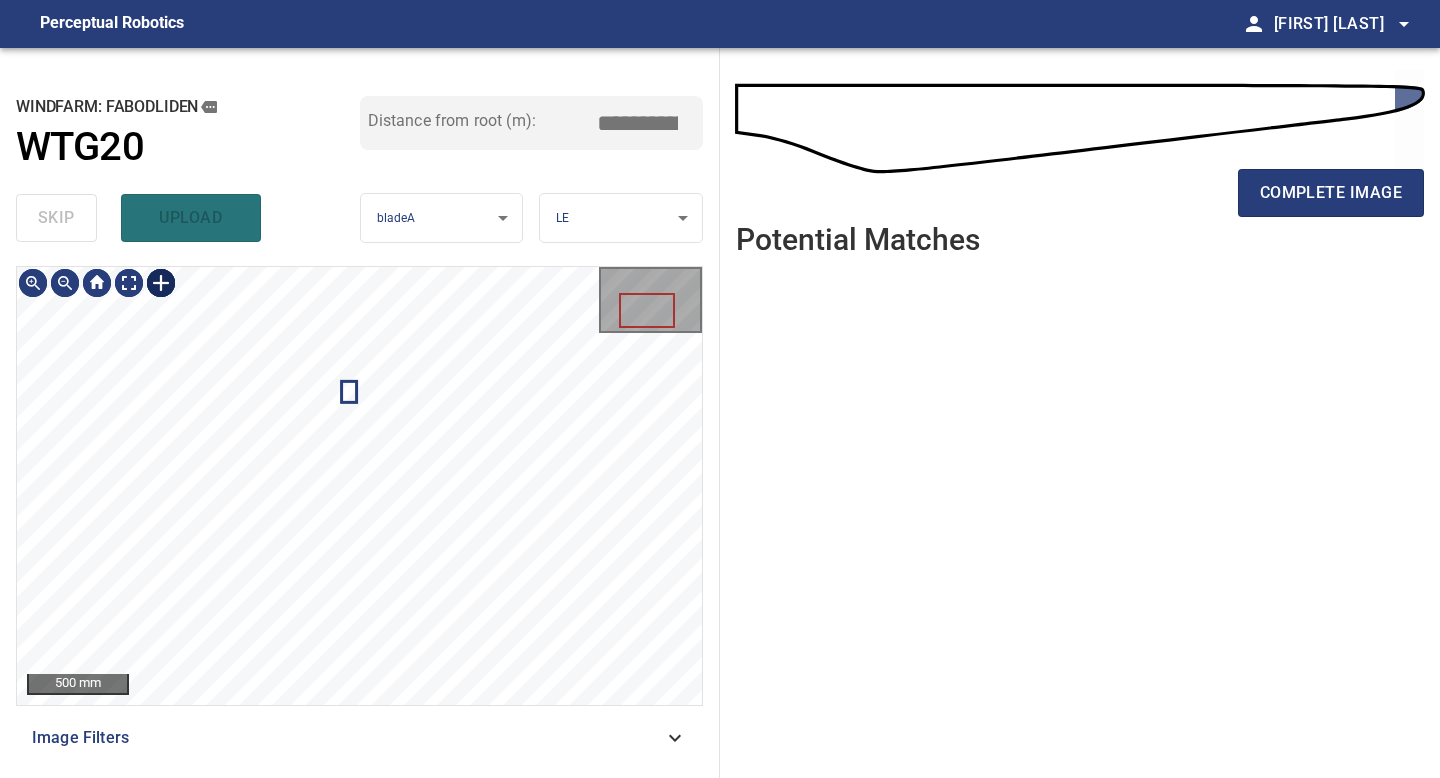 click at bounding box center (161, 283) 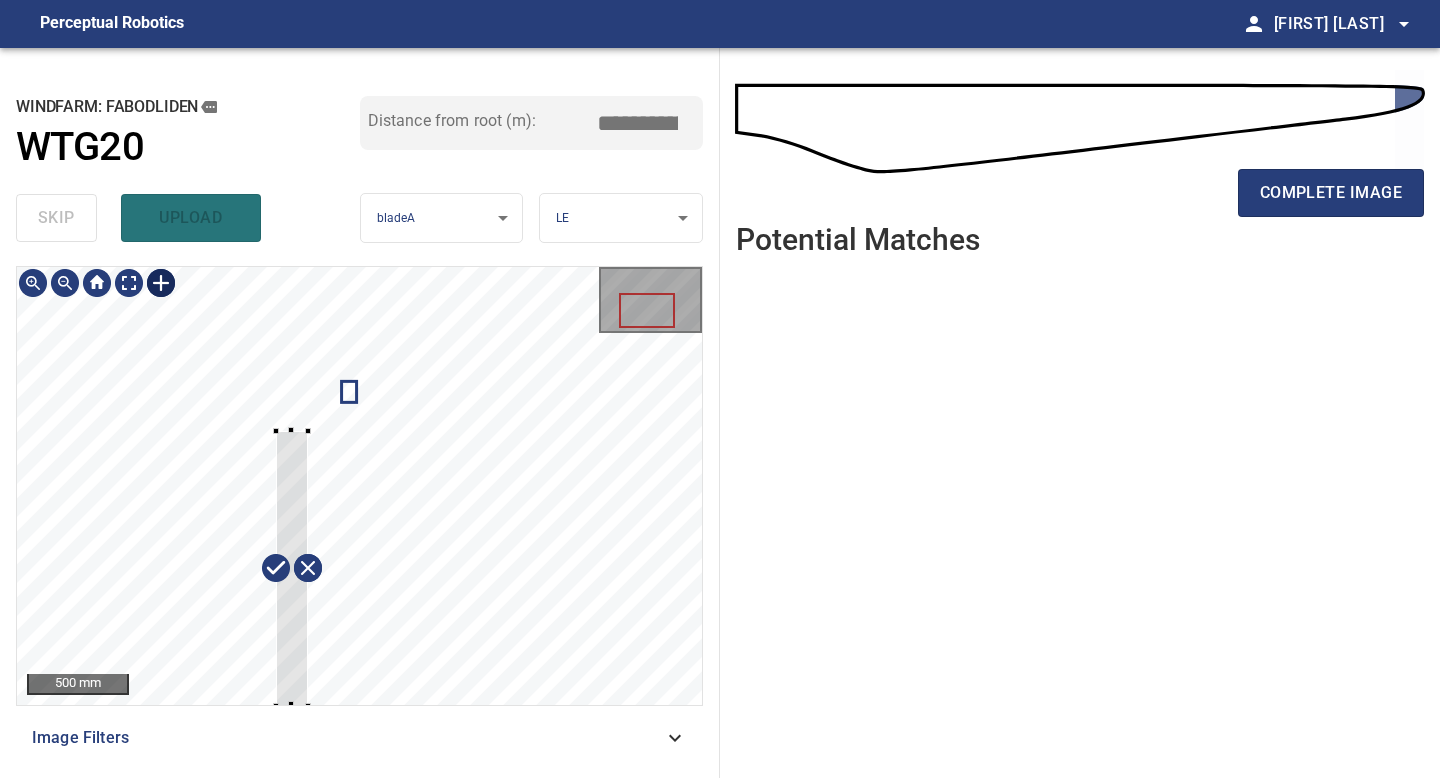 click on "500 mm Image Filters" at bounding box center [359, 514] 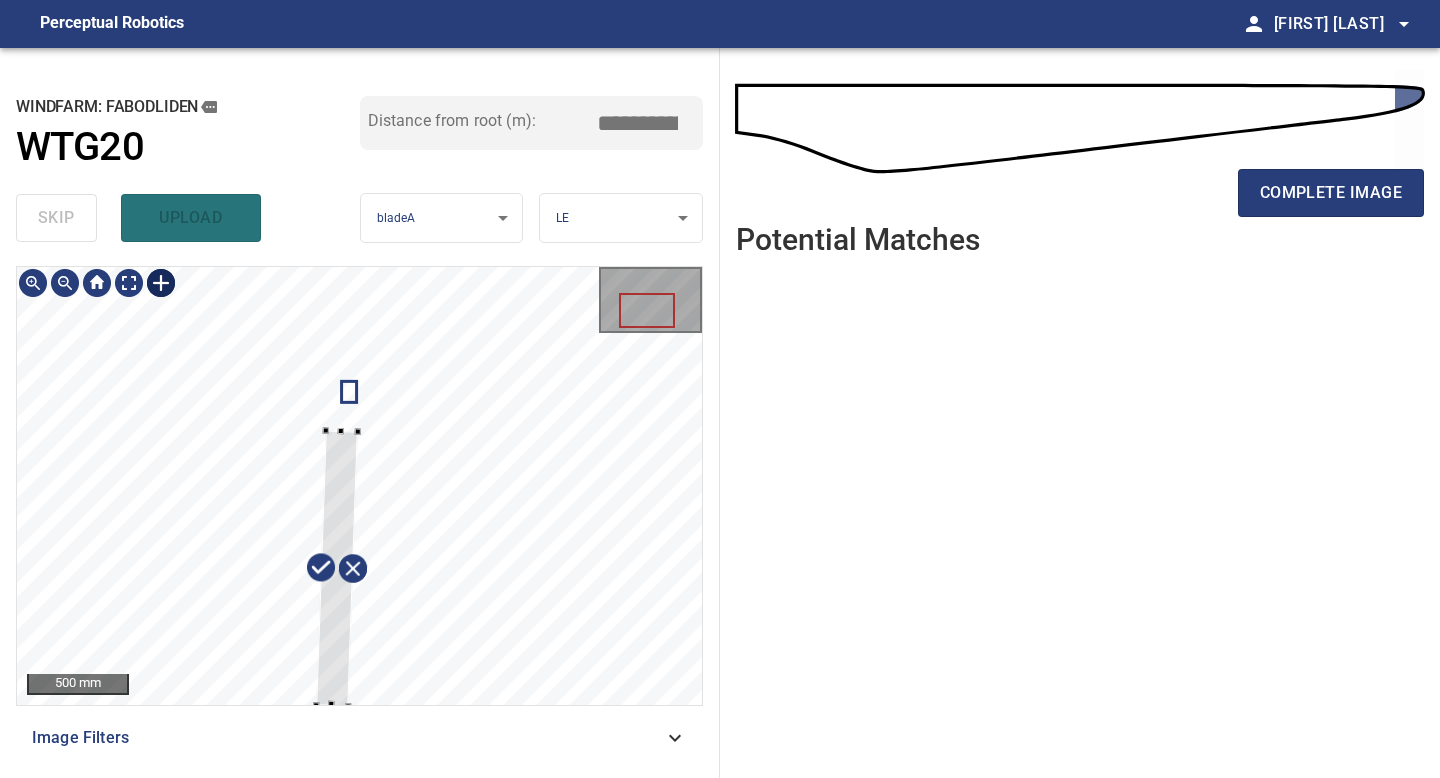 click at bounding box center (359, 486) 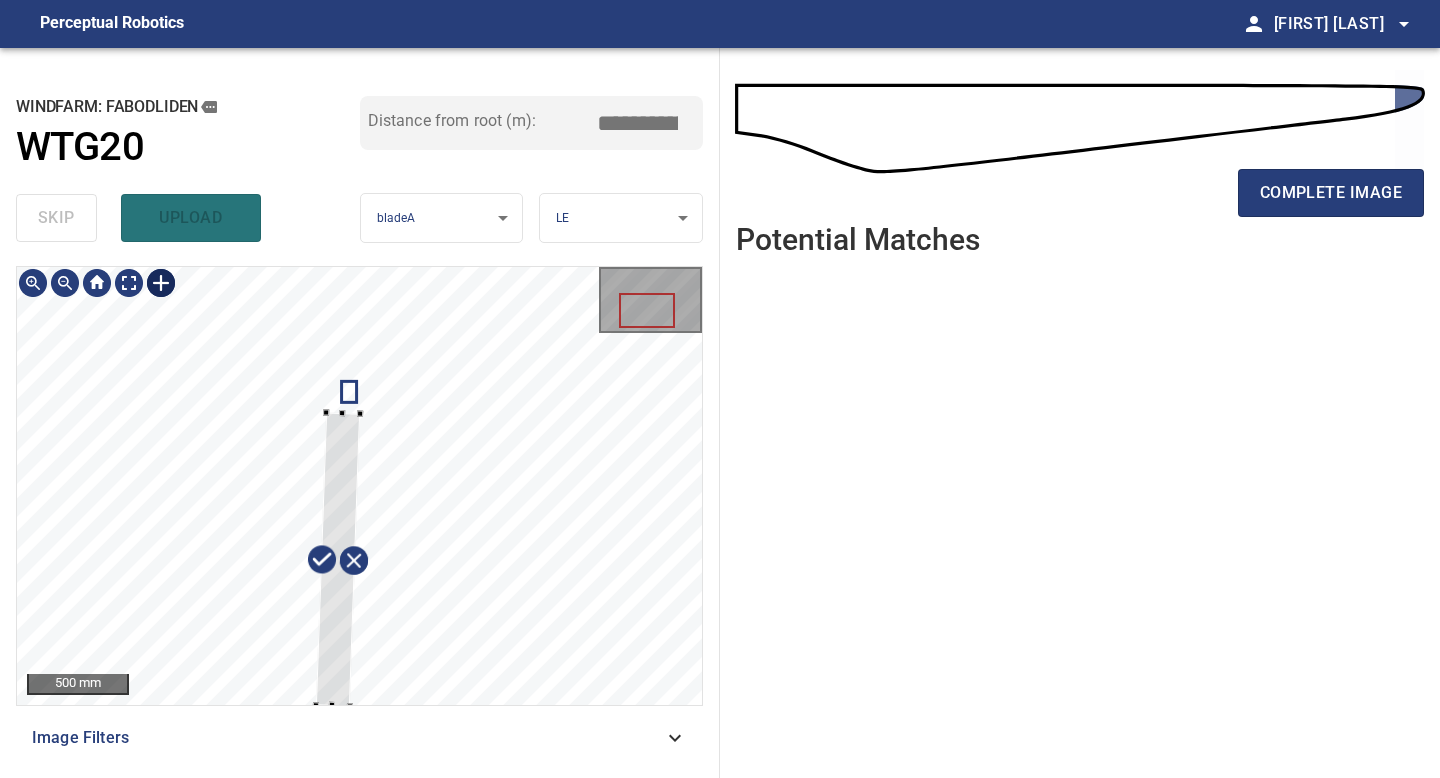 click at bounding box center (359, 486) 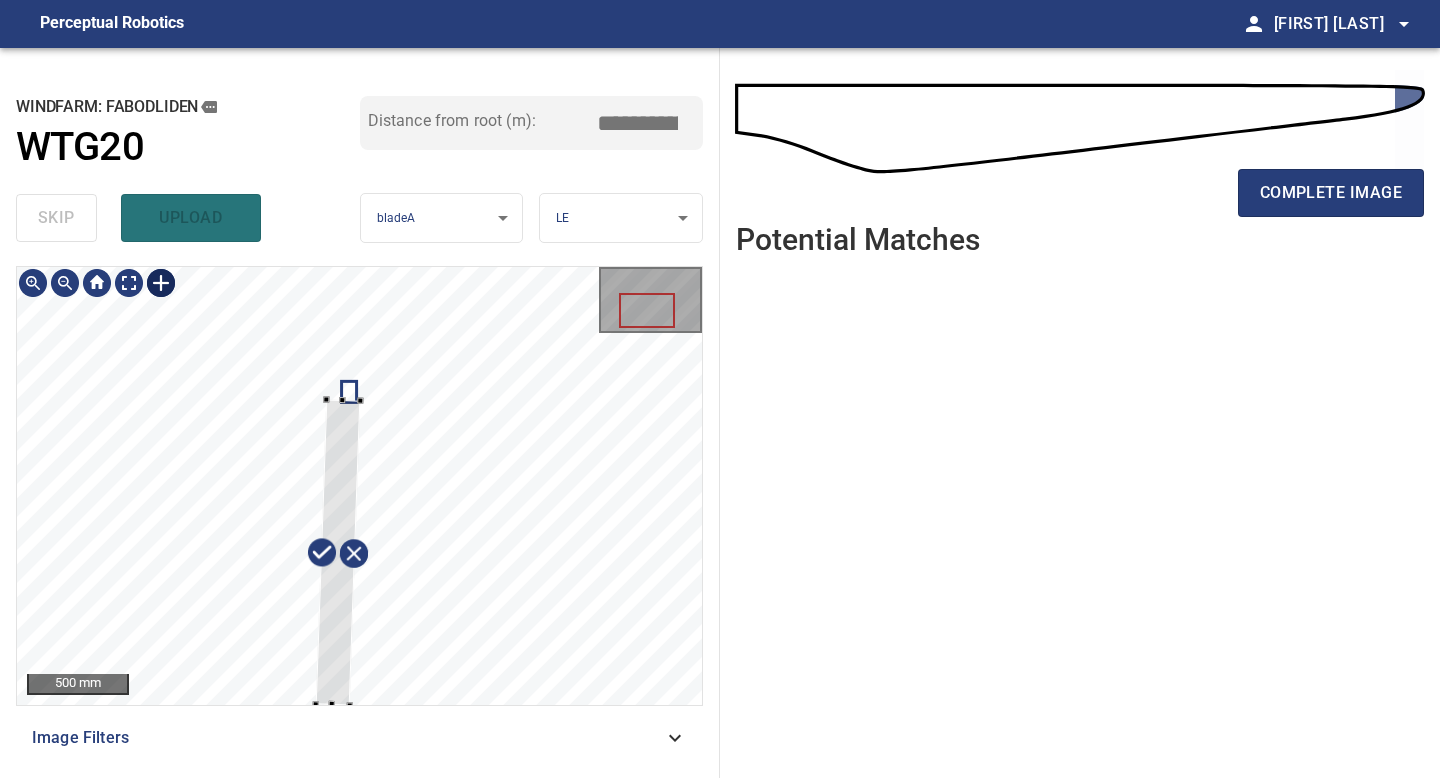 click at bounding box center [342, 400] 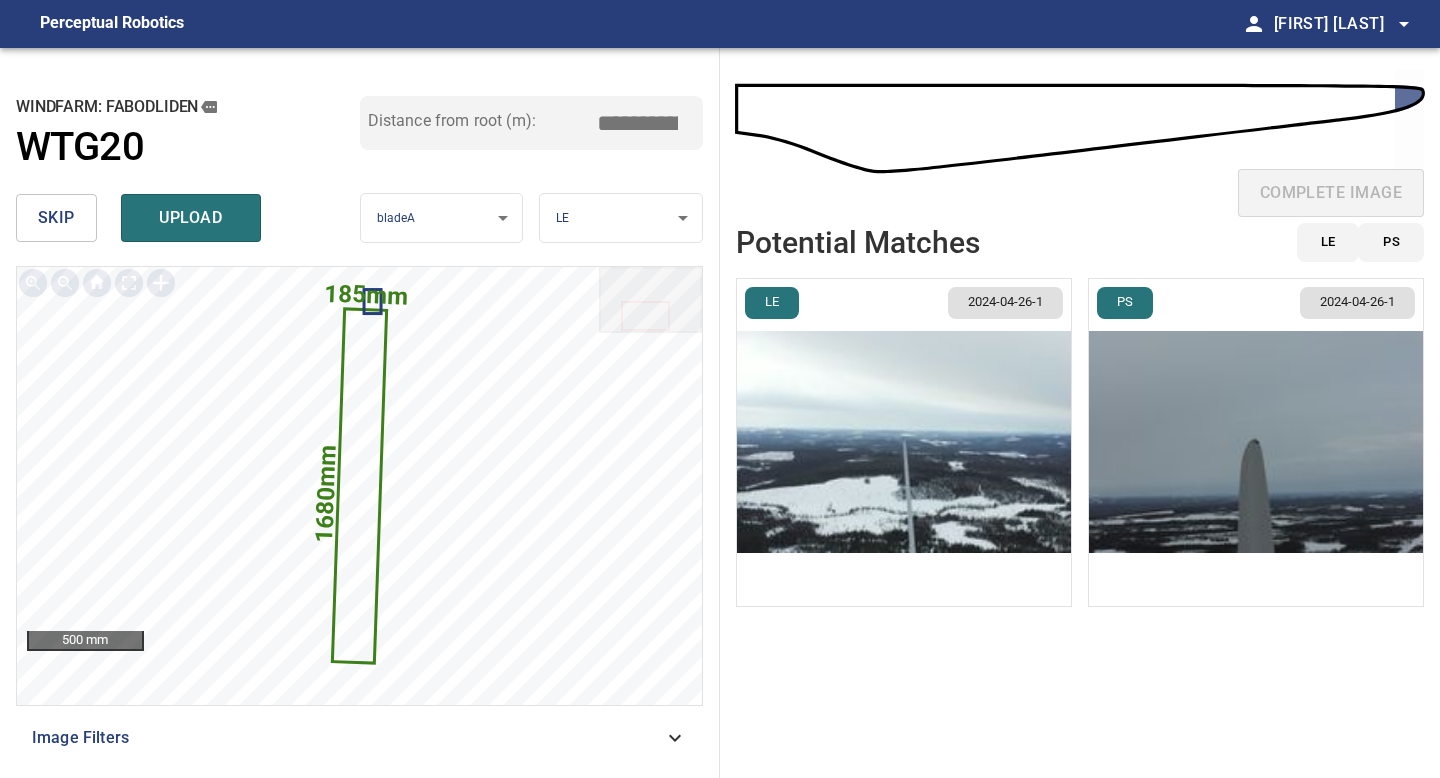 drag, startPoint x: 644, startPoint y: 121, endPoint x: 510, endPoint y: 107, distance: 134.72935 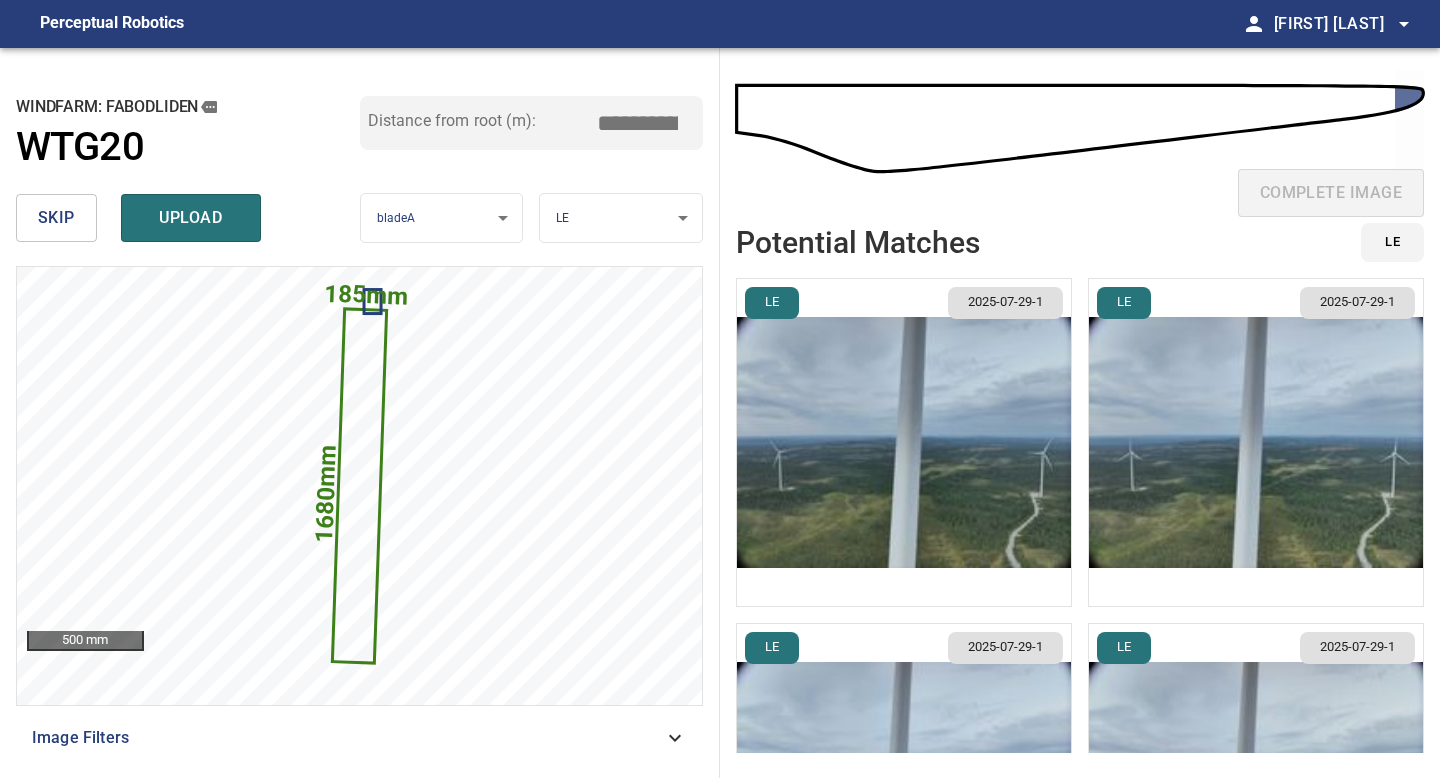 type on "*****" 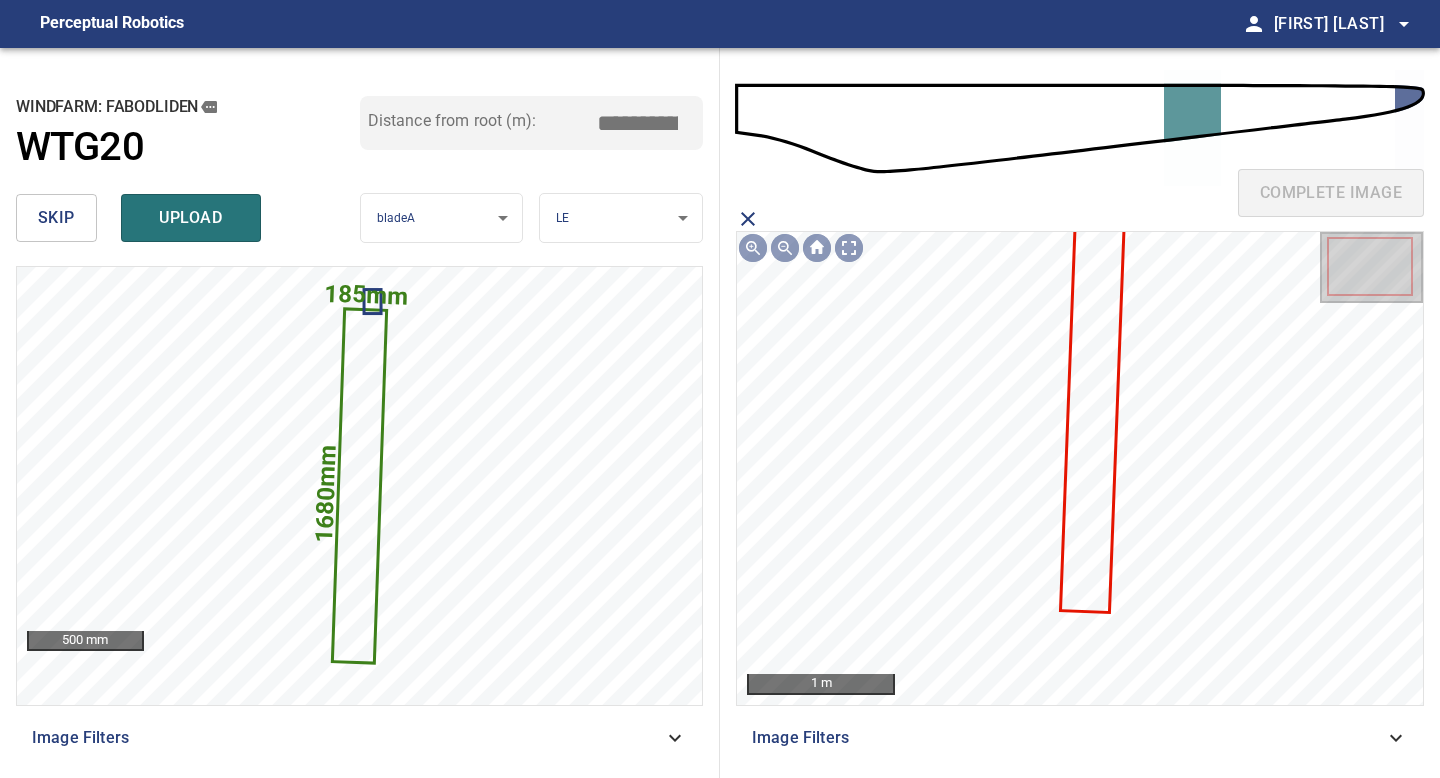 click 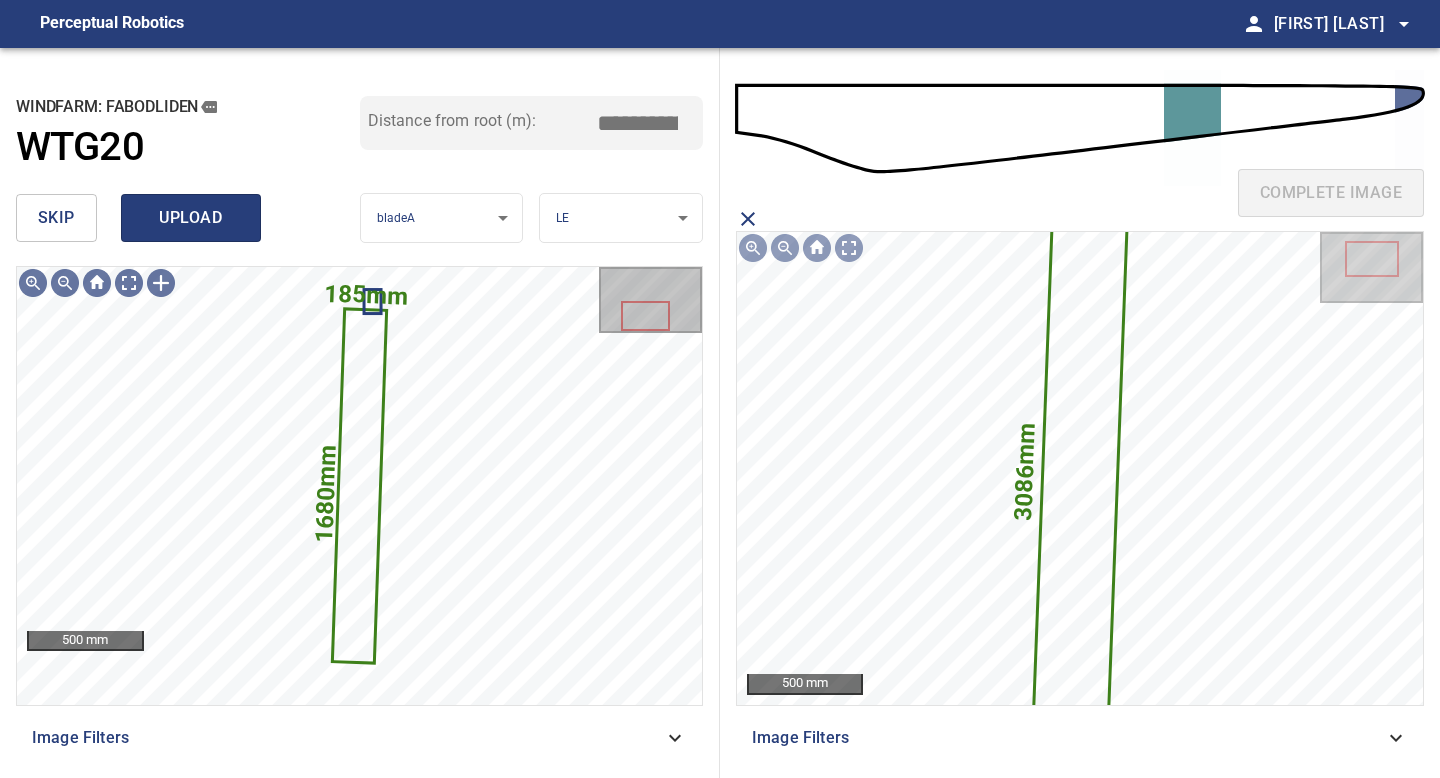 click on "upload" at bounding box center [191, 218] 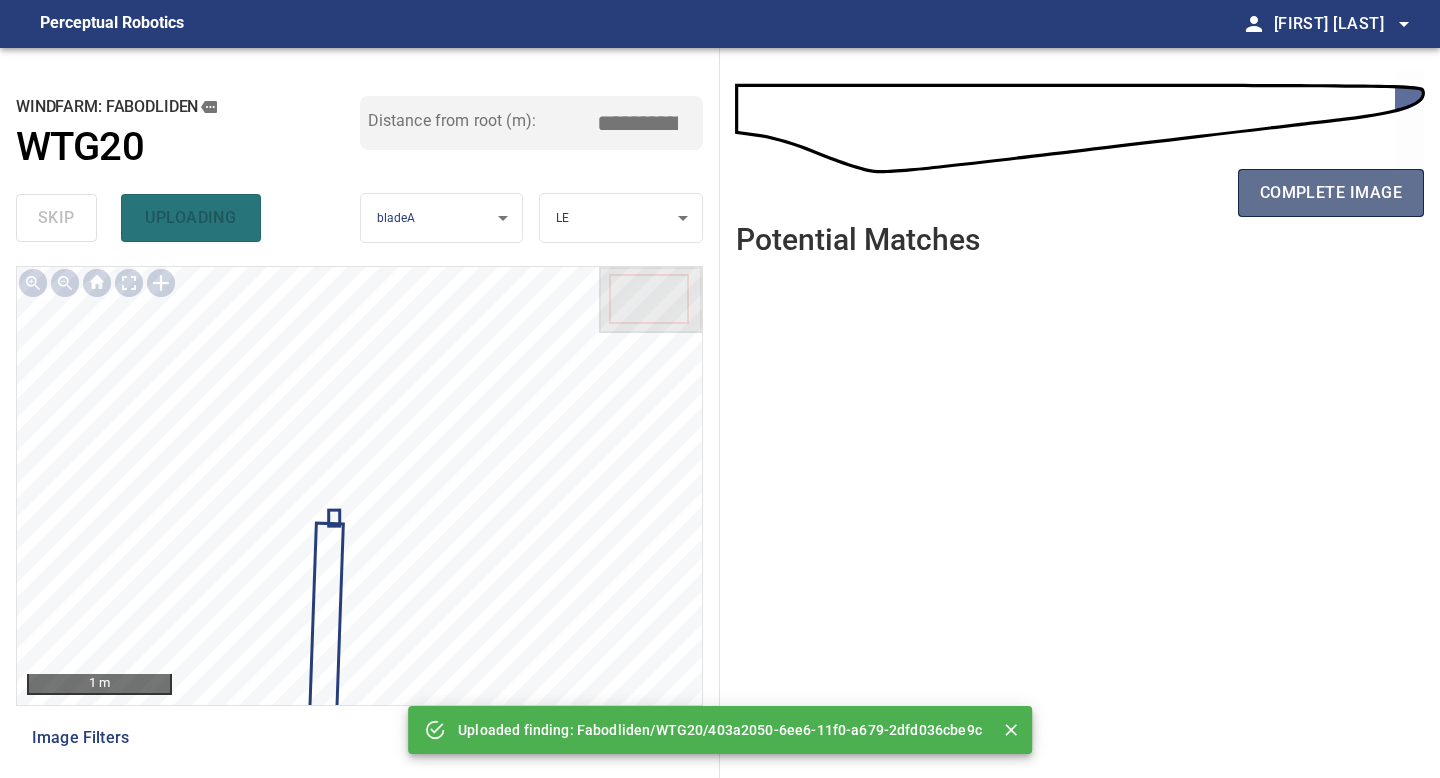 click on "complete image" at bounding box center [1331, 193] 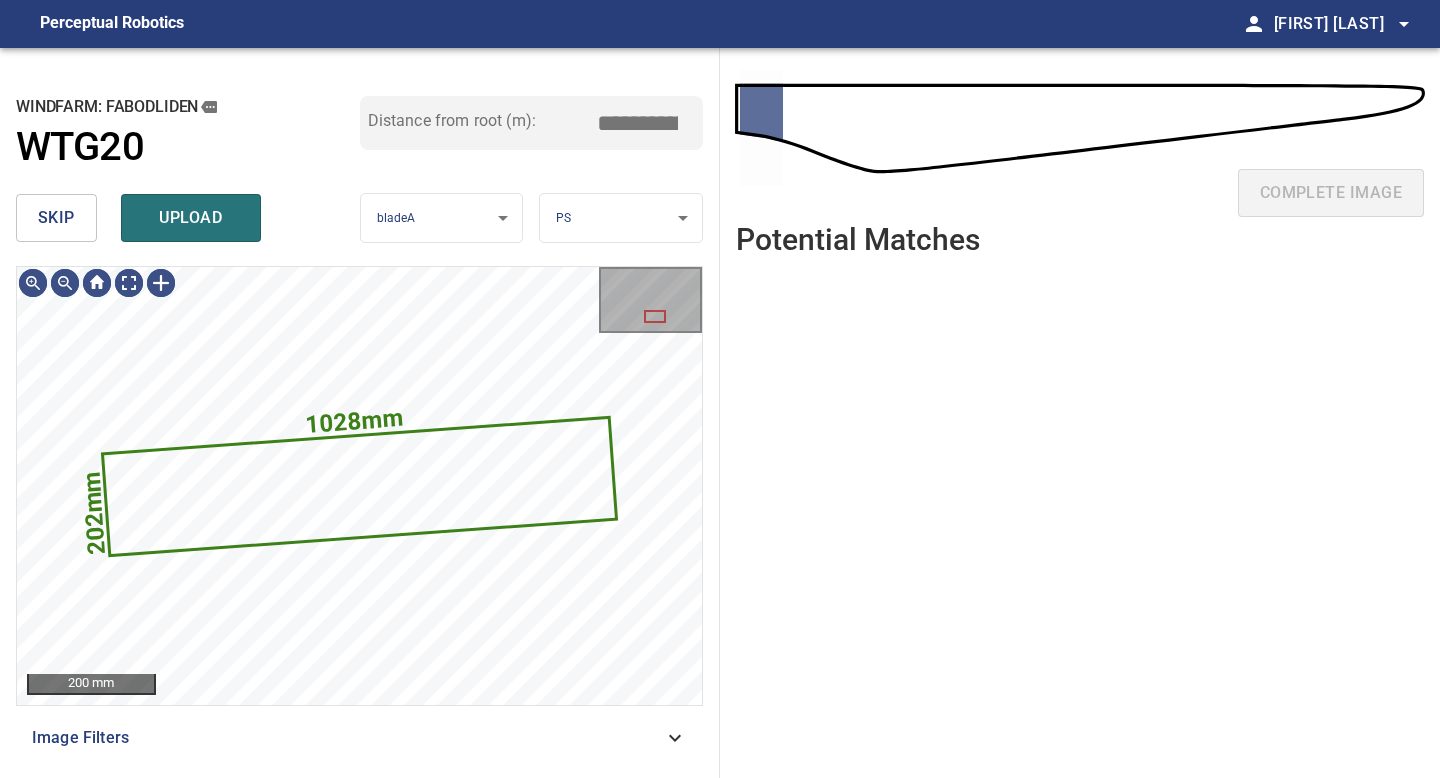 click on "skip" at bounding box center (56, 218) 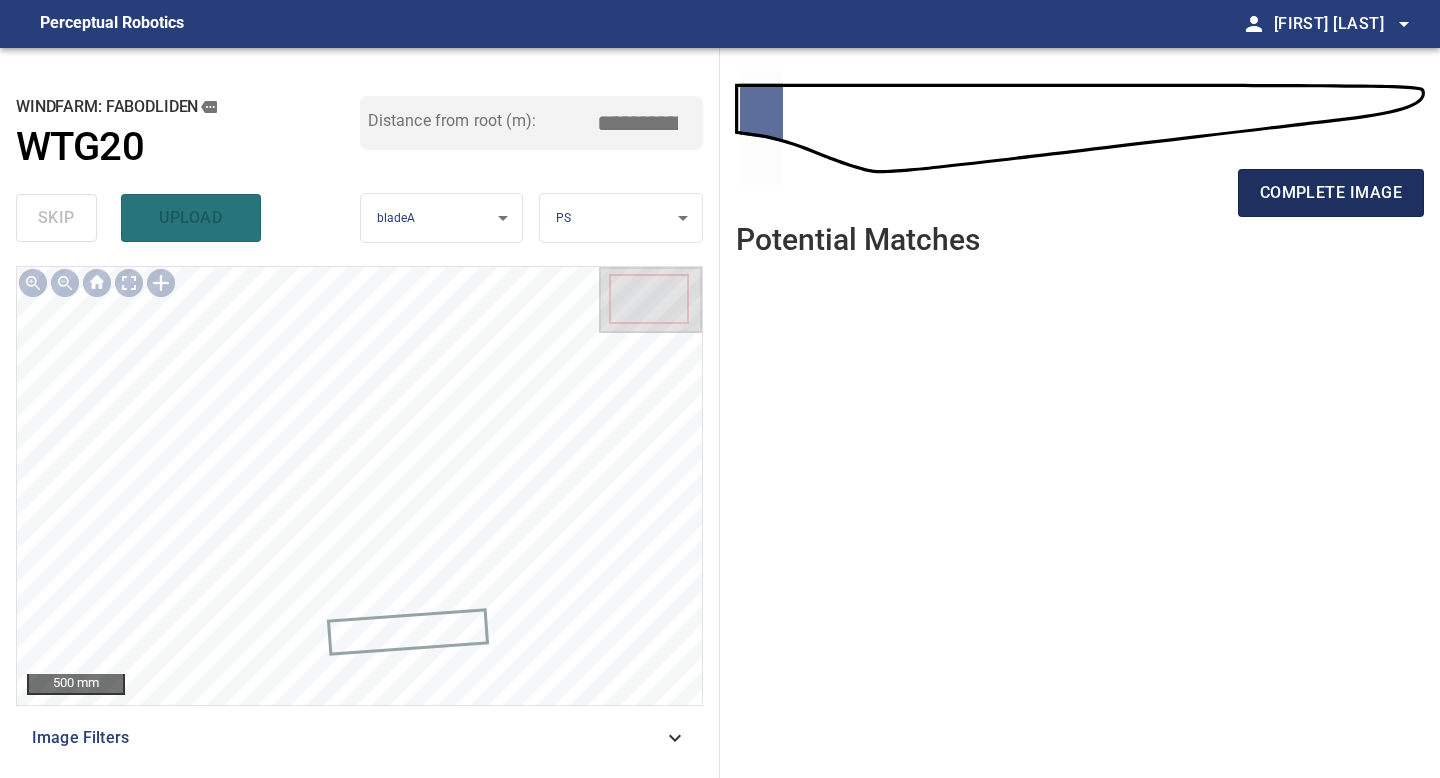 click on "complete image" at bounding box center [1331, 193] 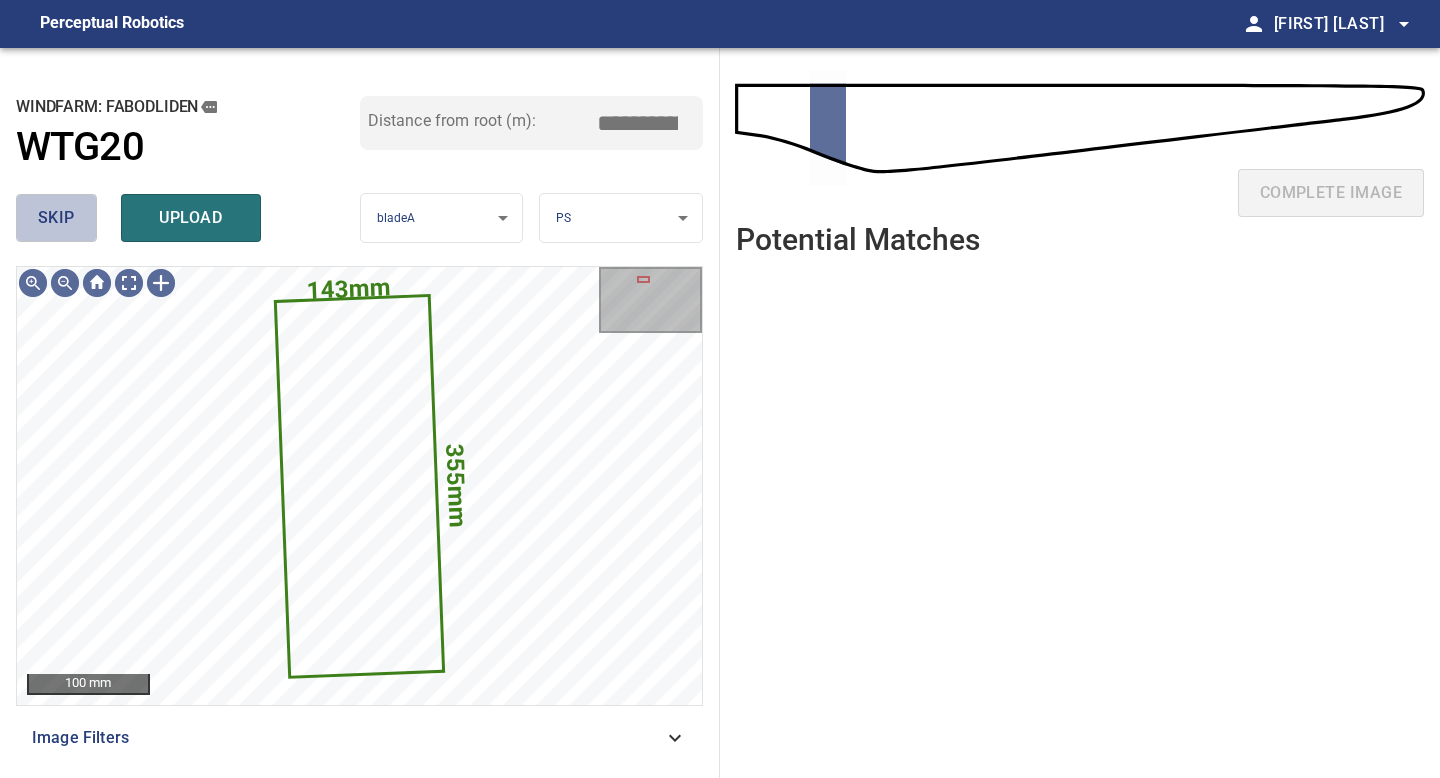 click on "skip" at bounding box center [56, 218] 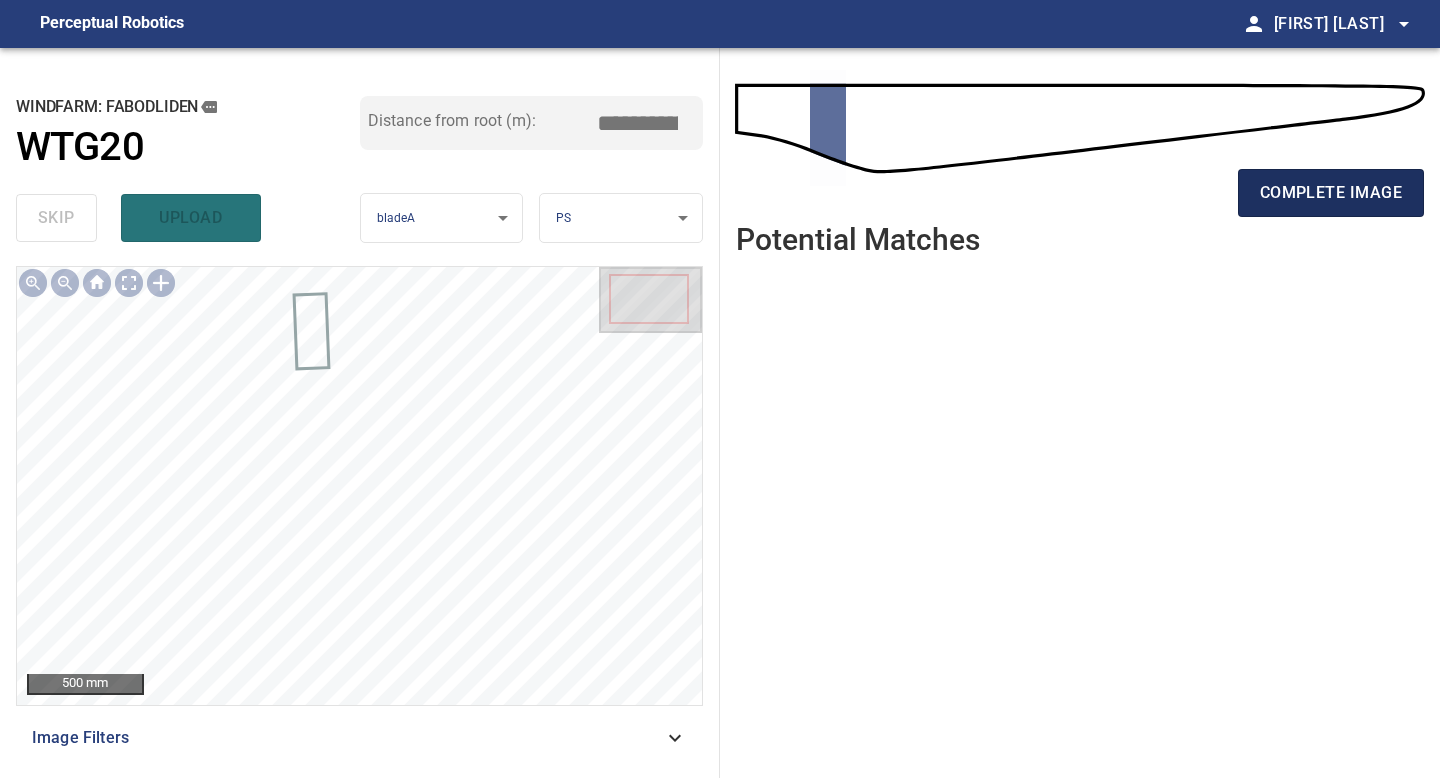 click on "complete image" at bounding box center [1331, 193] 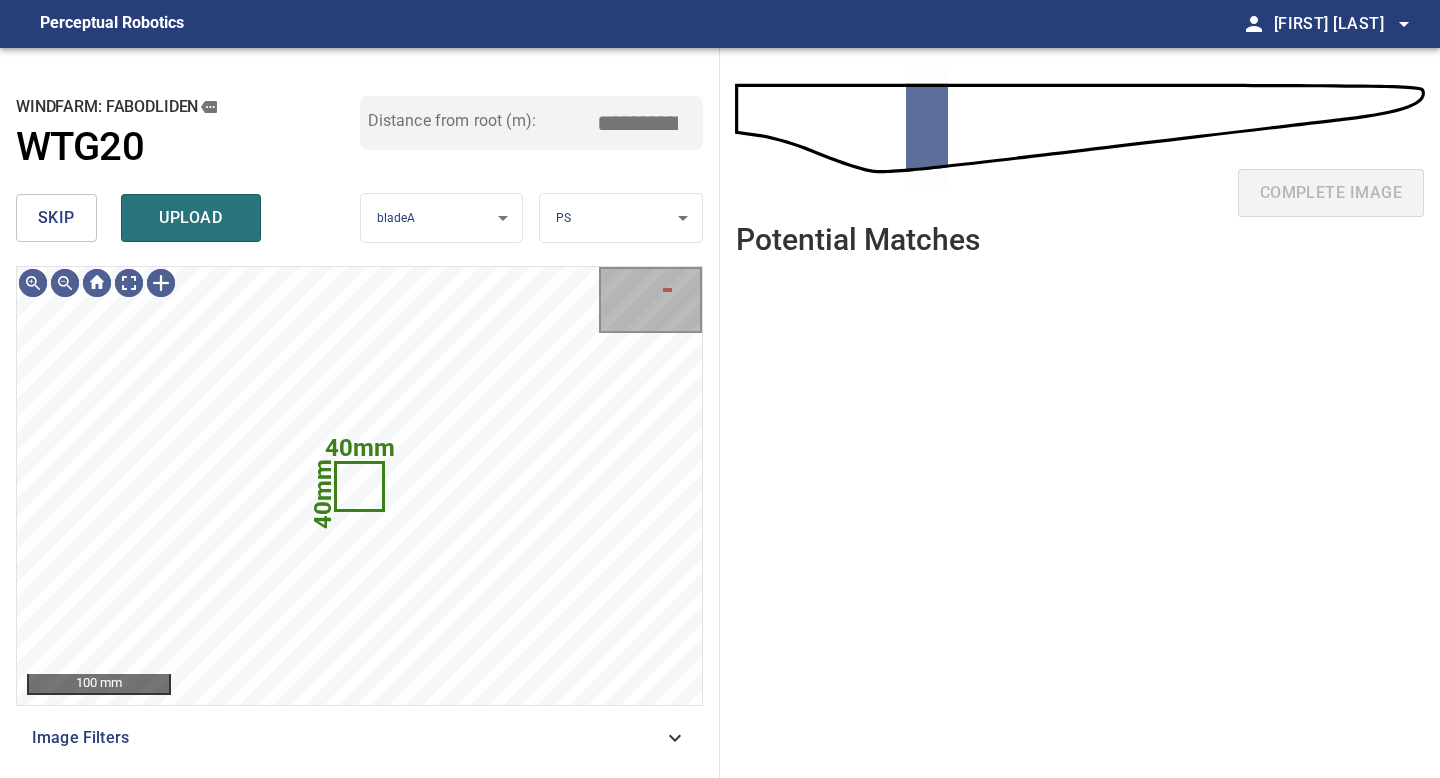 click on "skip" at bounding box center [56, 218] 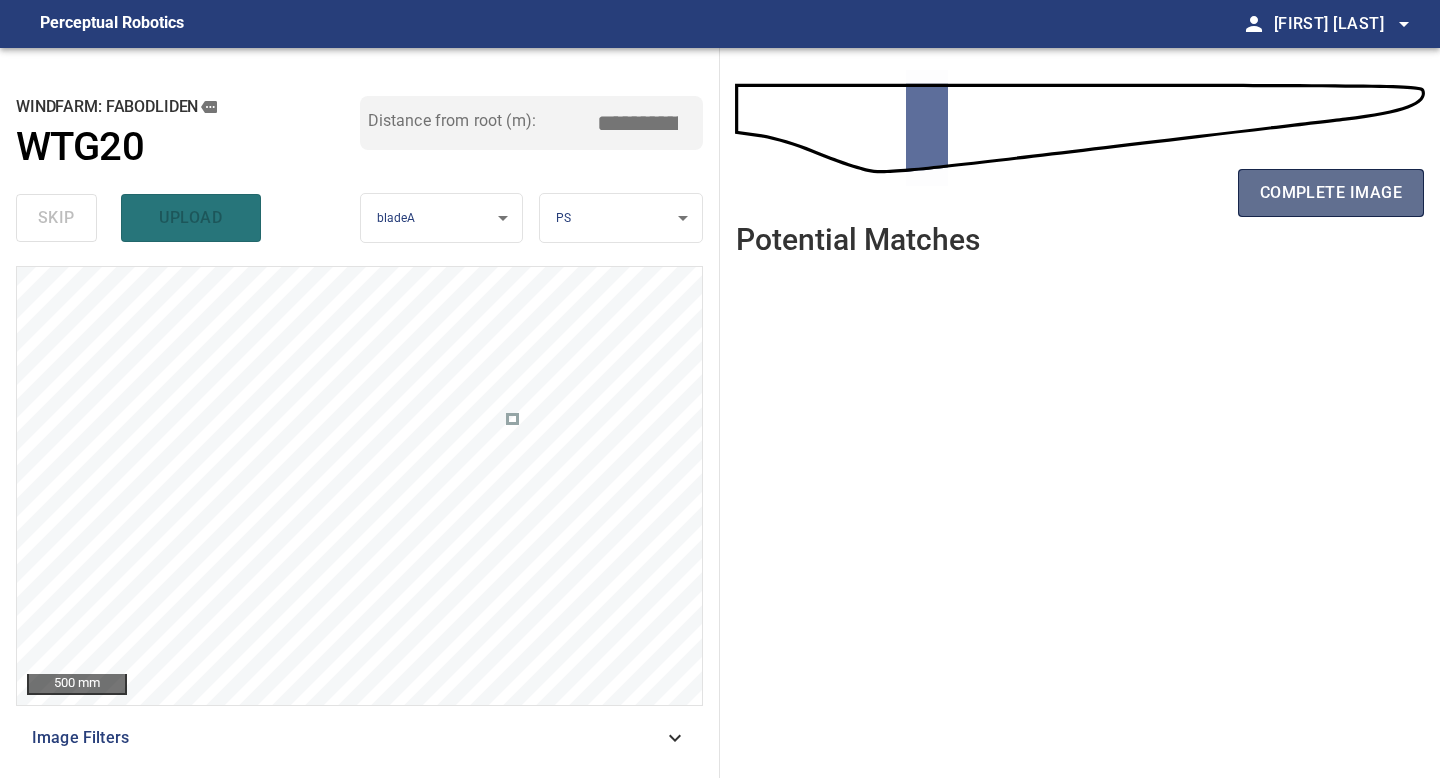 click on "complete image" at bounding box center (1331, 193) 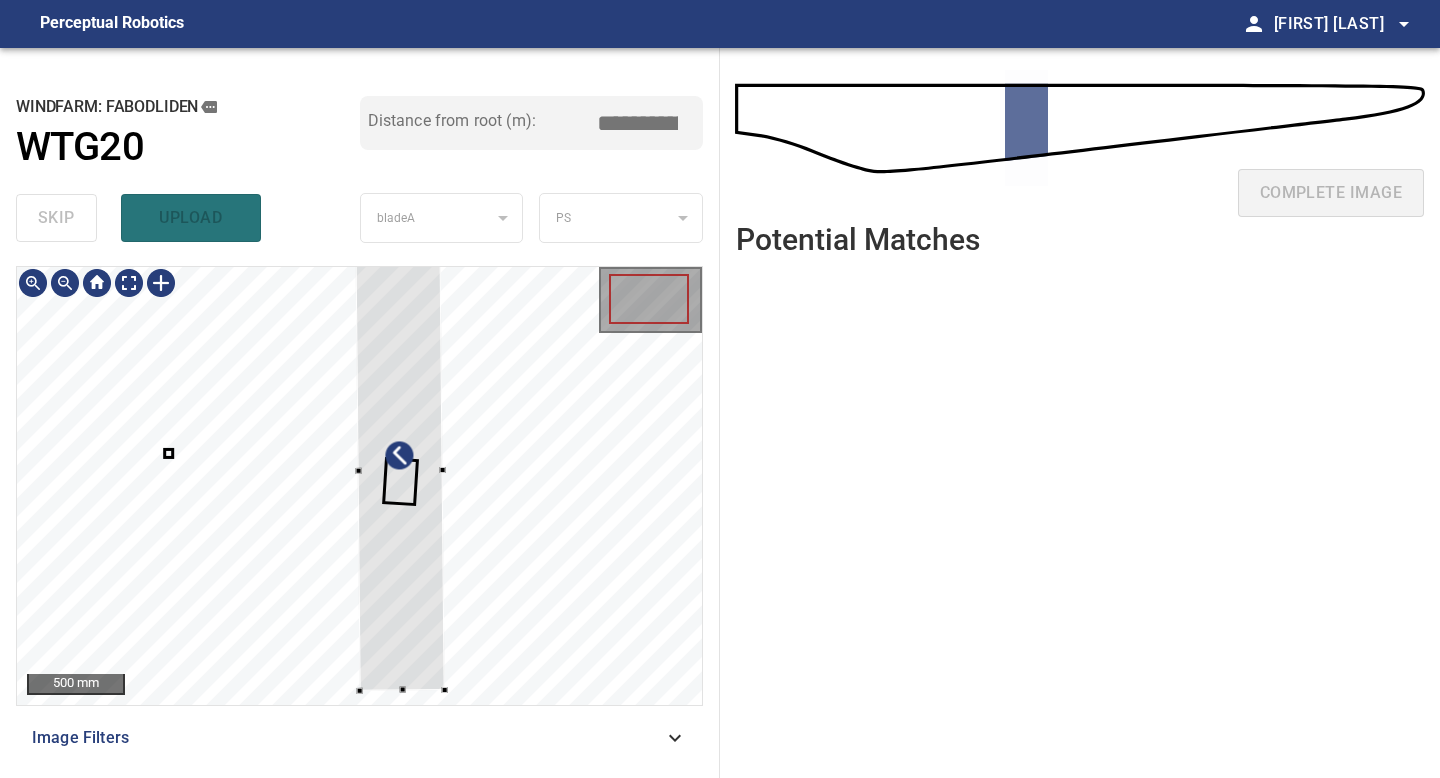 click at bounding box center (359, 486) 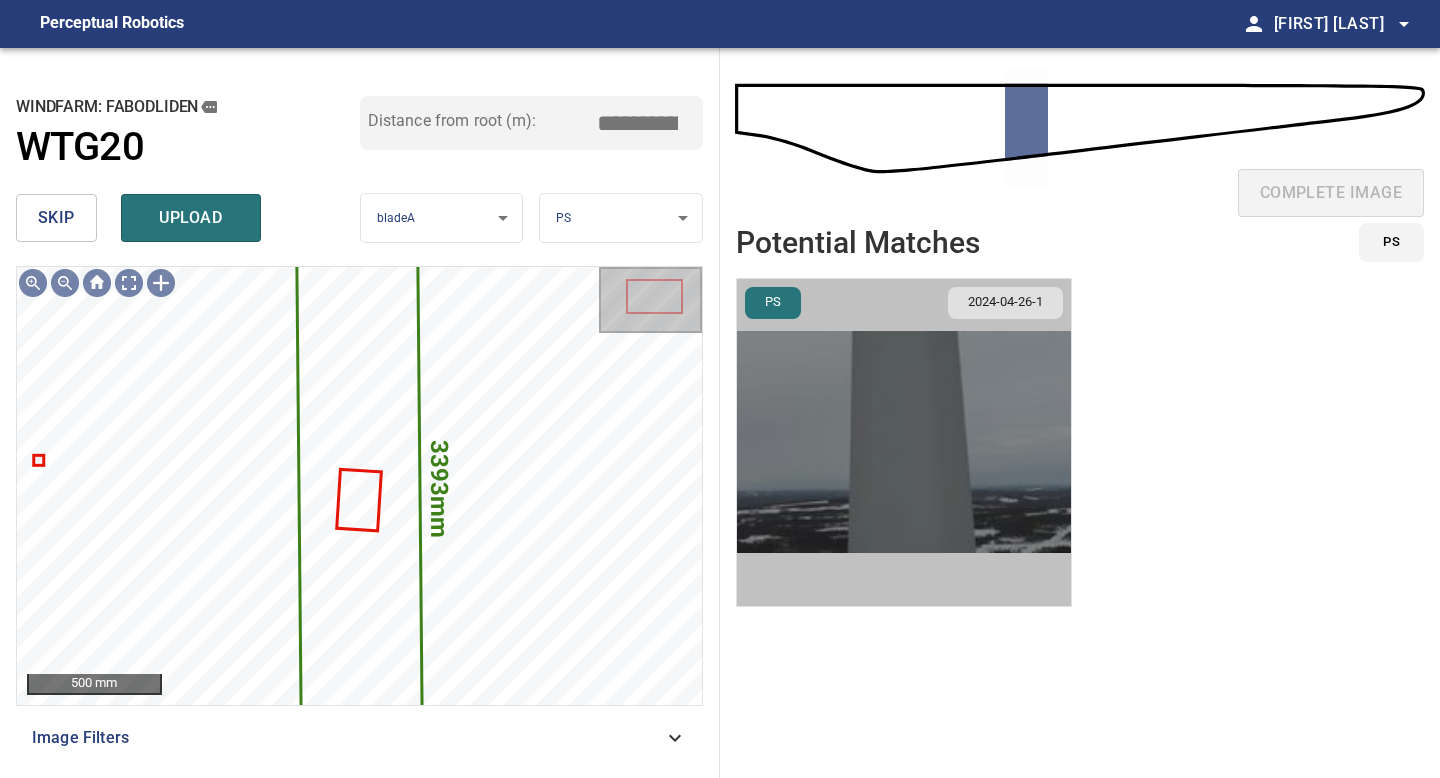 click at bounding box center [904, 442] 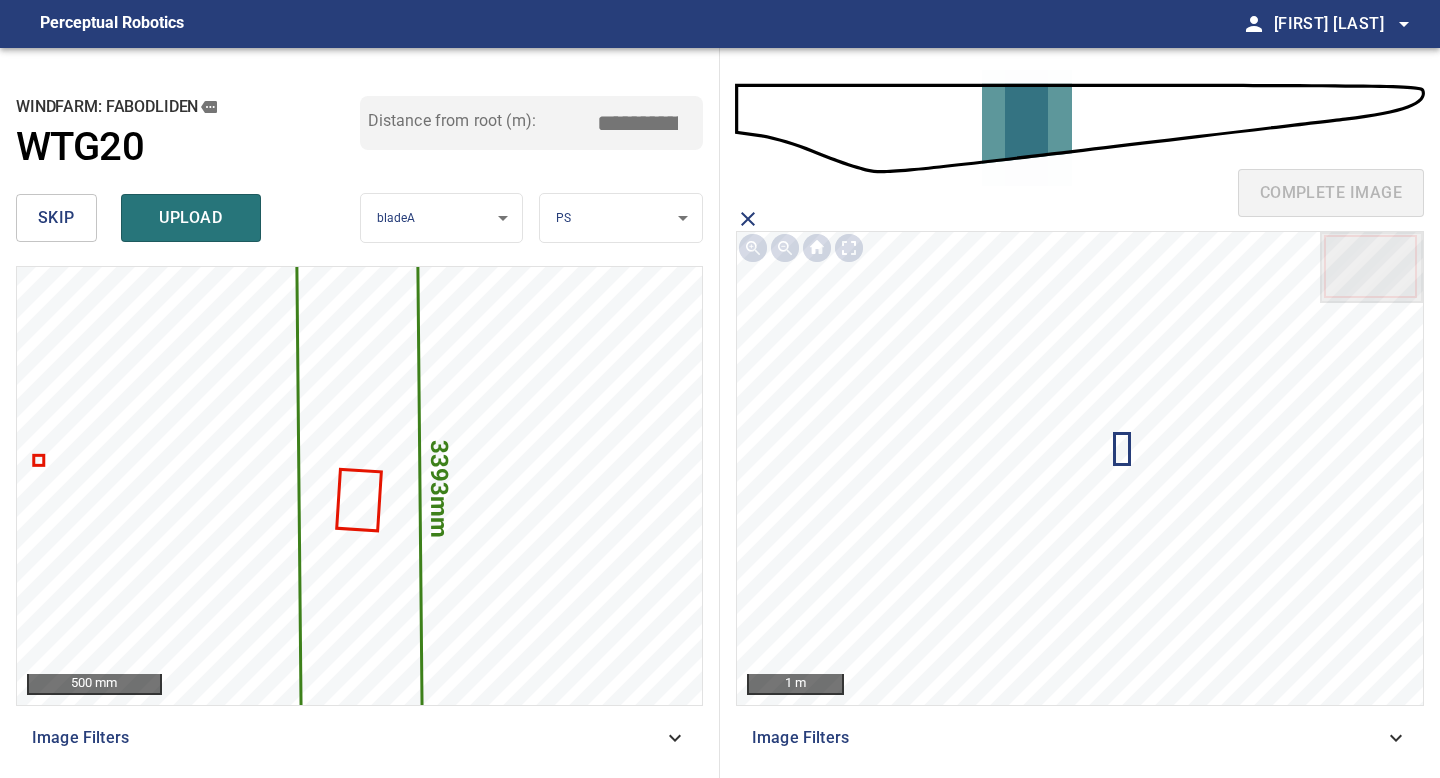 click 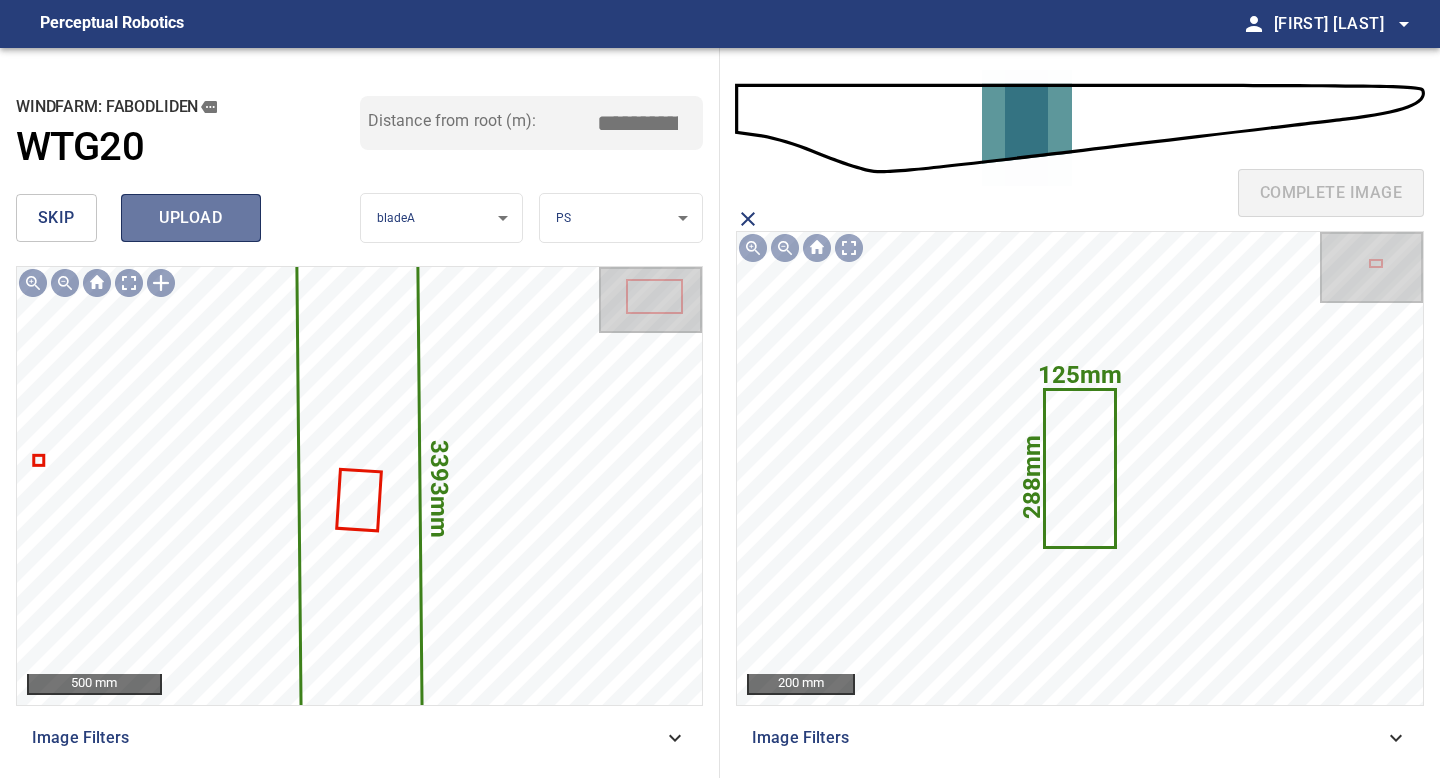 click on "upload" at bounding box center (191, 218) 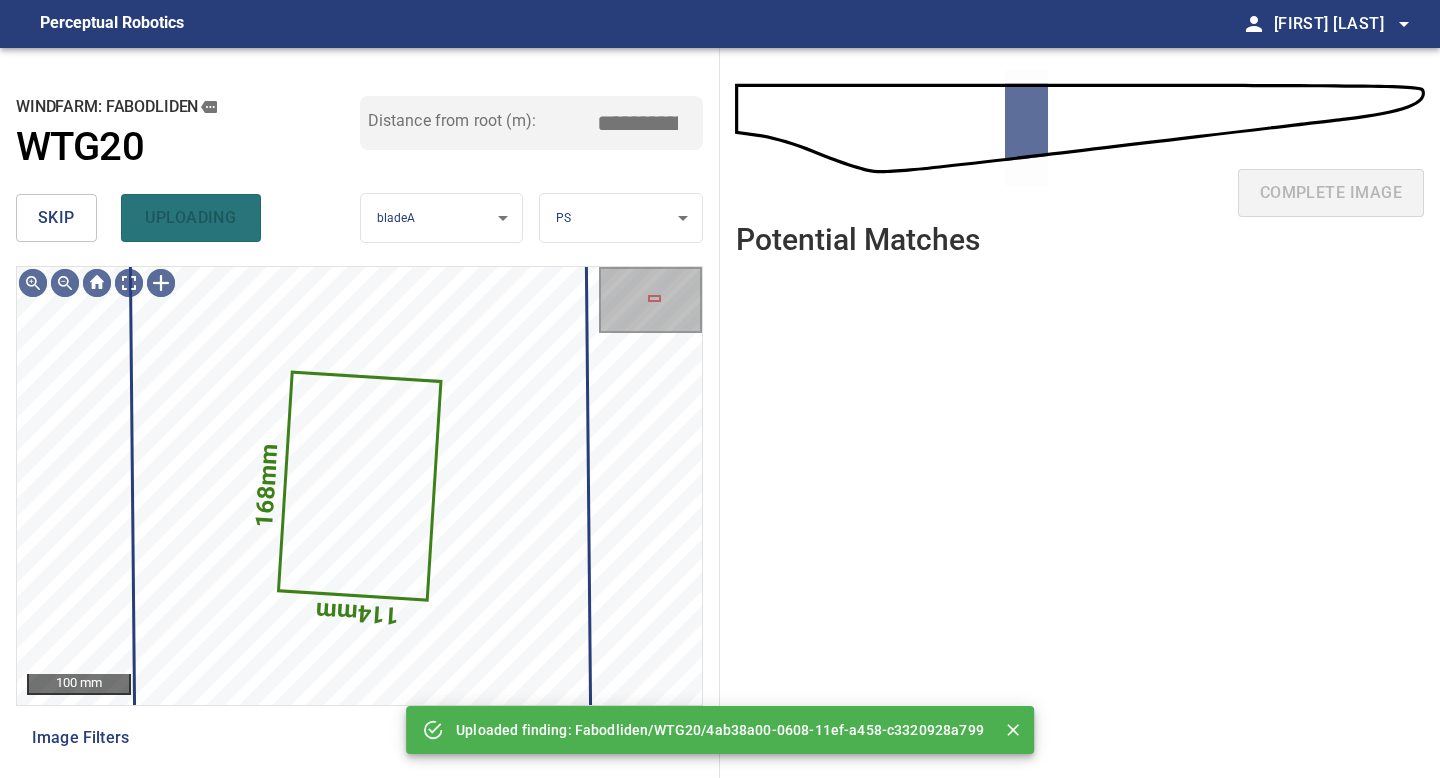click on "skip" at bounding box center (56, 218) 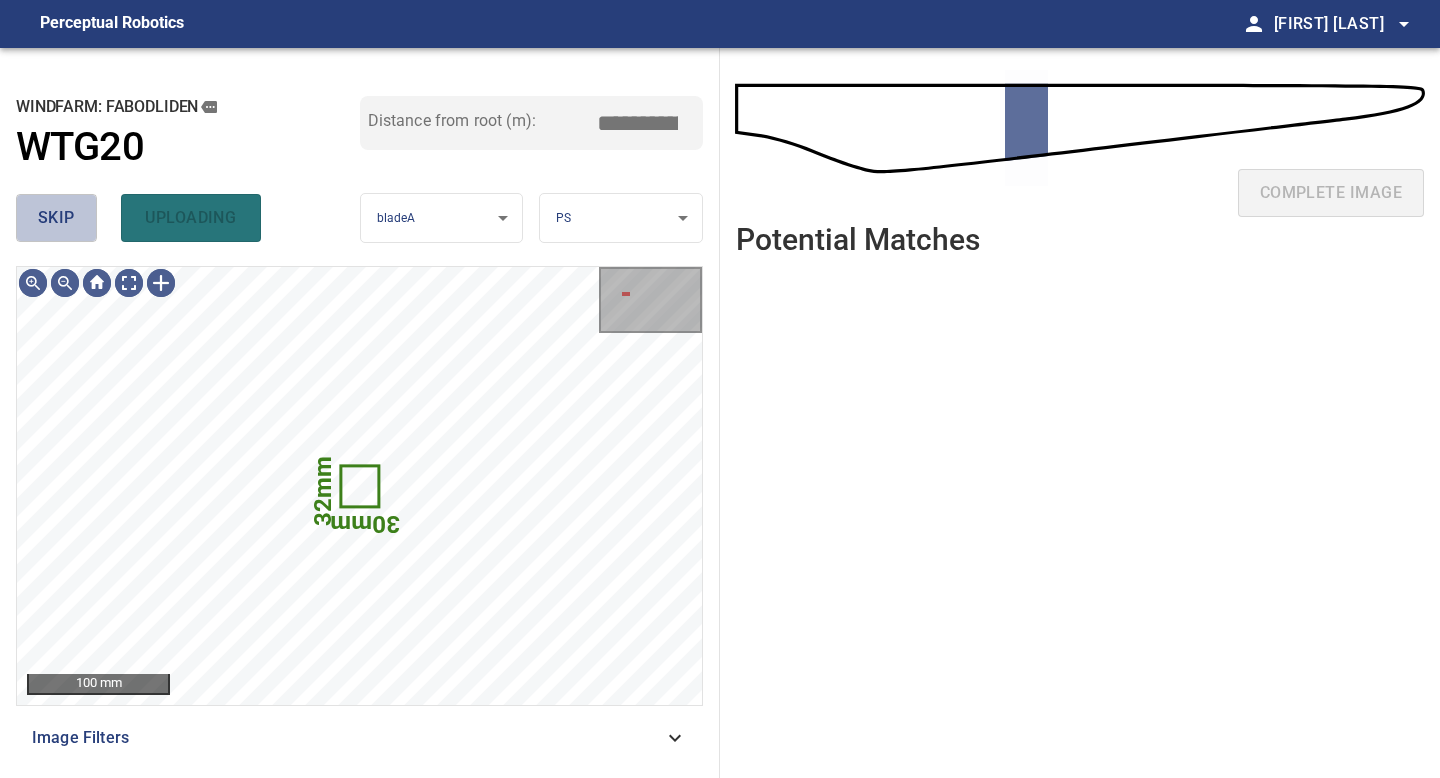 click on "skip" at bounding box center (56, 218) 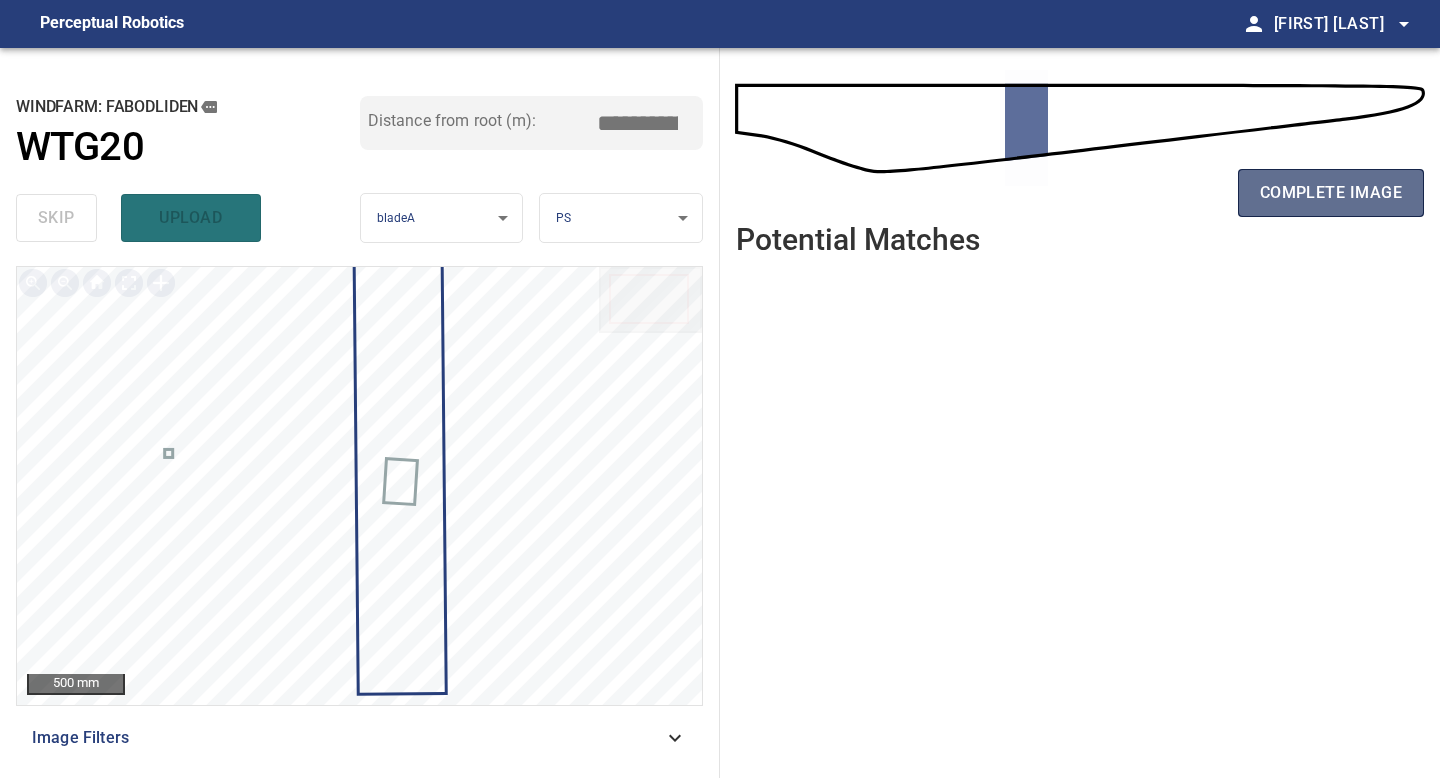 click on "complete image" at bounding box center (1331, 193) 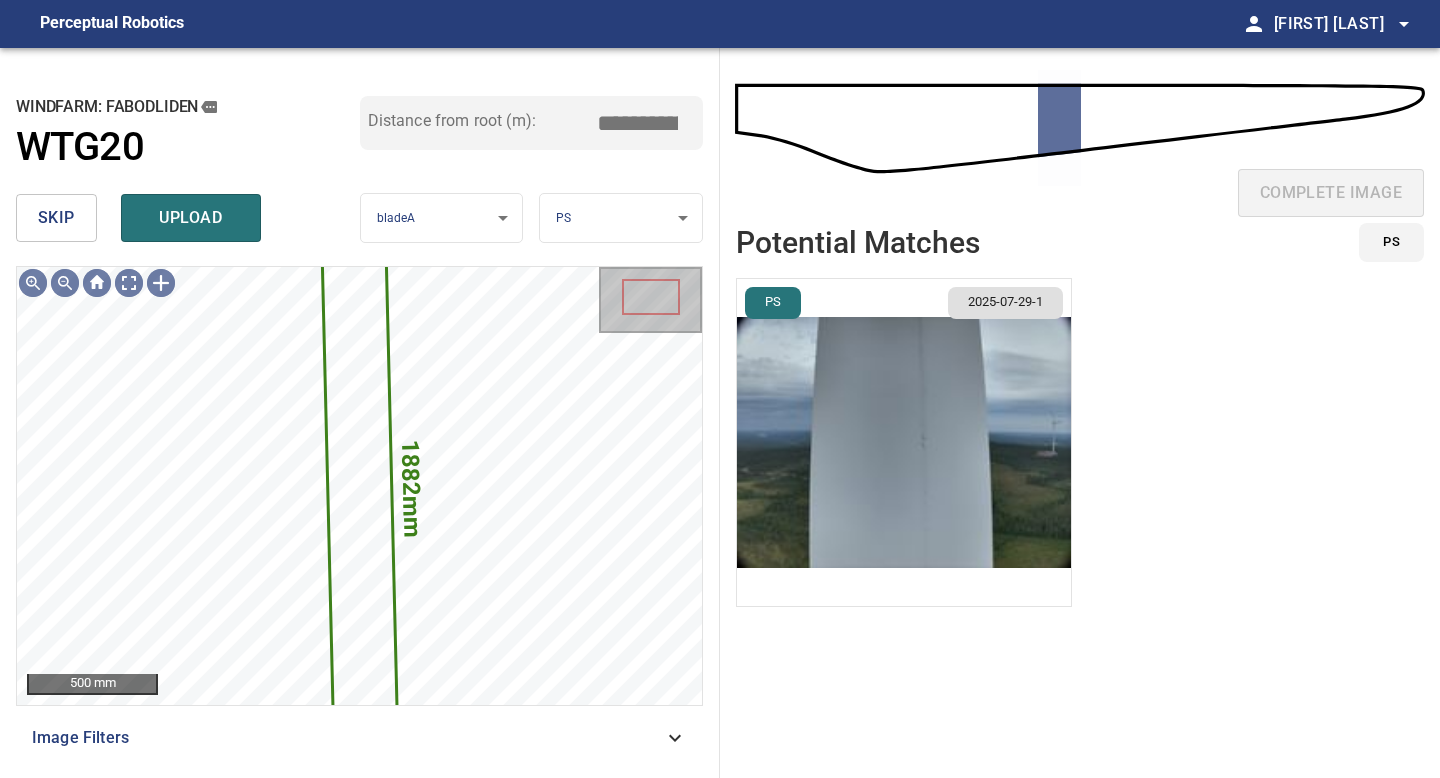 click at bounding box center (904, 442) 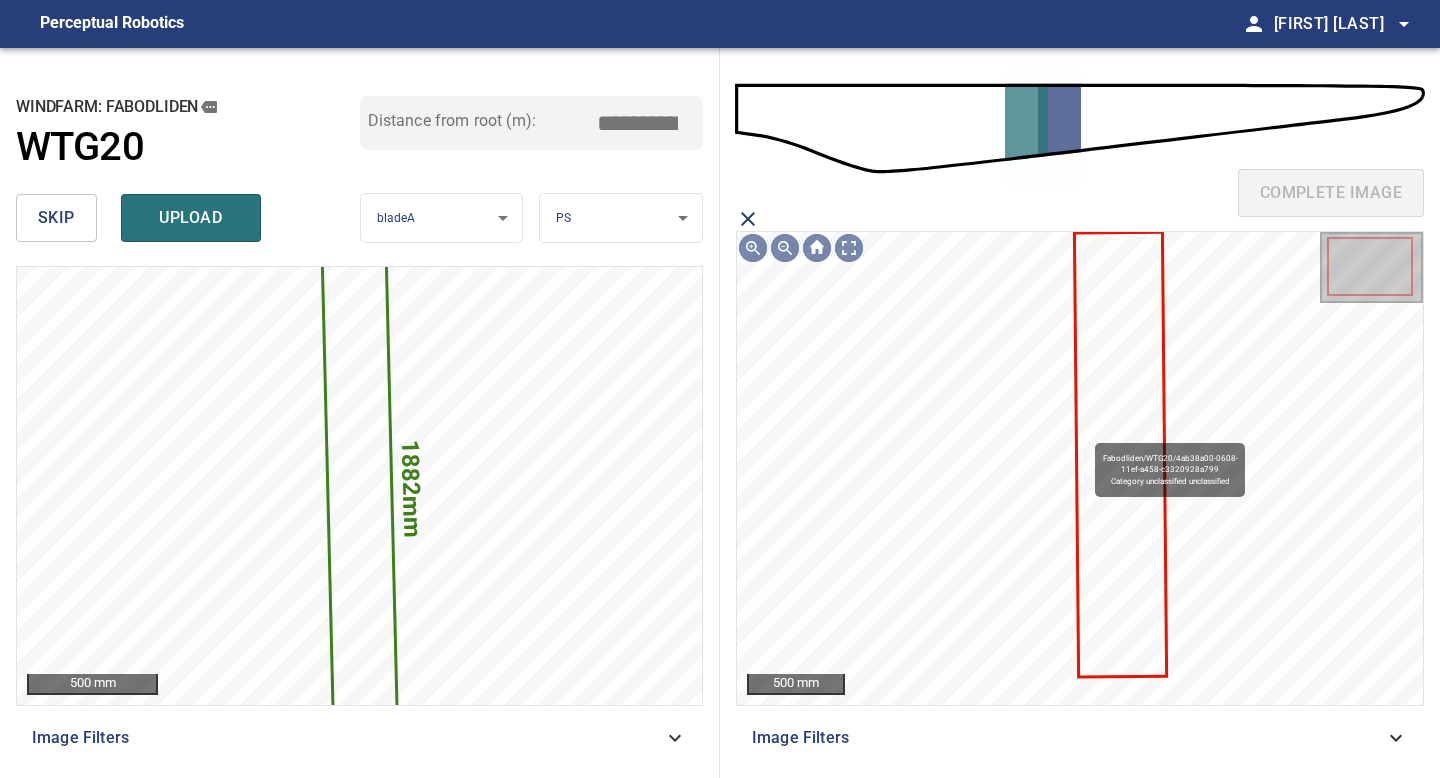 click 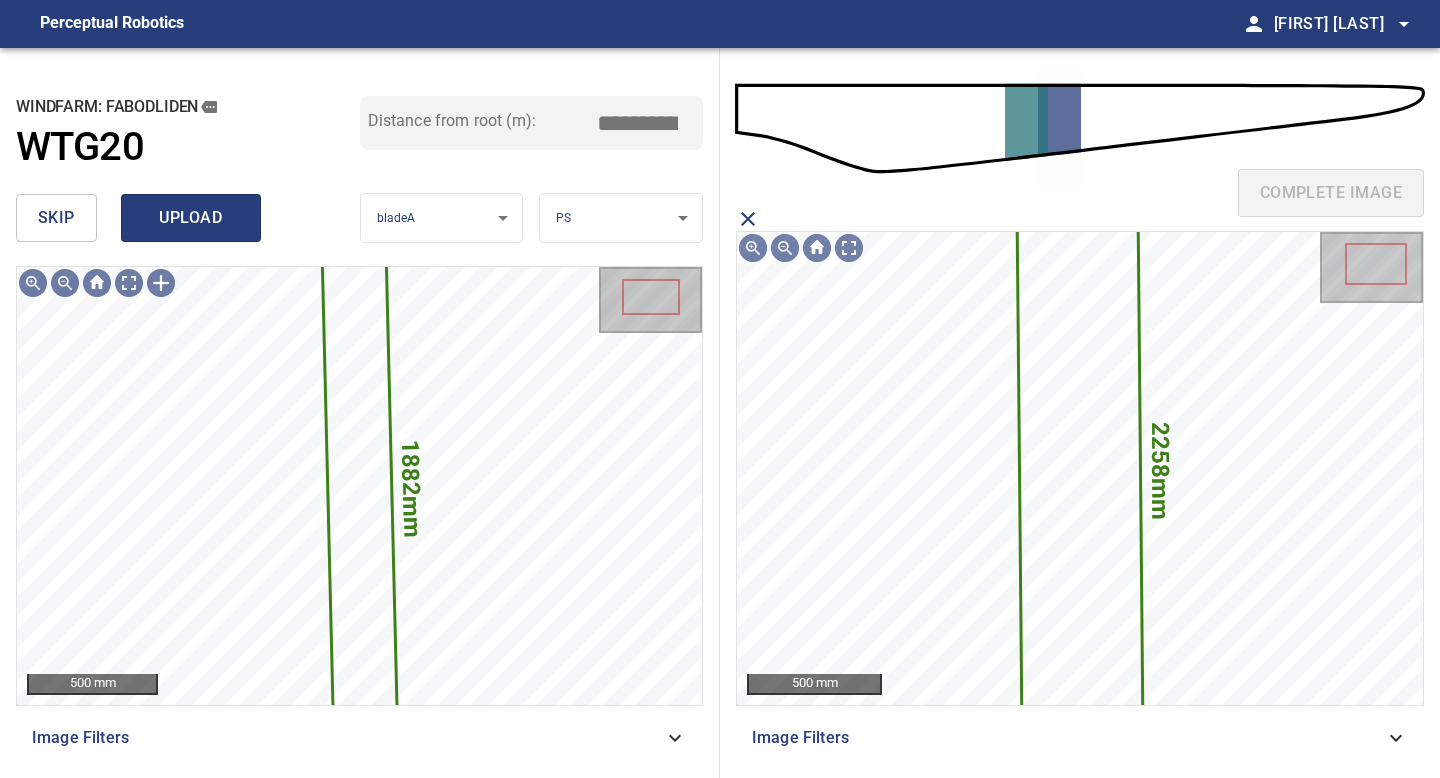 click on "upload" at bounding box center [191, 218] 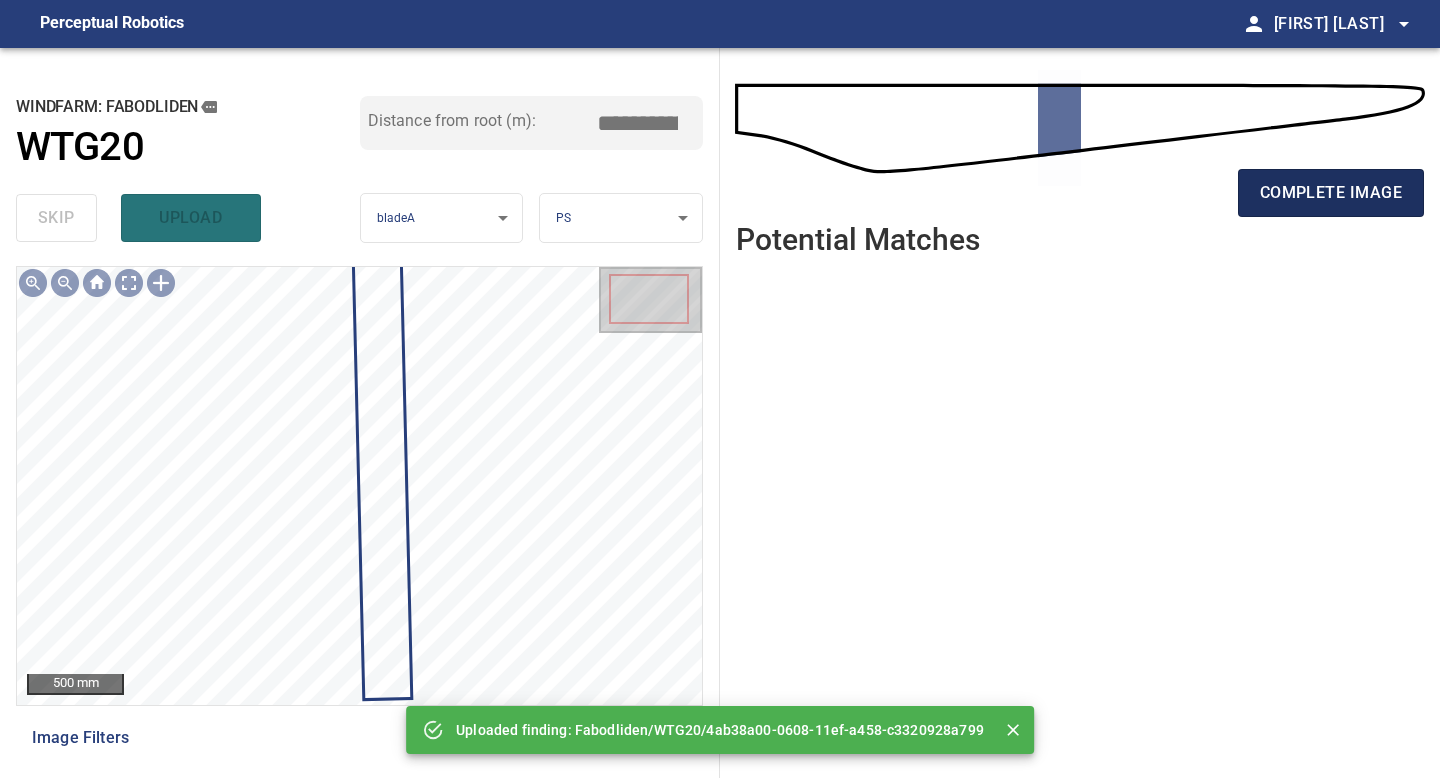 click on "complete image" at bounding box center (1331, 193) 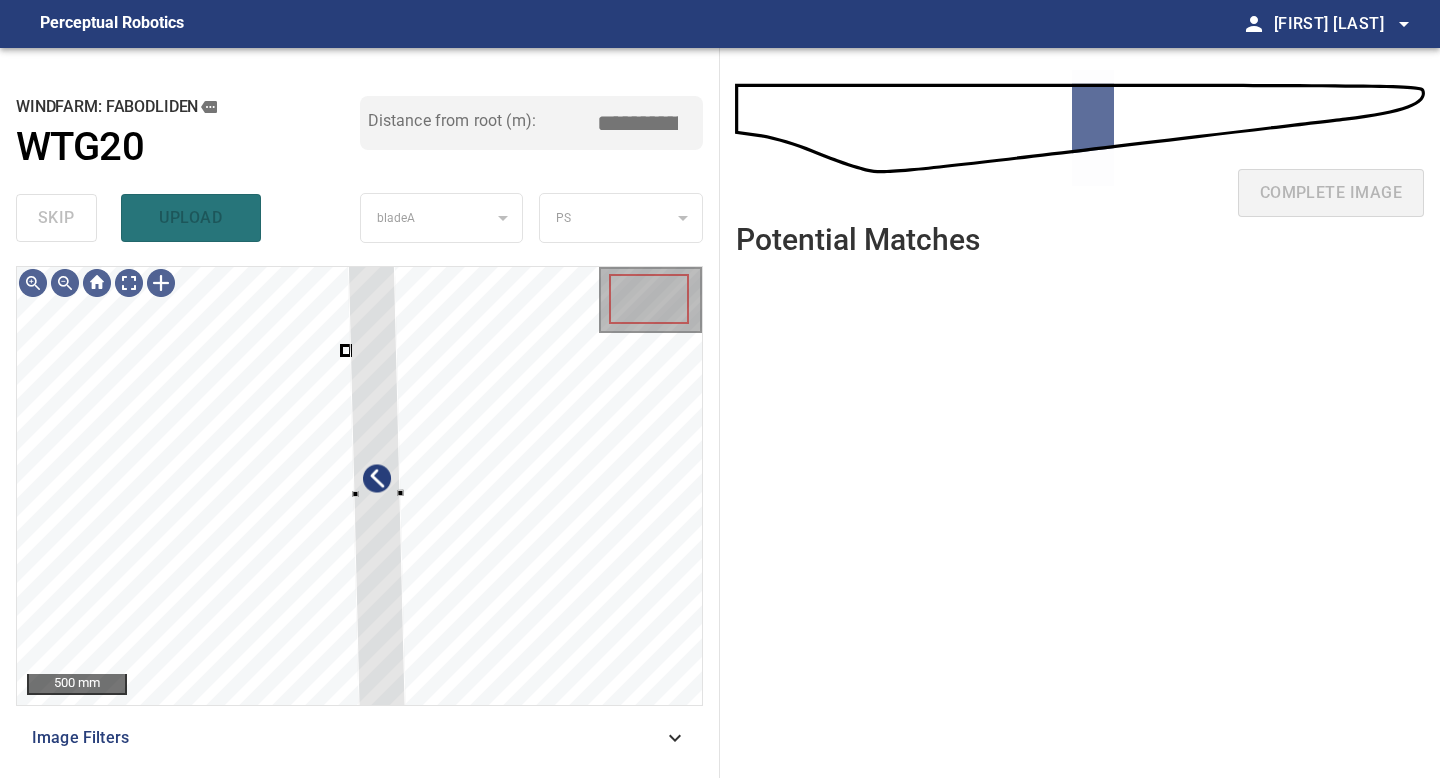 click on "**********" at bounding box center [360, 413] 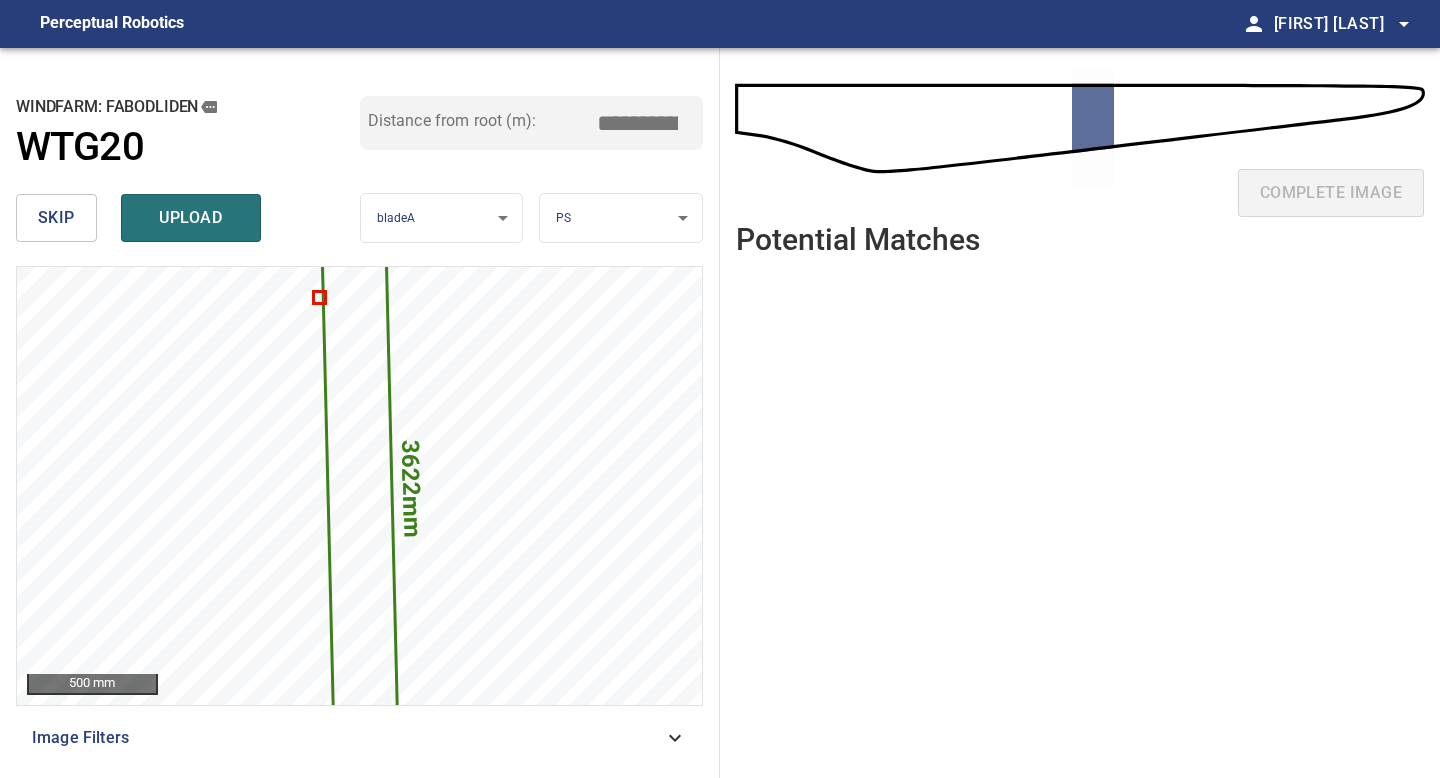 drag, startPoint x: 646, startPoint y: 119, endPoint x: 632, endPoint y: 119, distance: 14 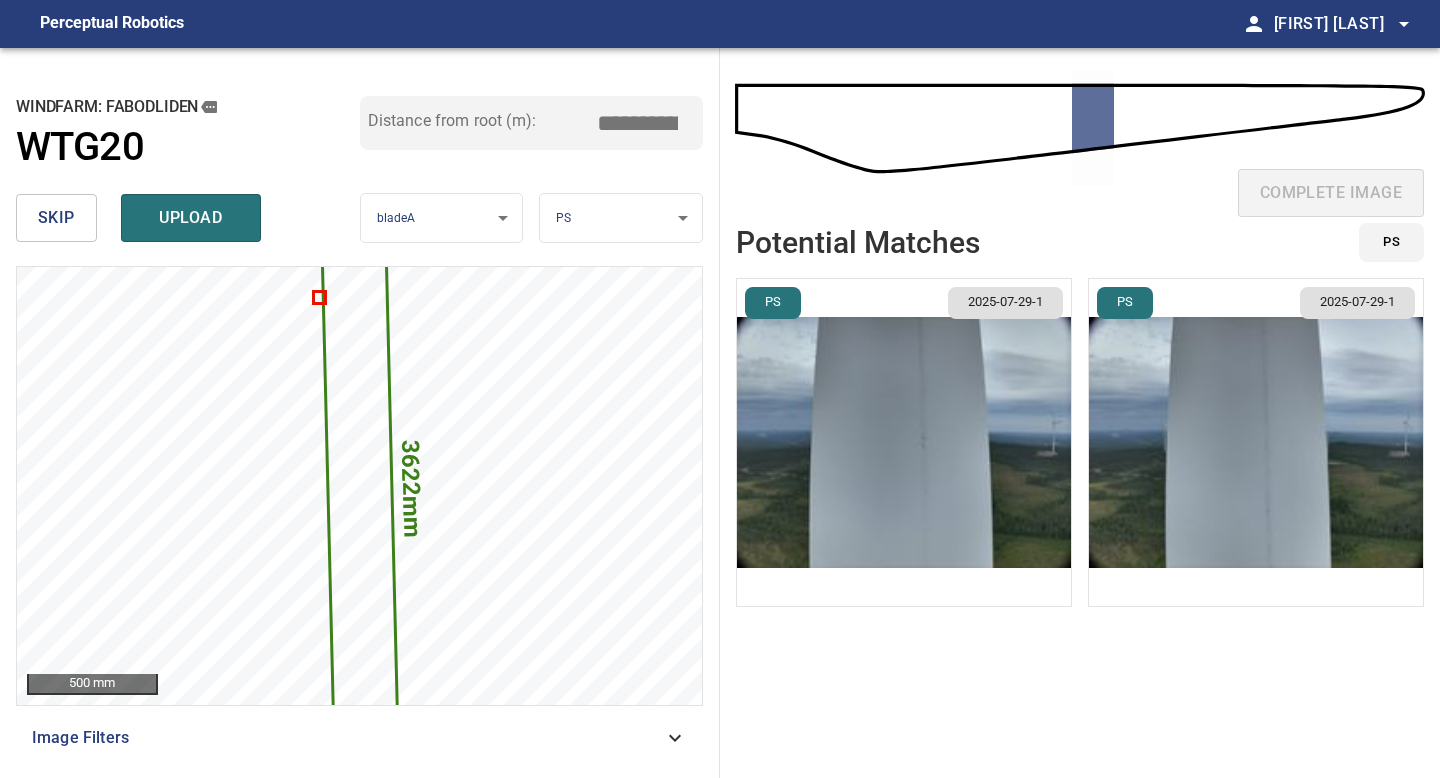 type on "*****" 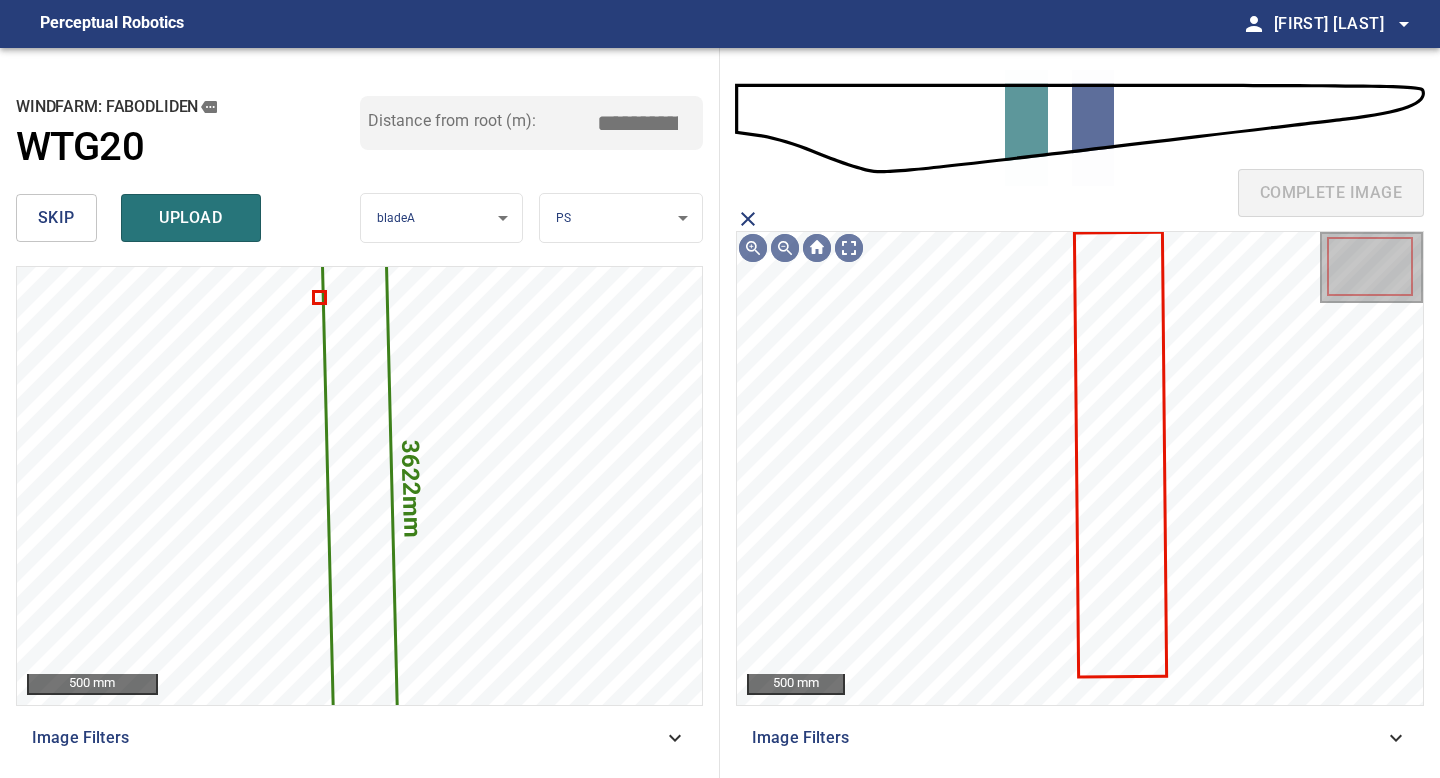 click 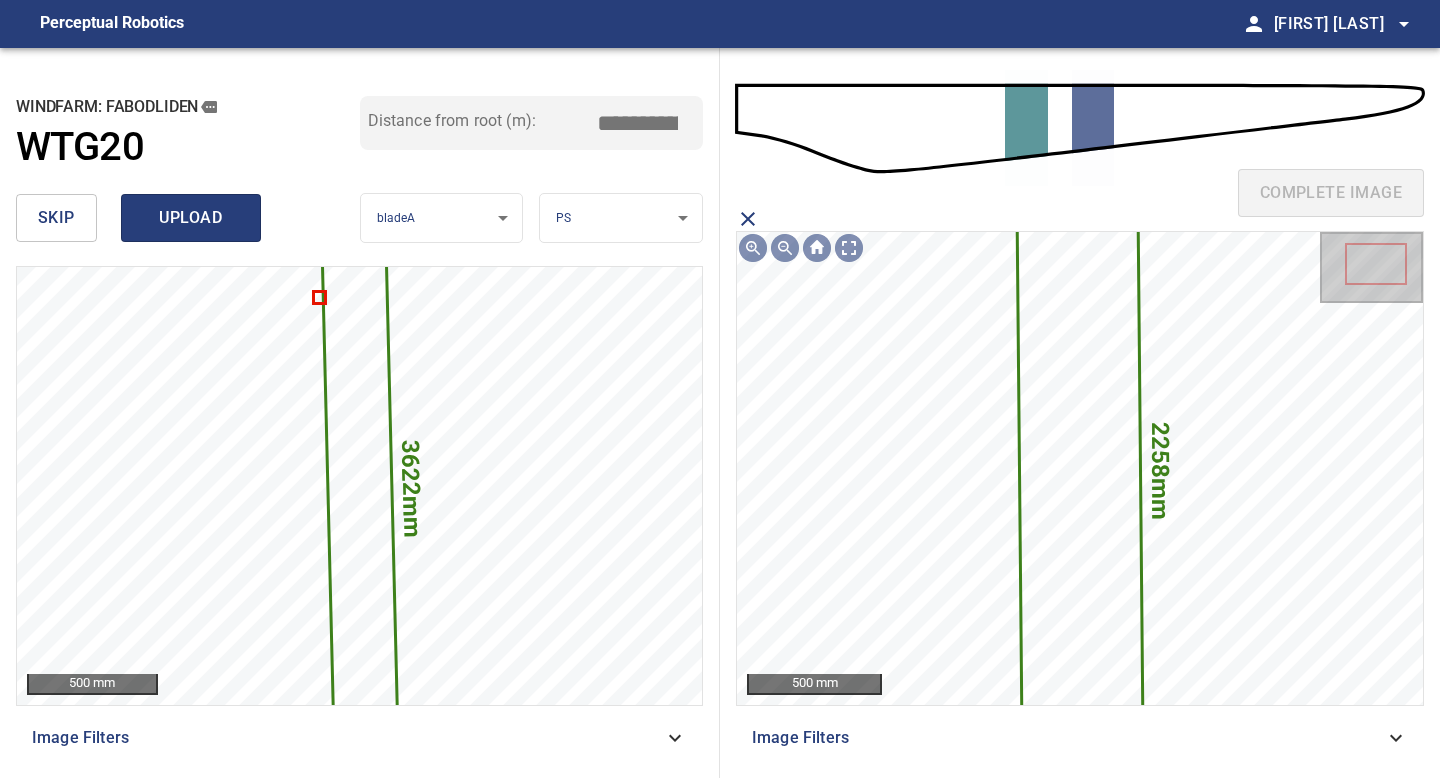 click on "upload" at bounding box center (191, 218) 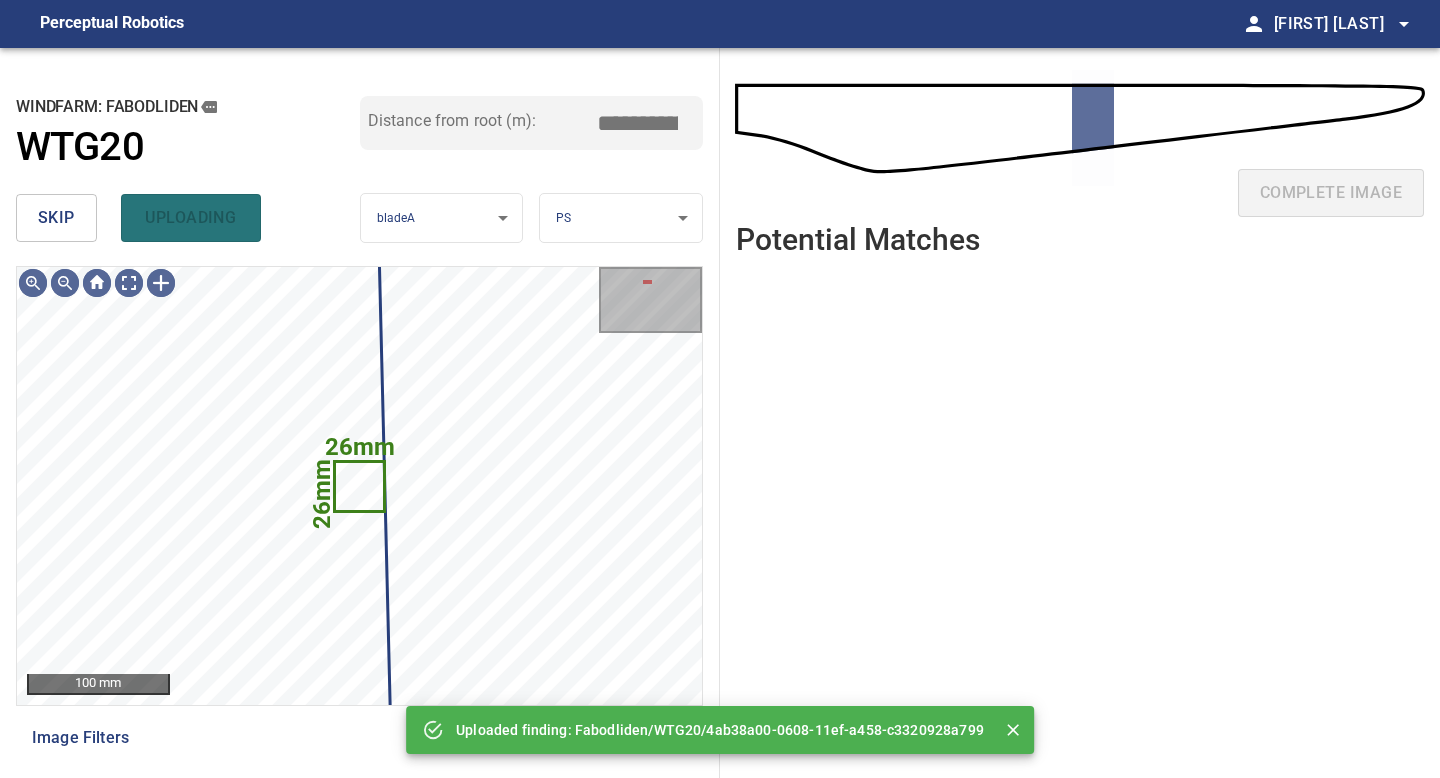 click on "skip" at bounding box center (56, 218) 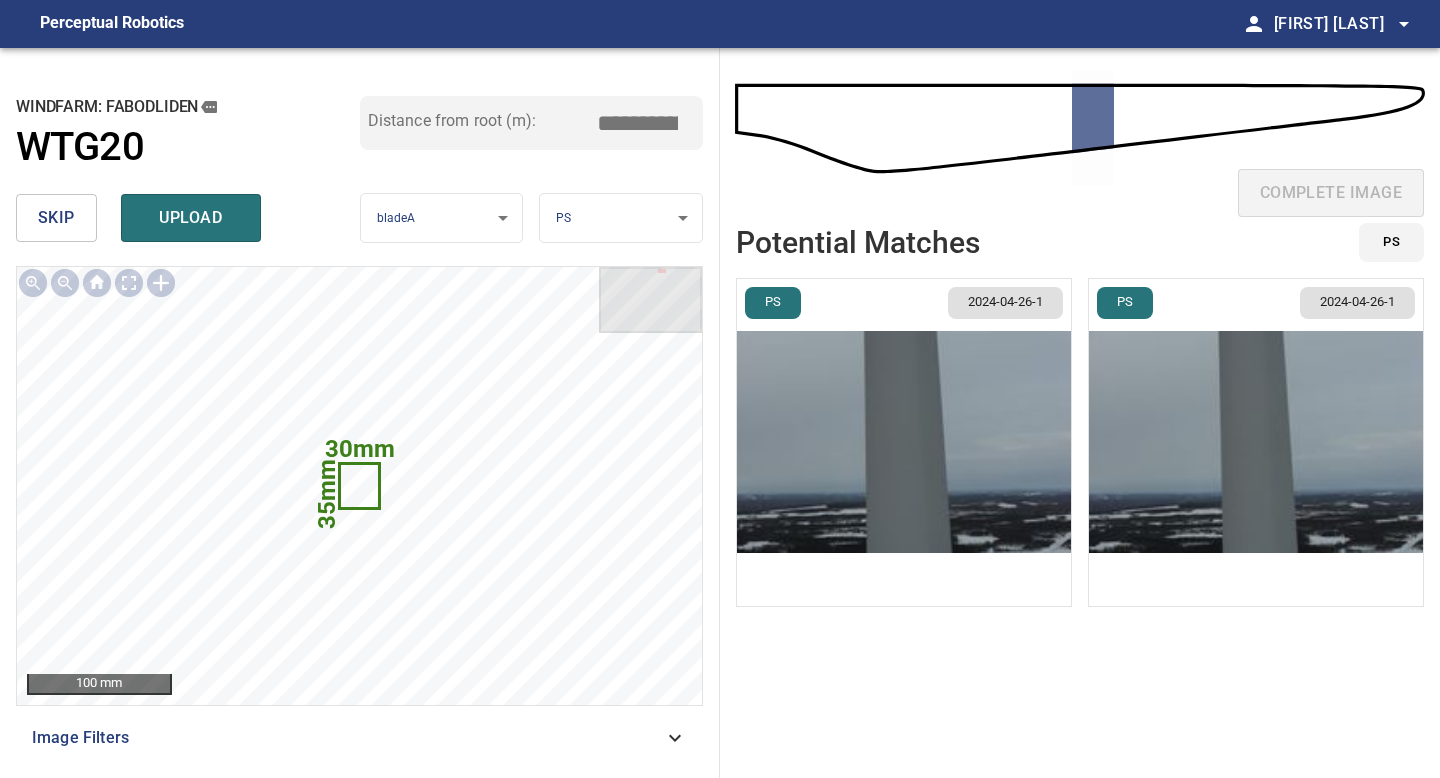 click on "skip" at bounding box center [56, 218] 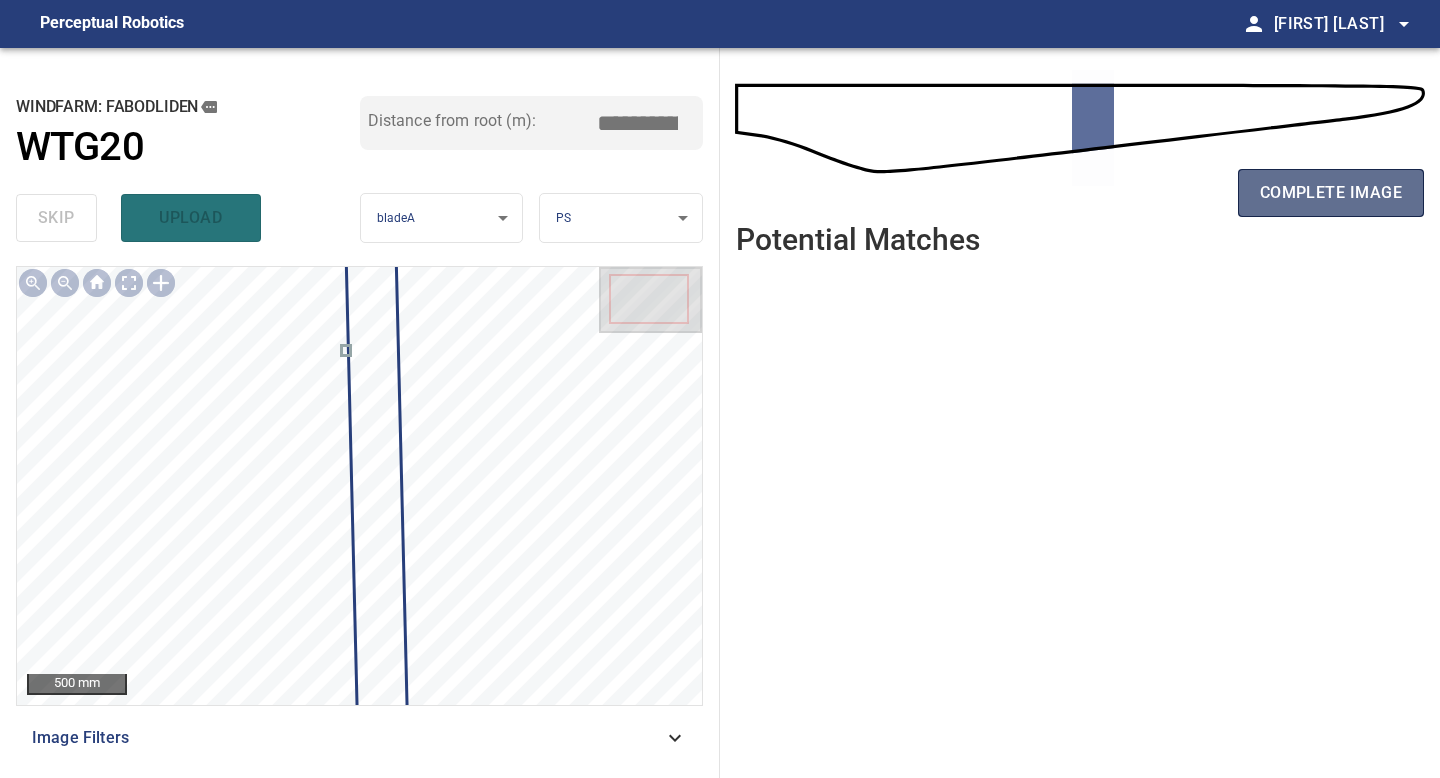 click on "complete image" at bounding box center [1331, 193] 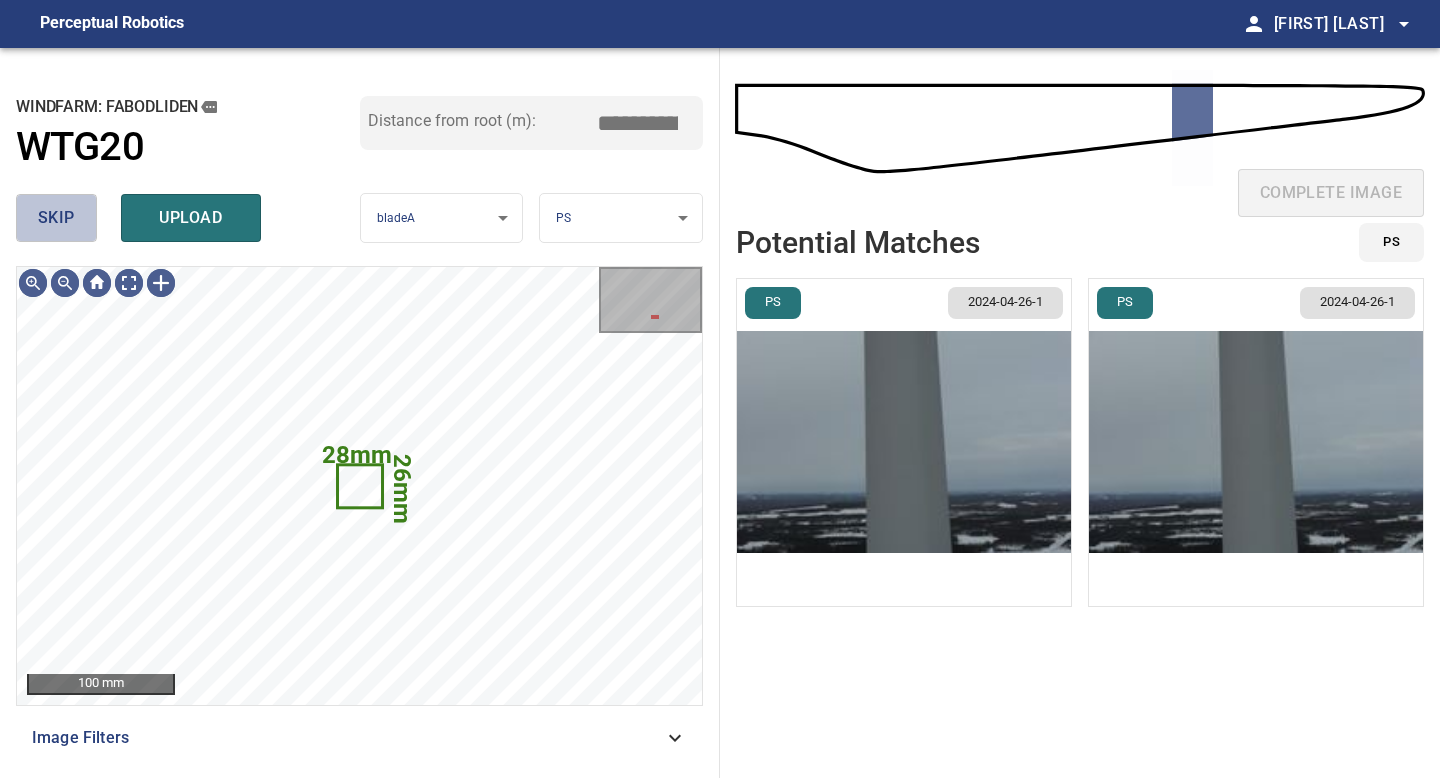 click on "skip" at bounding box center (56, 218) 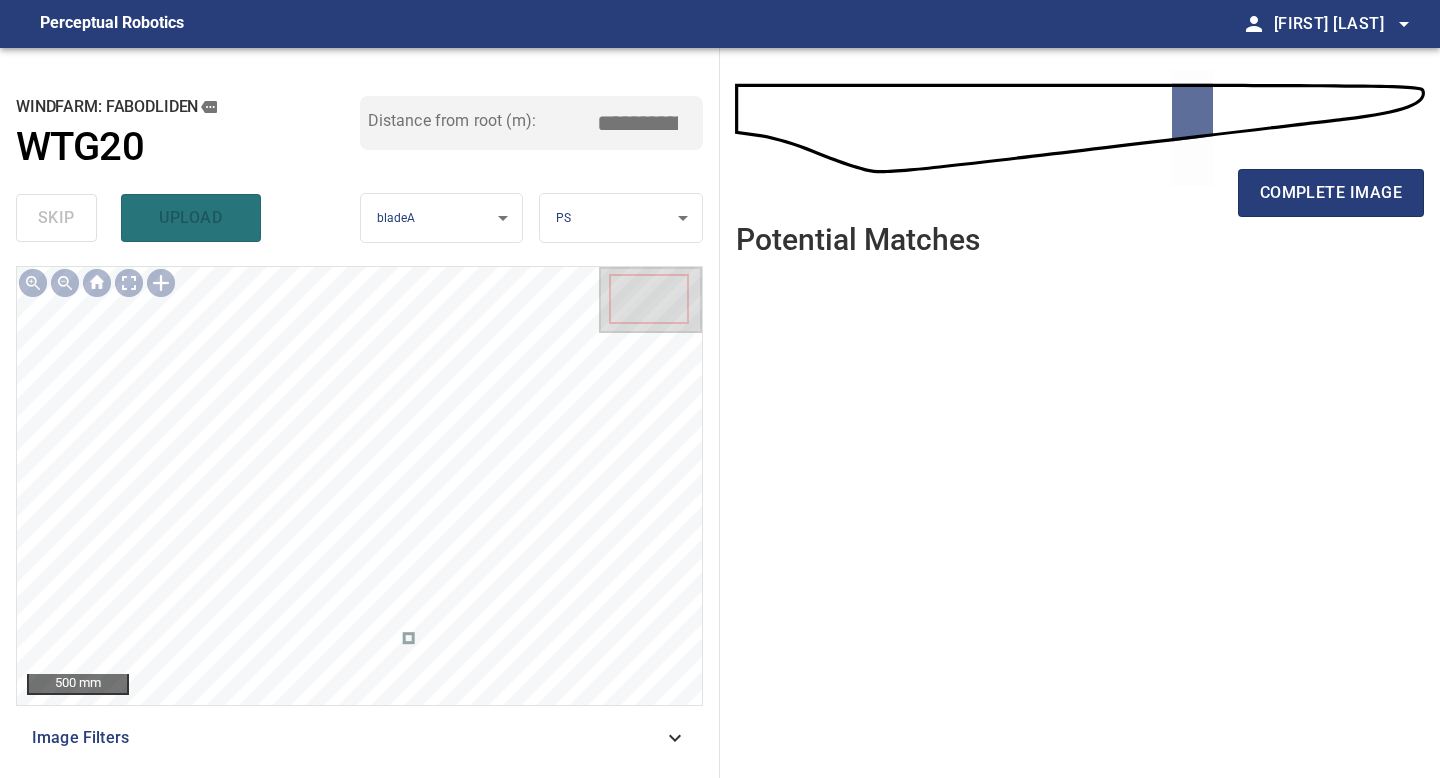 click on "complete image" at bounding box center [1080, 201] 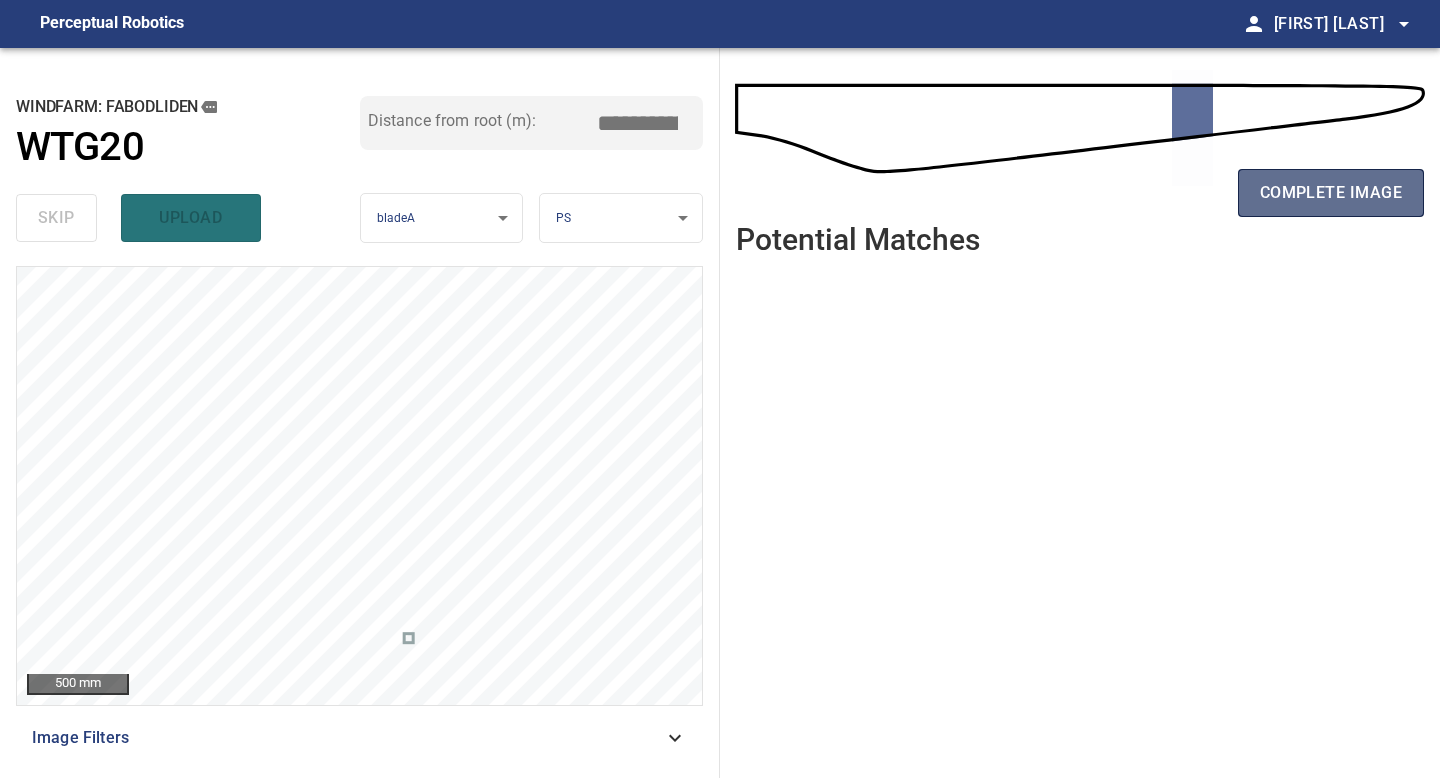 click on "complete image" at bounding box center (1331, 193) 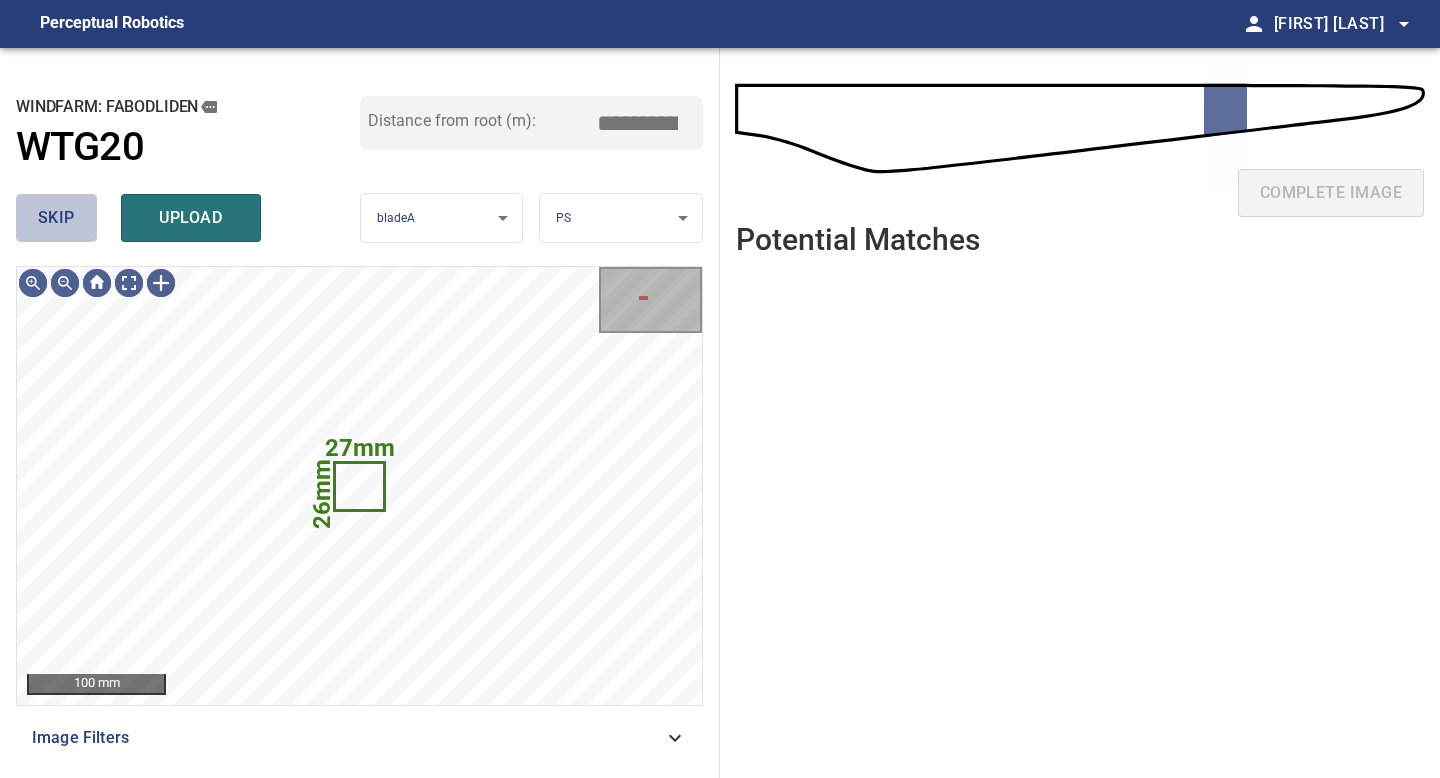 click on "skip" at bounding box center (56, 218) 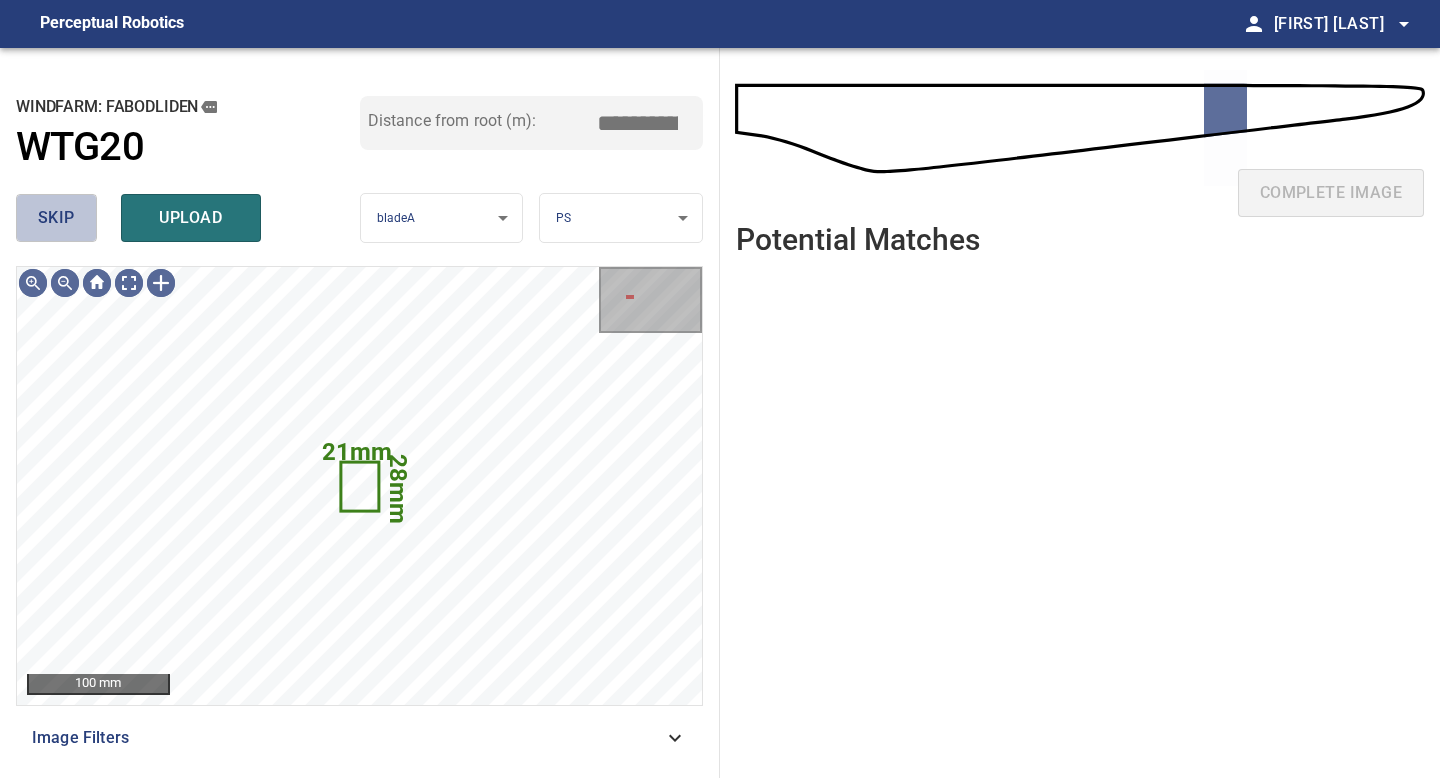 click on "skip" at bounding box center [56, 218] 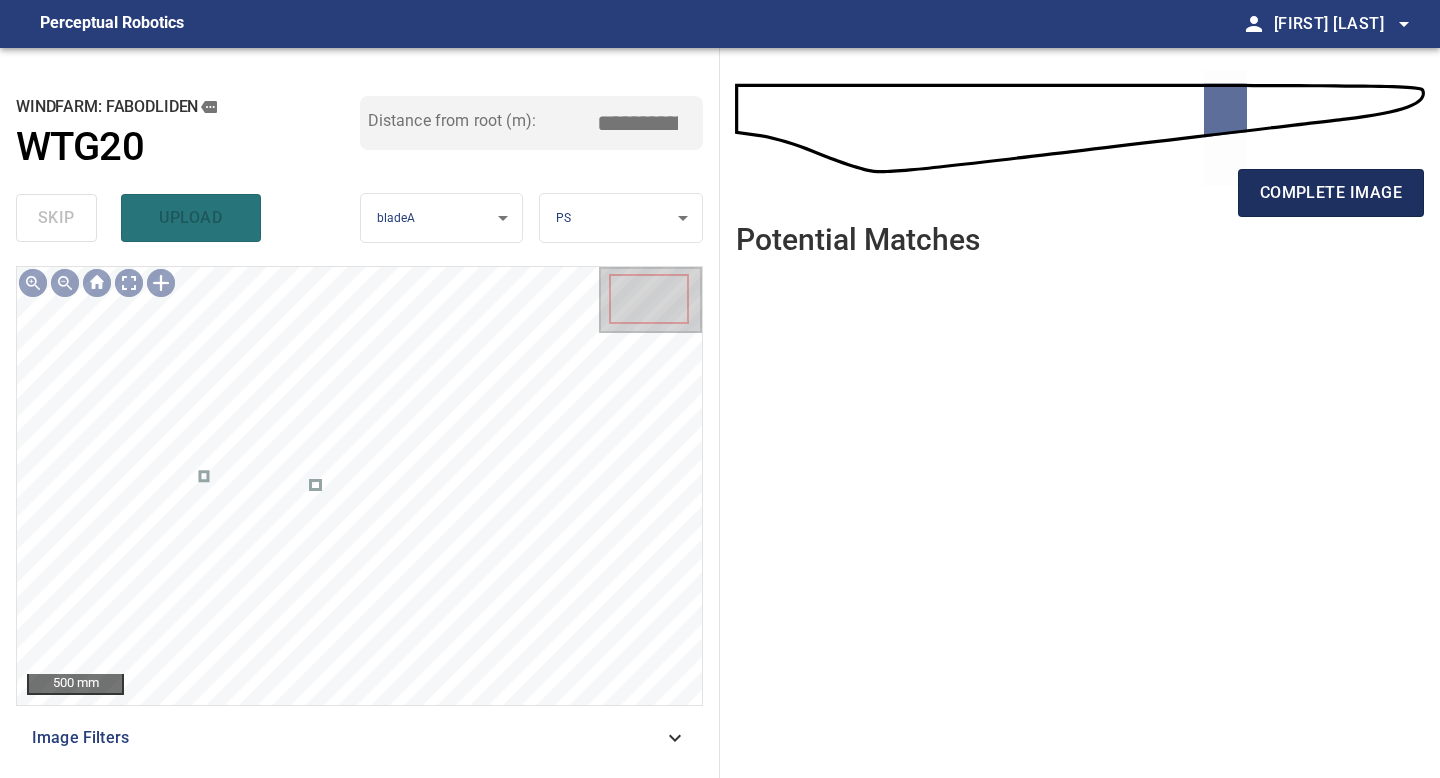 click on "complete image" at bounding box center [1331, 193] 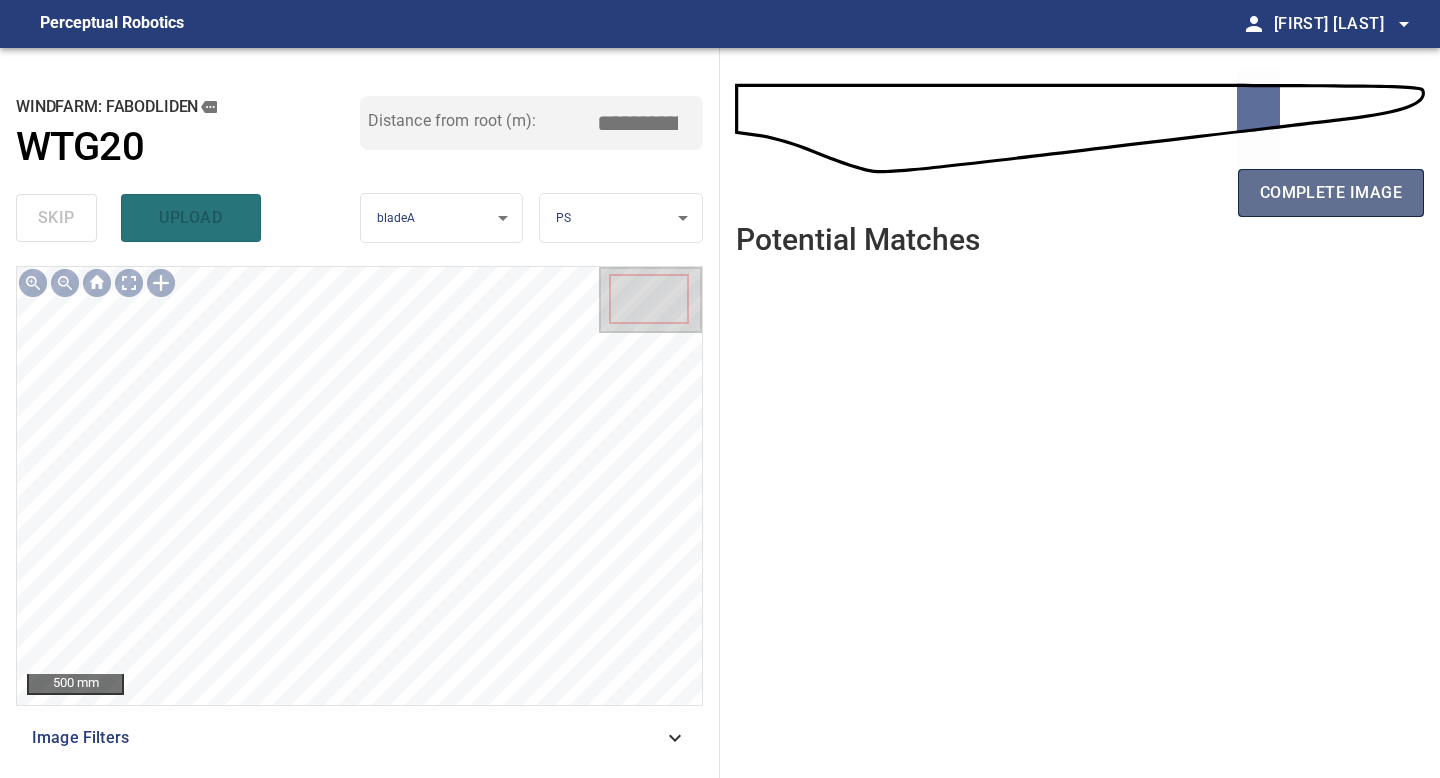 click on "complete image" at bounding box center [1331, 193] 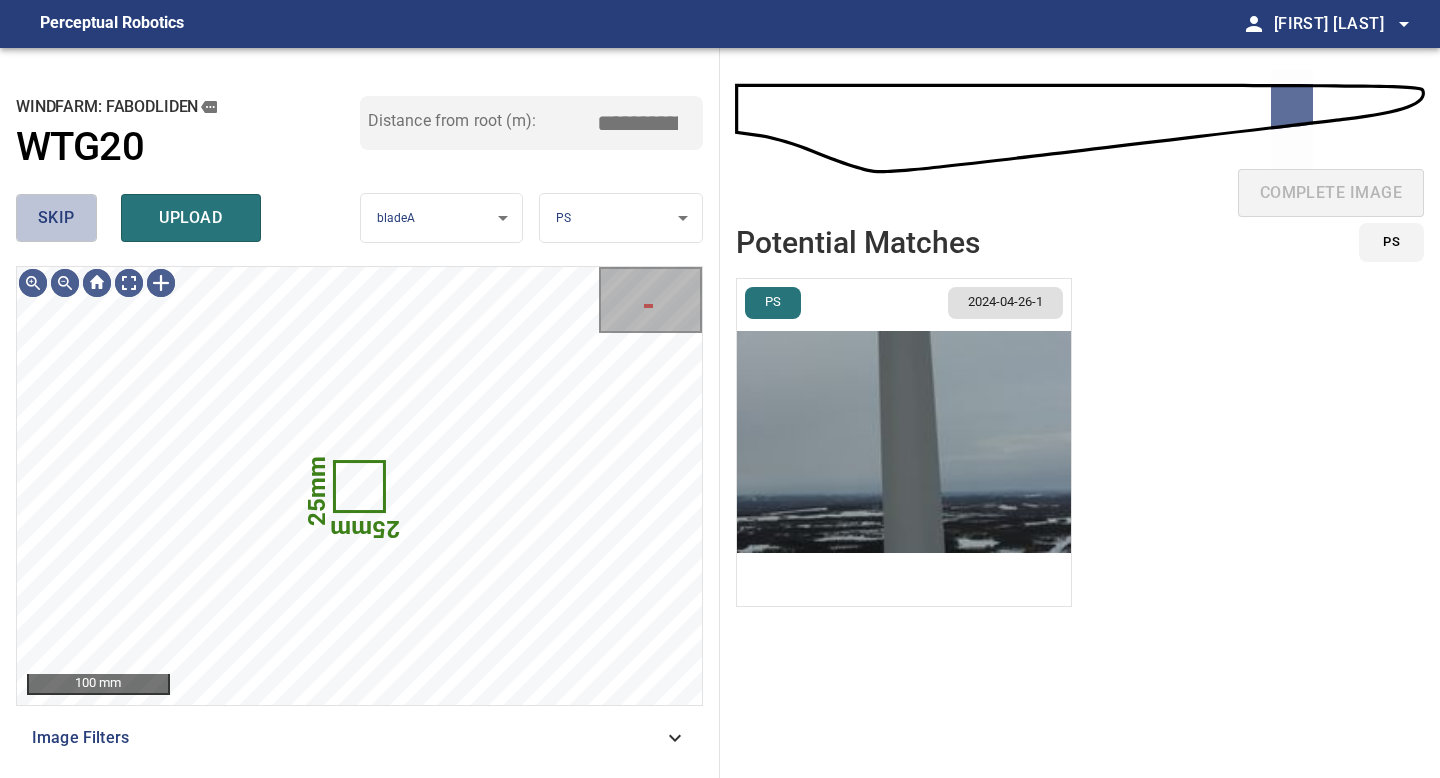 click on "skip" at bounding box center (56, 218) 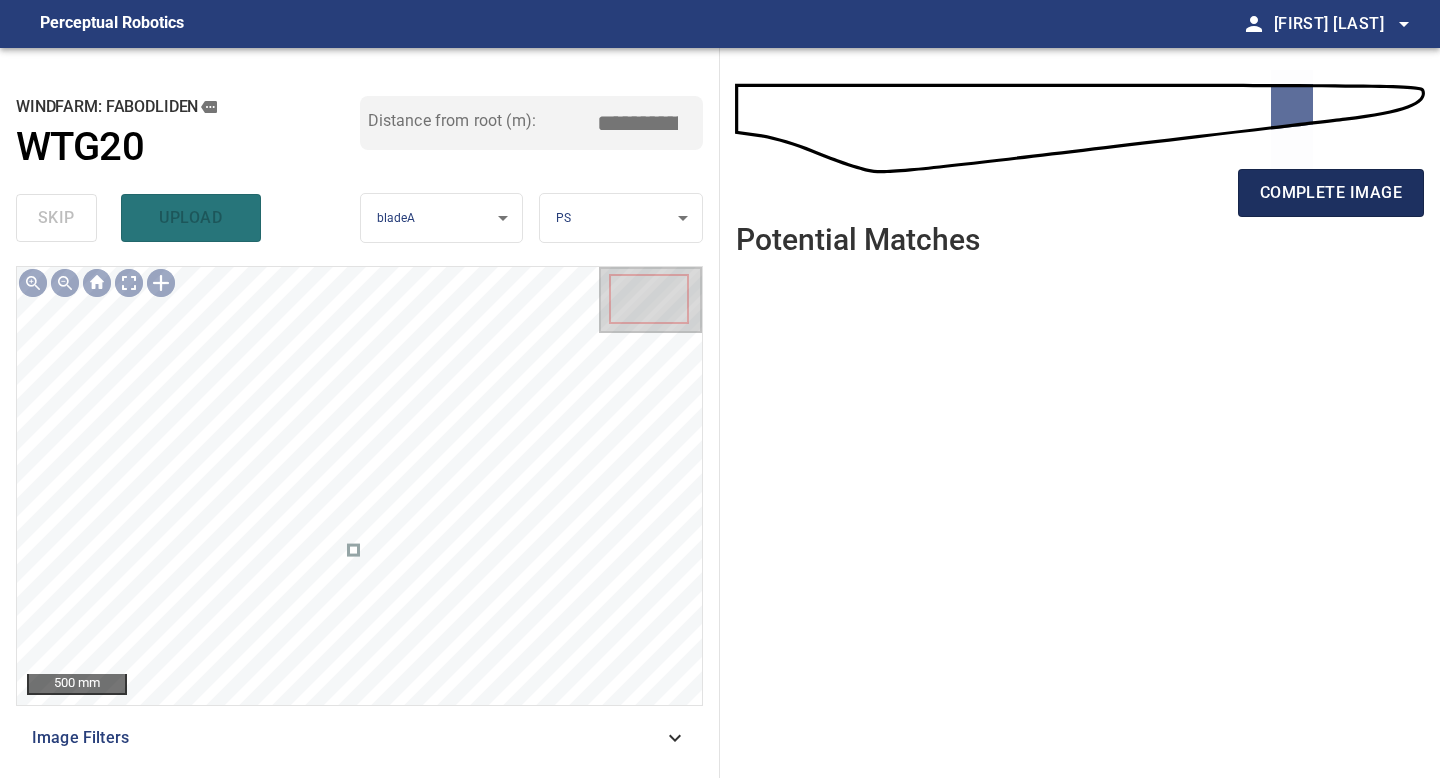 click on "complete image" at bounding box center (1331, 193) 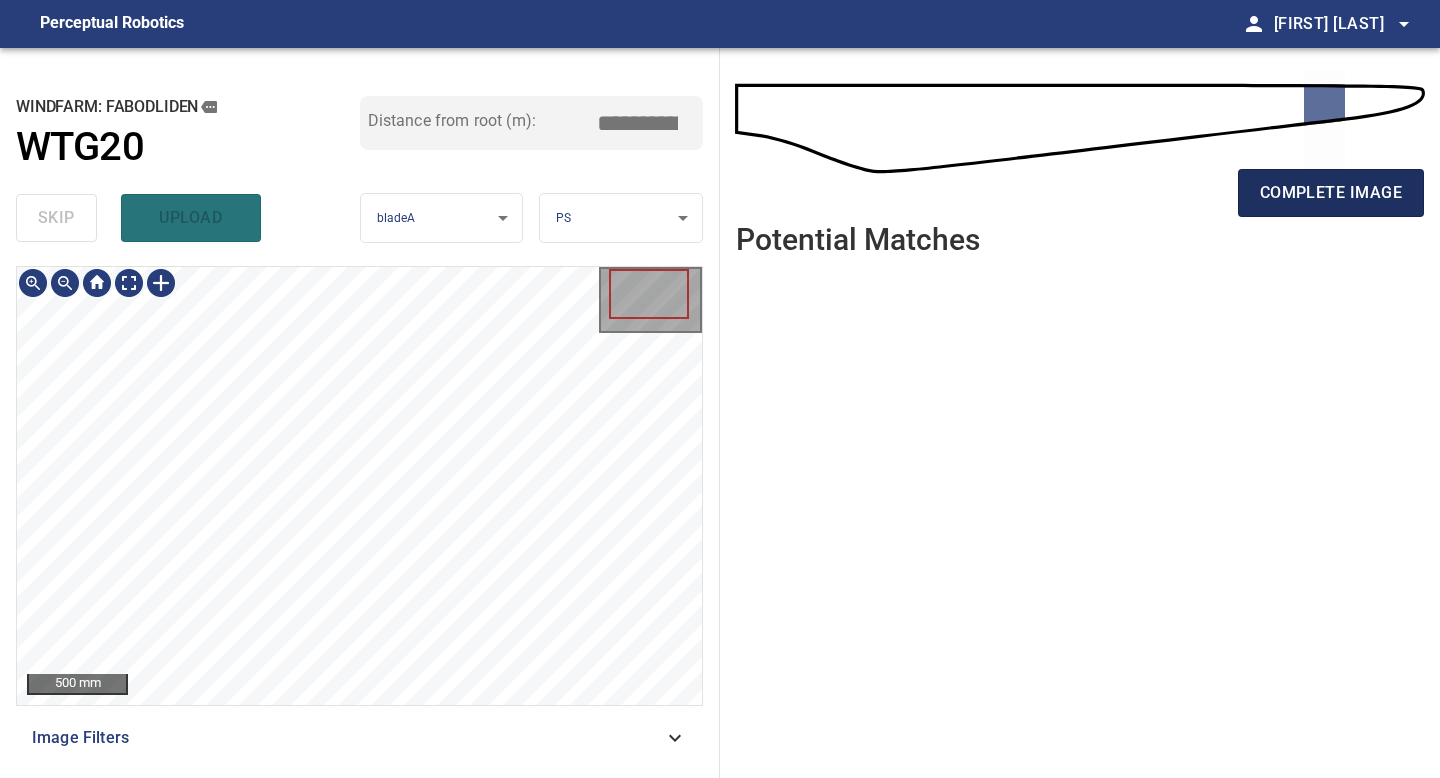 click on "complete image" at bounding box center [1331, 193] 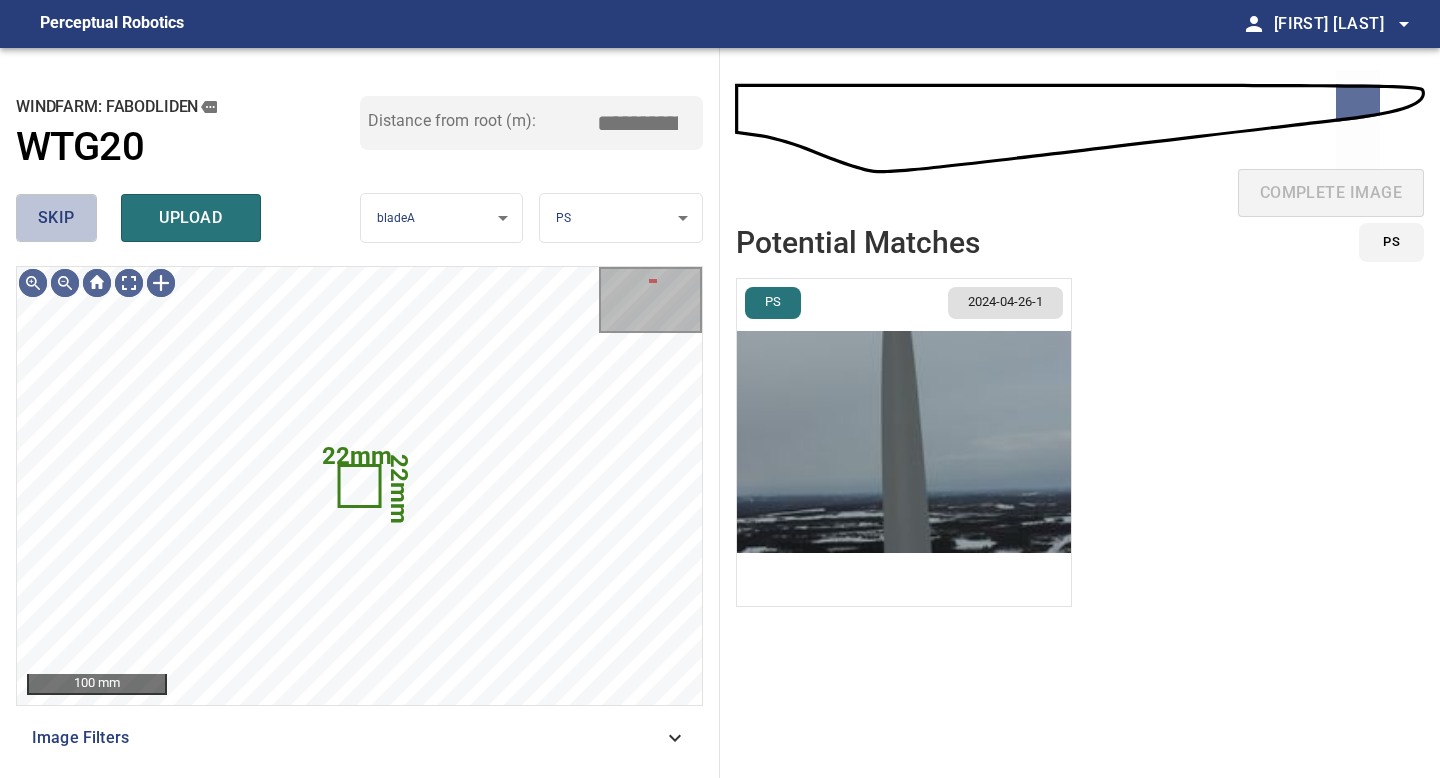 click on "skip" at bounding box center (56, 218) 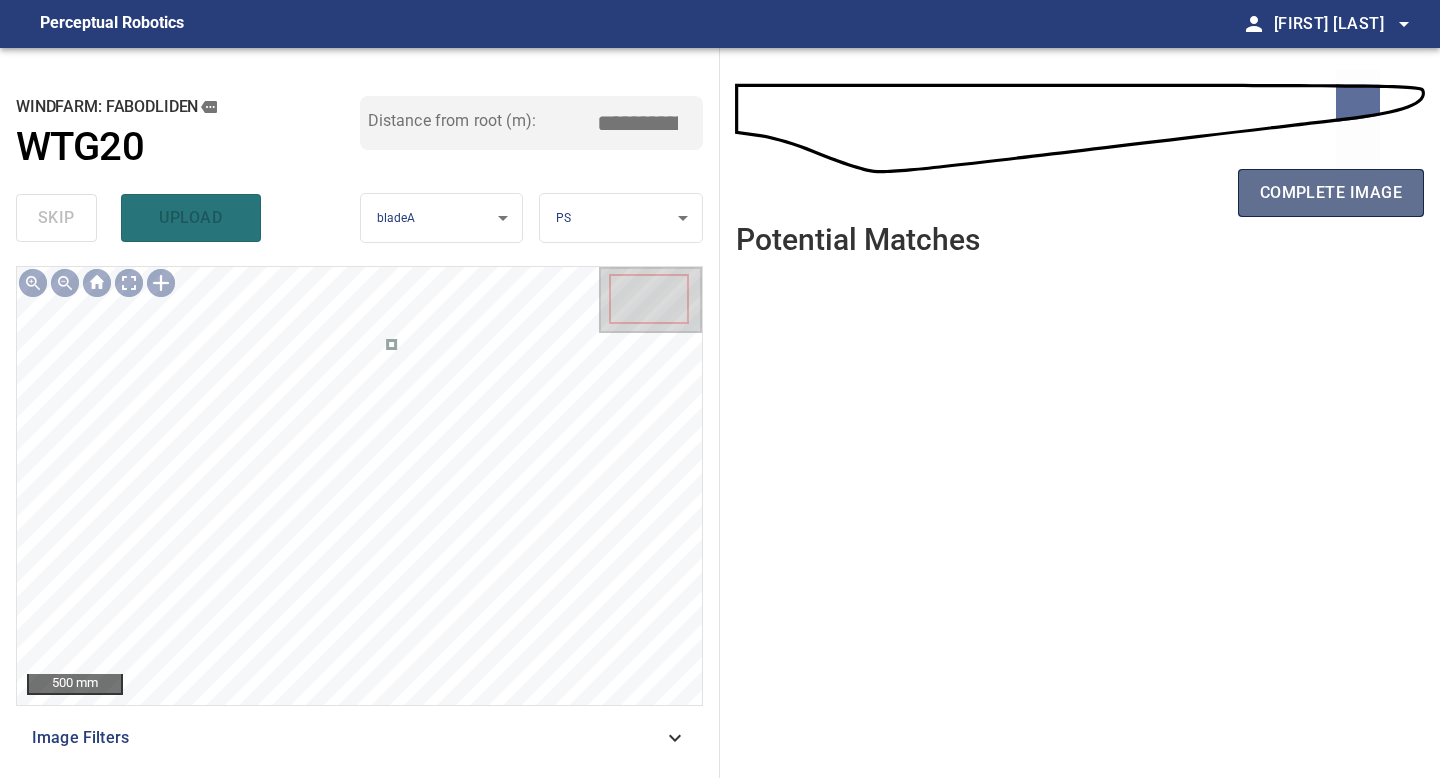 click on "complete image" at bounding box center (1331, 193) 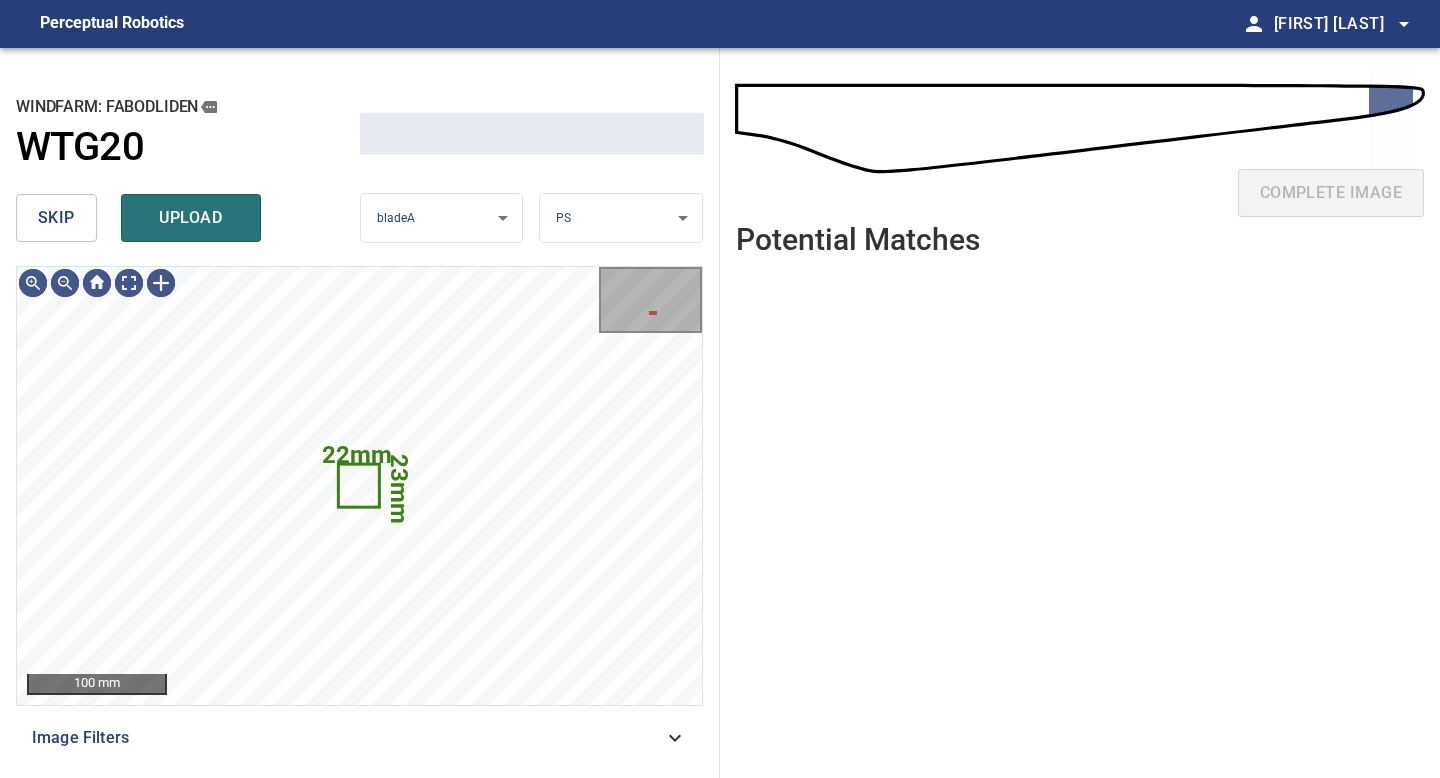 click on "skip" at bounding box center (56, 218) 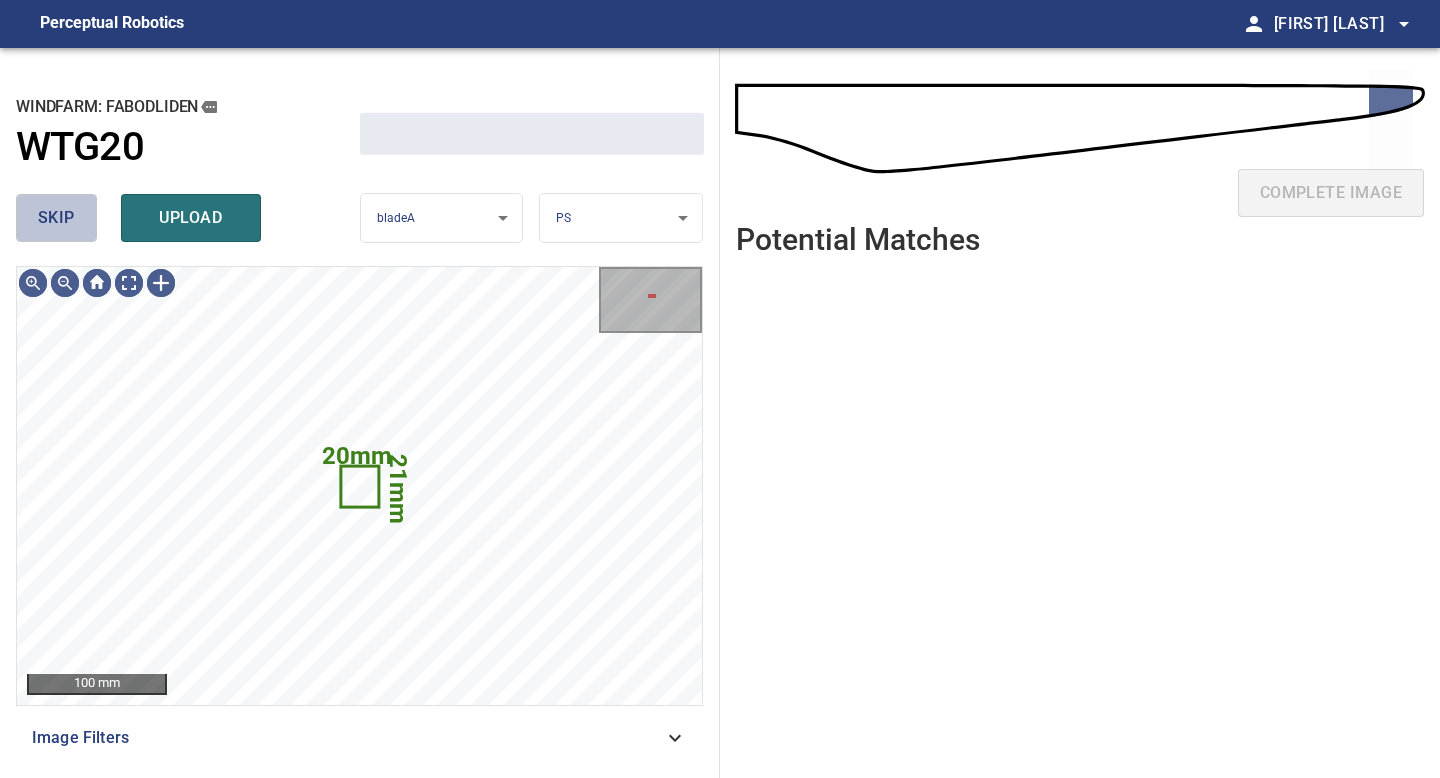 click on "skip" at bounding box center (56, 218) 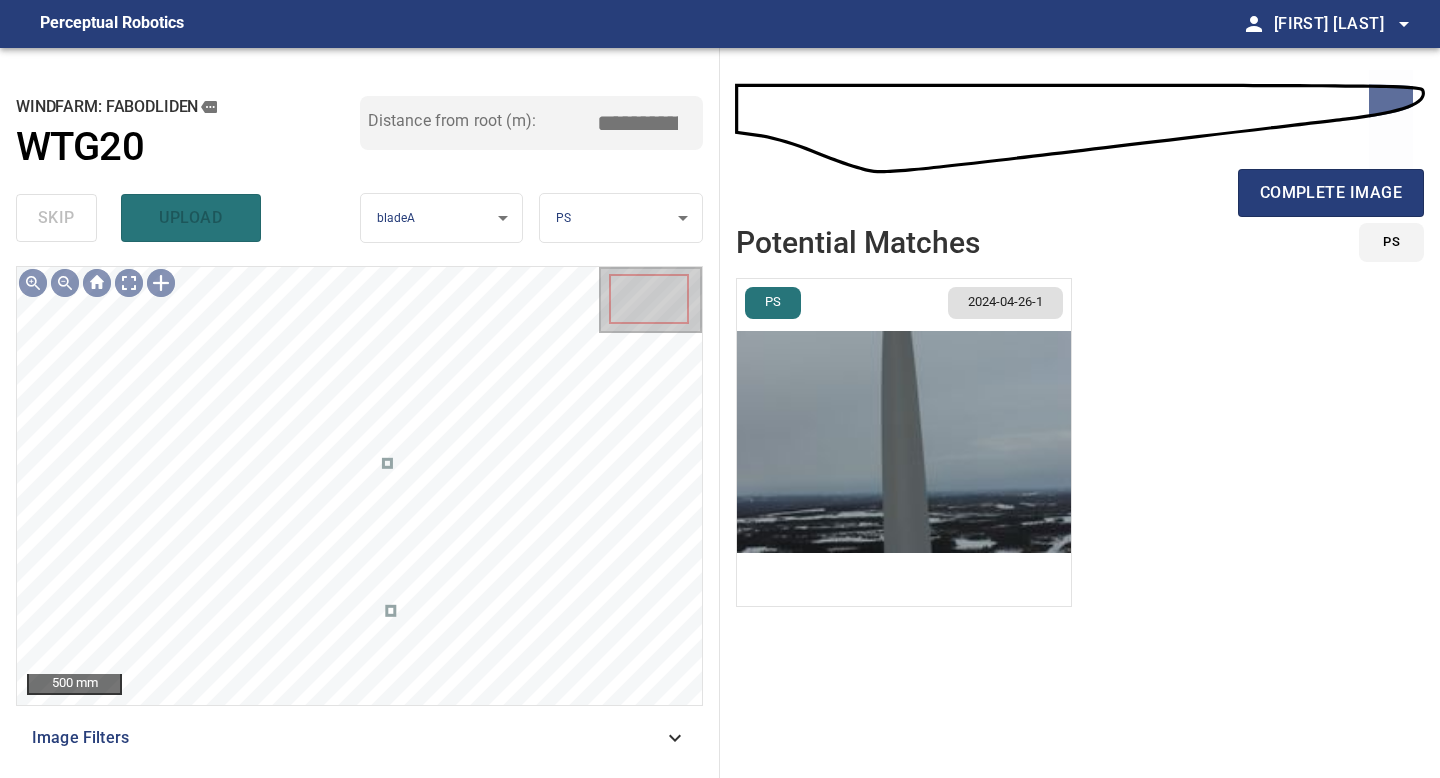 click on "complete image" at bounding box center (1080, 201) 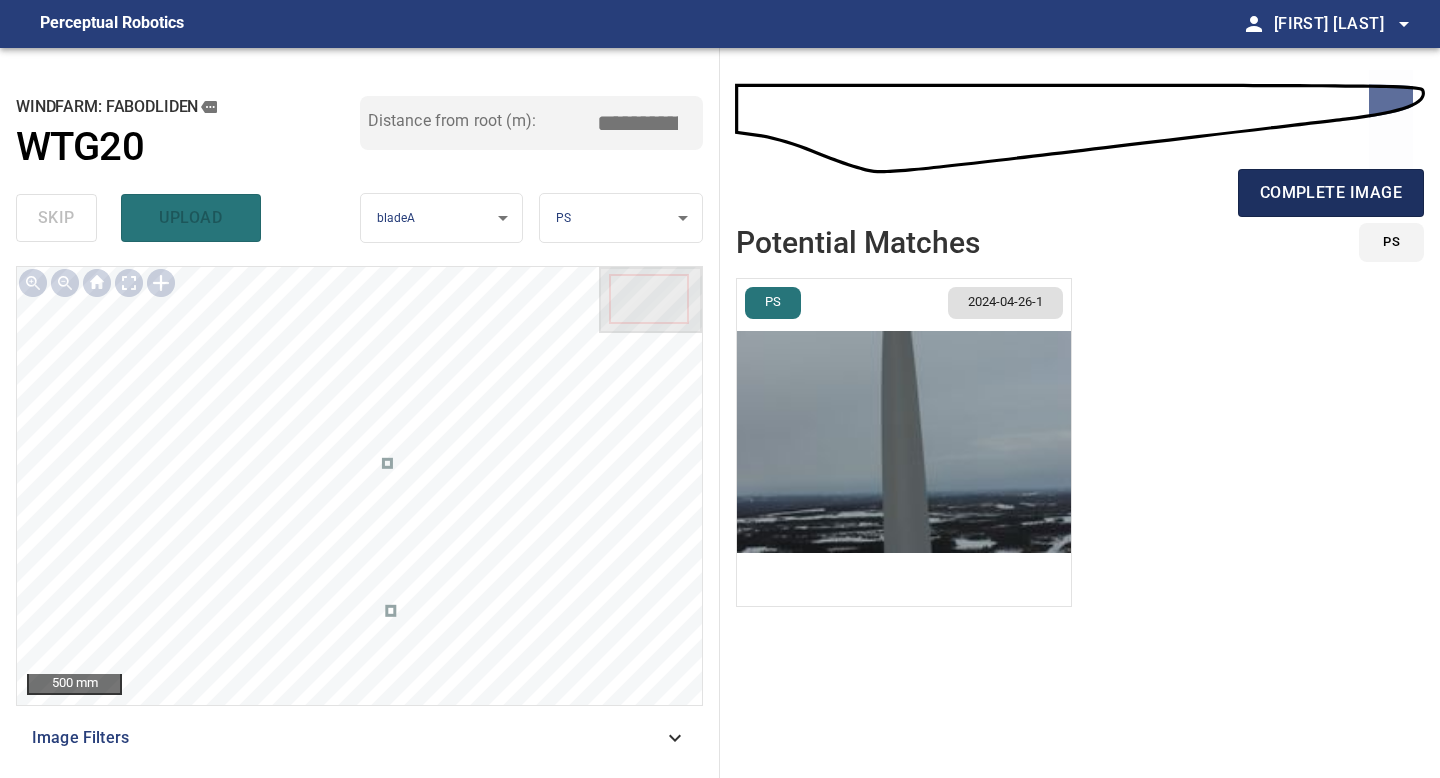 click on "complete image" at bounding box center (1331, 193) 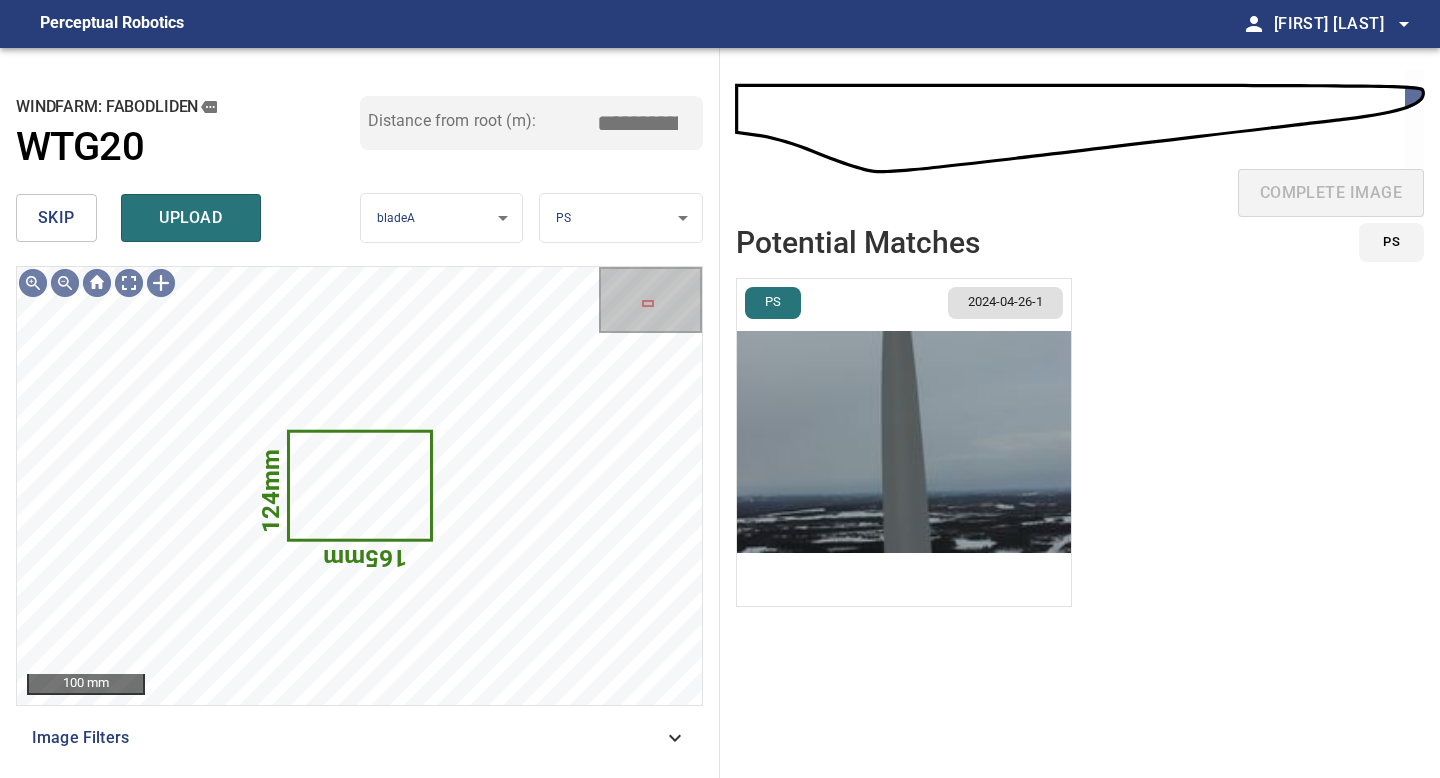 click on "**********" at bounding box center [720, 389] 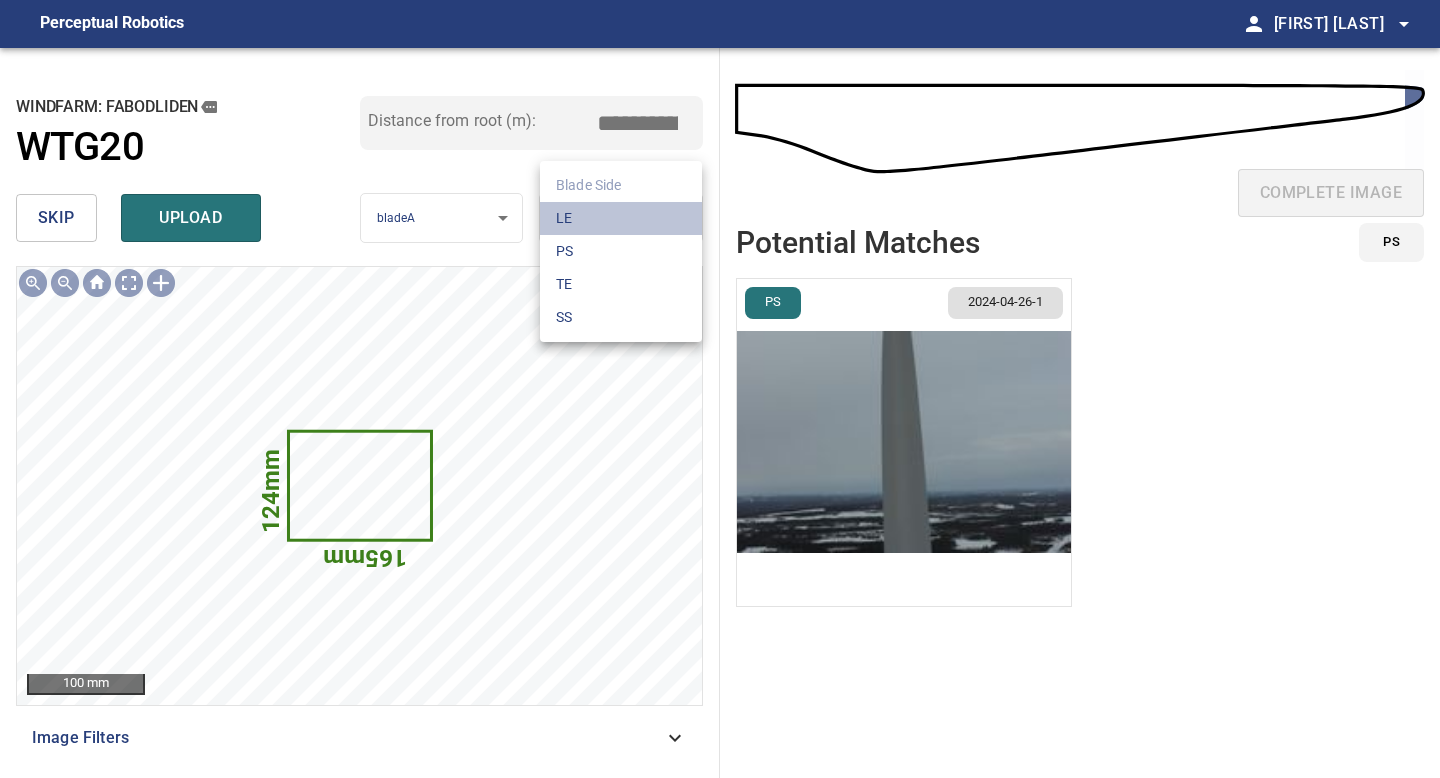 click on "LE" at bounding box center [621, 218] 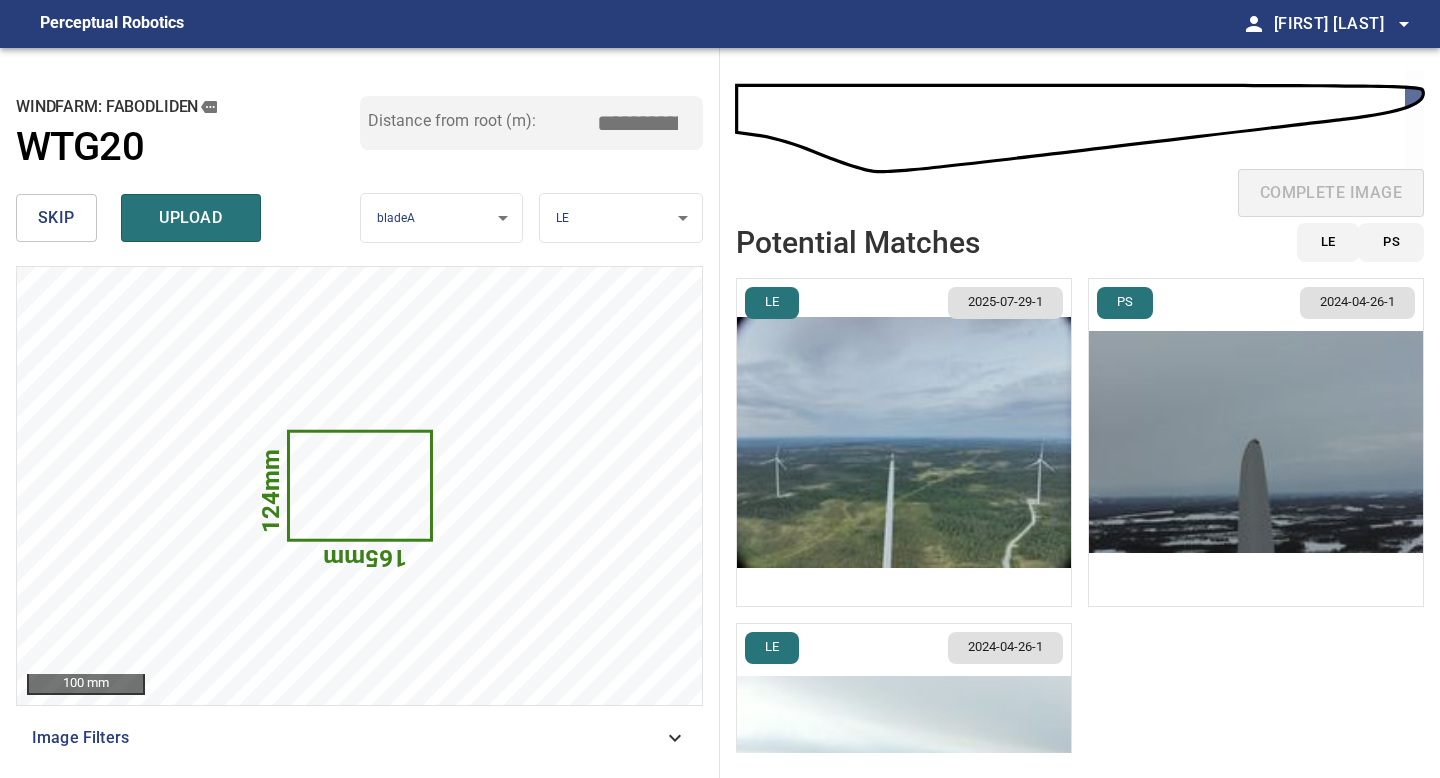 click at bounding box center (904, 442) 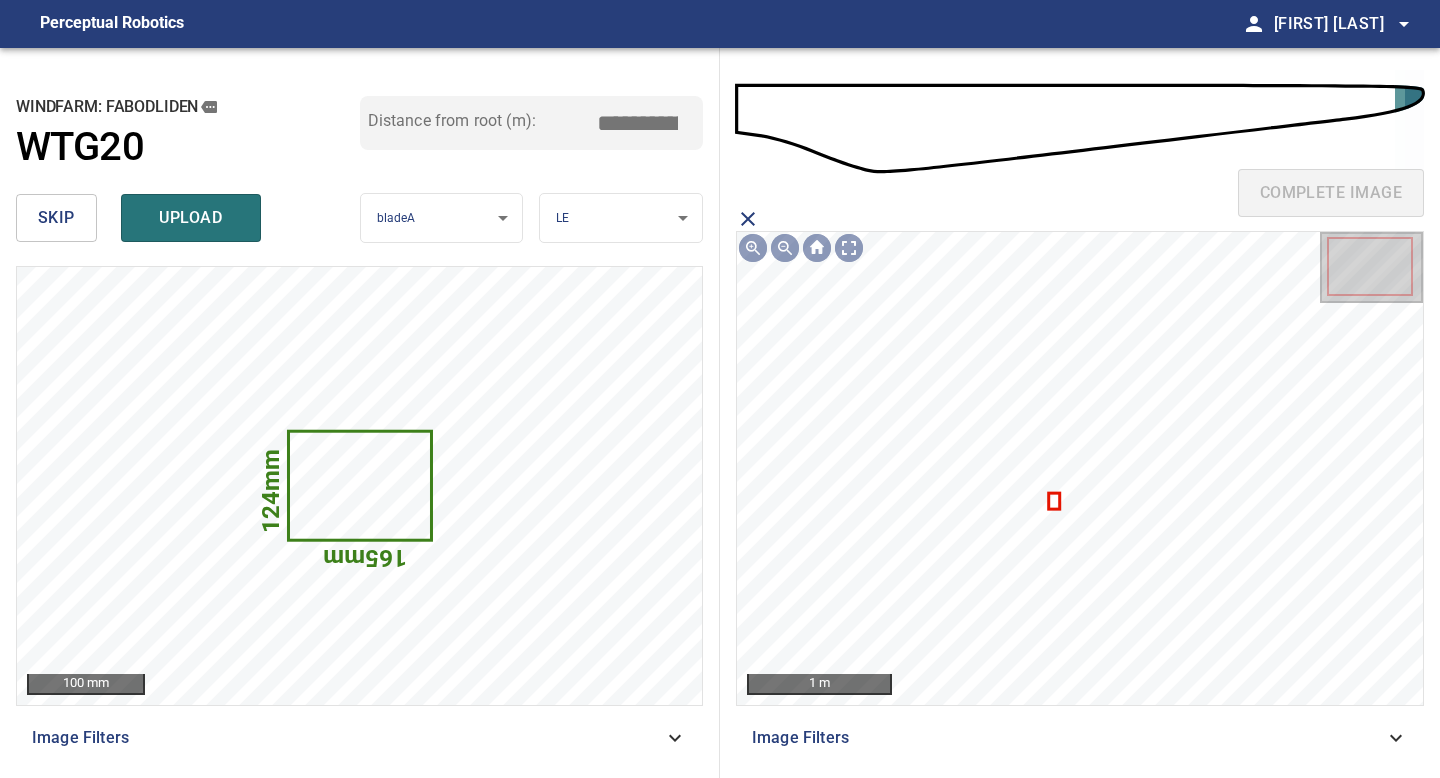 click 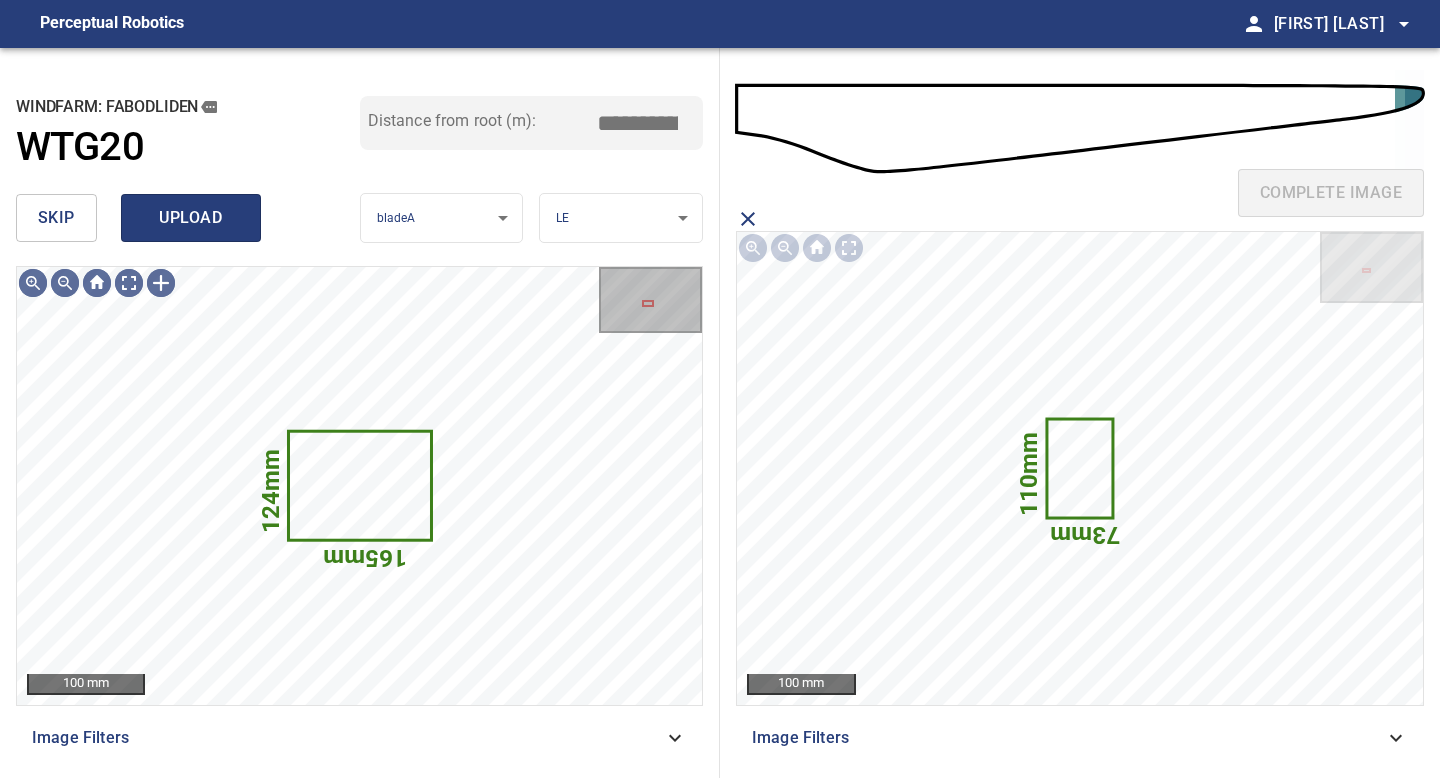 click on "upload" at bounding box center (191, 218) 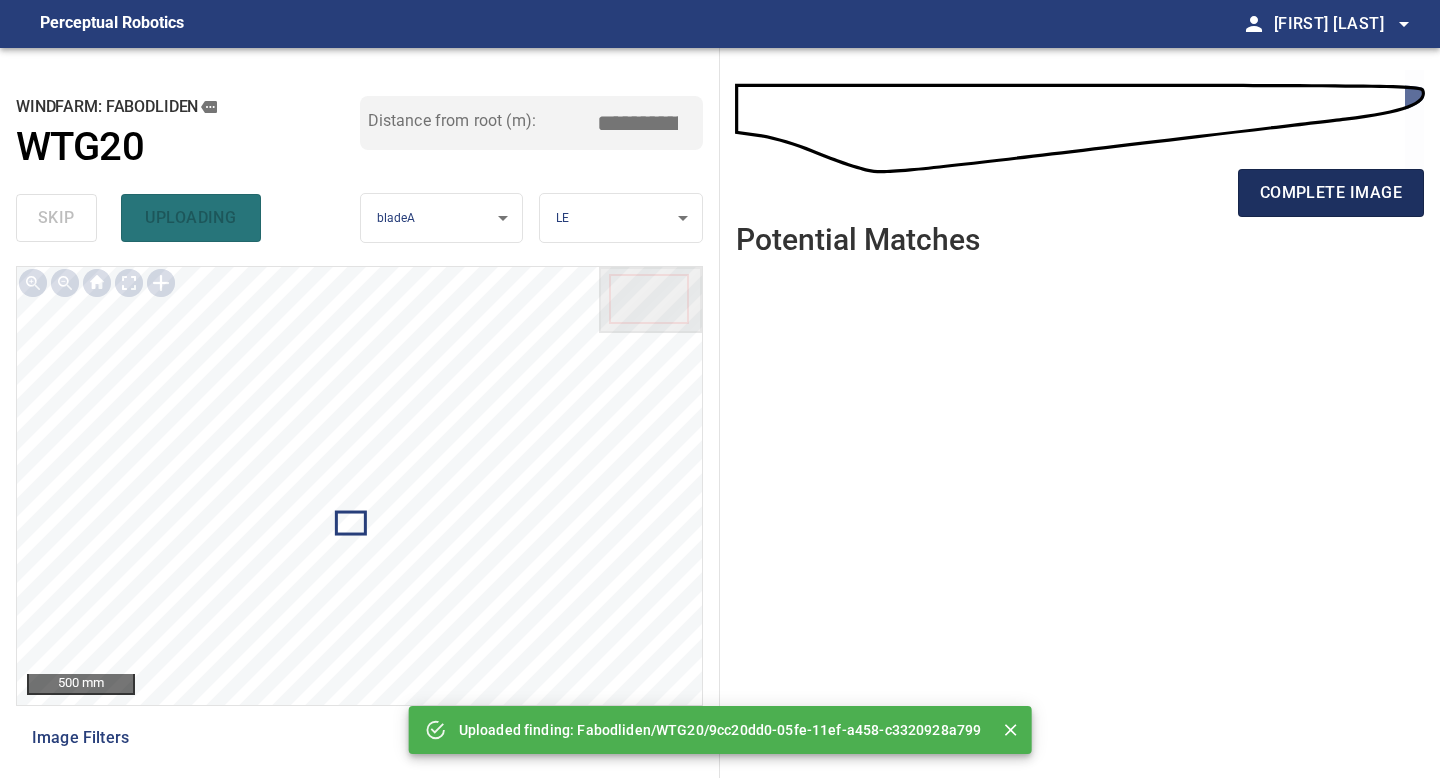 click on "complete image" at bounding box center [1331, 193] 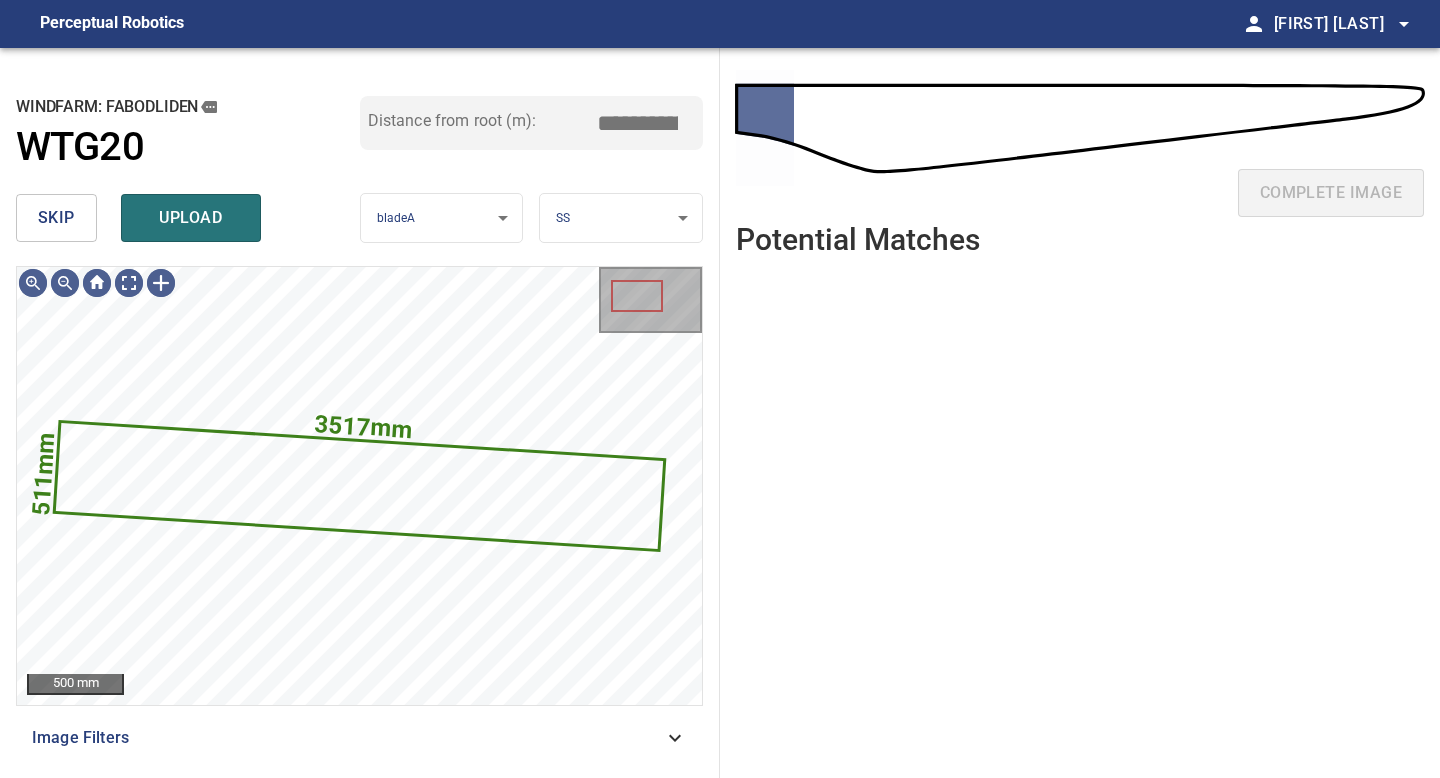 click on "skip" at bounding box center [56, 218] 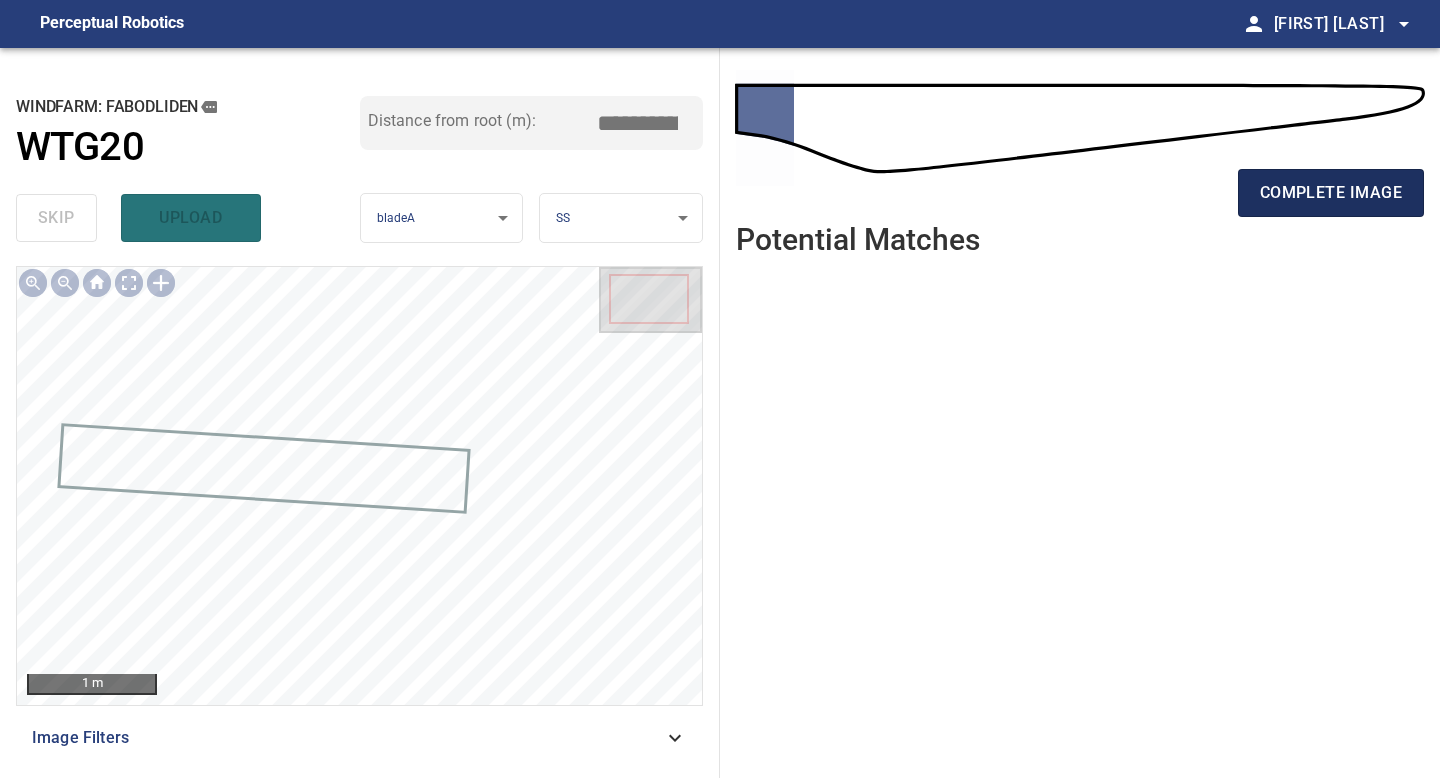 click on "complete image" at bounding box center [1331, 193] 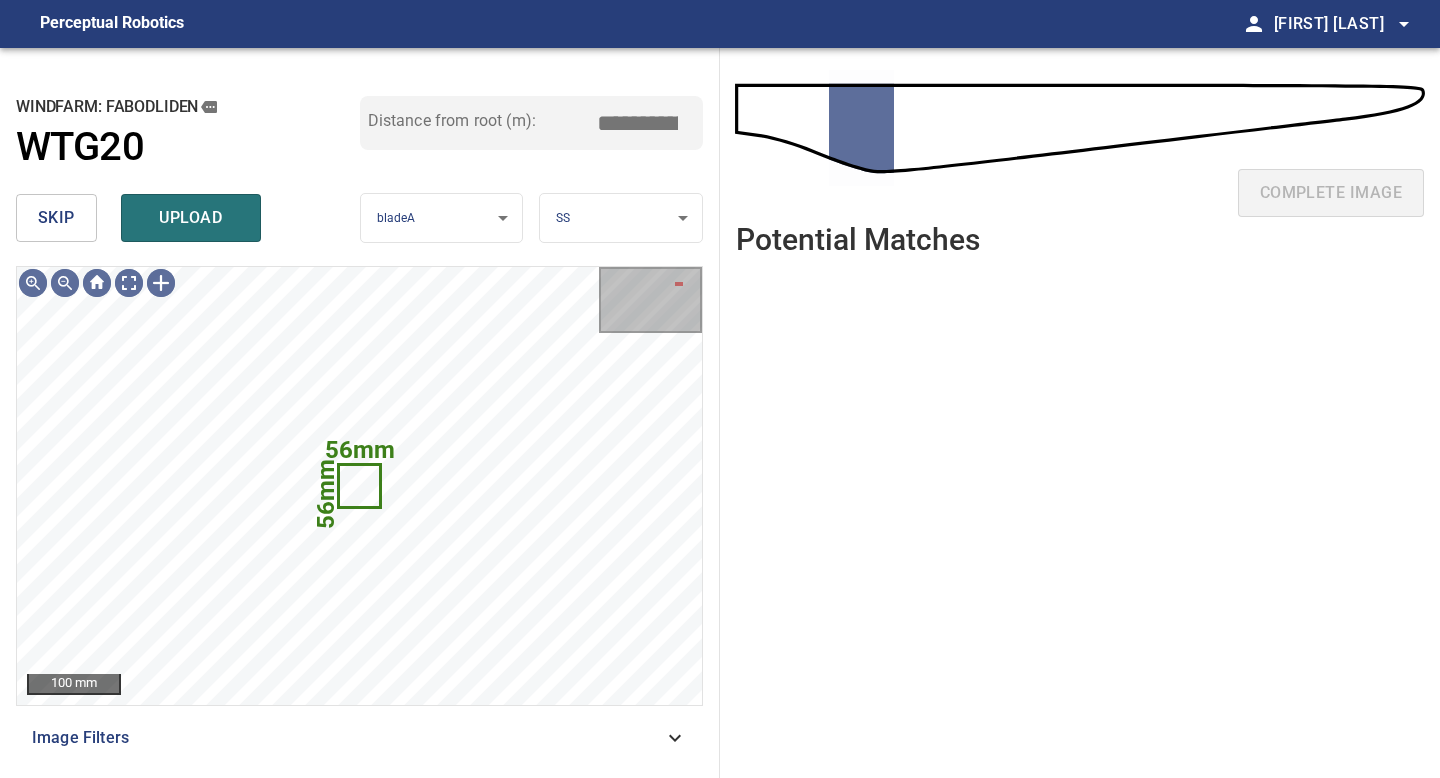 click on "skip" at bounding box center [56, 218] 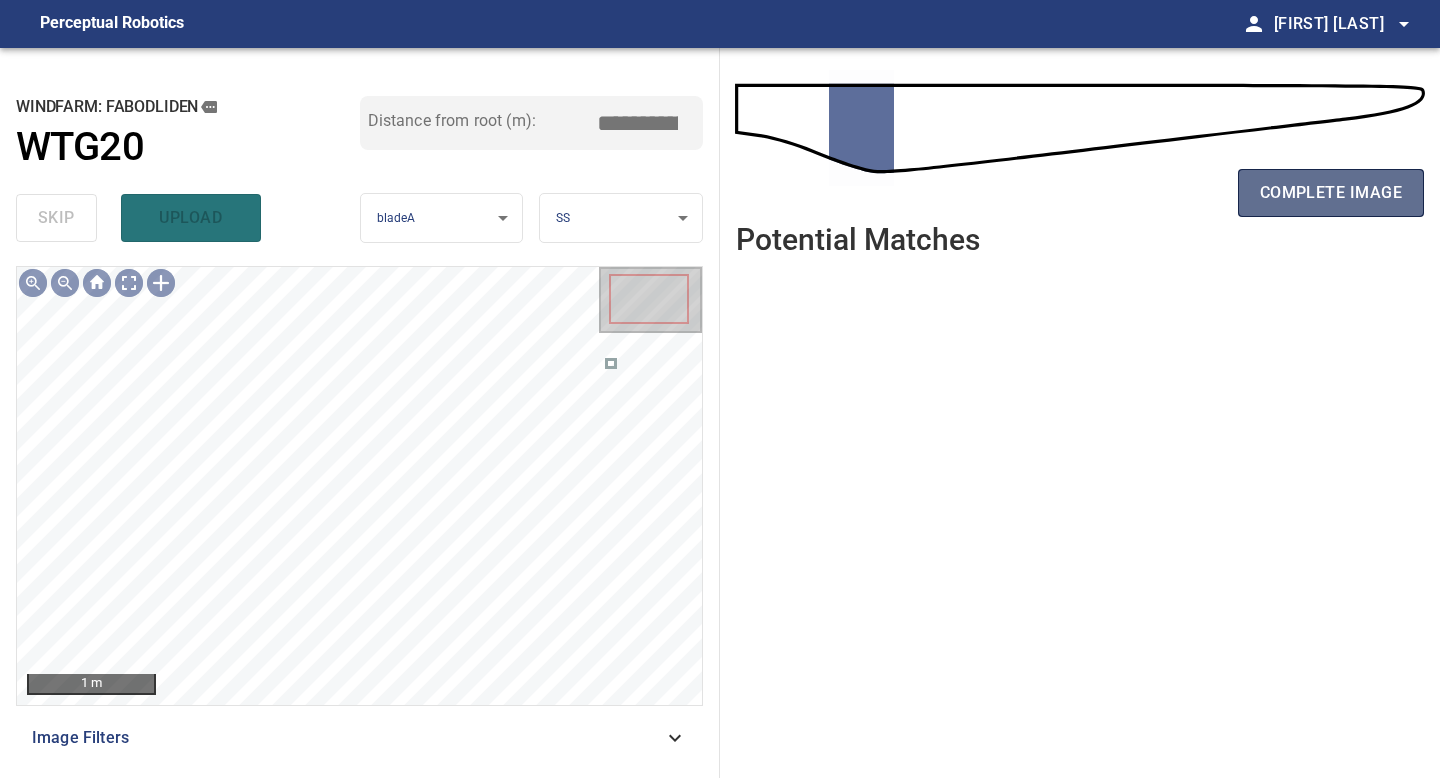 click on "complete image" at bounding box center (1331, 193) 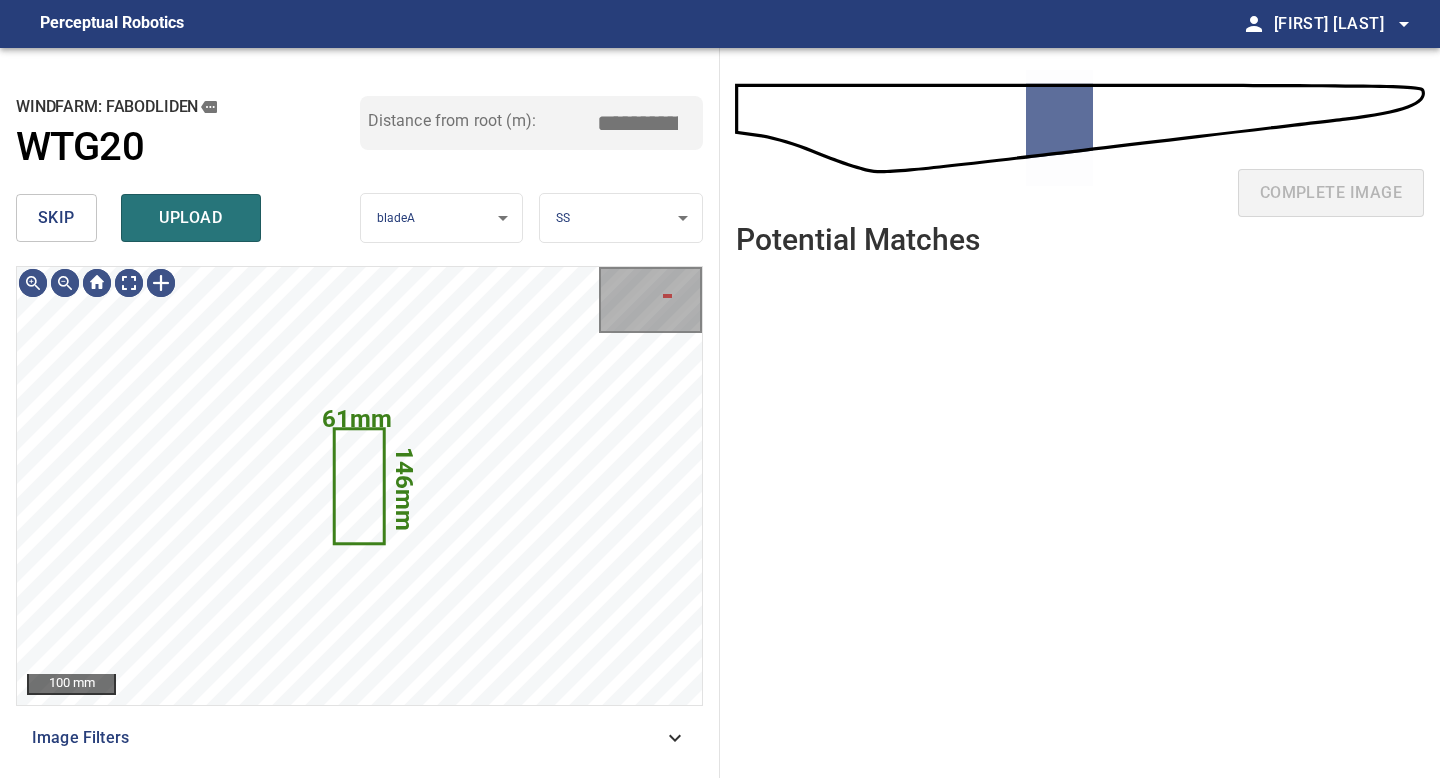click on "skip" at bounding box center (56, 218) 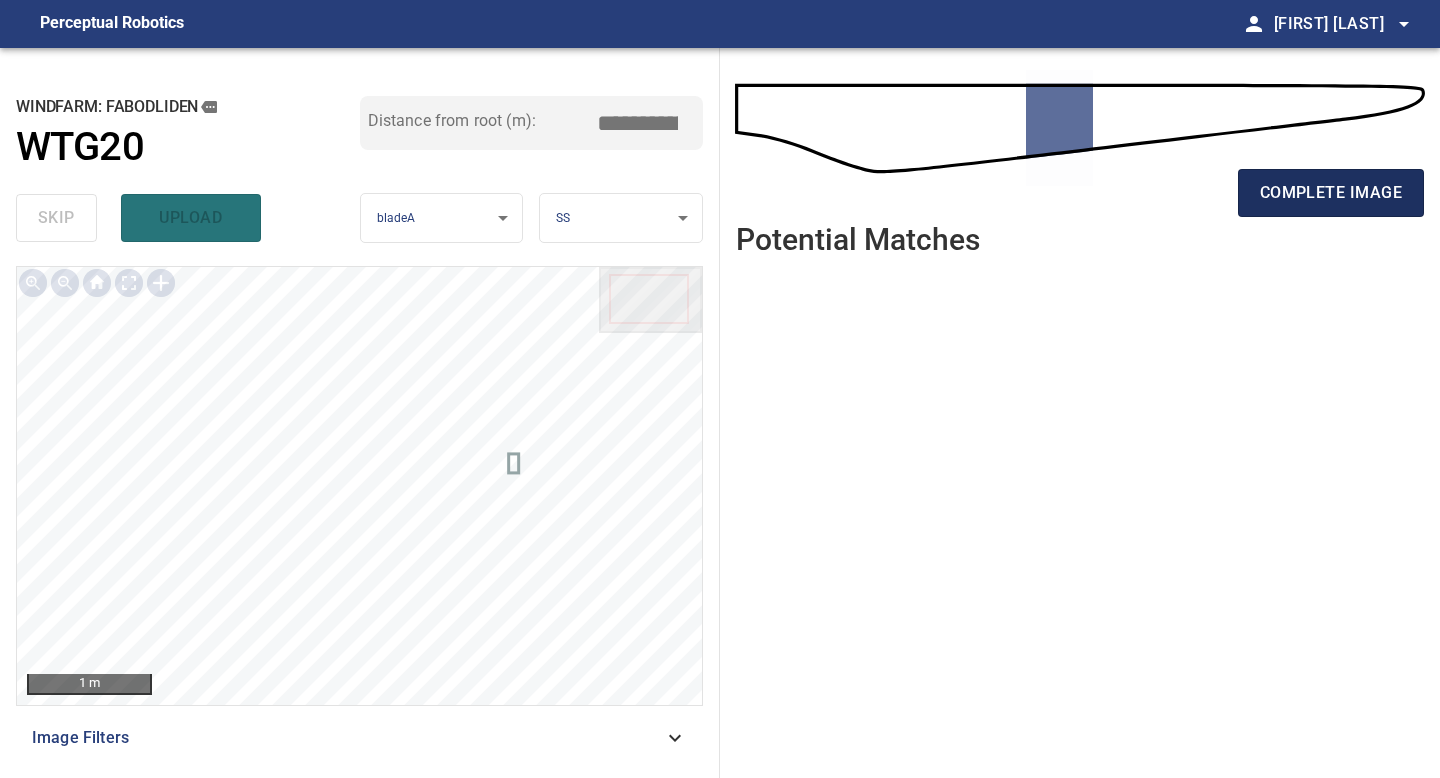 click on "complete image" at bounding box center [1331, 193] 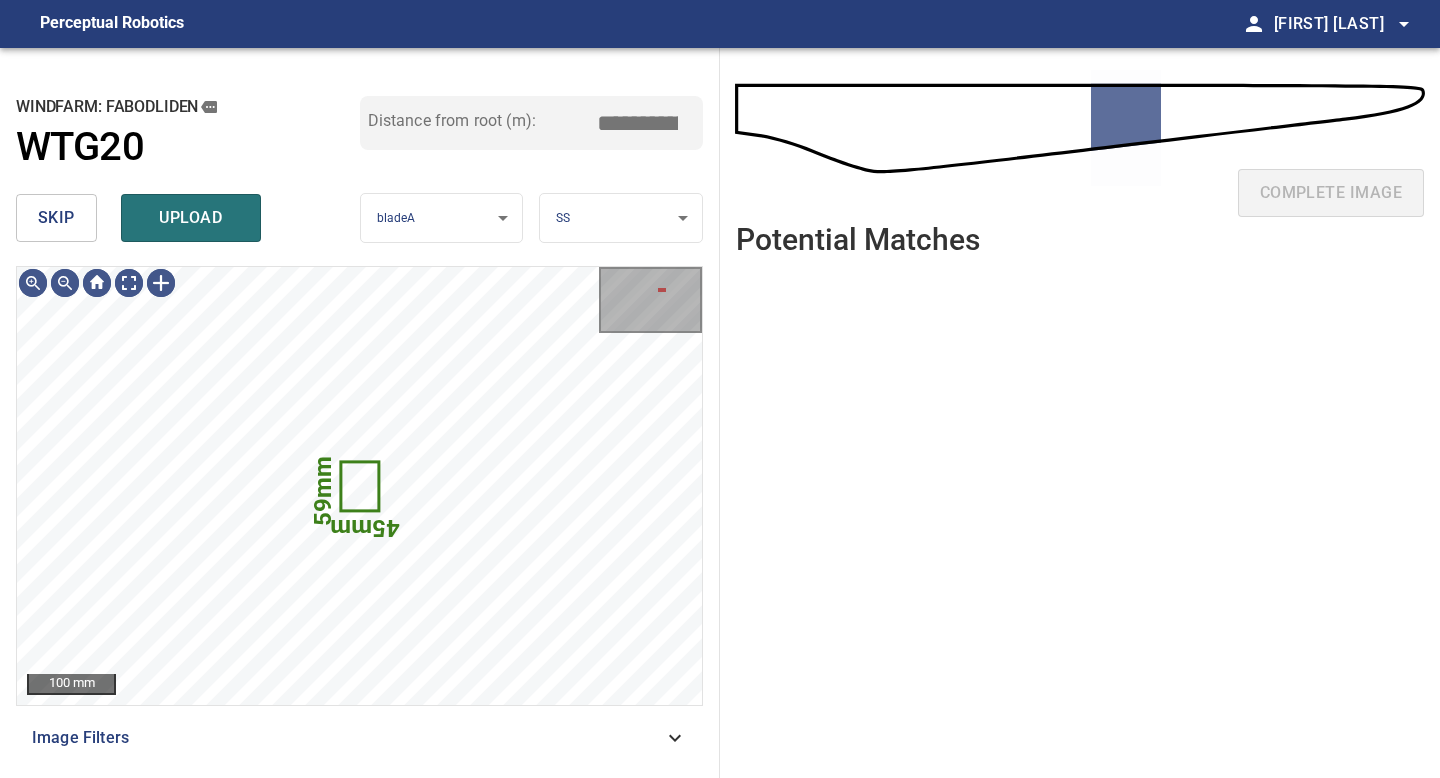 click on "skip" at bounding box center [56, 218] 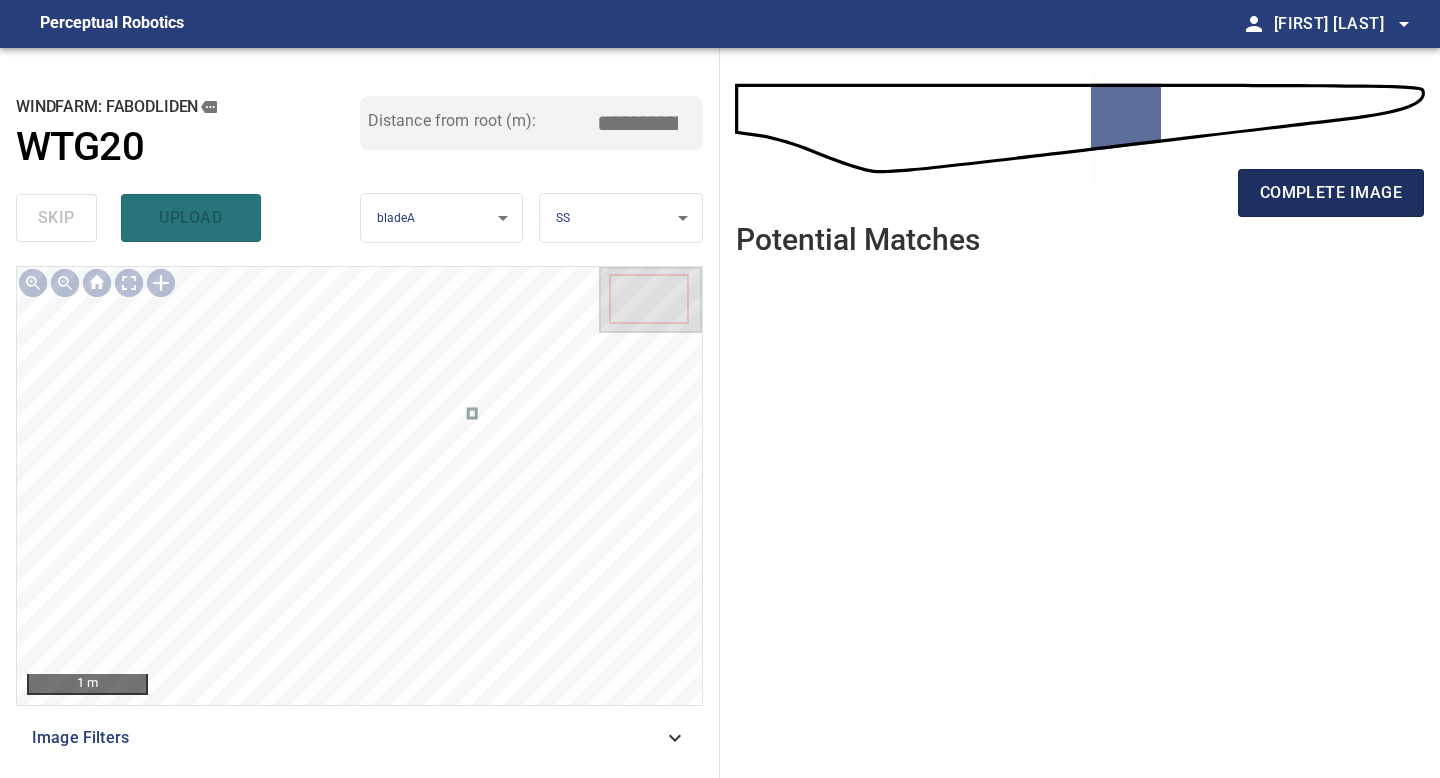 click on "complete image" at bounding box center (1331, 193) 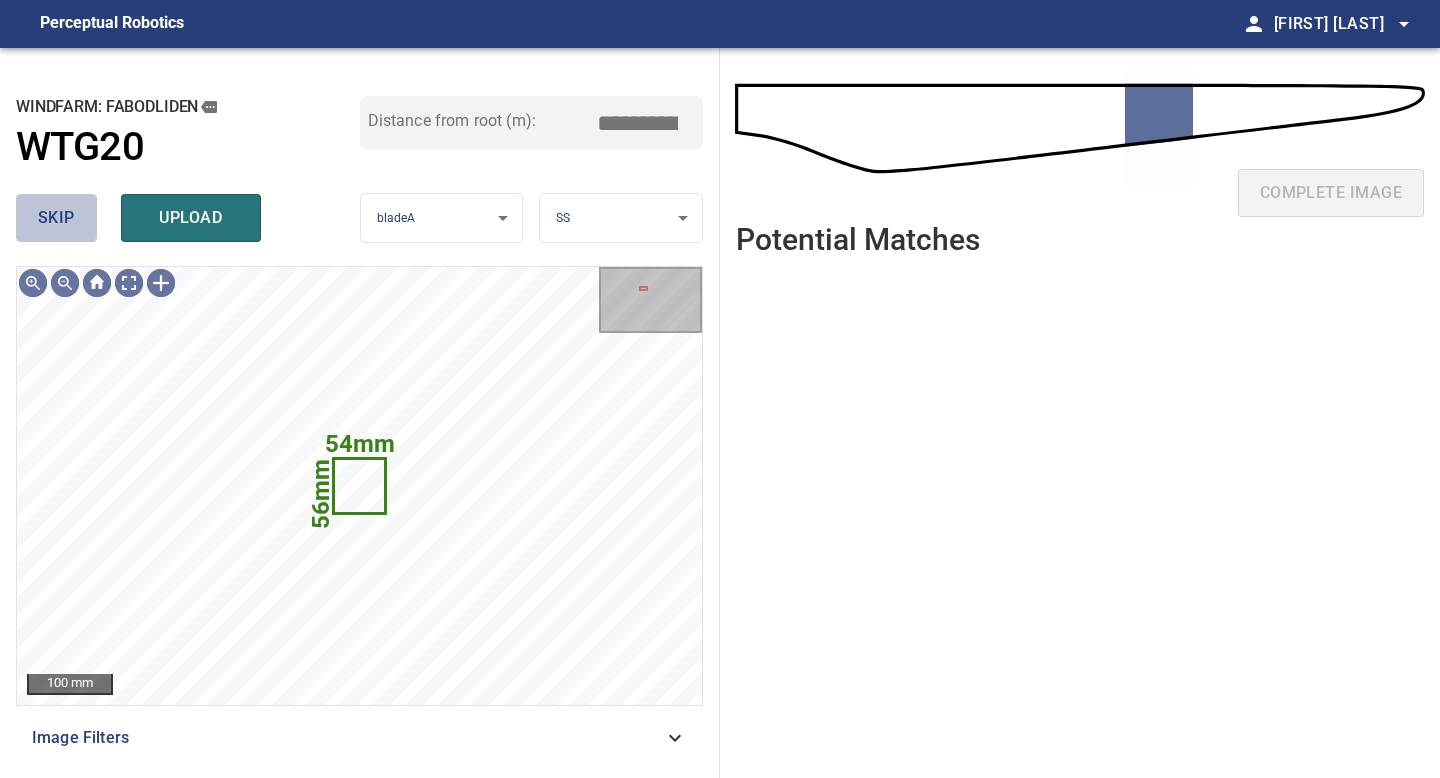 click on "skip" at bounding box center [56, 218] 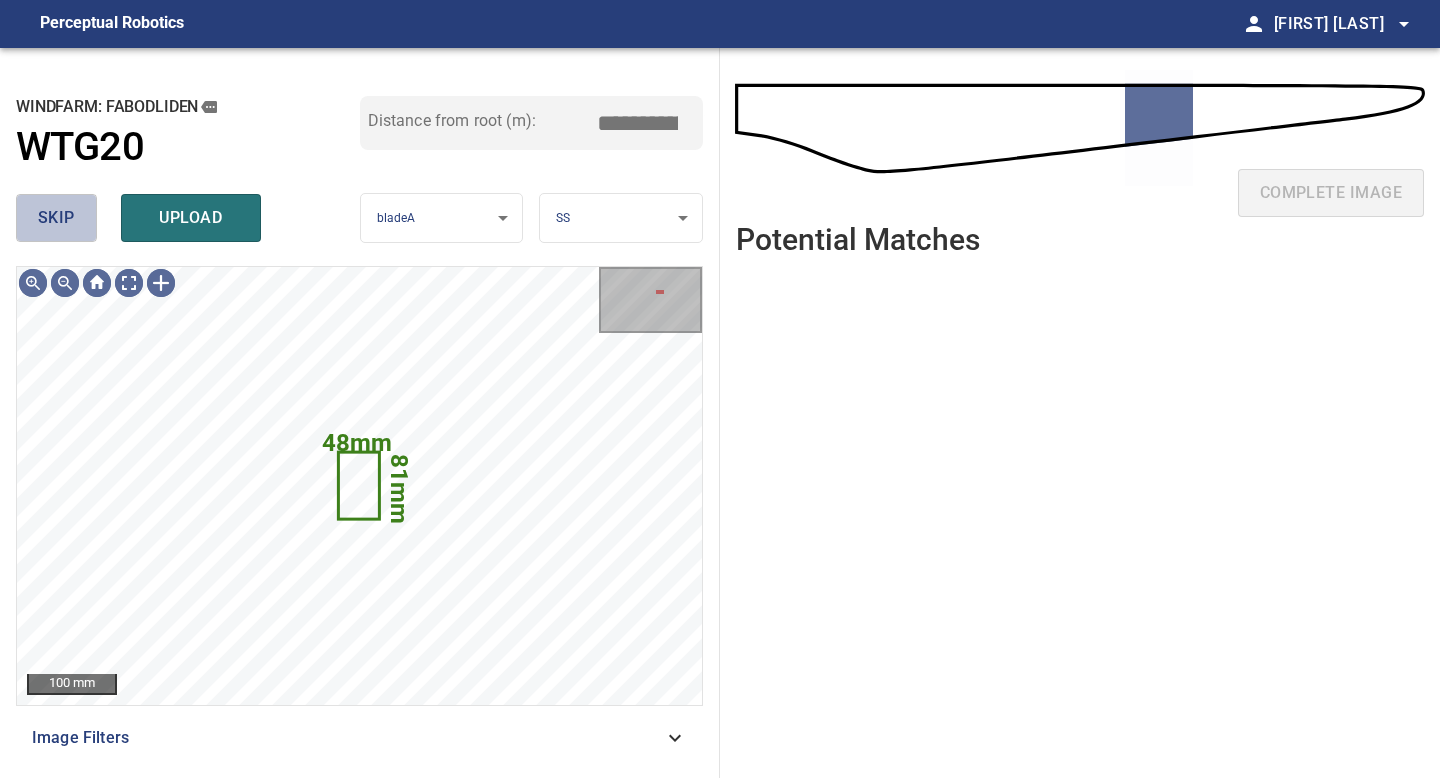click on "skip" at bounding box center (56, 218) 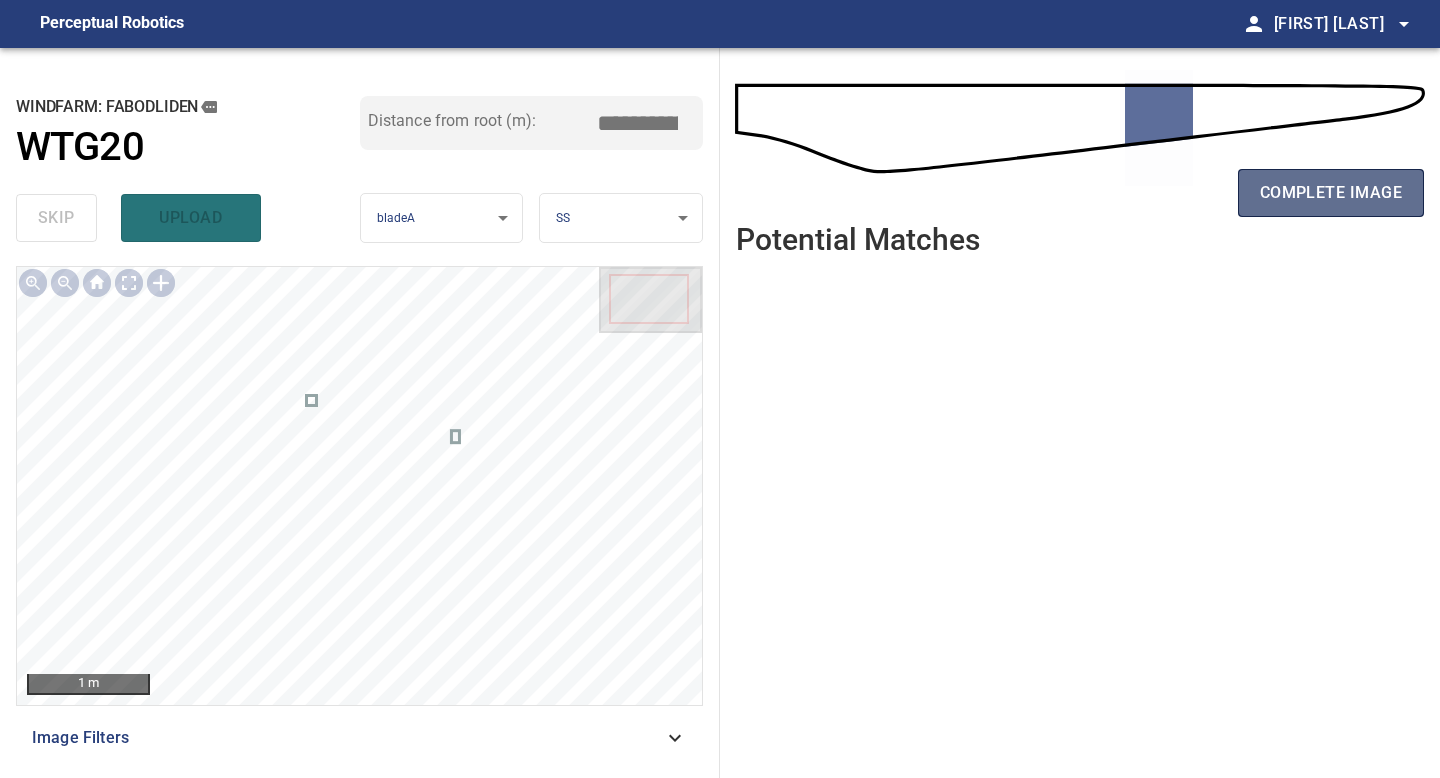 click on "complete image" at bounding box center (1331, 193) 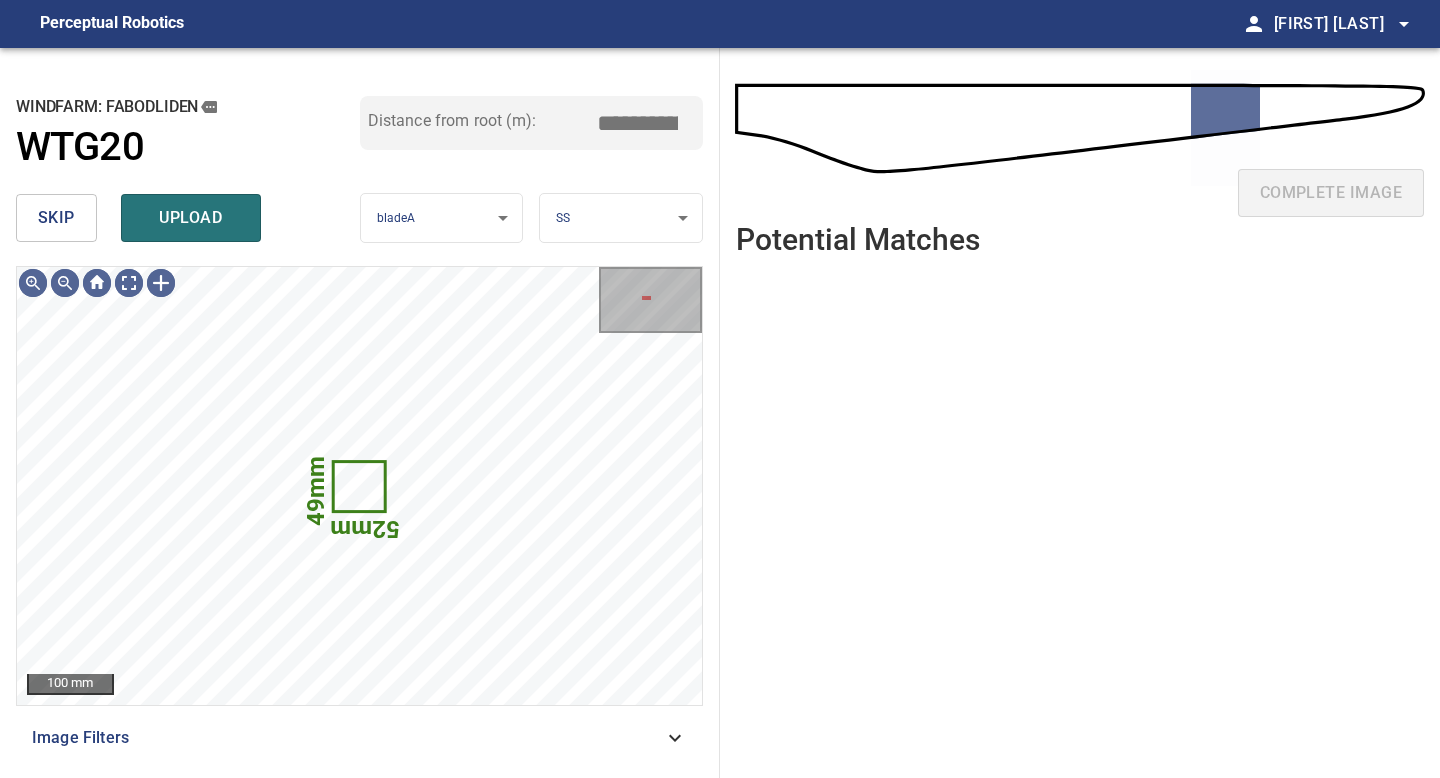click on "skip" at bounding box center [56, 218] 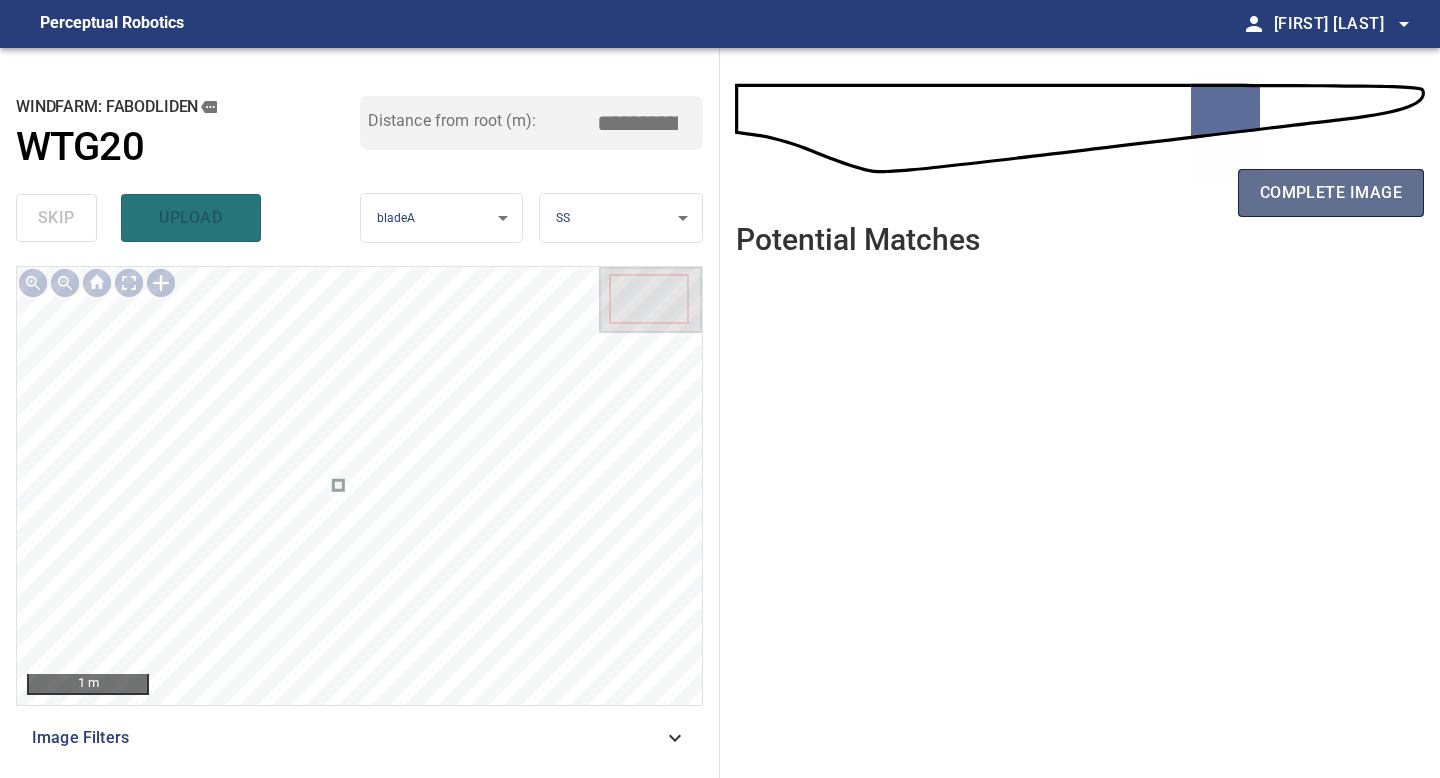 click on "complete image" at bounding box center (1331, 193) 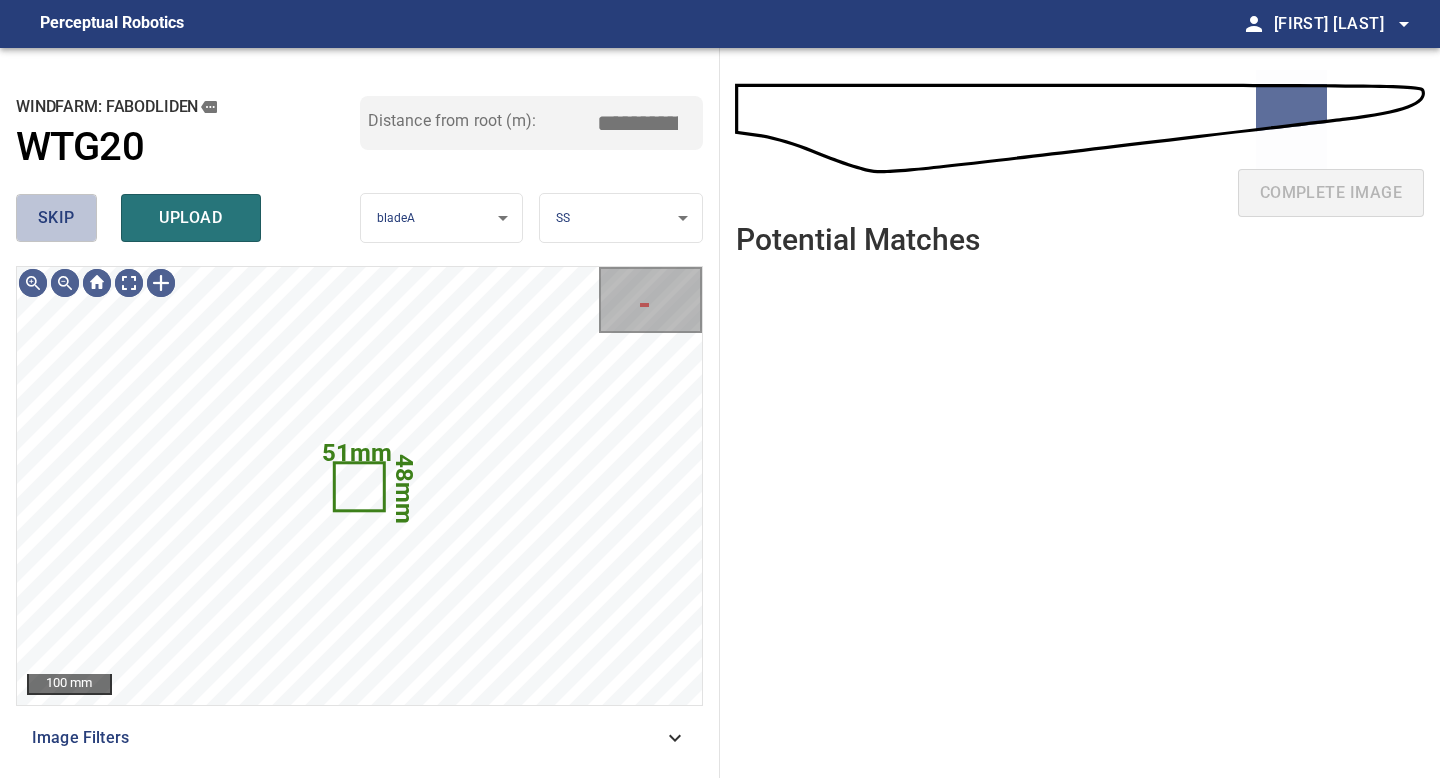 click on "skip" at bounding box center [56, 218] 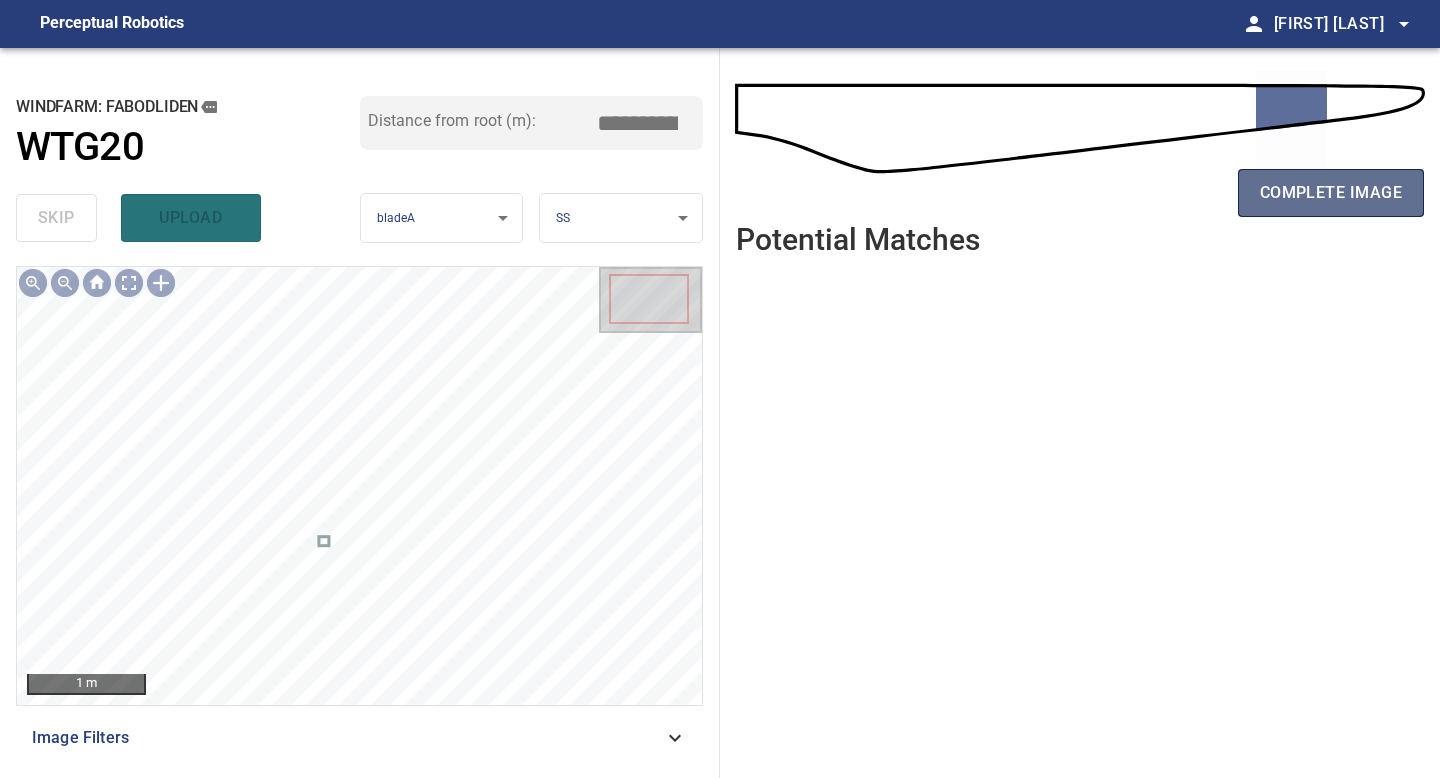 click on "complete image" at bounding box center [1331, 193] 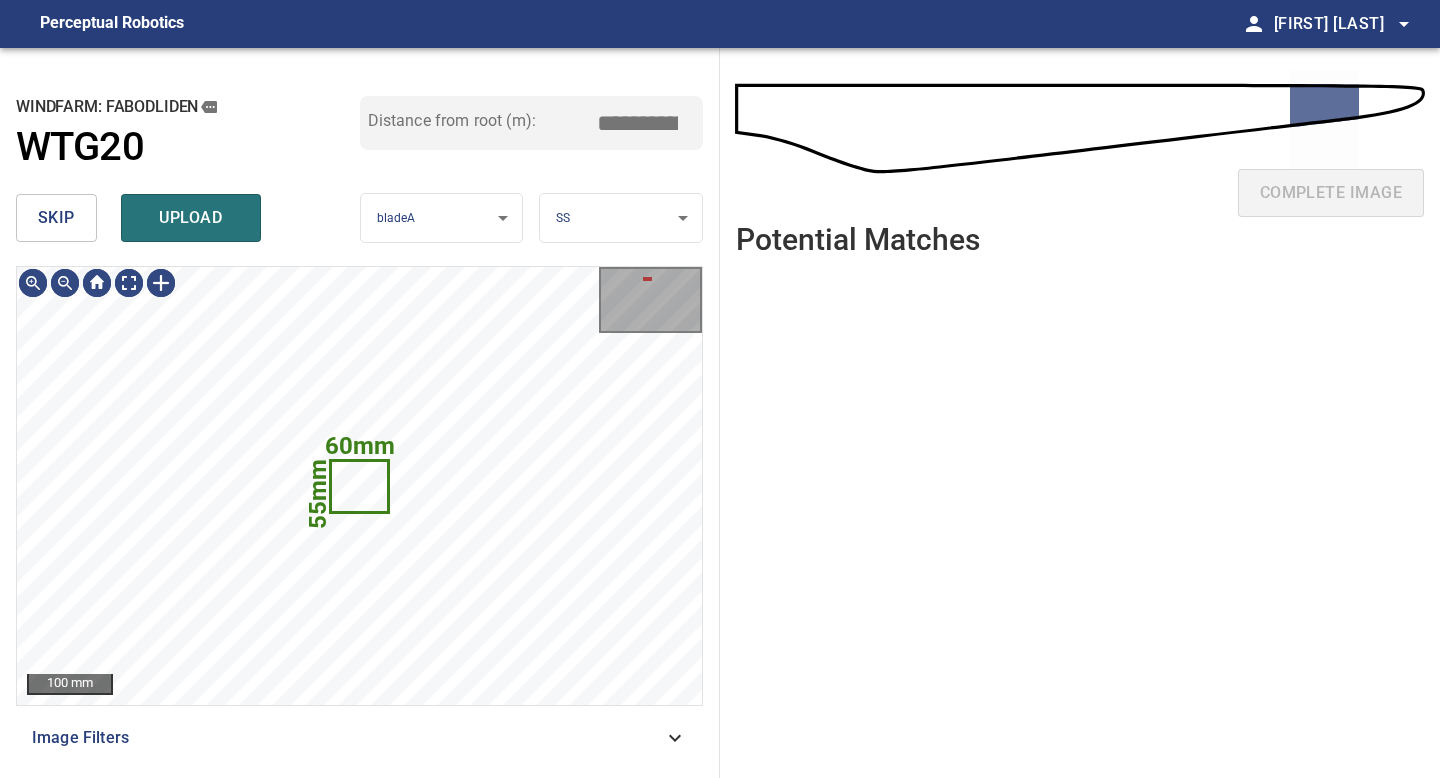 click on "skip" at bounding box center (56, 218) 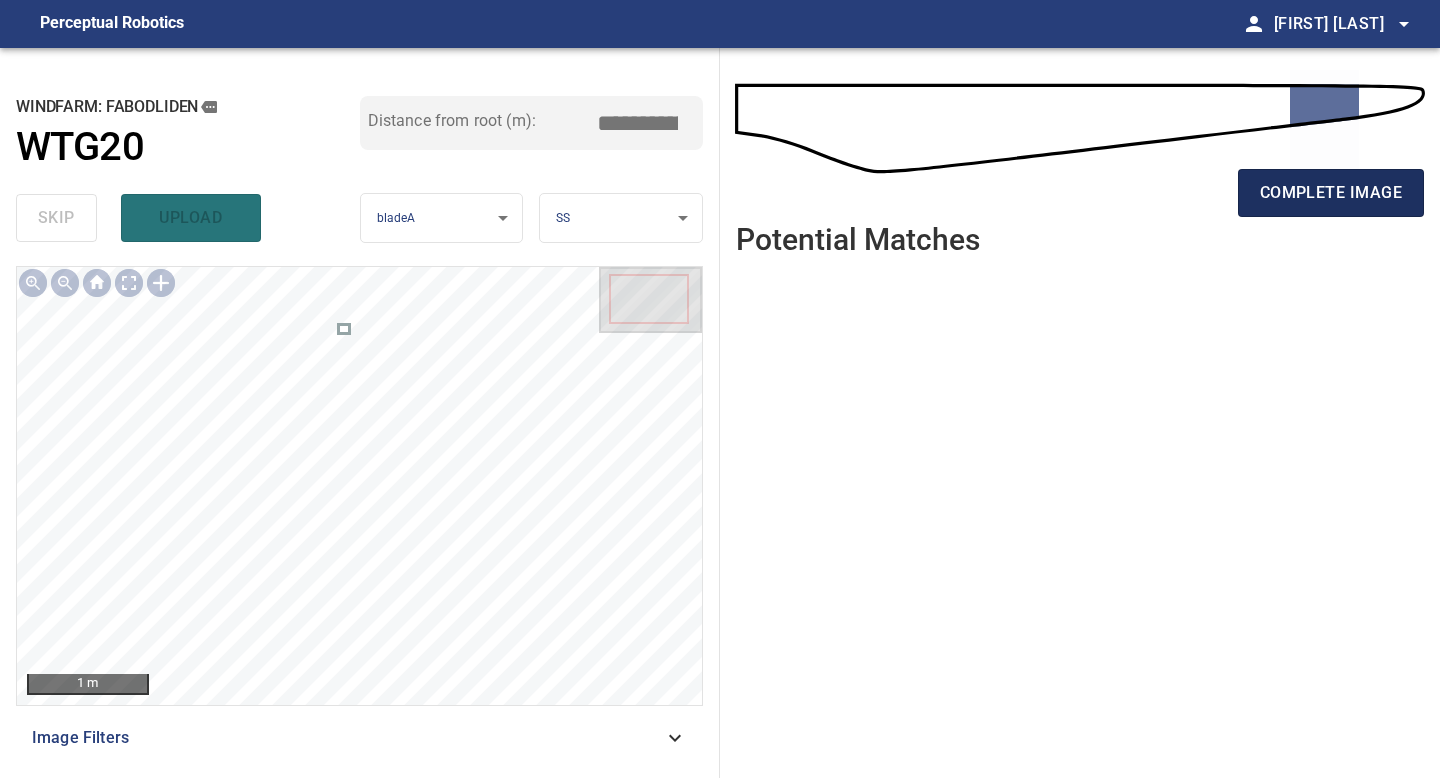 click on "complete image" at bounding box center (1331, 193) 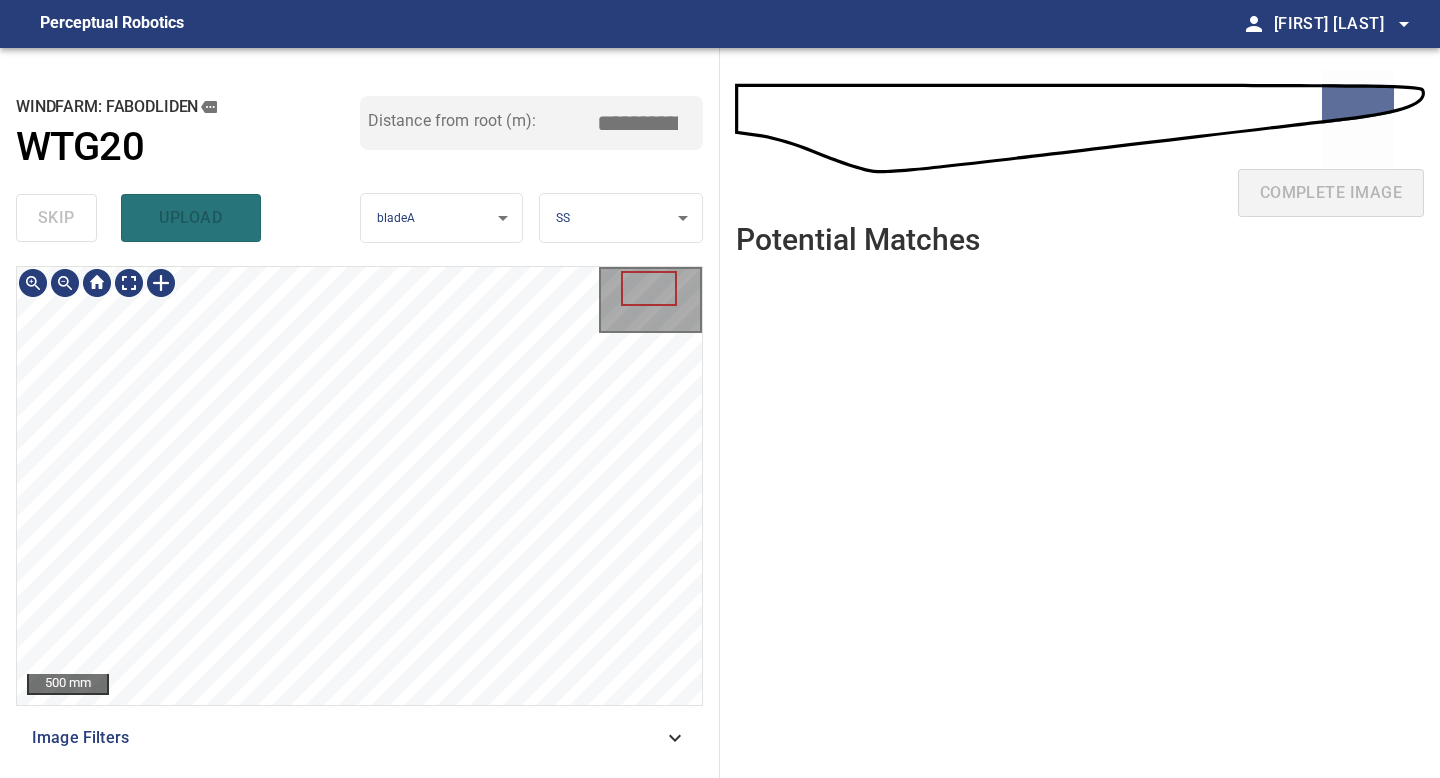 click on "**********" at bounding box center (360, 413) 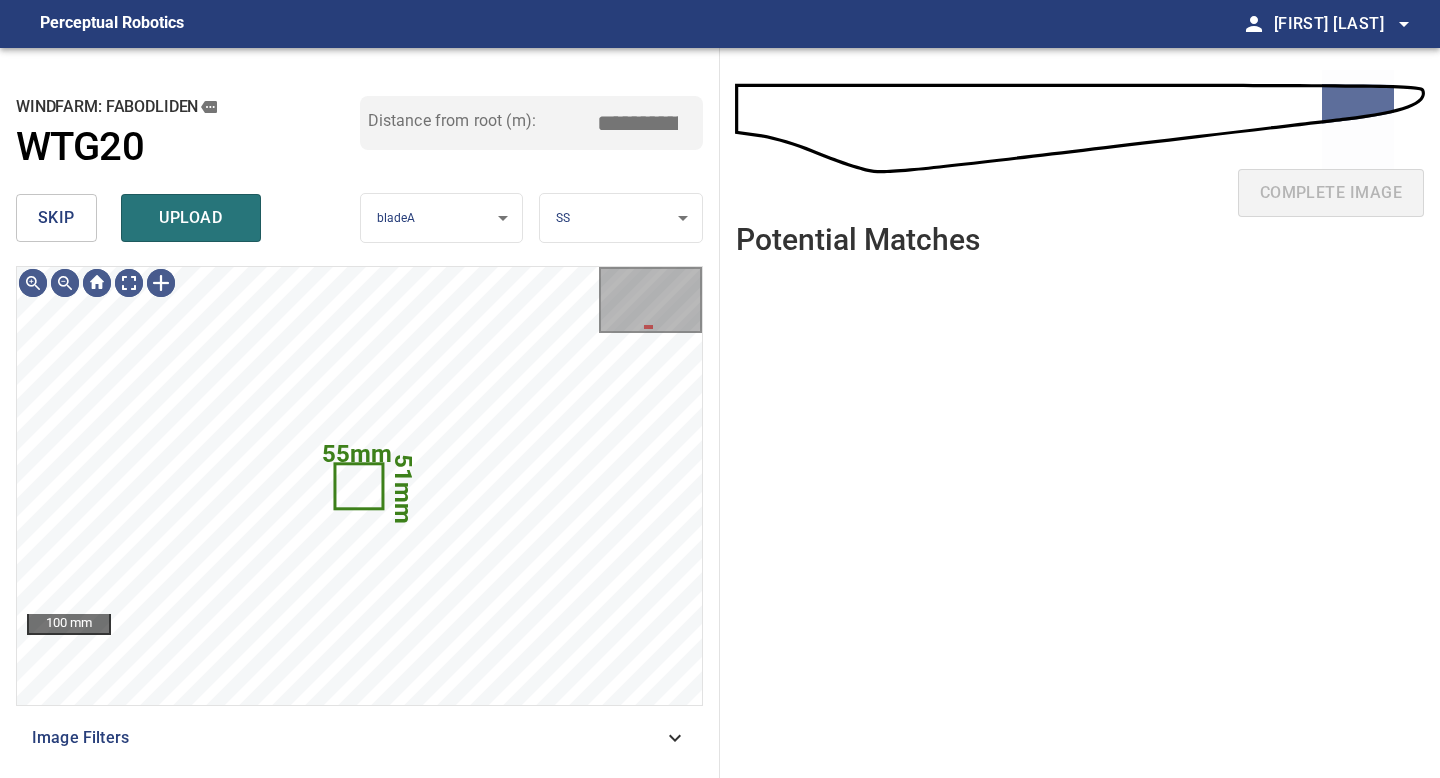 click on "skip" at bounding box center [56, 218] 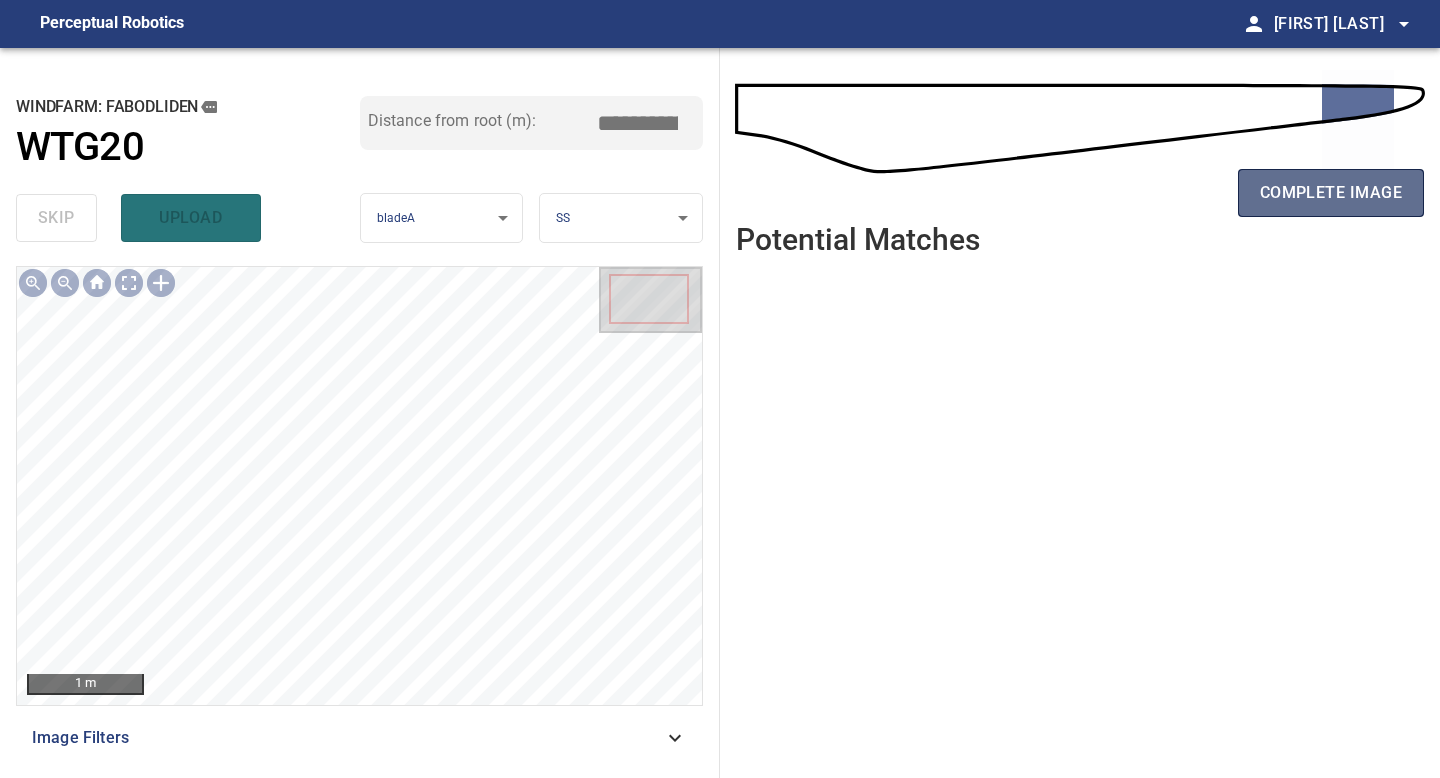 click on "complete image" at bounding box center (1331, 193) 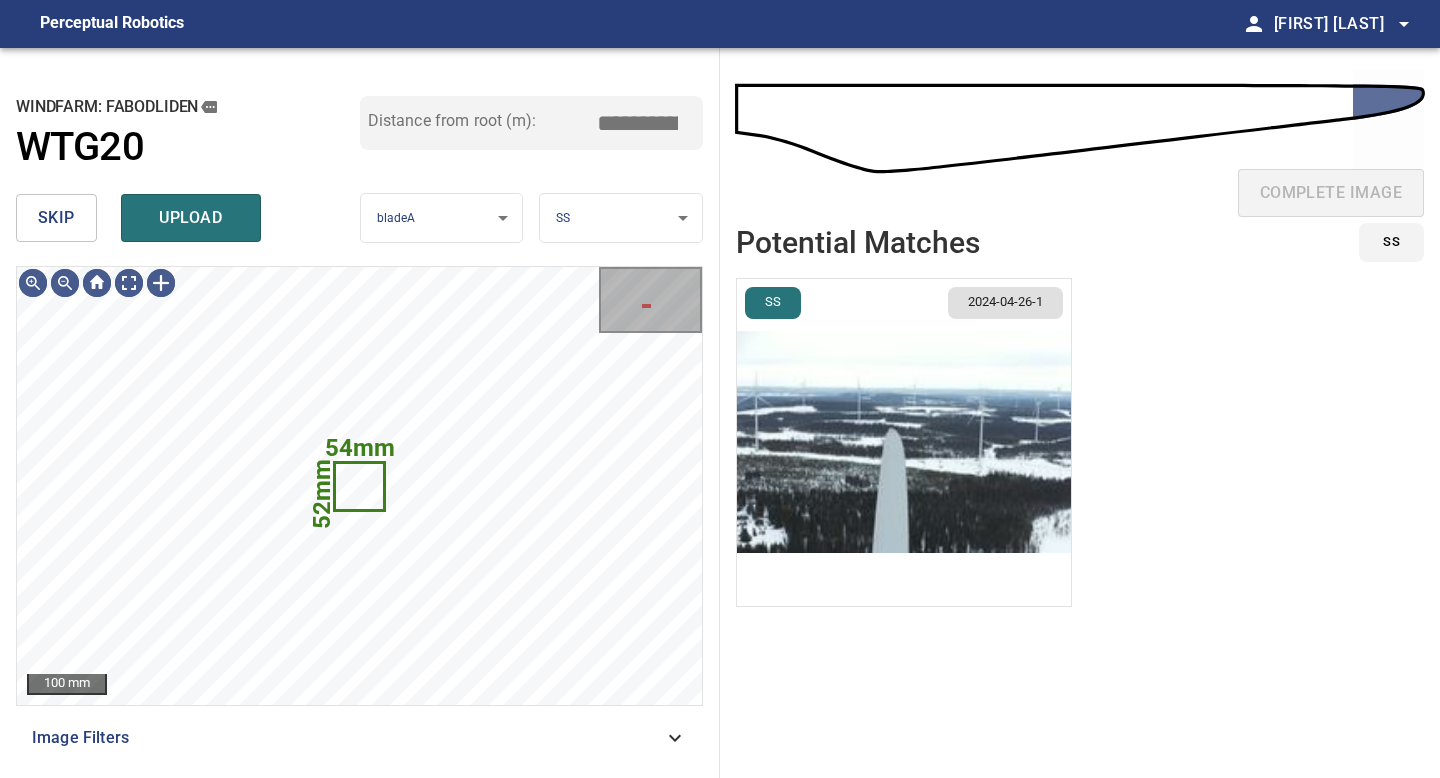 click on "skip" at bounding box center [56, 218] 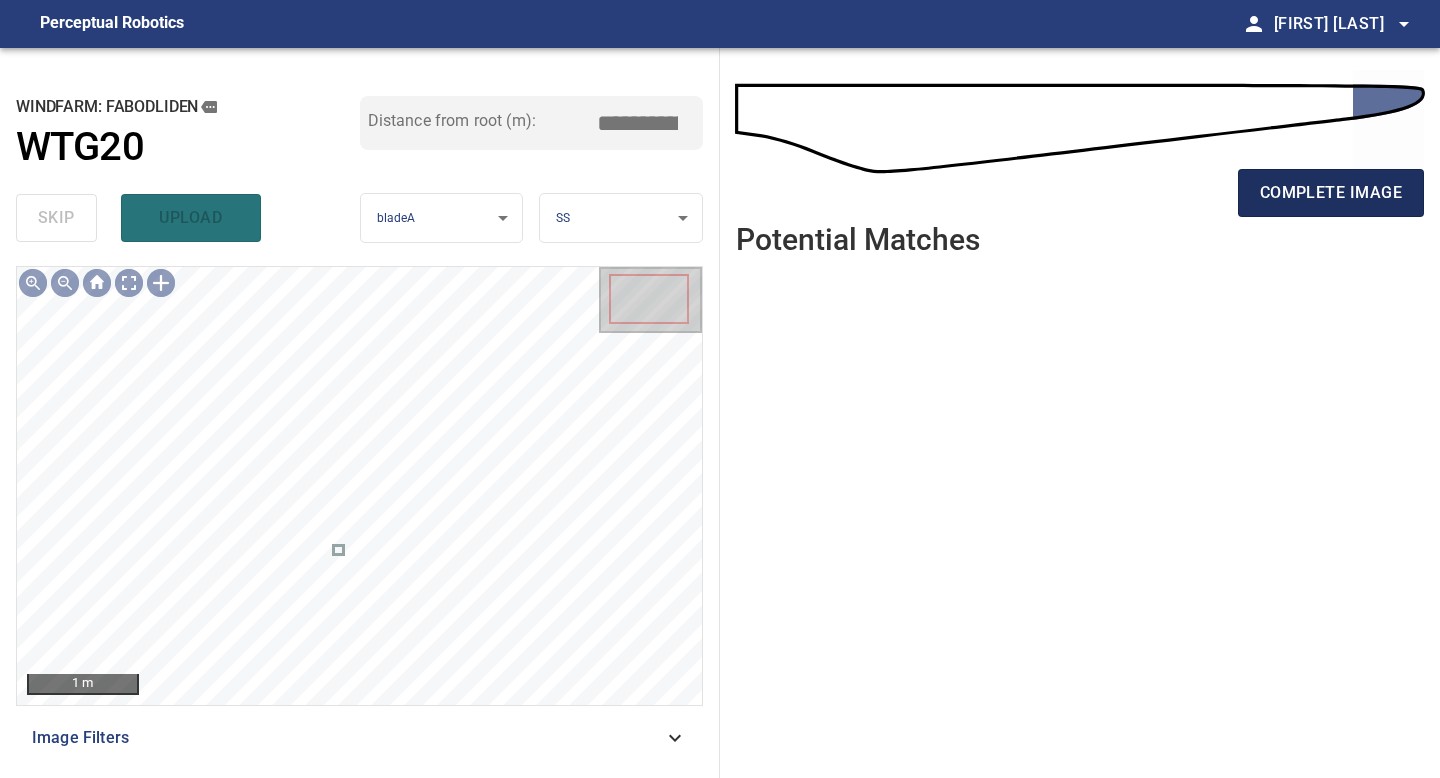click on "complete image" at bounding box center [1331, 193] 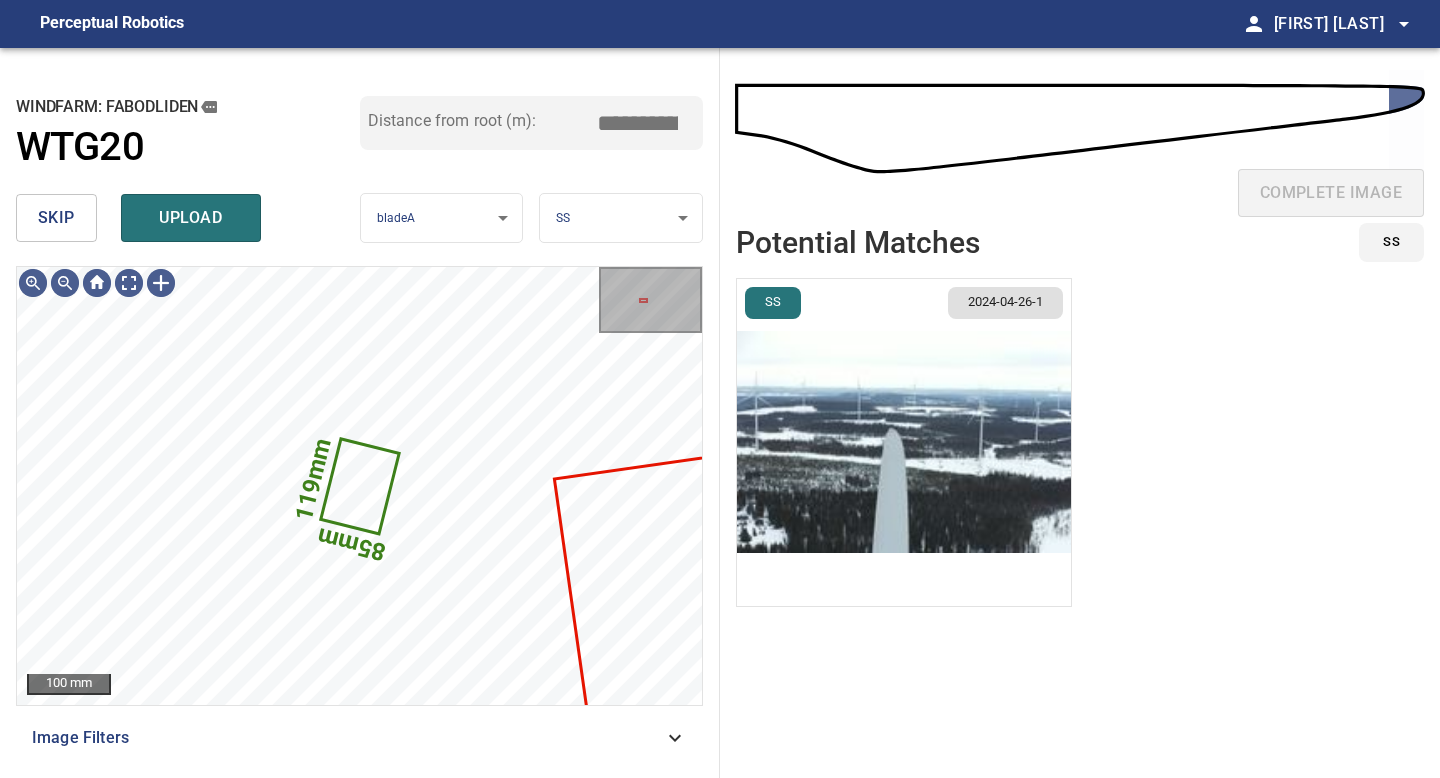 click on "**********" at bounding box center (720, 389) 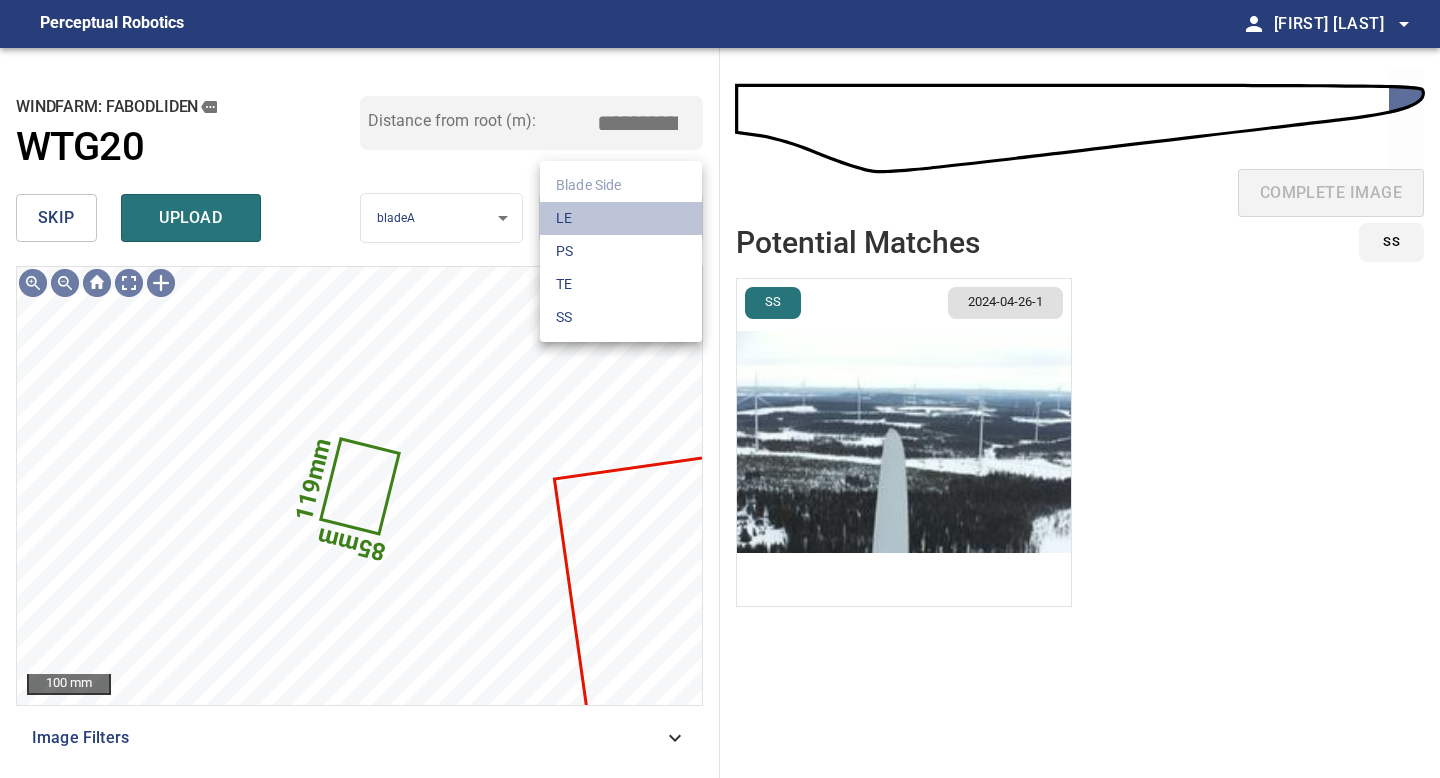 click on "LE" at bounding box center (621, 218) 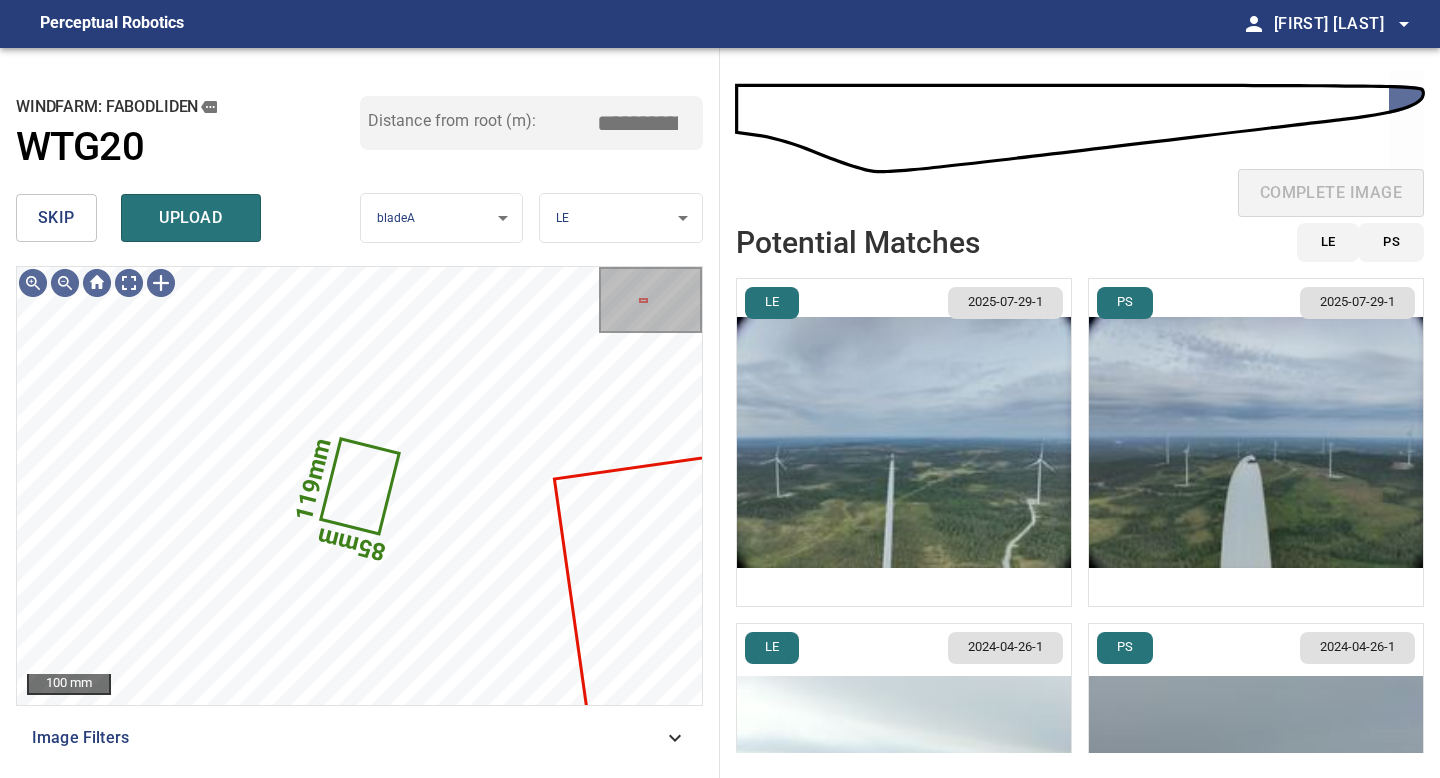 click at bounding box center [904, 442] 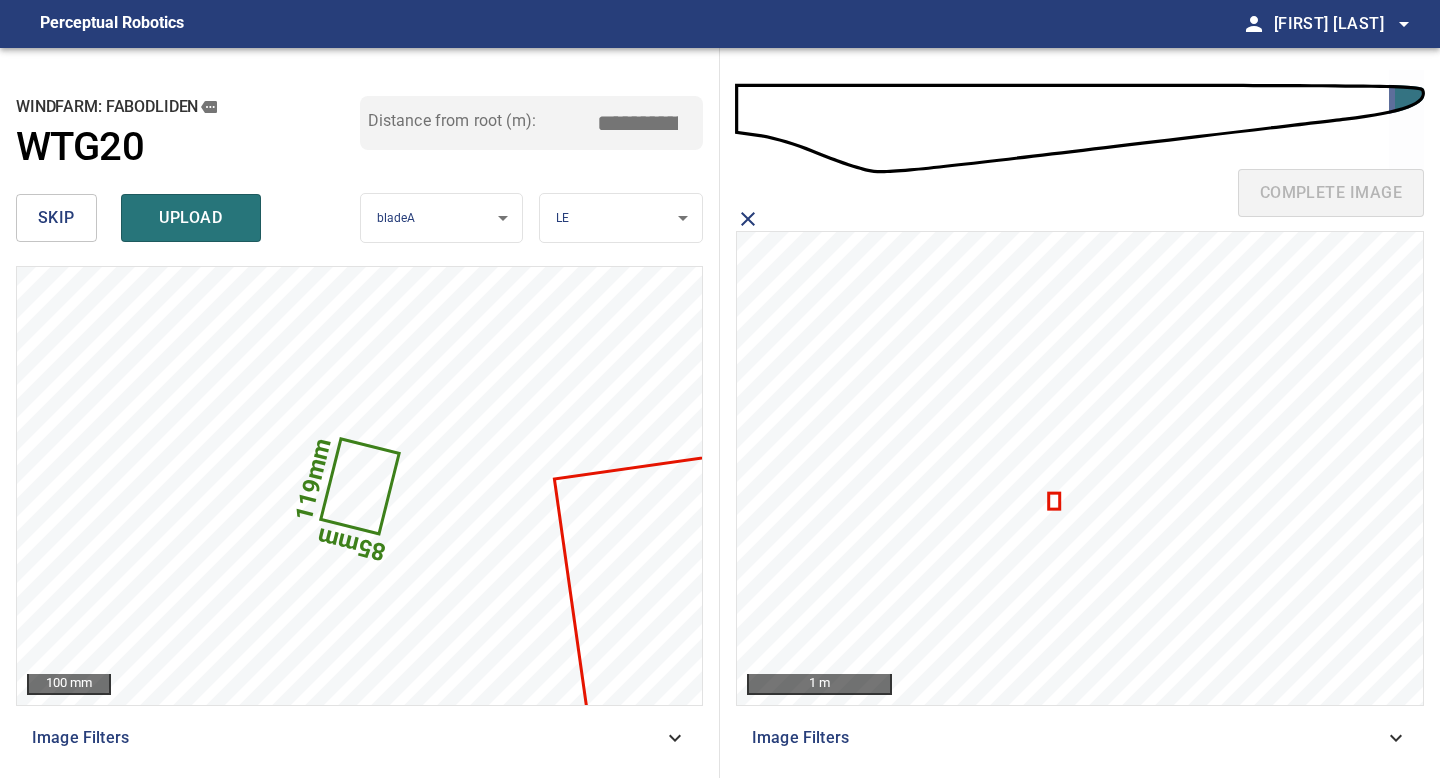 click 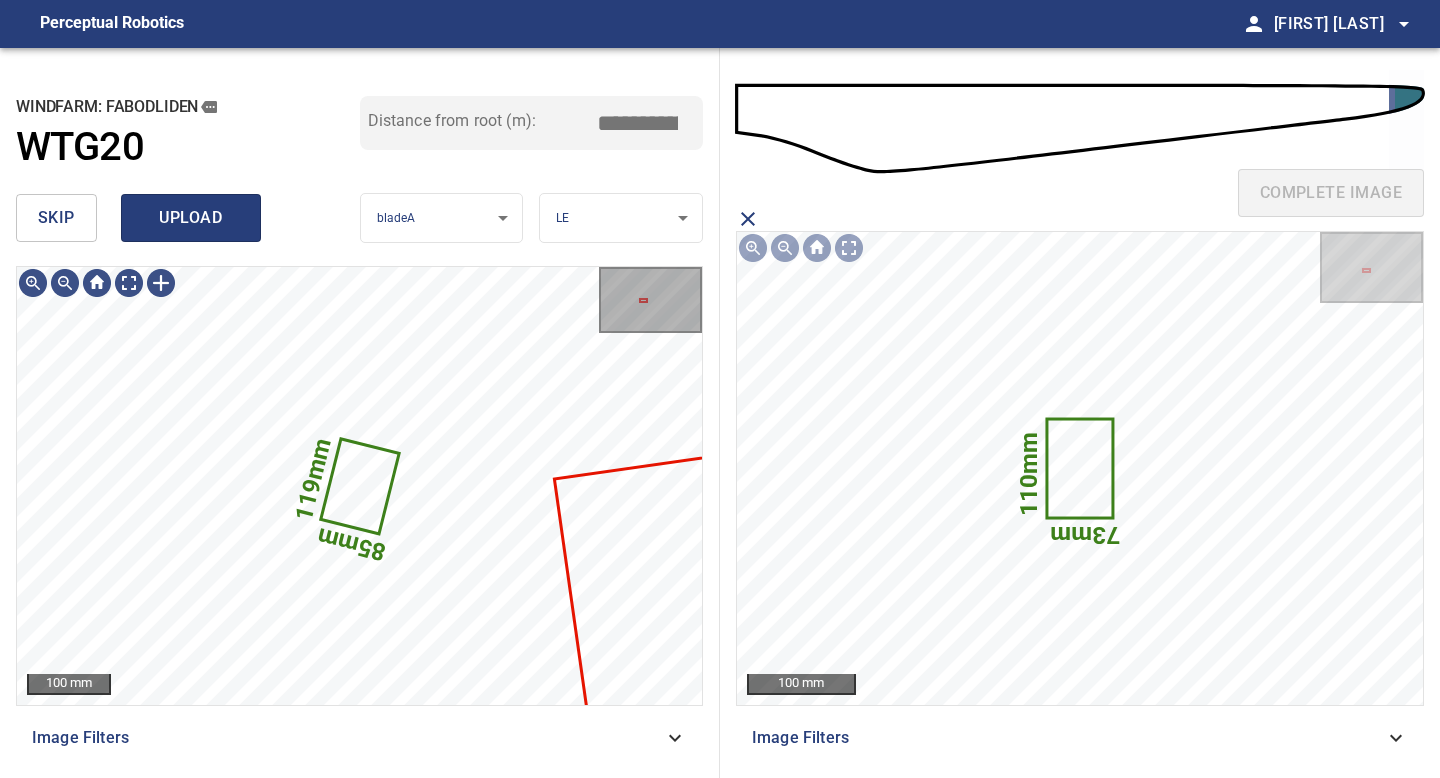 click on "upload" at bounding box center [191, 218] 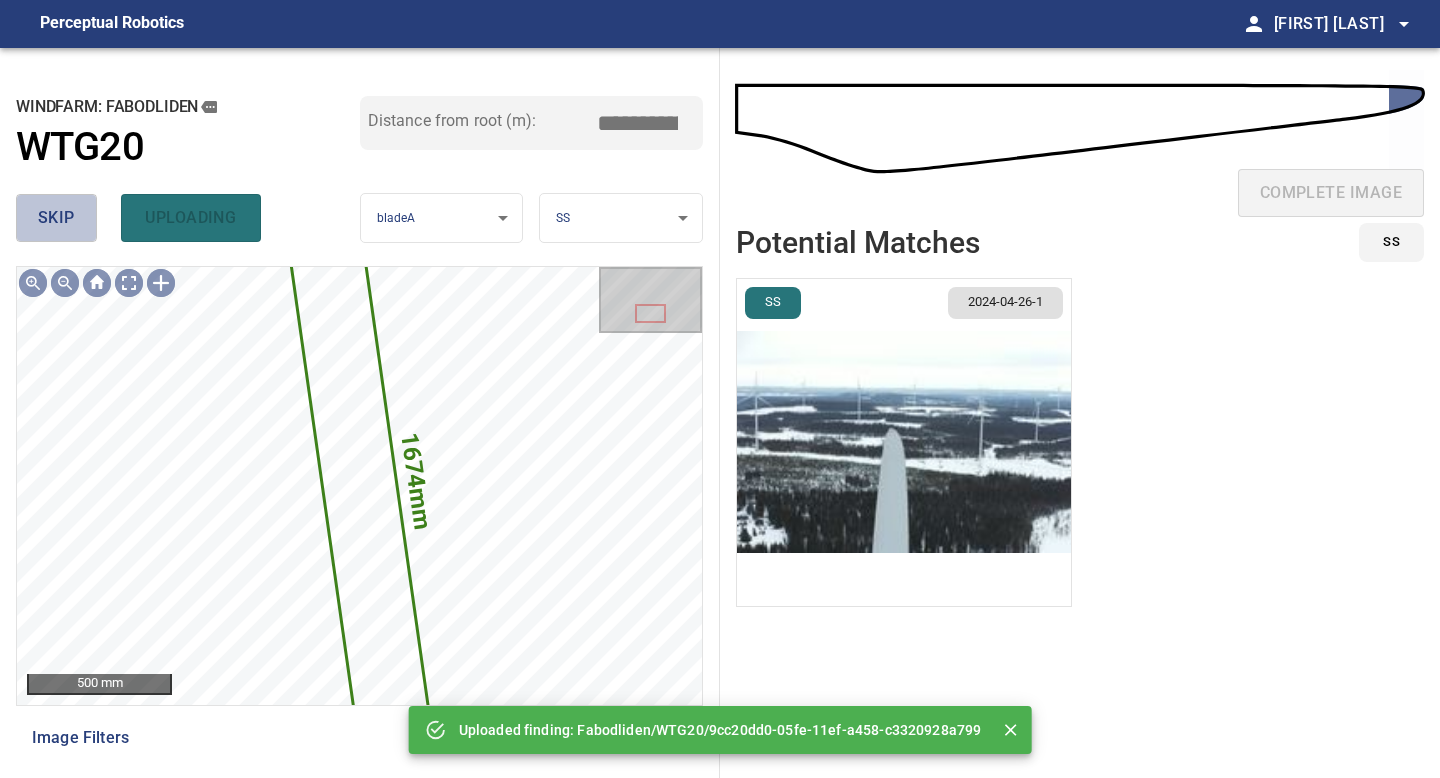 click on "skip" at bounding box center [56, 218] 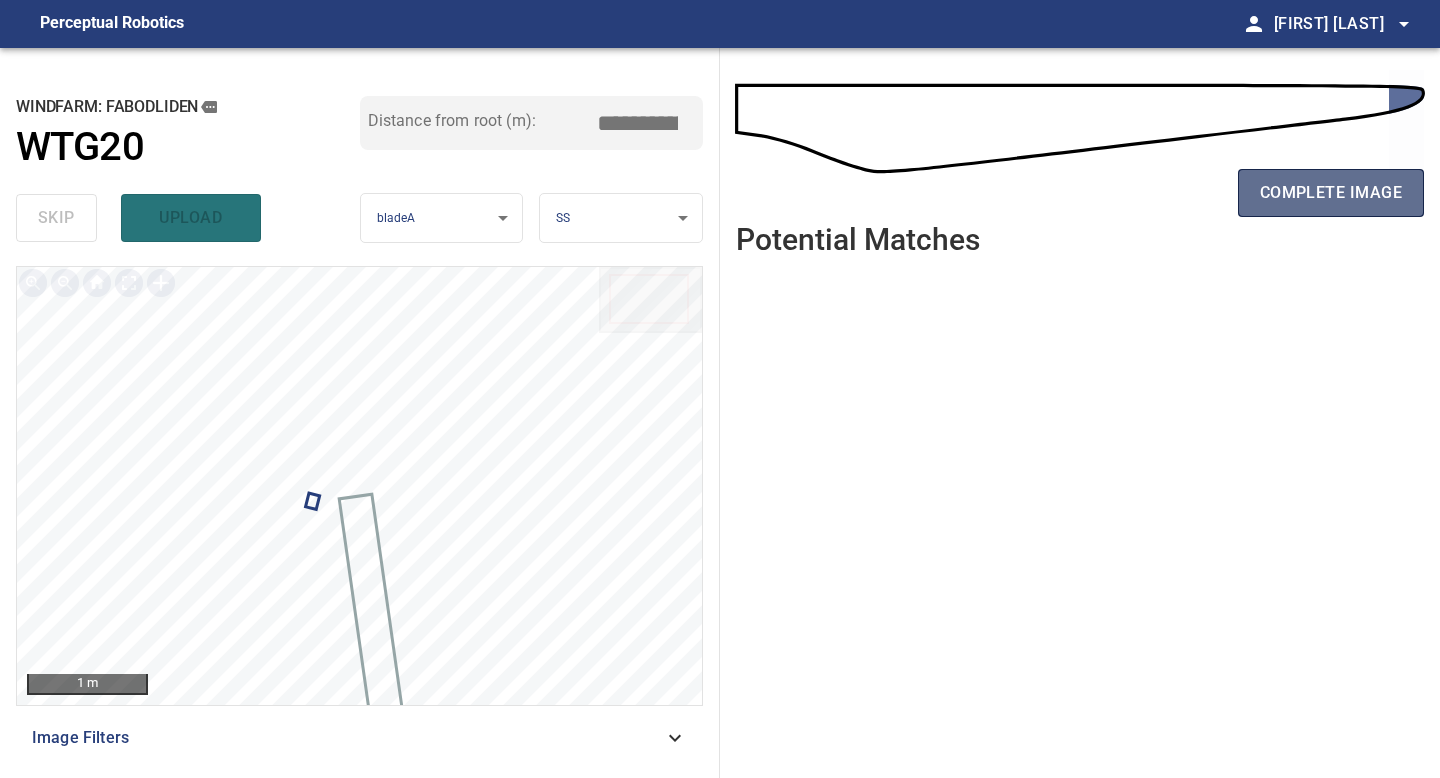 click on "complete image" at bounding box center (1331, 193) 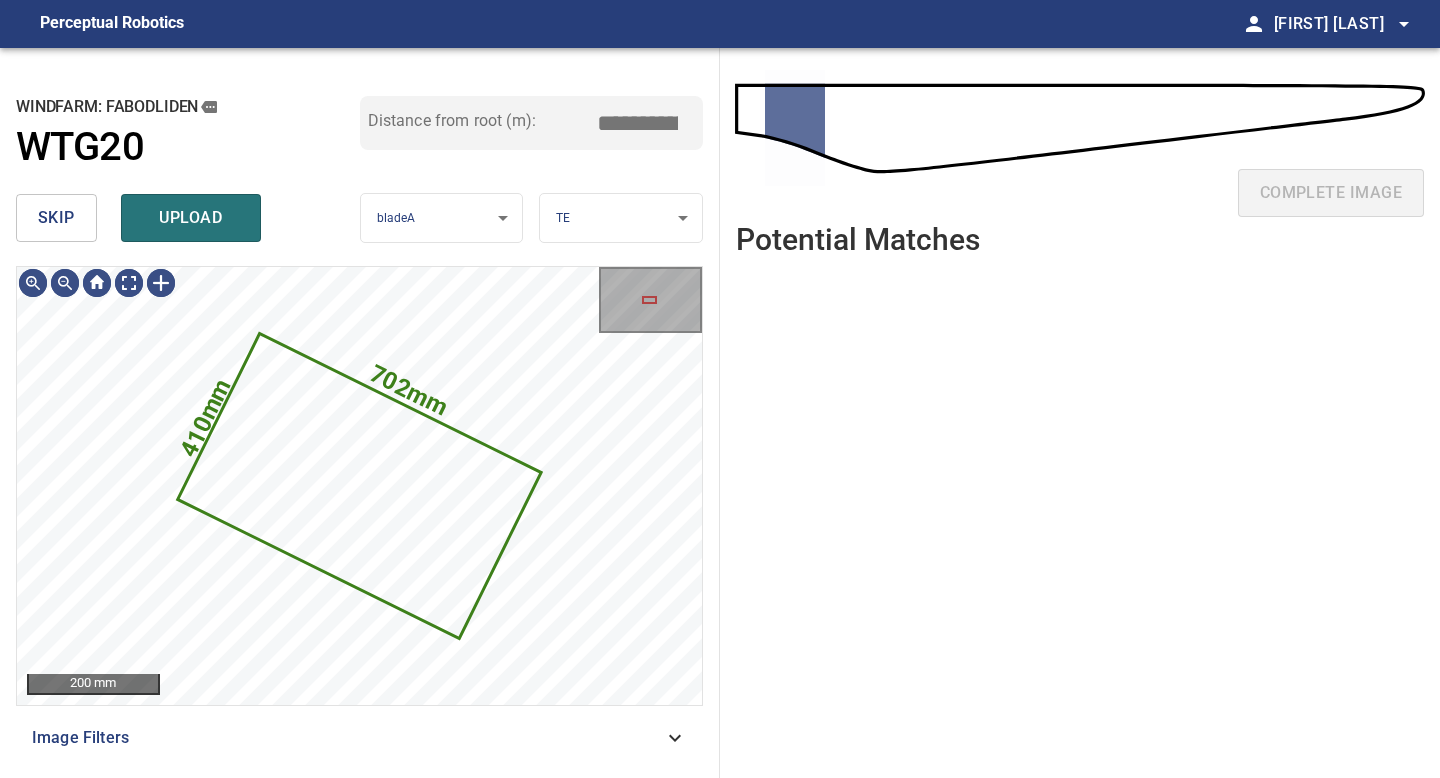 click on "skip" at bounding box center (56, 218) 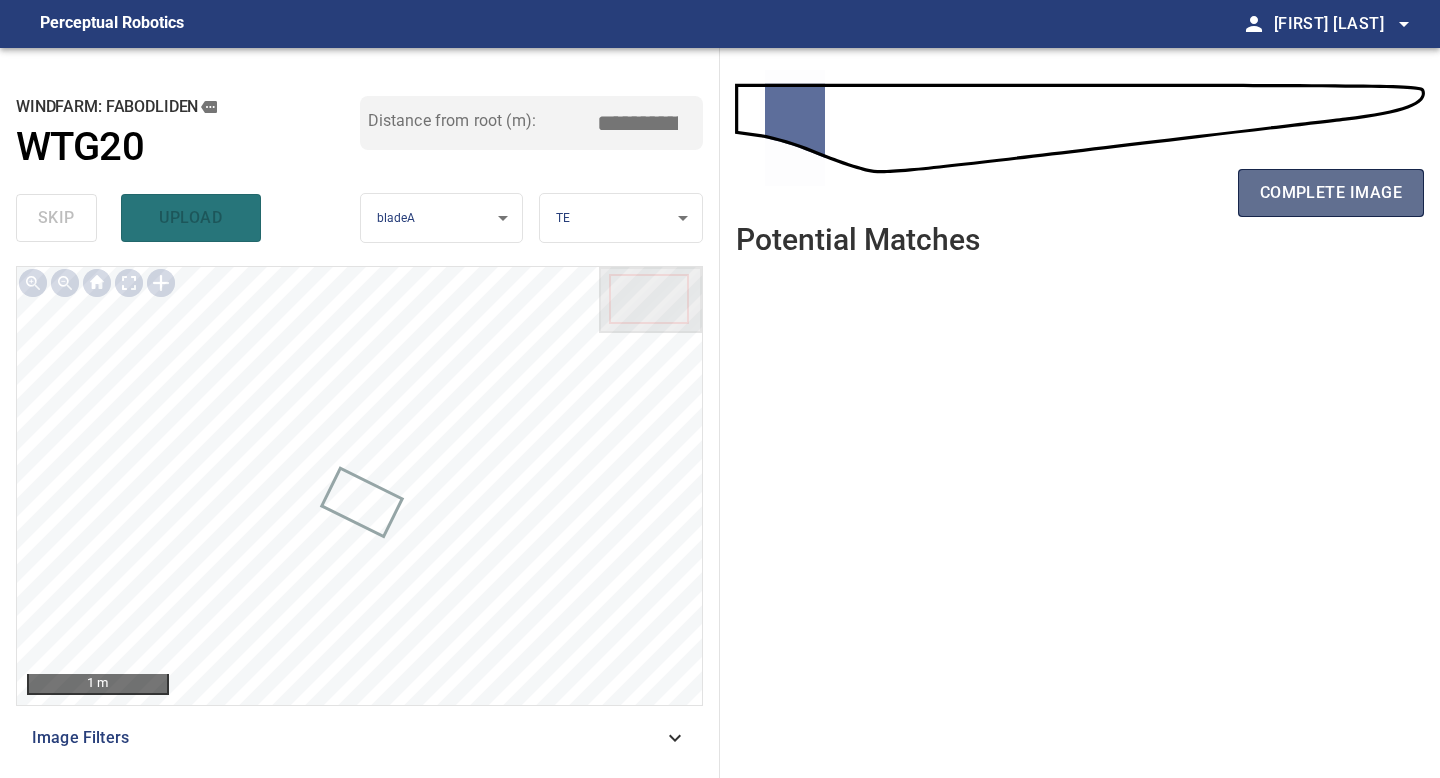 click on "complete image" at bounding box center (1331, 193) 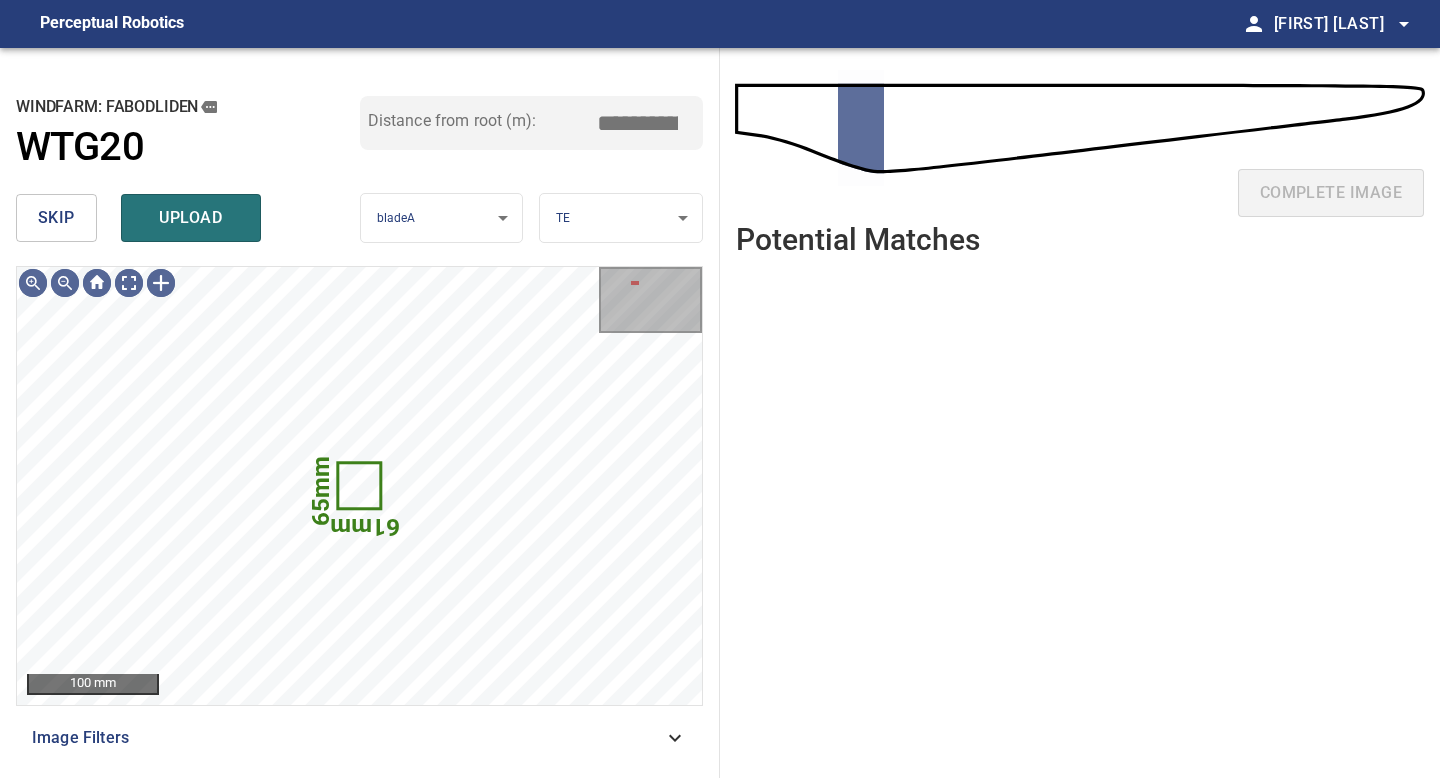 click on "skip" at bounding box center [56, 218] 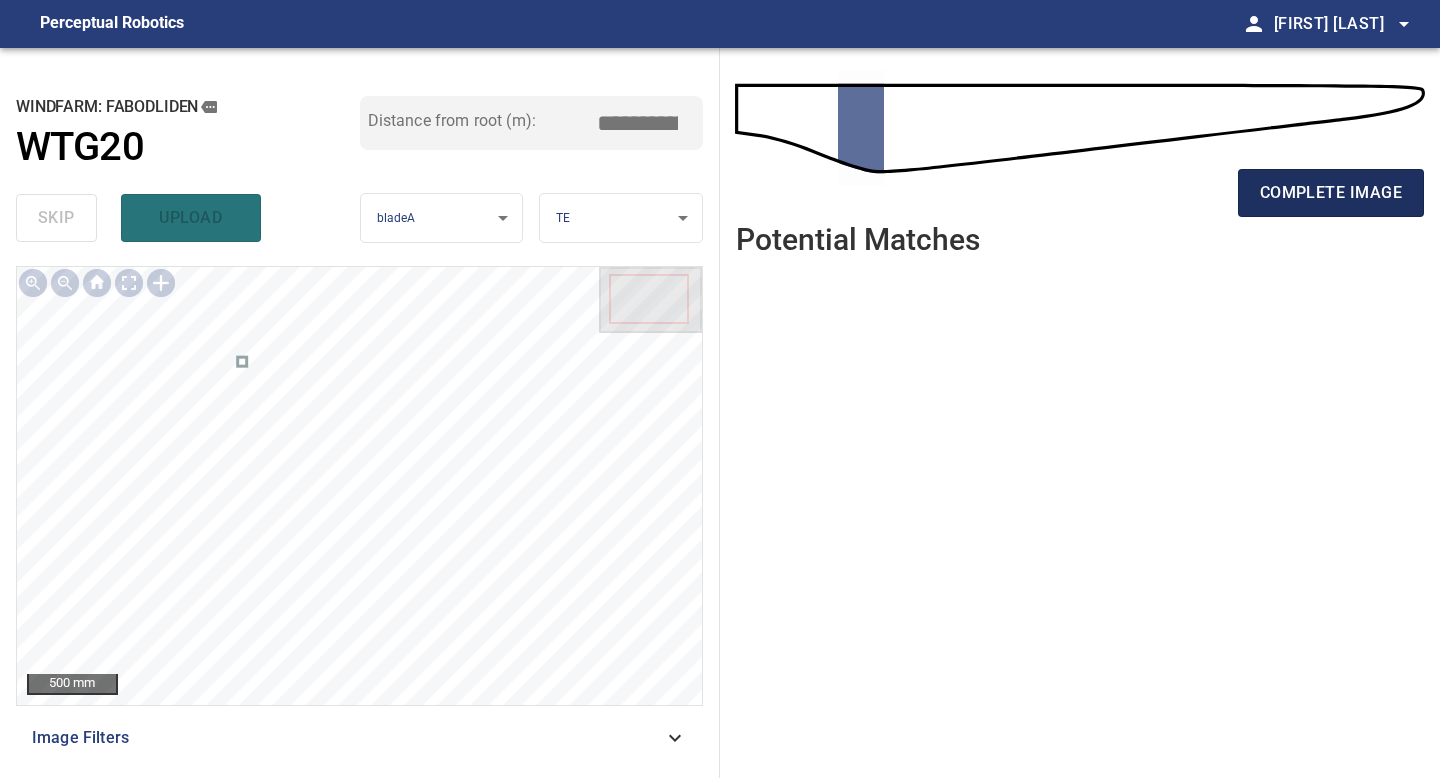 click on "complete image" at bounding box center [1331, 193] 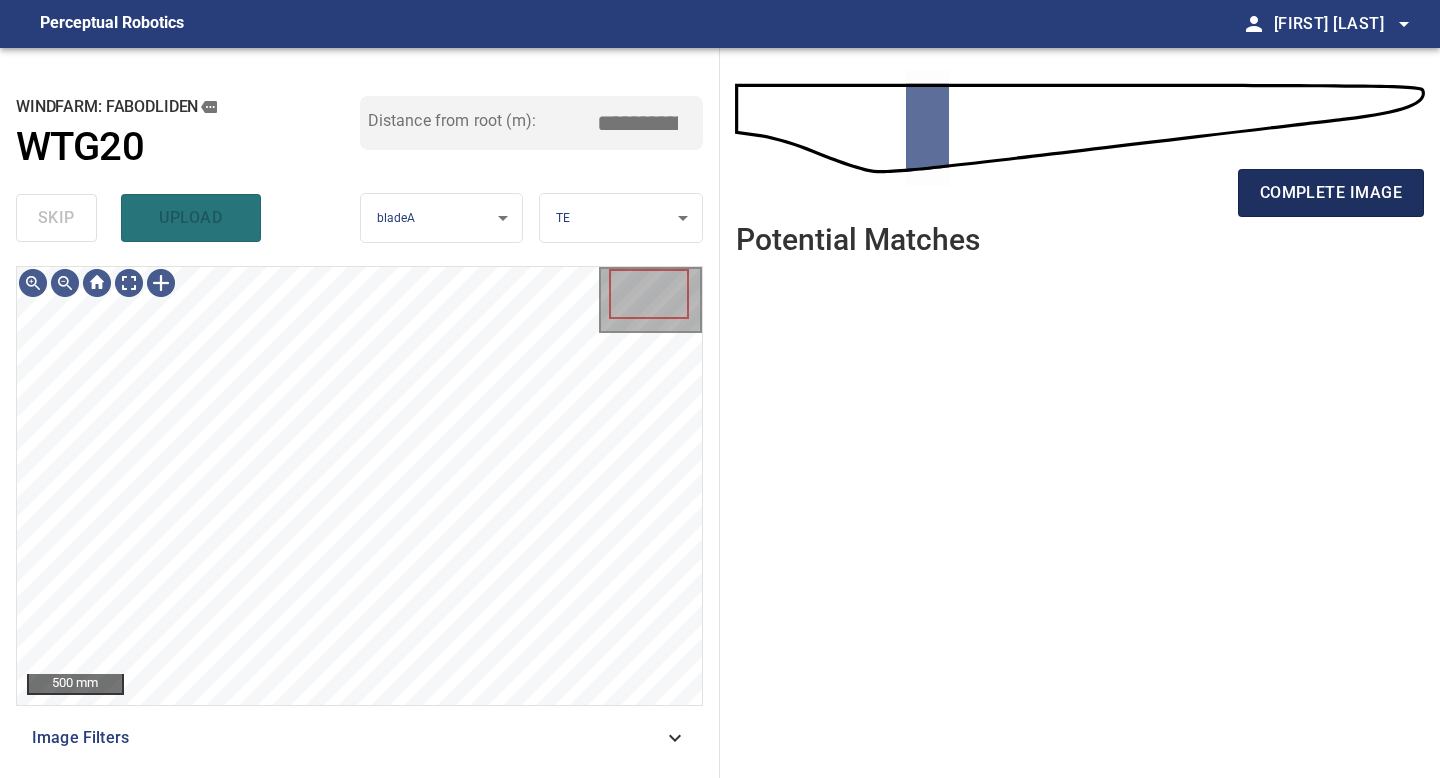 click on "complete image" at bounding box center (1331, 193) 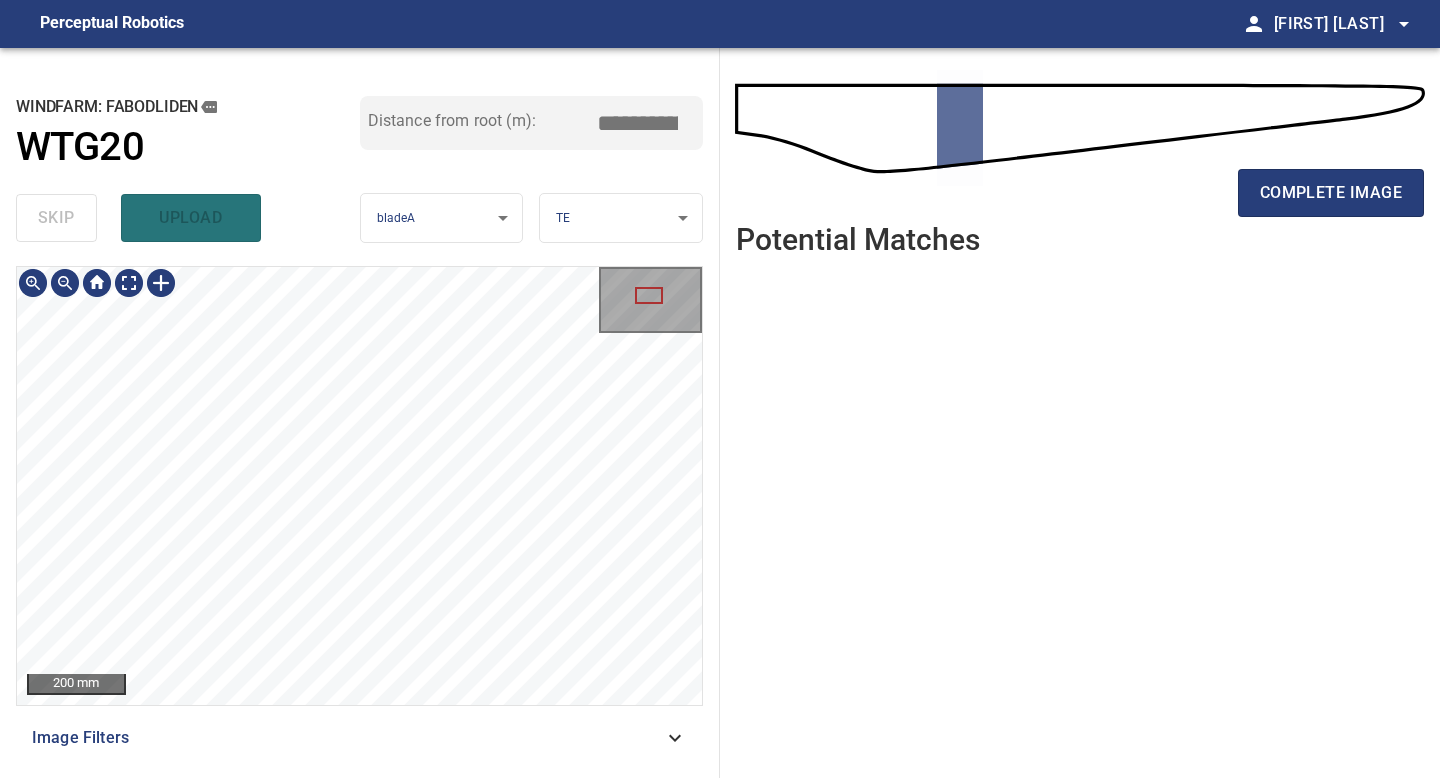 click on "200 mm Image Filters" at bounding box center [359, 514] 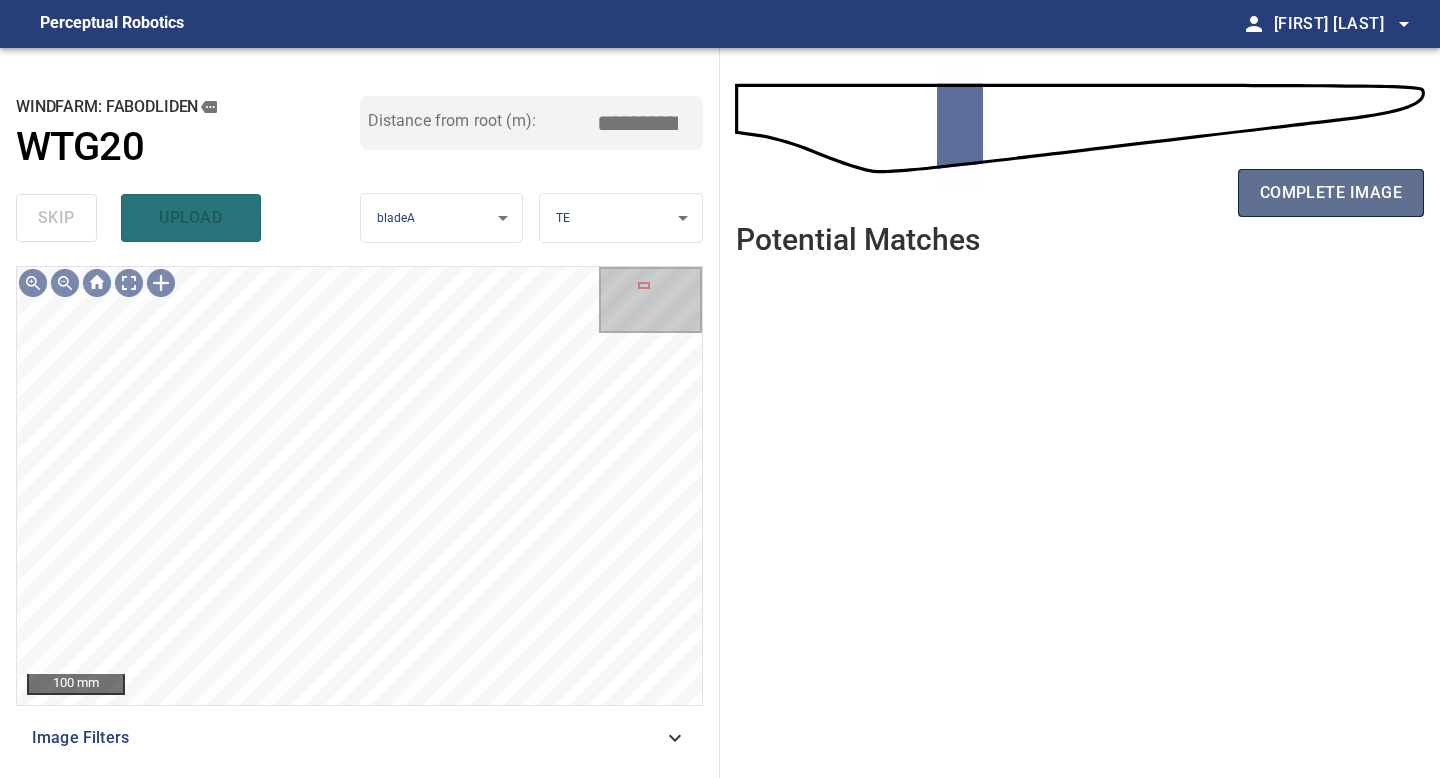 click on "complete image" at bounding box center (1331, 193) 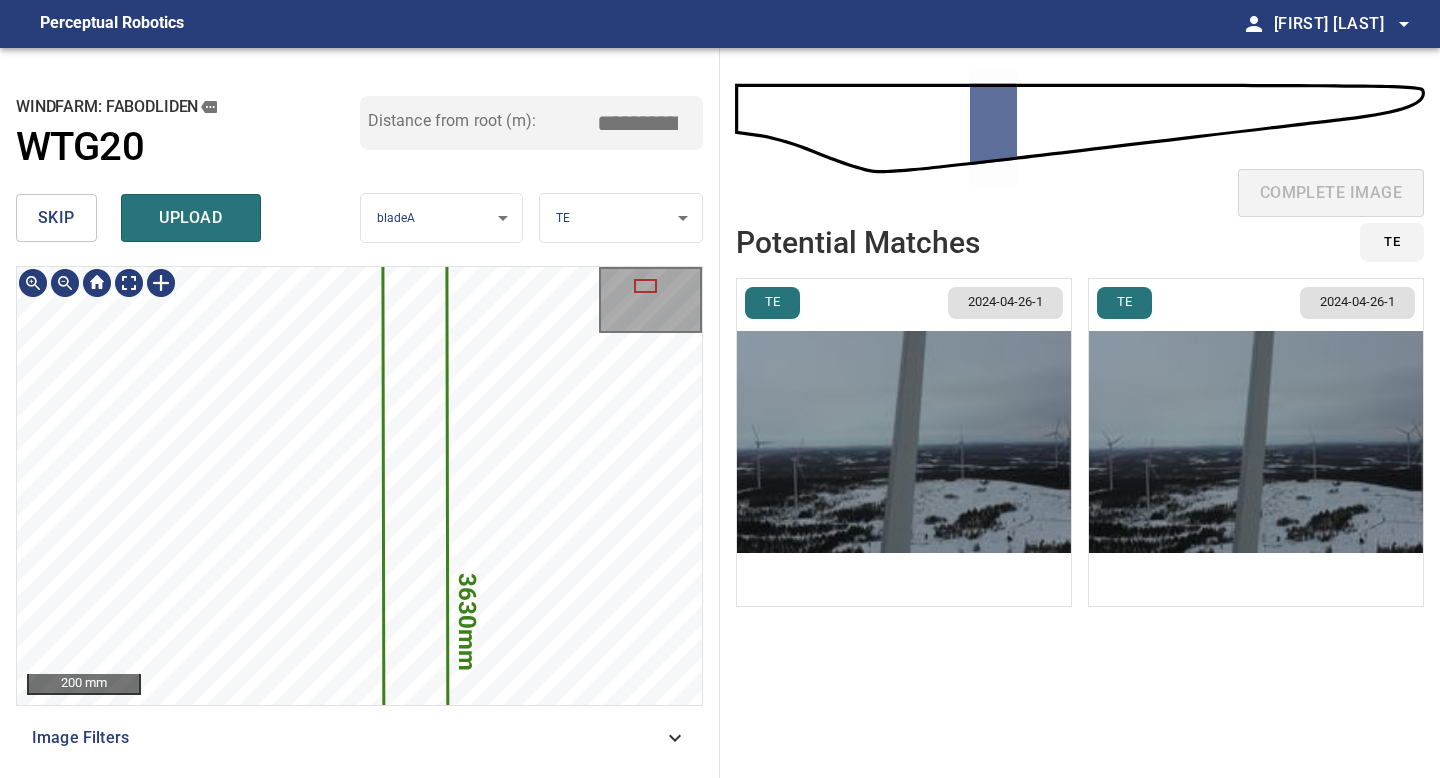 click at bounding box center [904, 442] 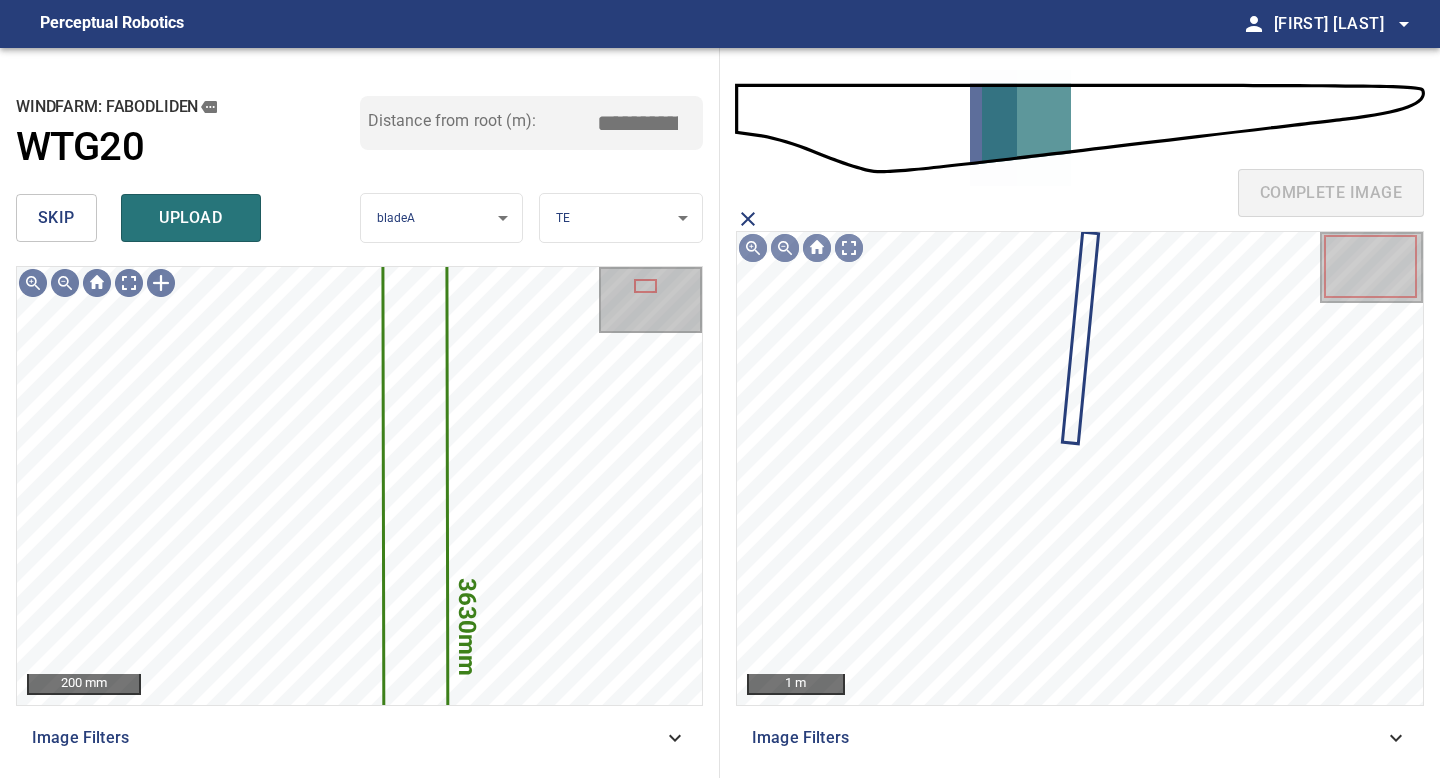 click 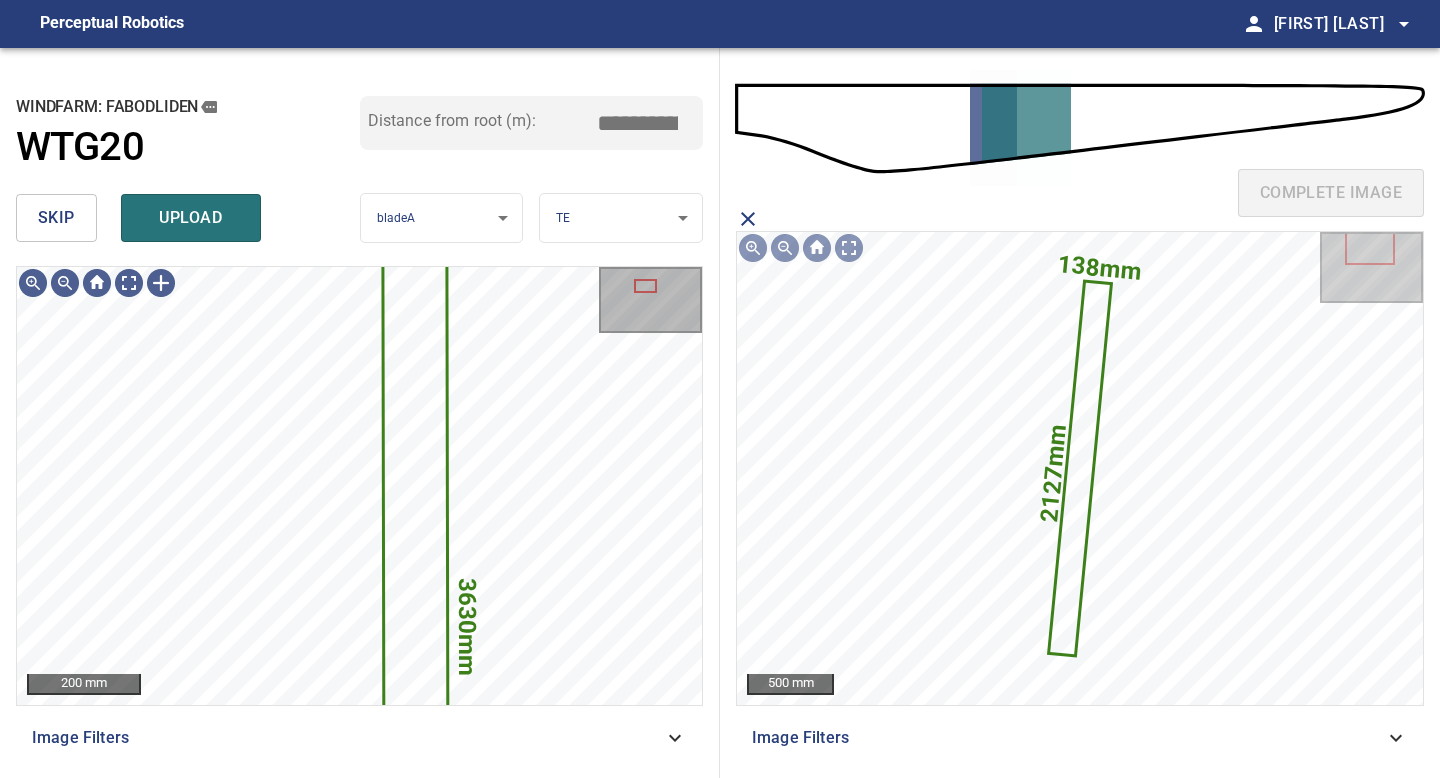click on "upload" at bounding box center (191, 218) 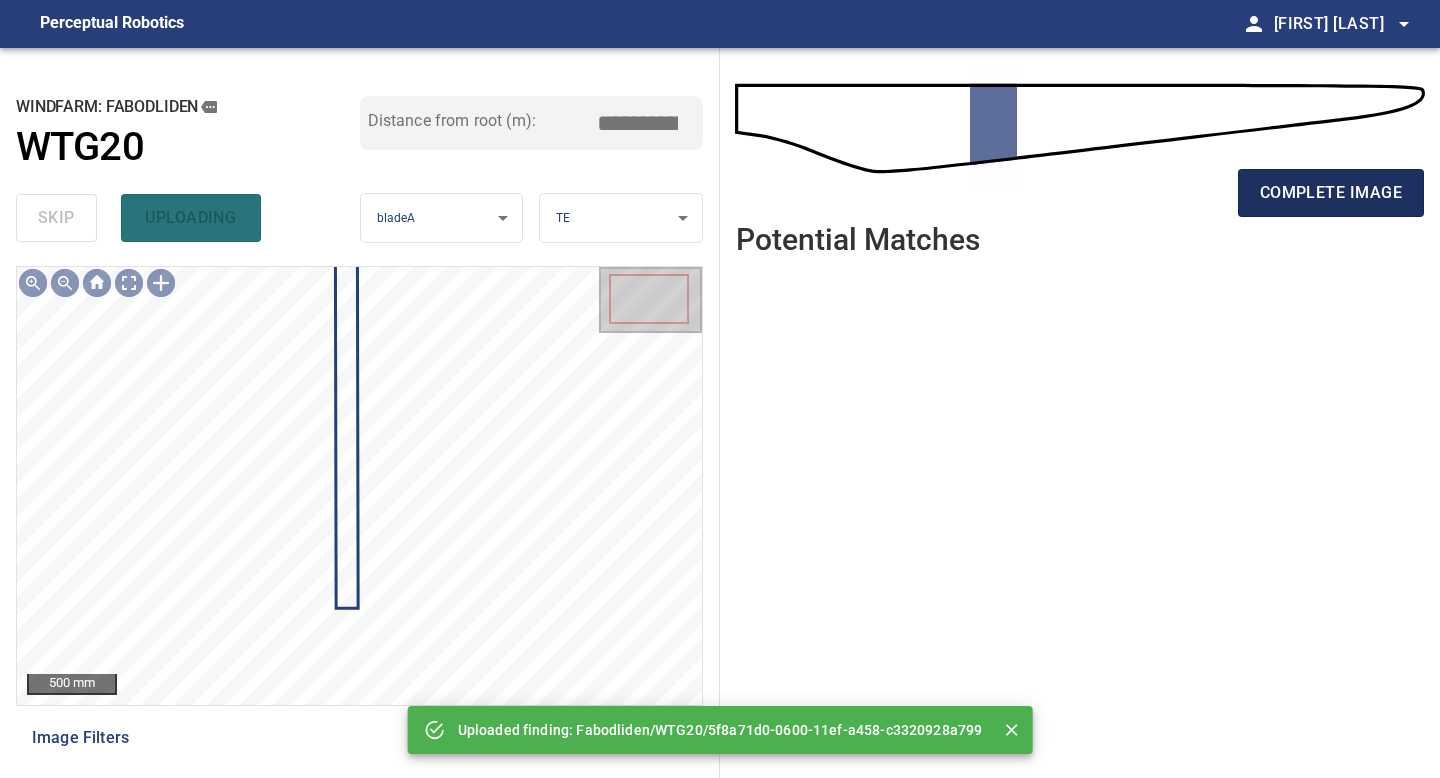 click on "complete image" at bounding box center [1331, 193] 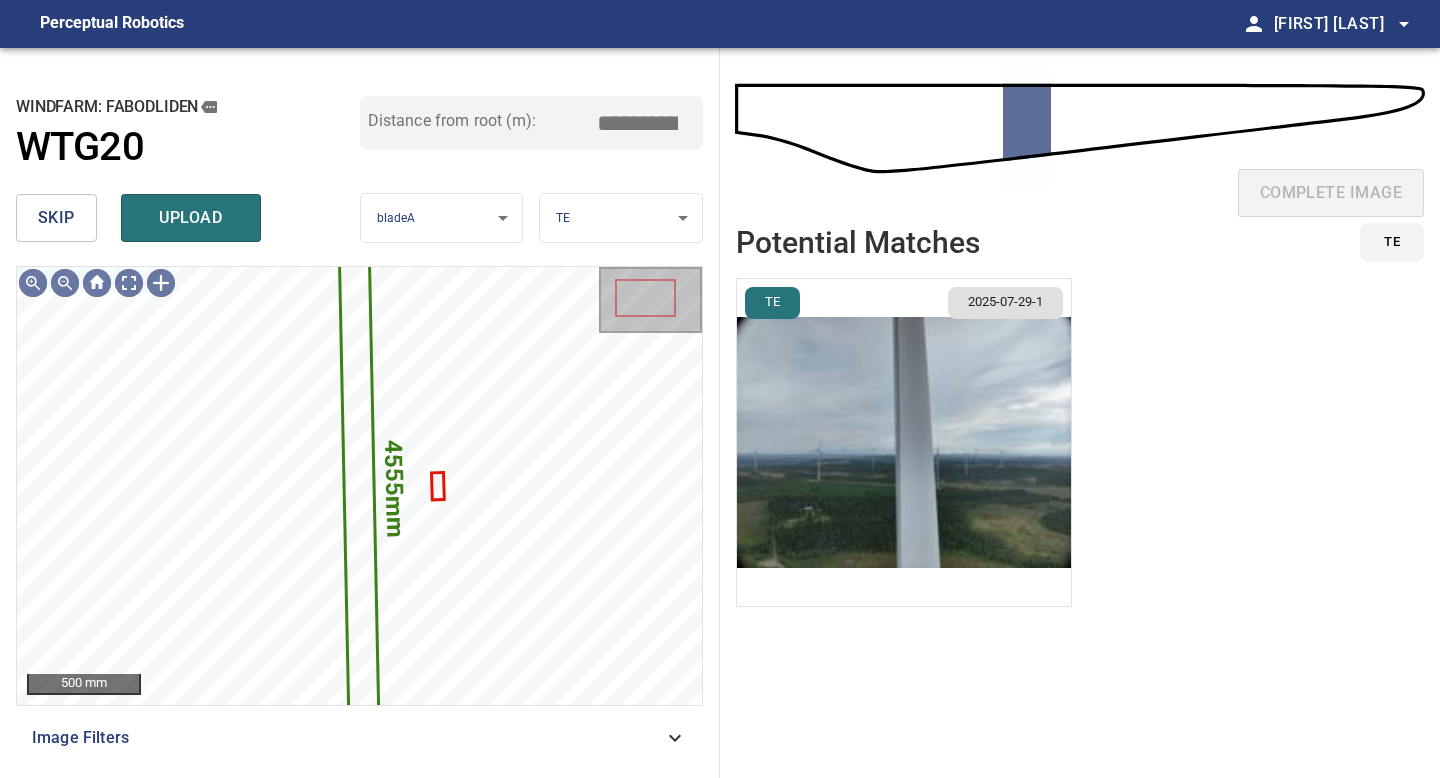 click at bounding box center (904, 442) 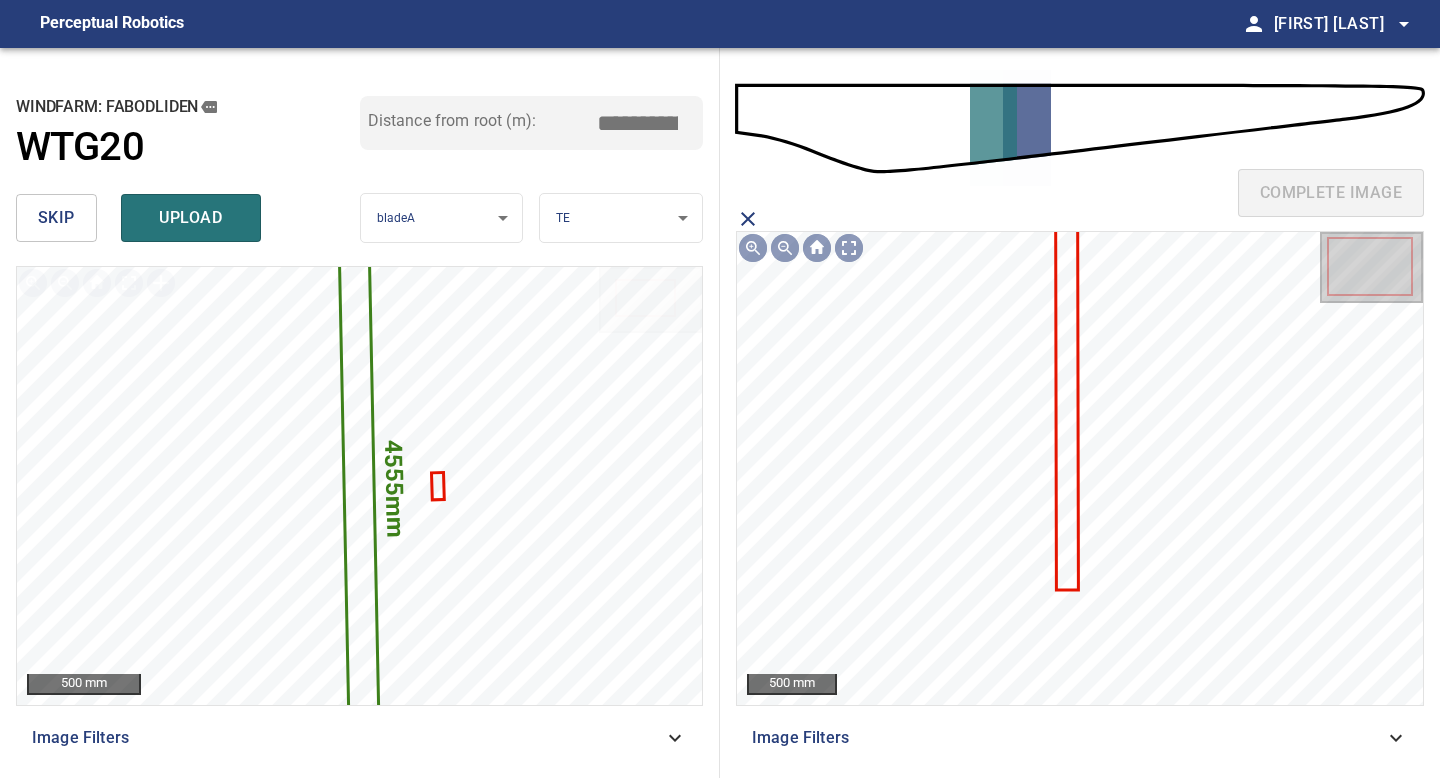 click 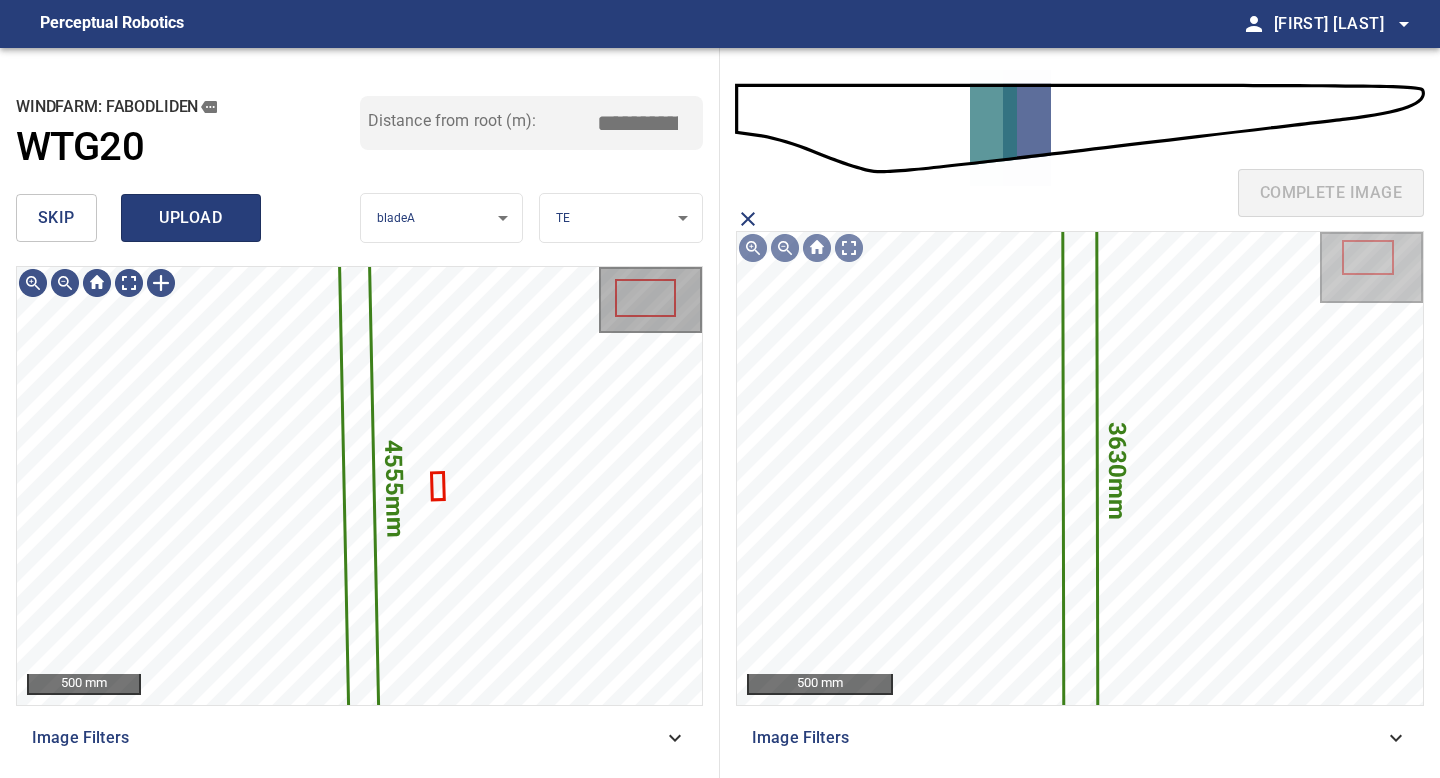 click on "upload" at bounding box center (191, 218) 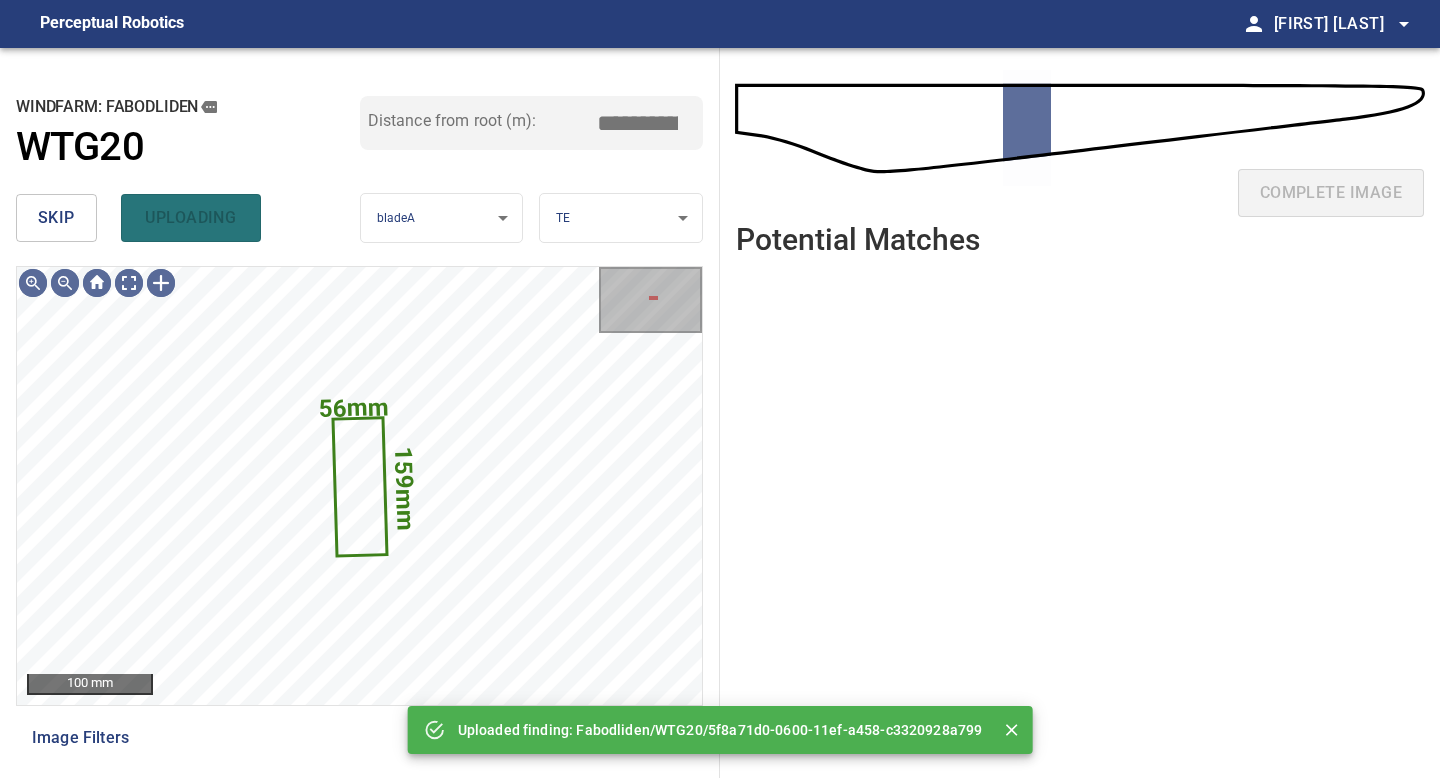 click on "skip" at bounding box center [56, 218] 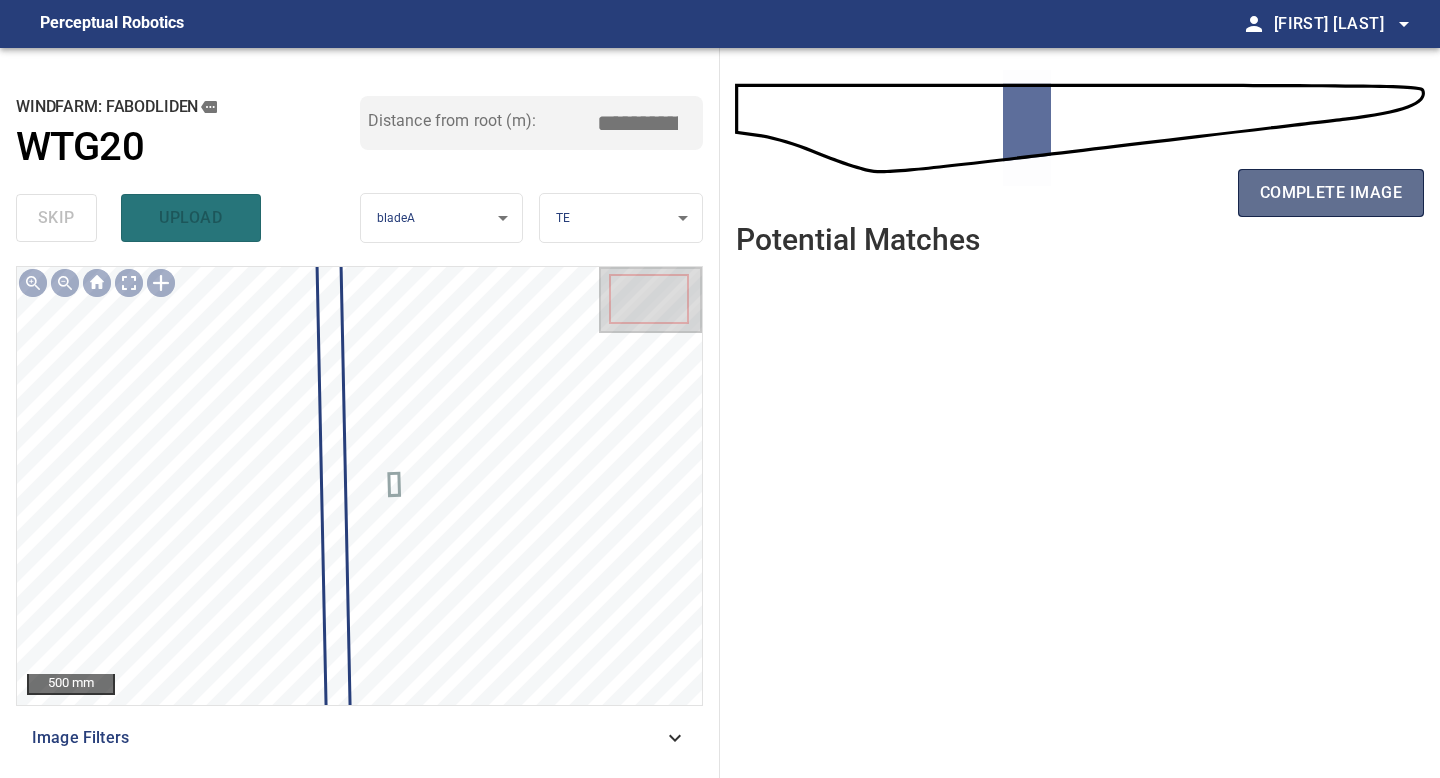 click on "complete image" at bounding box center [1331, 193] 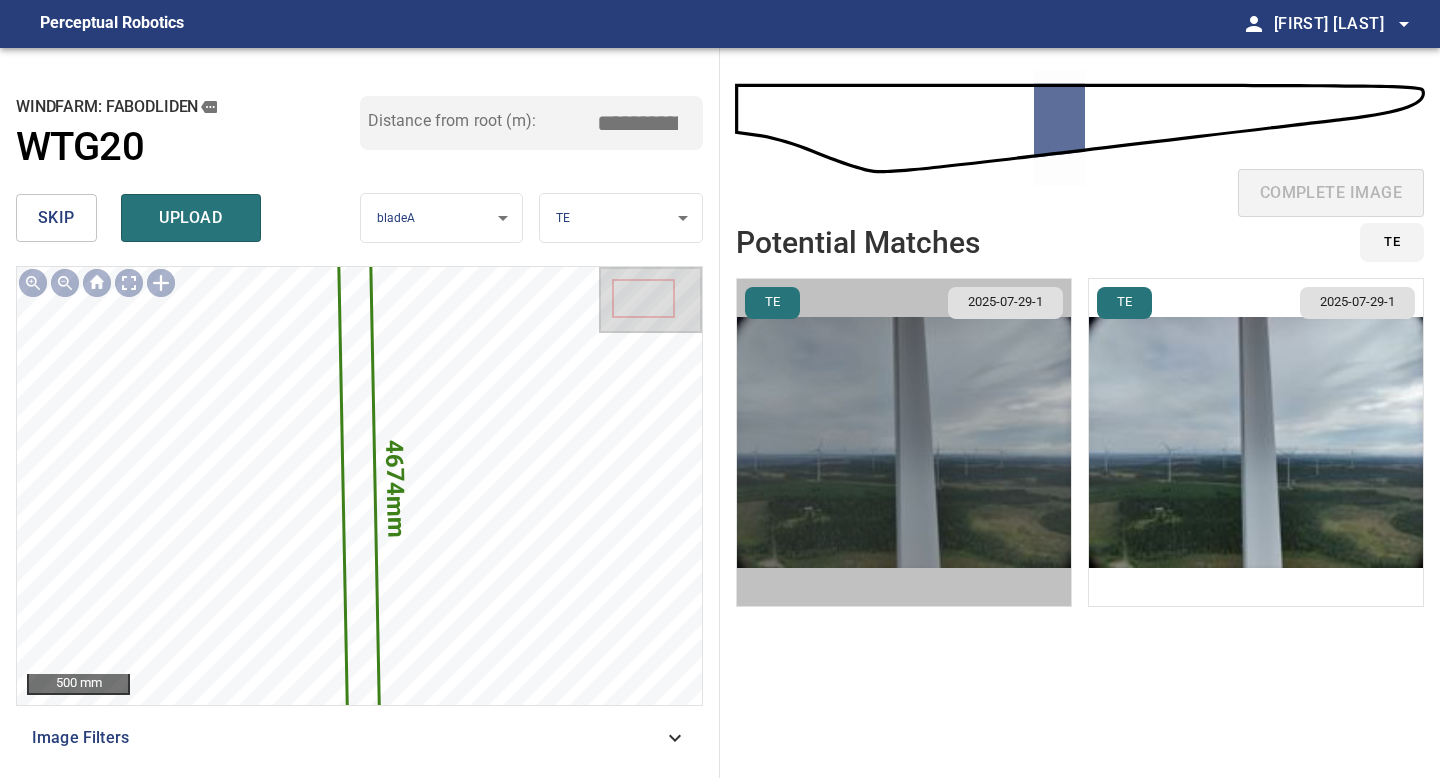 click at bounding box center [904, 442] 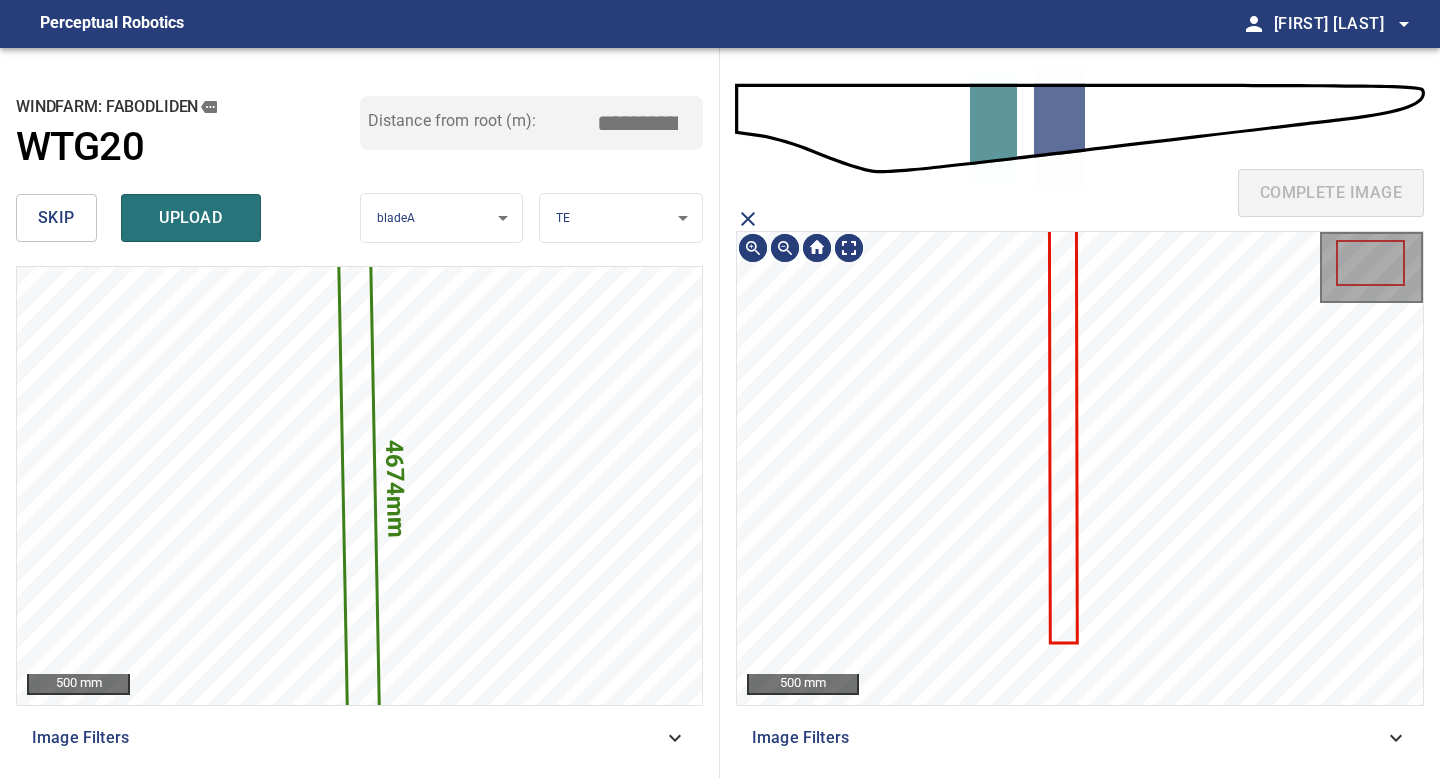 click 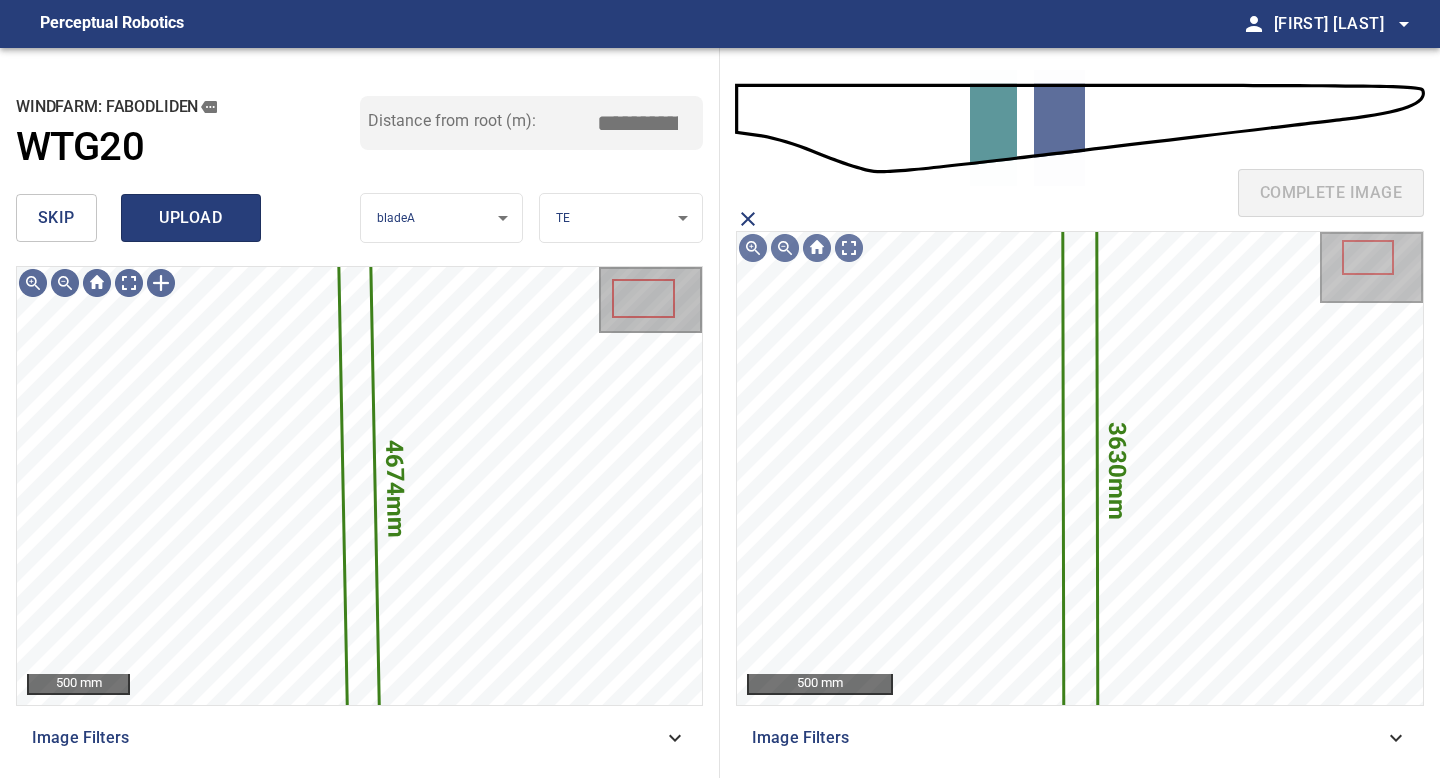 click on "upload" at bounding box center (191, 218) 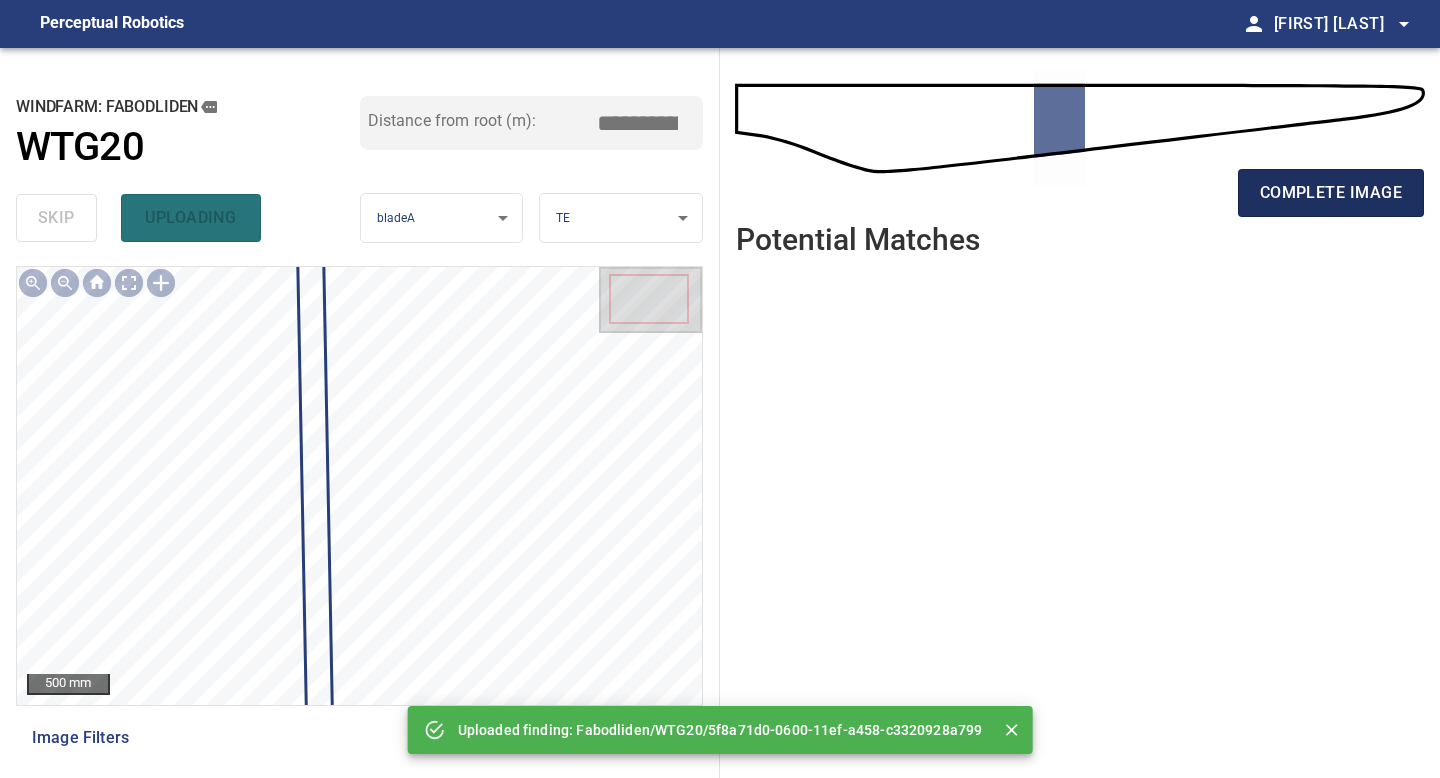 click on "complete image" at bounding box center (1331, 193) 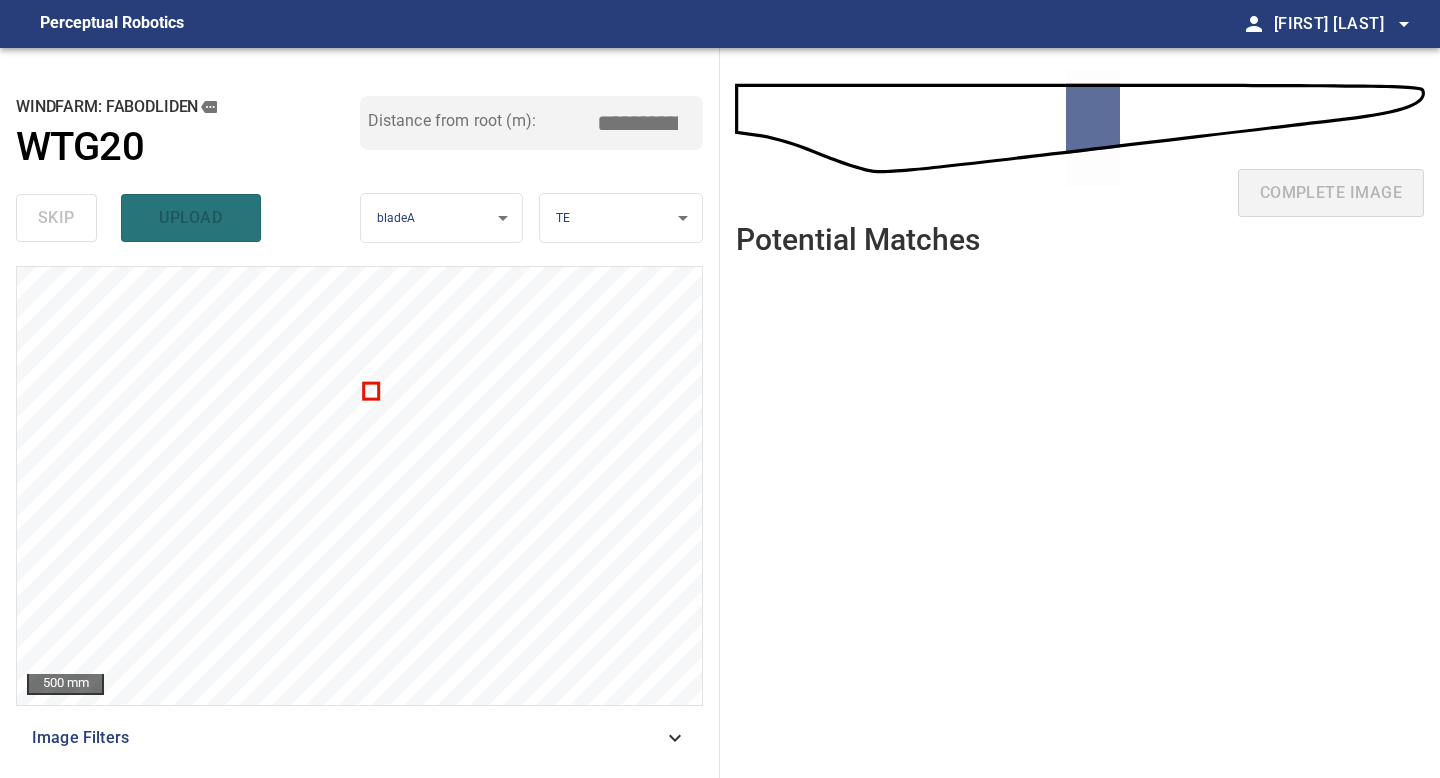 click at bounding box center (161, 283) 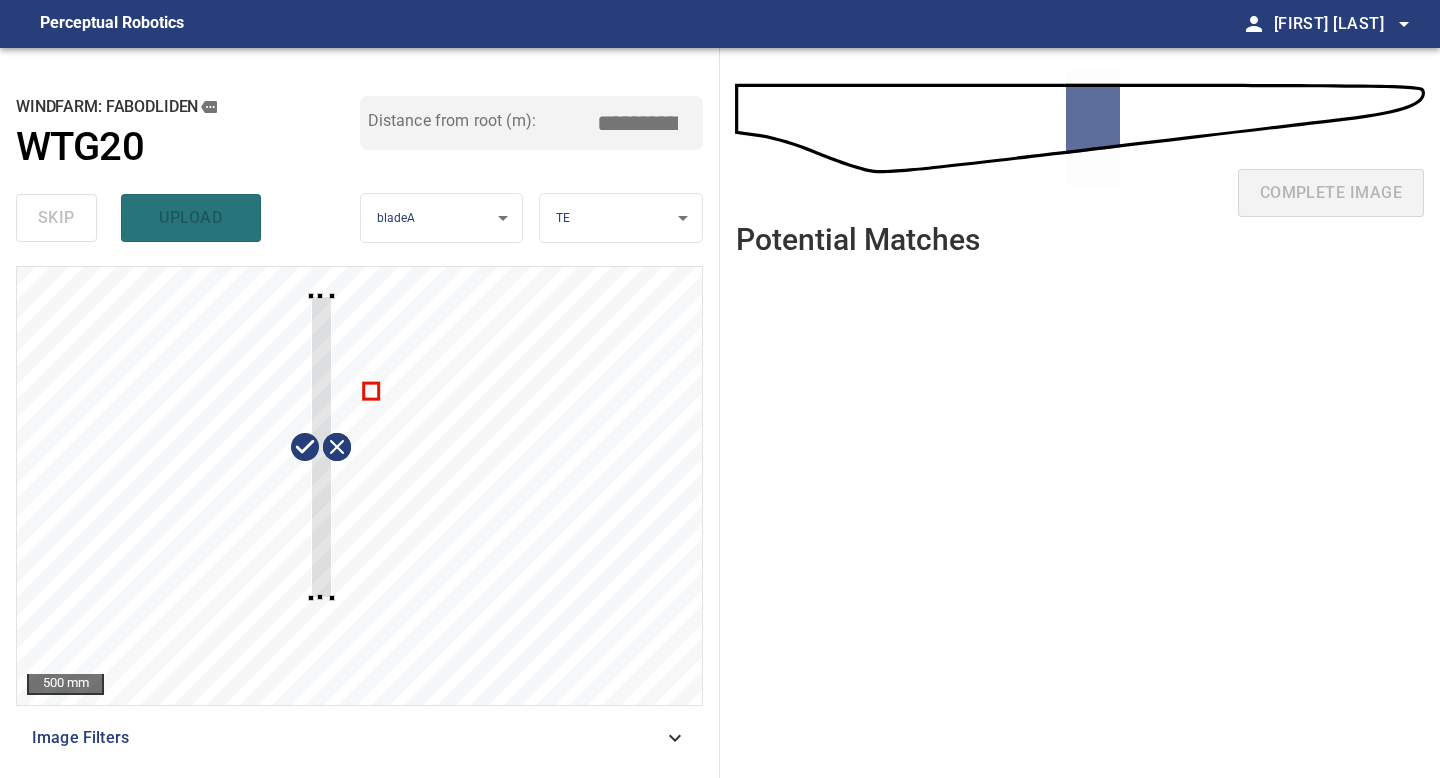 click at bounding box center (359, 486) 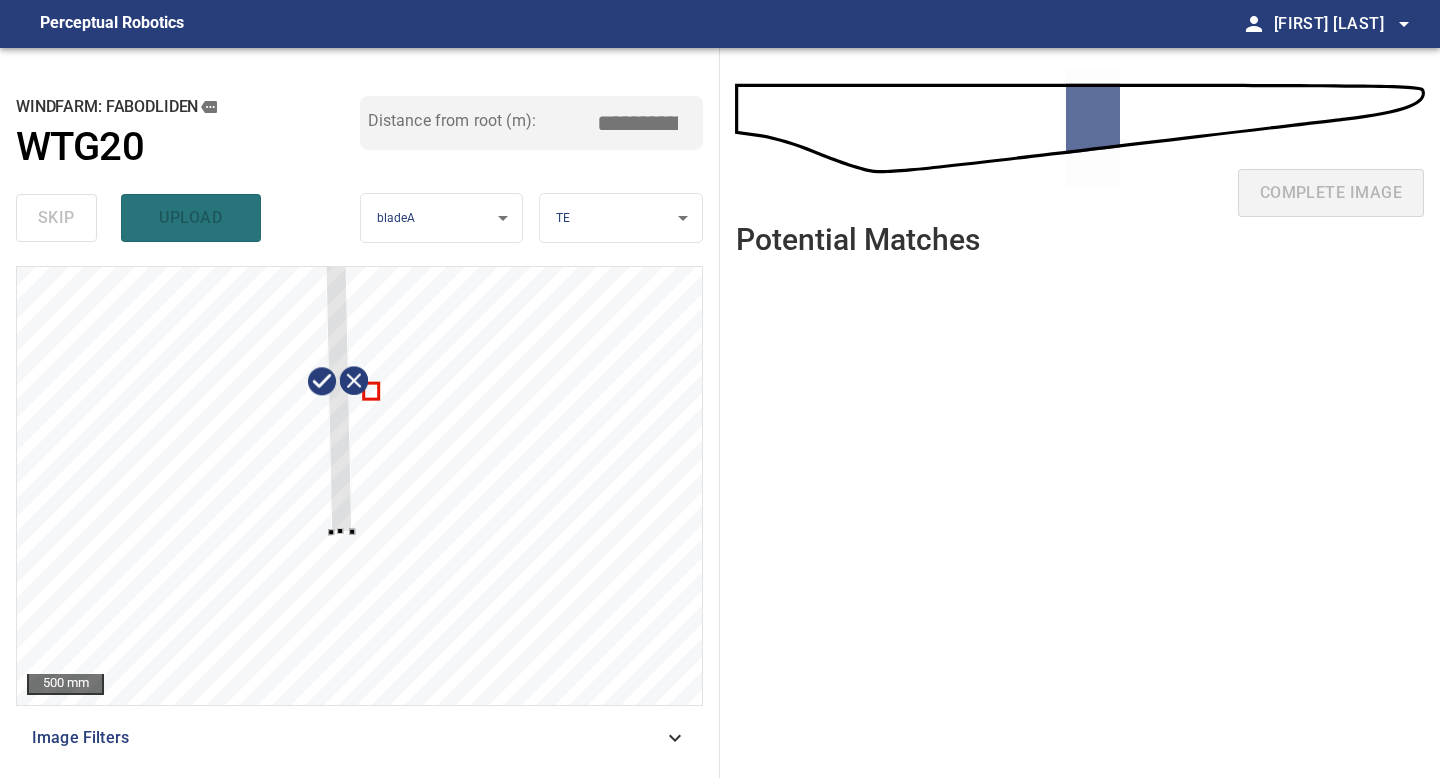 click at bounding box center [338, 381] 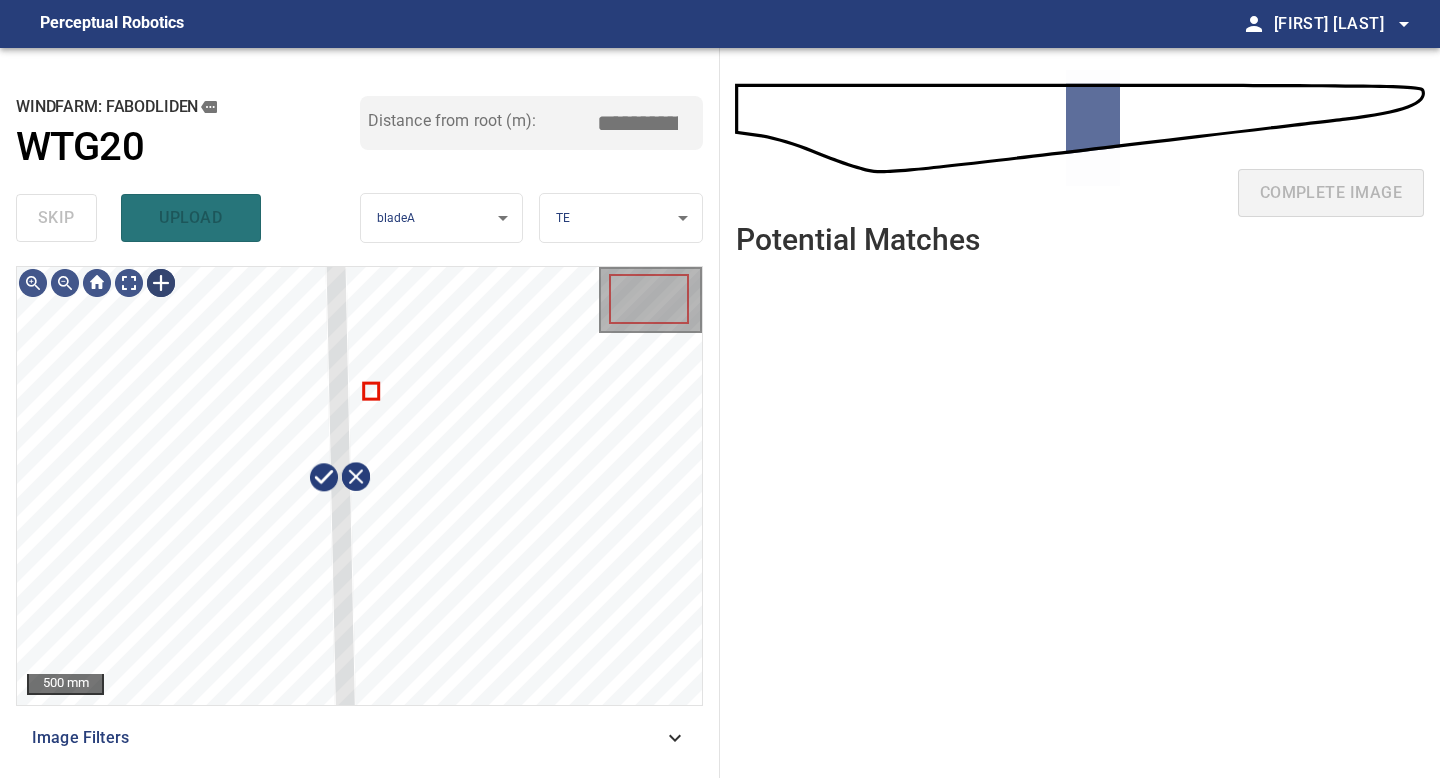 click on "500 mm Image Filters" at bounding box center [359, 514] 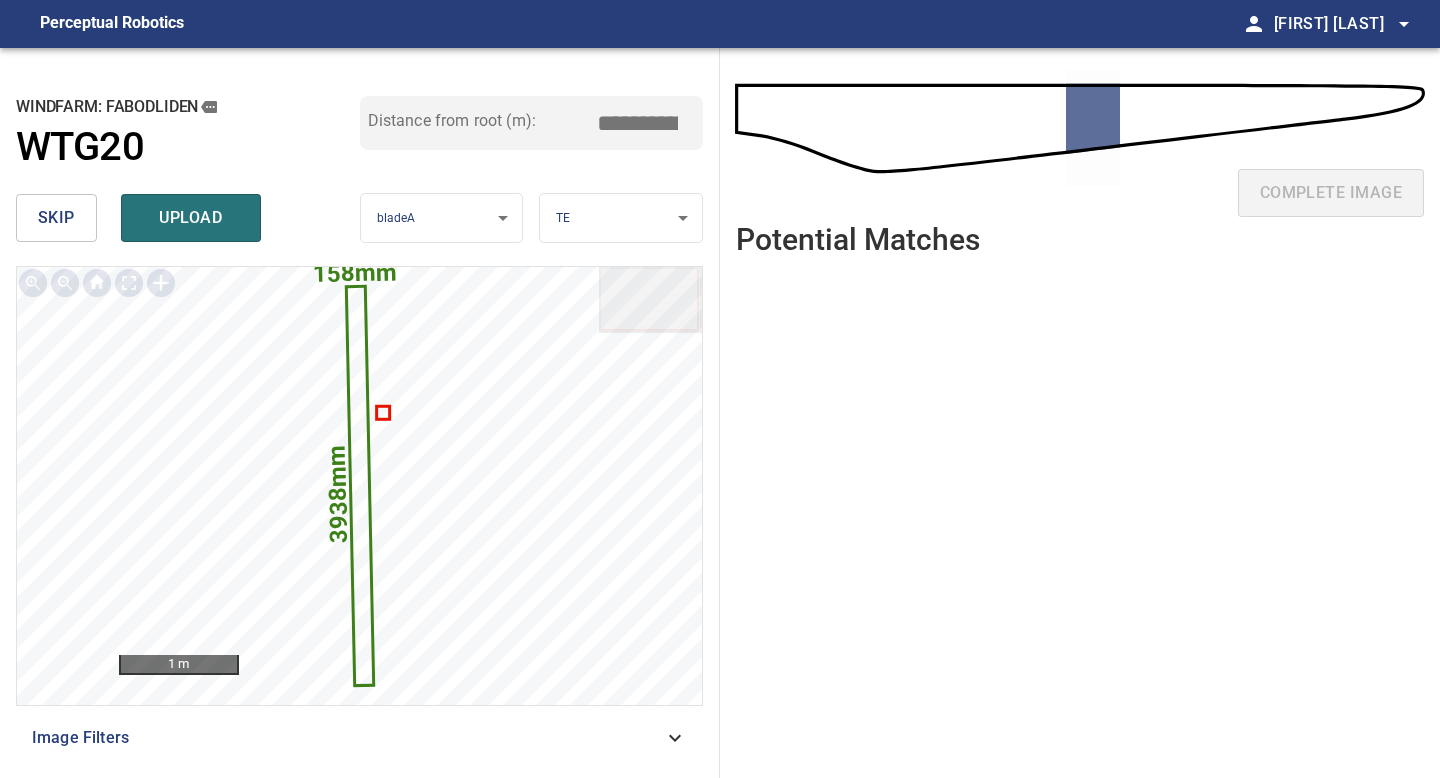 click on "*****" at bounding box center [645, 123] 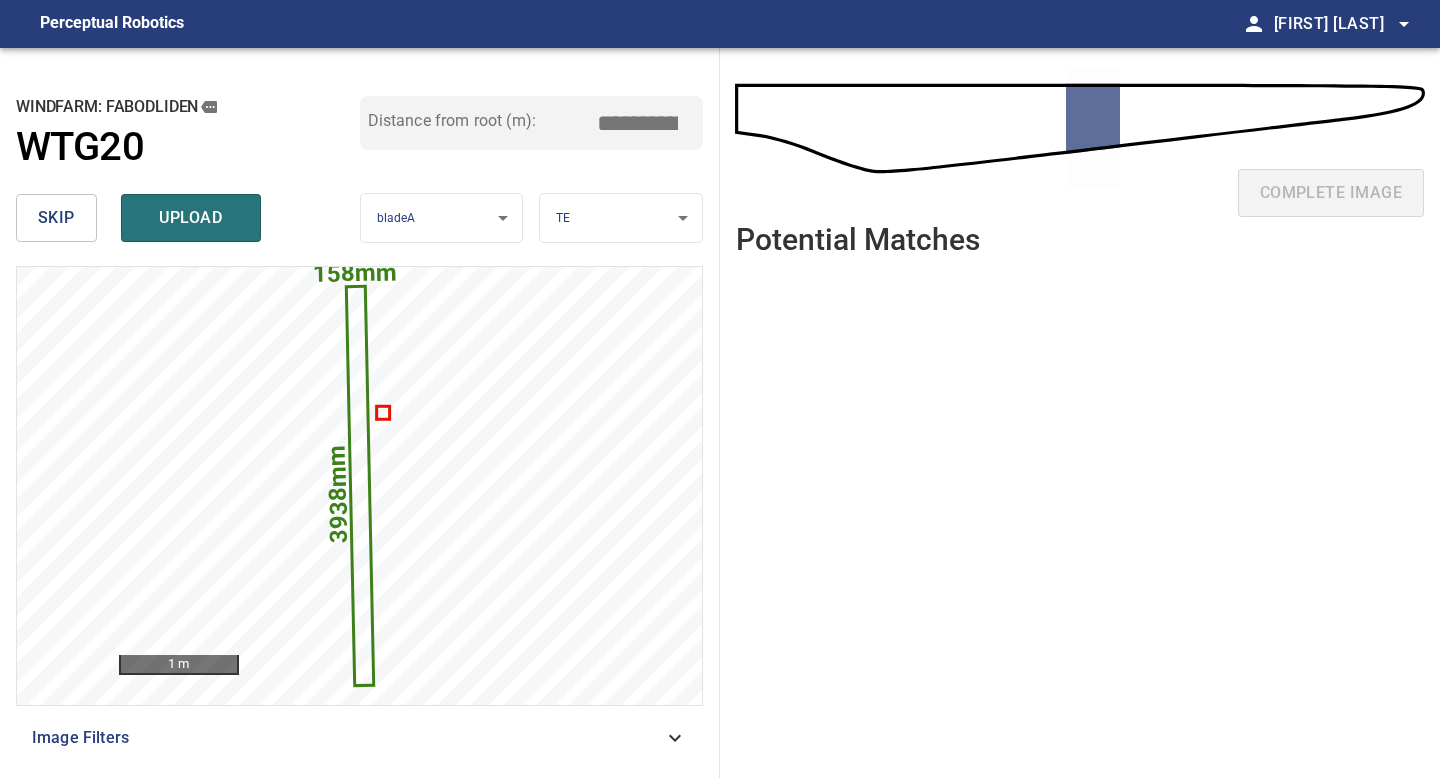 click on "*****" at bounding box center (645, 123) 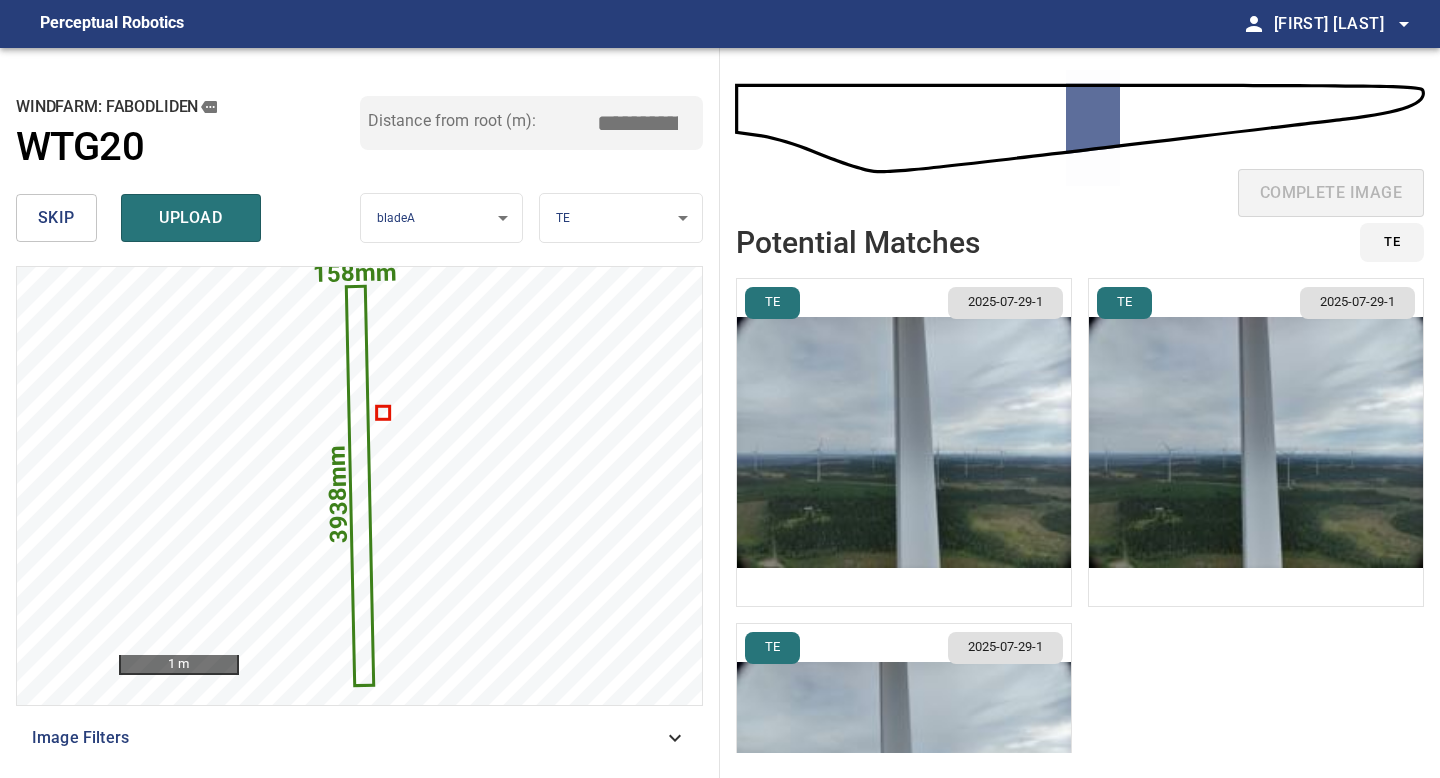 type on "*****" 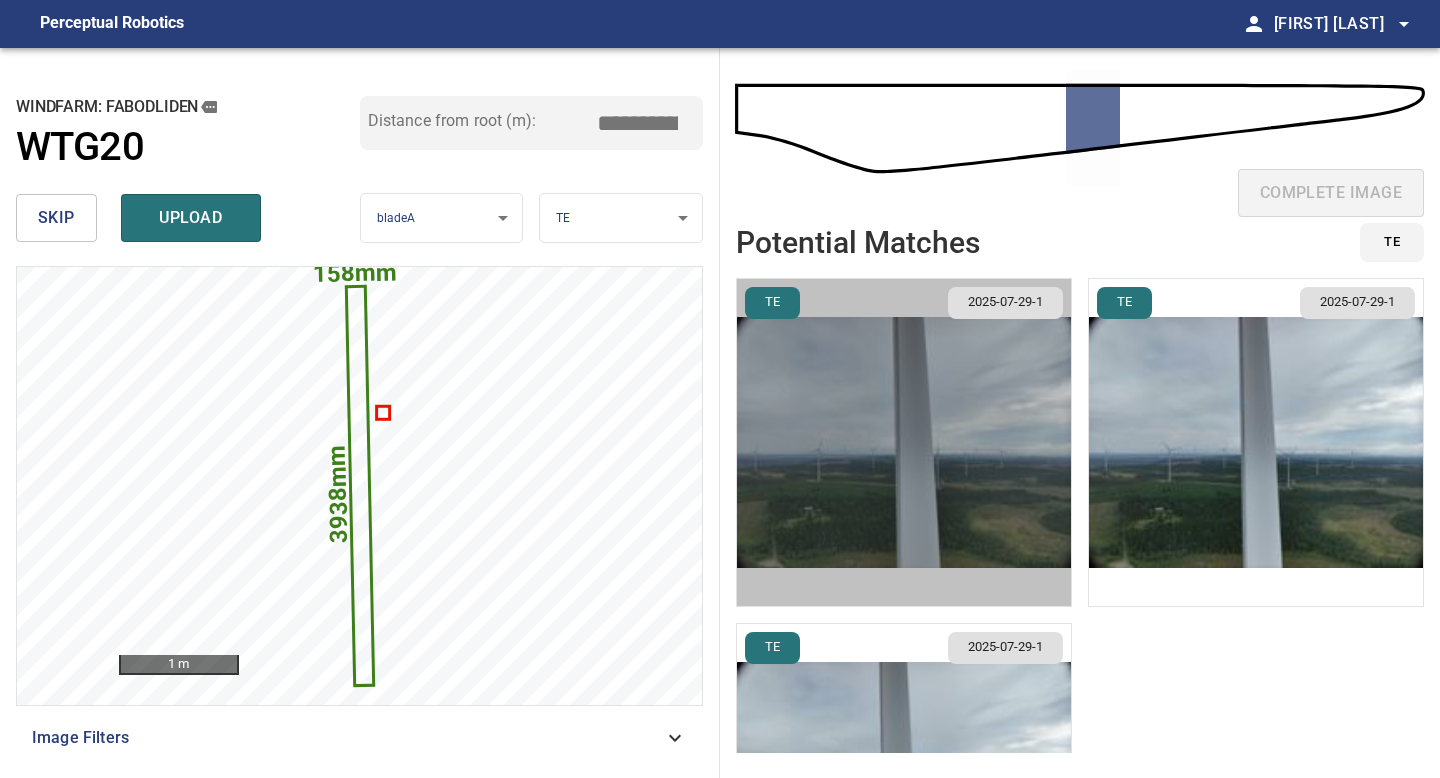 click at bounding box center [904, 442] 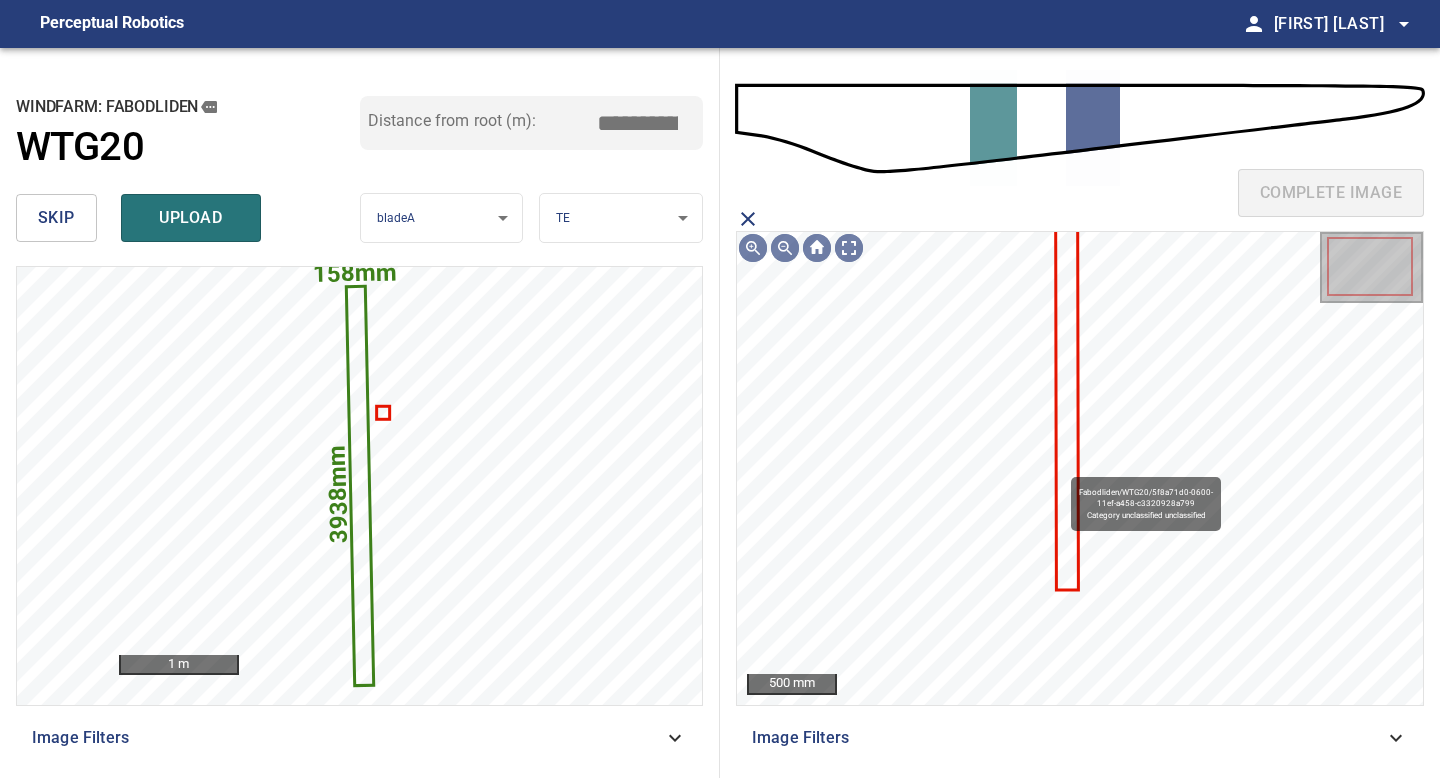 click 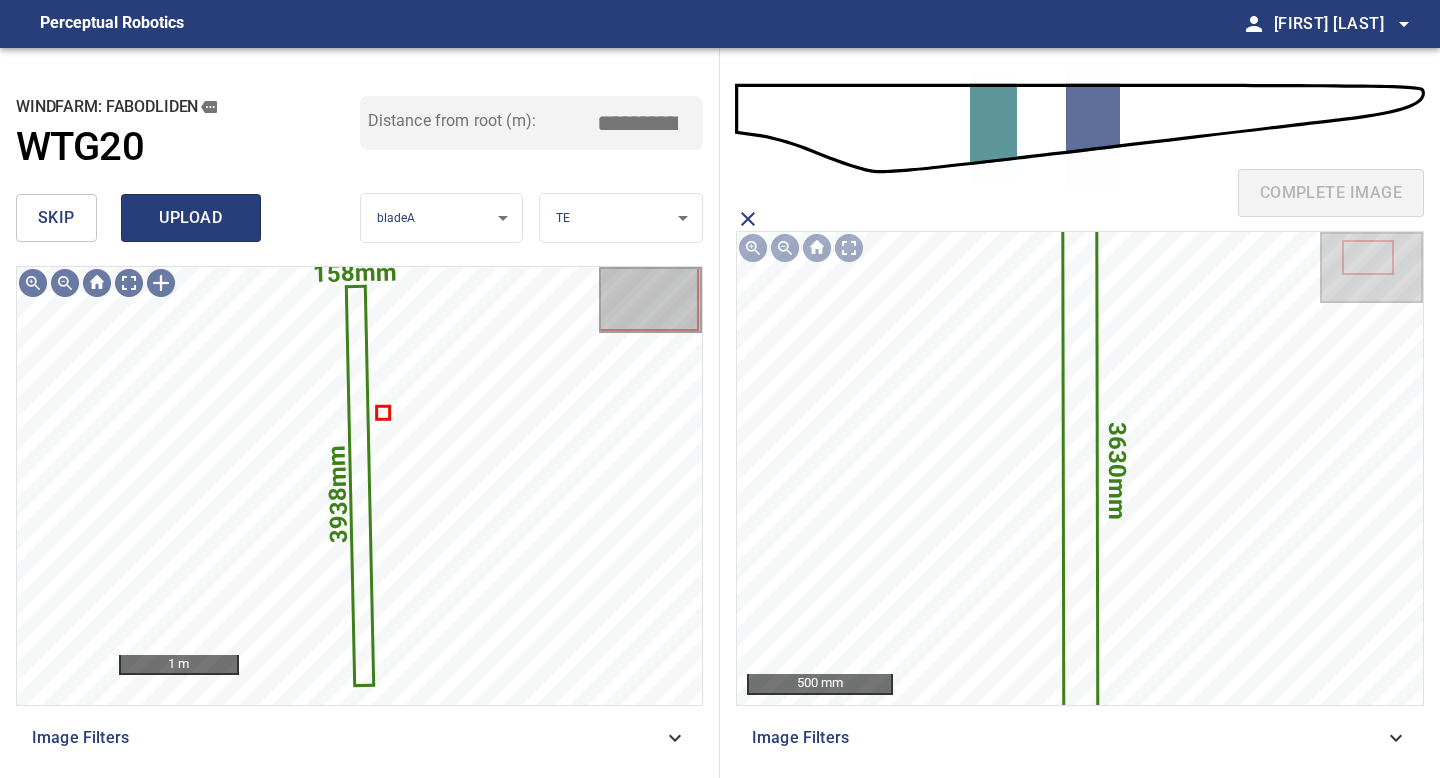 click on "upload" at bounding box center (191, 218) 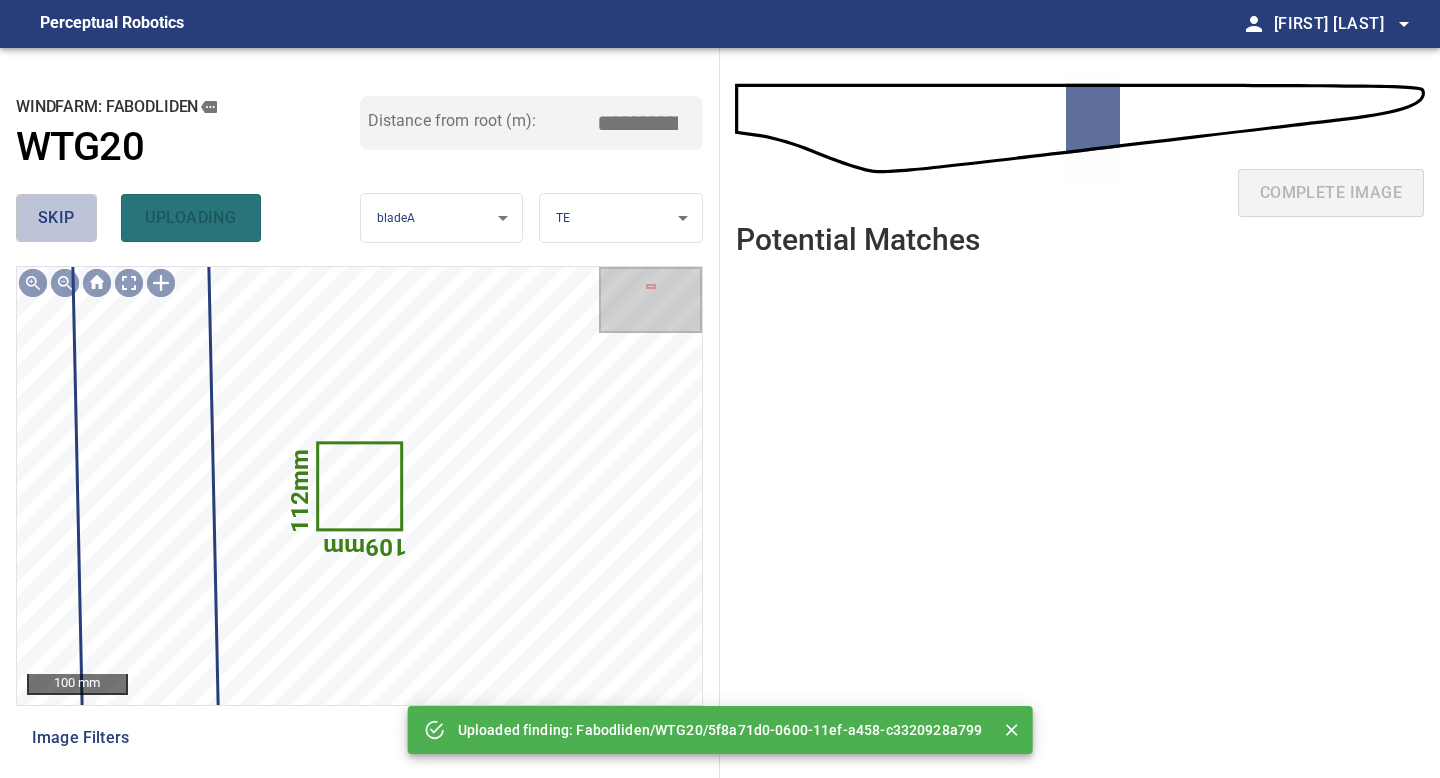 click on "skip" at bounding box center (56, 218) 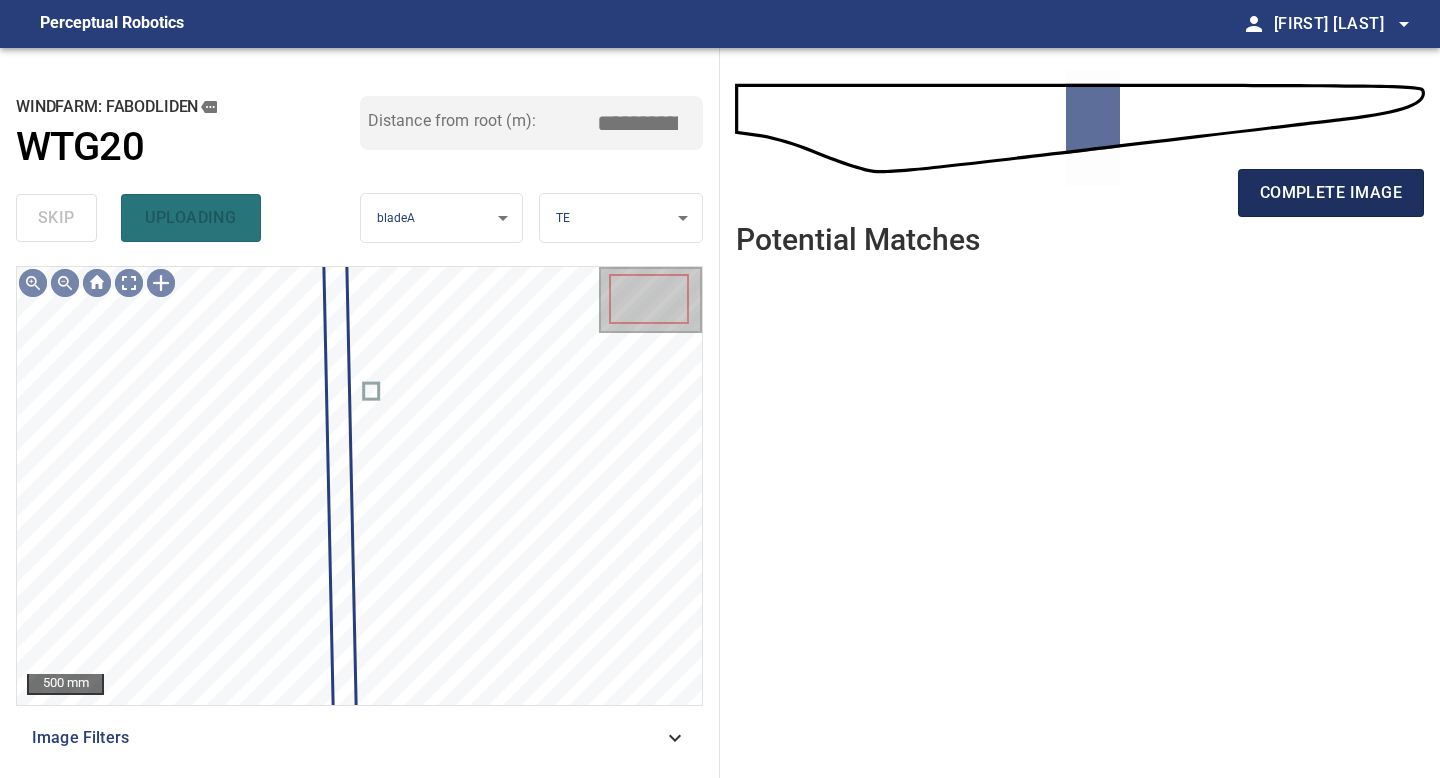 click on "complete image" at bounding box center (1331, 193) 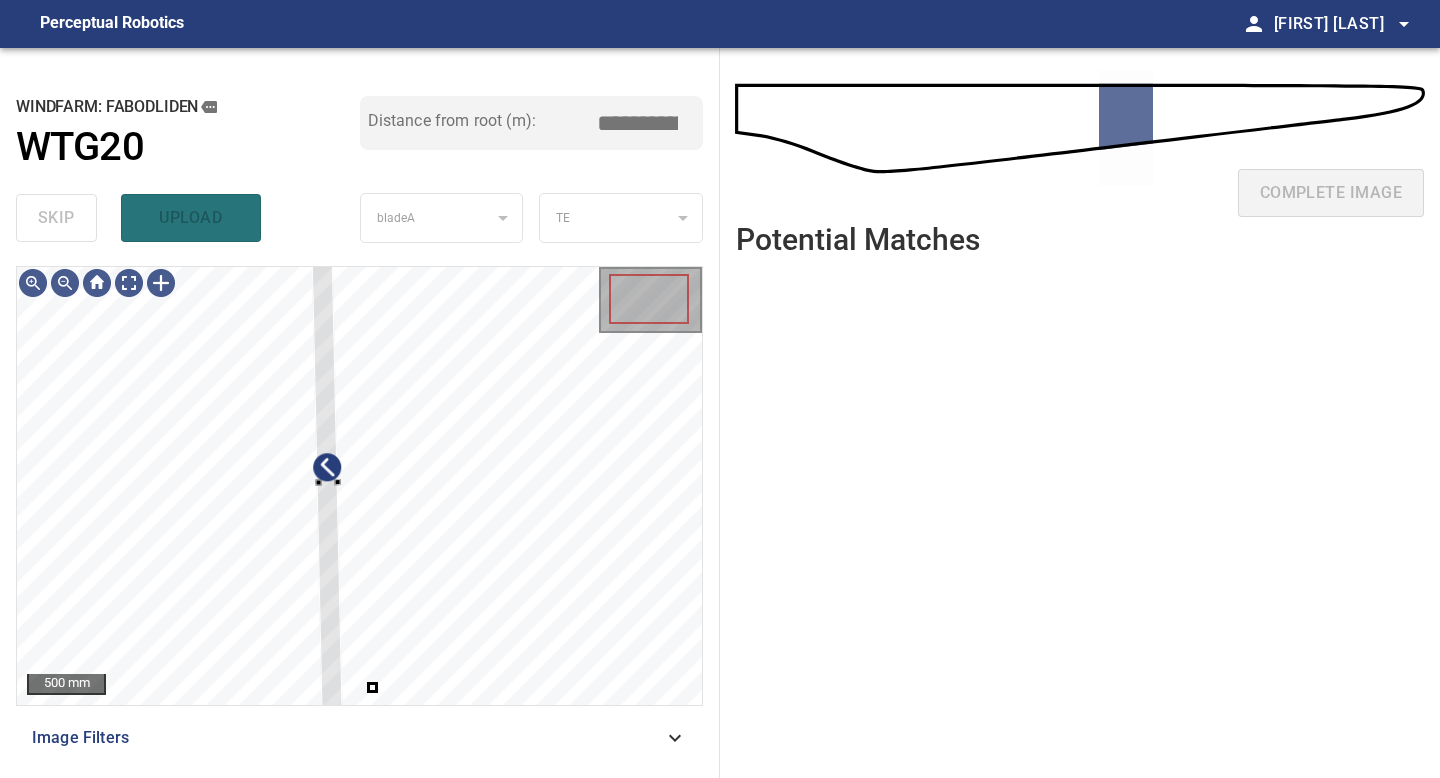 click on "500 mm Image Filters" at bounding box center [359, 514] 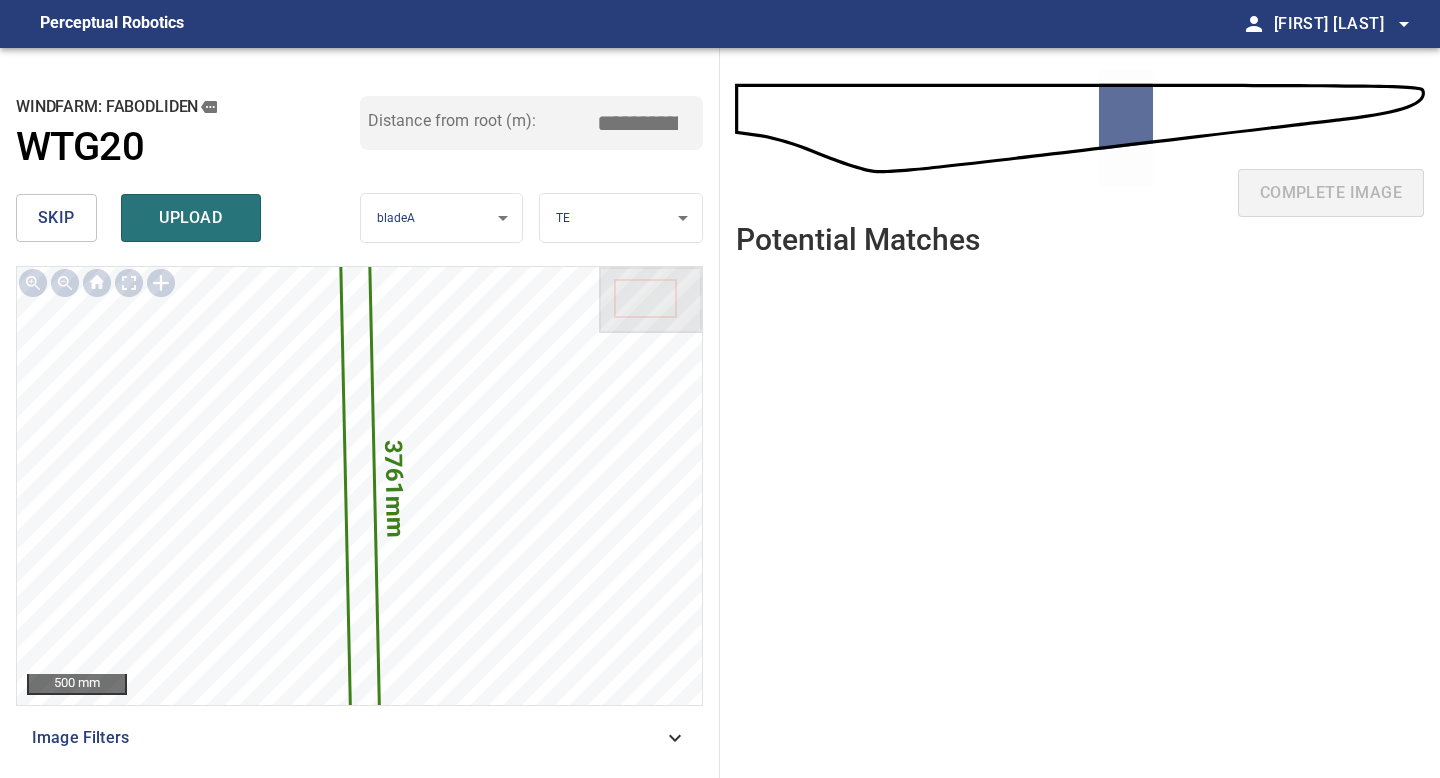 drag, startPoint x: 644, startPoint y: 118, endPoint x: 599, endPoint y: 118, distance: 45 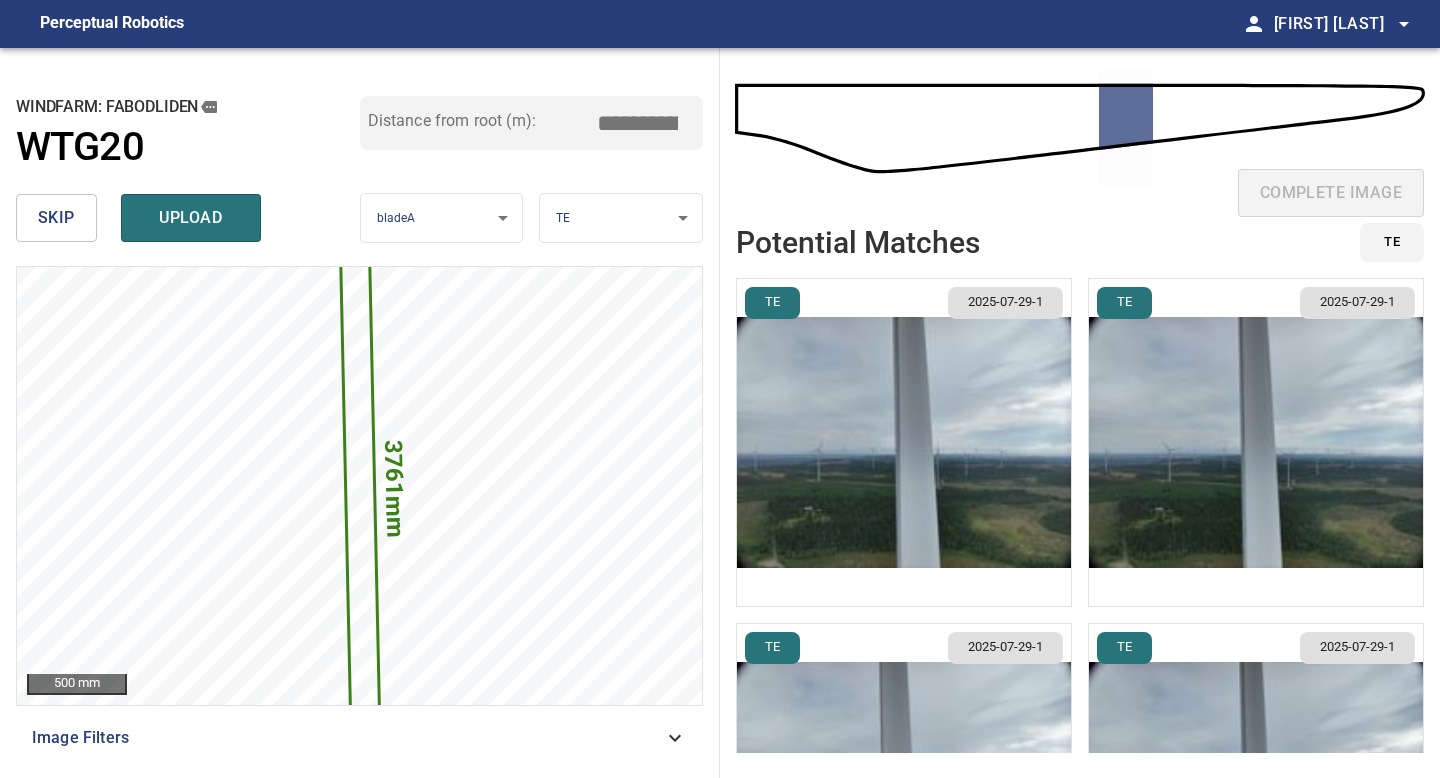 type on "*****" 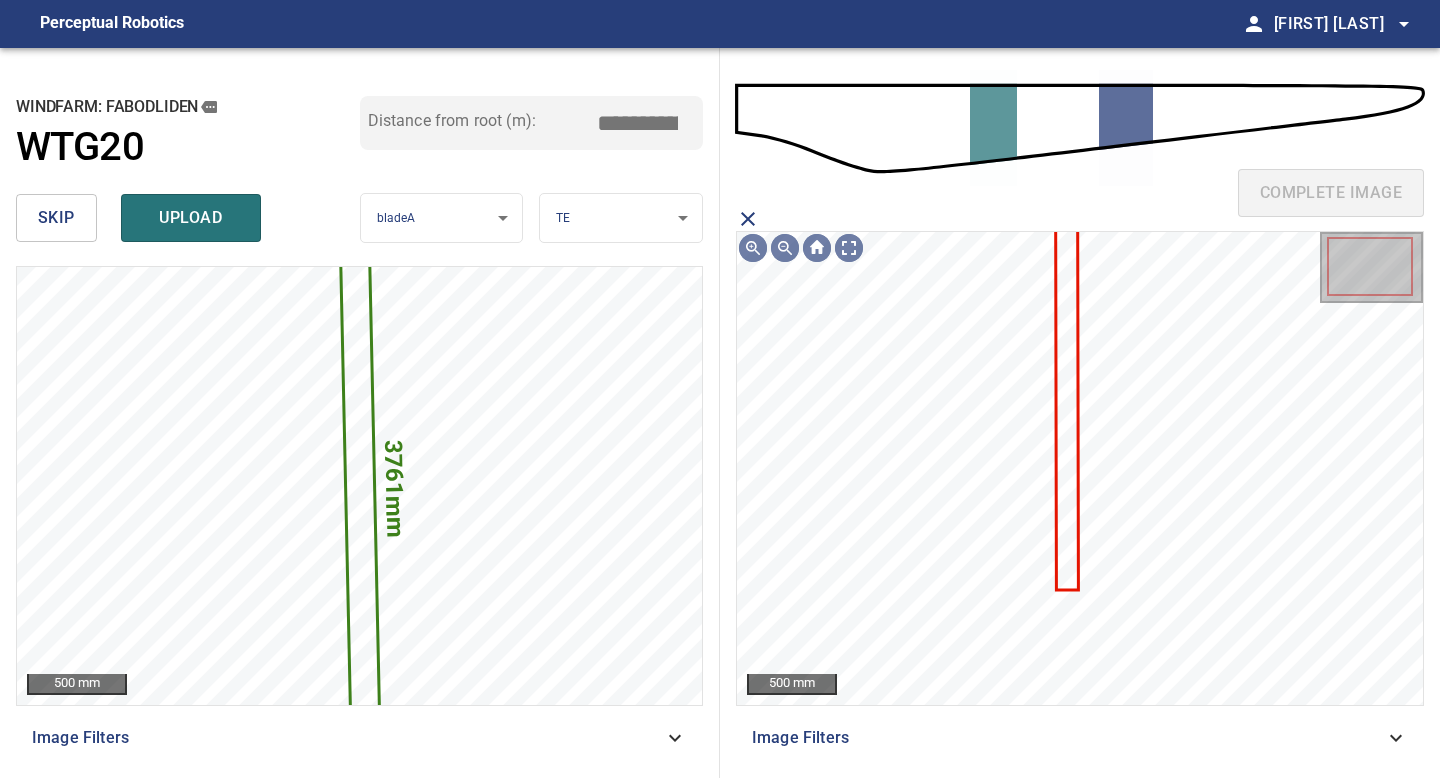 click 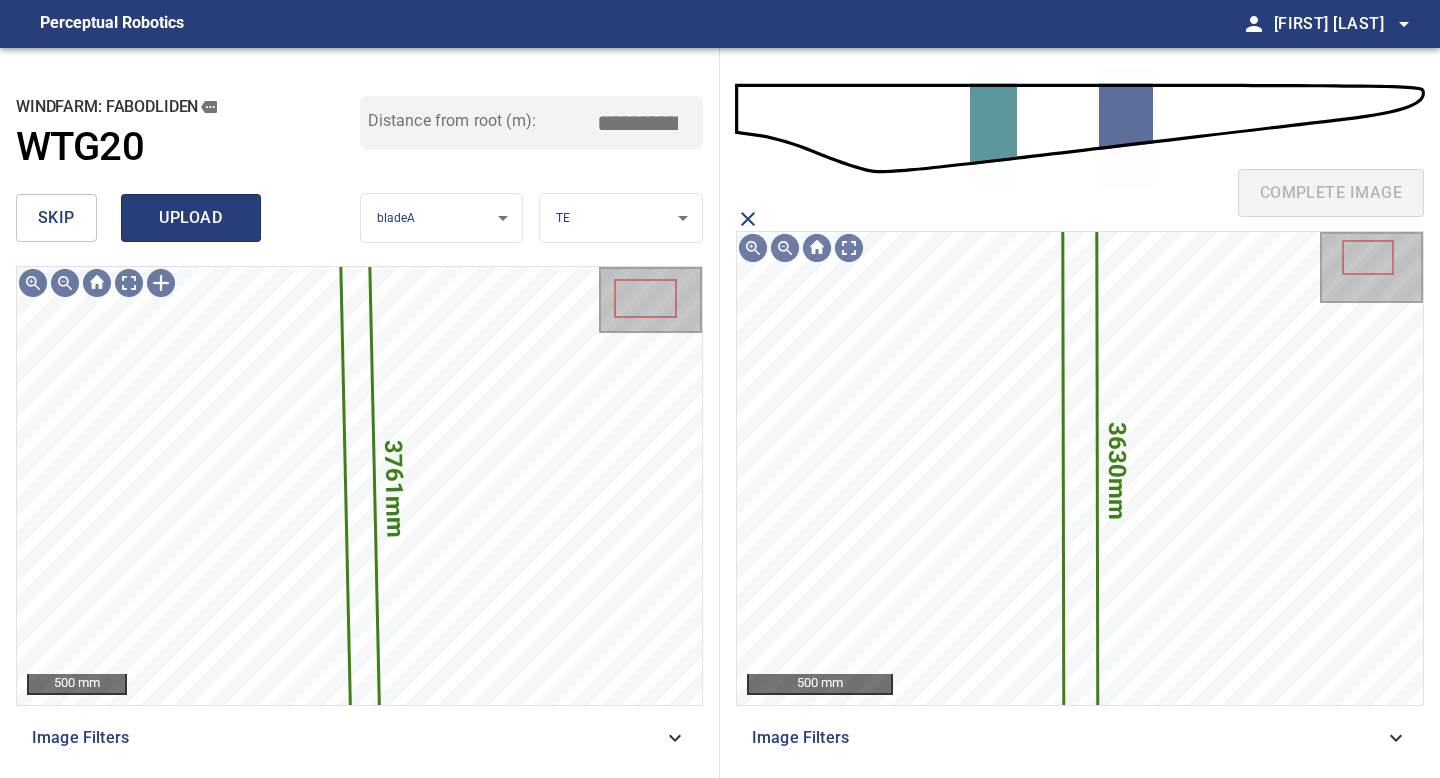 click on "upload" at bounding box center (191, 218) 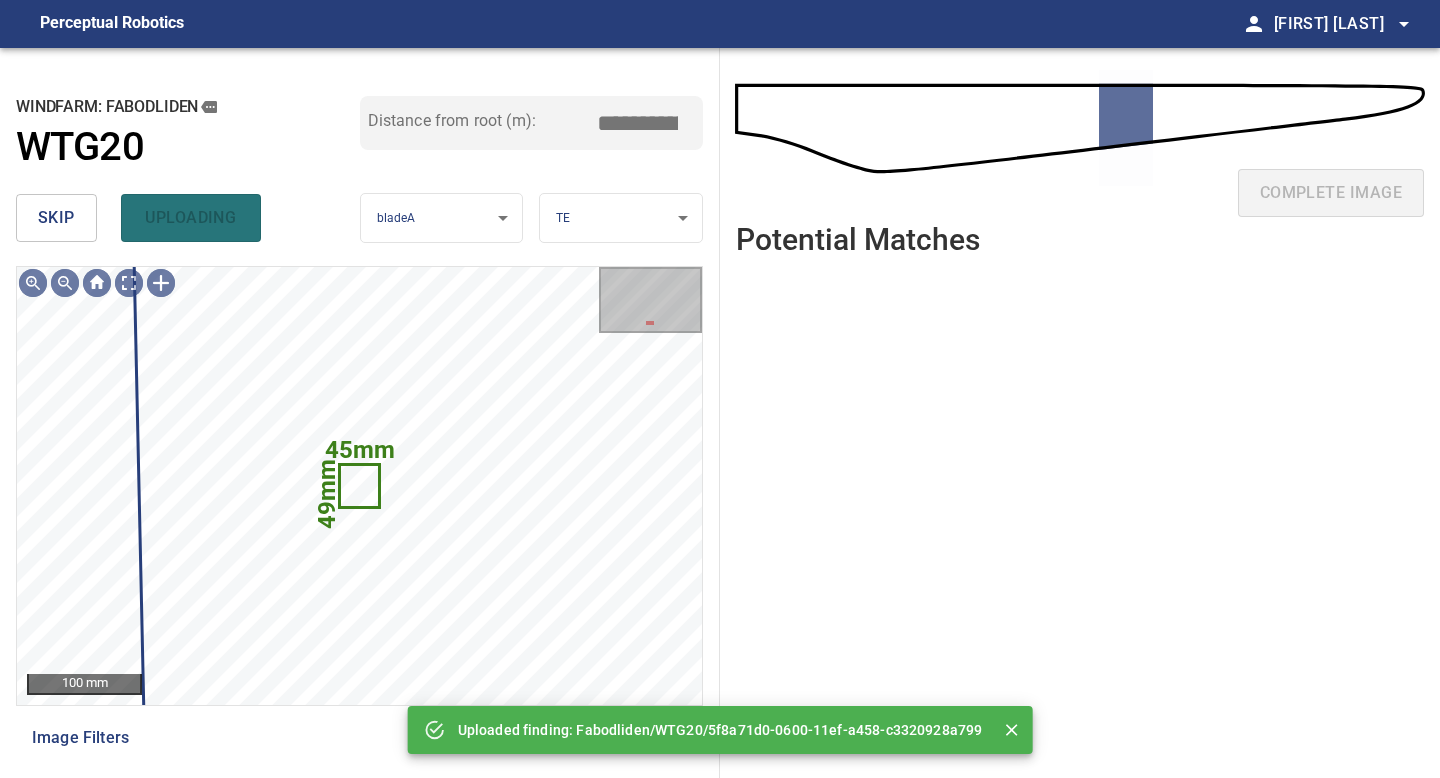 click on "skip" at bounding box center [56, 218] 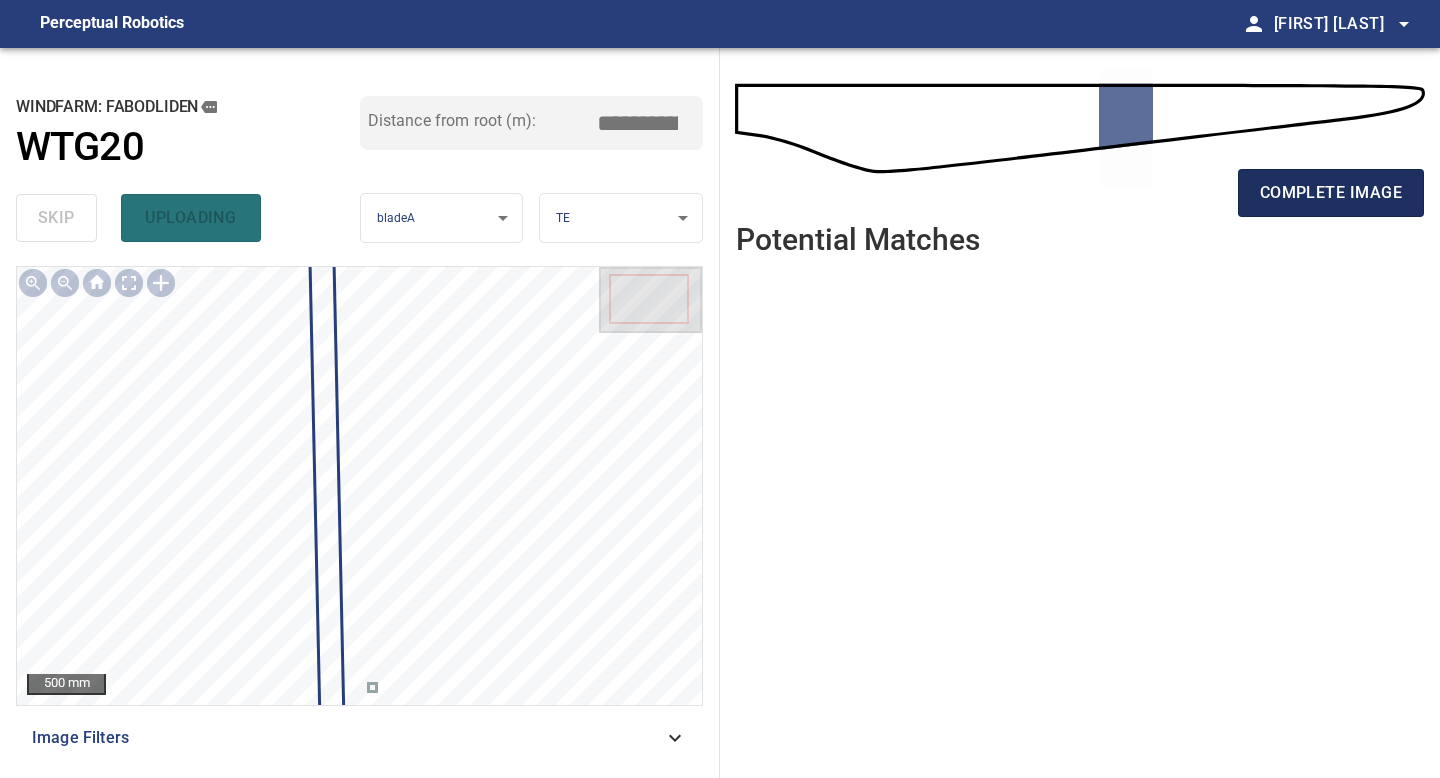 click on "complete image" at bounding box center [1331, 193] 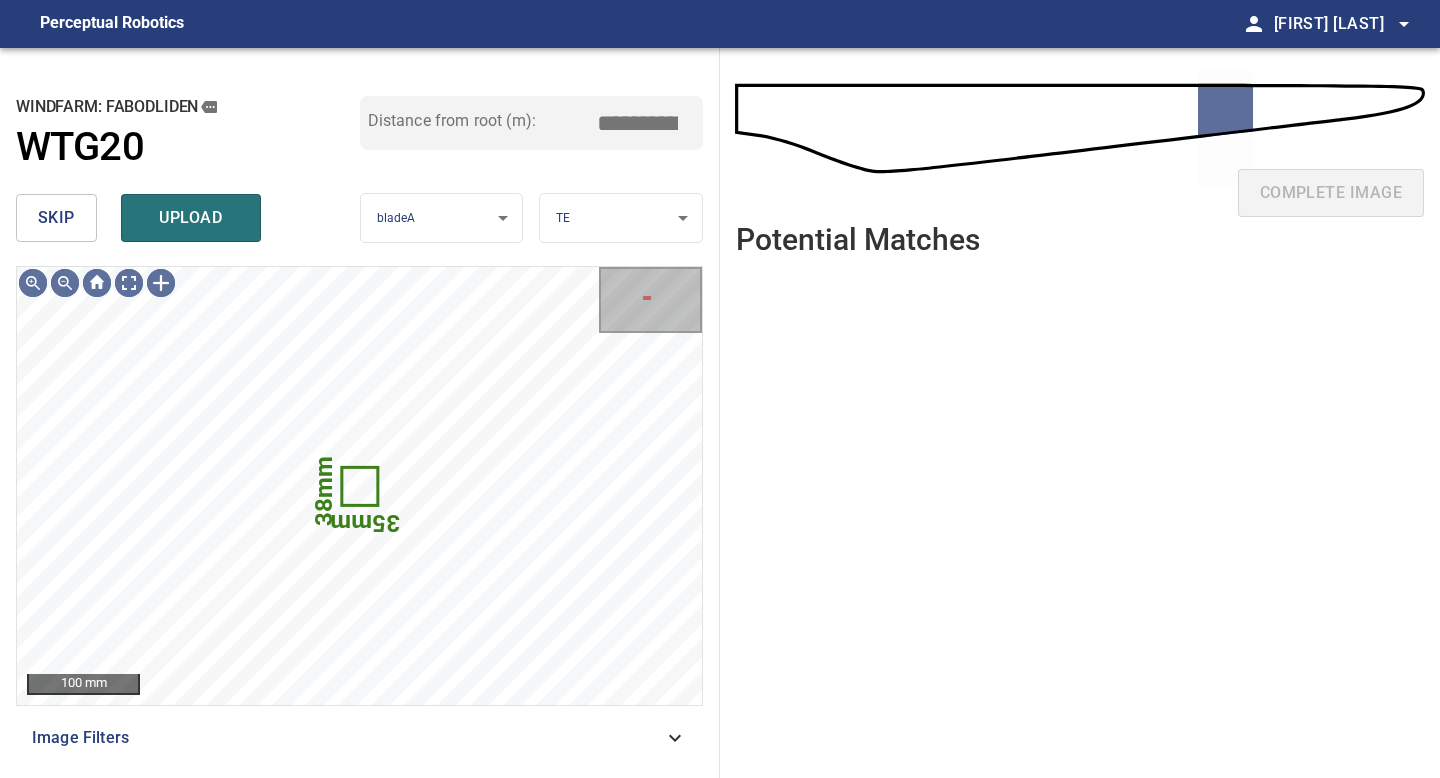 click on "skip" at bounding box center [56, 218] 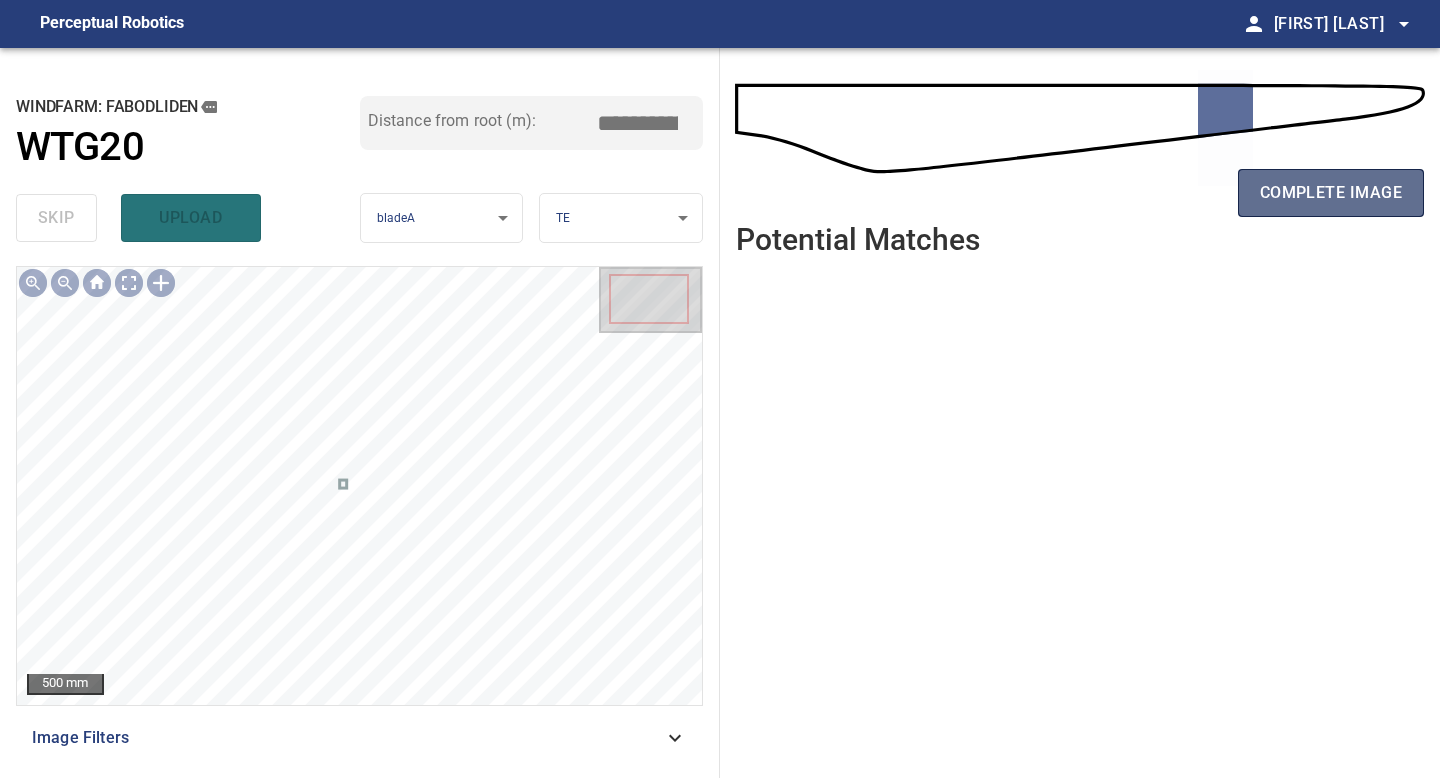 click on "complete image" at bounding box center [1331, 193] 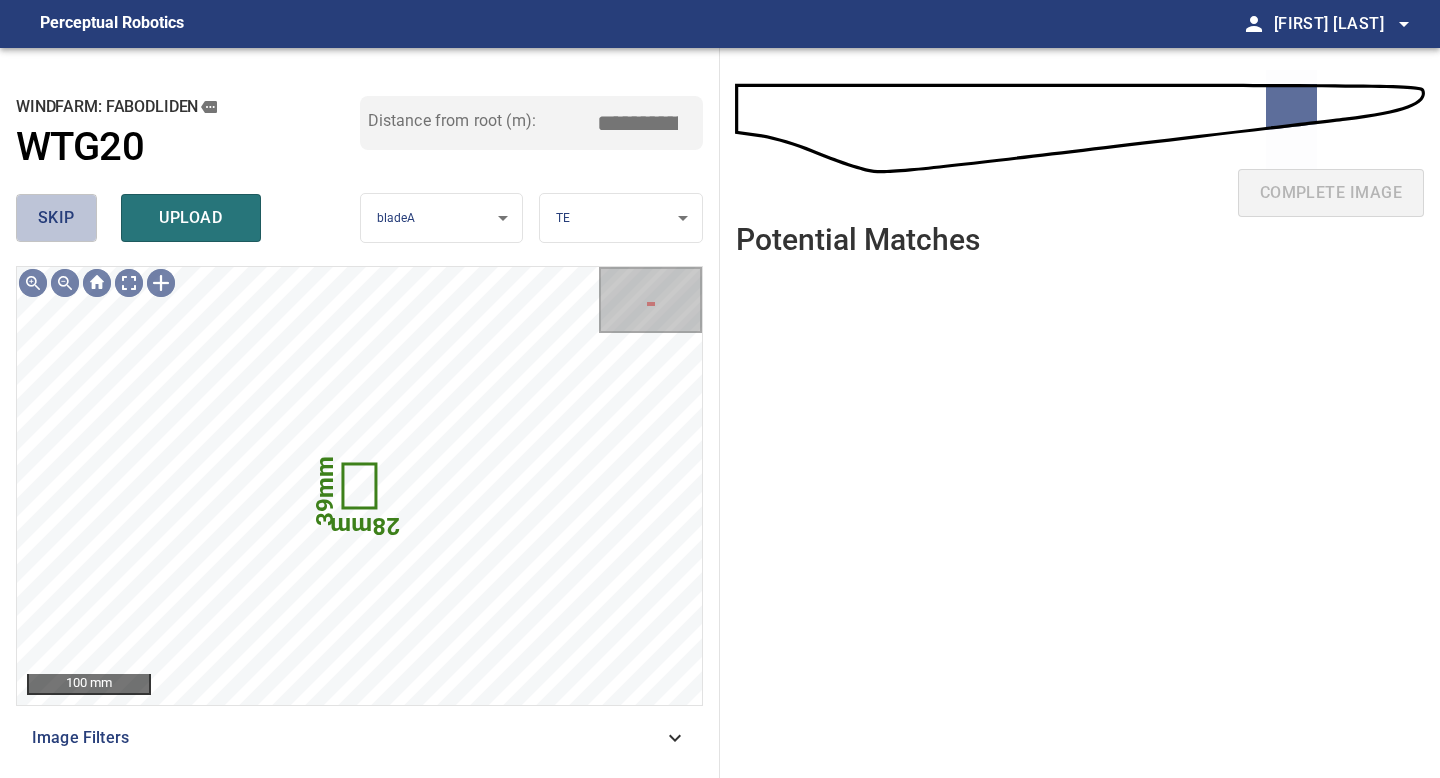 click on "skip" at bounding box center [56, 218] 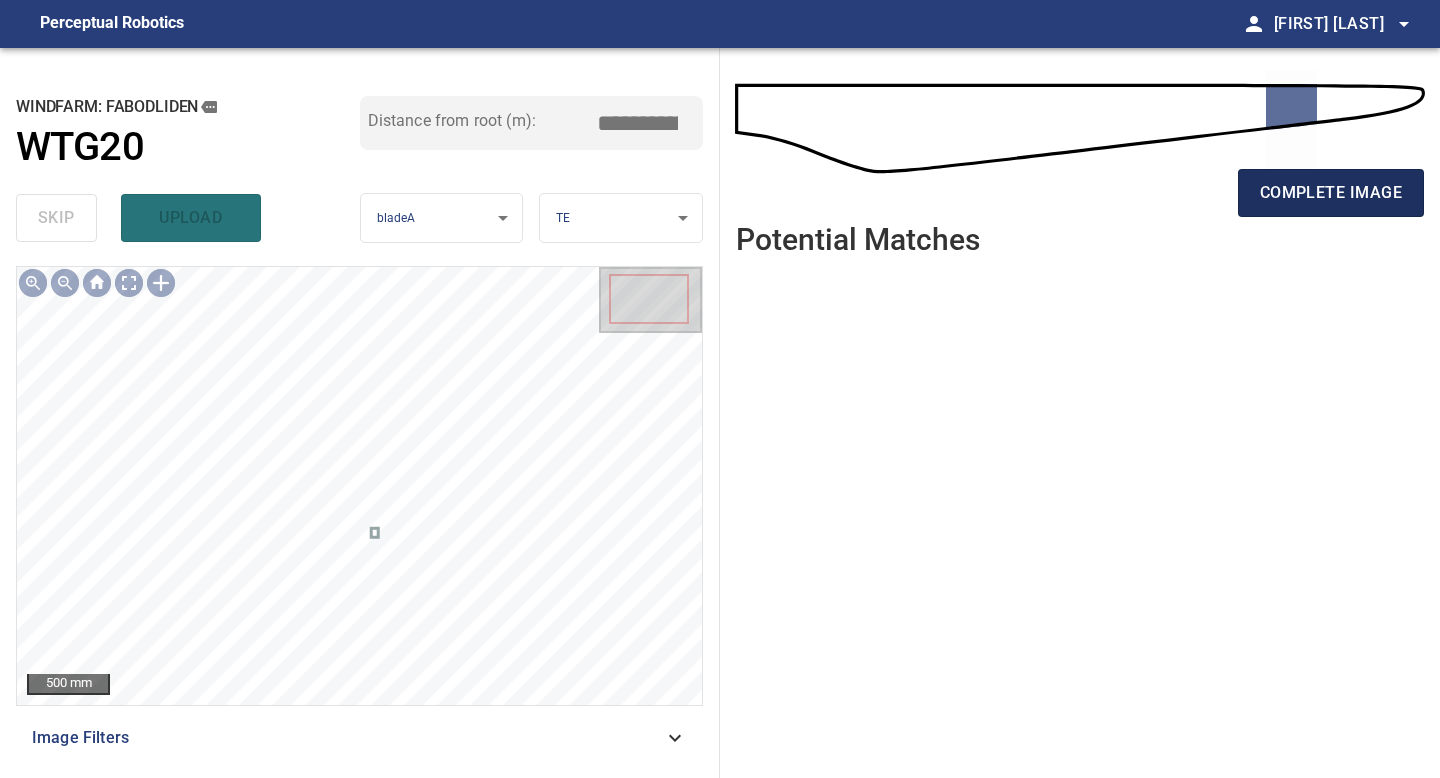 click on "complete image" at bounding box center [1331, 193] 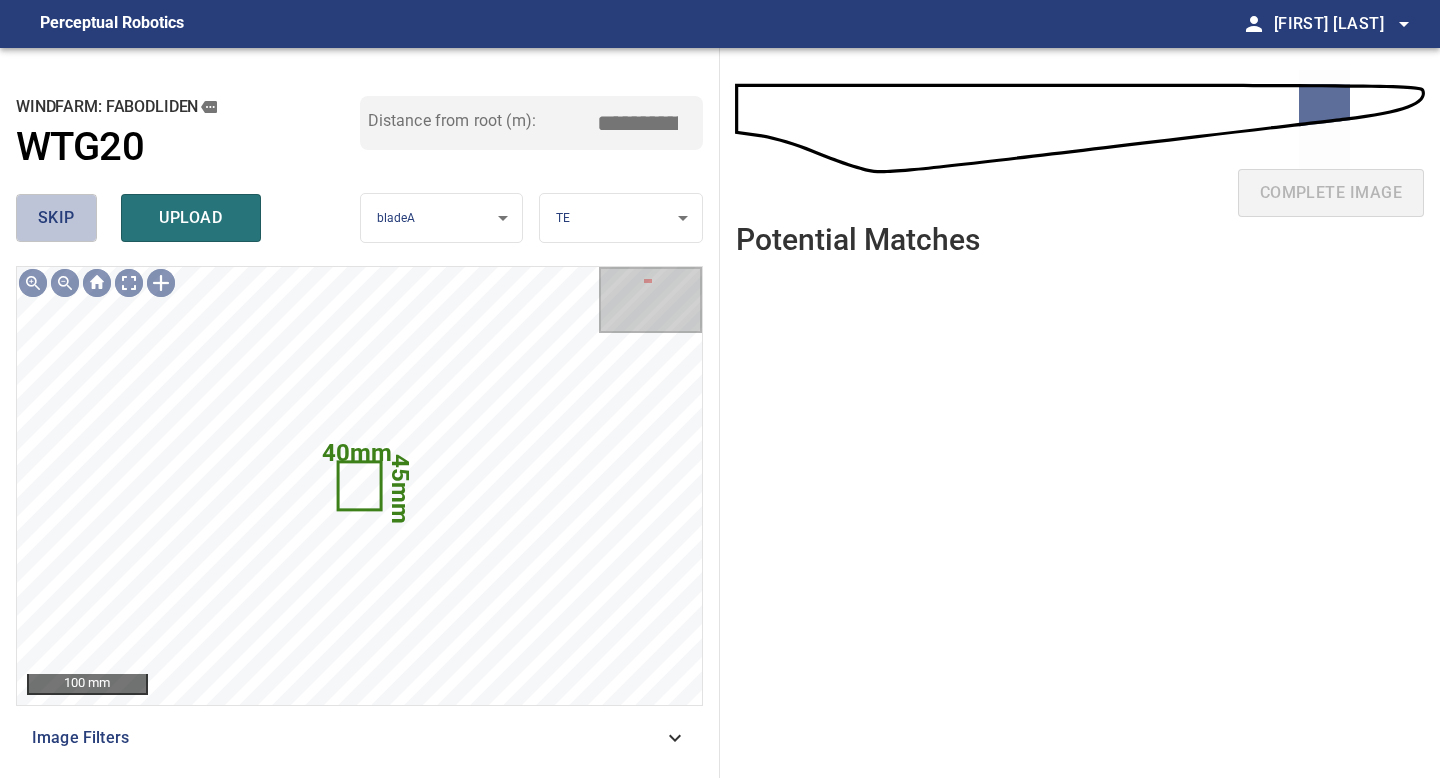 click on "skip" at bounding box center [56, 218] 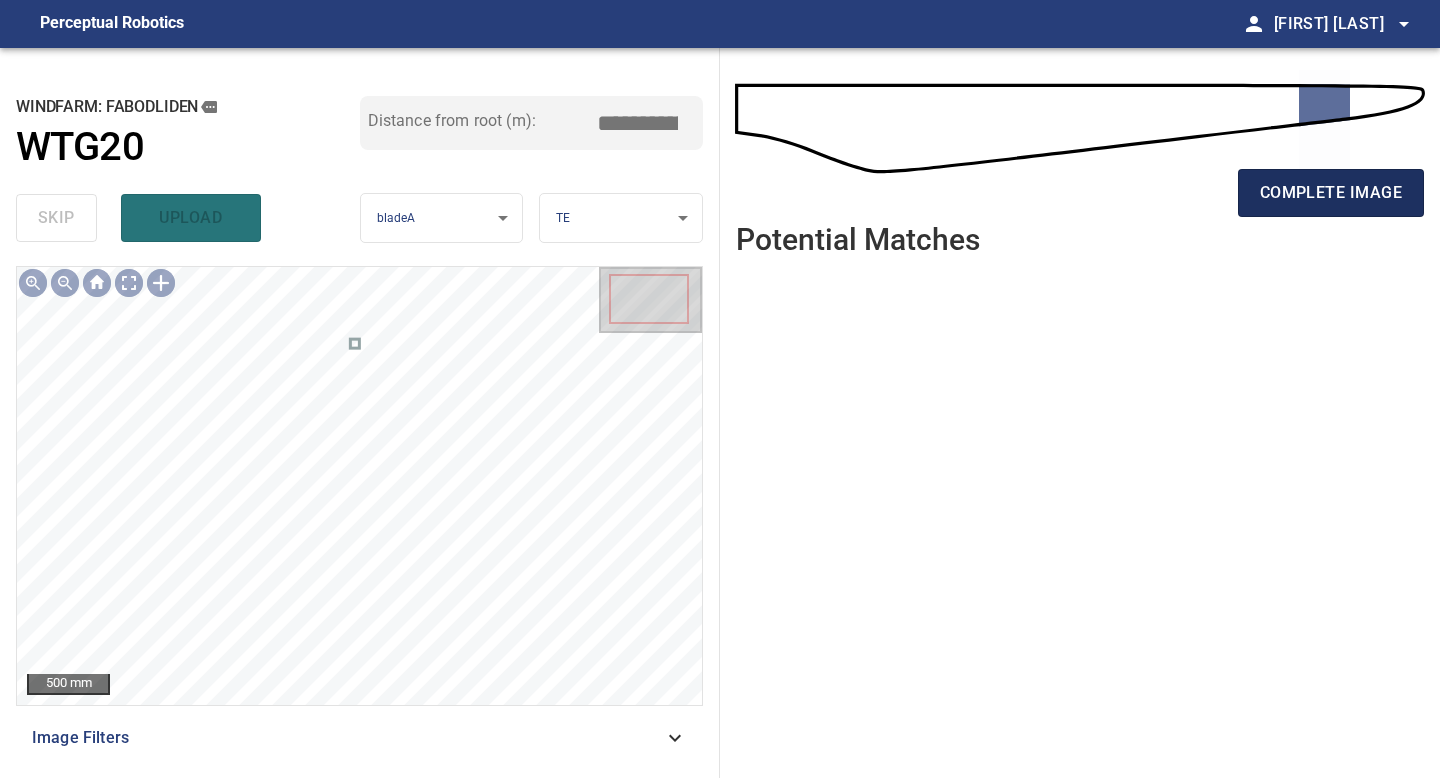 click on "complete image" at bounding box center (1331, 193) 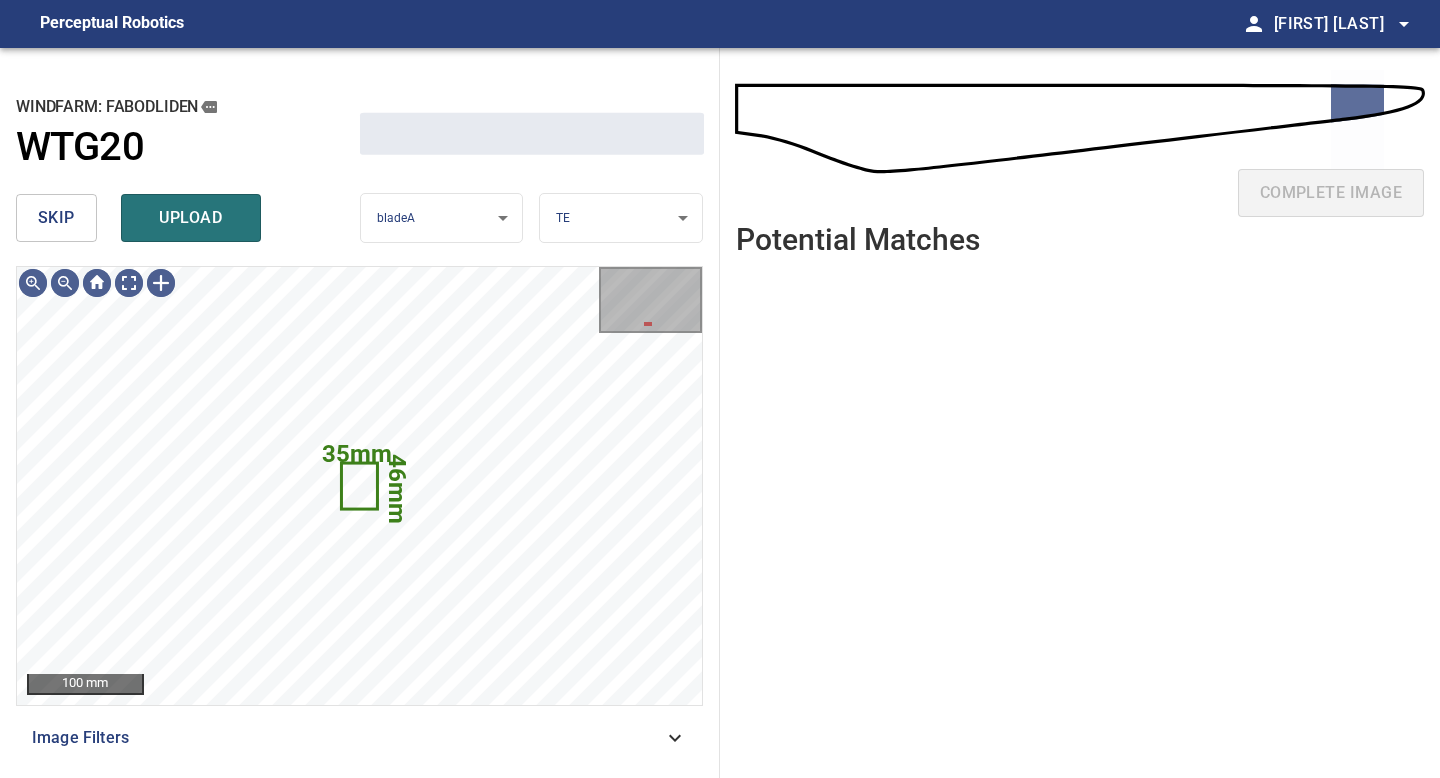 click on "skip" at bounding box center (56, 218) 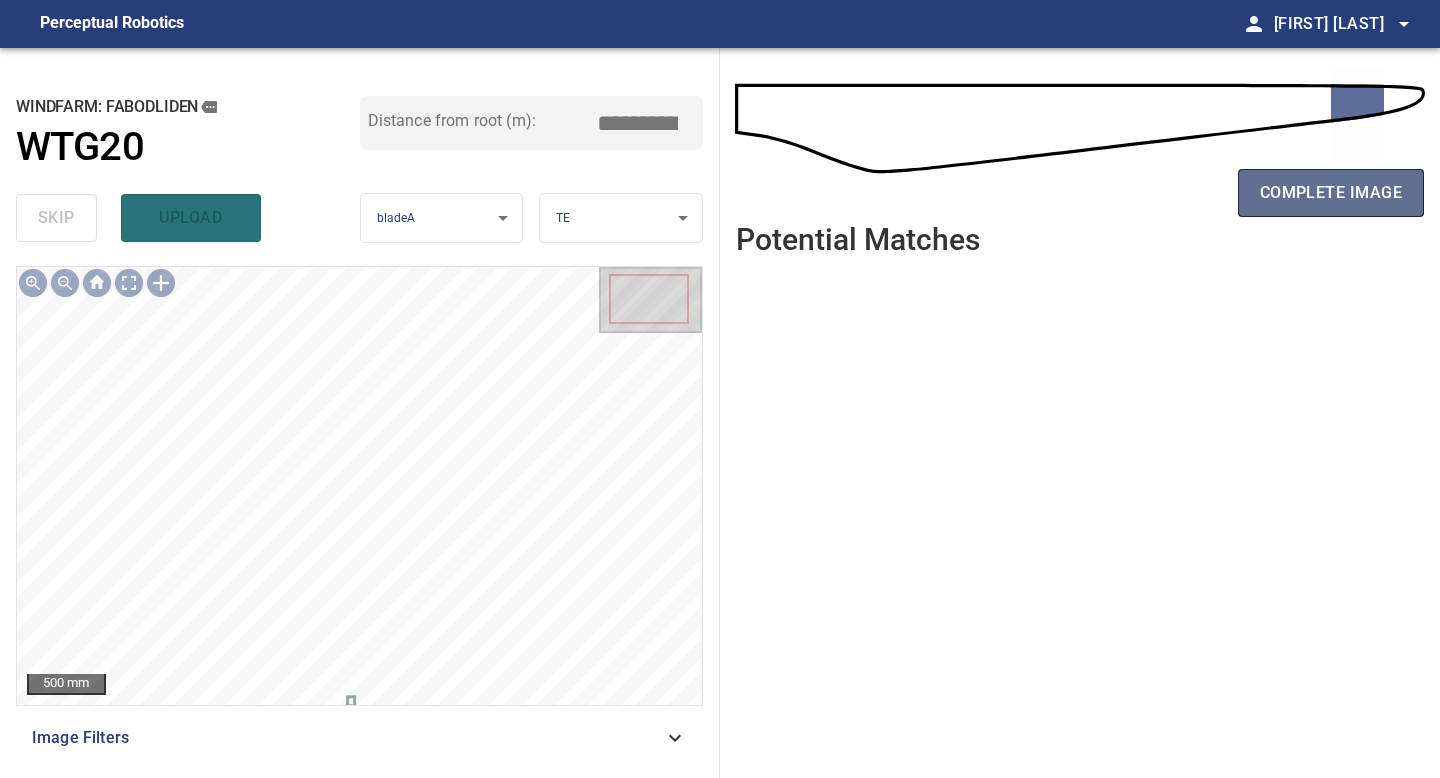 click on "complete image" at bounding box center [1331, 193] 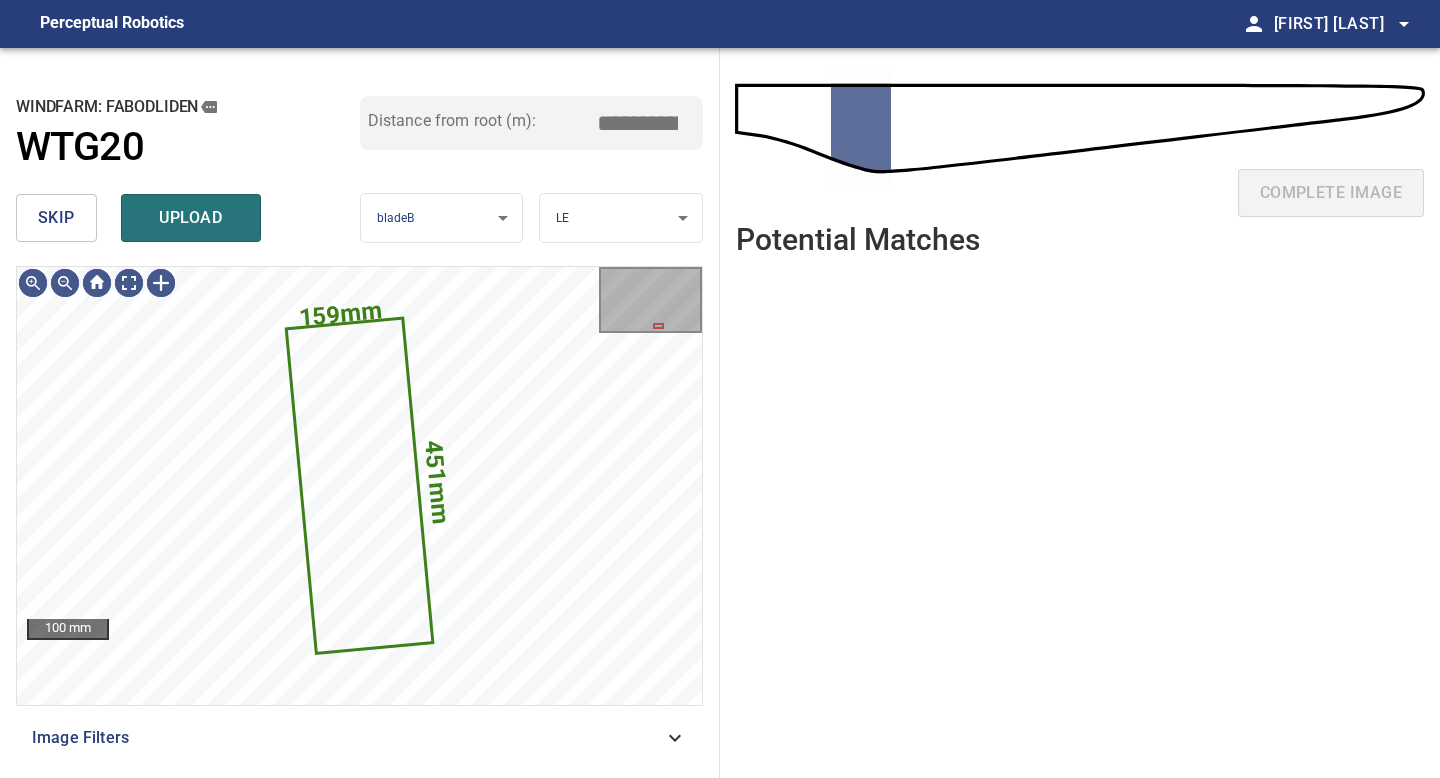 click on "skip" at bounding box center (56, 218) 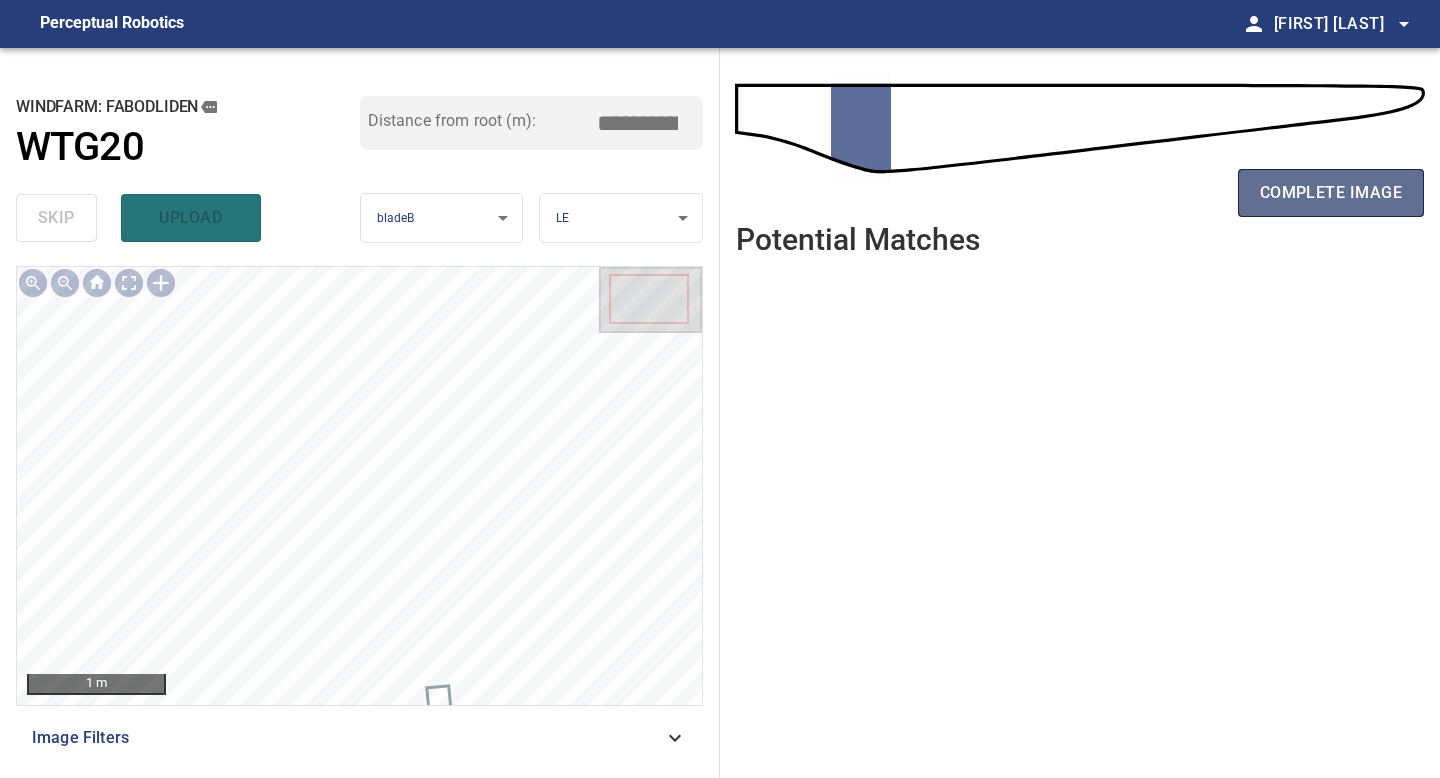 click on "complete image" at bounding box center (1331, 193) 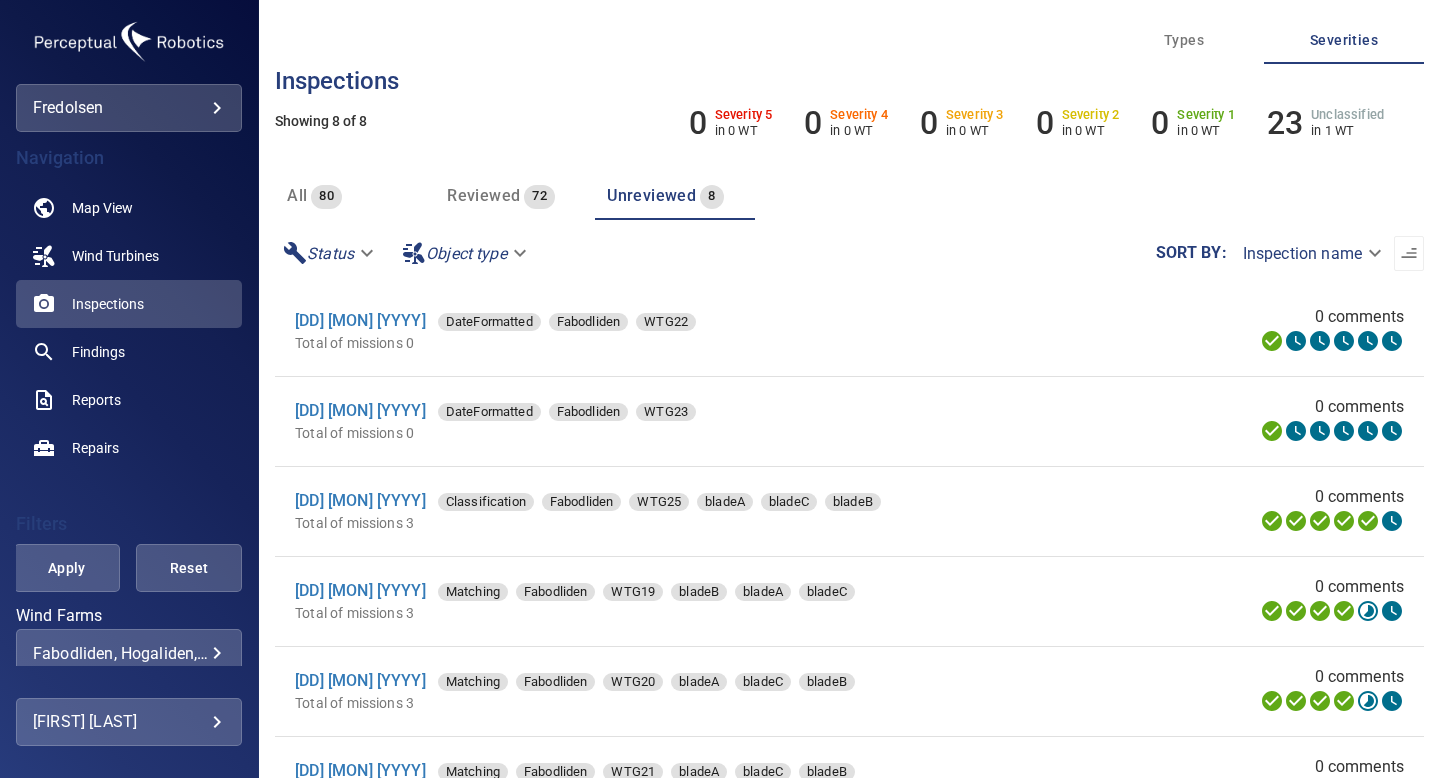 scroll, scrollTop: 0, scrollLeft: 0, axis: both 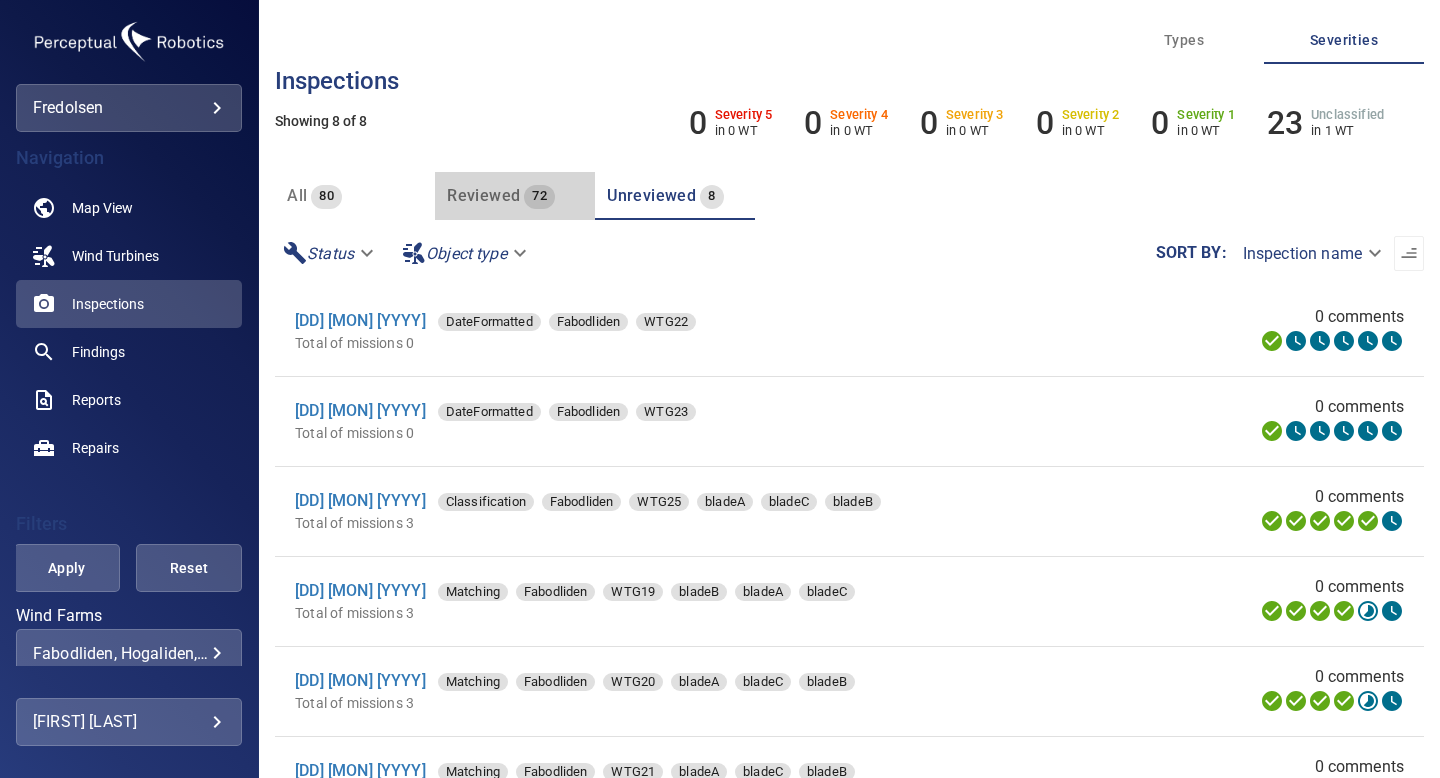 click on "Reviewed" at bounding box center [483, 195] 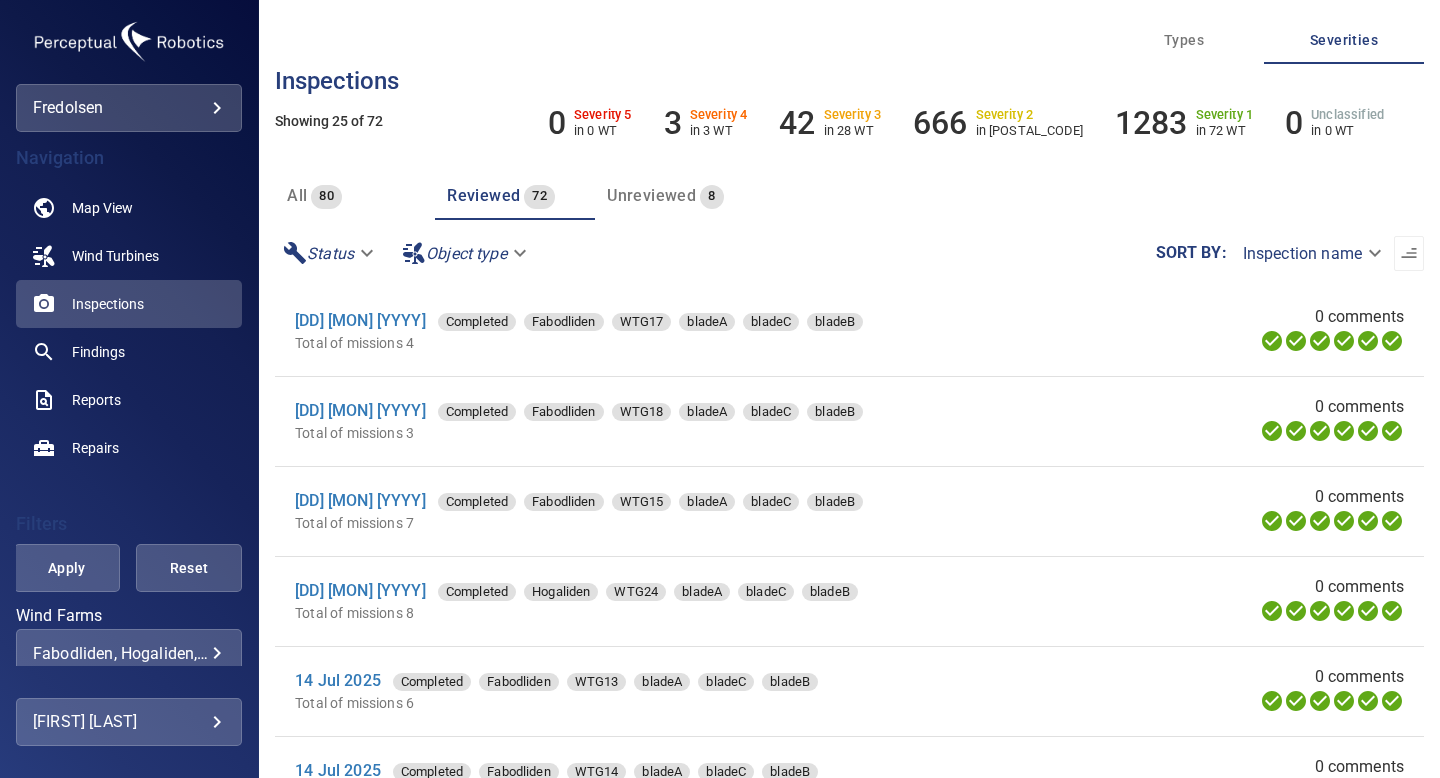 click on "Unreviewed" at bounding box center [651, 195] 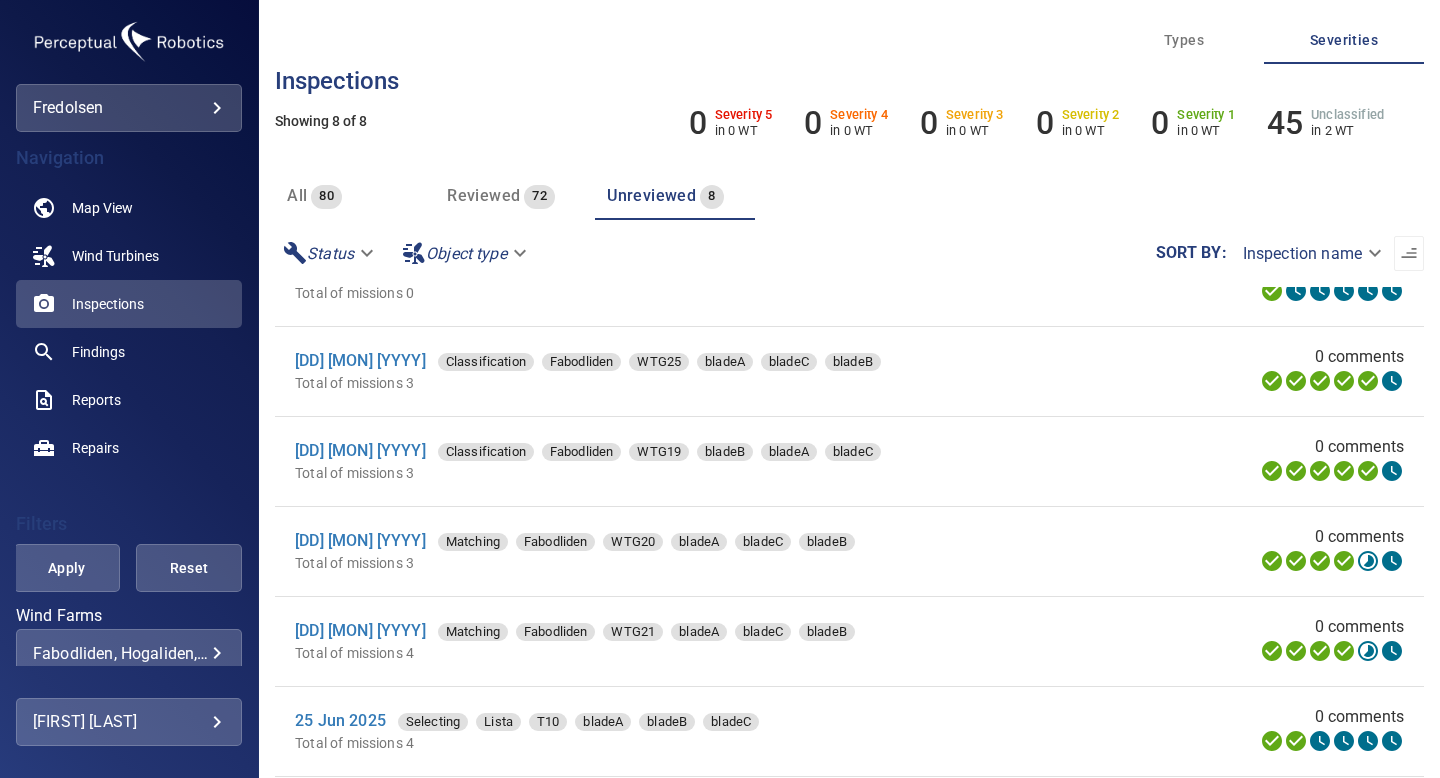 scroll, scrollTop: 159, scrollLeft: 0, axis: vertical 